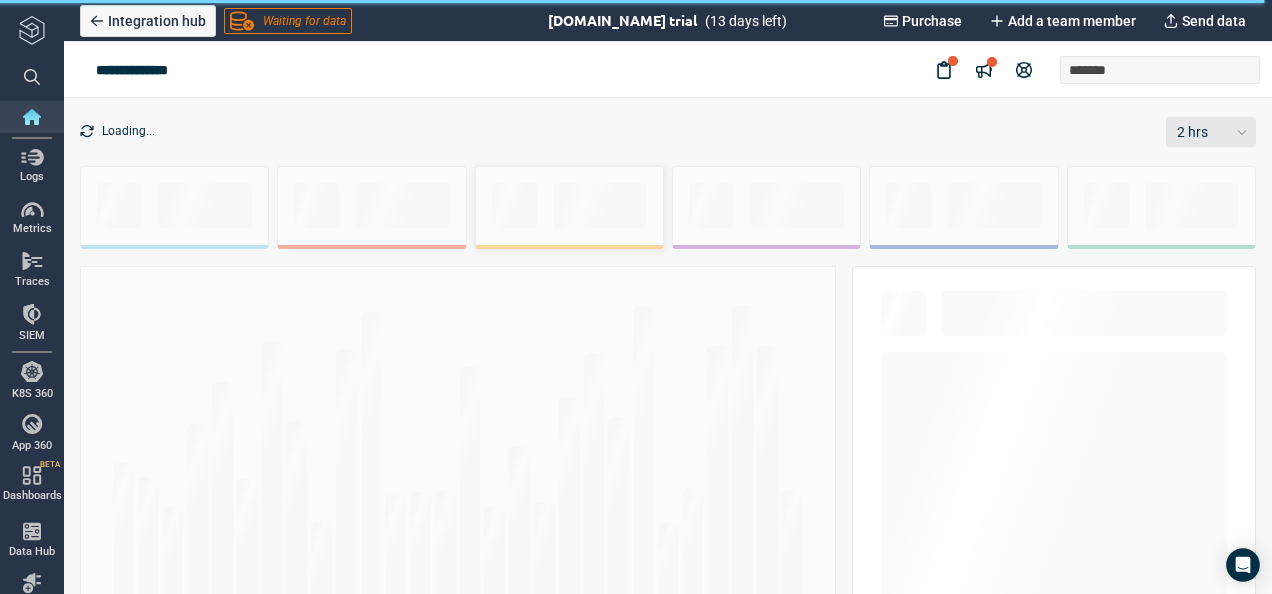 scroll, scrollTop: 0, scrollLeft: 0, axis: both 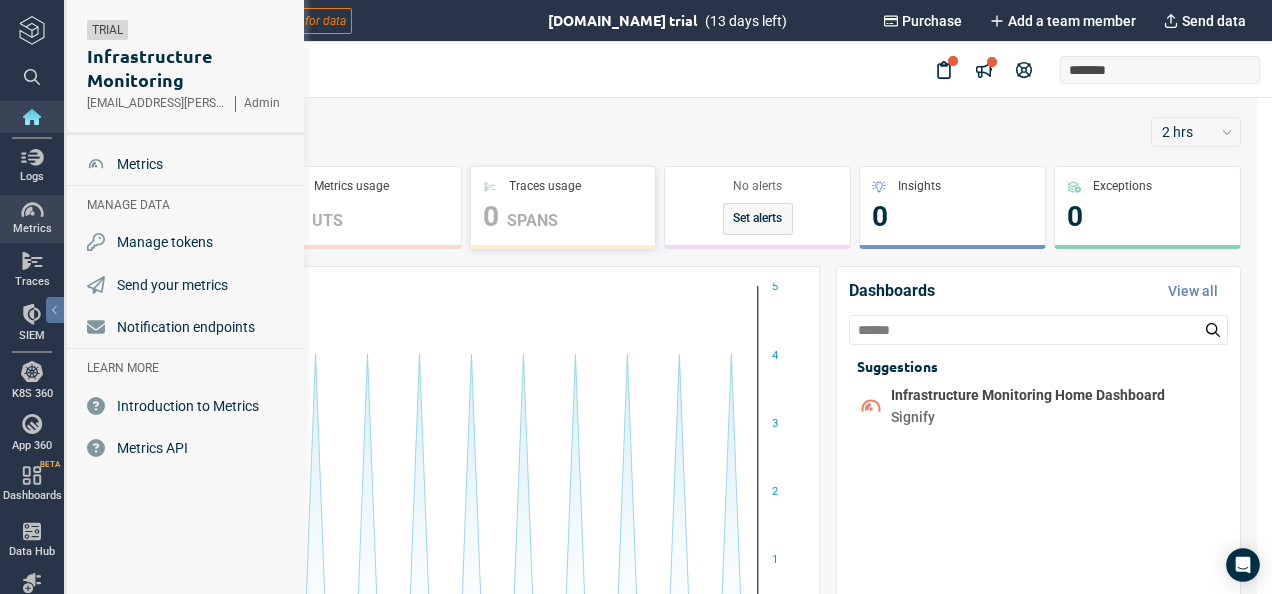 click on "Metrics" at bounding box center [32, 219] 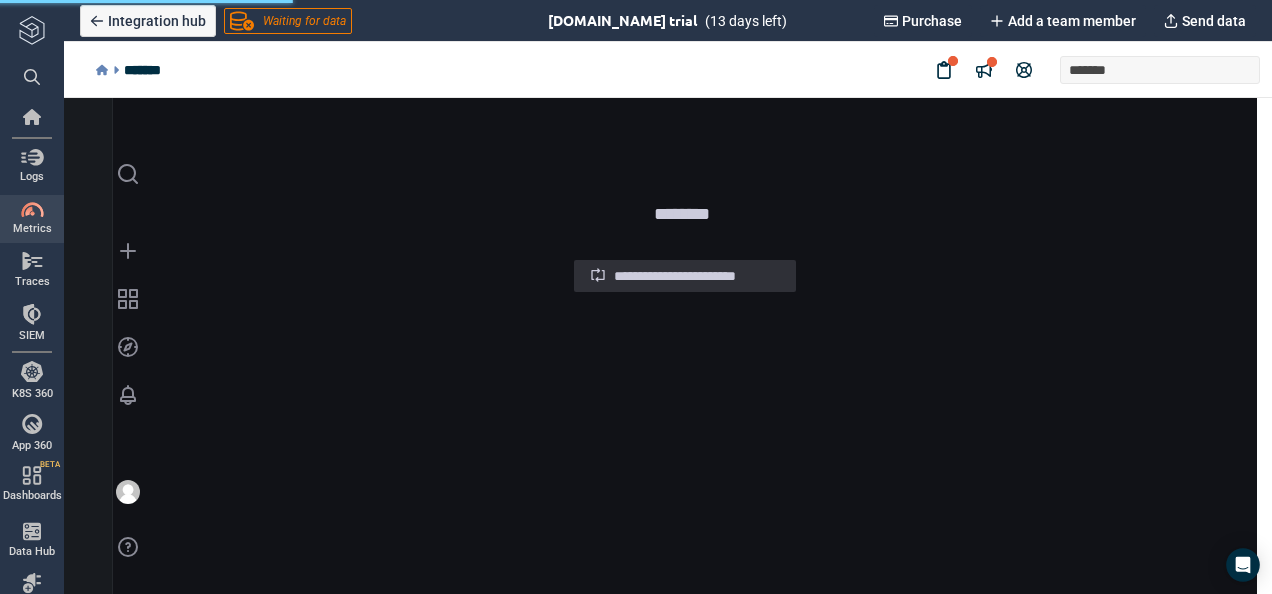 scroll, scrollTop: 0, scrollLeft: 0, axis: both 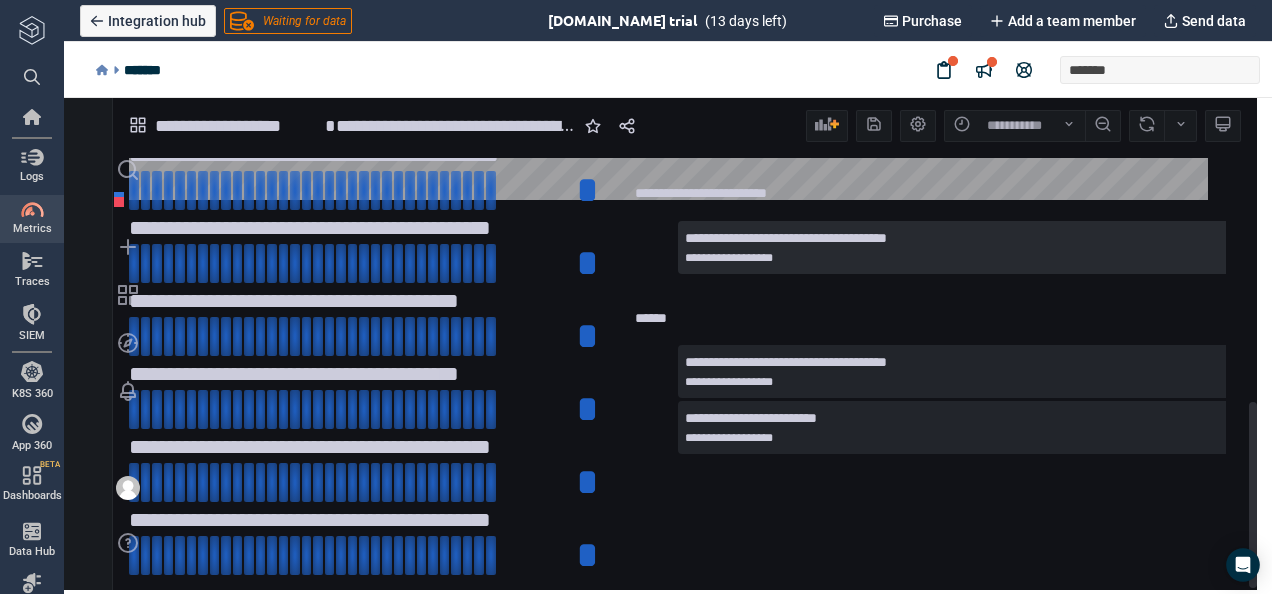 click on "**********" at bounding box center [786, 238] 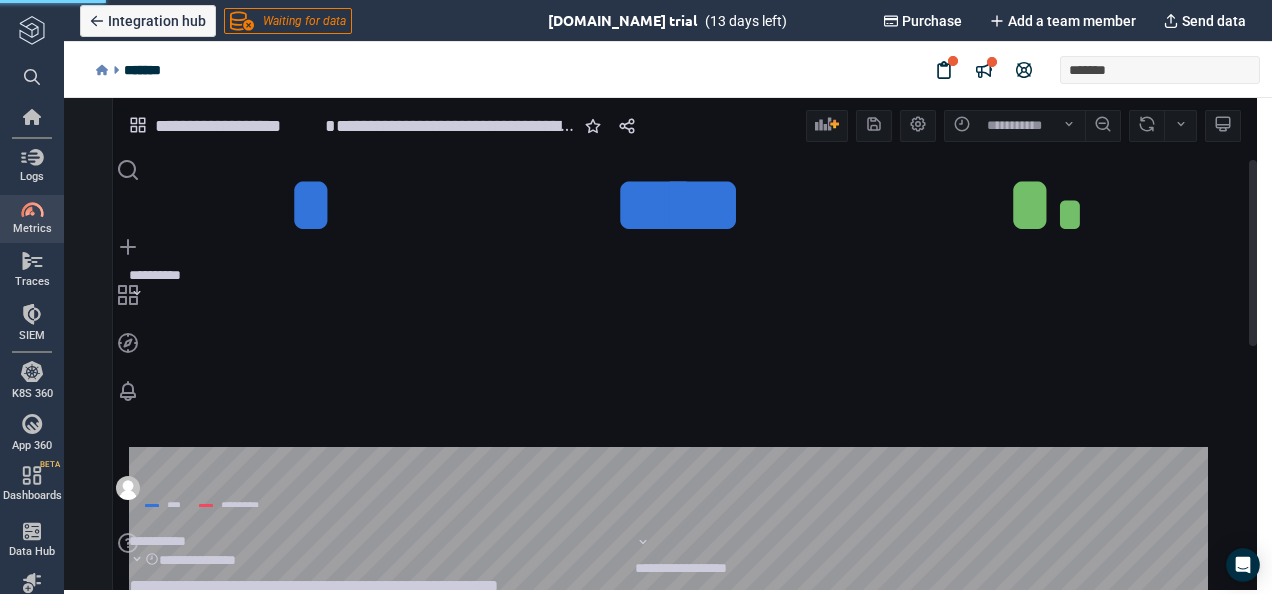 scroll, scrollTop: 0, scrollLeft: 0, axis: both 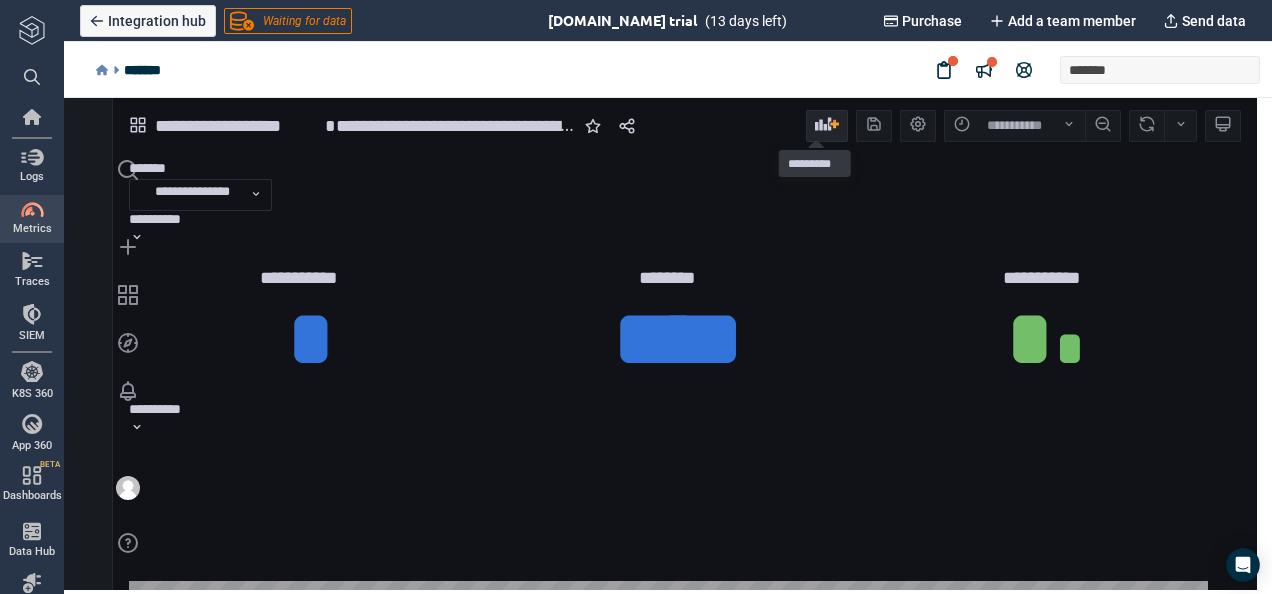 click 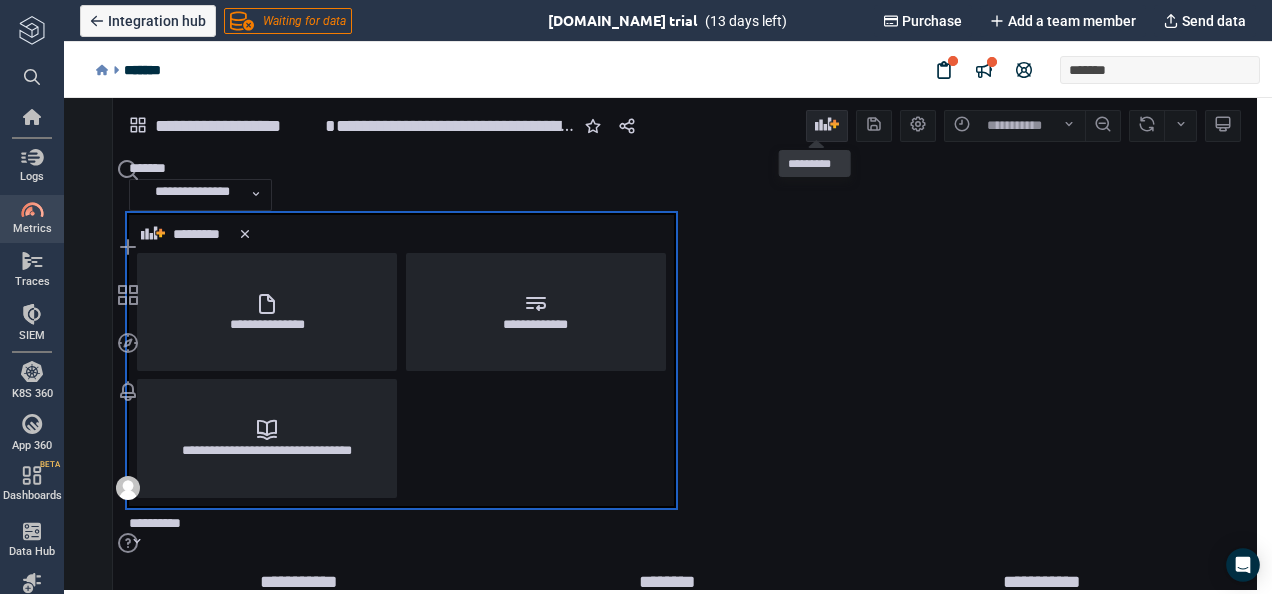 scroll, scrollTop: 9, scrollLeft: 8, axis: both 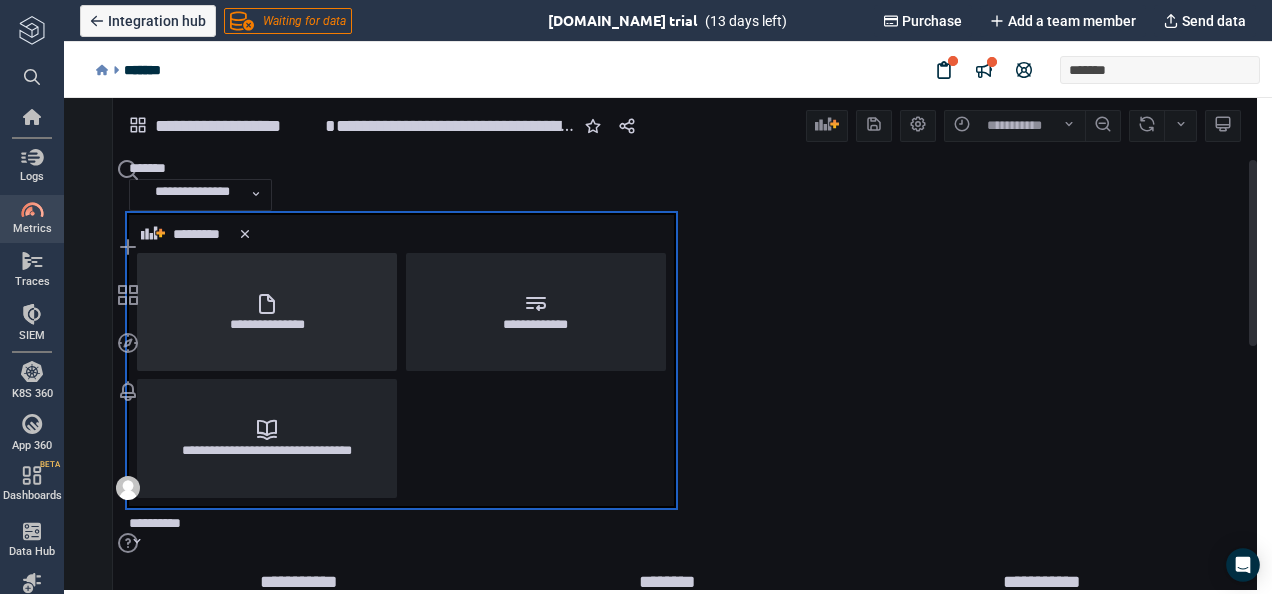 click on "**********" at bounding box center (267, 312) 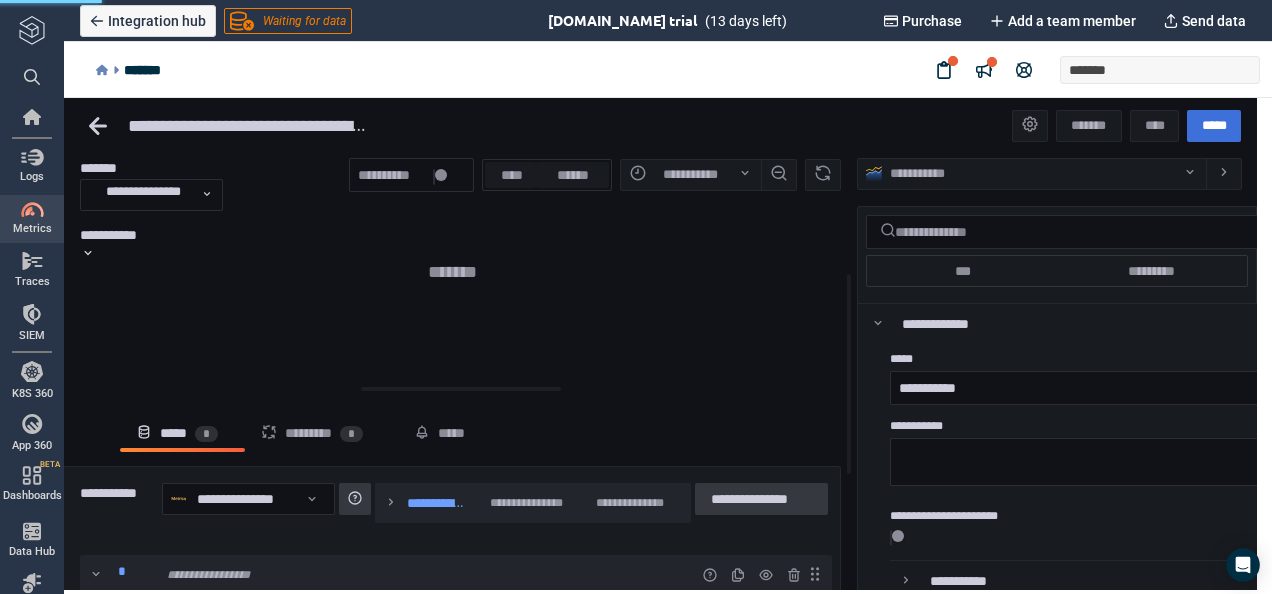 scroll, scrollTop: 8, scrollLeft: 8, axis: both 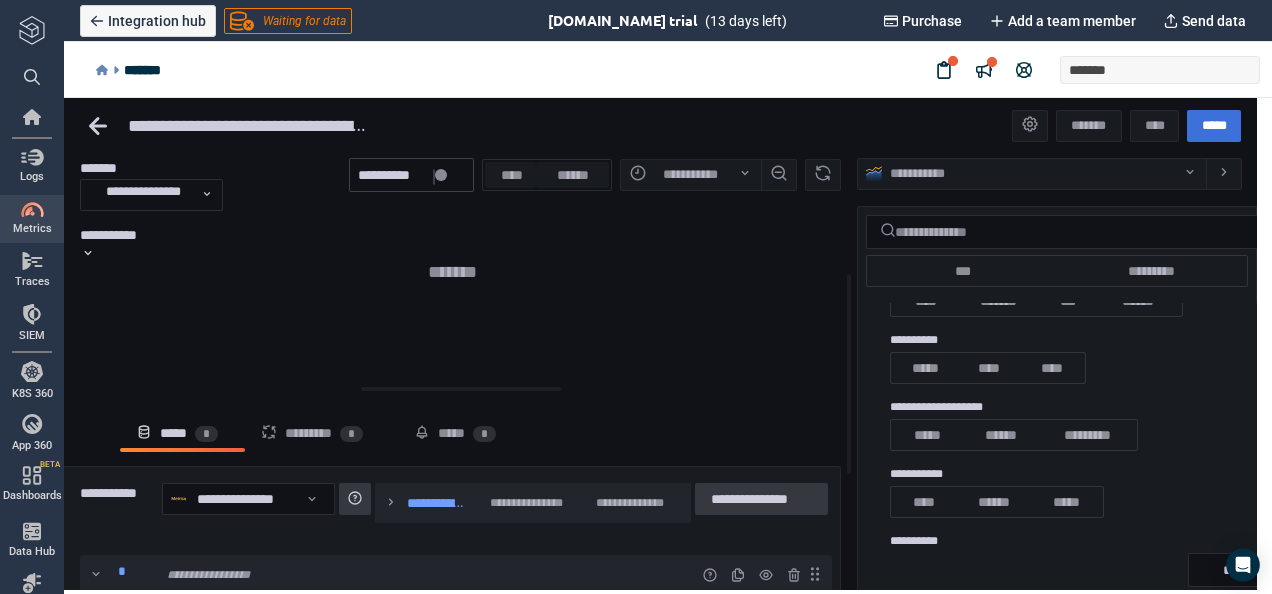 click at bounding box center [434, 177] 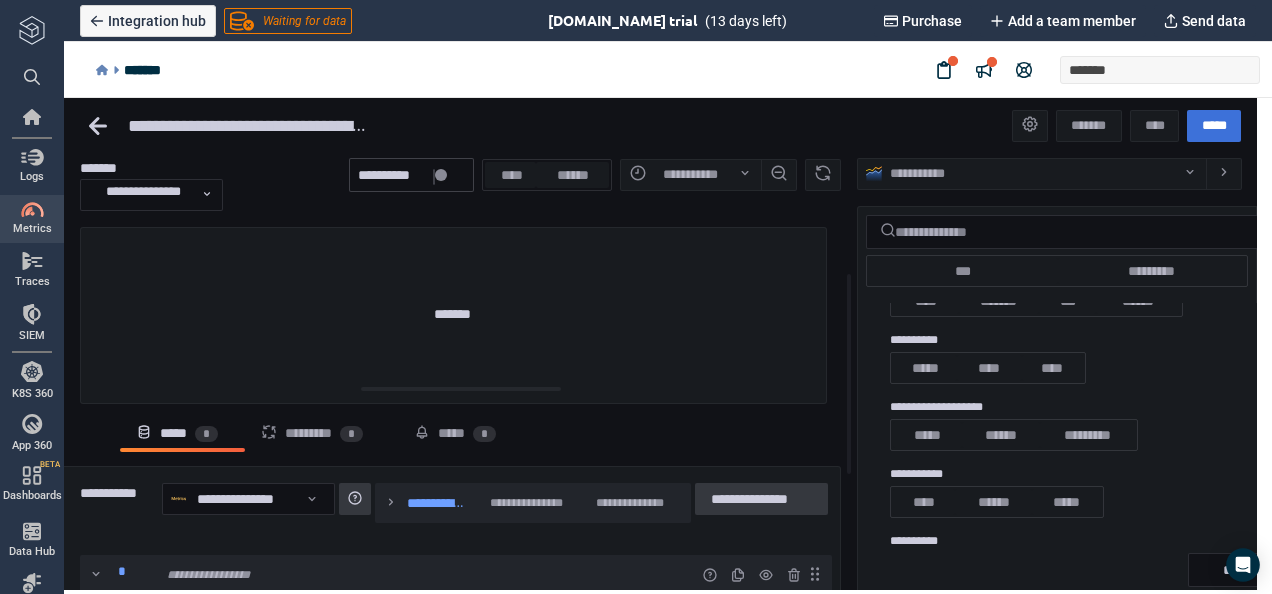 click at bounding box center [434, 177] 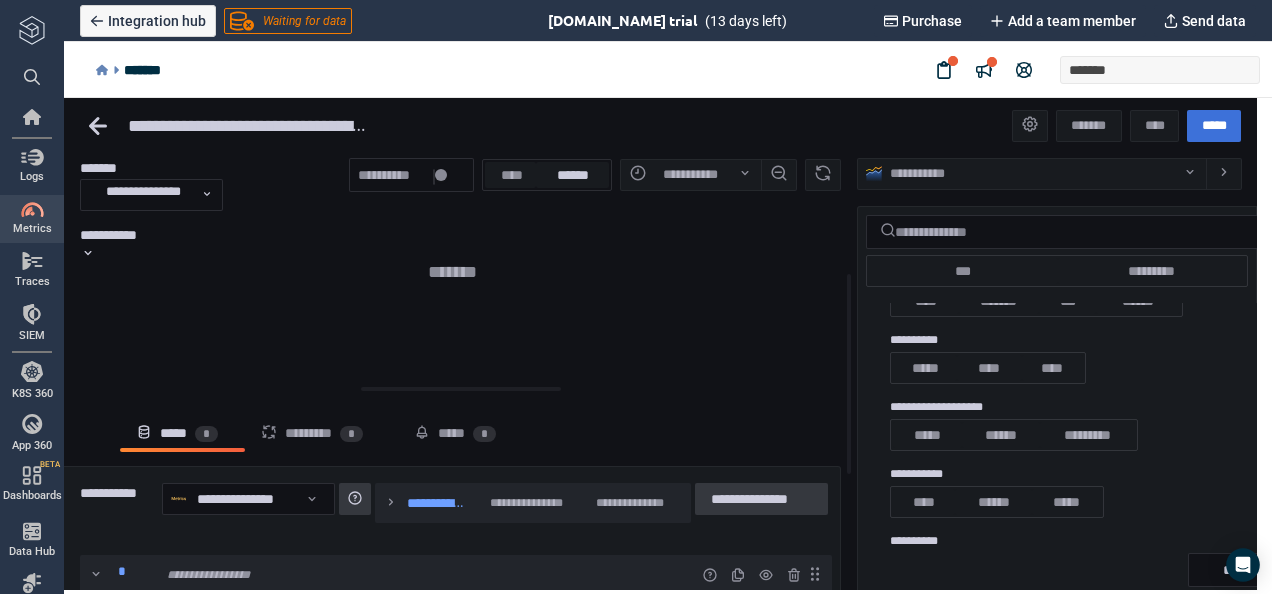 click on "******" at bounding box center (572, 175) 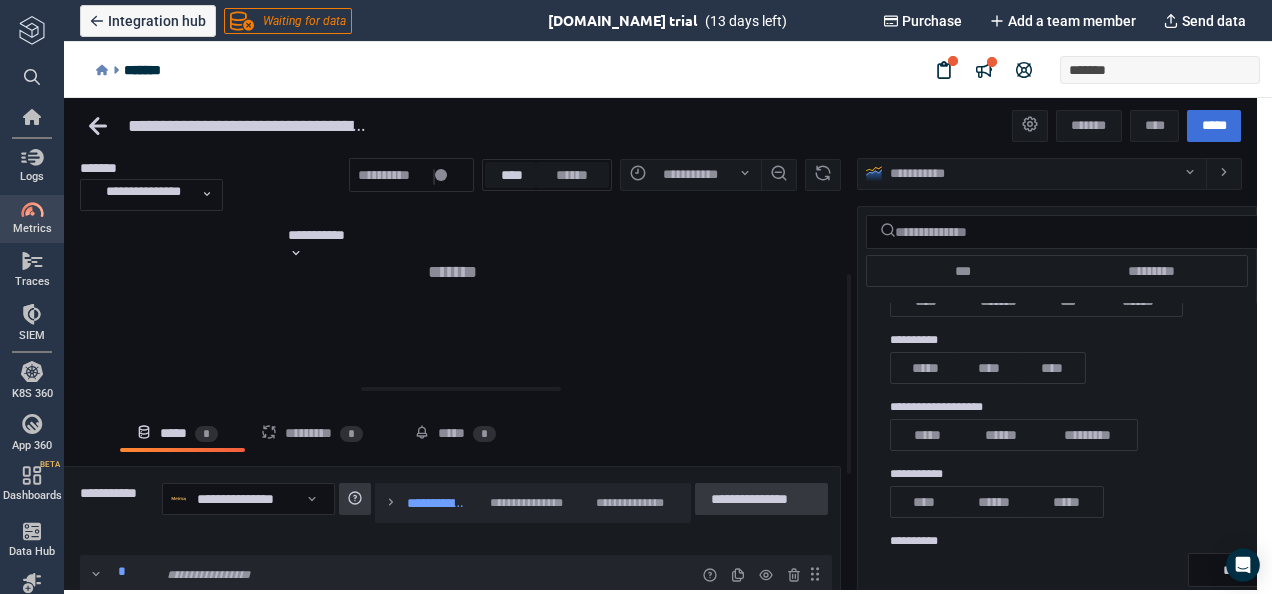 click on "****" at bounding box center [510, 175] 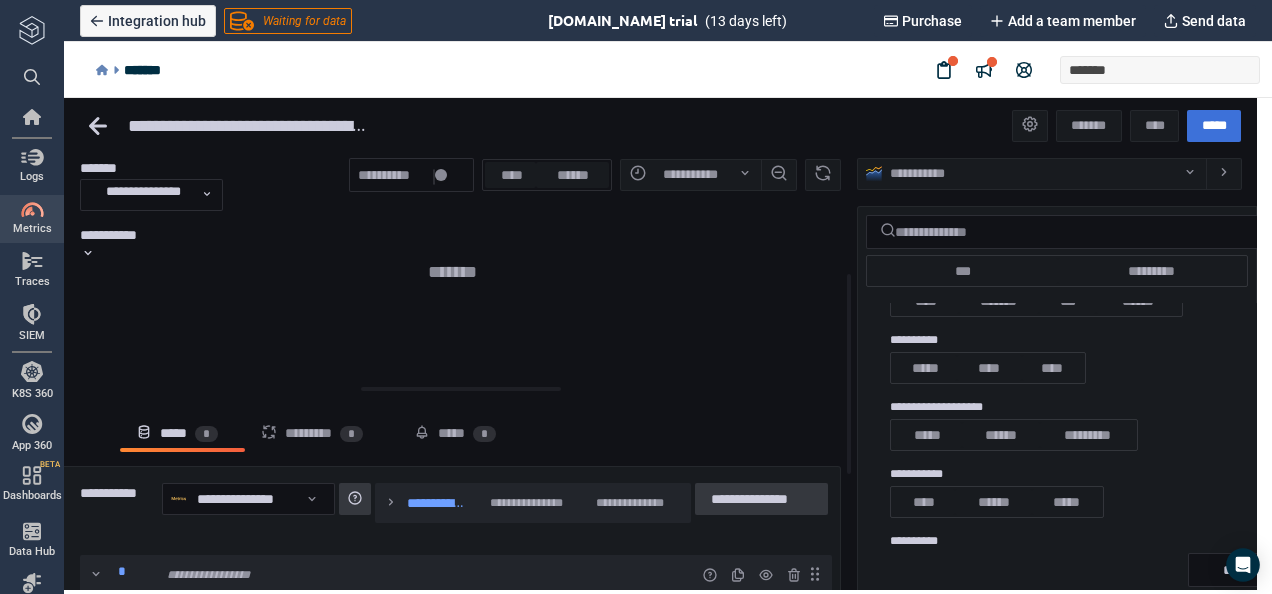 click on "**********" at bounding box center [143, 195] 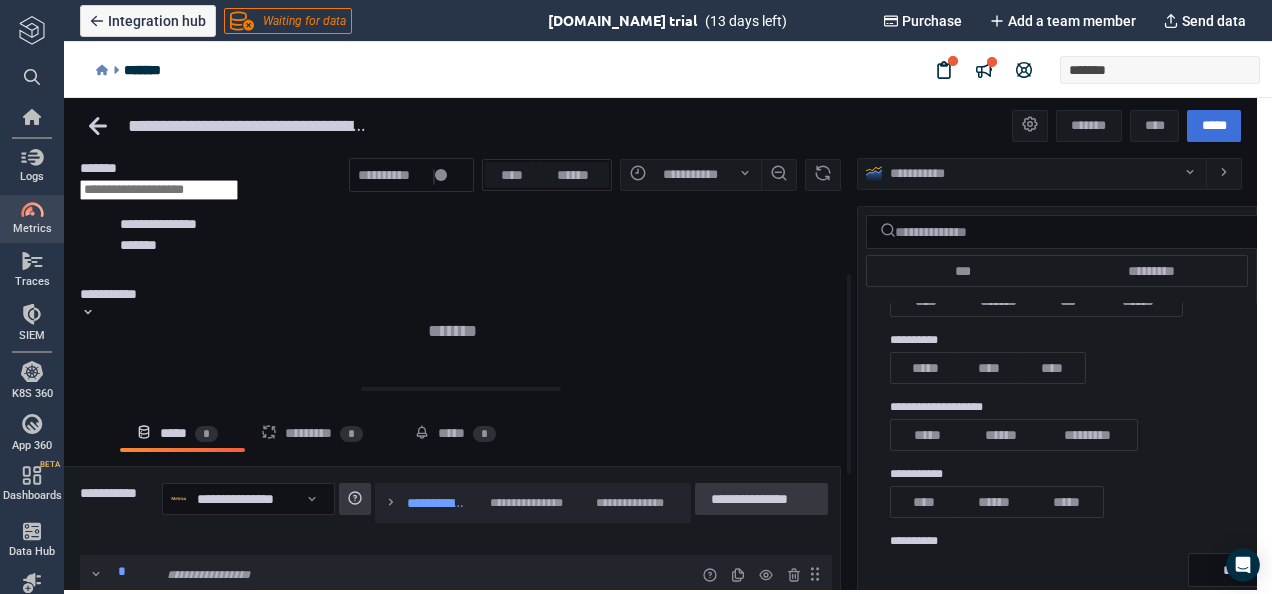 click at bounding box center [159, 190] 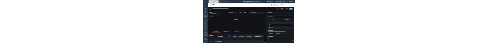 scroll, scrollTop: 2893, scrollLeft: 0, axis: vertical 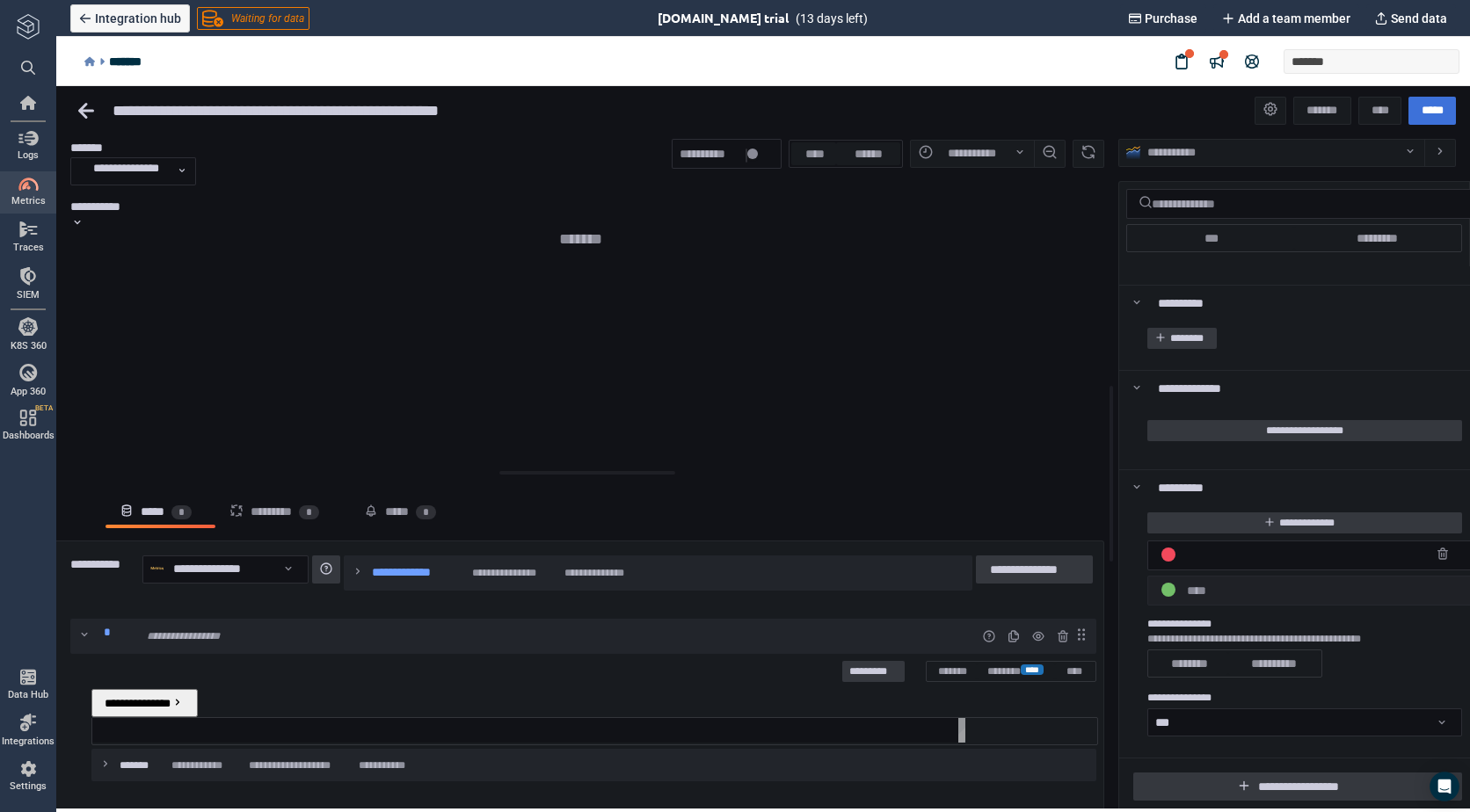 click on "*****" at bounding box center (122, 823) 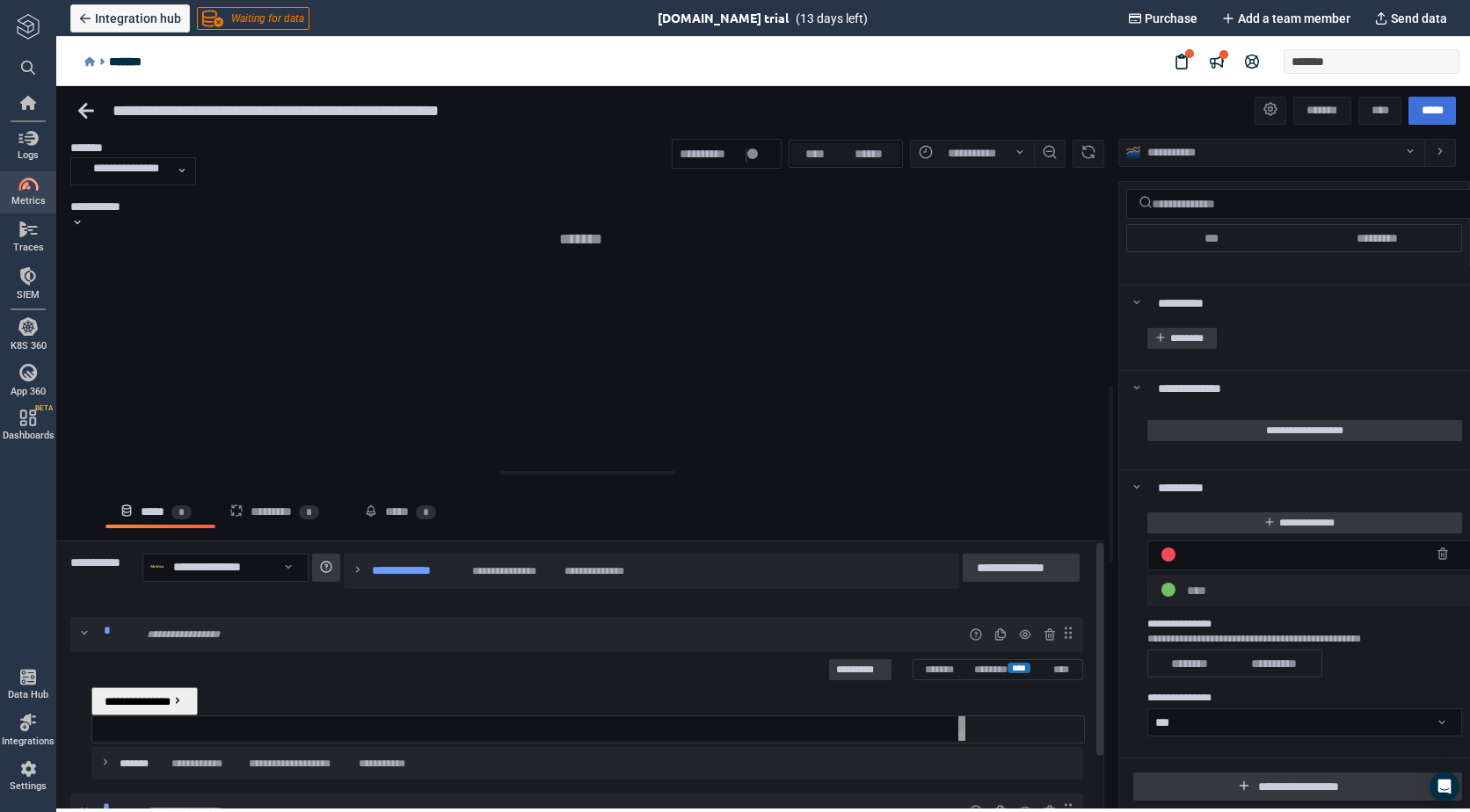 scroll, scrollTop: 0, scrollLeft: 0, axis: both 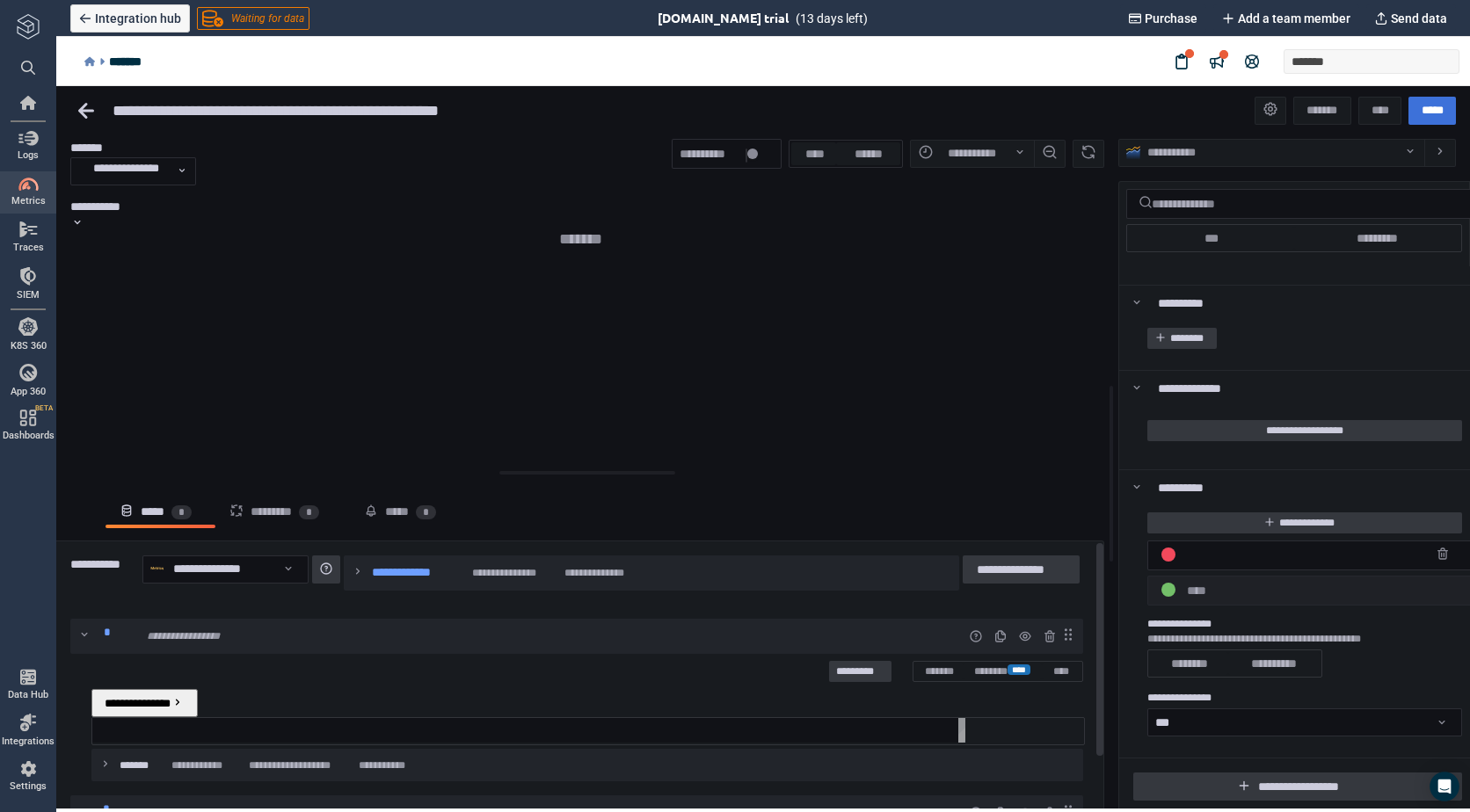 click at bounding box center (532, 729) 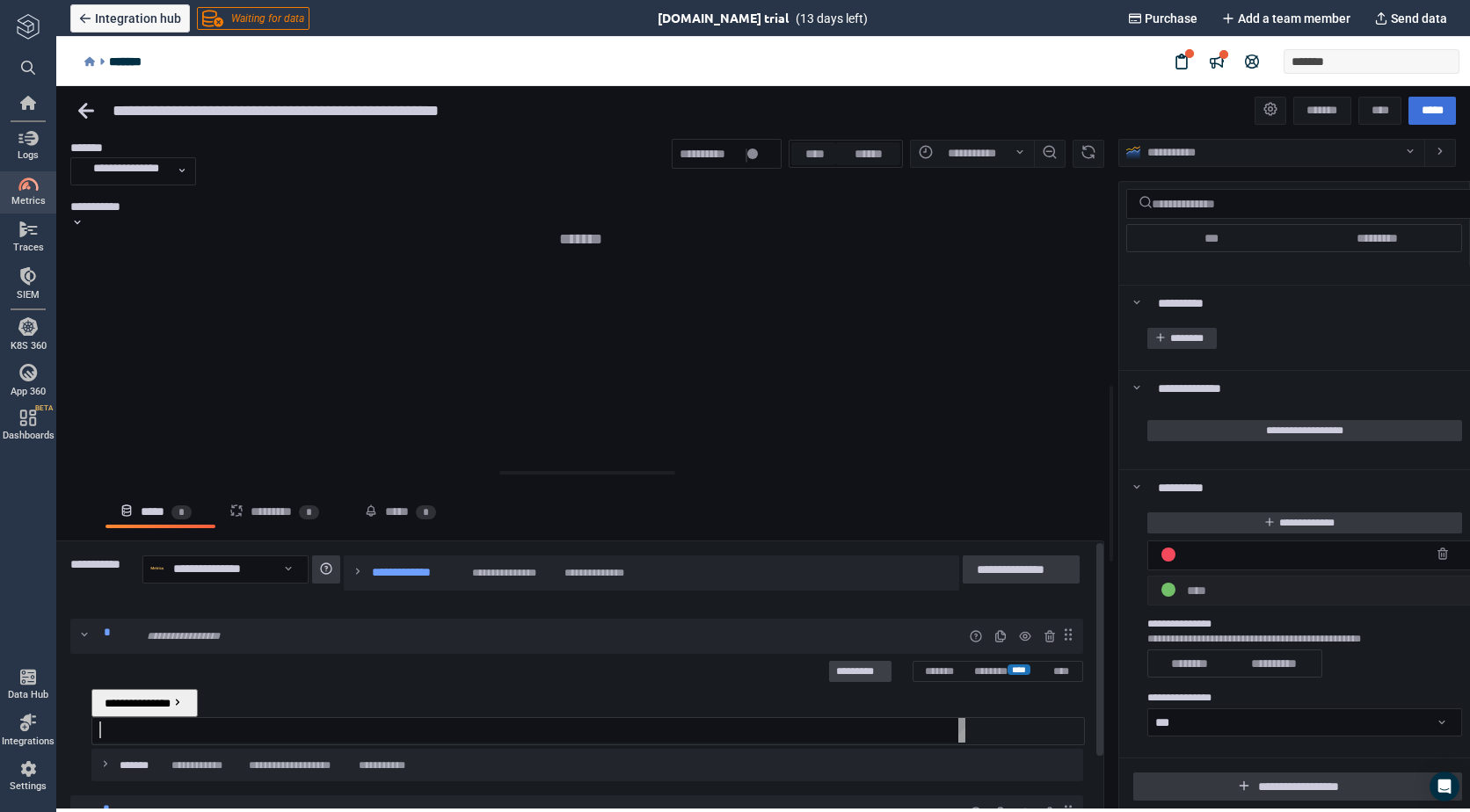 click on "*********" at bounding box center [860, 671] 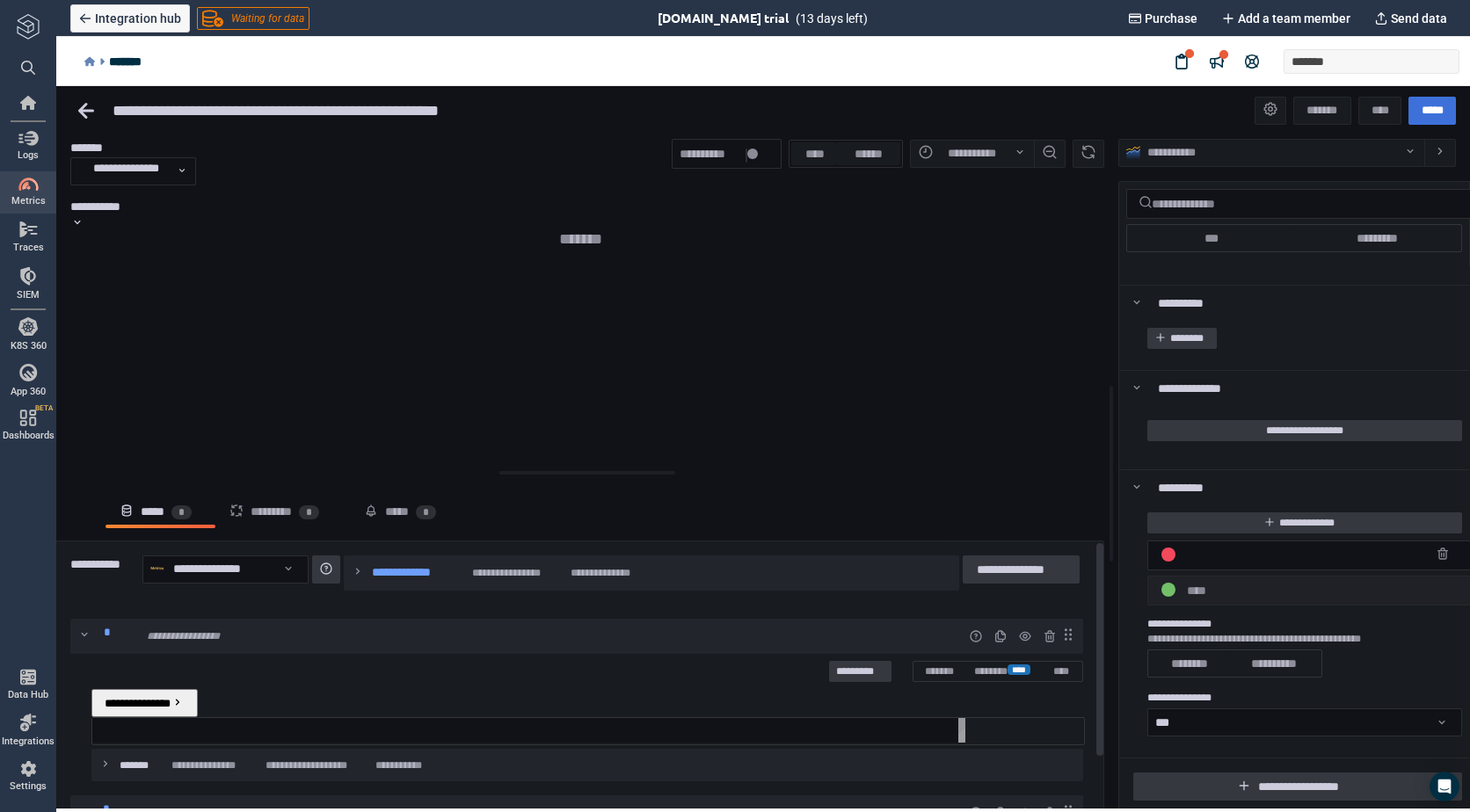 click at bounding box center (96, 729) 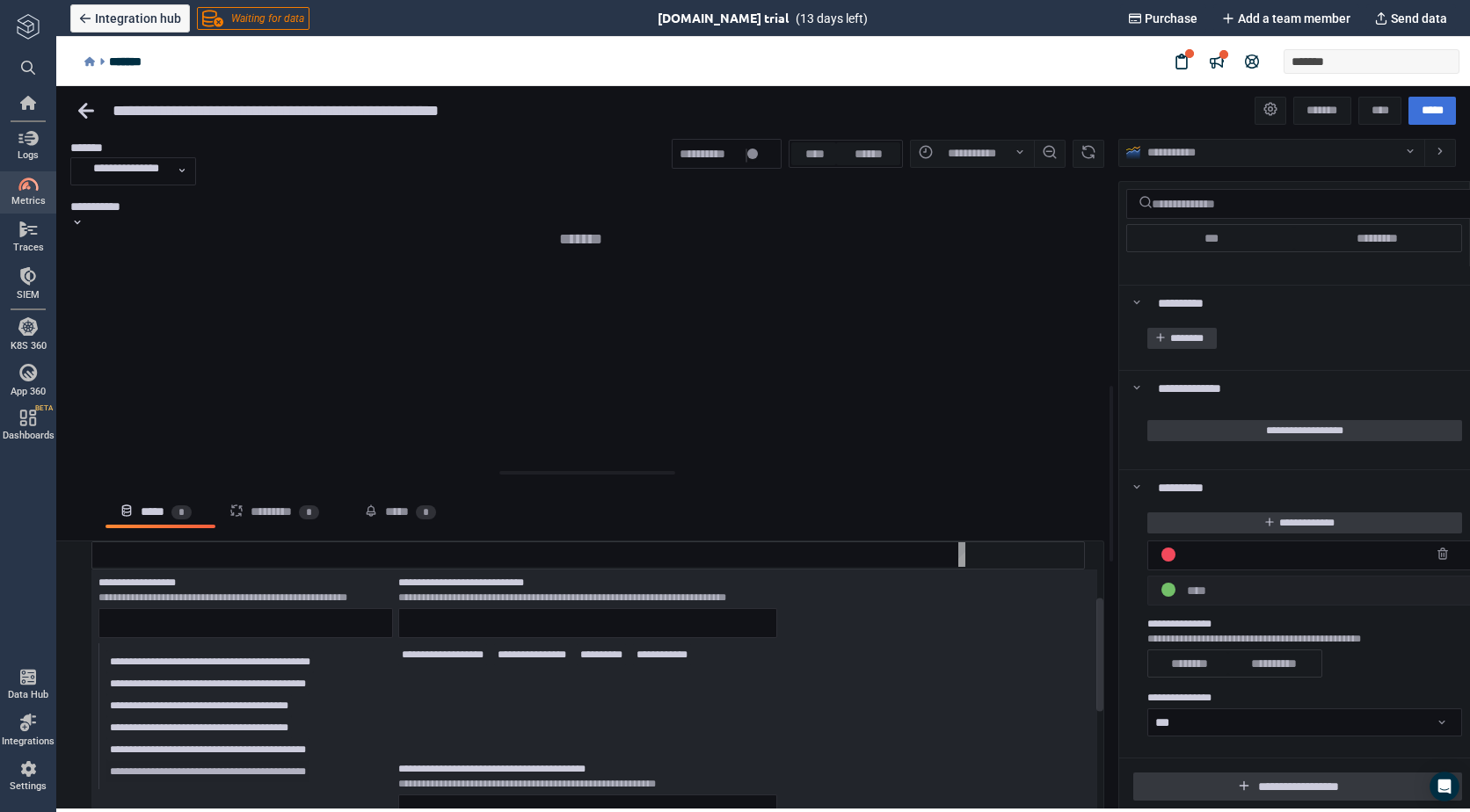 scroll, scrollTop: 88, scrollLeft: 0, axis: vertical 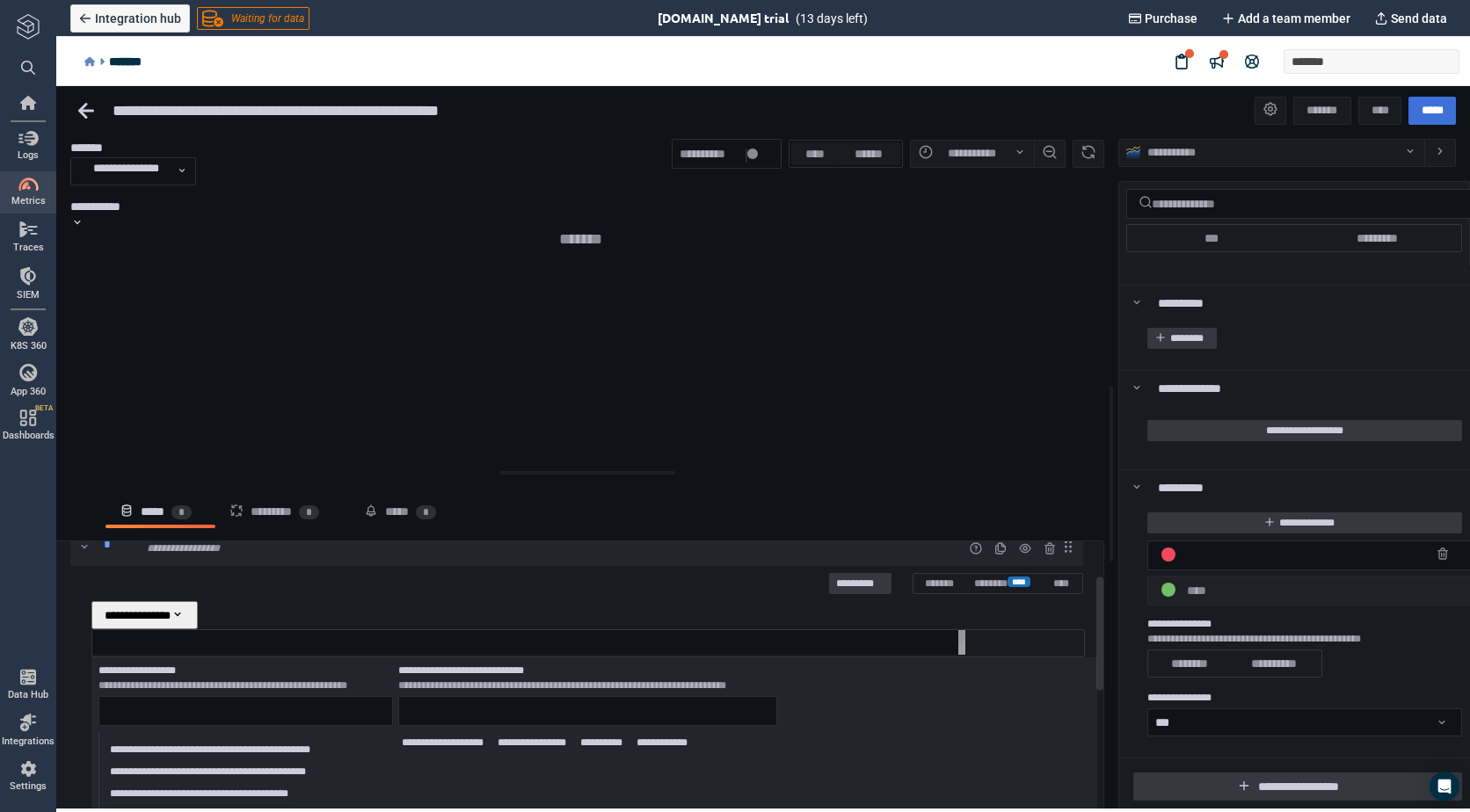 click on "**********" at bounding box center [199, 816] 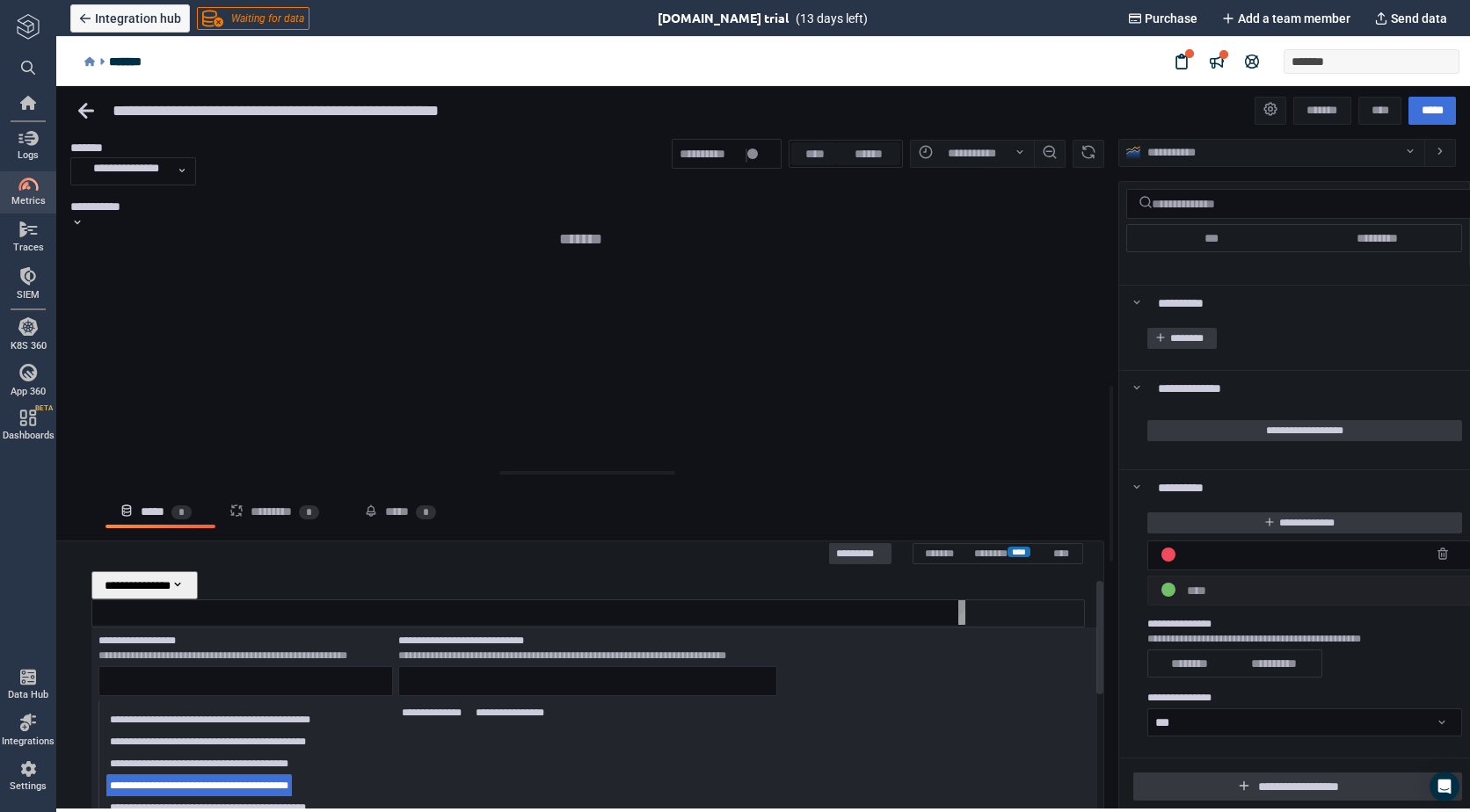 scroll, scrollTop: 88, scrollLeft: 0, axis: vertical 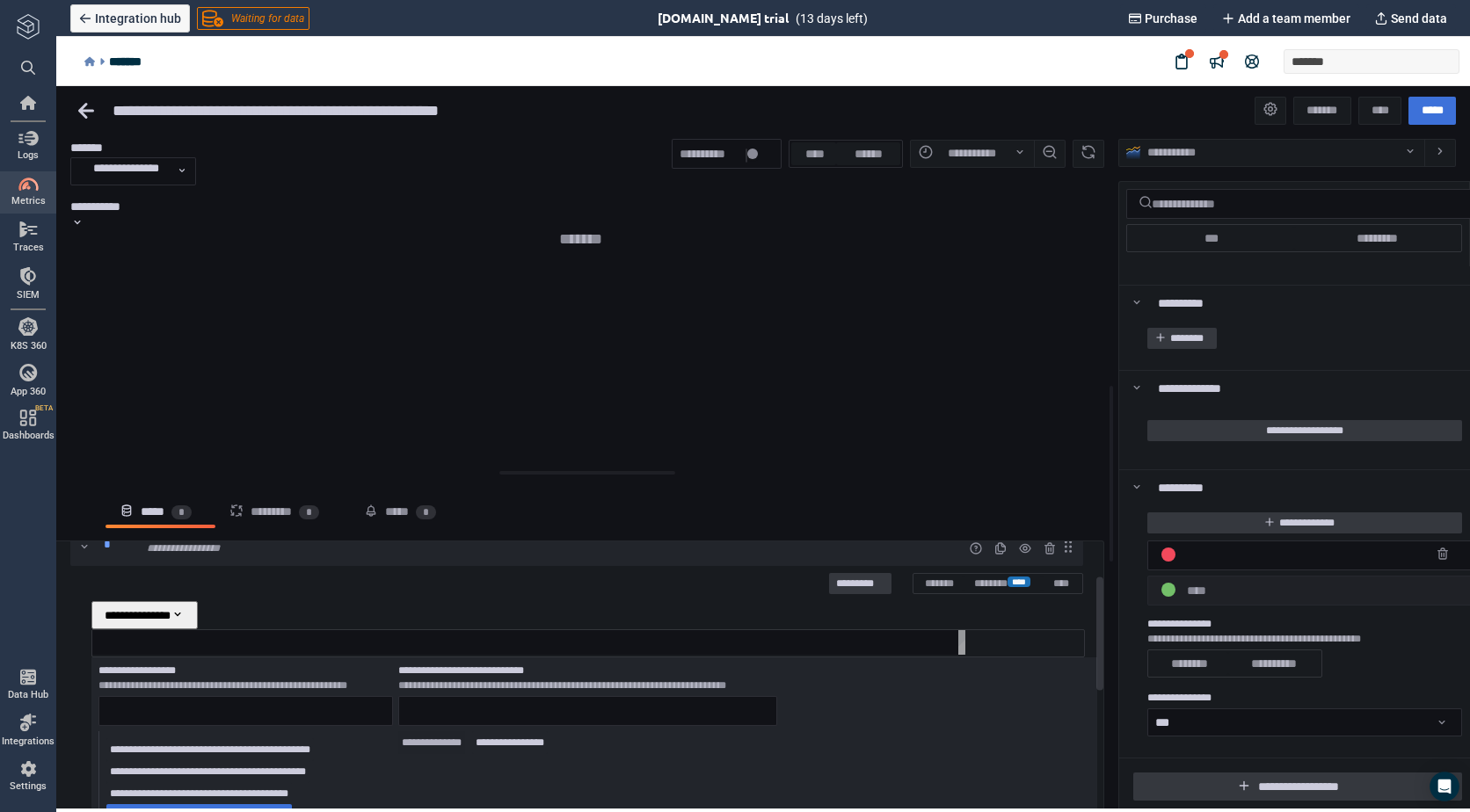 click on "**********" at bounding box center (432, 743) 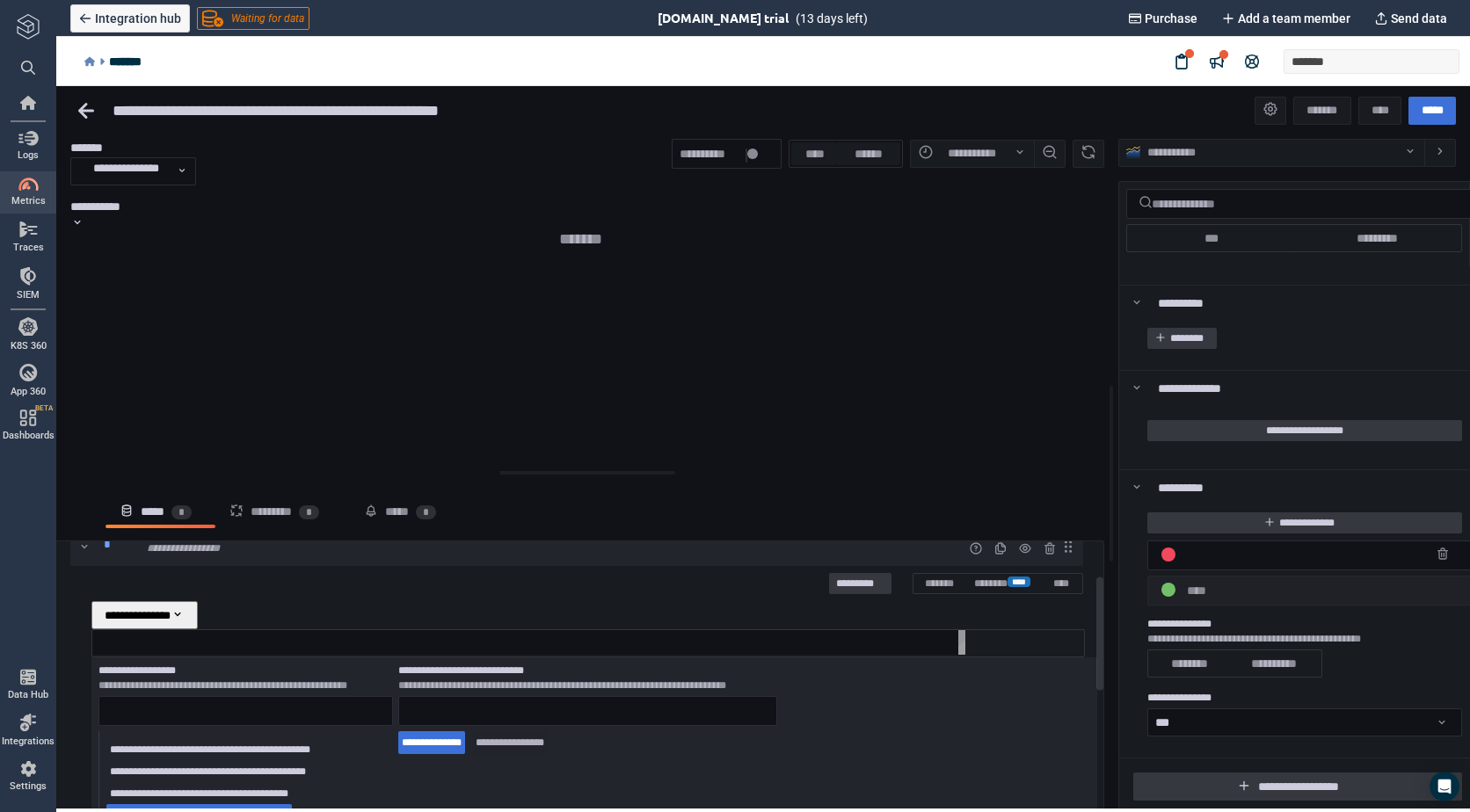 click on "**********" at bounding box center (510, 743) 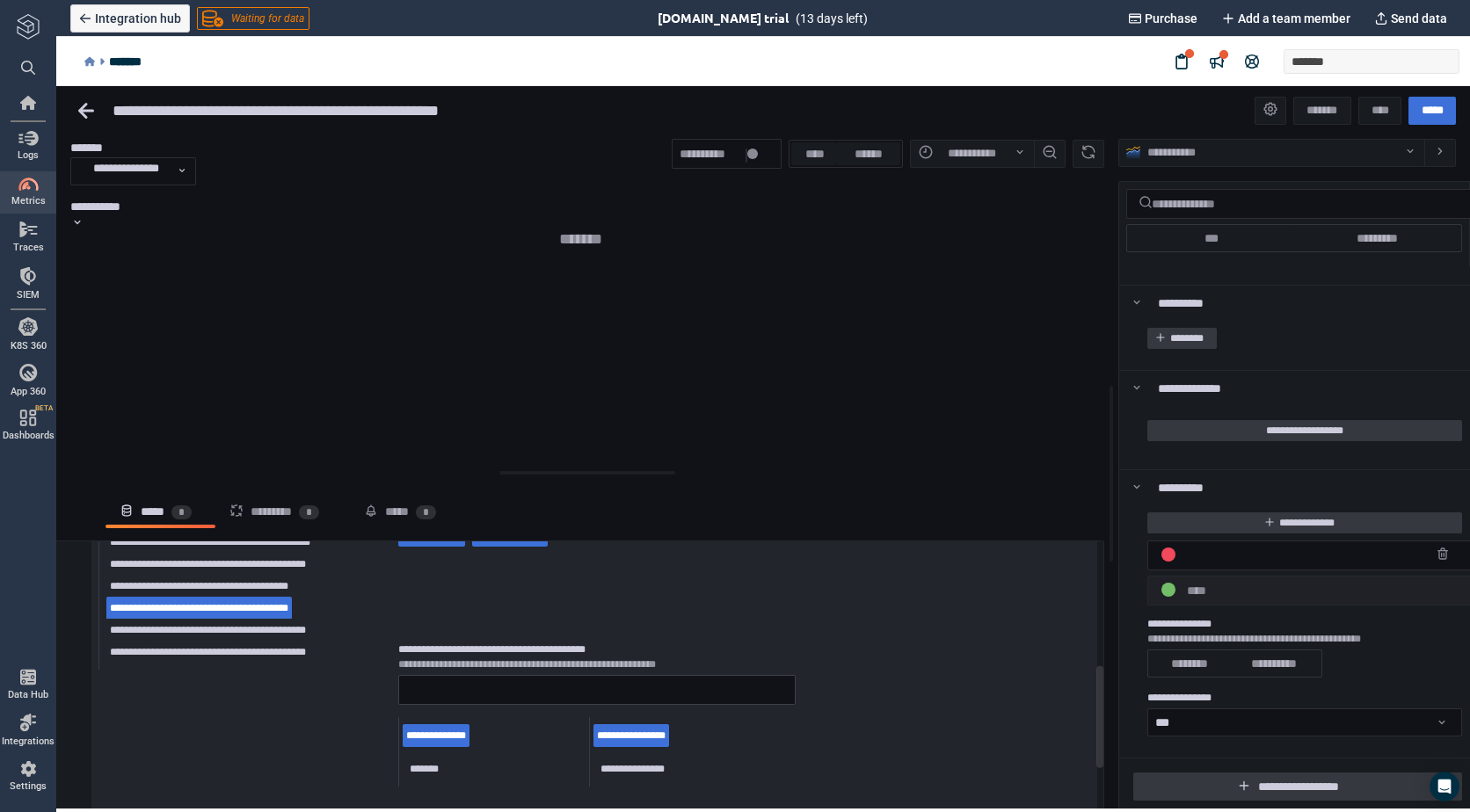 scroll, scrollTop: 264, scrollLeft: 0, axis: vertical 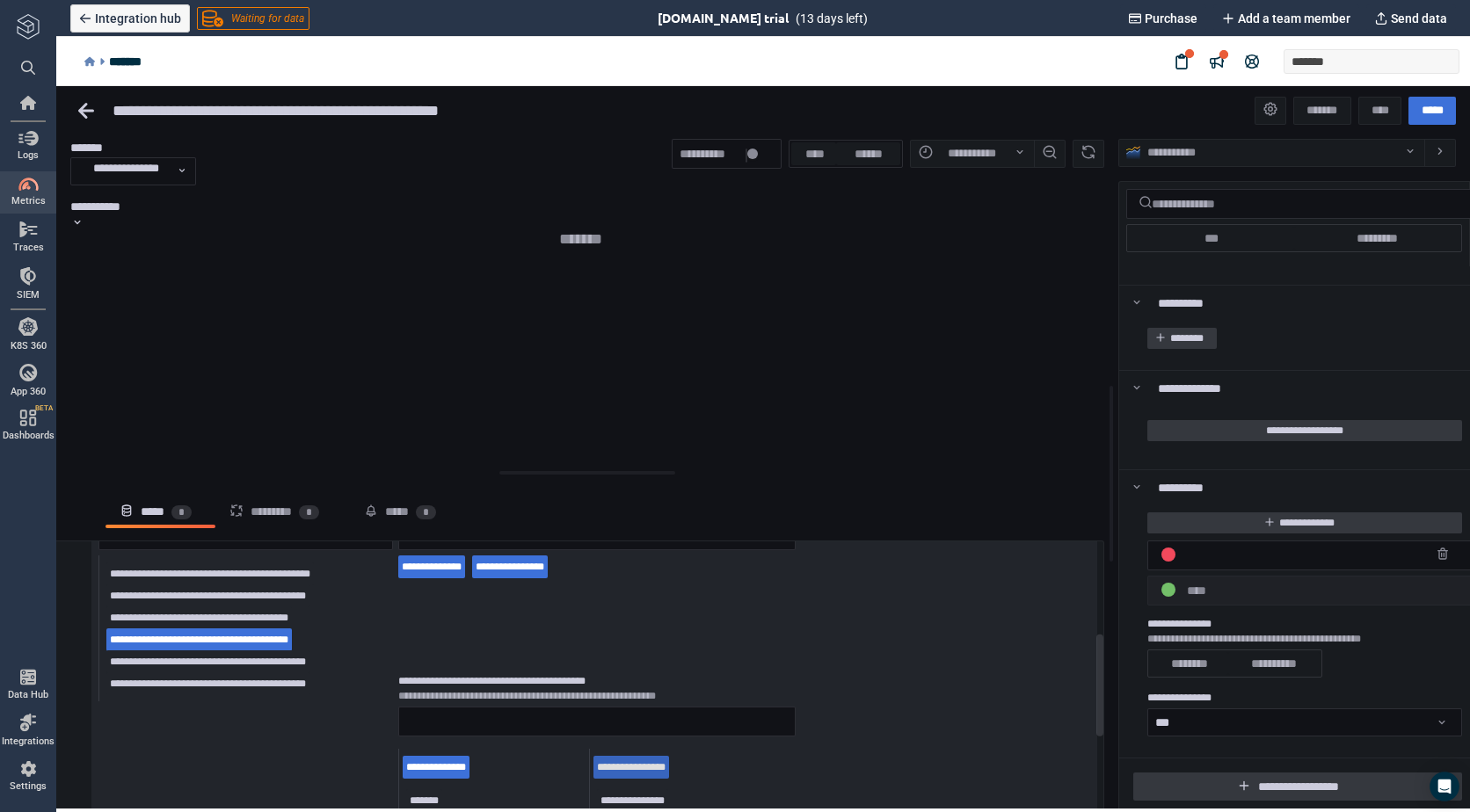 click on "**********" at bounding box center (631, 767) 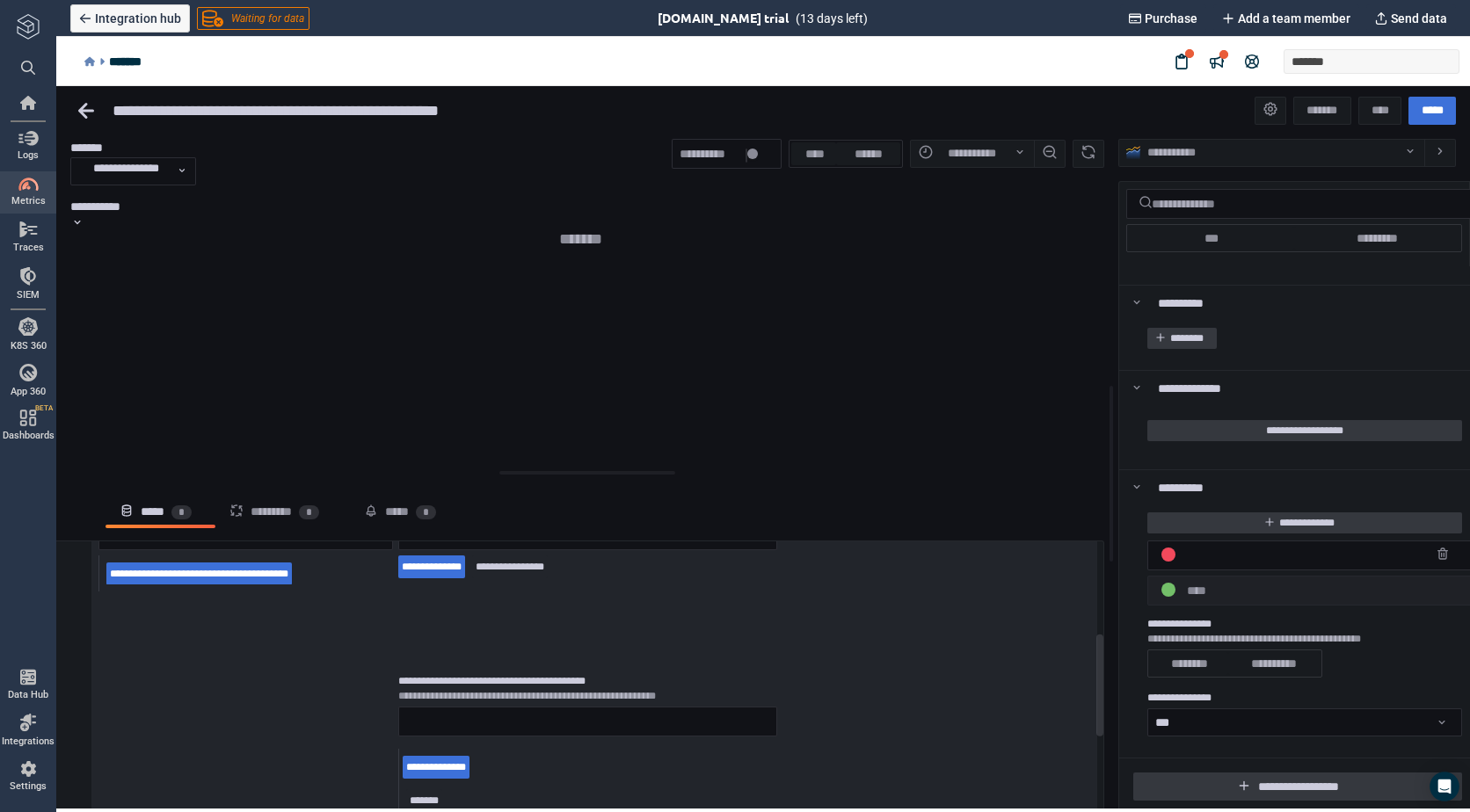 scroll, scrollTop: 88, scrollLeft: 0, axis: vertical 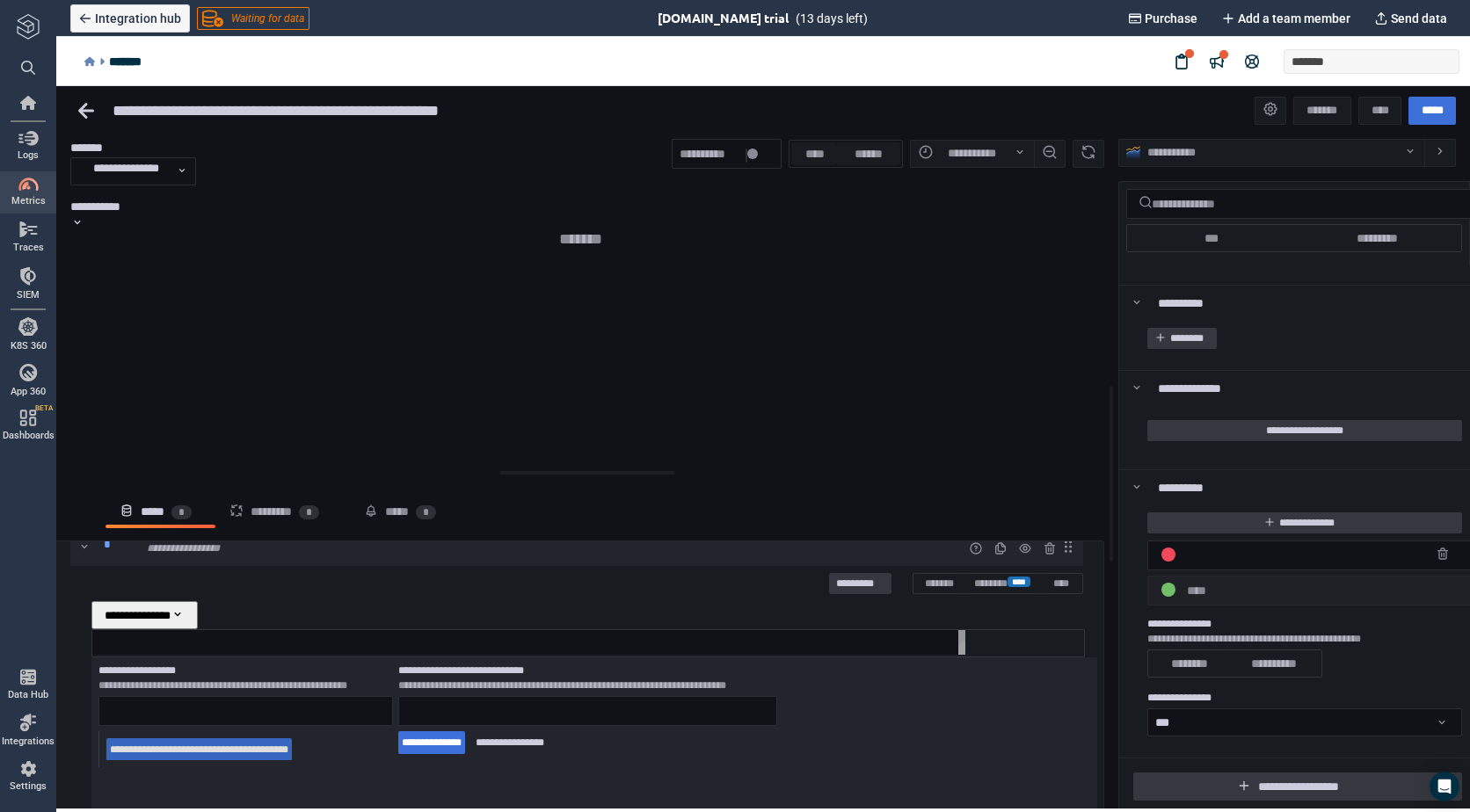 click on "**********" at bounding box center [199, 750] 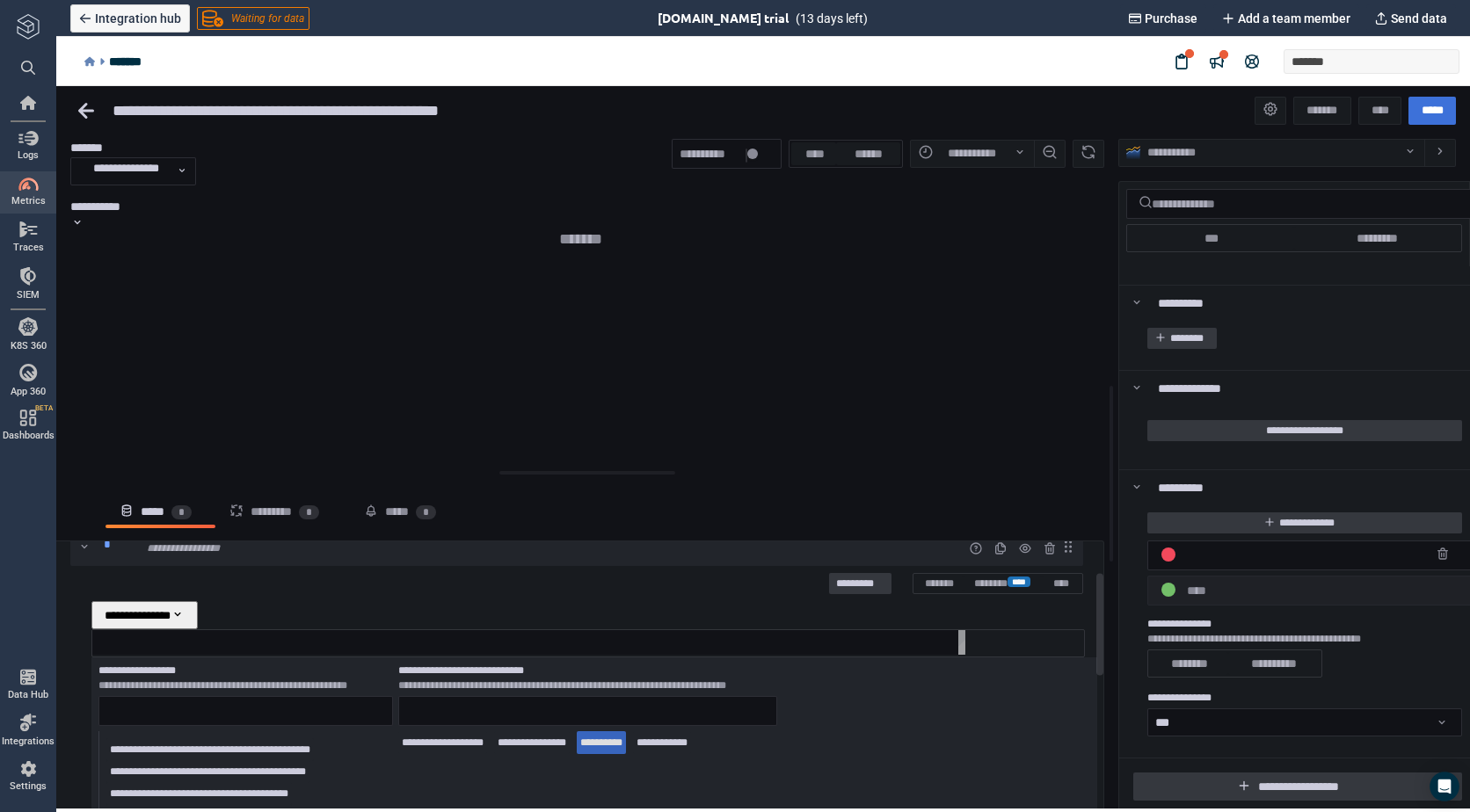 click on "**********" at bounding box center [601, 743] 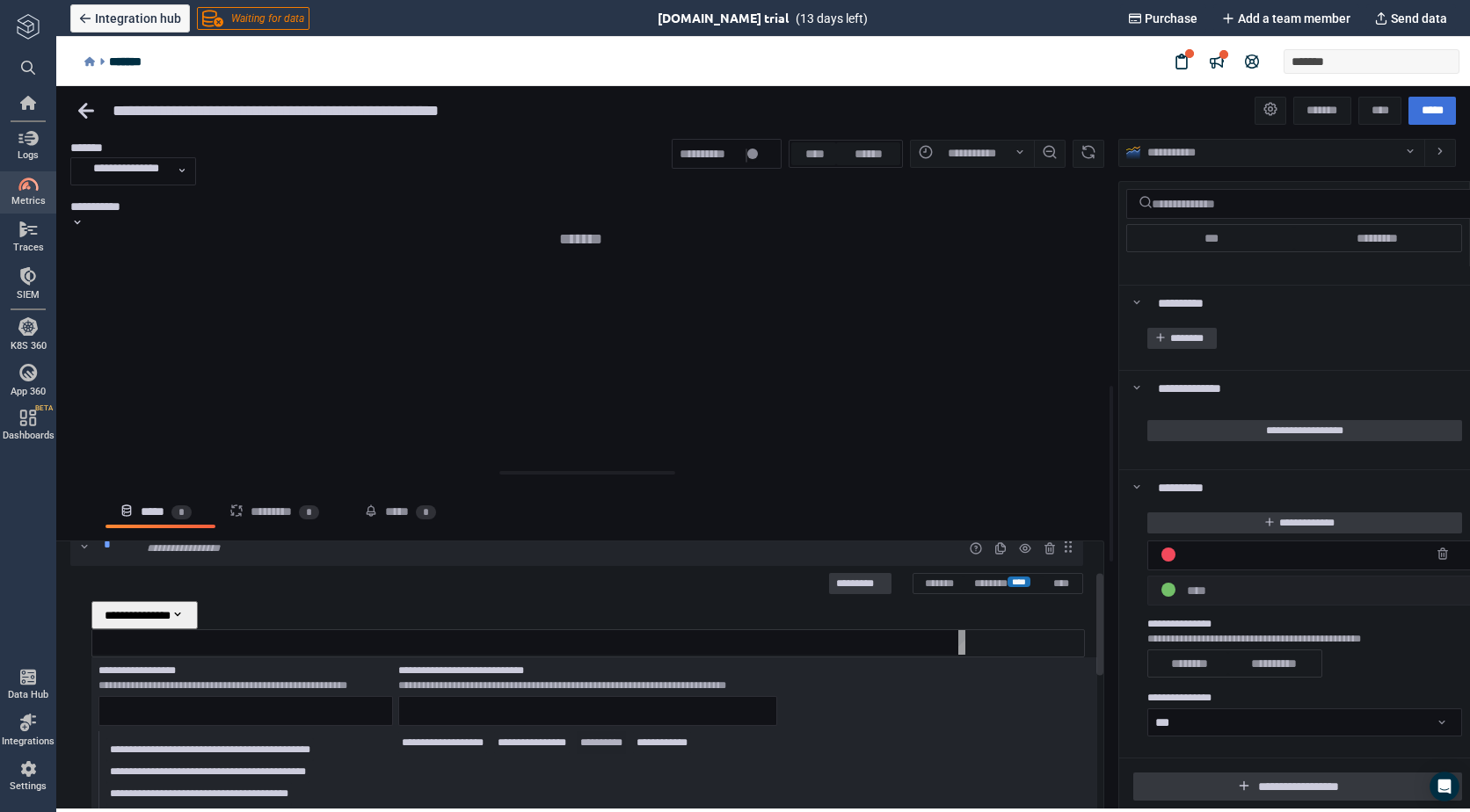 click on "**********" at bounding box center (601, 743) 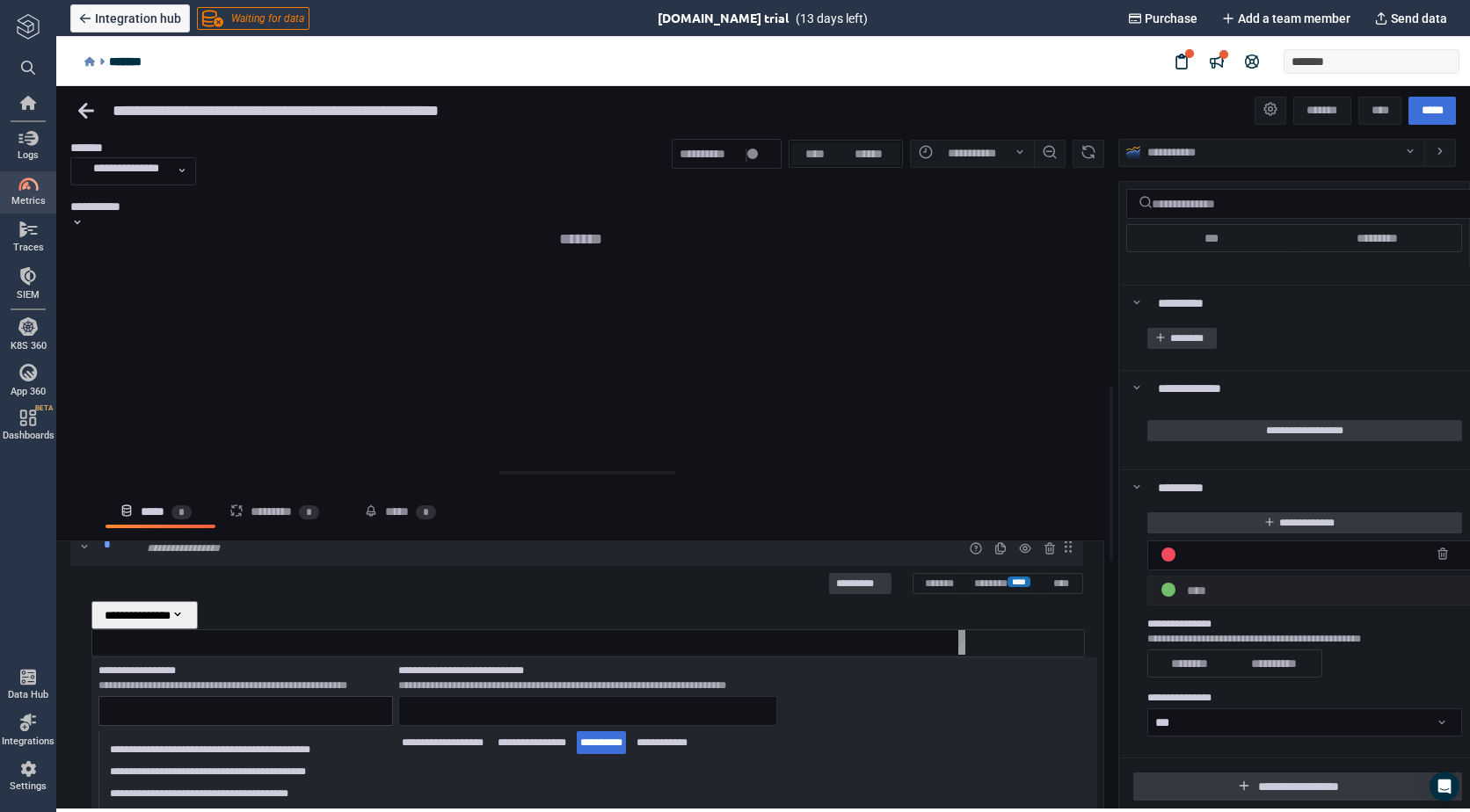 scroll, scrollTop: 176, scrollLeft: 0, axis: vertical 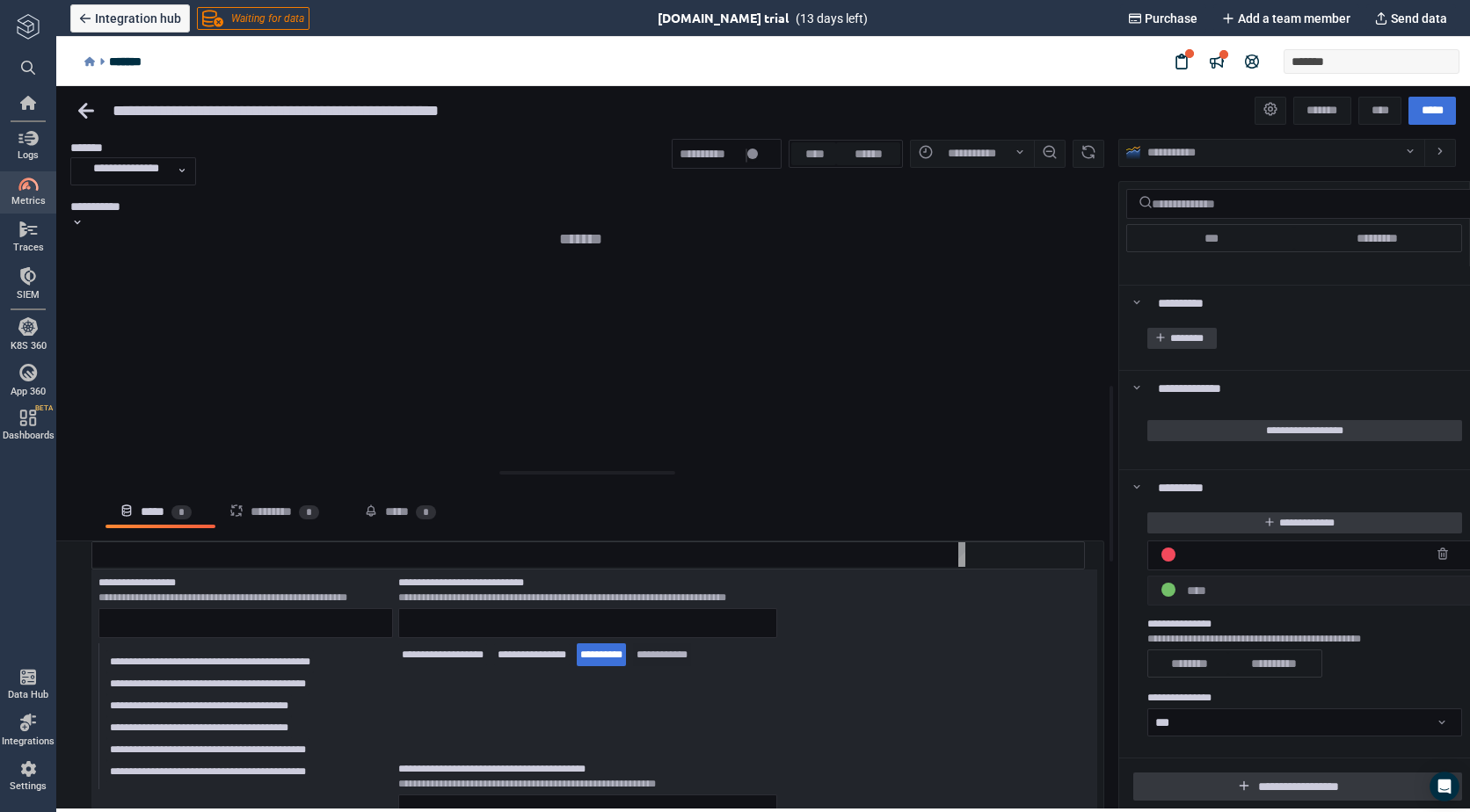 click on "**********" at bounding box center [662, 655] 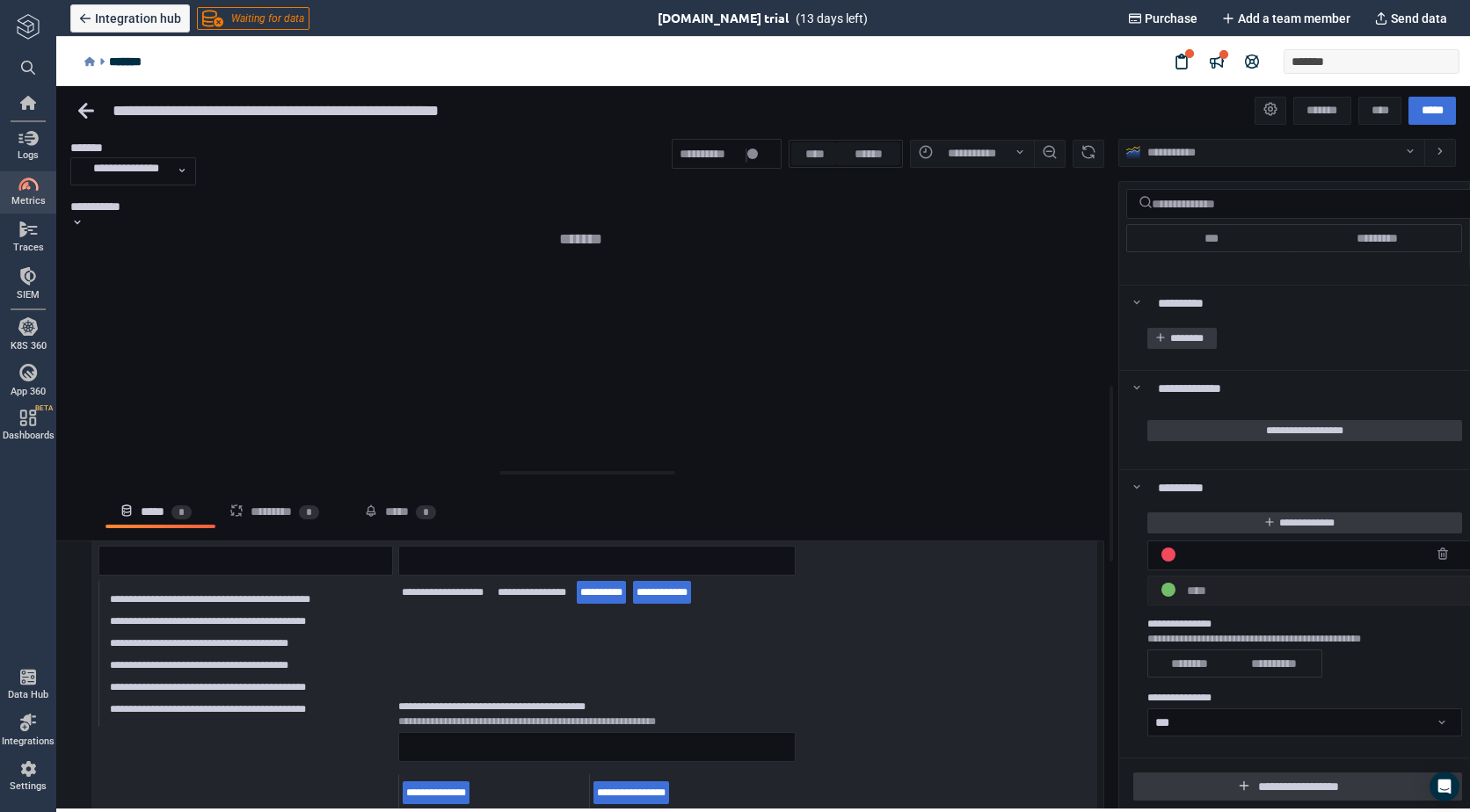 scroll, scrollTop: 352, scrollLeft: 0, axis: vertical 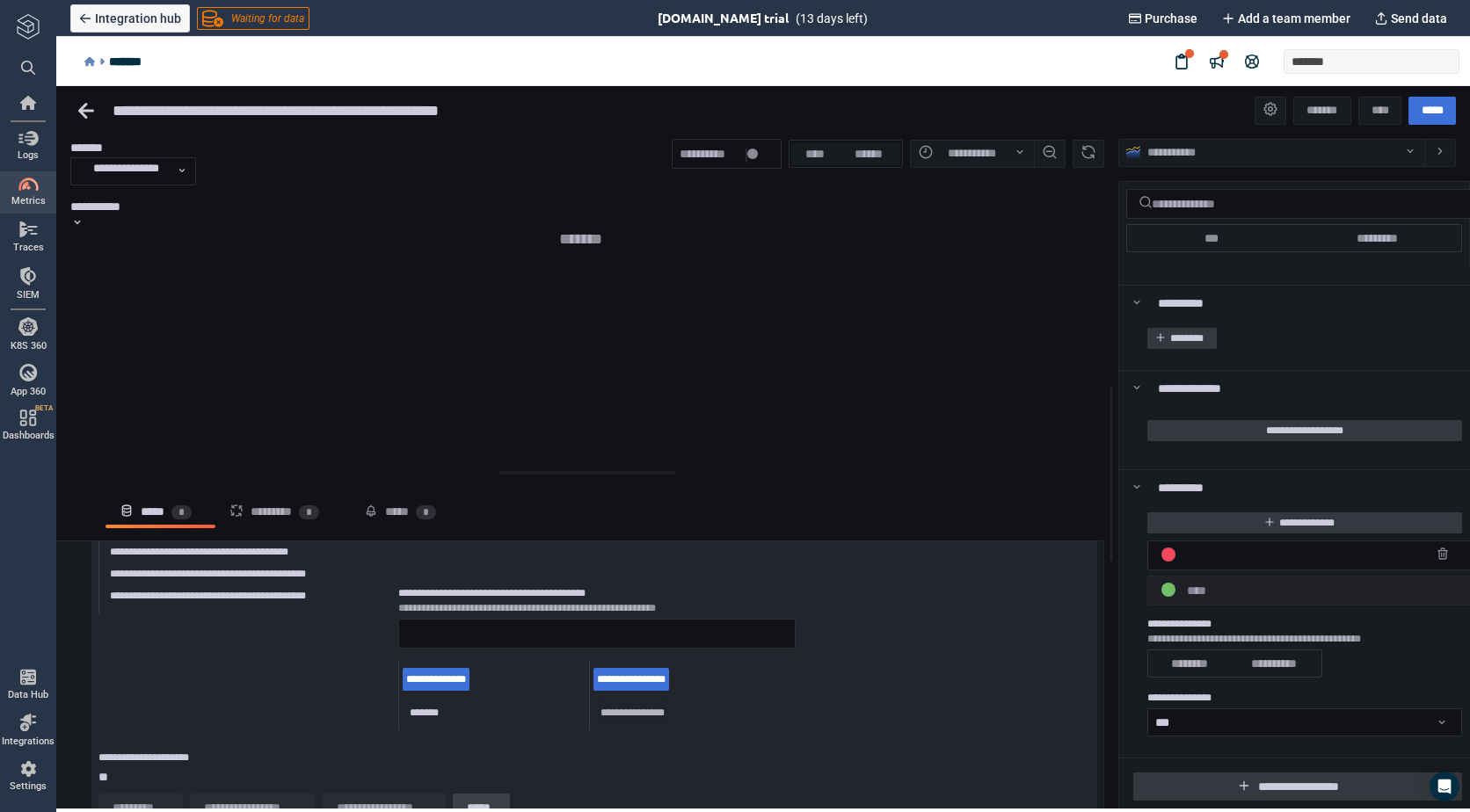 click on "**********" at bounding box center (632, 713) 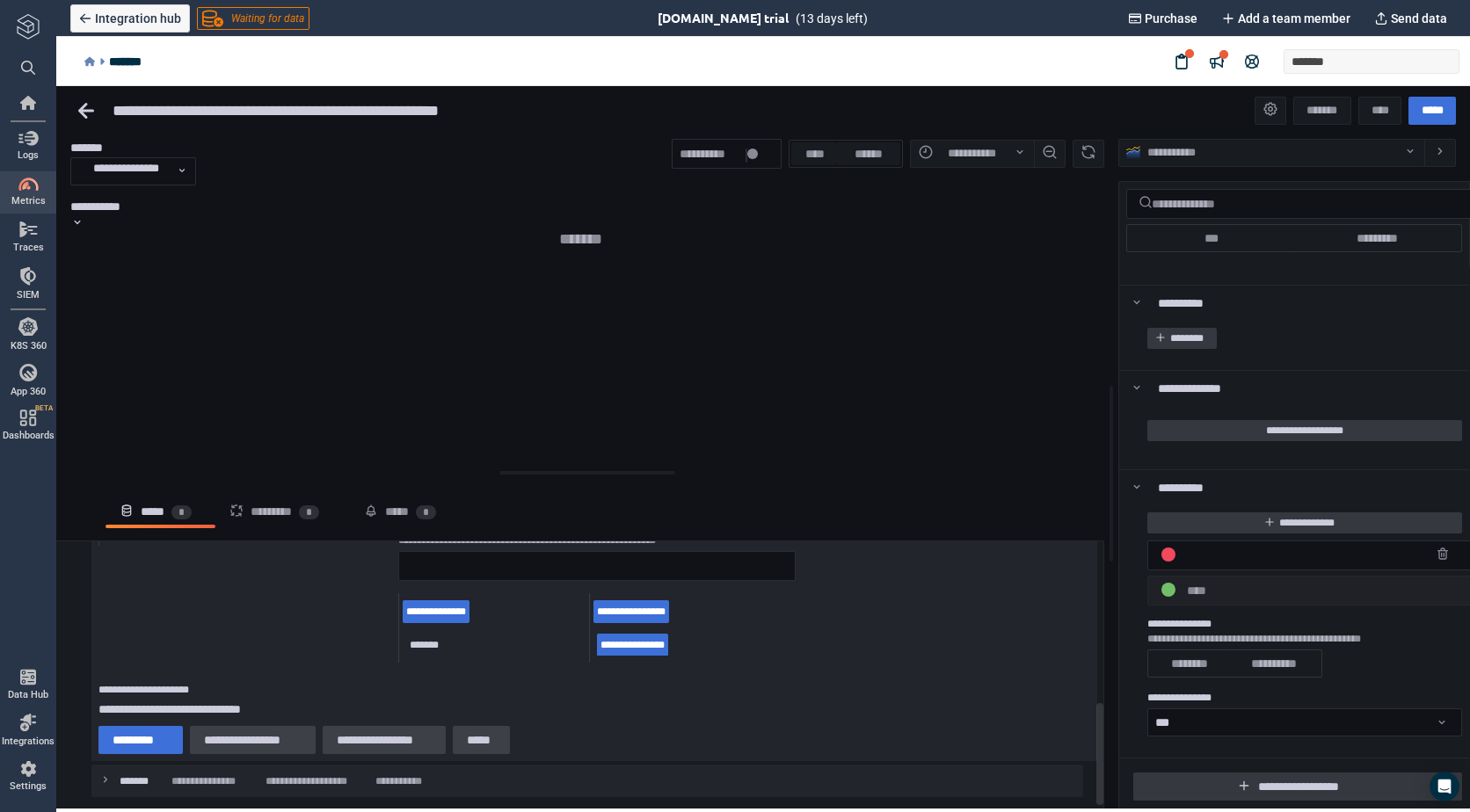 scroll, scrollTop: 527, scrollLeft: 0, axis: vertical 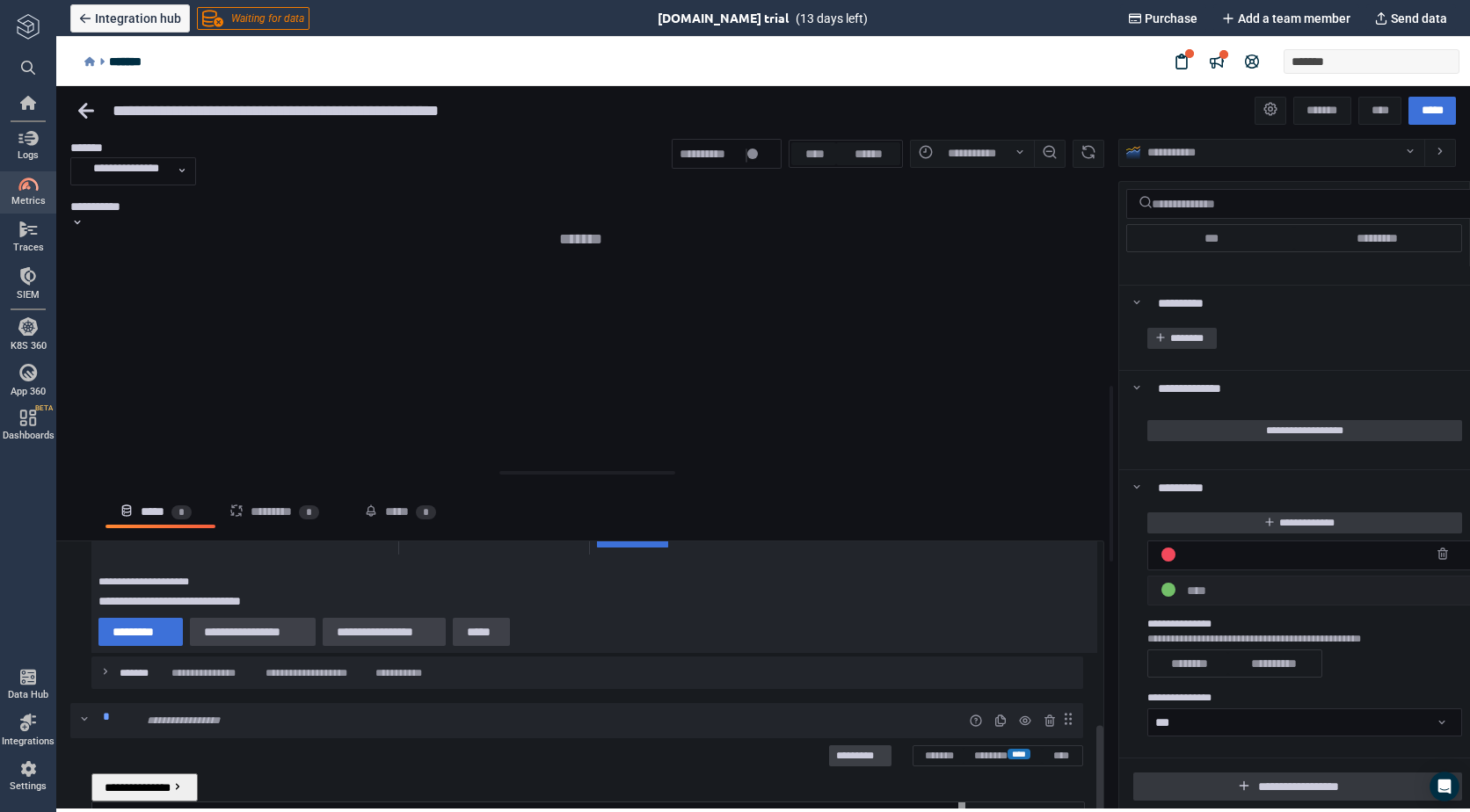 click on "*********" at bounding box center [860, 756] 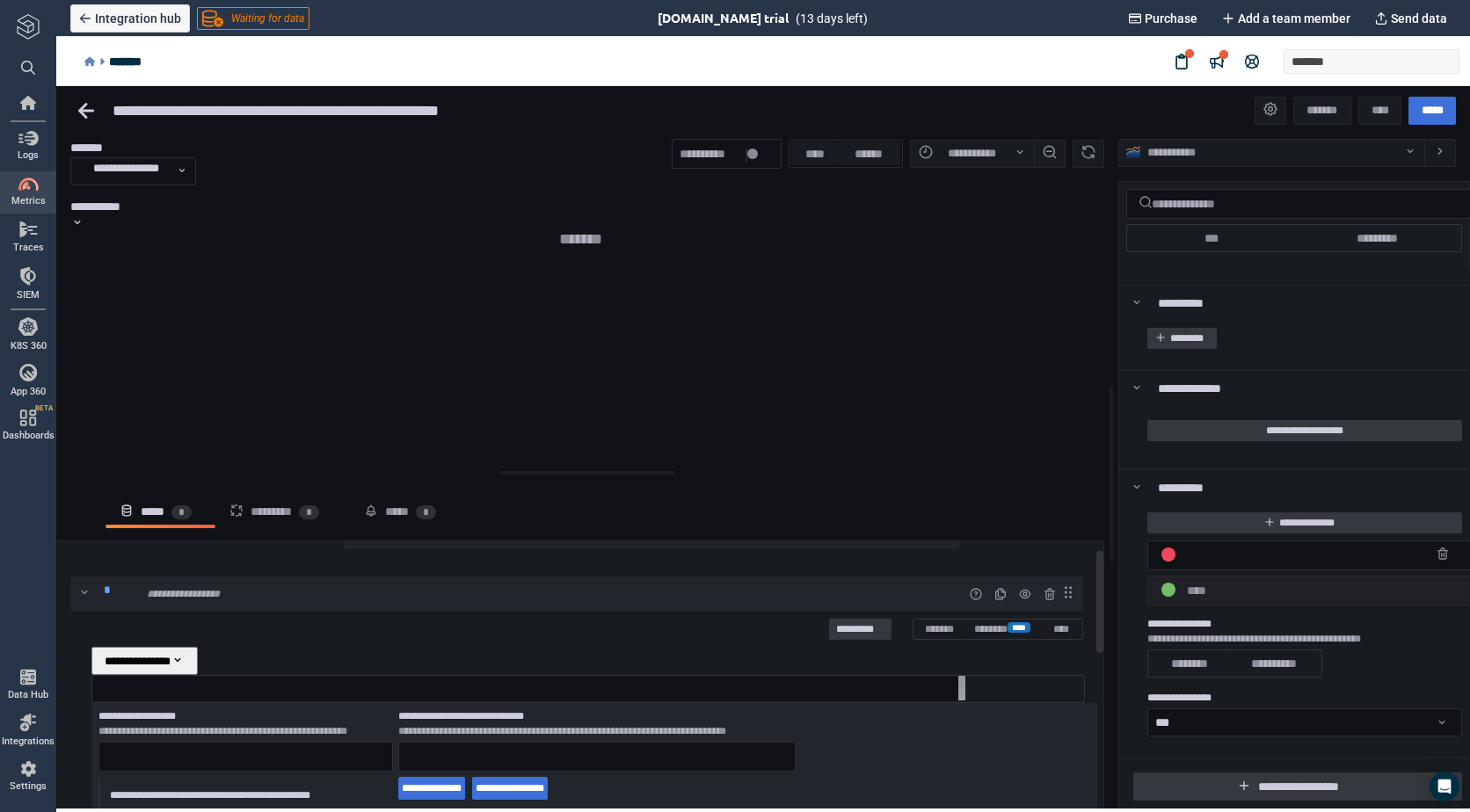 scroll, scrollTop: 11, scrollLeft: 0, axis: vertical 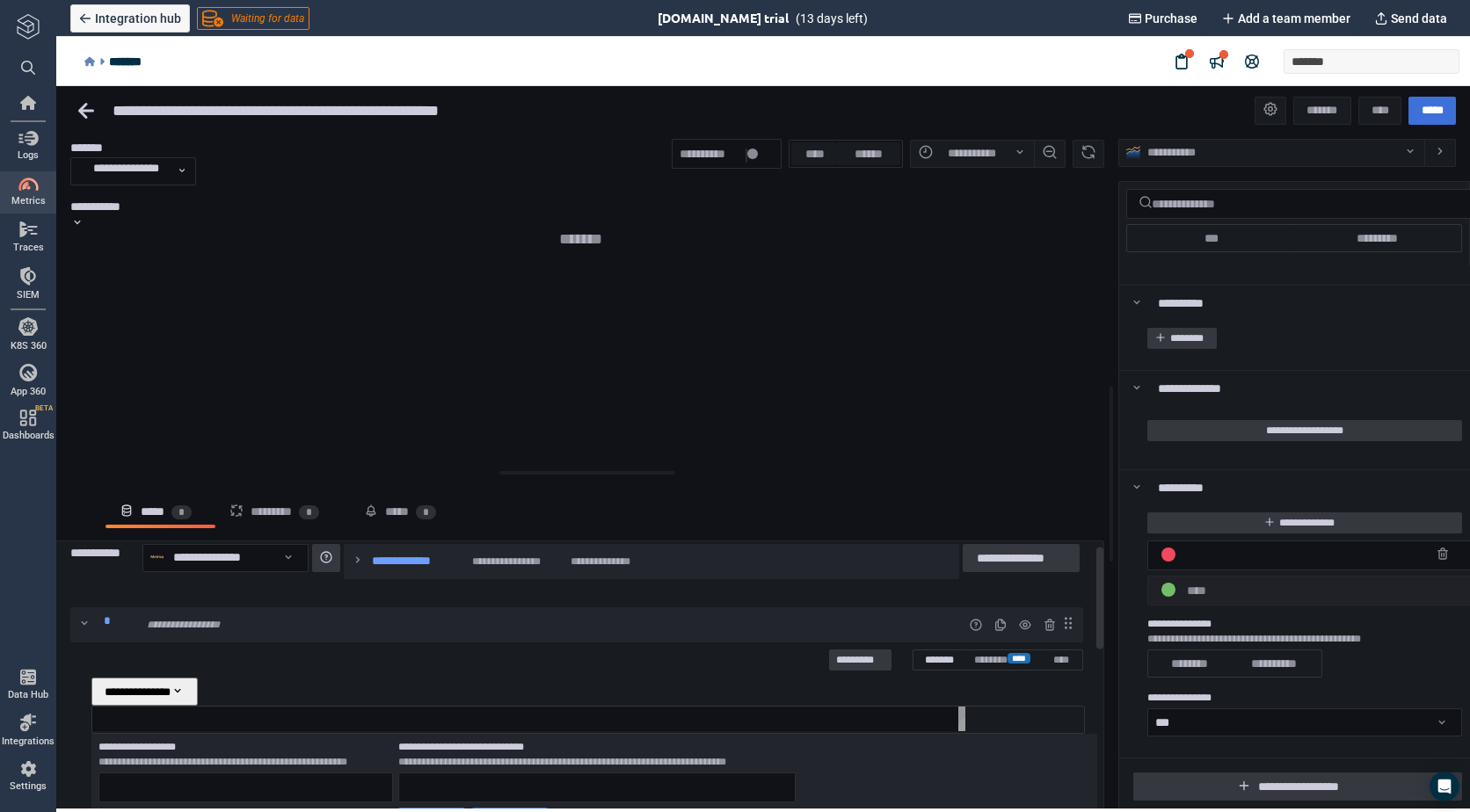 click on "*******" at bounding box center [940, 660] 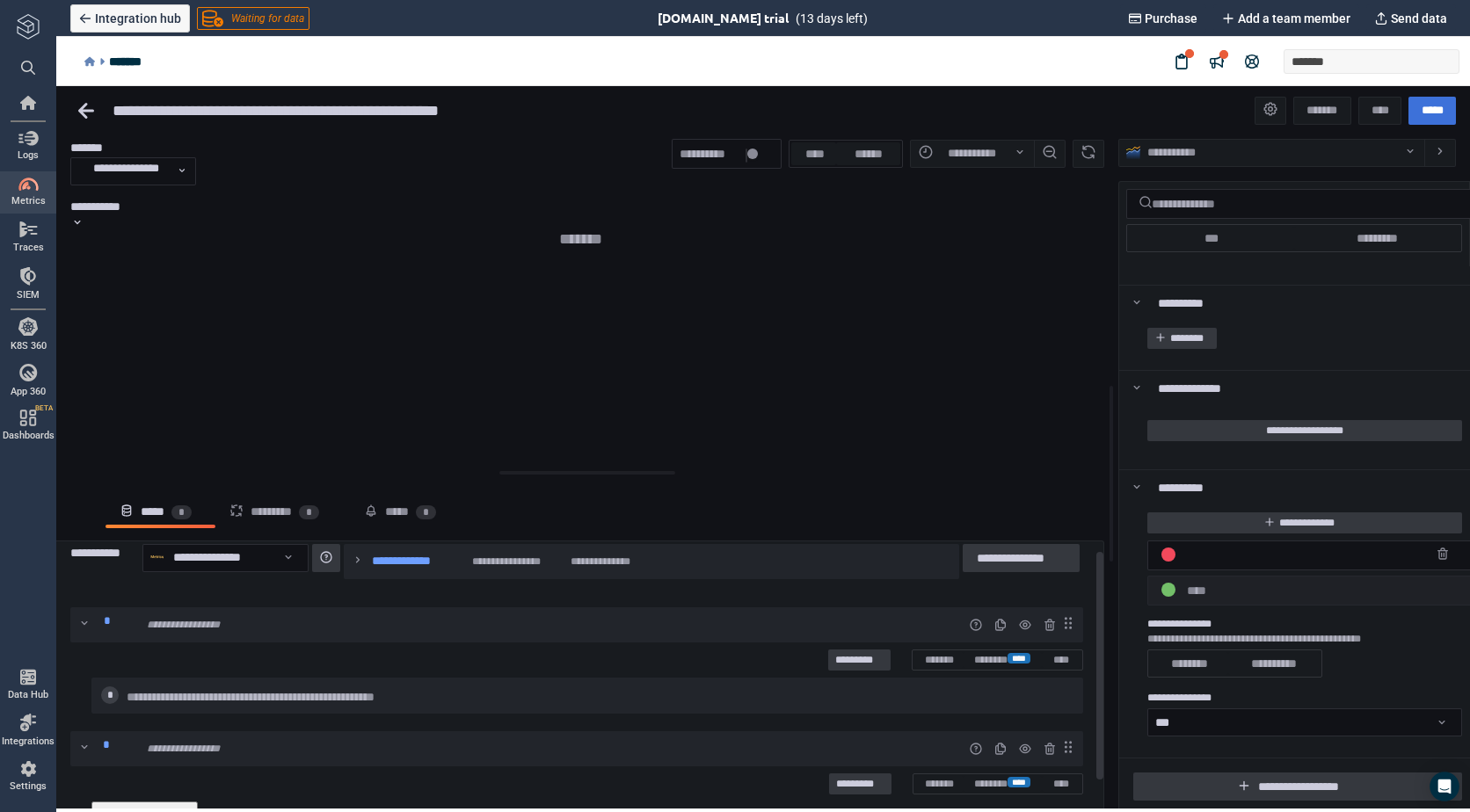 scroll, scrollTop: 79, scrollLeft: 0, axis: vertical 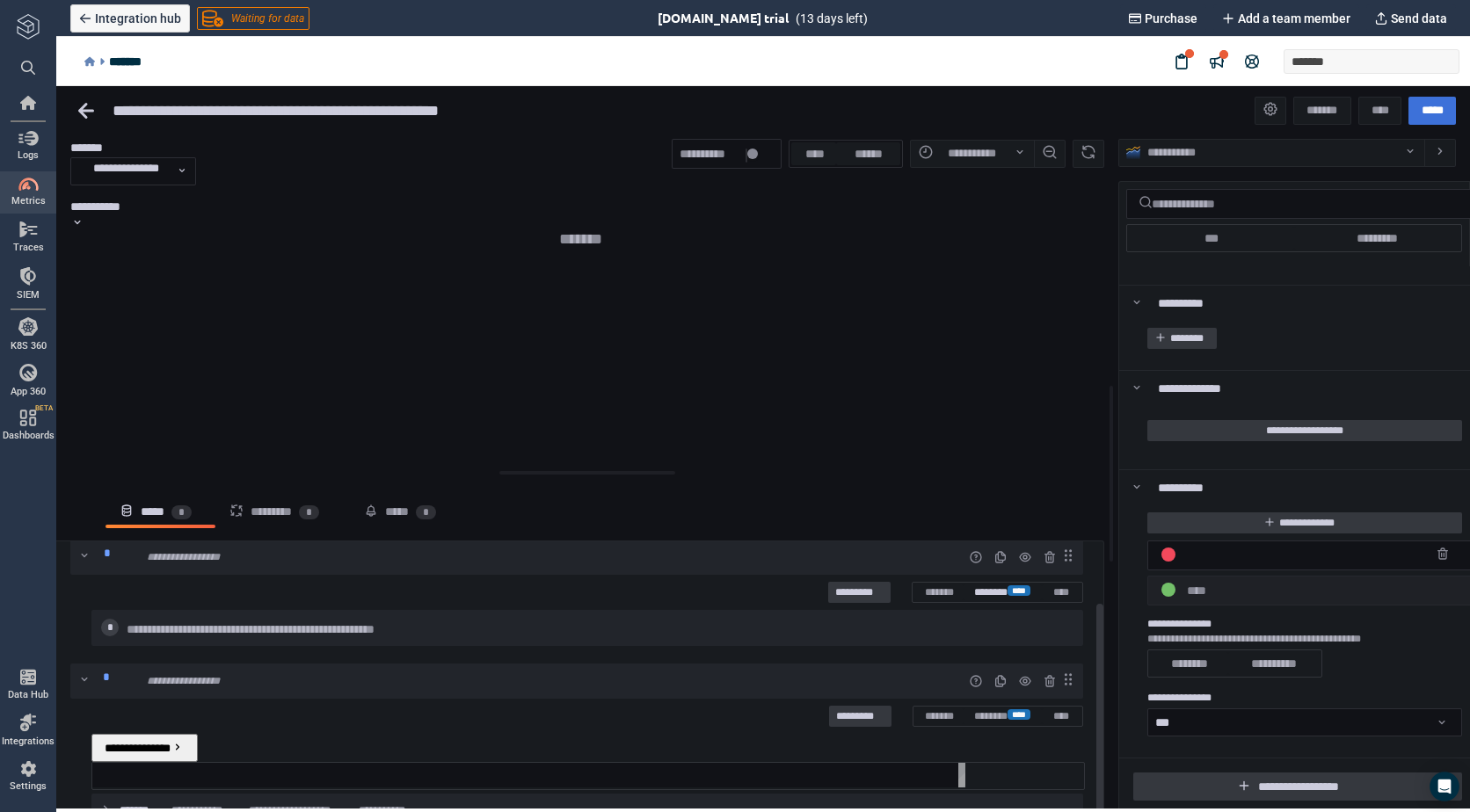 click on "*******   ****" at bounding box center [1002, 592] 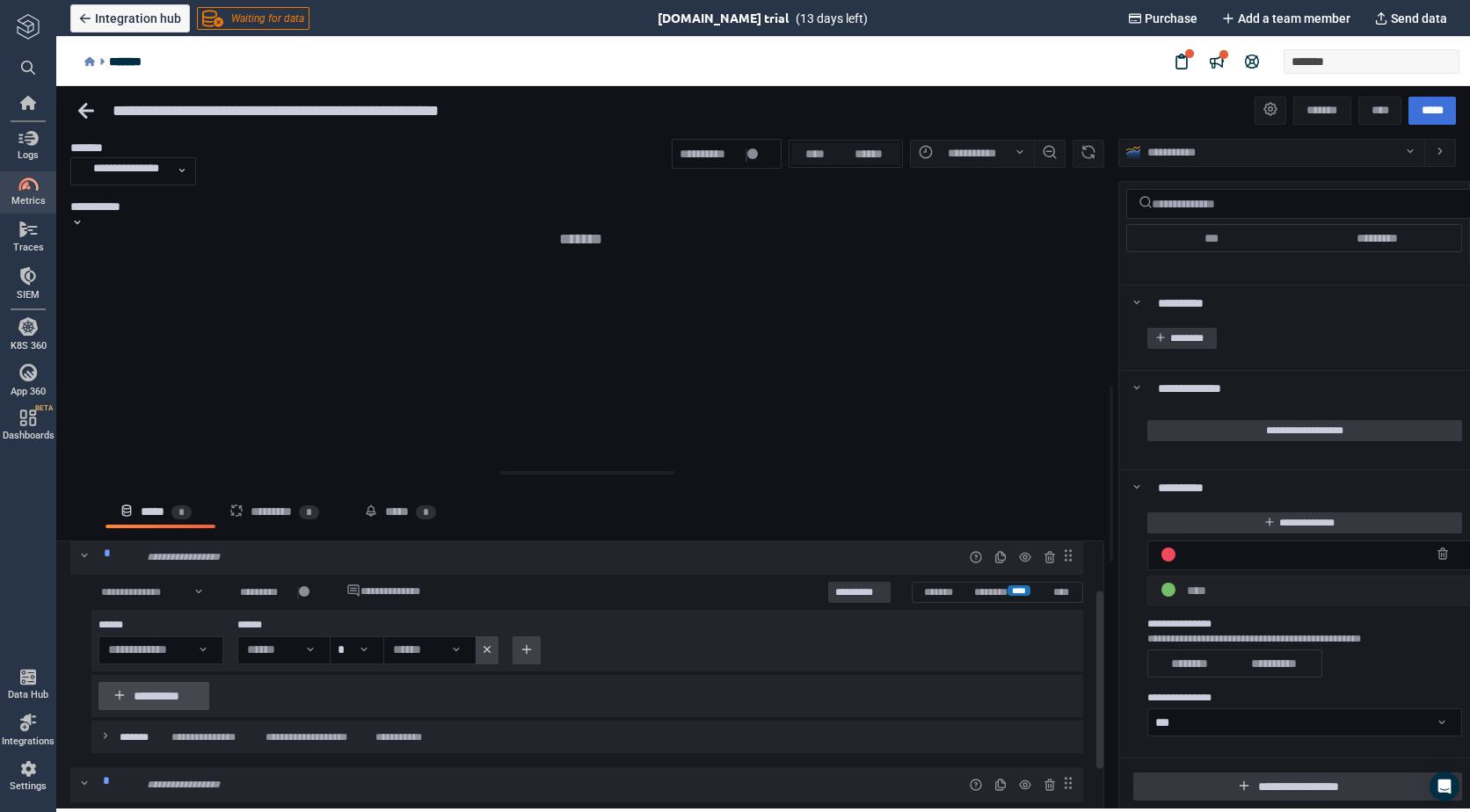 click 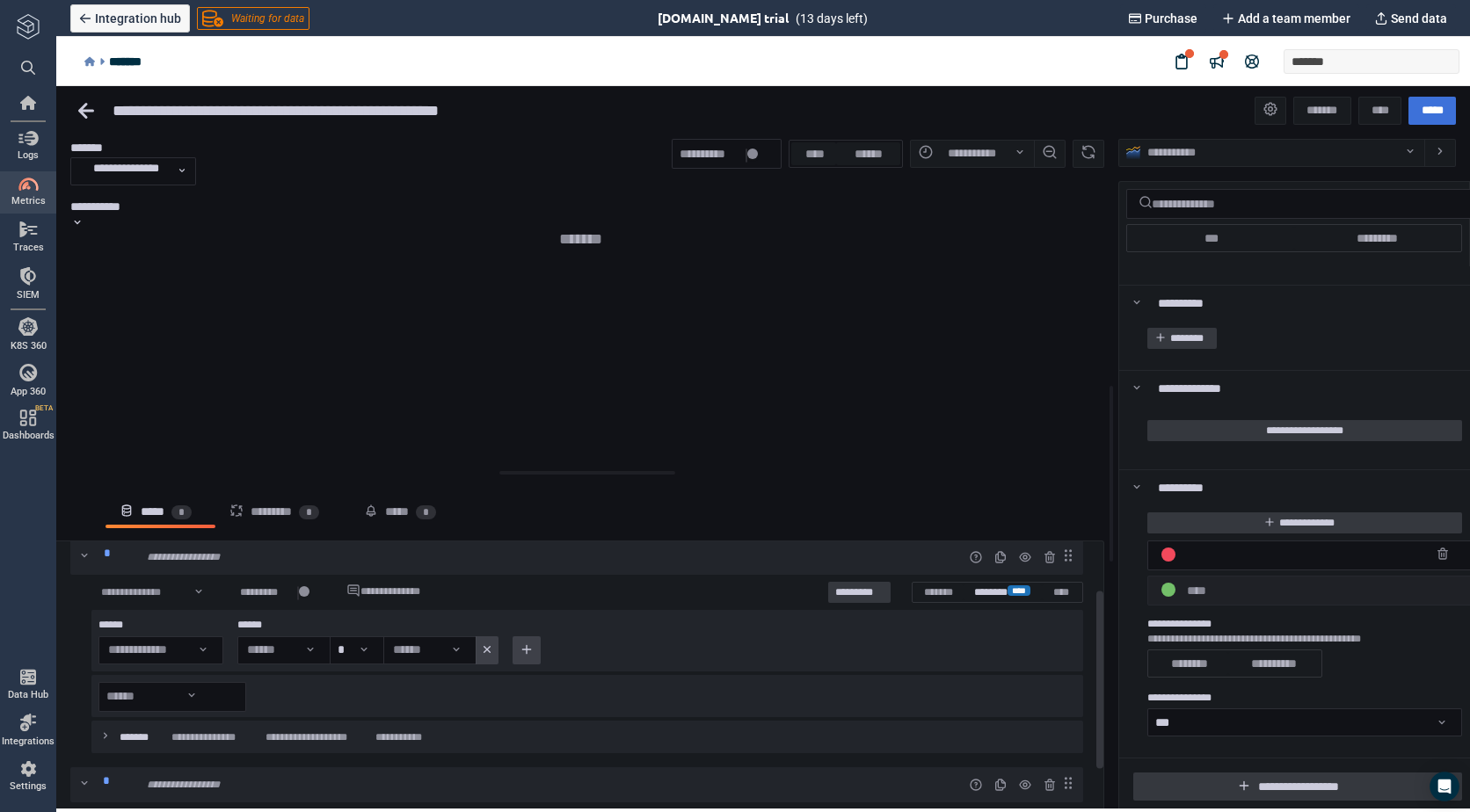 click on "*******   ****" at bounding box center (1002, 592) 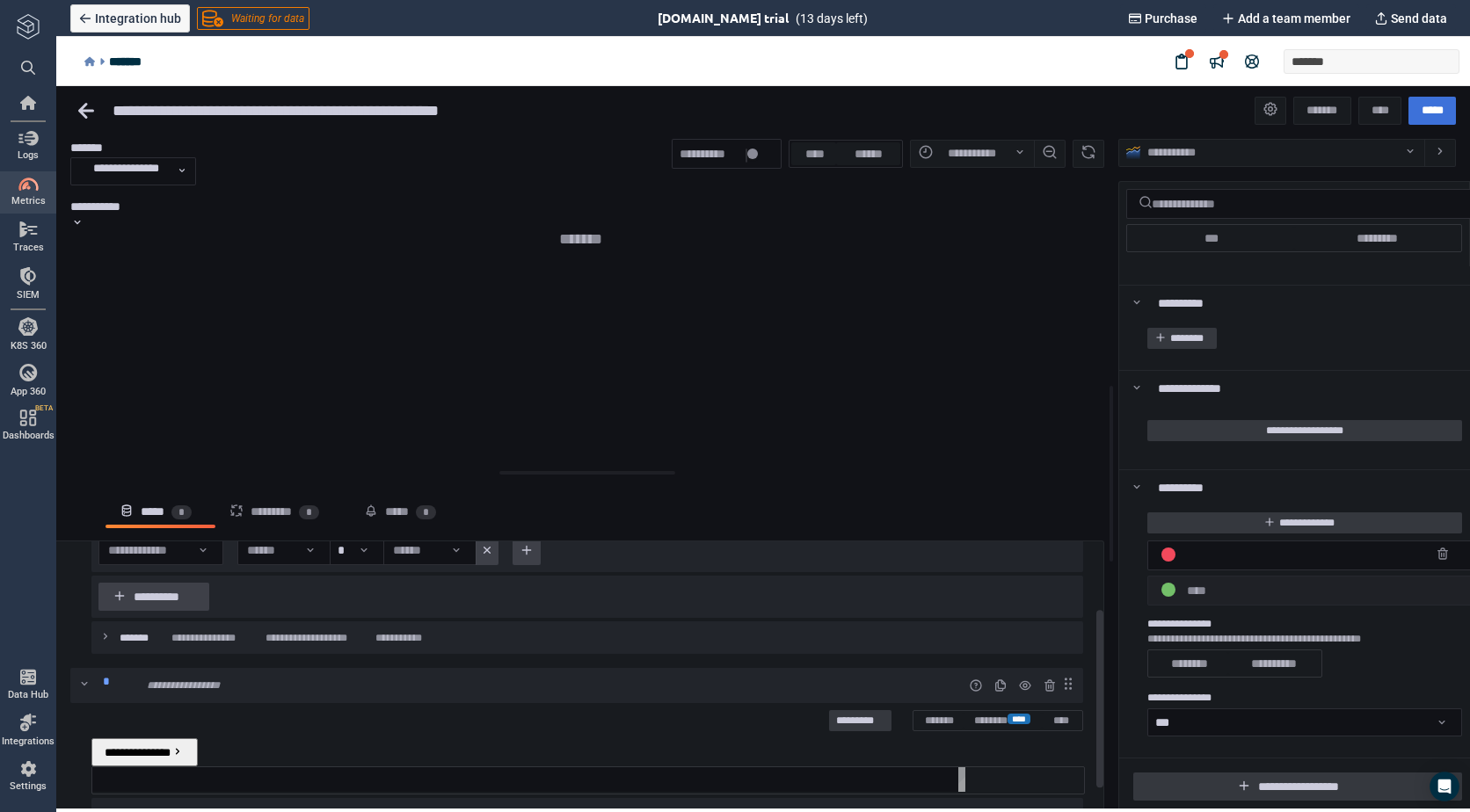 scroll, scrollTop: 183, scrollLeft: 0, axis: vertical 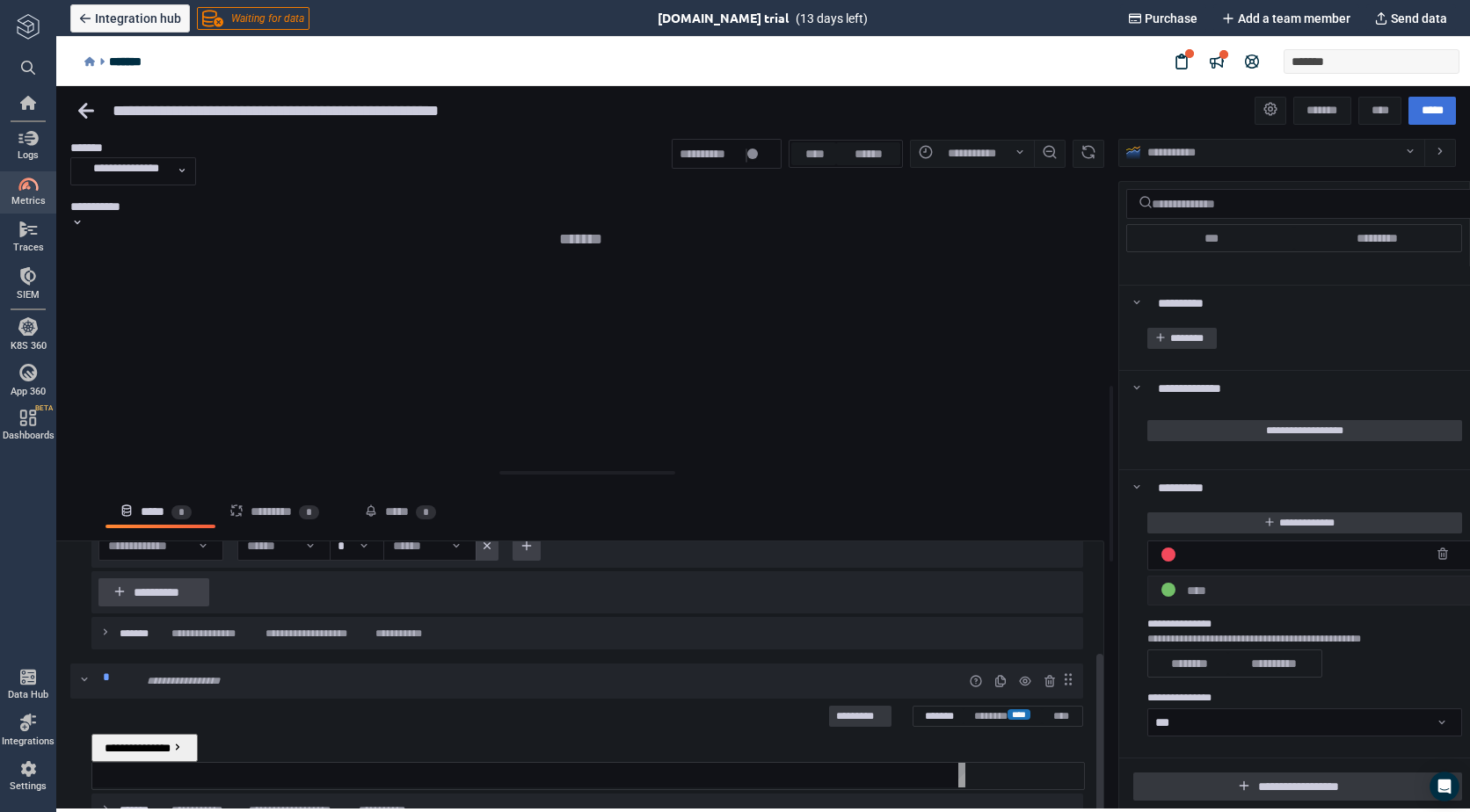 click on "*******" at bounding box center (940, 716) 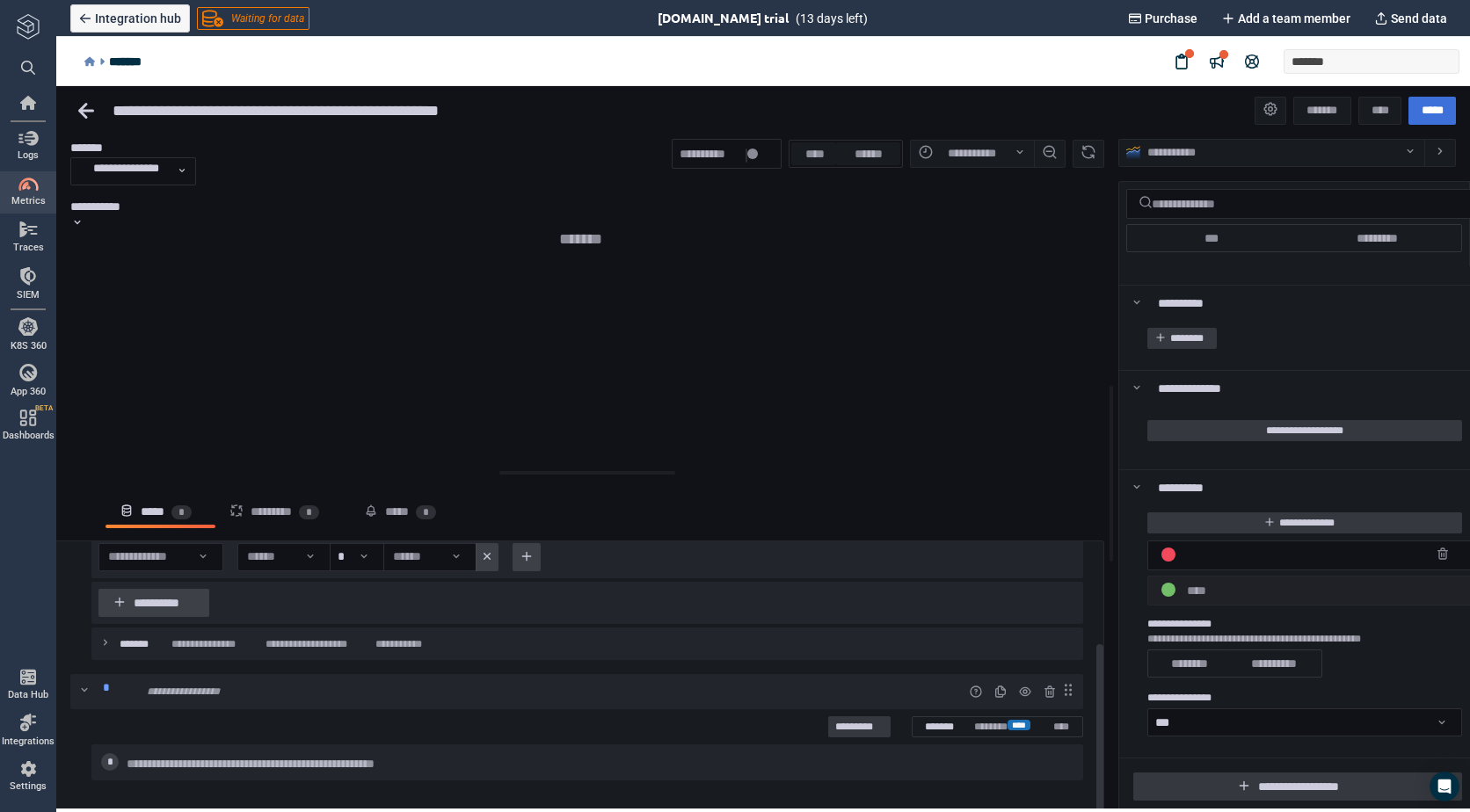 scroll, scrollTop: 158, scrollLeft: 0, axis: vertical 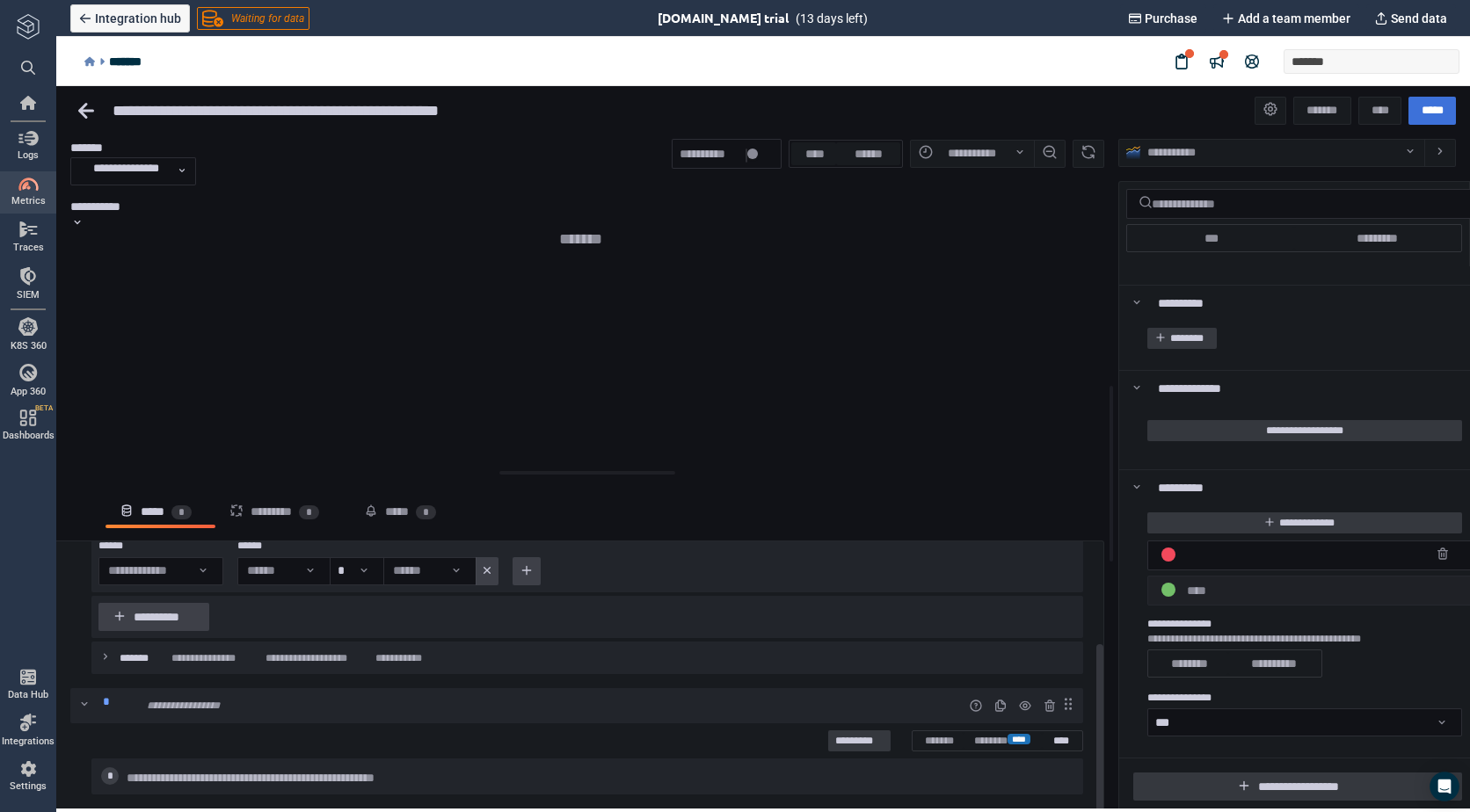 click on "****" at bounding box center [1061, 741] 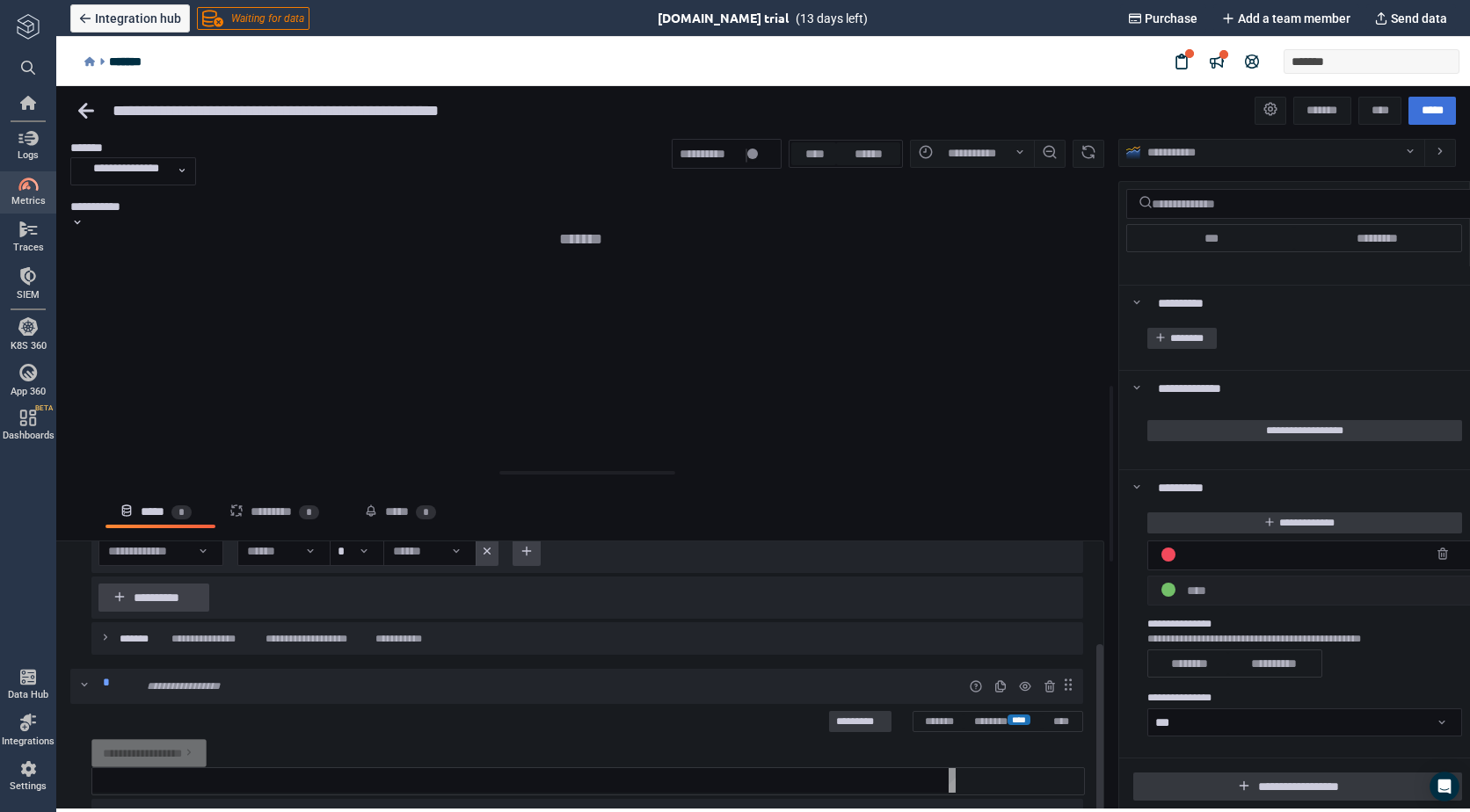 scroll, scrollTop: 183, scrollLeft: 0, axis: vertical 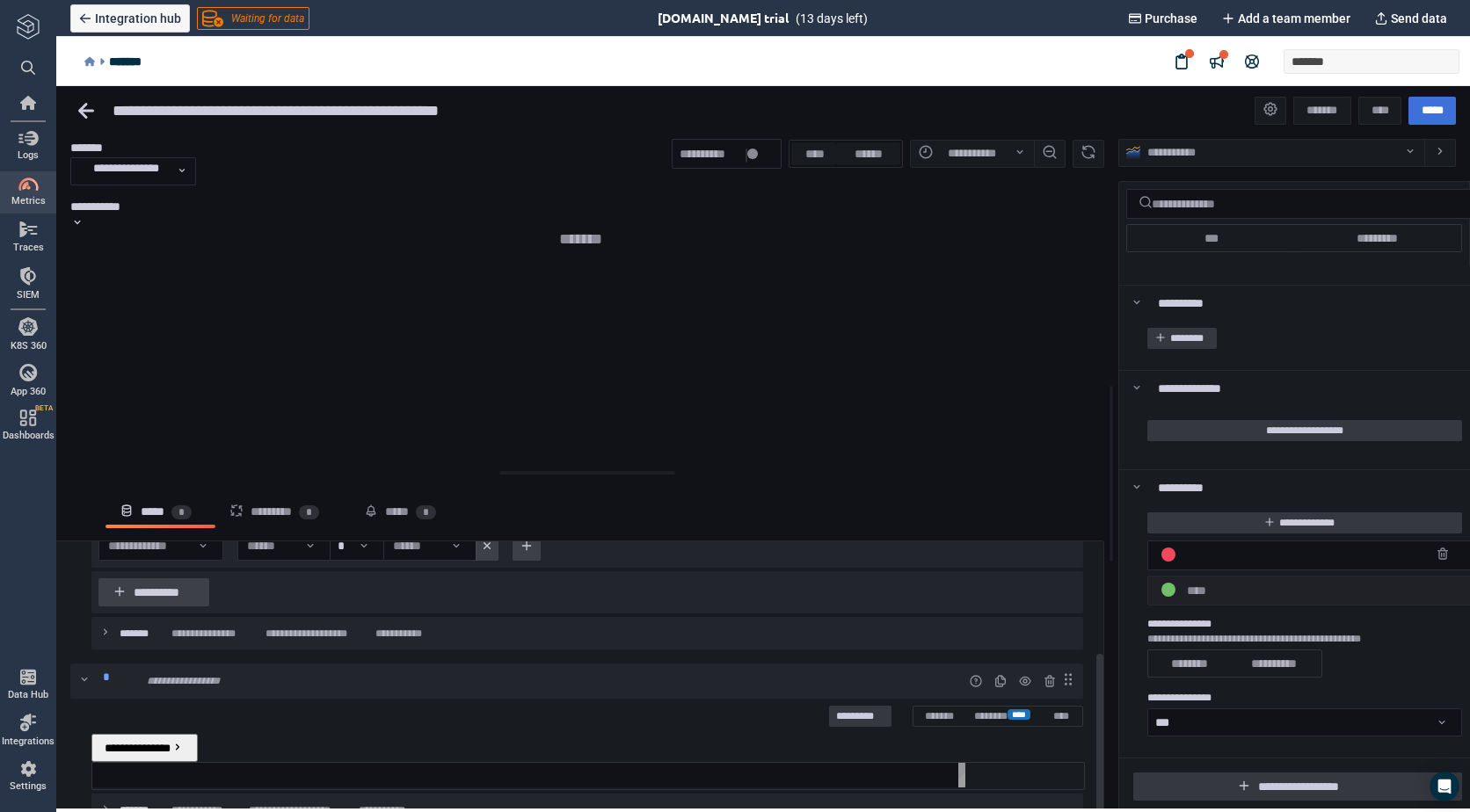 click 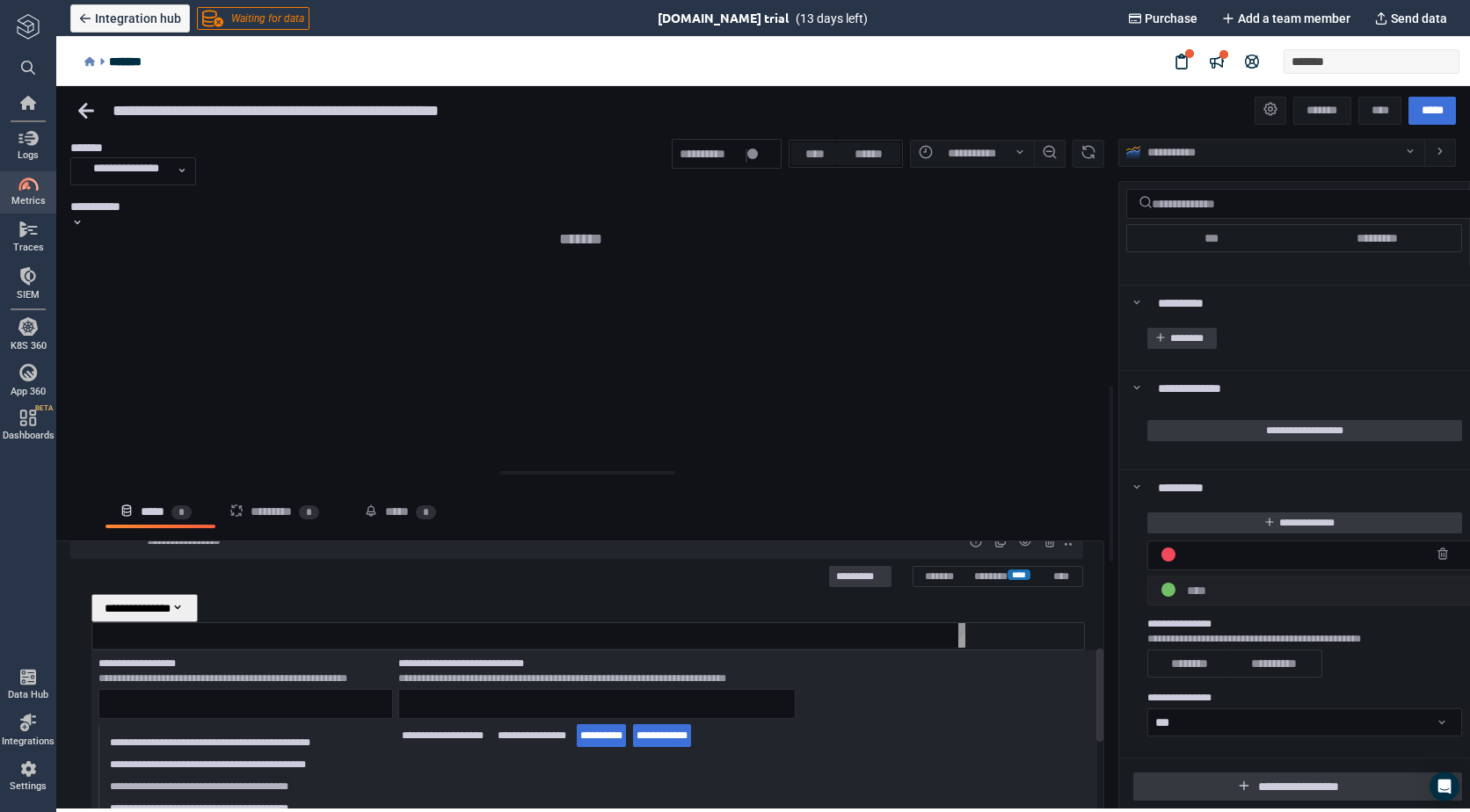 scroll, scrollTop: 354, scrollLeft: 0, axis: vertical 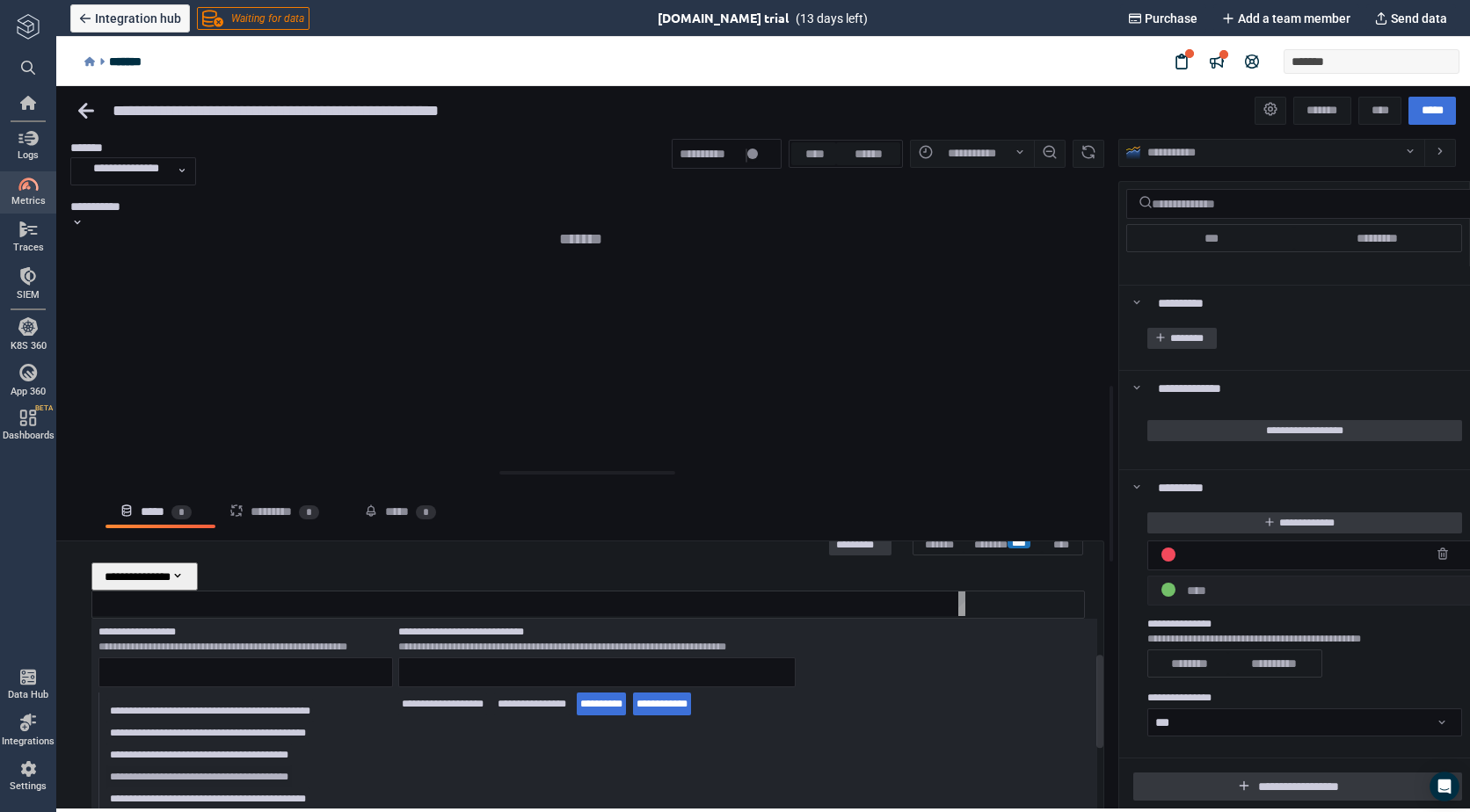 click on "**********" at bounding box center [199, 777] 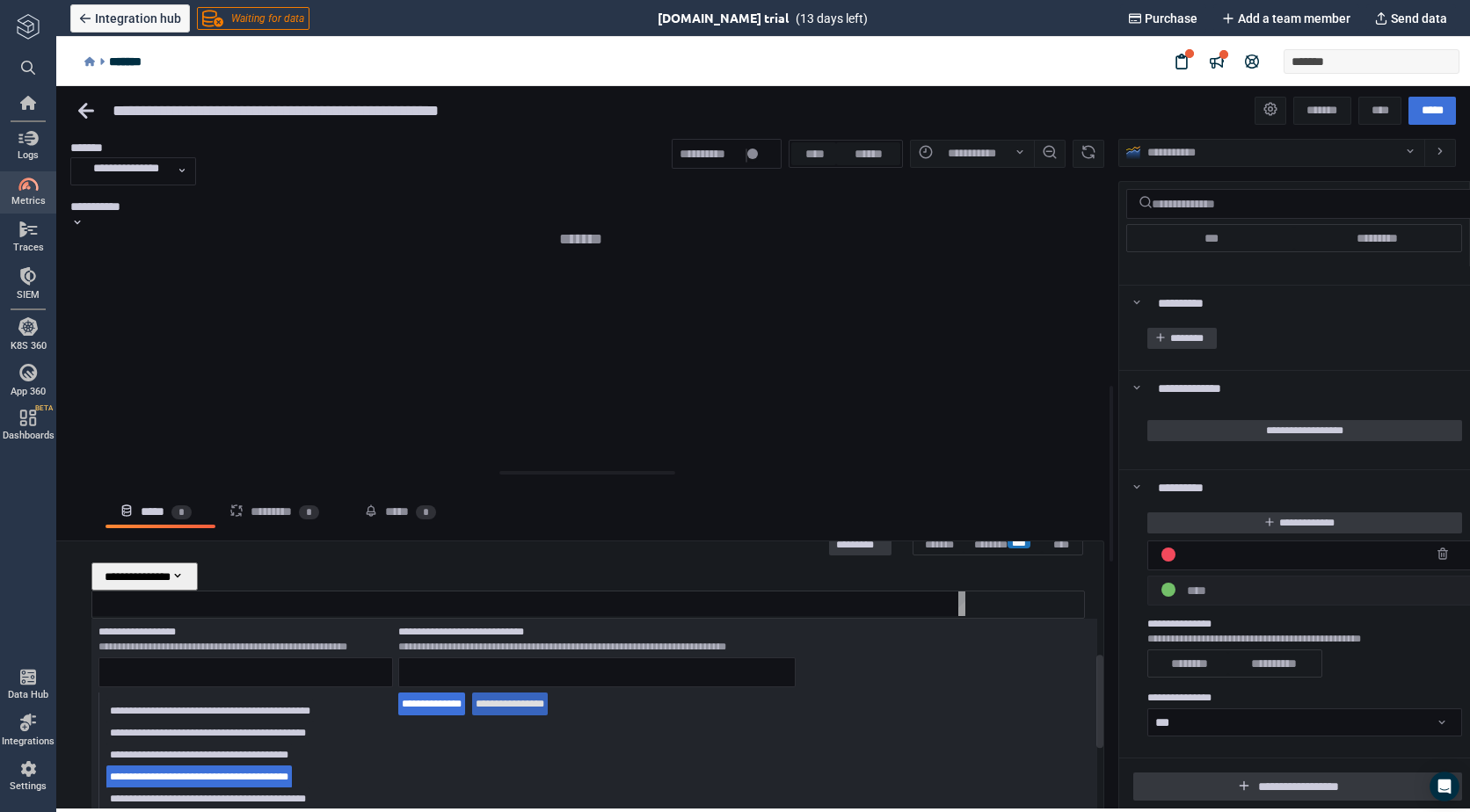 click on "**********" at bounding box center [510, 704] 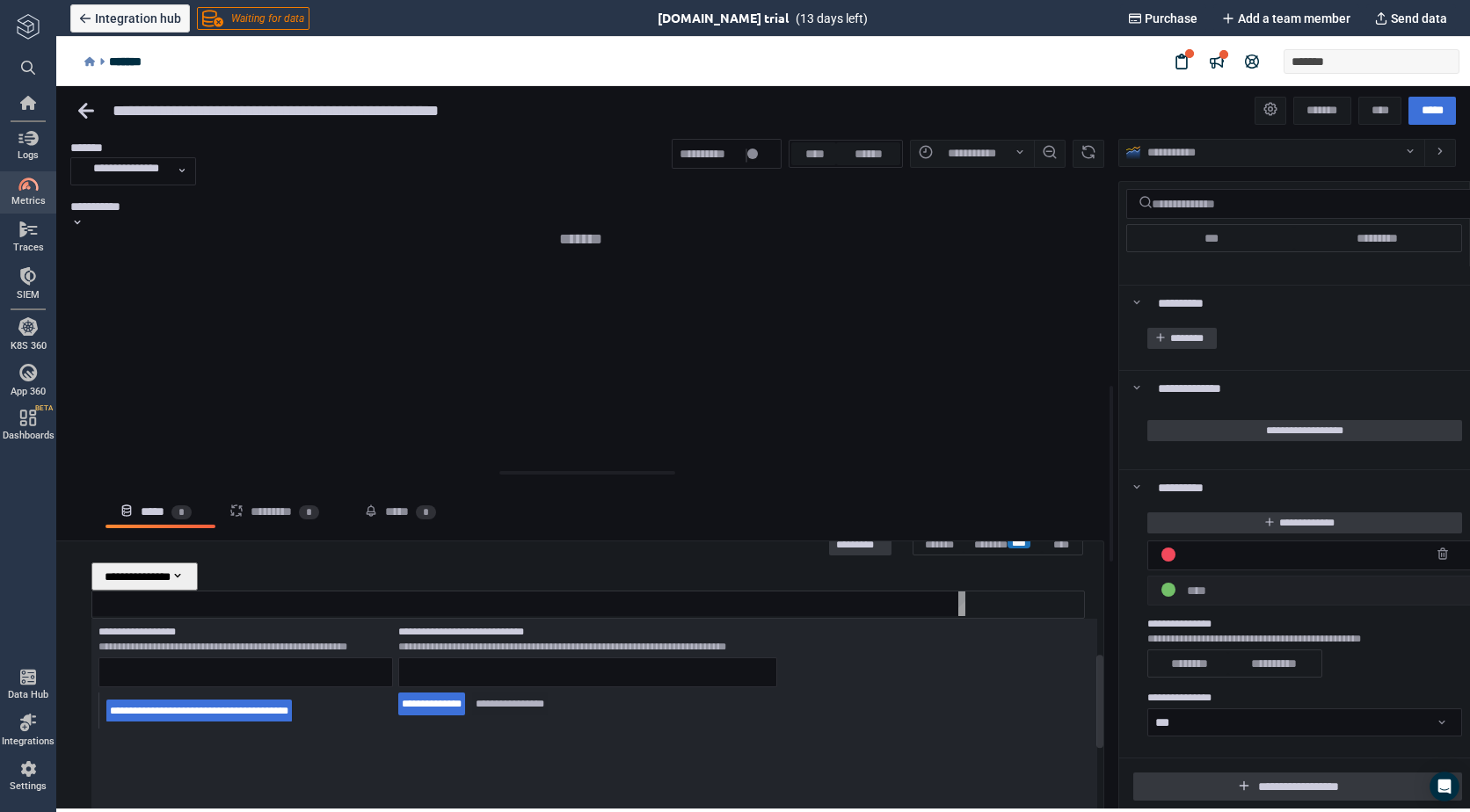 click on "**********" at bounding box center (510, 704) 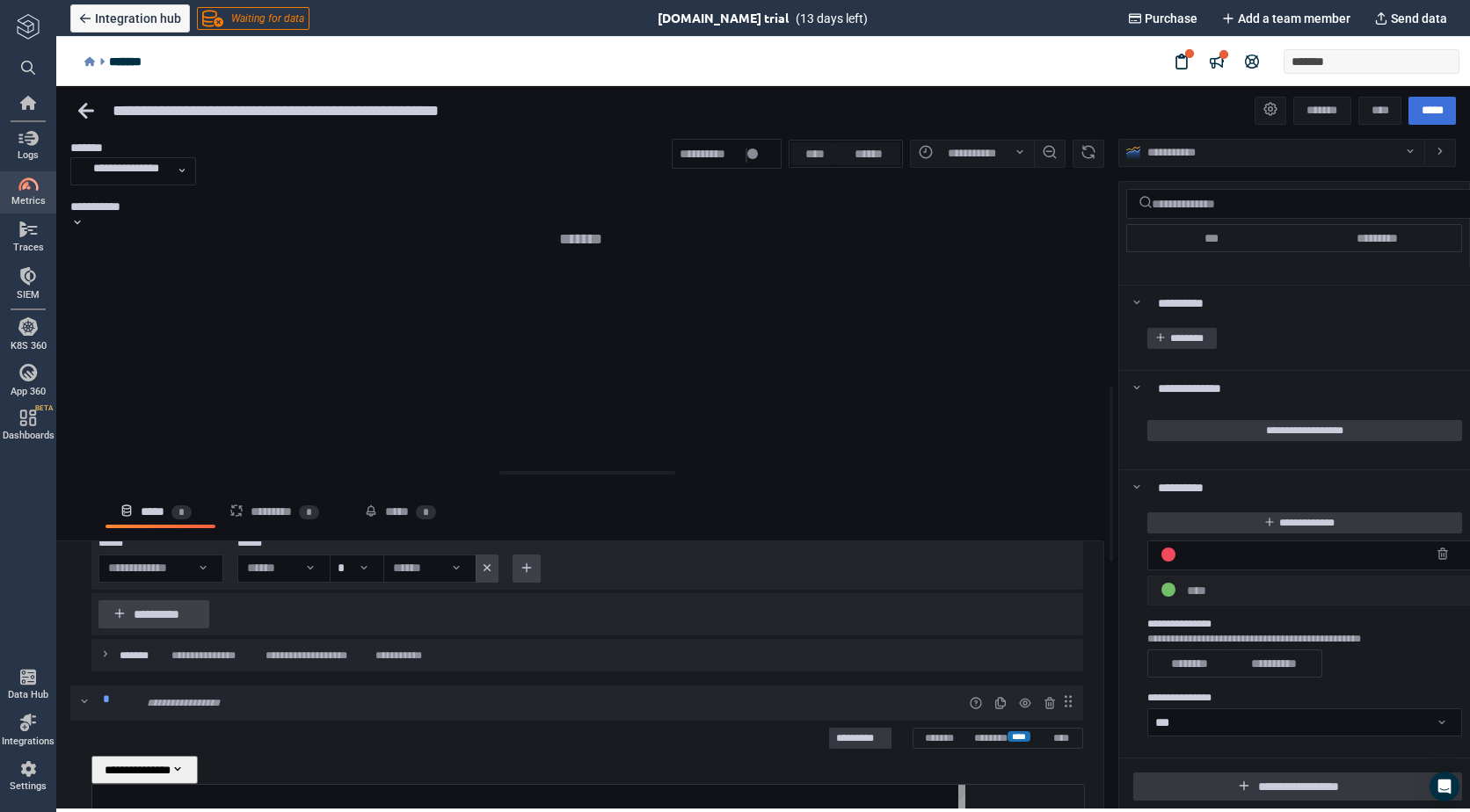 scroll, scrollTop: 266, scrollLeft: 0, axis: vertical 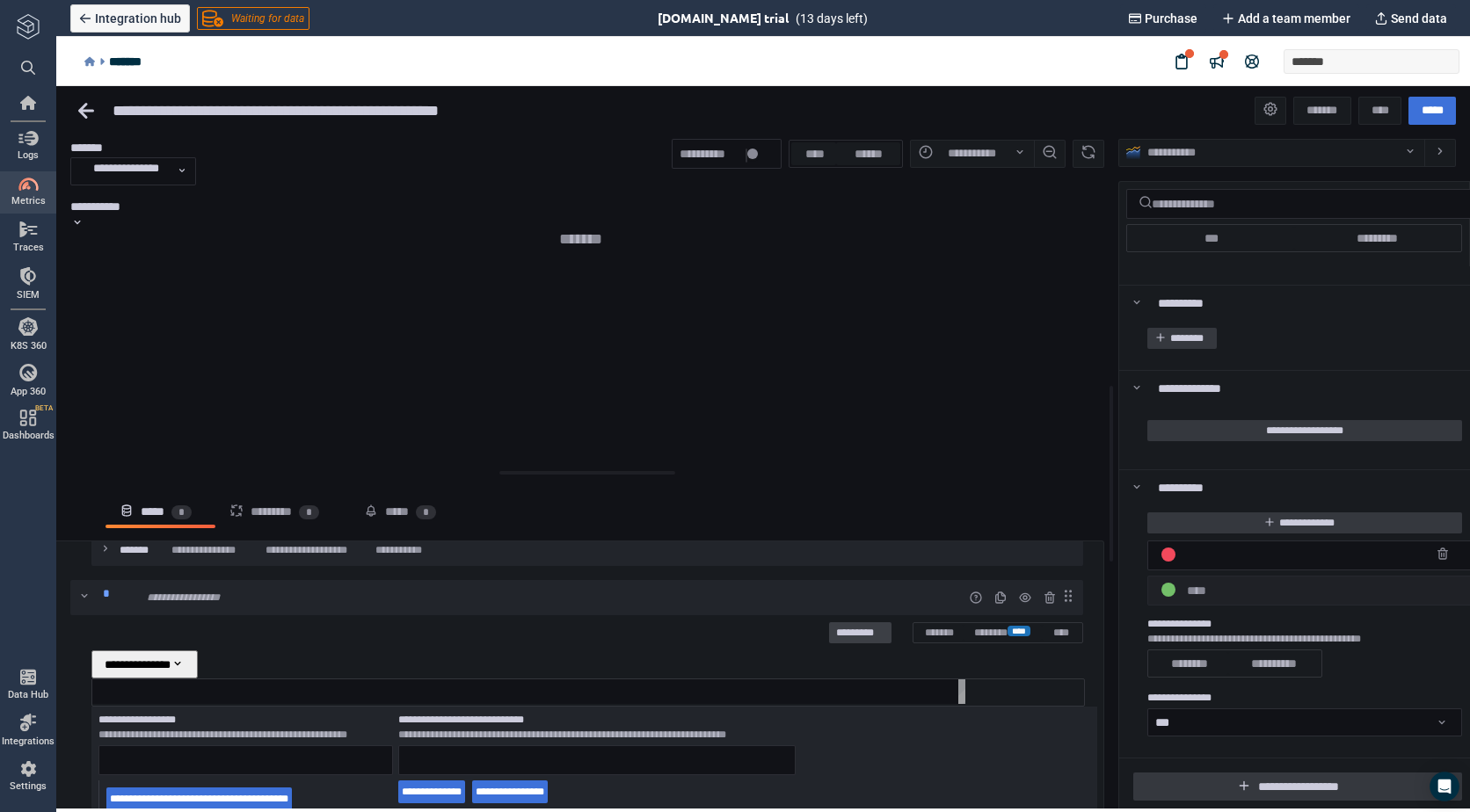 click on "*********" at bounding box center [860, 633] 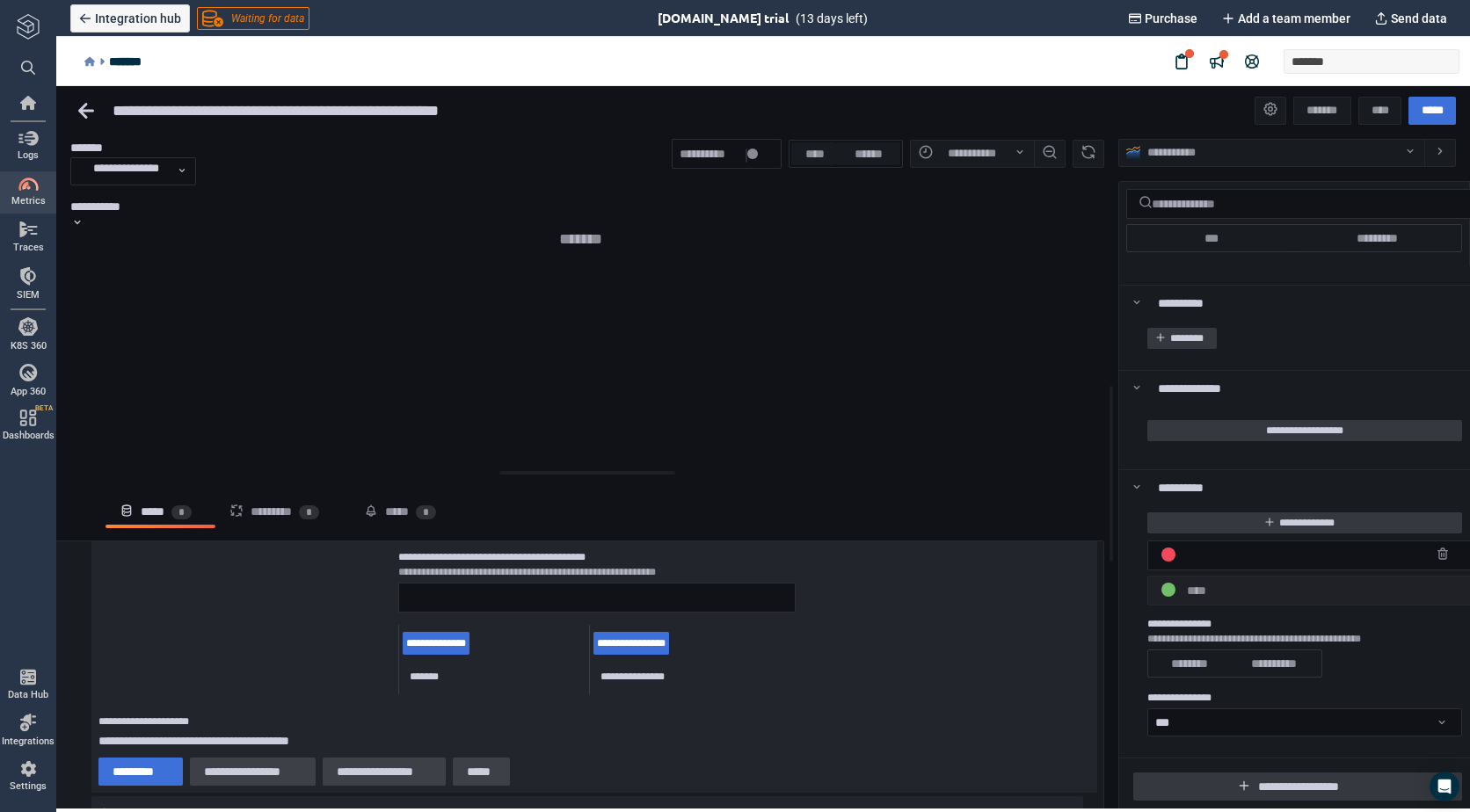 scroll, scrollTop: 618, scrollLeft: 0, axis: vertical 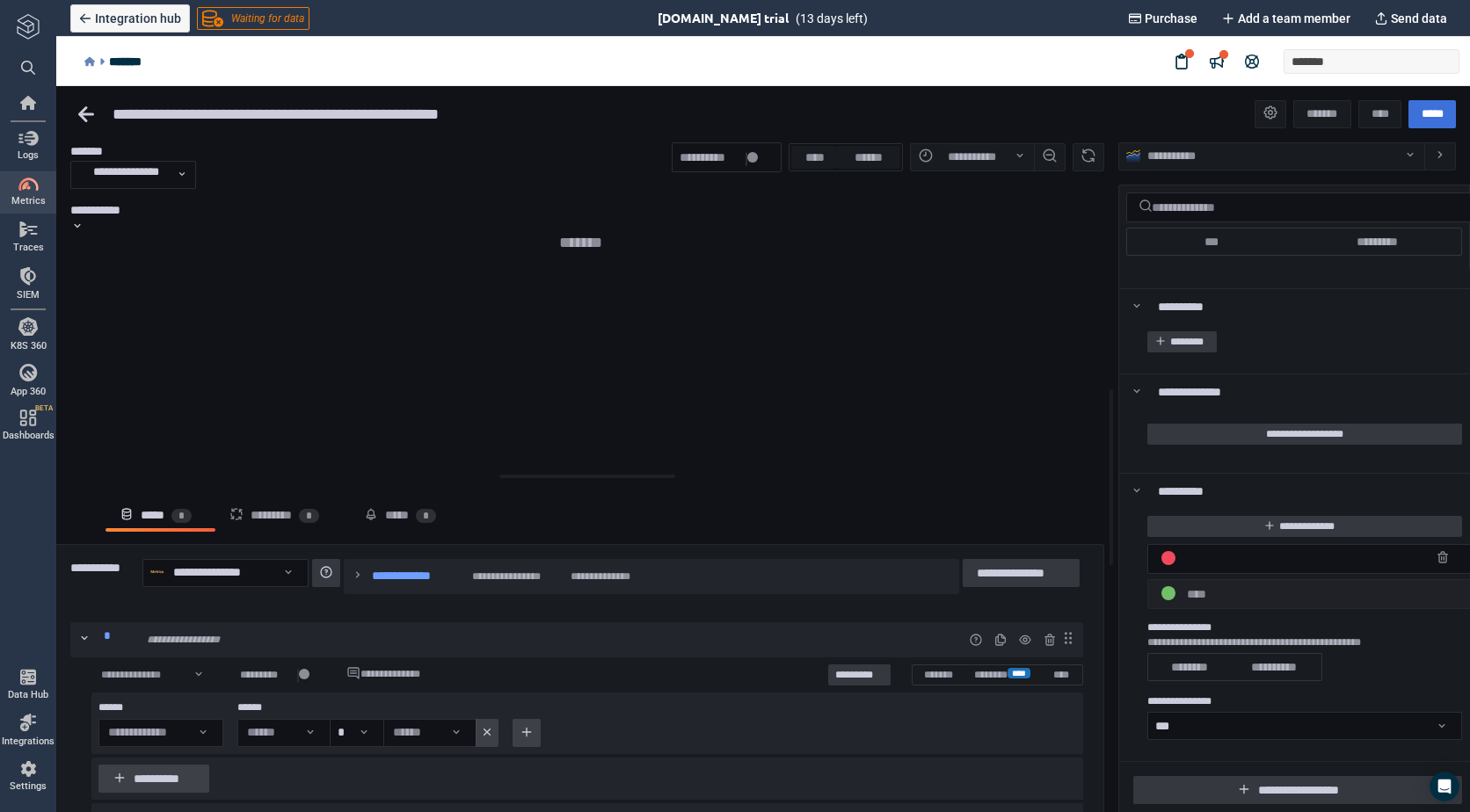 click 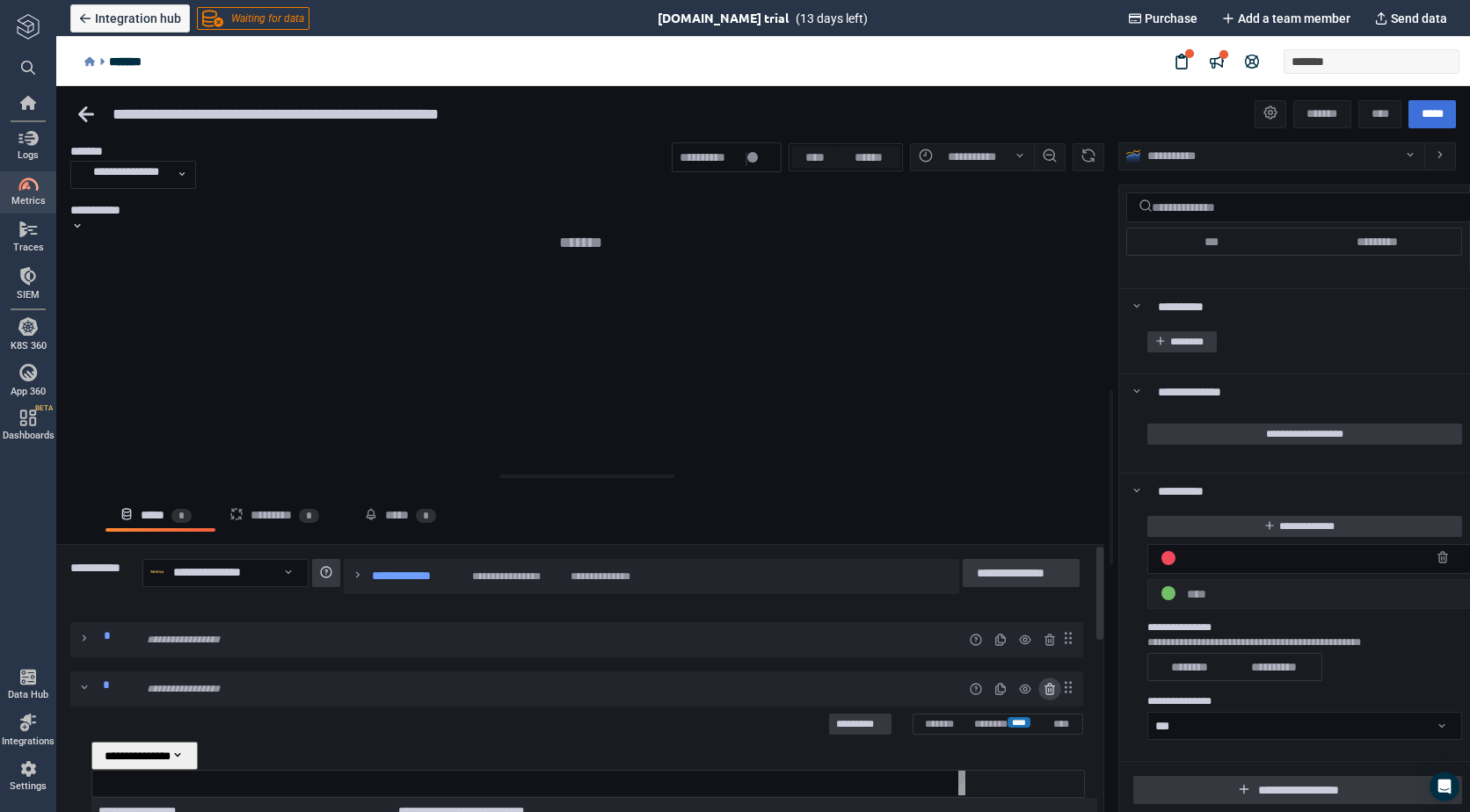 click 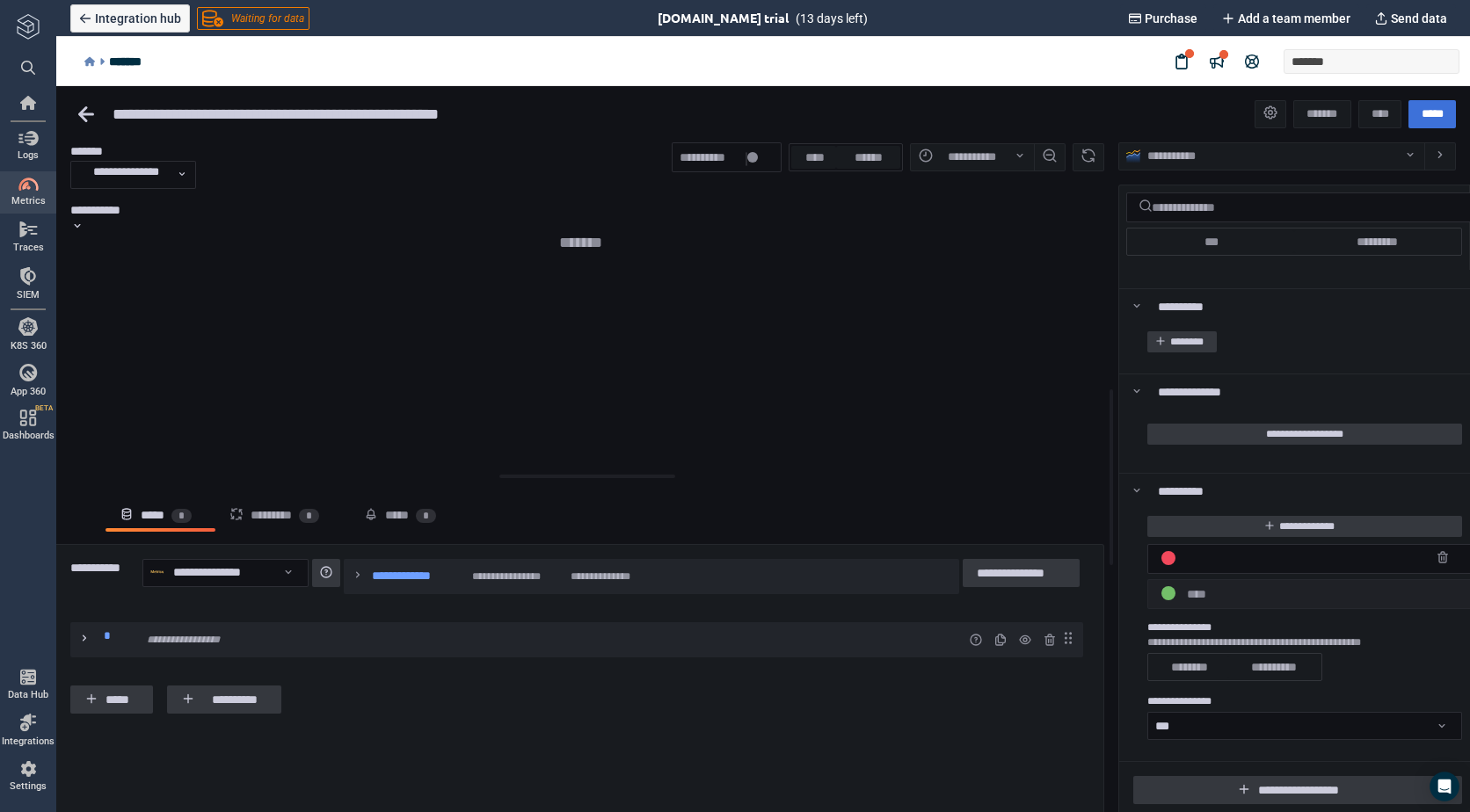 click 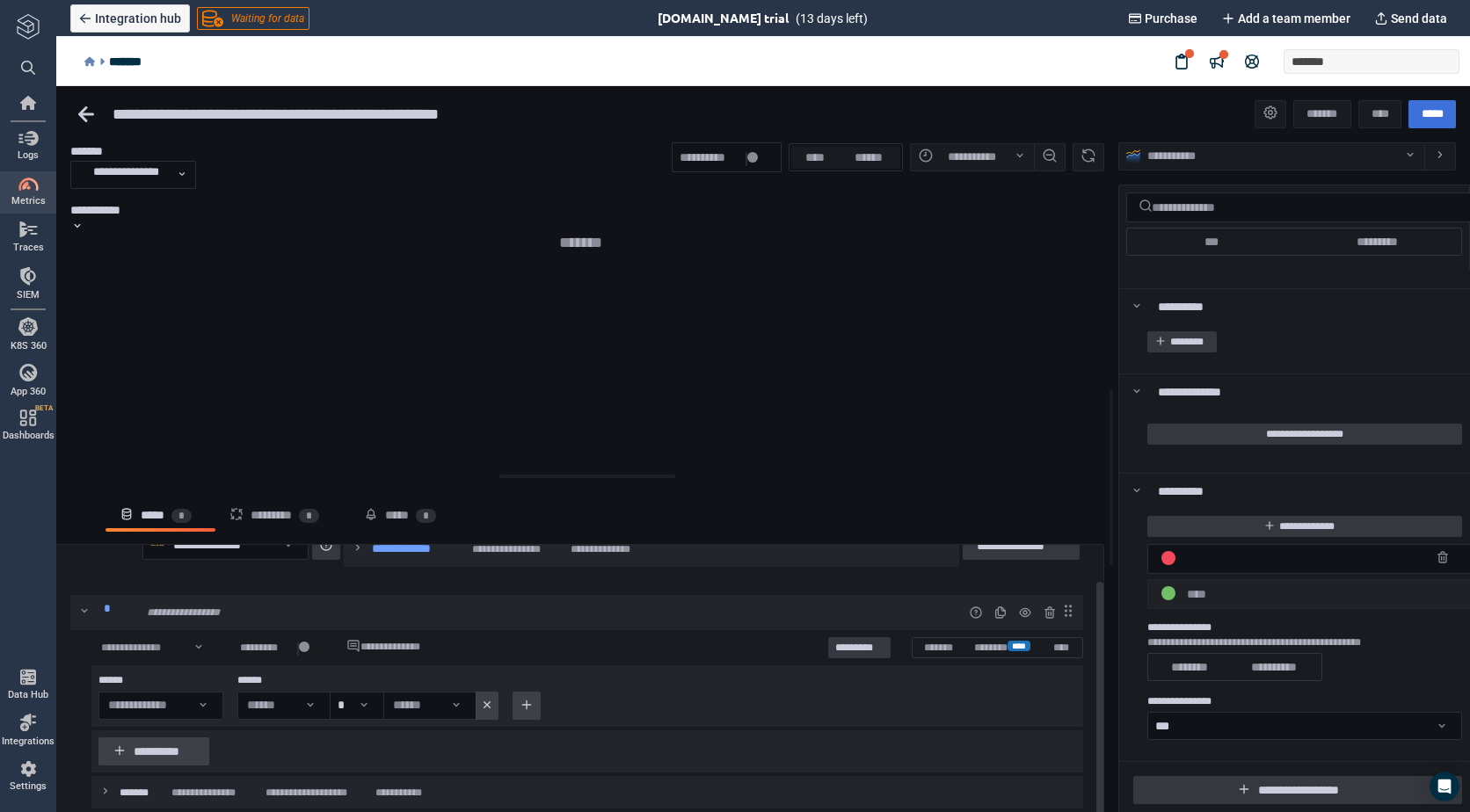 scroll, scrollTop: 41, scrollLeft: 0, axis: vertical 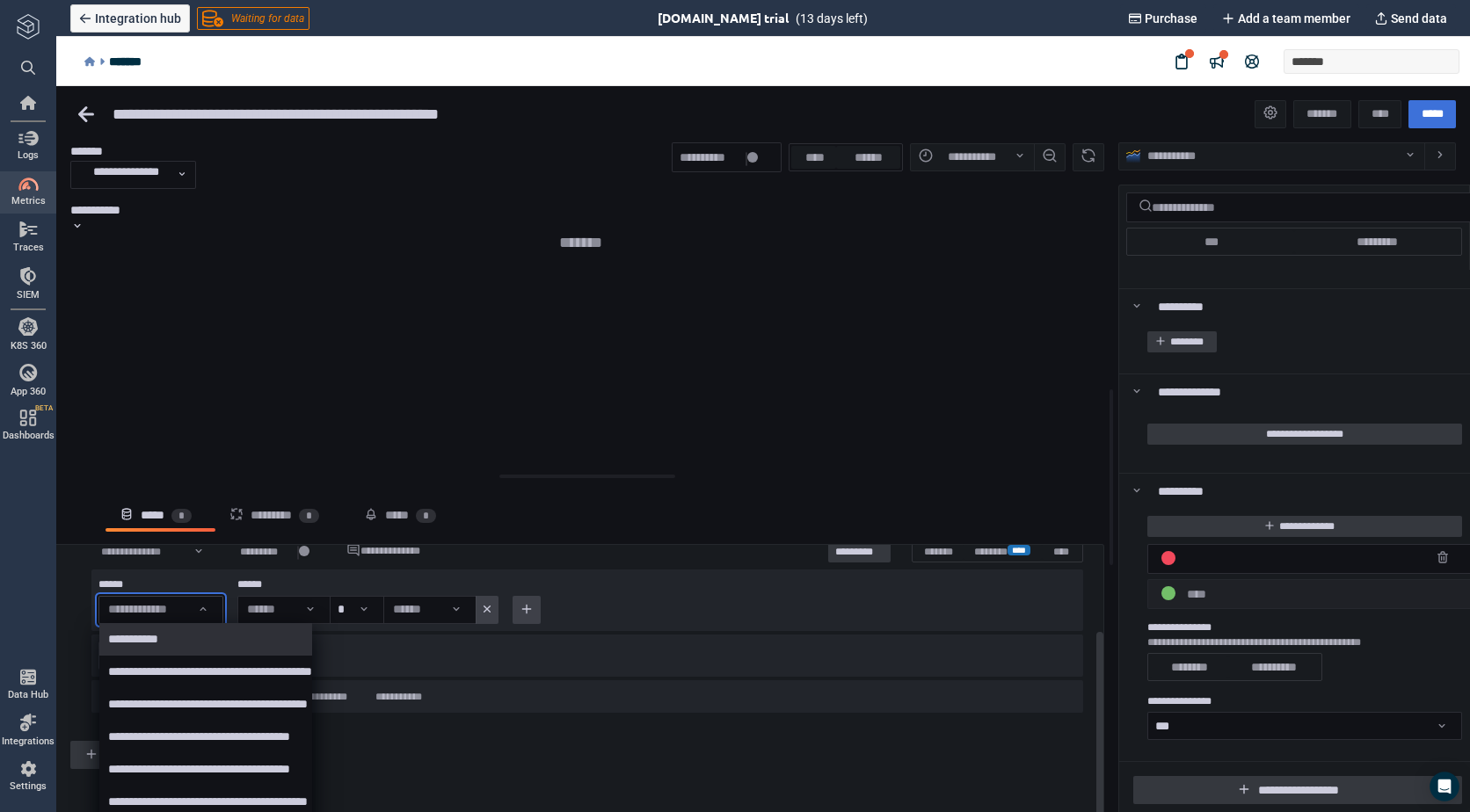 click on "**********" at bounding box center (210, 639) 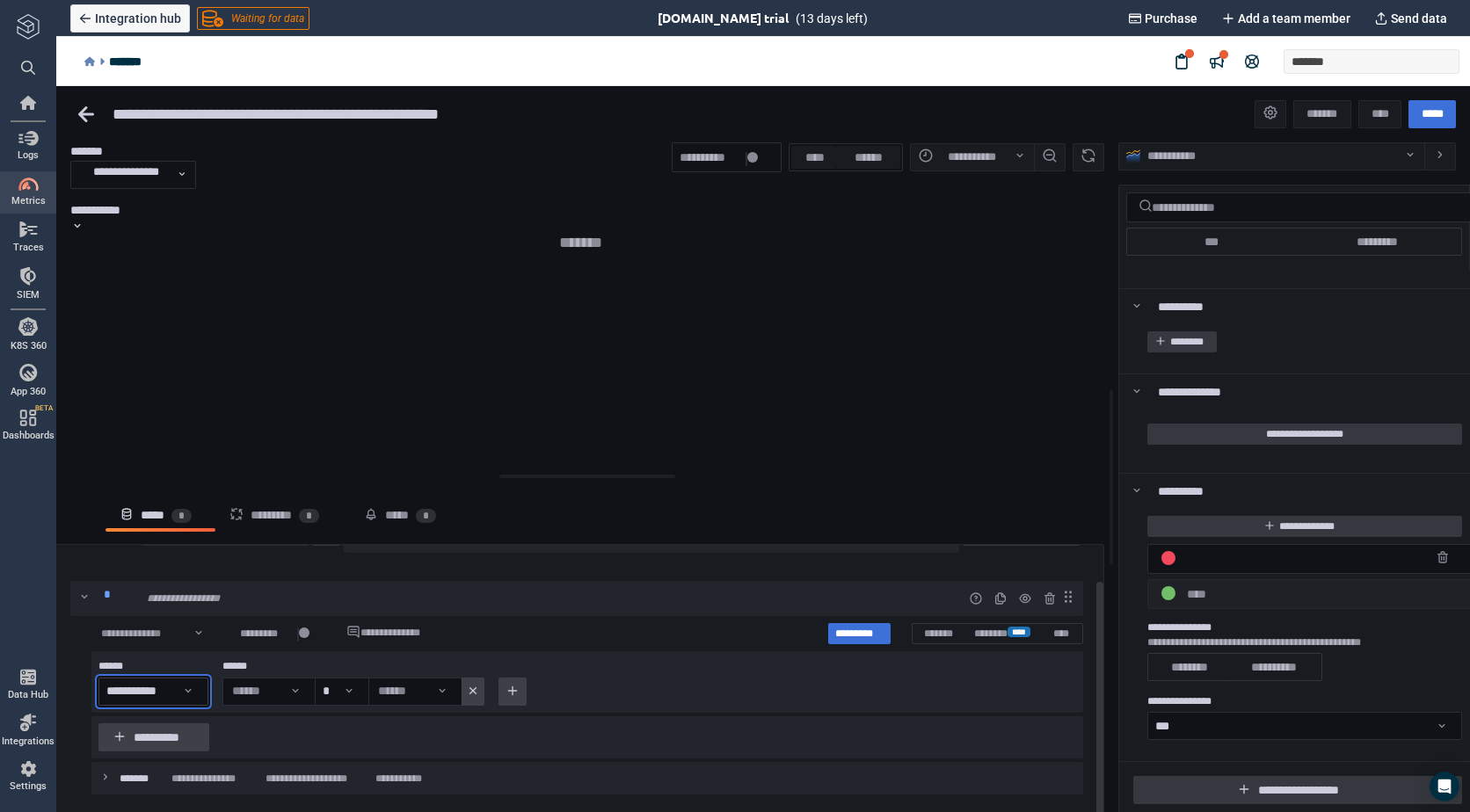 scroll, scrollTop: 4, scrollLeft: 0, axis: vertical 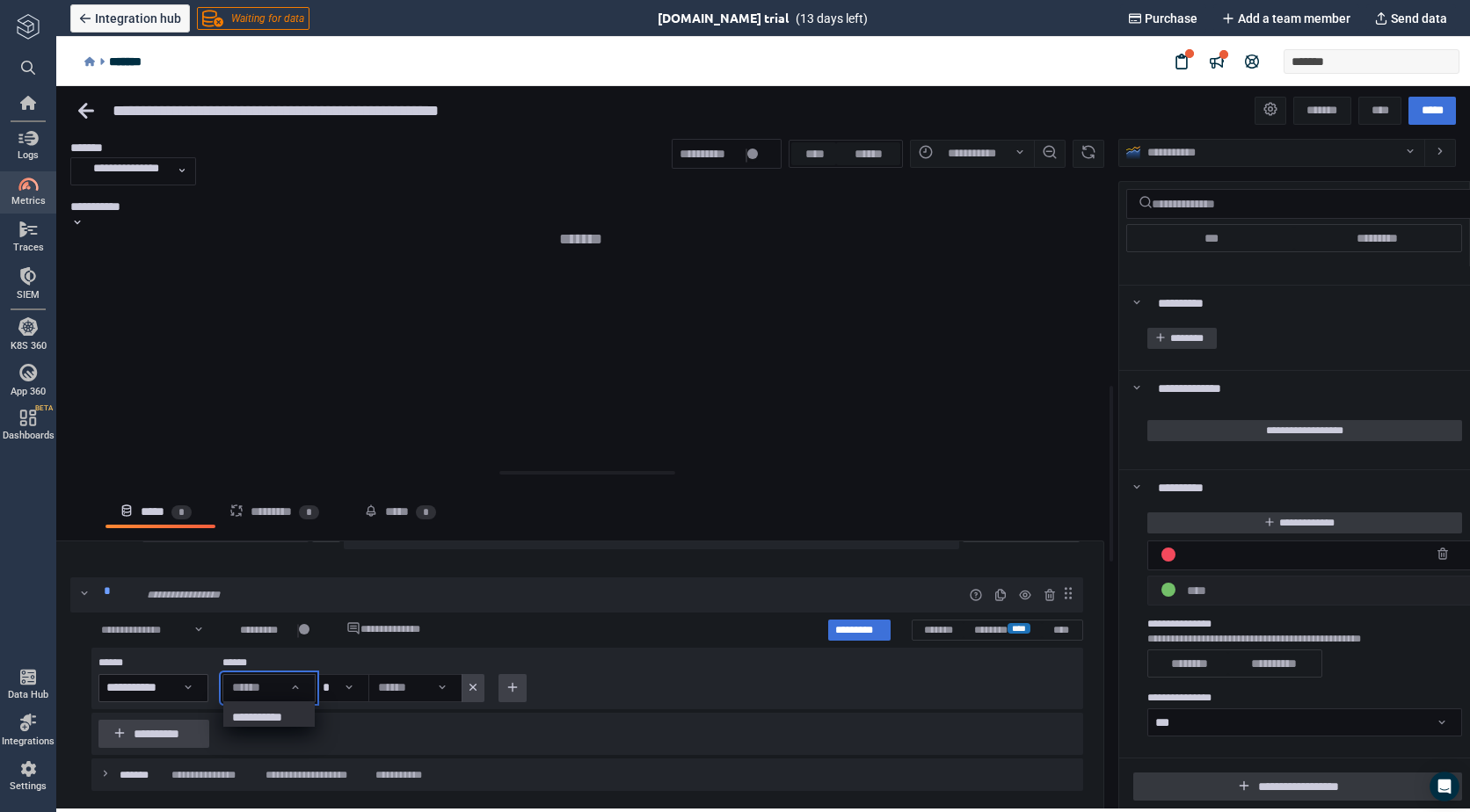 click on "**********" at bounding box center [267, 717] 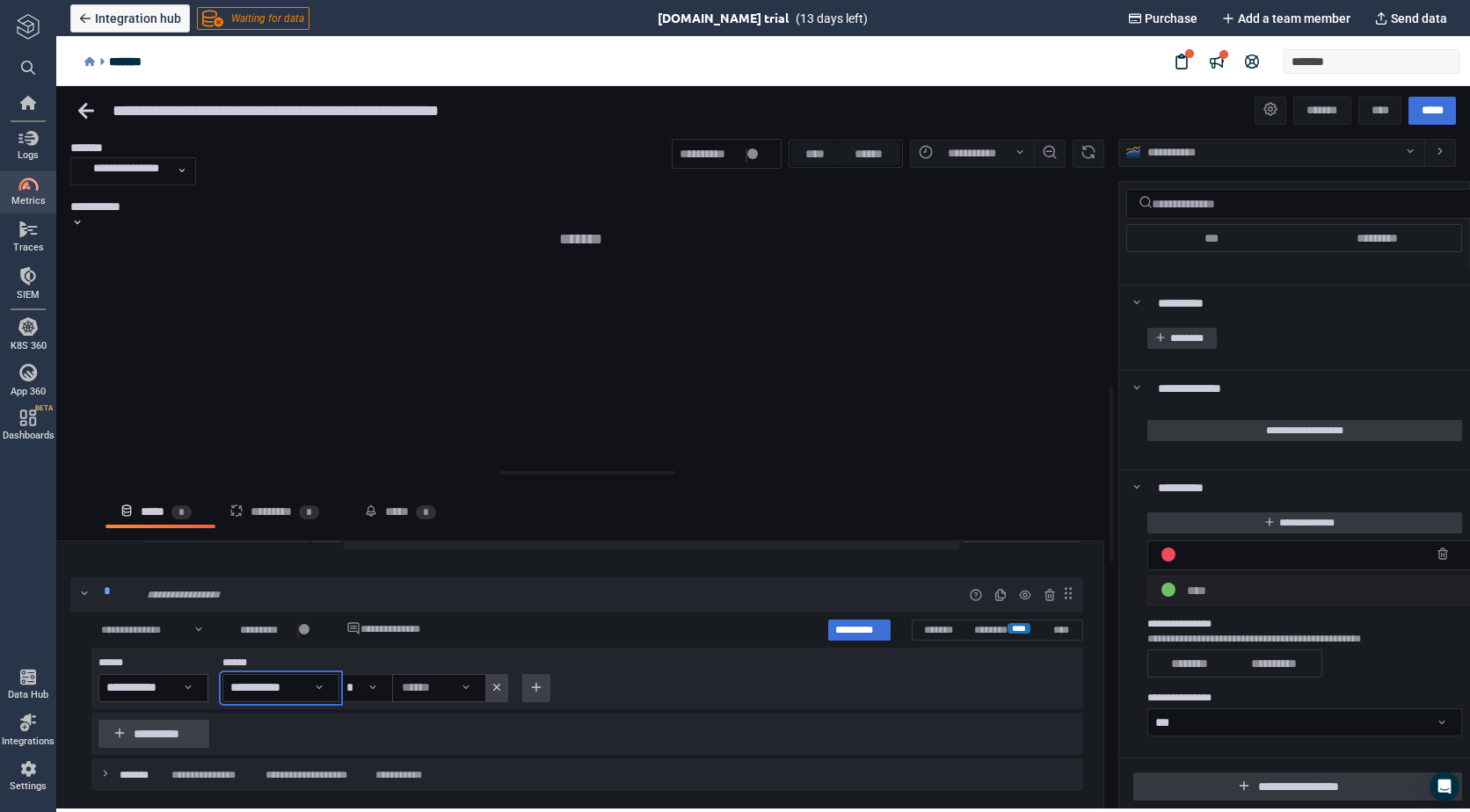 click on "******" at bounding box center (439, 688) 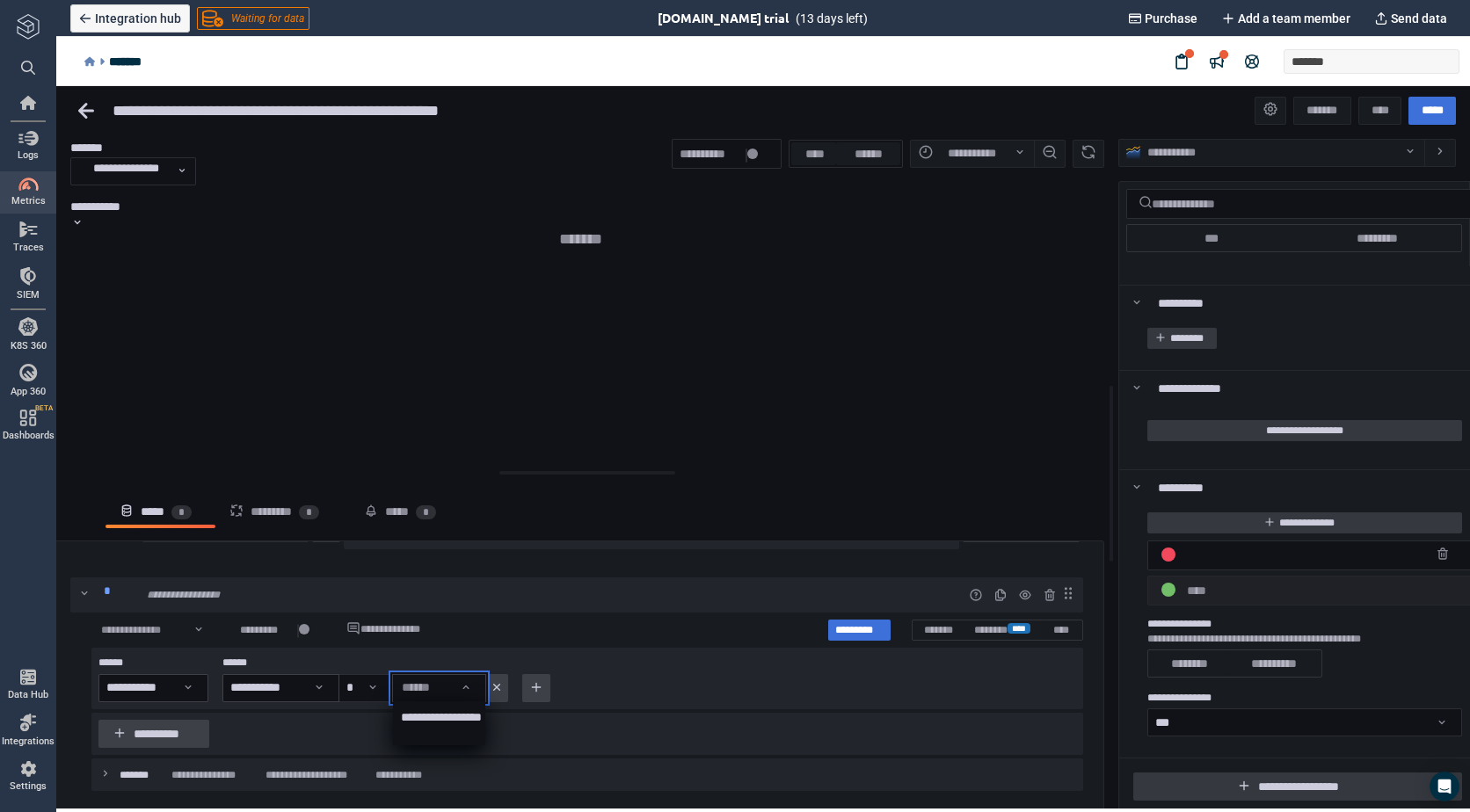 click at bounding box center (763, 446) 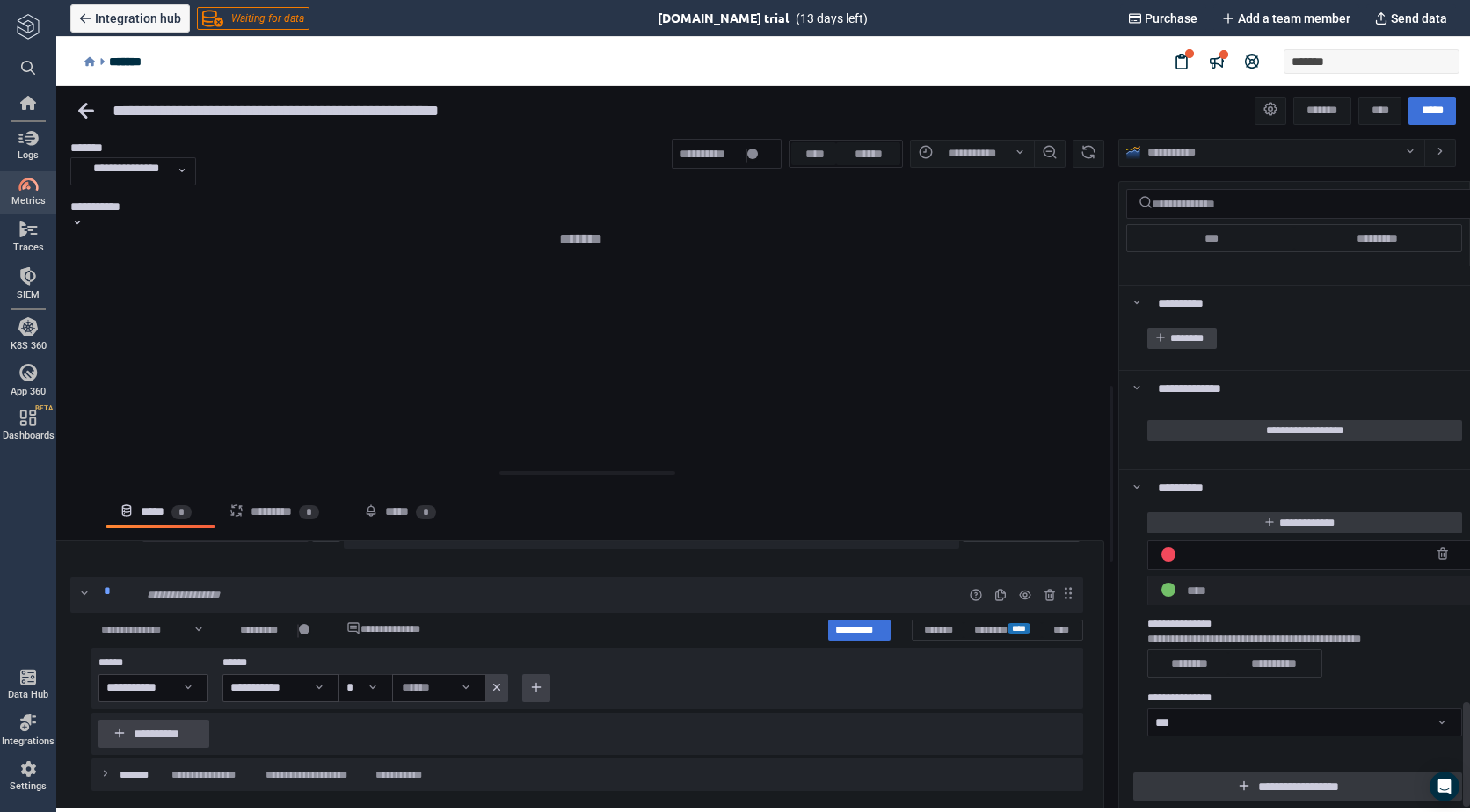 click on "********" at bounding box center [1190, 338] 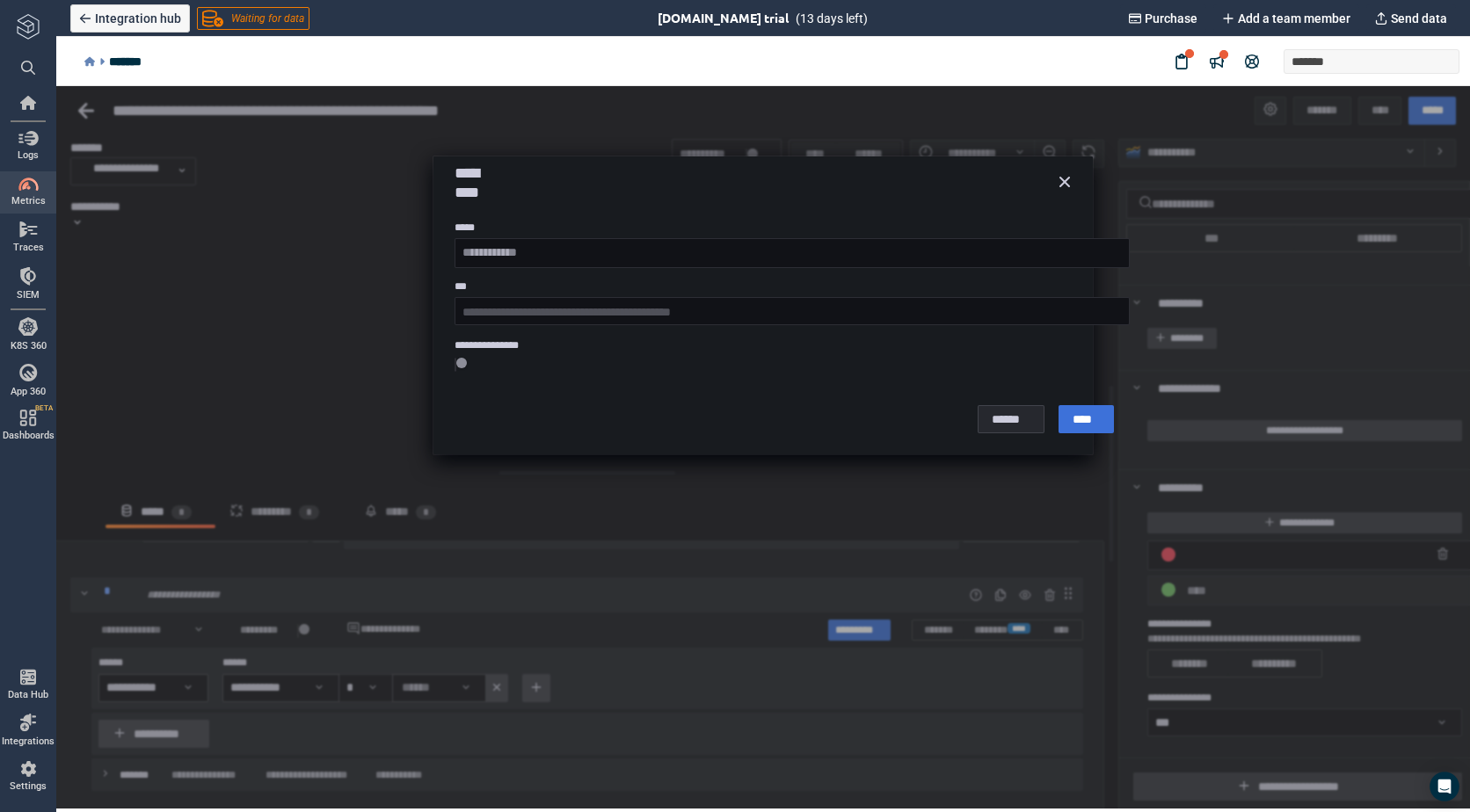 click on "******" at bounding box center (1011, 419) 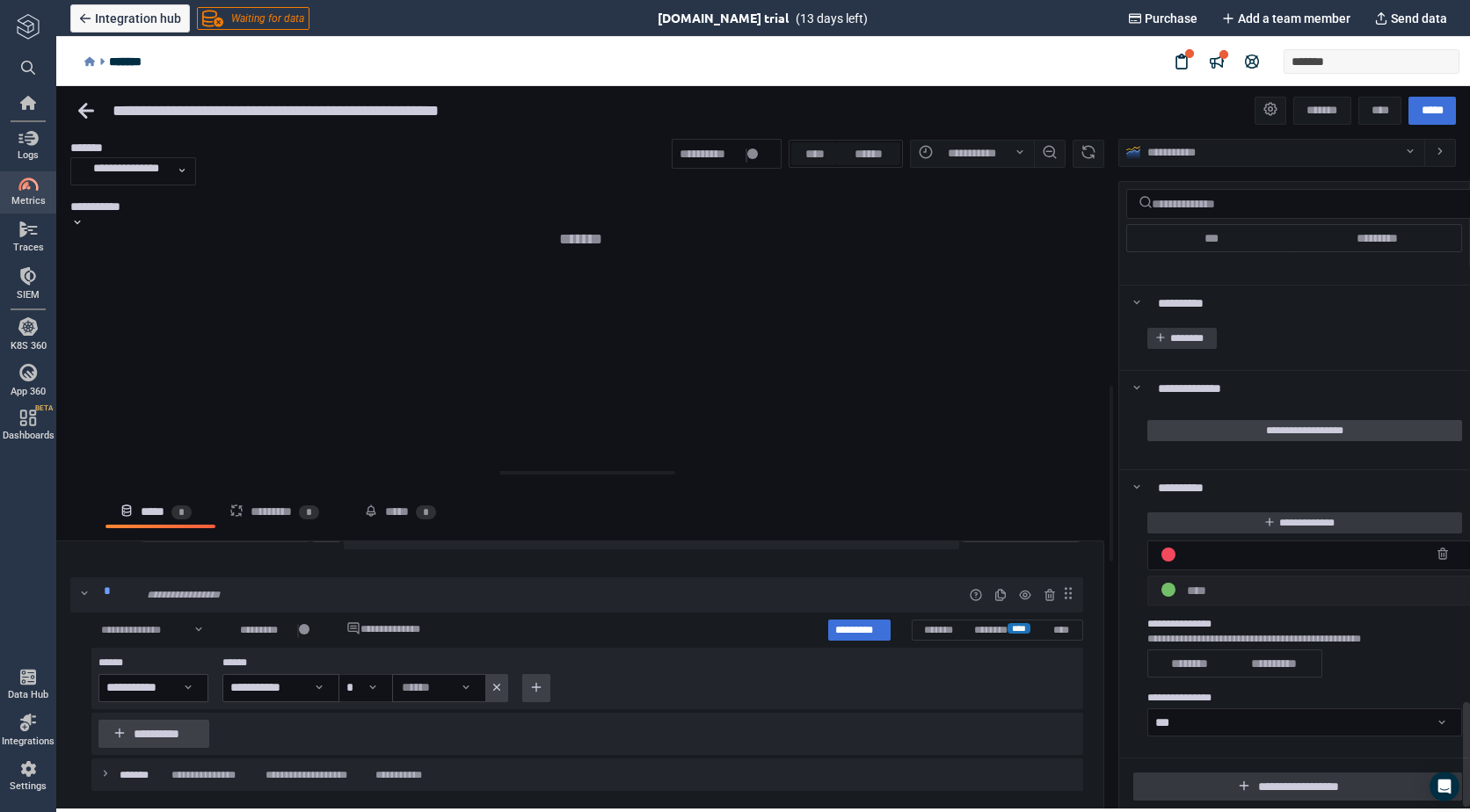 click on "**********" at bounding box center [1305, 431] 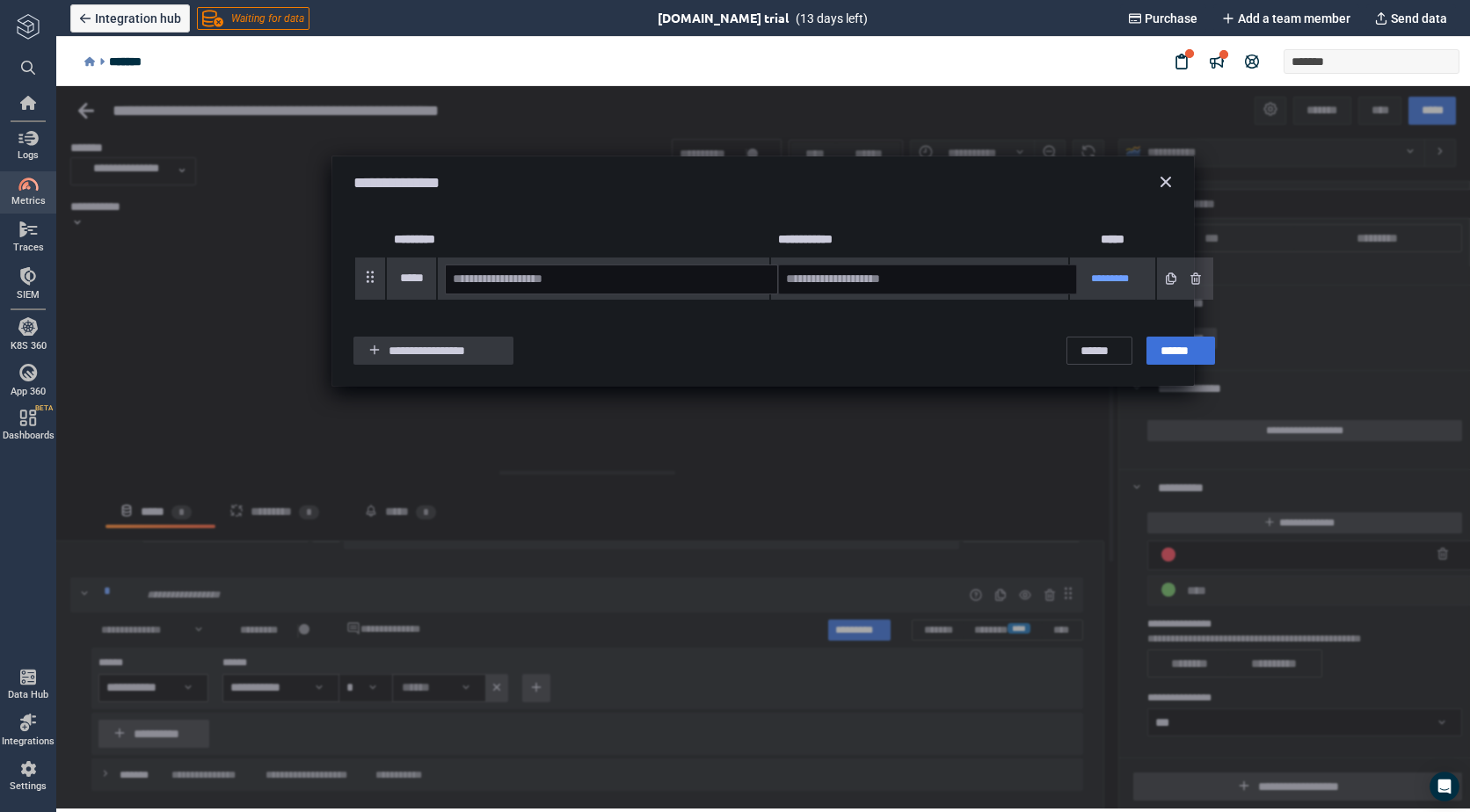 click at bounding box center (611, 279) 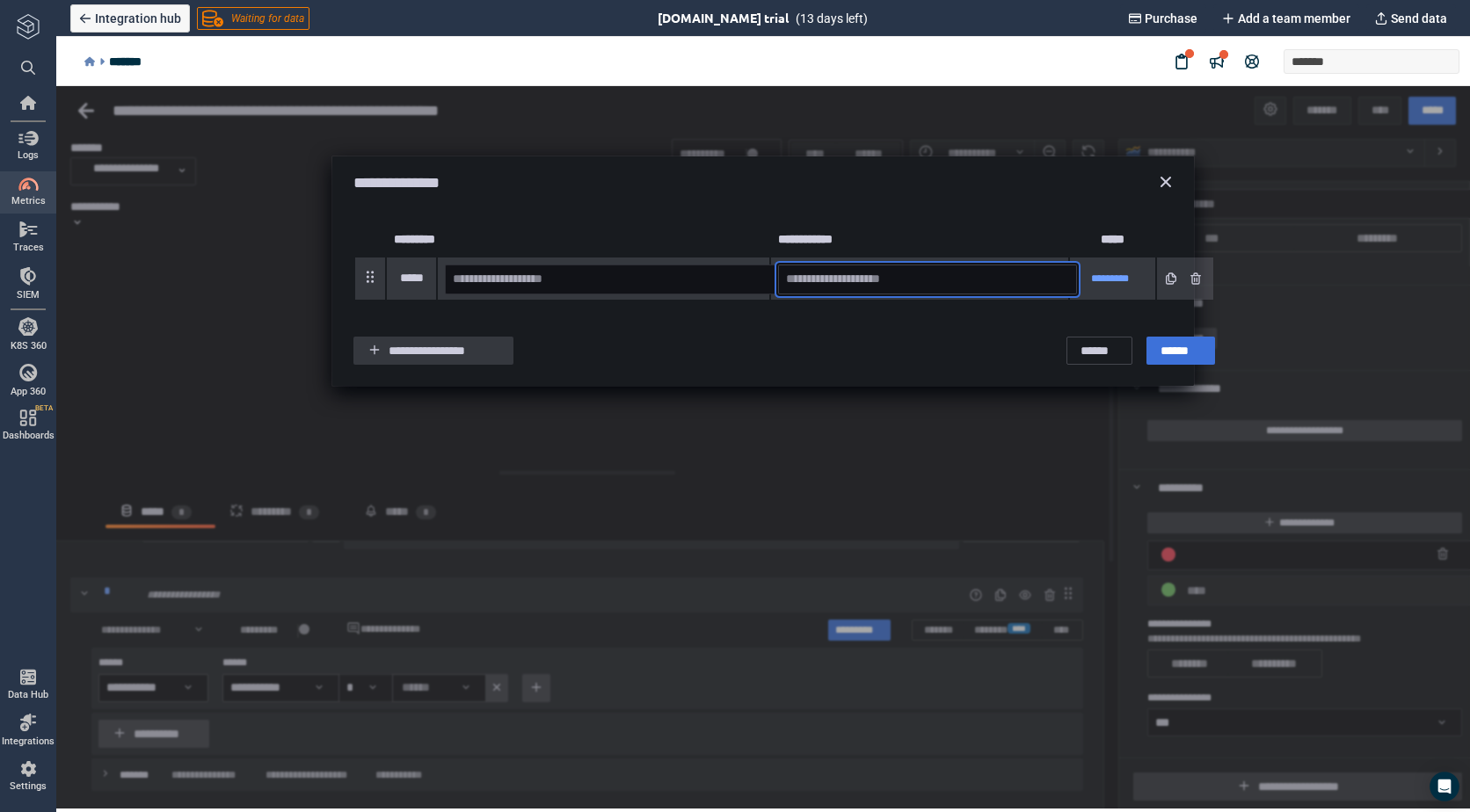 click at bounding box center (928, 279) 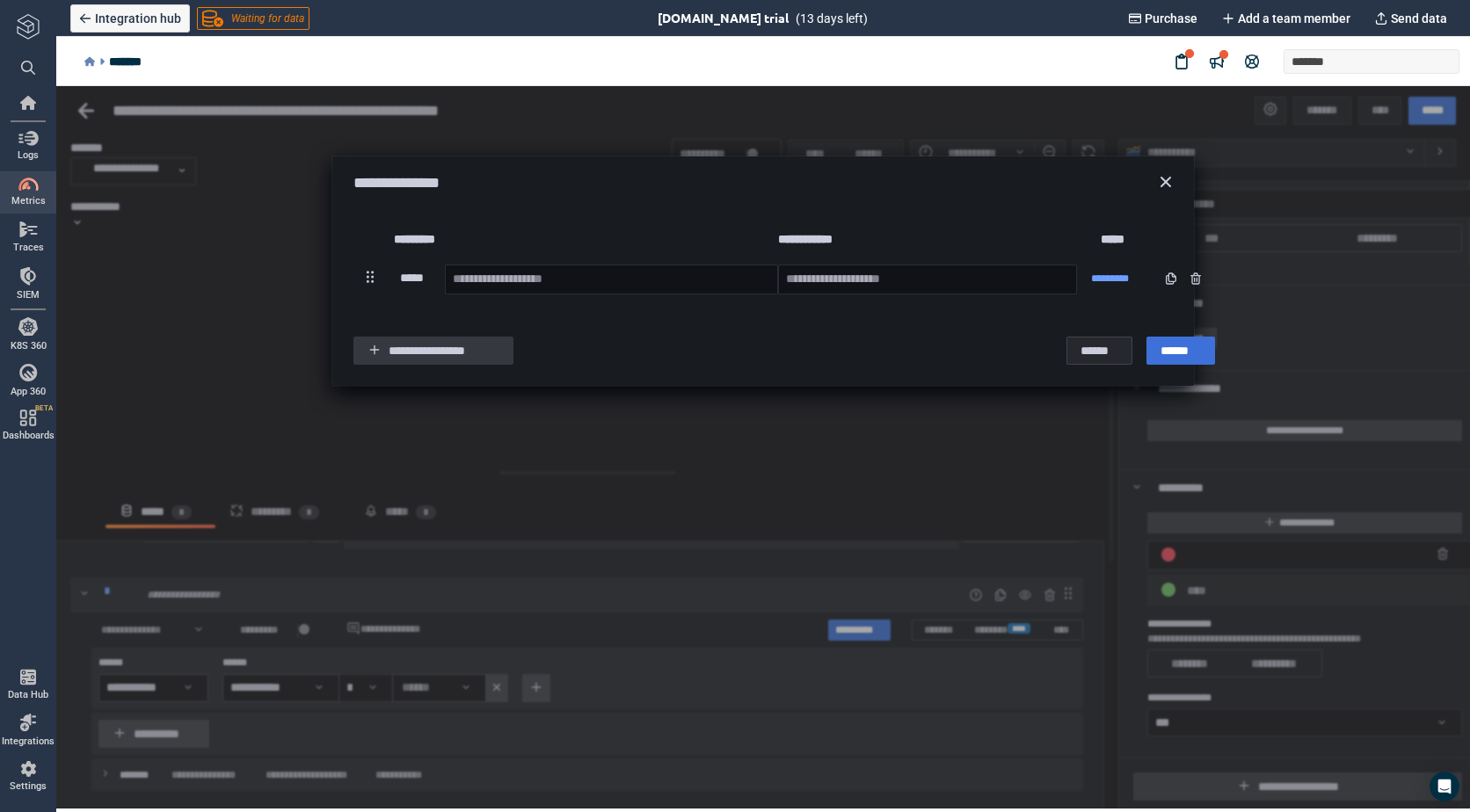 click on "******" at bounding box center (1100, 351) 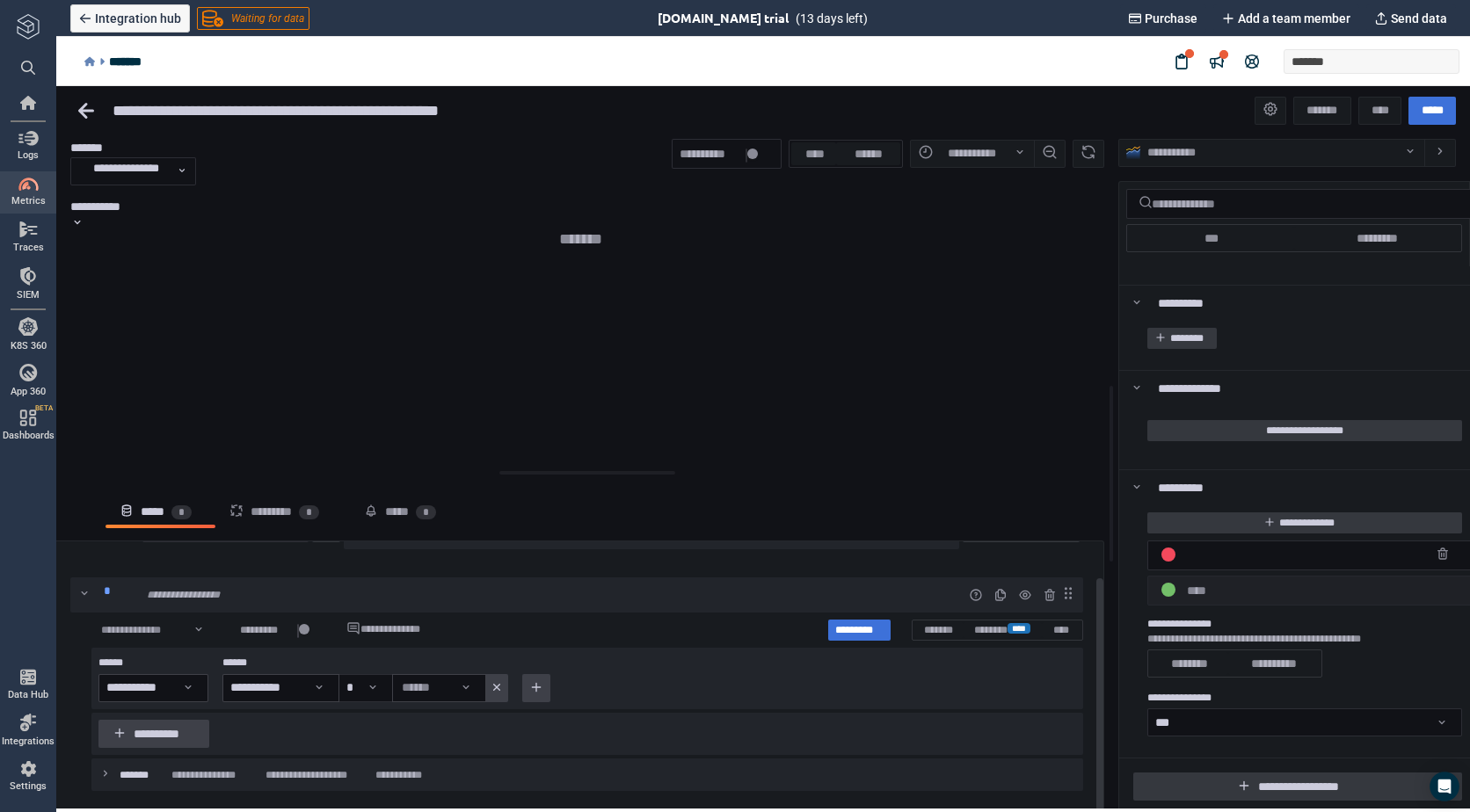 click at bounding box center (298, 631) 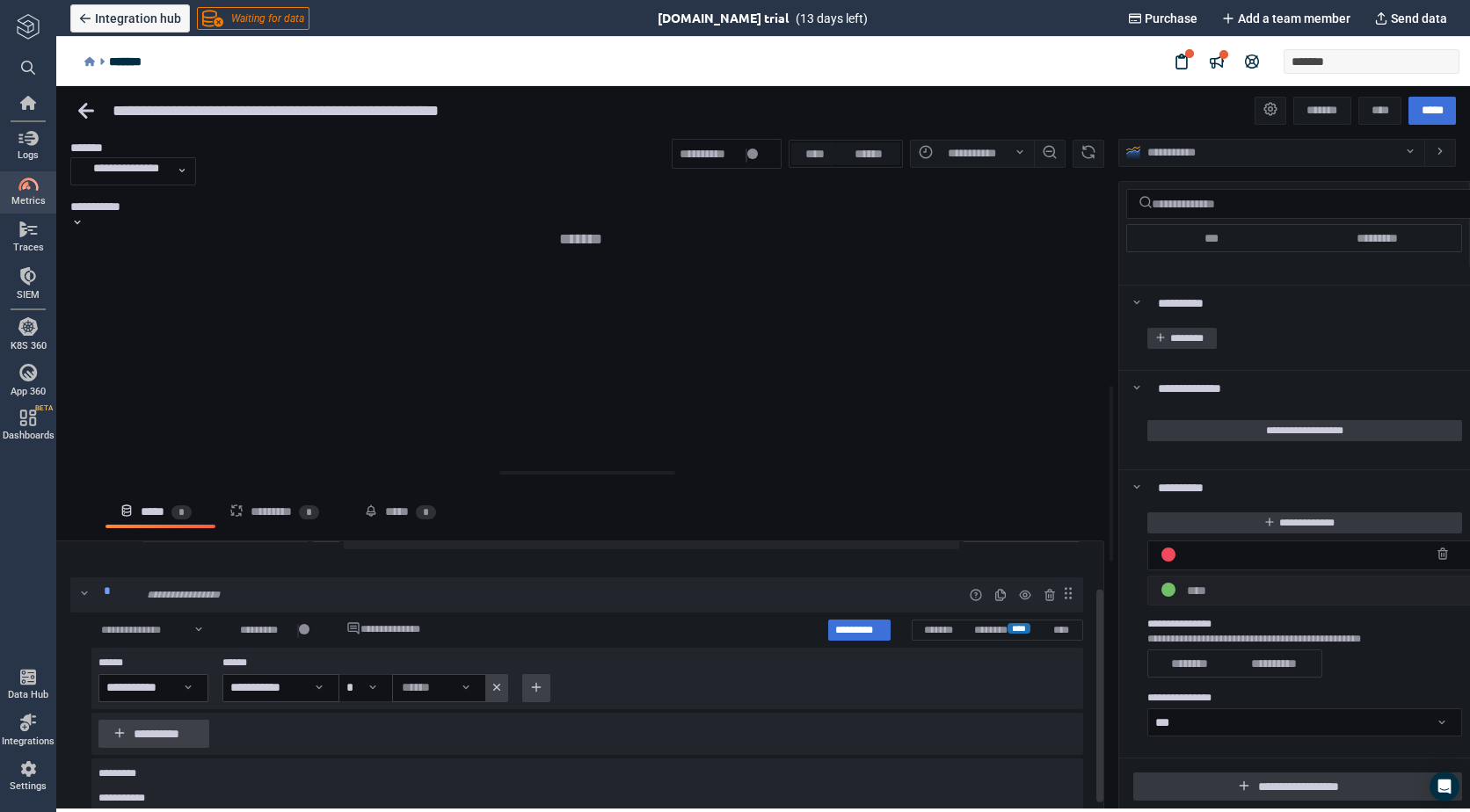 scroll, scrollTop: 105, scrollLeft: 0, axis: vertical 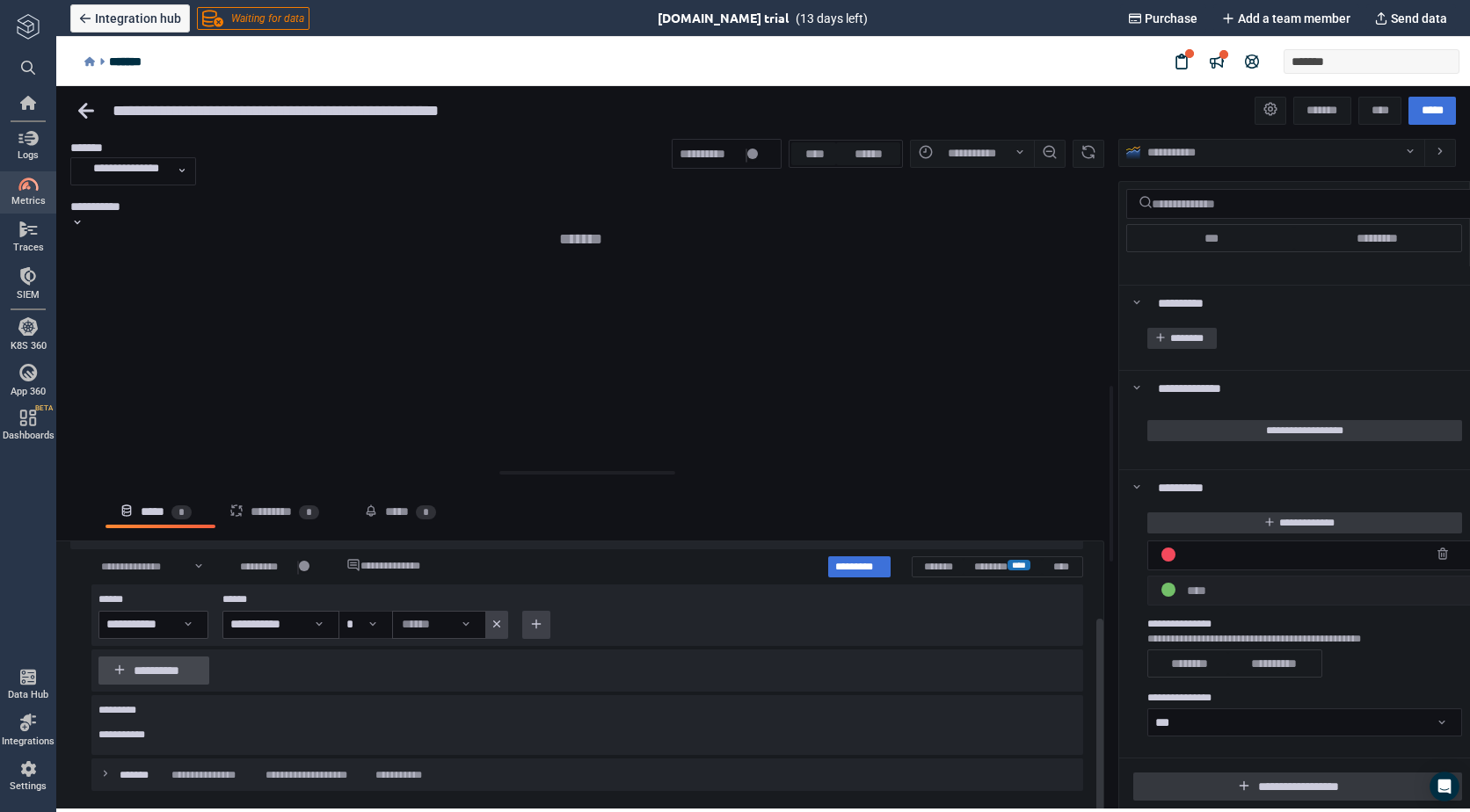 click on "**********" at bounding box center [164, 671] 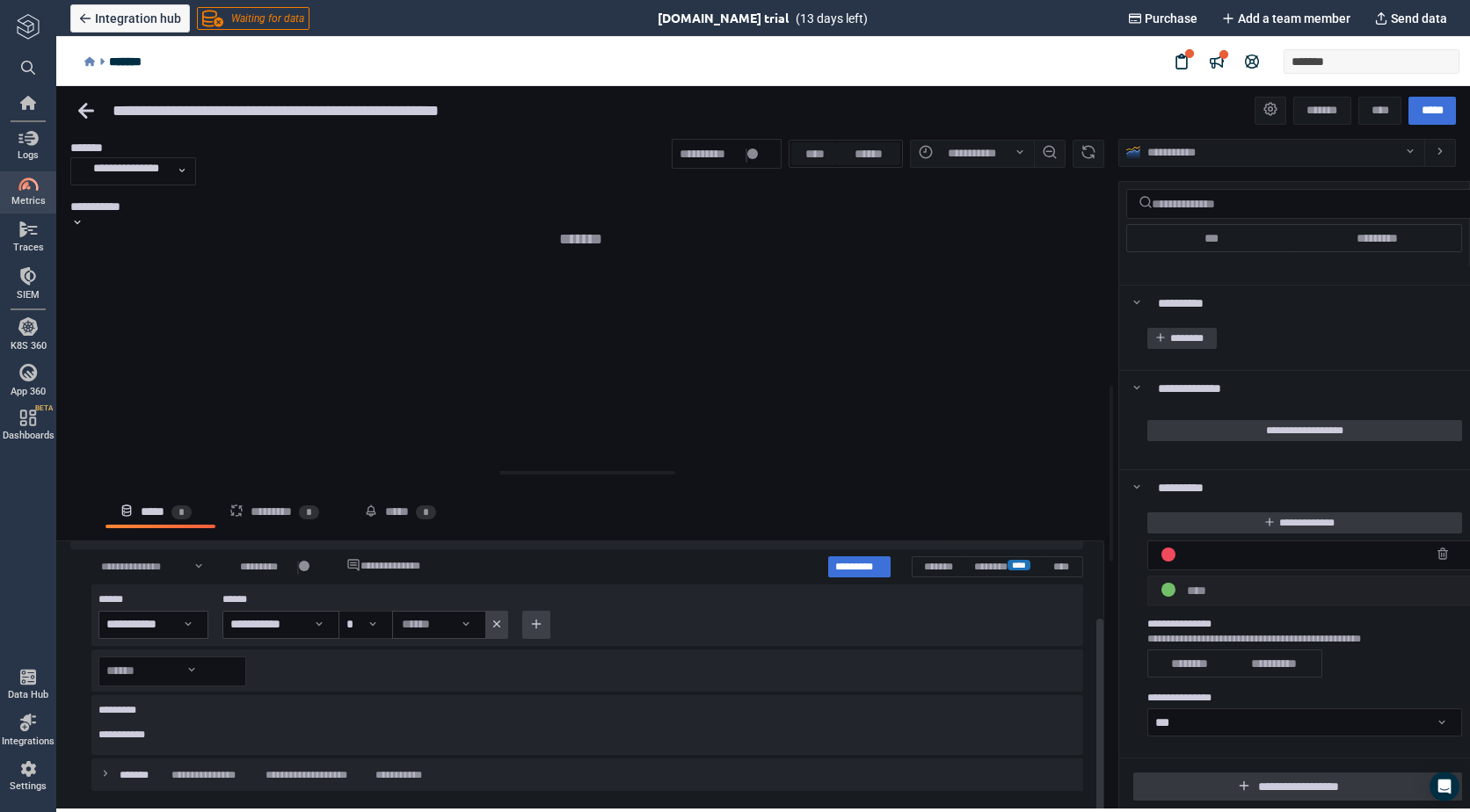 click on "**********" at bounding box center [587, 725] 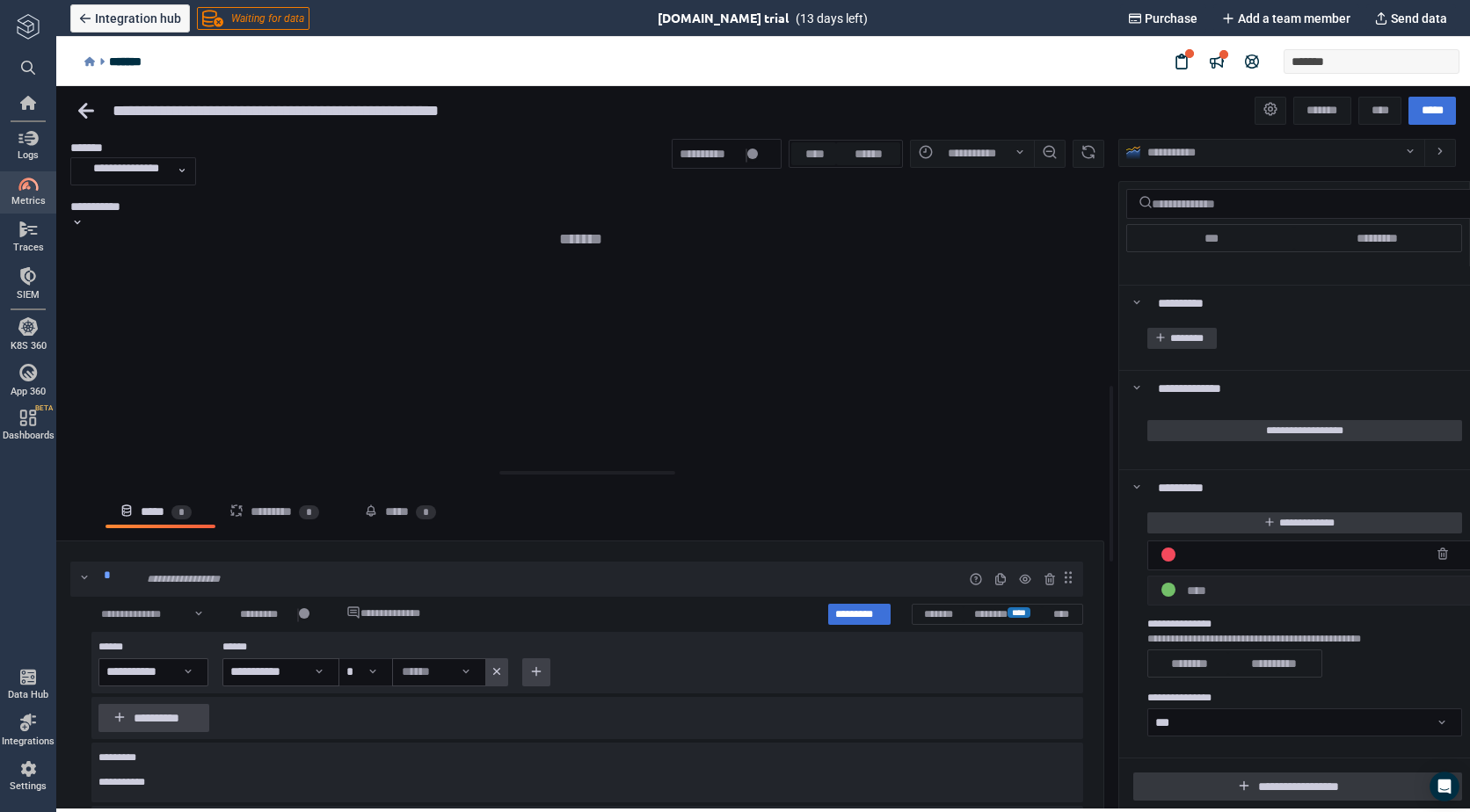 scroll, scrollTop: 88, scrollLeft: 0, axis: vertical 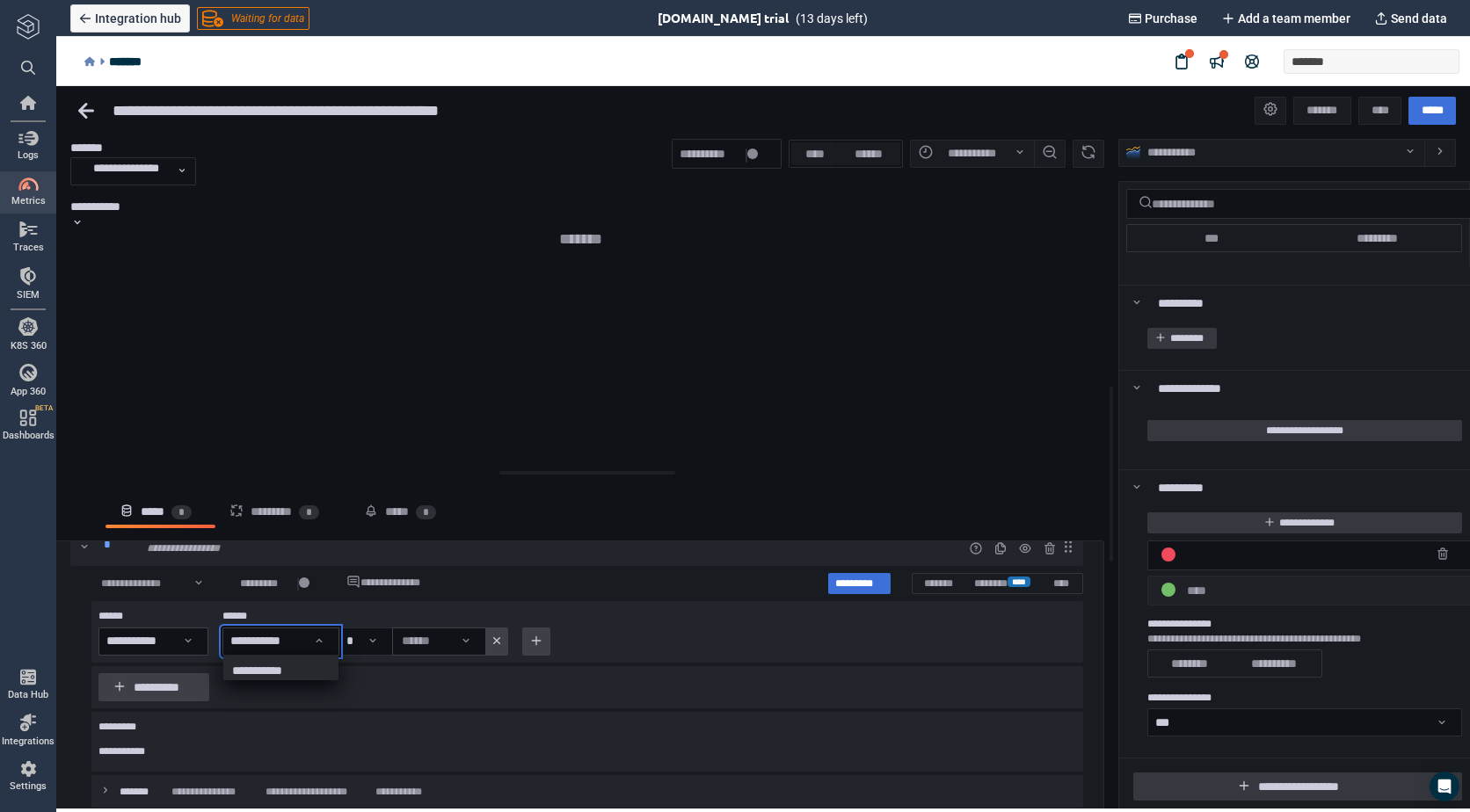 click at bounding box center [763, 446] 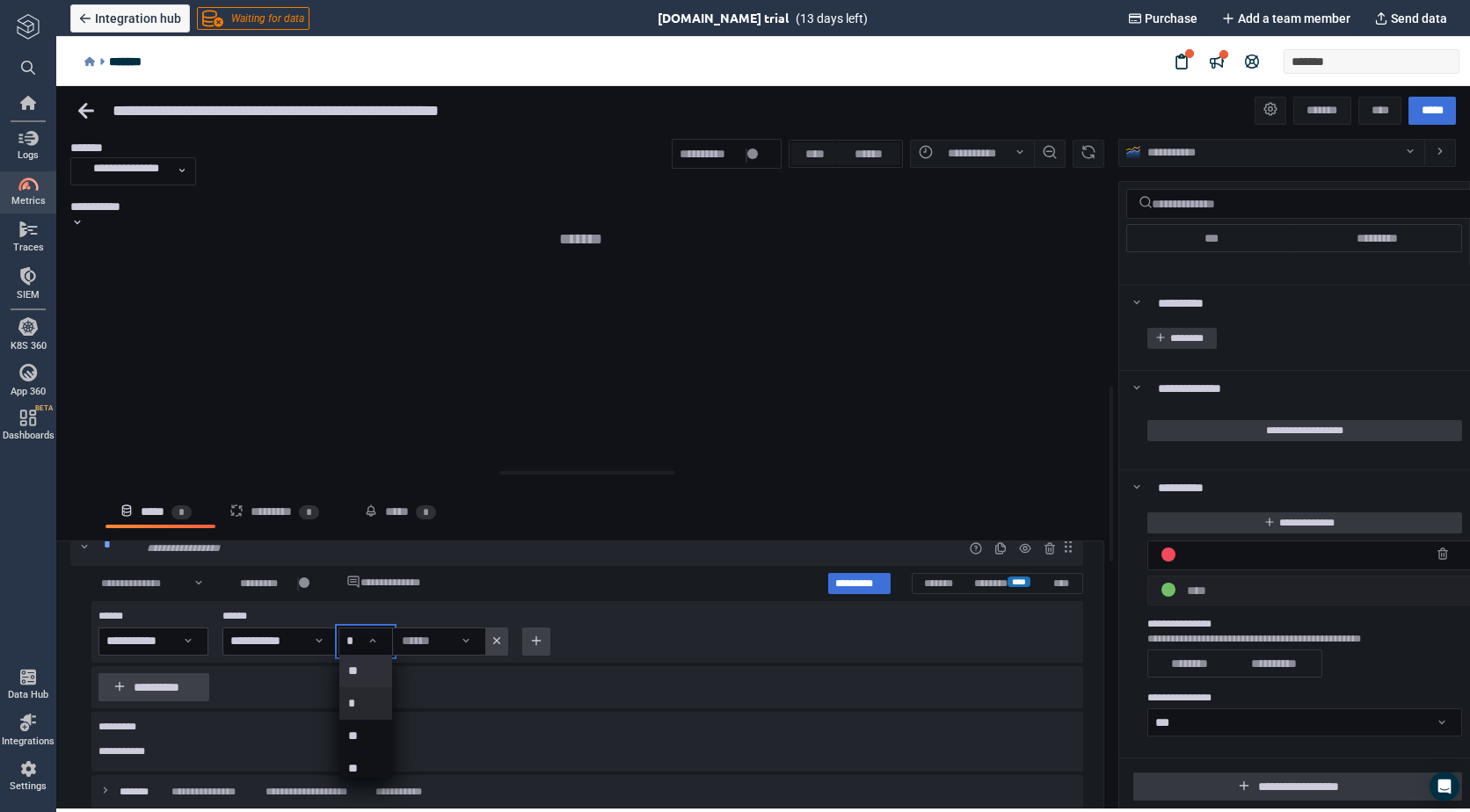 click on "**********" at bounding box center [366, 642] 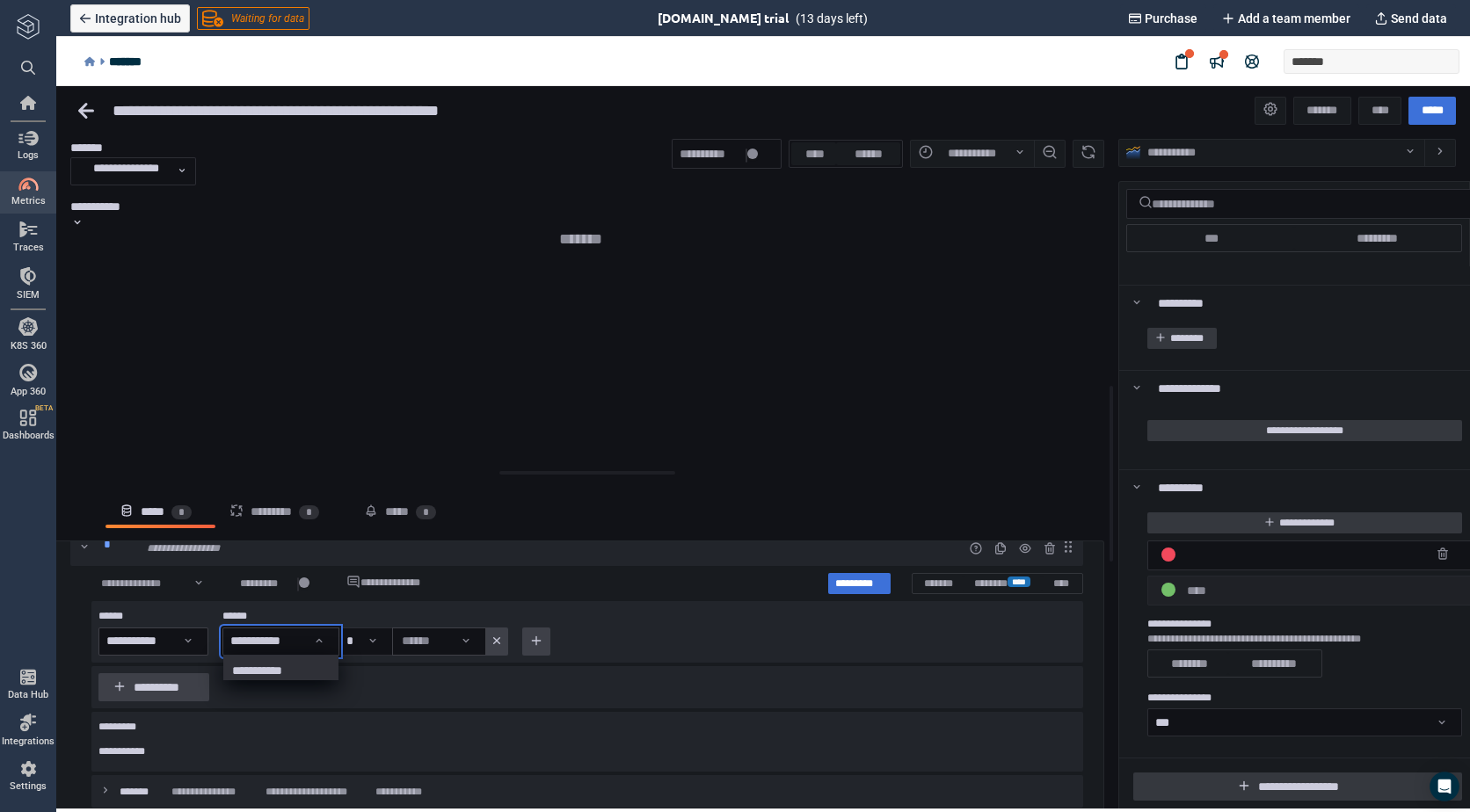 click on "**********" at bounding box center [276, 671] 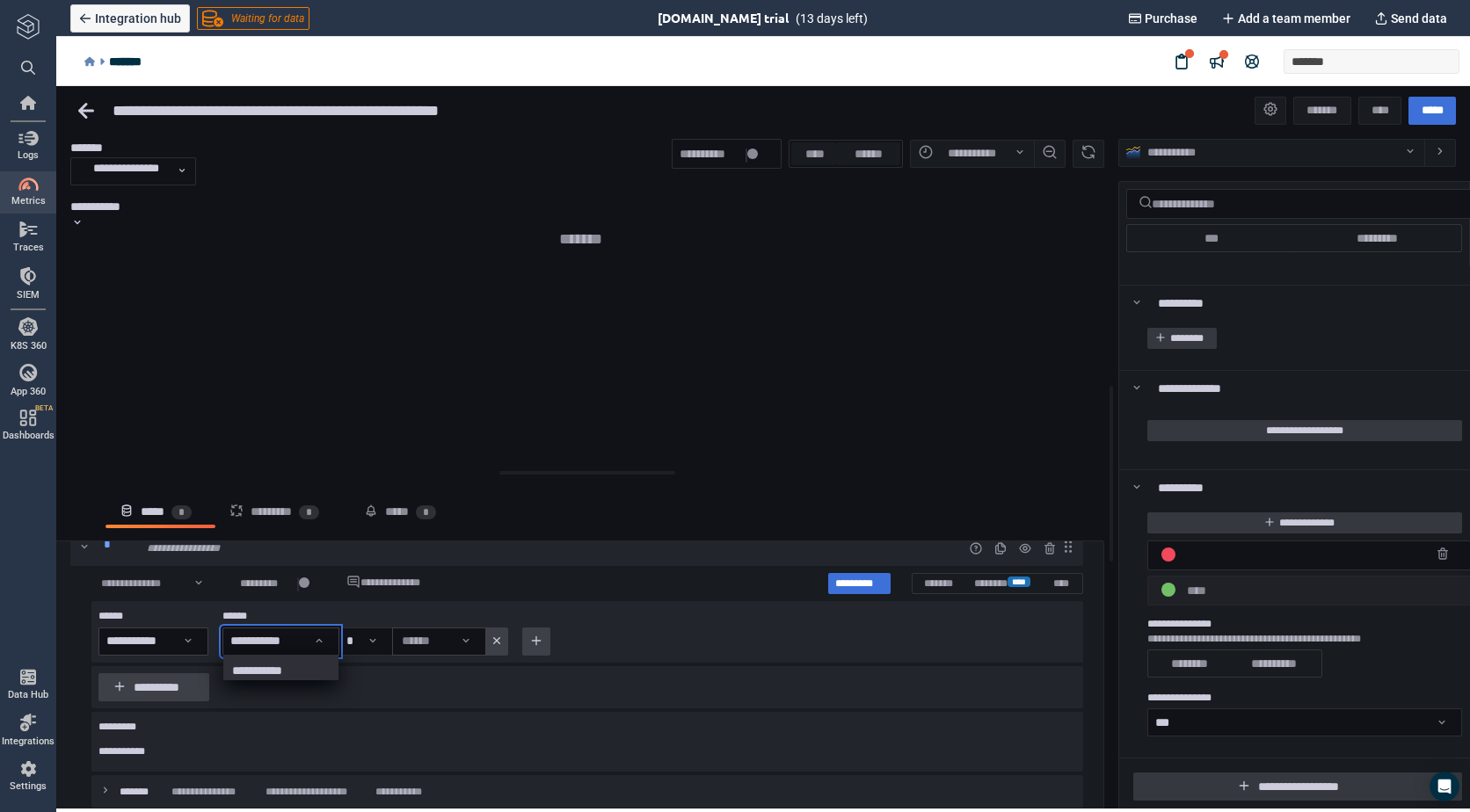 click on "**********" at bounding box center [276, 671] 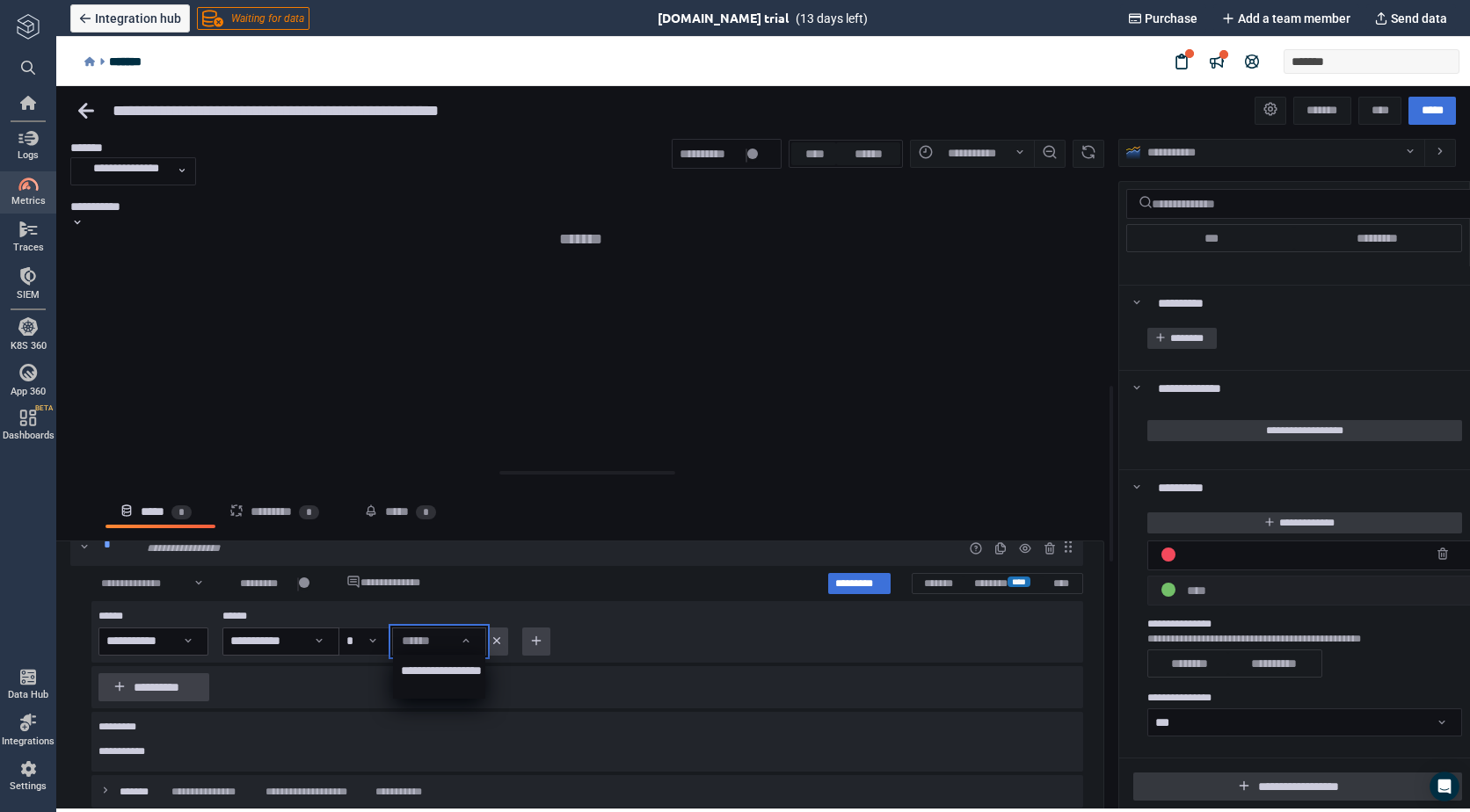 click at bounding box center [763, 446] 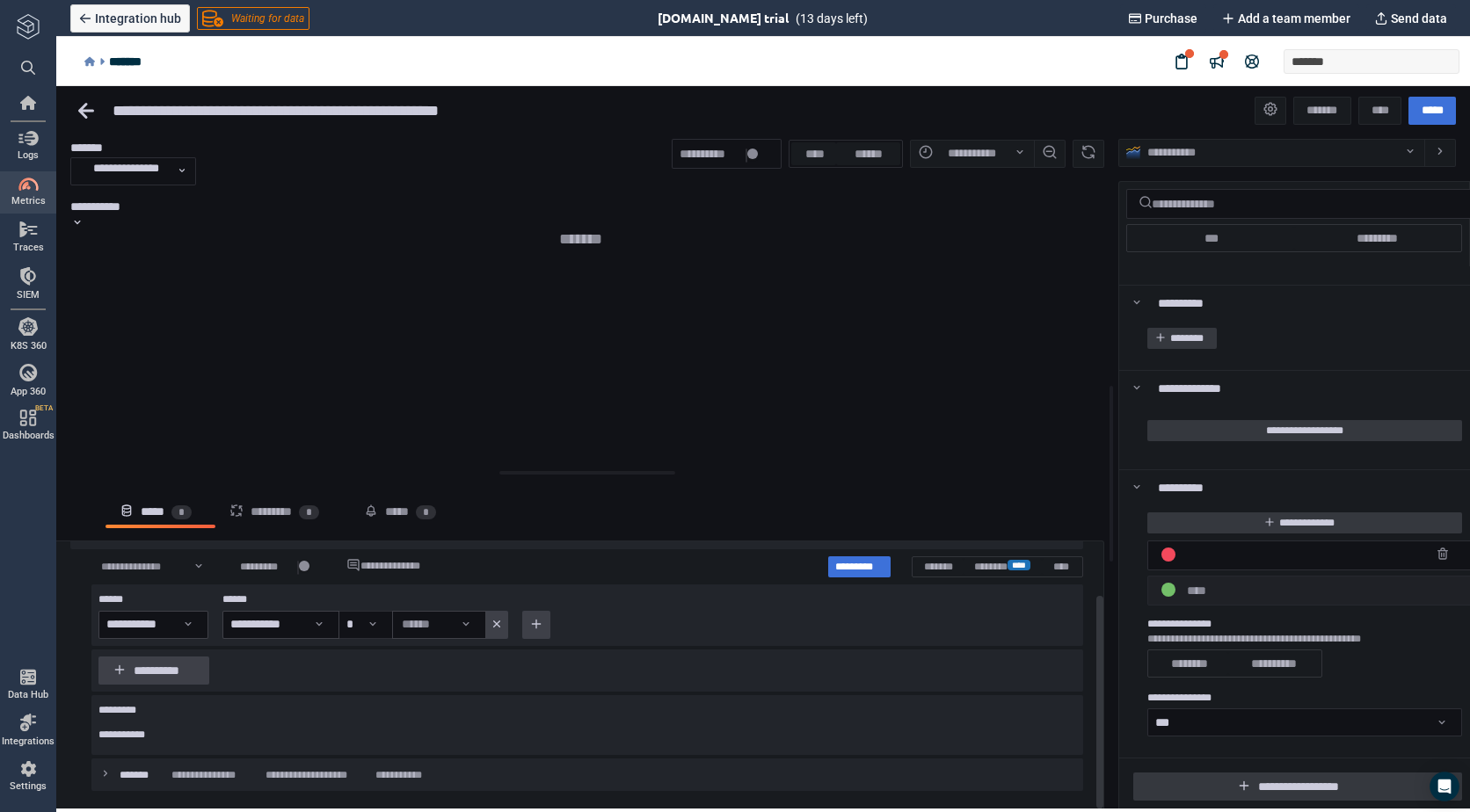 scroll, scrollTop: 17, scrollLeft: 0, axis: vertical 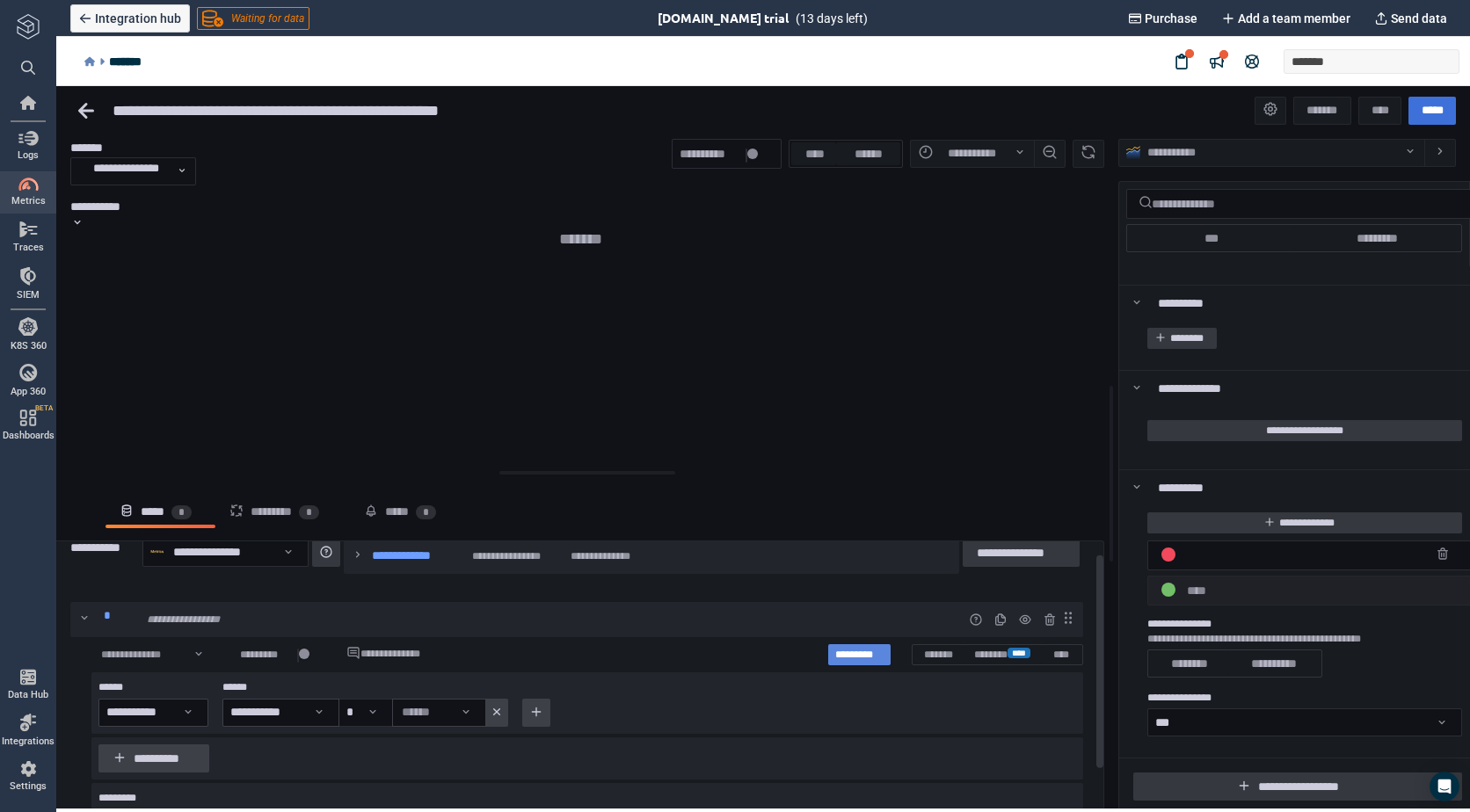 click on "*********" at bounding box center [859, 655] 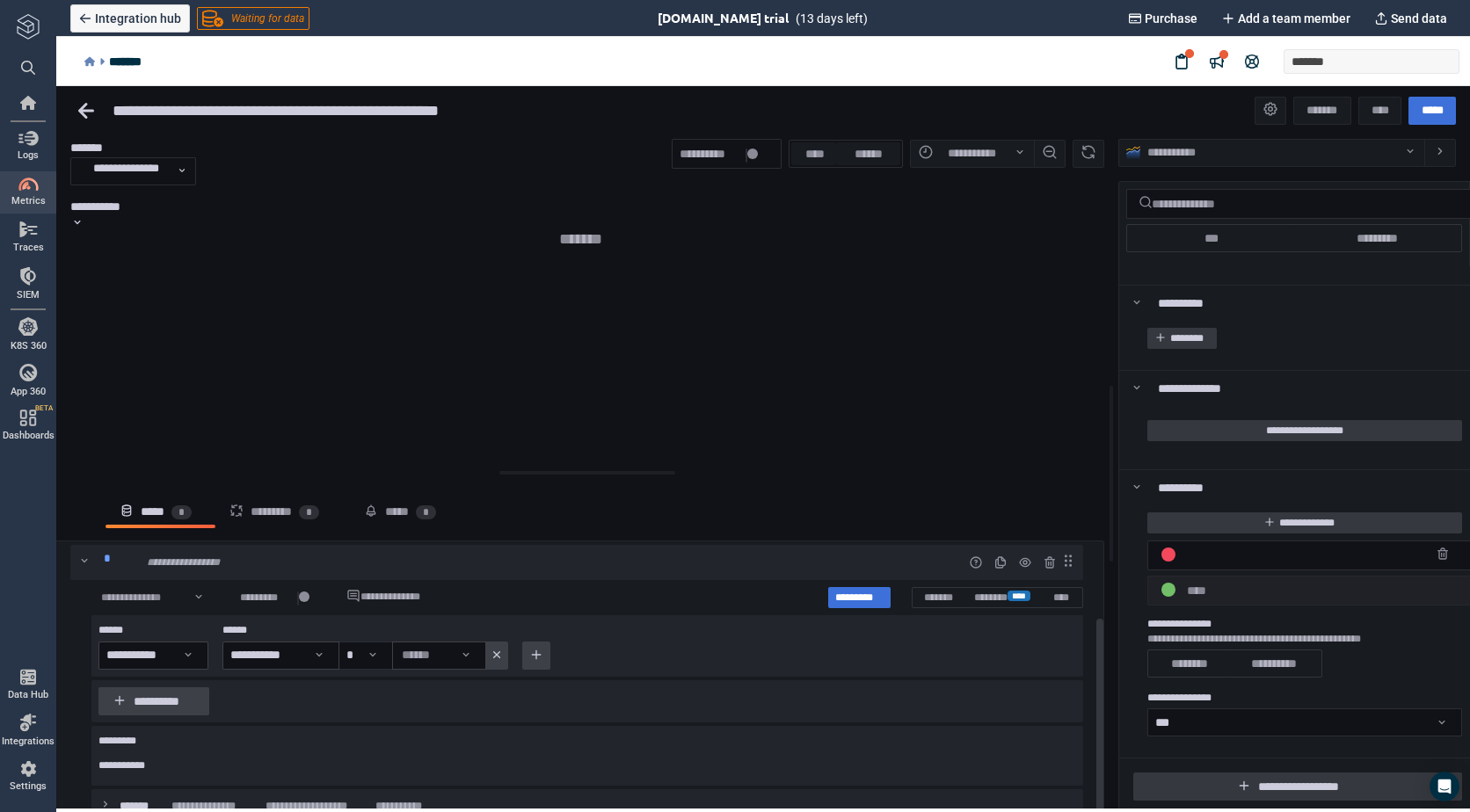 scroll, scrollTop: 105, scrollLeft: 0, axis: vertical 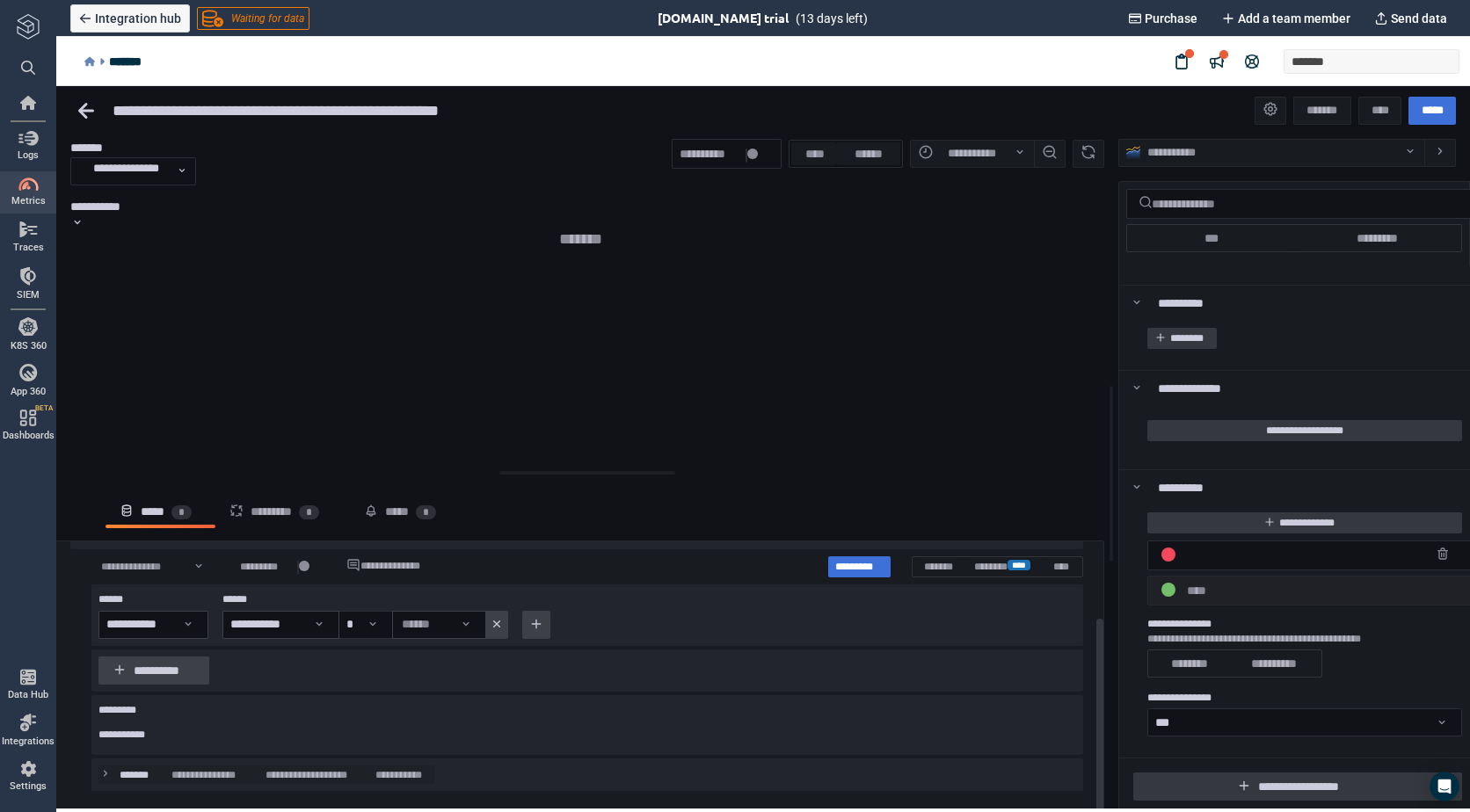 click on "**********" at bounding box center (211, 775) 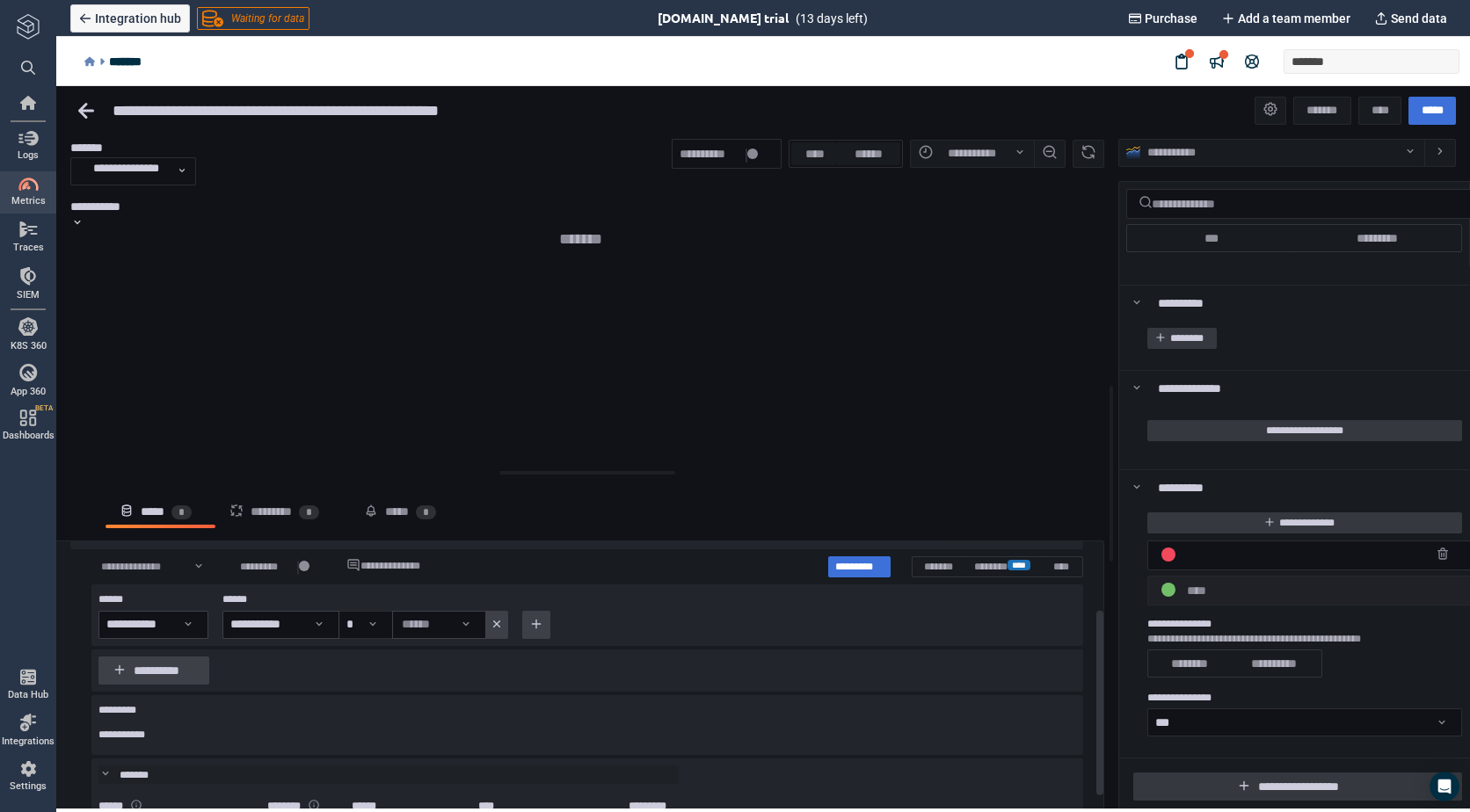 scroll, scrollTop: 166, scrollLeft: 0, axis: vertical 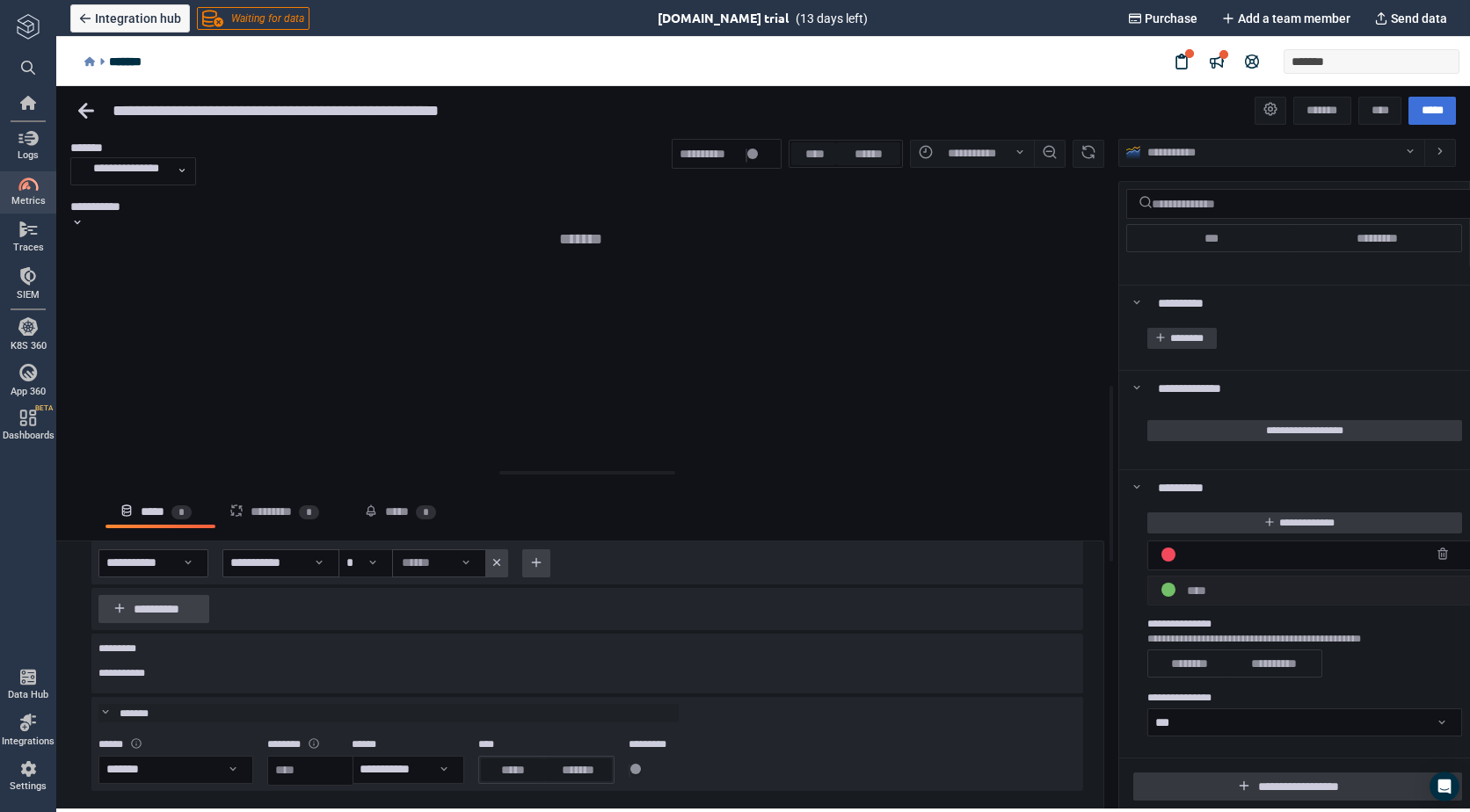 click on "*******" at bounding box center (394, 714) 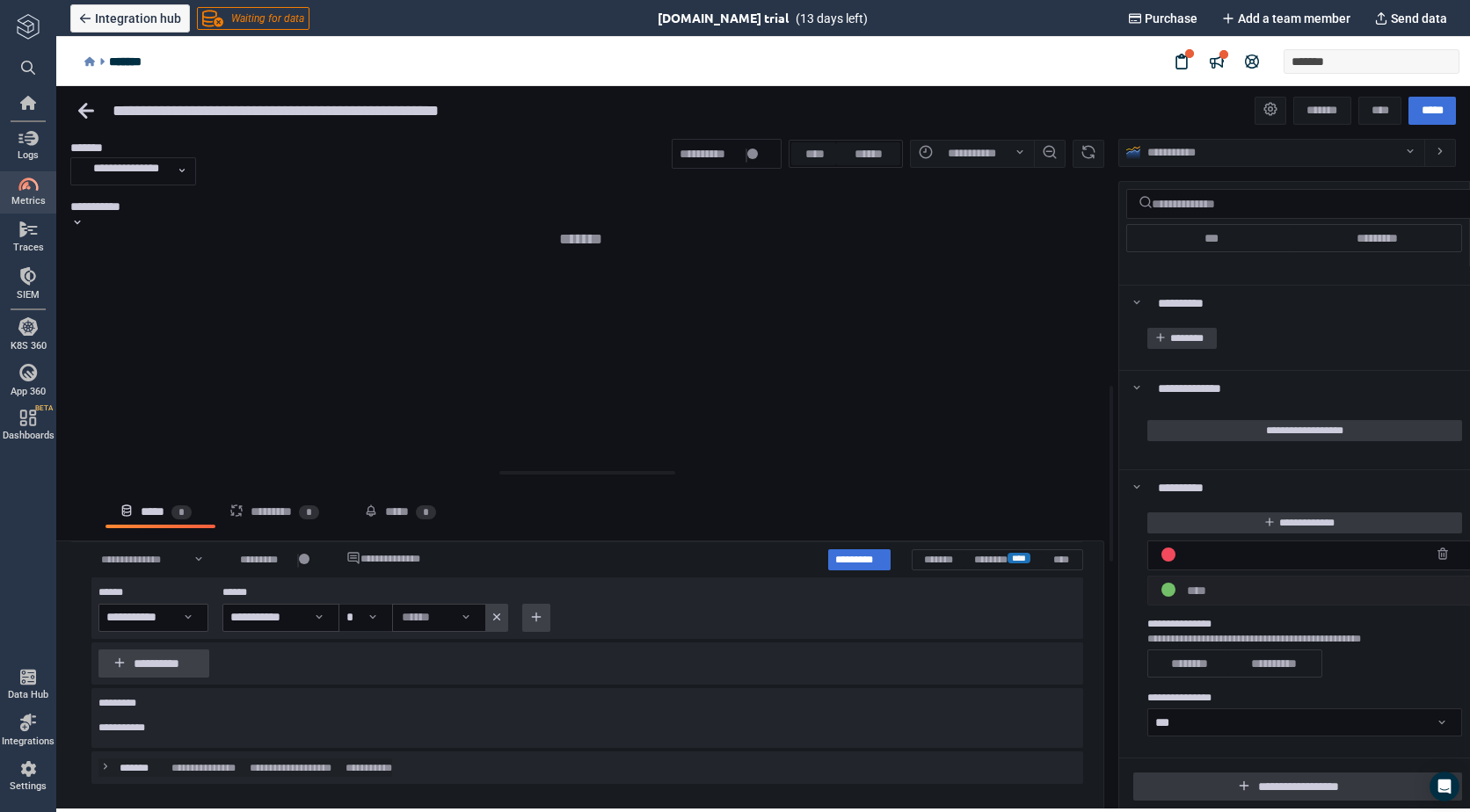 scroll, scrollTop: 105, scrollLeft: 0, axis: vertical 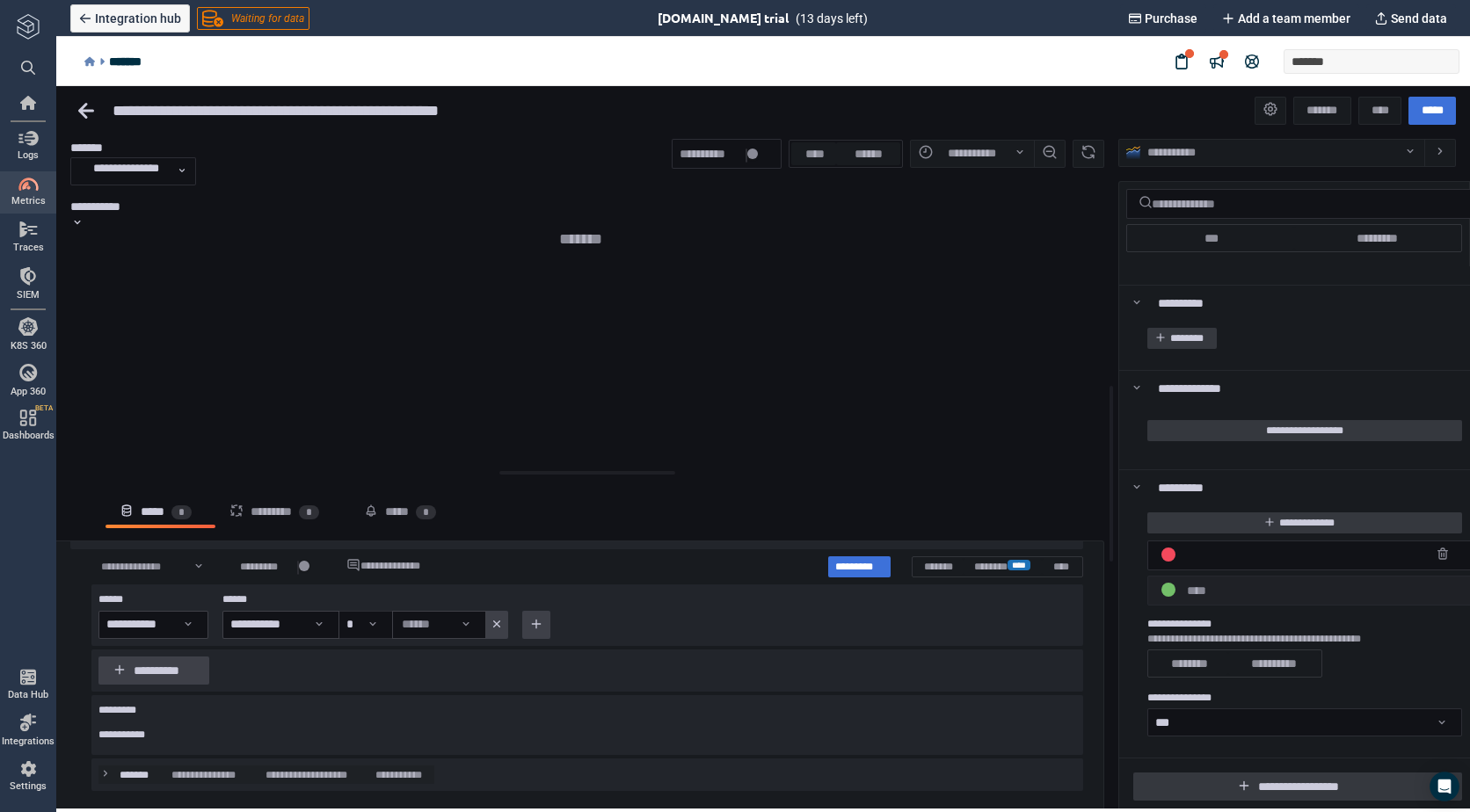 click on "**********" at bounding box center (313, 775) 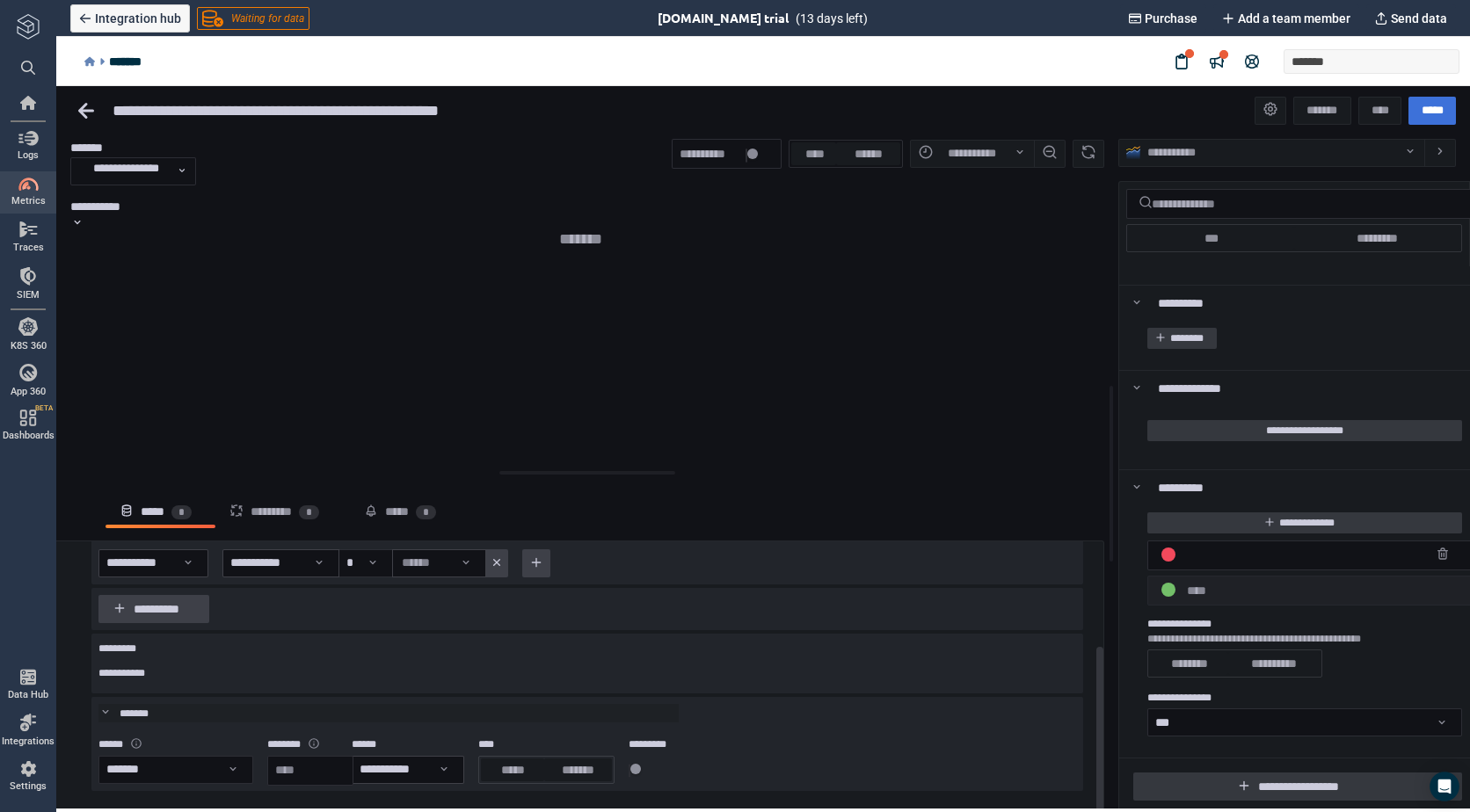 click on "**********" at bounding box center [408, 770] 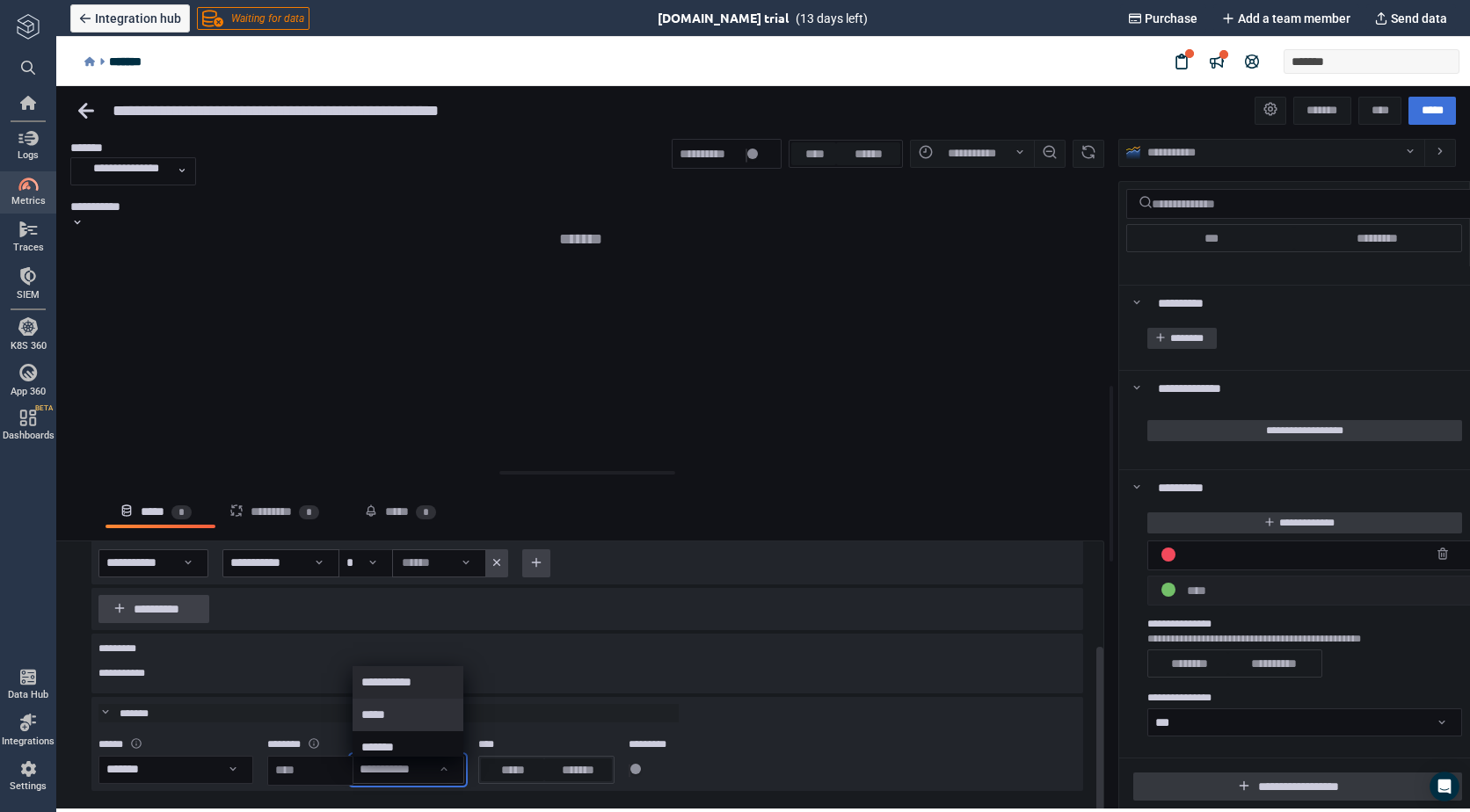 click on "*****" at bounding box center (404, 714) 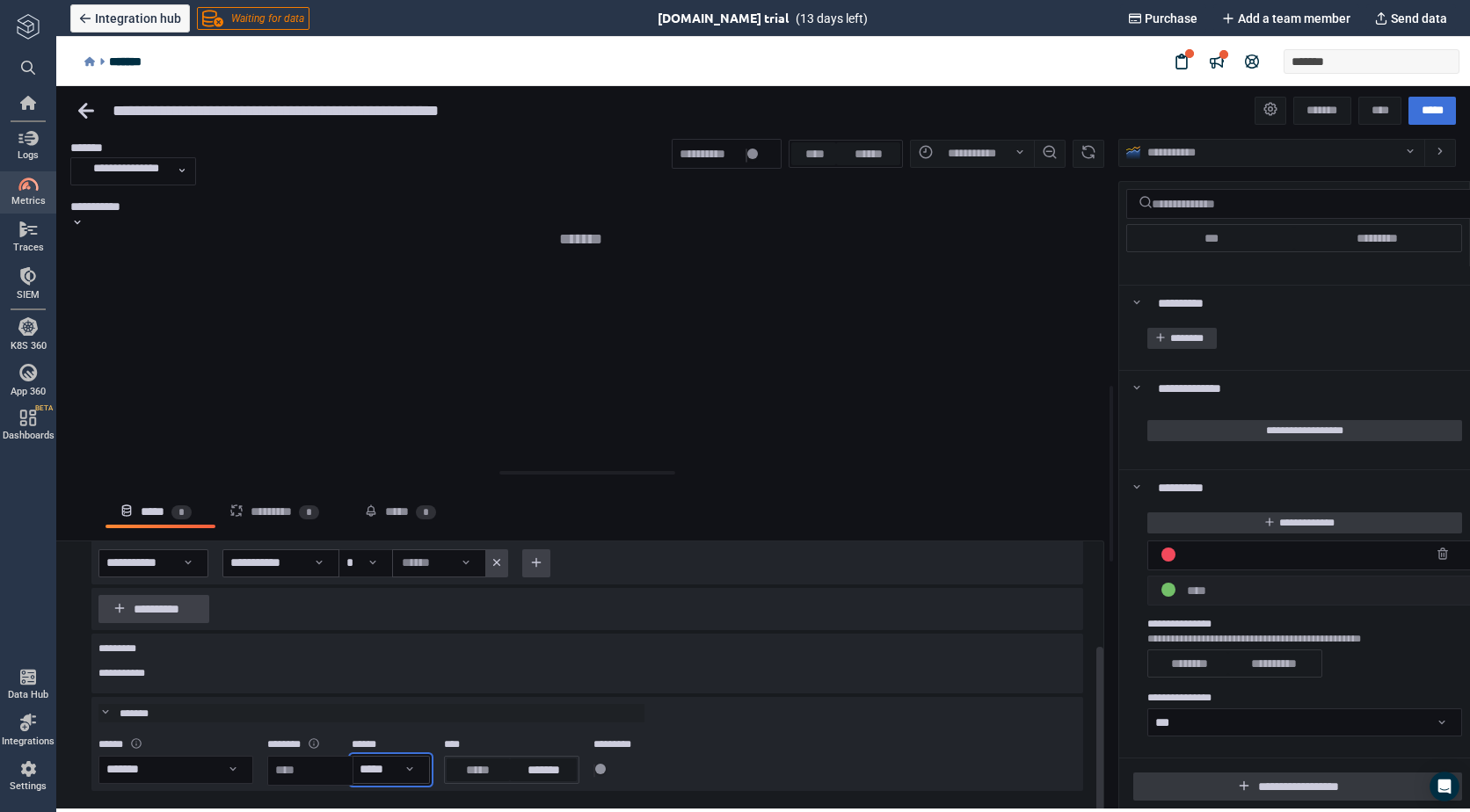 click on "*******" at bounding box center [543, 770] 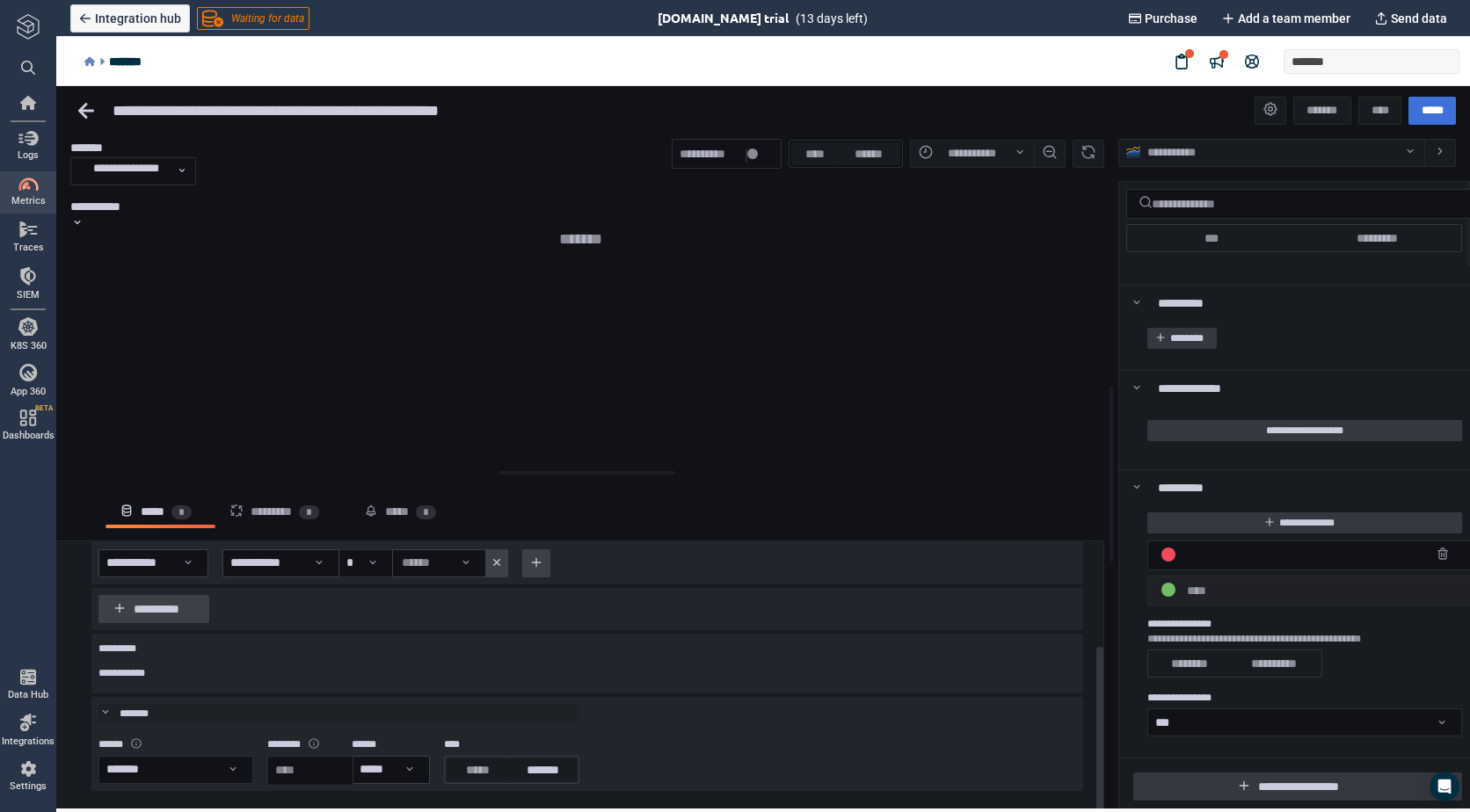 click on "*******" at bounding box center [543, 770] 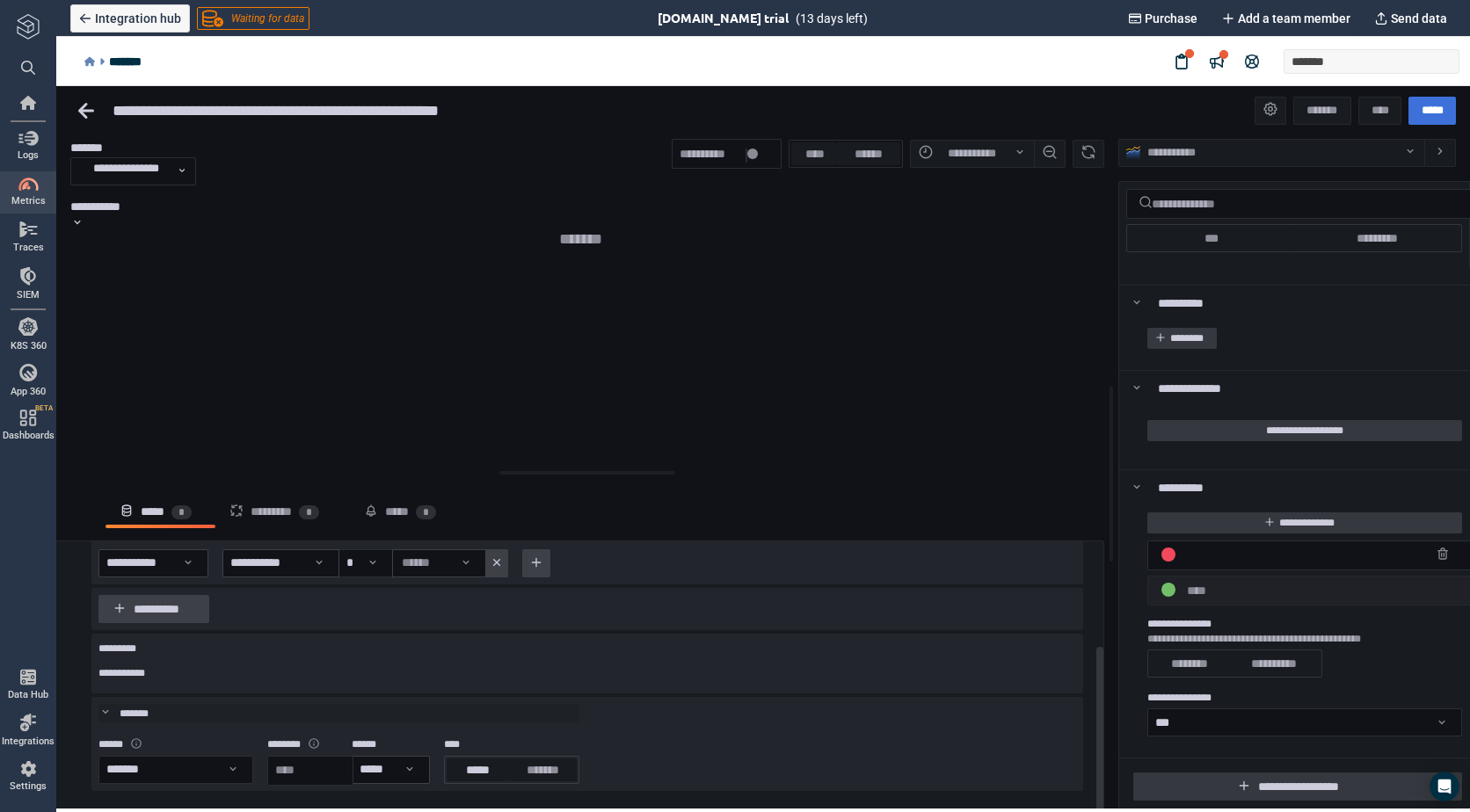 click on "*****" at bounding box center [478, 770] 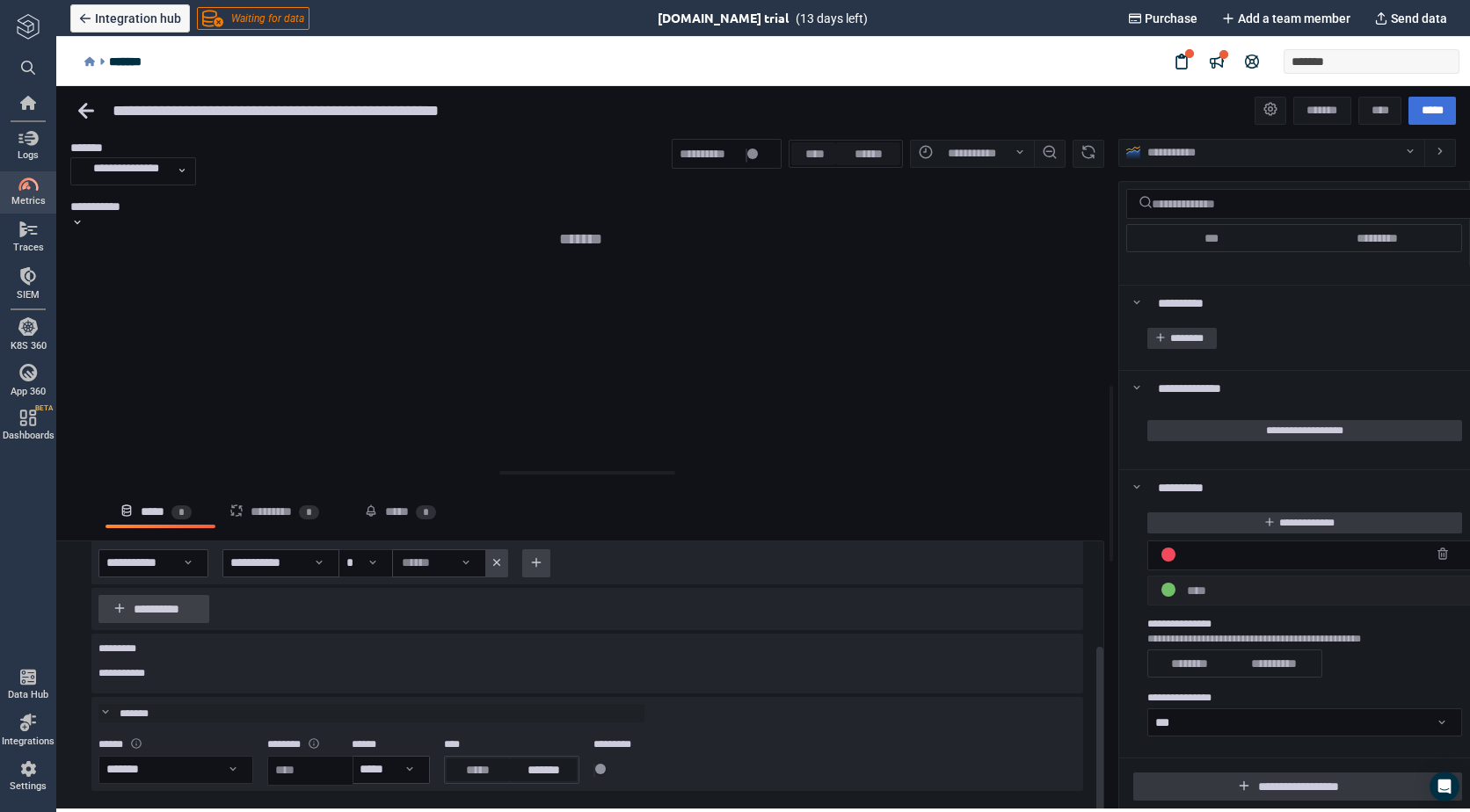 click on "*******" at bounding box center [543, 770] 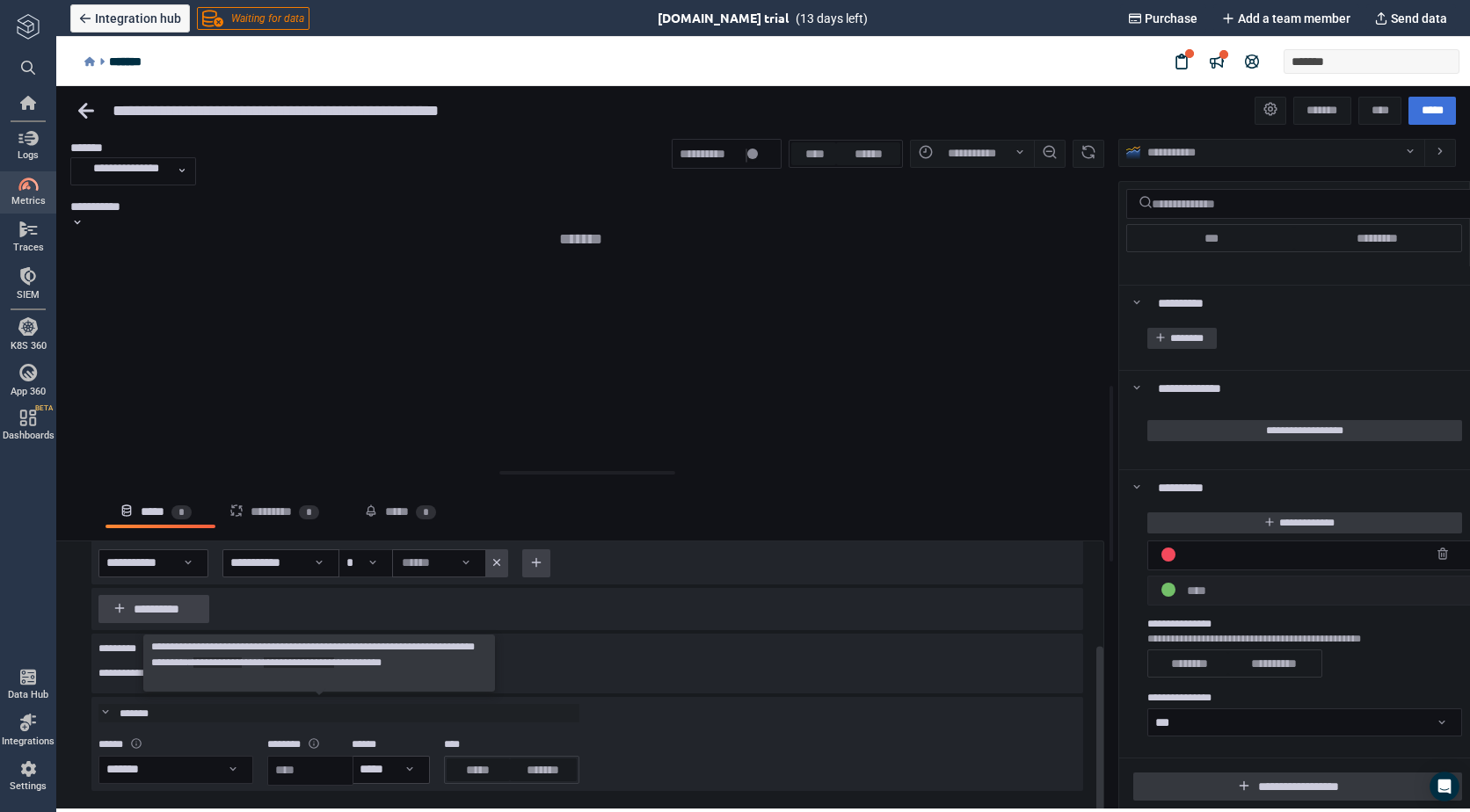 scroll, scrollTop: 0, scrollLeft: 0, axis: both 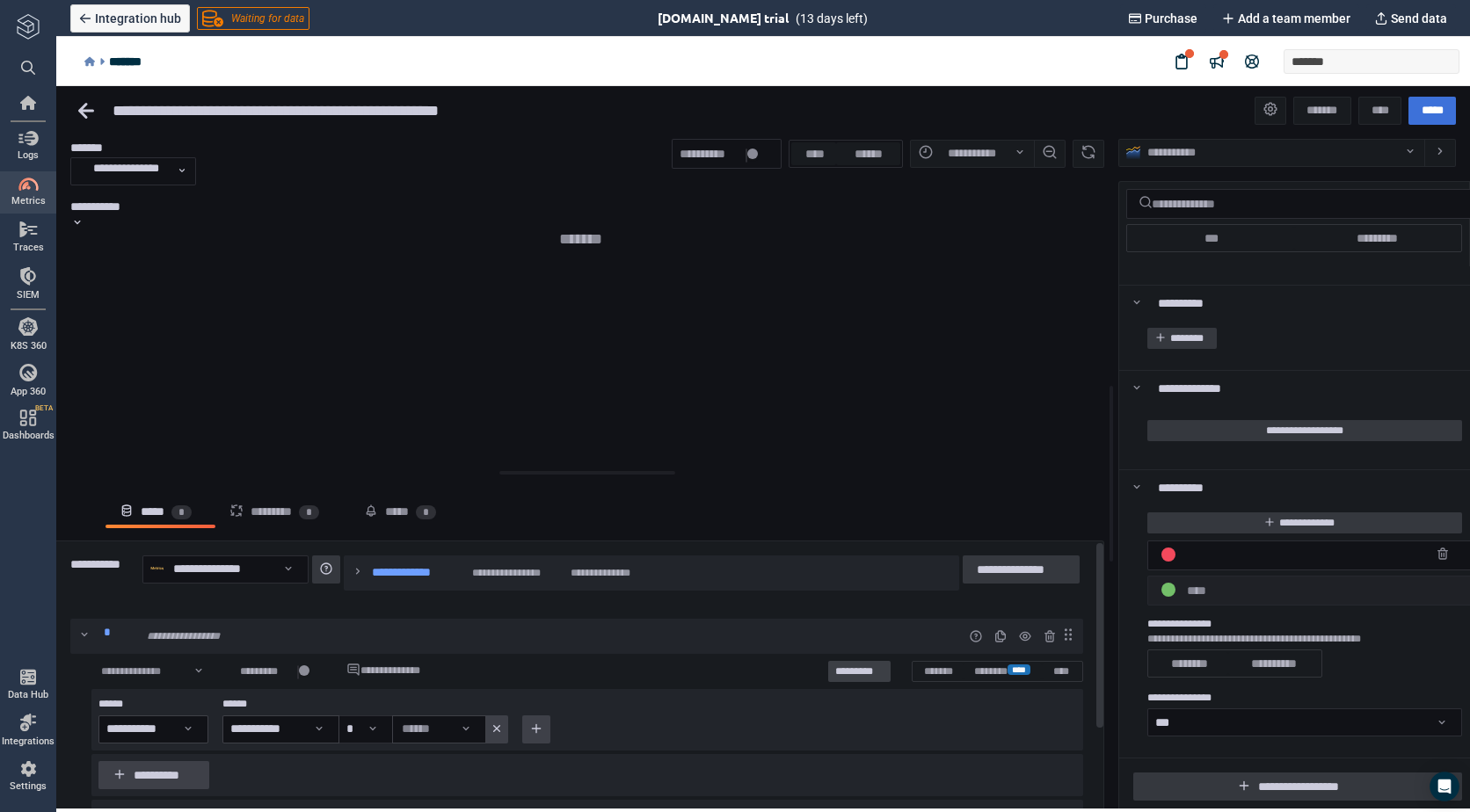click on "*********" at bounding box center (859, 671) 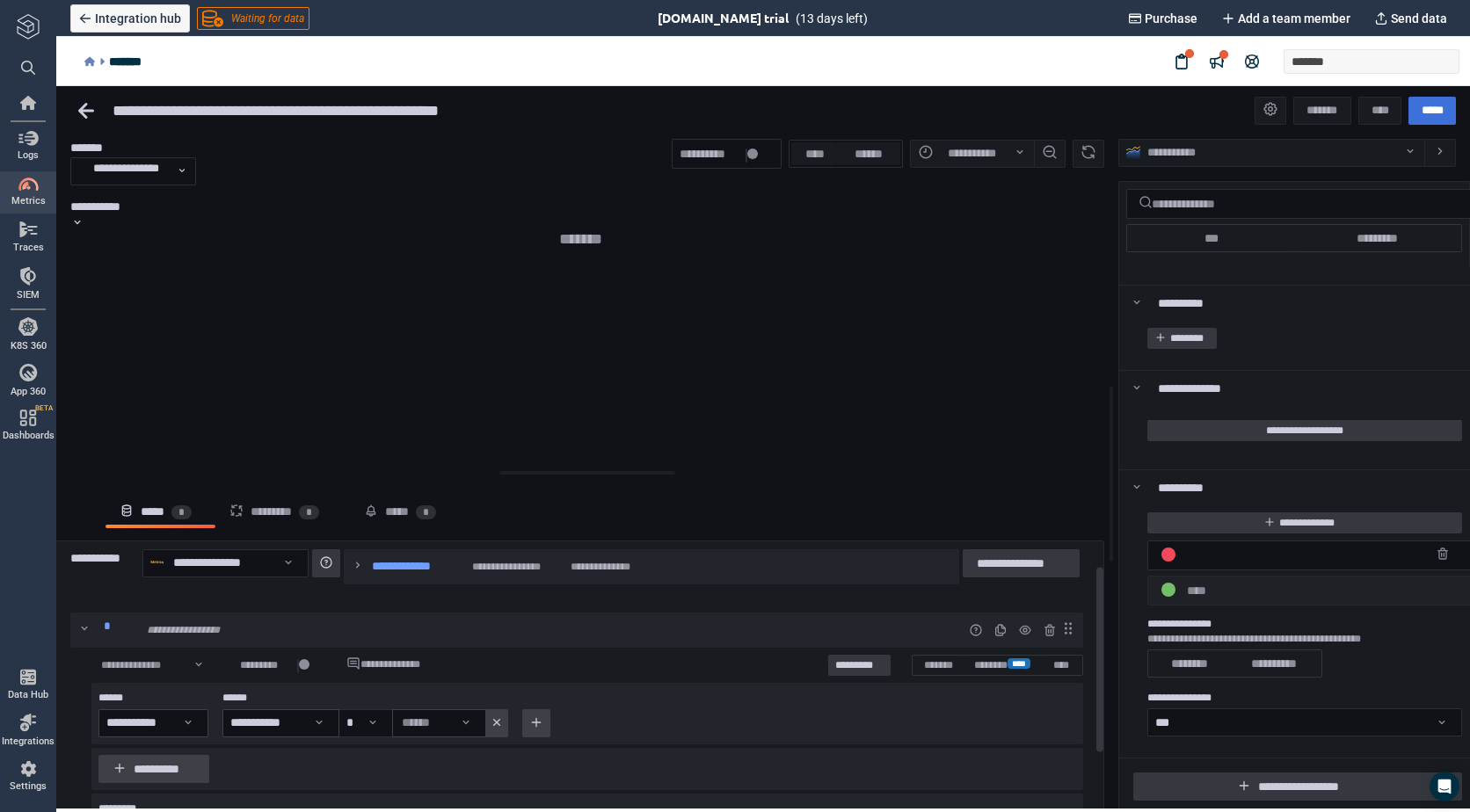 scroll, scrollTop: 0, scrollLeft: 0, axis: both 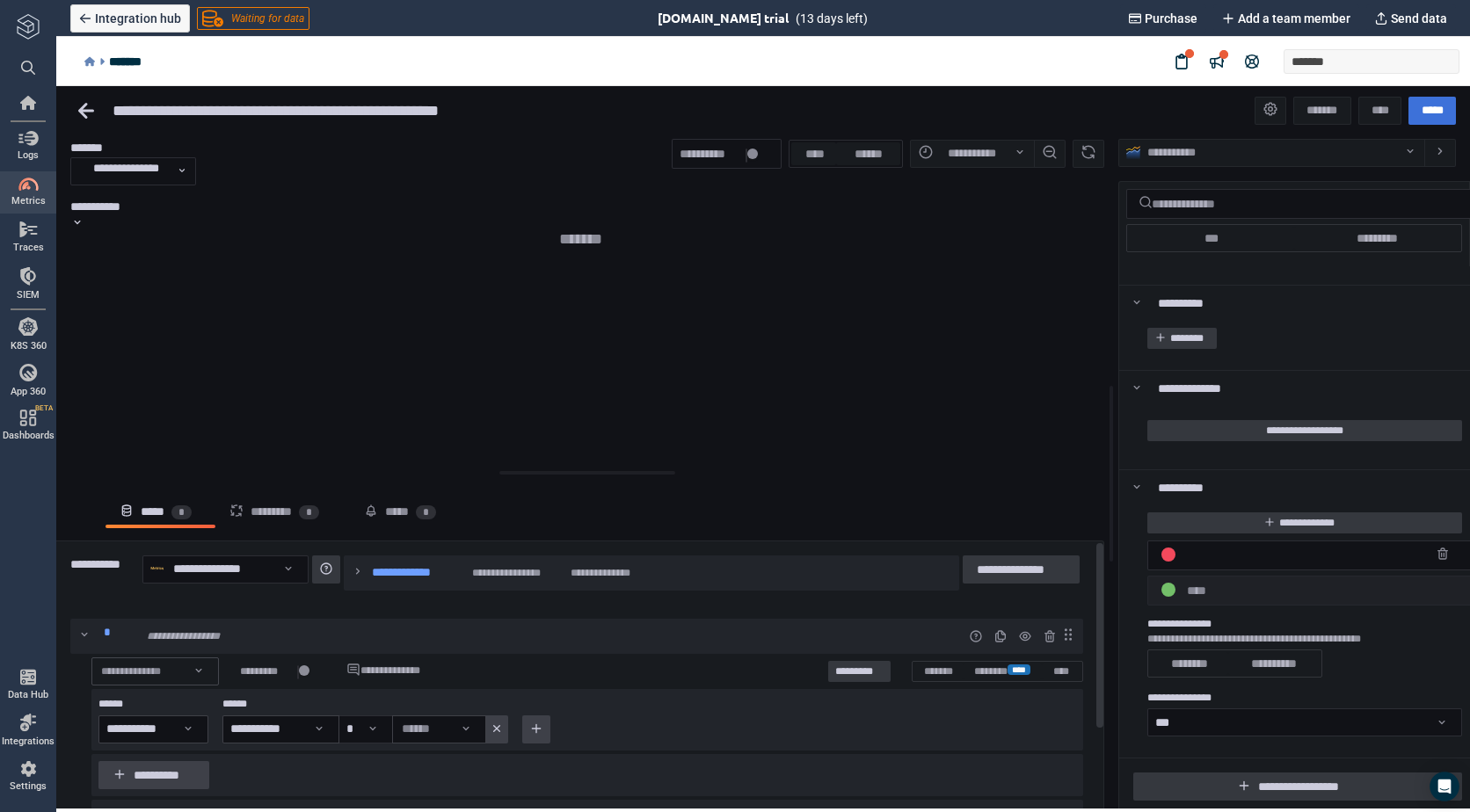 click on "**********" at bounding box center (155, 671) 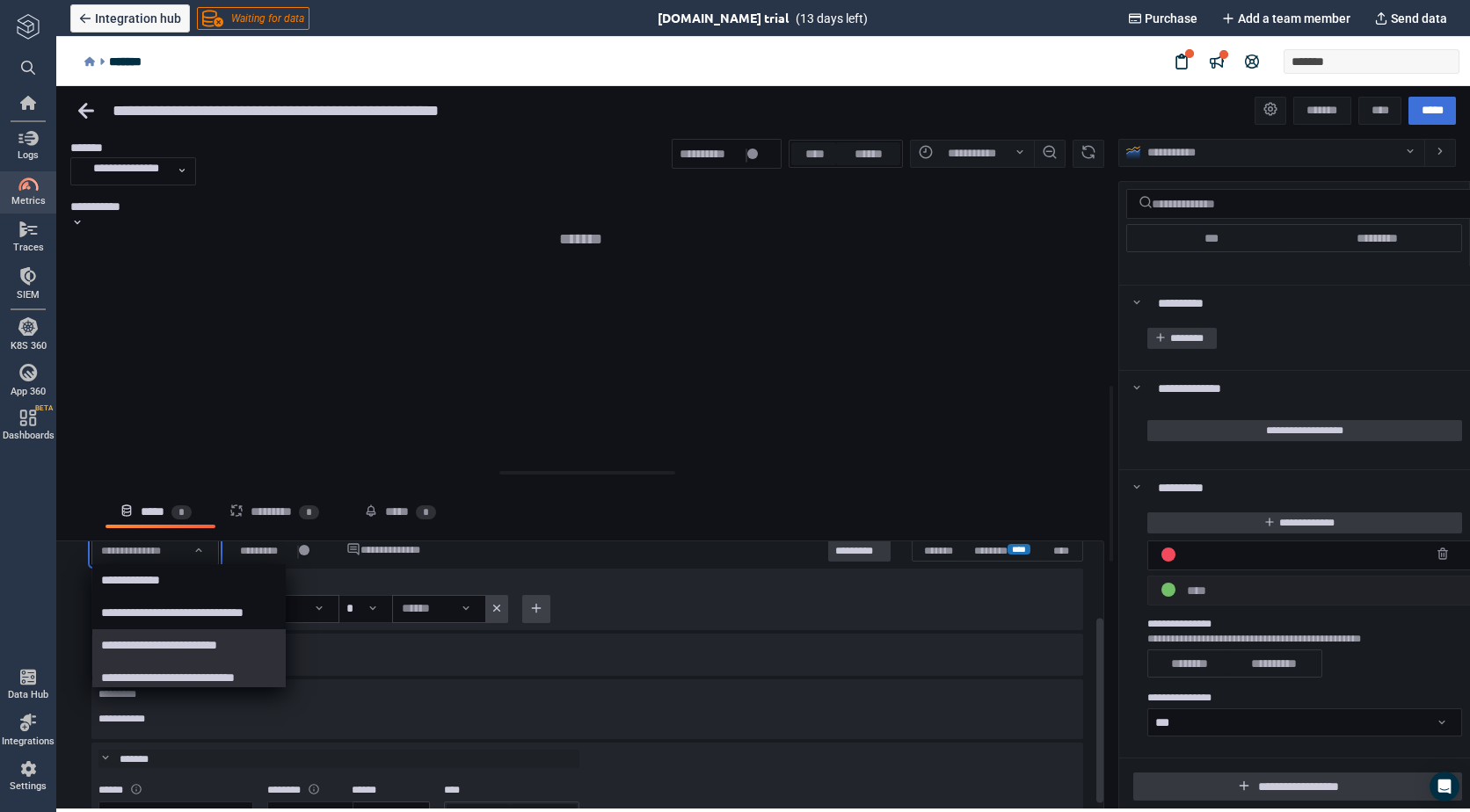 scroll, scrollTop: 166, scrollLeft: 0, axis: vertical 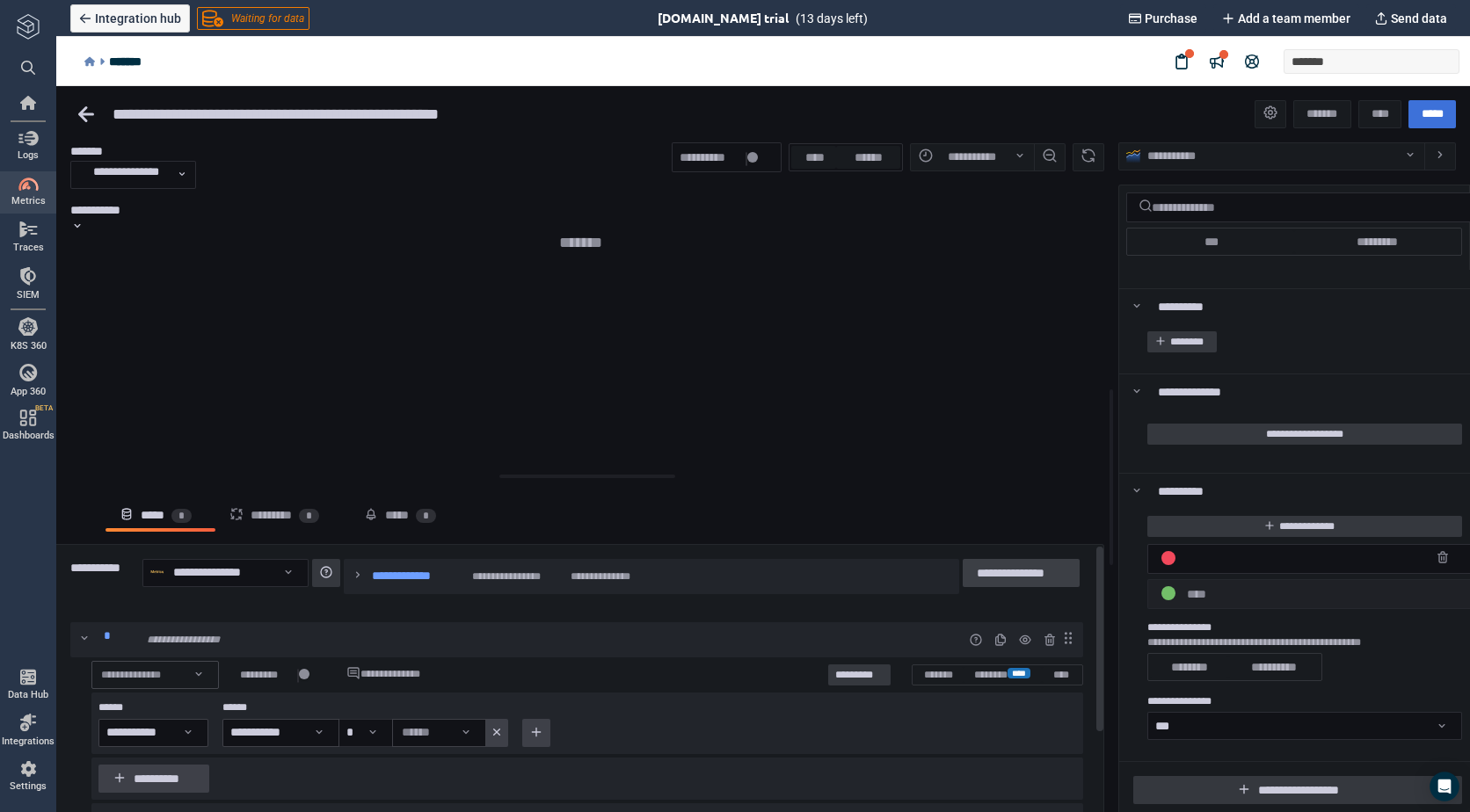 click on "**********" at bounding box center (1021, 573) 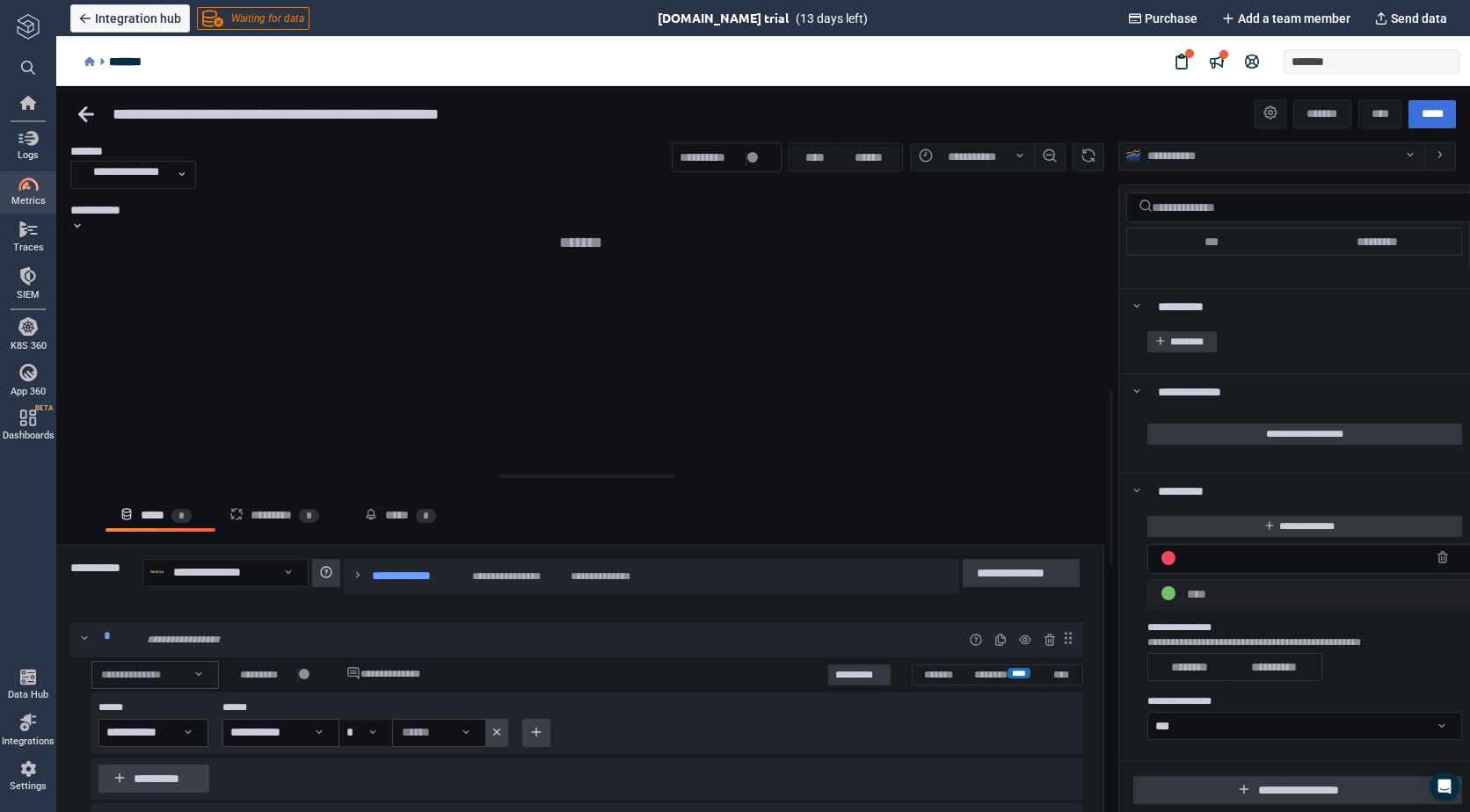 click on "*******" at bounding box center (720, 326) 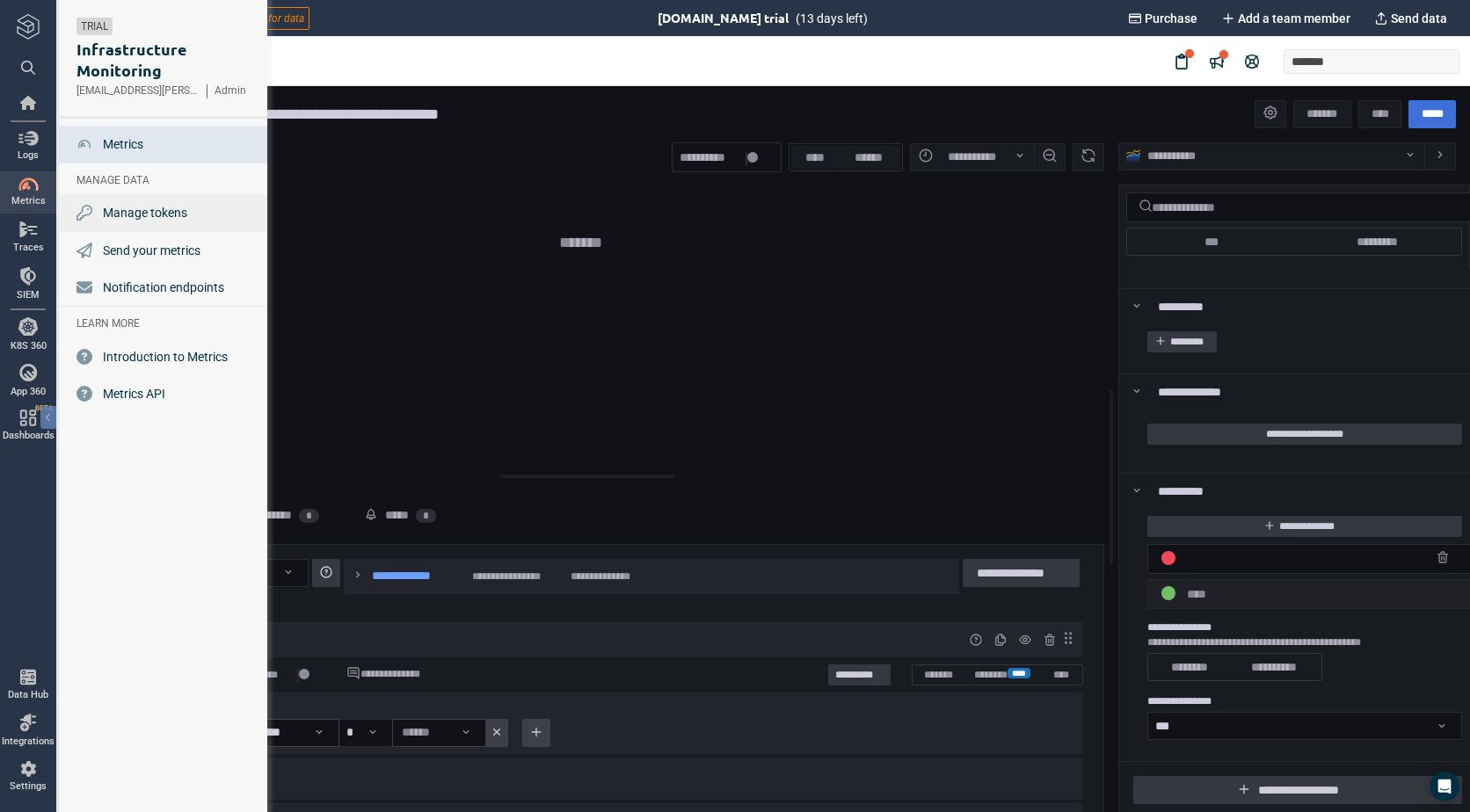 click on "Manage tokens" at bounding box center [145, 213] 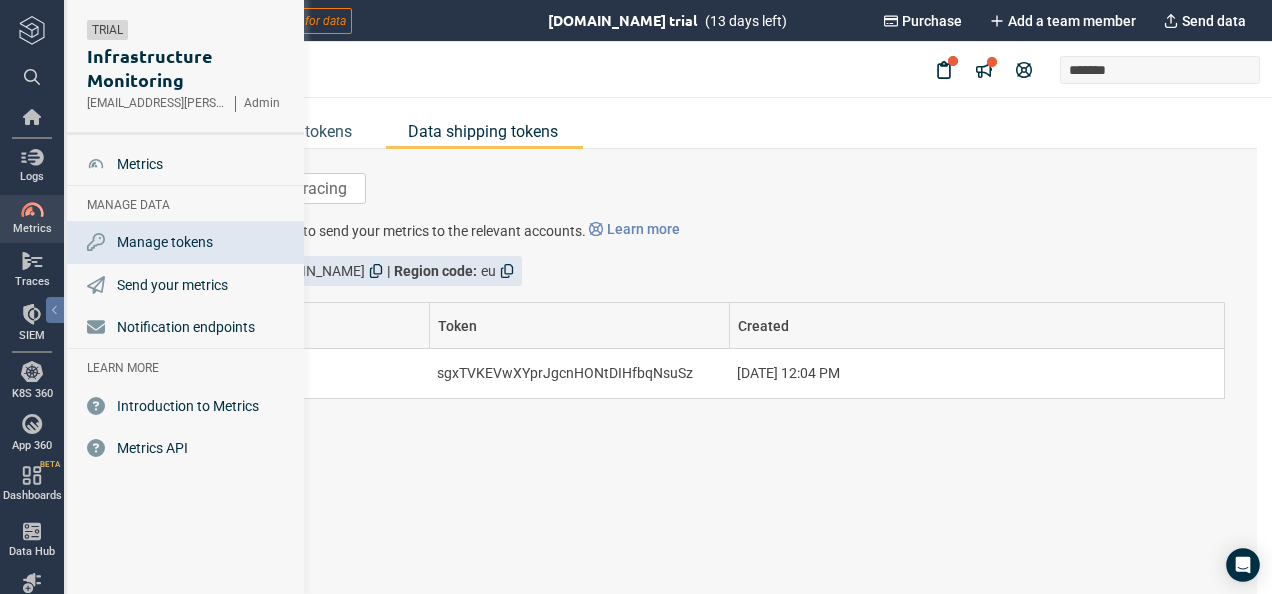 drag, startPoint x: 32, startPoint y: 224, endPoint x: 61, endPoint y: 207, distance: 33.61547 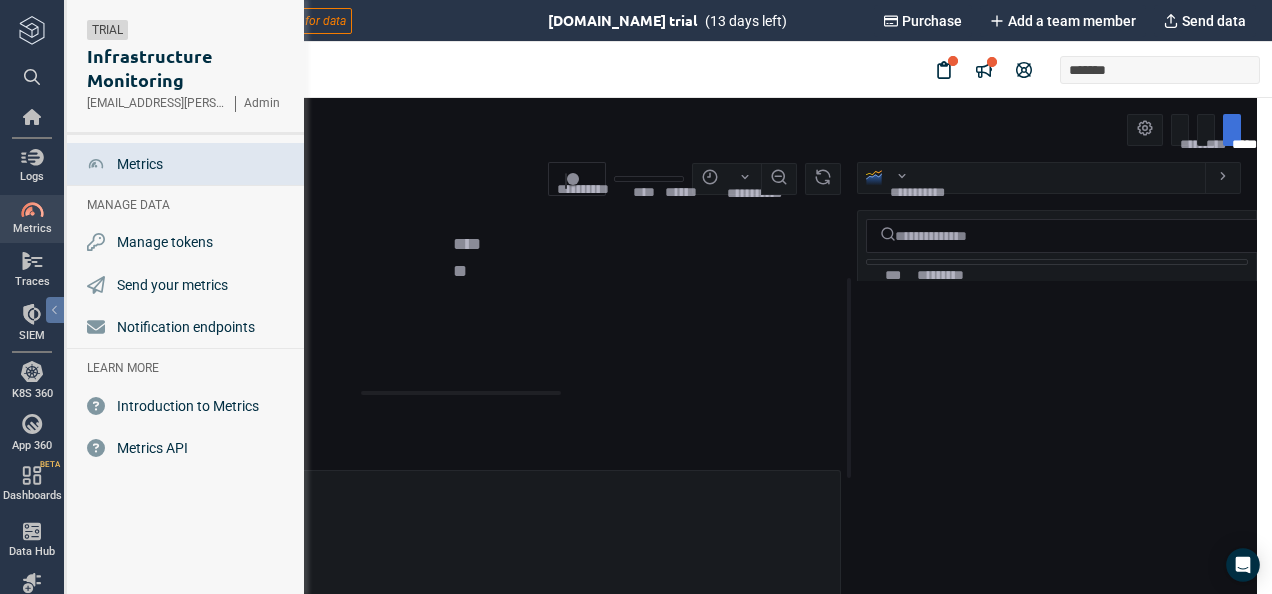scroll, scrollTop: 167, scrollLeft: 753, axis: both 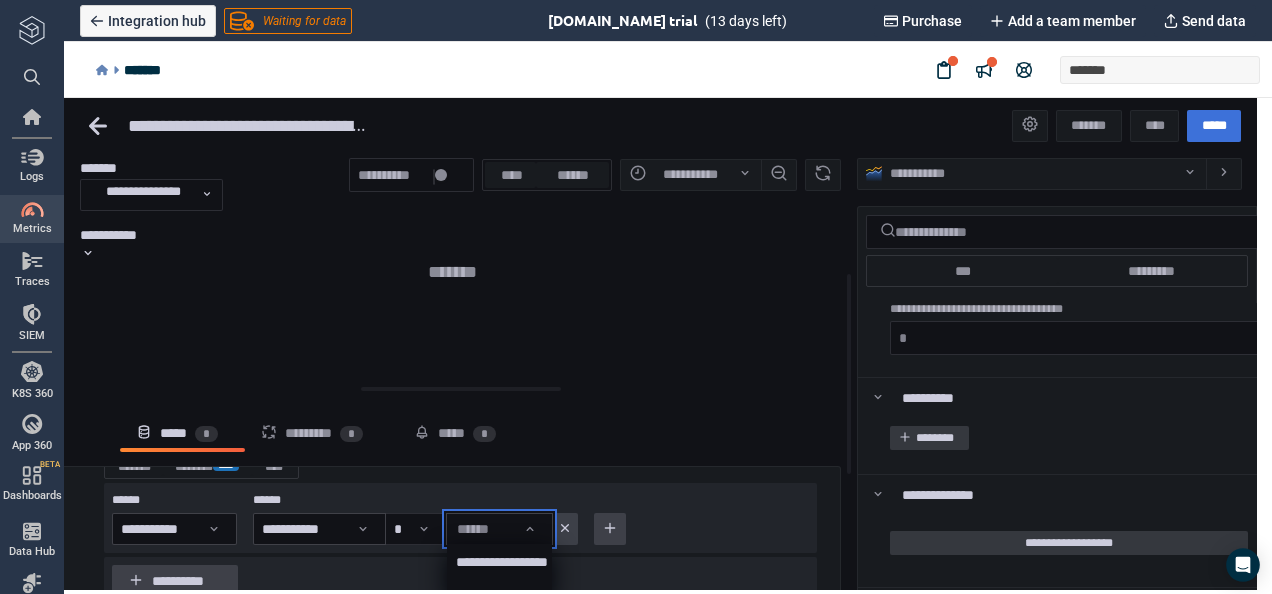 click on "**********" at bounding box center [501, 573] 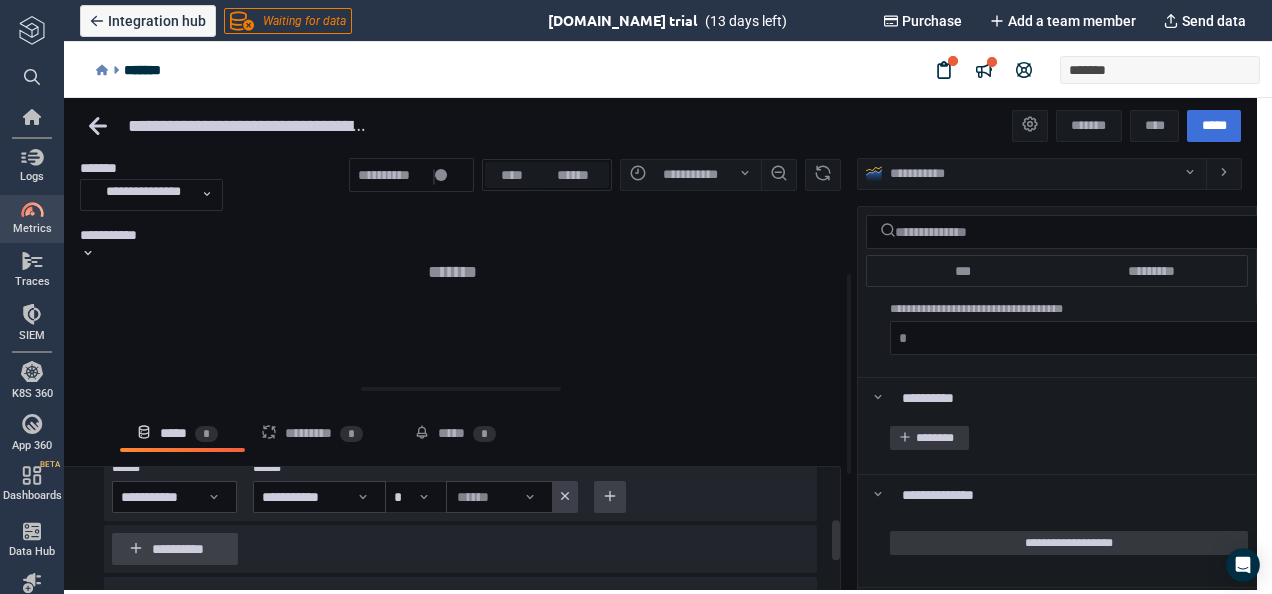 scroll, scrollTop: 200, scrollLeft: 0, axis: vertical 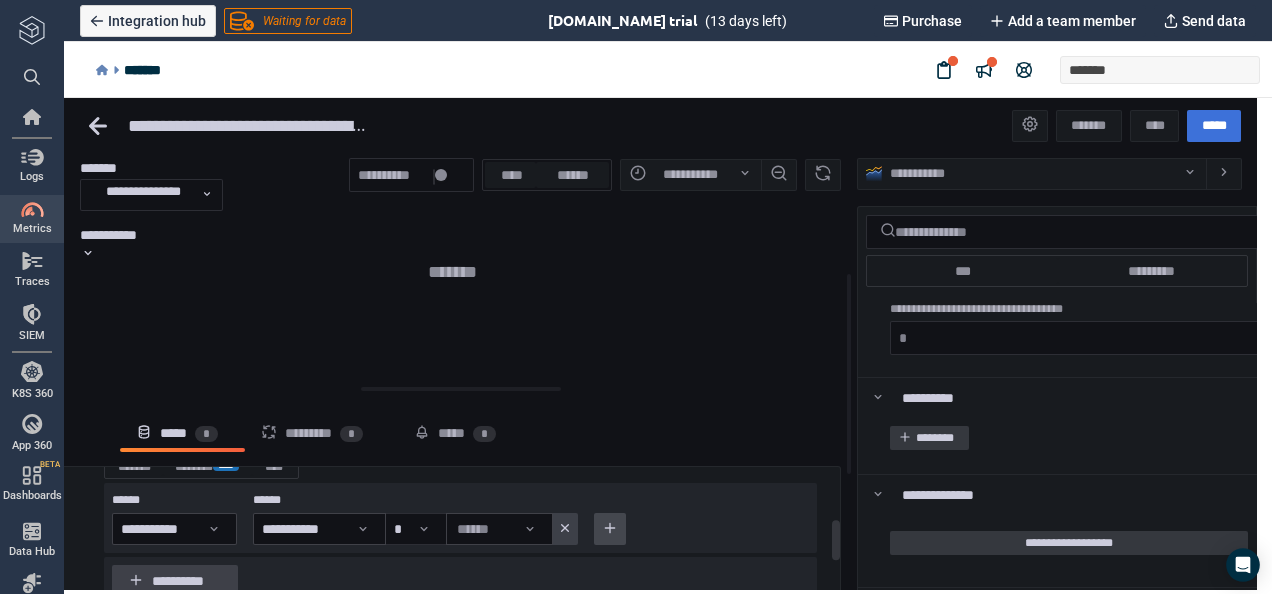 click at bounding box center [610, 529] 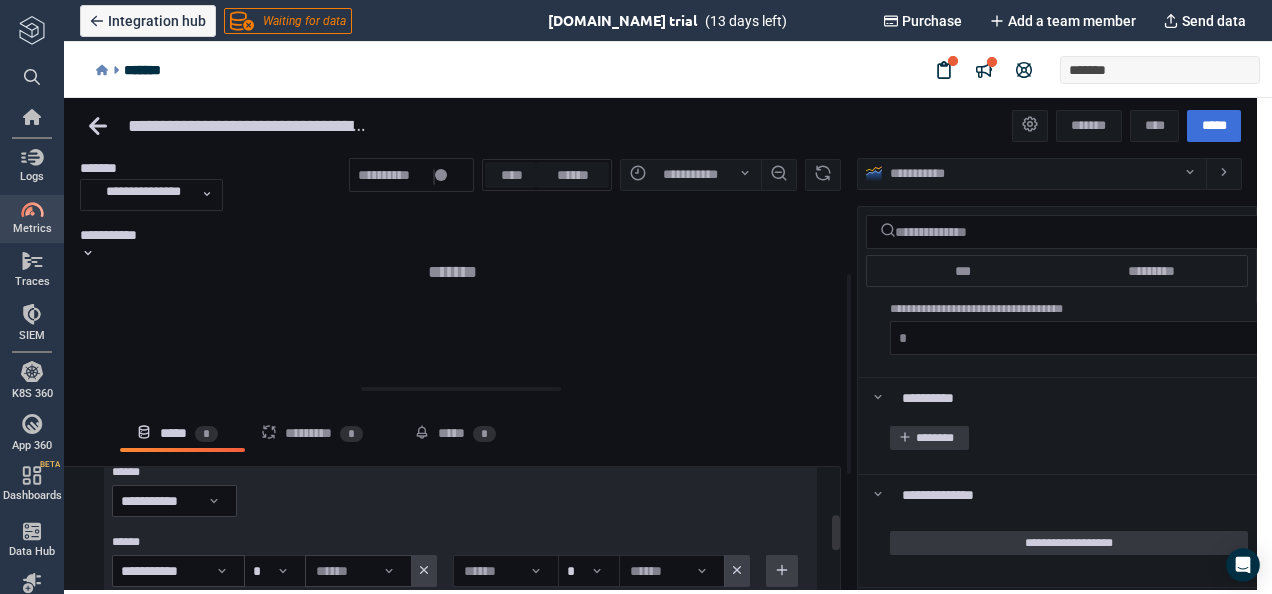 scroll, scrollTop: 200, scrollLeft: 0, axis: vertical 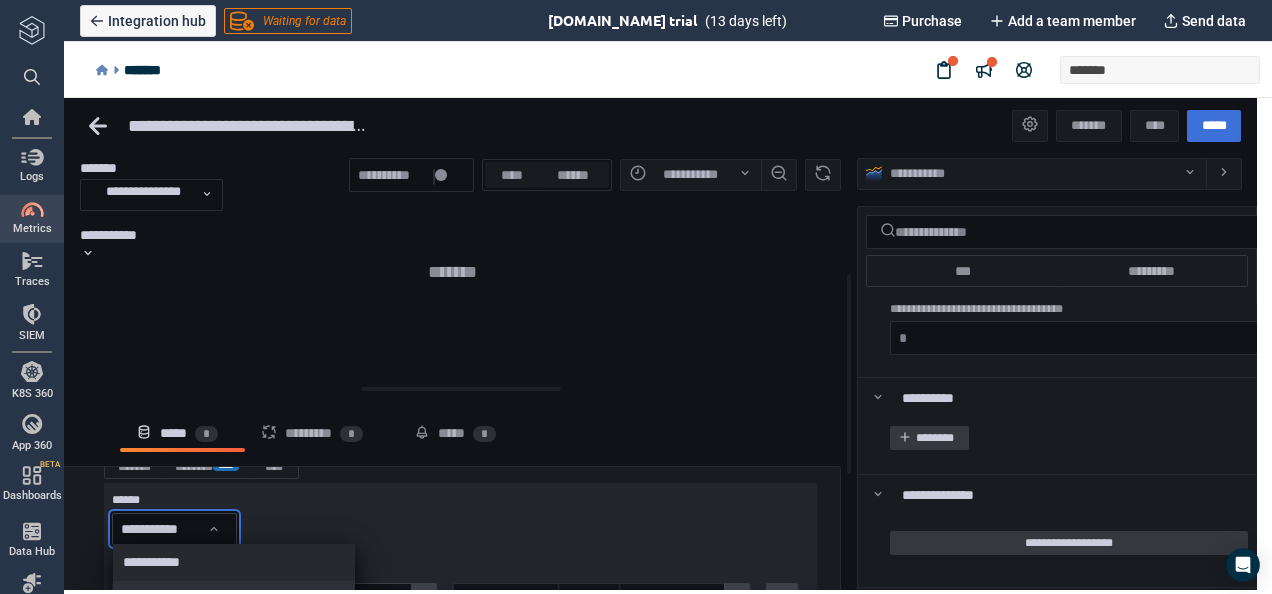 click on "**********" at bounding box center [239, 599] 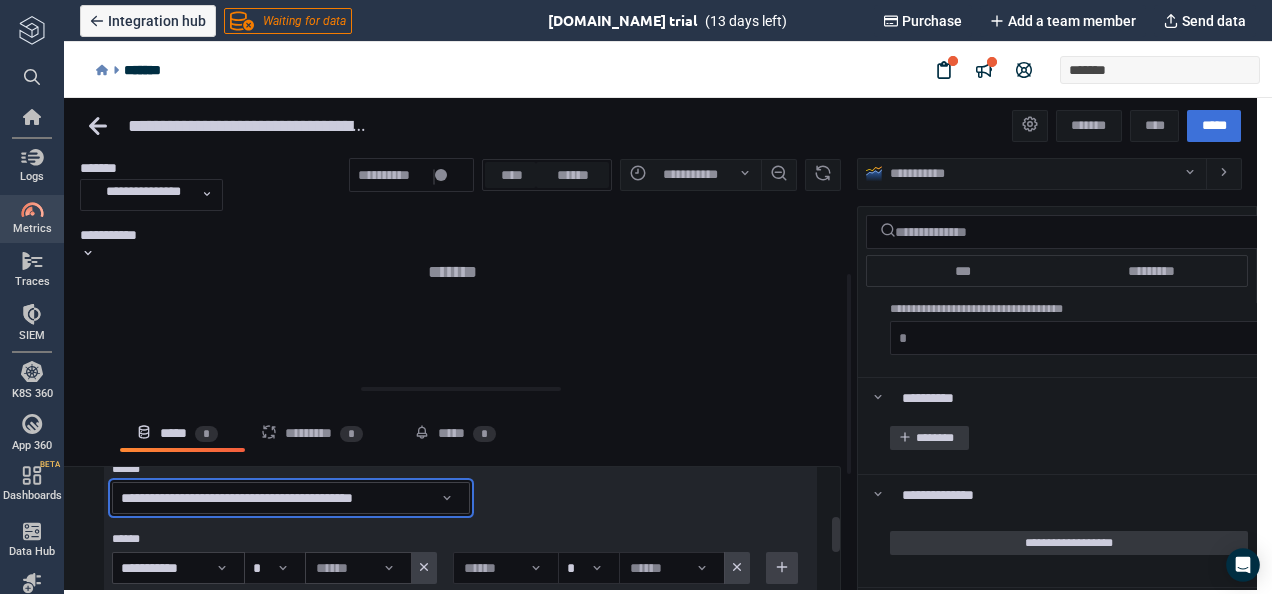 scroll, scrollTop: 200, scrollLeft: 0, axis: vertical 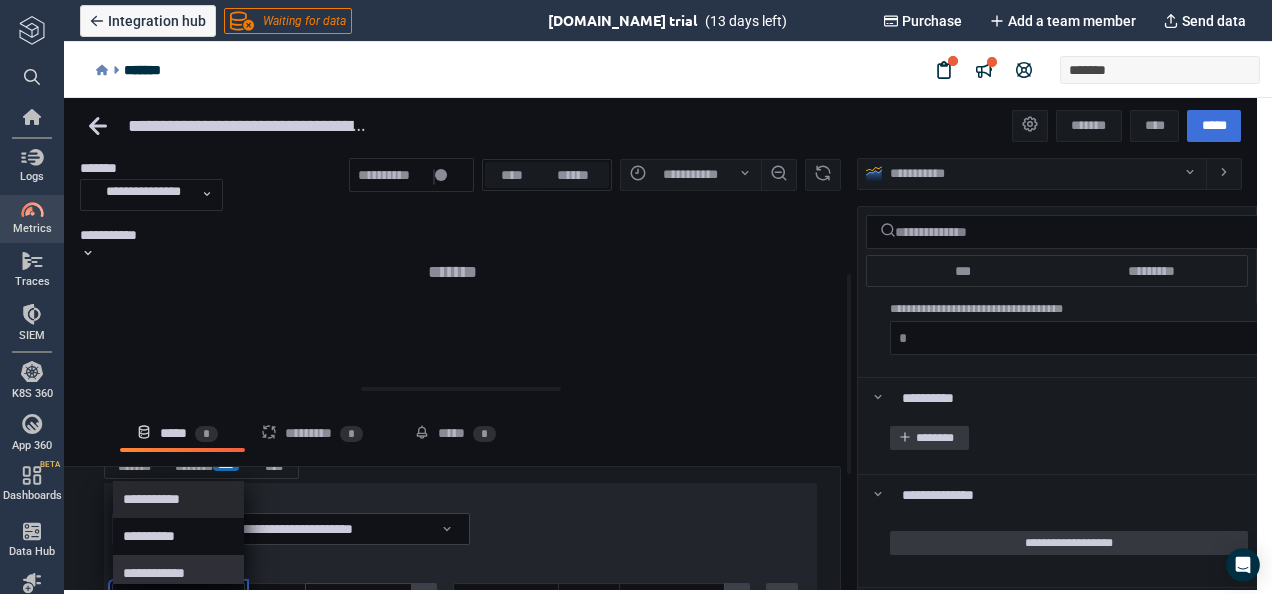click on "**********" at bounding box center (173, 573) 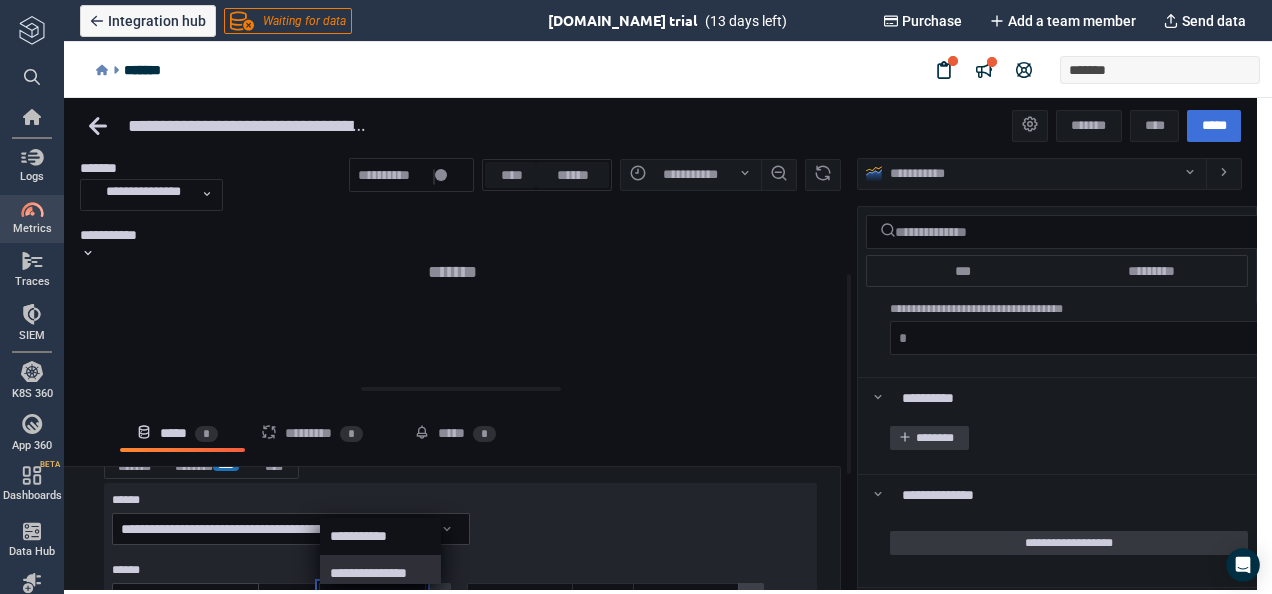 click on "**********" at bounding box center (385, 573) 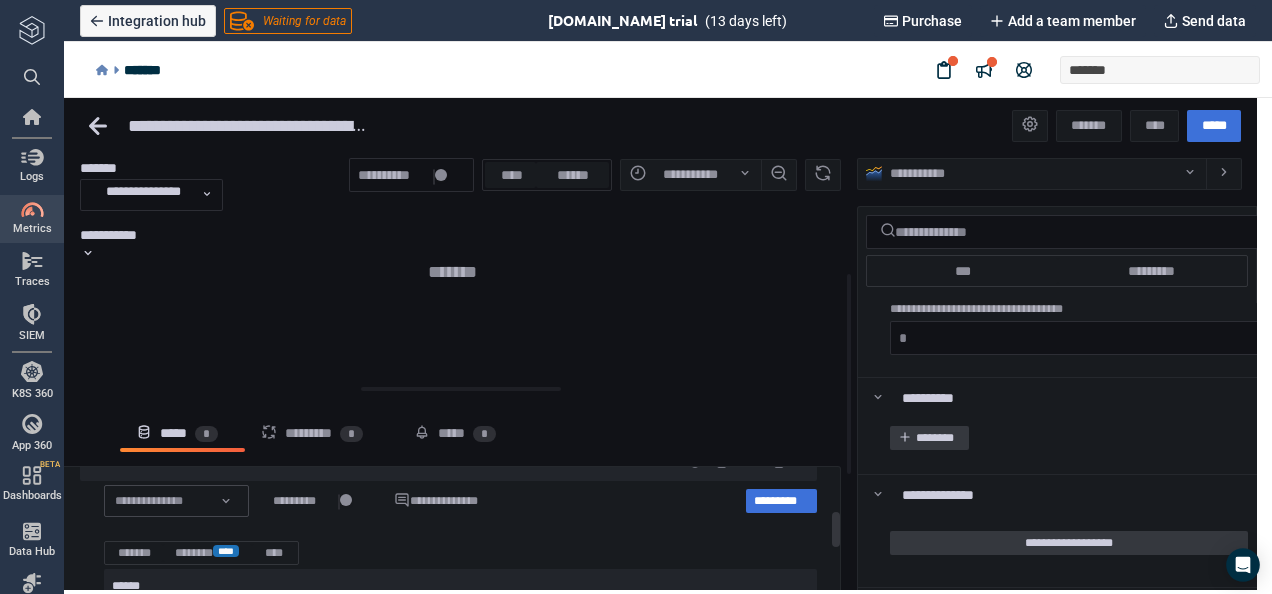 scroll, scrollTop: 87, scrollLeft: 0, axis: vertical 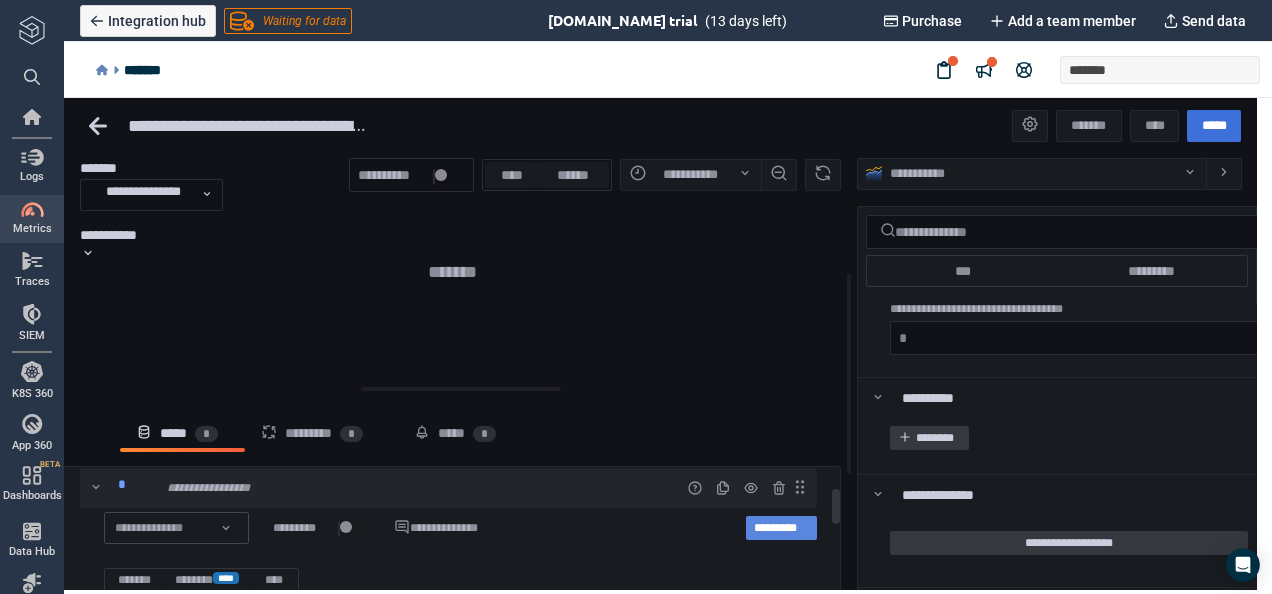 click on "*********" at bounding box center (781, 528) 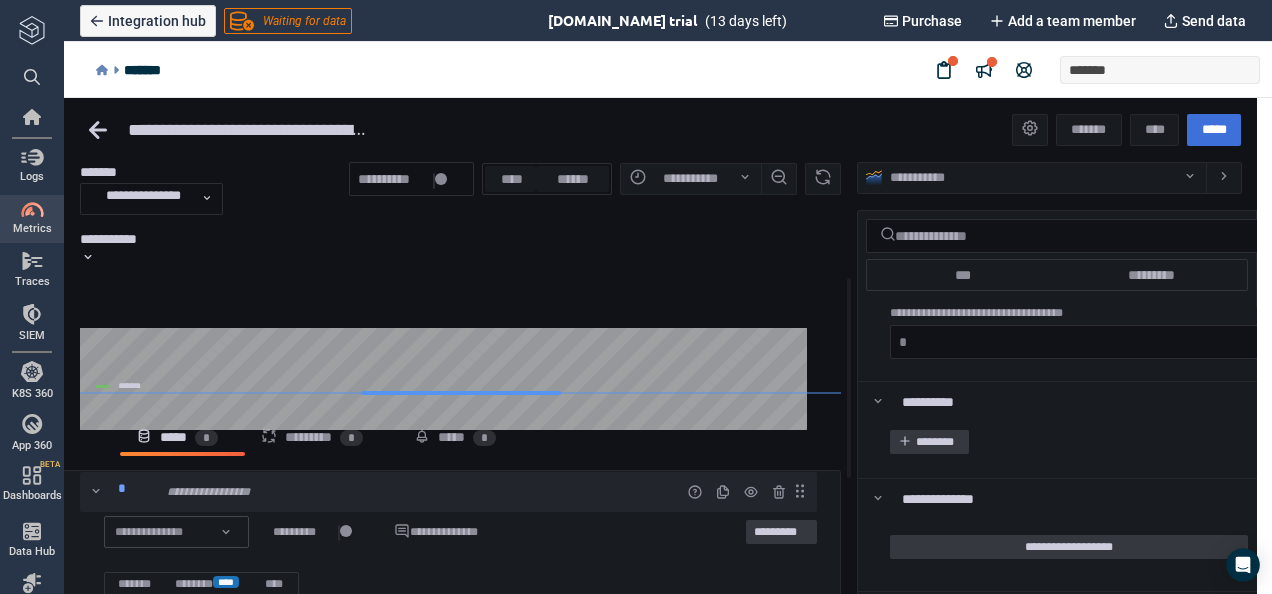 scroll, scrollTop: 4, scrollLeft: 0, axis: vertical 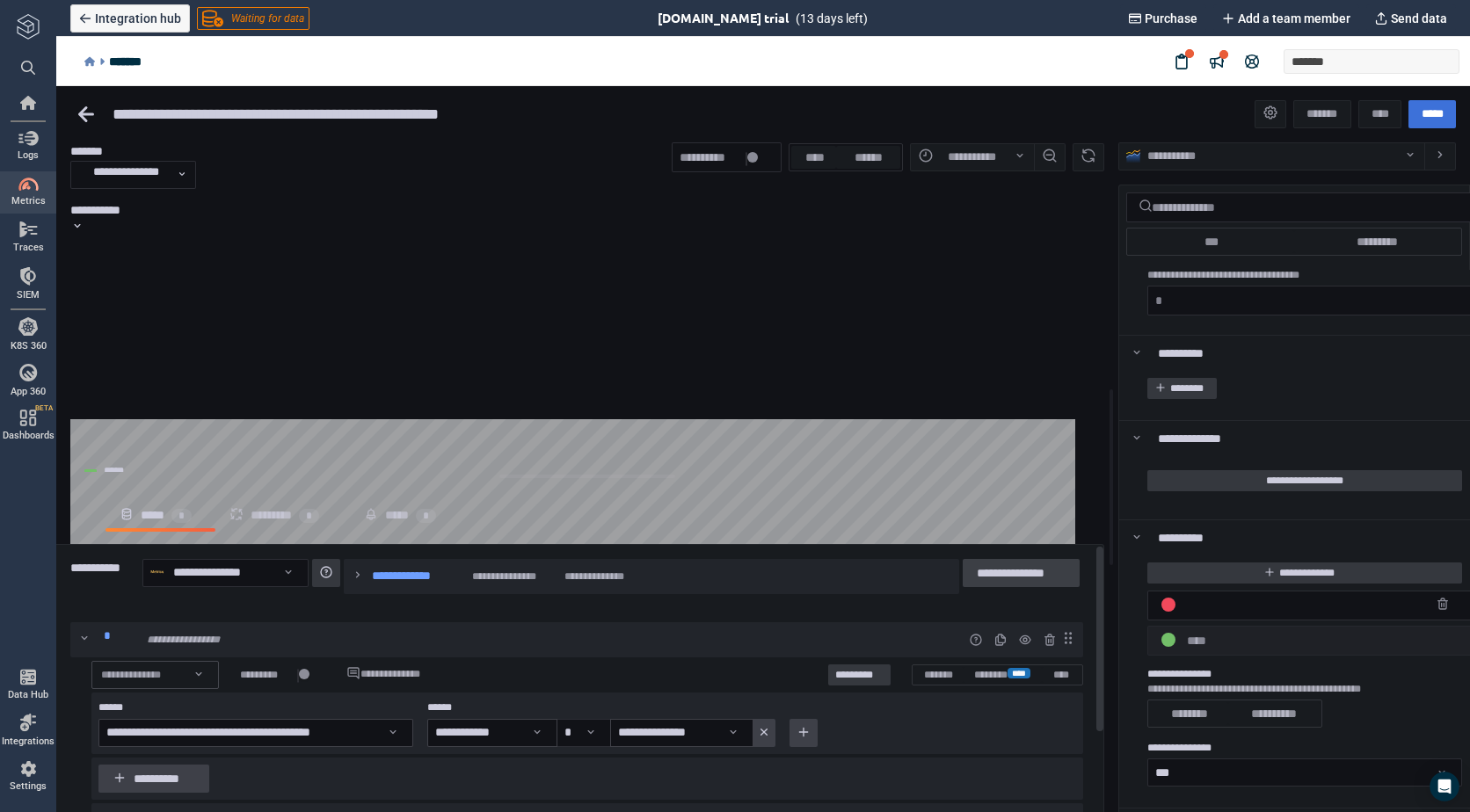 click on "**********" at bounding box center (1021, 573) 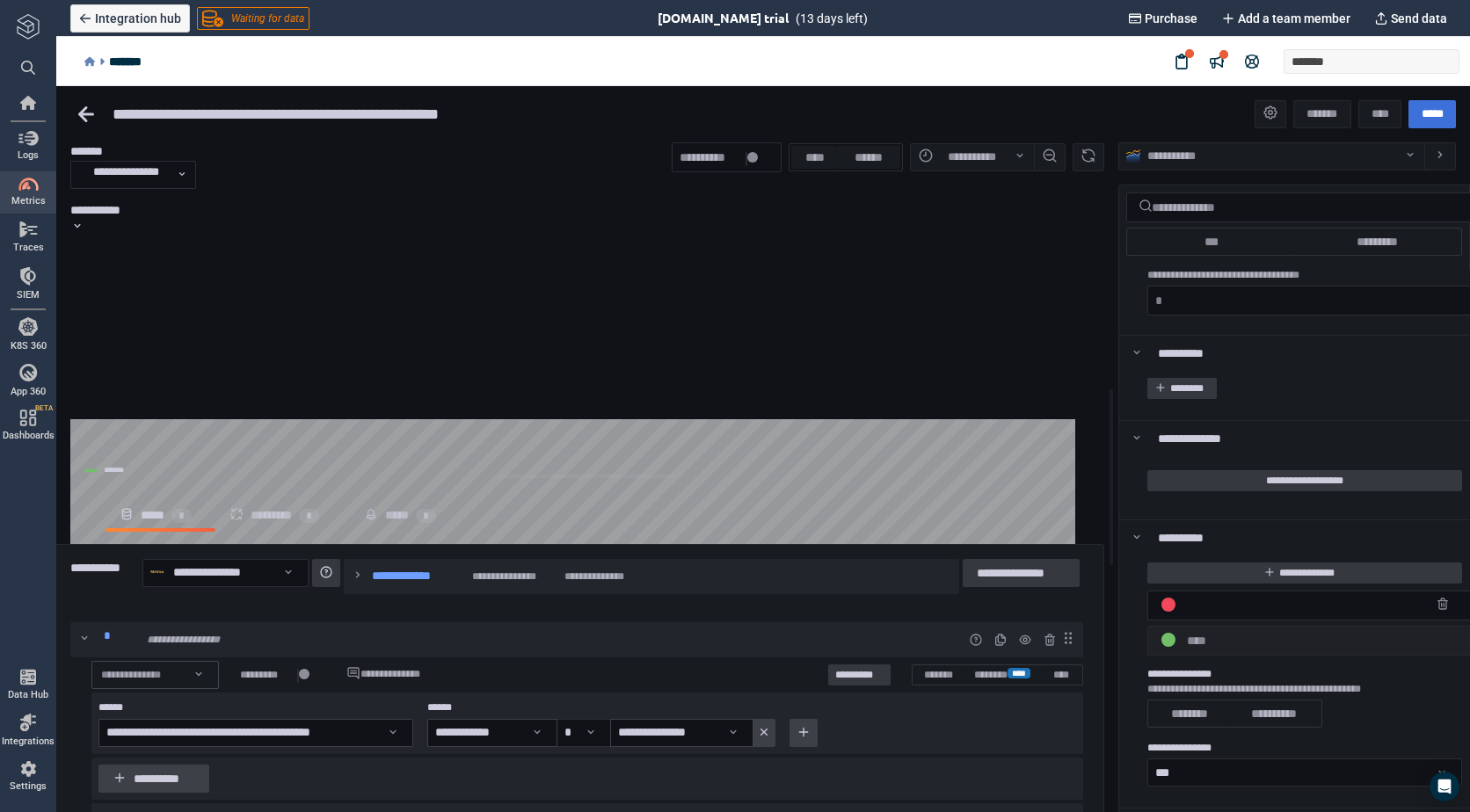 click on "*******" at bounding box center [710, 326] 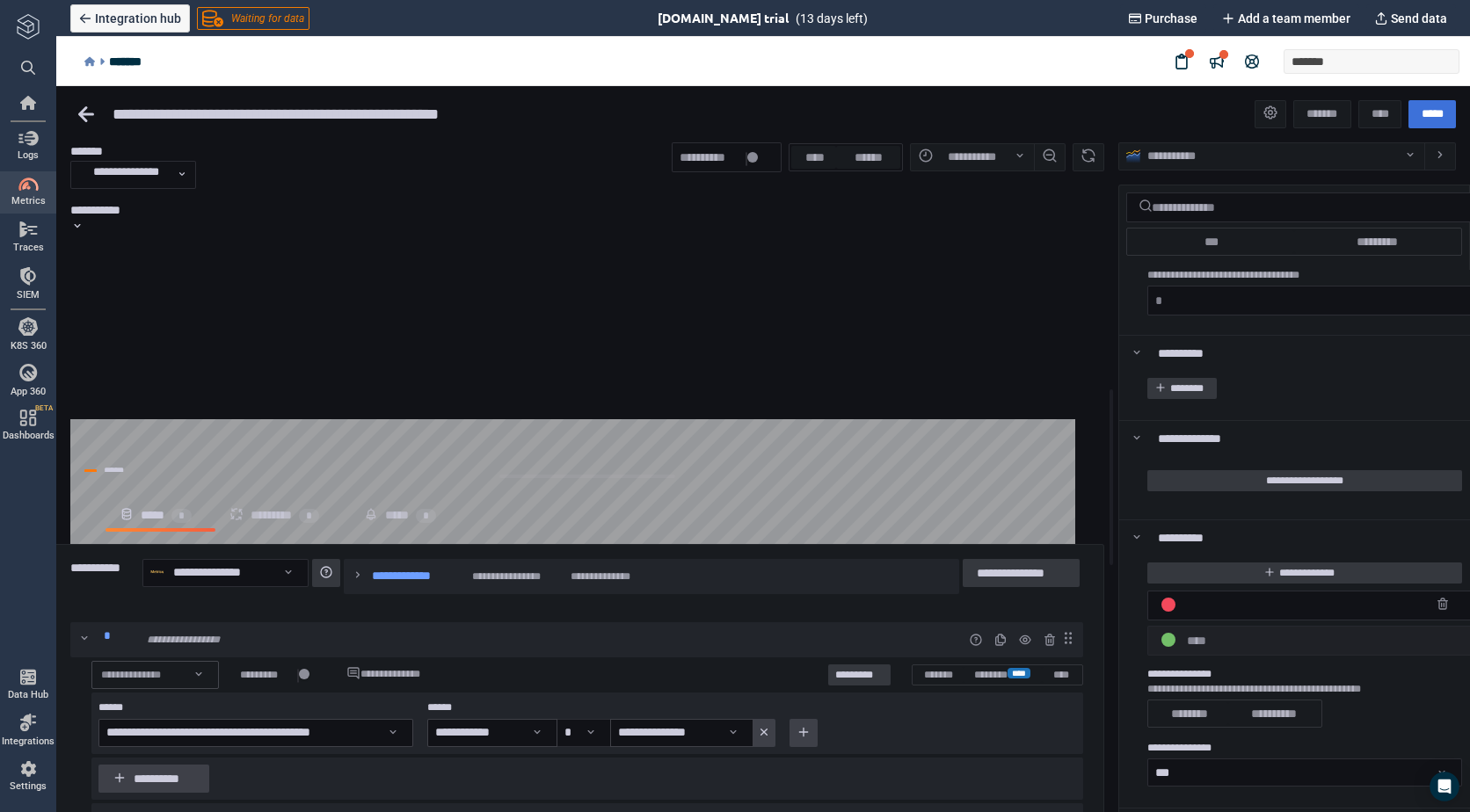 click at bounding box center (70, 577) 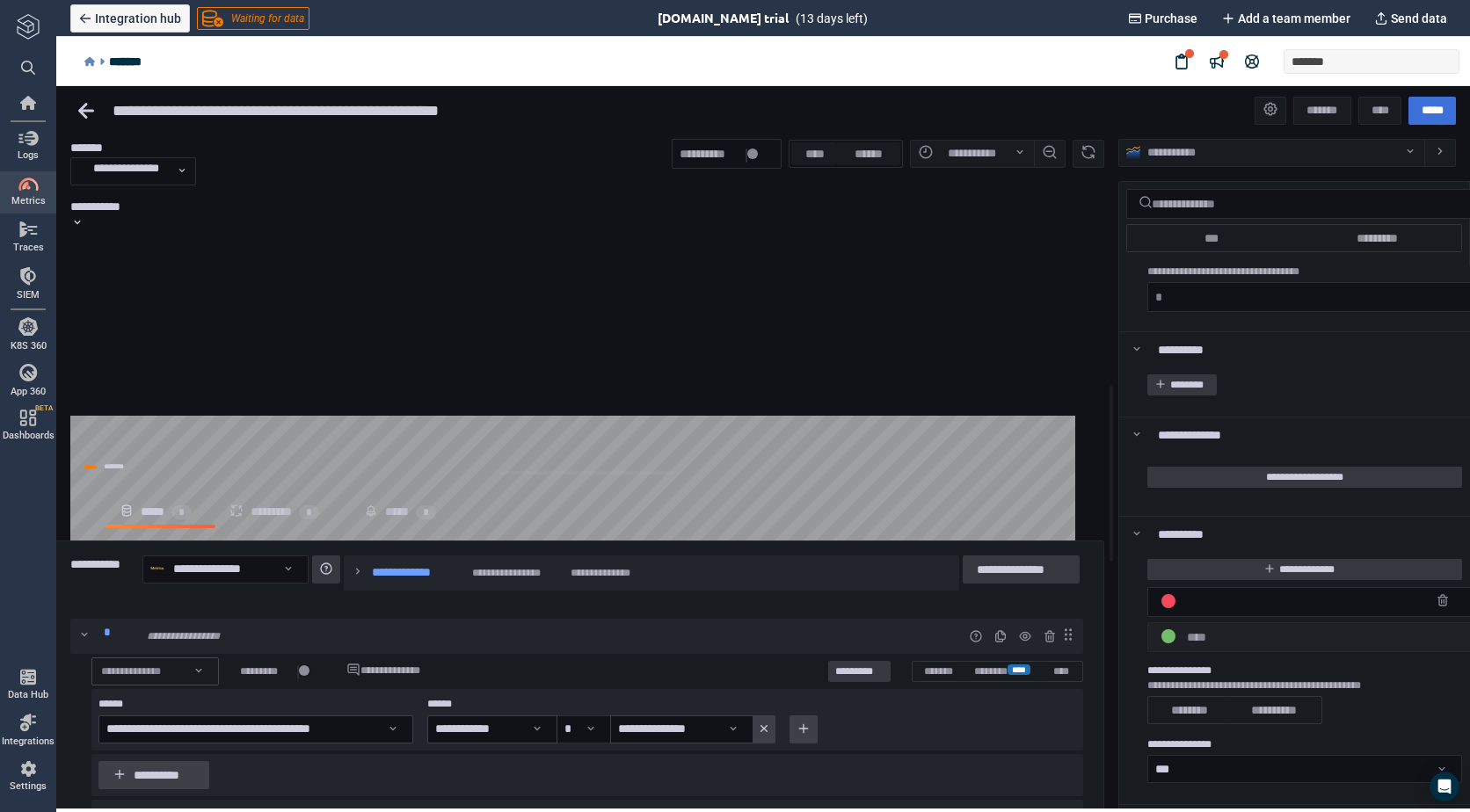 click at bounding box center [70, 611] 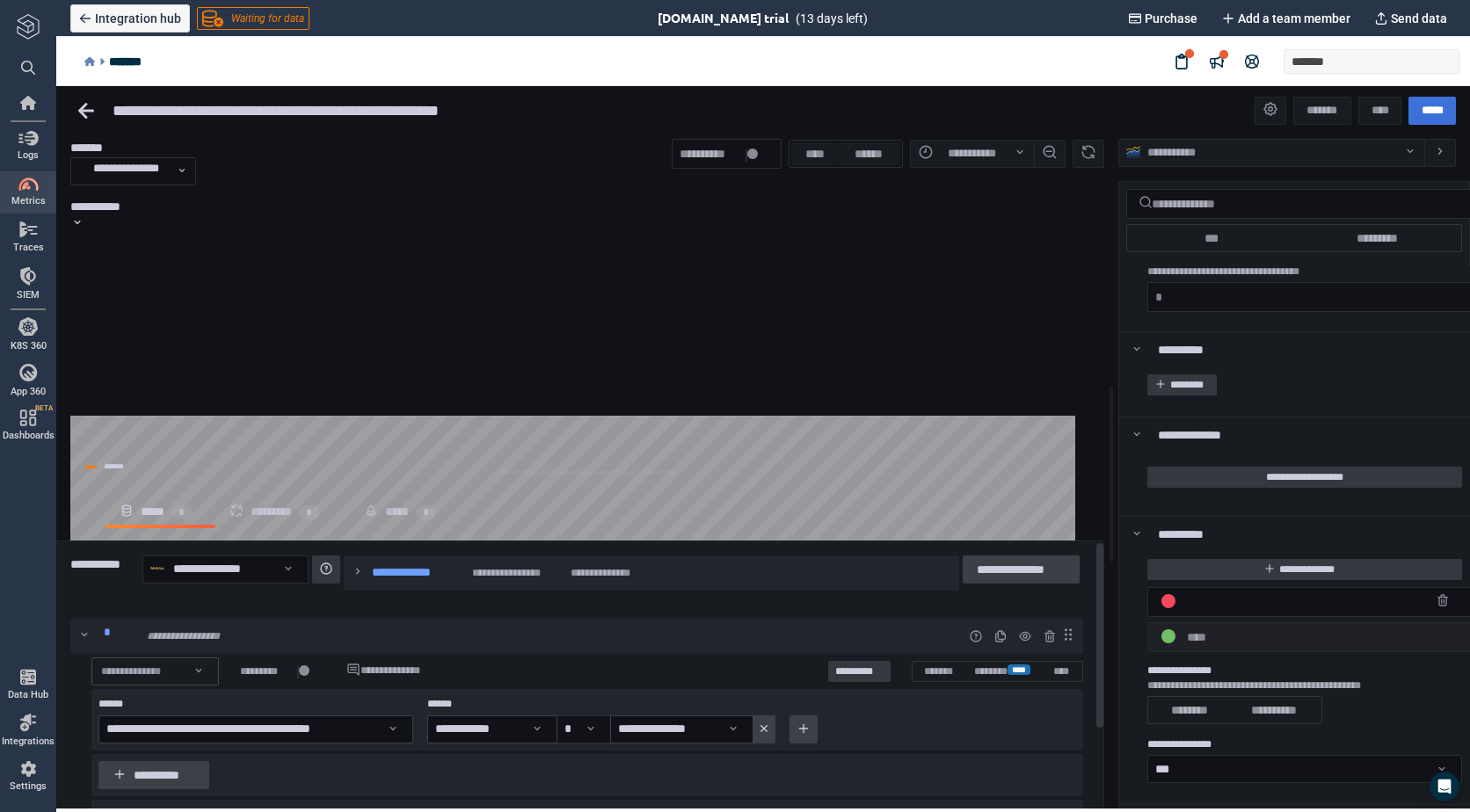 click on "**********" at bounding box center (1021, 569) 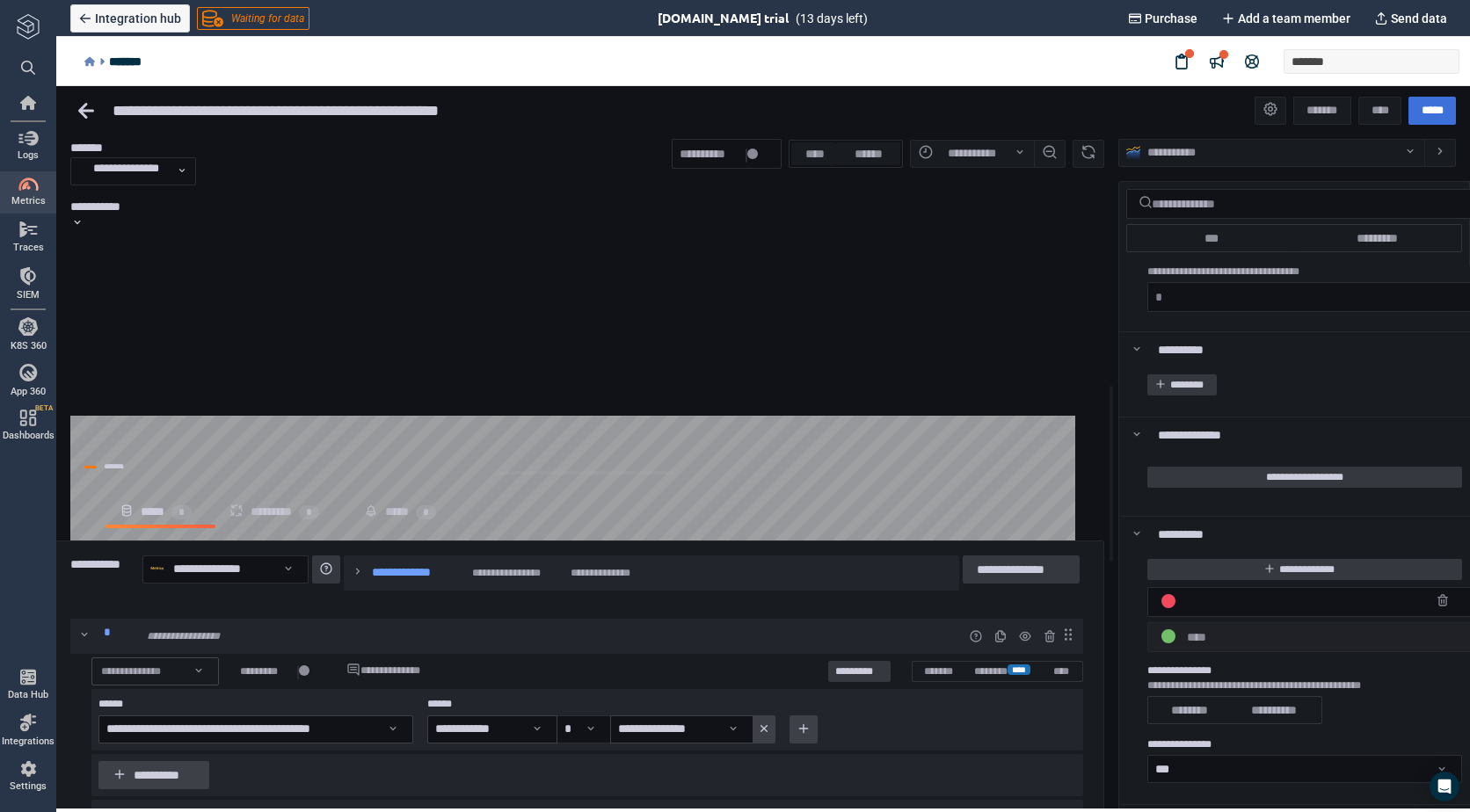 click on "*******" at bounding box center (710, 323) 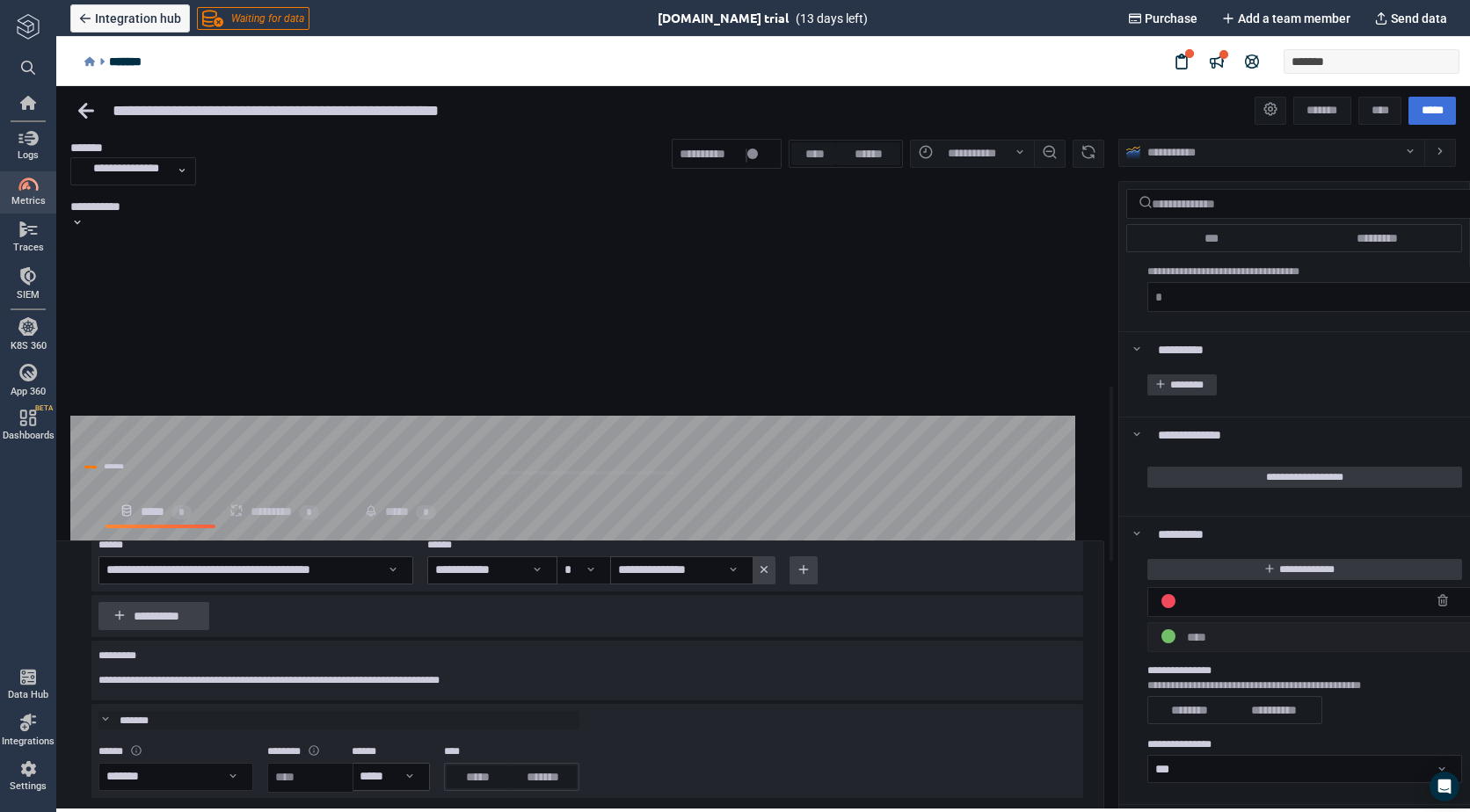 scroll, scrollTop: 166, scrollLeft: 0, axis: vertical 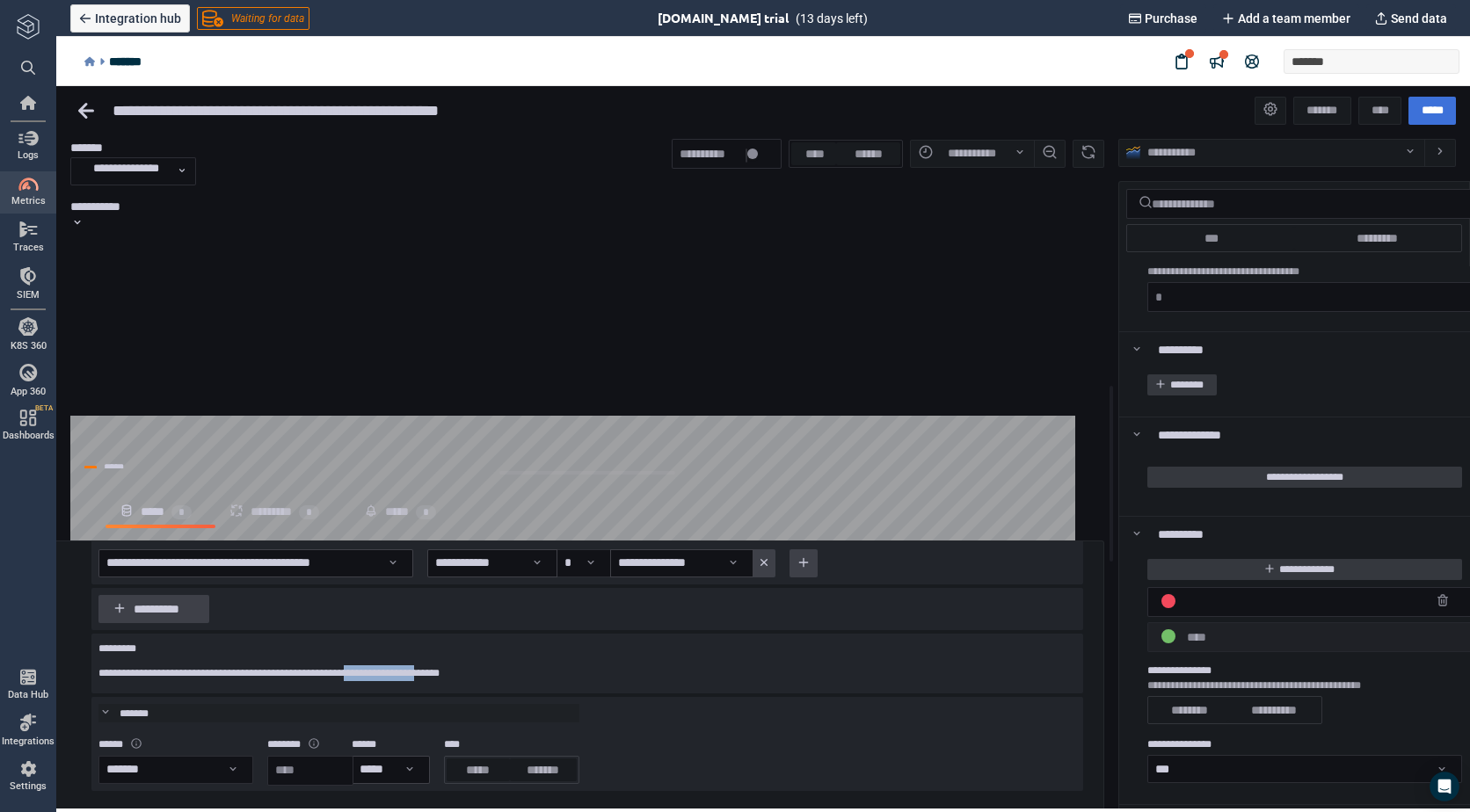 drag, startPoint x: 458, startPoint y: 633, endPoint x: 567, endPoint y: 632, distance: 109.004587 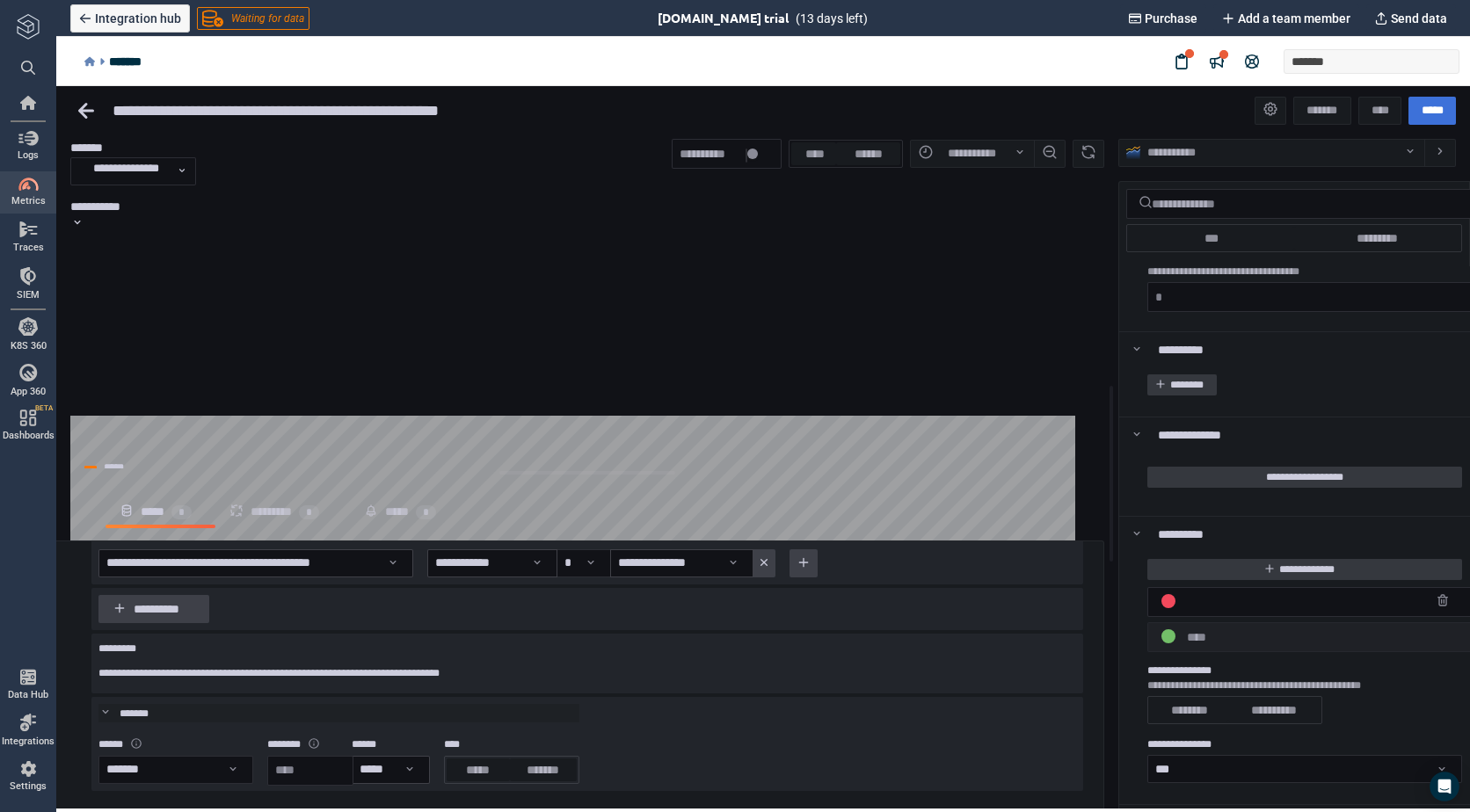 drag, startPoint x: 567, startPoint y: 632, endPoint x: 647, endPoint y: 634, distance: 80.025 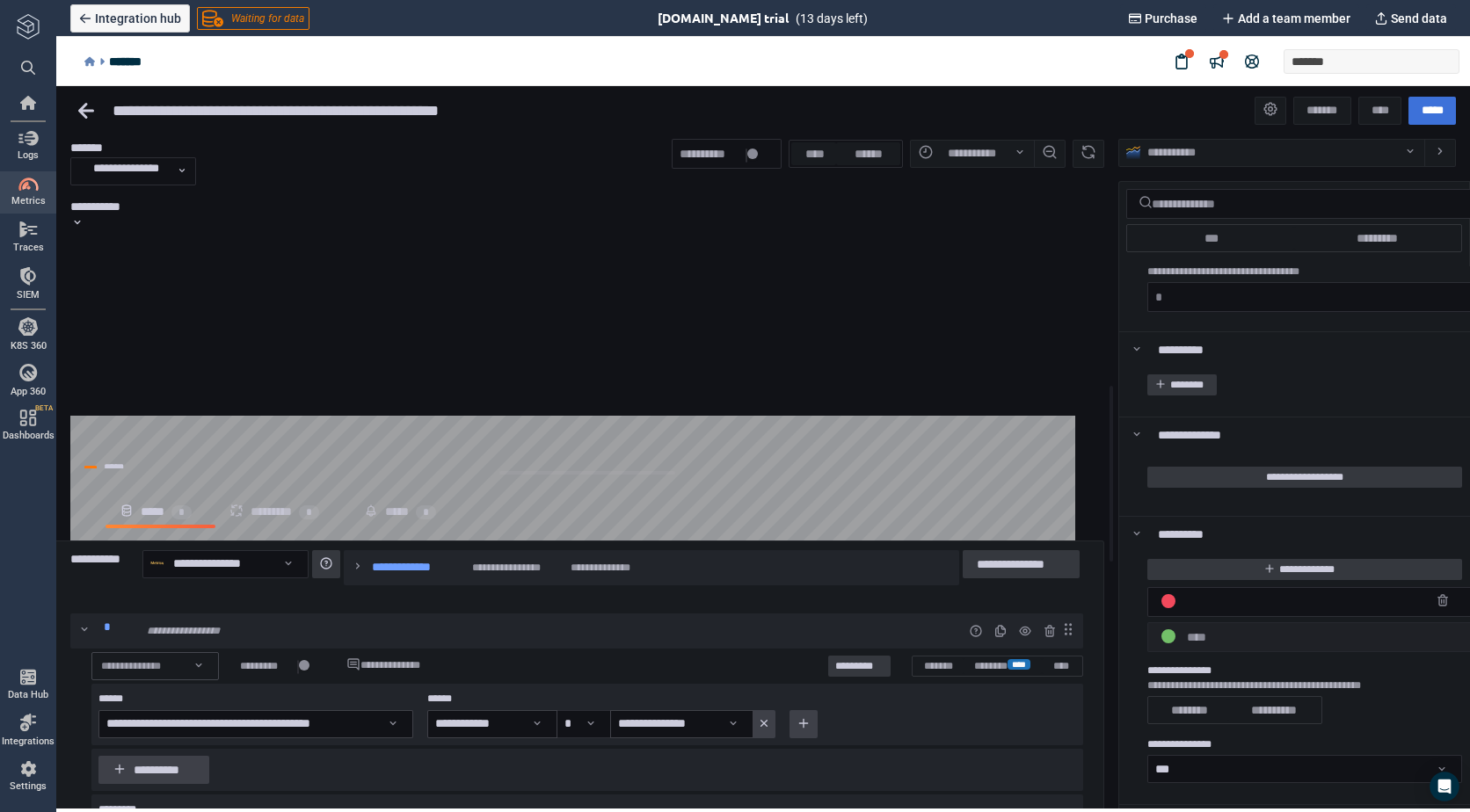 scroll, scrollTop: 0, scrollLeft: 0, axis: both 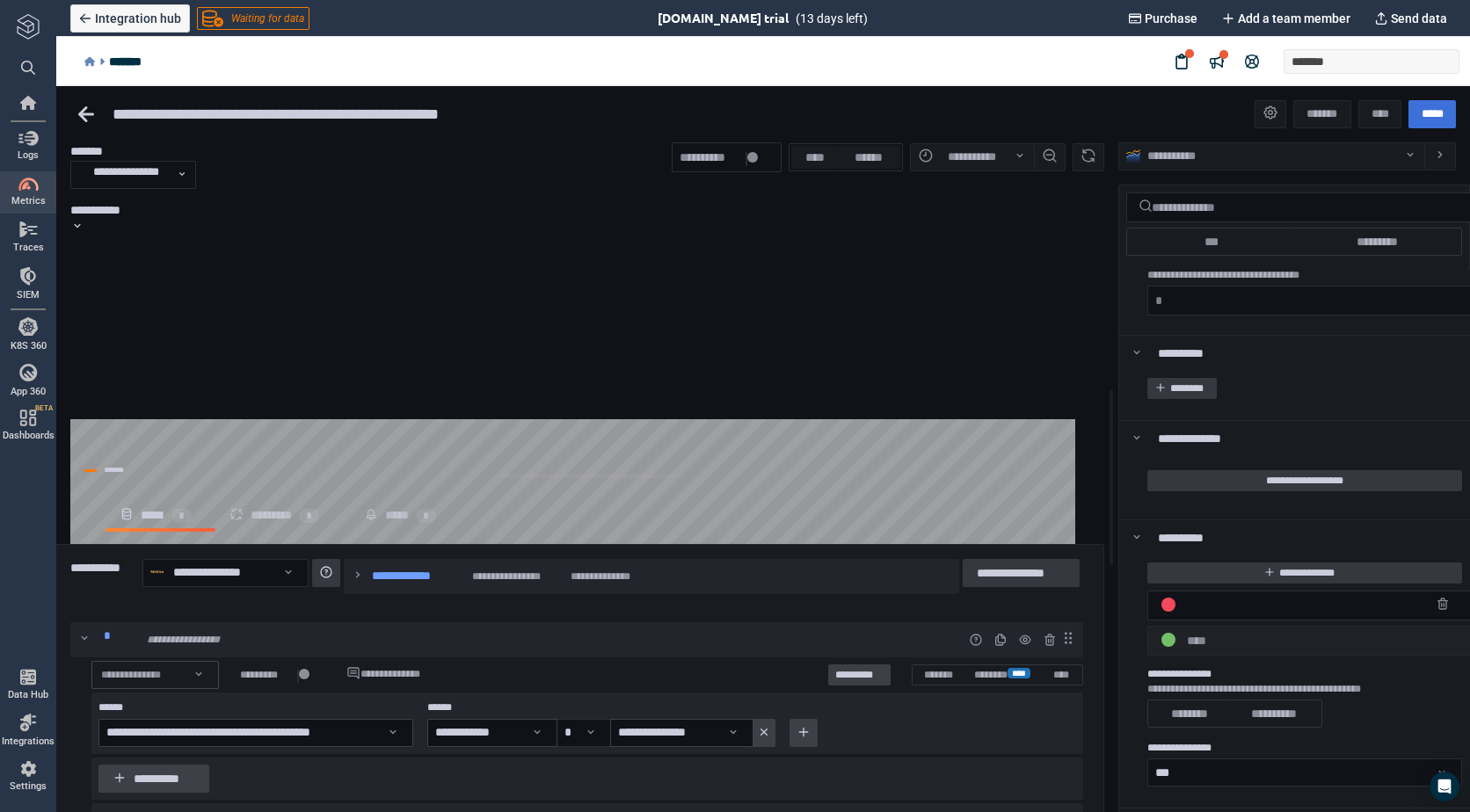 click on "*********" at bounding box center [859, 675] 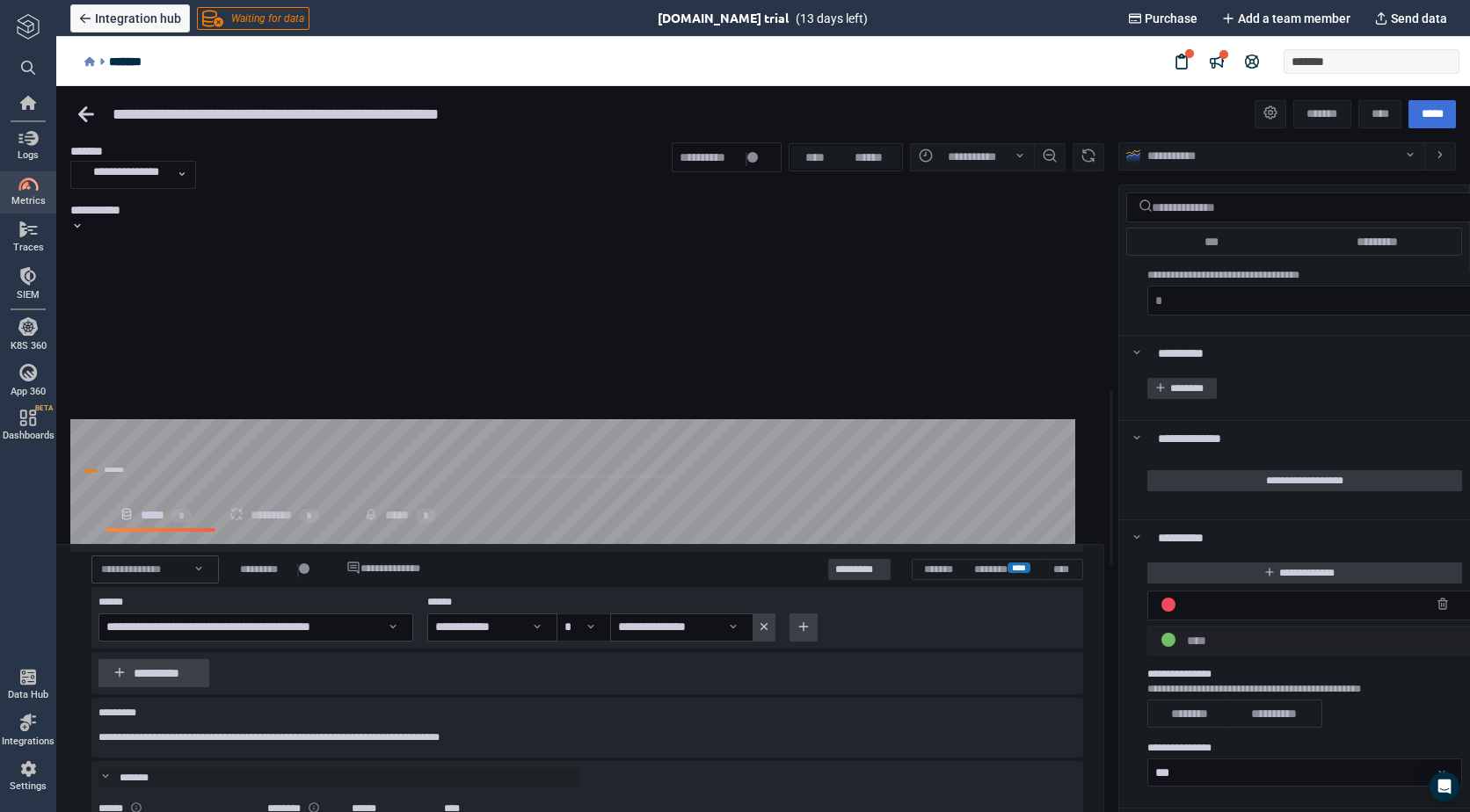 scroll, scrollTop: 78, scrollLeft: 0, axis: vertical 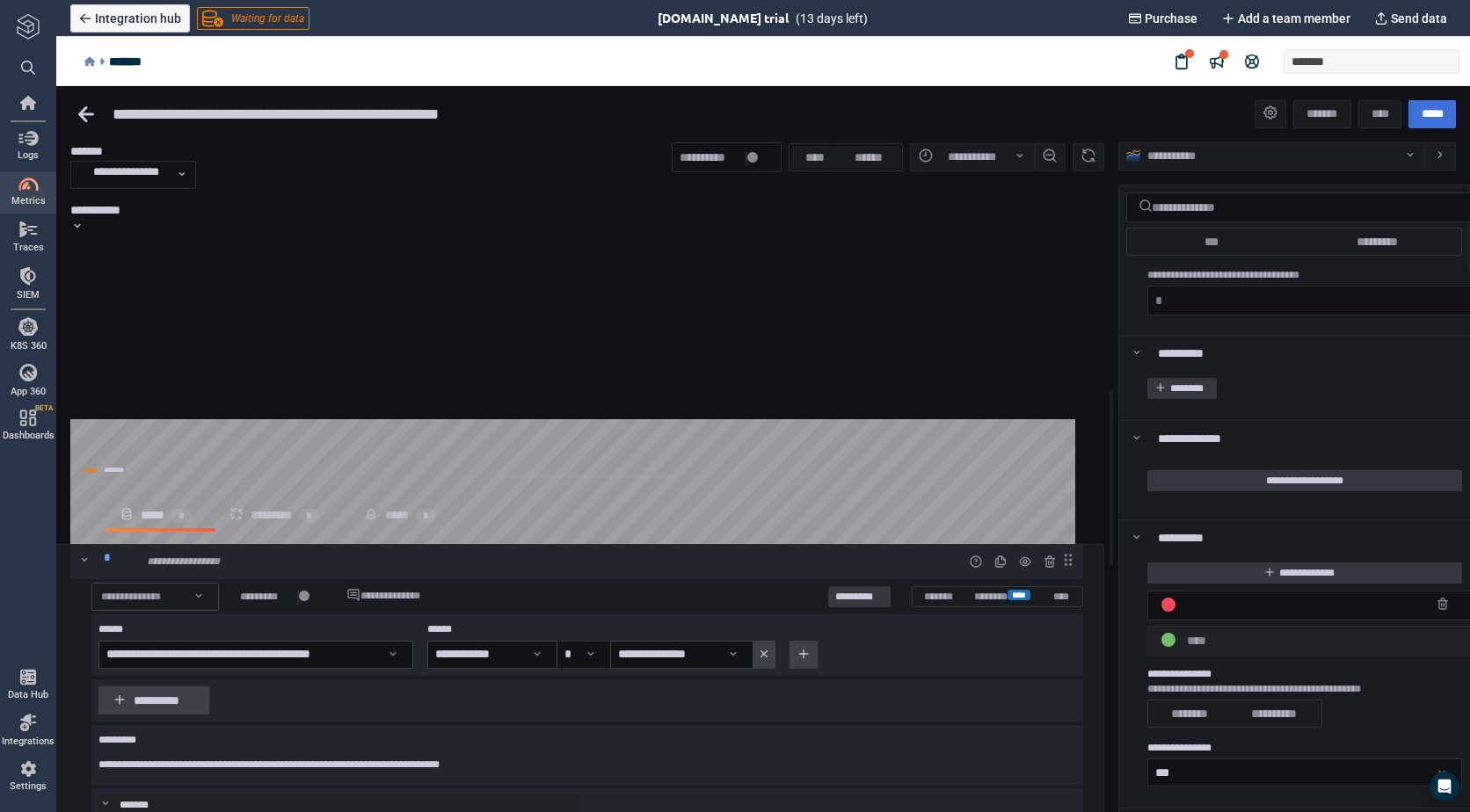 click on "**********" at bounding box center (587, 597) 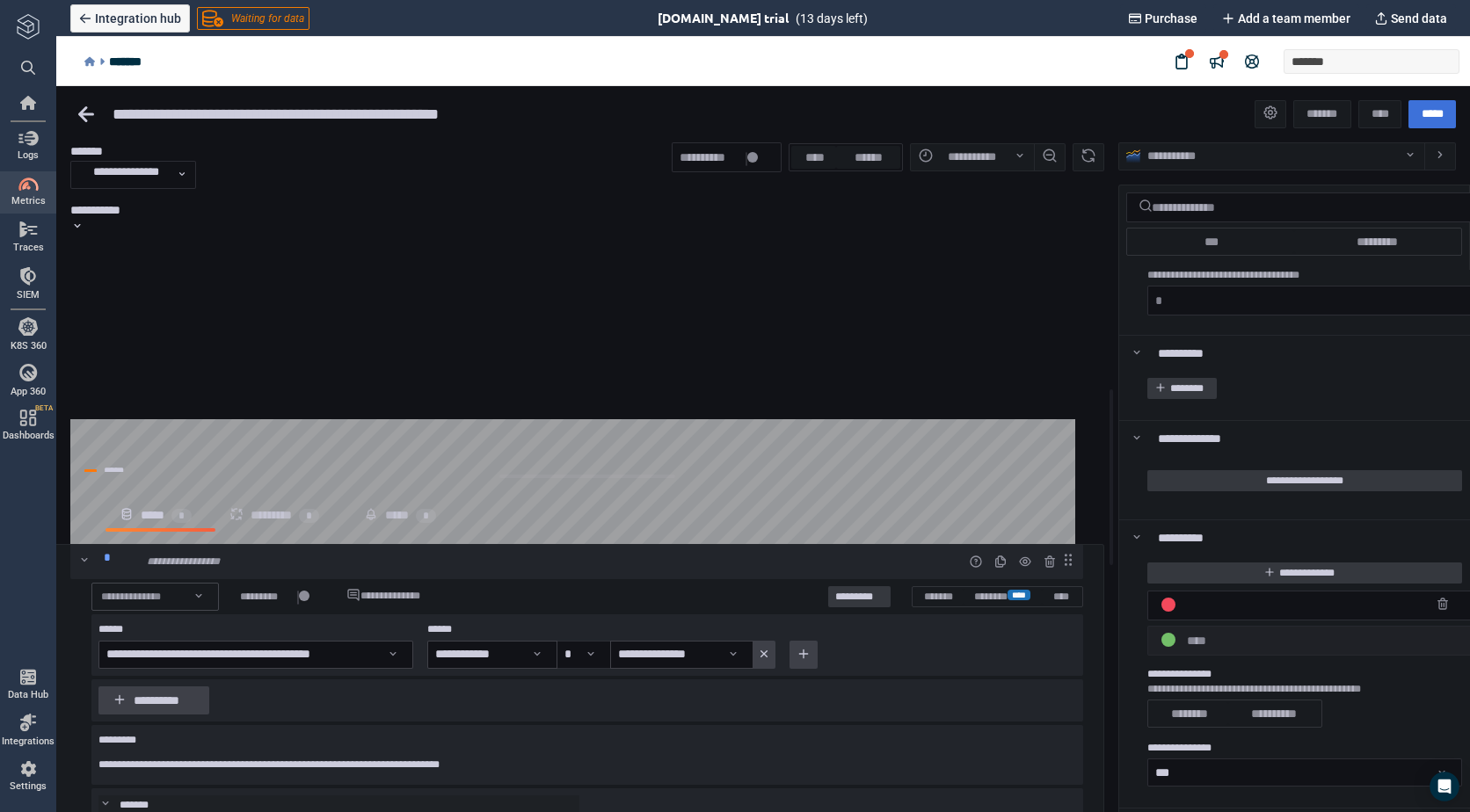 click at bounding box center [298, 598] 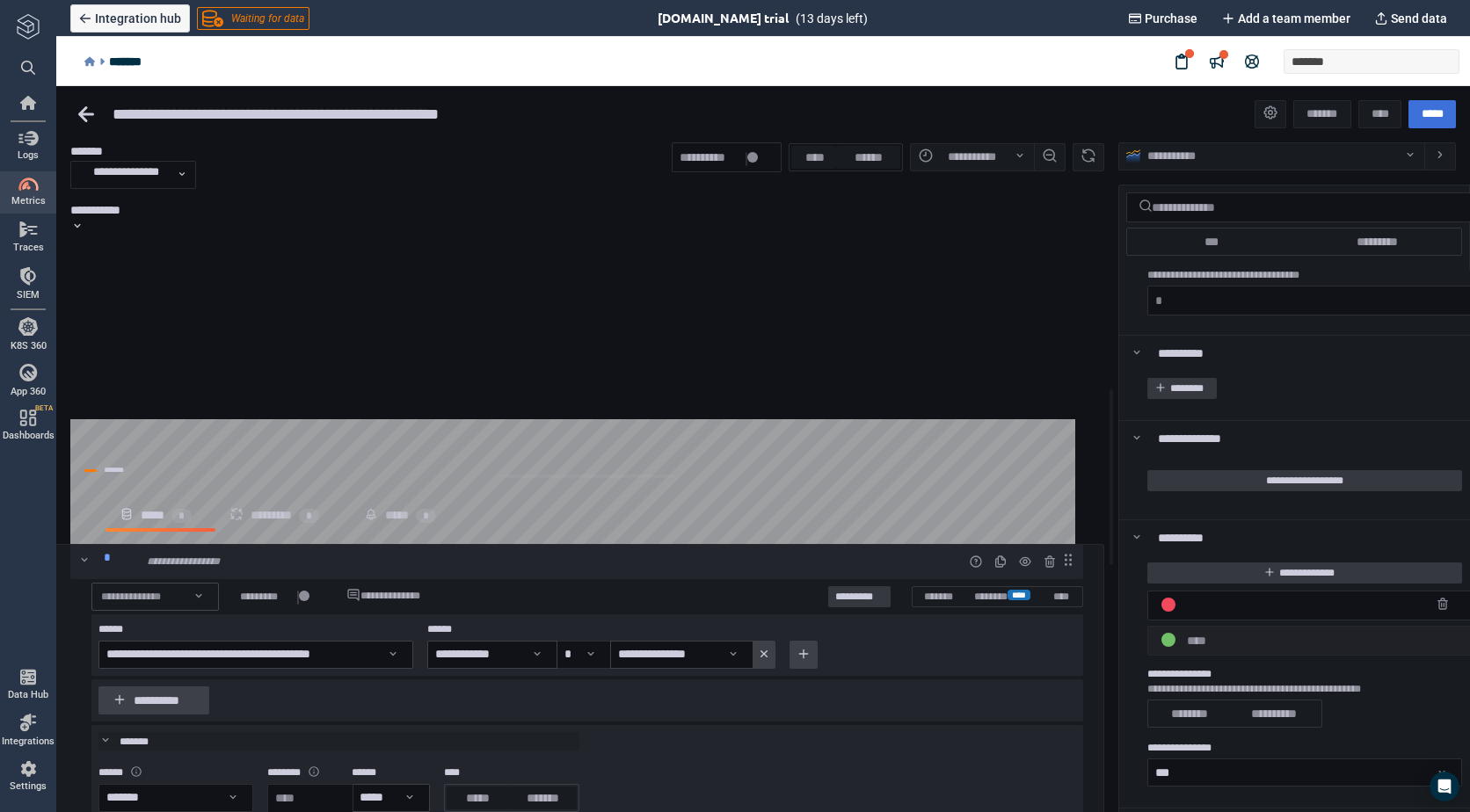 click at bounding box center [298, 598] 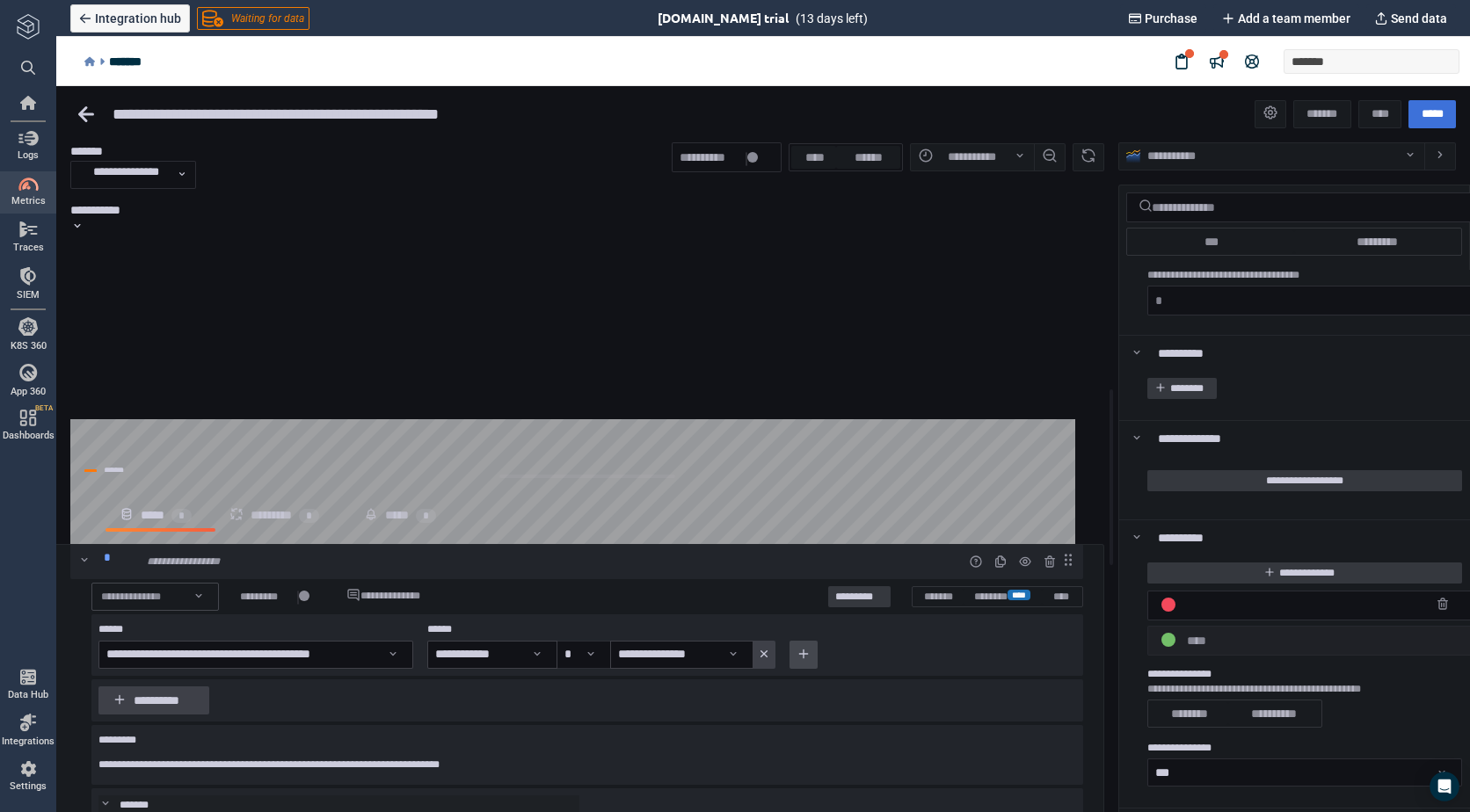 click 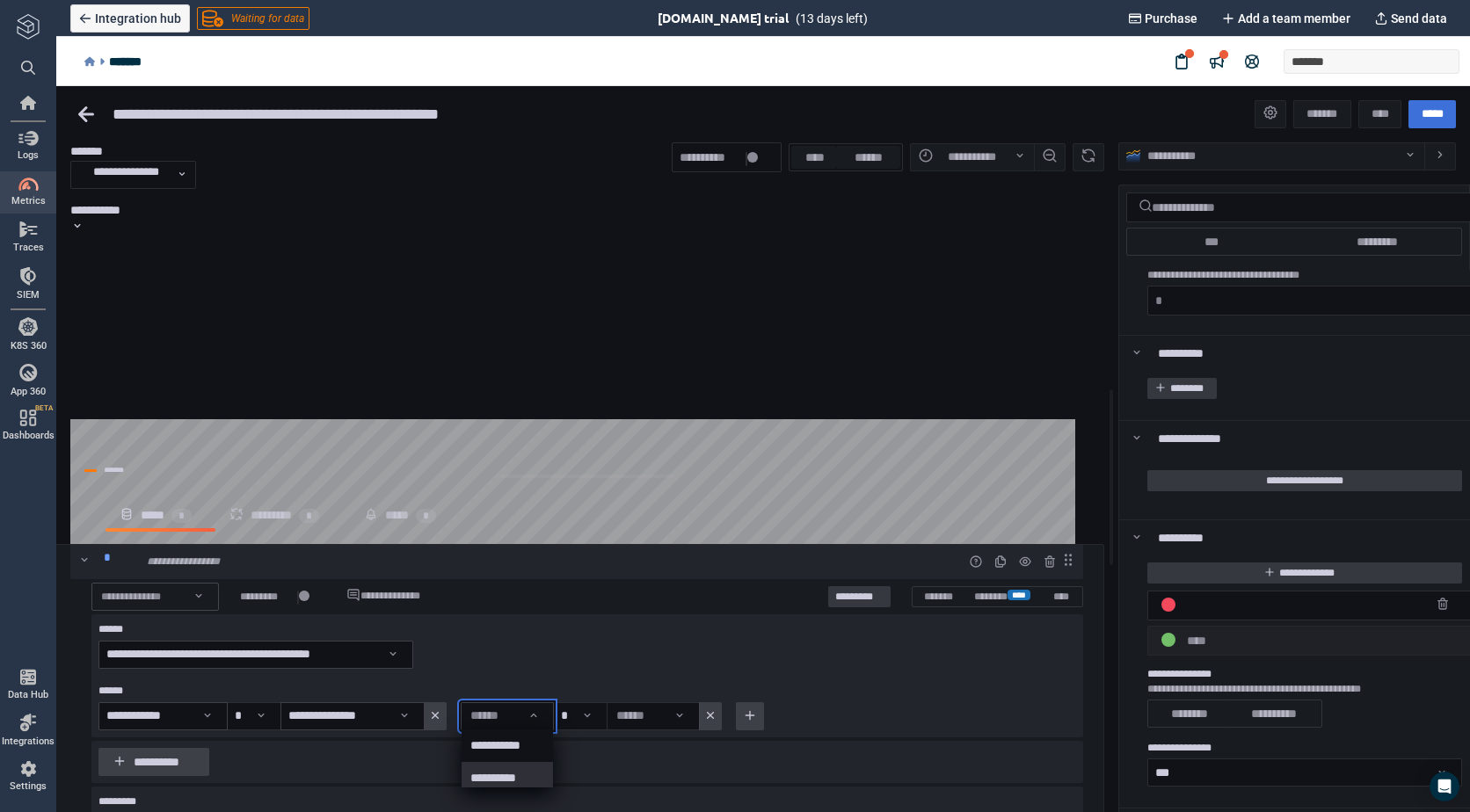 click on "**********" at bounding box center (506, 778) 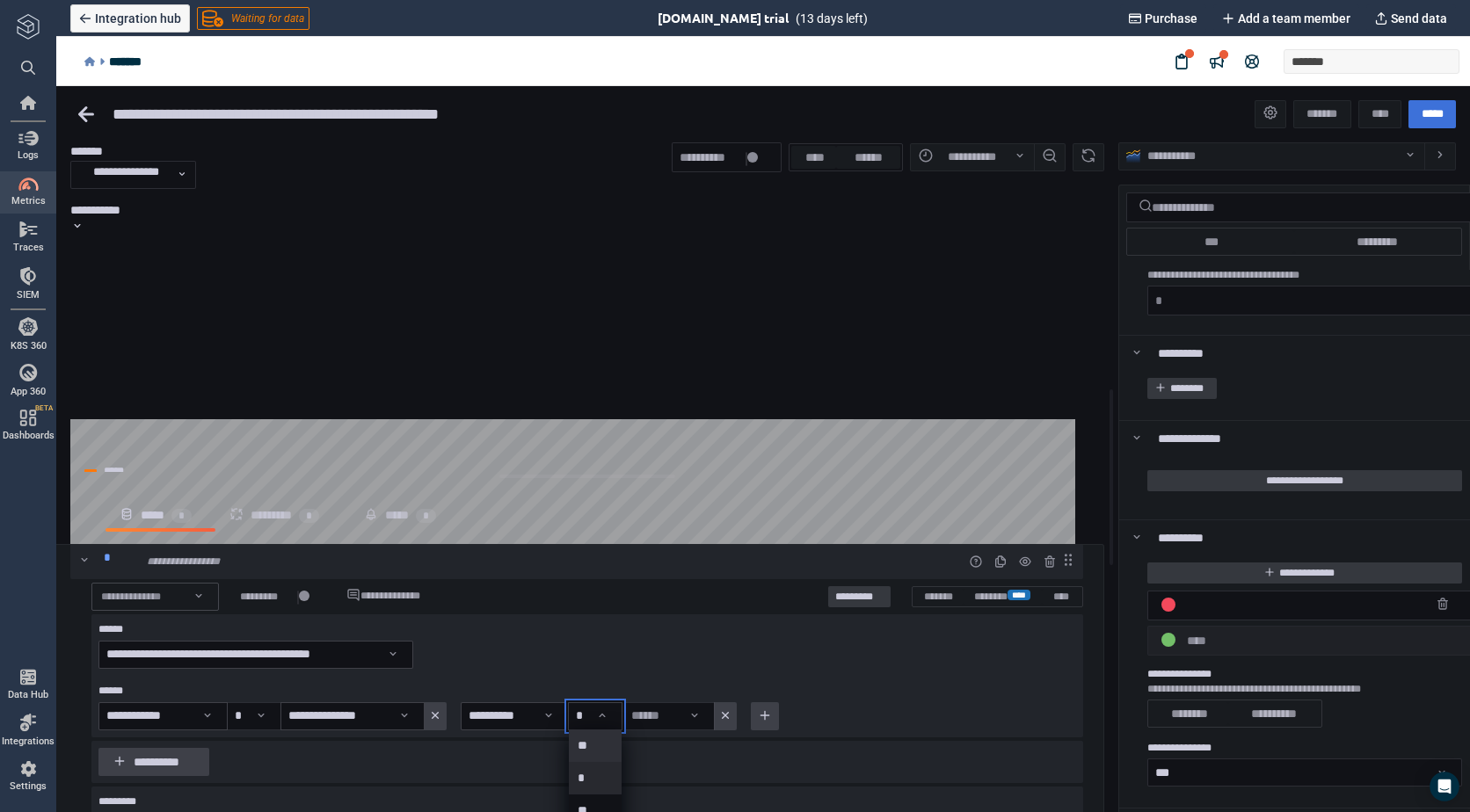 click at bounding box center [763, 449] 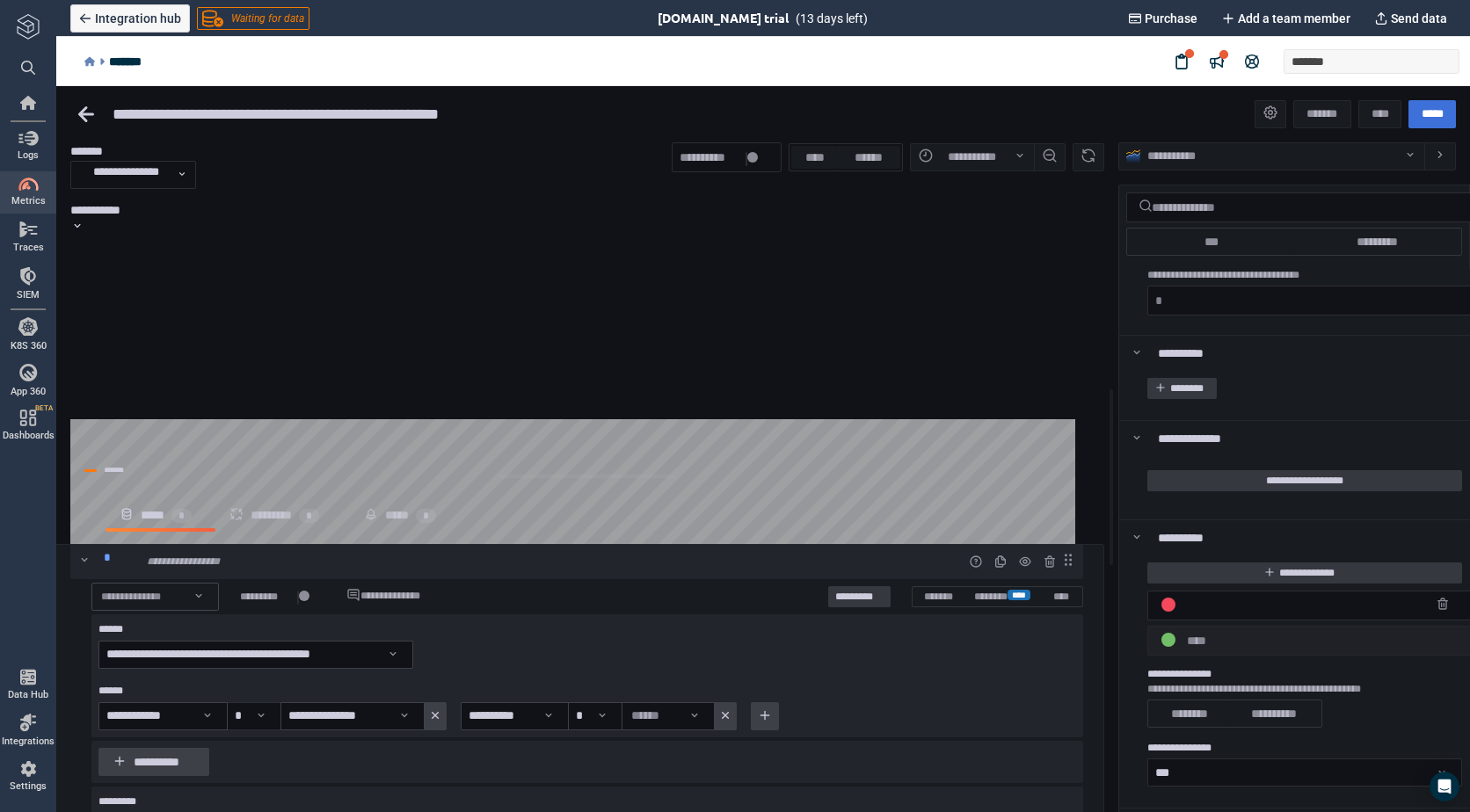 click on "******" at bounding box center [668, 716] 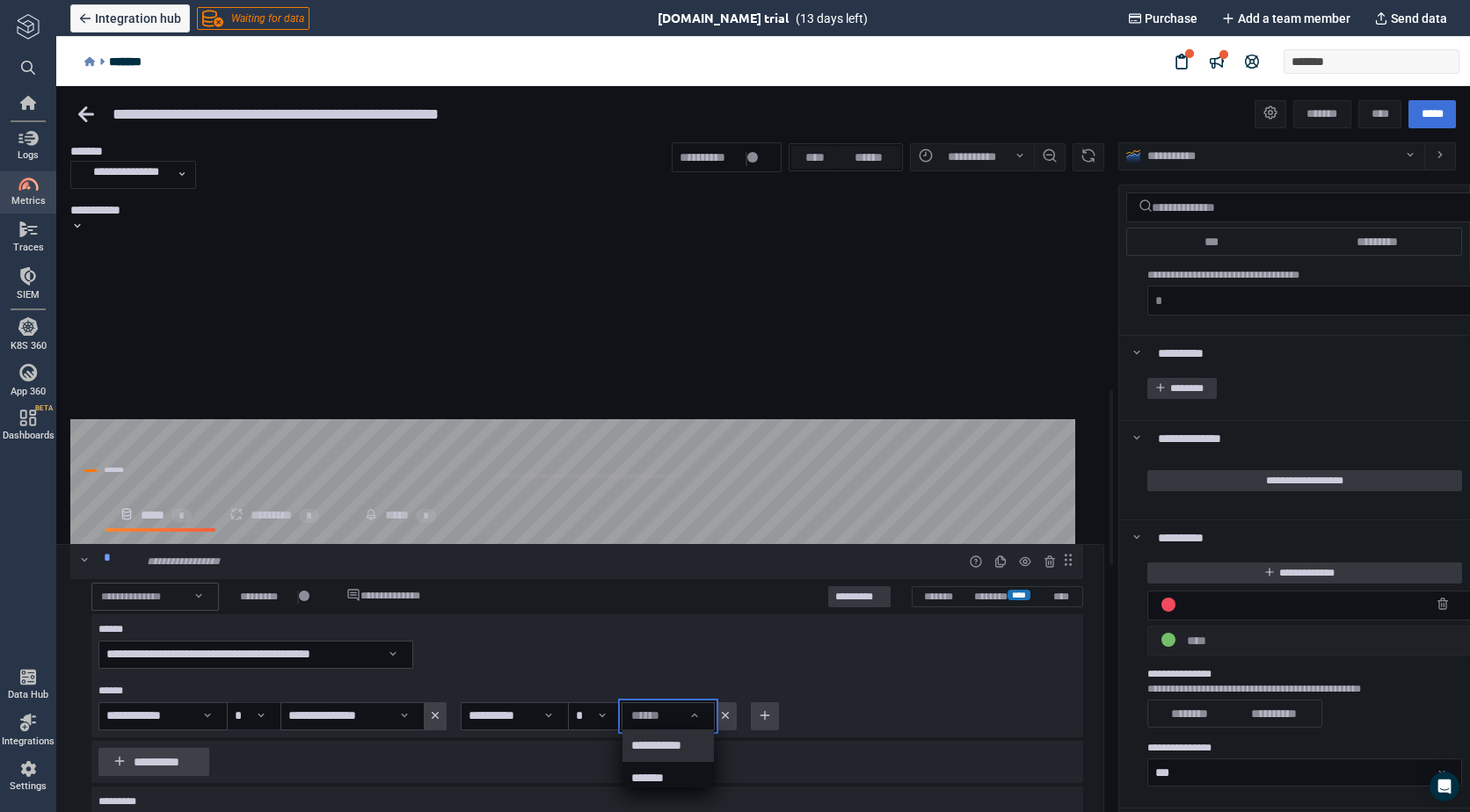 click at bounding box center [763, 449] 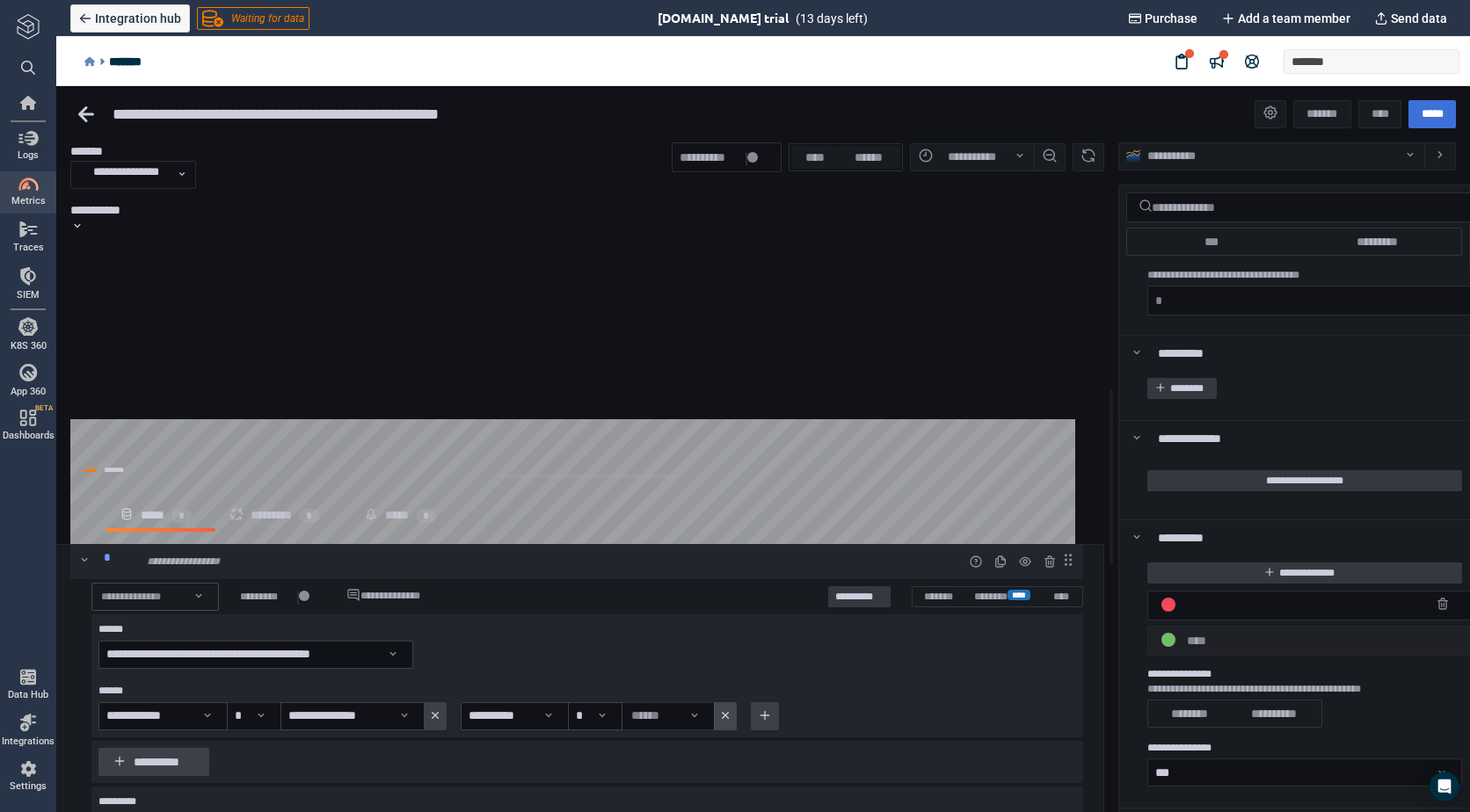 click 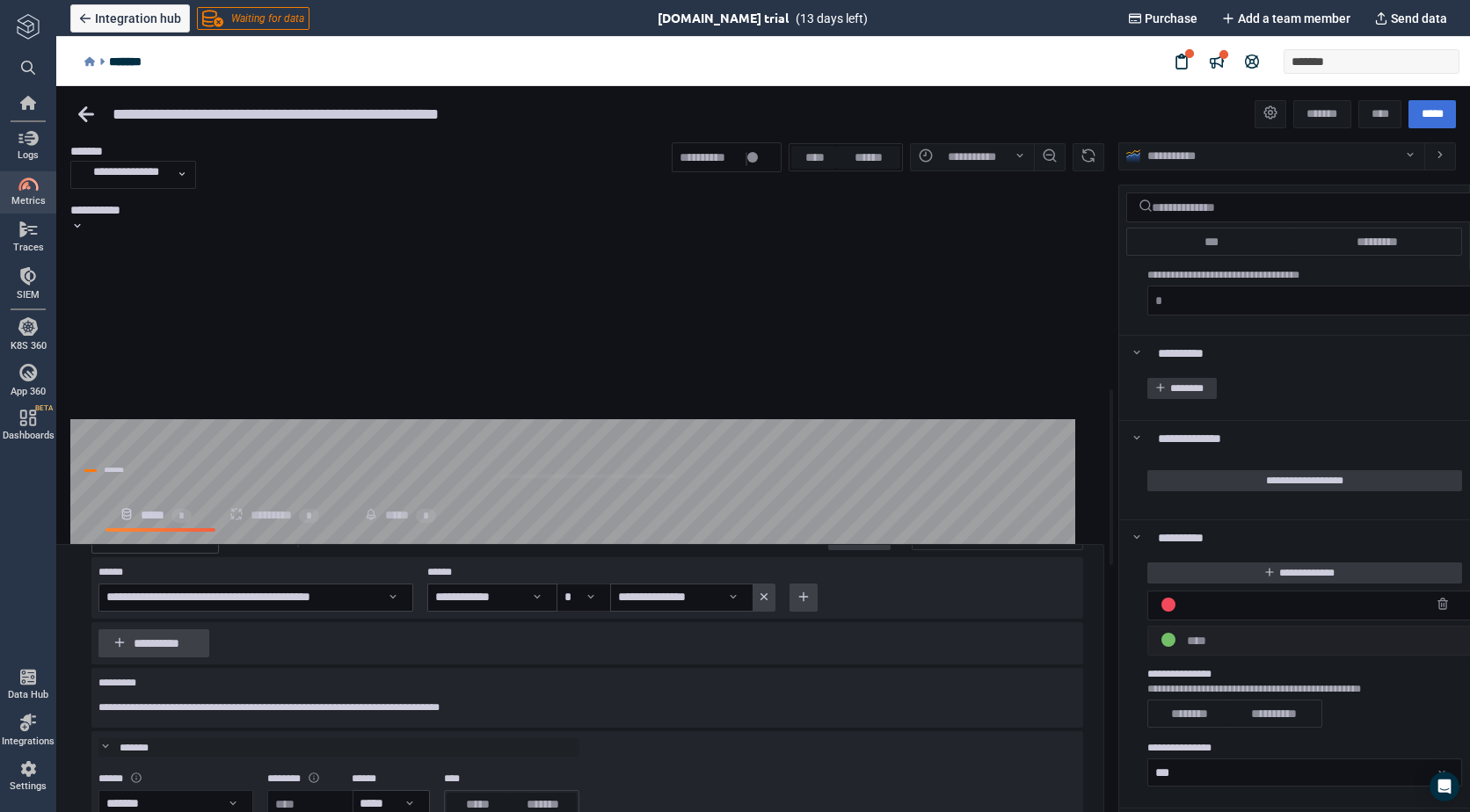 scroll, scrollTop: 166, scrollLeft: 0, axis: vertical 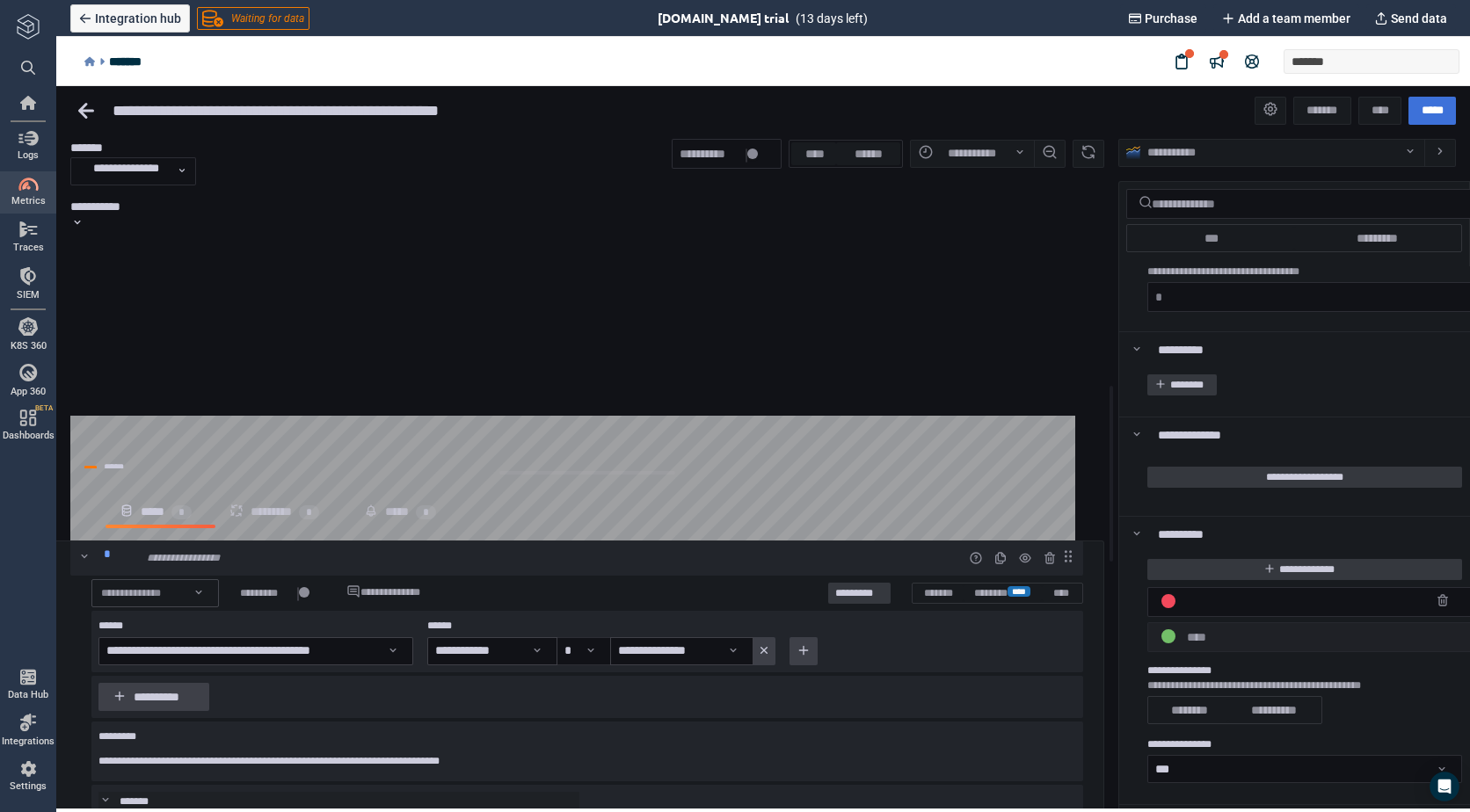 click at bounding box center (298, 594) 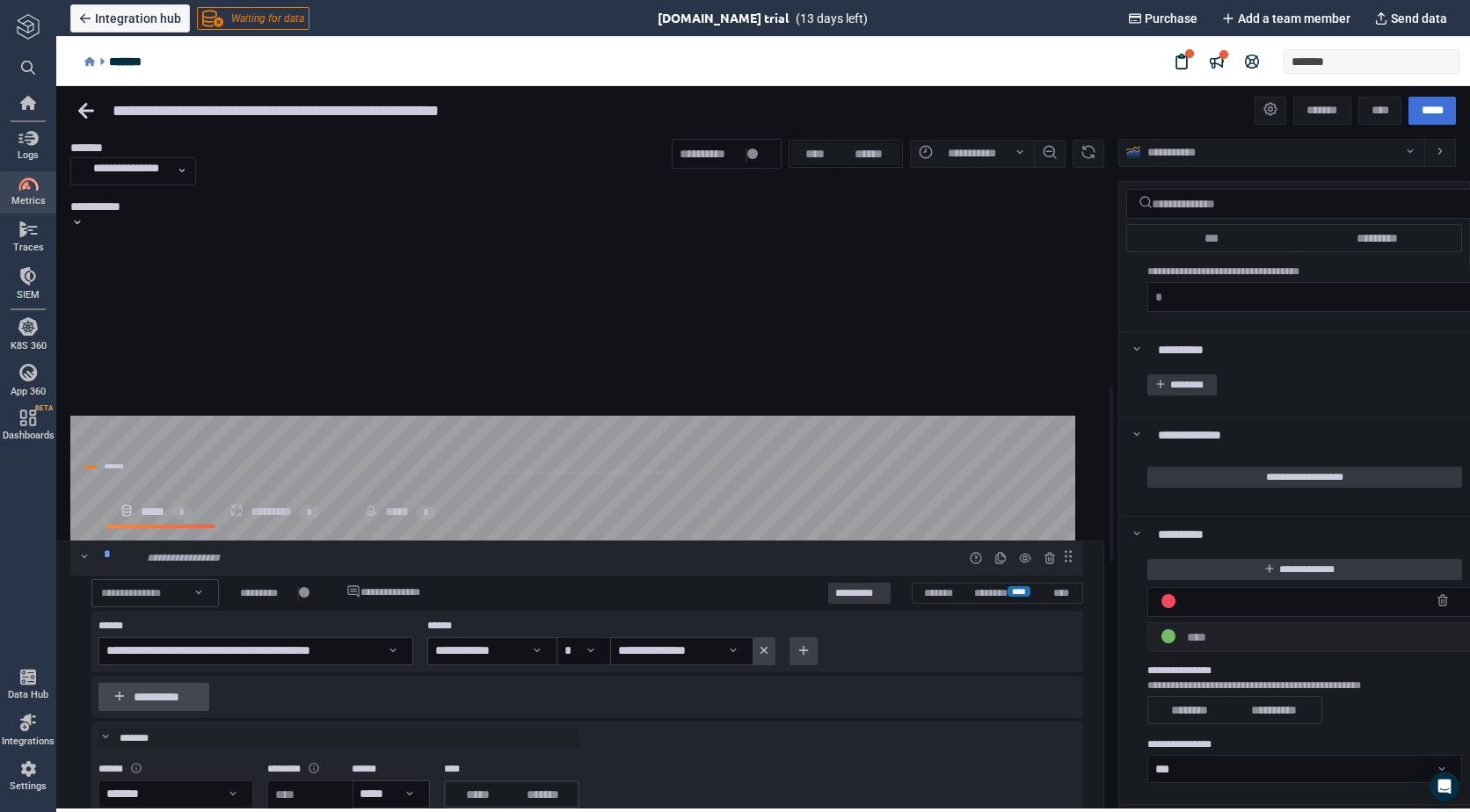 click on "**********" at bounding box center [154, 697] 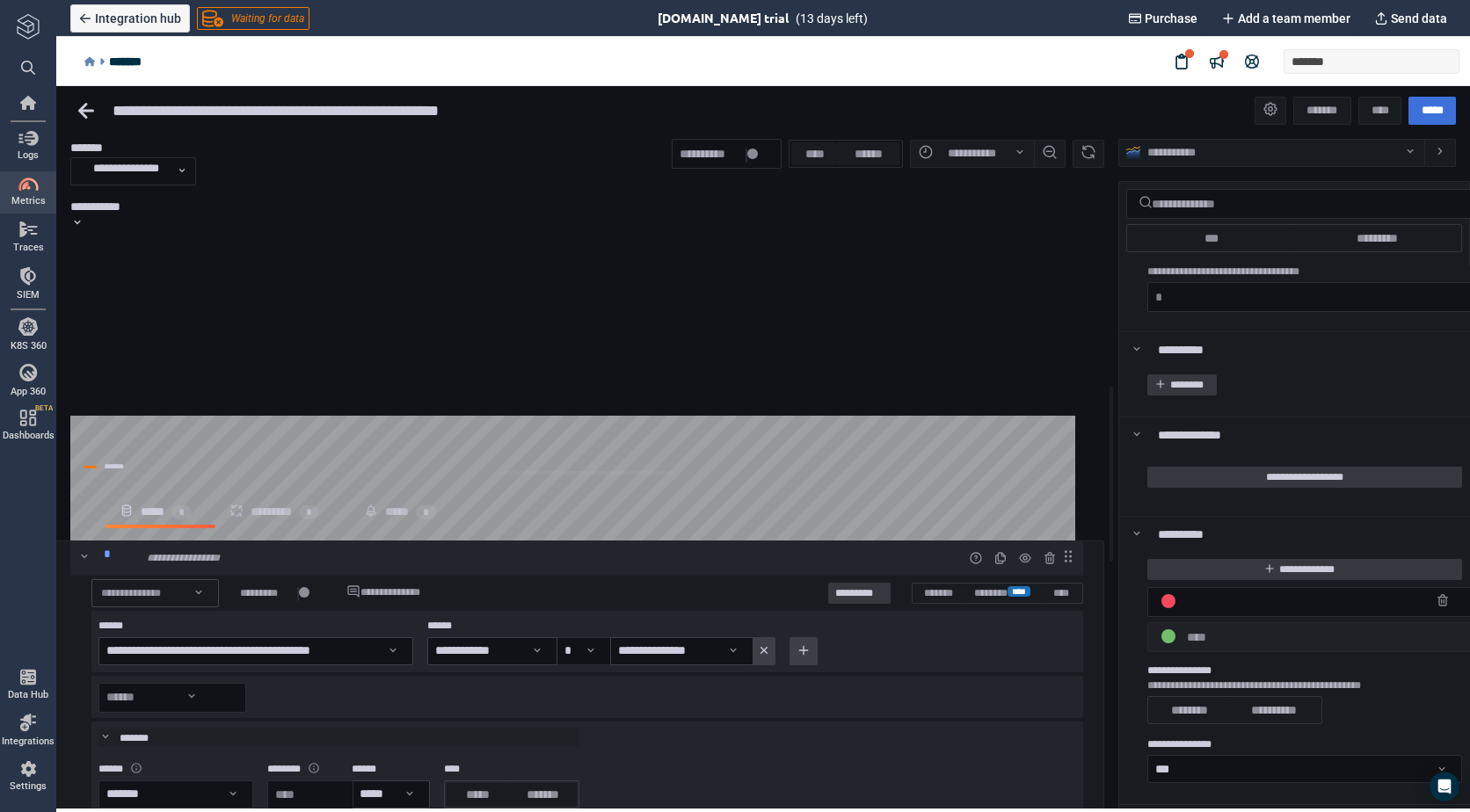 click on "**********" at bounding box center [140, 109] 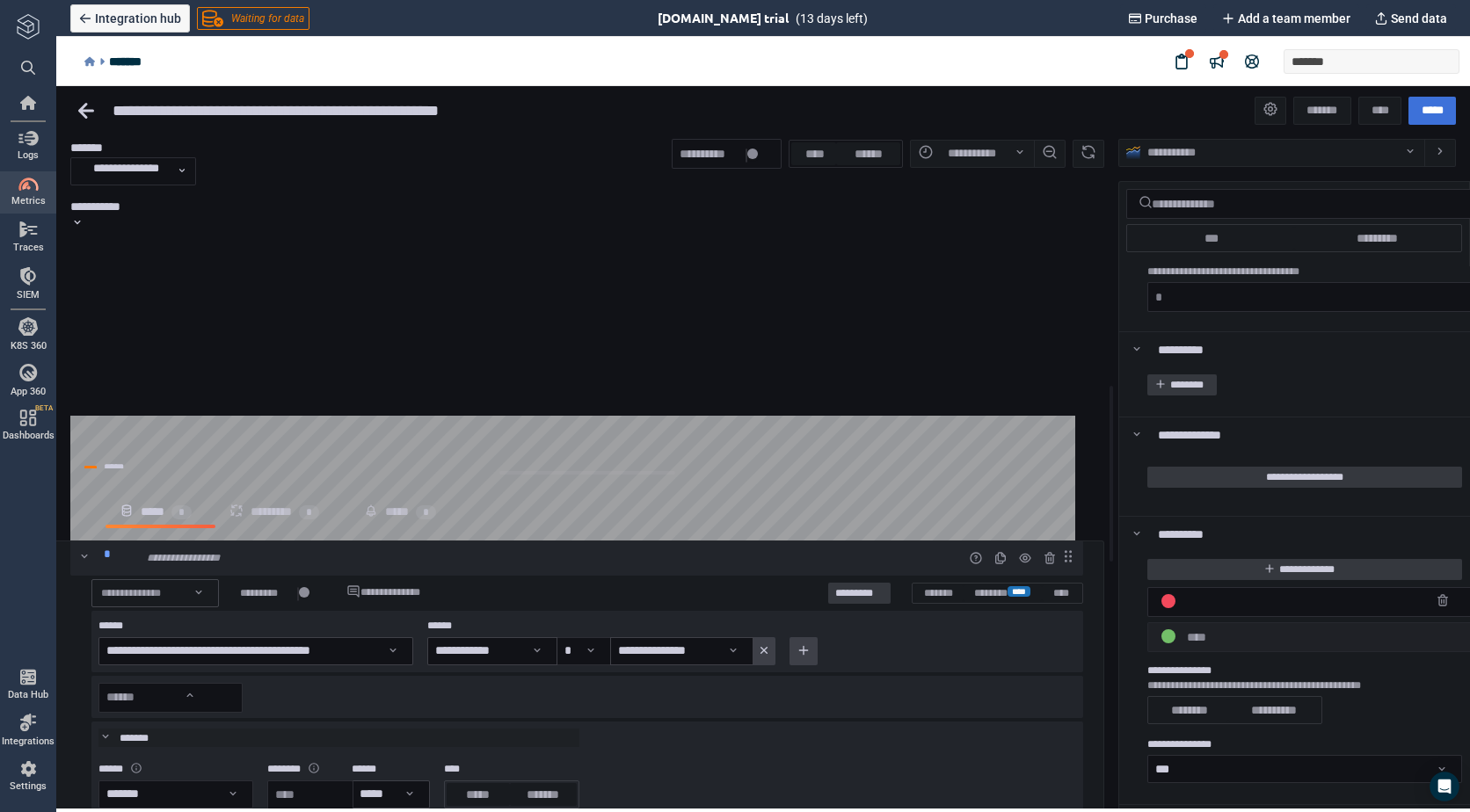 scroll, scrollTop: 56, scrollLeft: 0, axis: vertical 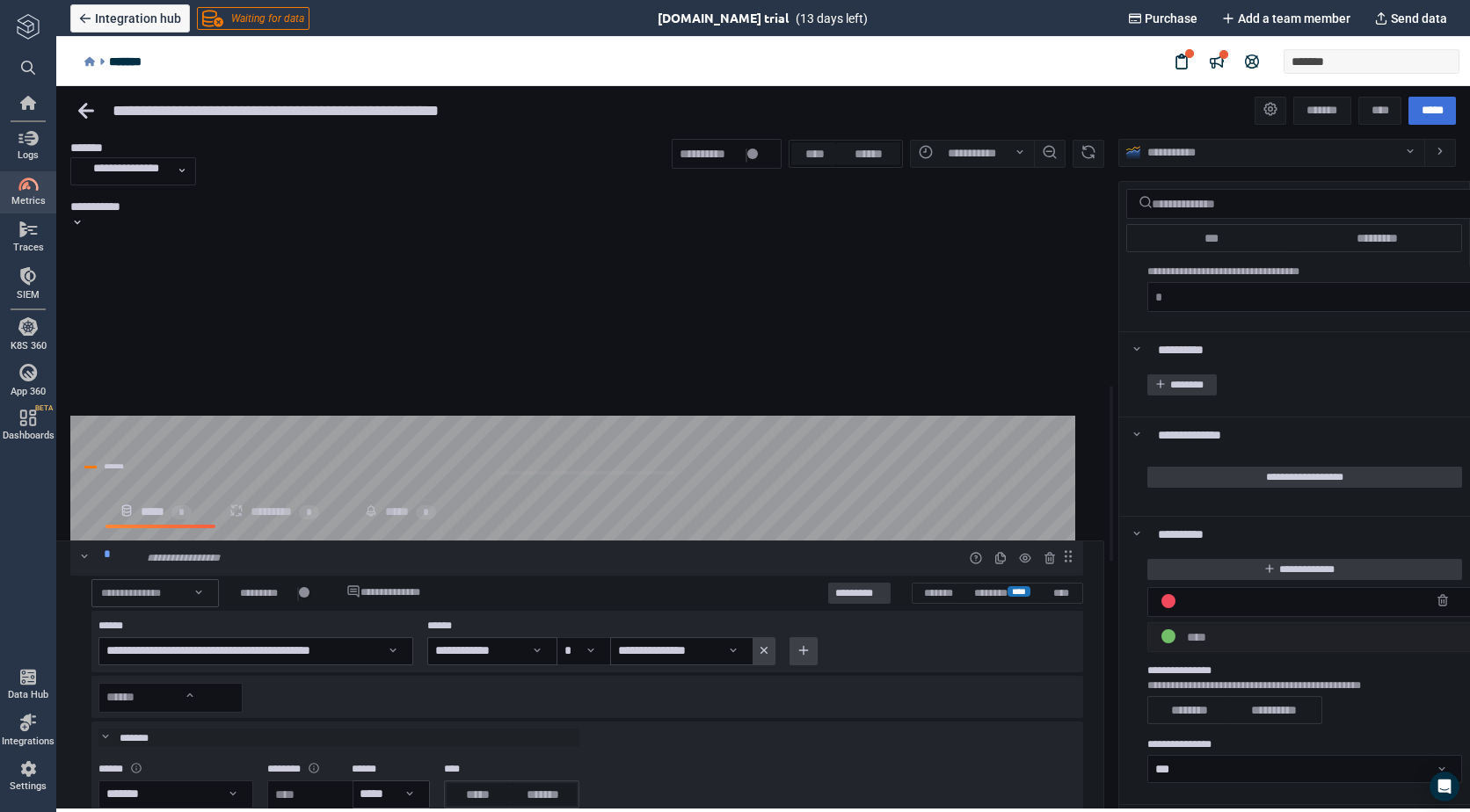 click on "**********" at bounding box center (140, 137) 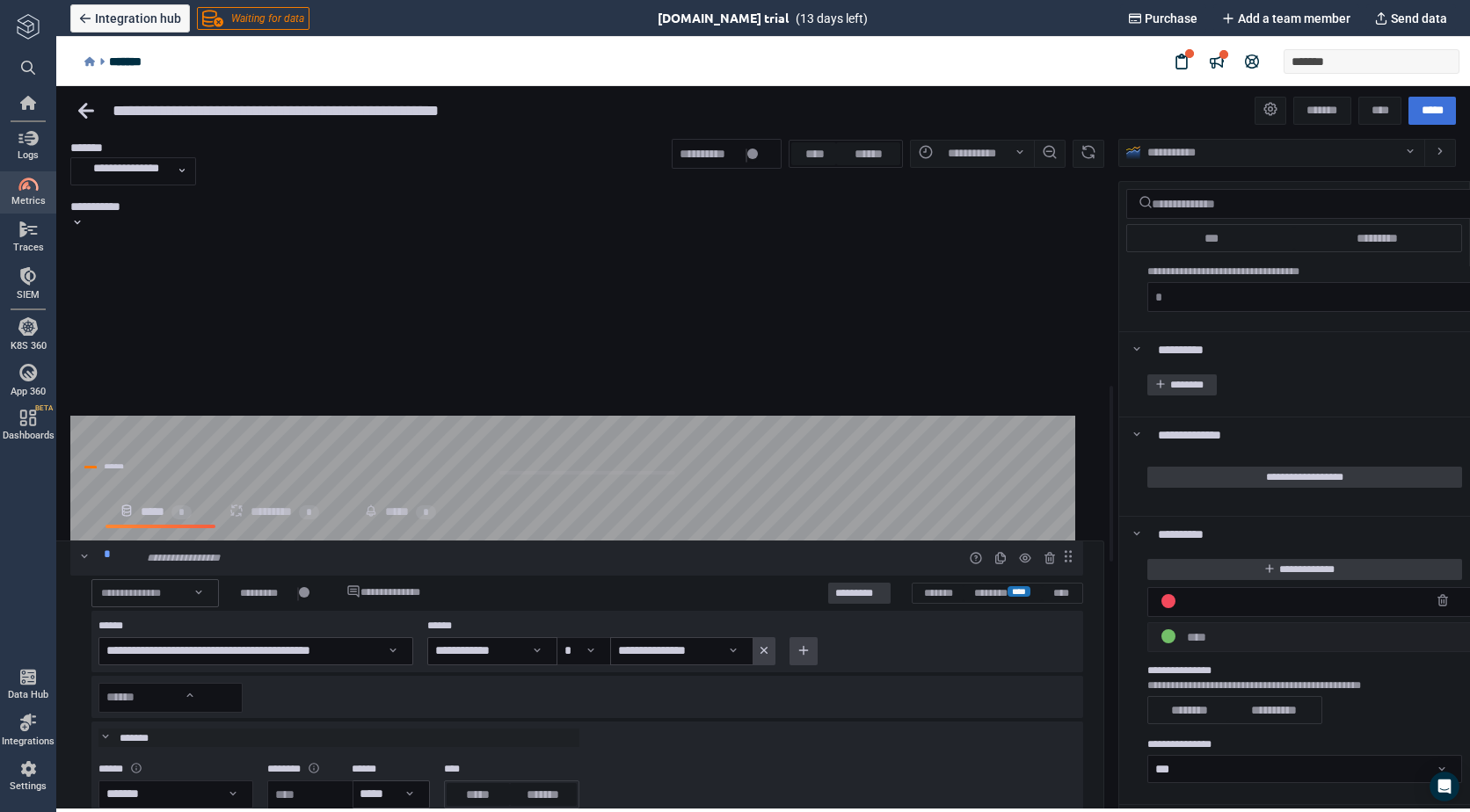 scroll, scrollTop: 394, scrollLeft: 0, axis: vertical 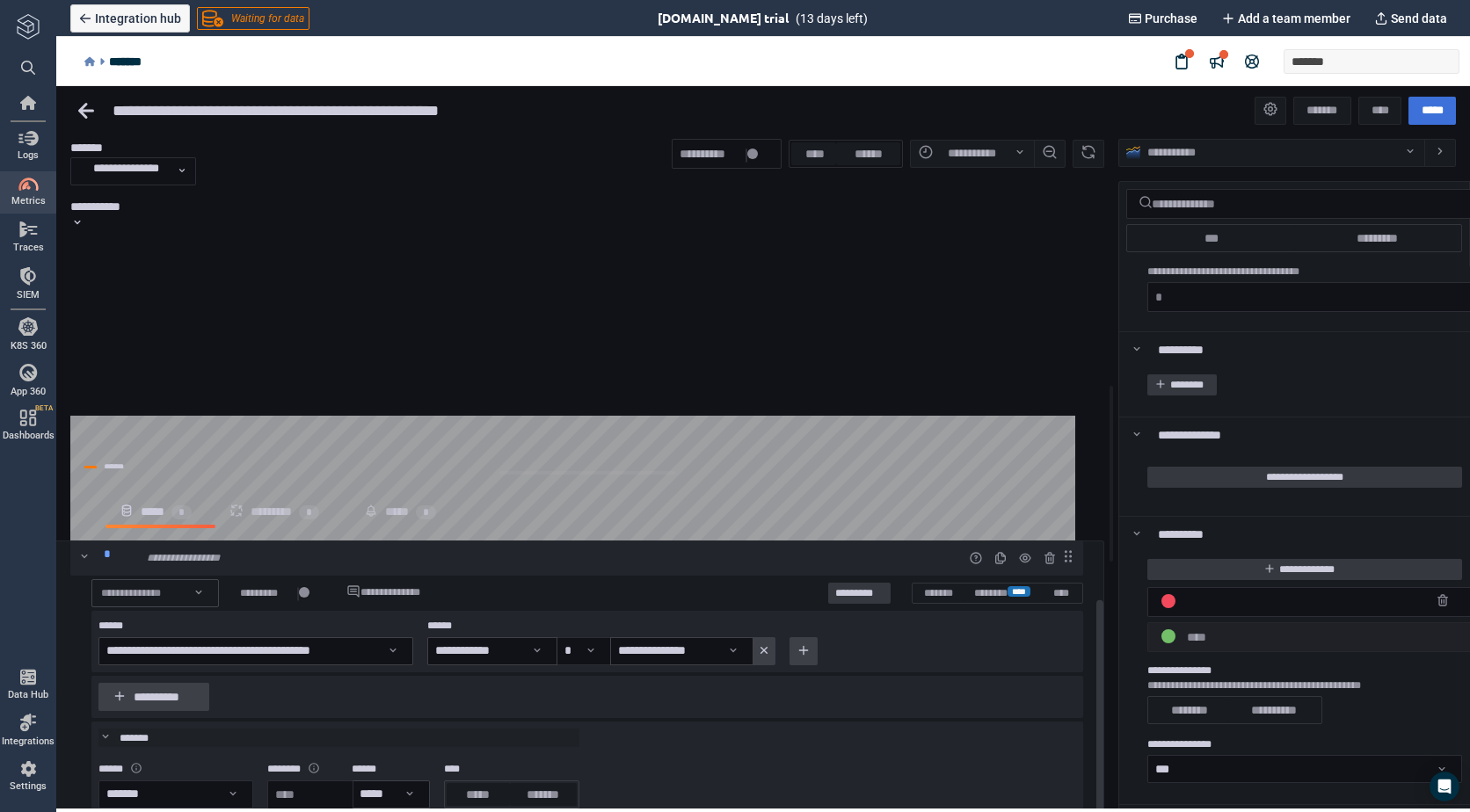 click on "**********" at bounding box center [587, 713] 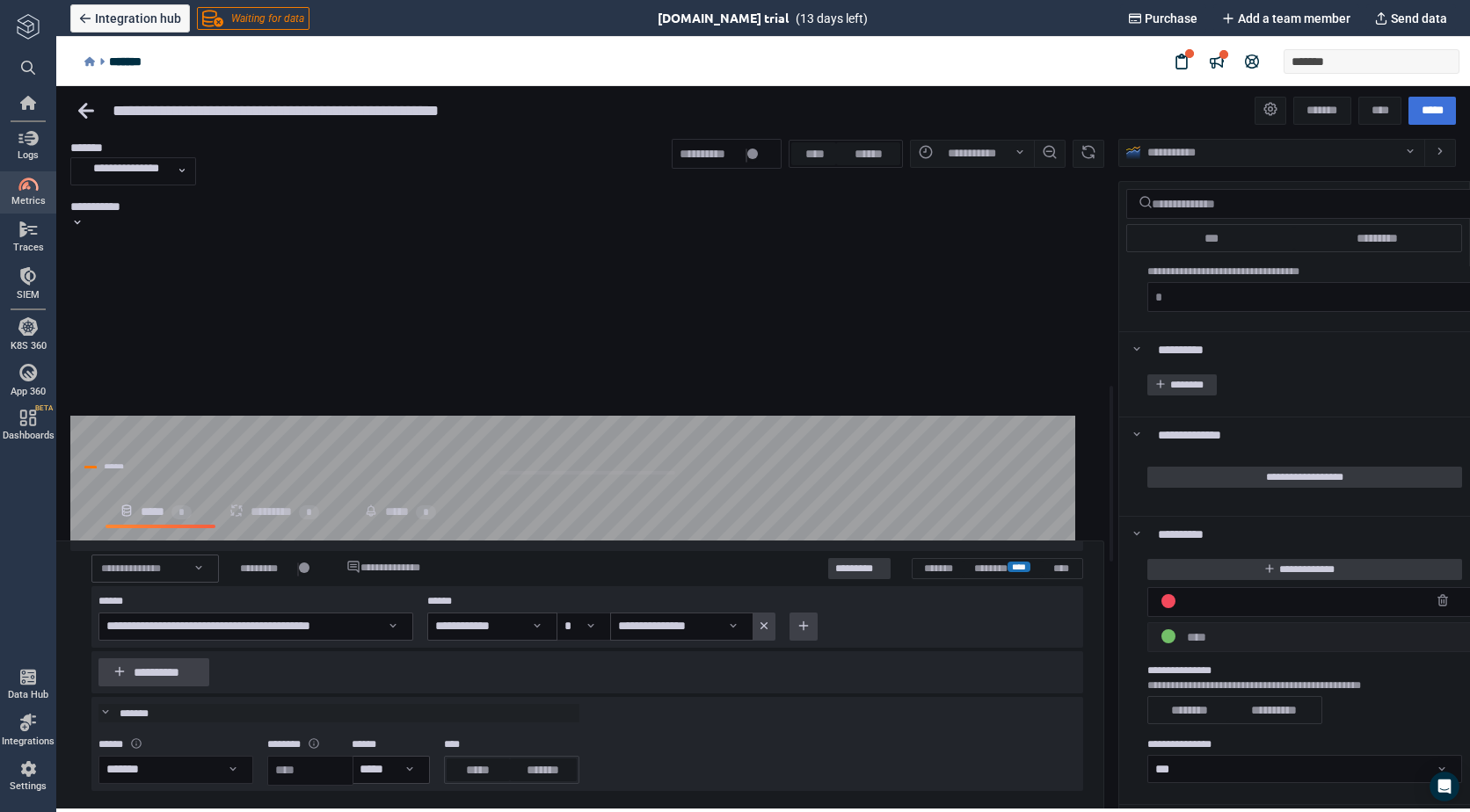 scroll, scrollTop: 15, scrollLeft: 0, axis: vertical 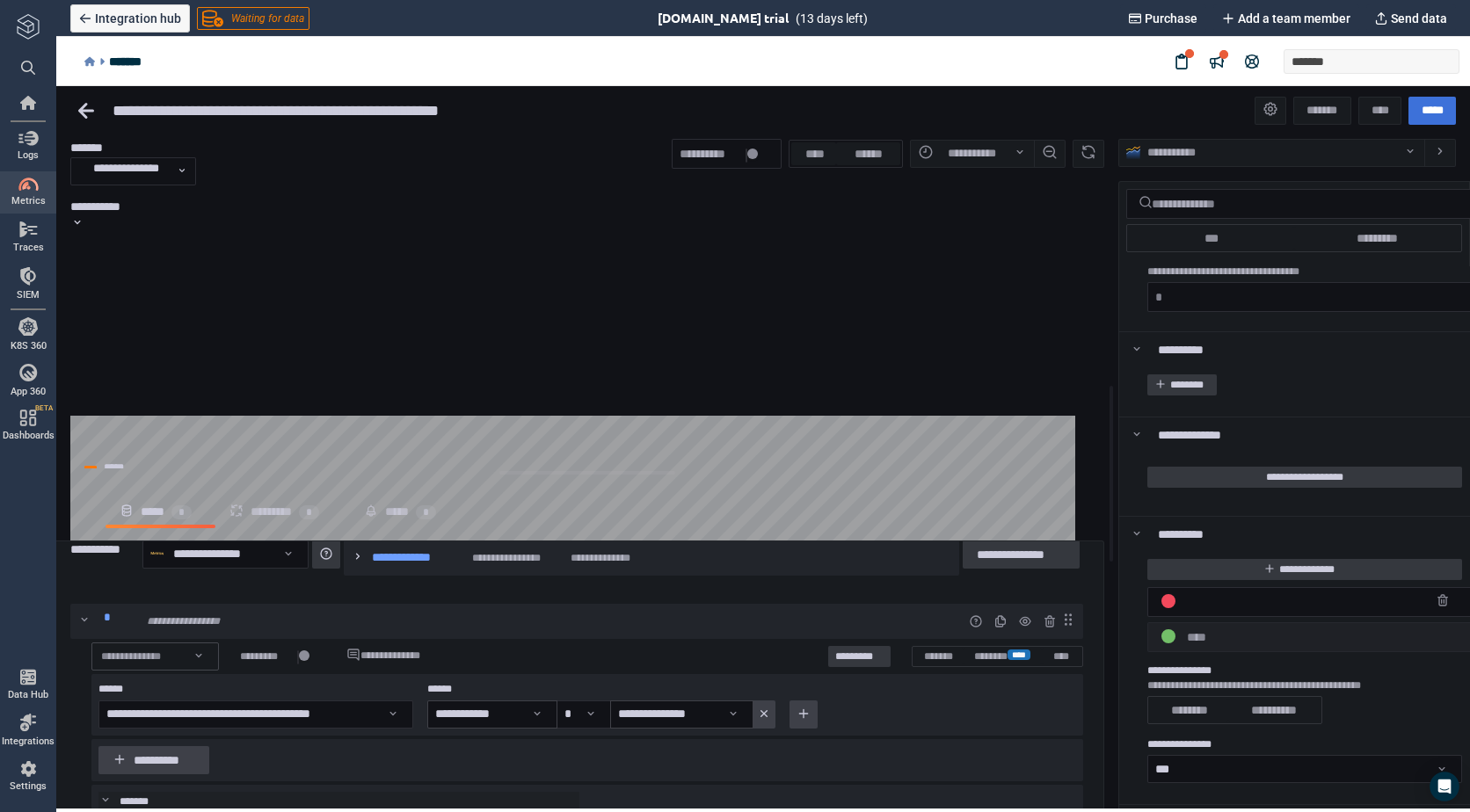 click 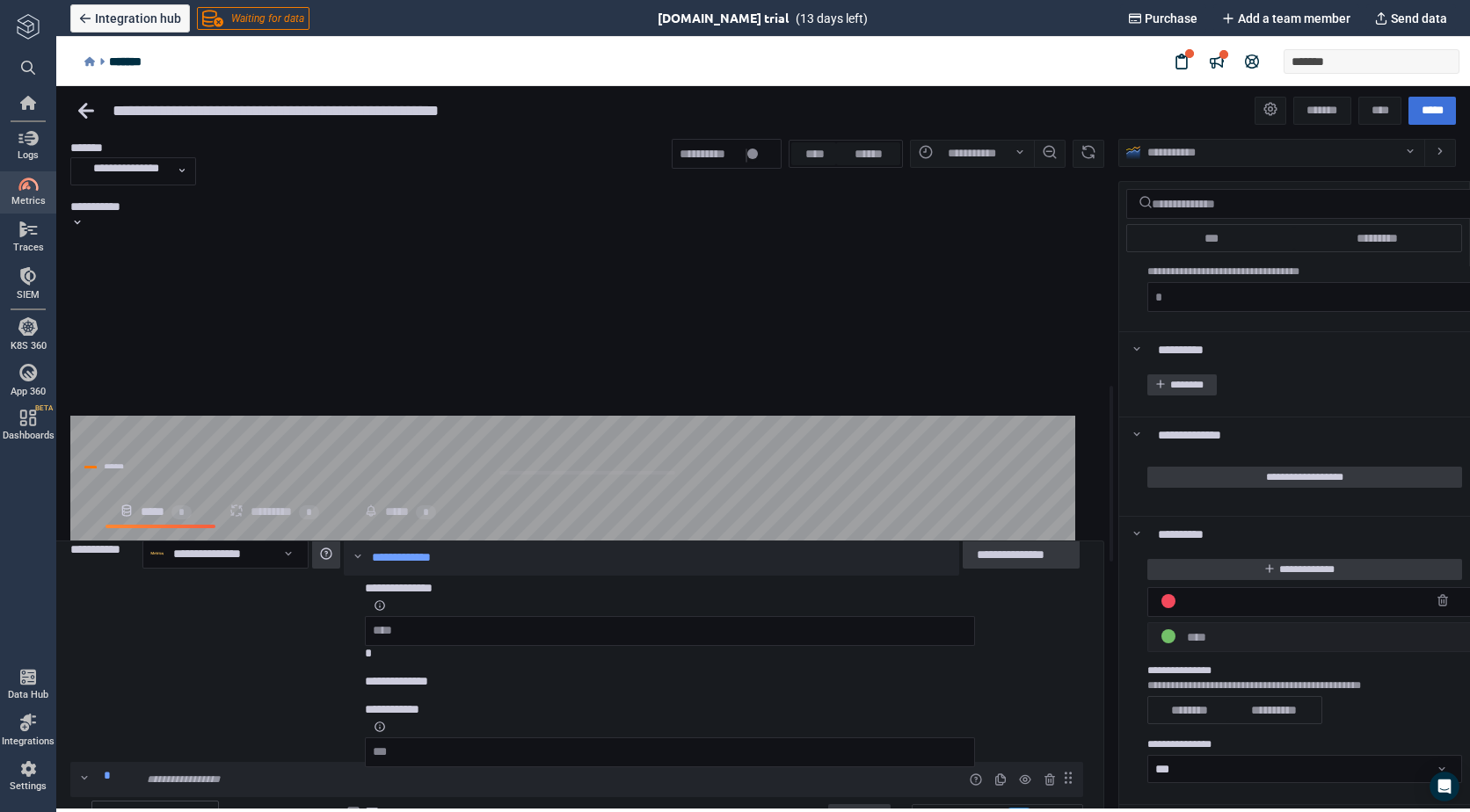 click 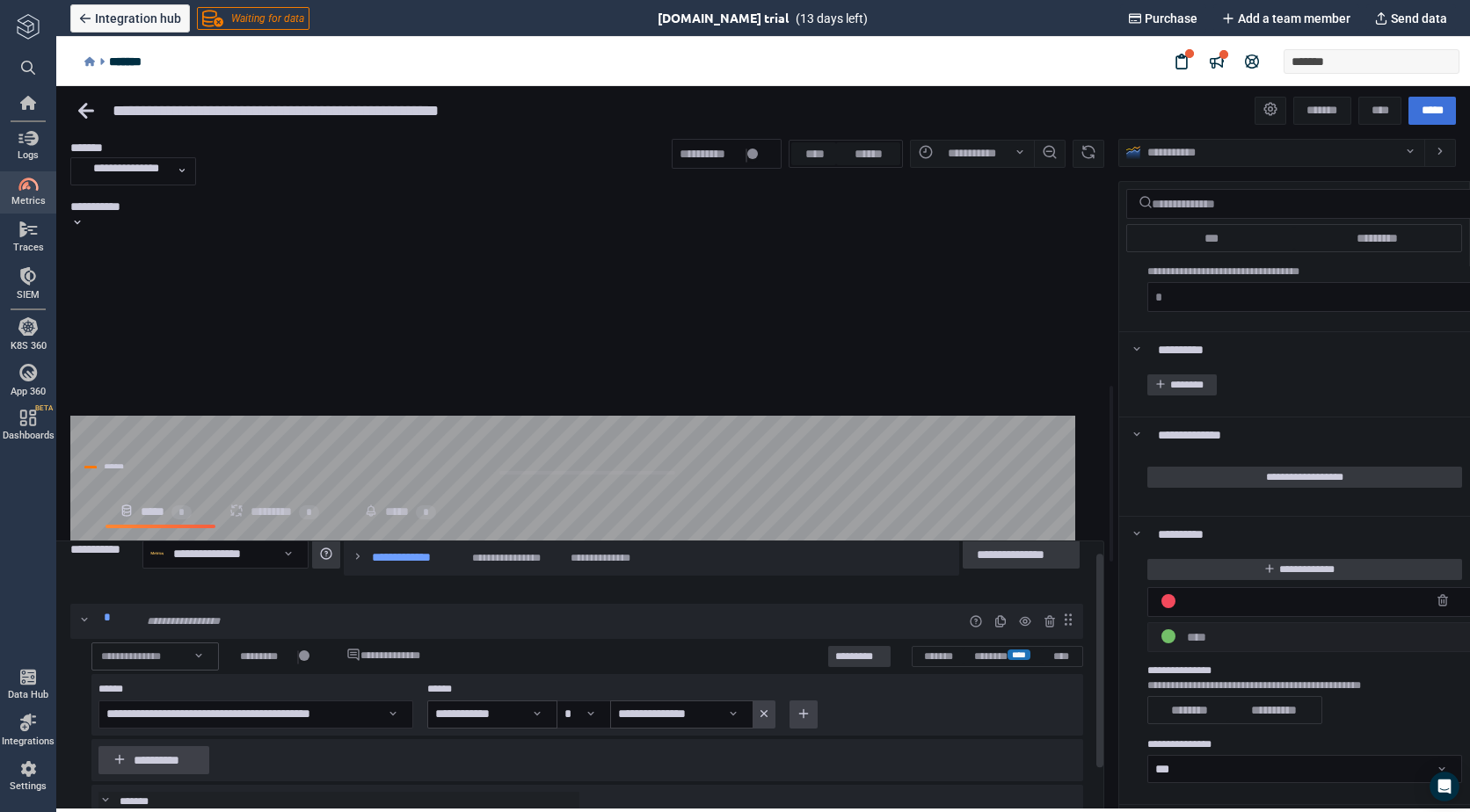 scroll, scrollTop: 103, scrollLeft: 0, axis: vertical 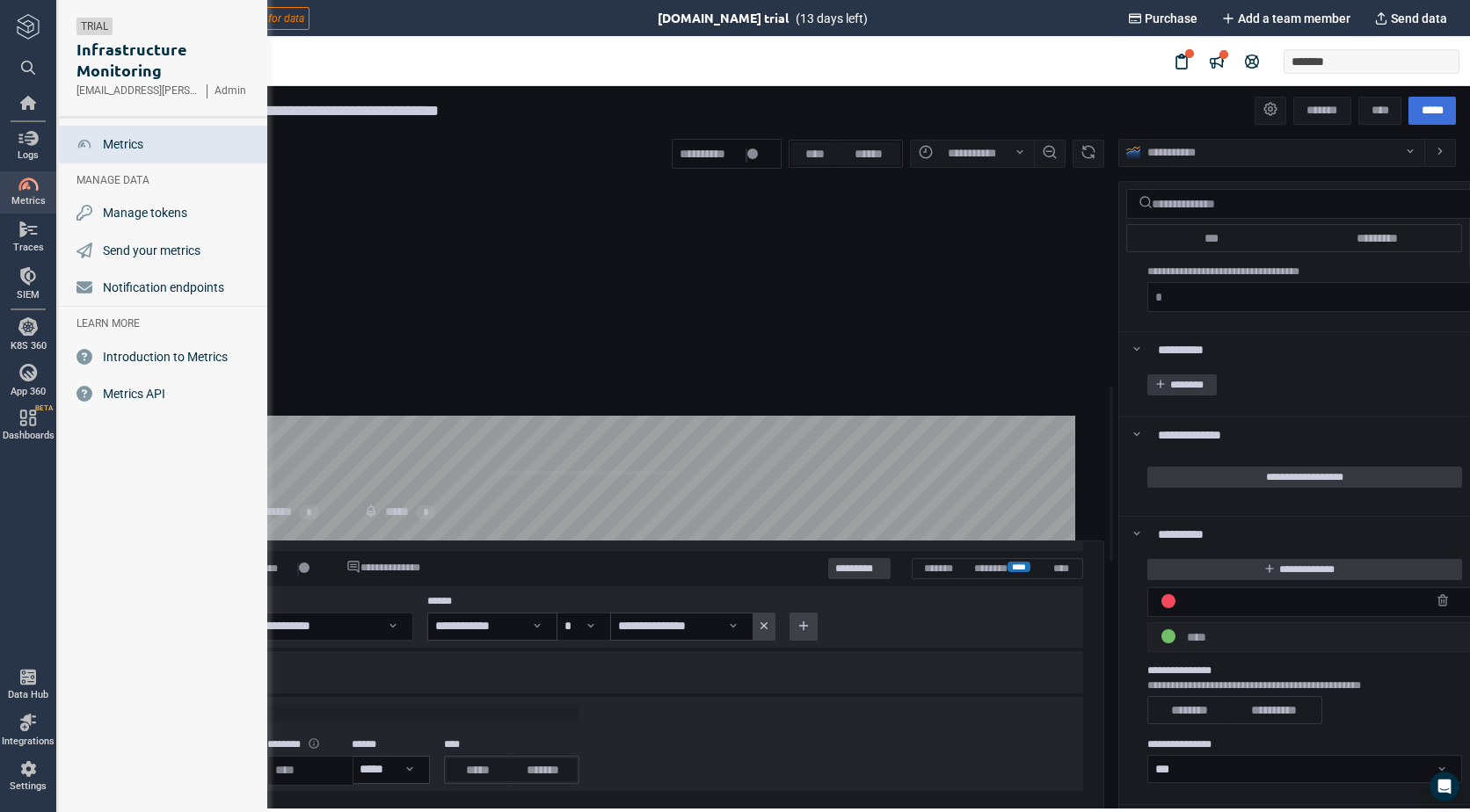 type on "*" 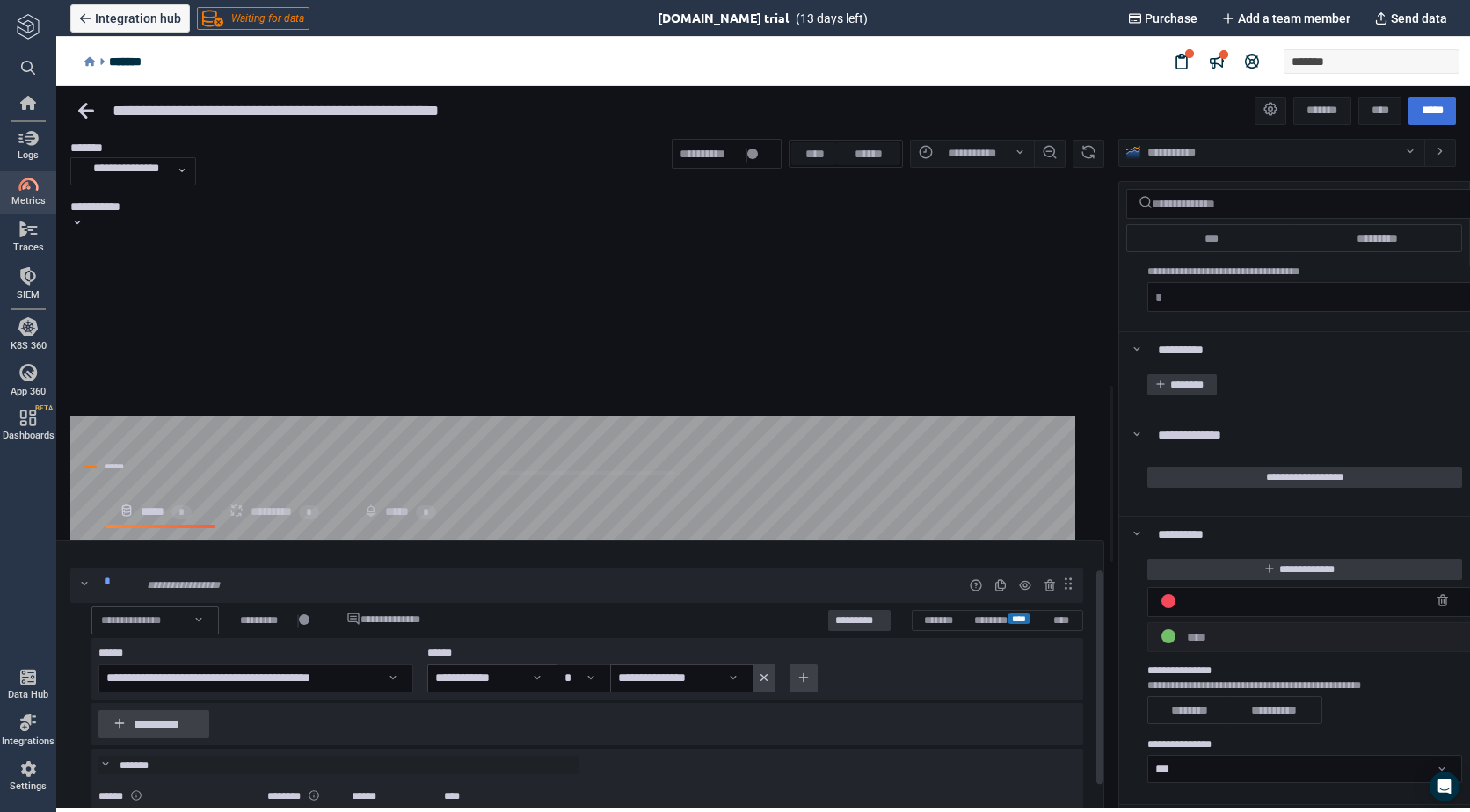 scroll, scrollTop: 0, scrollLeft: 0, axis: both 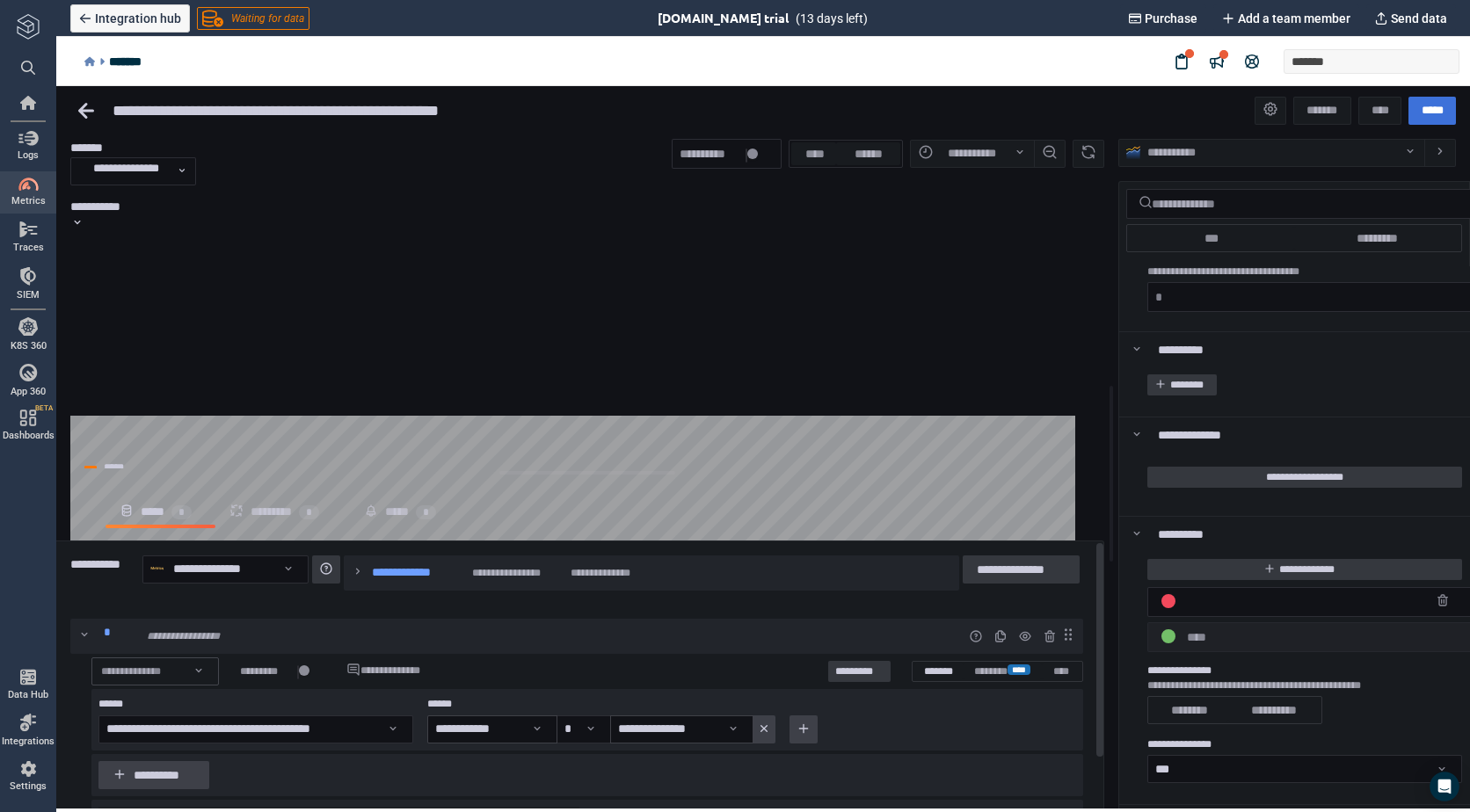 click on "*******" at bounding box center [939, 671] 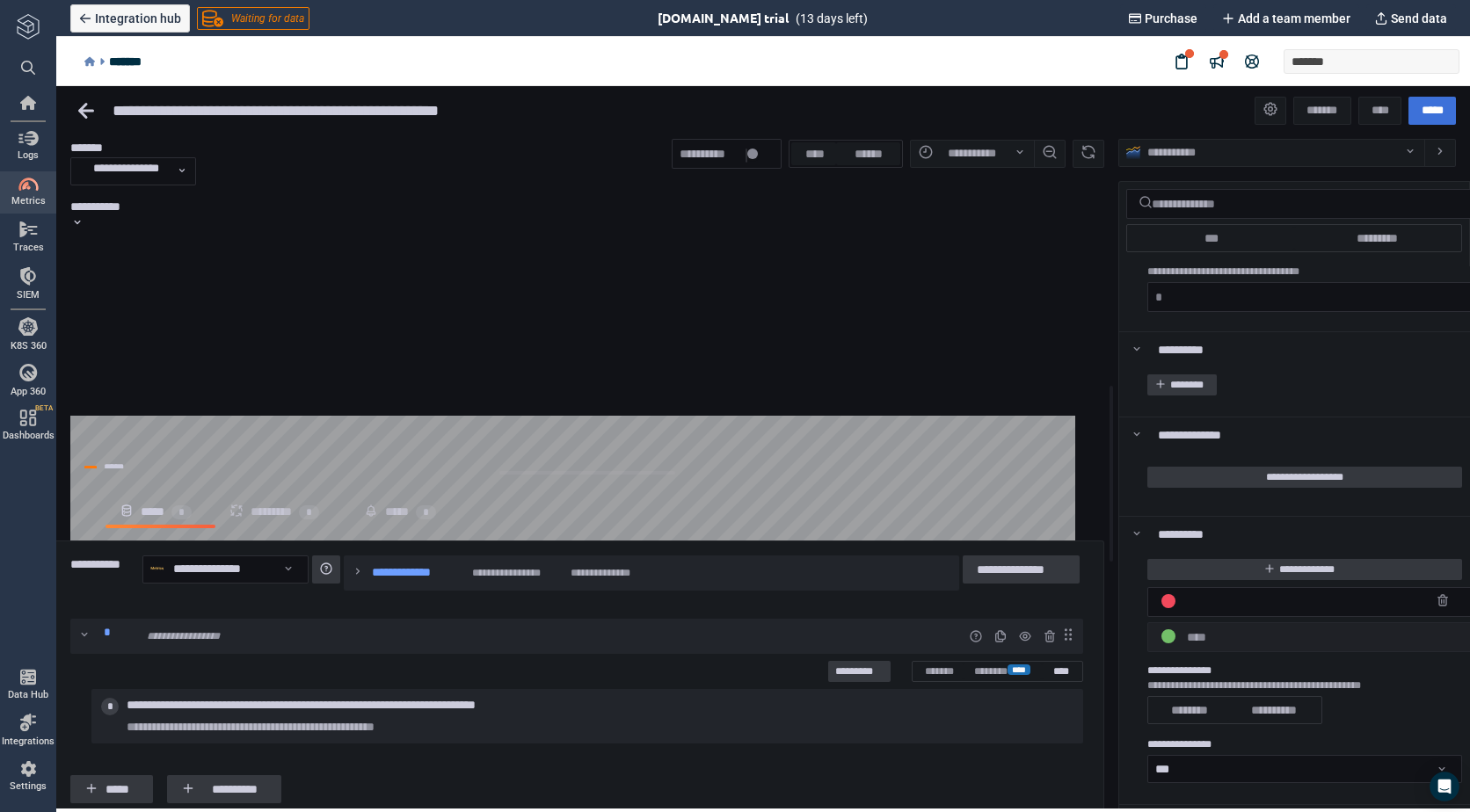 click on "****" at bounding box center [1061, 671] 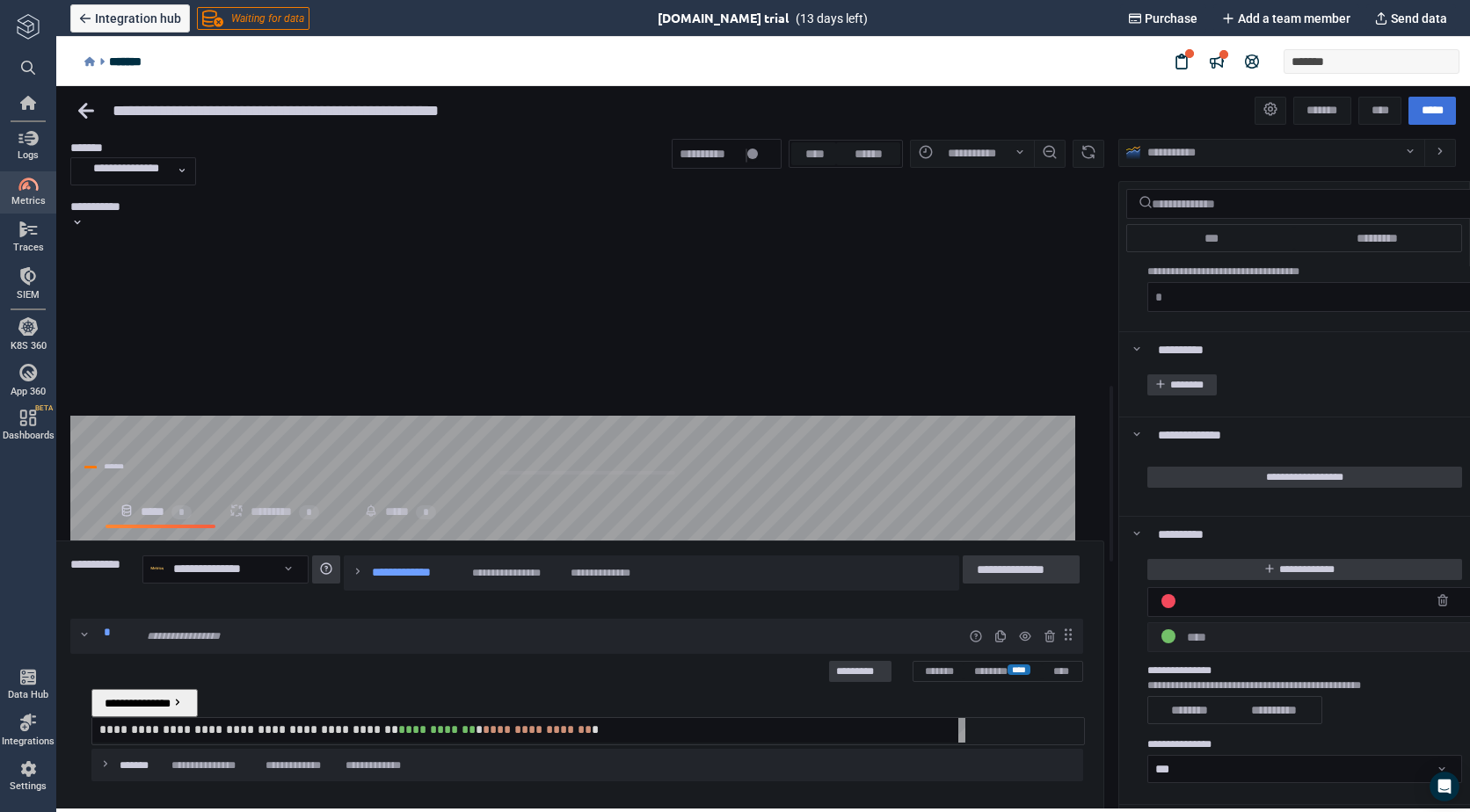 click on "**********" at bounding box center [144, 703] 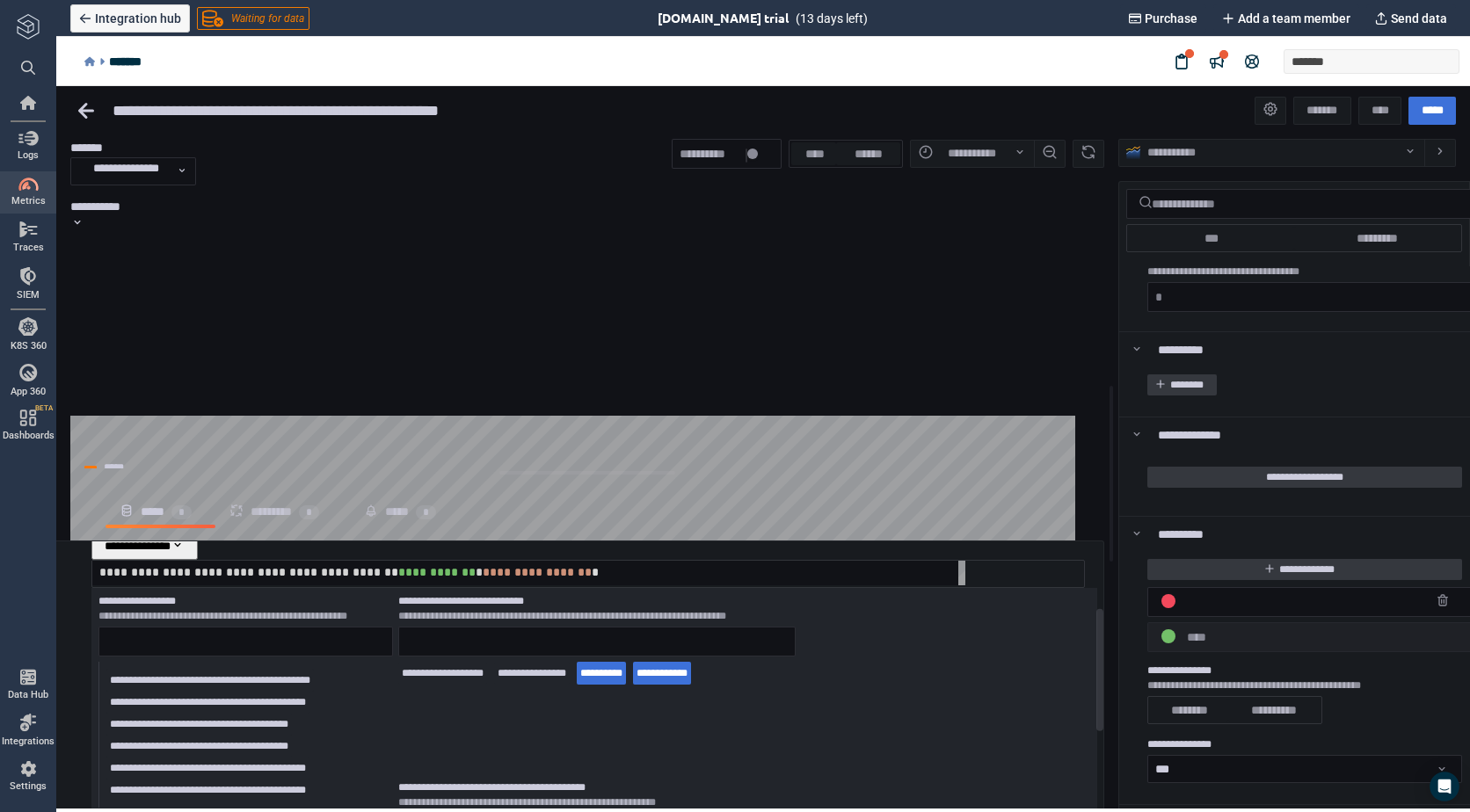 scroll, scrollTop: 113, scrollLeft: 0, axis: vertical 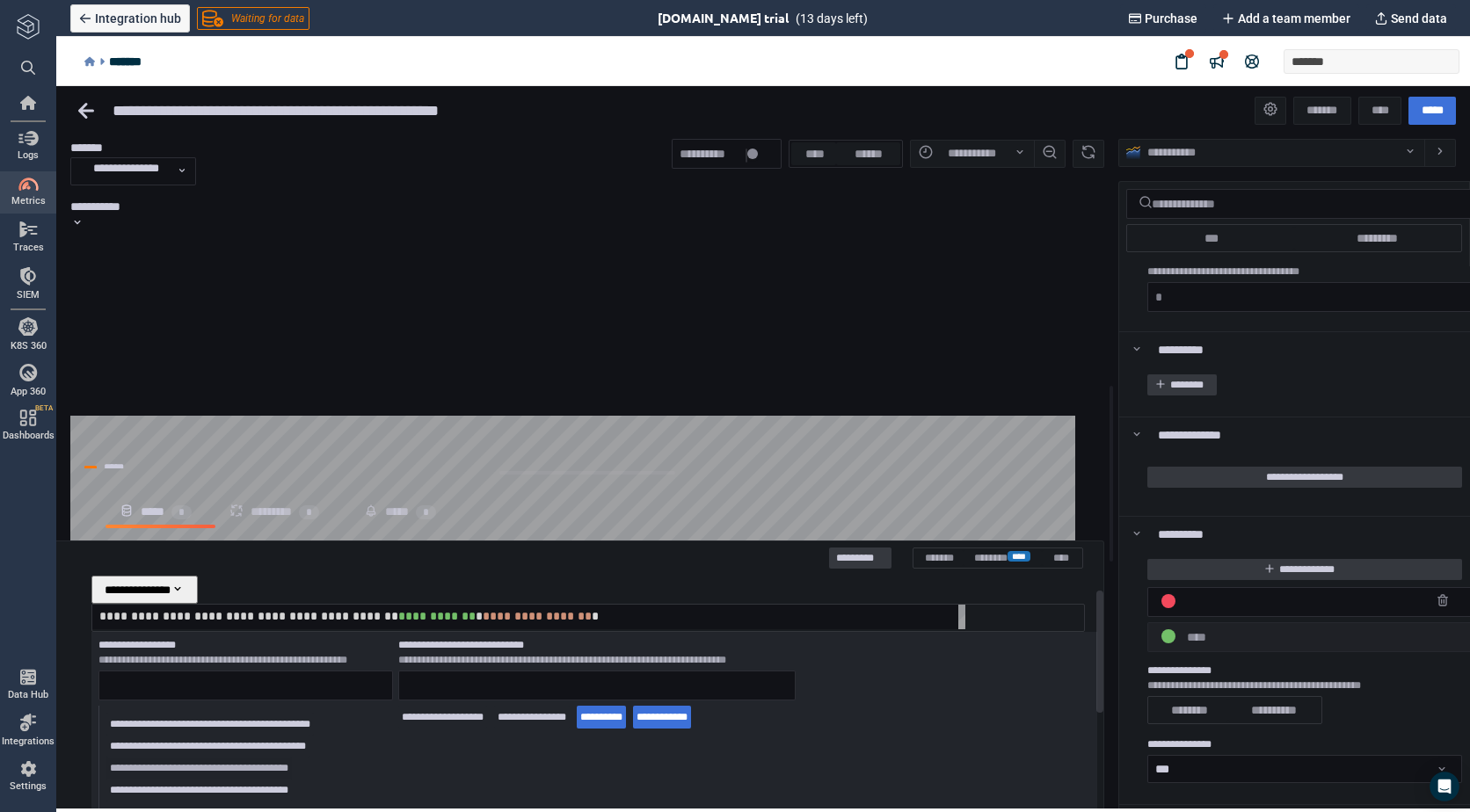 click on "**********" at bounding box center (199, 768) 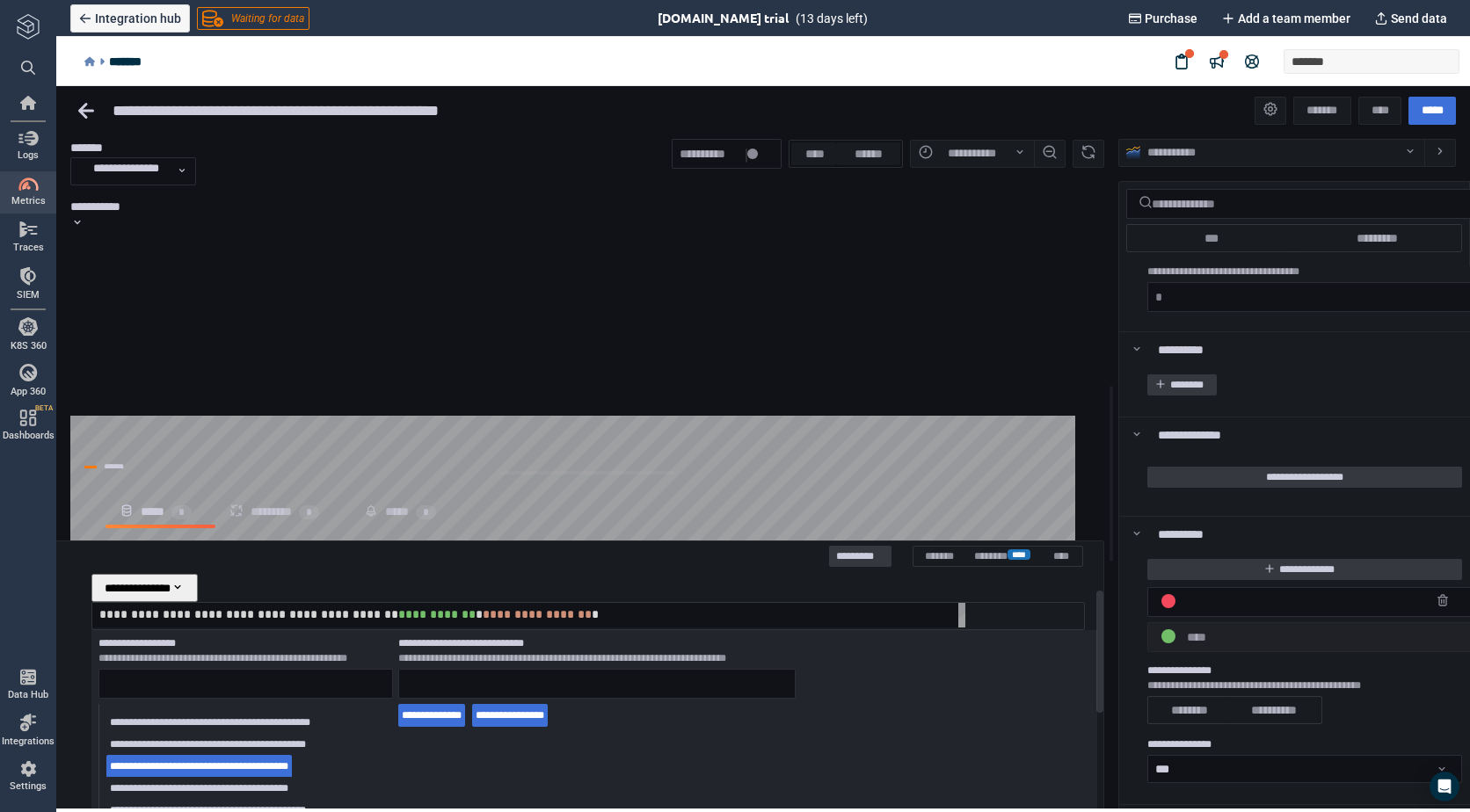 scroll, scrollTop: 113, scrollLeft: 0, axis: vertical 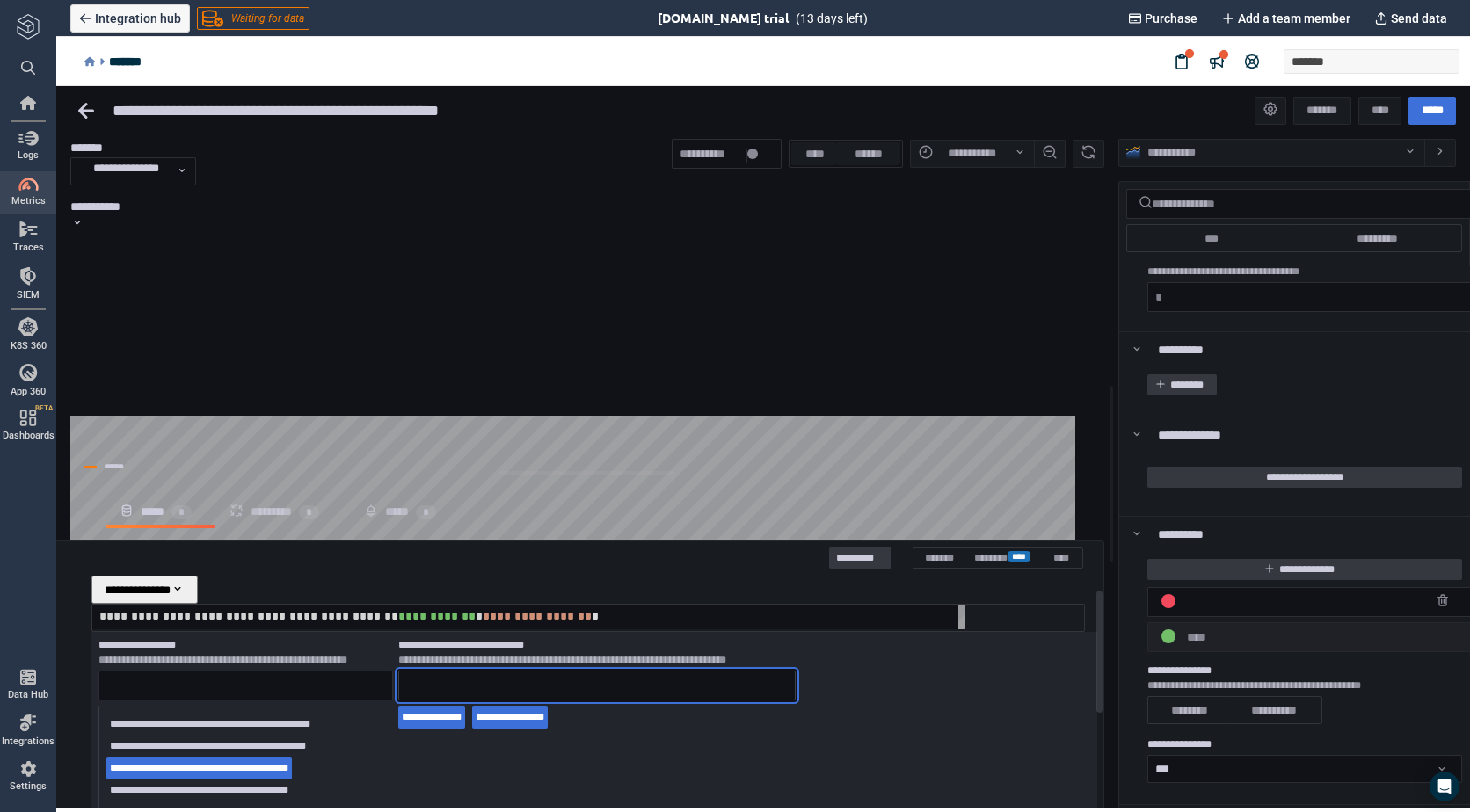 click at bounding box center [597, 685] 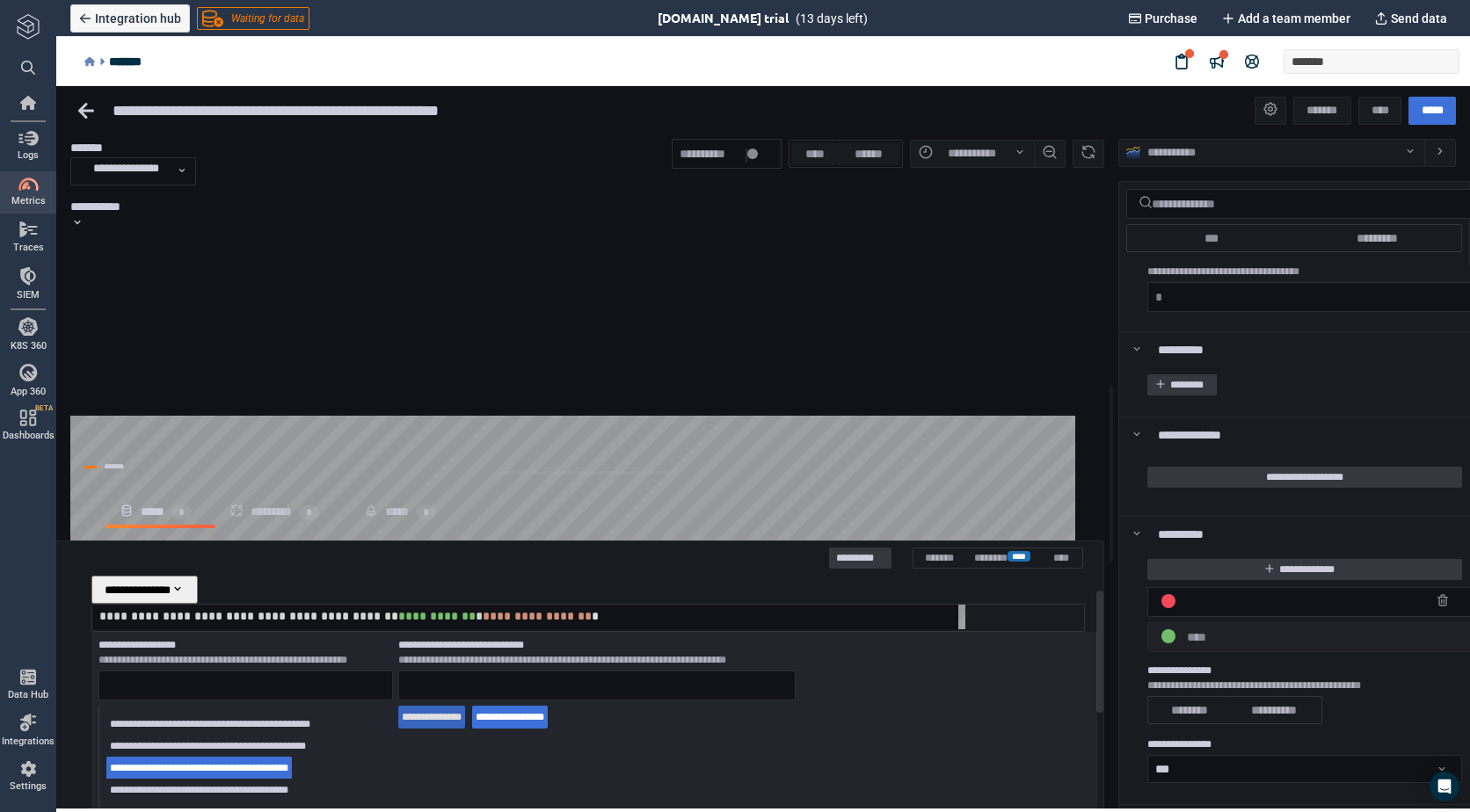 click on "**********" at bounding box center [432, 717] 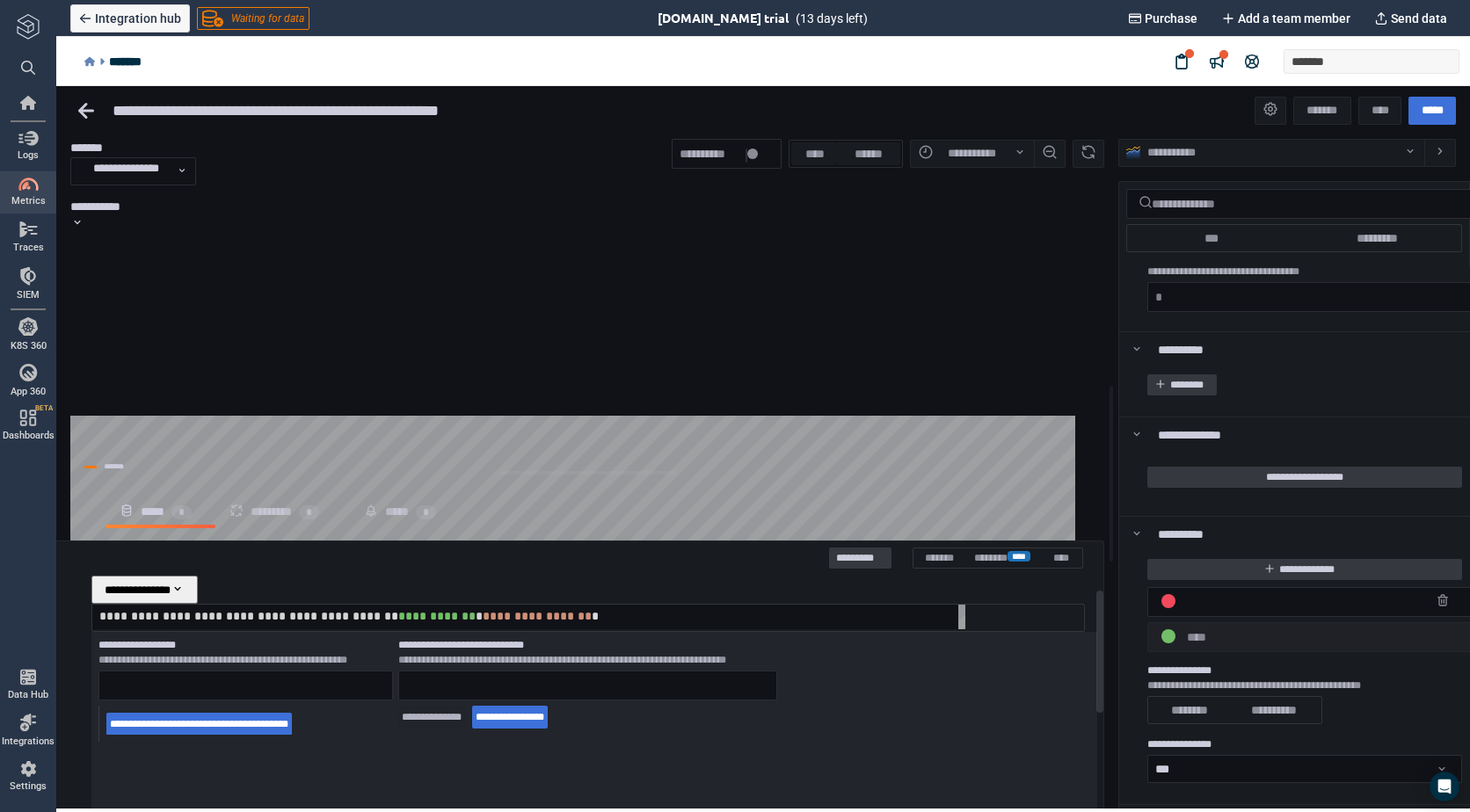 click on "**********" at bounding box center [432, 717] 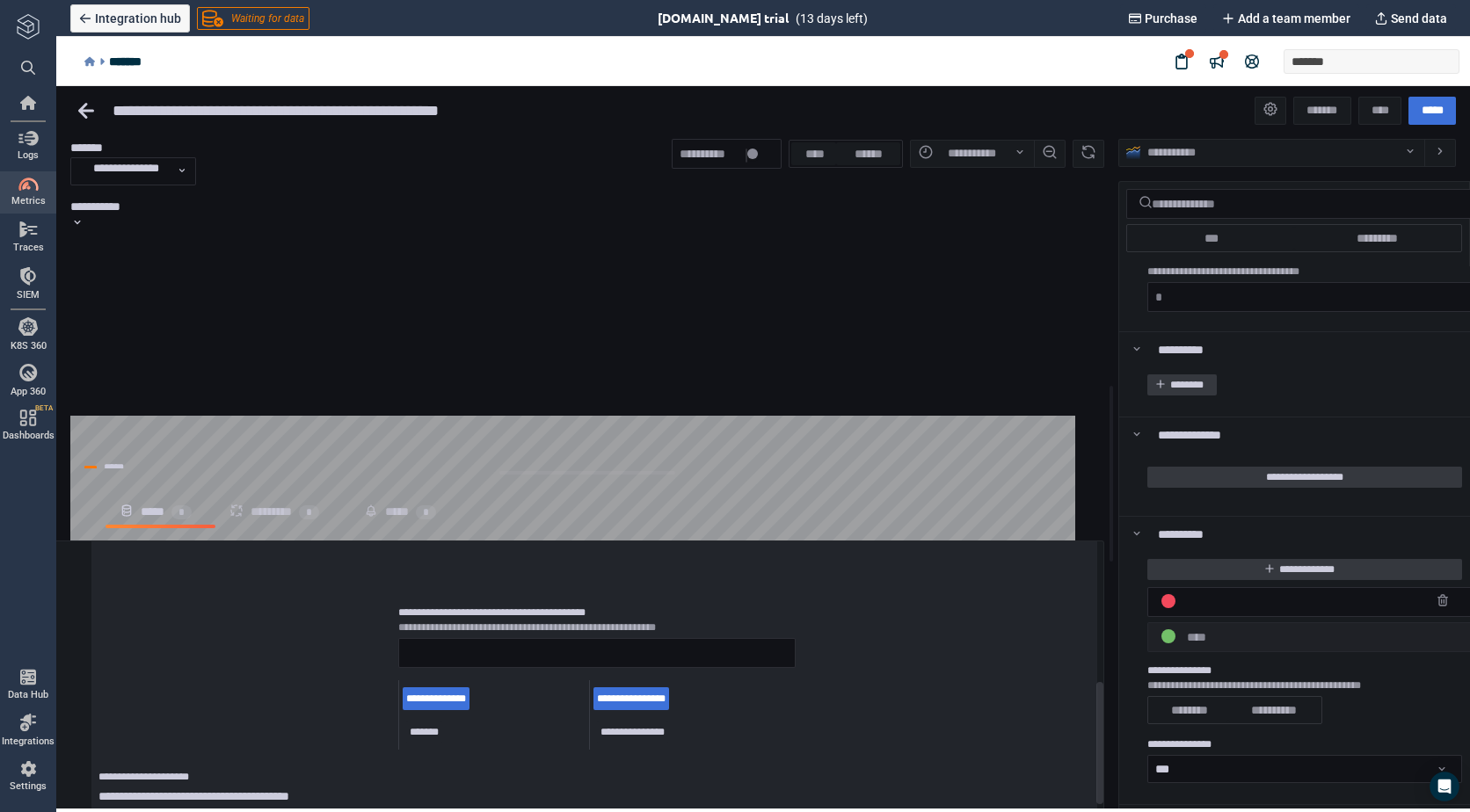 scroll, scrollTop: 289, scrollLeft: 0, axis: vertical 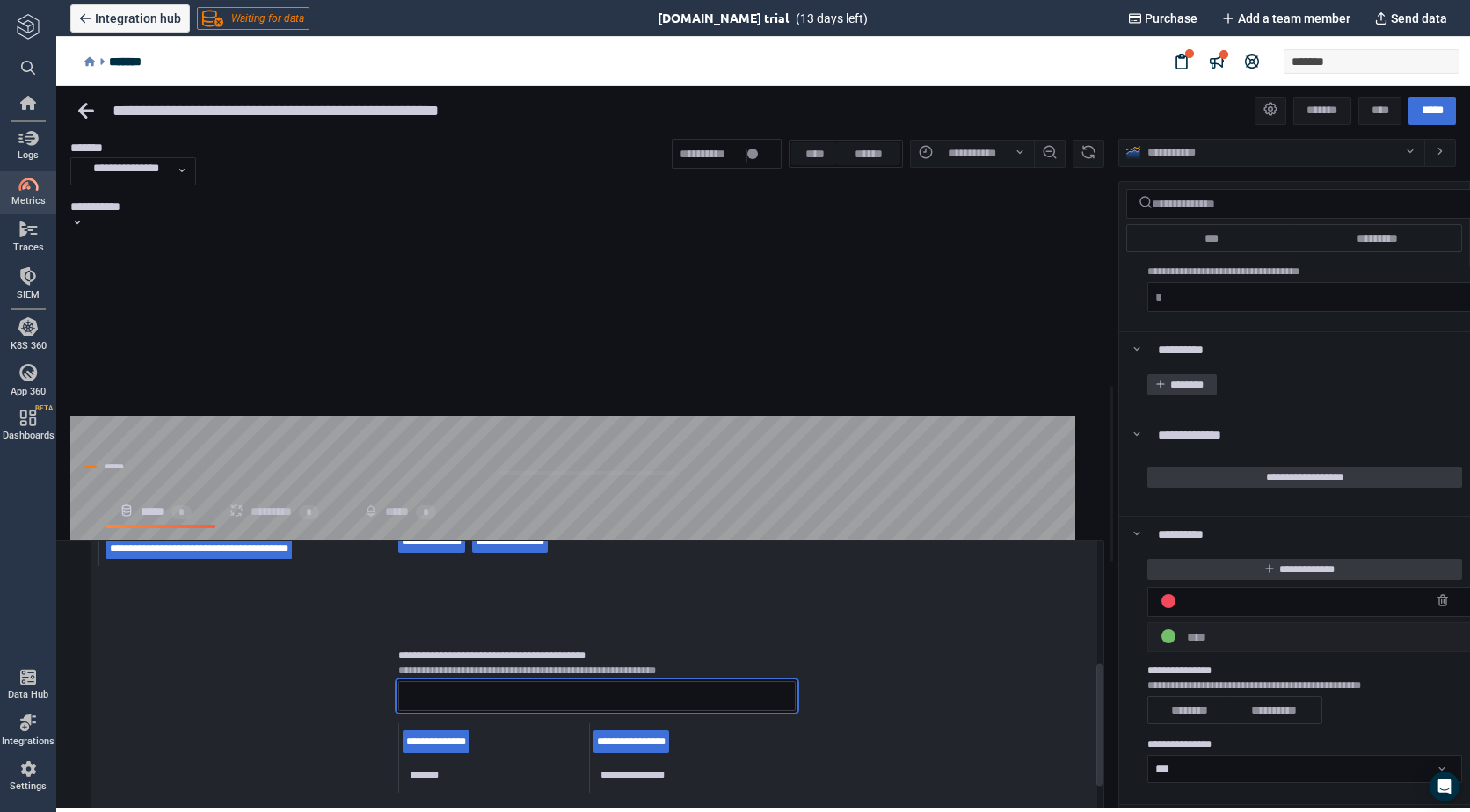click at bounding box center [597, 696] 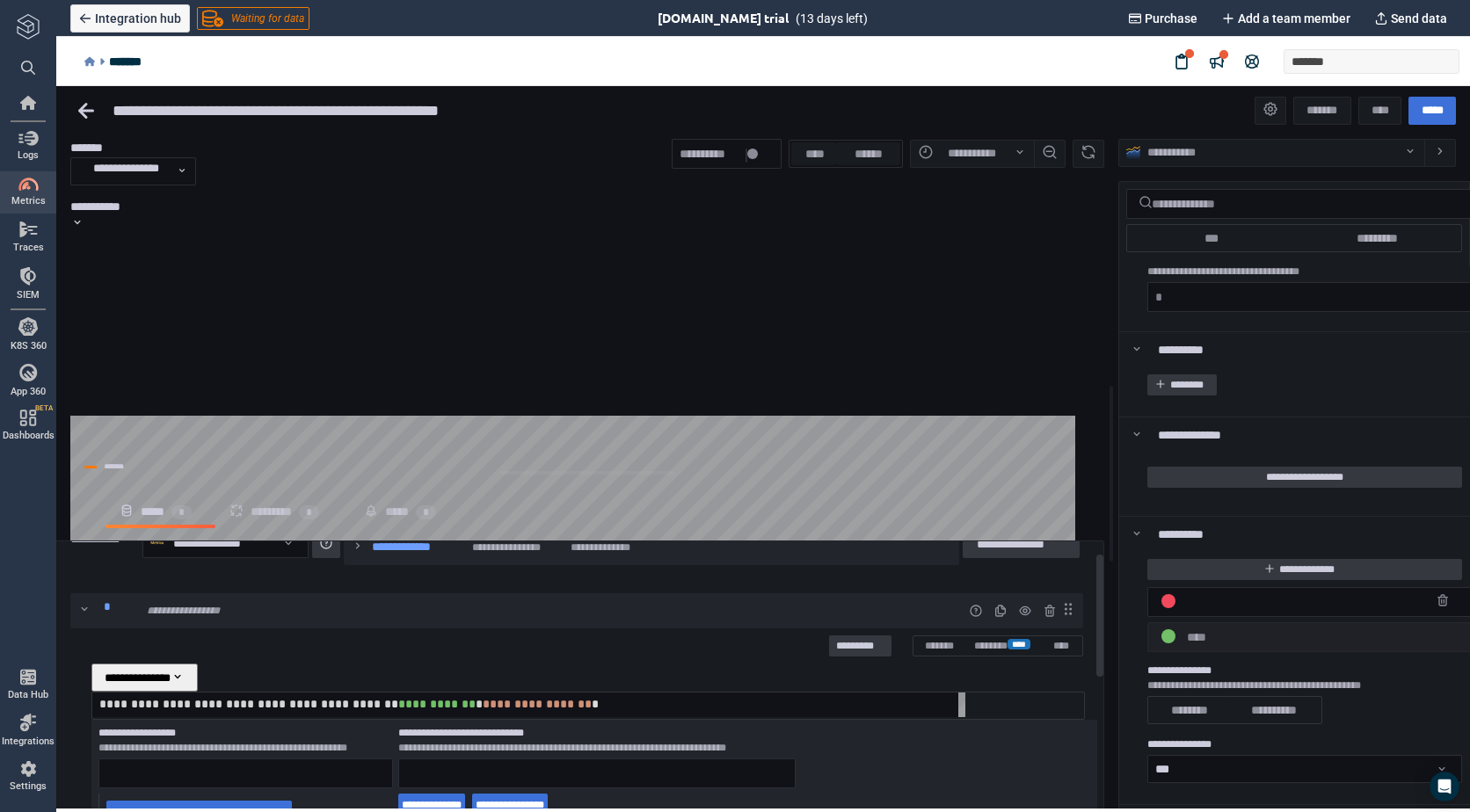scroll, scrollTop: 113, scrollLeft: 0, axis: vertical 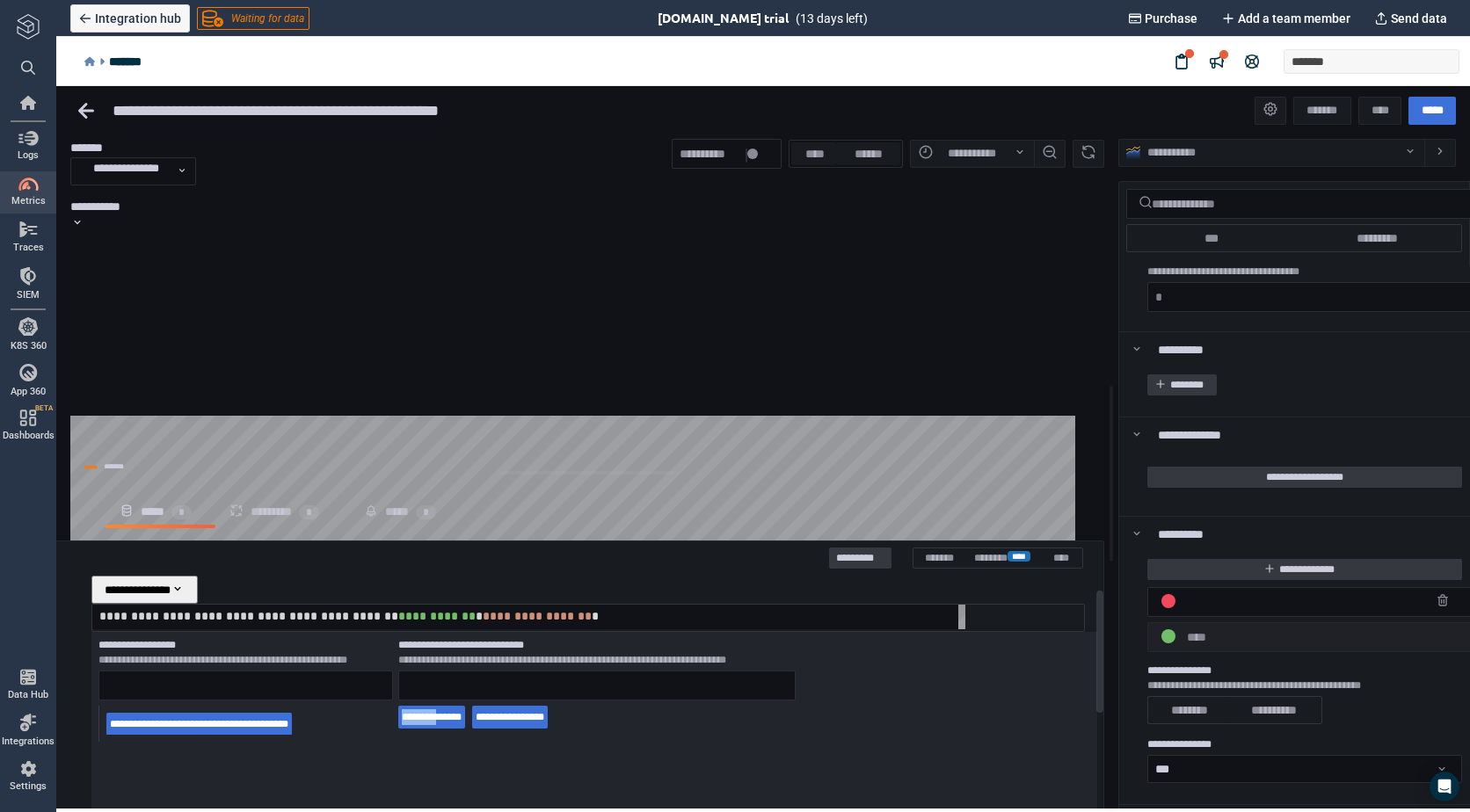 drag, startPoint x: 445, startPoint y: 650, endPoint x: 607, endPoint y: 636, distance: 162.60381 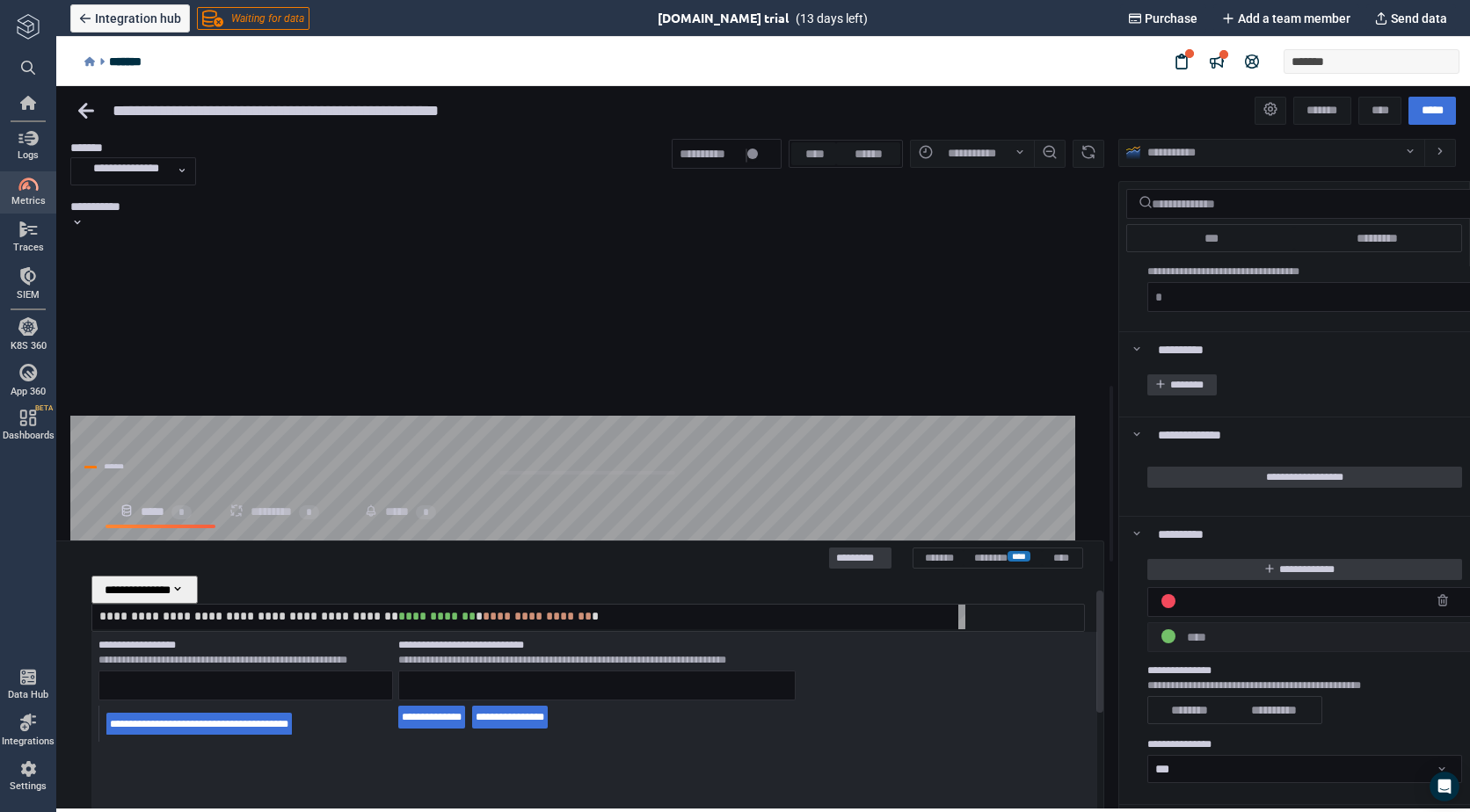 click on "**********" at bounding box center (589, 758) 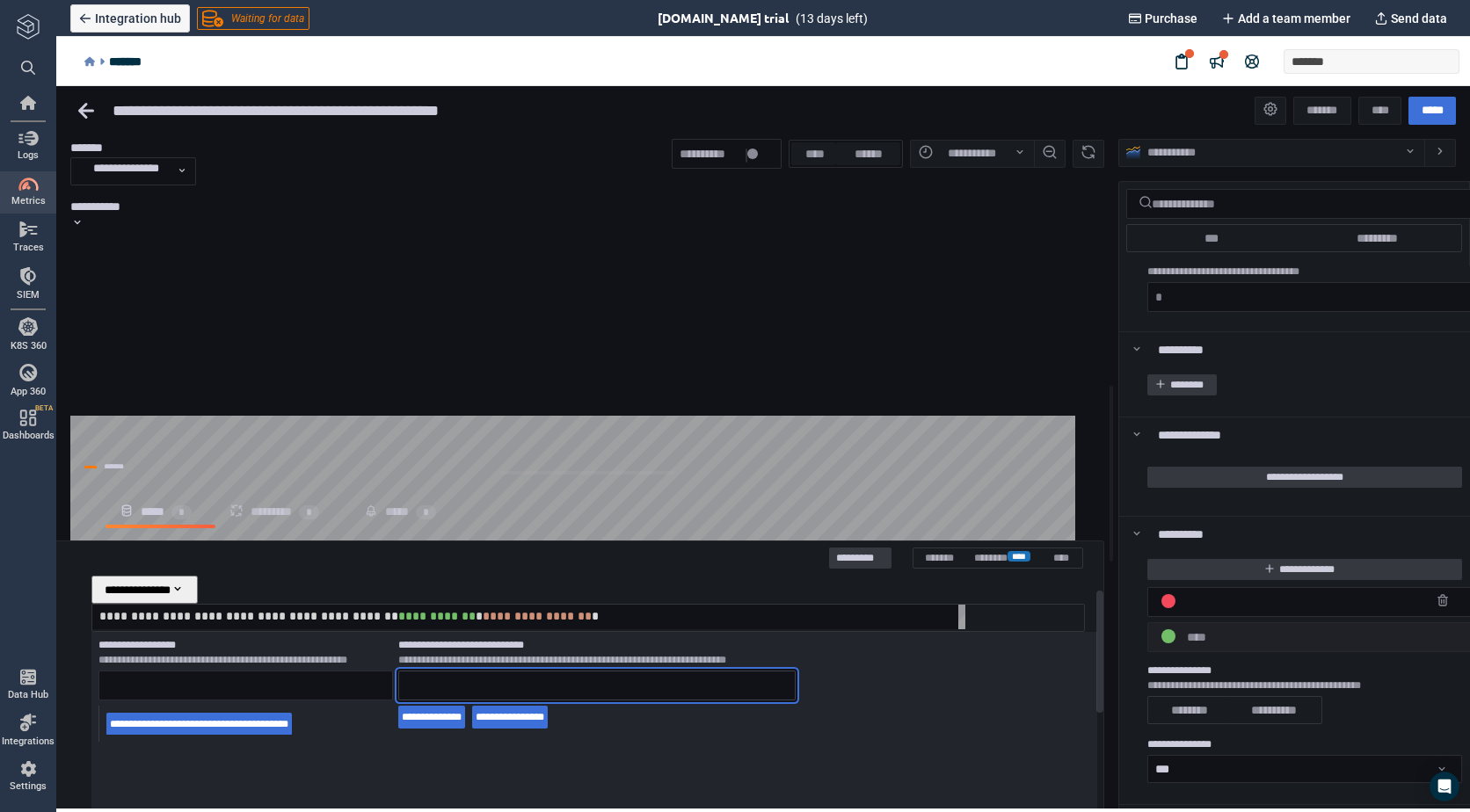 click at bounding box center (597, 685) 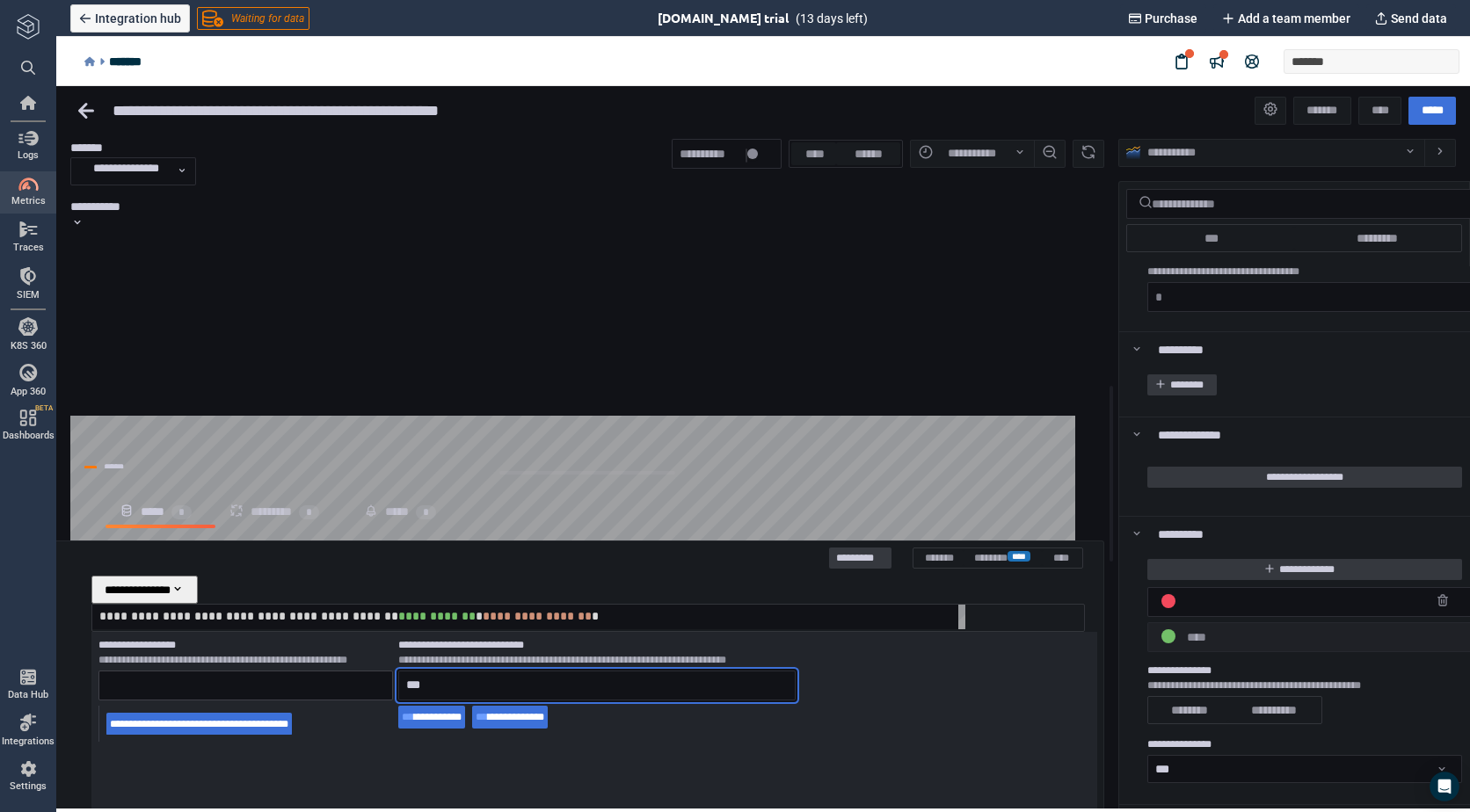 type on "***" 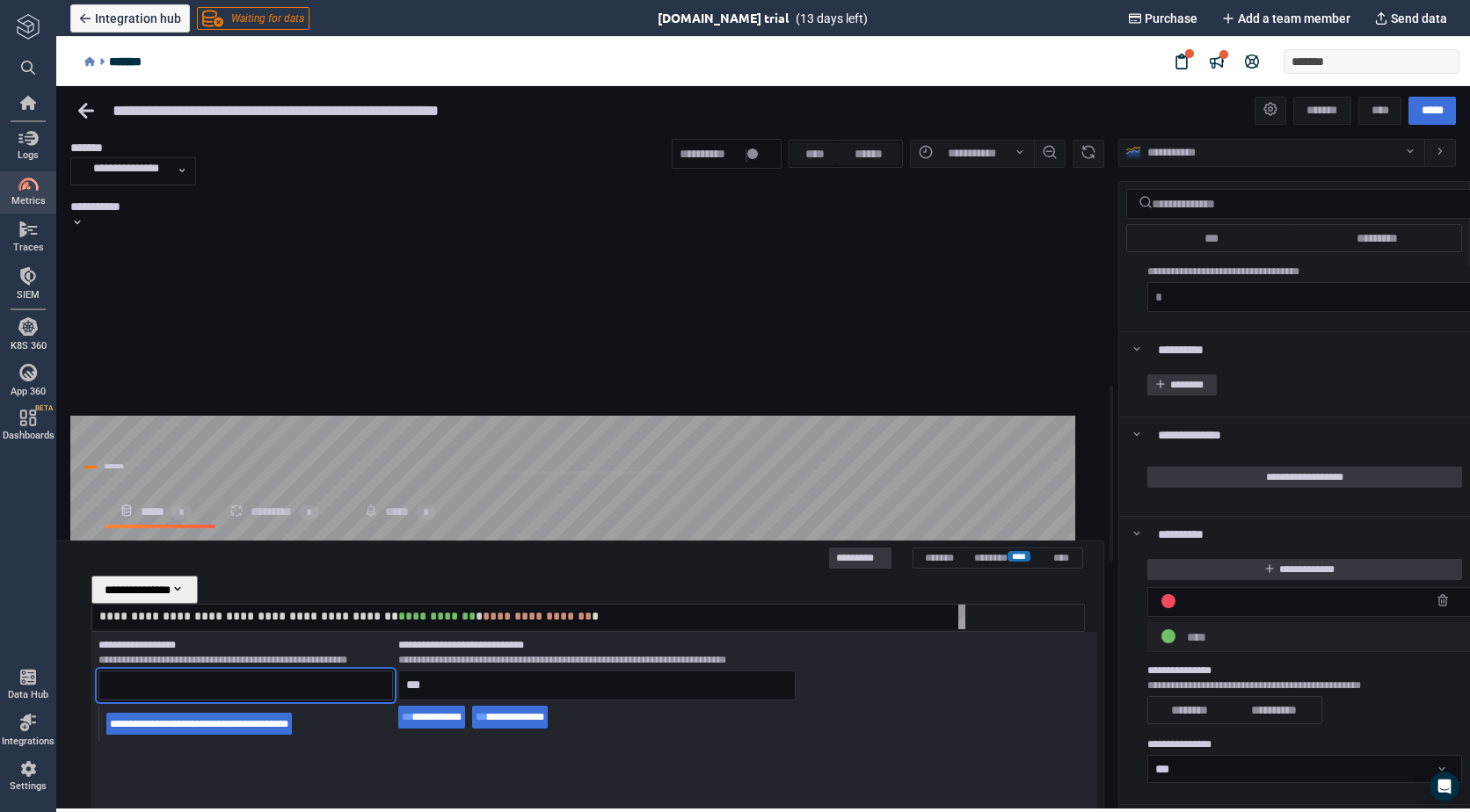 click at bounding box center [245, 685] 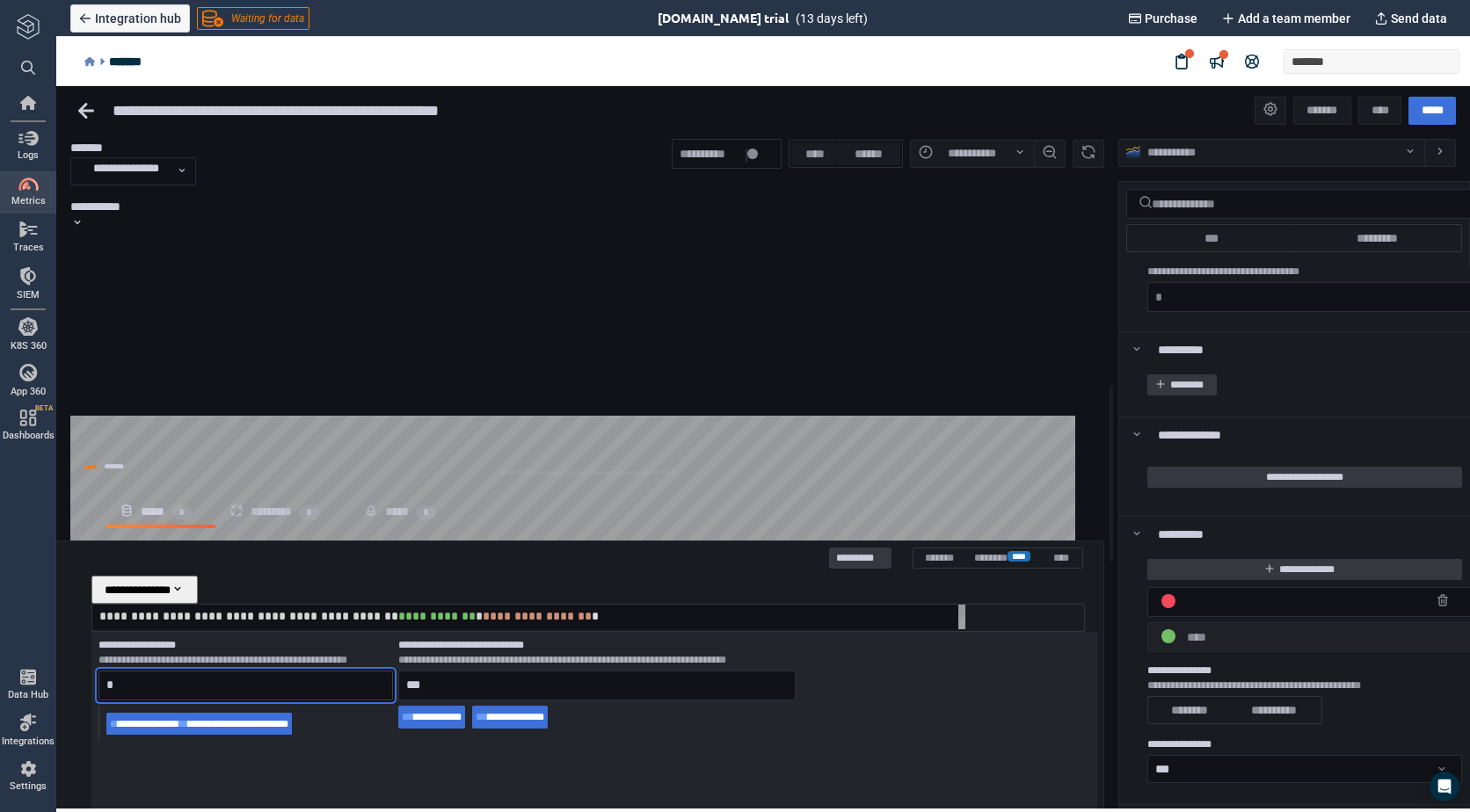 type on "**" 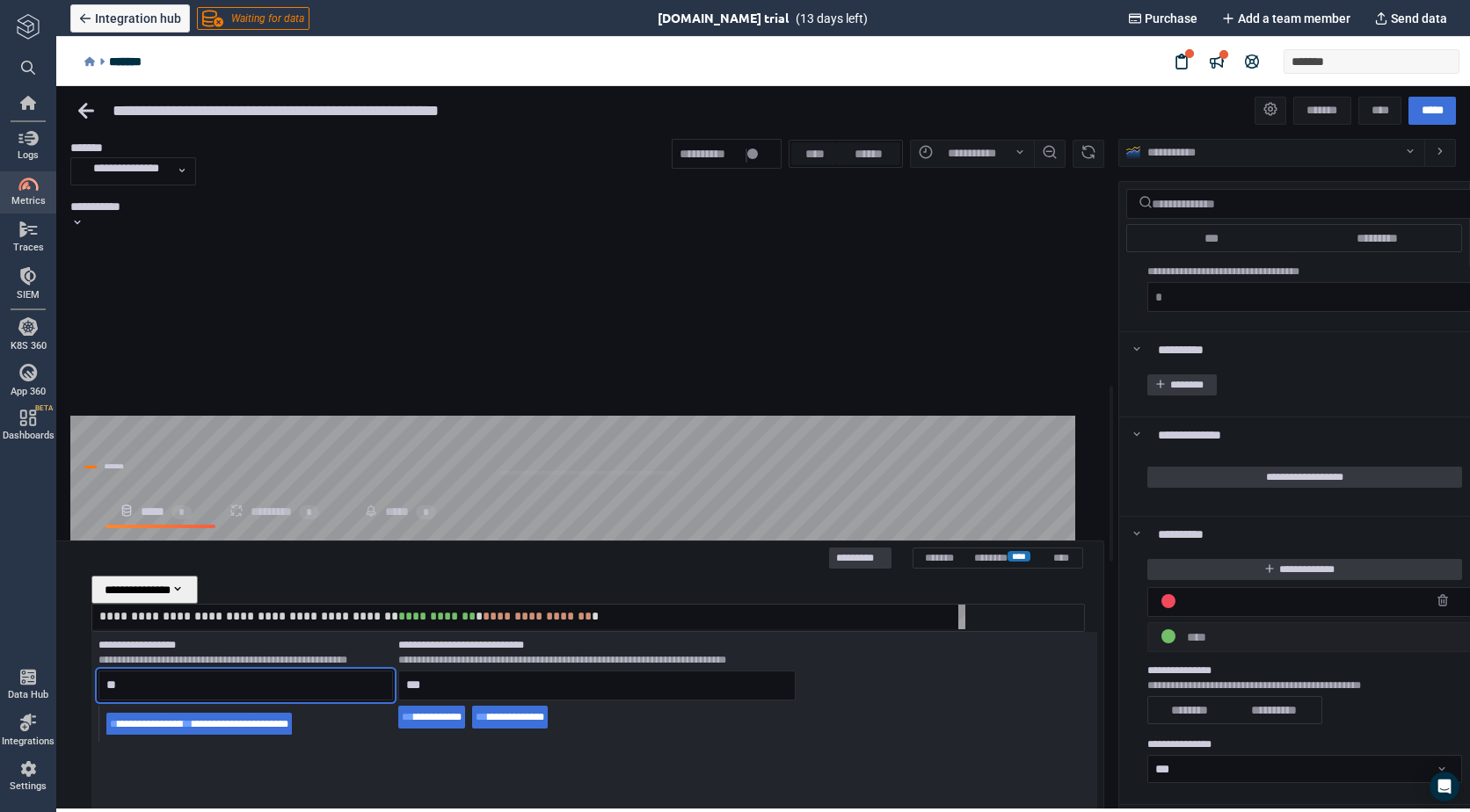 drag, startPoint x: 213, startPoint y: 614, endPoint x: 35, endPoint y: 606, distance: 178.1797 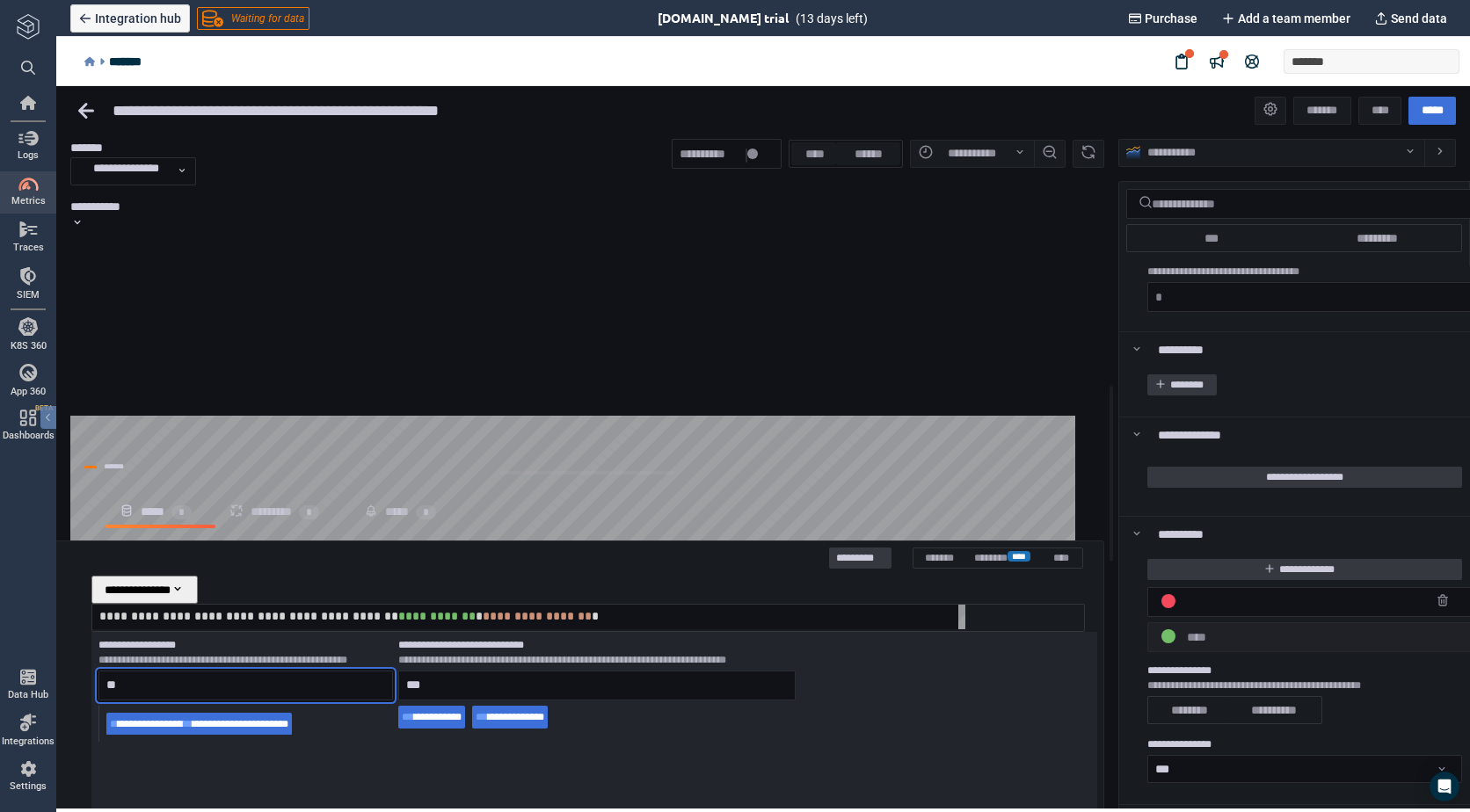 type 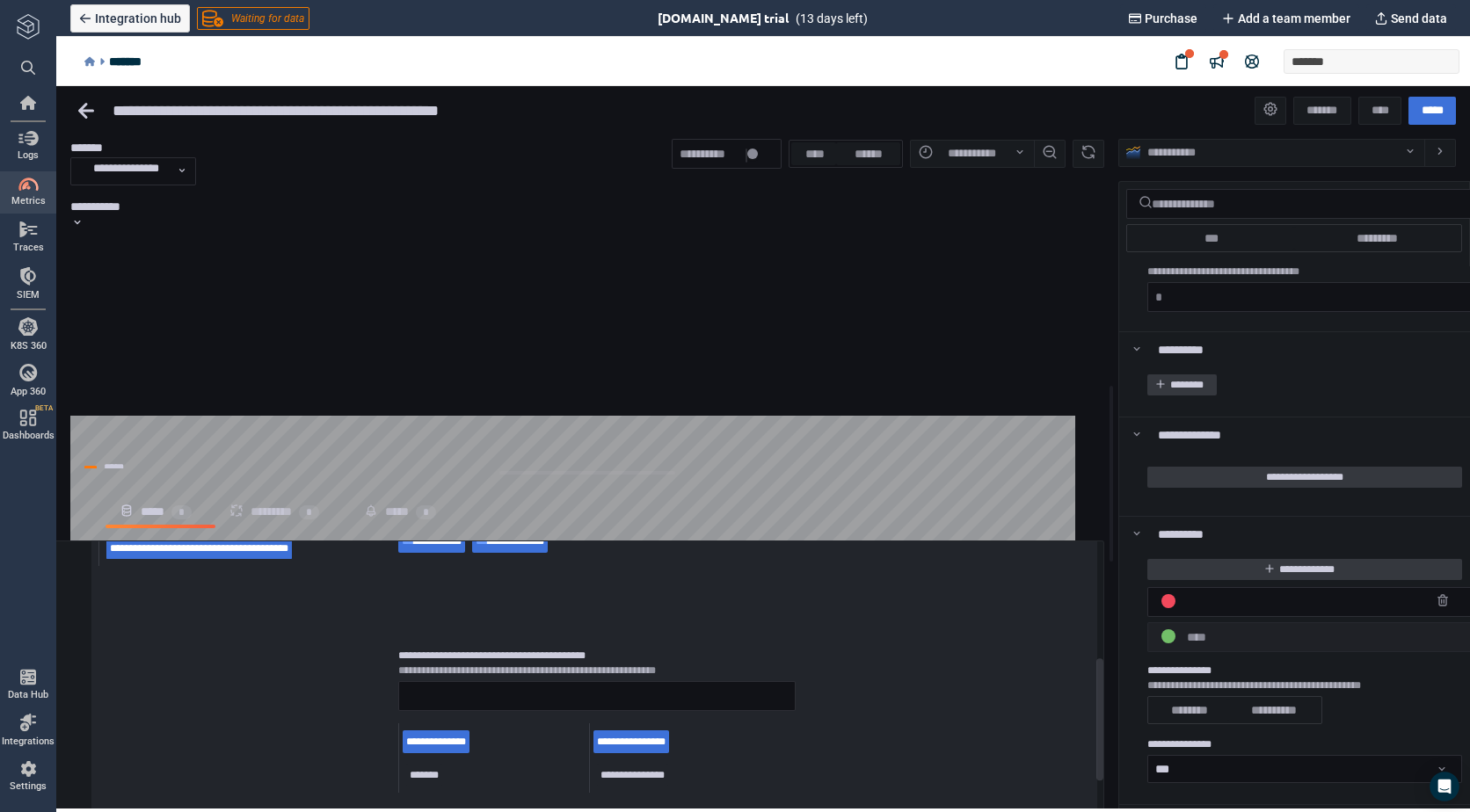 scroll, scrollTop: 25, scrollLeft: 0, axis: vertical 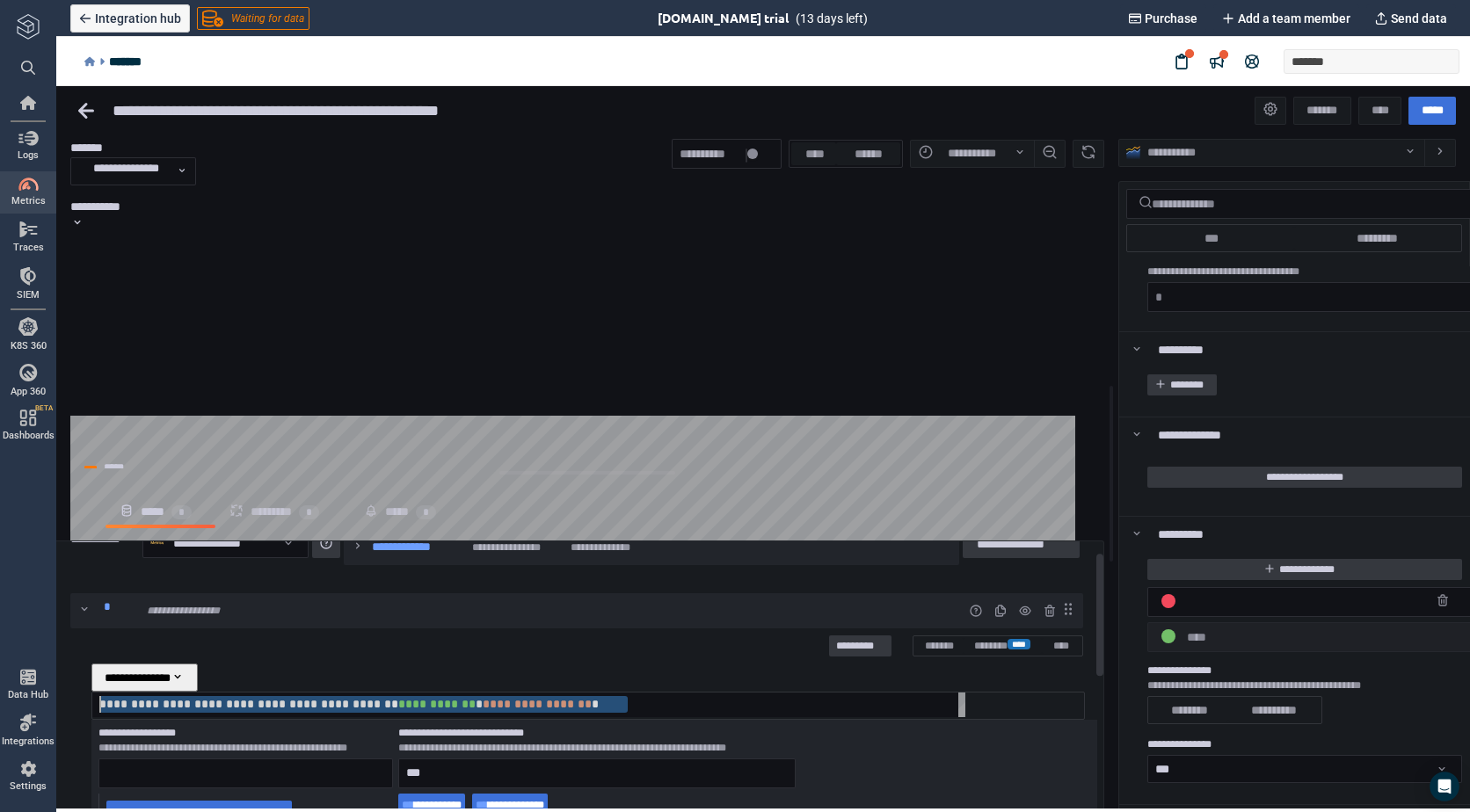 drag, startPoint x: 748, startPoint y: 641, endPoint x: 236, endPoint y: 620, distance: 512.4305 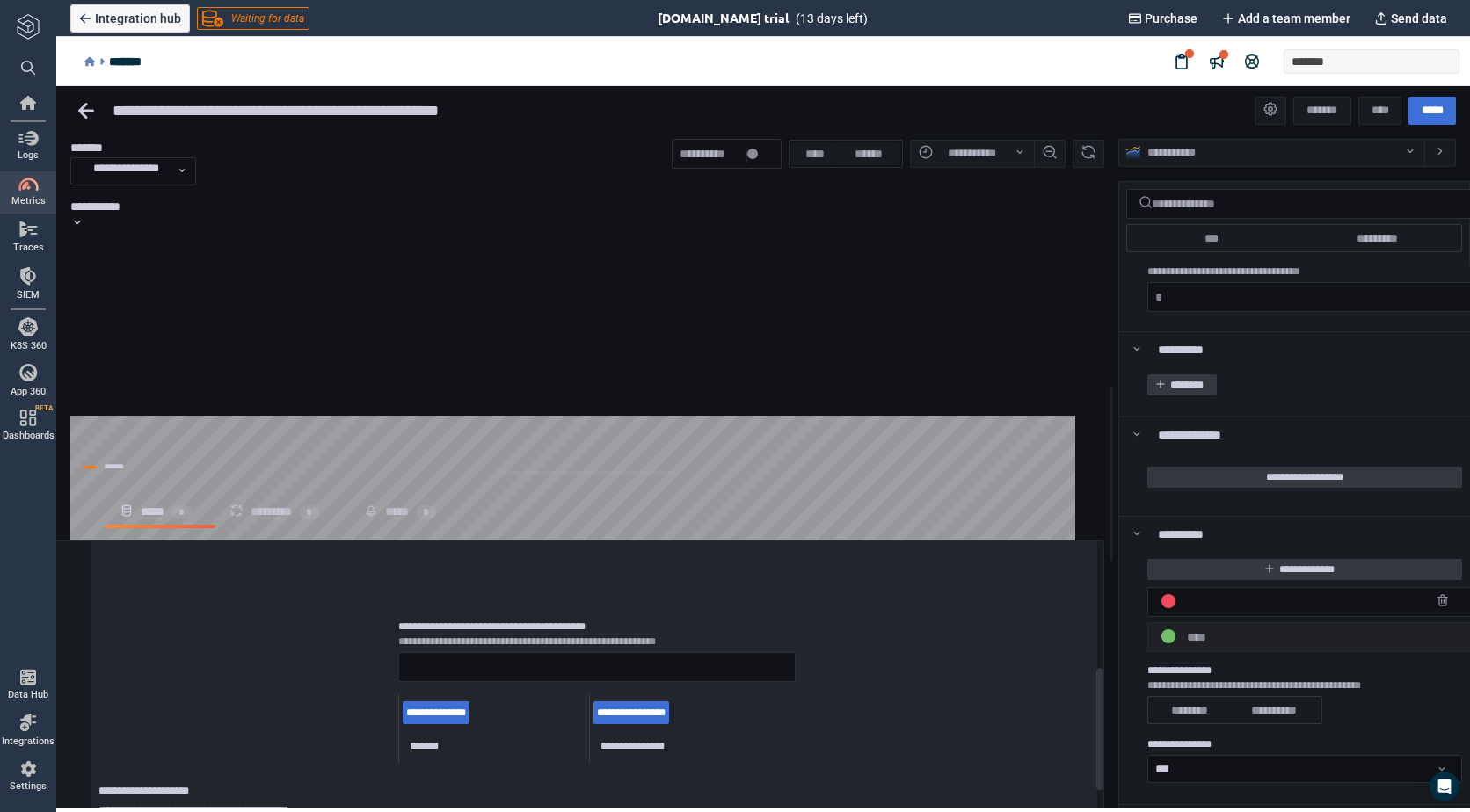scroll, scrollTop: 289, scrollLeft: 0, axis: vertical 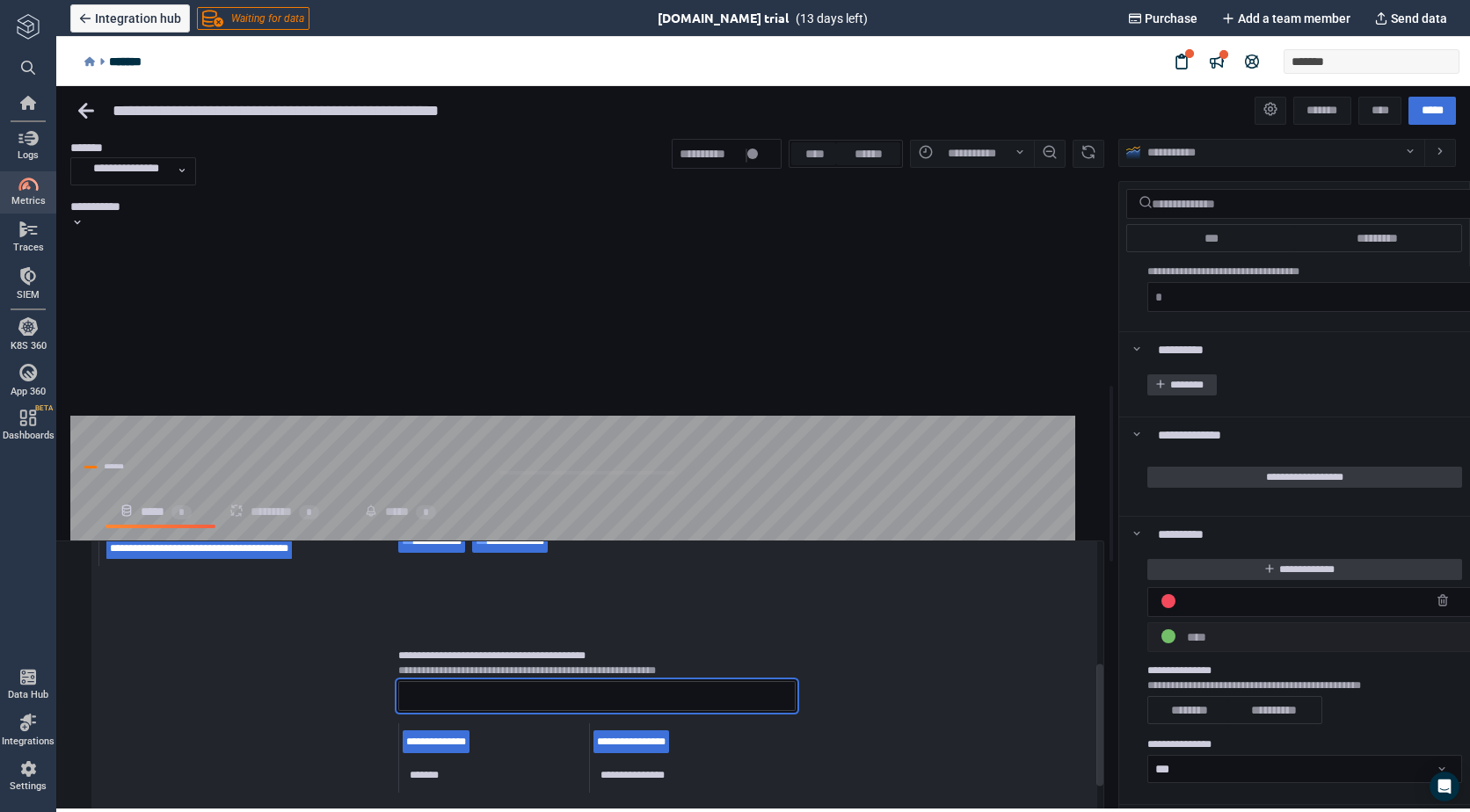 click at bounding box center [597, 696] 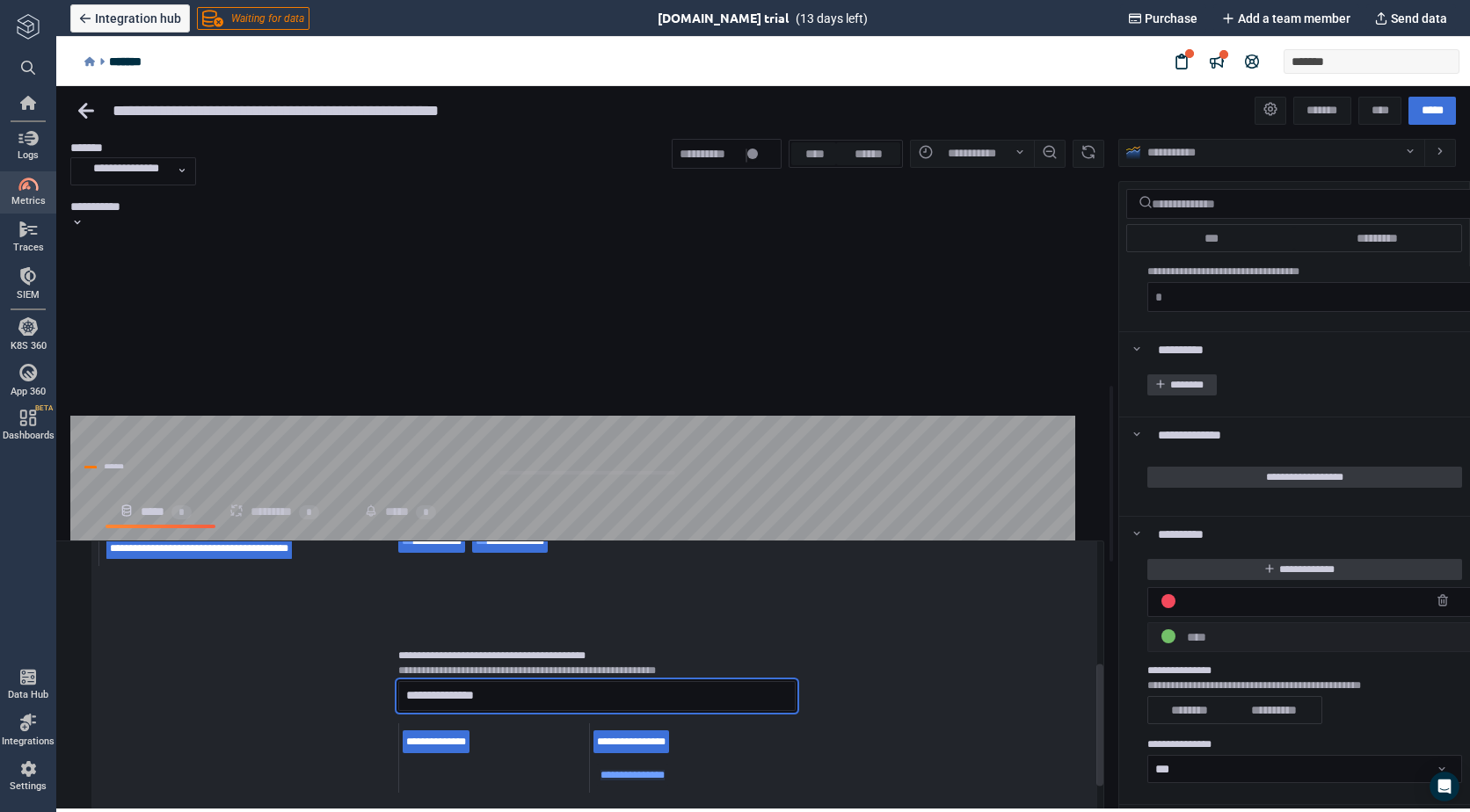 type on "**********" 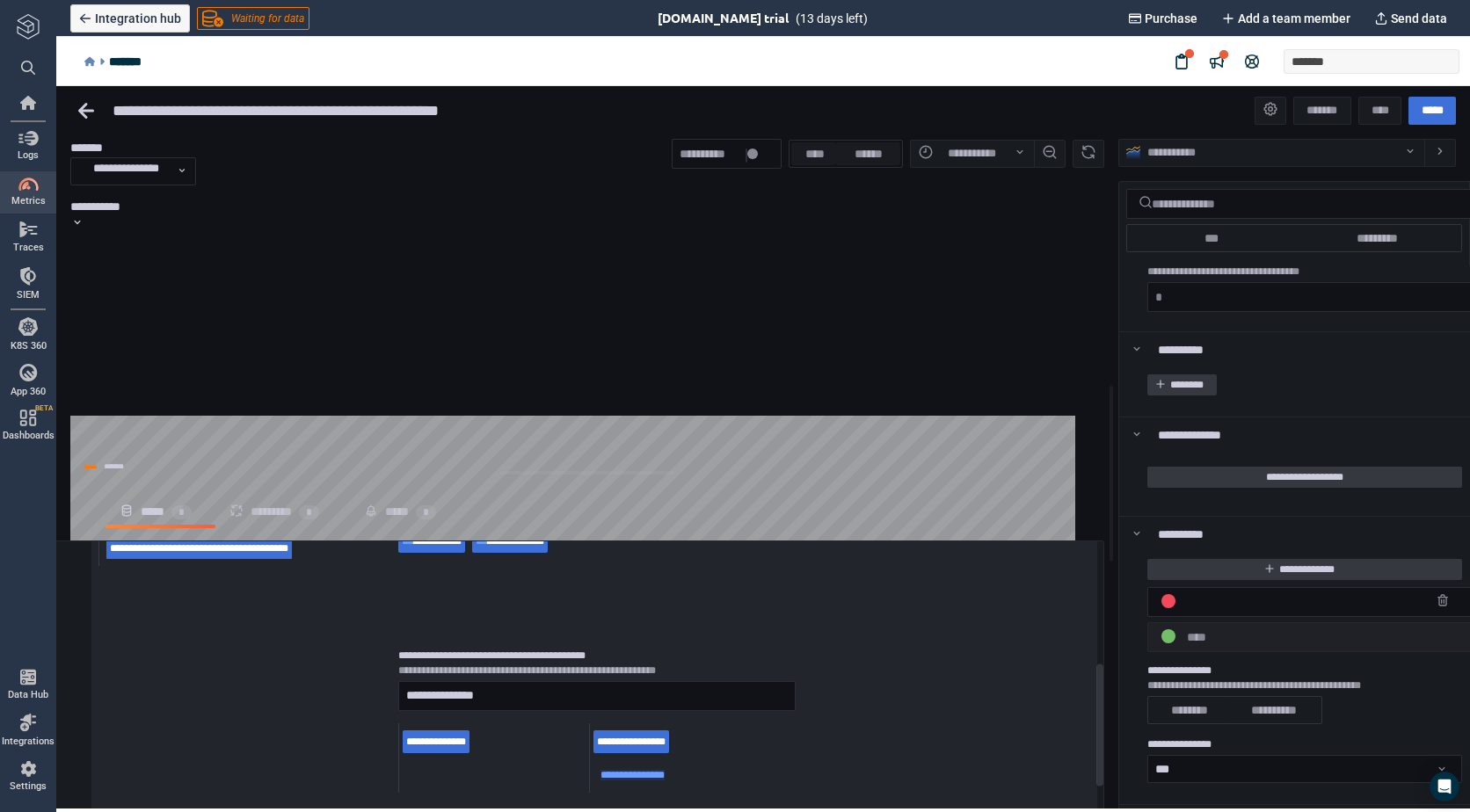 click on "**********" at bounding box center [594, 638] 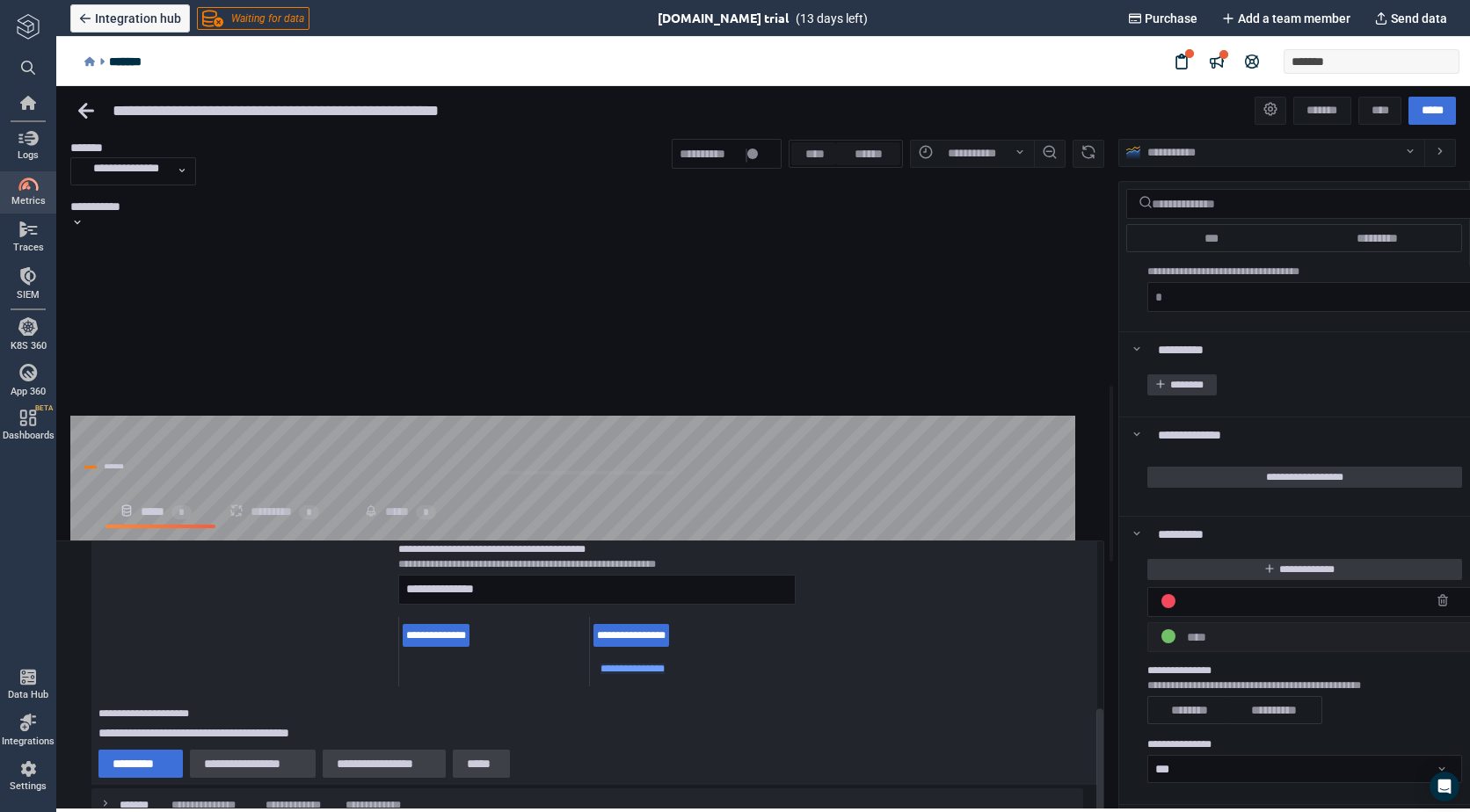 scroll, scrollTop: 397, scrollLeft: 0, axis: vertical 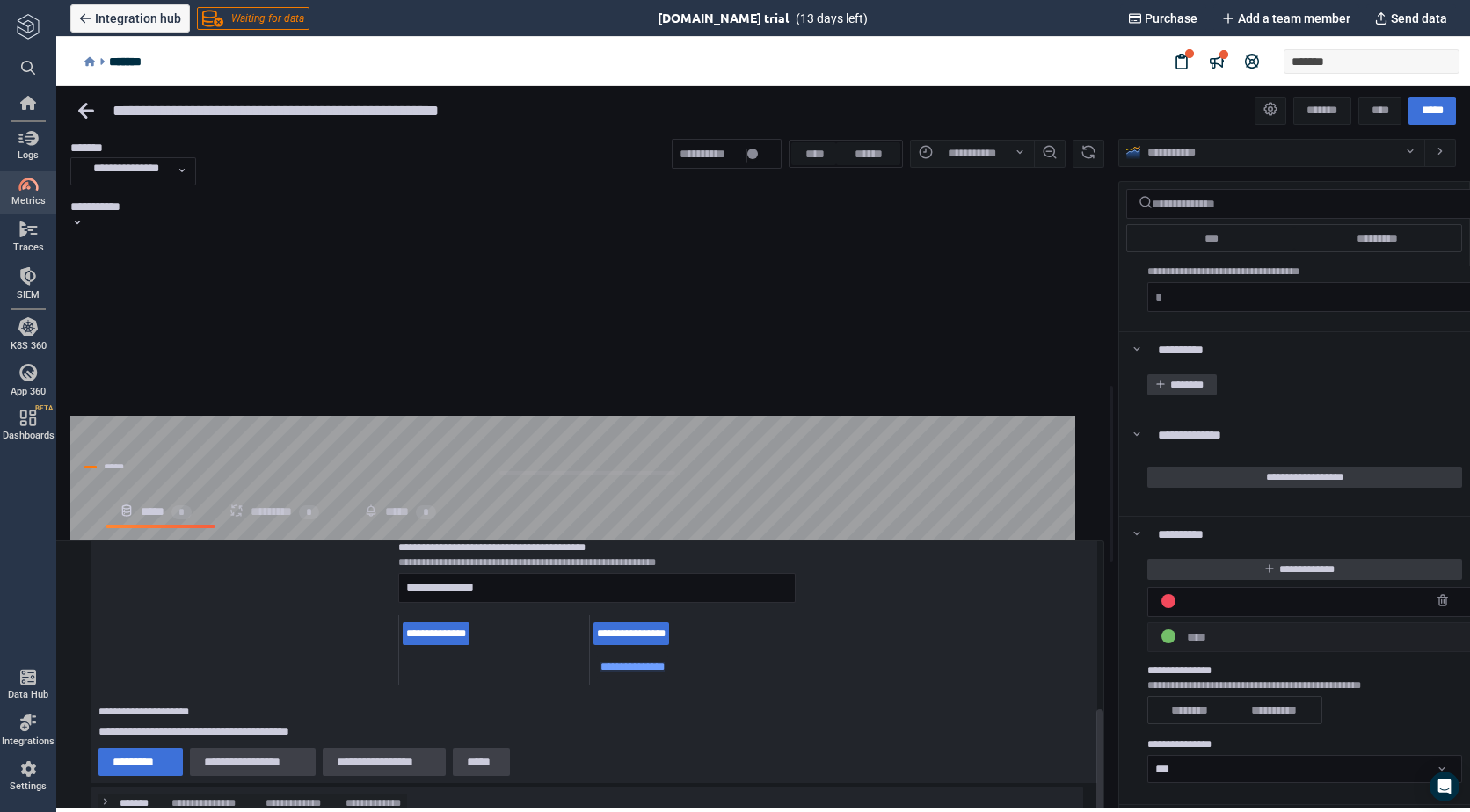 click 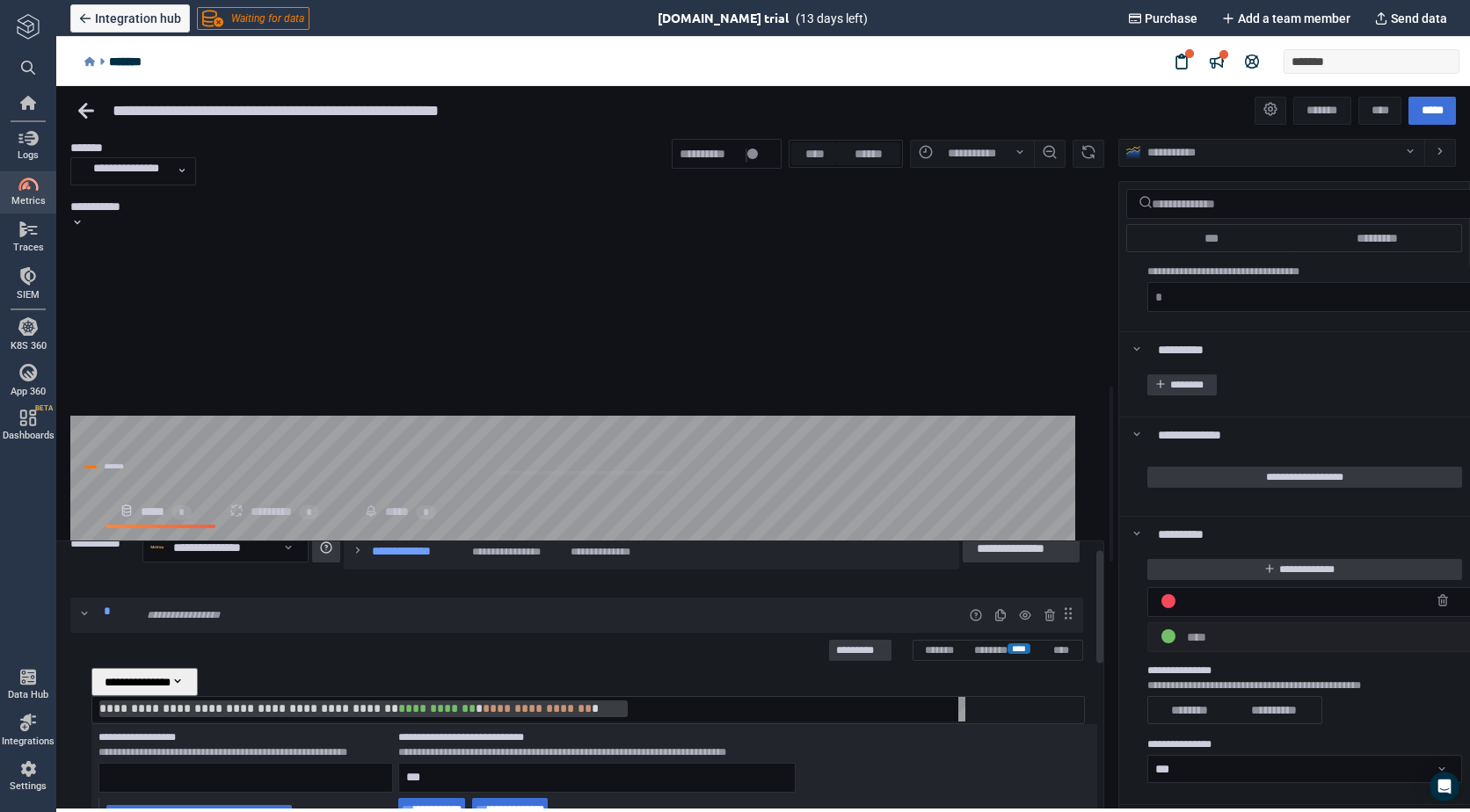 scroll, scrollTop: 19, scrollLeft: 0, axis: vertical 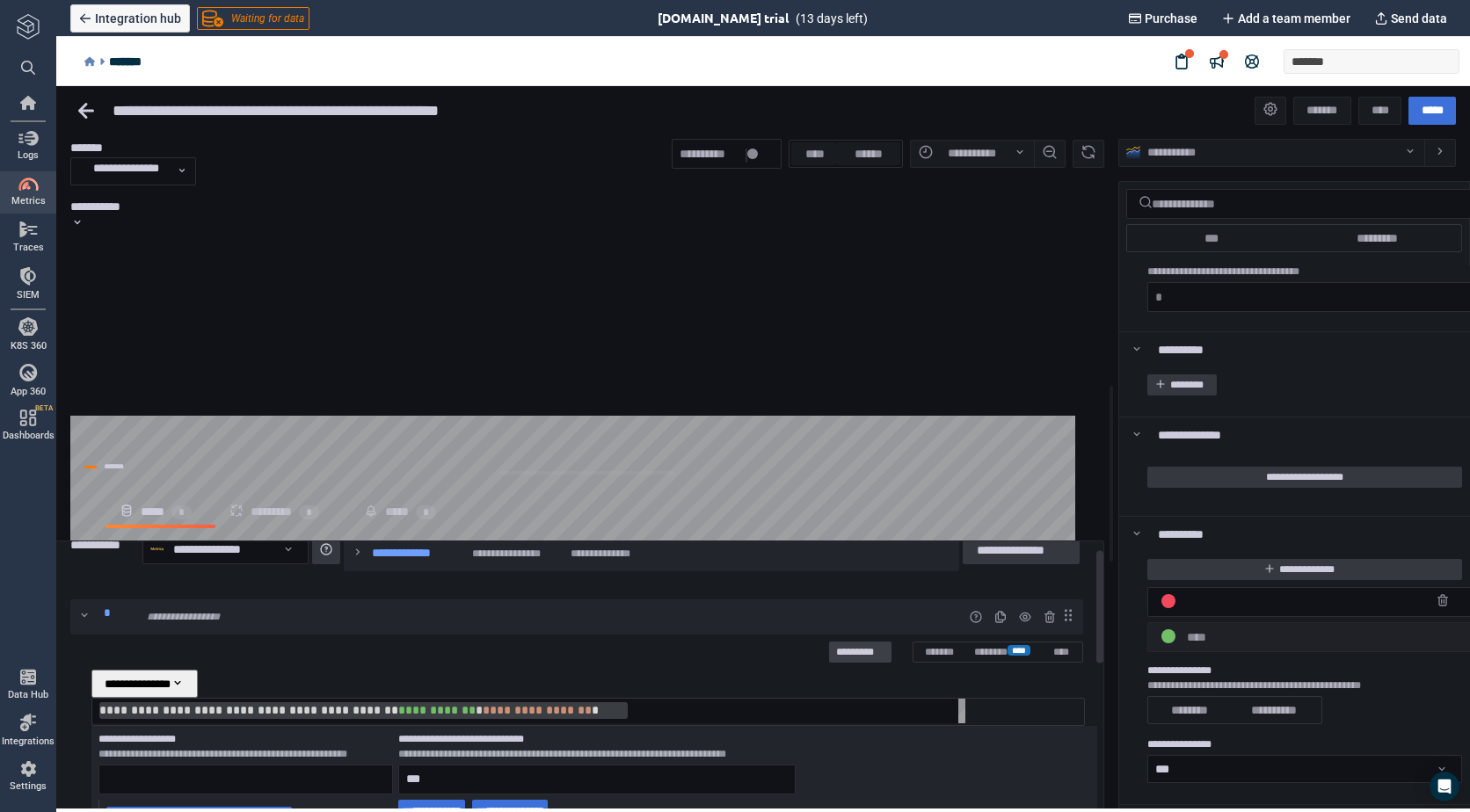 click on "*********" at bounding box center [860, 652] 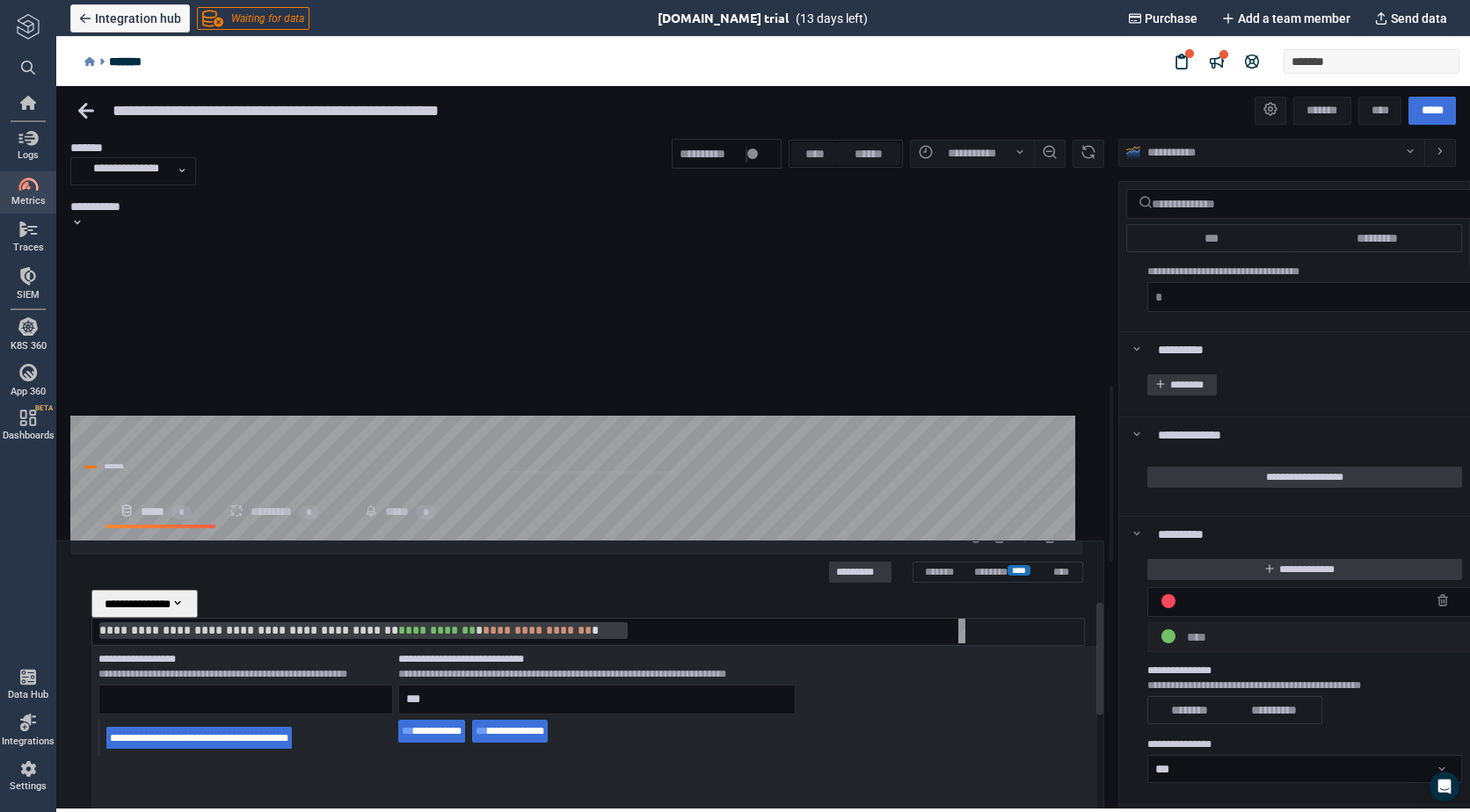 scroll, scrollTop: 176, scrollLeft: 0, axis: vertical 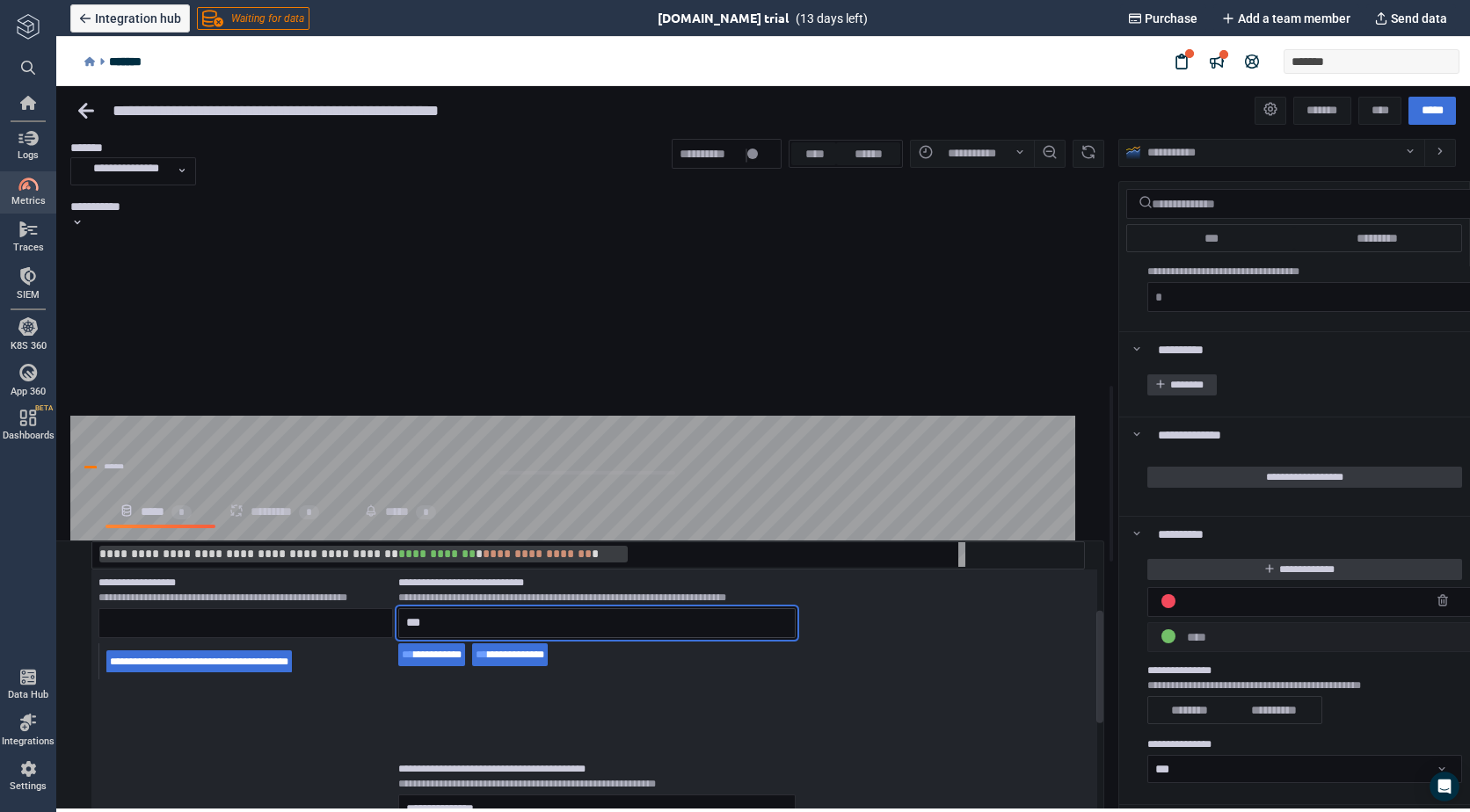 click on "***" at bounding box center [597, 623] 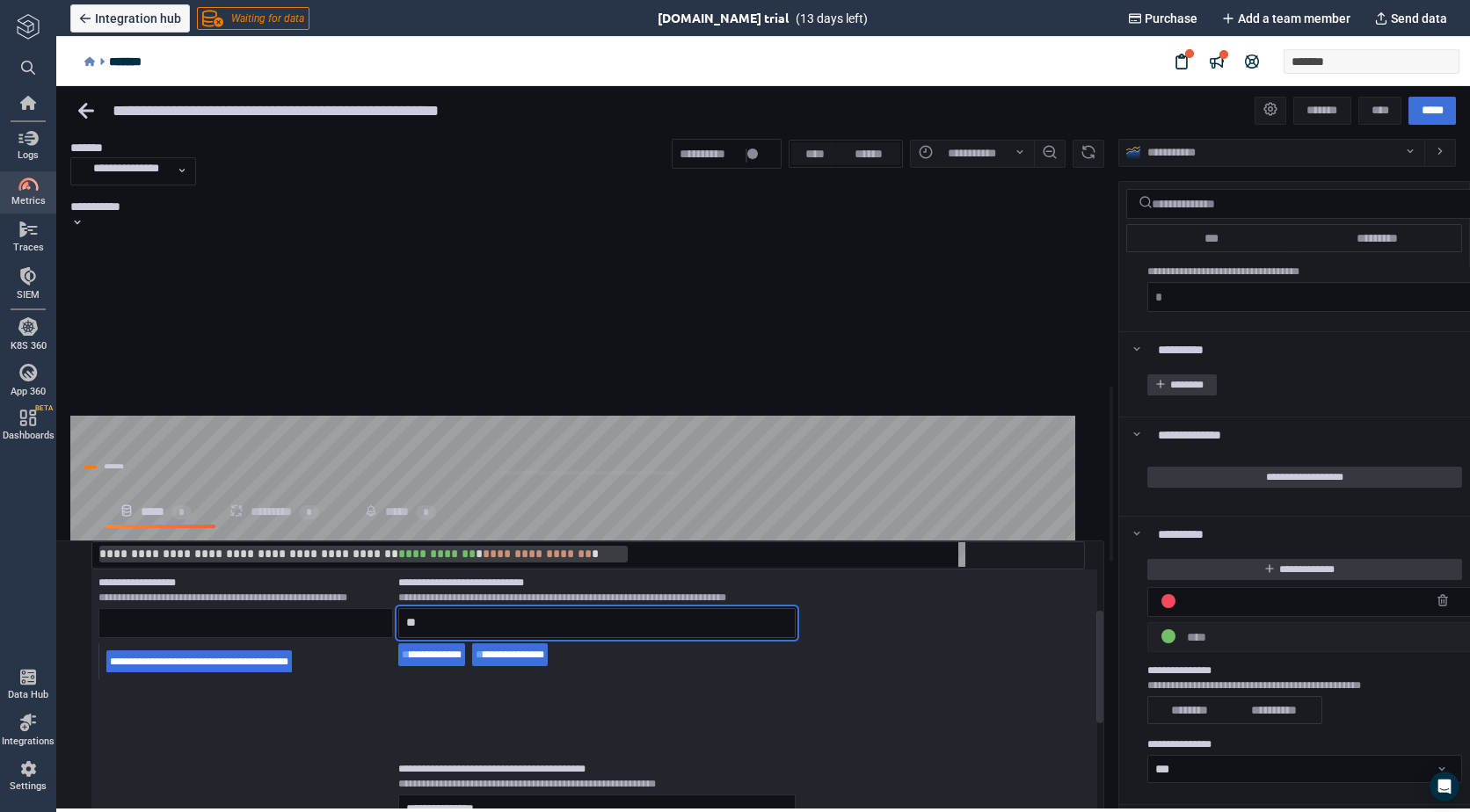type on "*" 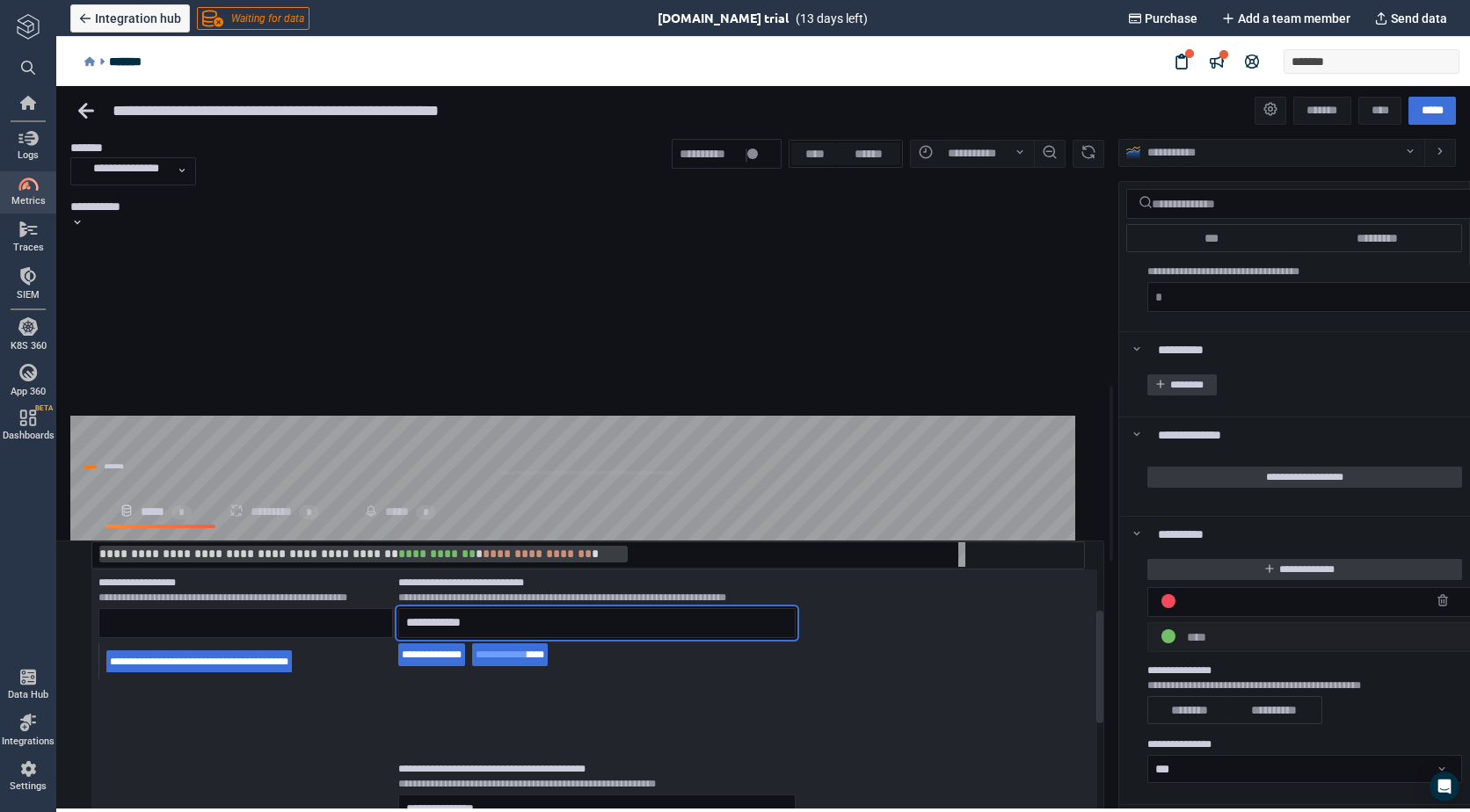type on "**********" 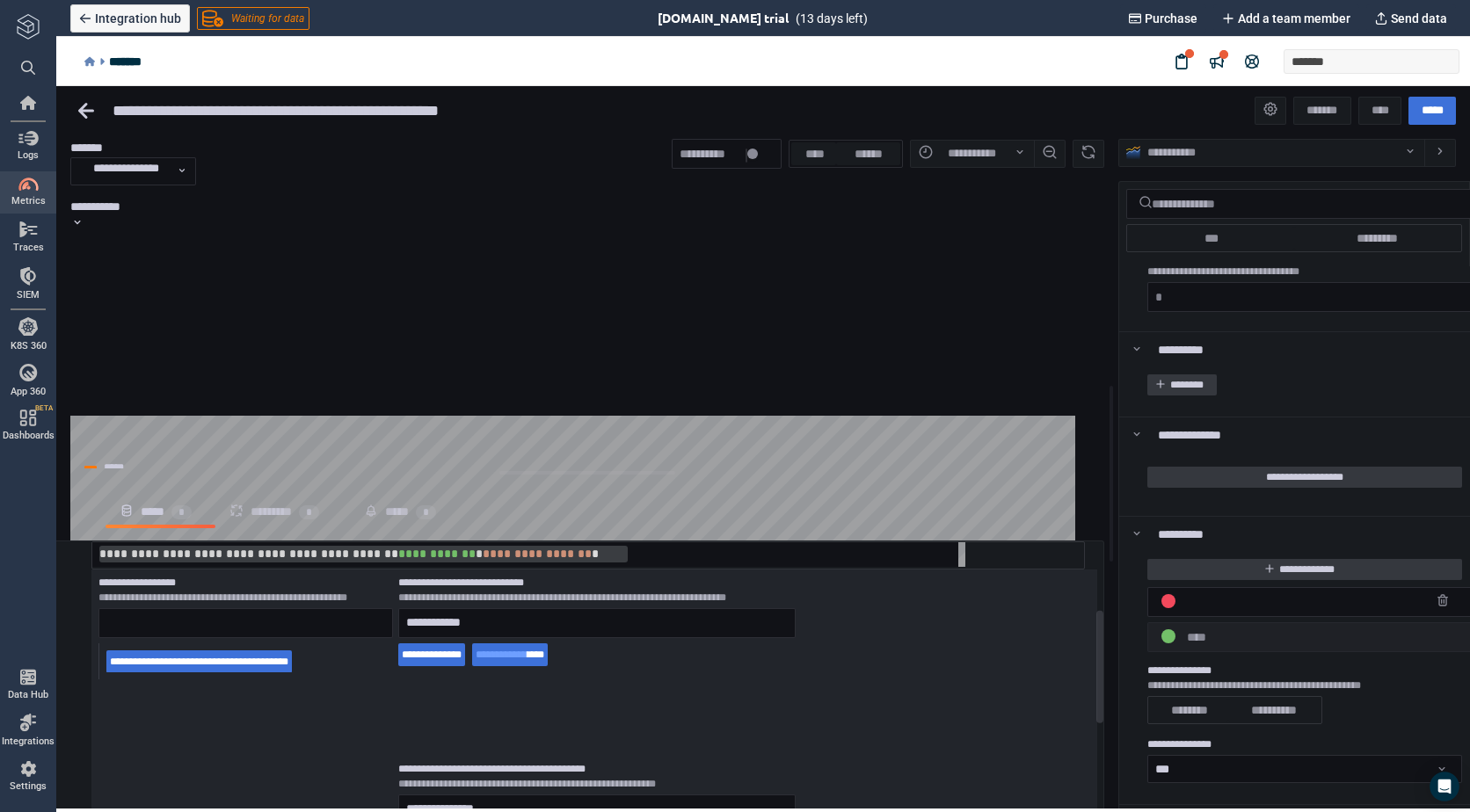 click on "**********" at bounding box center (589, 696) 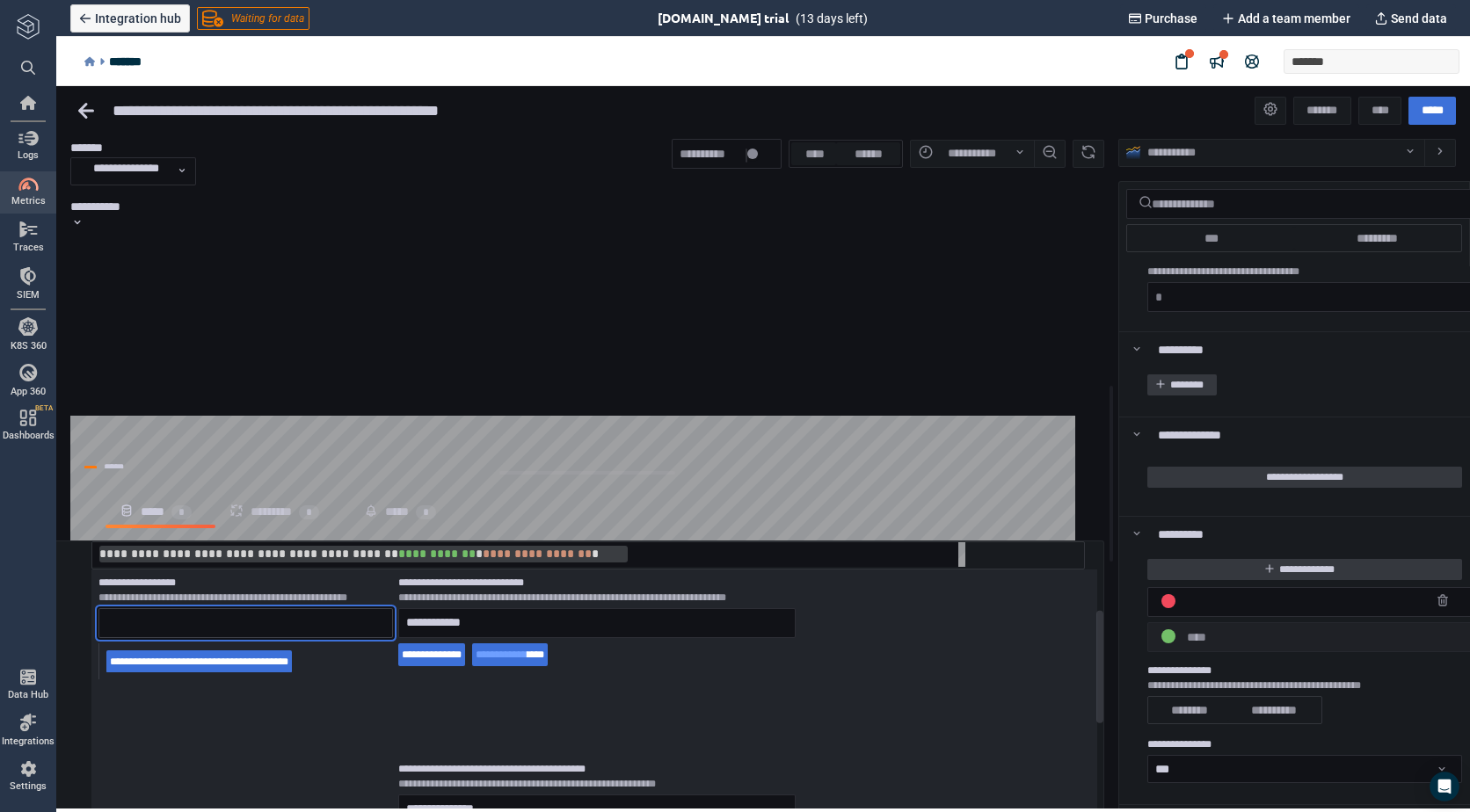 click at bounding box center [245, 623] 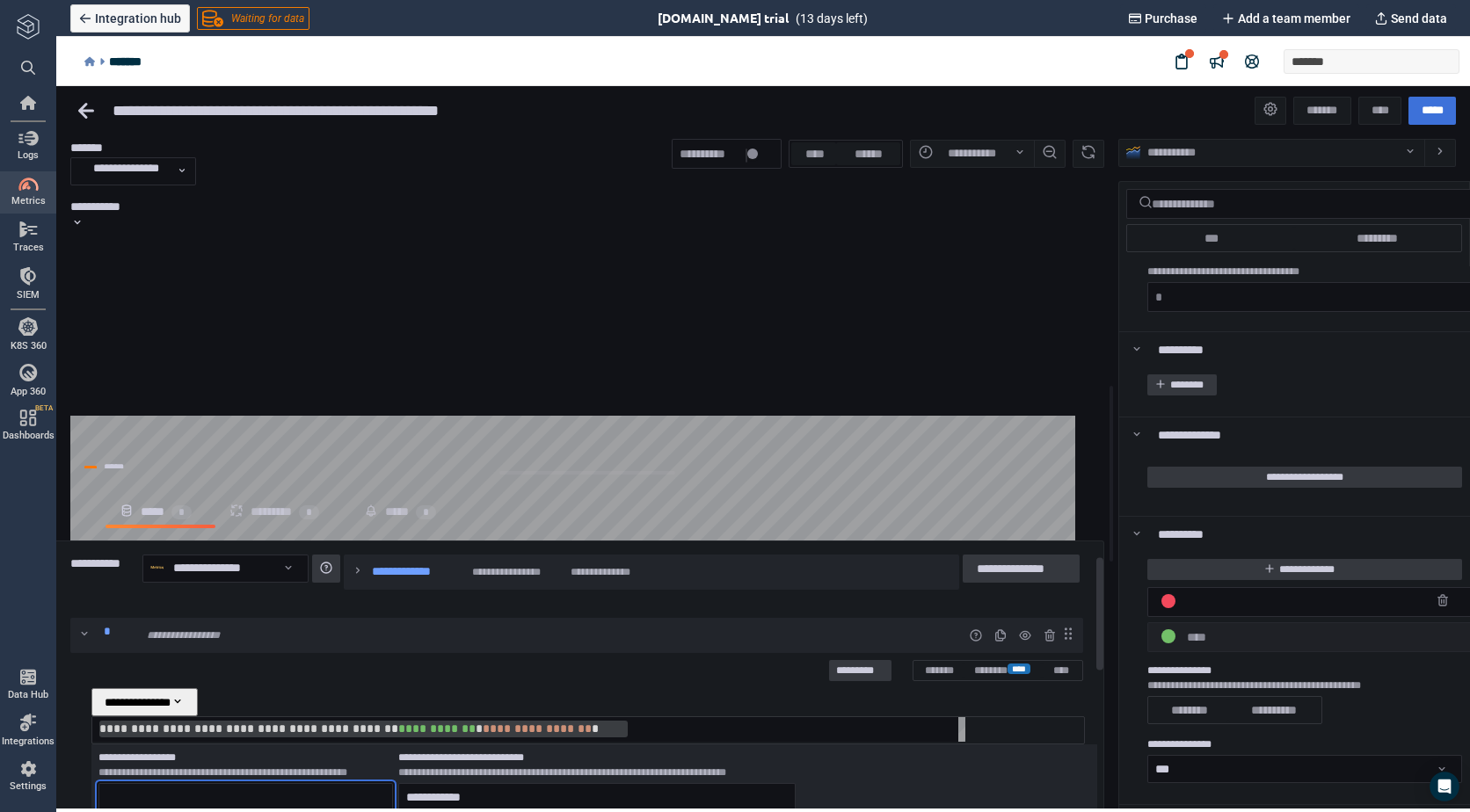 scroll, scrollTop: 0, scrollLeft: 0, axis: both 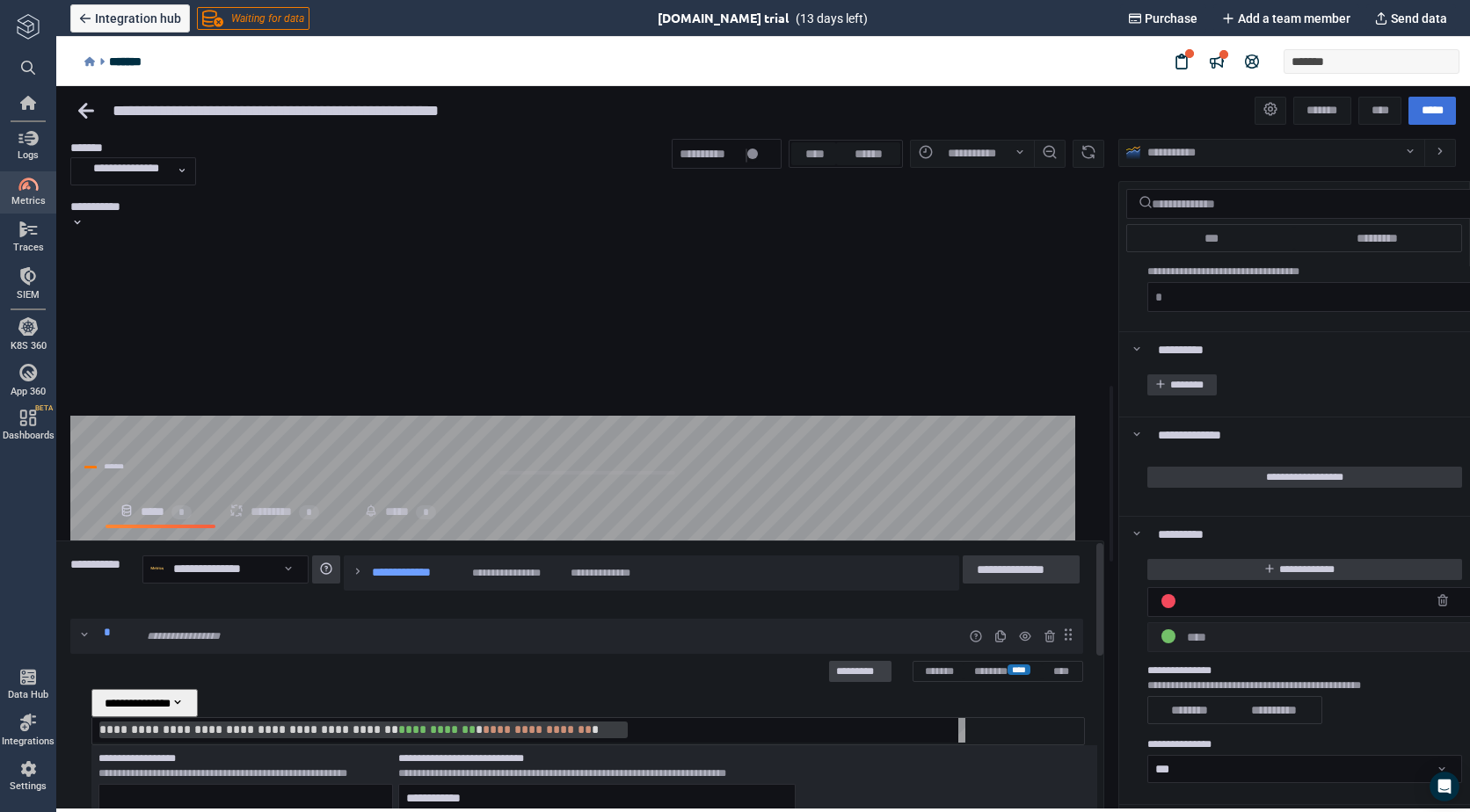 click on "*********" at bounding box center (860, 671) 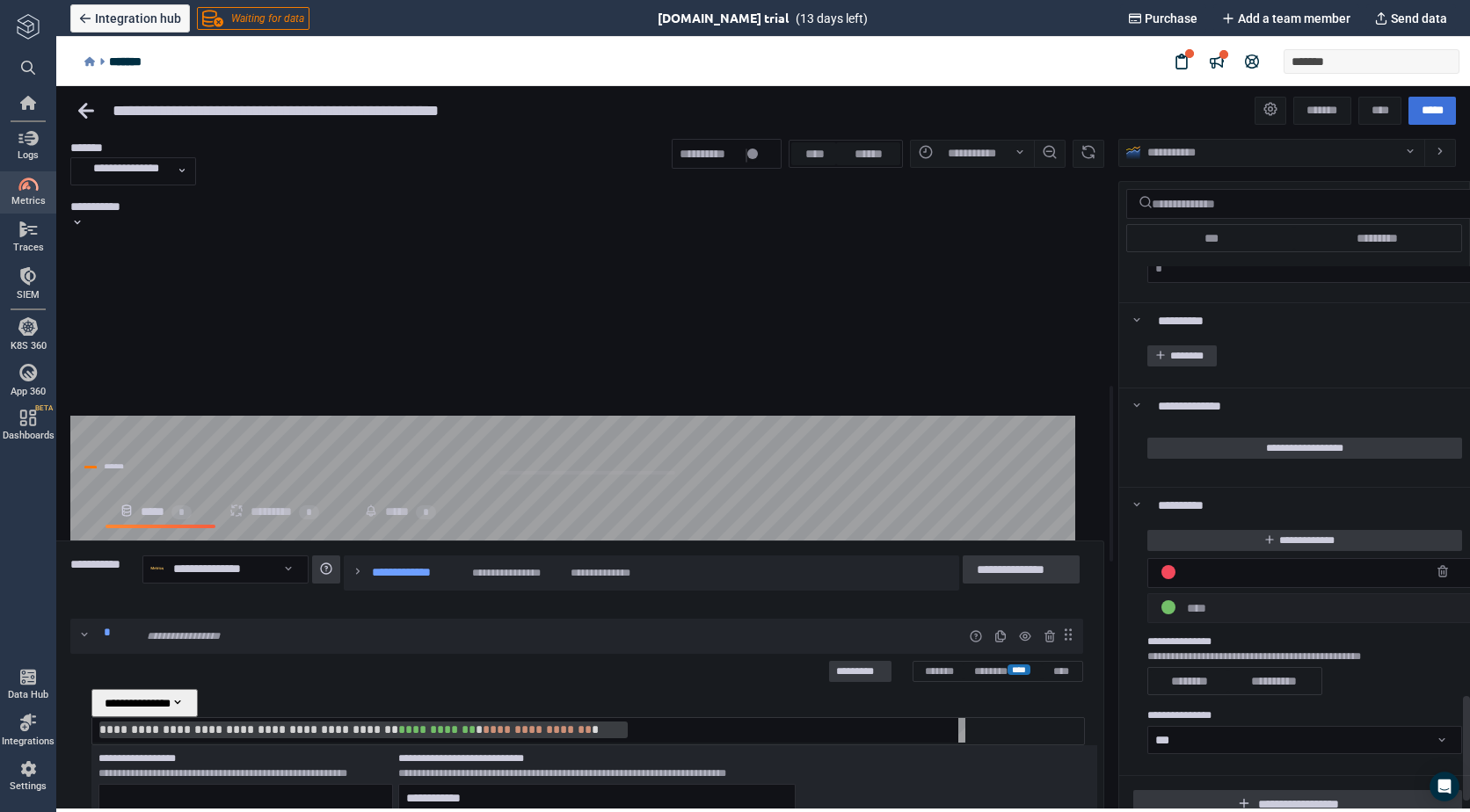 scroll, scrollTop: 2266, scrollLeft: 0, axis: vertical 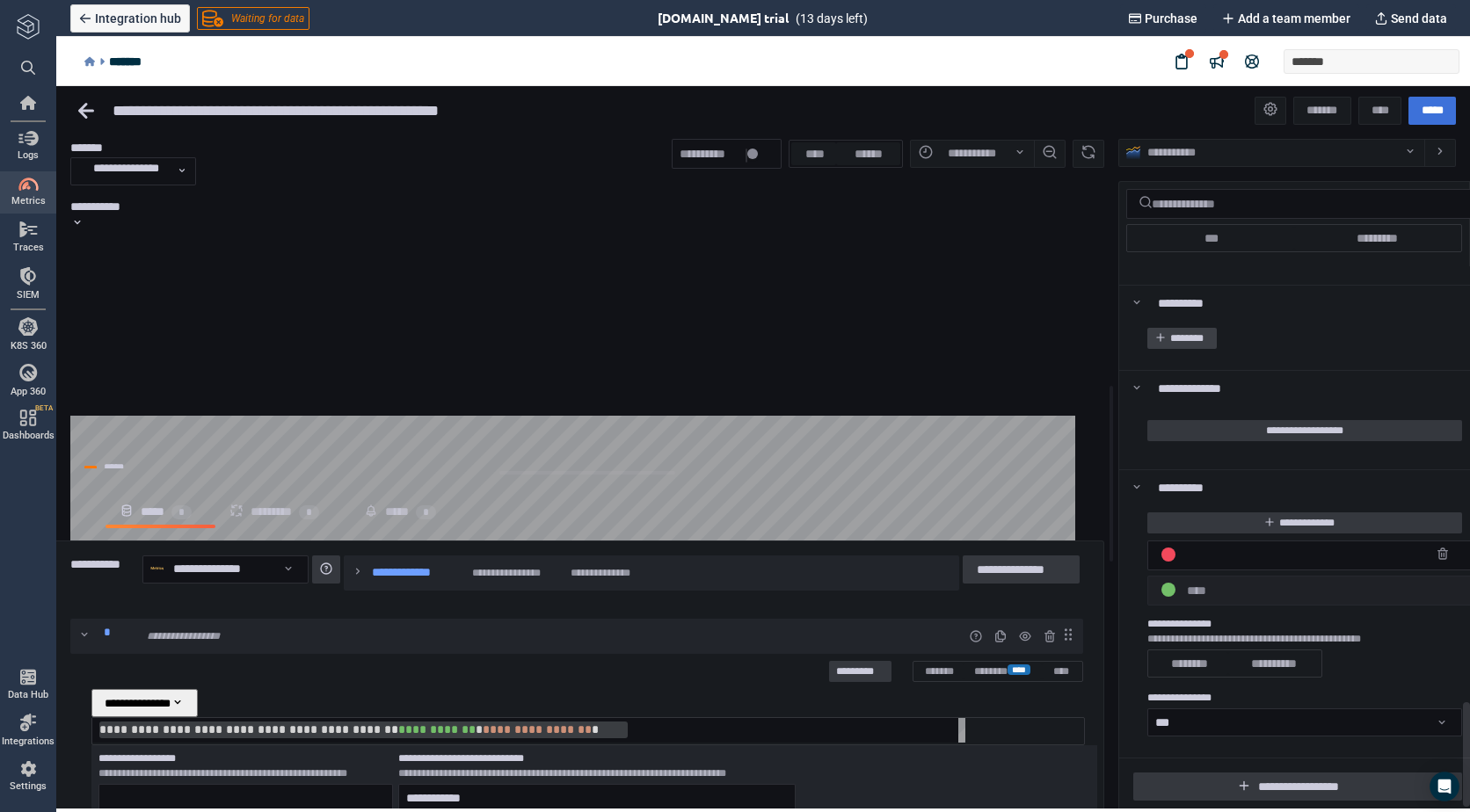 click at bounding box center (1162, 338) 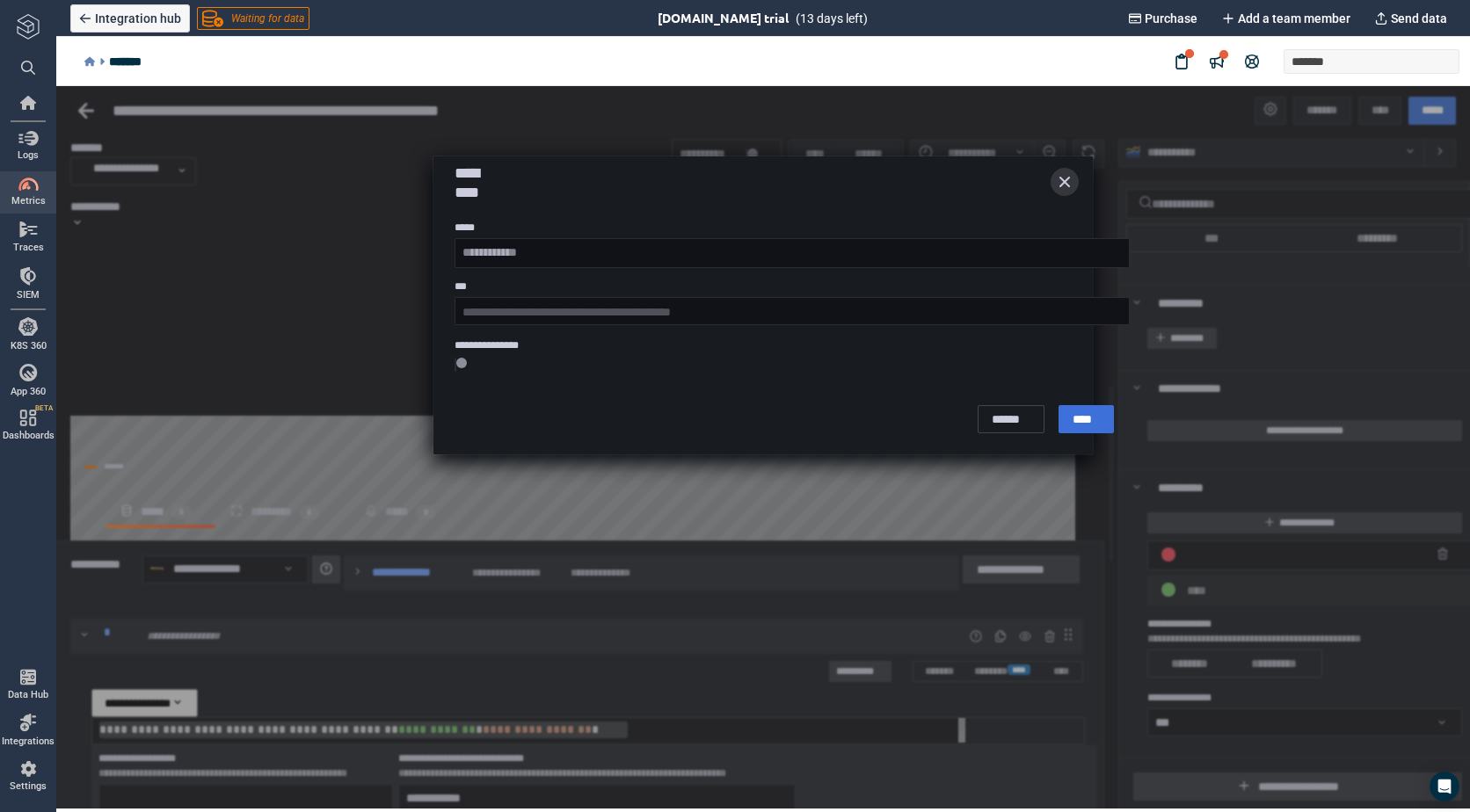 click 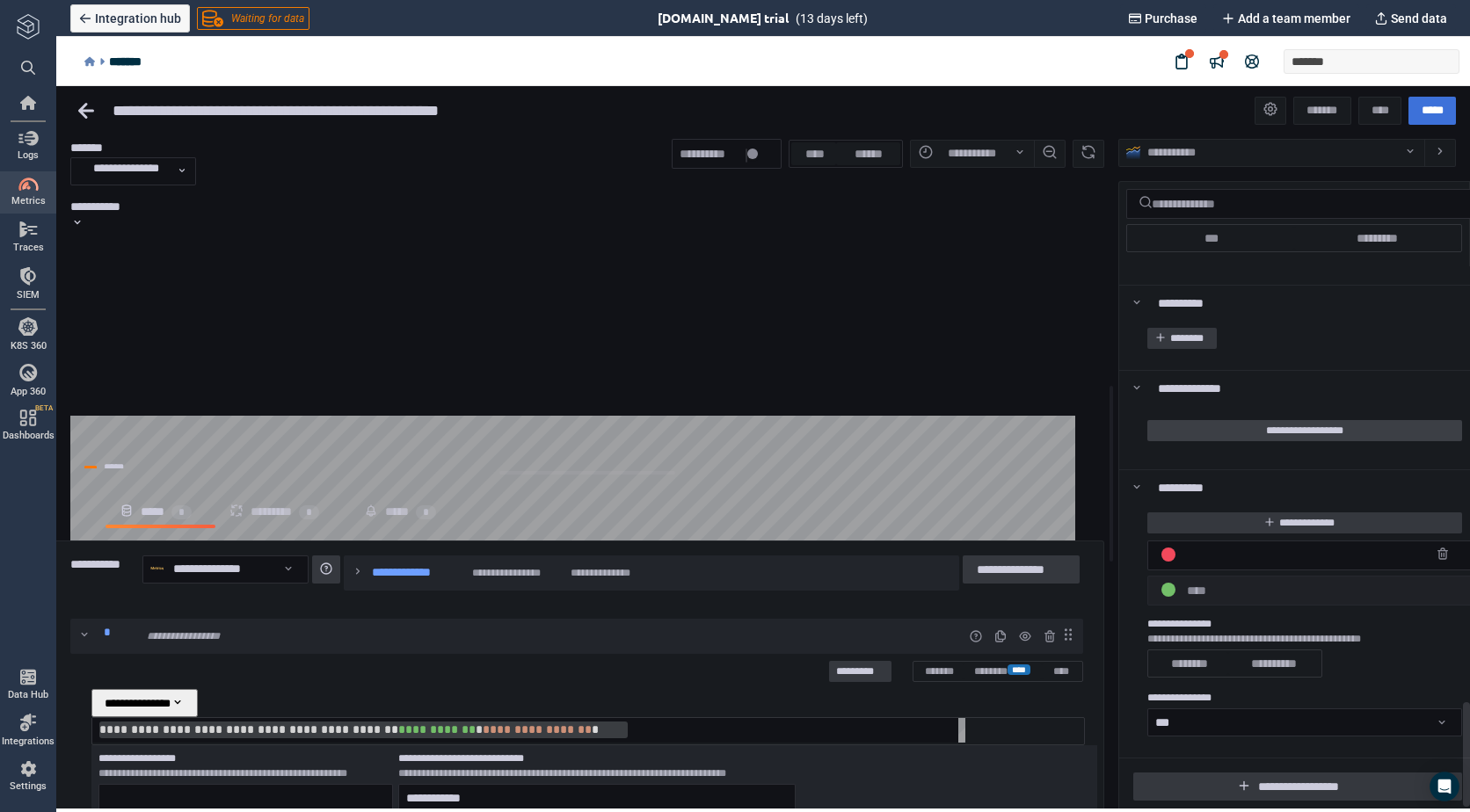 click on "**********" at bounding box center (1305, 431) 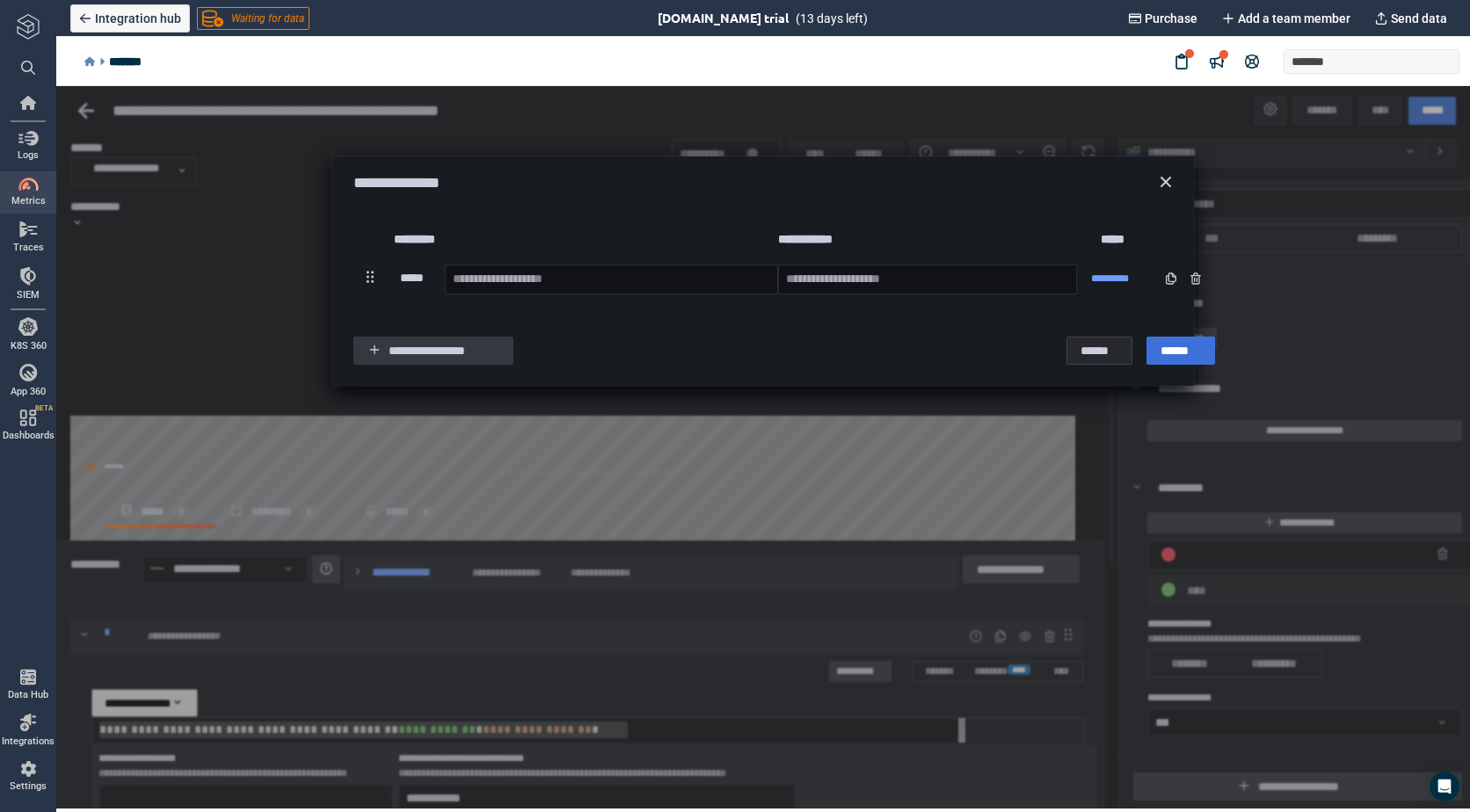 click on "******" at bounding box center [1100, 351] 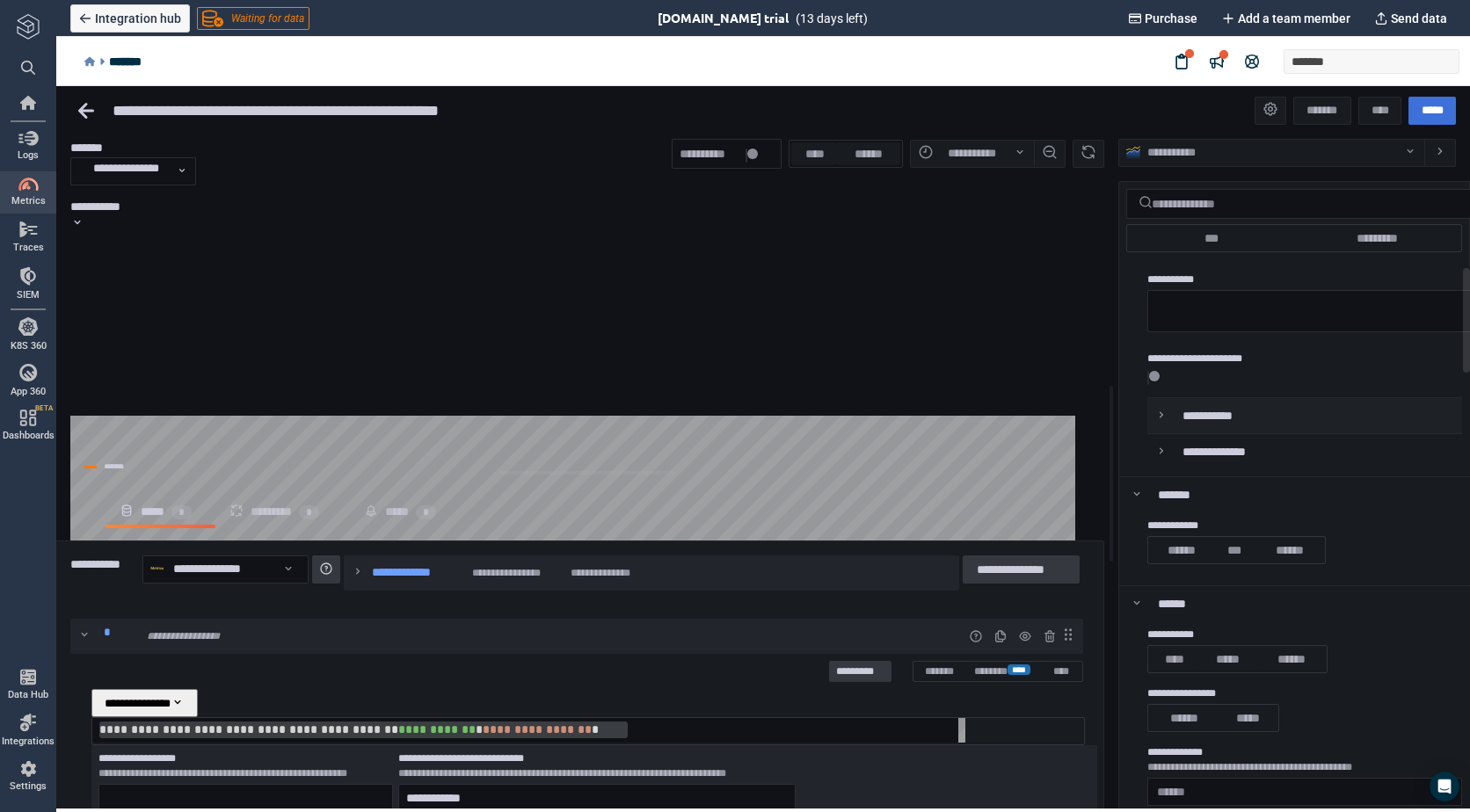 scroll, scrollTop: 0, scrollLeft: 0, axis: both 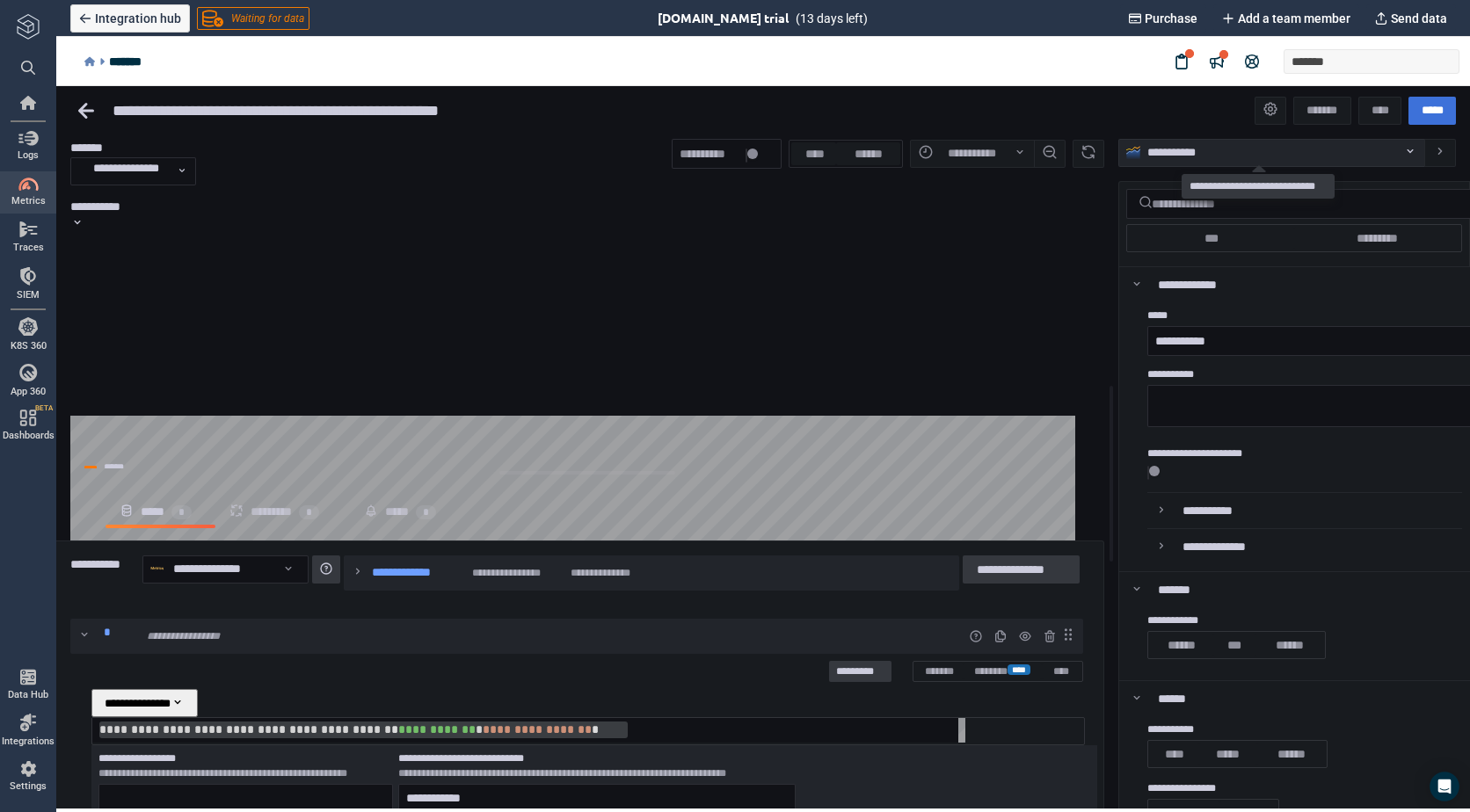click at bounding box center (1410, 153) 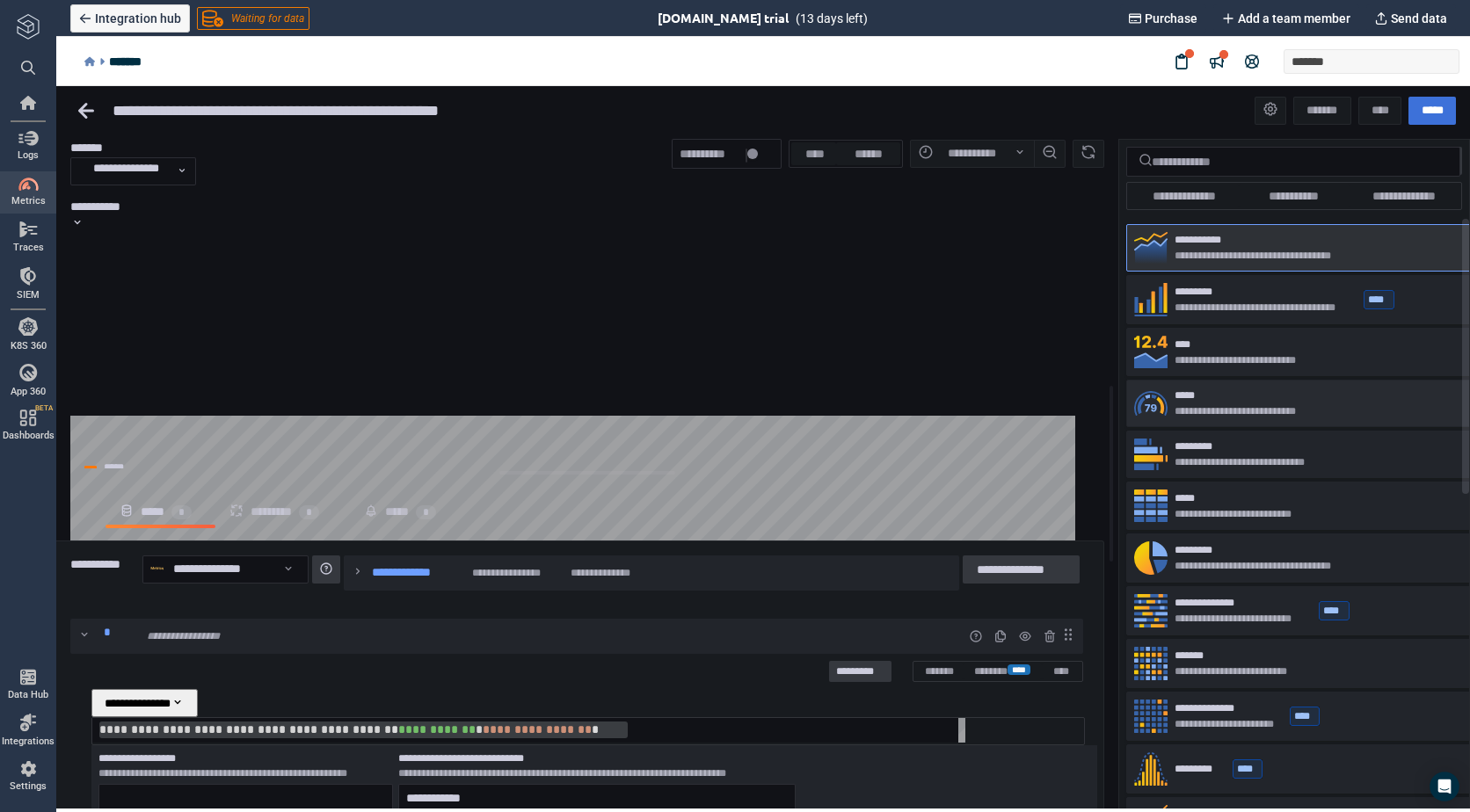 click on "**********" at bounding box center (1306, 403) 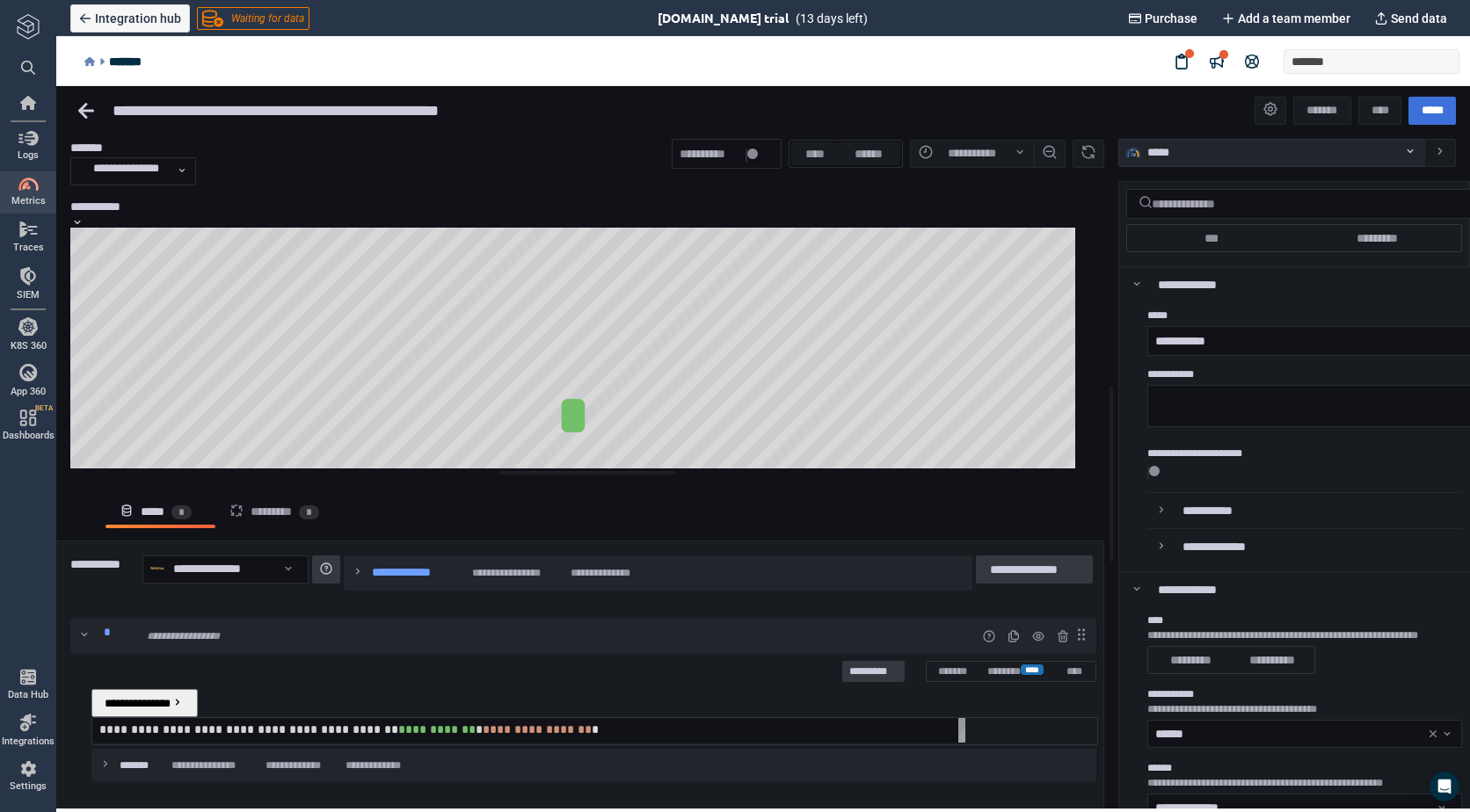 click on "*****" at bounding box center (1275, 153) 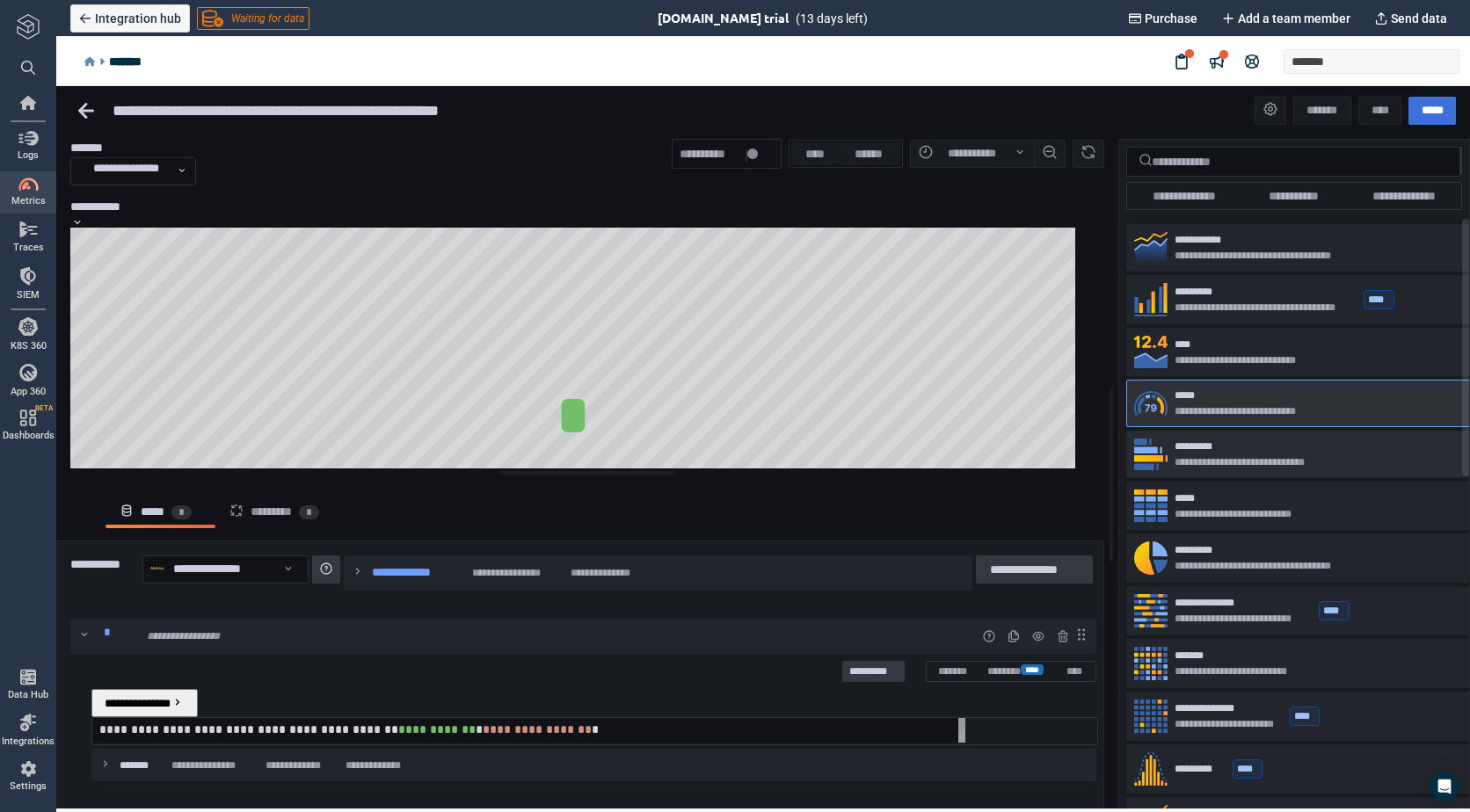 click on "*********" at bounding box center [1248, 446] 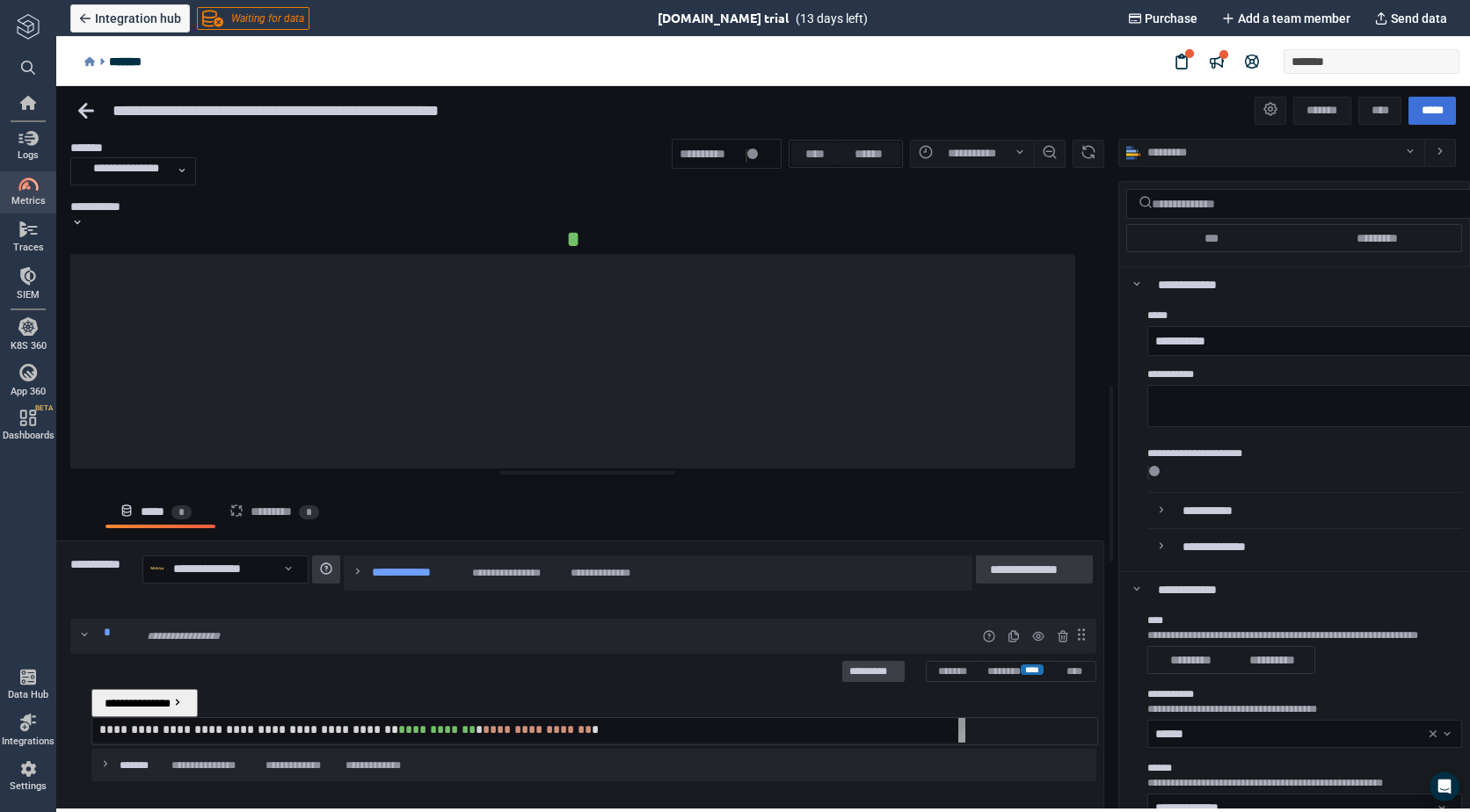 click on "*********" at bounding box center [873, 671] 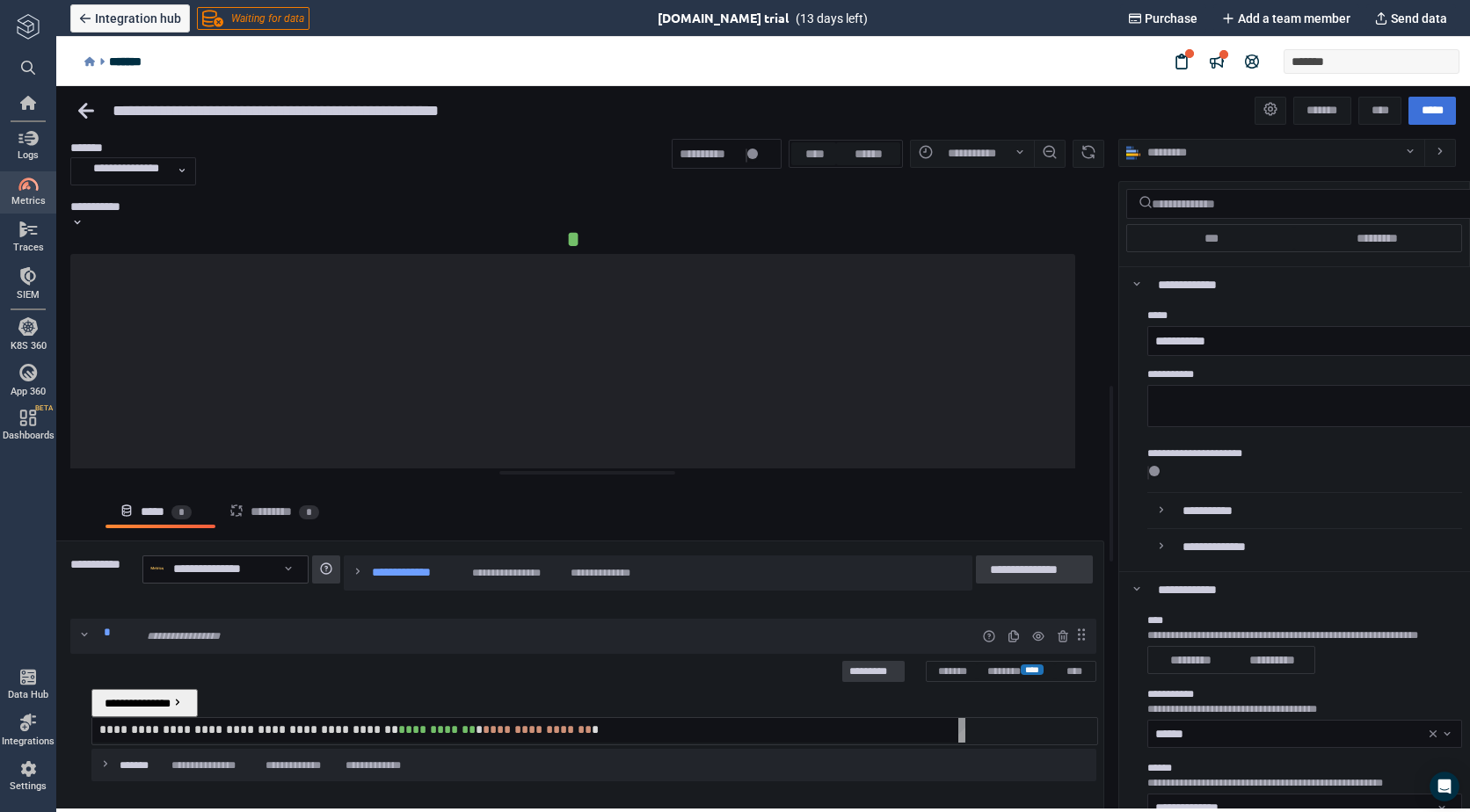 click on "**********" at bounding box center [763, 446] 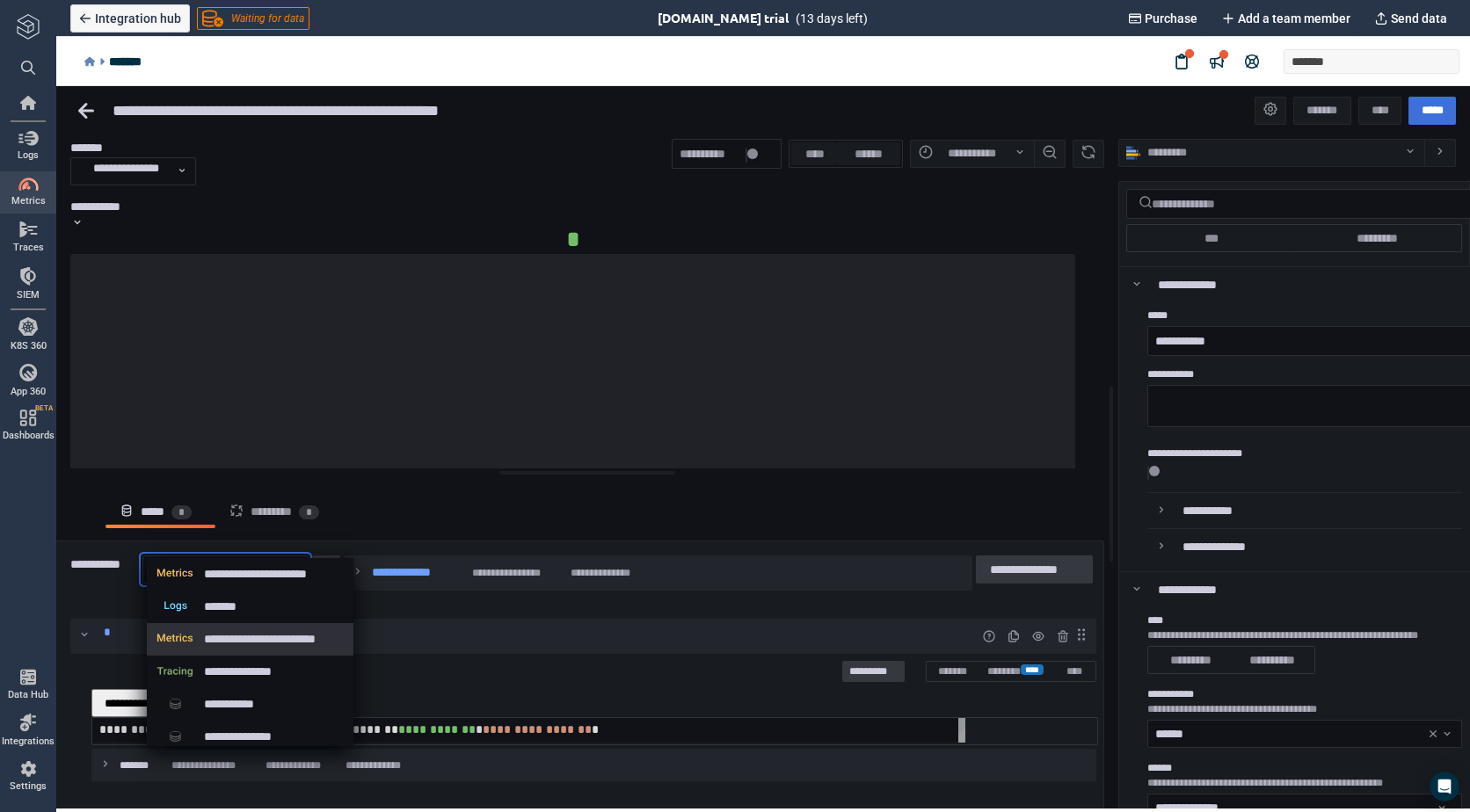 click on "**********" at bounding box center (279, 639) 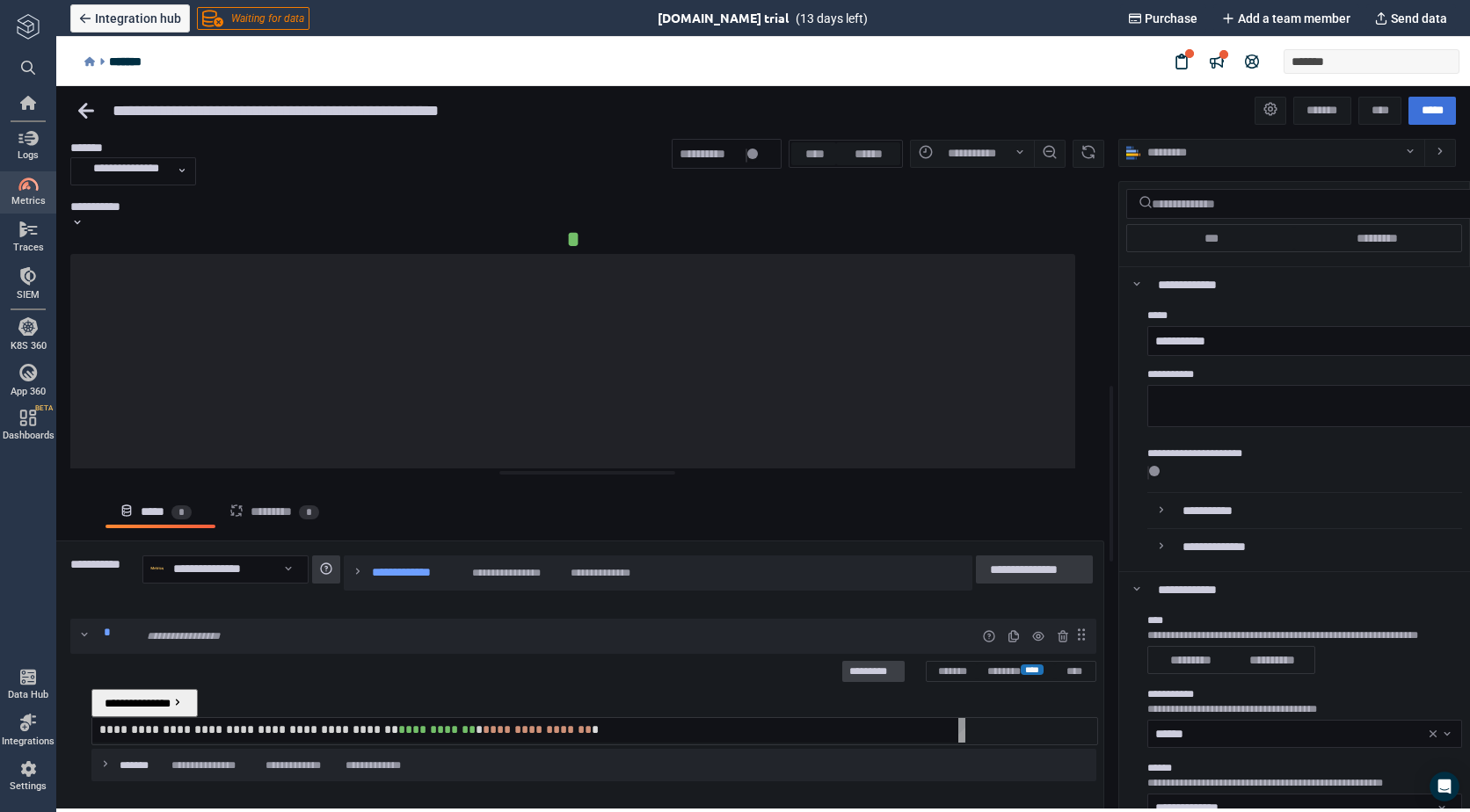click on "*********" at bounding box center [873, 671] 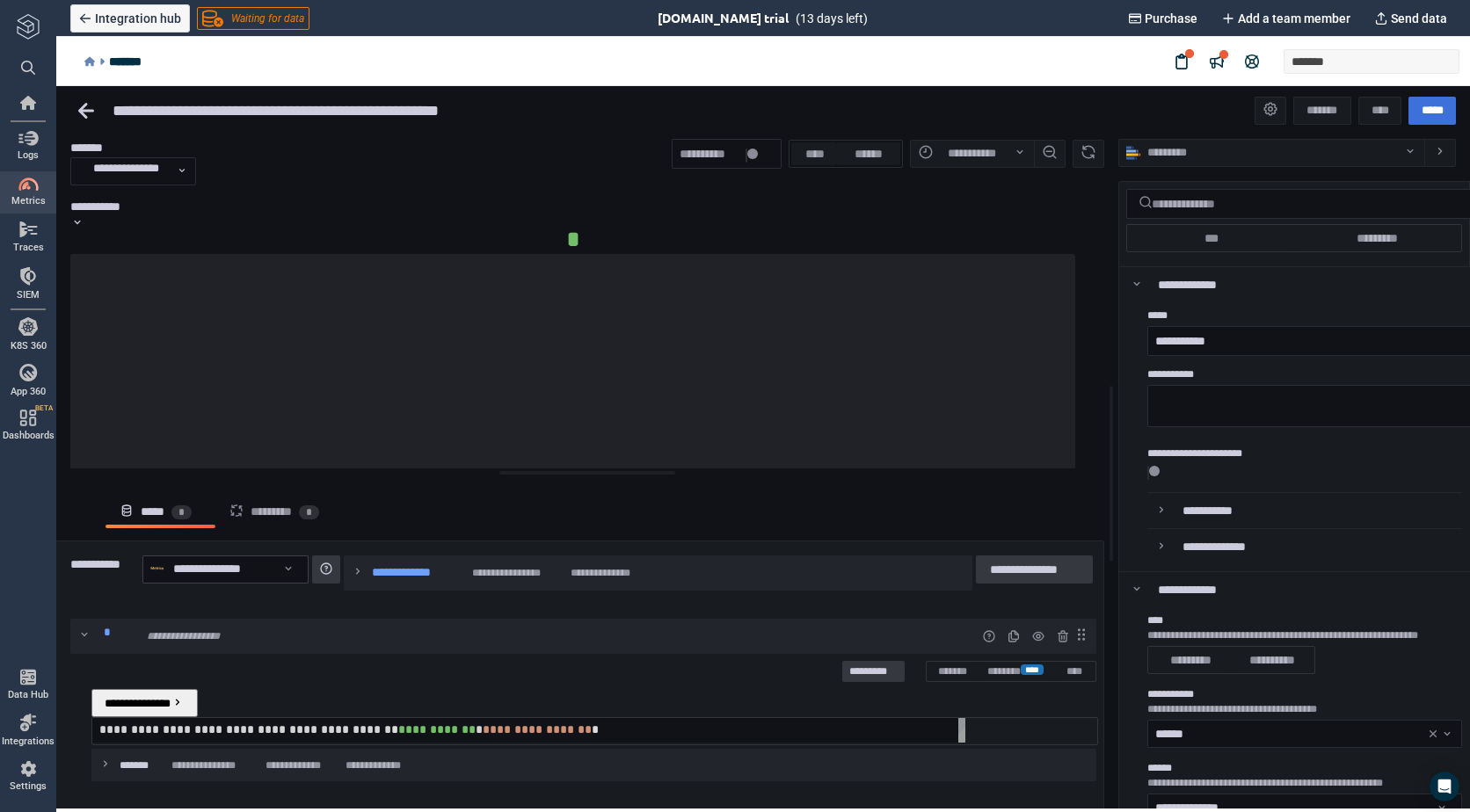 click on "**********" at bounding box center [763, 446] 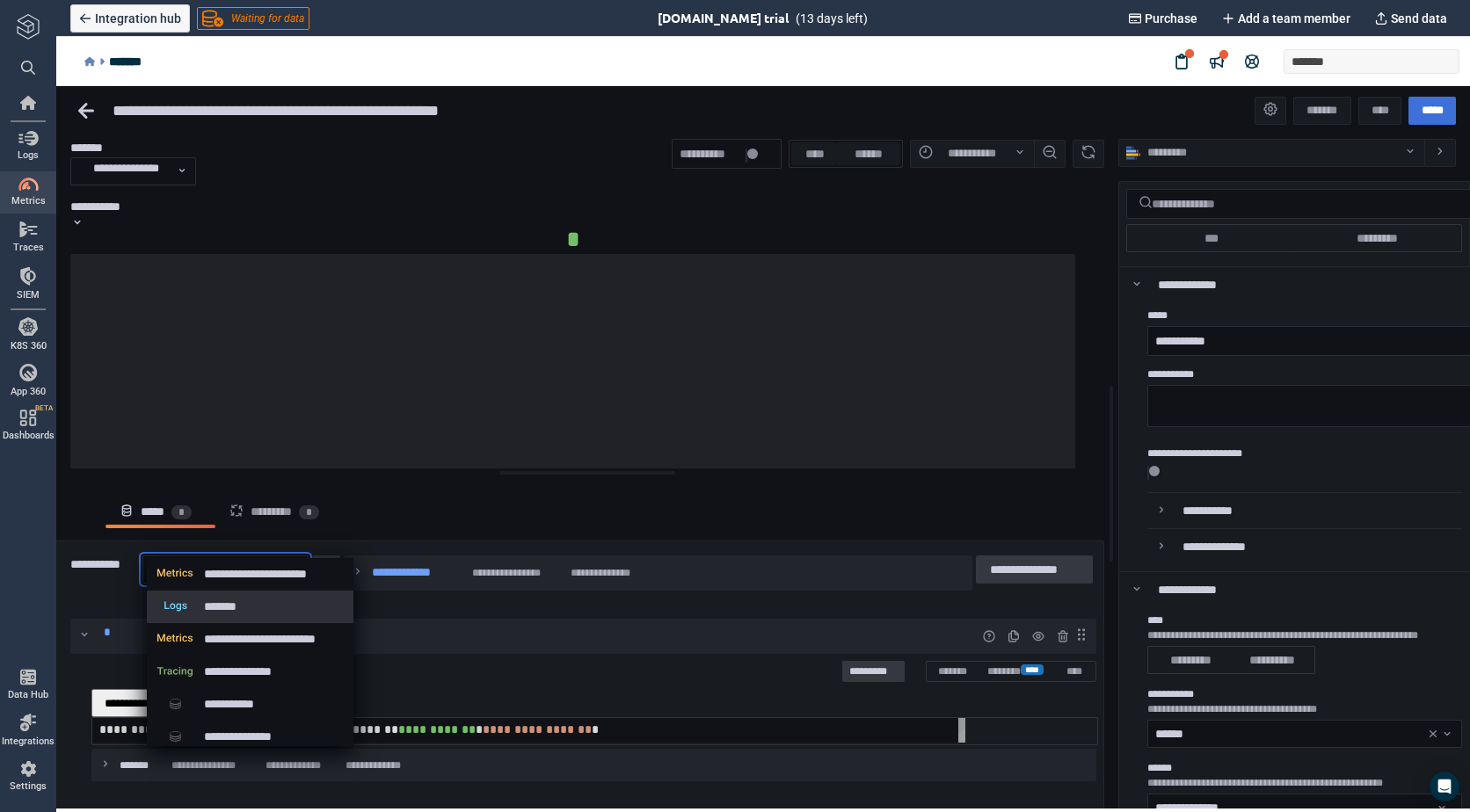 click on "*******" at bounding box center [279, 606] 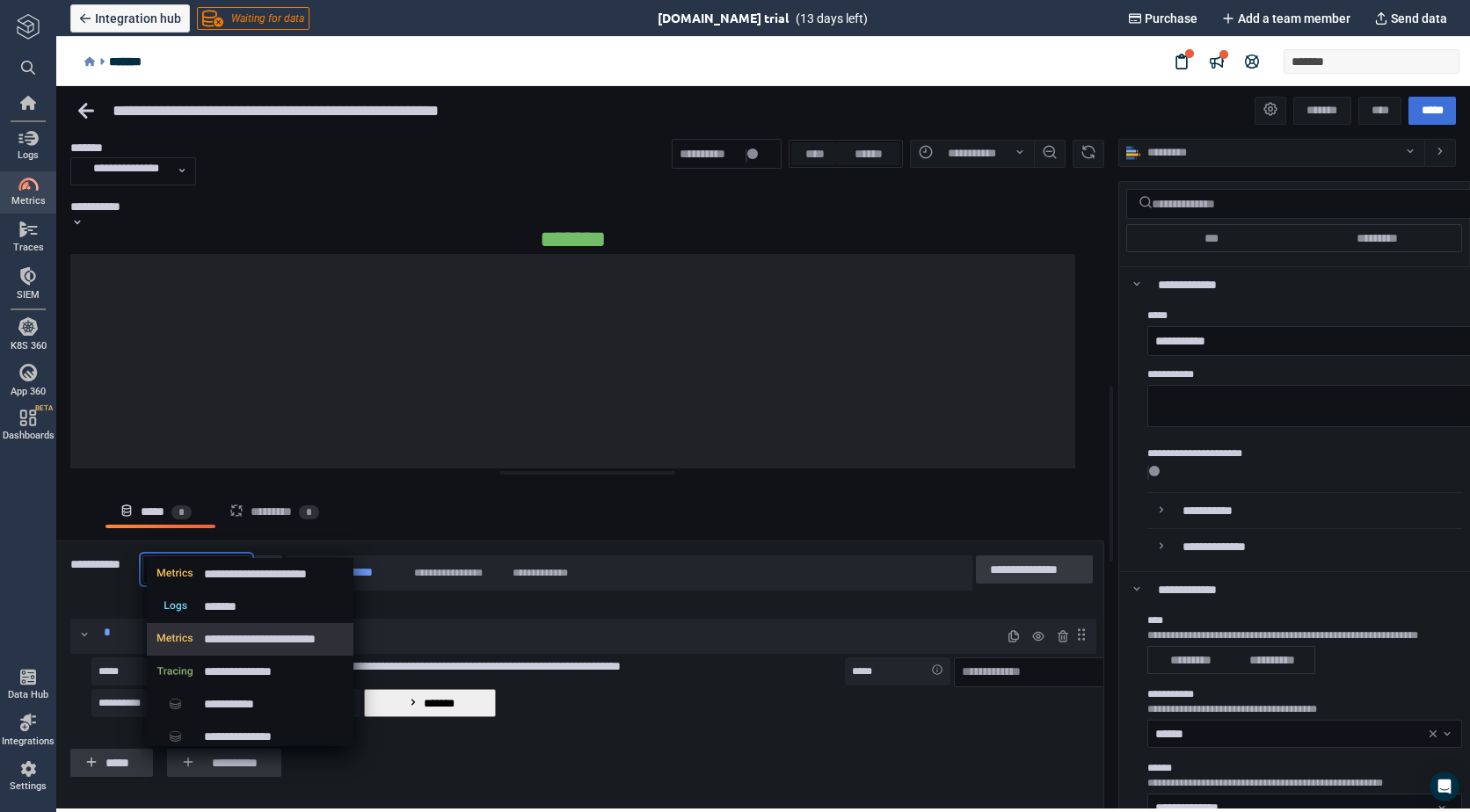 click on "**********" at bounding box center (279, 639) 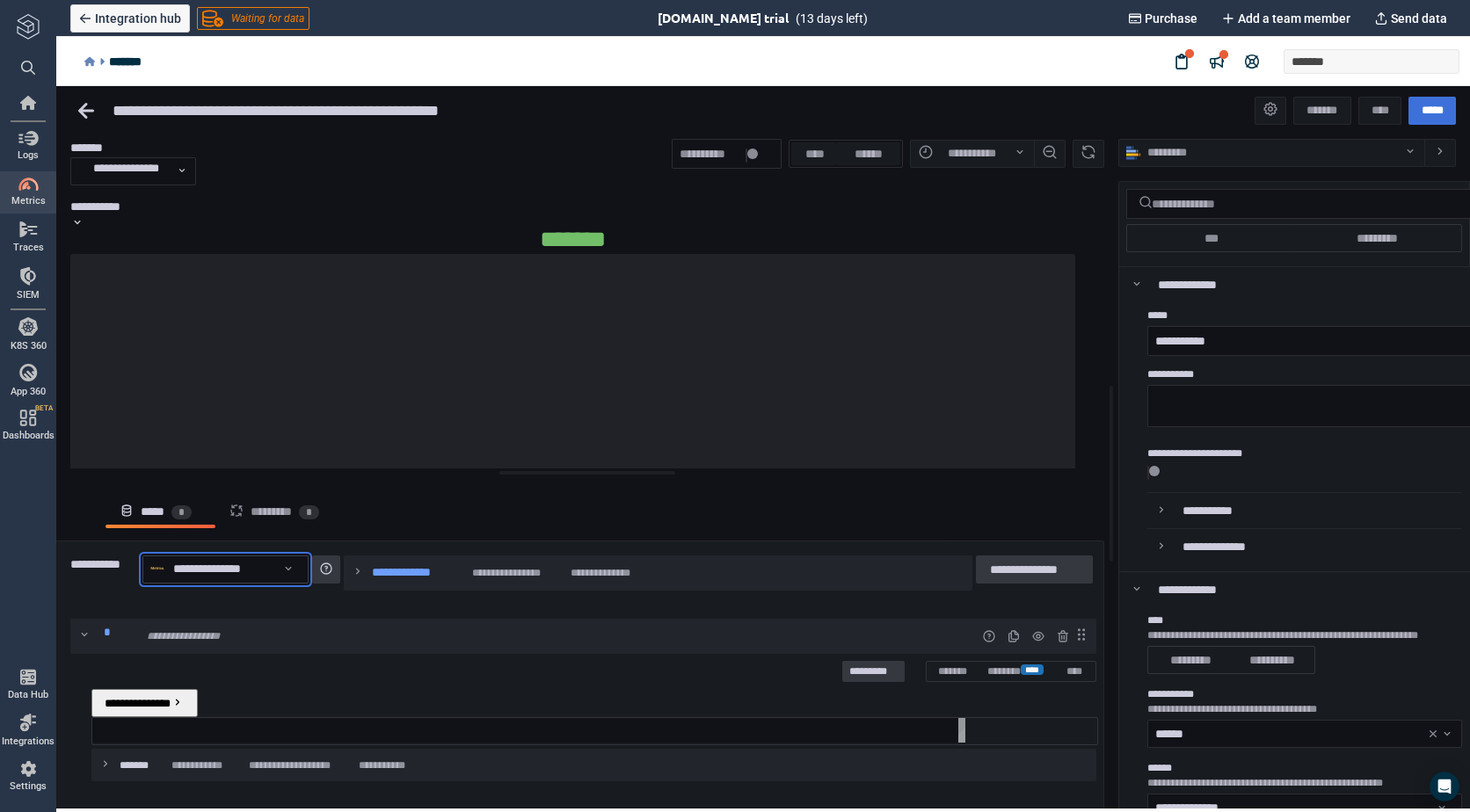 click 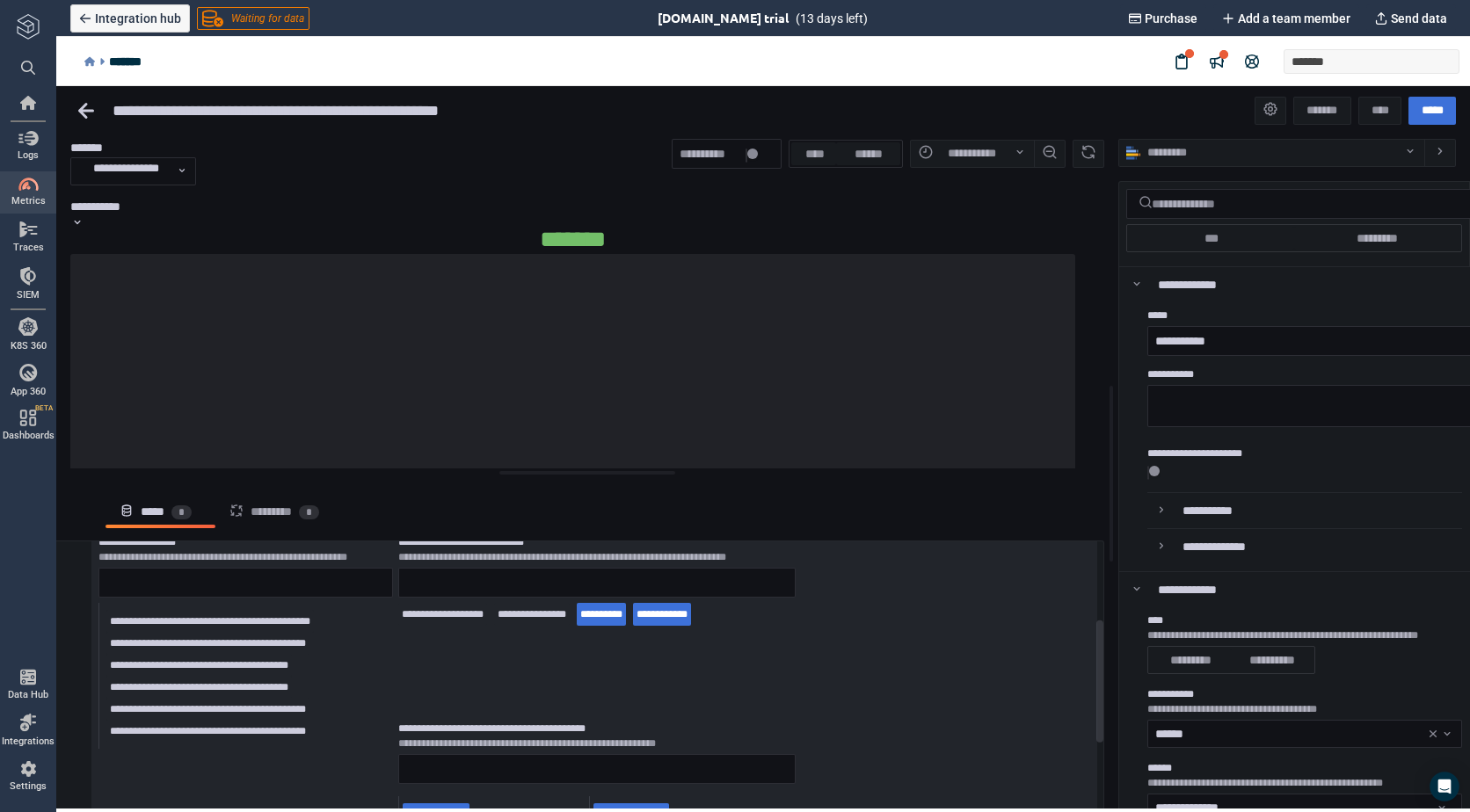 scroll, scrollTop: 176, scrollLeft: 0, axis: vertical 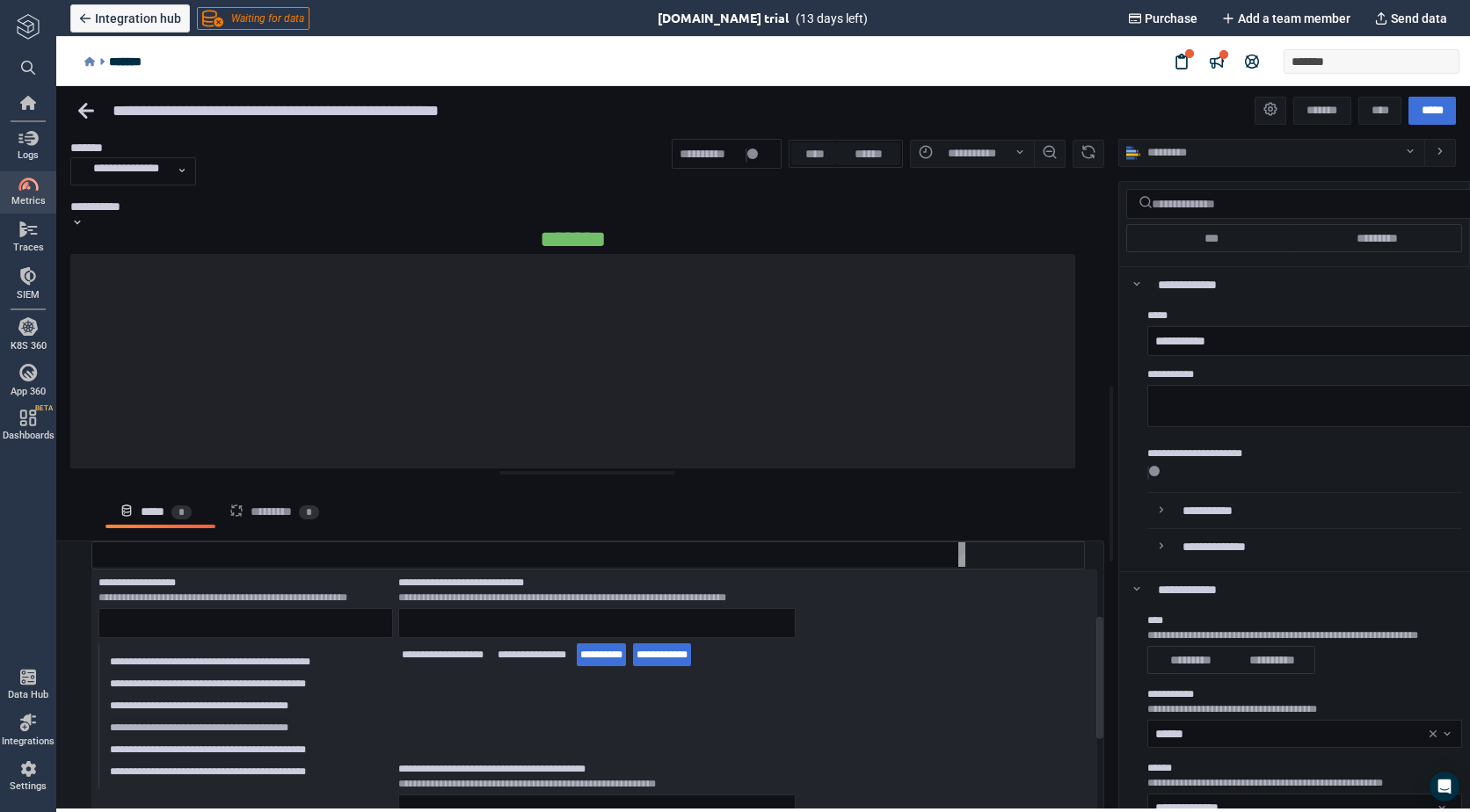 click on "**********" at bounding box center [199, 728] 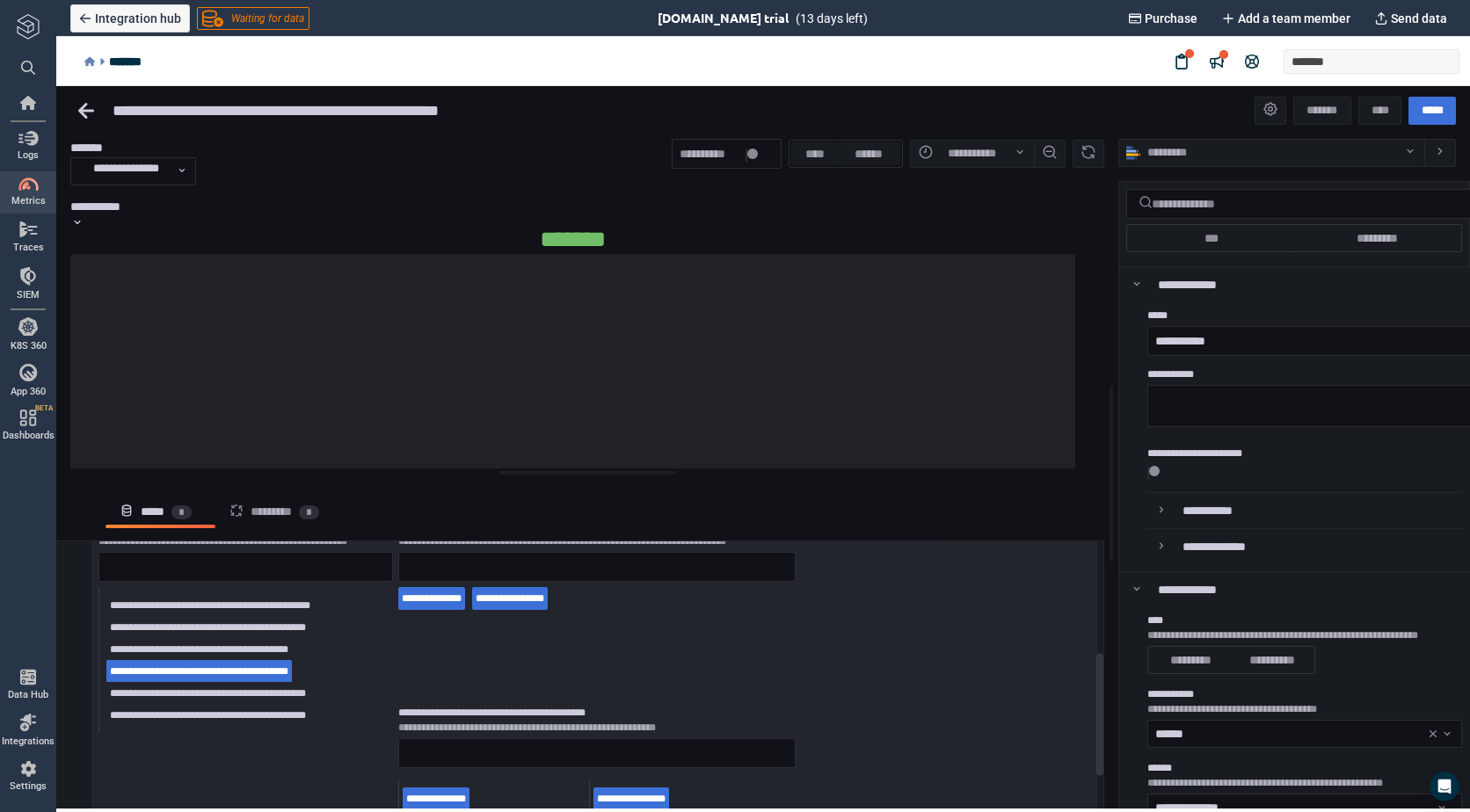 scroll, scrollTop: 264, scrollLeft: 0, axis: vertical 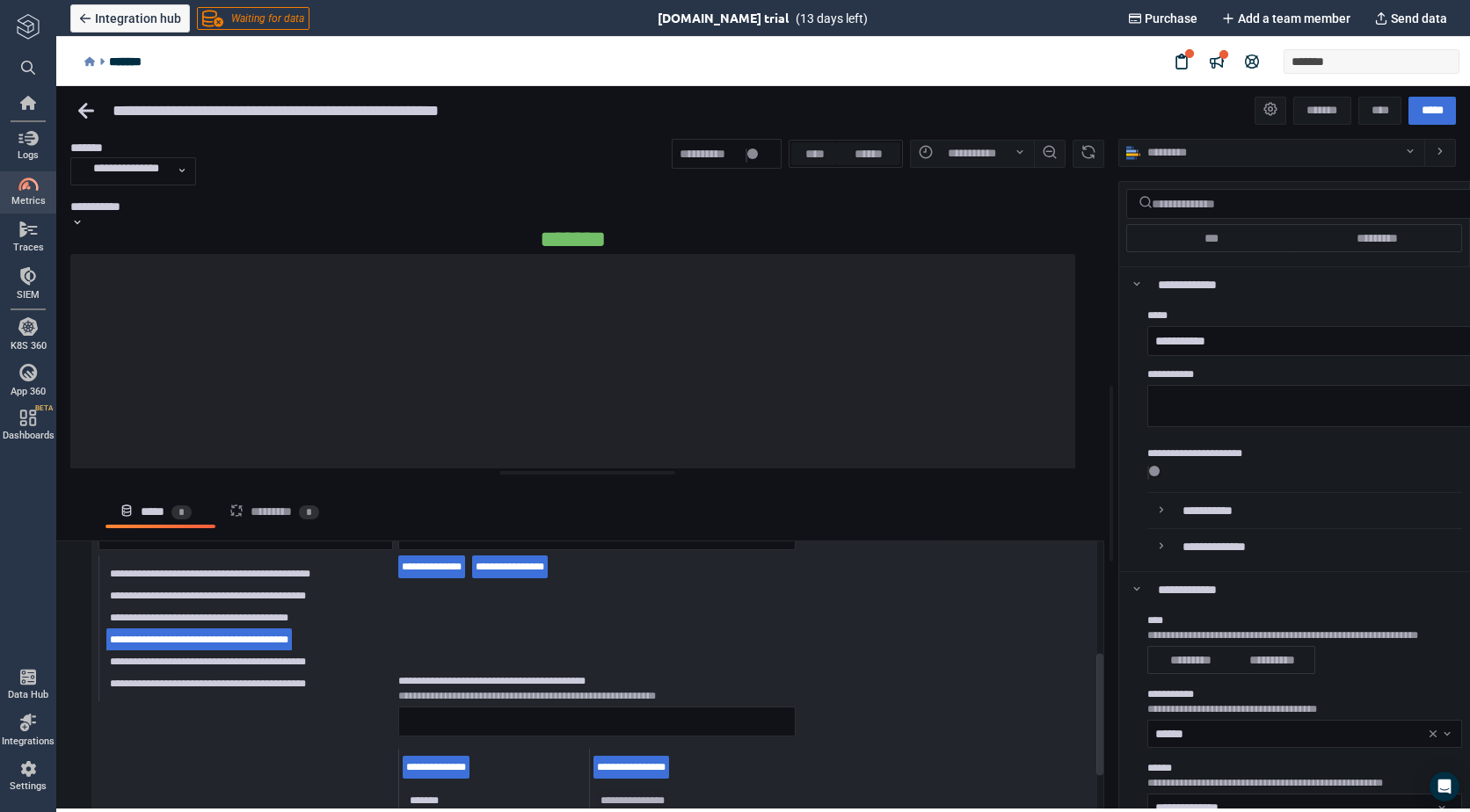 click on "**********" at bounding box center [632, 801] 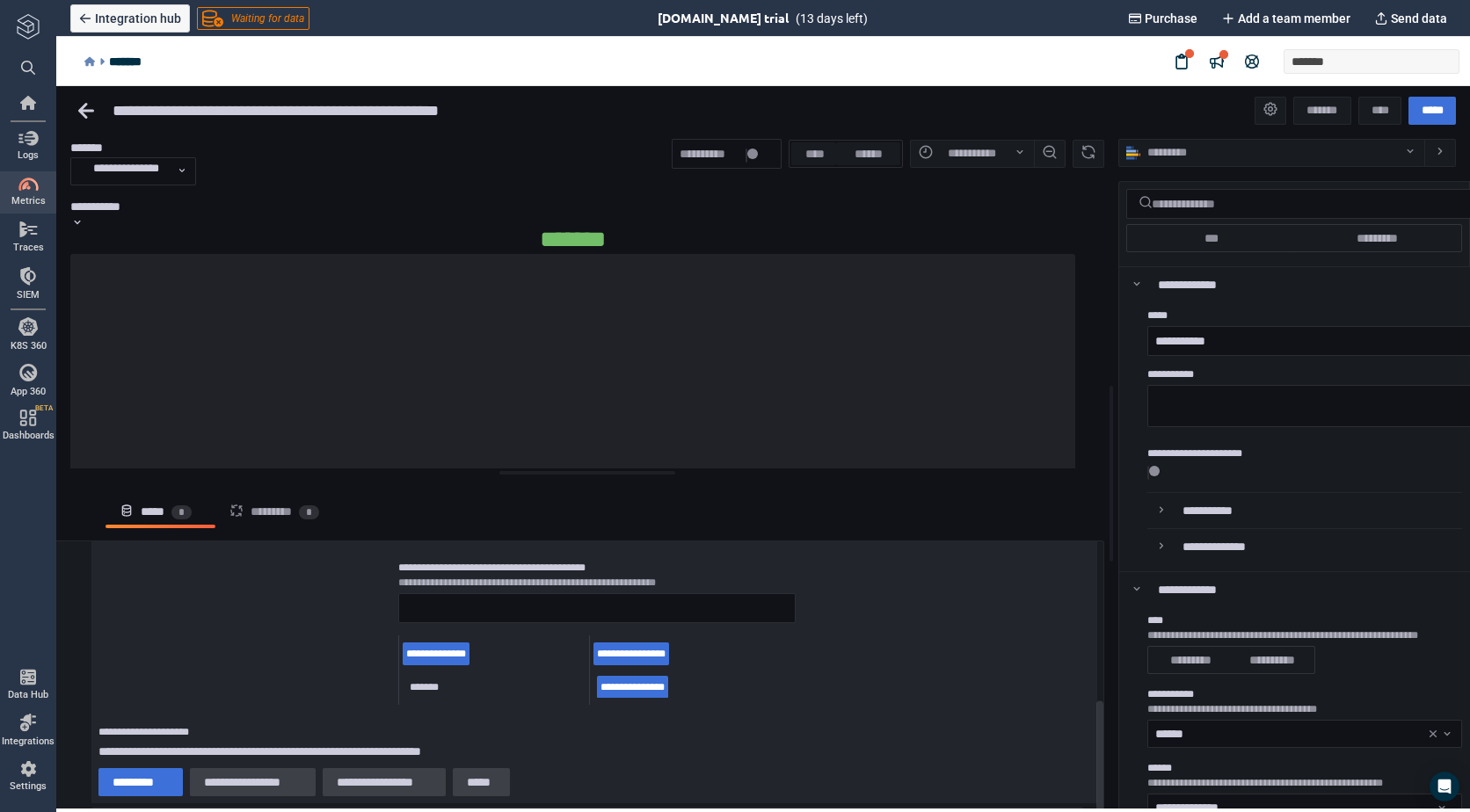 scroll, scrollTop: 397, scrollLeft: 0, axis: vertical 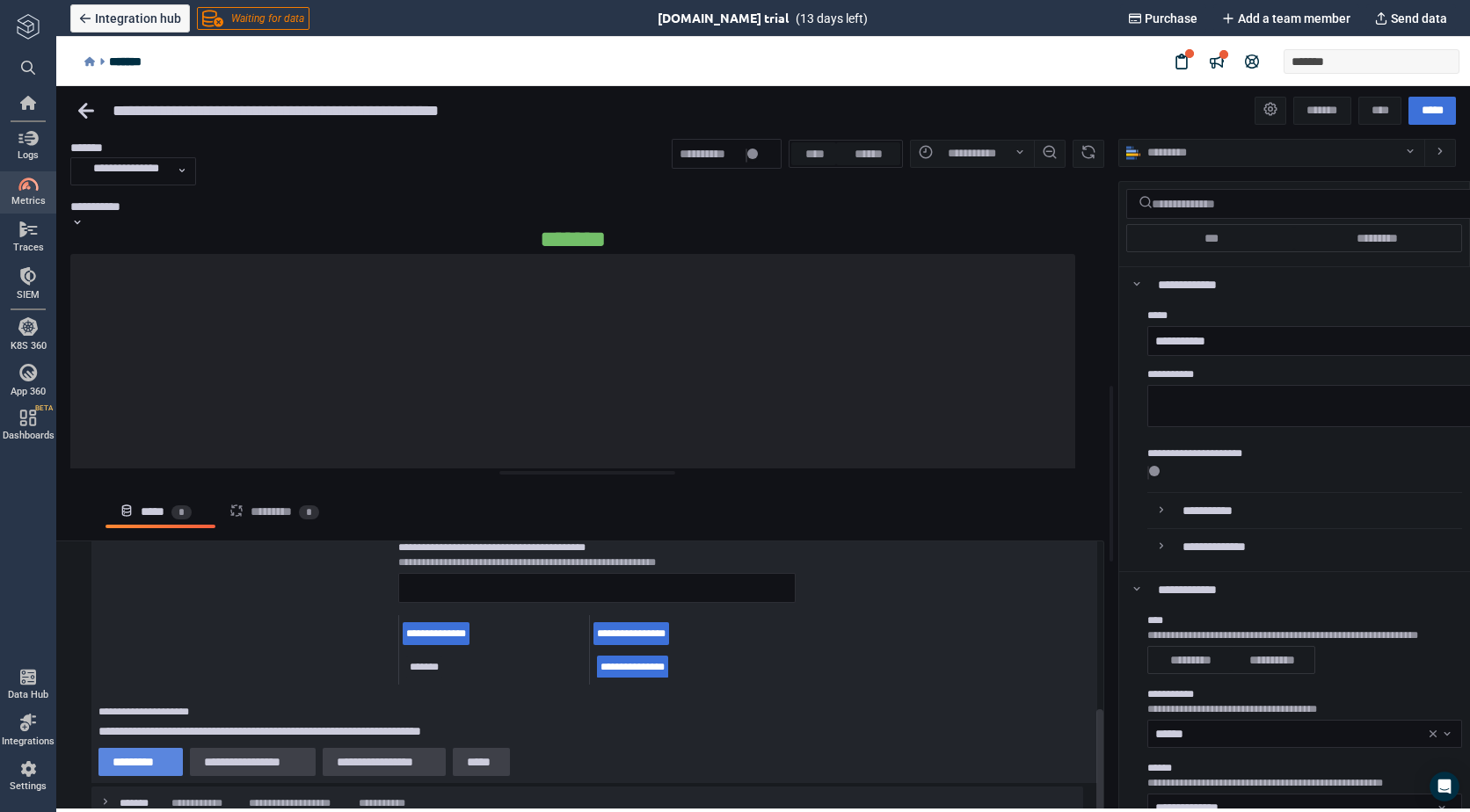 click on "*********" at bounding box center [141, 762] 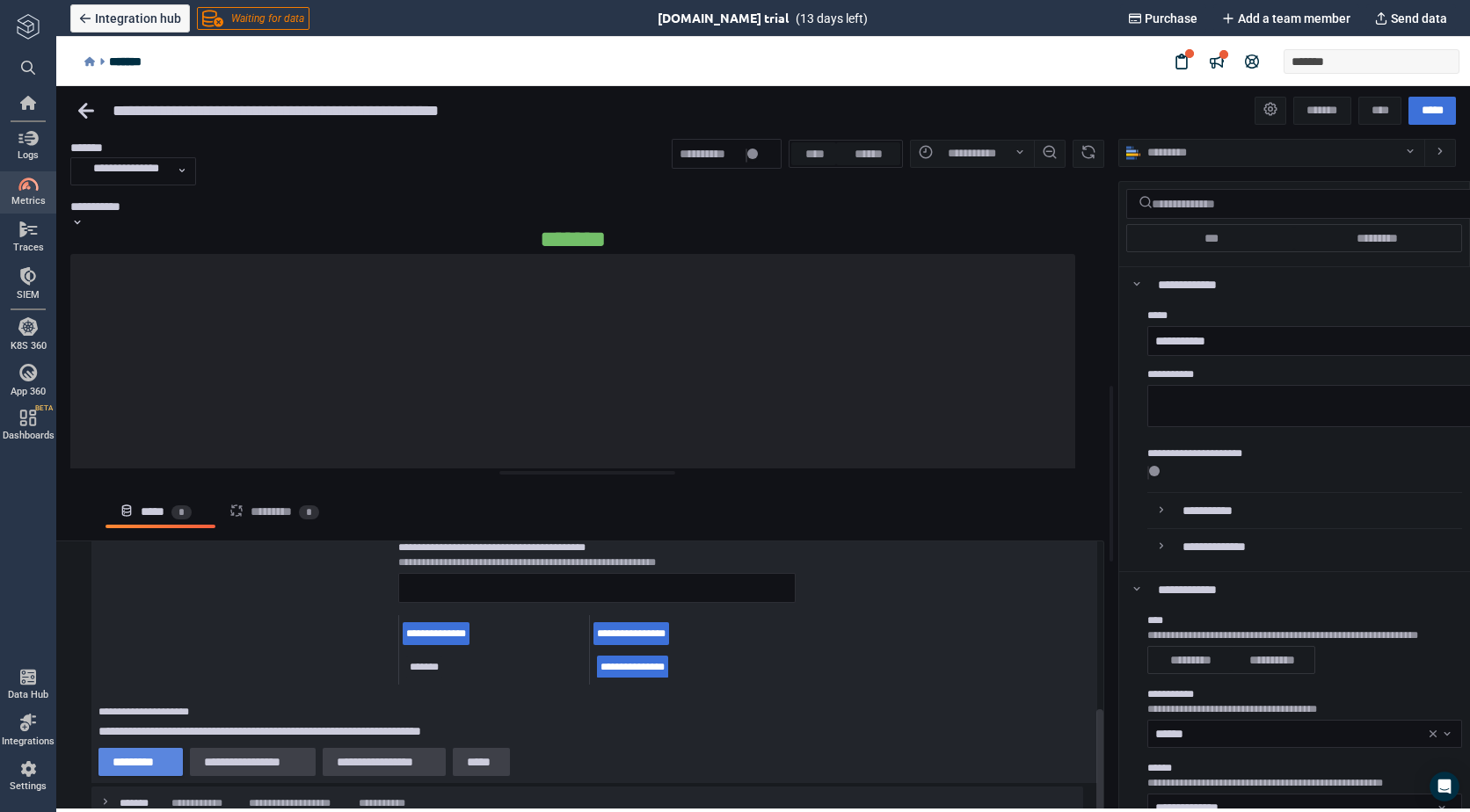 type on "**********" 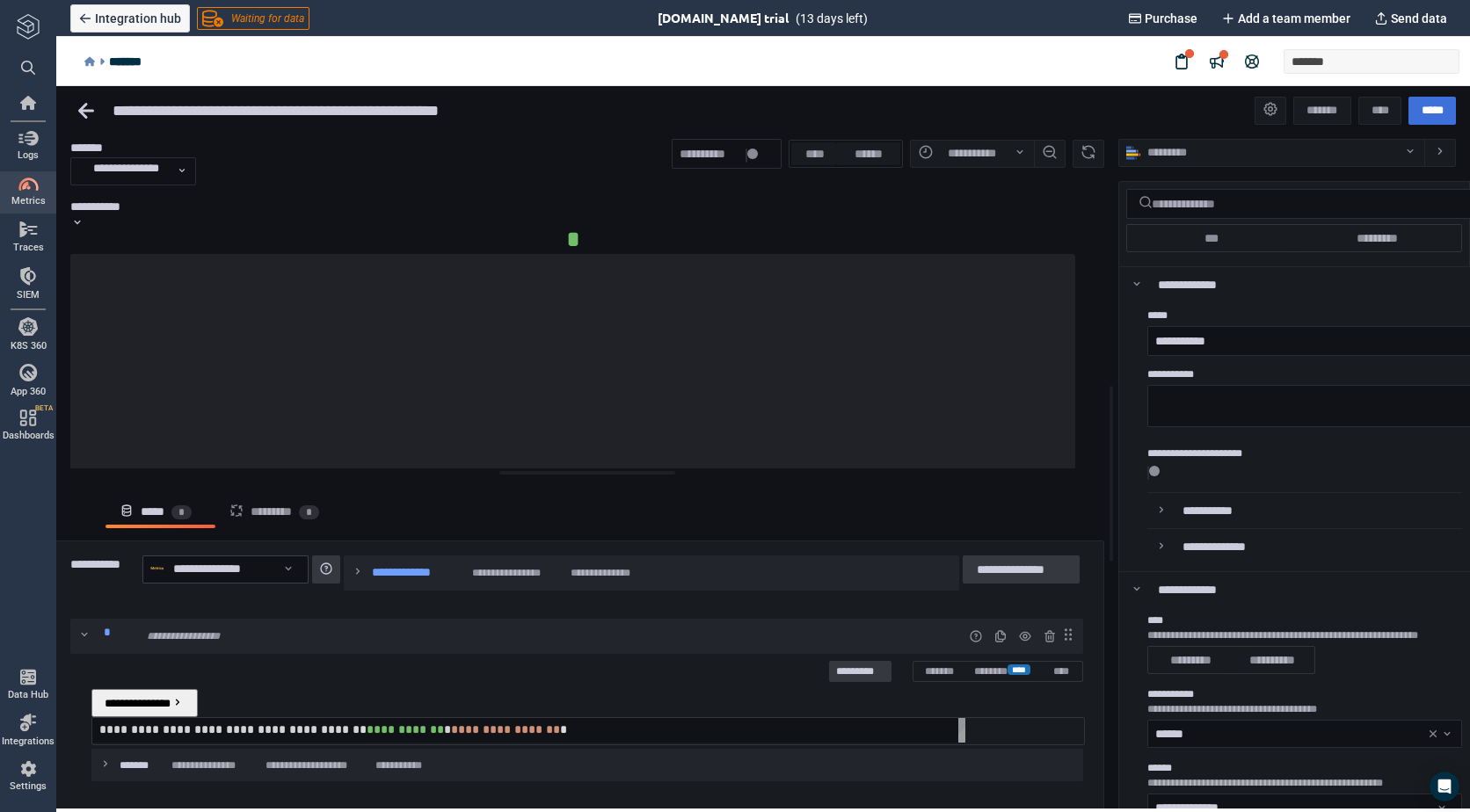 scroll, scrollTop: 0, scrollLeft: 0, axis: both 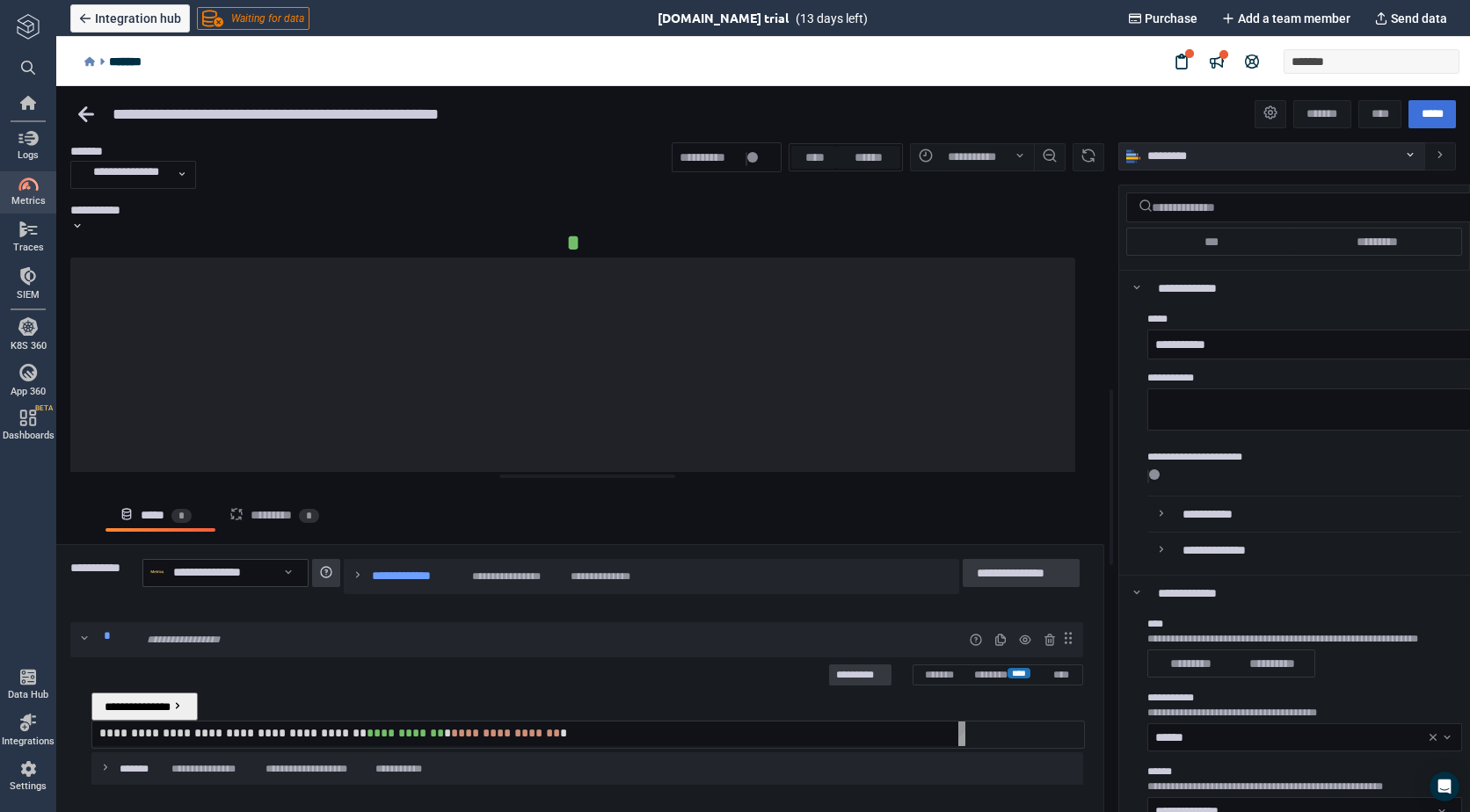 click on "*********" at bounding box center (1275, 156) 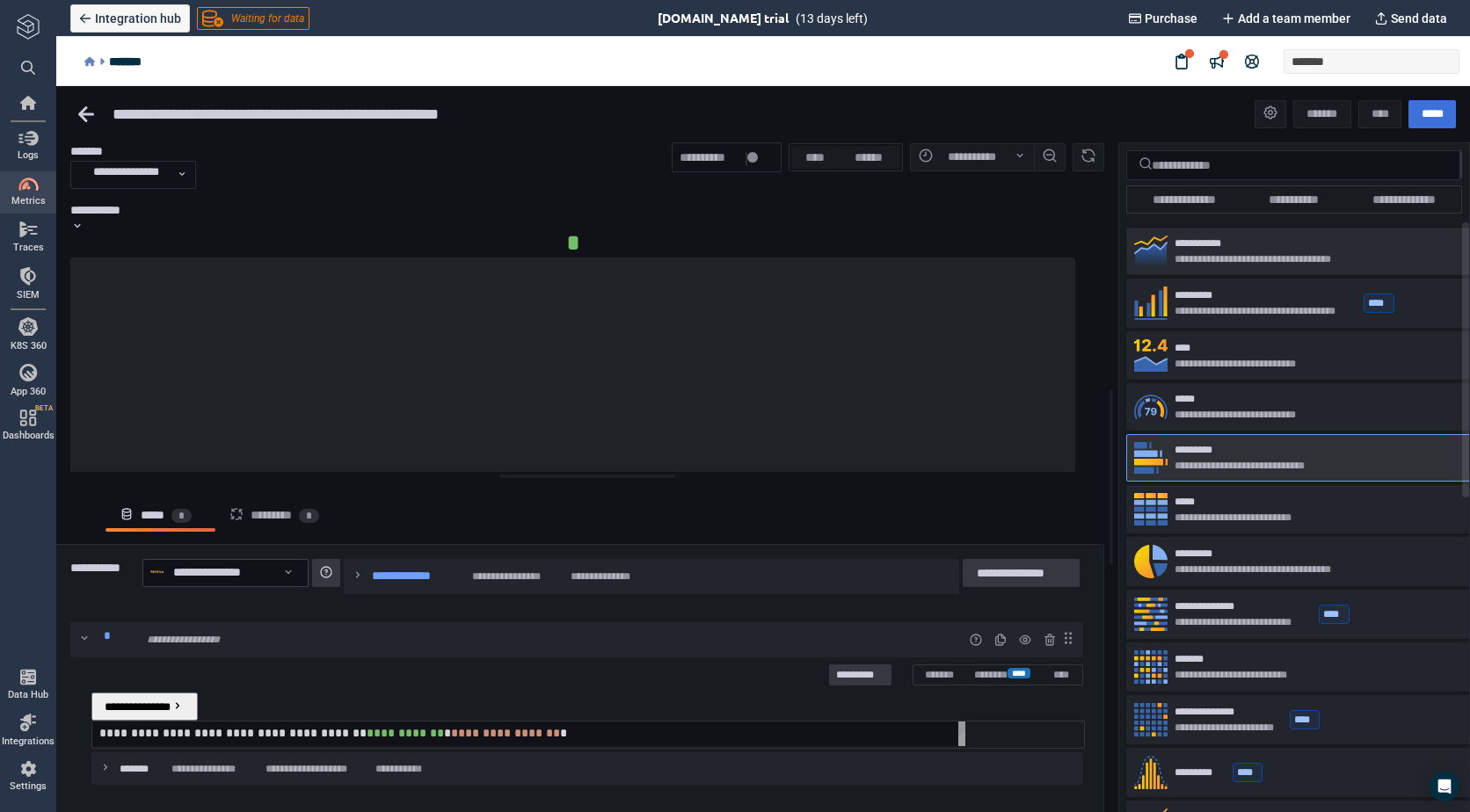 click on "**********" at bounding box center (1262, 243) 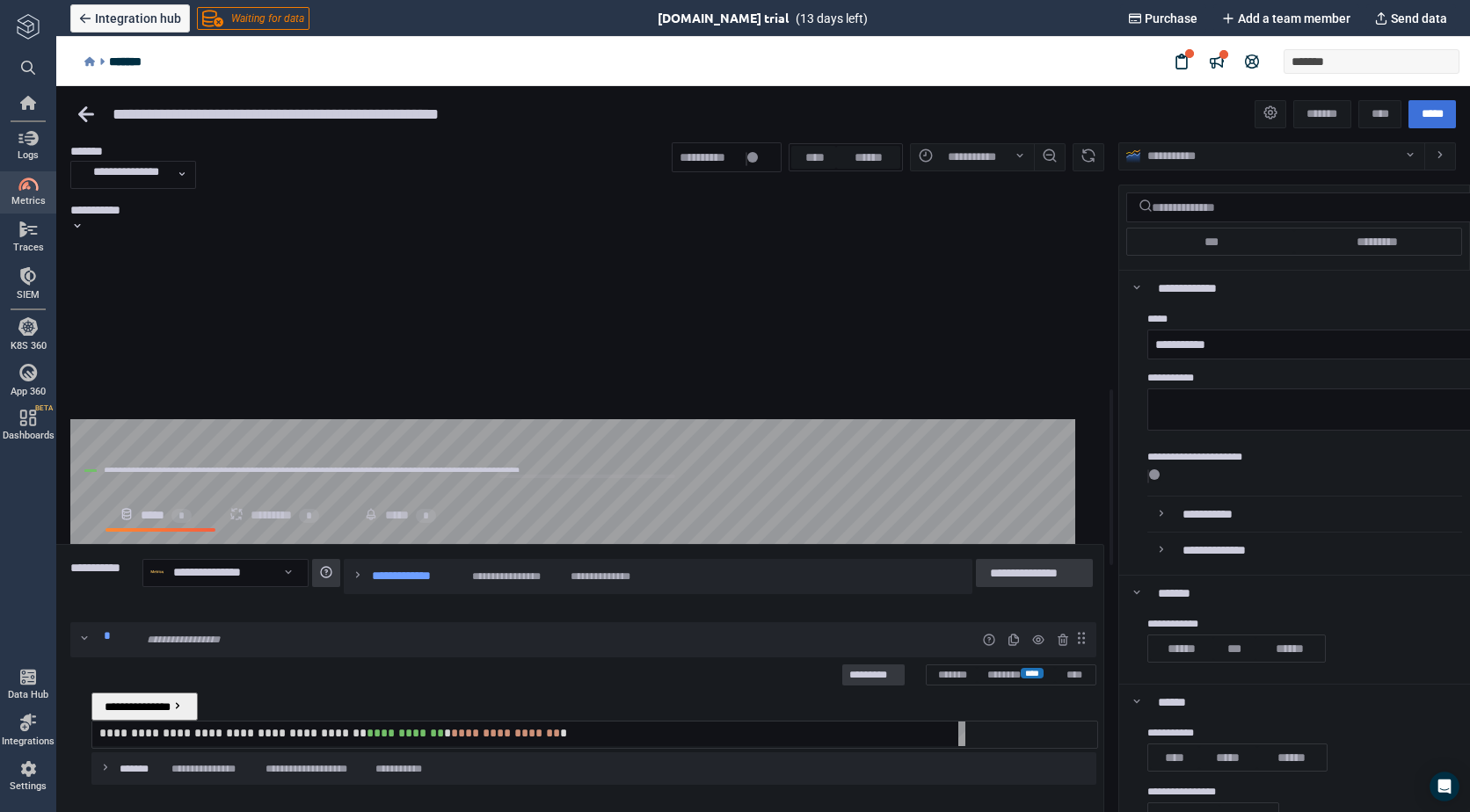 scroll, scrollTop: 4, scrollLeft: 0, axis: vertical 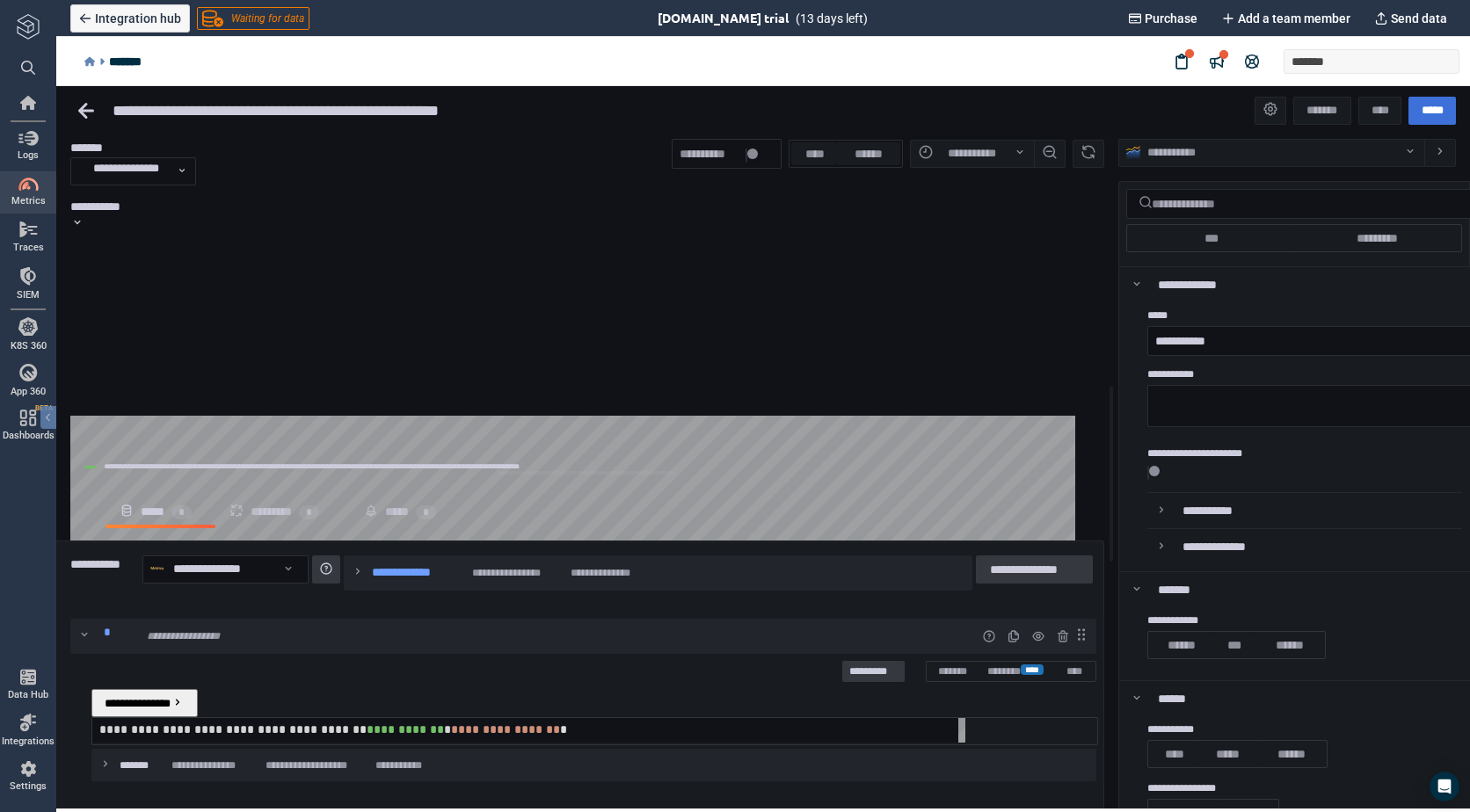 click 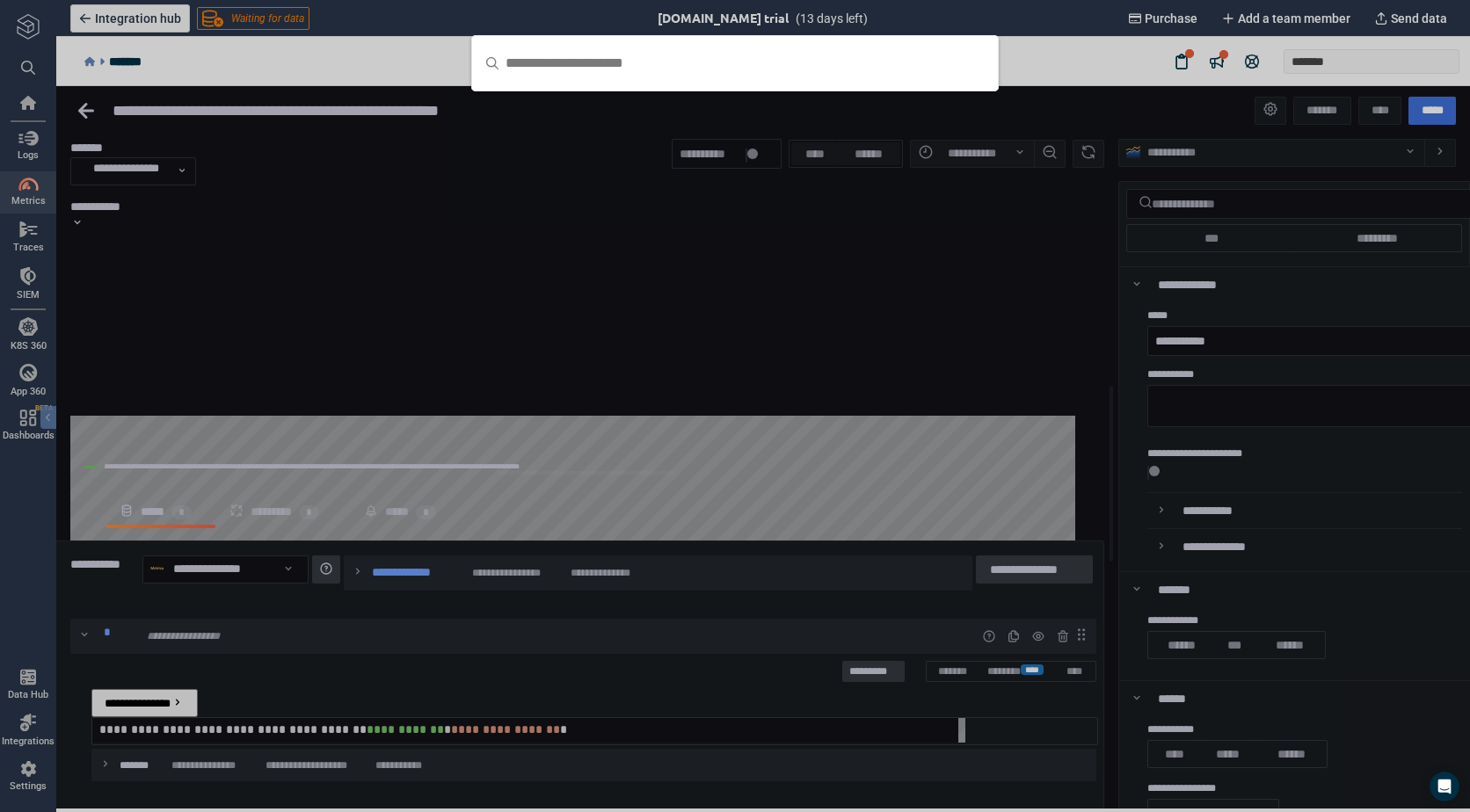 click at bounding box center [735, 406] 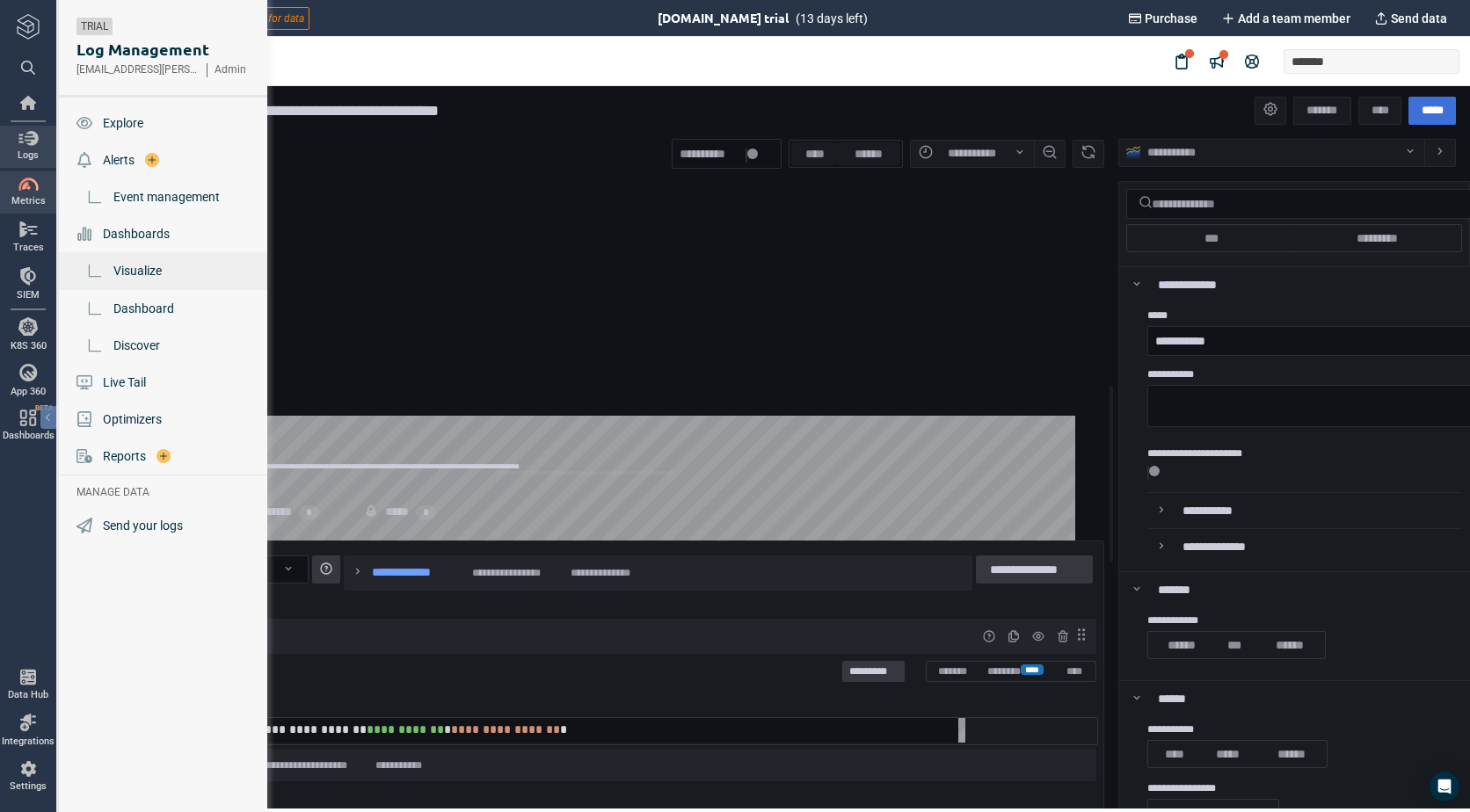 click on "Visualize" at bounding box center (137, 271) 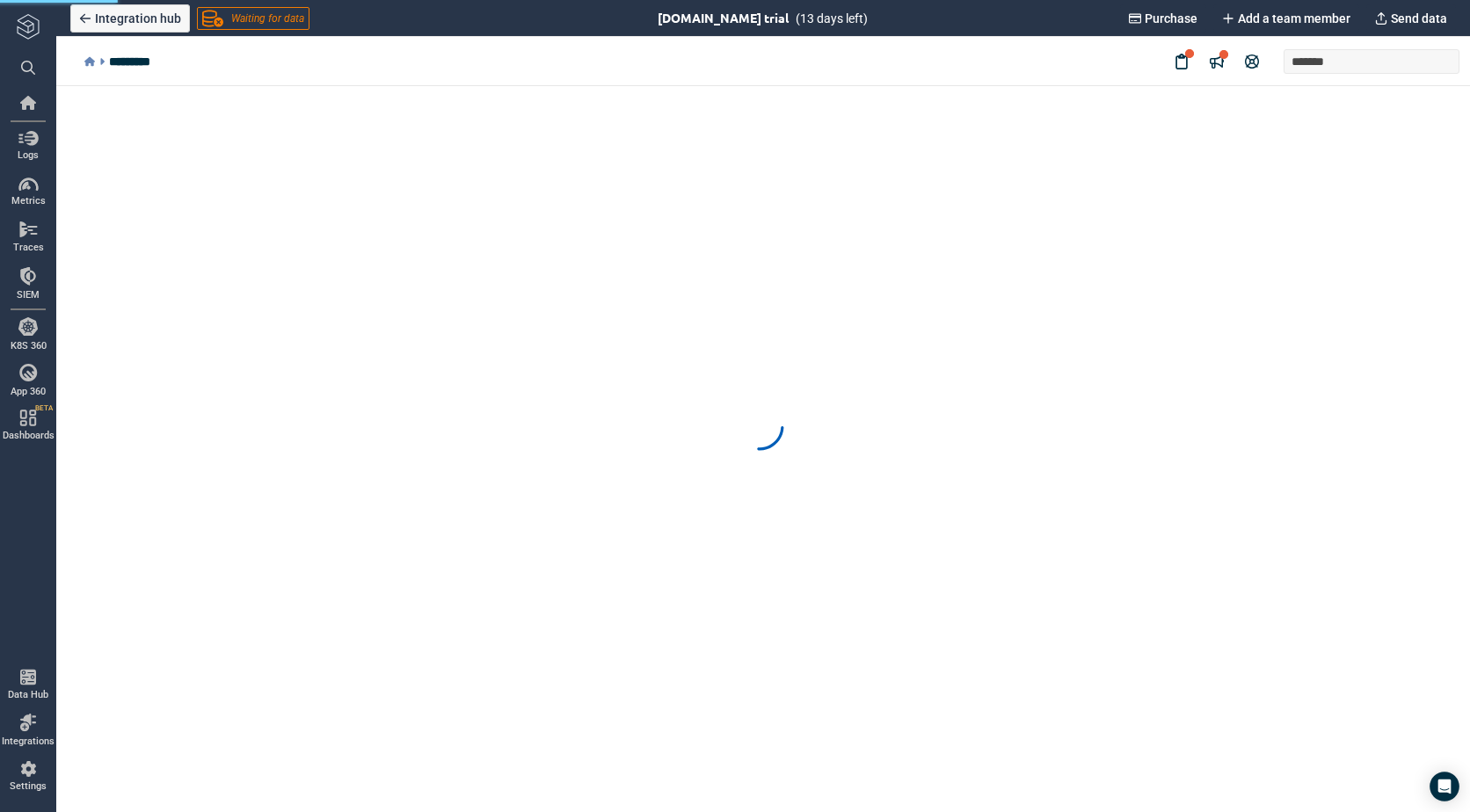 scroll, scrollTop: 0, scrollLeft: 0, axis: both 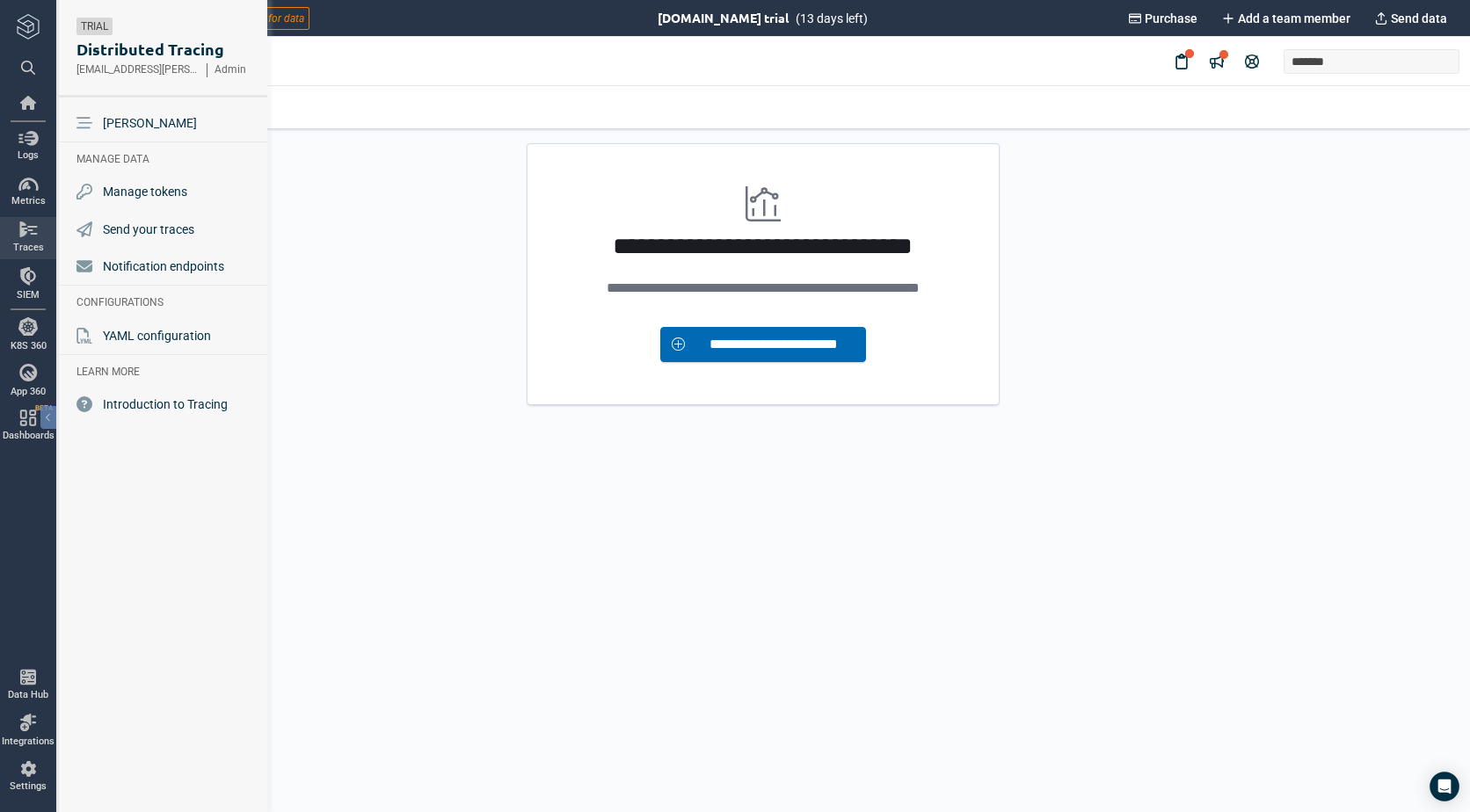 click 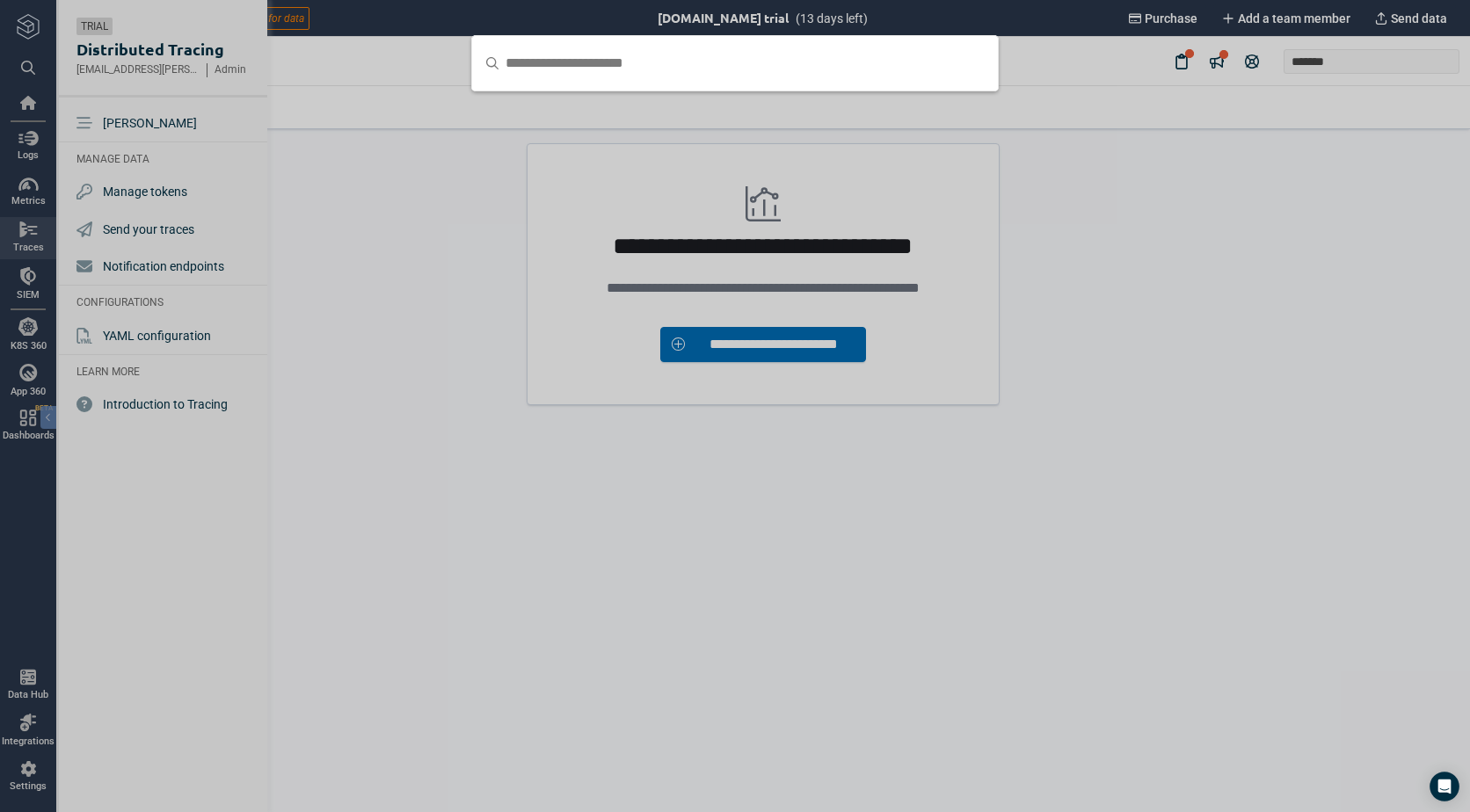click at bounding box center (735, 406) 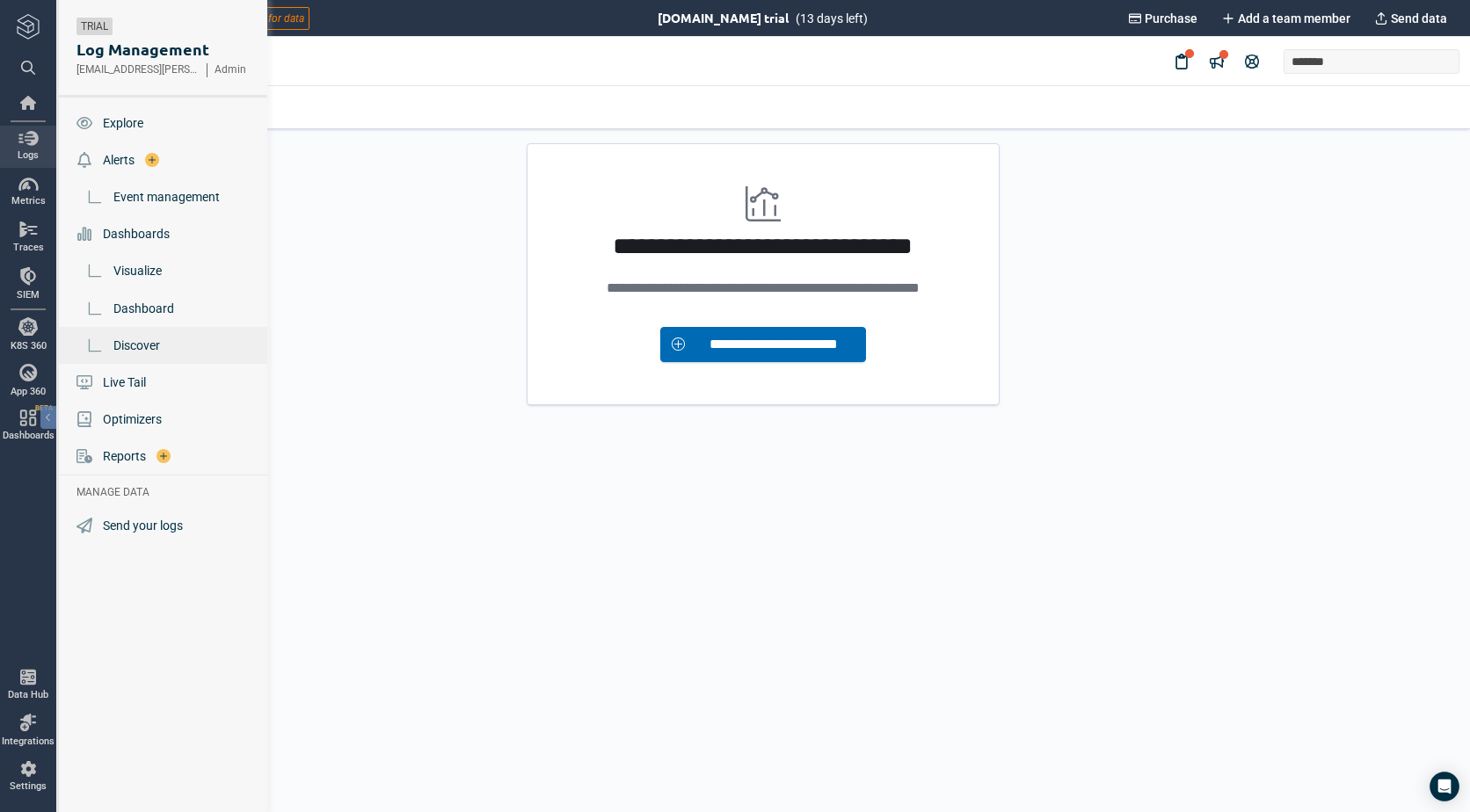 click on "Discover" at bounding box center [136, 345] 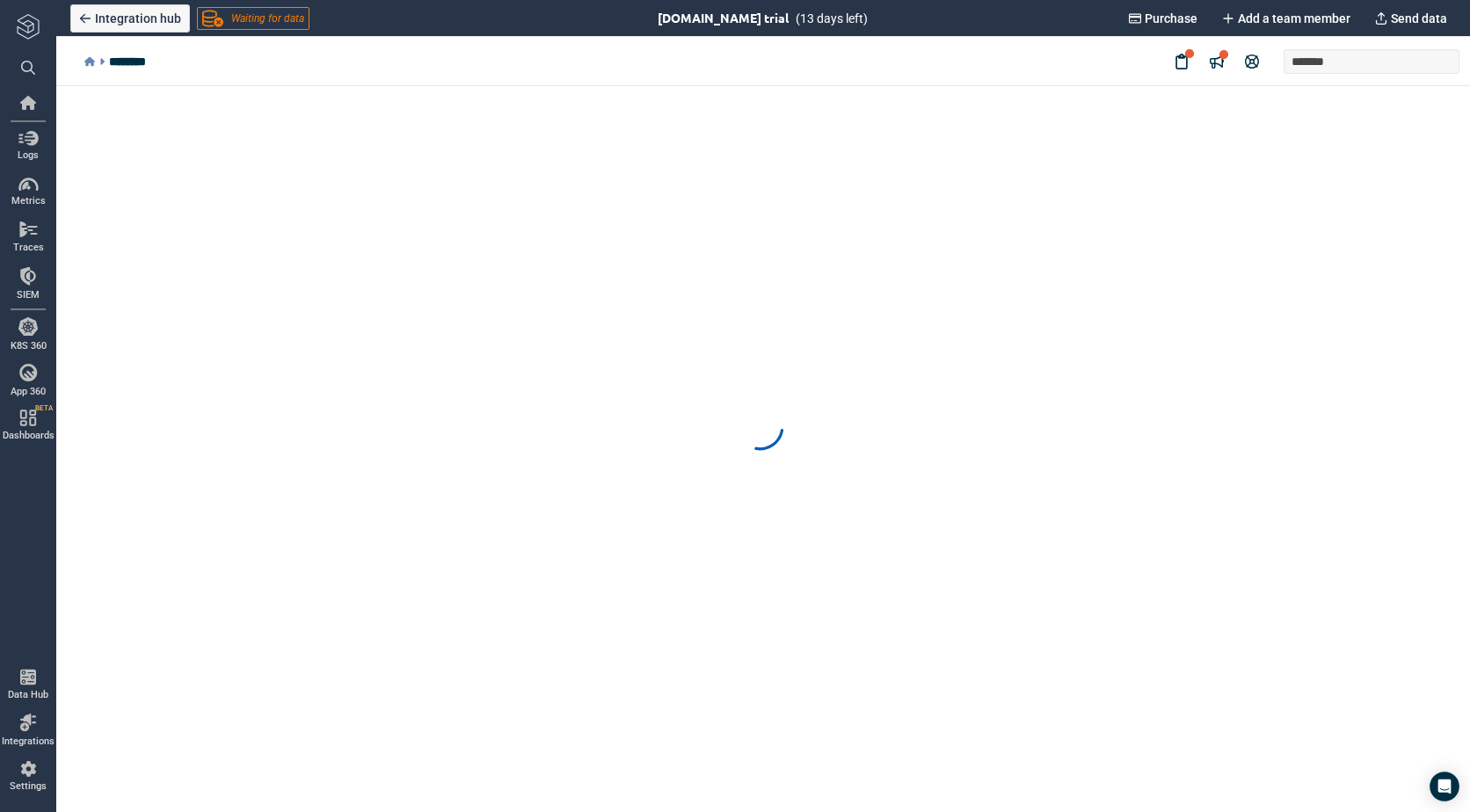 scroll, scrollTop: 0, scrollLeft: 0, axis: both 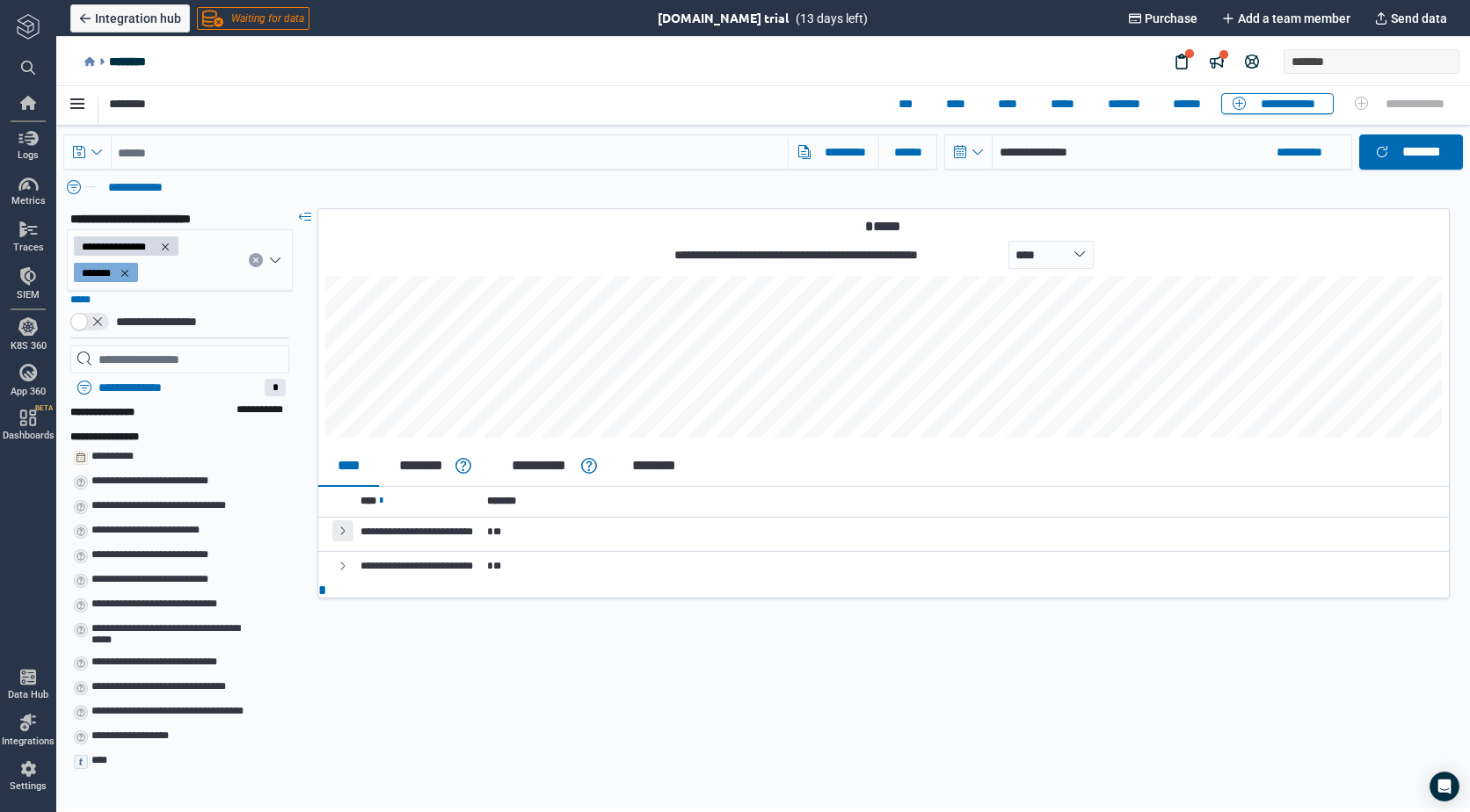 click at bounding box center (343, 531) 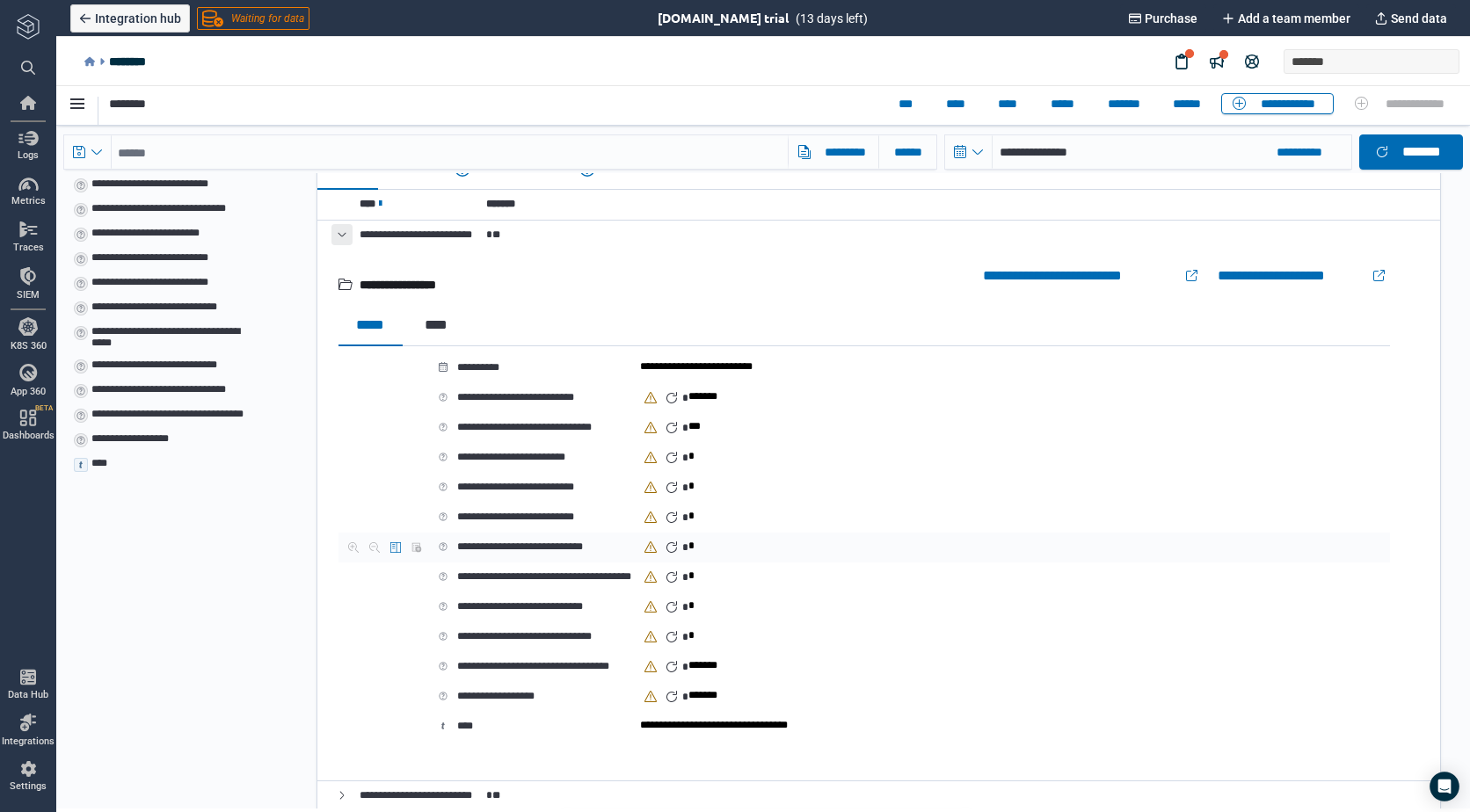 scroll, scrollTop: 315, scrollLeft: 0, axis: vertical 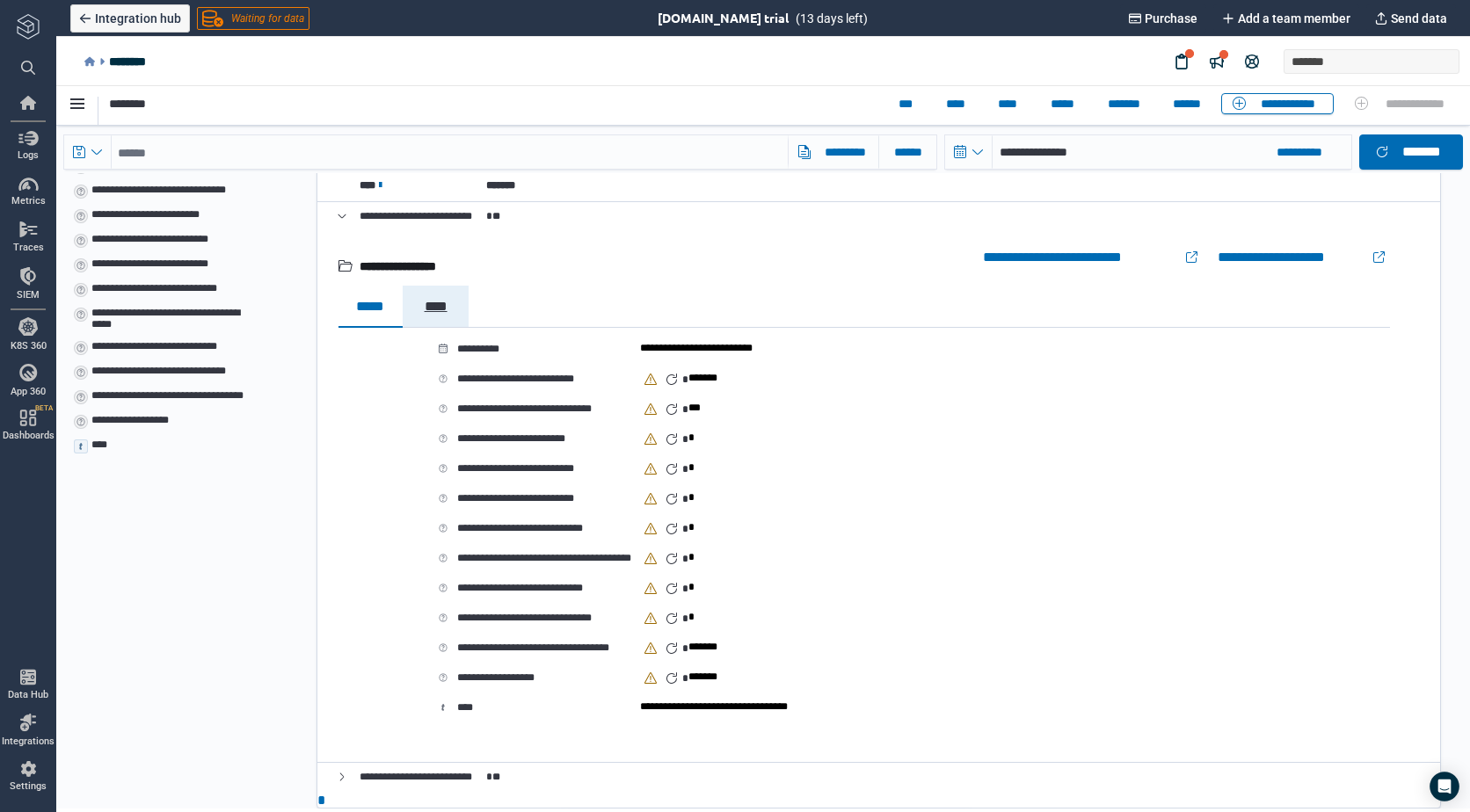 click on "****" at bounding box center (435, 307) 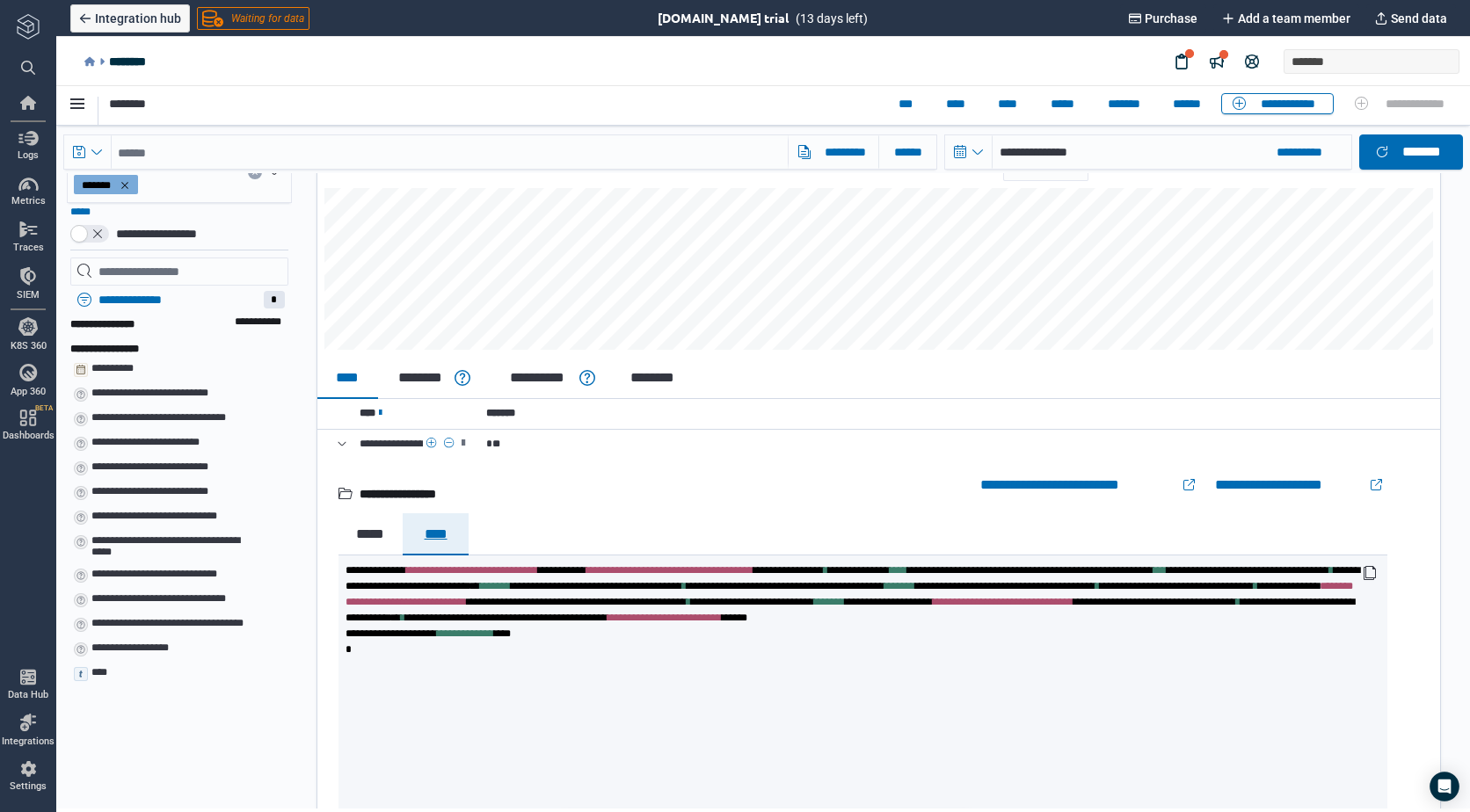 scroll, scrollTop: 0, scrollLeft: 0, axis: both 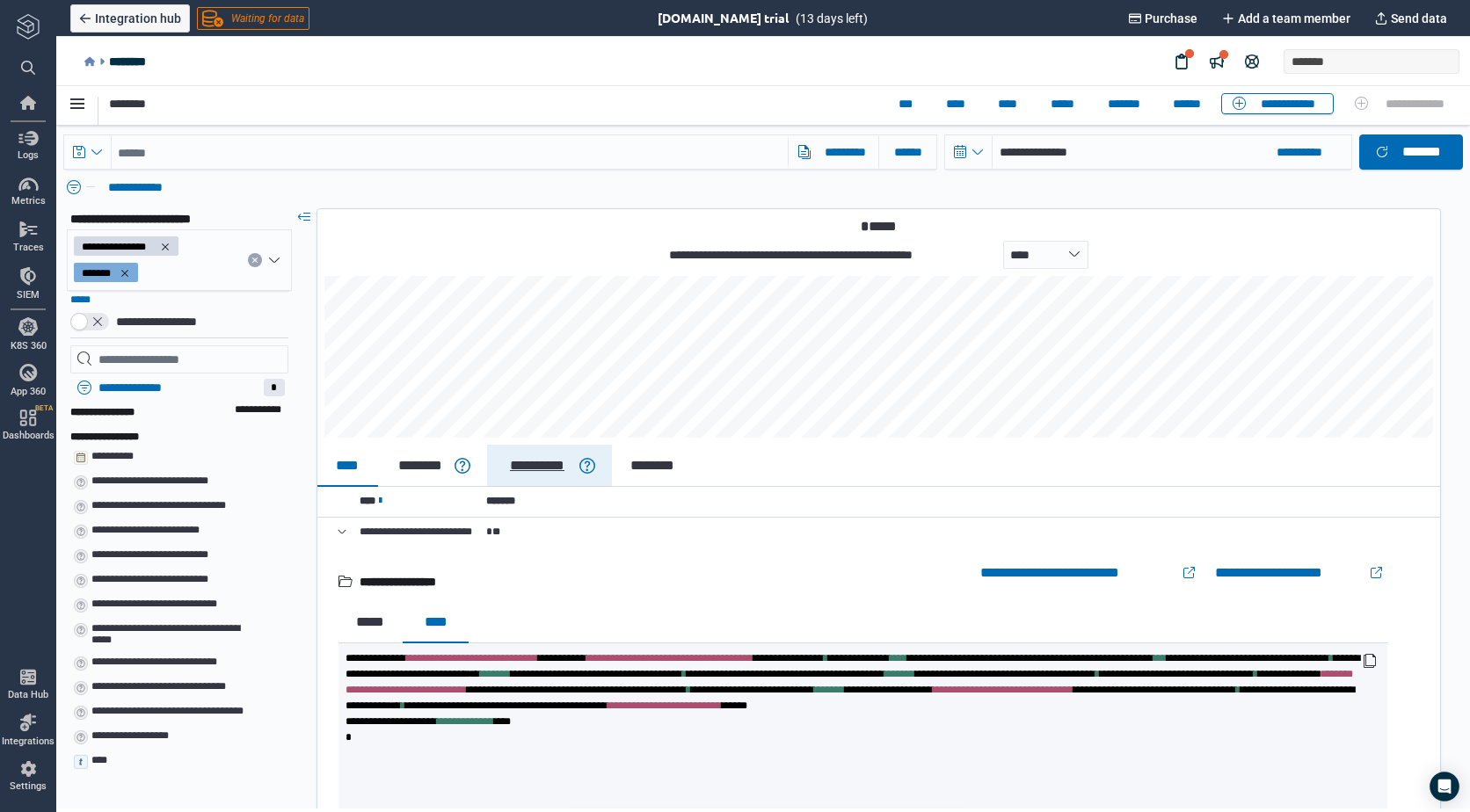 click on "**********" at bounding box center [537, 466] 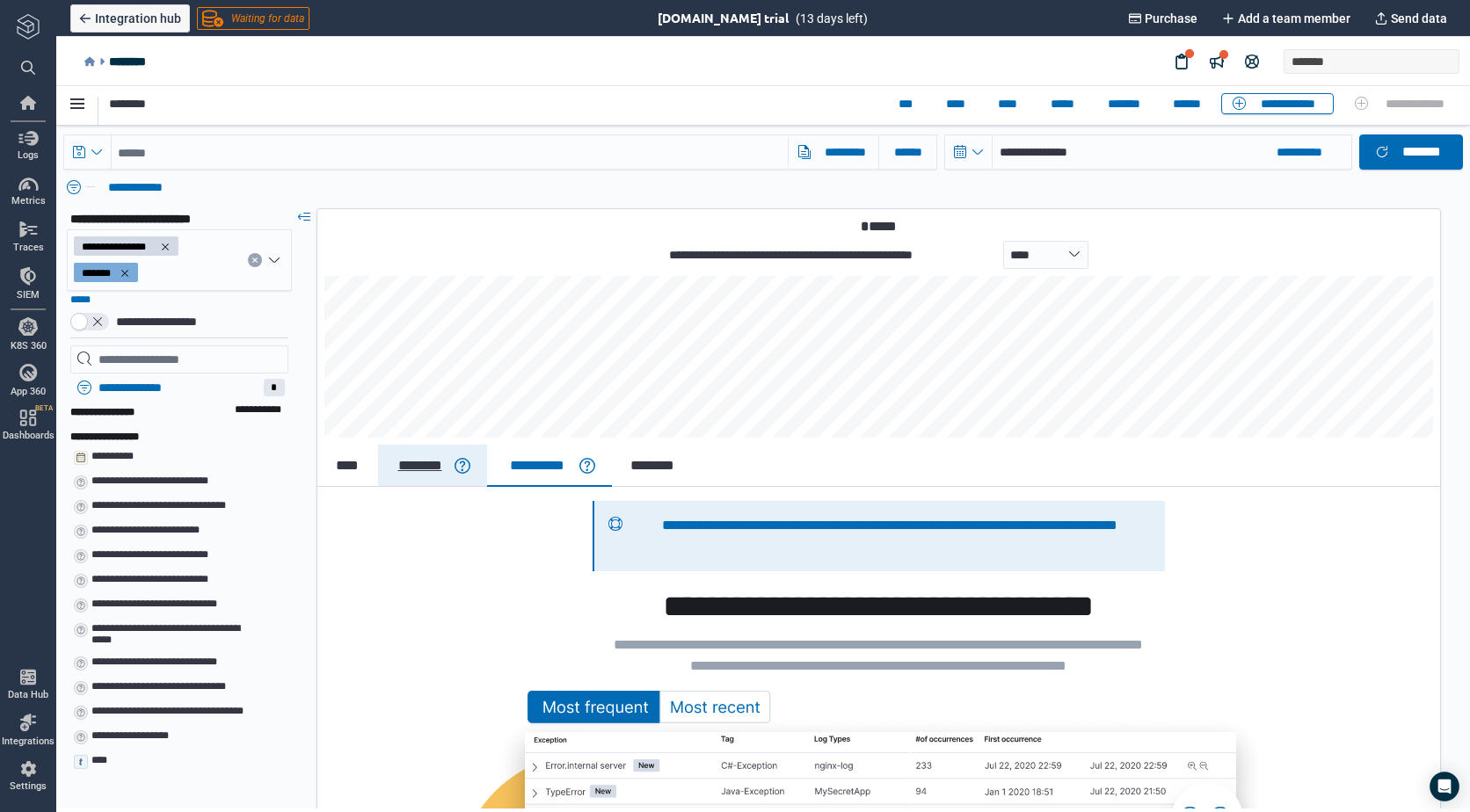 click on "********" at bounding box center (420, 466) 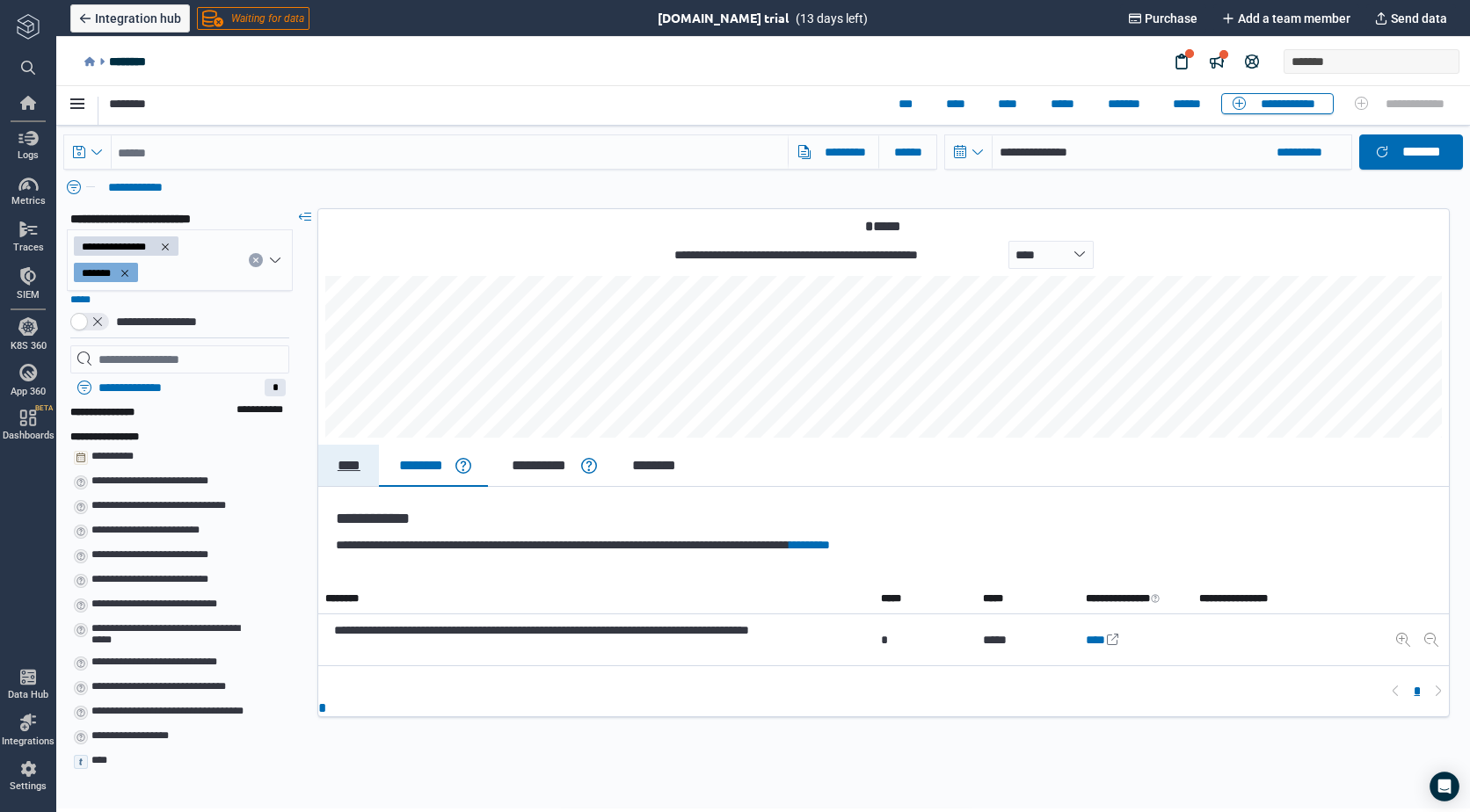 click on "****" at bounding box center [348, 466] 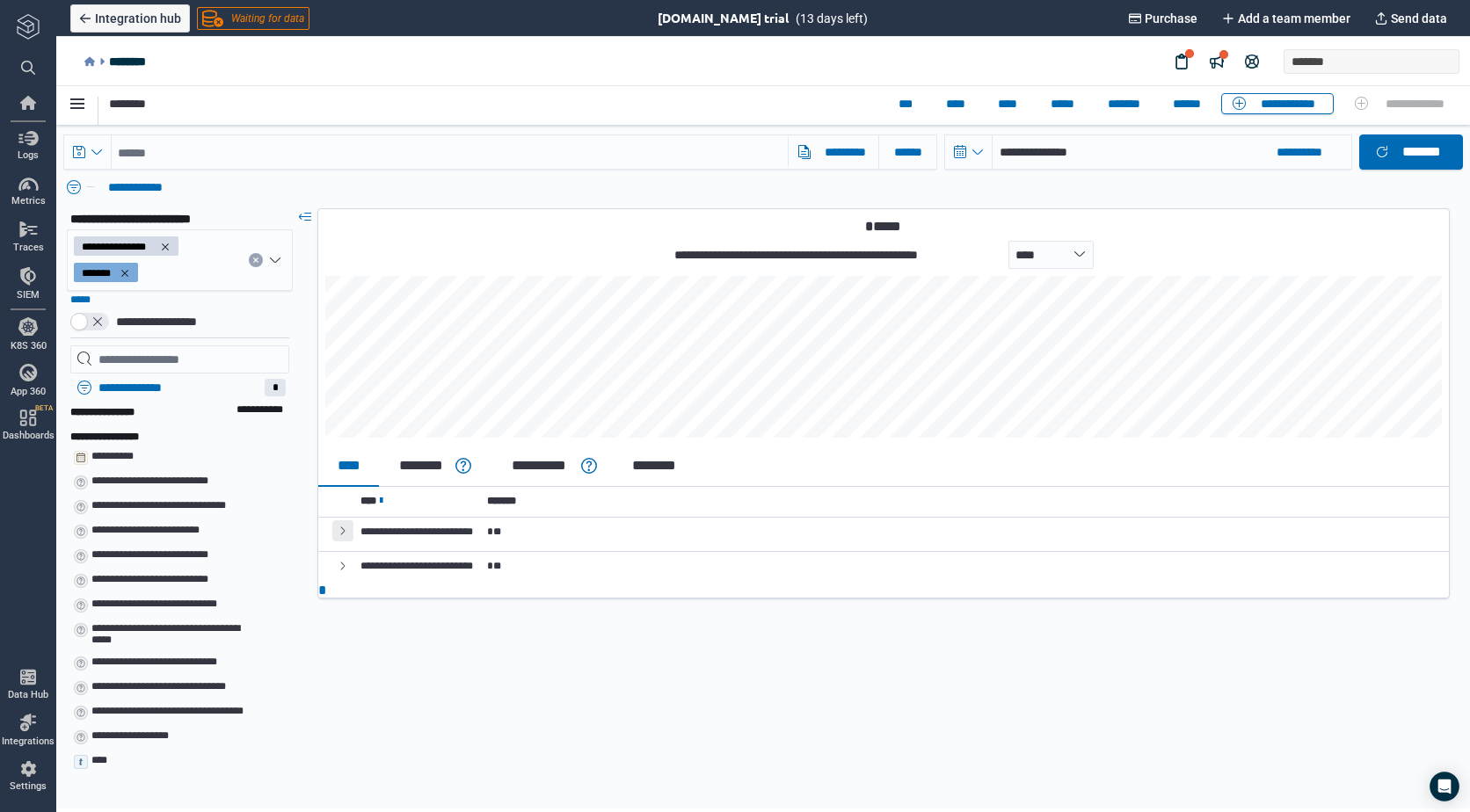 click 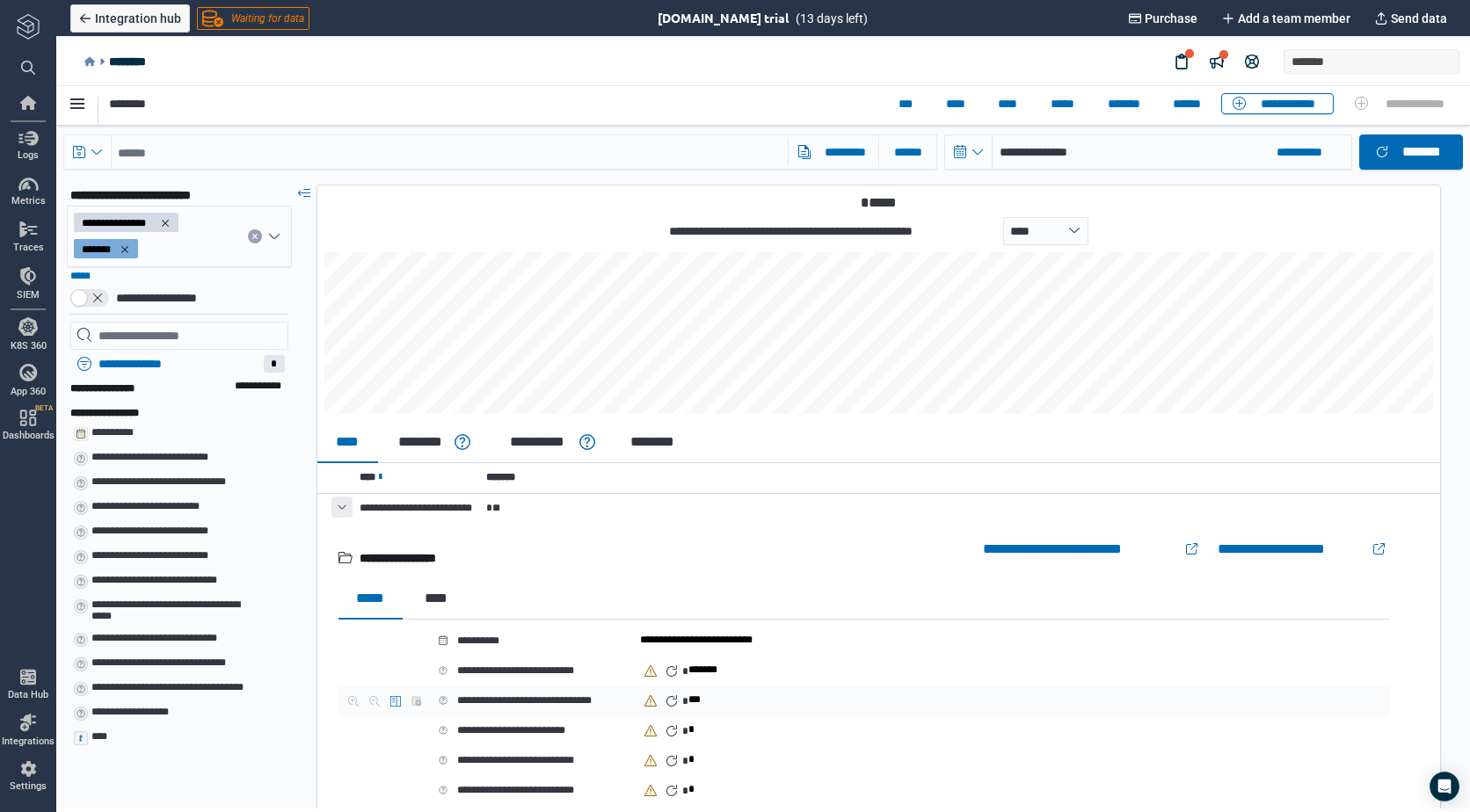 scroll, scrollTop: 0, scrollLeft: 0, axis: both 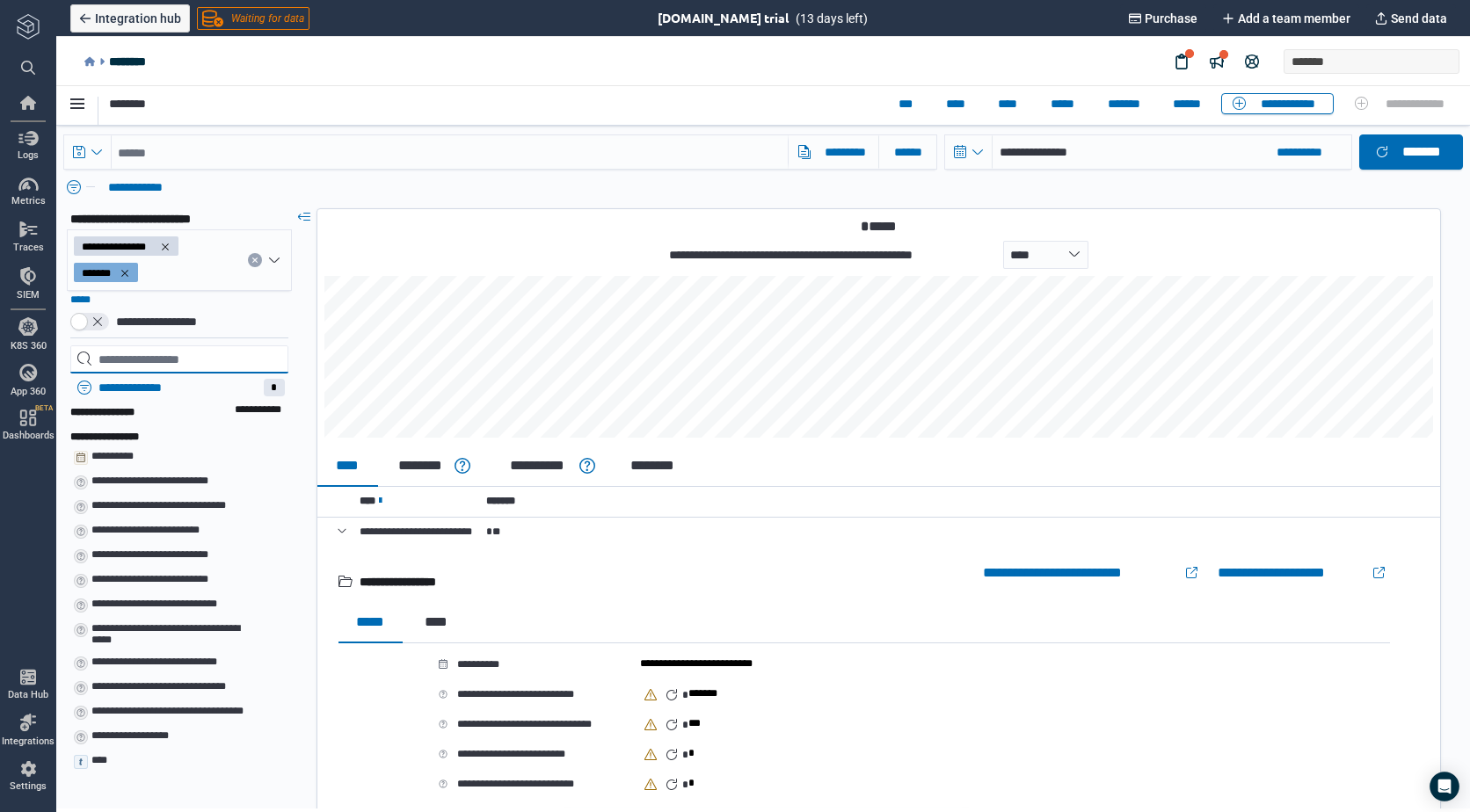 click at bounding box center [179, 359] 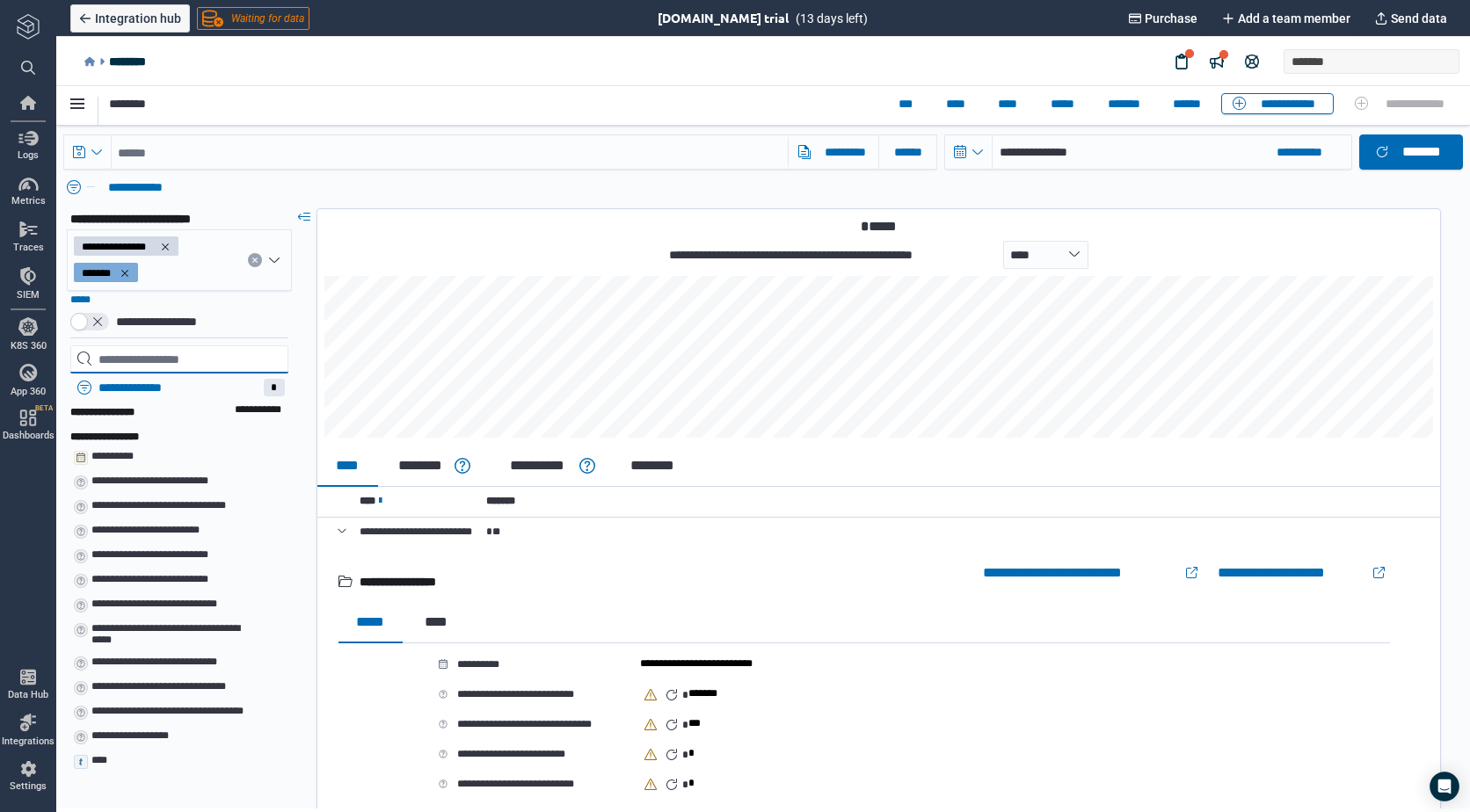 drag, startPoint x: 186, startPoint y: 355, endPoint x: 140, endPoint y: 349, distance: 46.389654 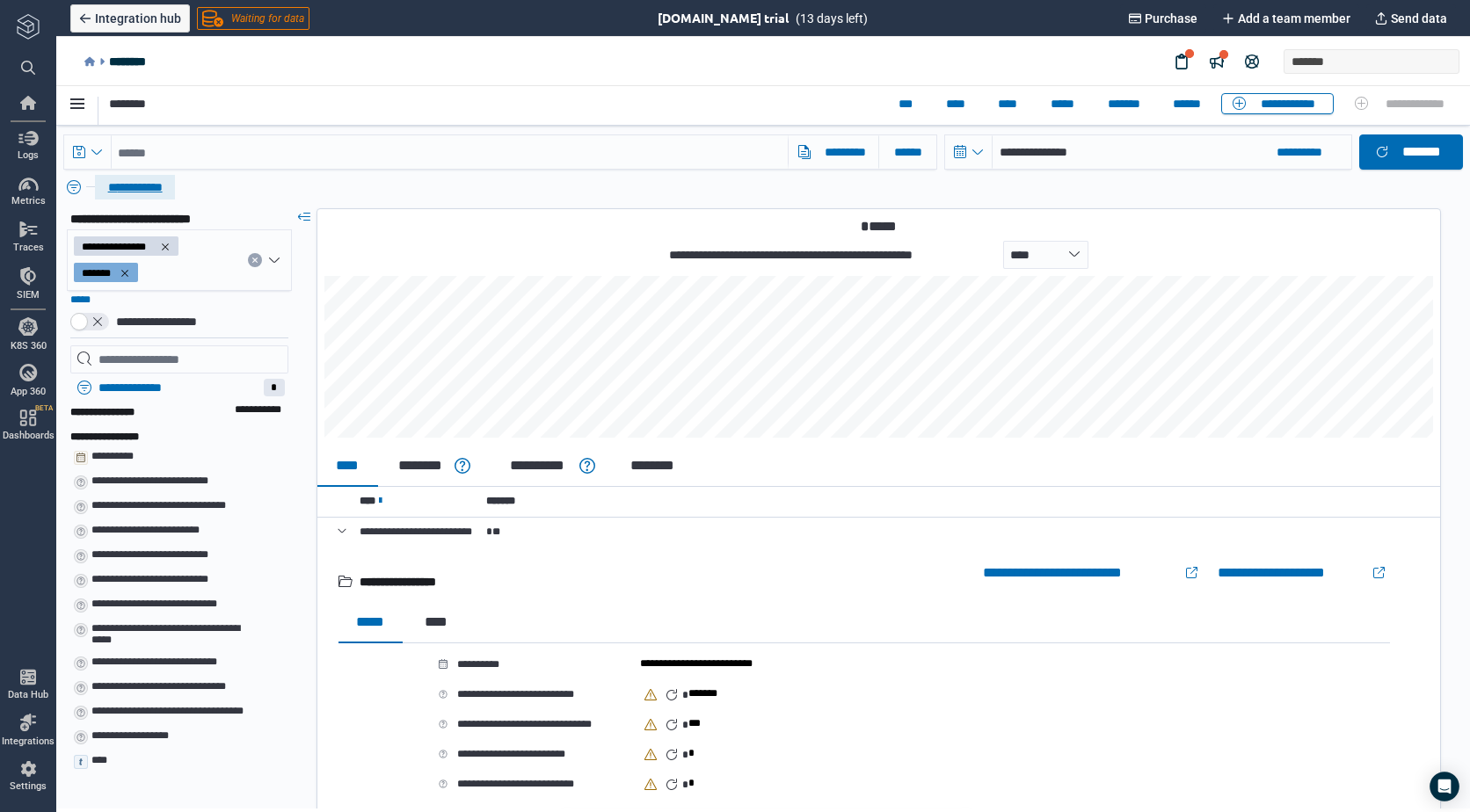 click on "**********" at bounding box center [135, 187] 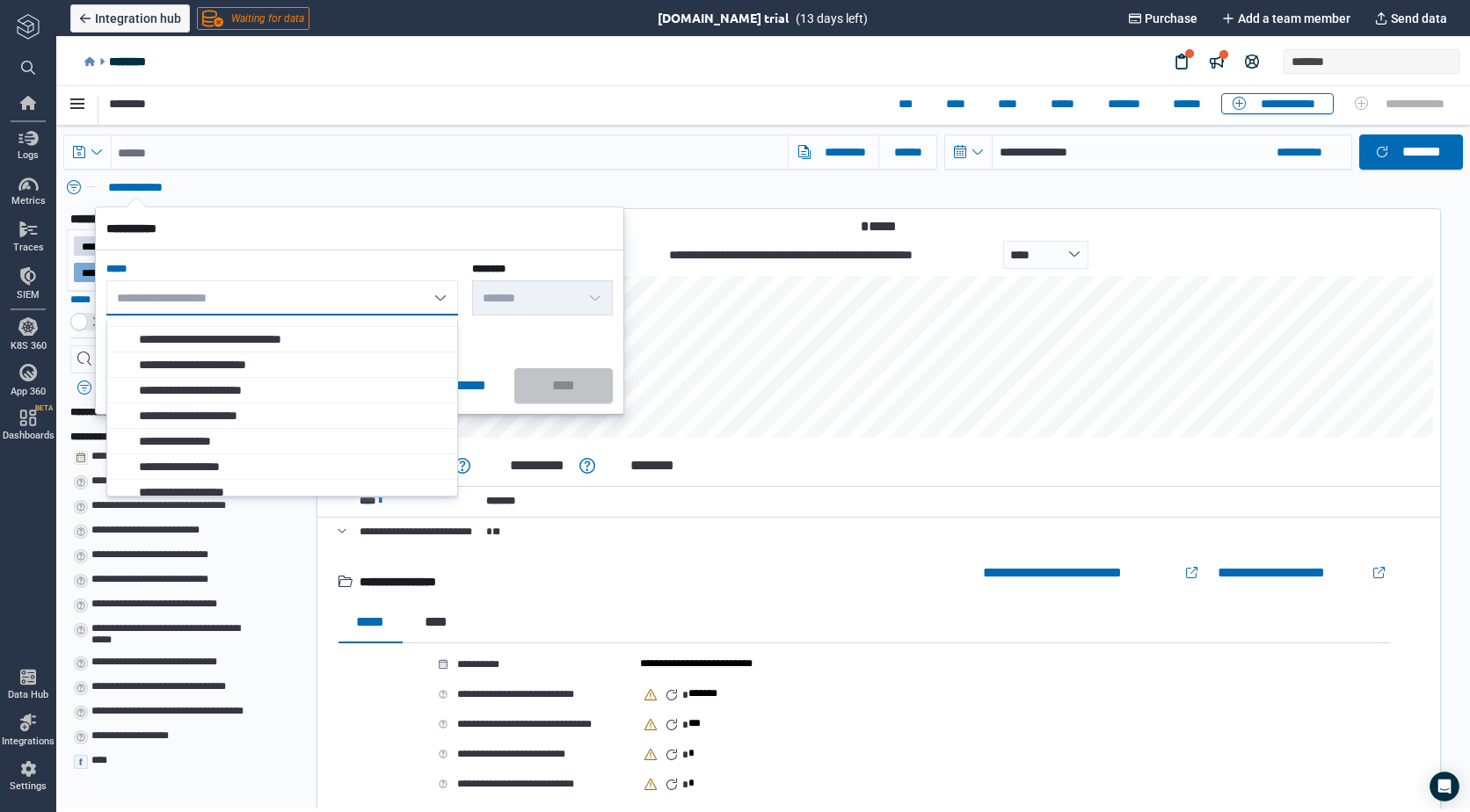 scroll, scrollTop: 204, scrollLeft: 0, axis: vertical 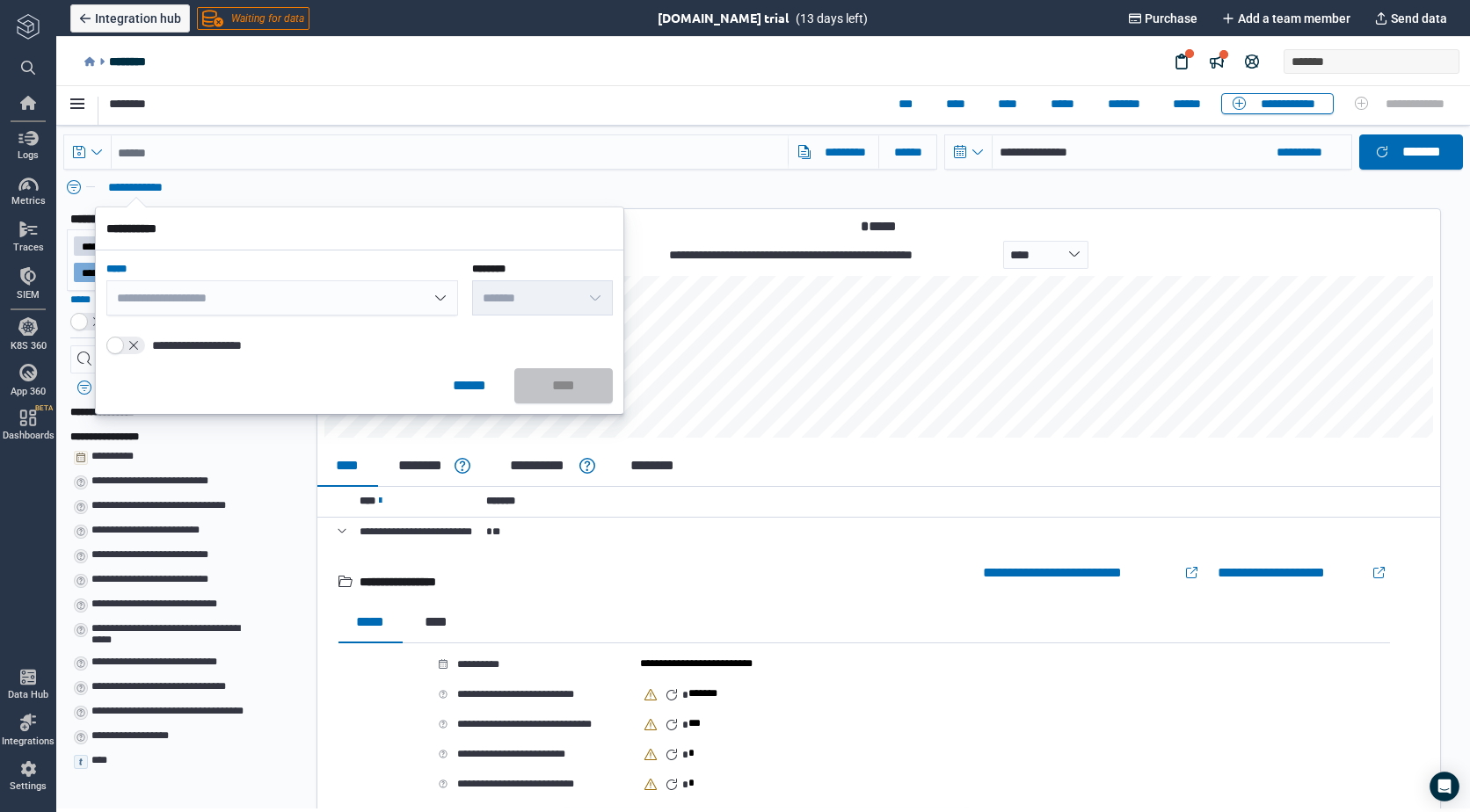 click on "**********" at bounding box center [282, 298] 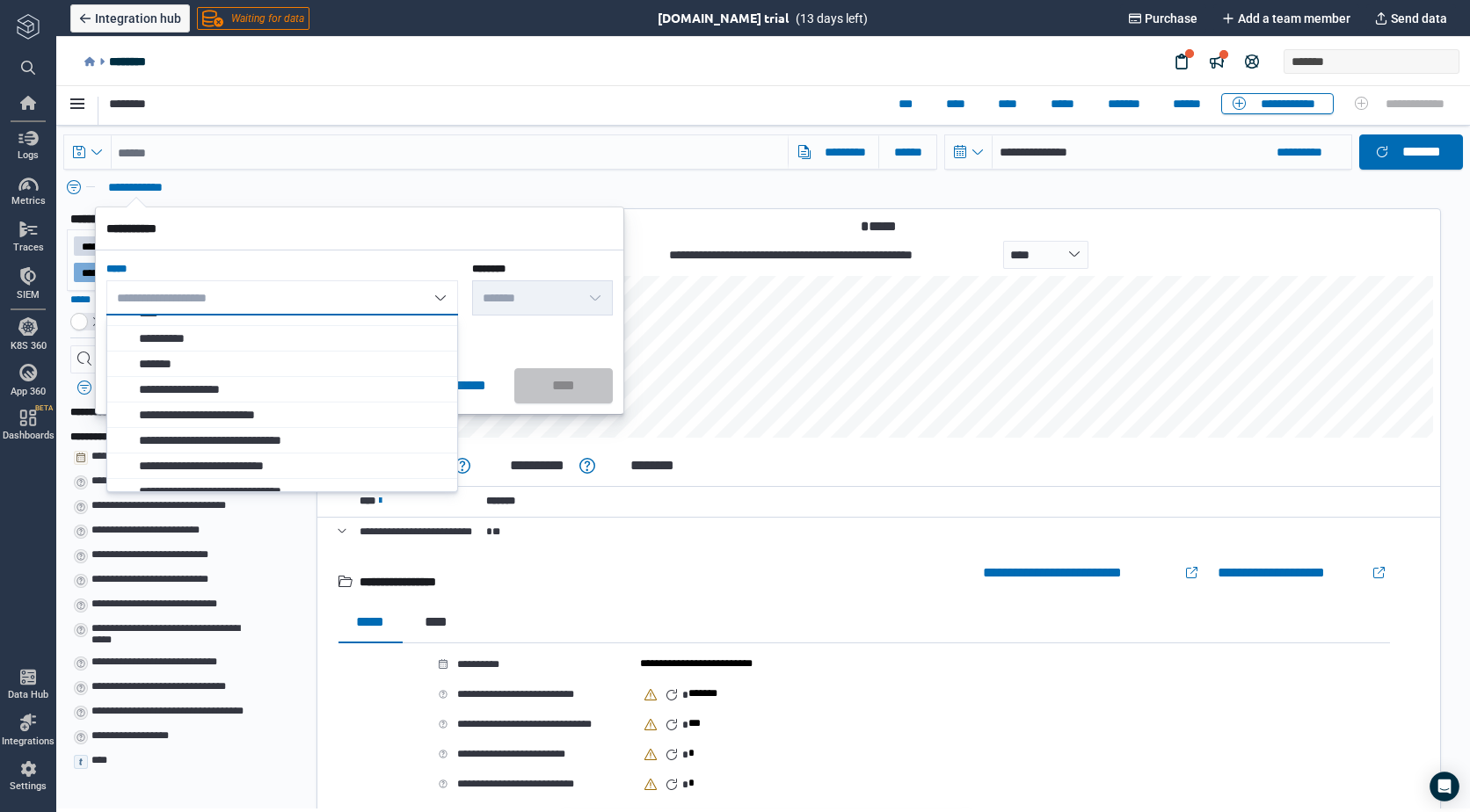 scroll, scrollTop: 0, scrollLeft: 0, axis: both 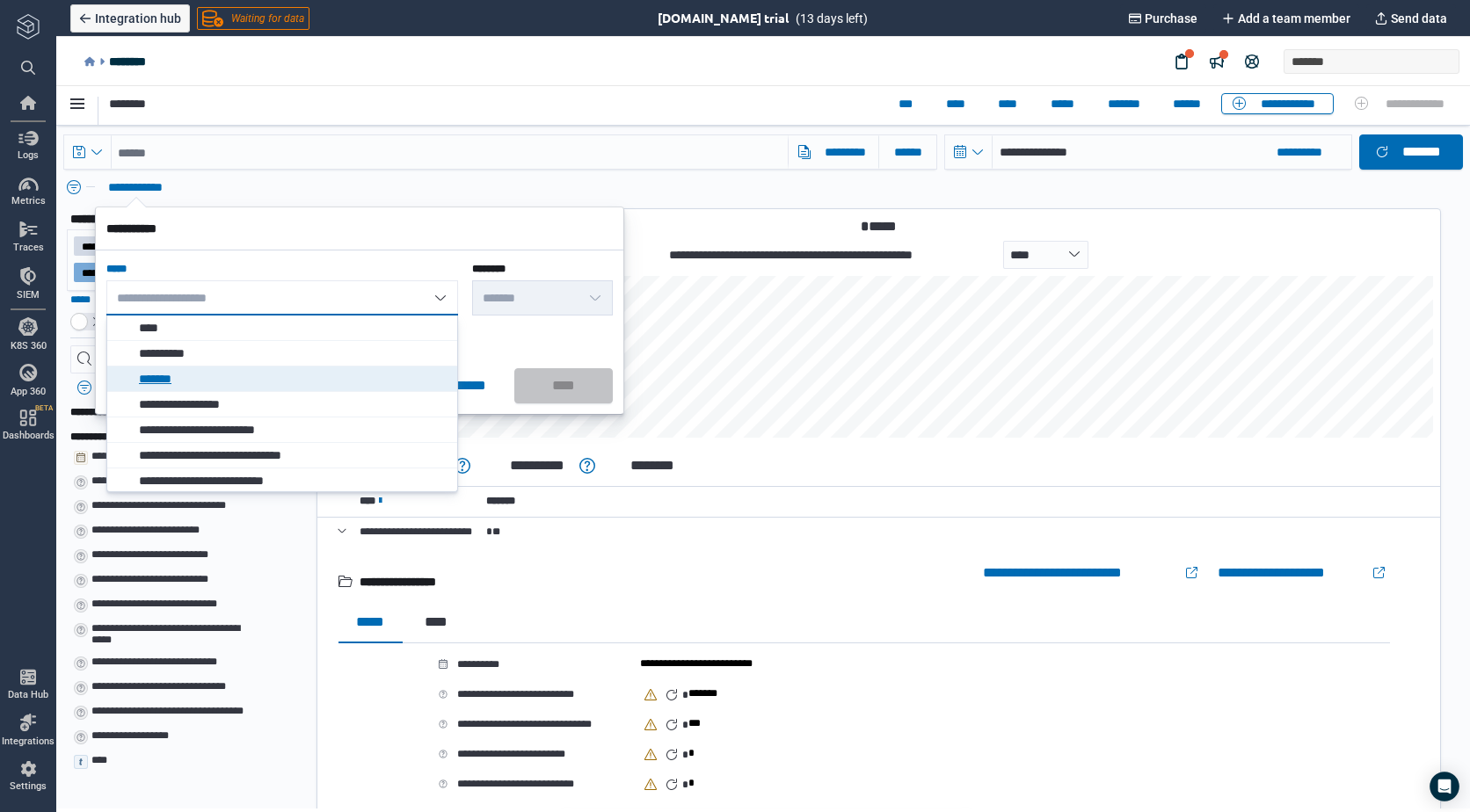 click on "*******" at bounding box center [287, 379] 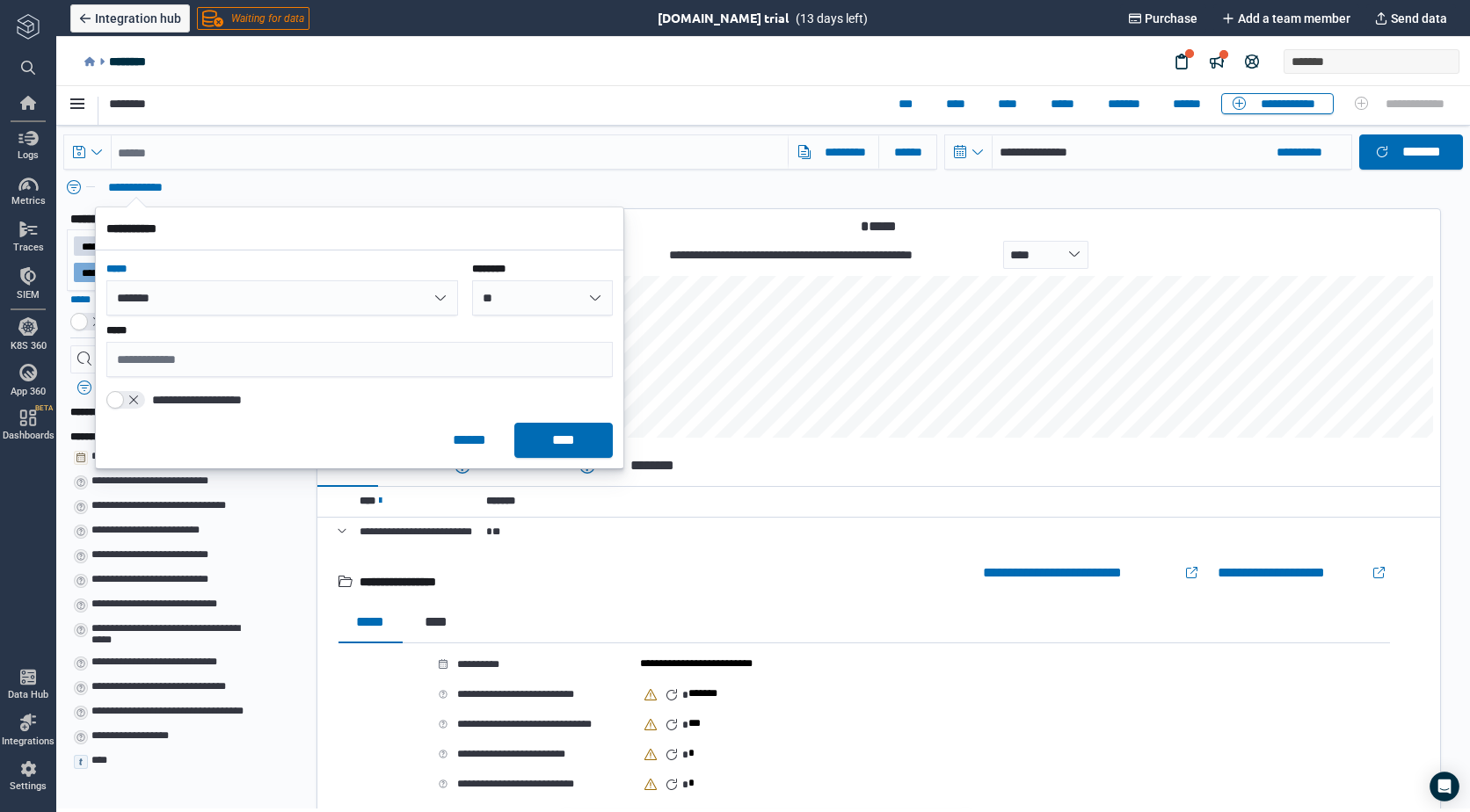 click on "**********" at bounding box center (282, 298) 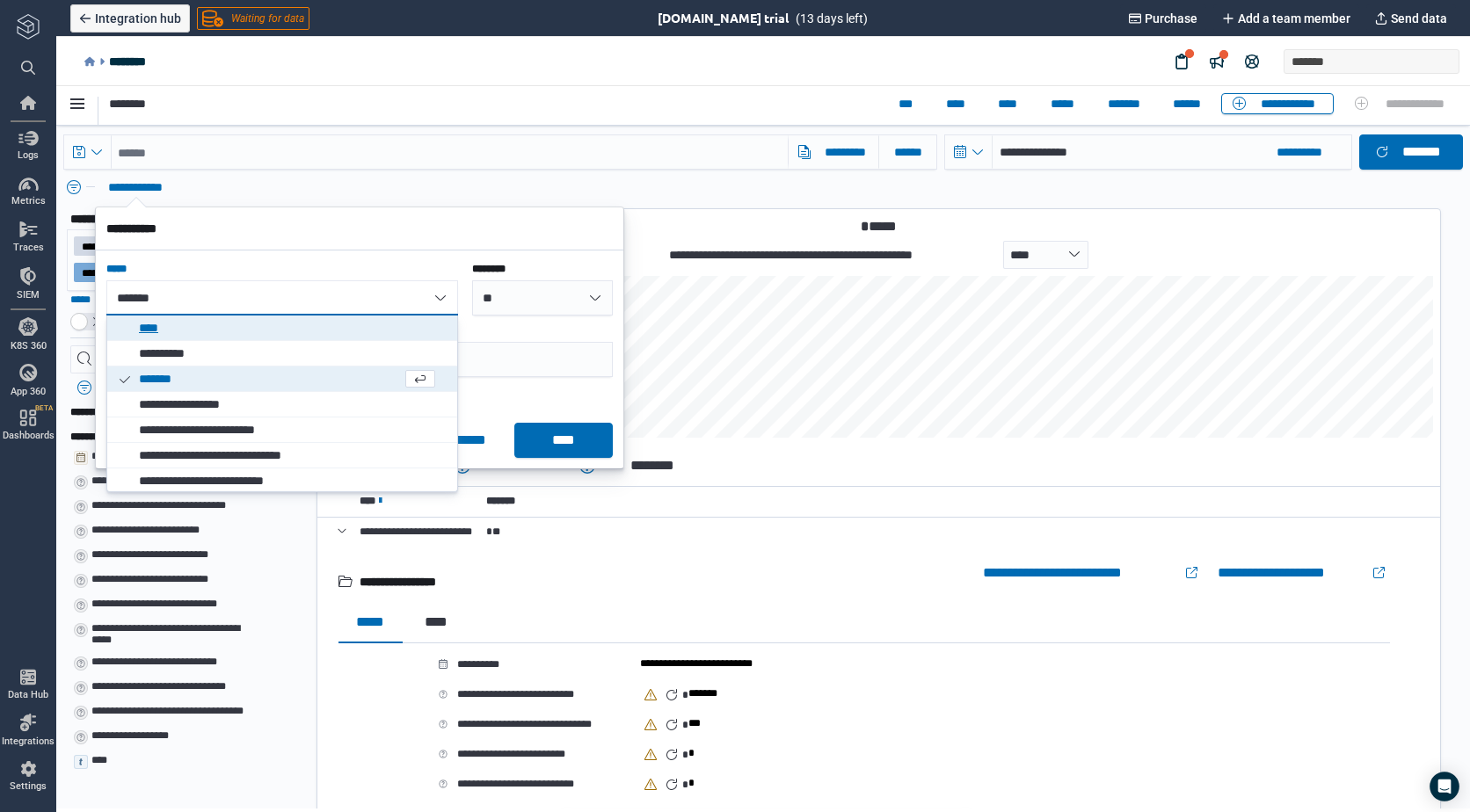 click on "****" at bounding box center (287, 328) 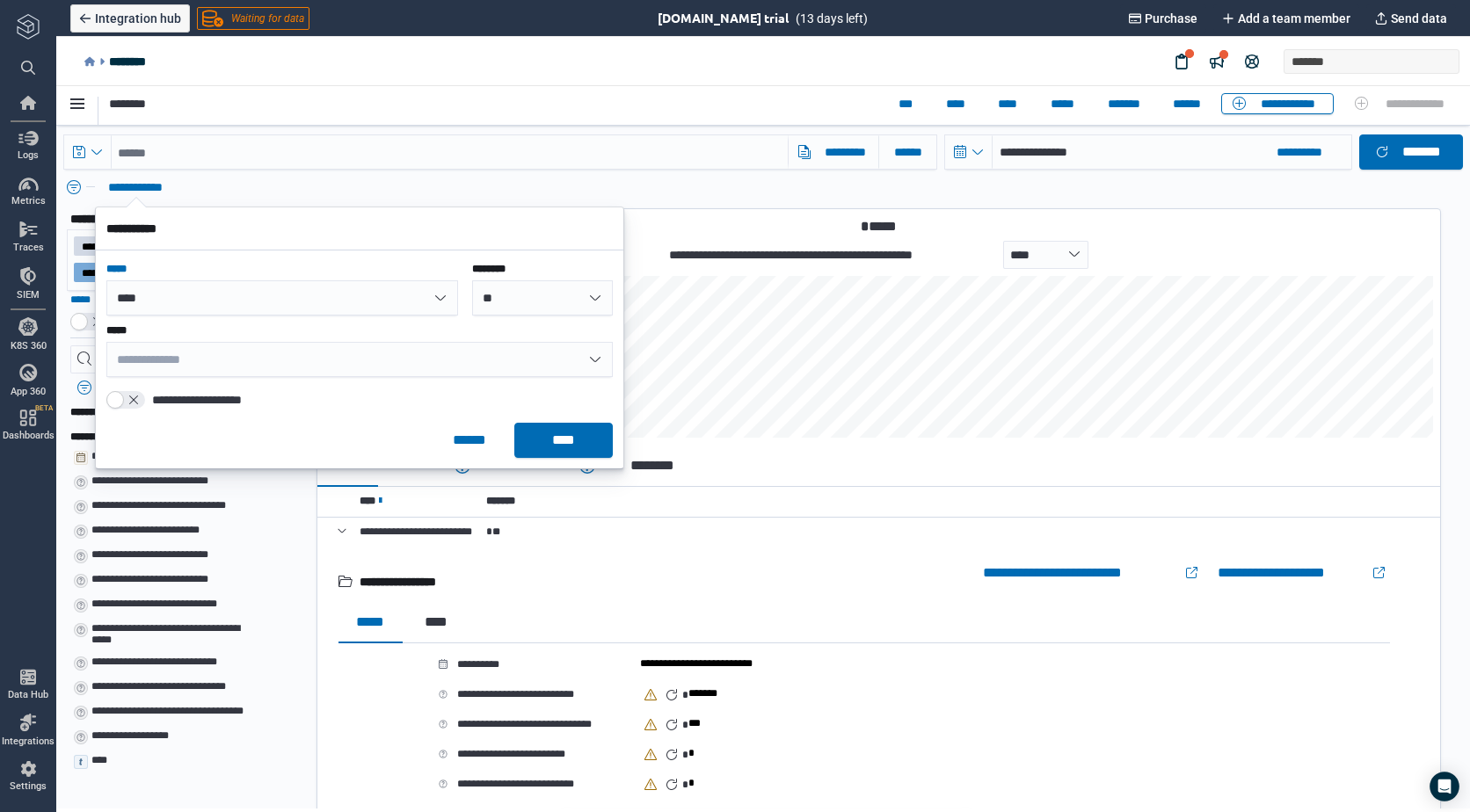 click on "**" at bounding box center [542, 298] 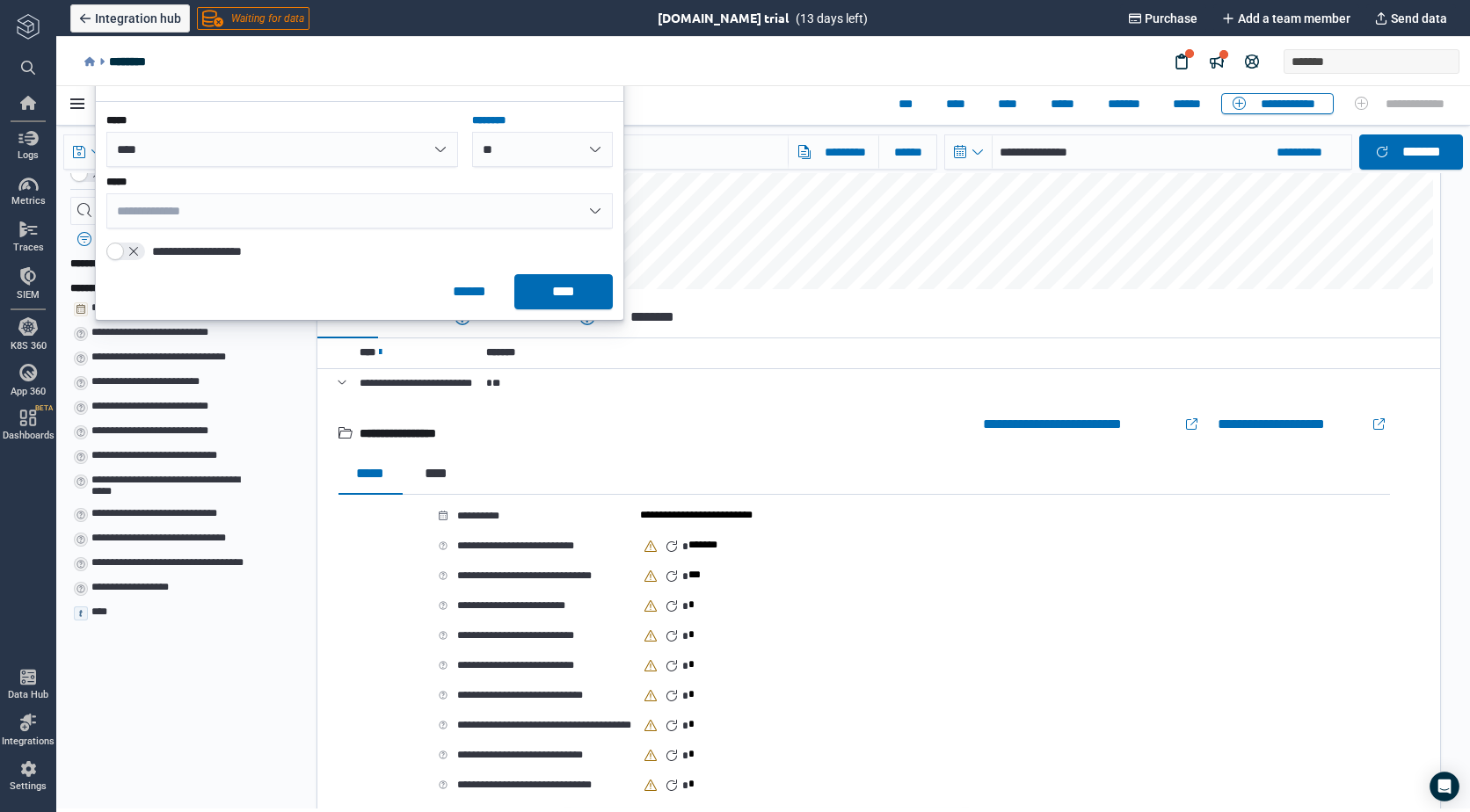 scroll, scrollTop: 0, scrollLeft: 0, axis: both 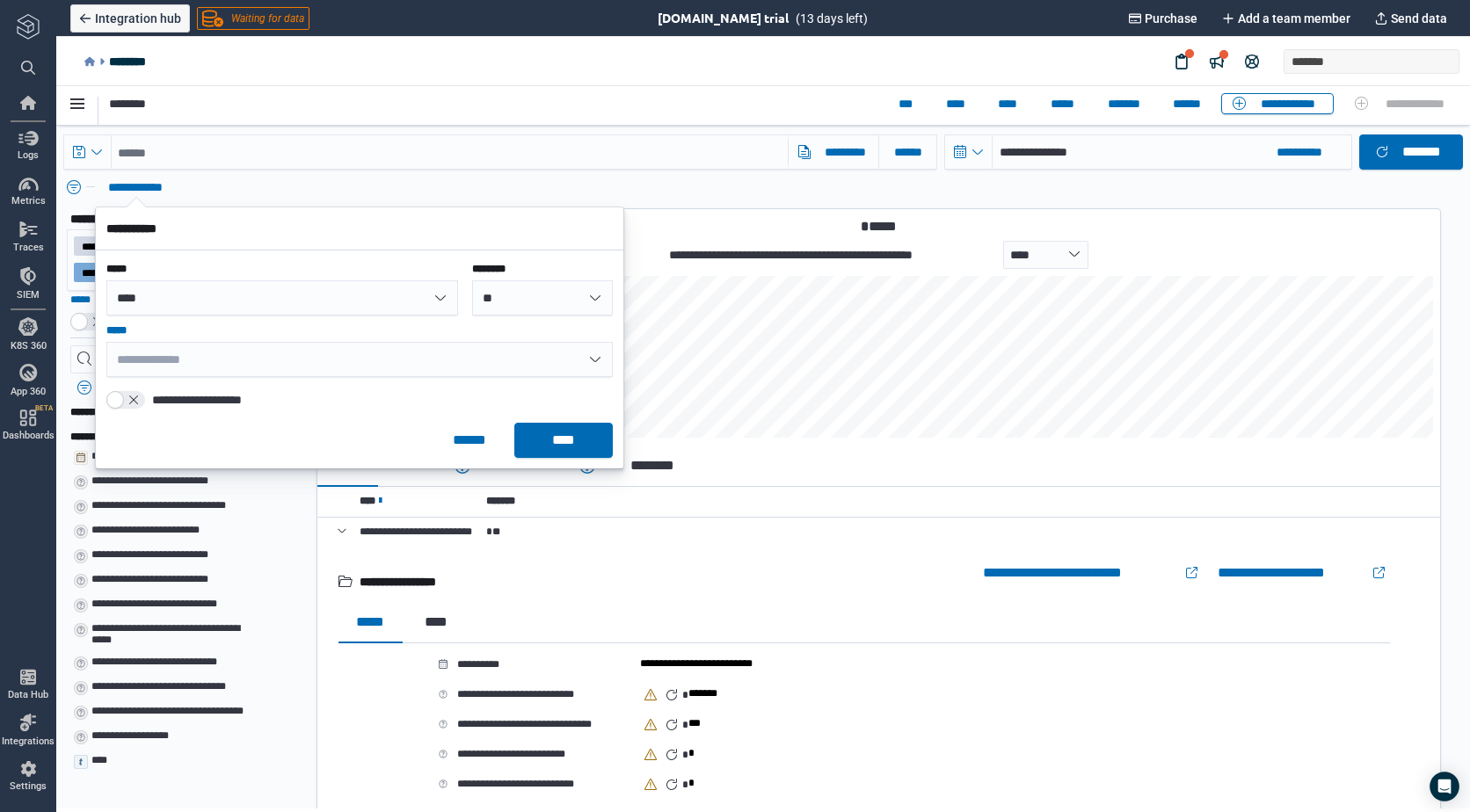 click on "**********" at bounding box center [360, 359] 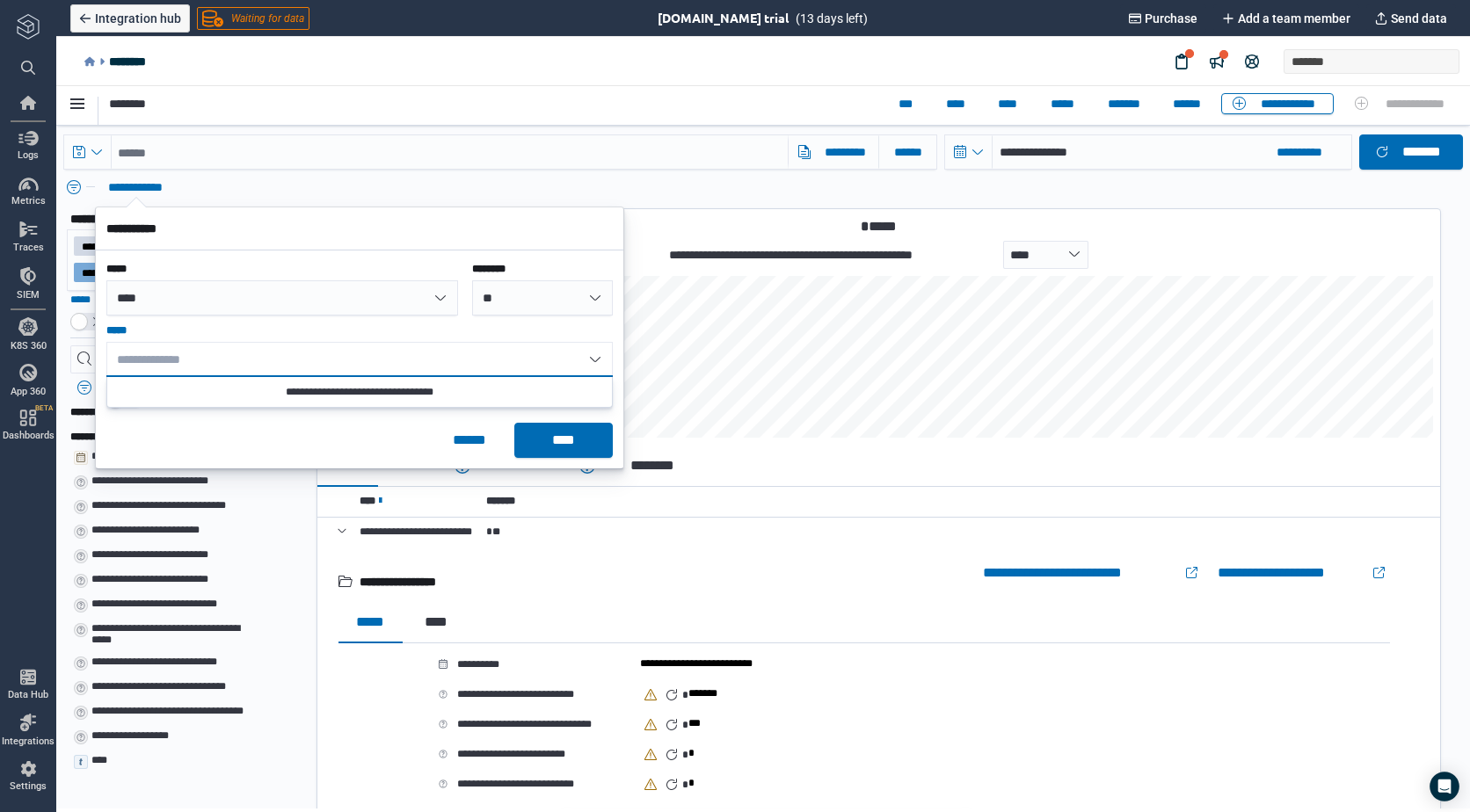 click on "**********" at bounding box center [360, 359] 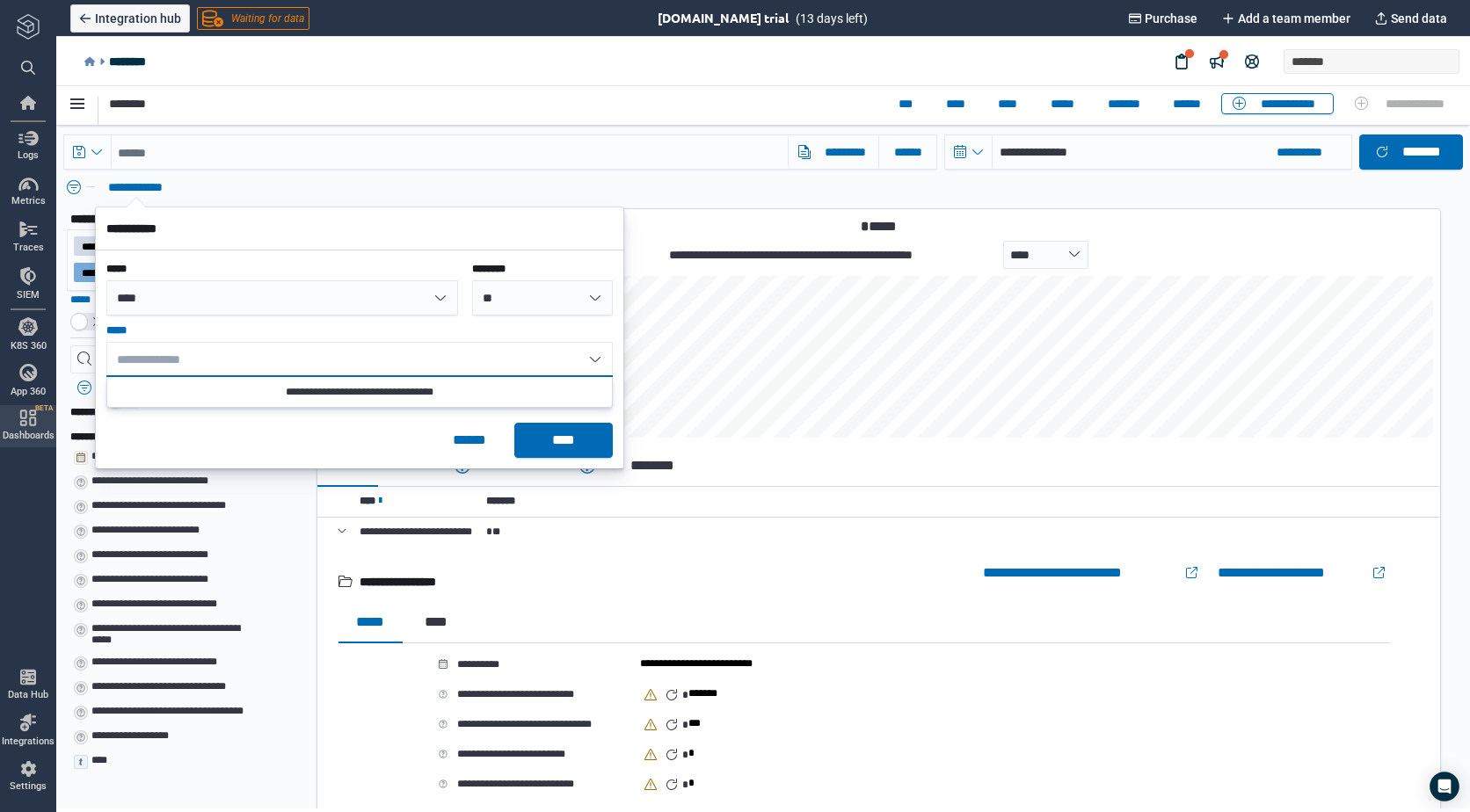 type on "*" 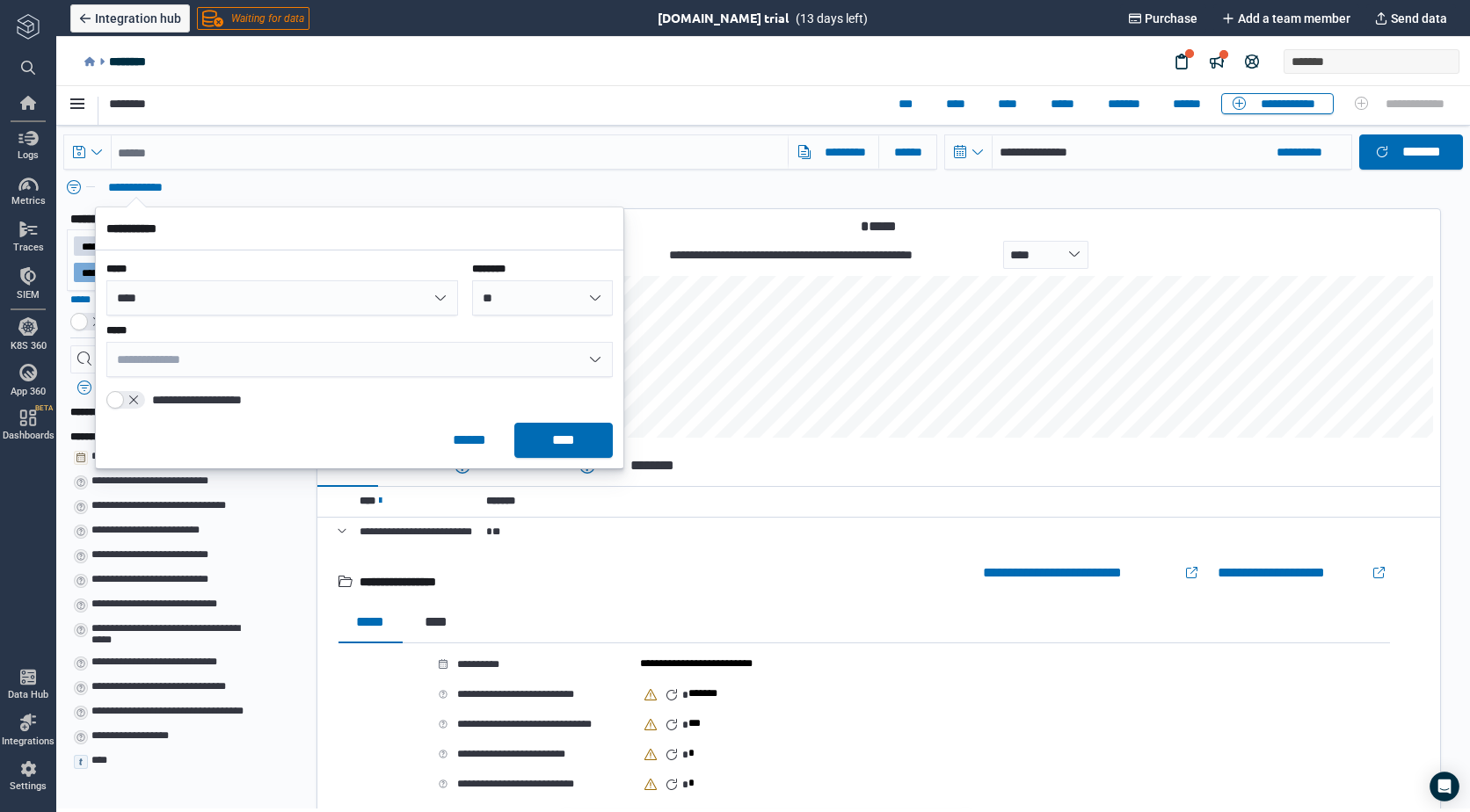 click on "**********" at bounding box center [360, 359] 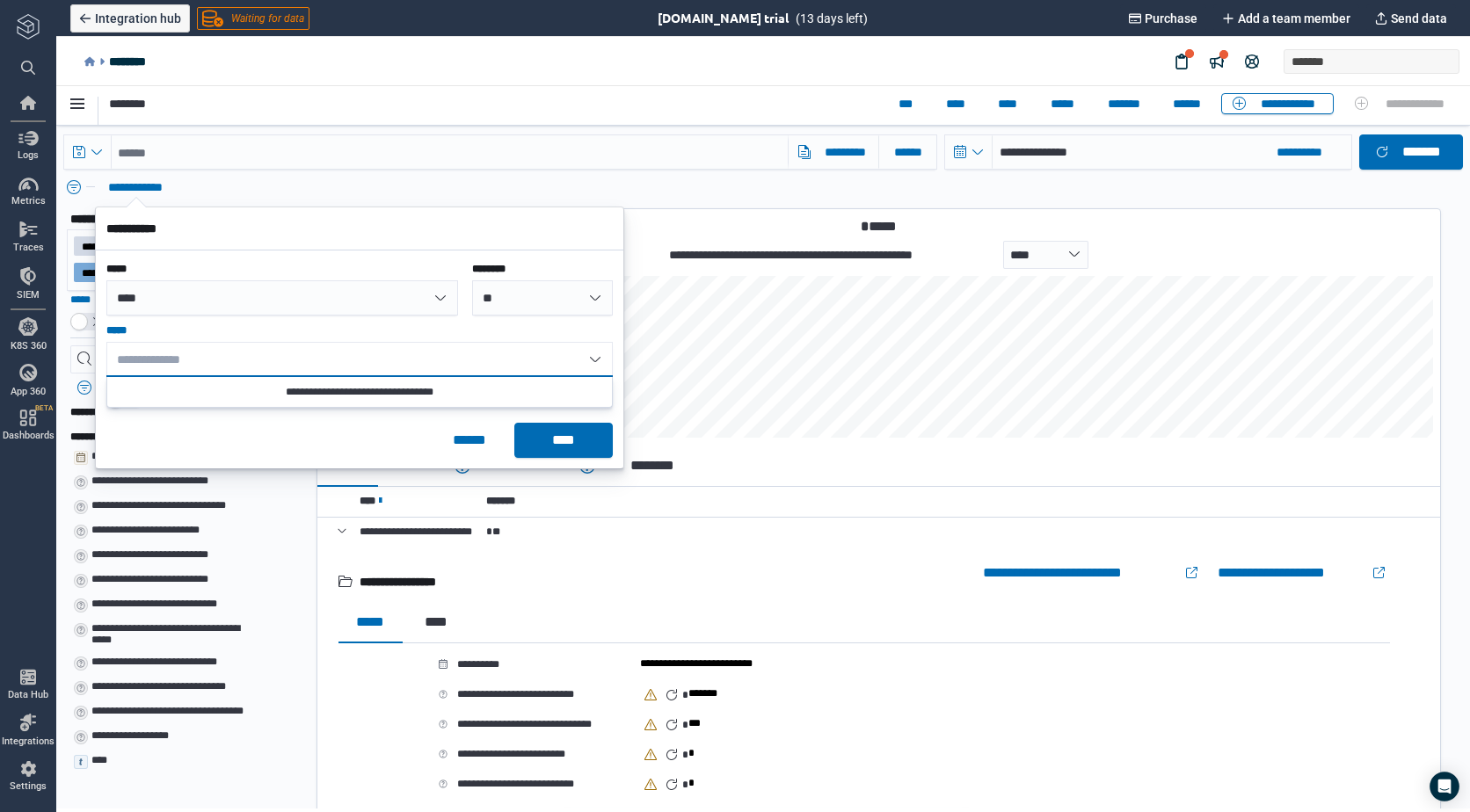 click on "**********" at bounding box center (360, 359) 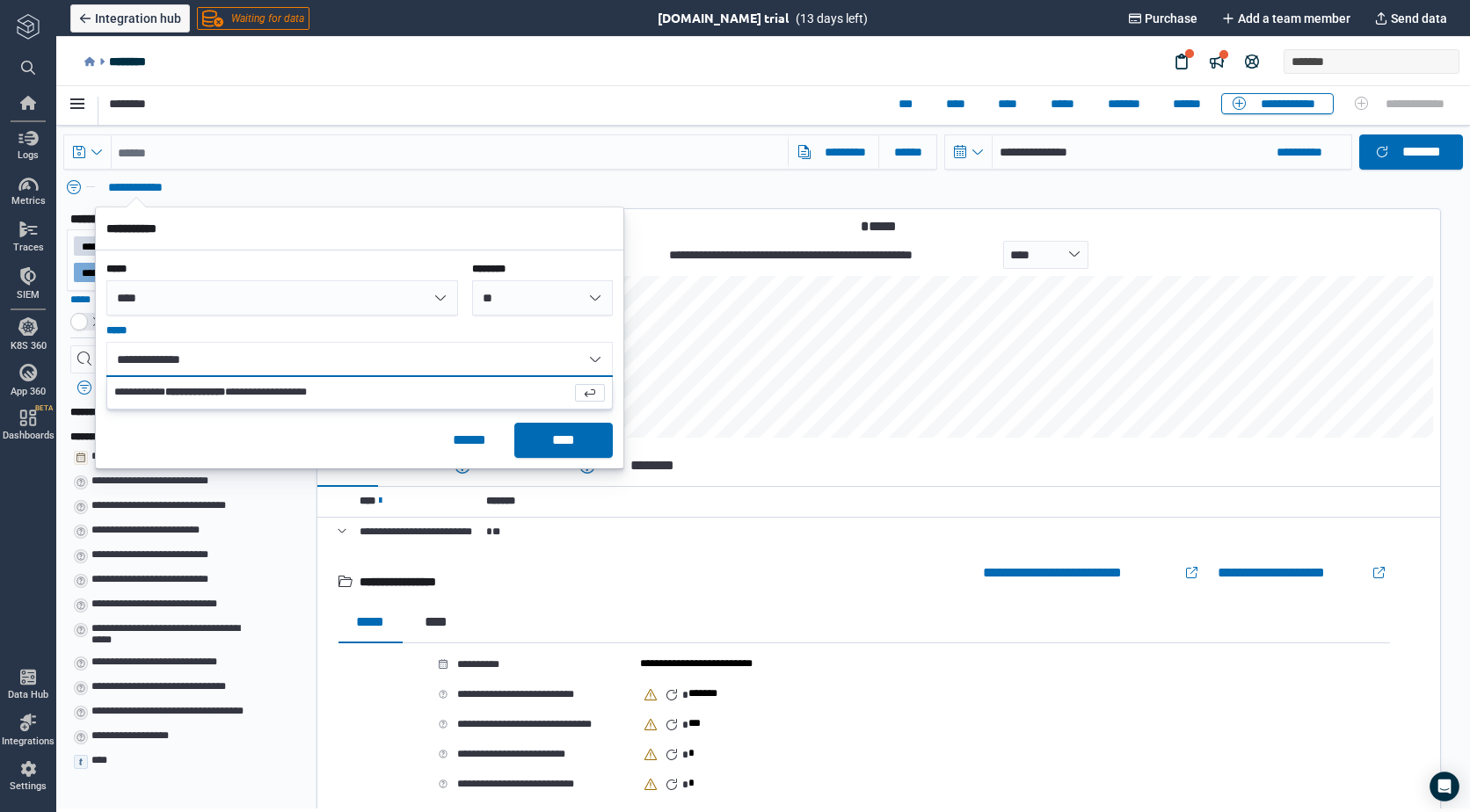 type on "**********" 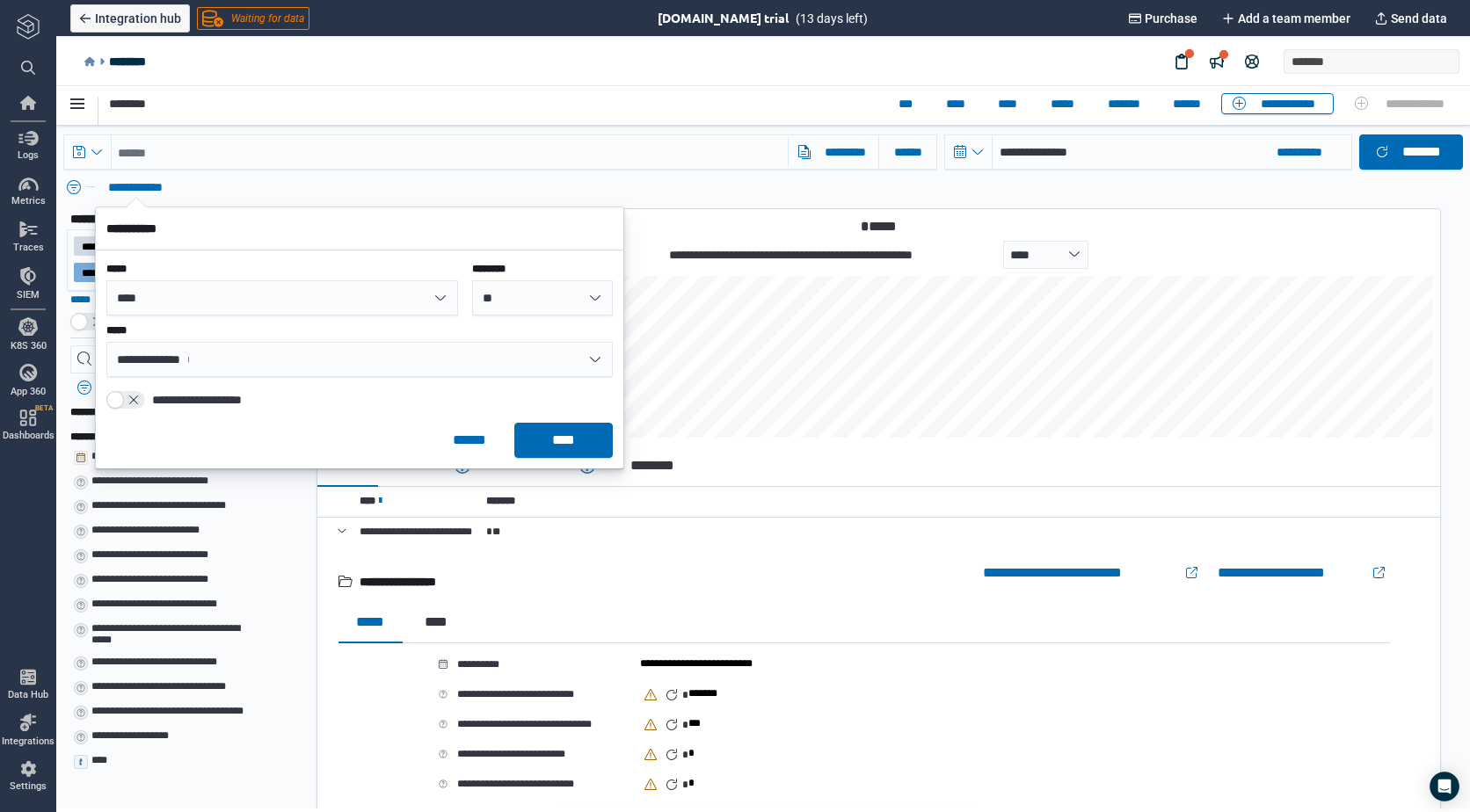 type 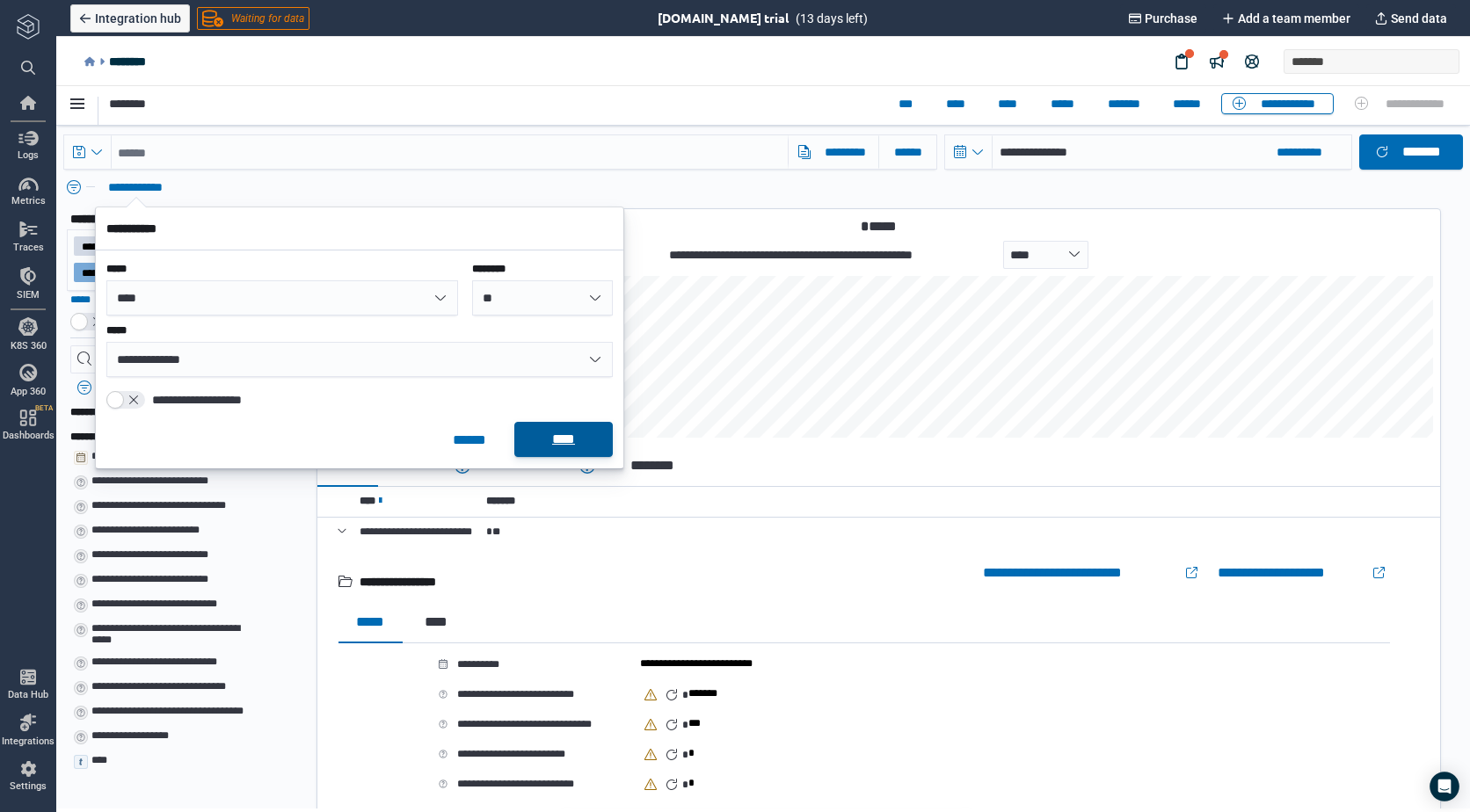 click on "****" at bounding box center (564, 439) 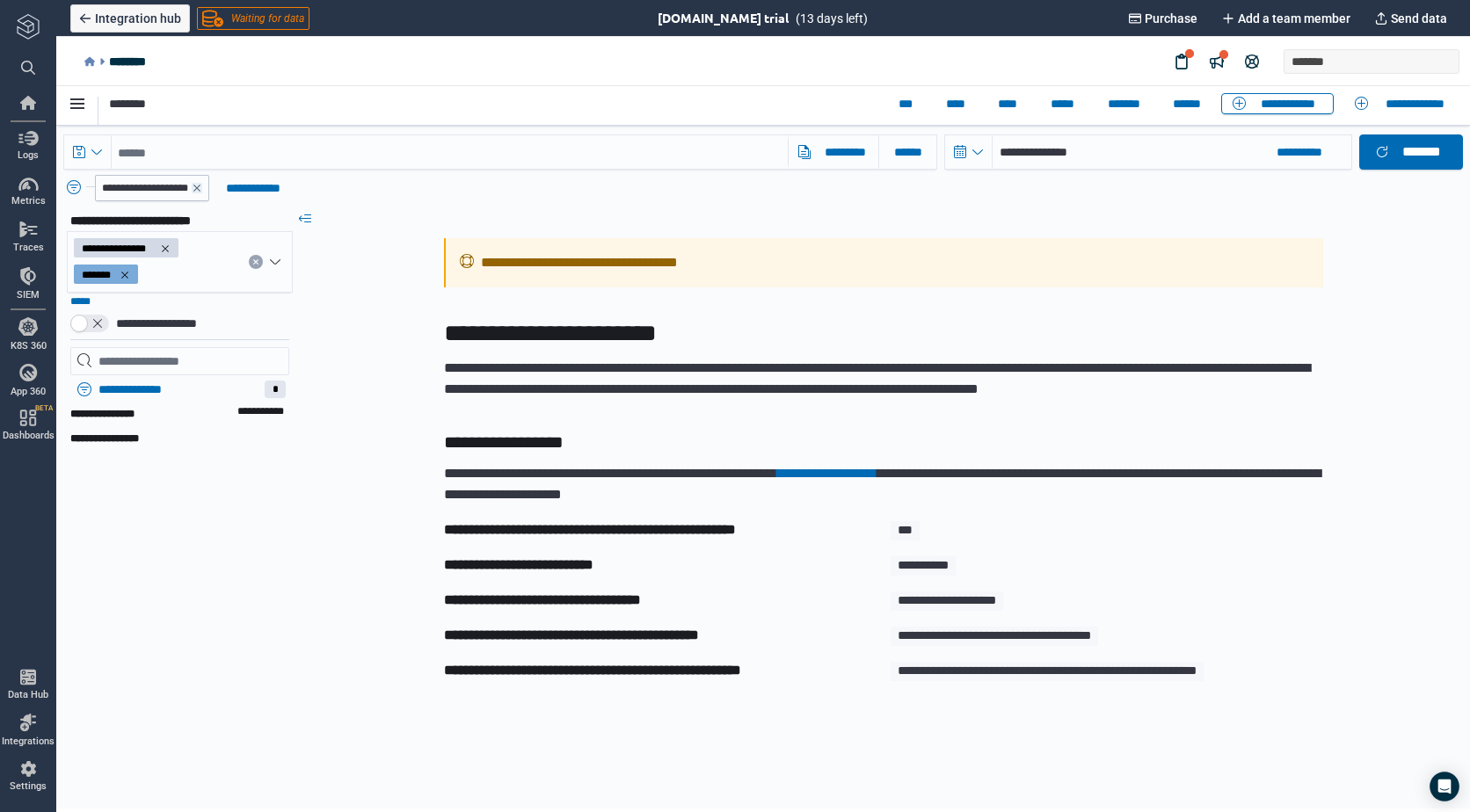 click 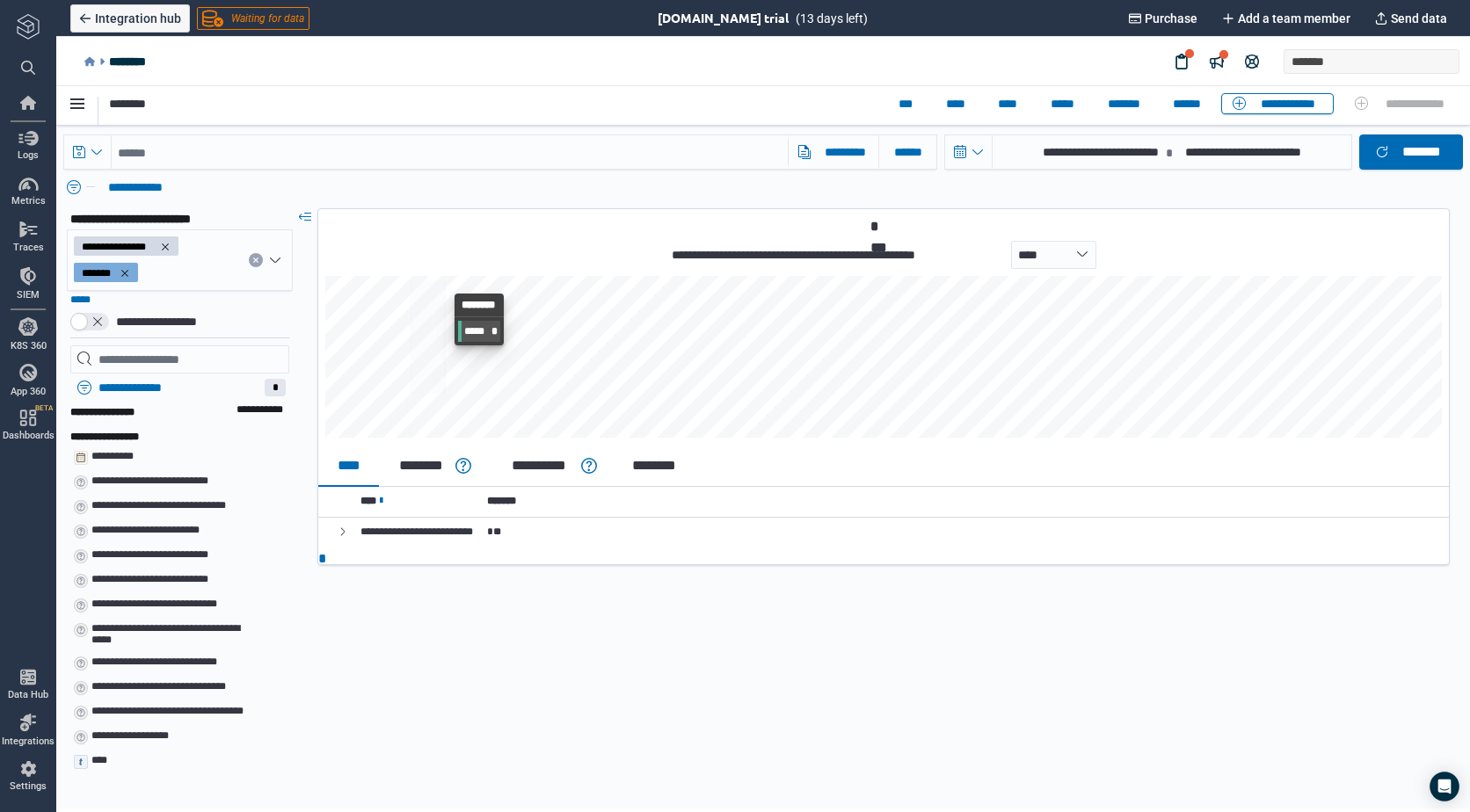 type on "*" 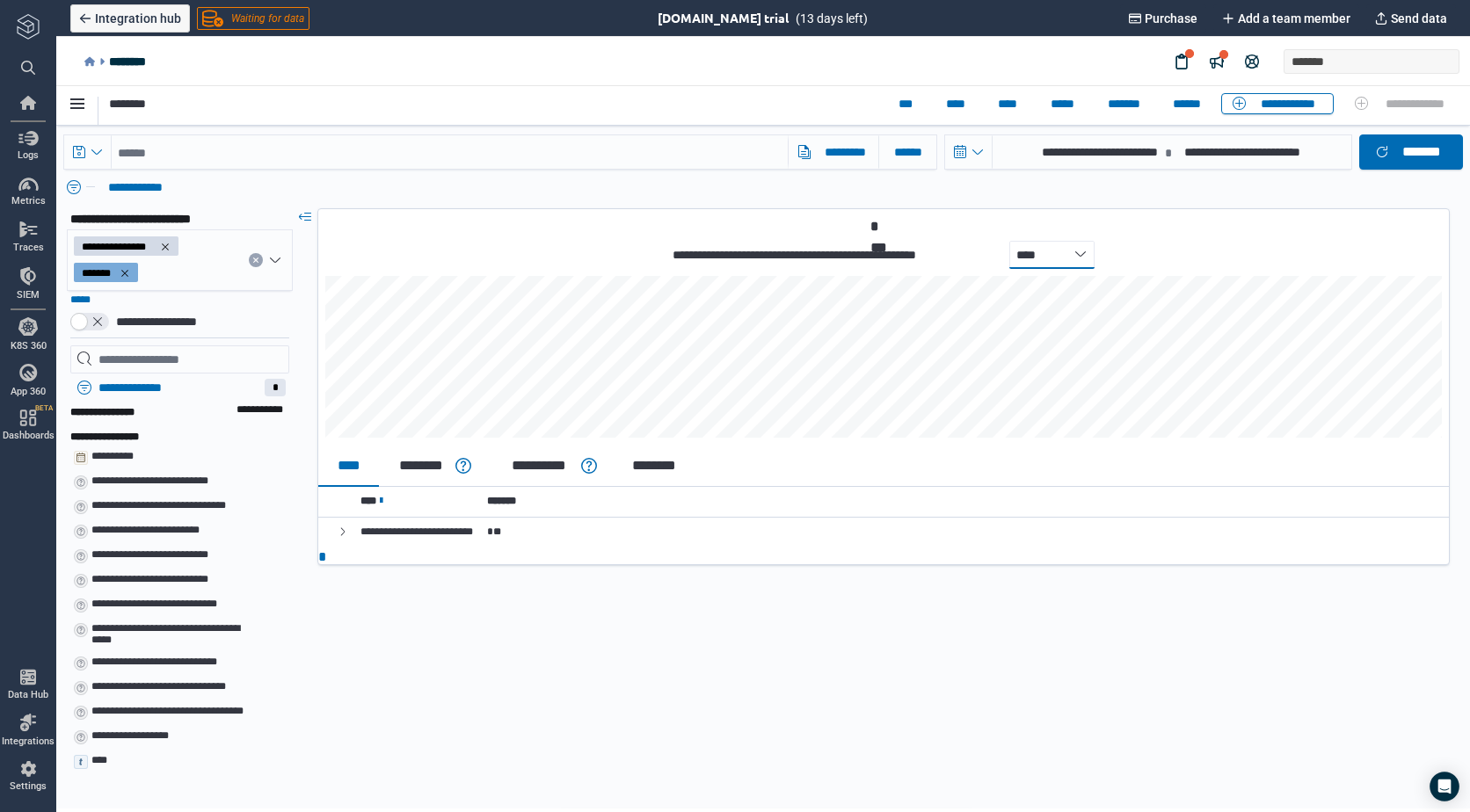 click on "**********" at bounding box center (1052, 255) 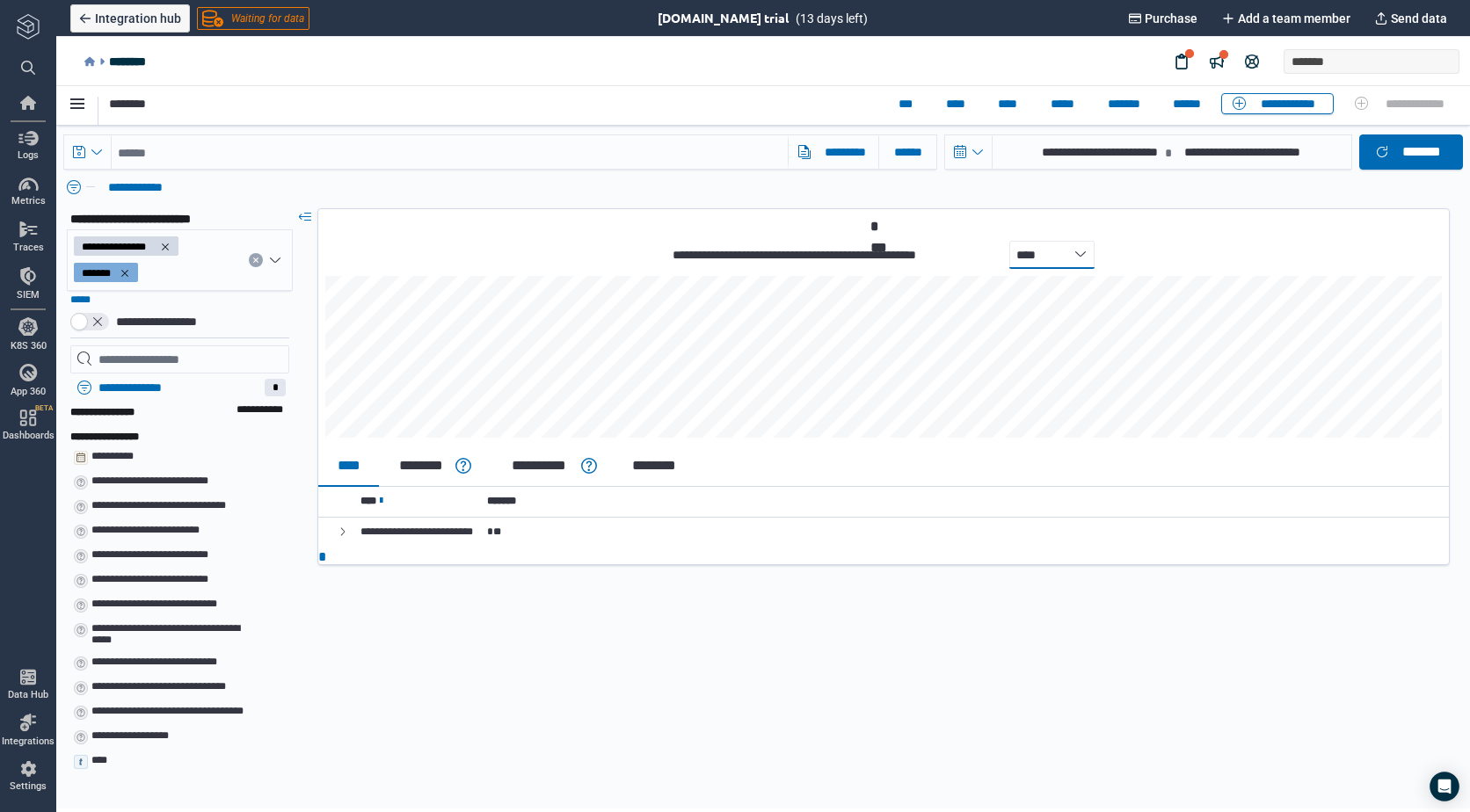 select on "*" 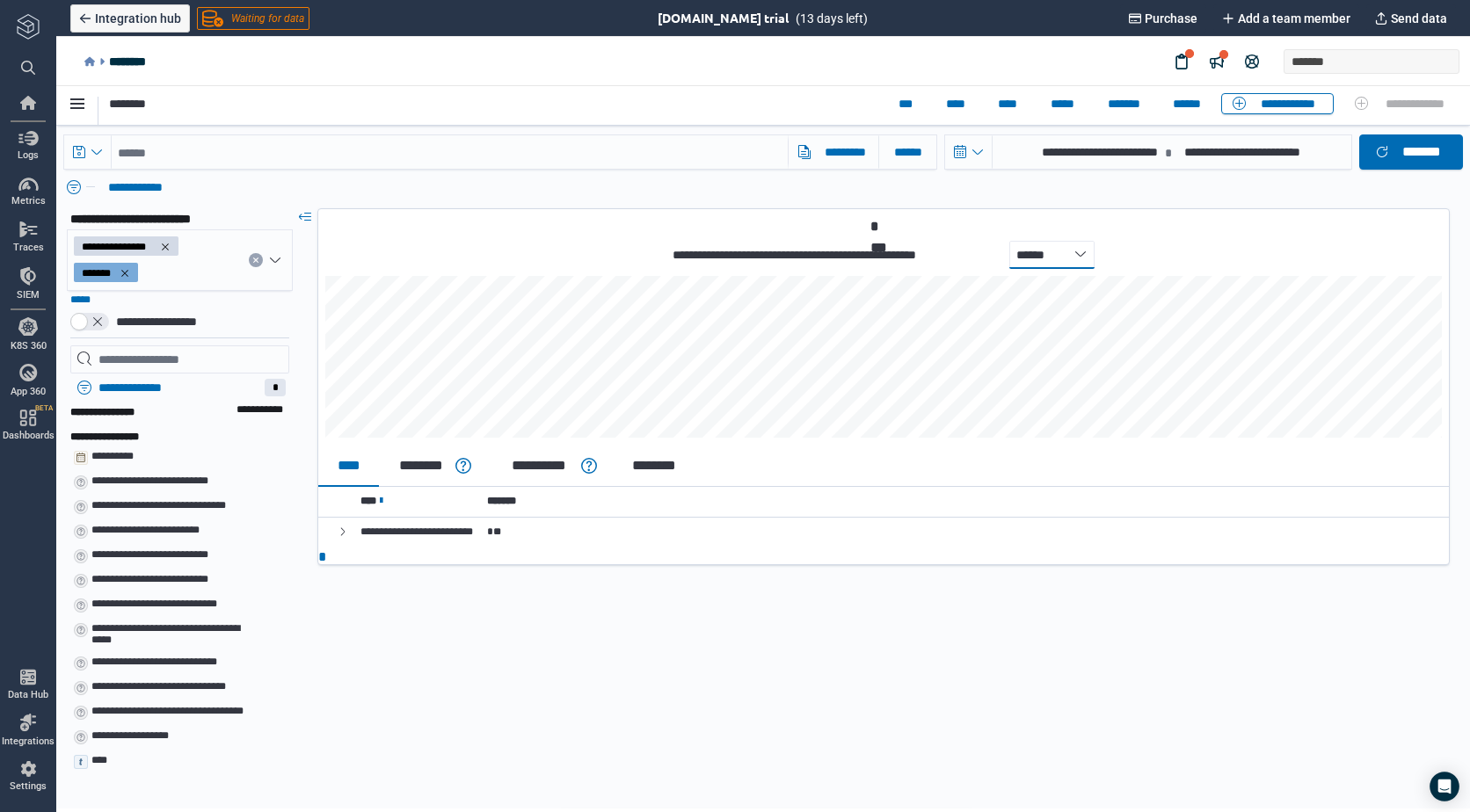 click on "**********" at bounding box center (1052, 255) 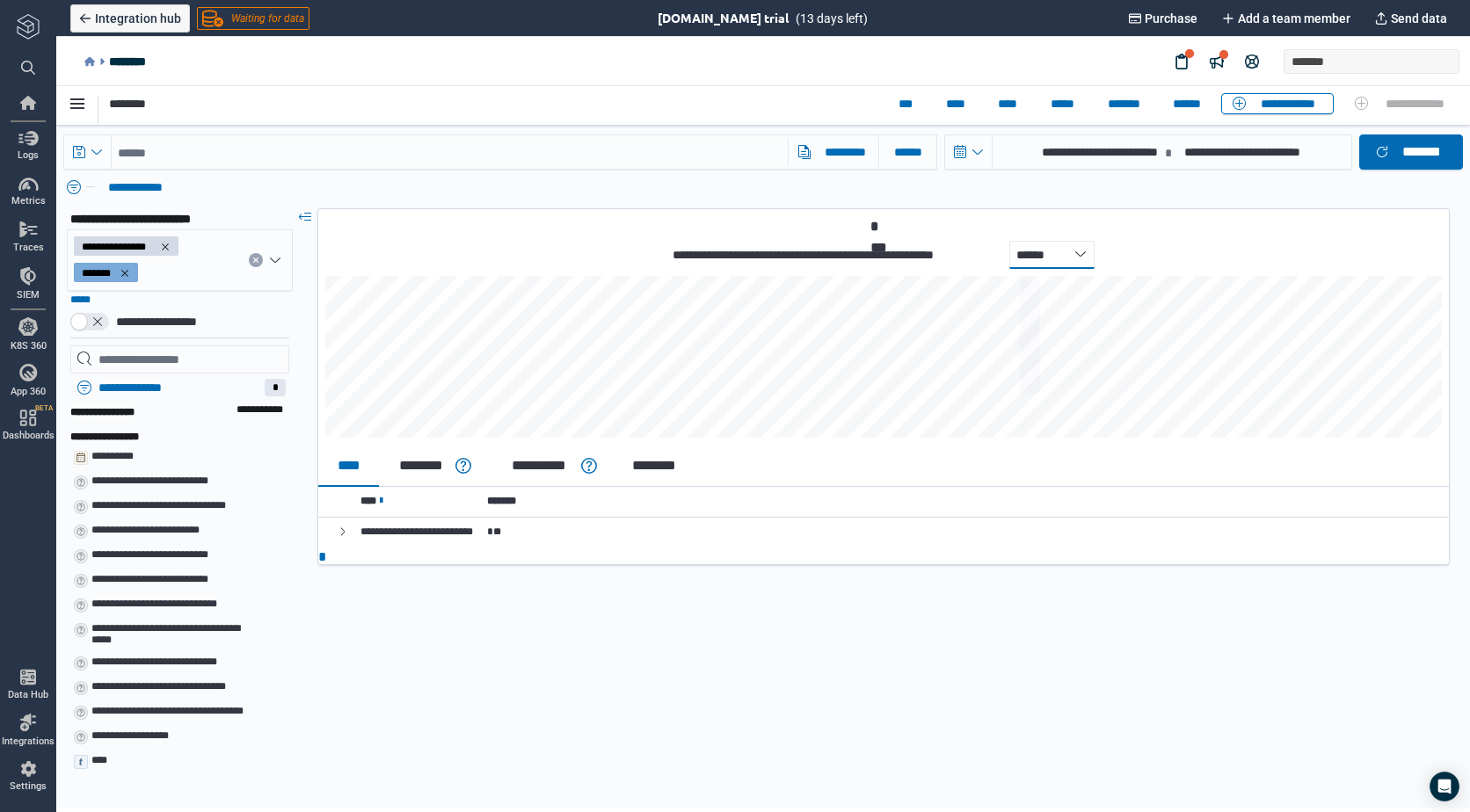 type on "*" 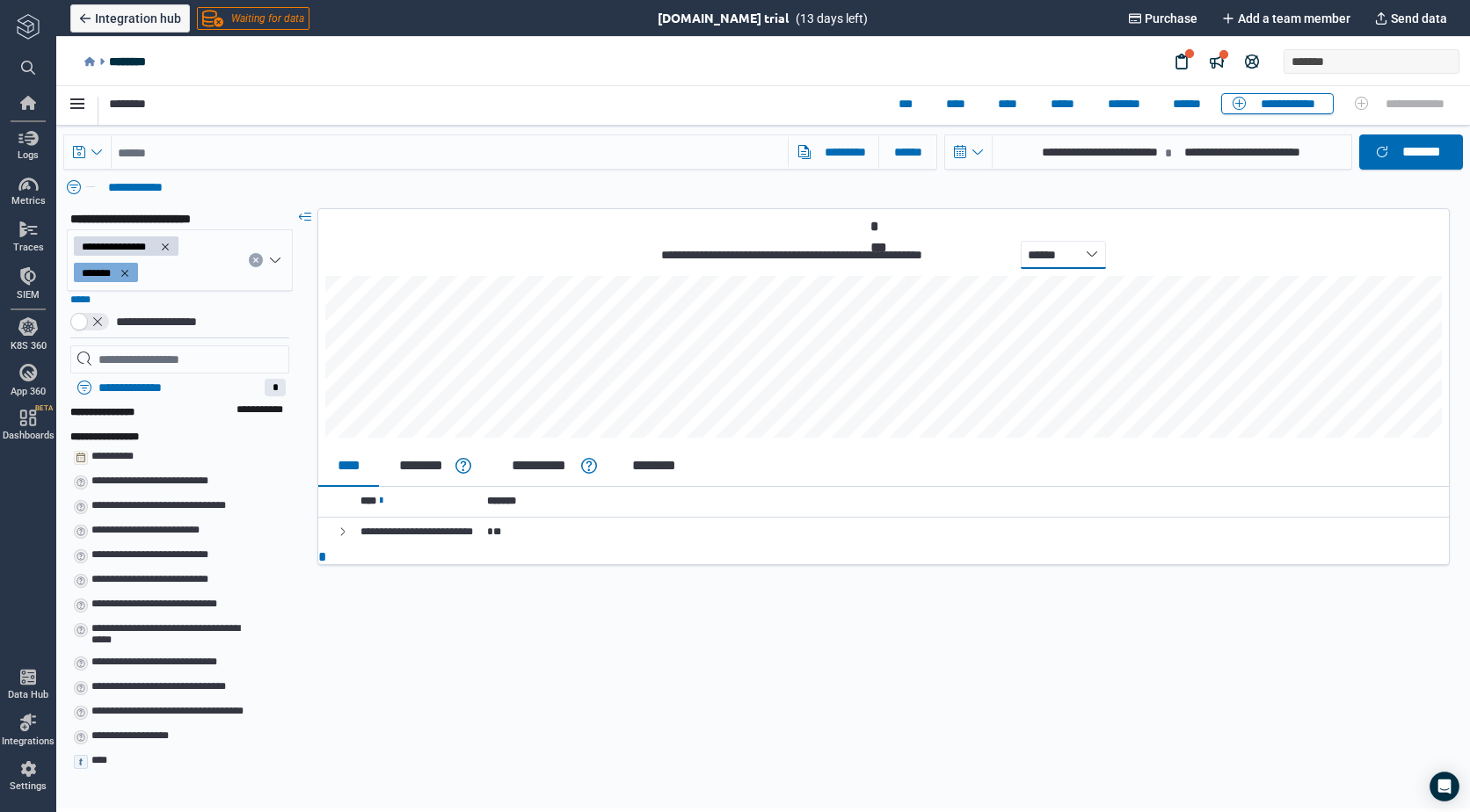 click on "**********" at bounding box center [1063, 255] 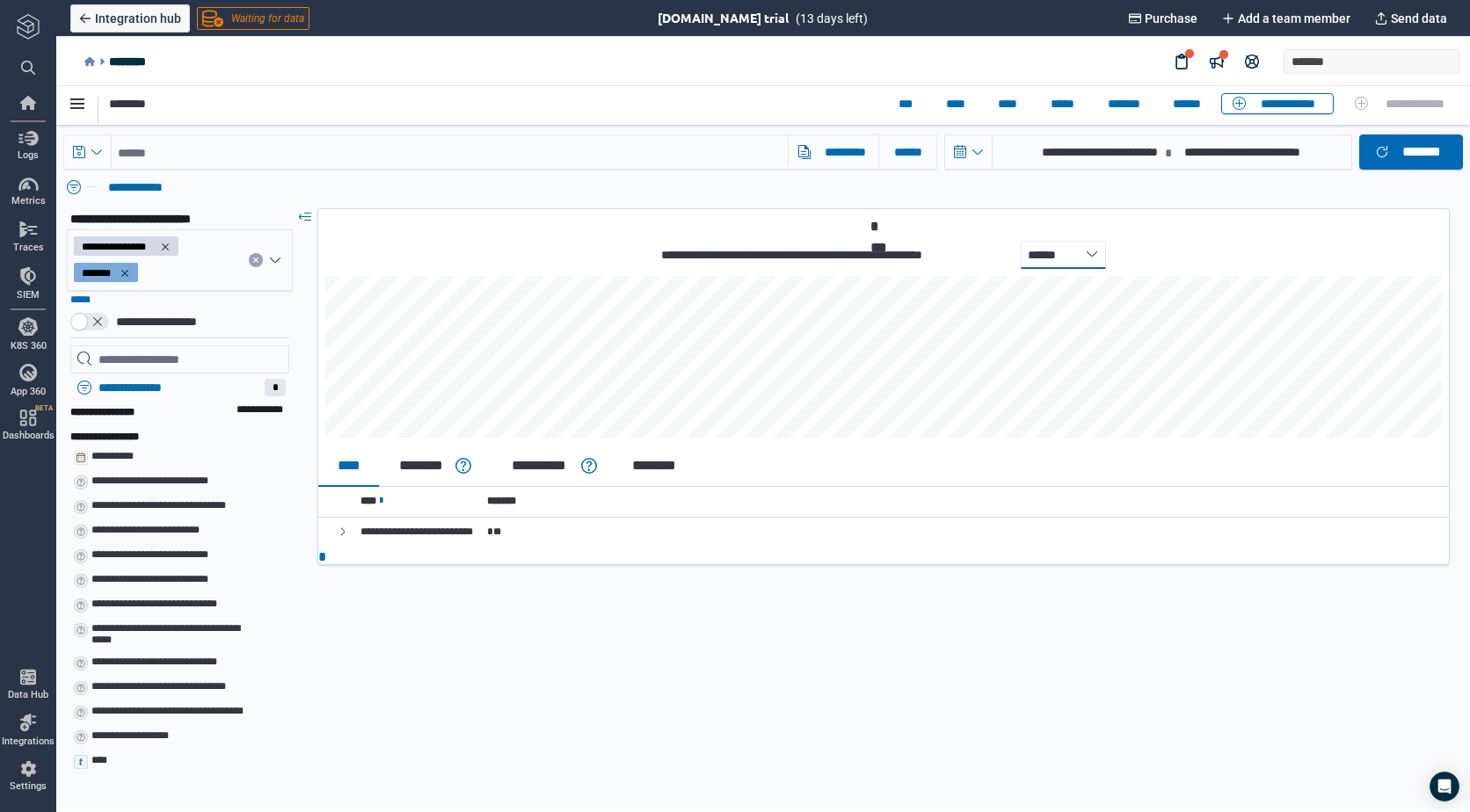 select on "*" 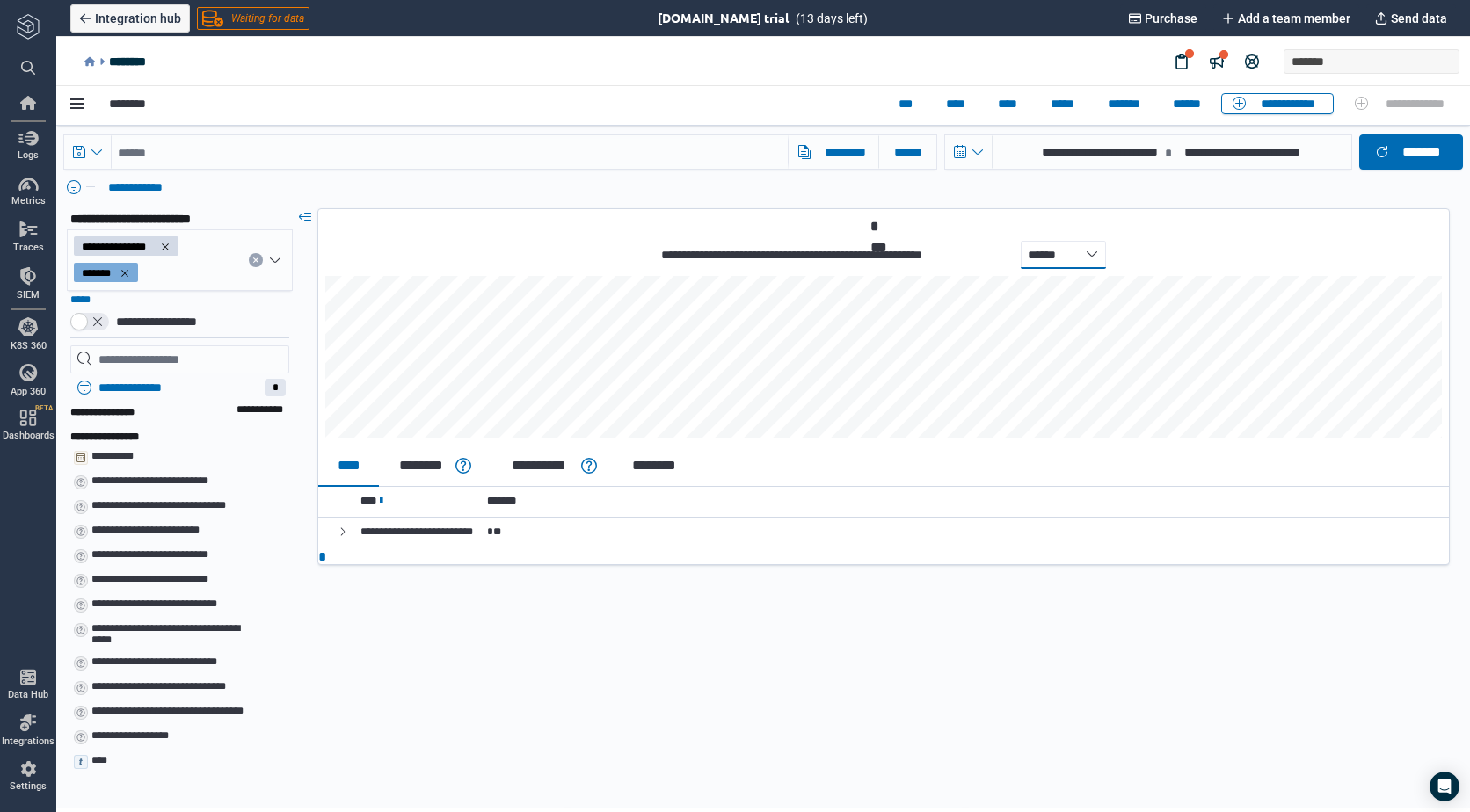 click on "**********" at bounding box center (1063, 255) 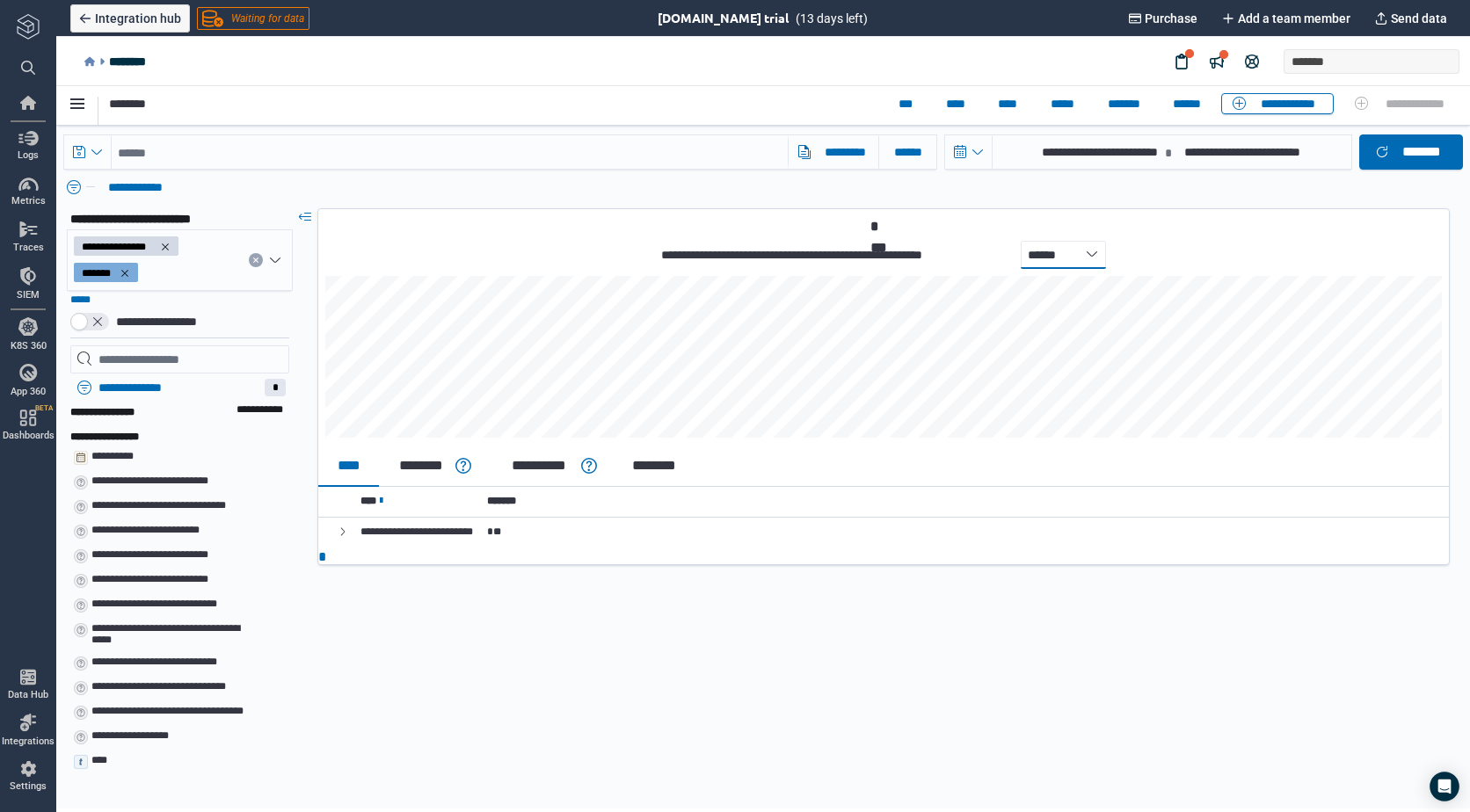 click on "**********" at bounding box center [1063, 255] 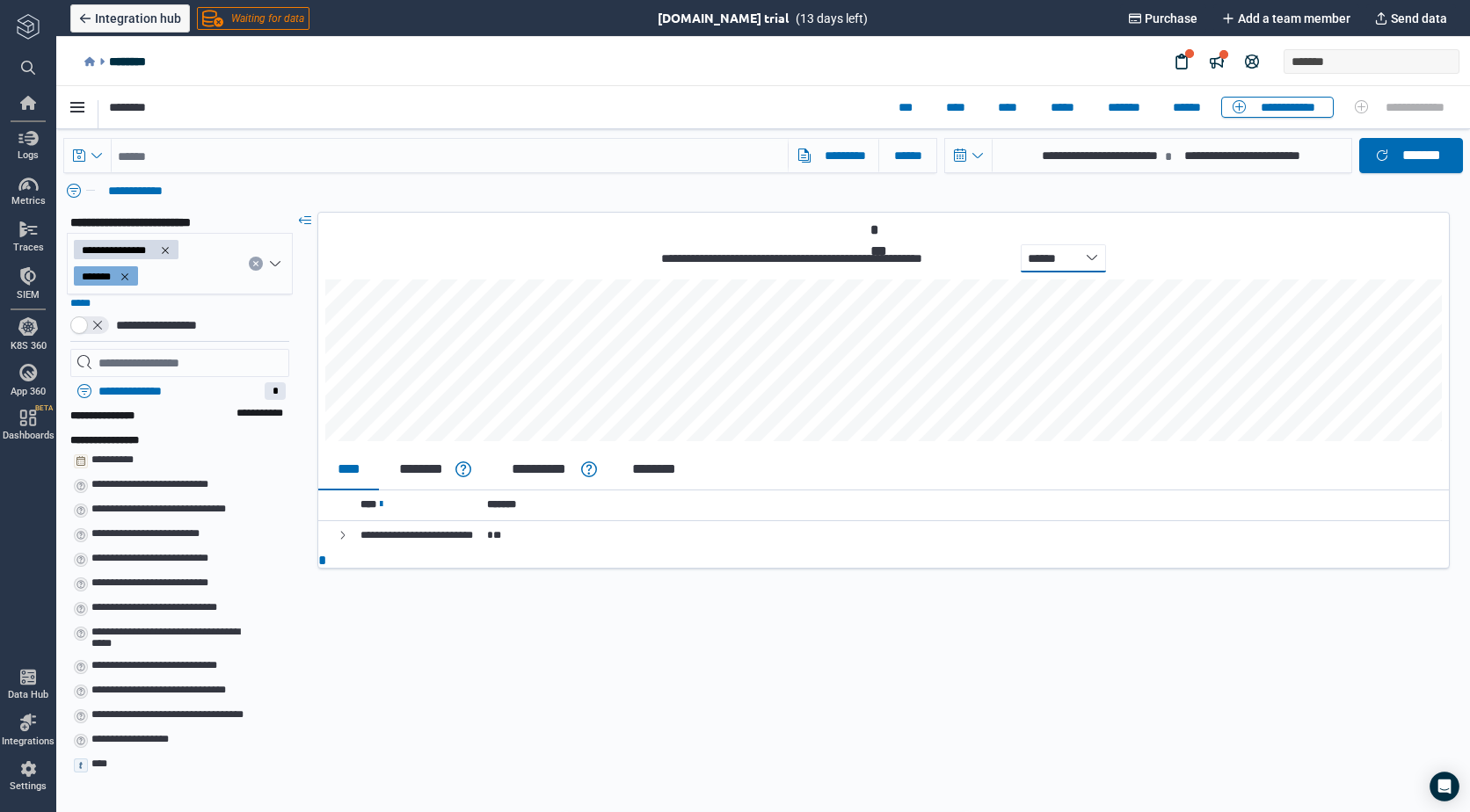 scroll, scrollTop: 4, scrollLeft: 0, axis: vertical 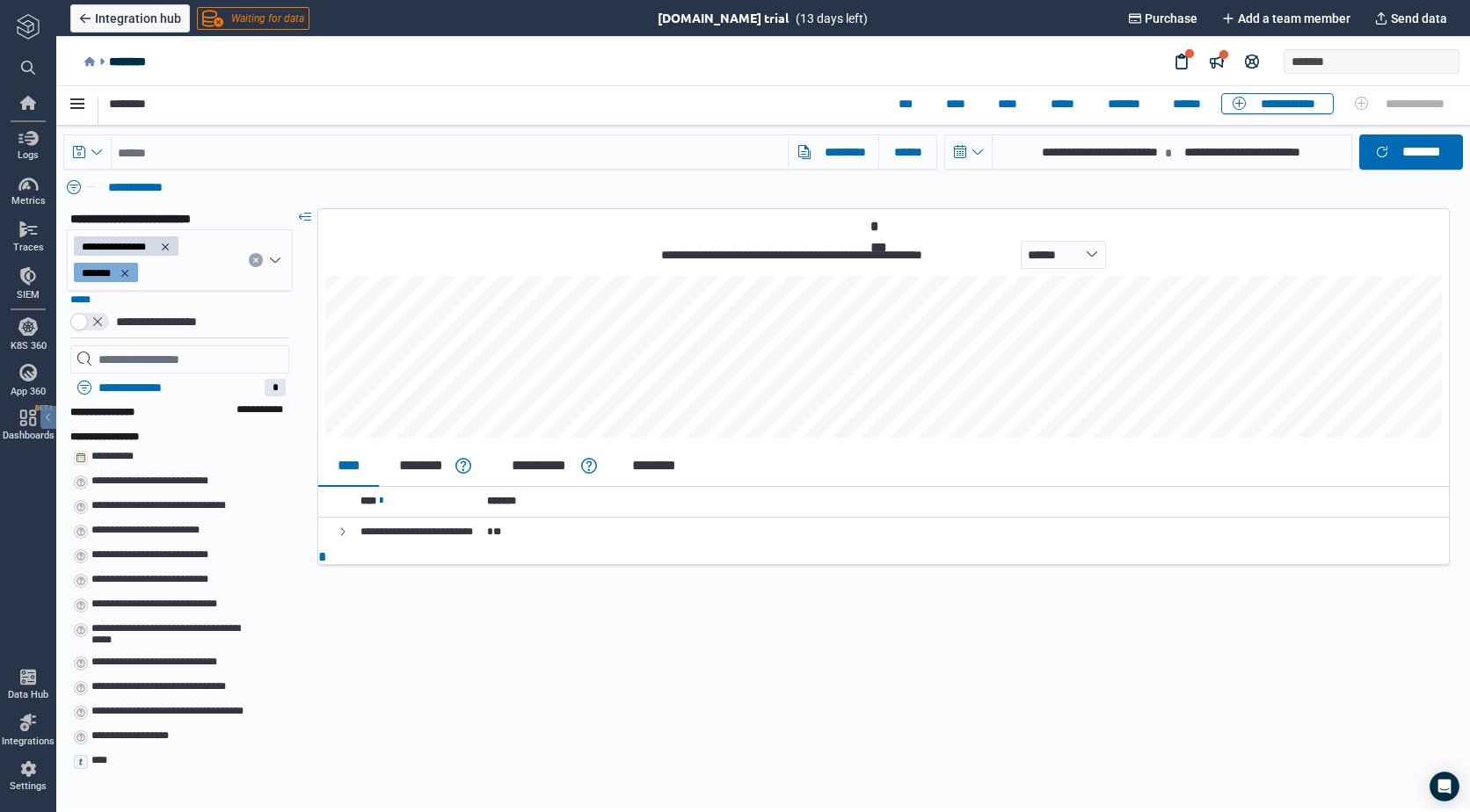 click at bounding box center [28, 555] 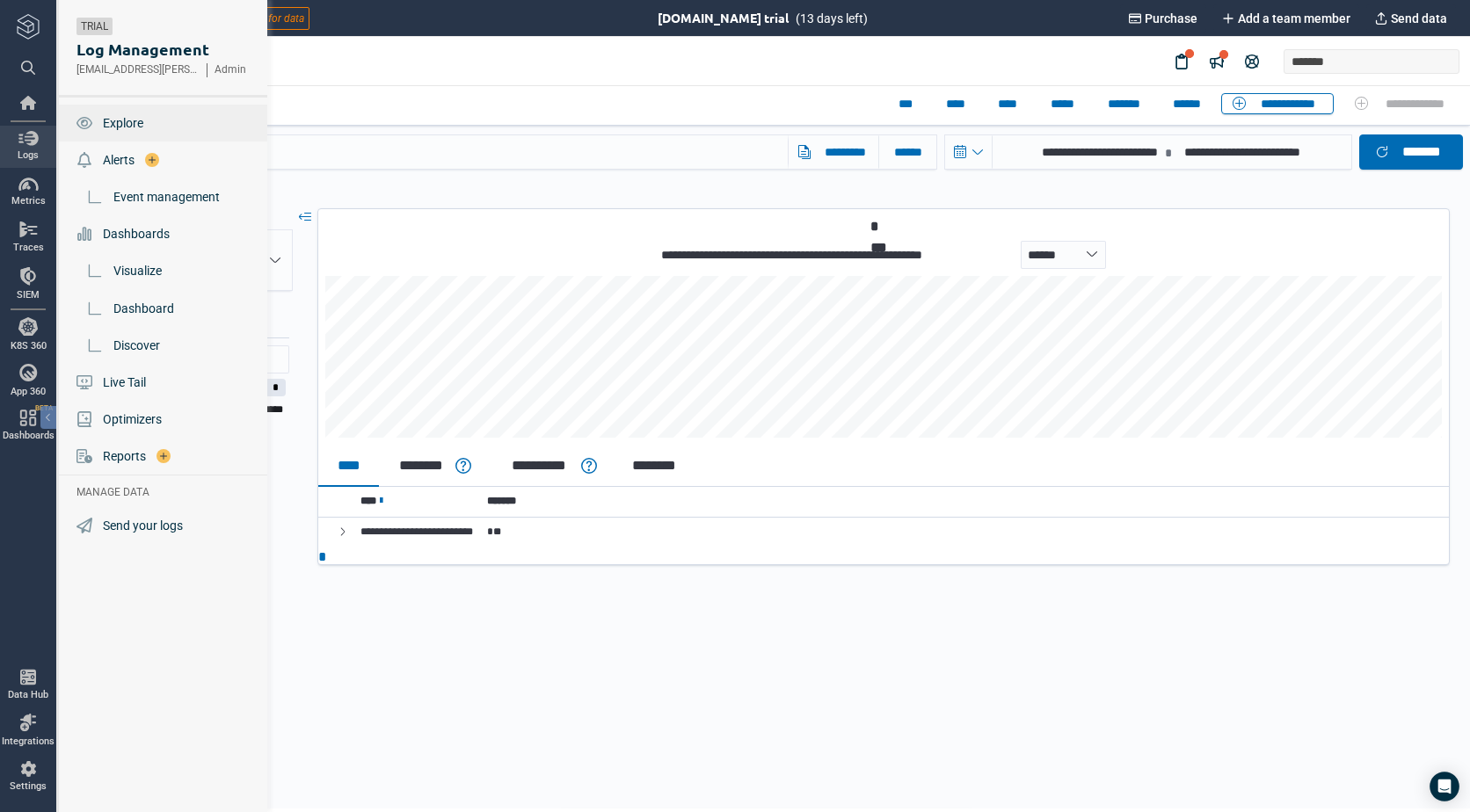 click on "Explore" at bounding box center (123, 123) 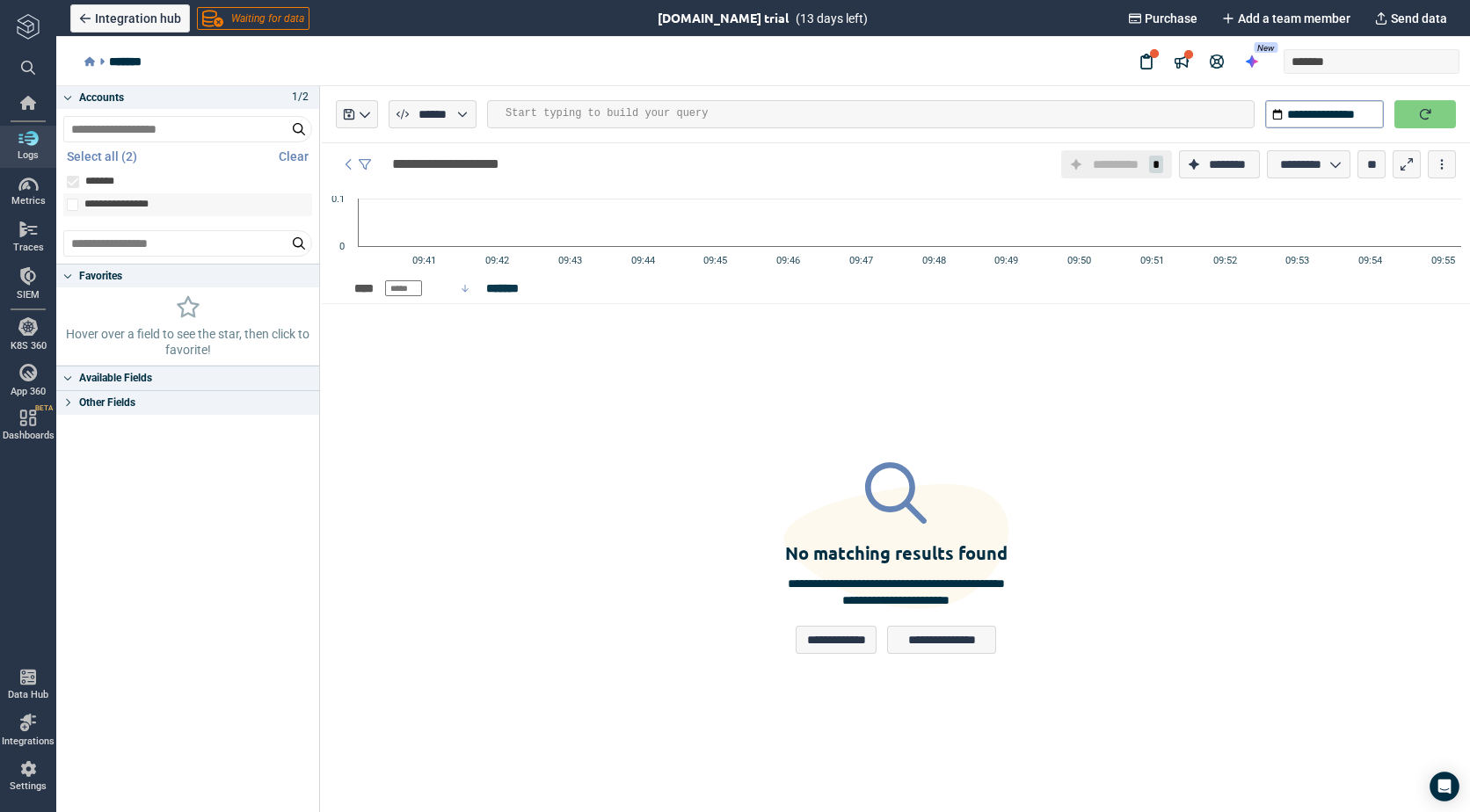 click at bounding box center [72, 205] 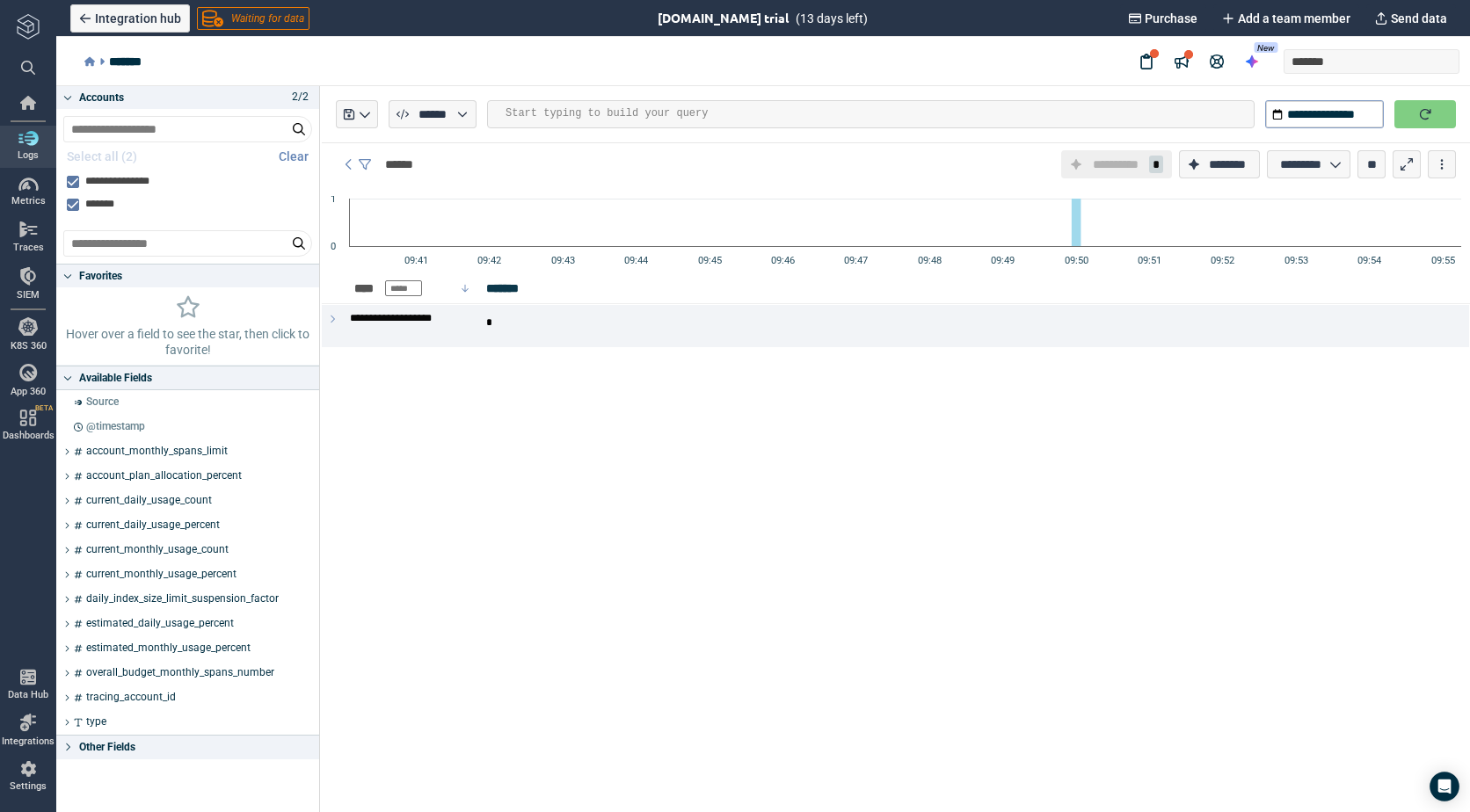 drag, startPoint x: 72, startPoint y: 183, endPoint x: 622, endPoint y: 436, distance: 605.3999 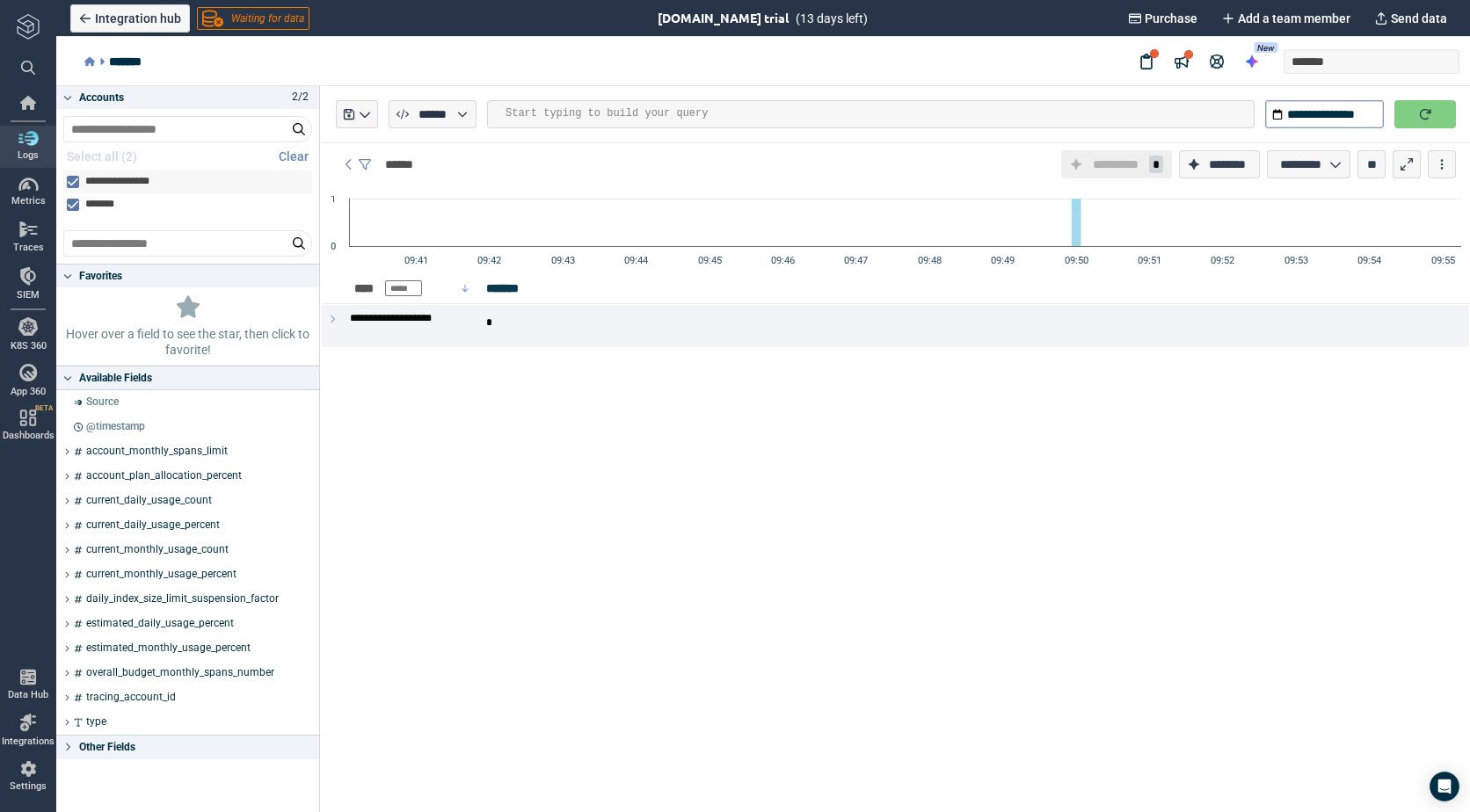 click 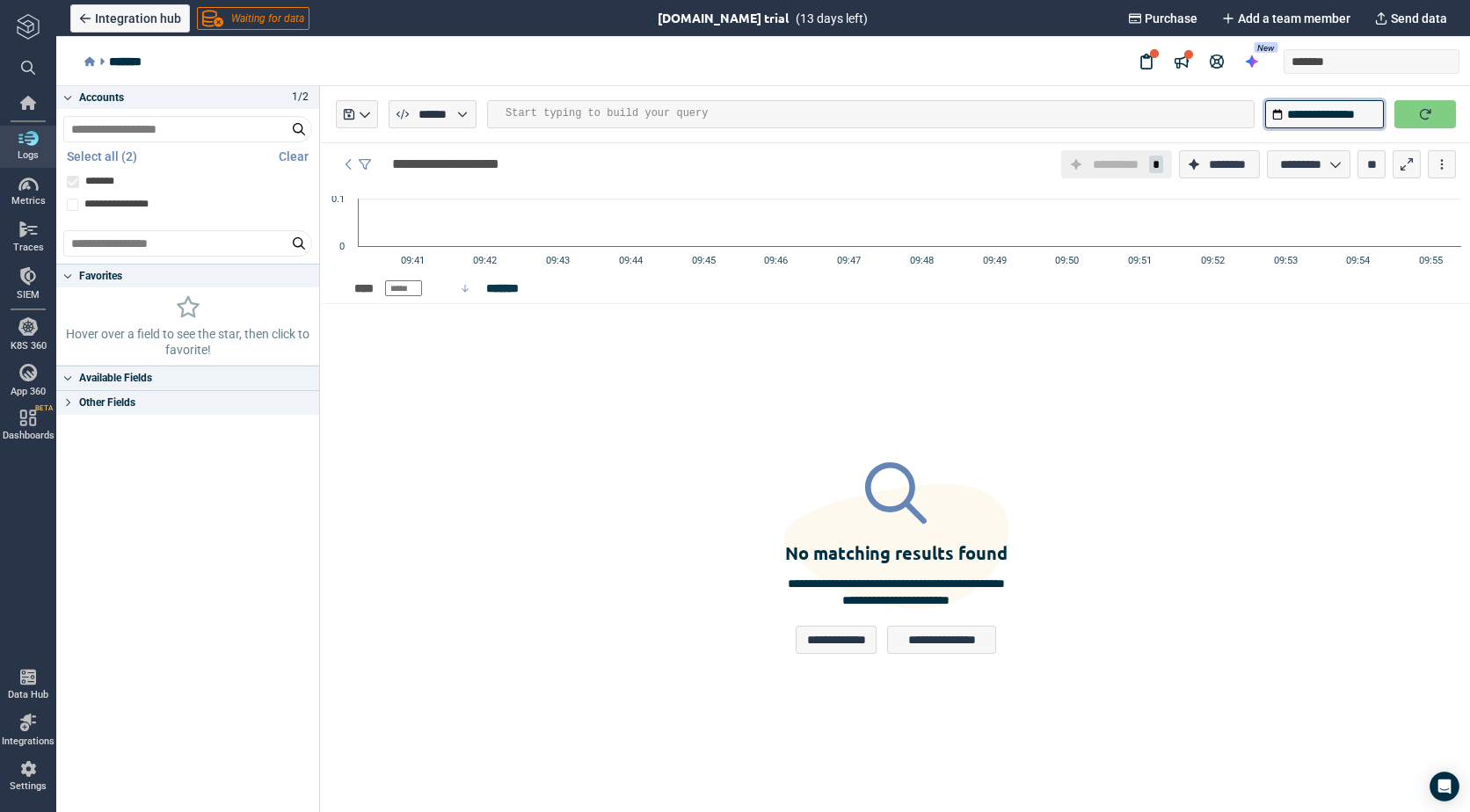 click on "**********" at bounding box center (1324, 114) 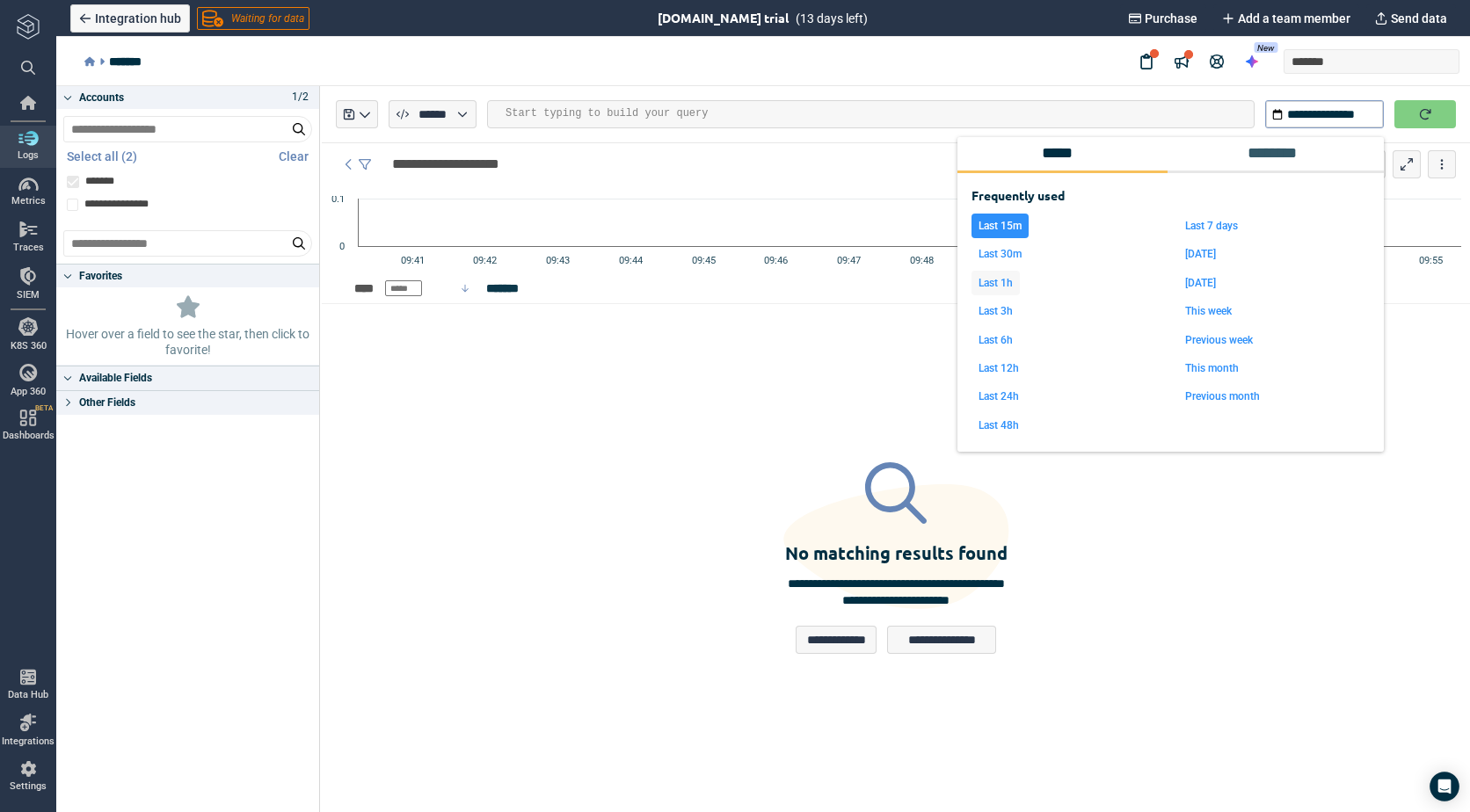 click on "Last 1h" at bounding box center [995, 283] 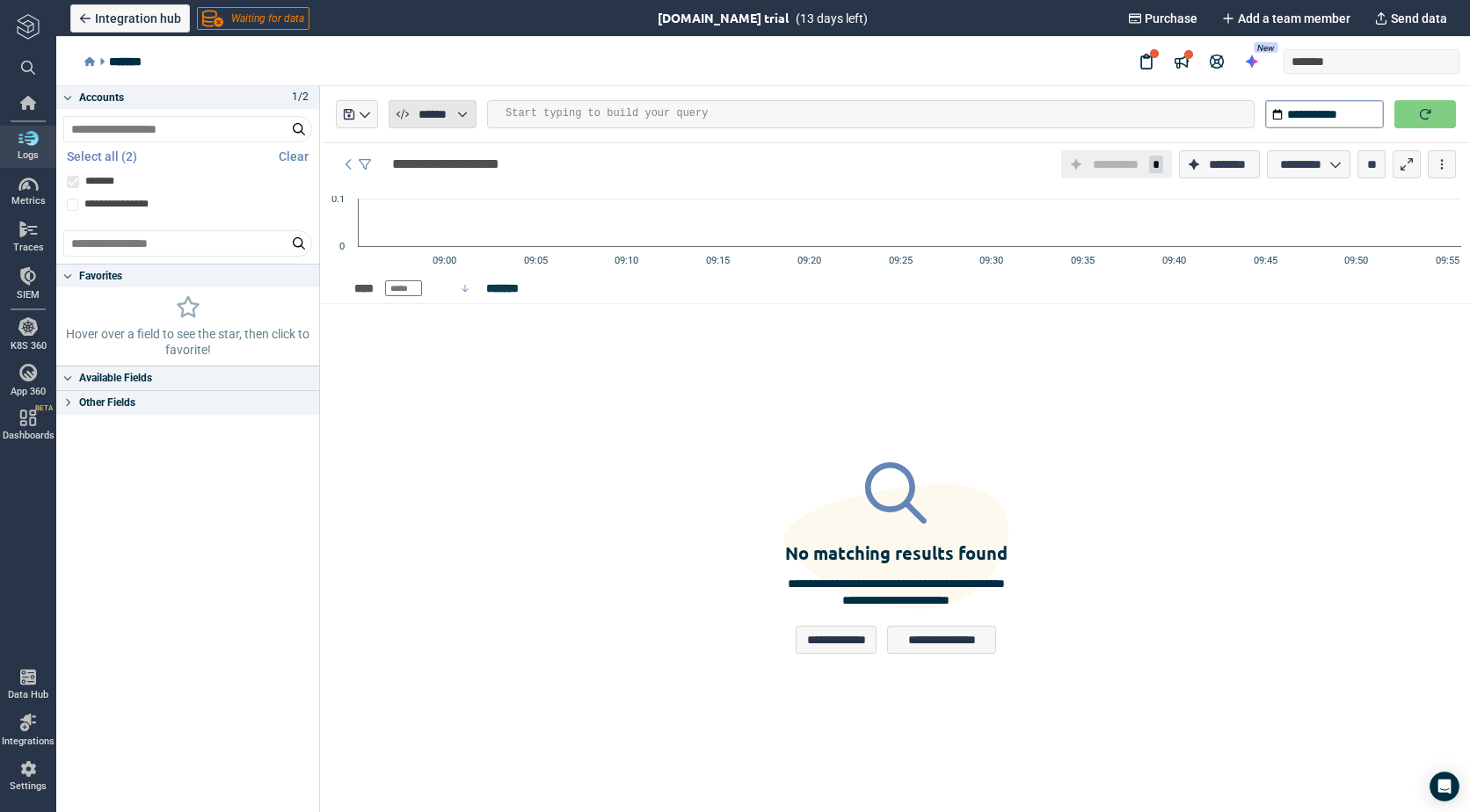 click on "******" at bounding box center [432, 114] 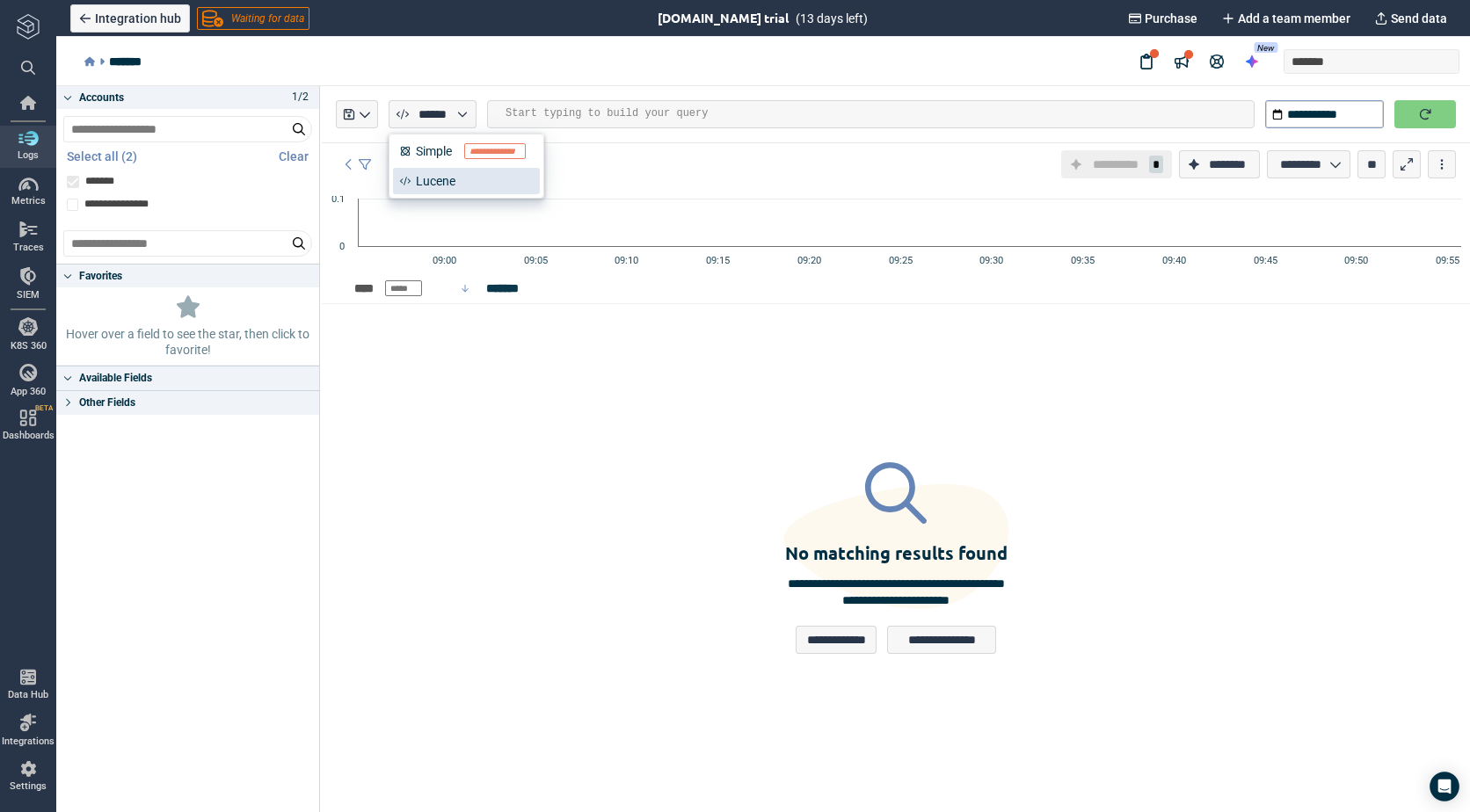 click on "Start typing to build your query" at bounding box center [870, 114] 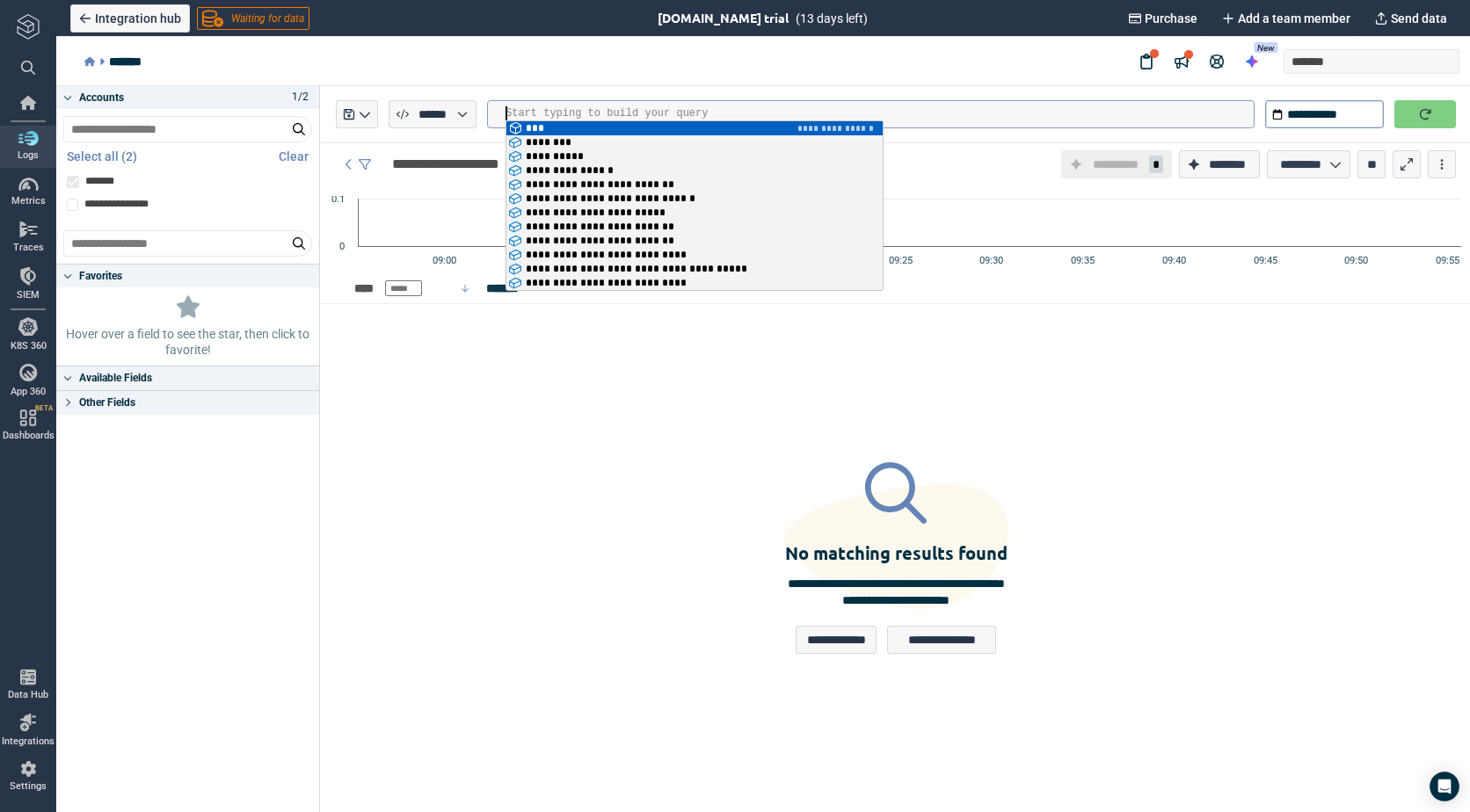 click at bounding box center (879, 113) 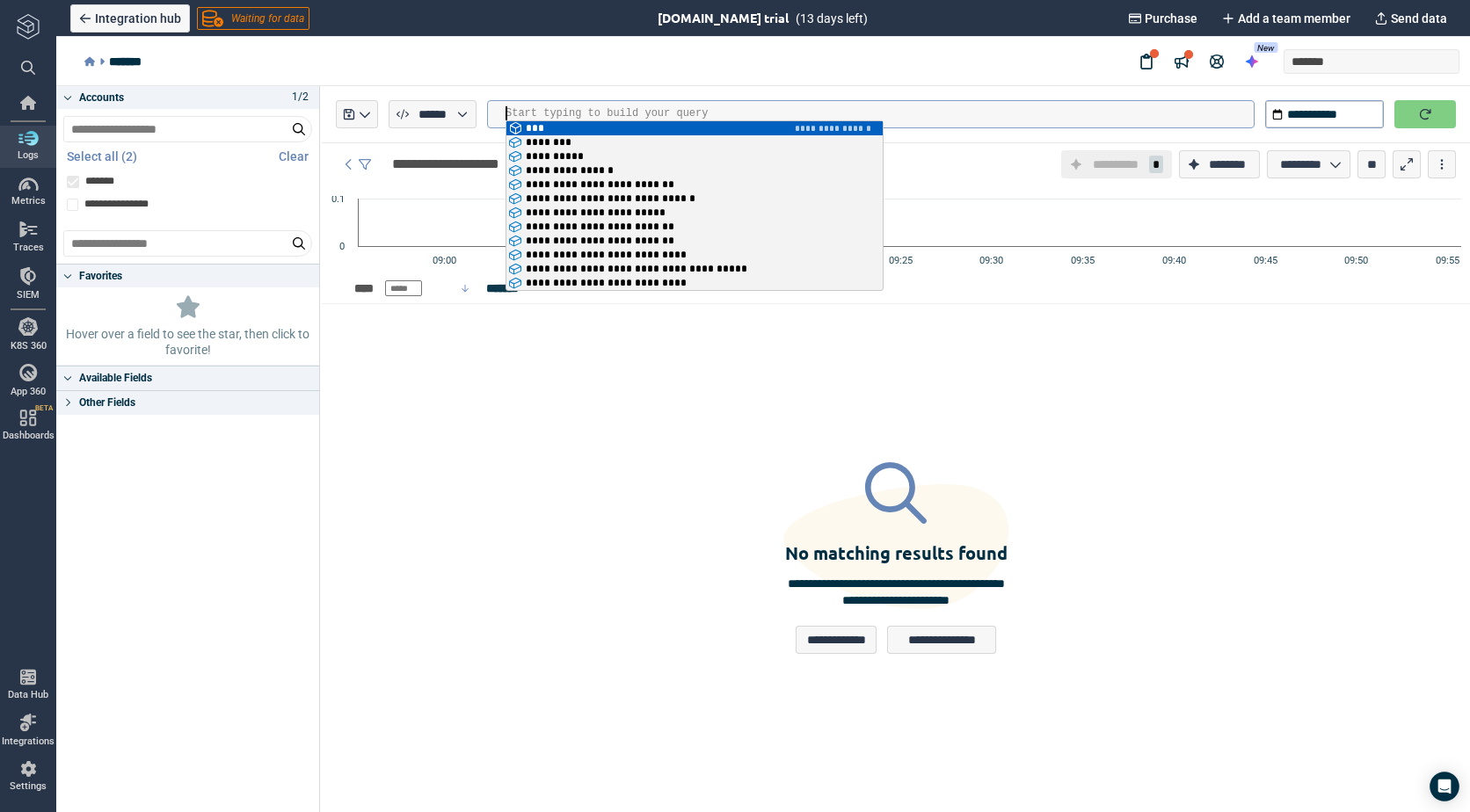 scroll, scrollTop: 0, scrollLeft: 0, axis: both 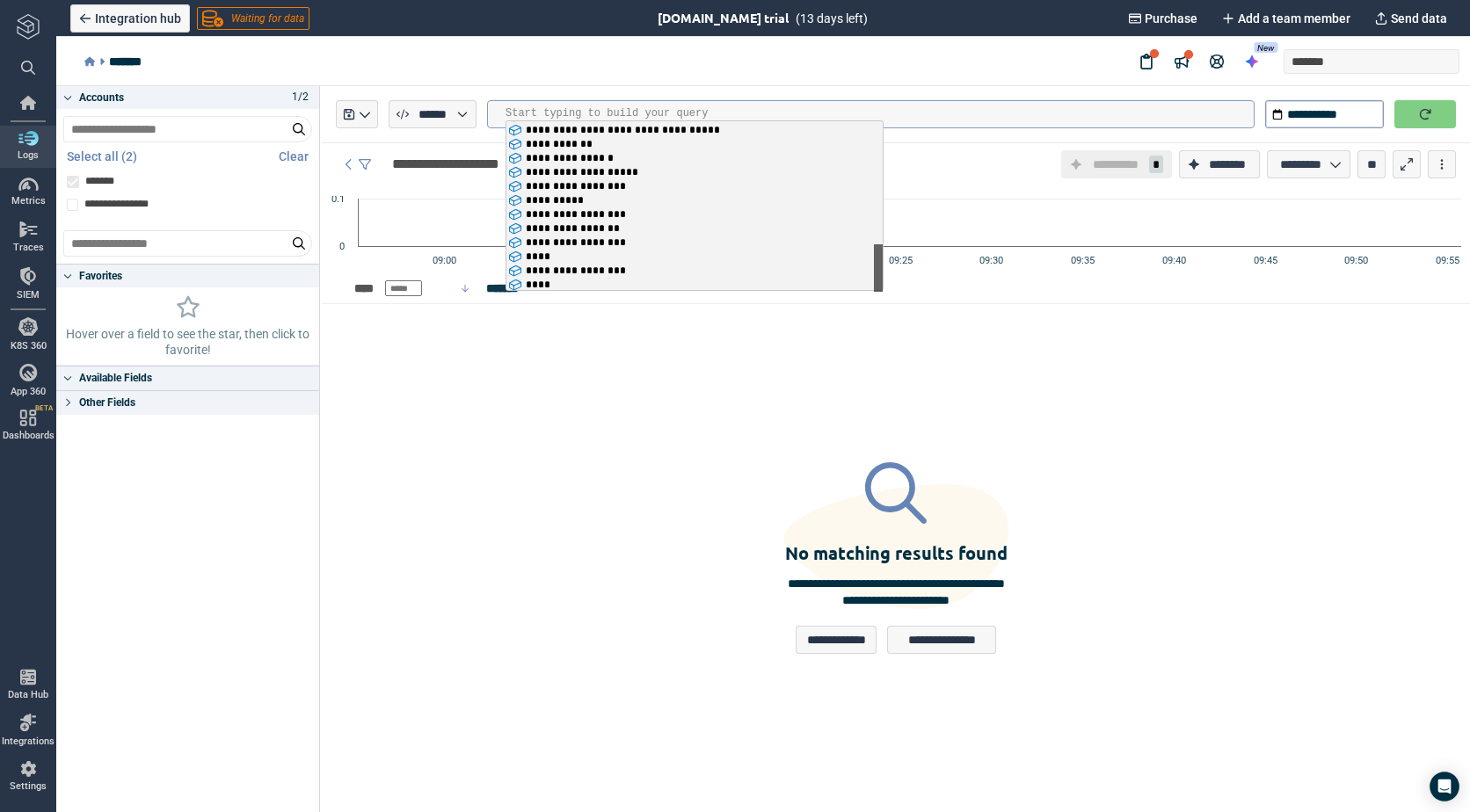 click at bounding box center [878, 268] 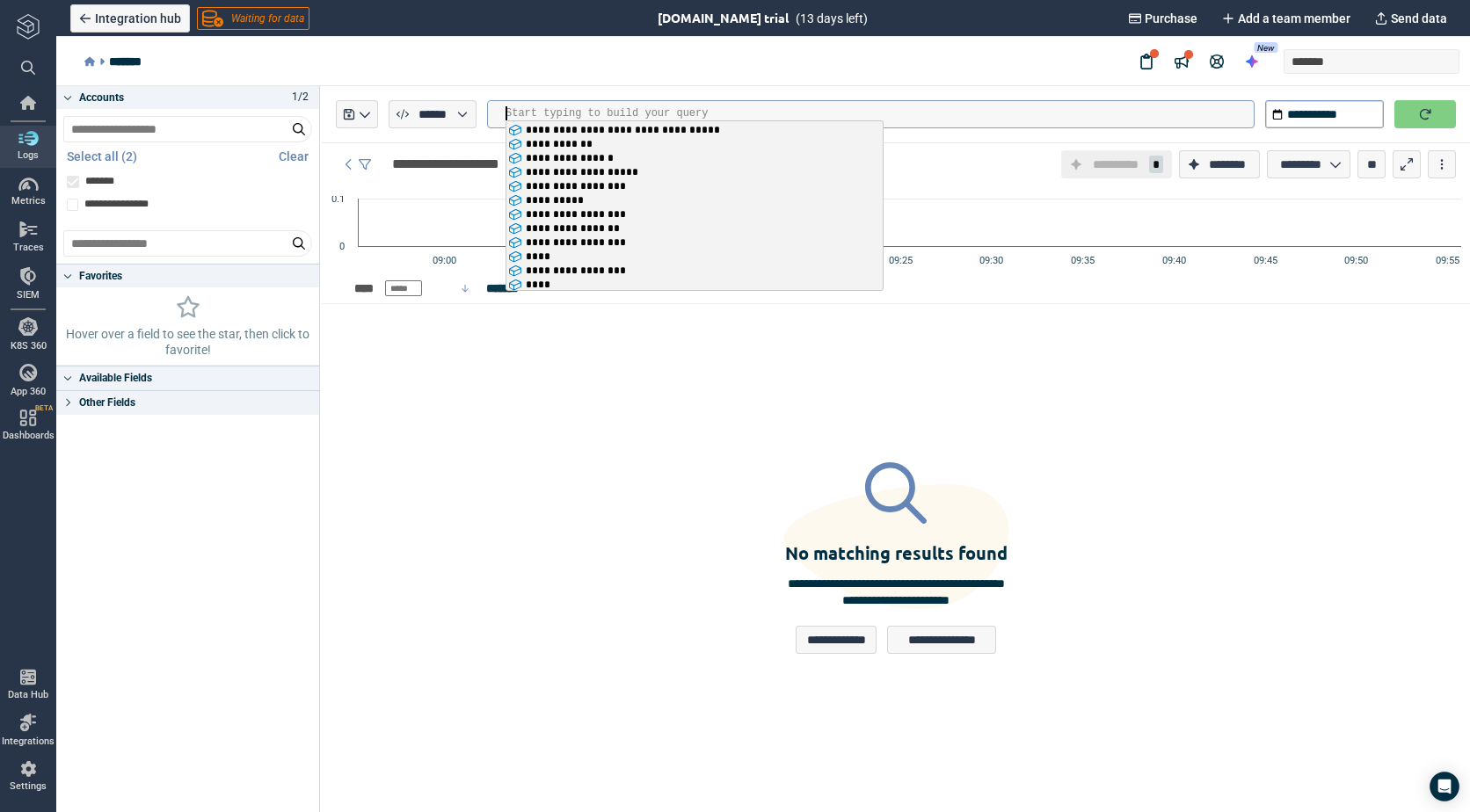 click on "**********" at bounding box center (896, 558) 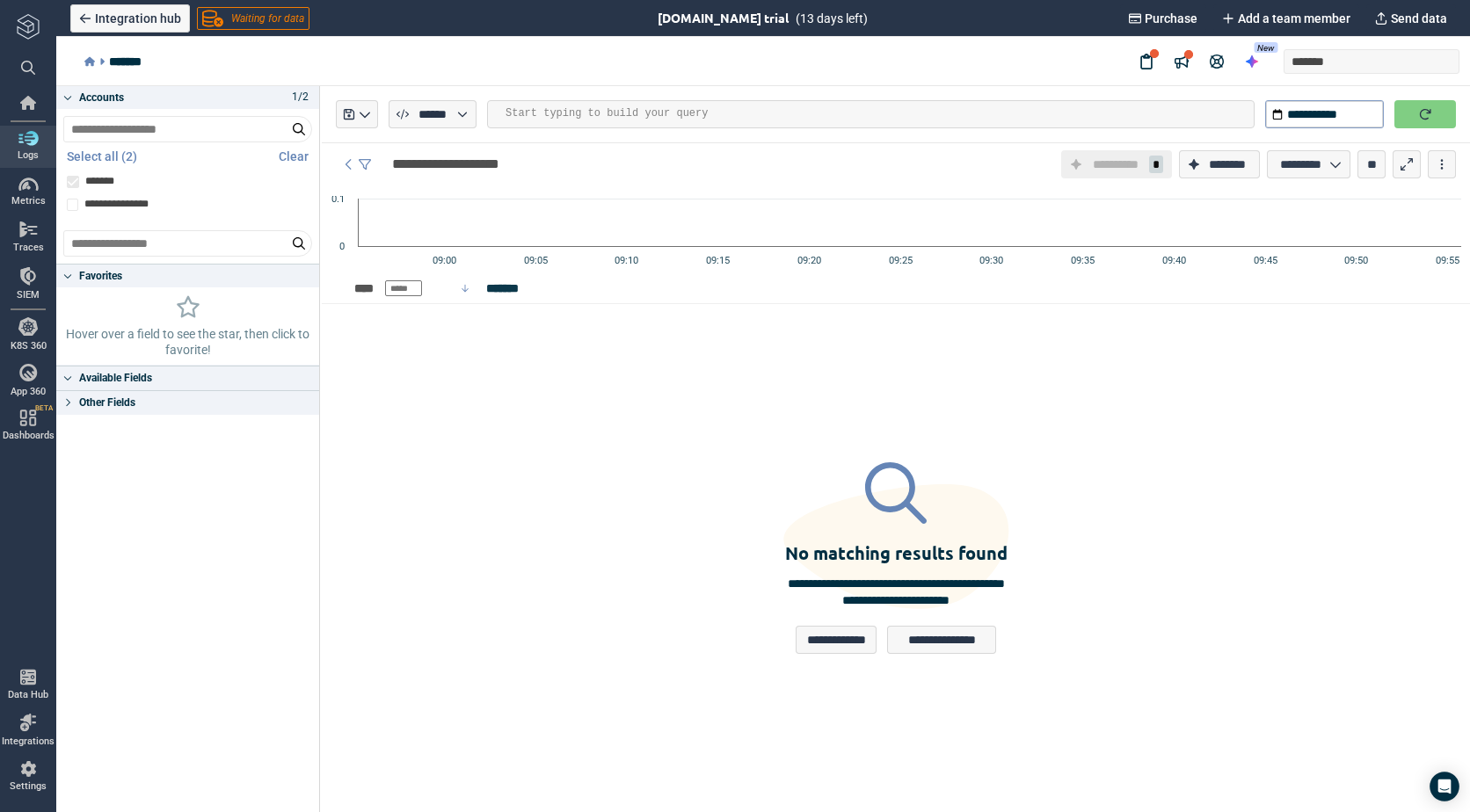 click on "**********" at bounding box center [896, 558] 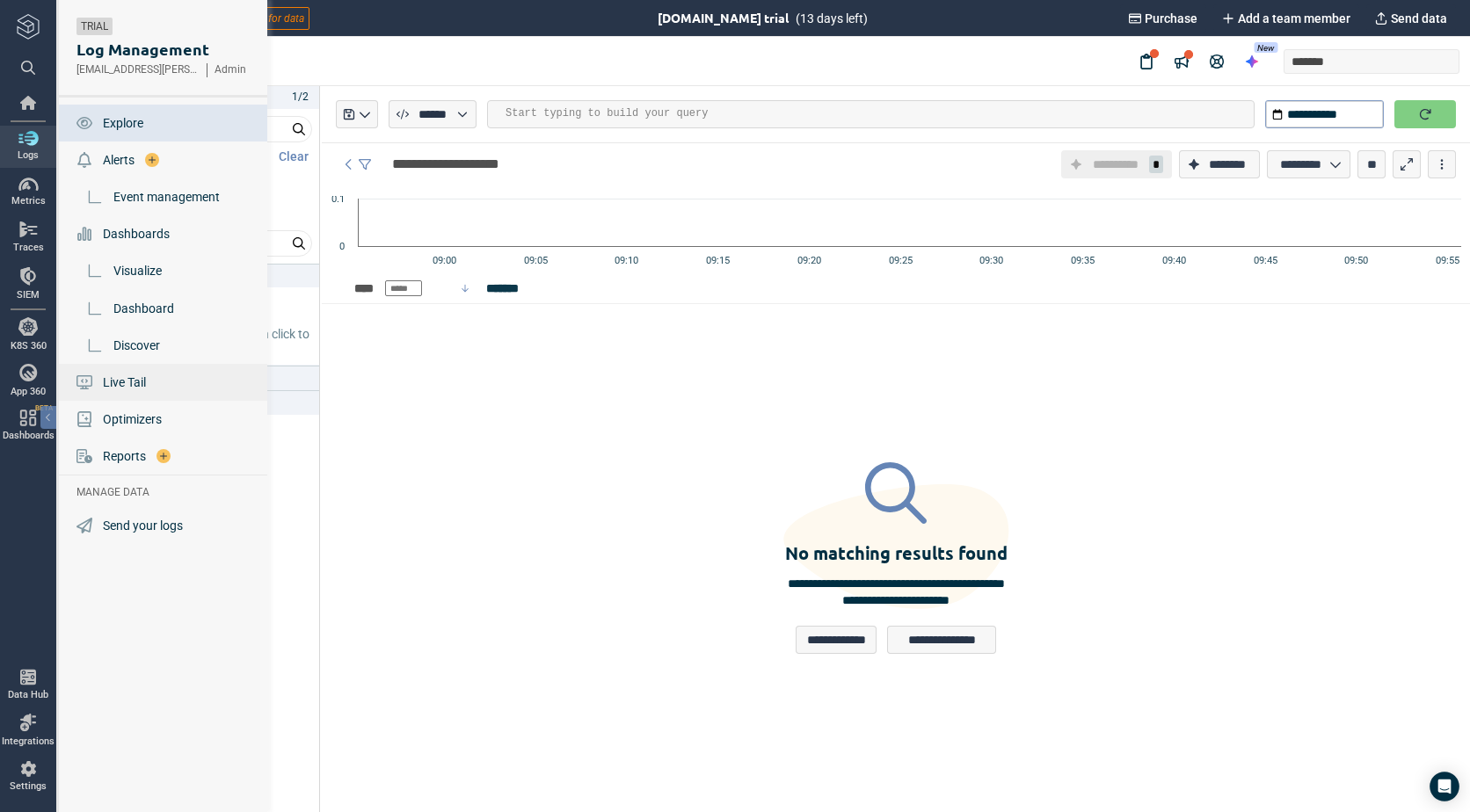 click on "Live Tail" at bounding box center (124, 382) 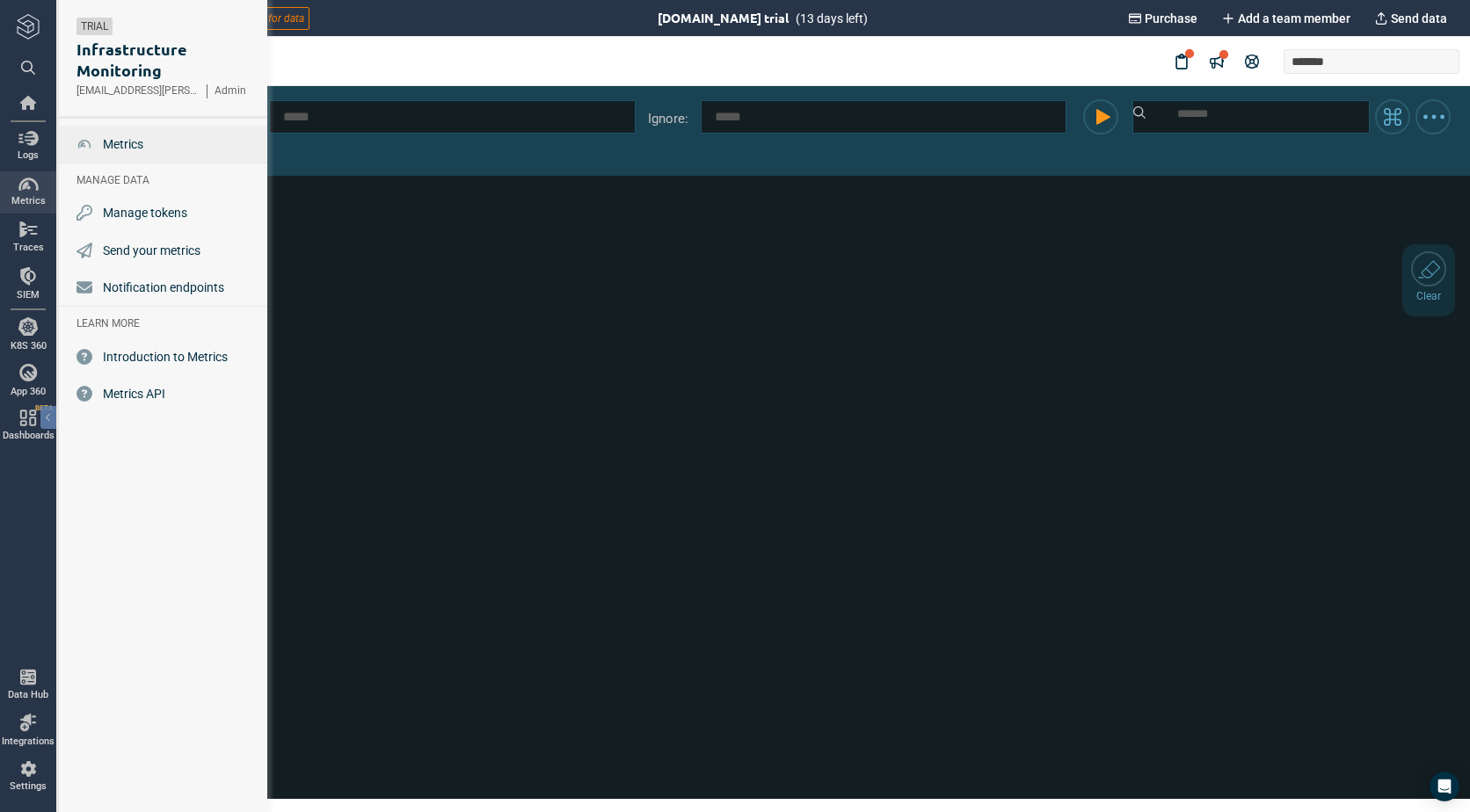 click on "Metrics" at bounding box center [123, 144] 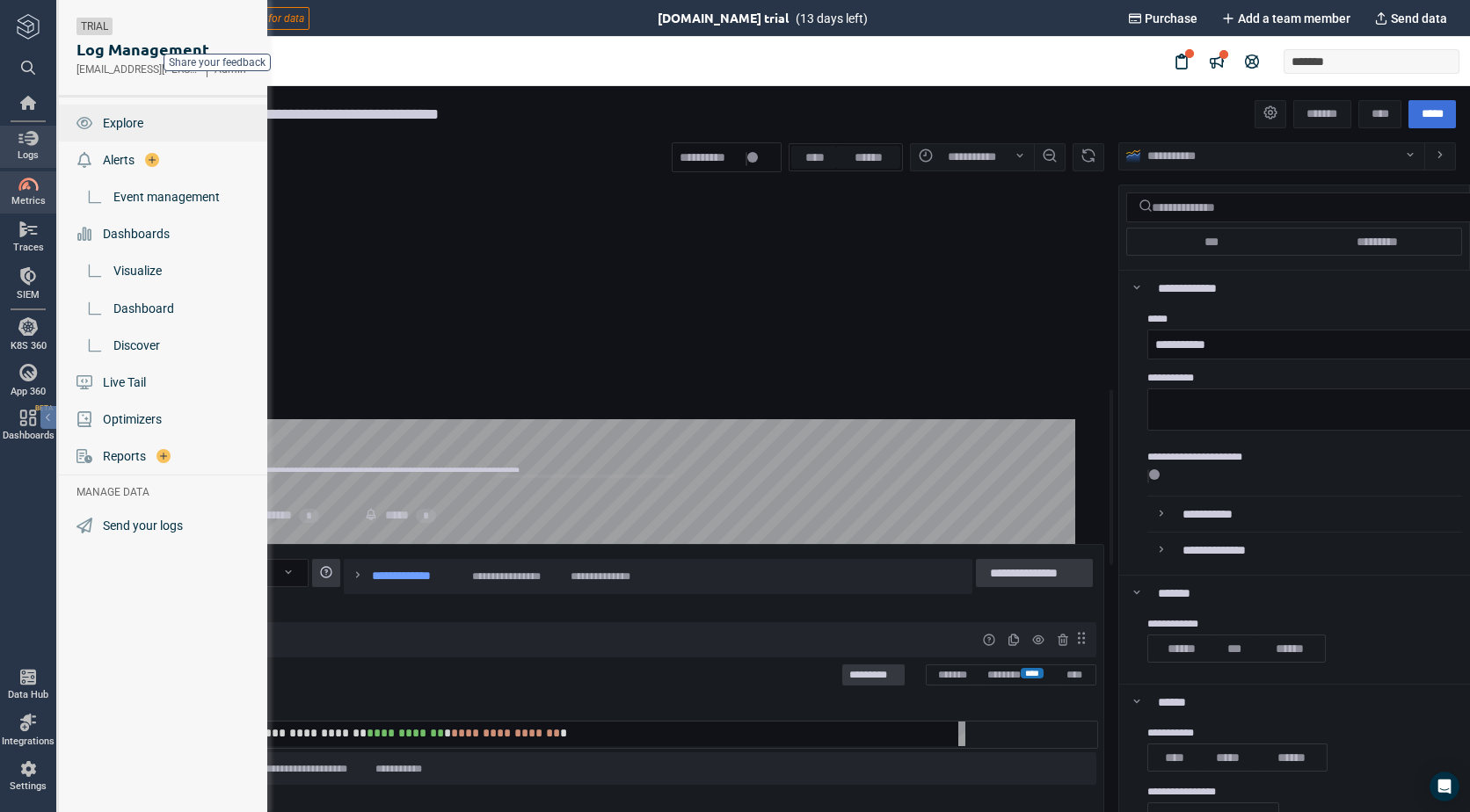 click on "Explore" at bounding box center (123, 123) 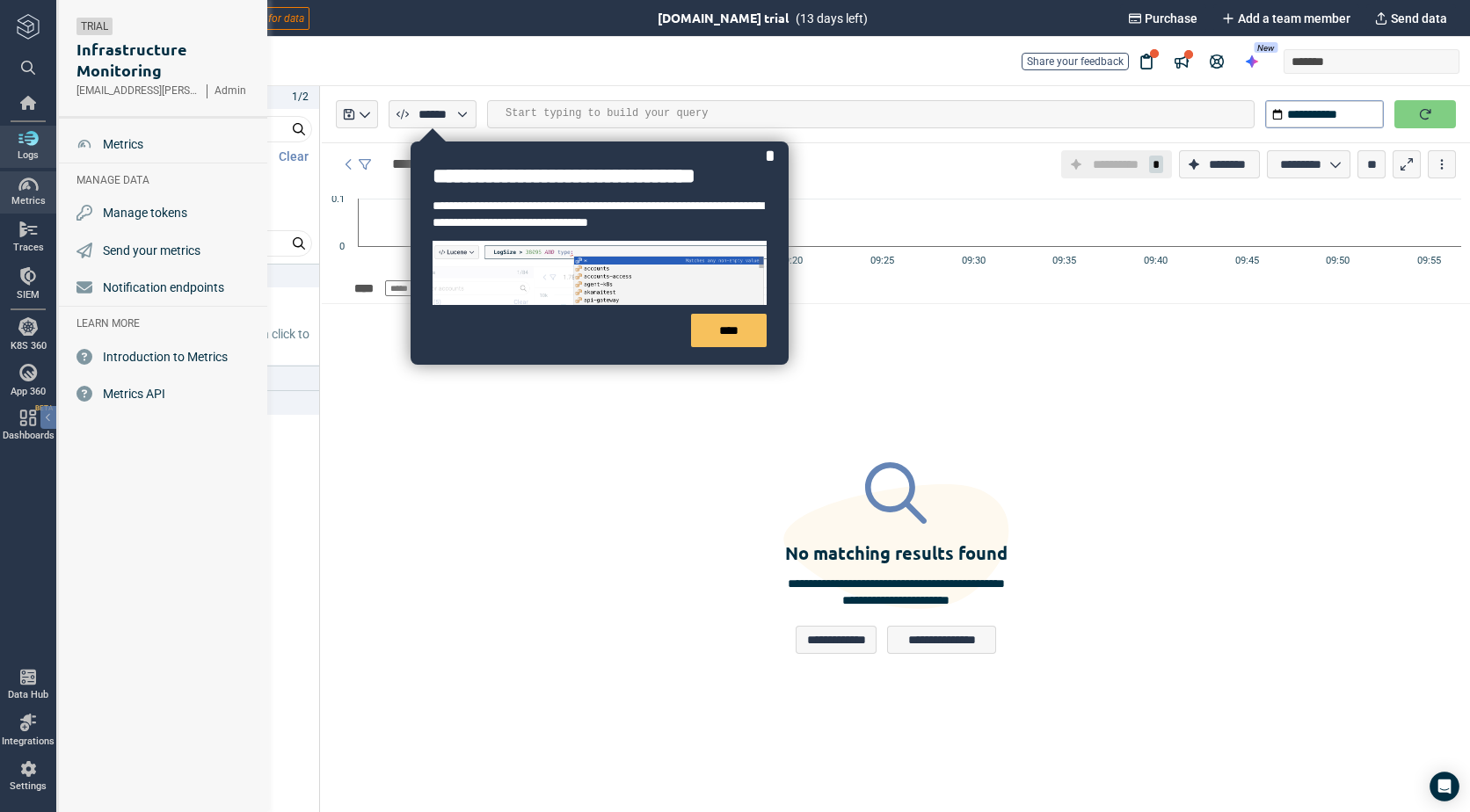 click at bounding box center (28, 138) 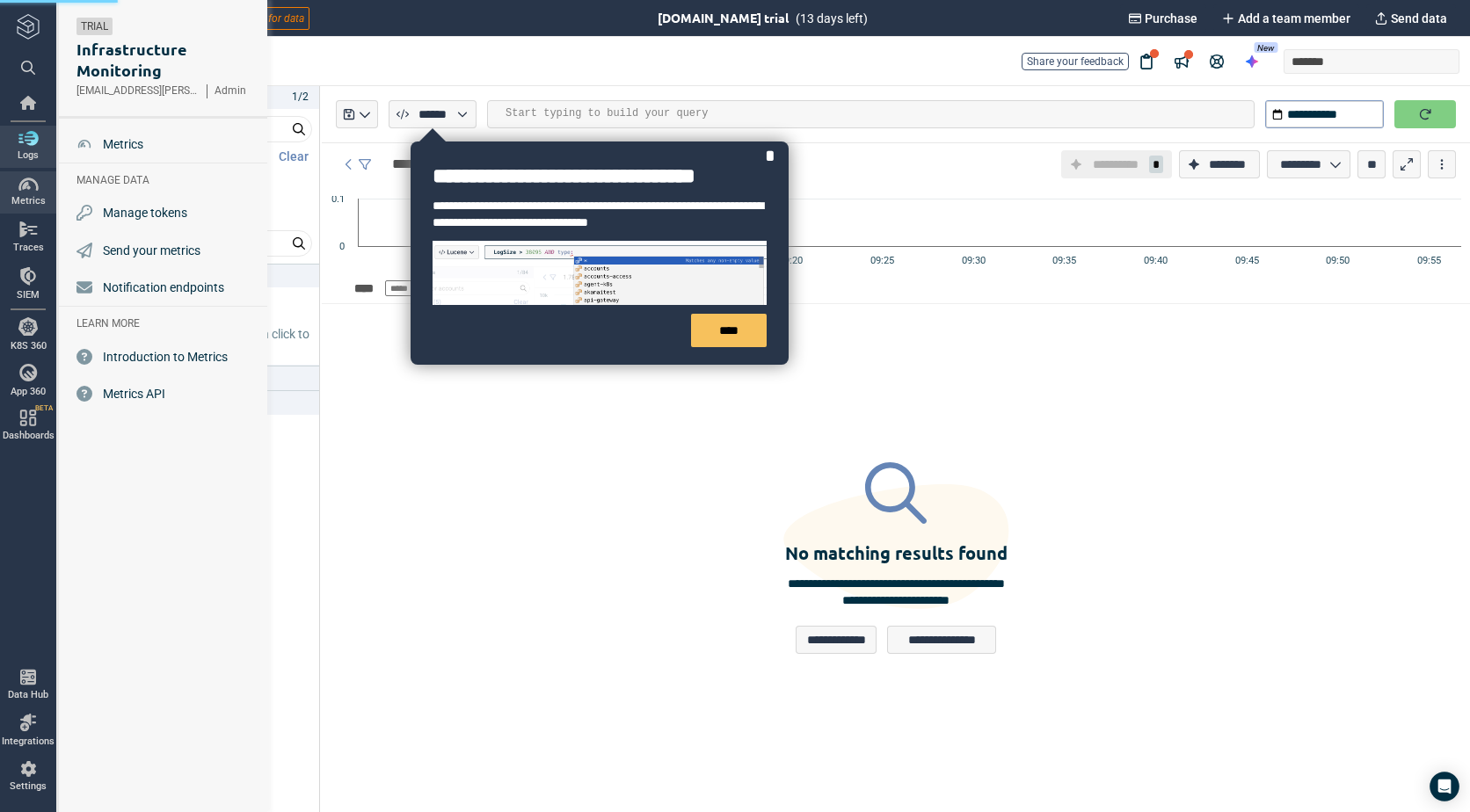 type on "*" 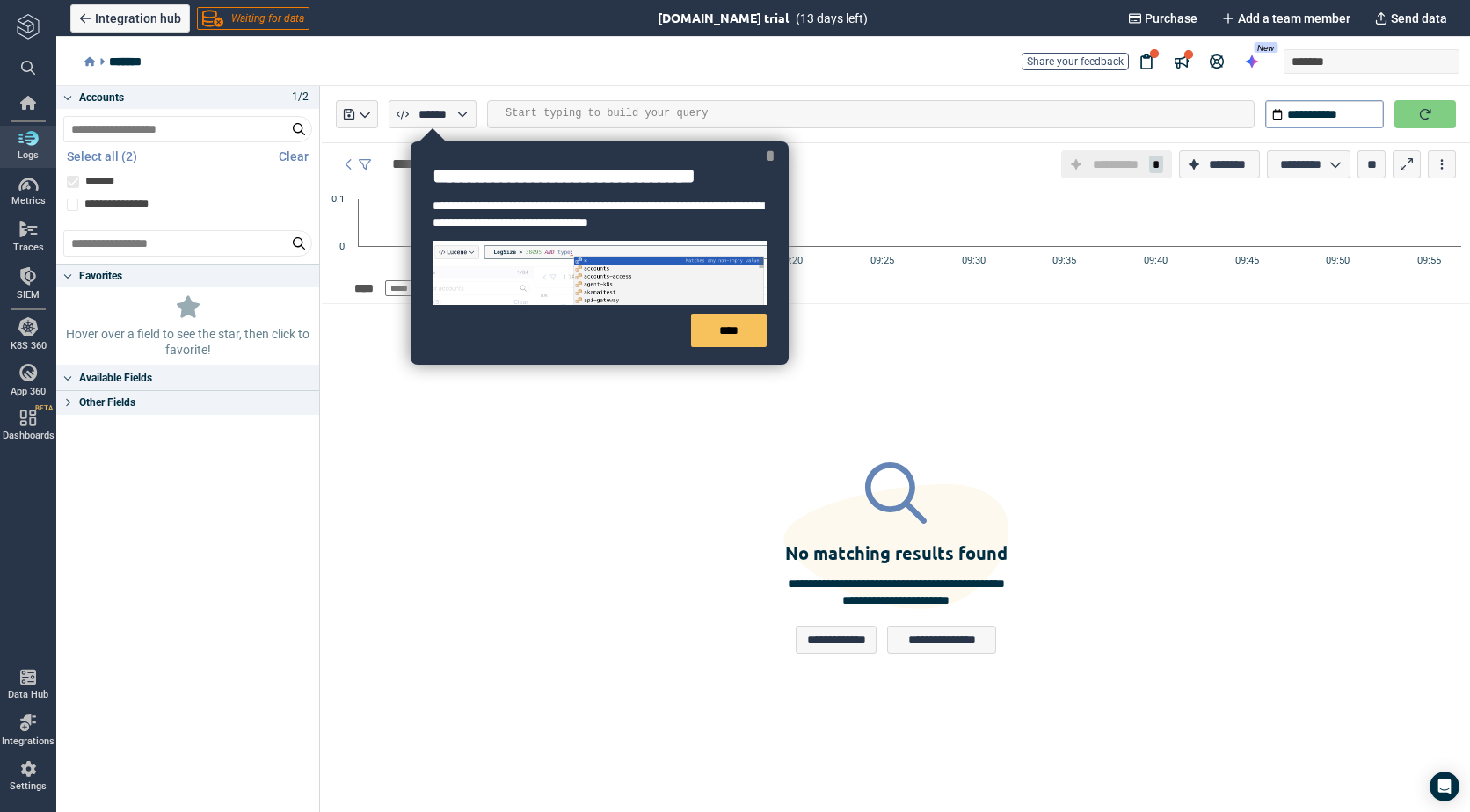 click on "*" at bounding box center [770, 156] 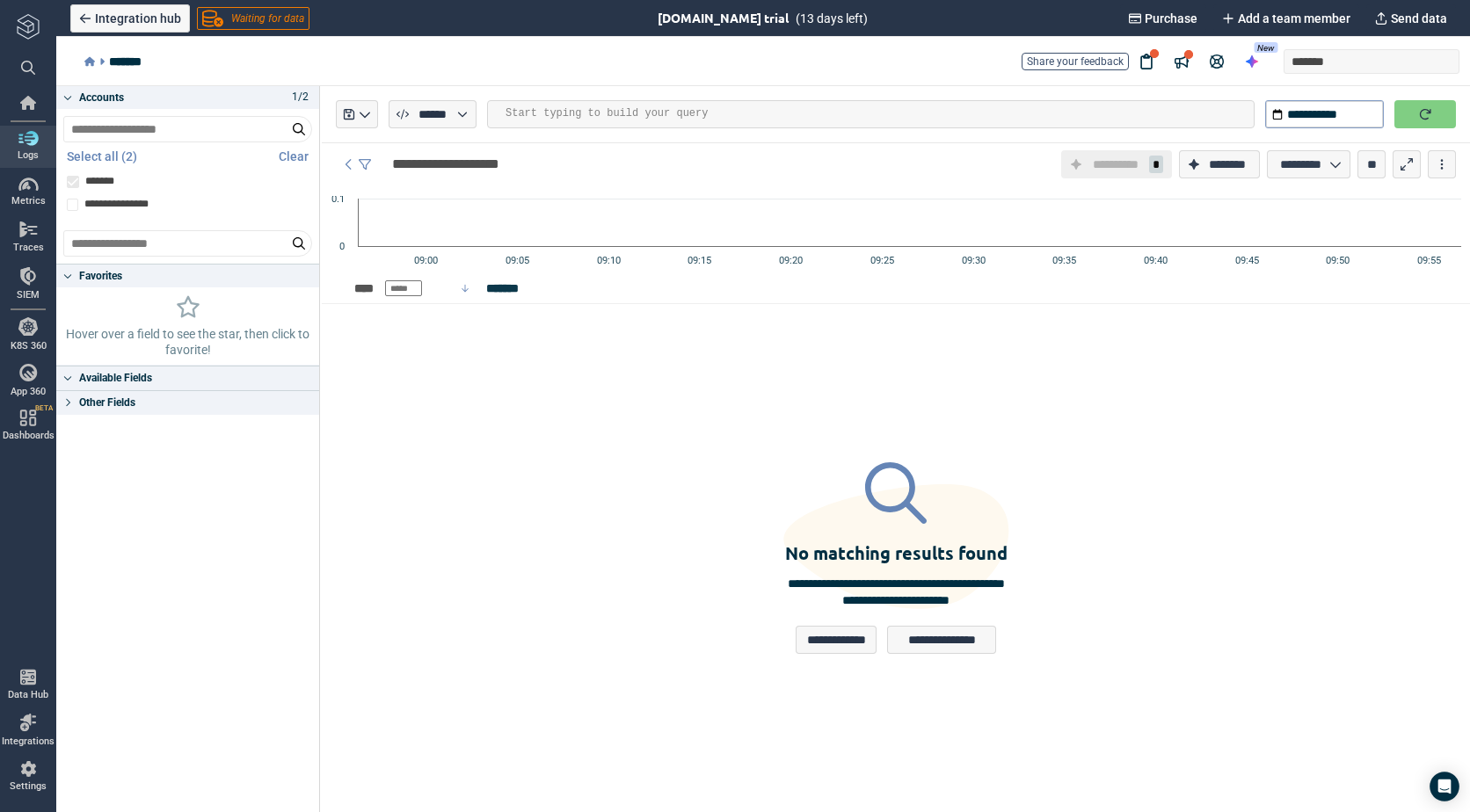 click at bounding box center [879, 113] 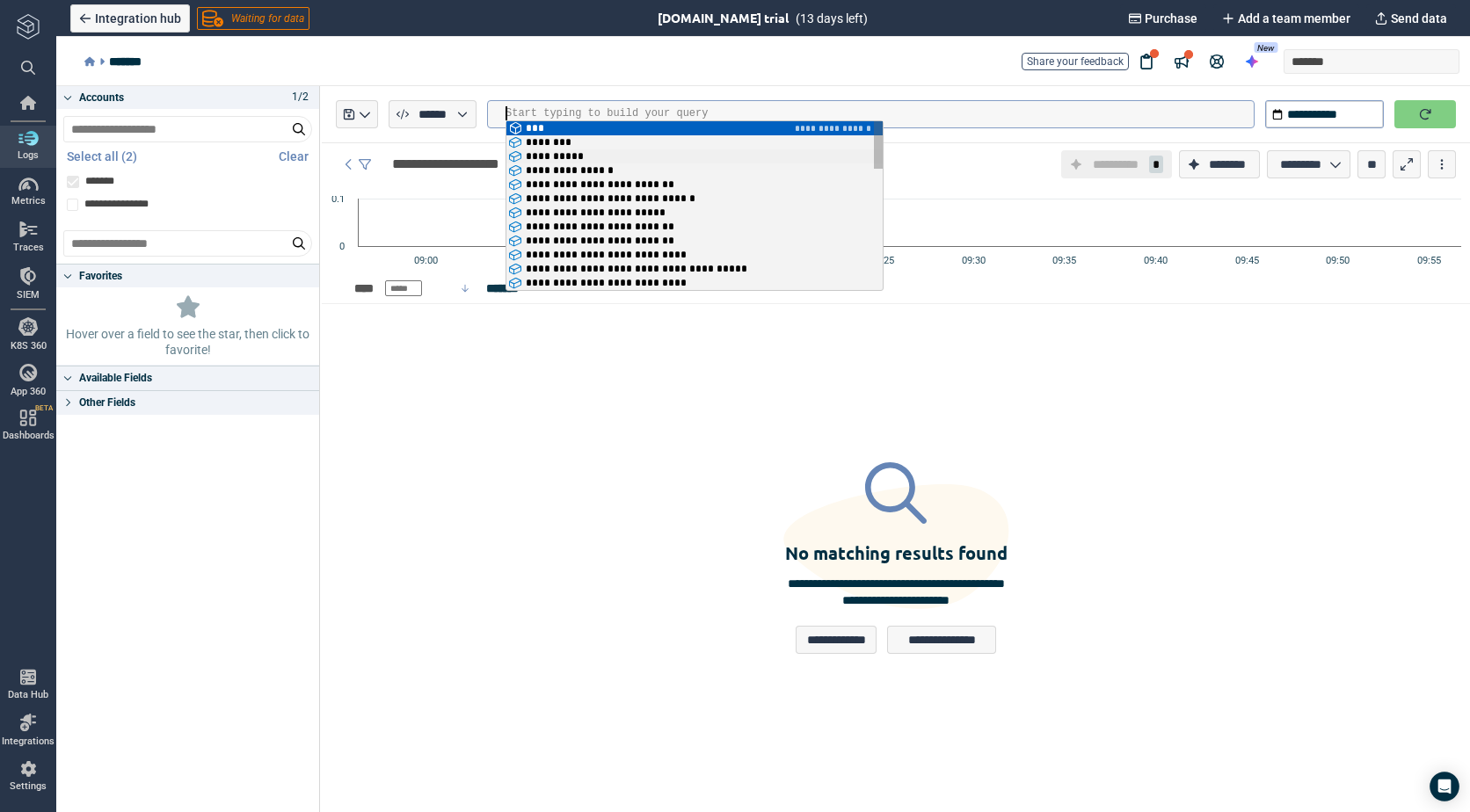 type on "**********" 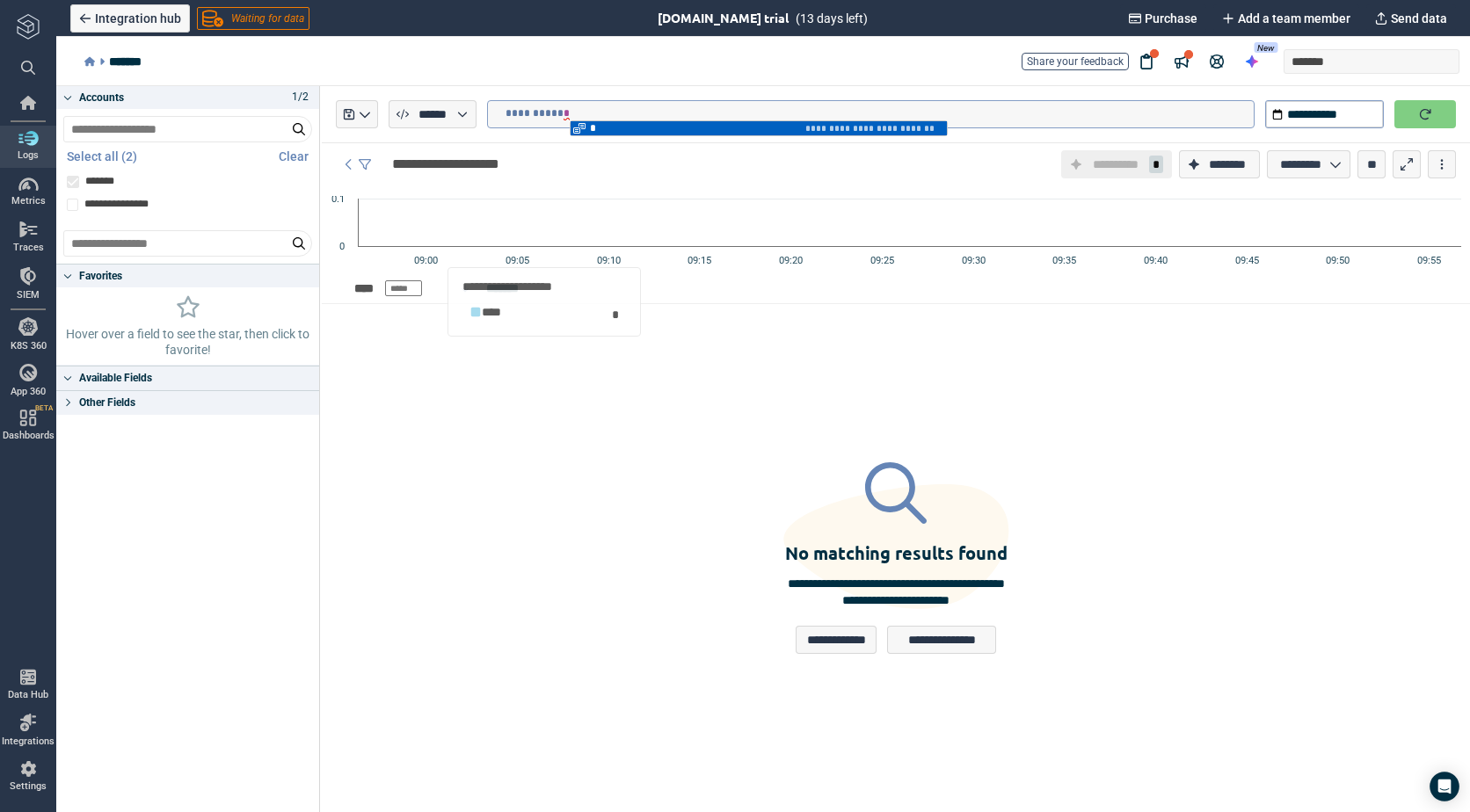 click on "**********" at bounding box center [896, 558] 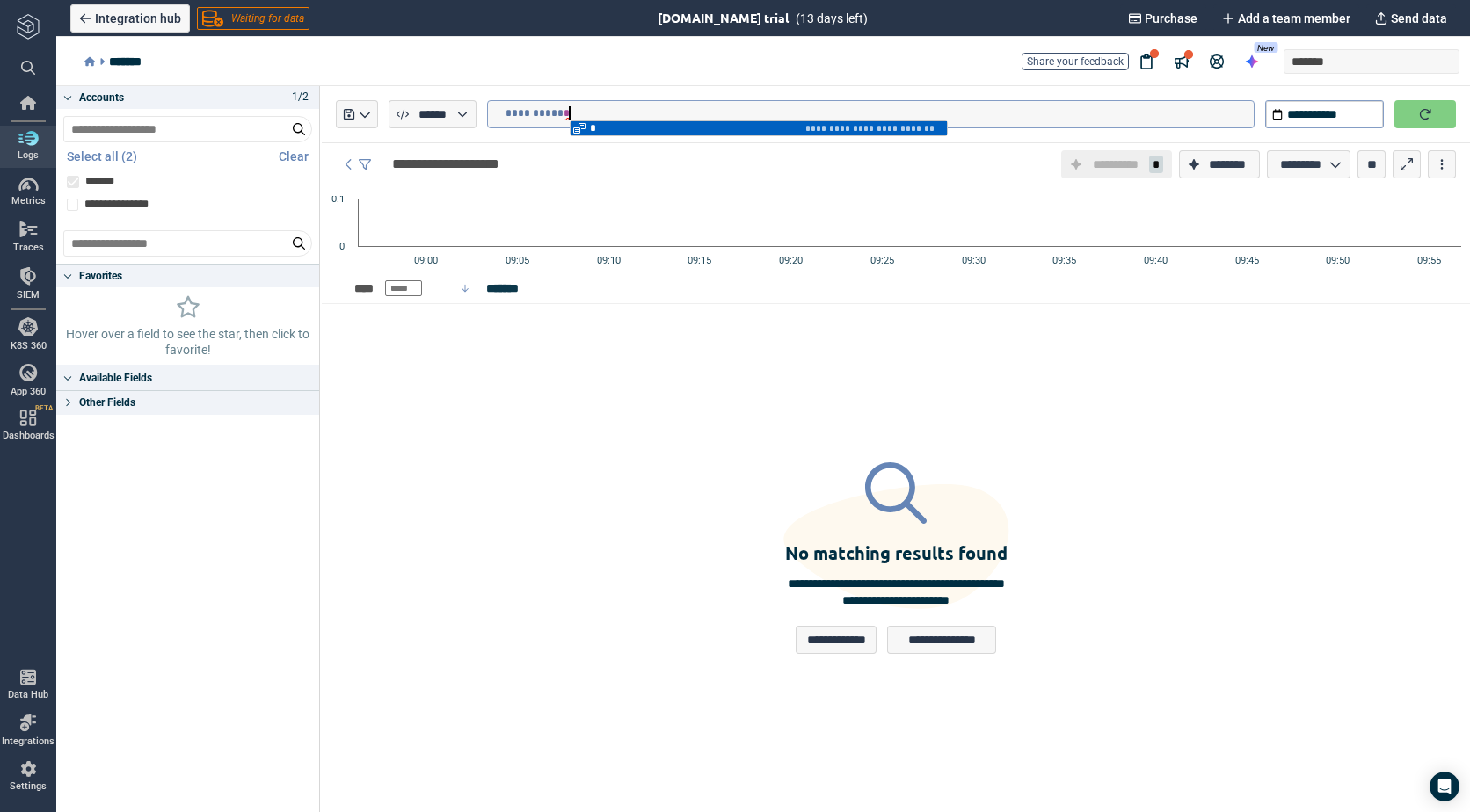 click on "**********" at bounding box center (879, 113) 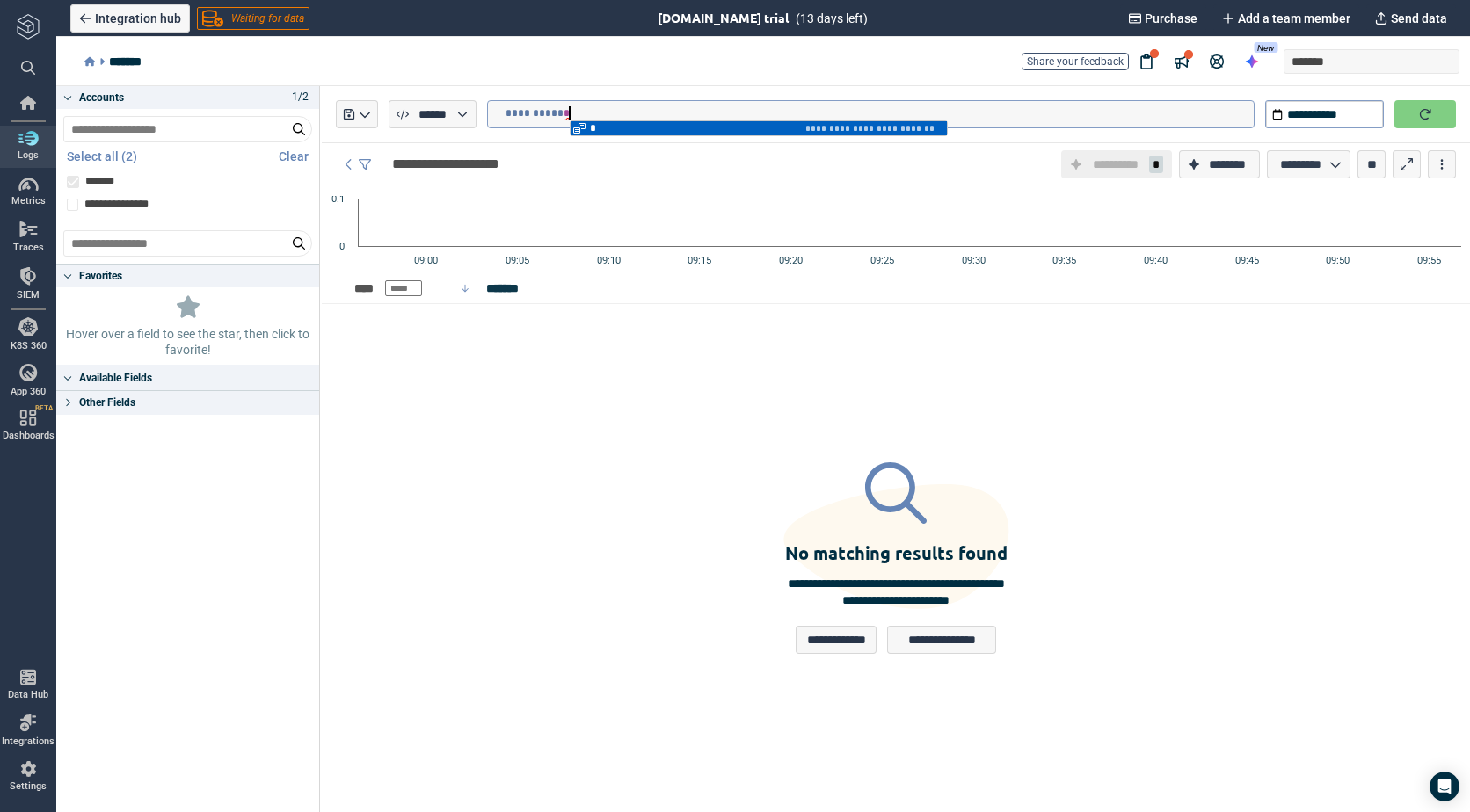 drag, startPoint x: 608, startPoint y: 111, endPoint x: 455, endPoint y: 98, distance: 153.55129 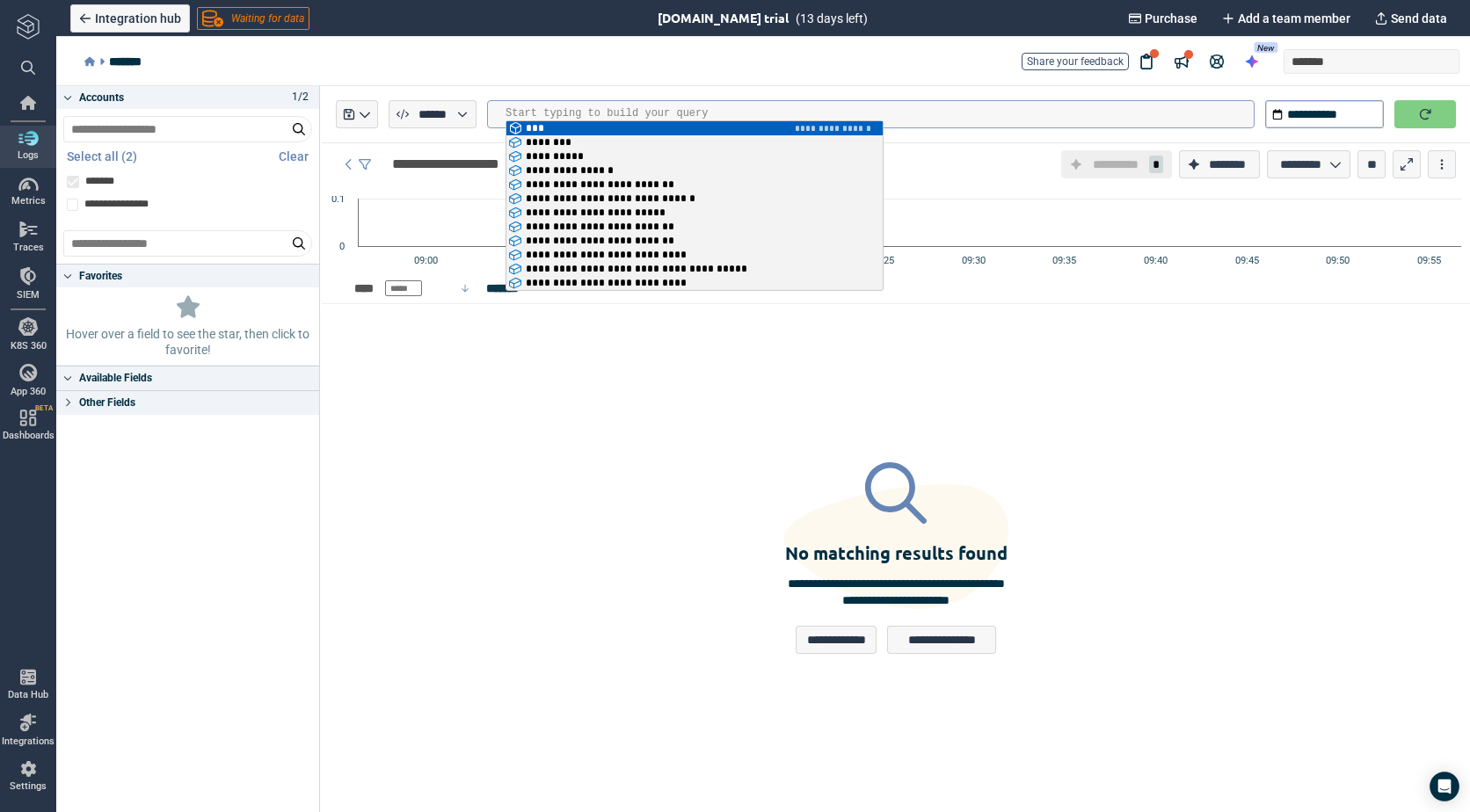 click at bounding box center (879, 113) 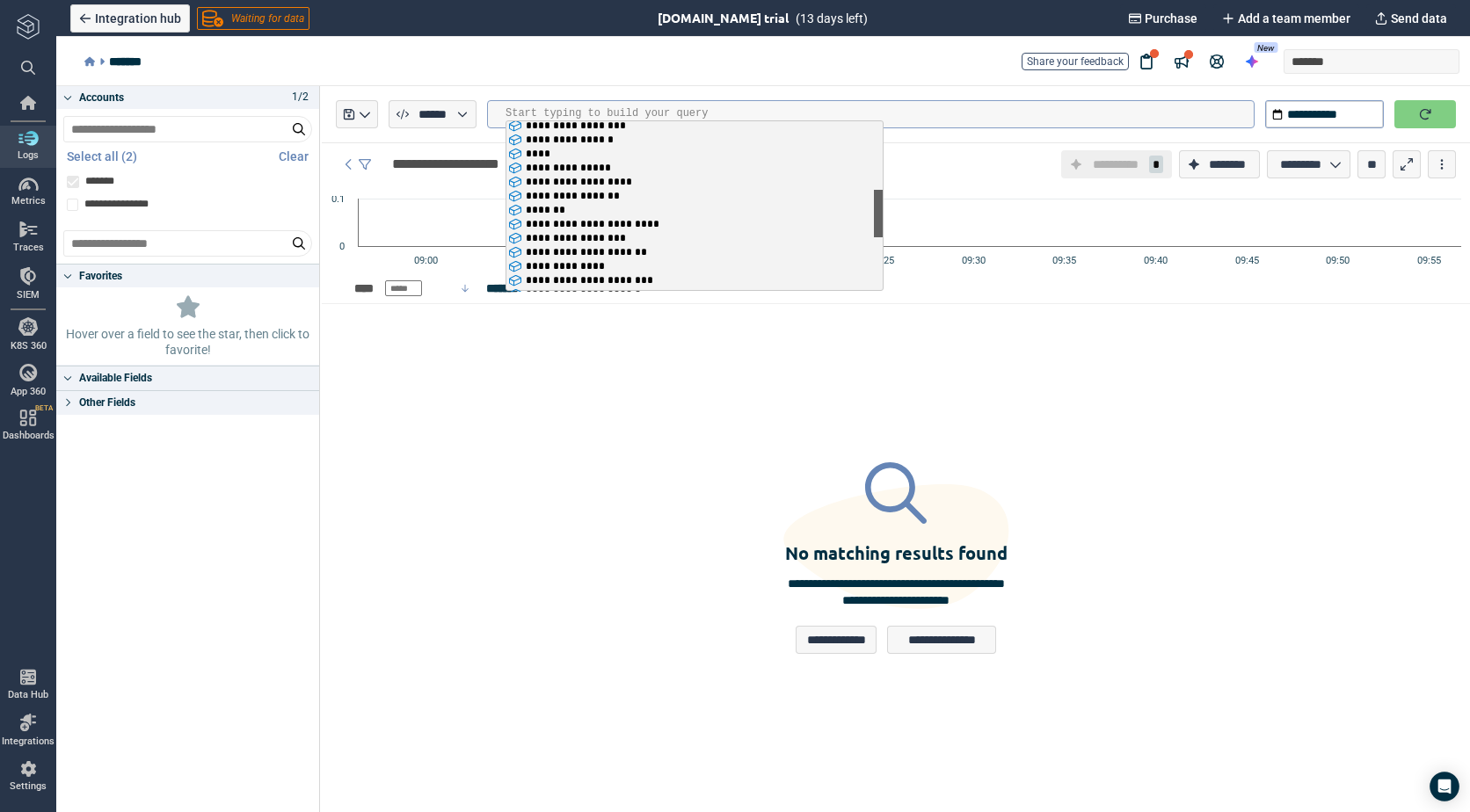 click at bounding box center (878, 214) 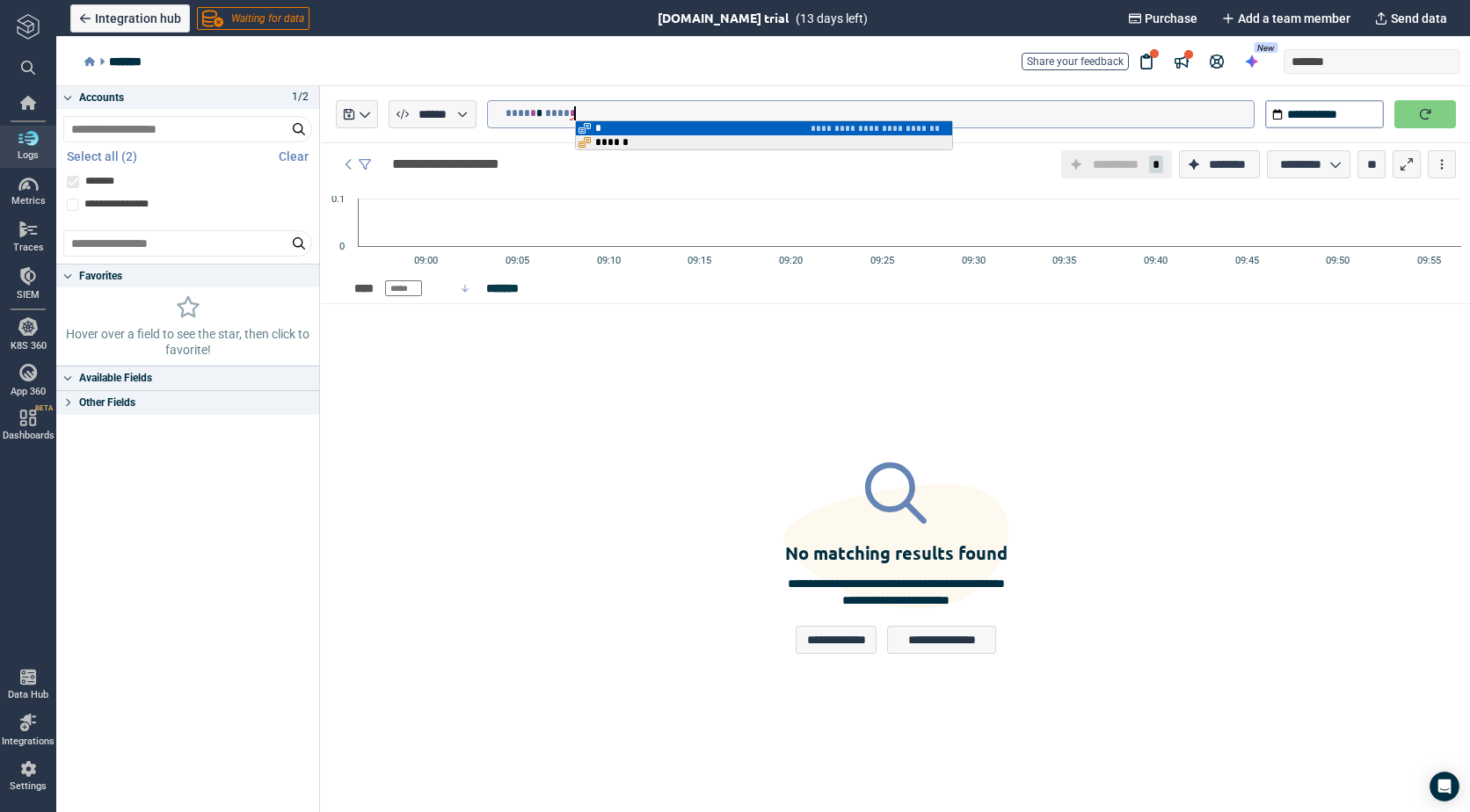 type on "**********" 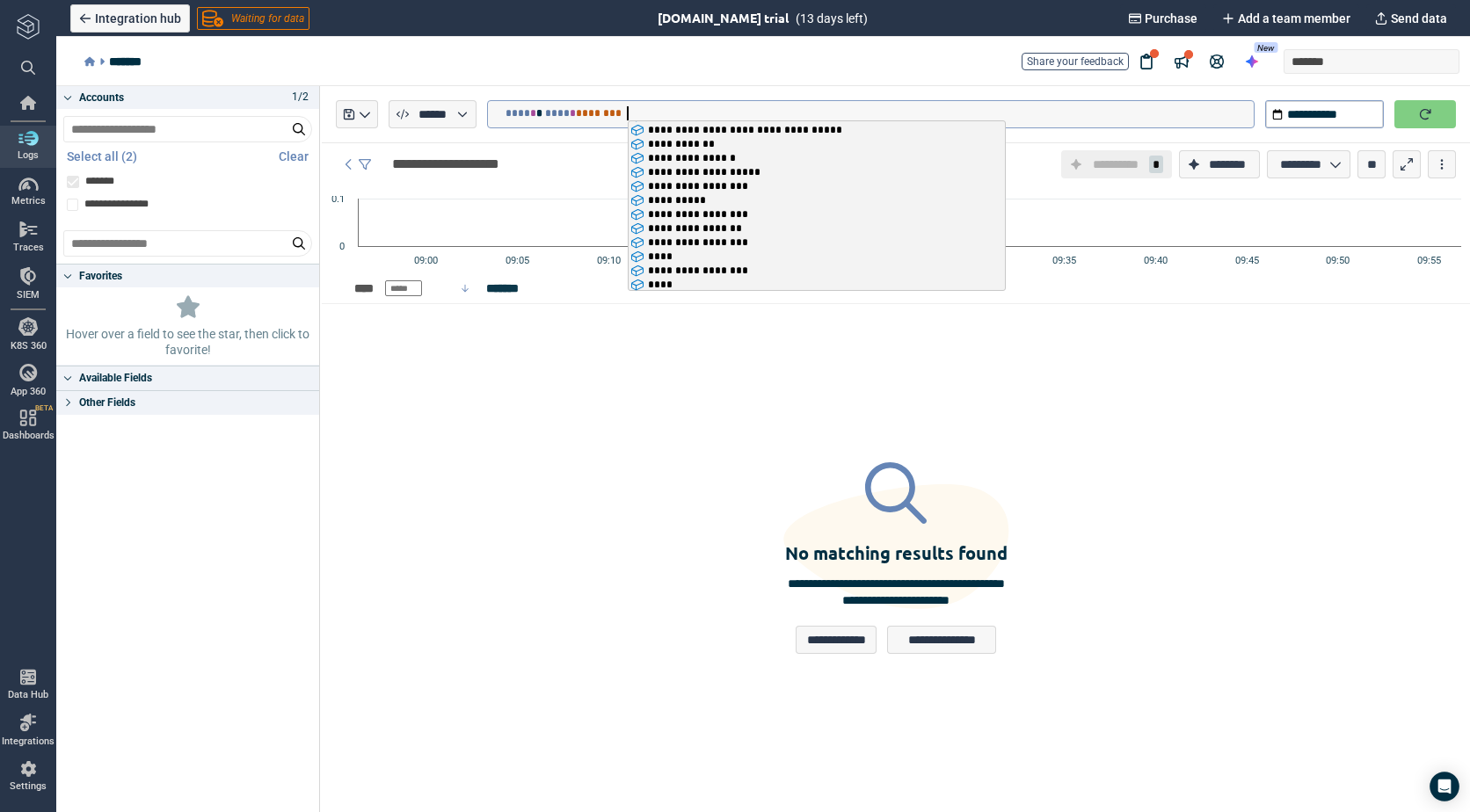click on "**********" at bounding box center (896, 558) 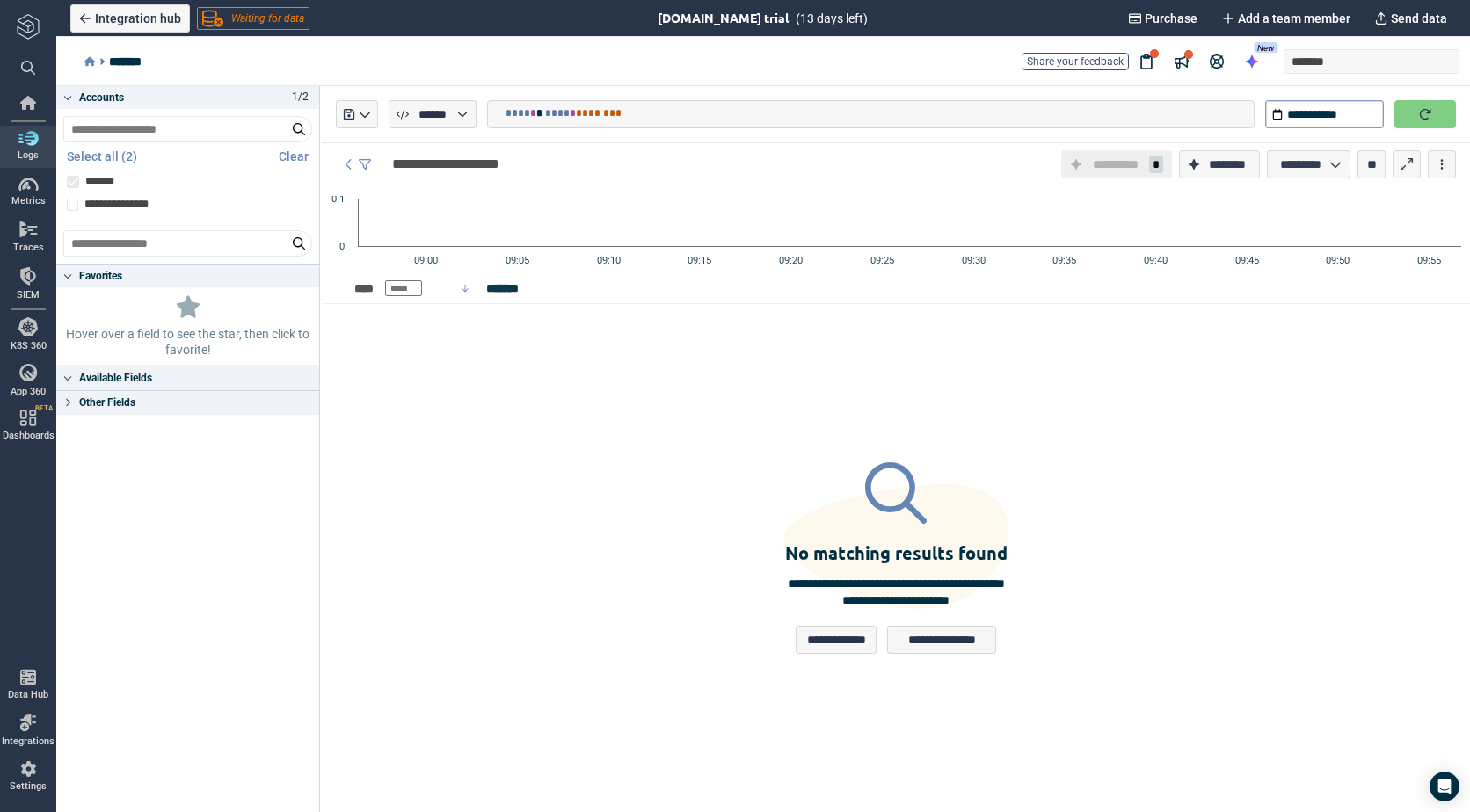 click on "**** * * **** * ******* *" at bounding box center [879, 113] 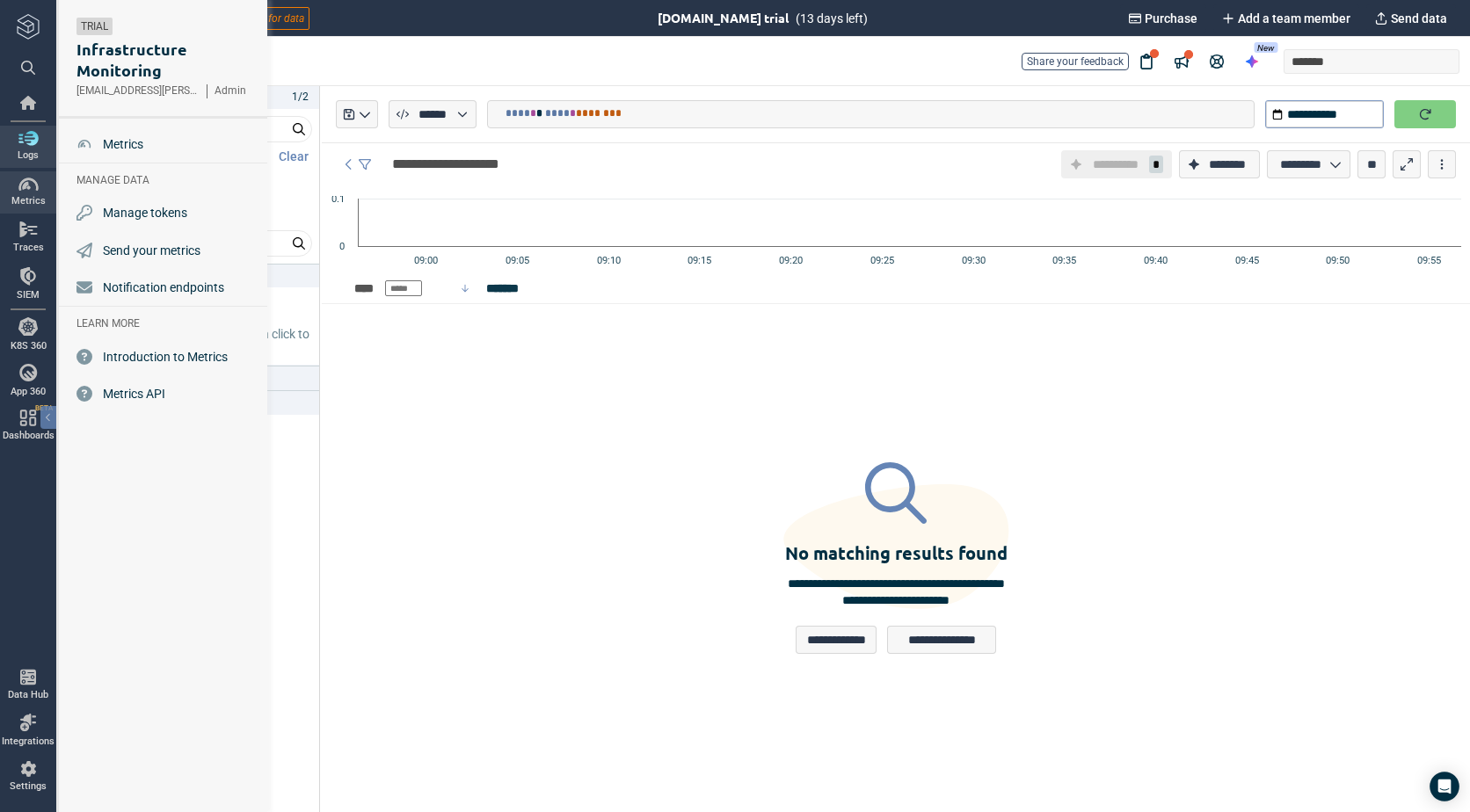type on "*" 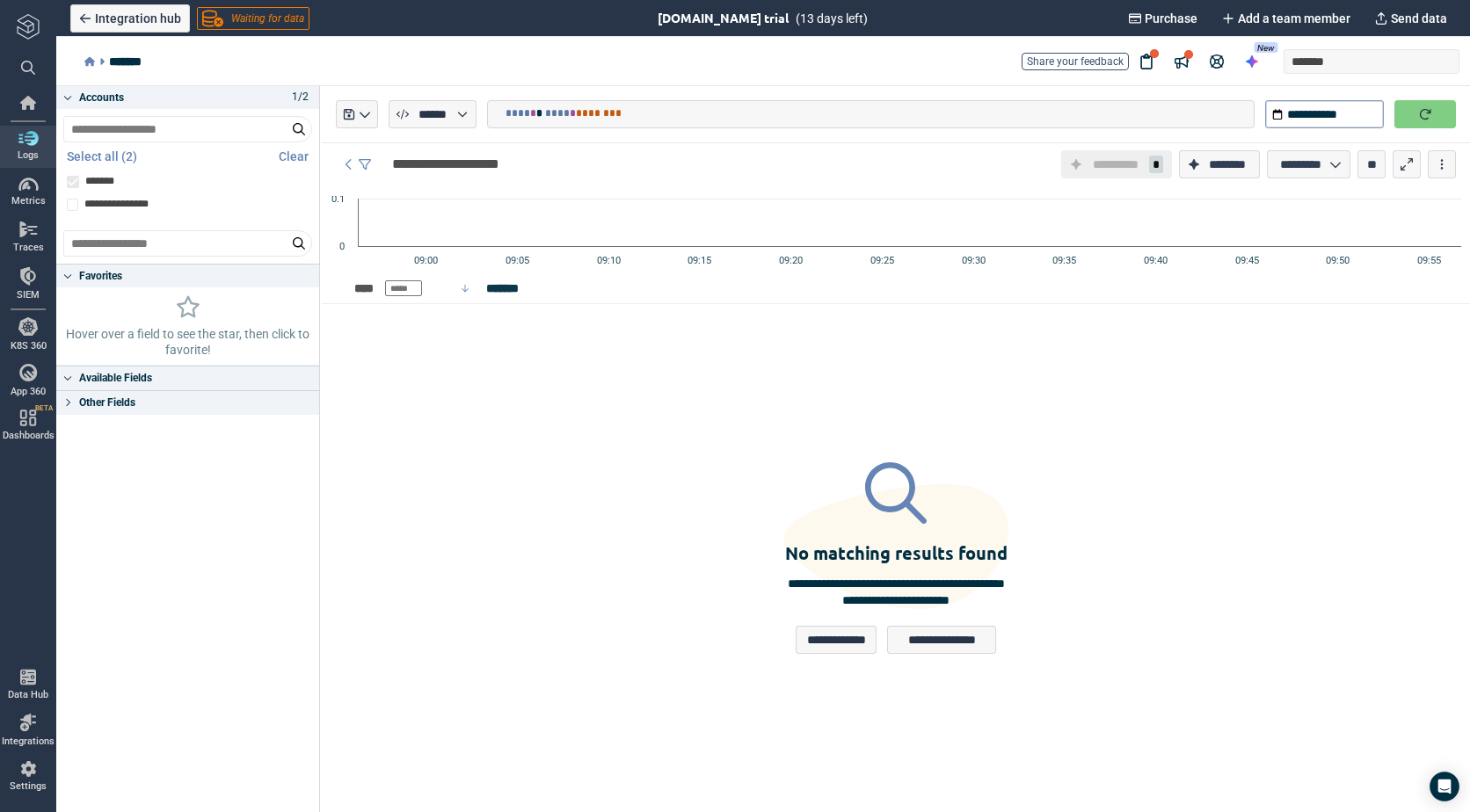 click on "**** * * **** * ******* *" at bounding box center (879, 113) 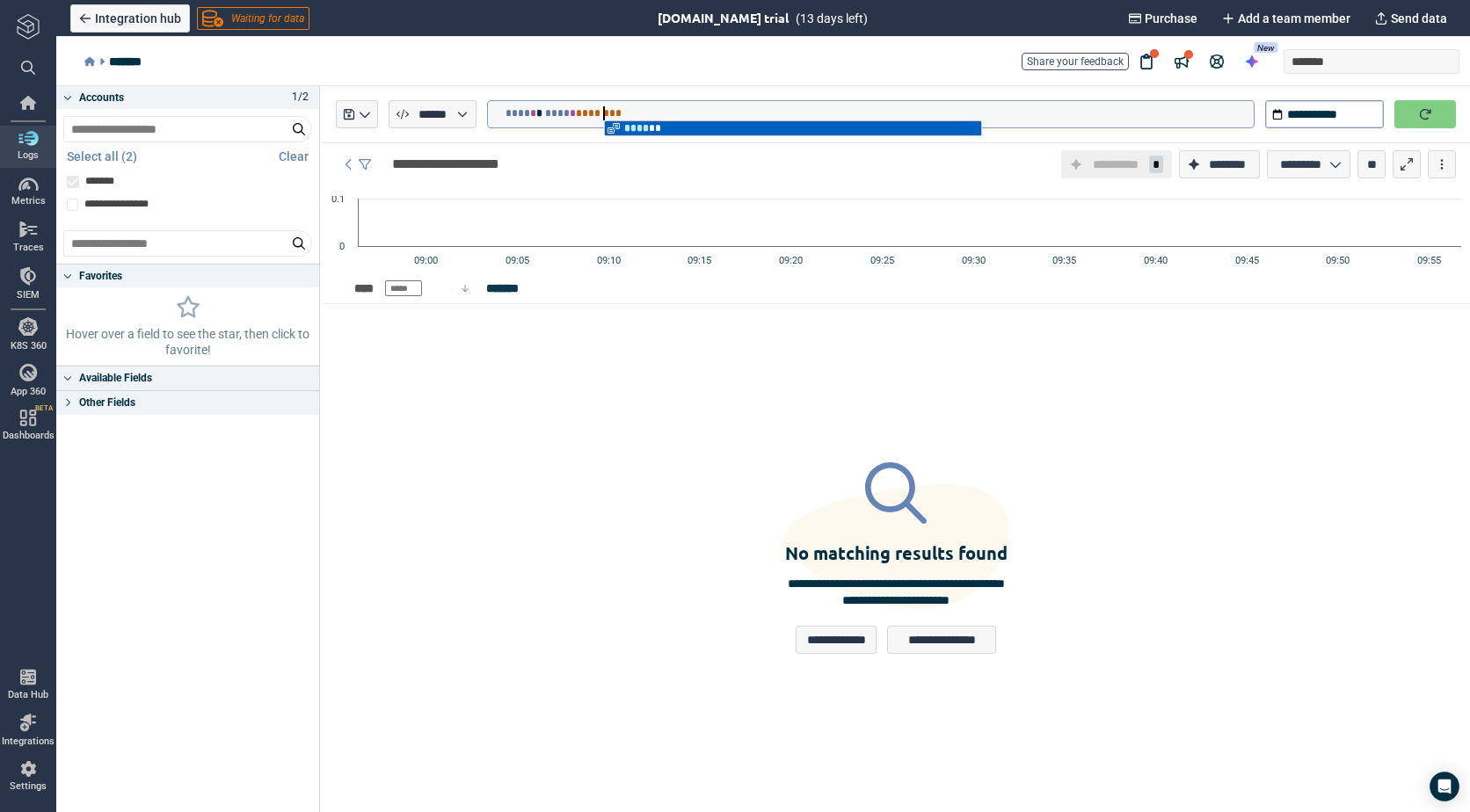 click on "**** * * **** * ******* *" at bounding box center (879, 113) 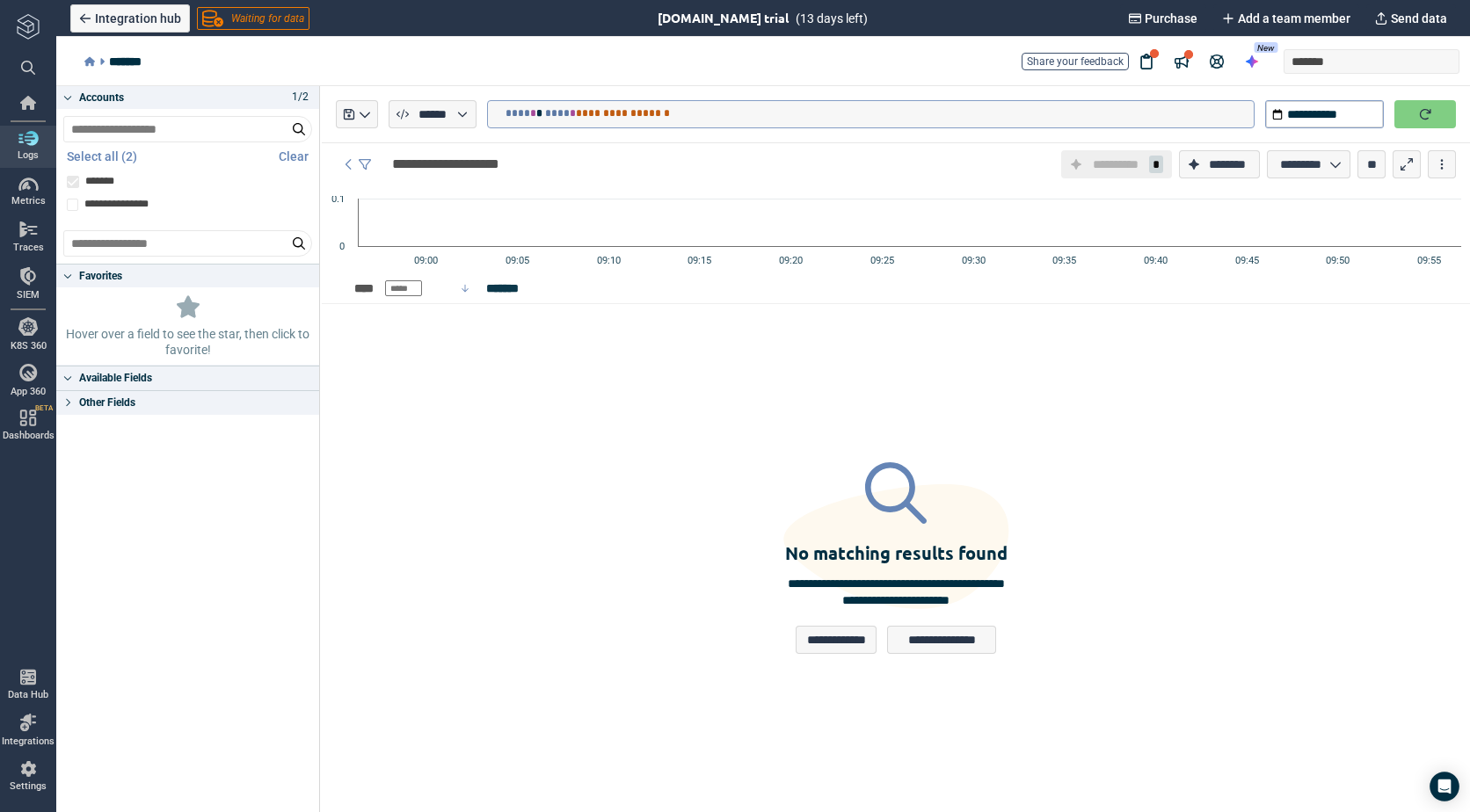 type on "**********" 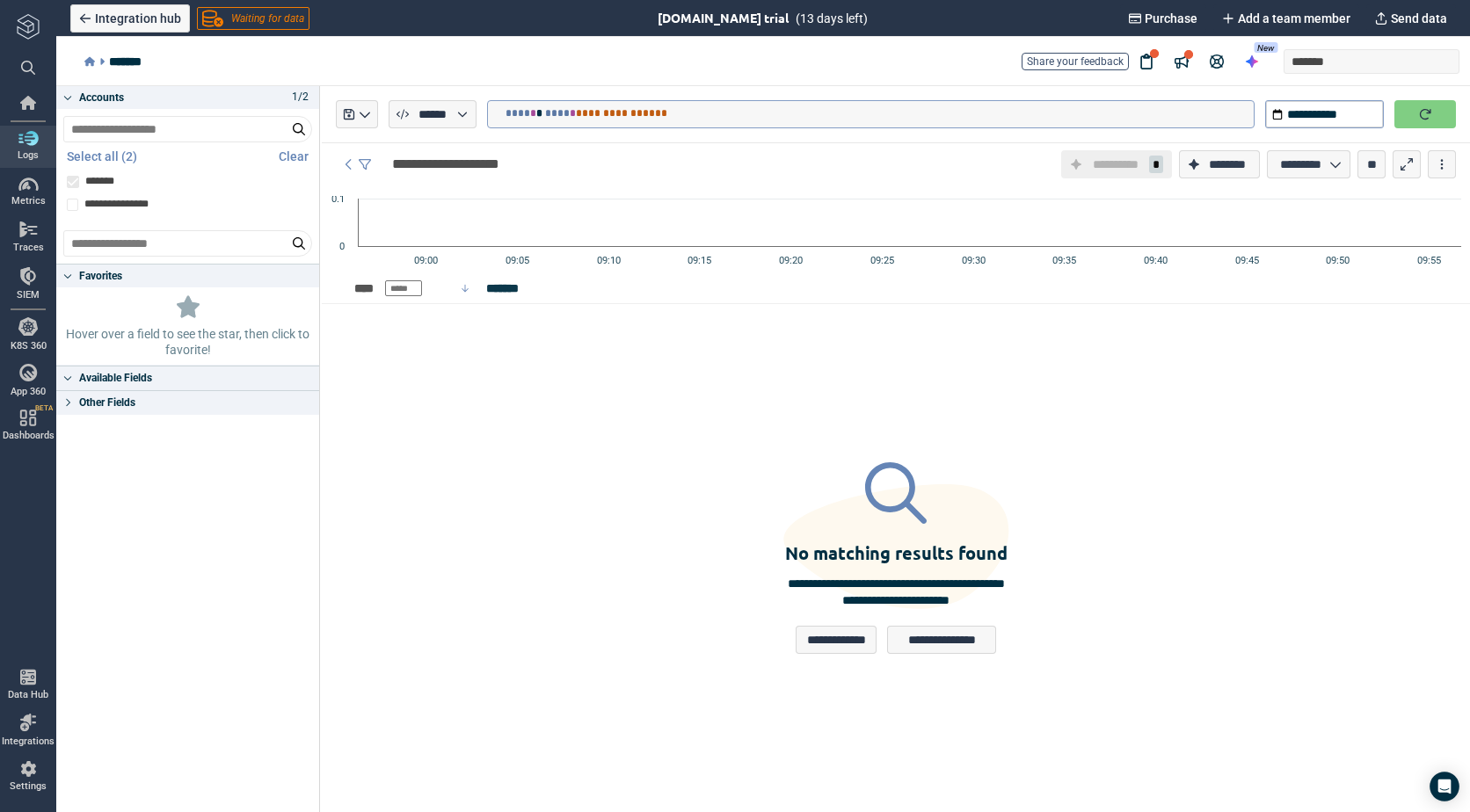 click on "**********" at bounding box center [896, 558] 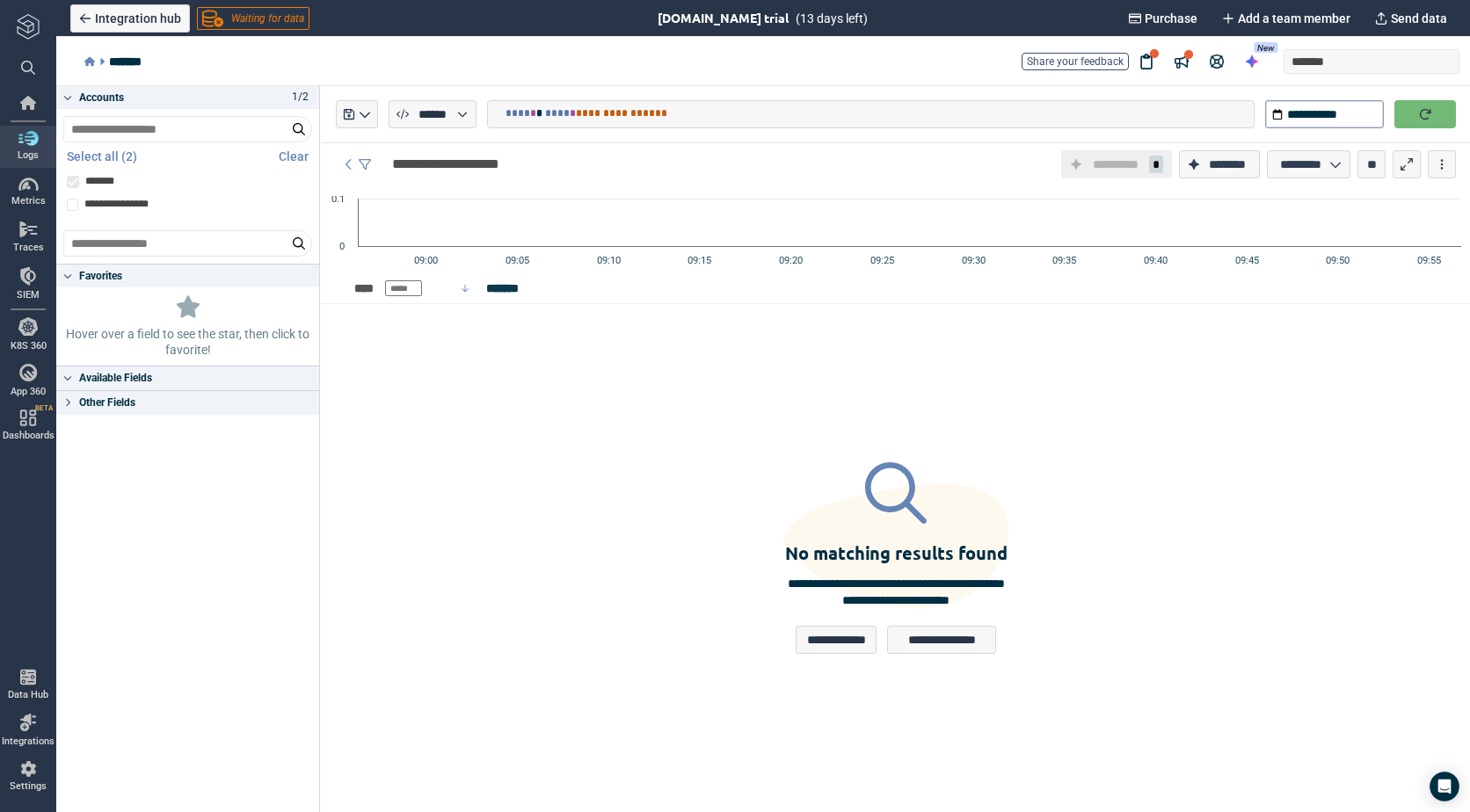 click at bounding box center (1425, 114) 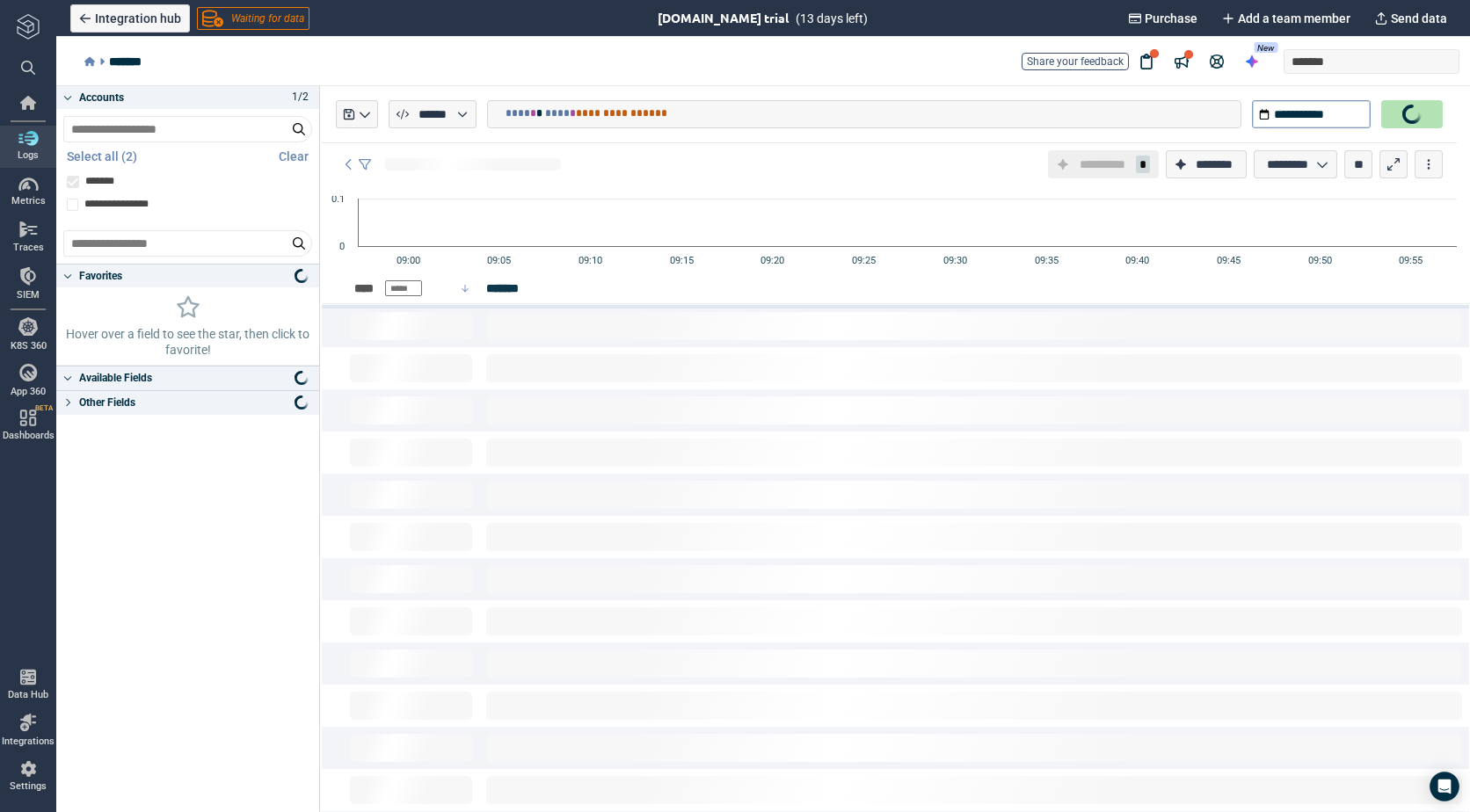 type on "*" 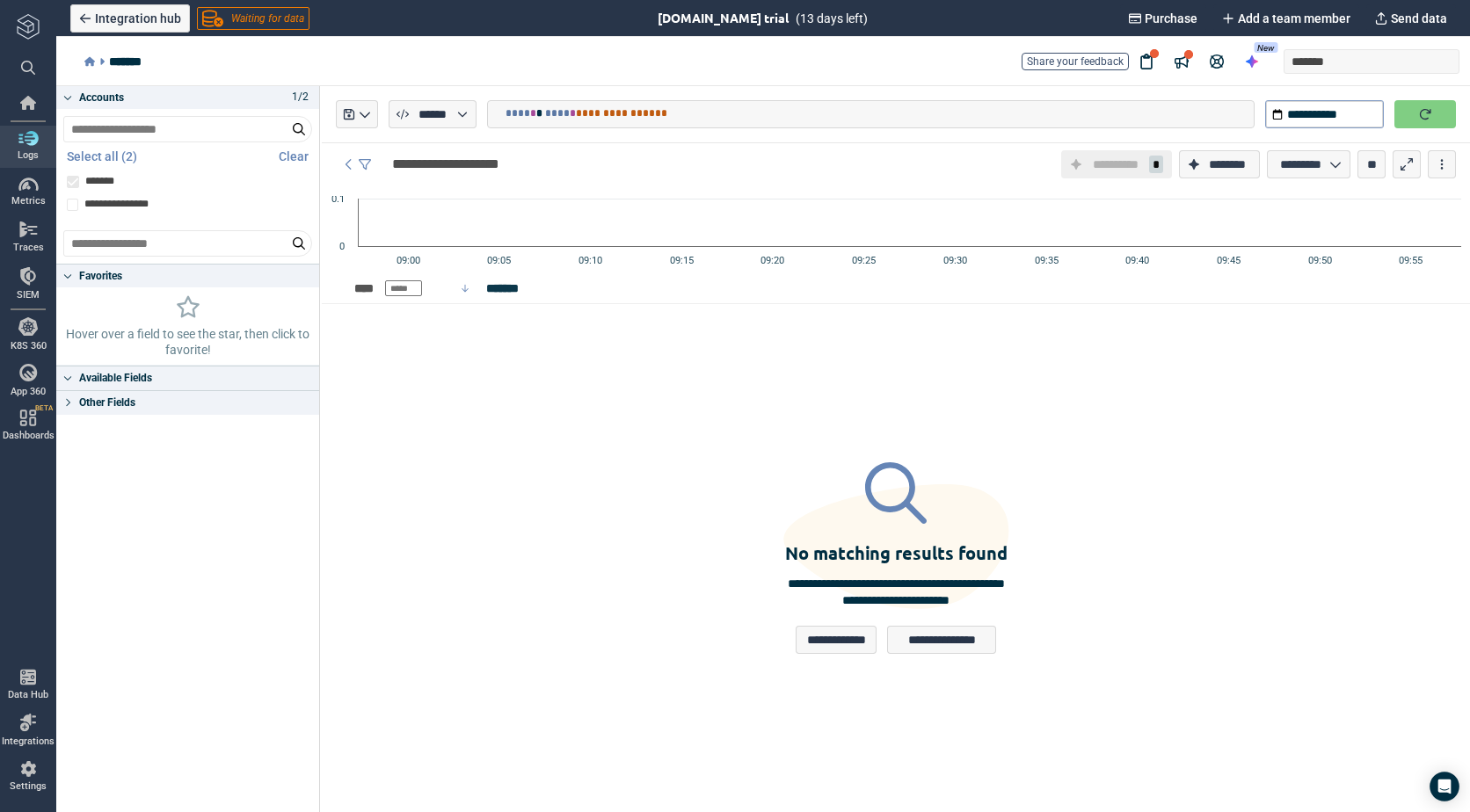 scroll, scrollTop: 0, scrollLeft: 0, axis: both 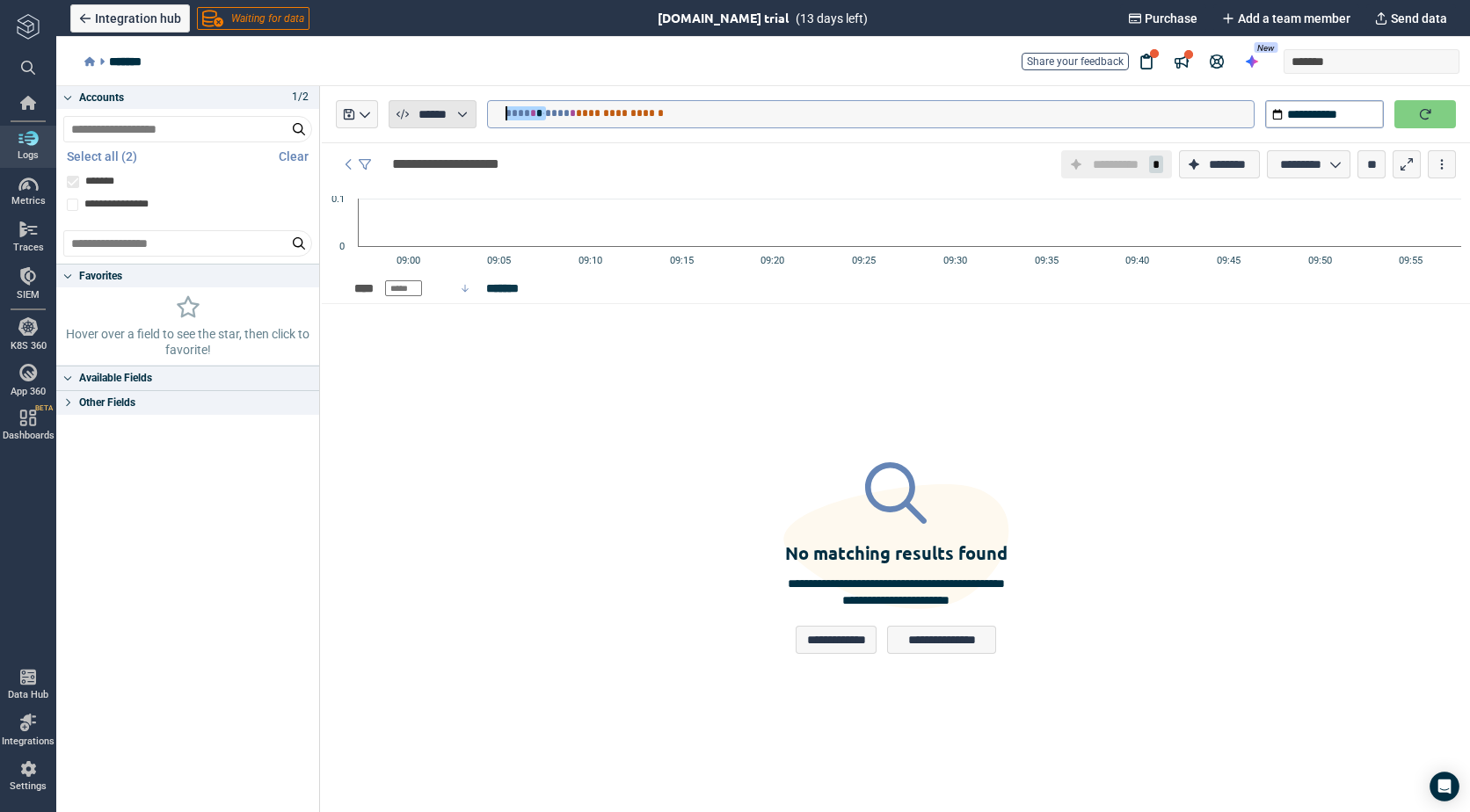 drag, startPoint x: 547, startPoint y: 115, endPoint x: 426, endPoint y: 116, distance: 121.00413 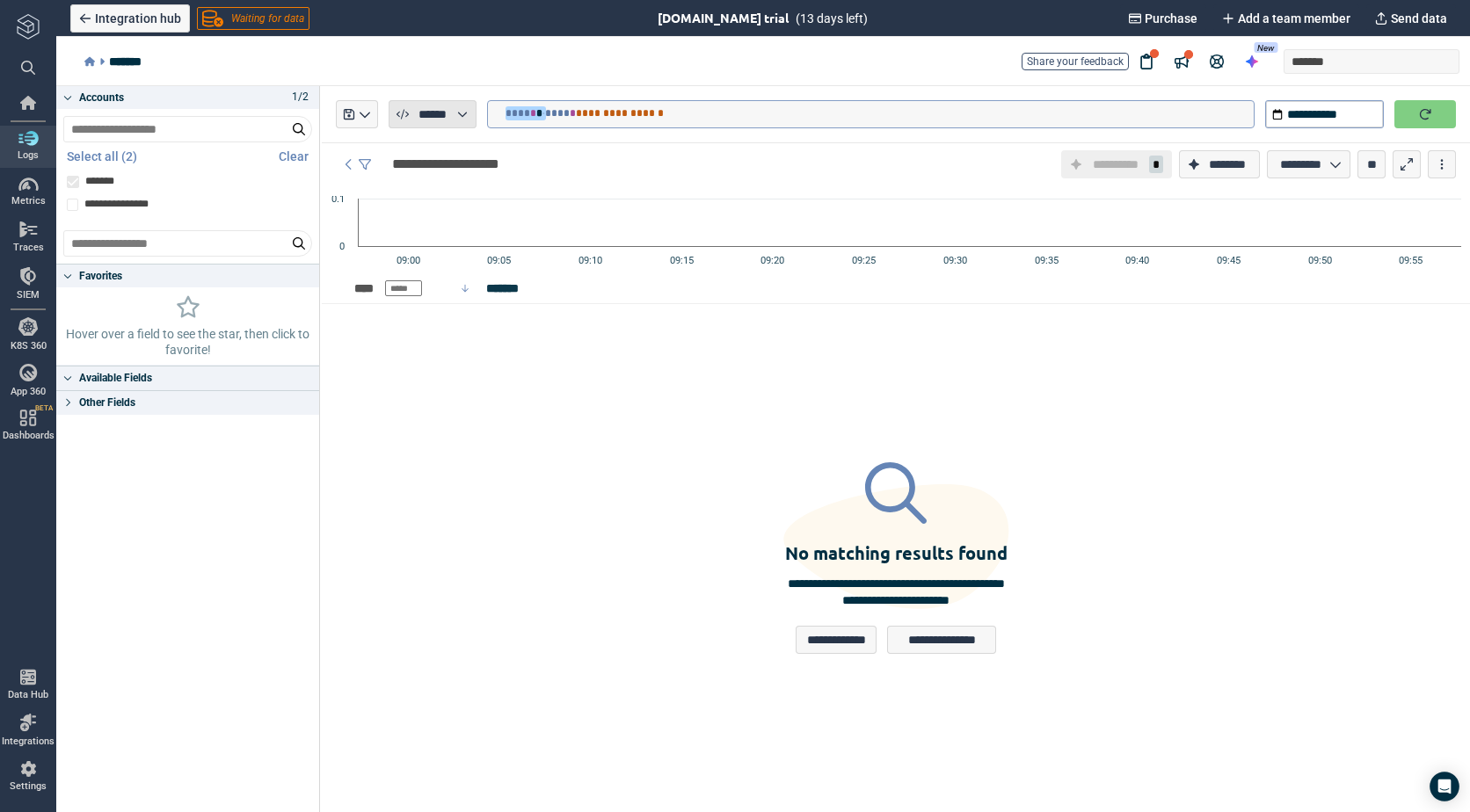 type on "**********" 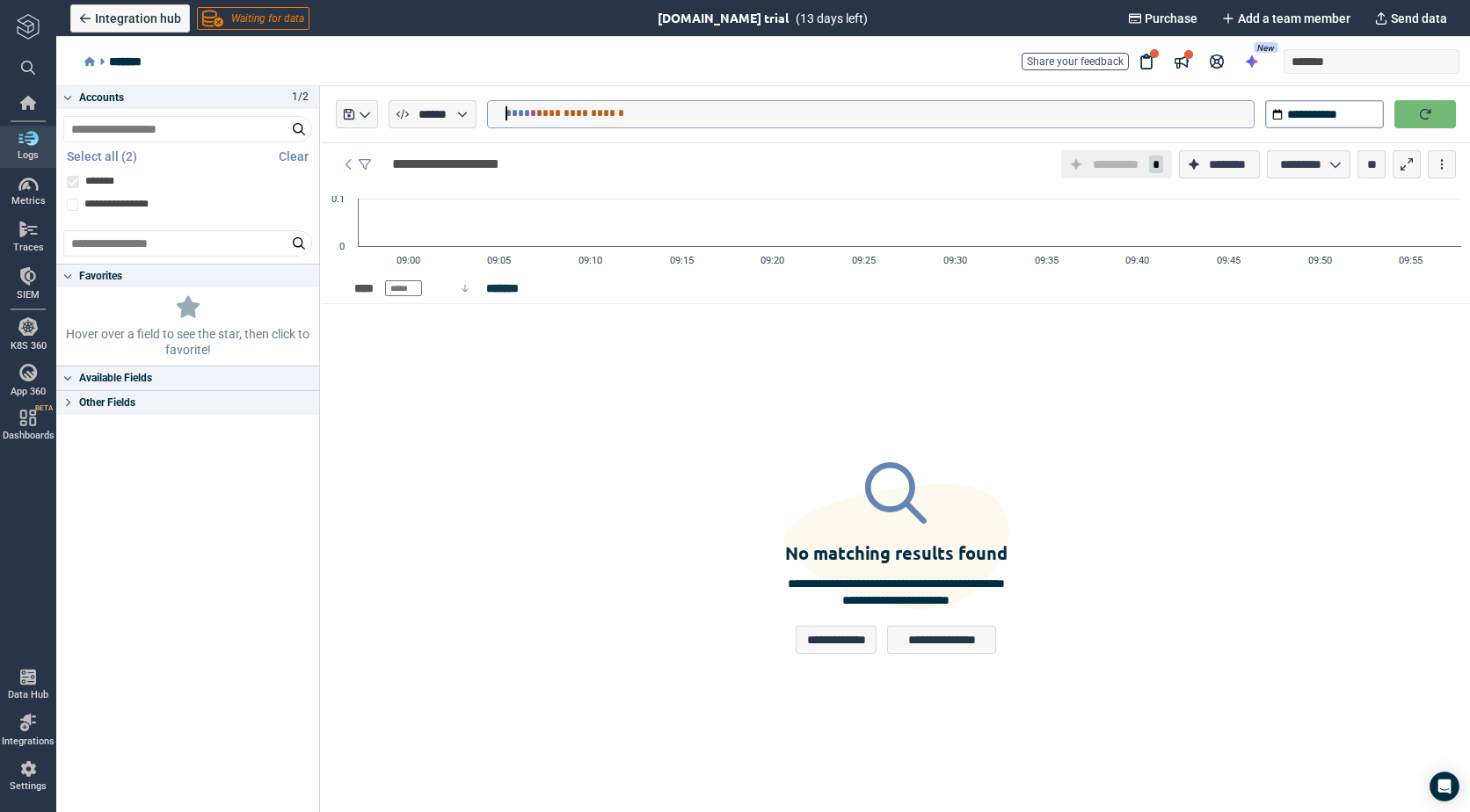click at bounding box center (1425, 114) 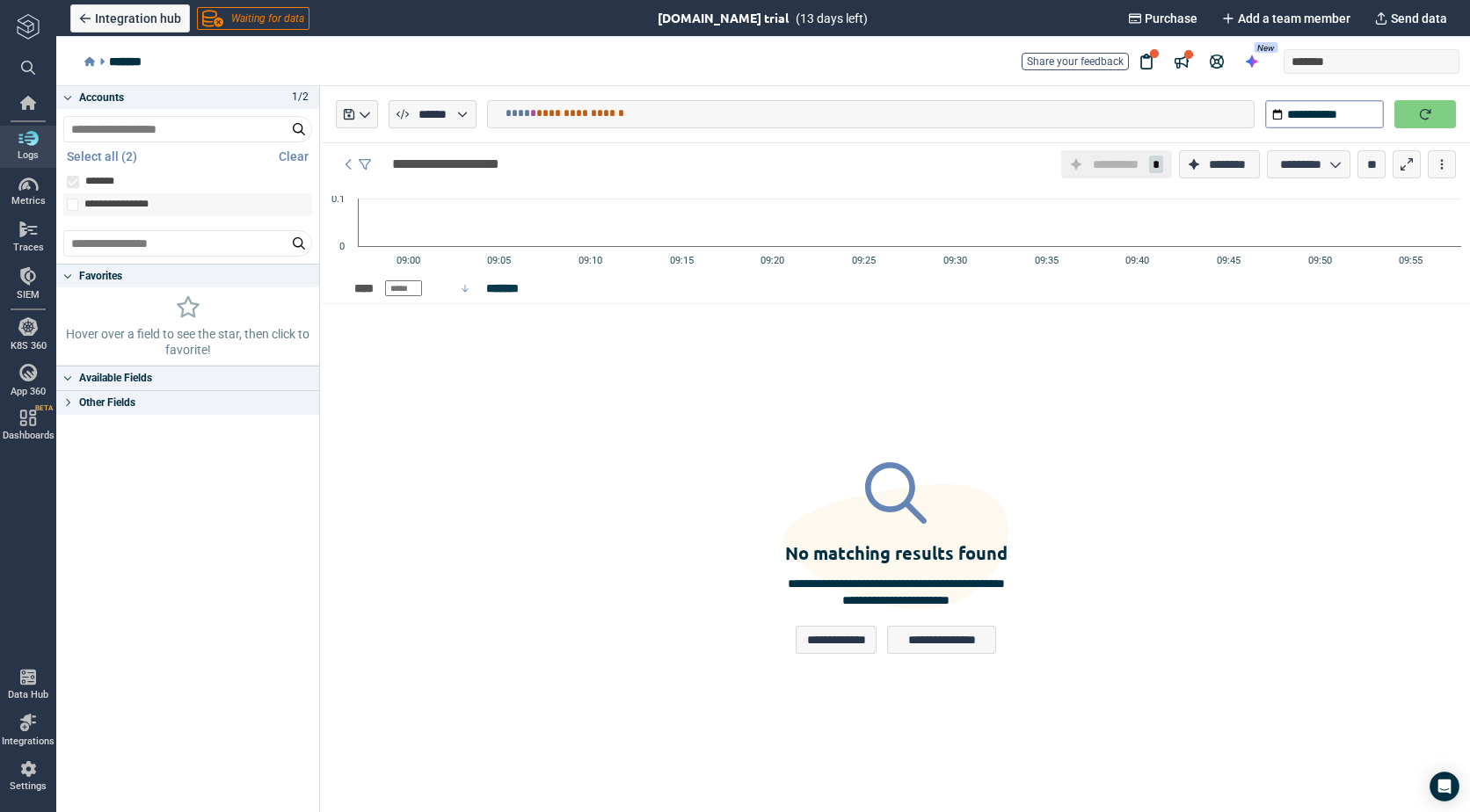 click at bounding box center (72, 205) 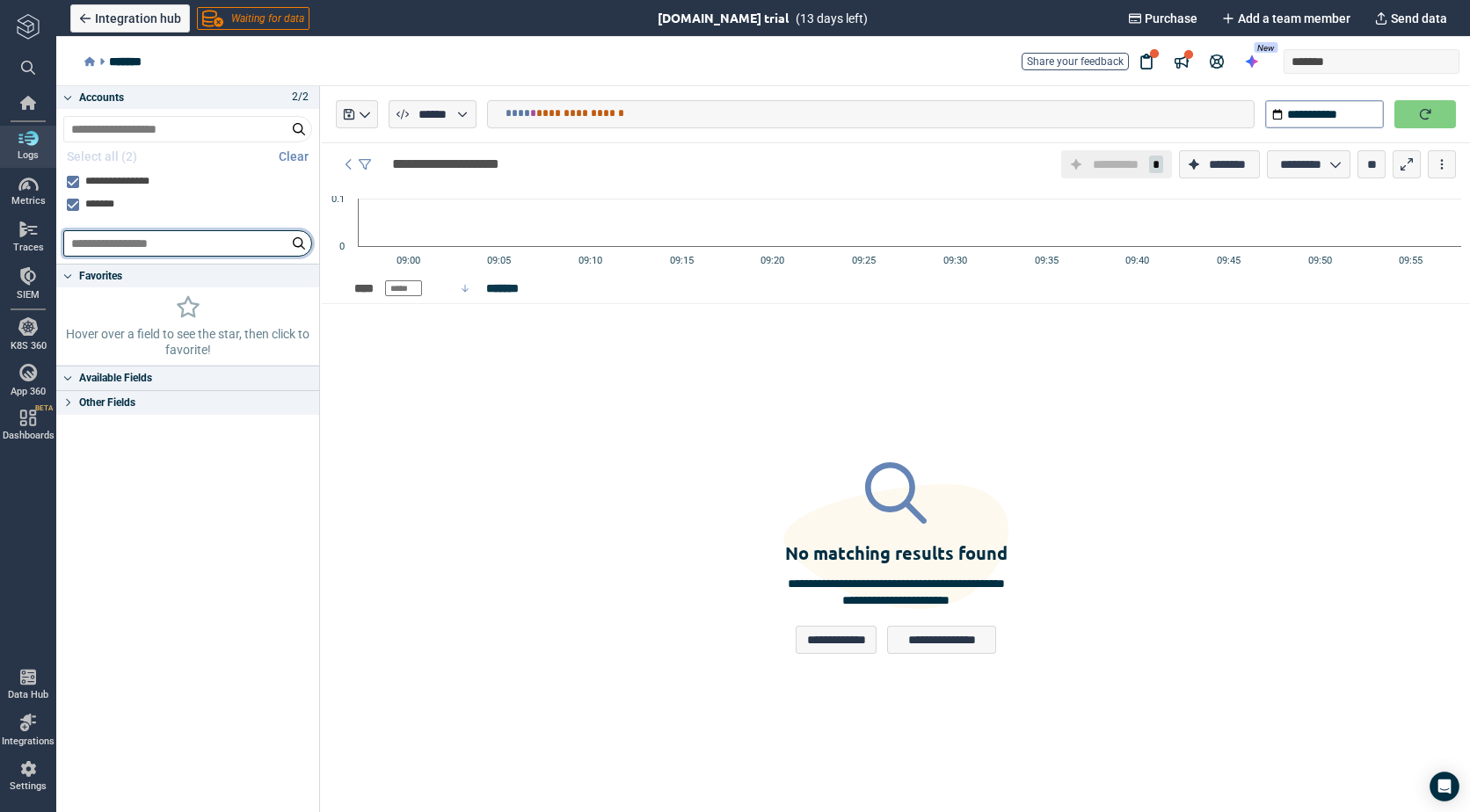click at bounding box center (187, 243) 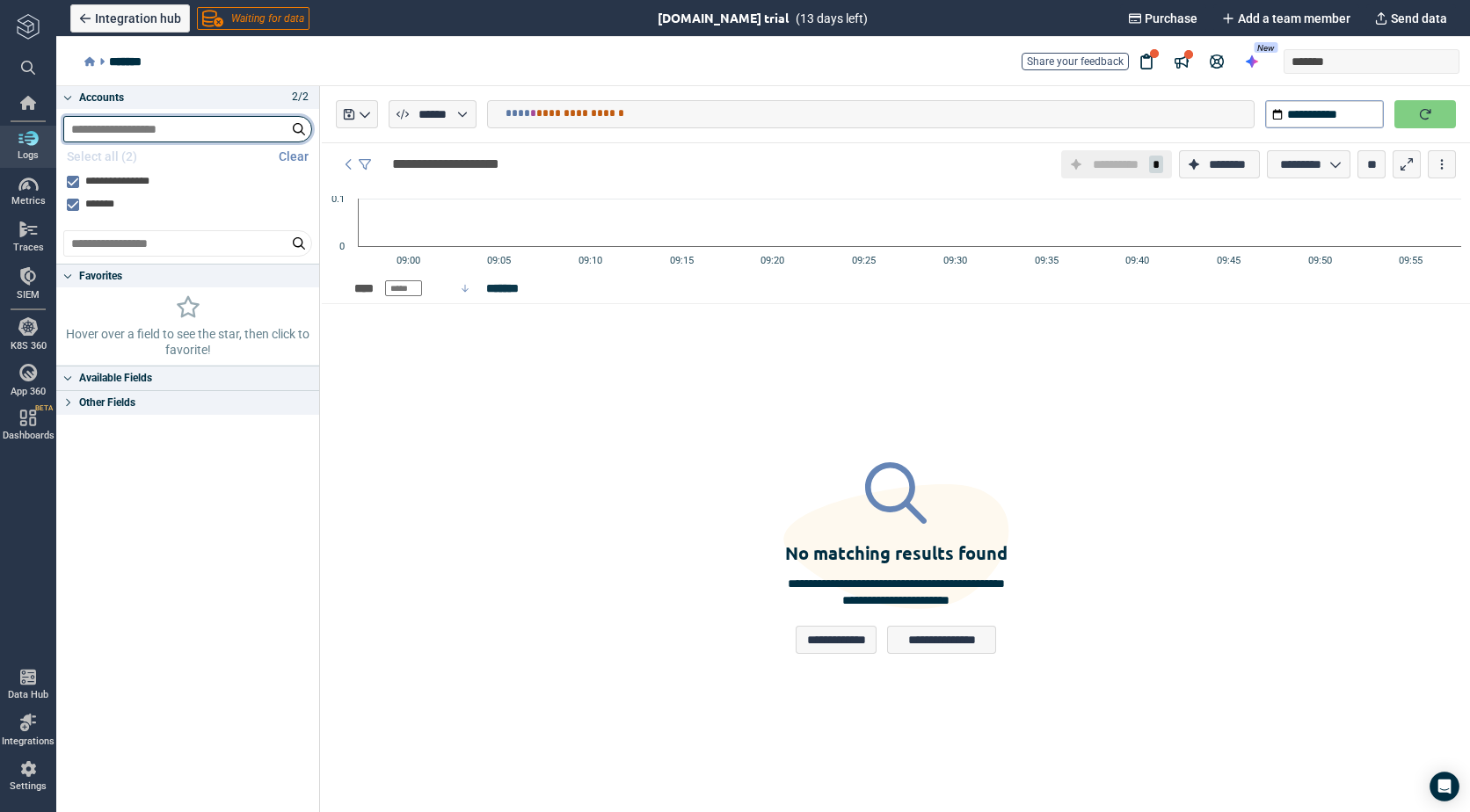 click at bounding box center (187, 129) 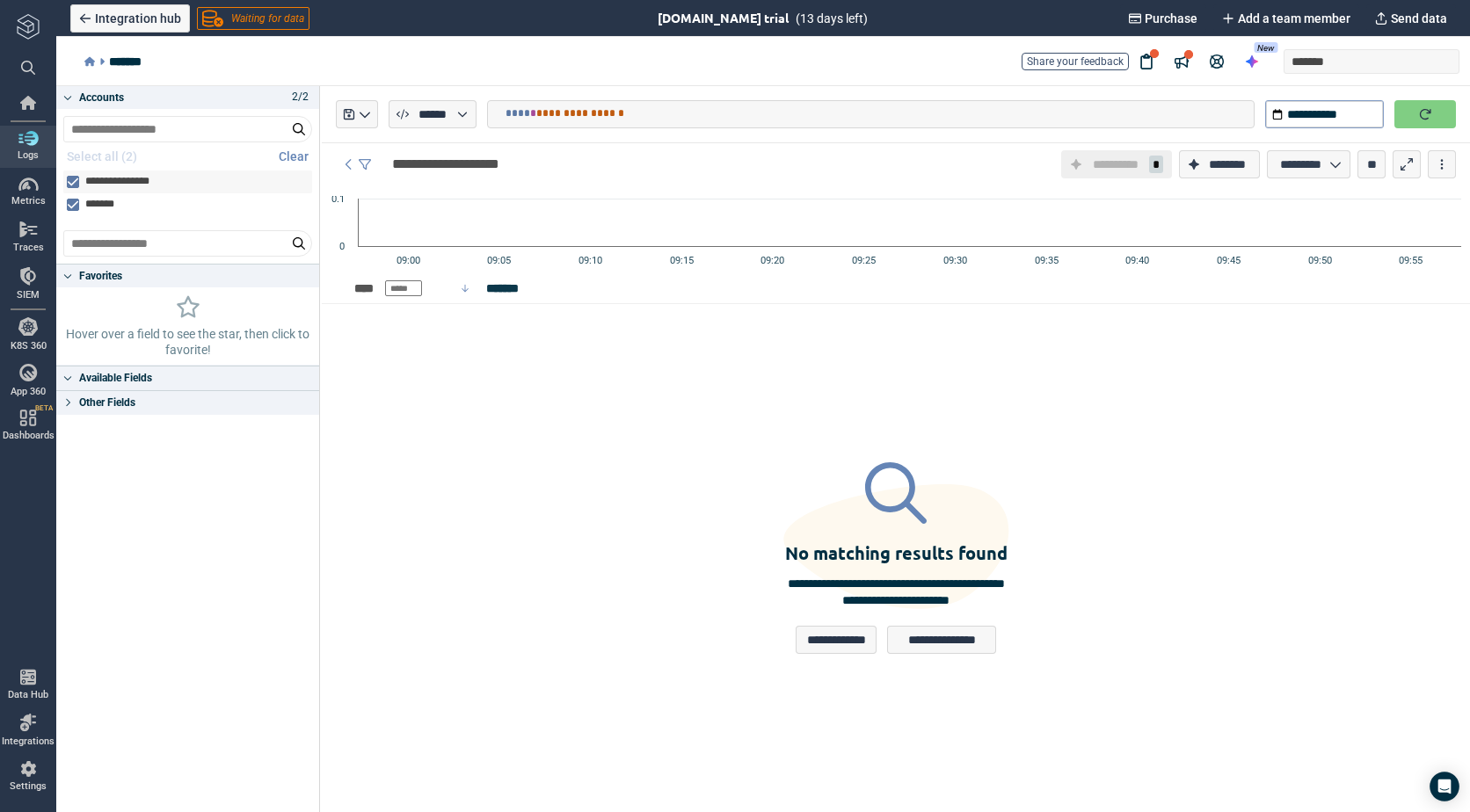 click on "**********" at bounding box center (187, 182) 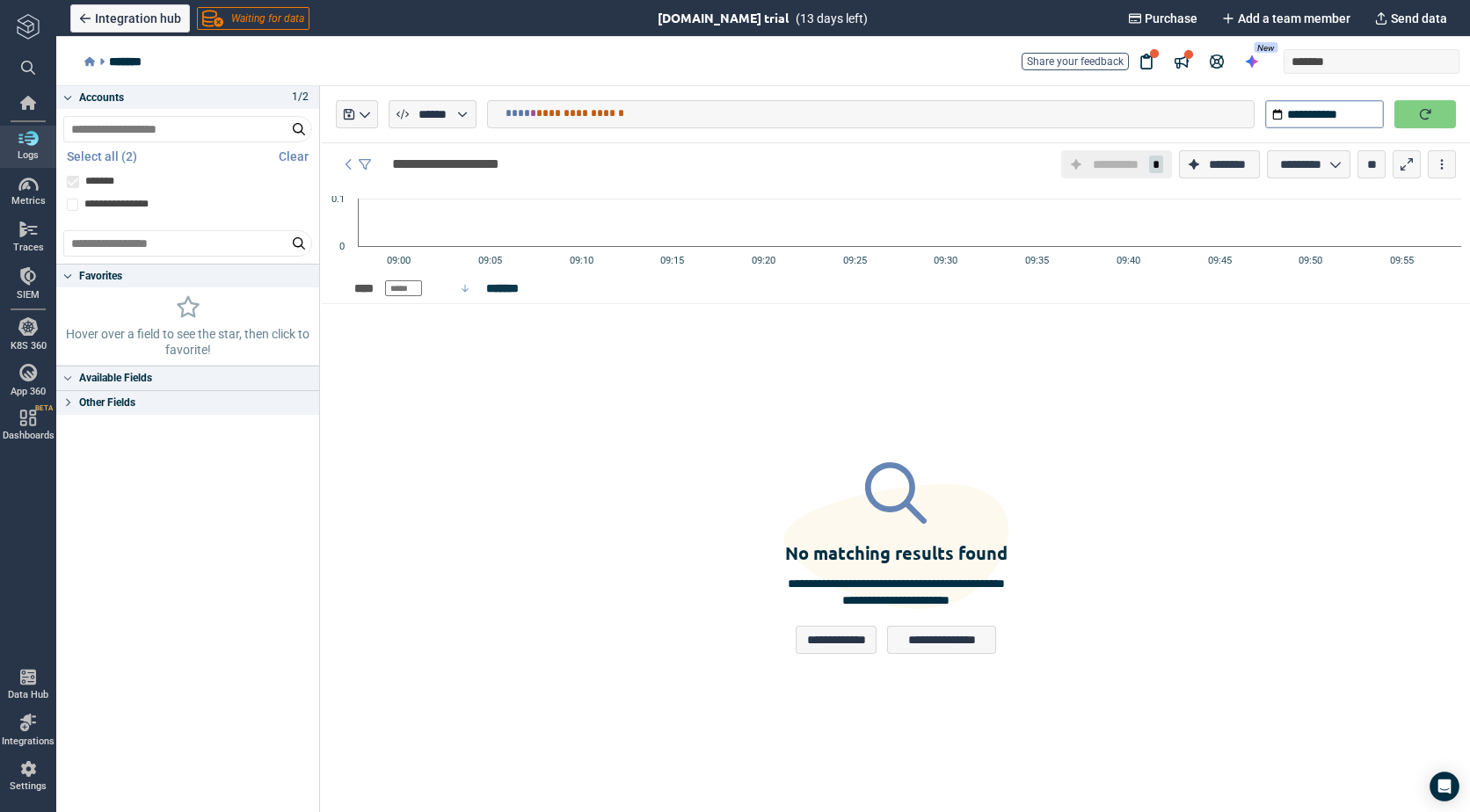 click 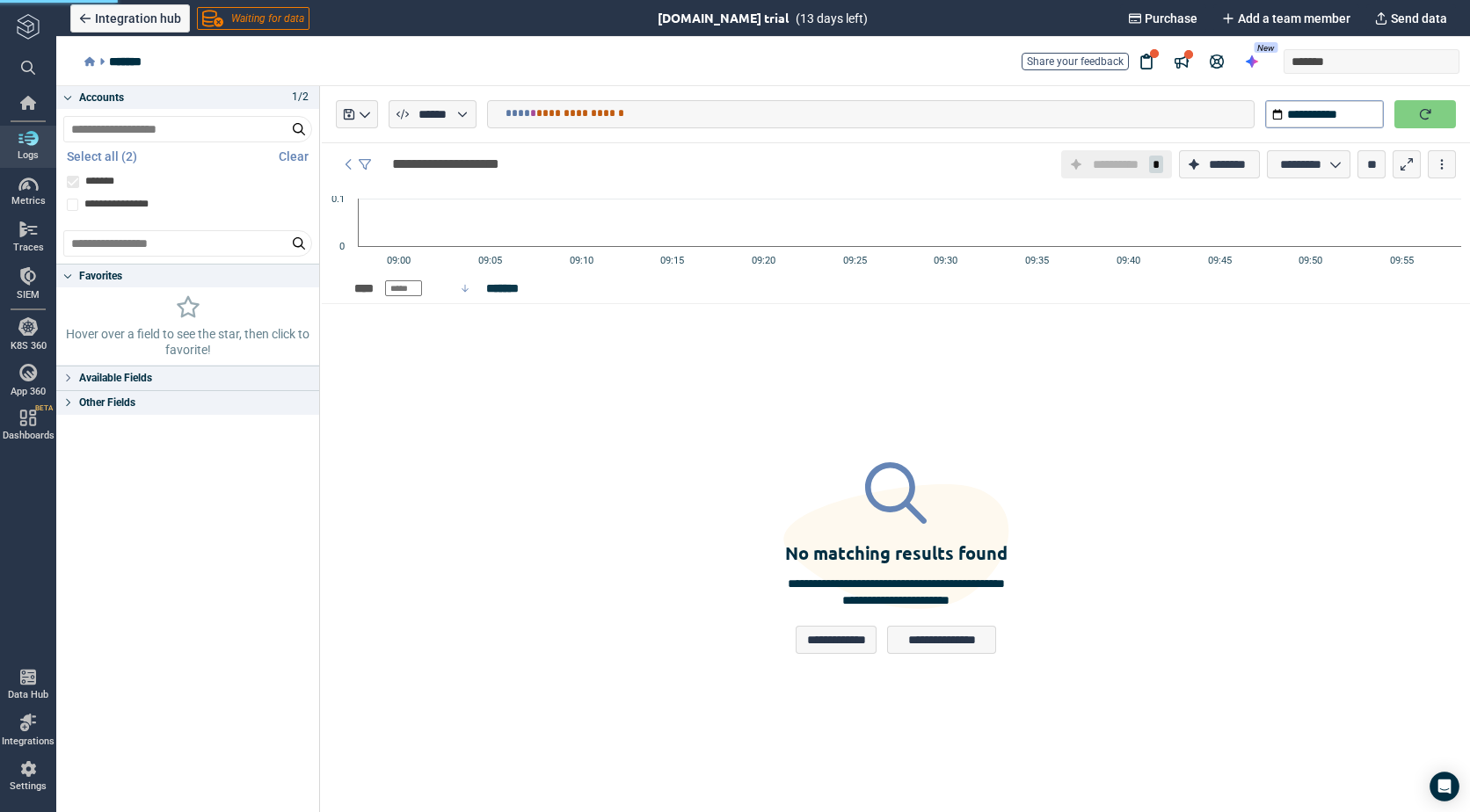 click 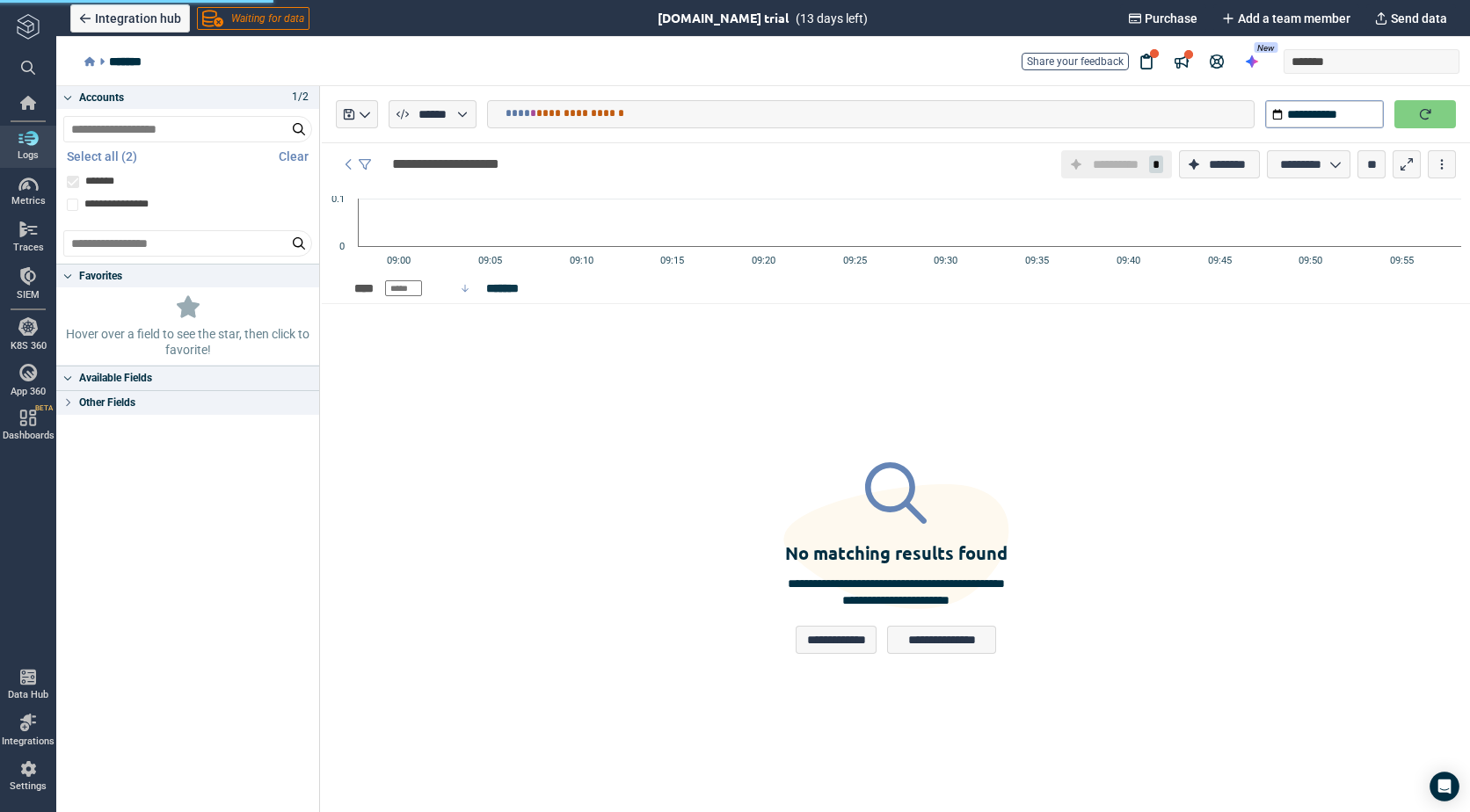 click on "Other Fields" at bounding box center (187, 402) 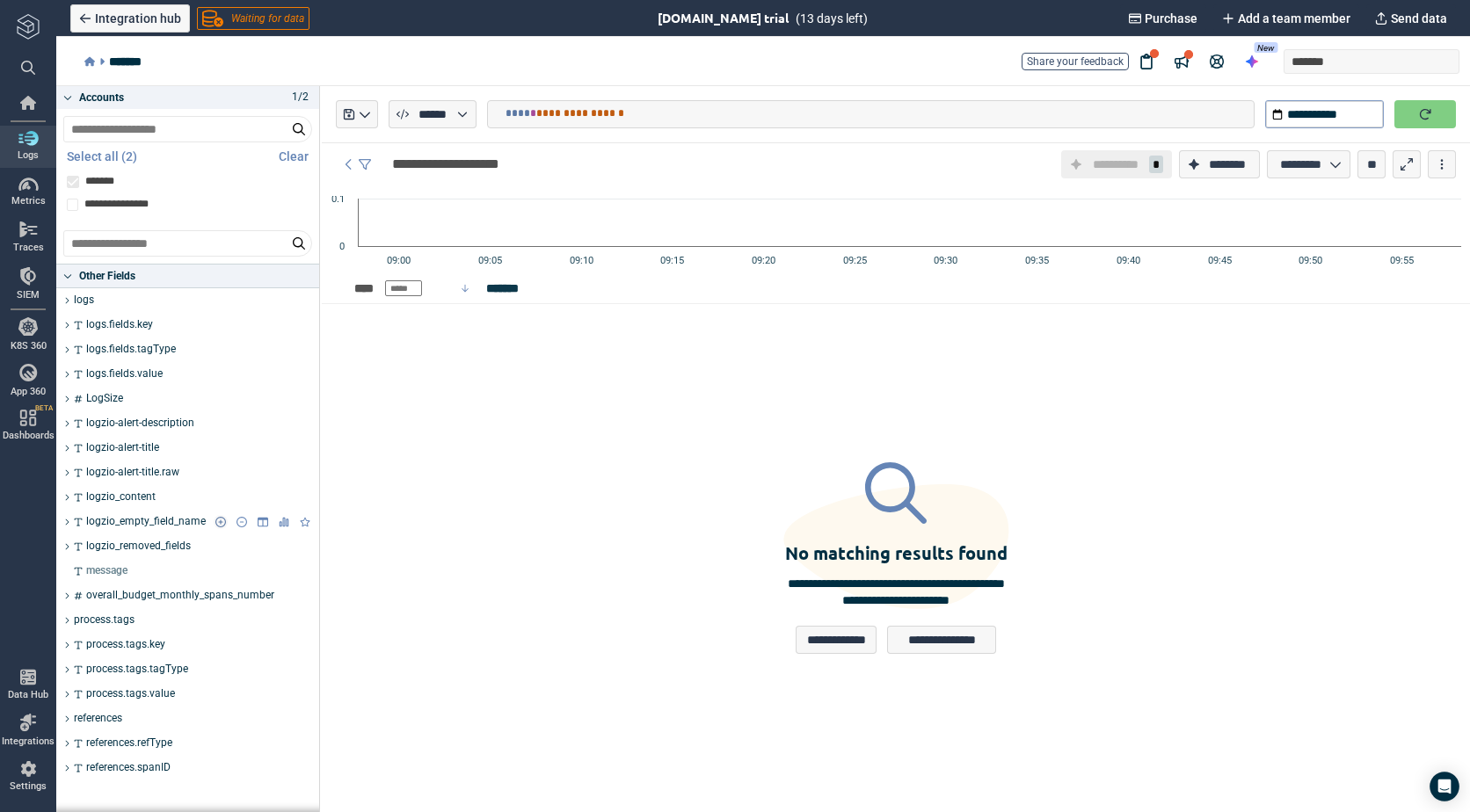 scroll, scrollTop: 527, scrollLeft: 0, axis: vertical 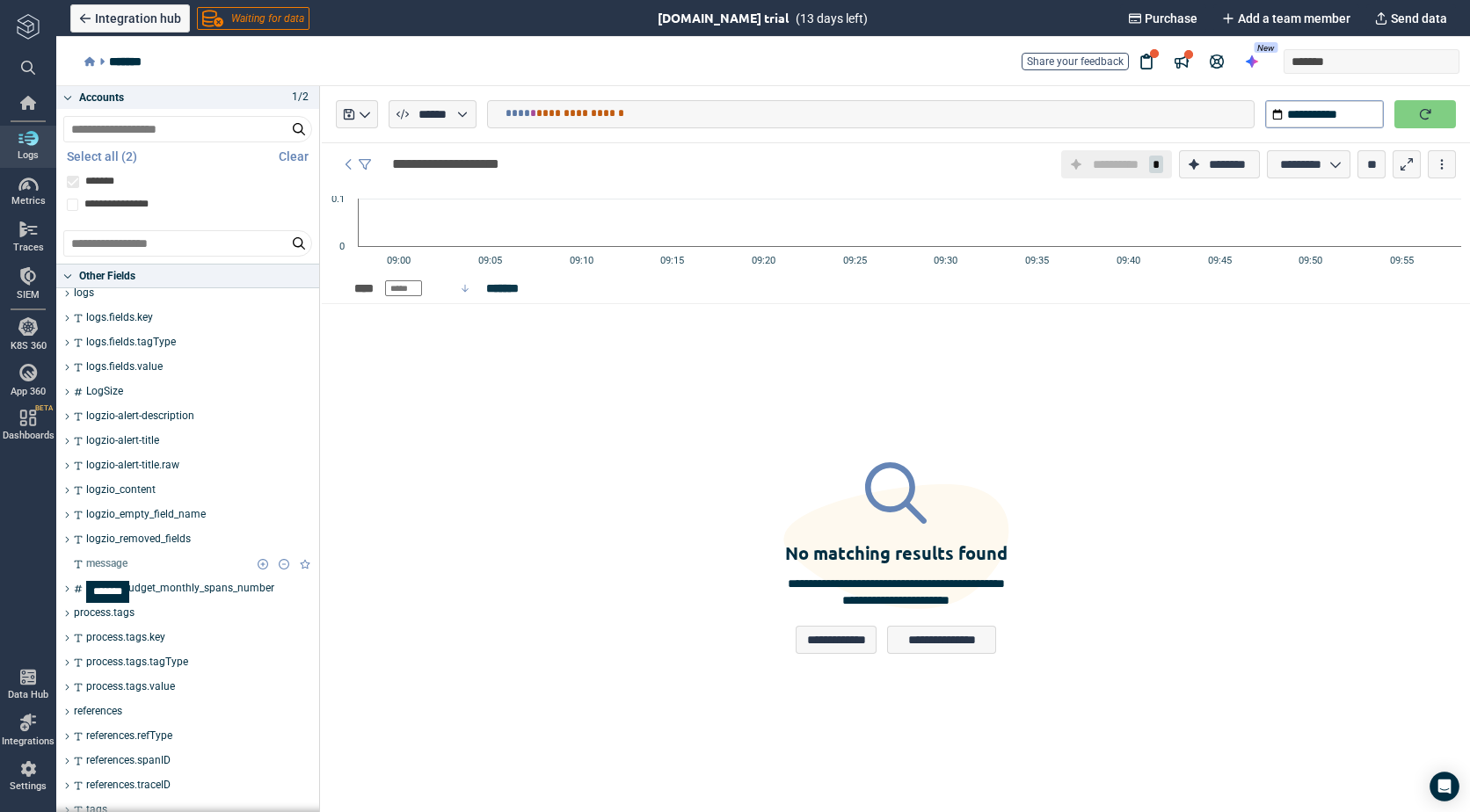 click on "message" at bounding box center [106, 564] 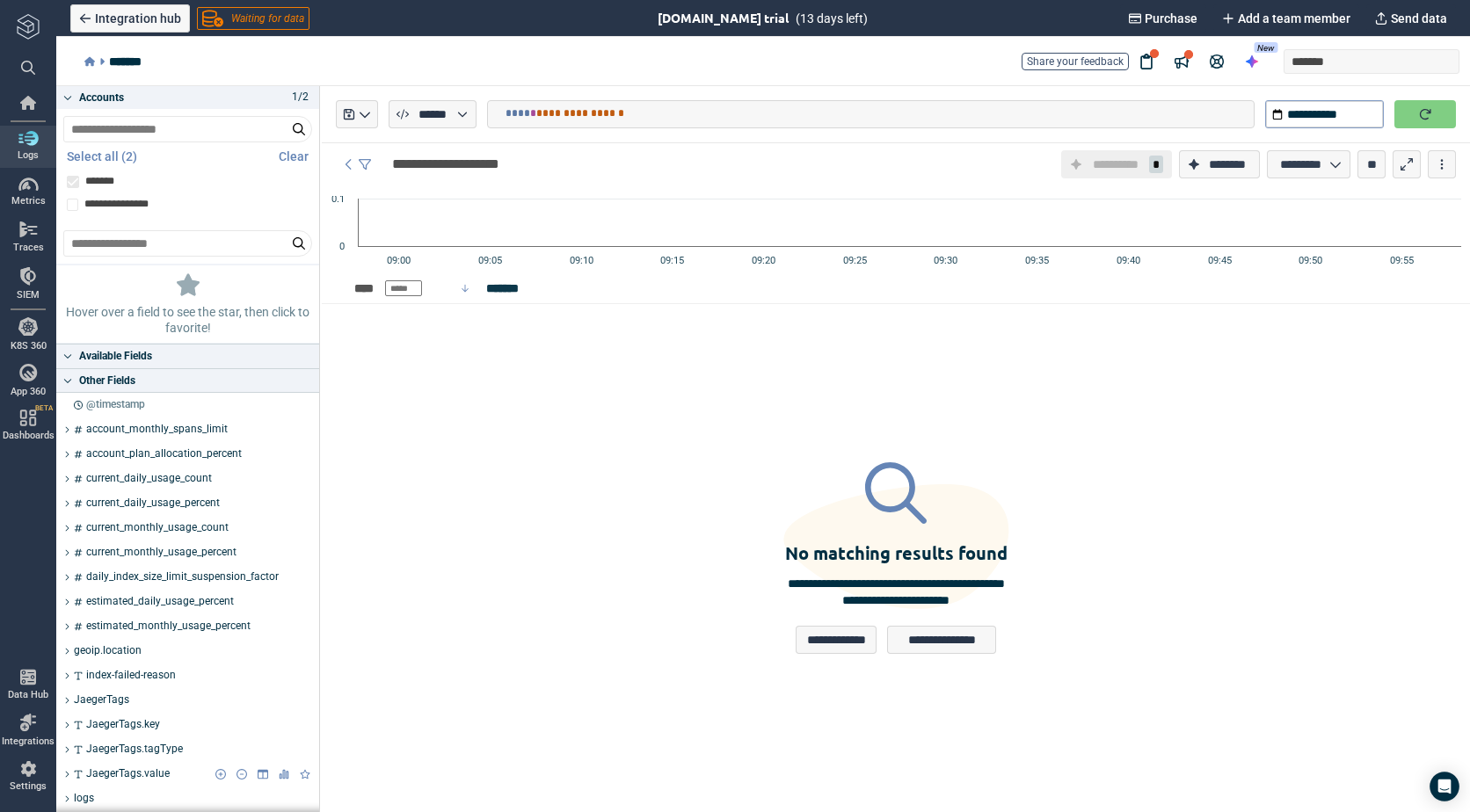 scroll, scrollTop: 0, scrollLeft: 0, axis: both 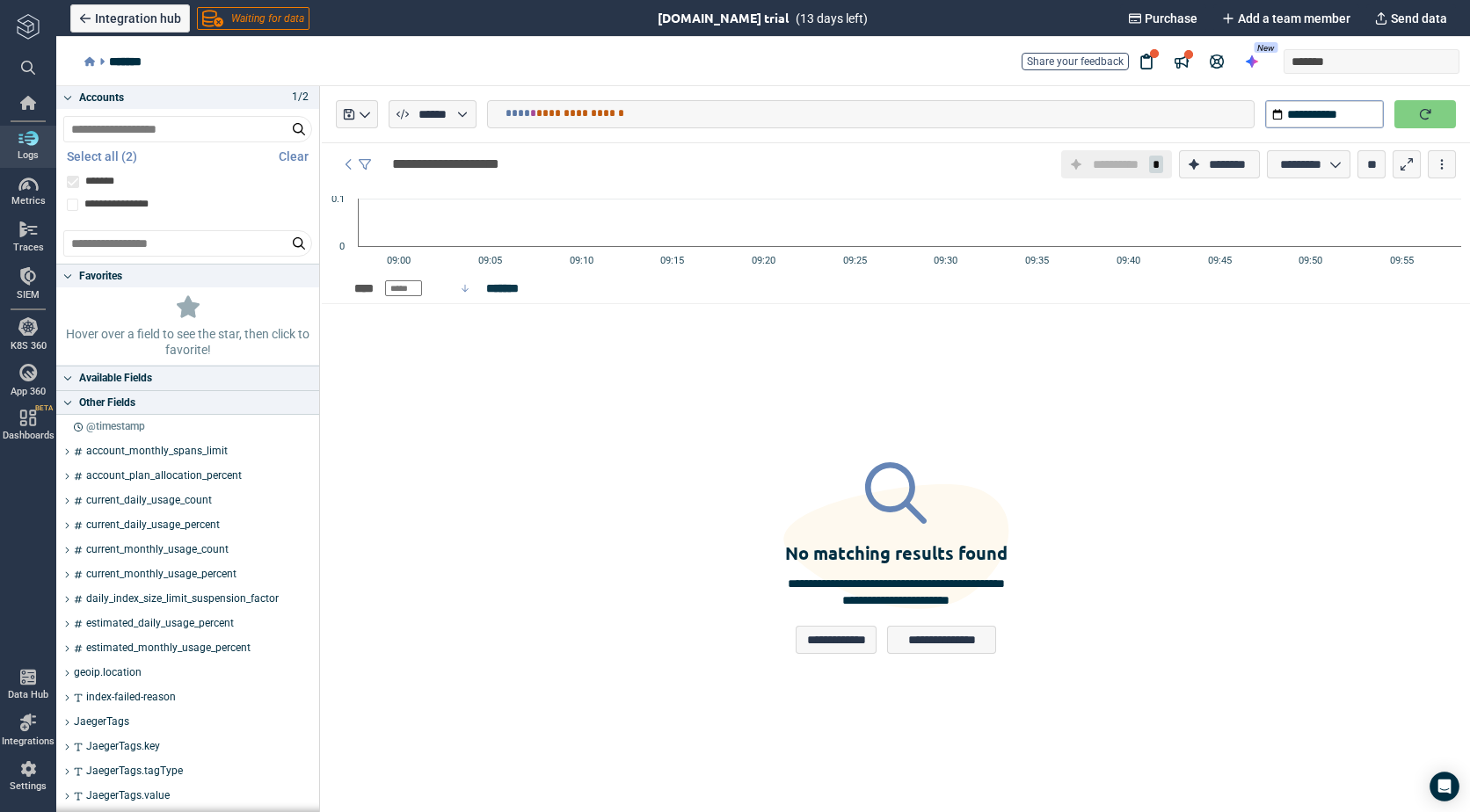 drag, startPoint x: 405, startPoint y: 169, endPoint x: 1054, endPoint y: 385, distance: 684.0007 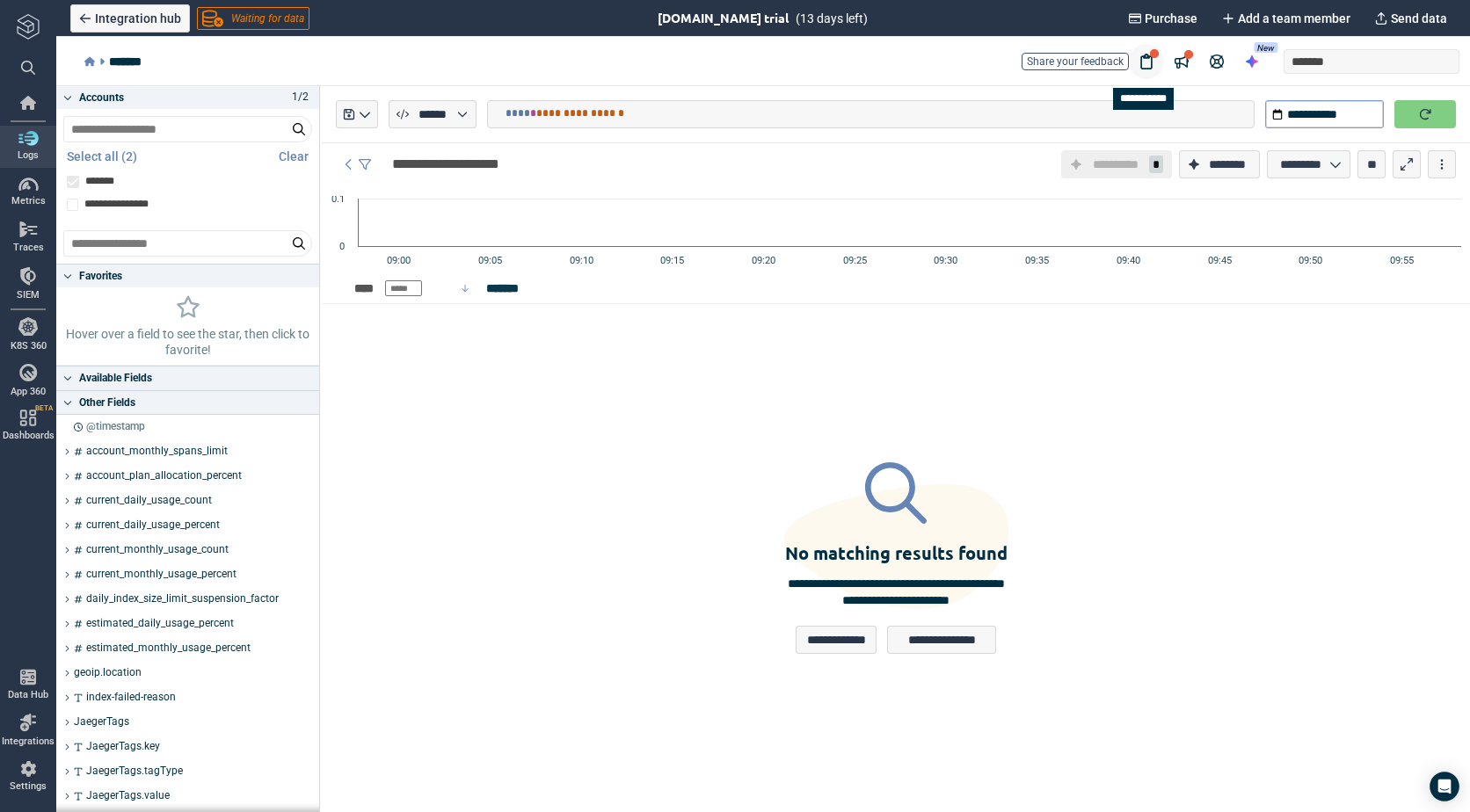 click 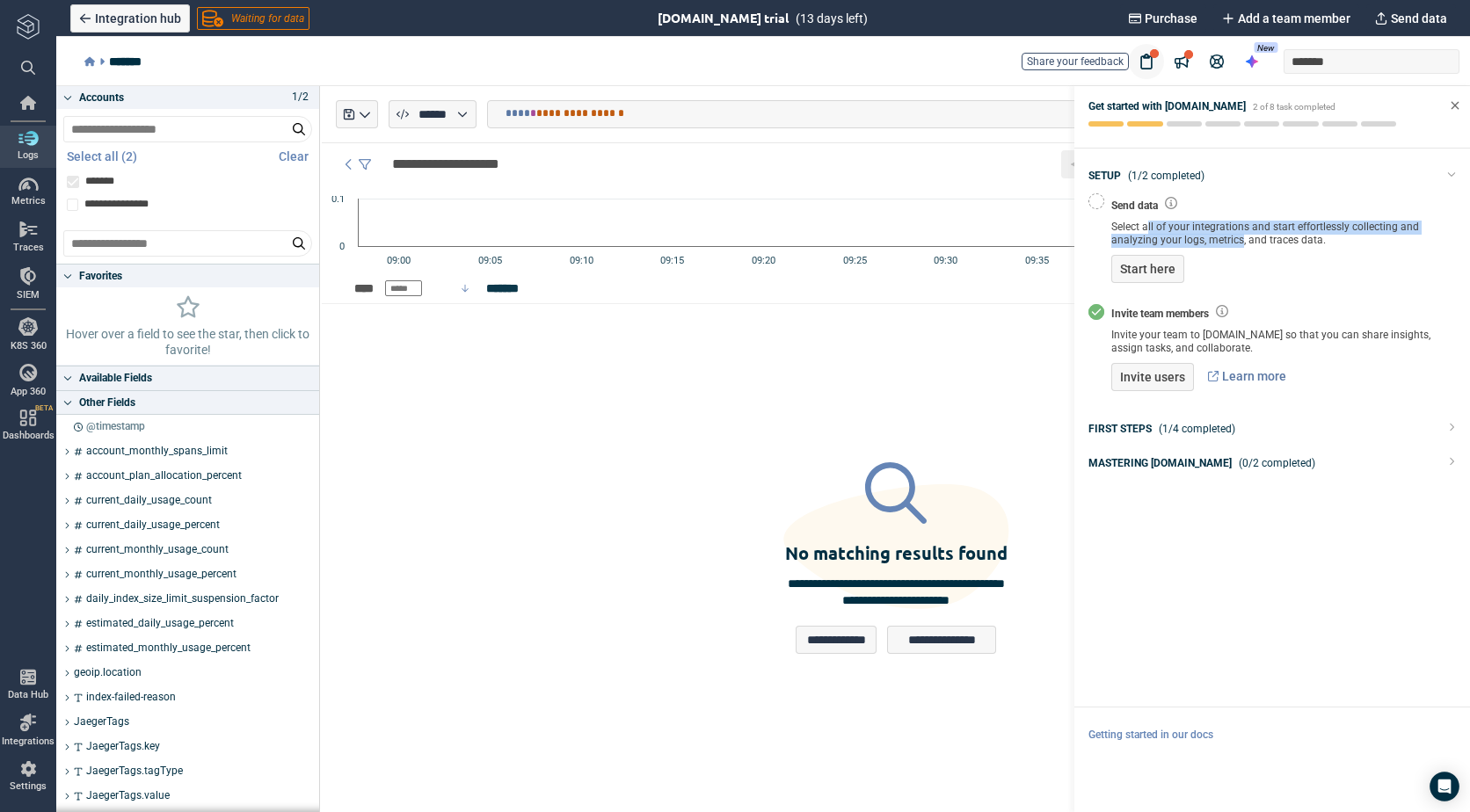 drag, startPoint x: 1146, startPoint y: 230, endPoint x: 1240, endPoint y: 248, distance: 95.70789 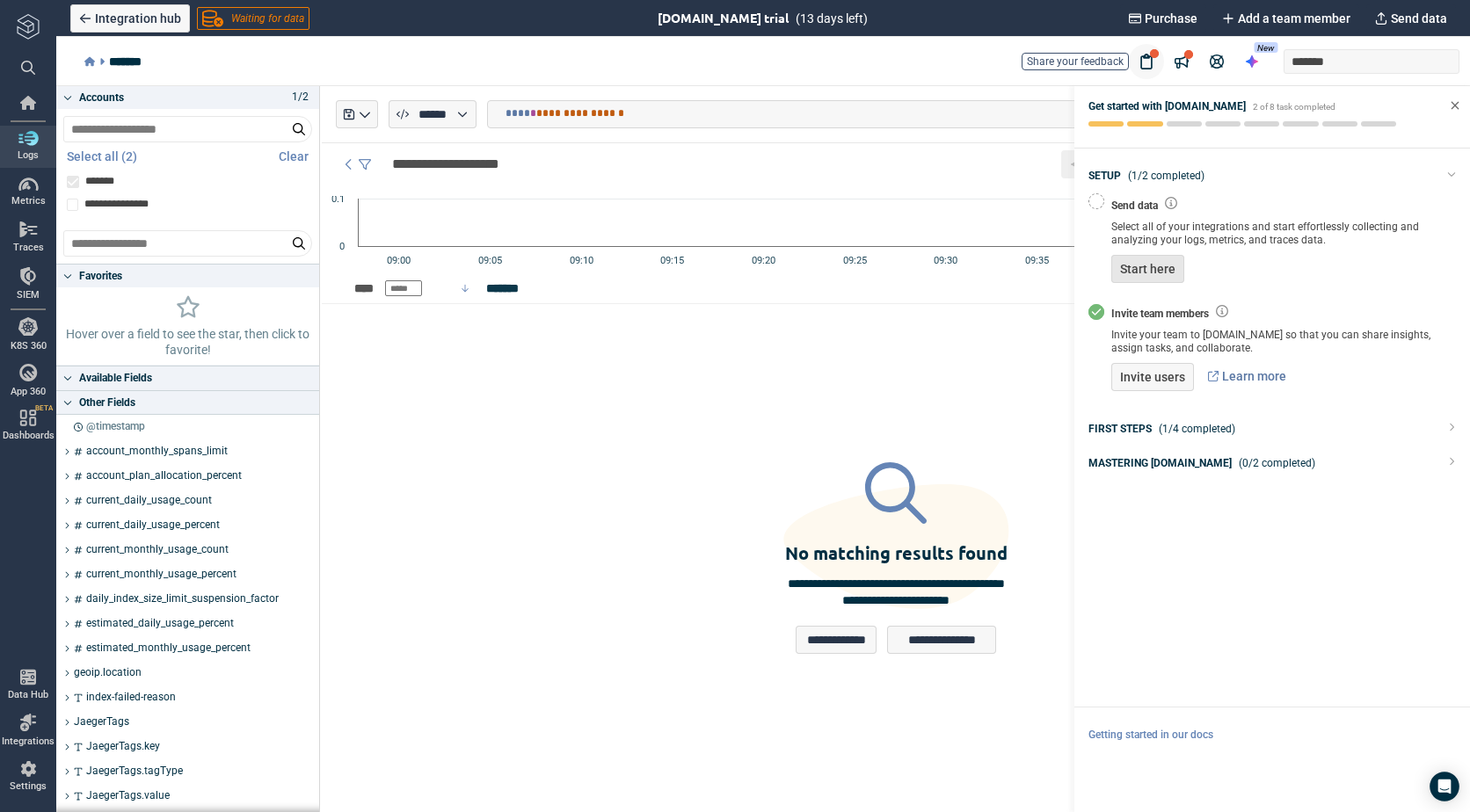 click on "Start here" at bounding box center [1147, 269] 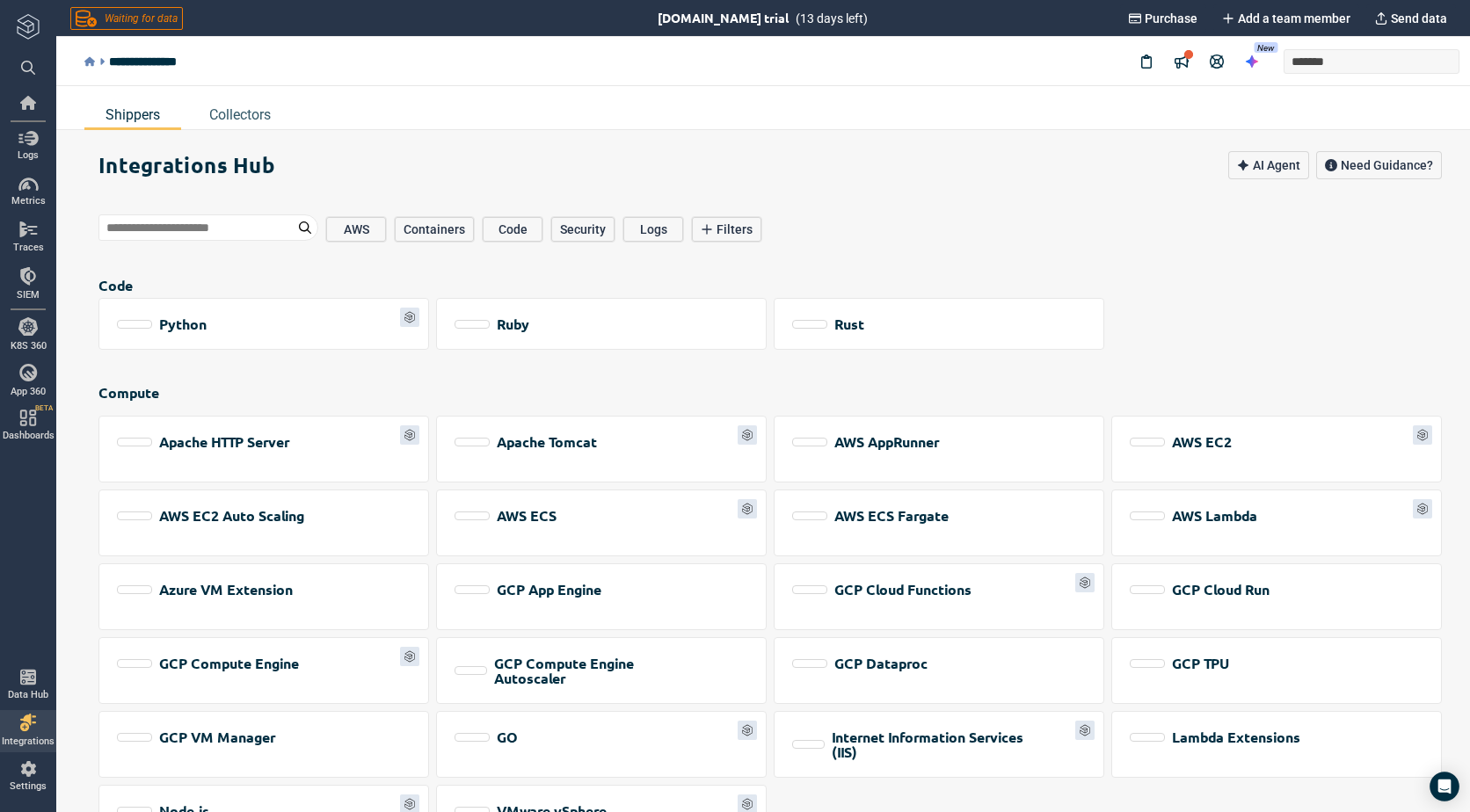 scroll, scrollTop: 2988, scrollLeft: 0, axis: vertical 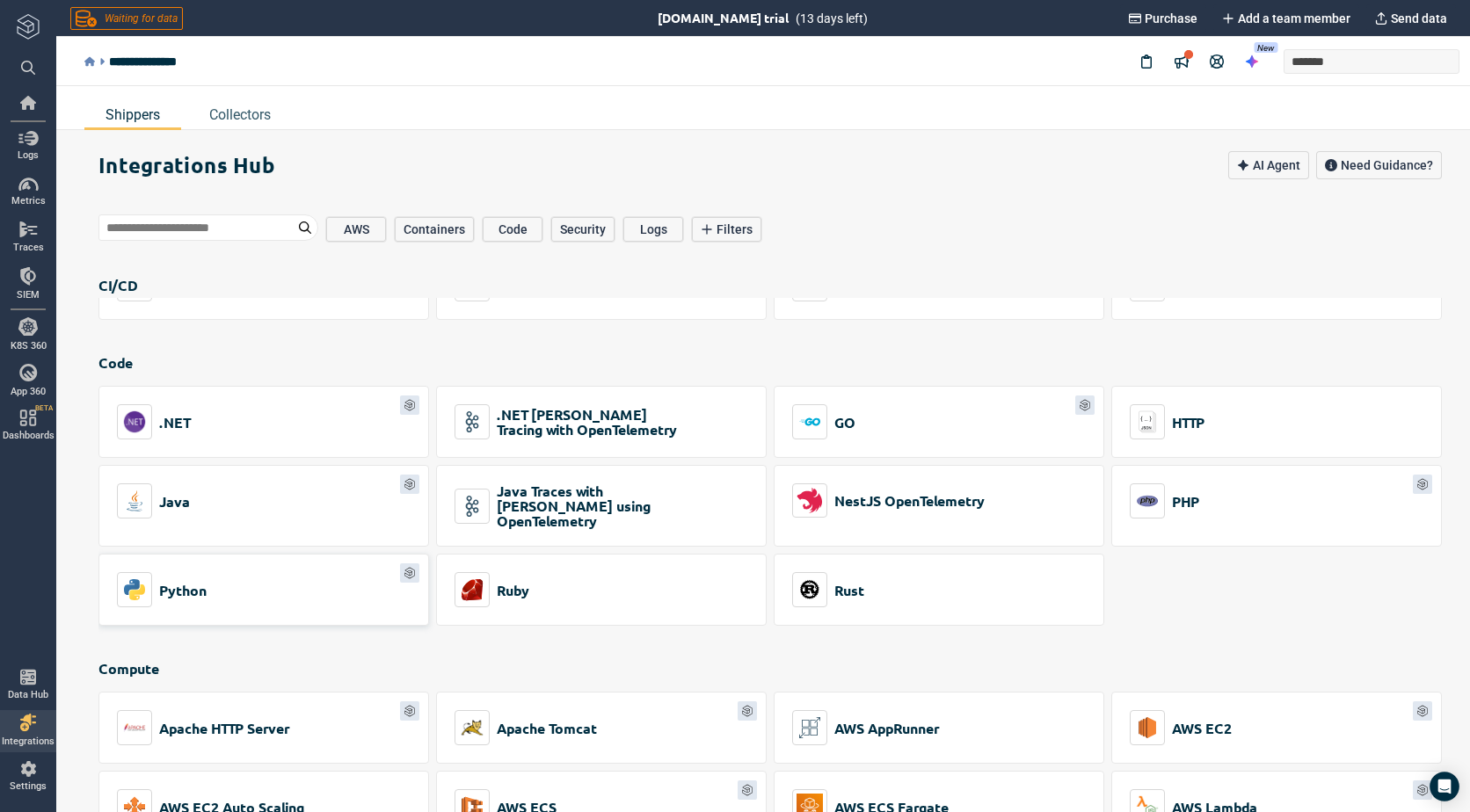 click on "Python" at bounding box center [264, 590] 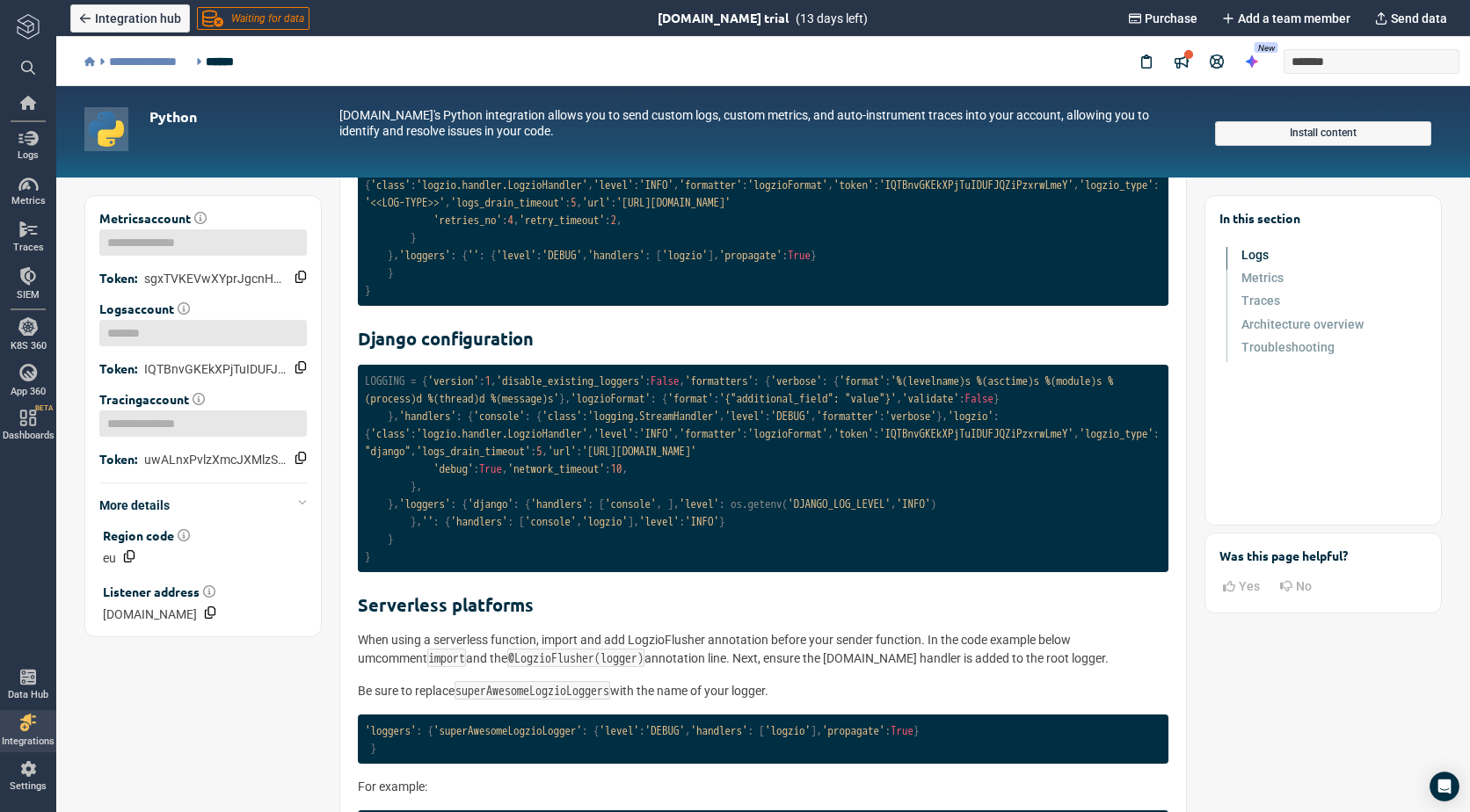 scroll, scrollTop: 1582, scrollLeft: 0, axis: vertical 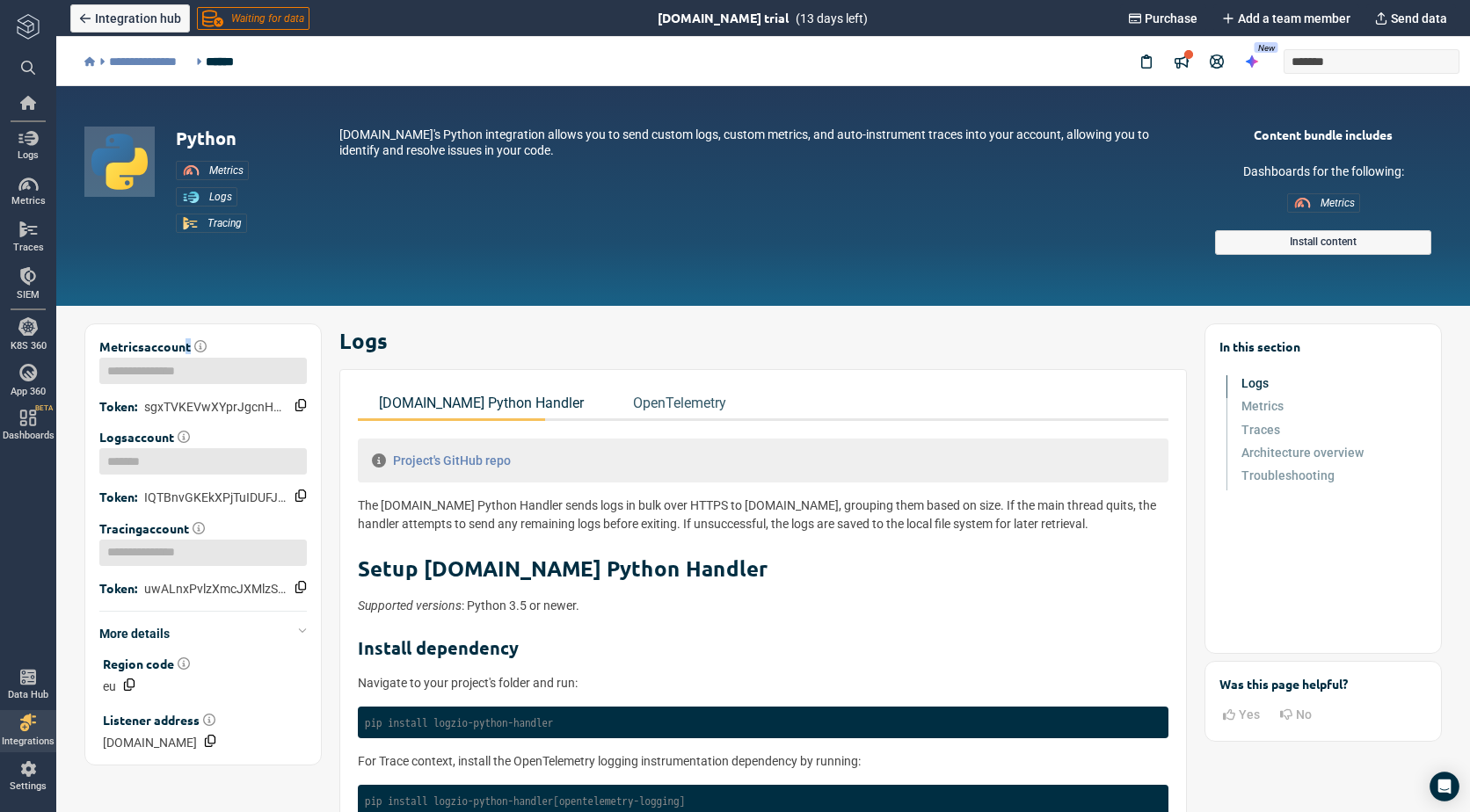 drag, startPoint x: 190, startPoint y: 344, endPoint x: 178, endPoint y: 344, distance: 12 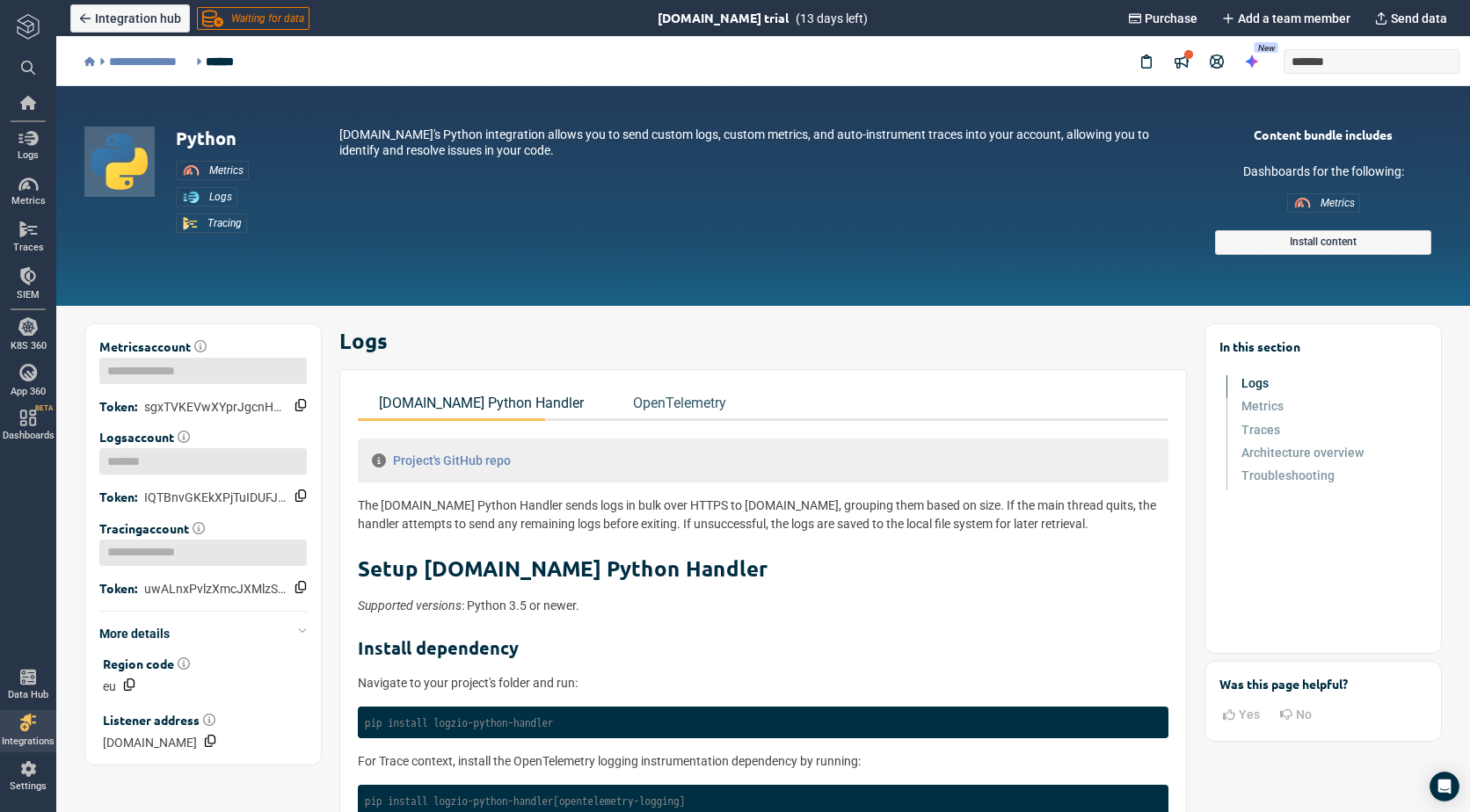 drag, startPoint x: 178, startPoint y: 344, endPoint x: 127, endPoint y: 344, distance: 51 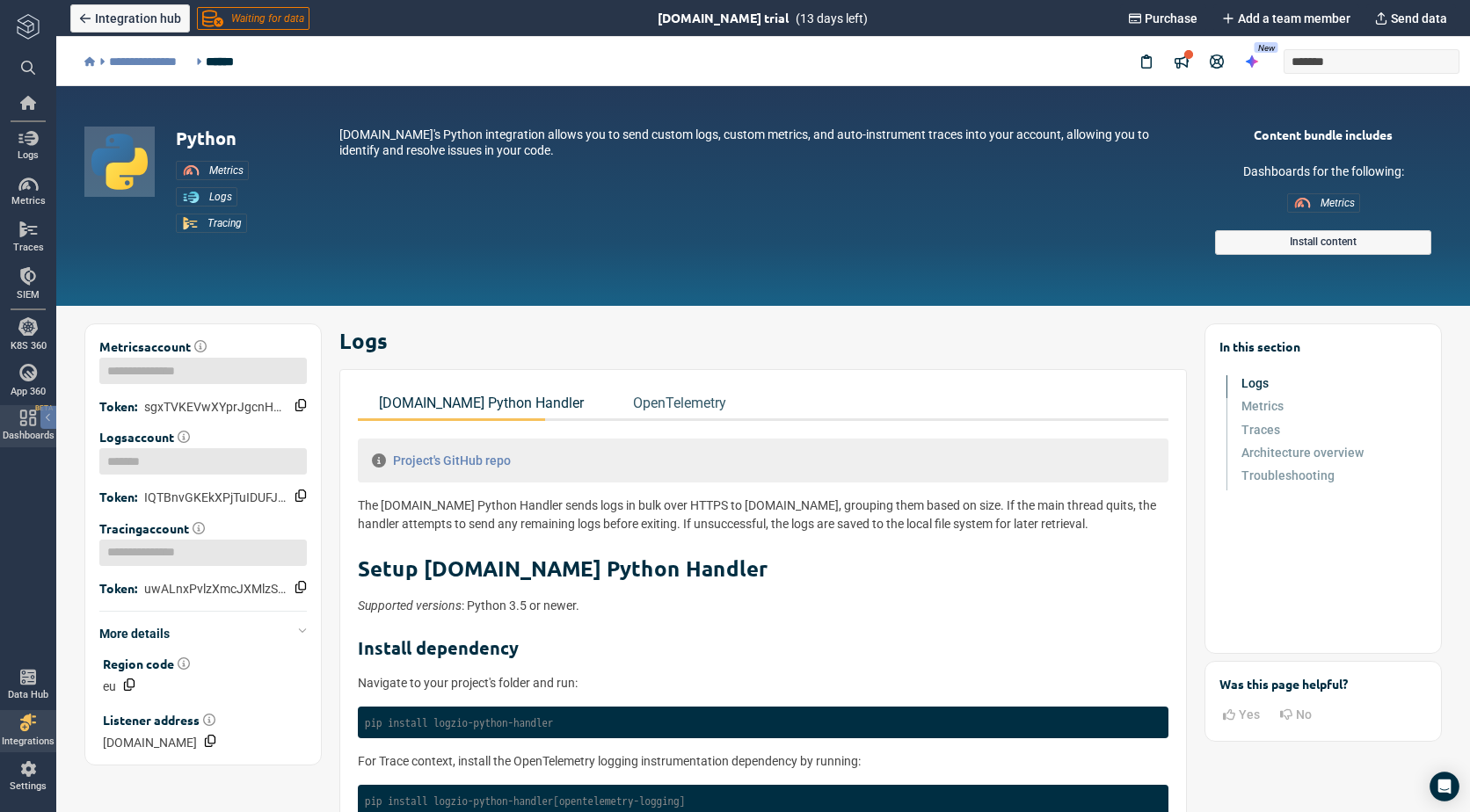 click on "Dashboards BETA" at bounding box center [28, 425] 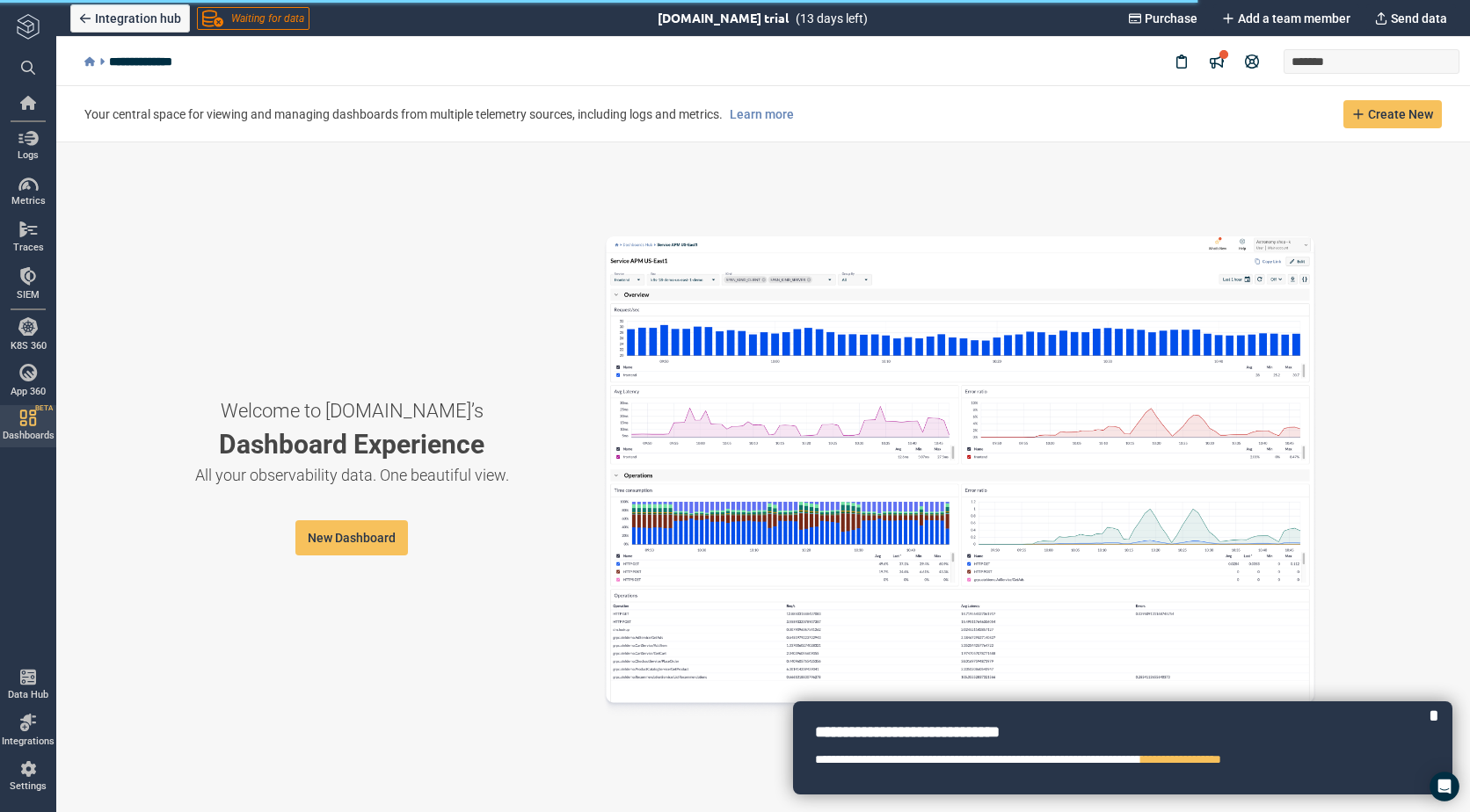 type on "*" 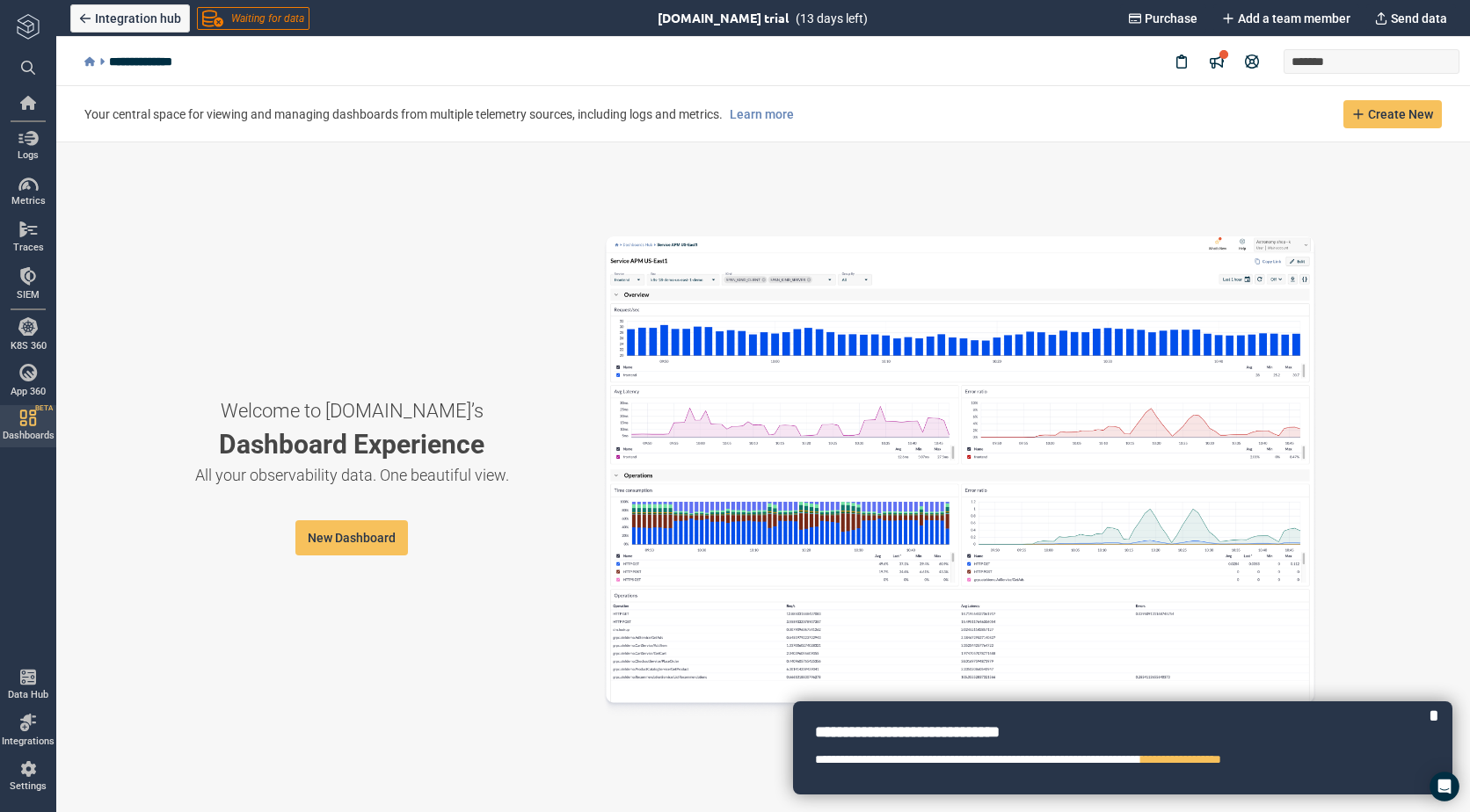 drag, startPoint x: 1437, startPoint y: 714, endPoint x: 1428, endPoint y: 712, distance: 9.219544 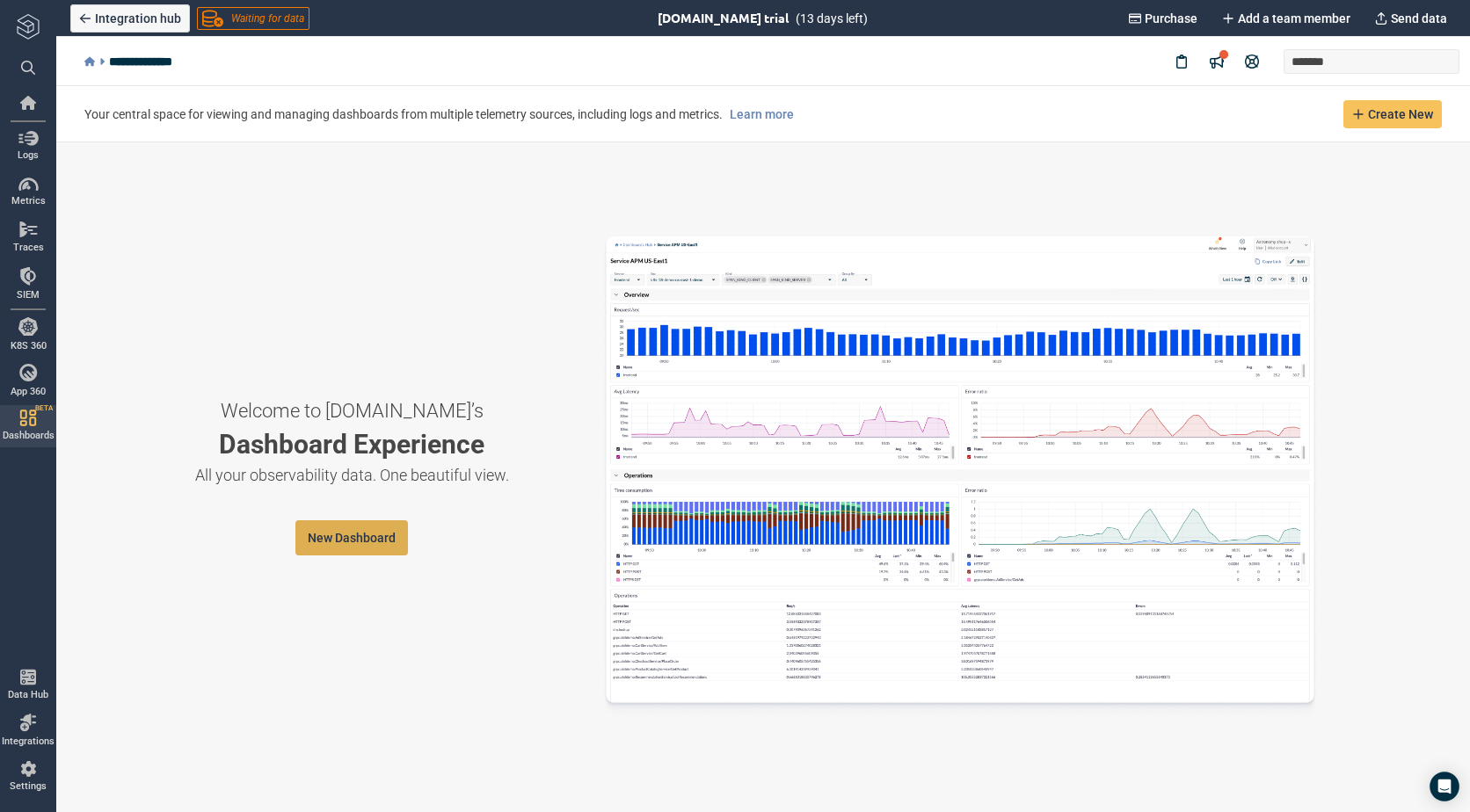 click on "New Dashboard" at bounding box center (352, 538) 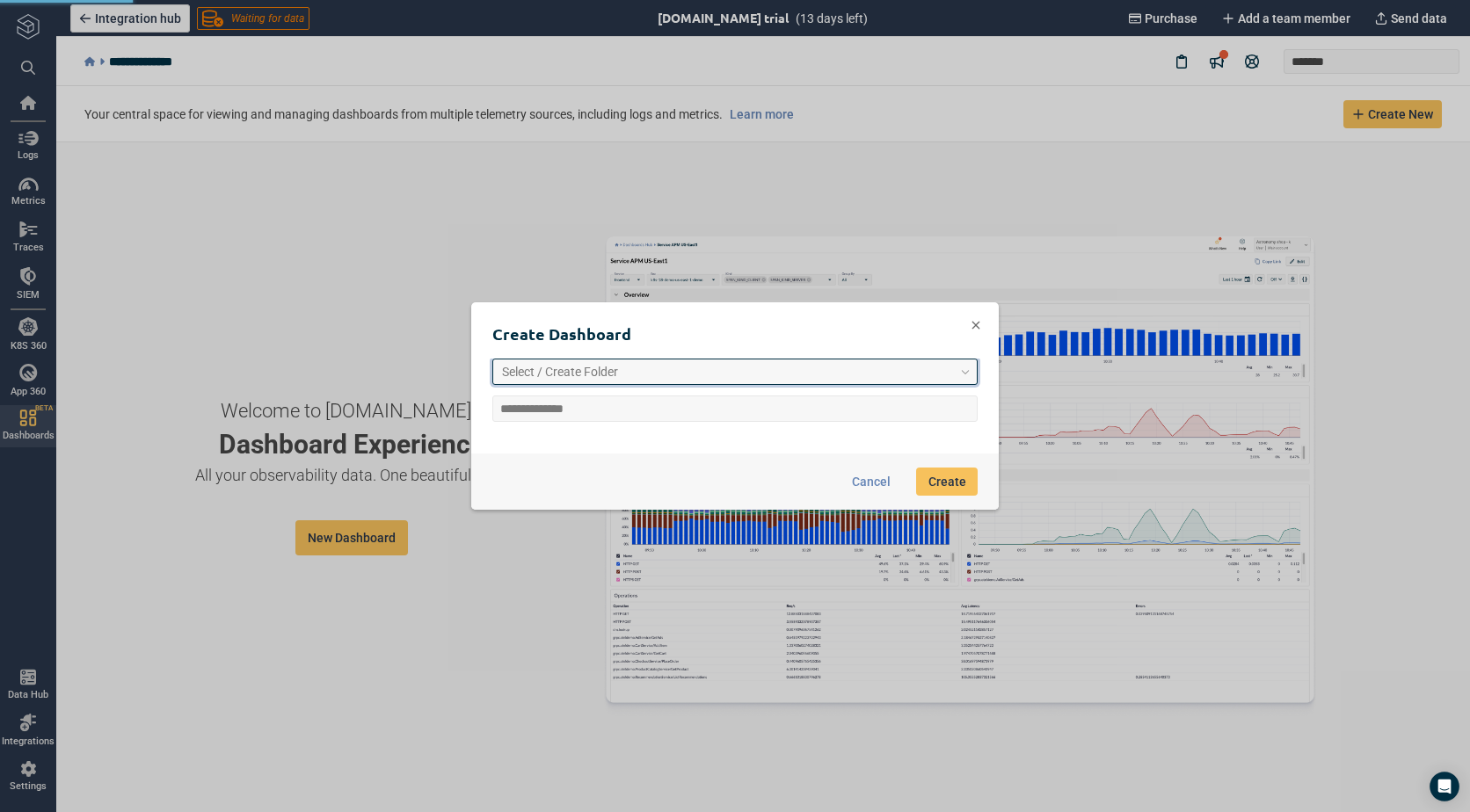 click on "Select / Create Folder" at bounding box center (727, 372) 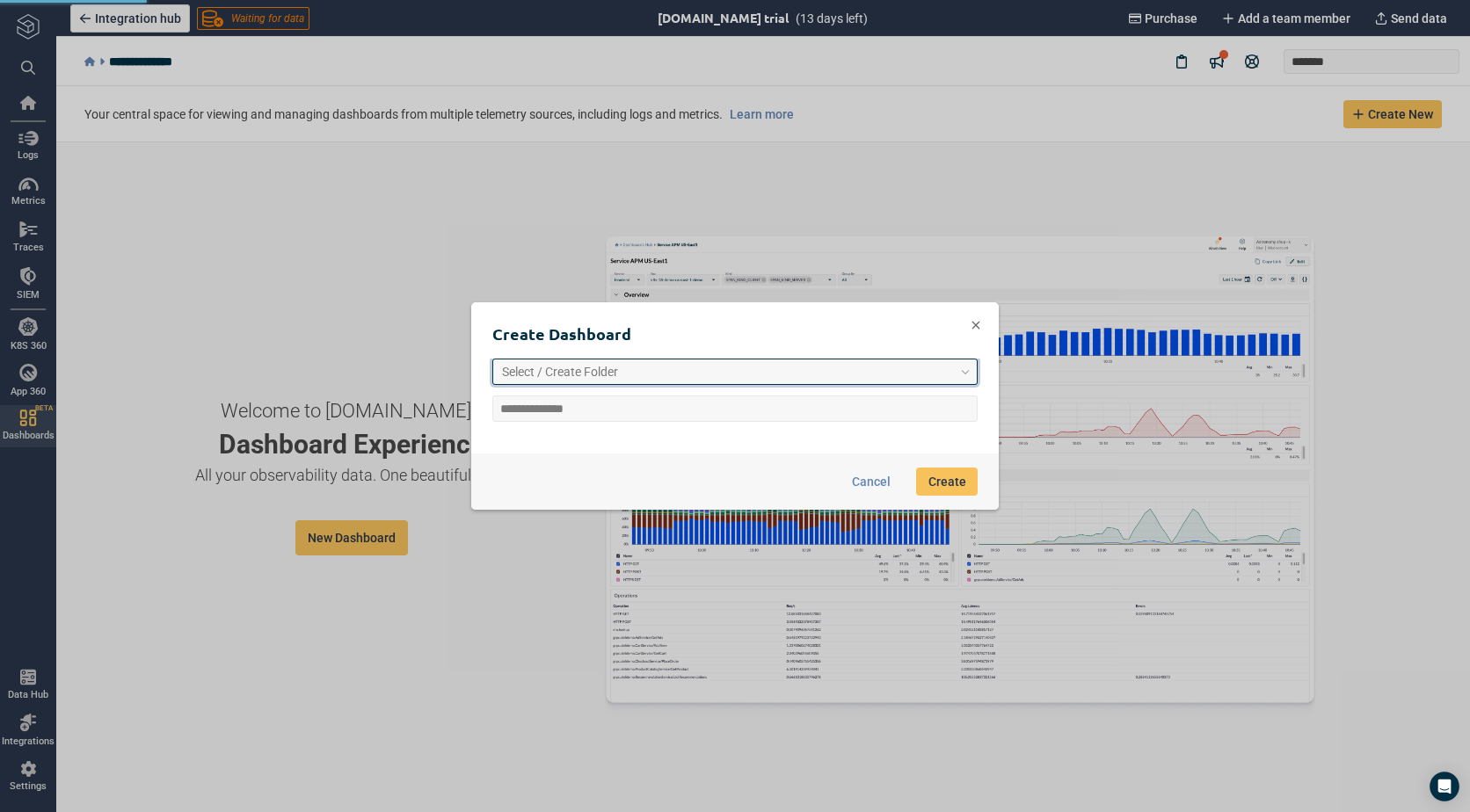 click on "Select / Create Folder" at bounding box center [560, 372] 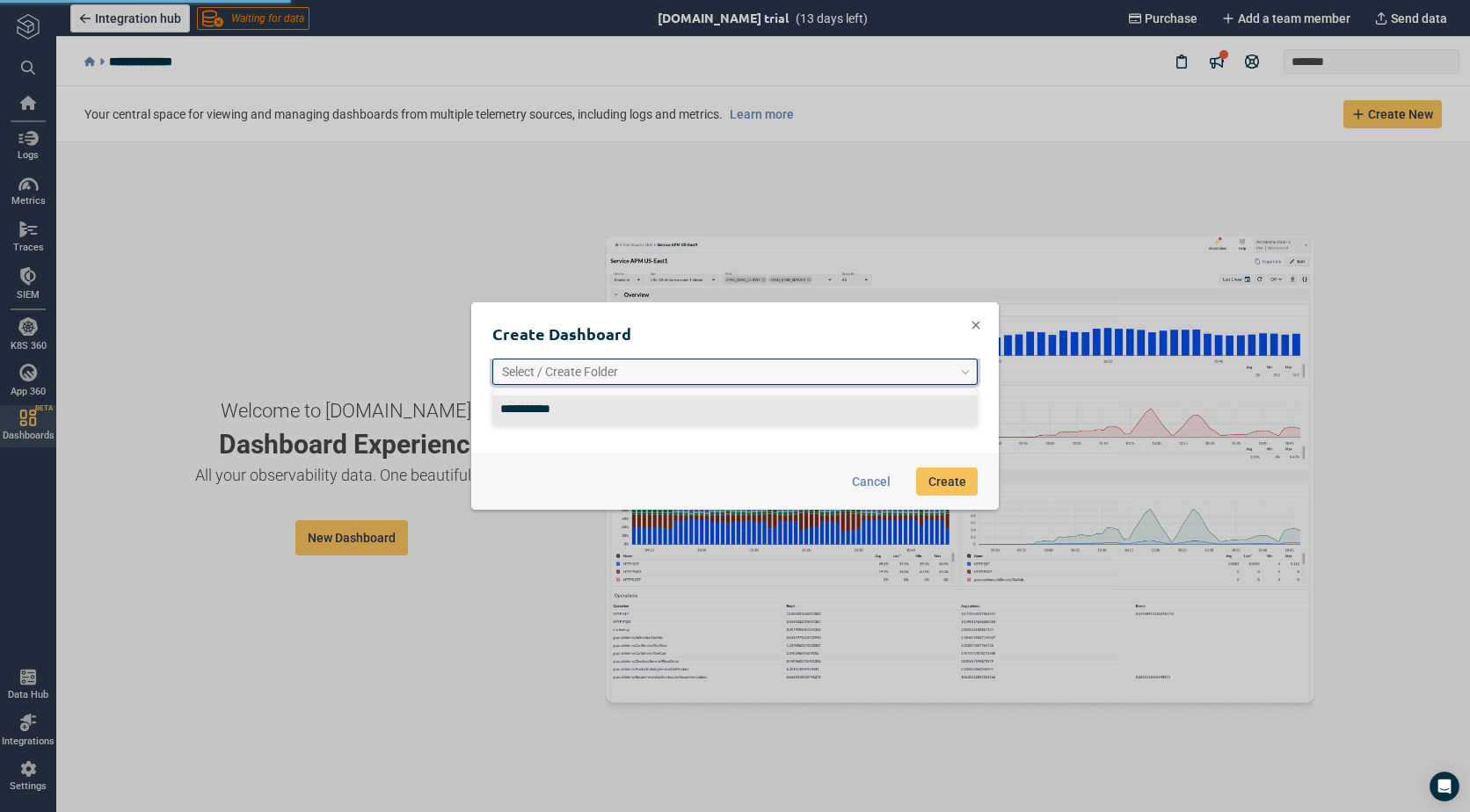 click on "**********" at bounding box center [735, 410] 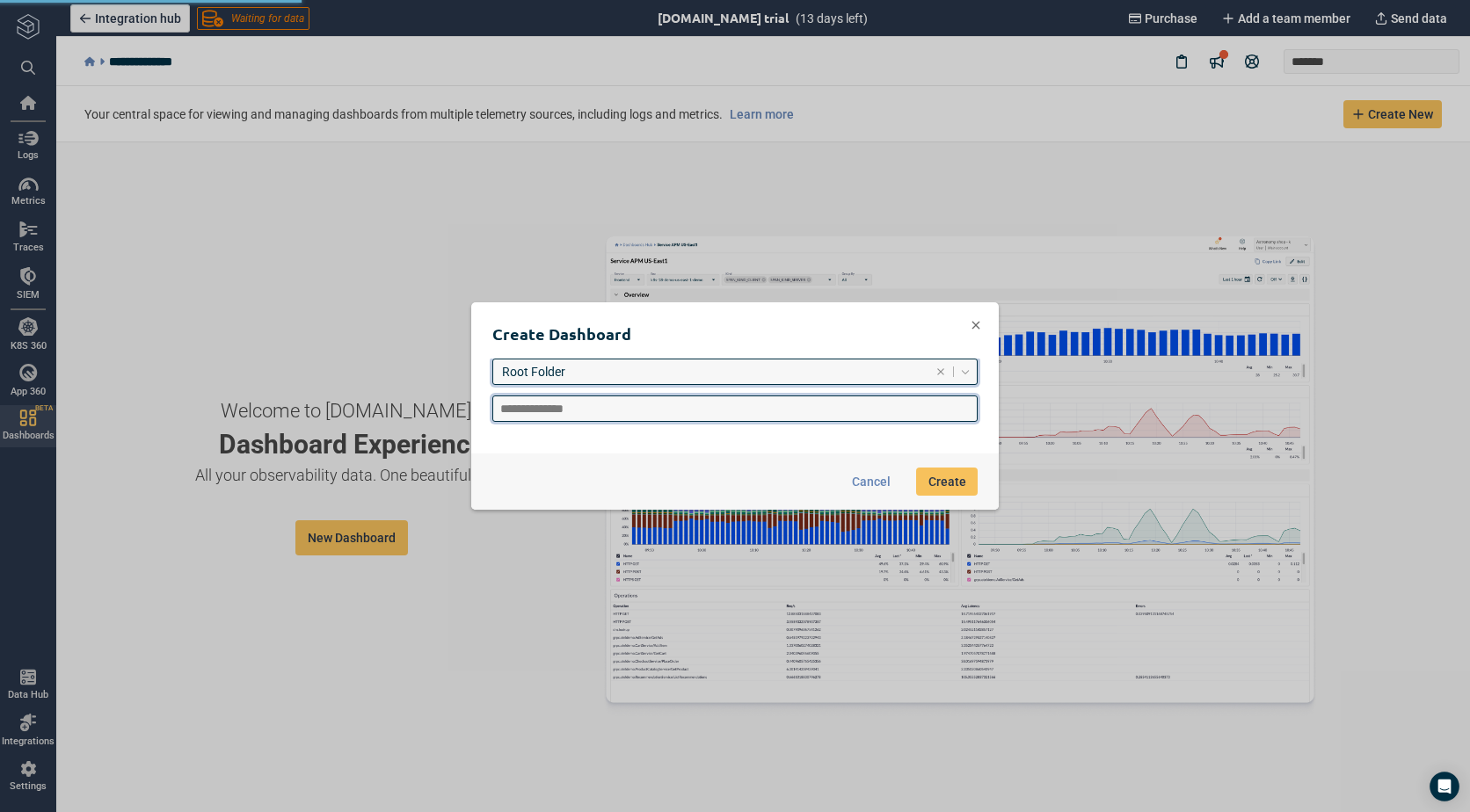click at bounding box center (735, 409) 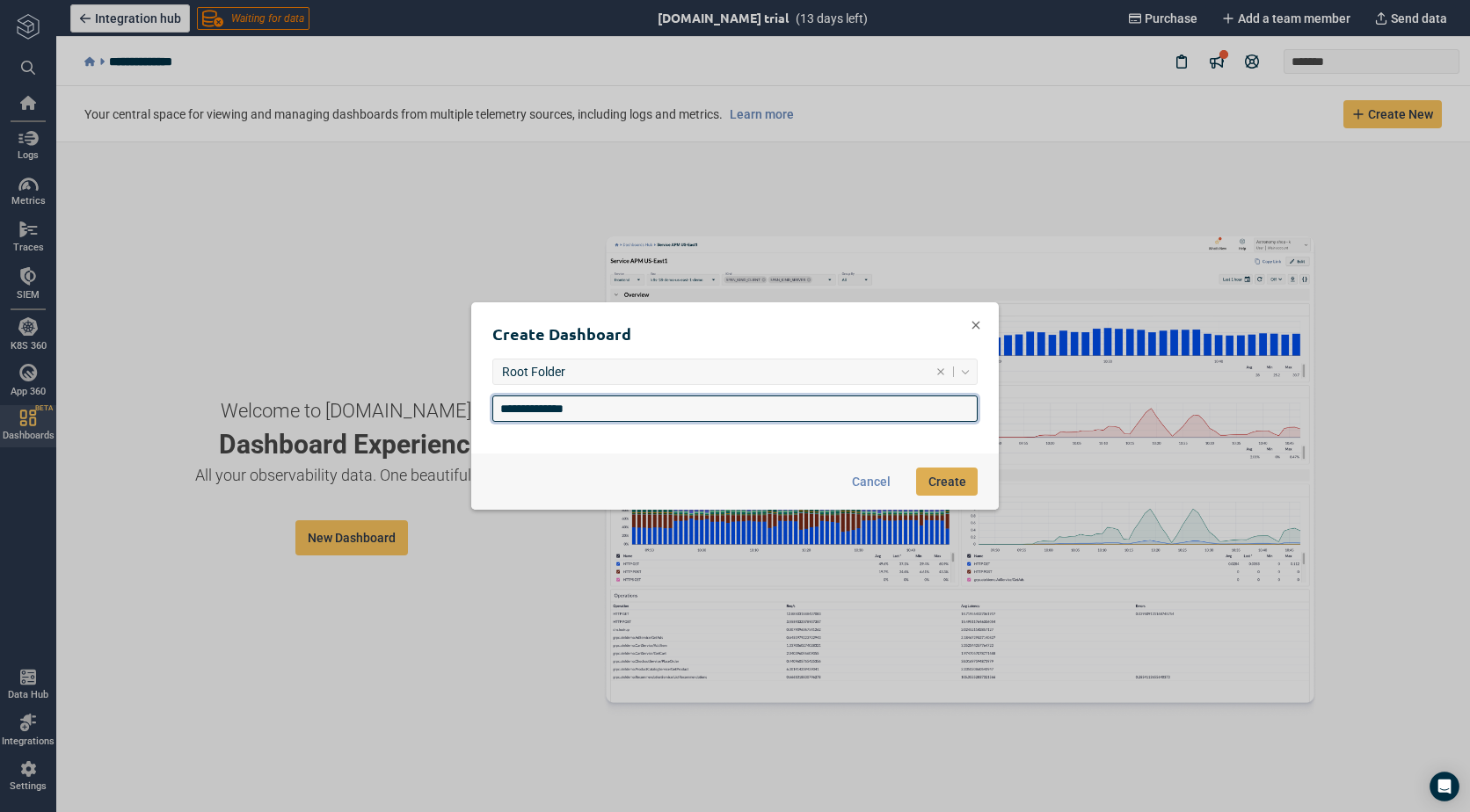 type on "**********" 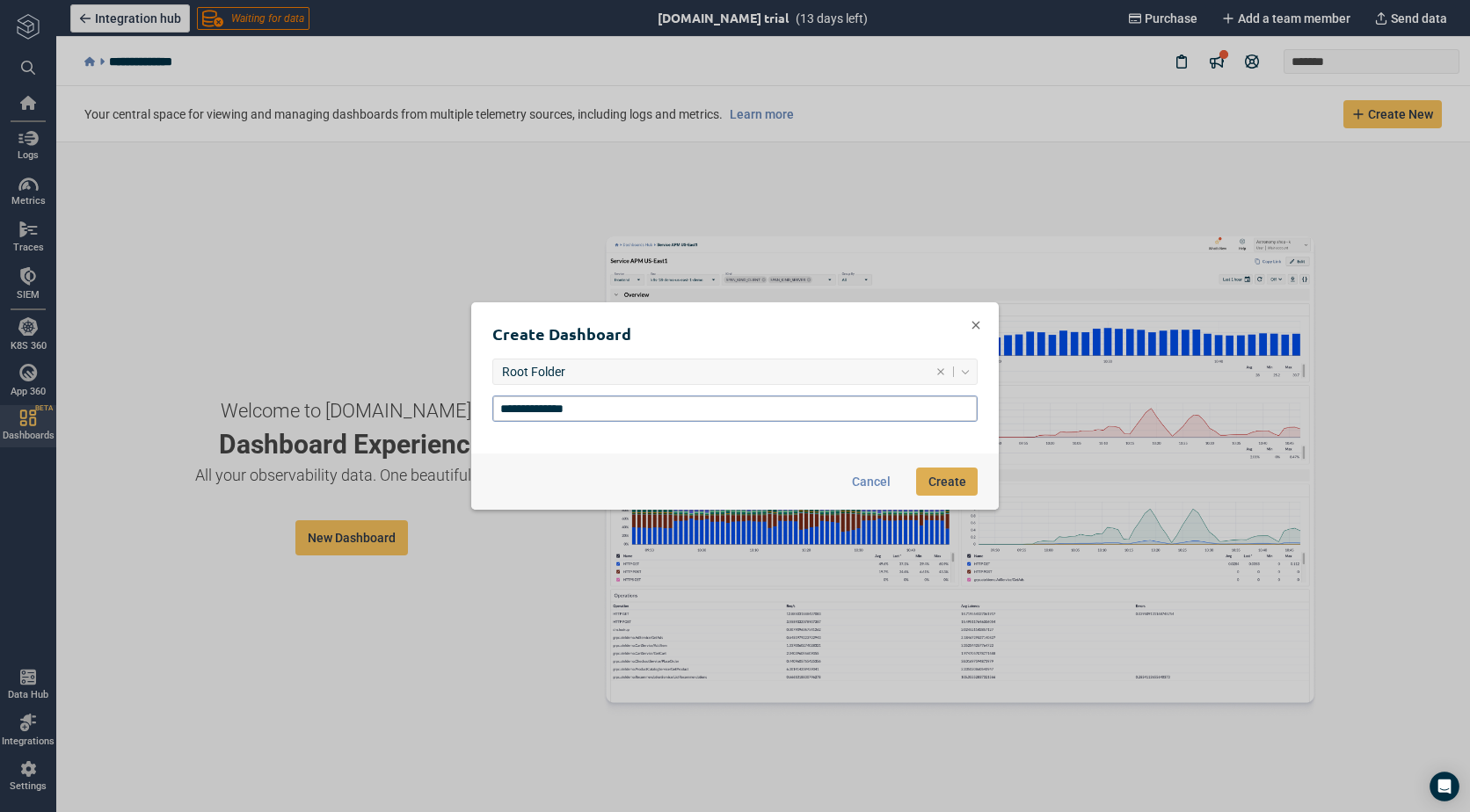 click on "Create" at bounding box center [947, 482] 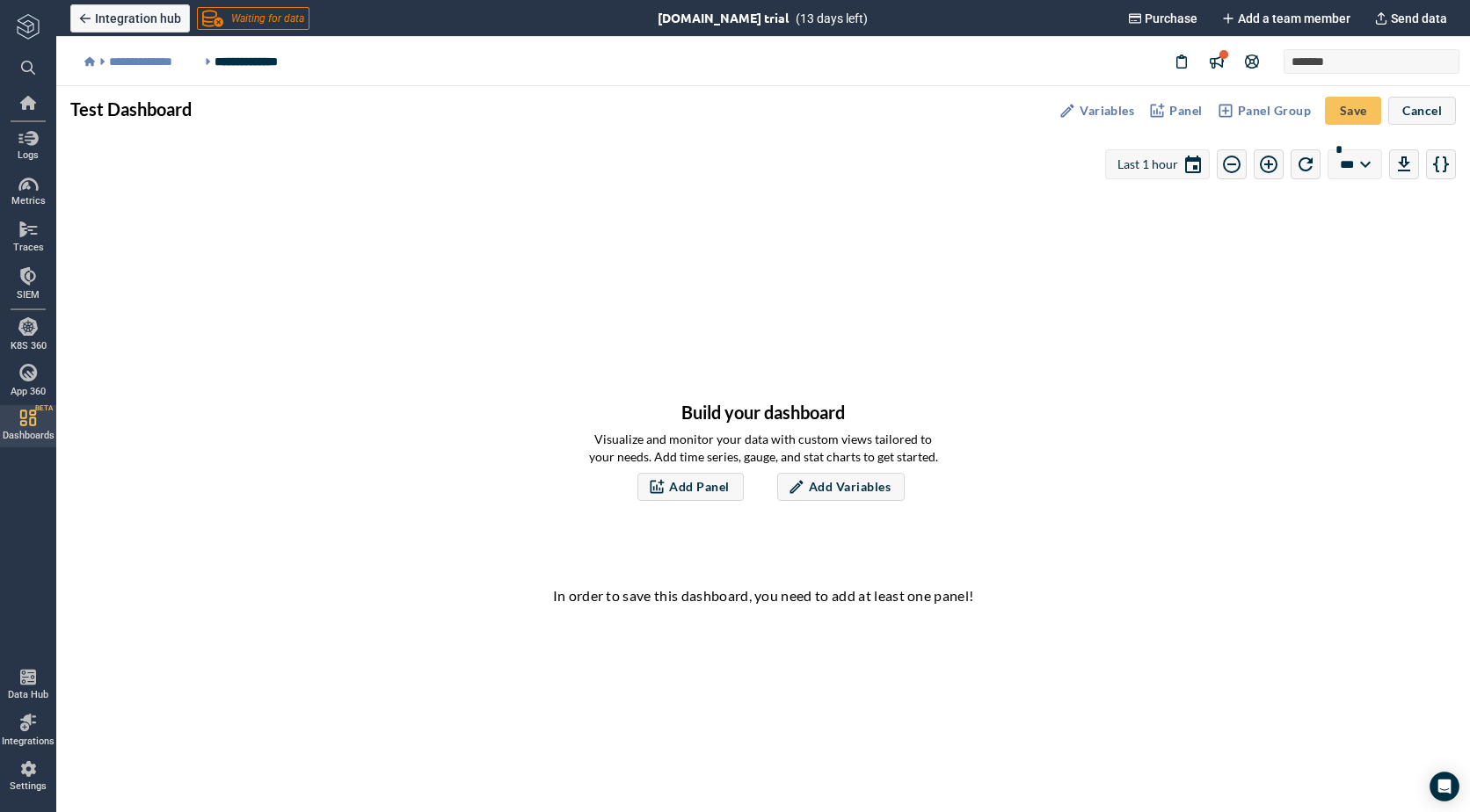 type on "*" 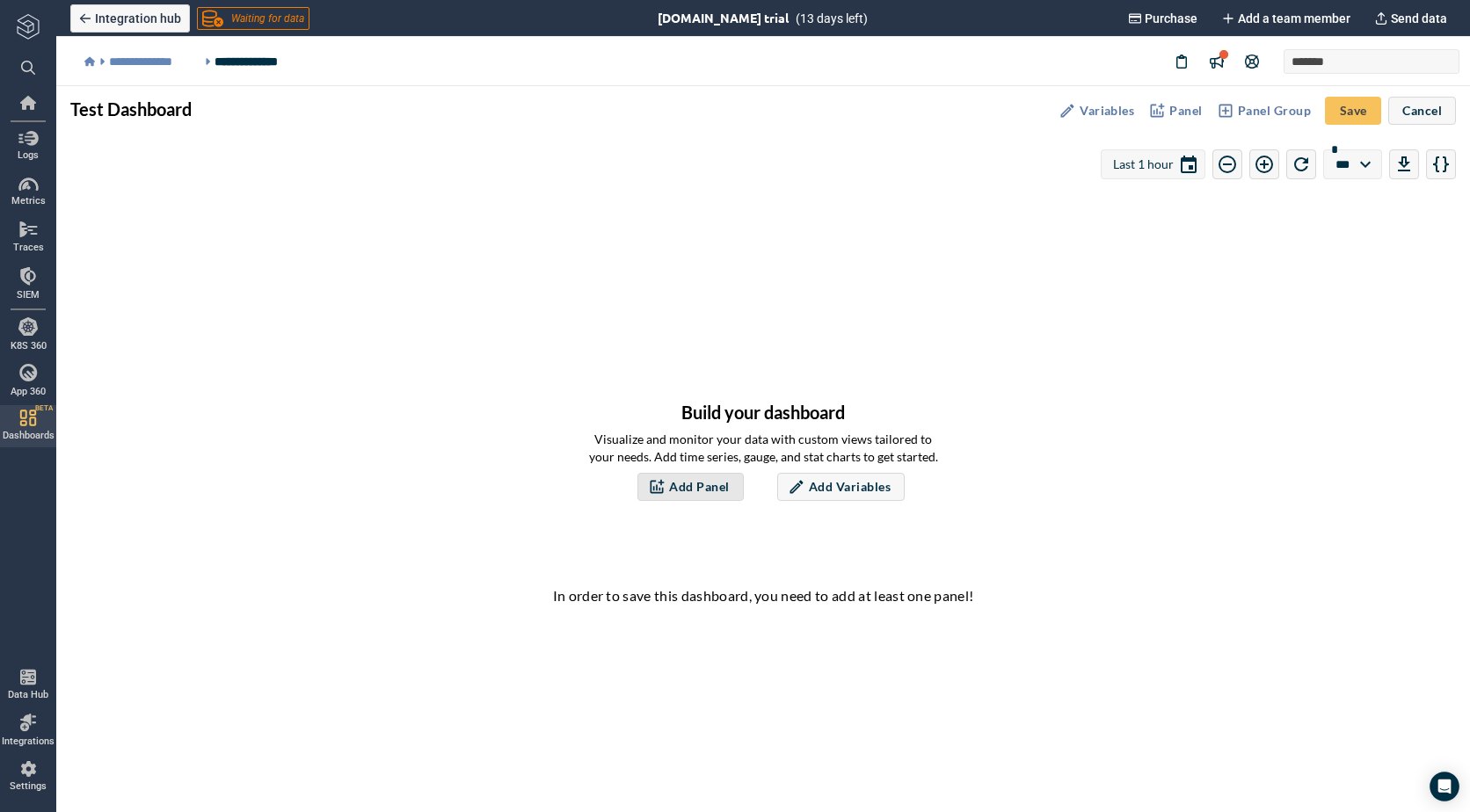 click on "Add Panel" at bounding box center (690, 487) 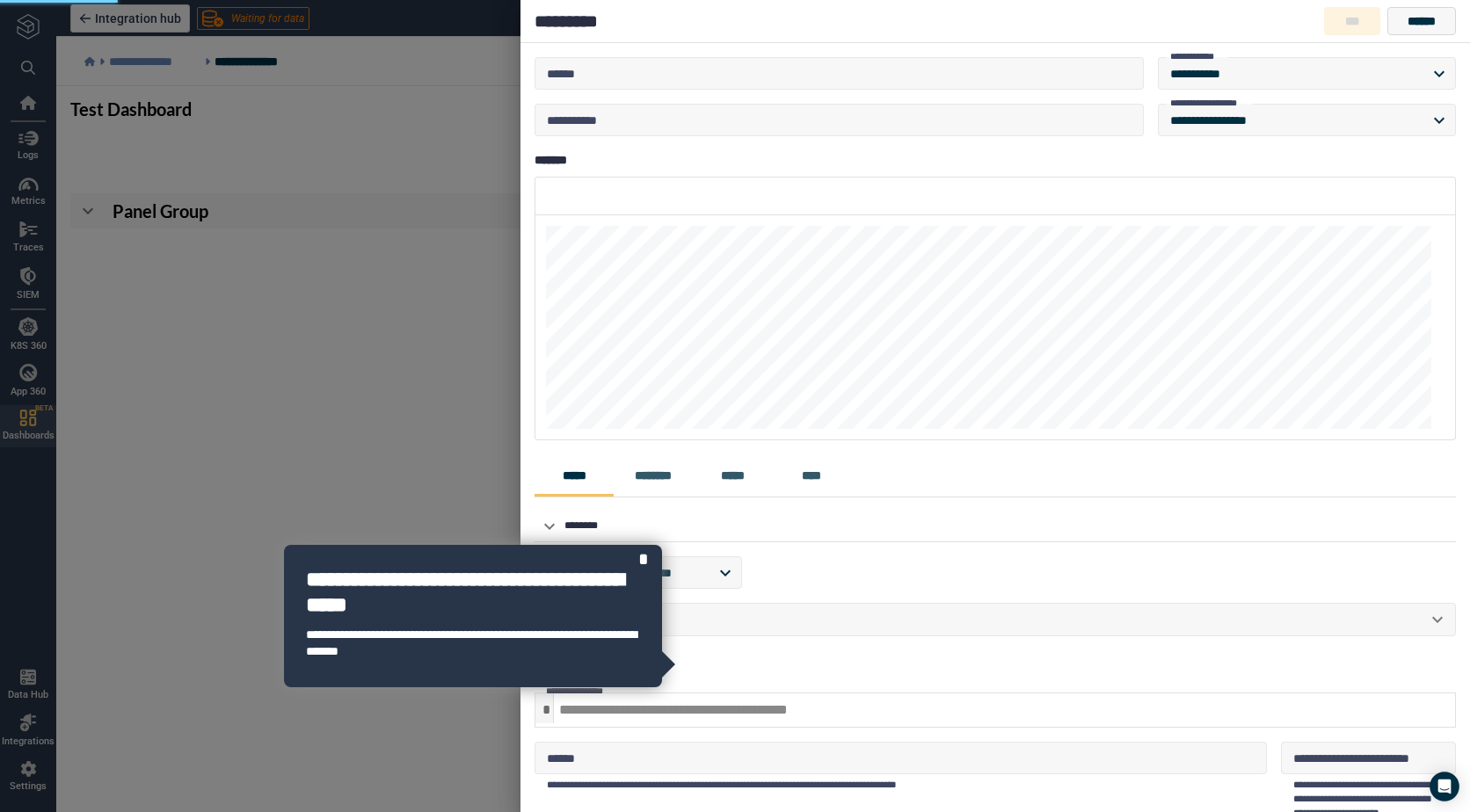 type on "**********" 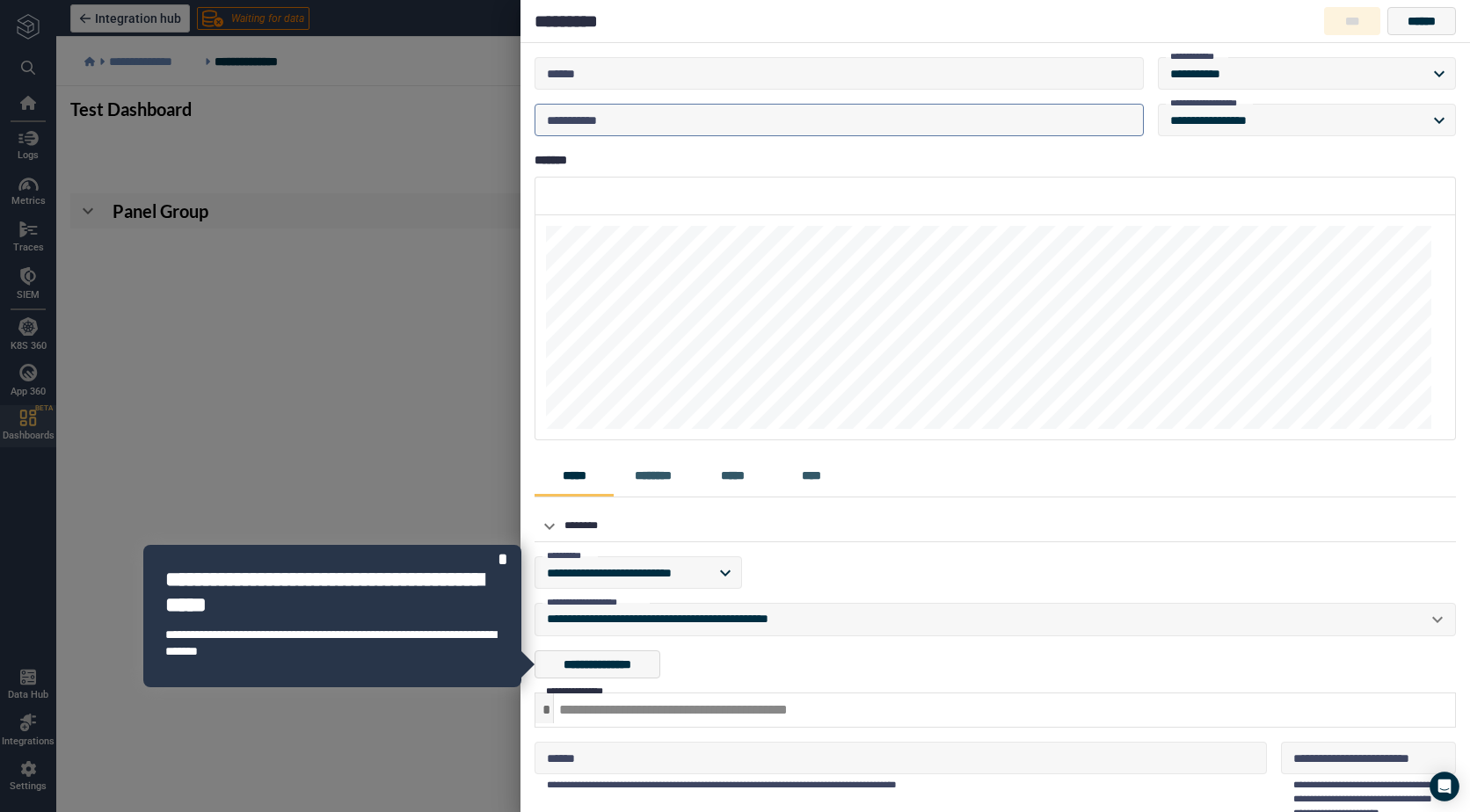 click on "**********" at bounding box center [839, 120] 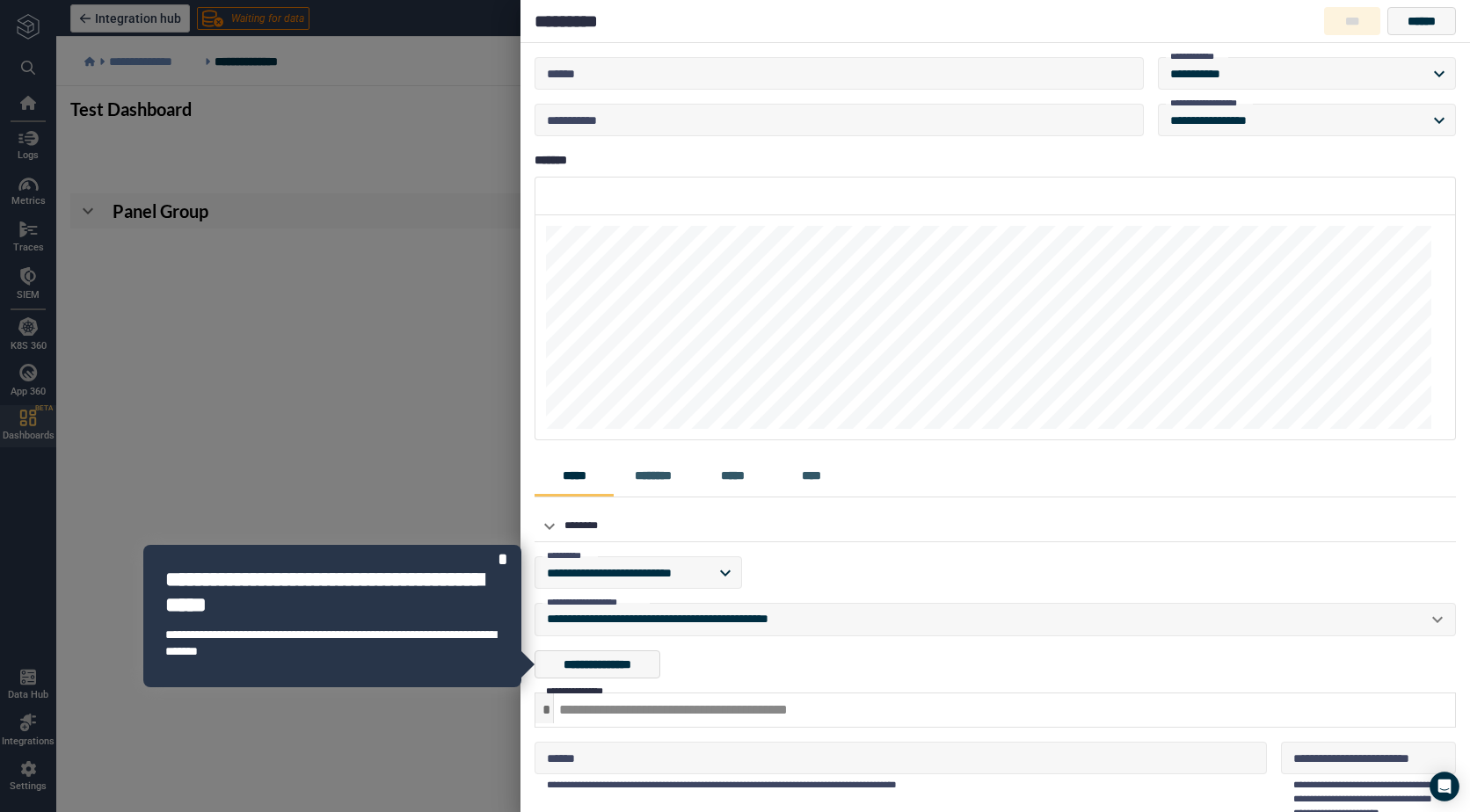 click at bounding box center [995, 196] 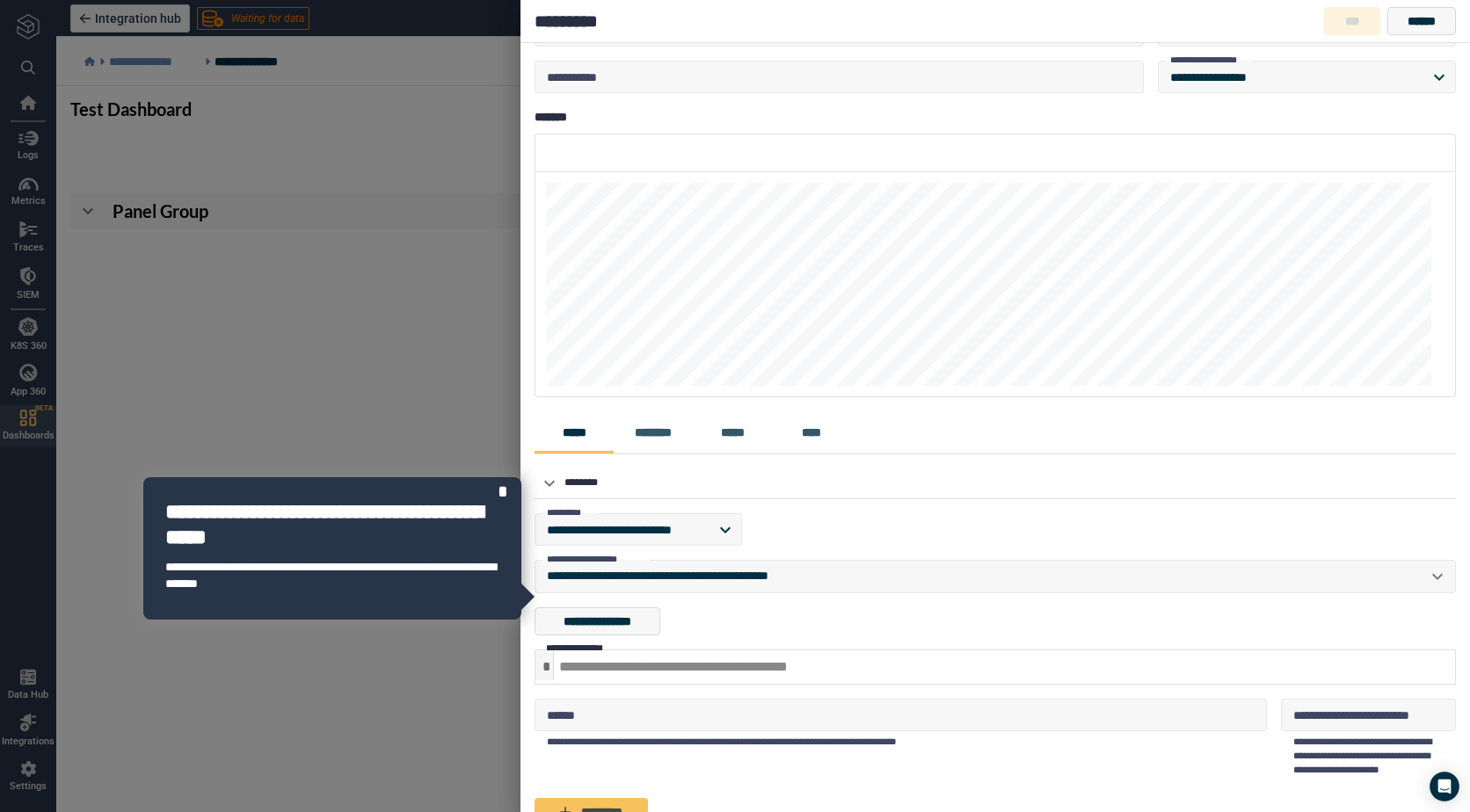 scroll, scrollTop: 68, scrollLeft: 0, axis: vertical 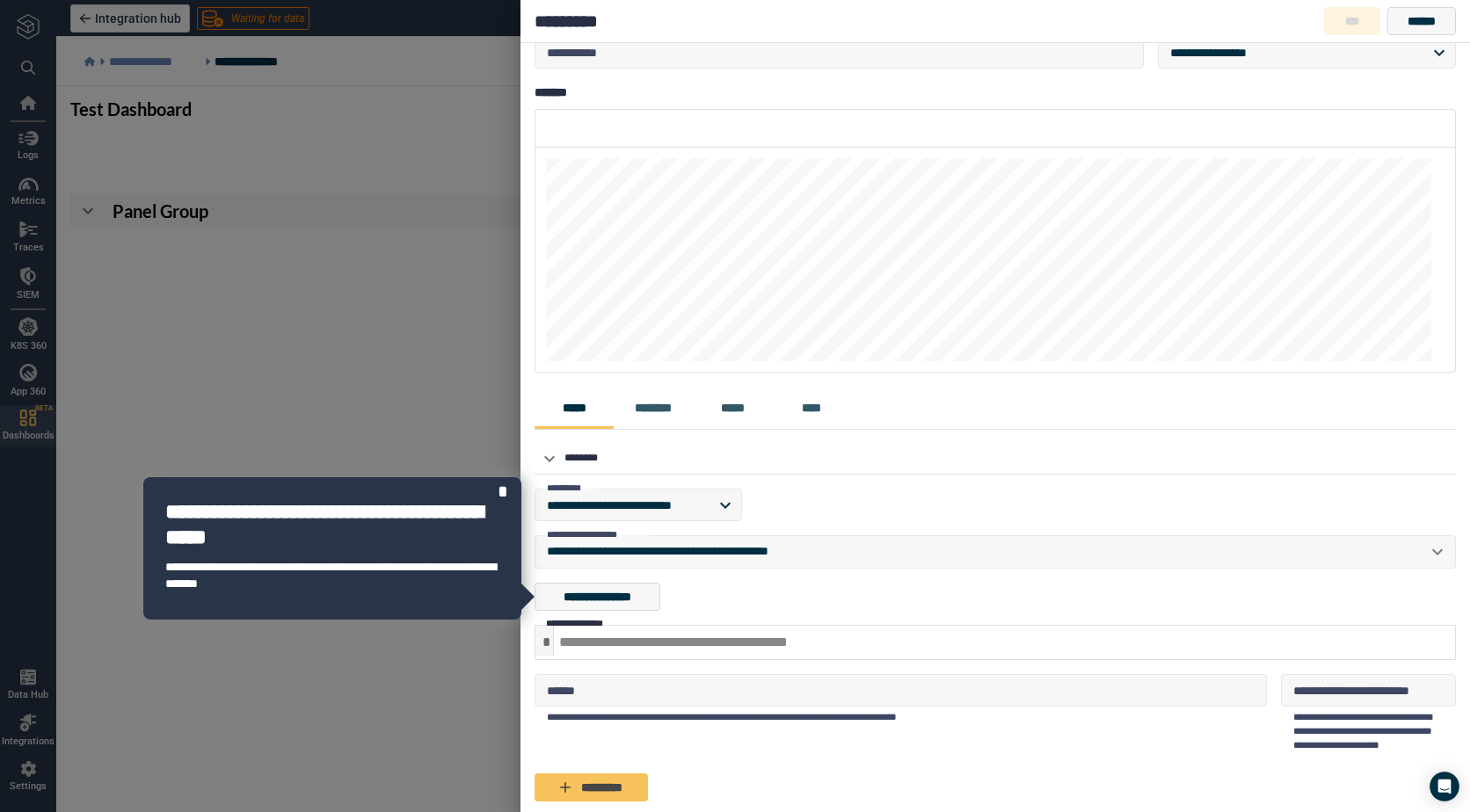 click on "*" at bounding box center (503, 491) 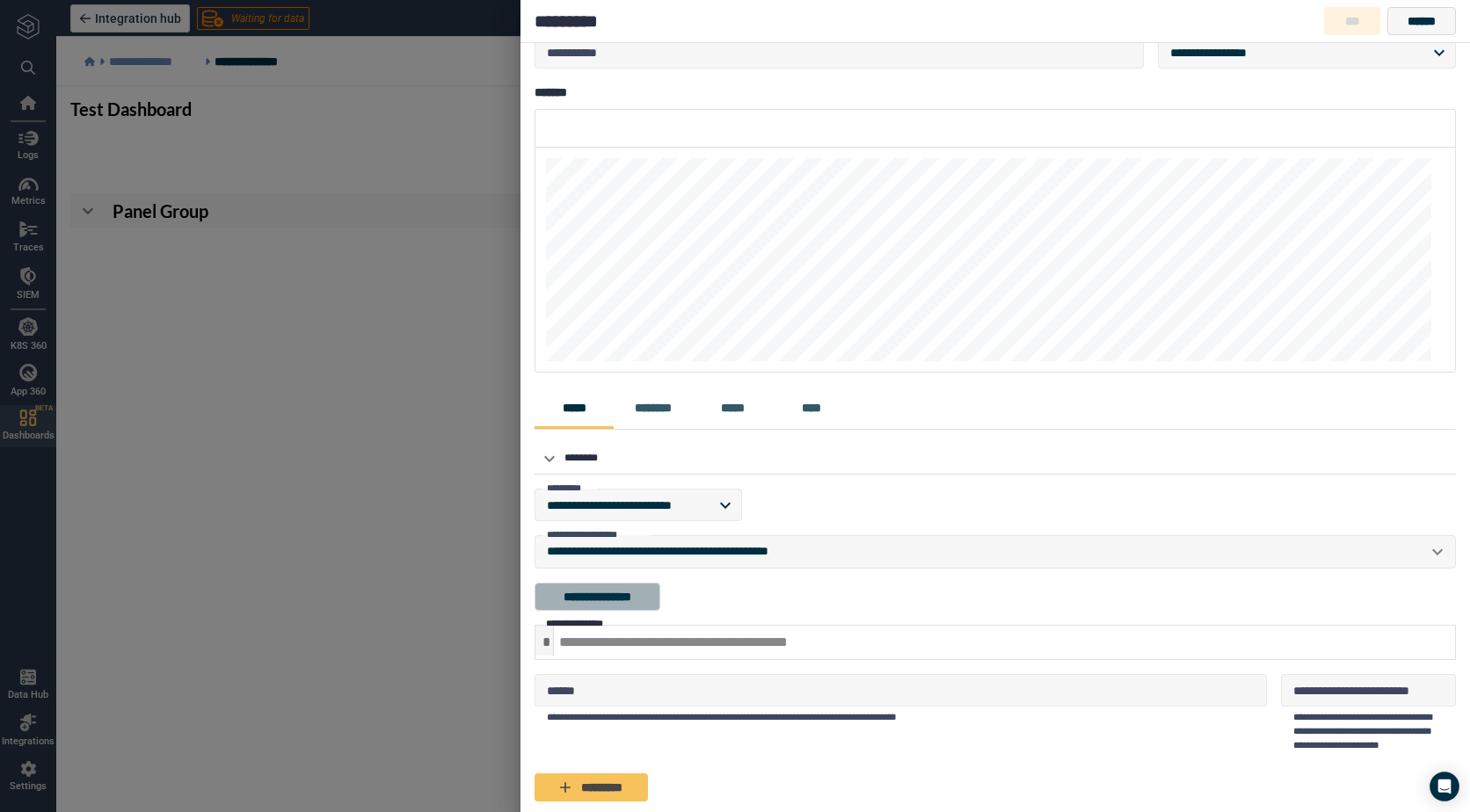 click on "**********" at bounding box center (597, 597) 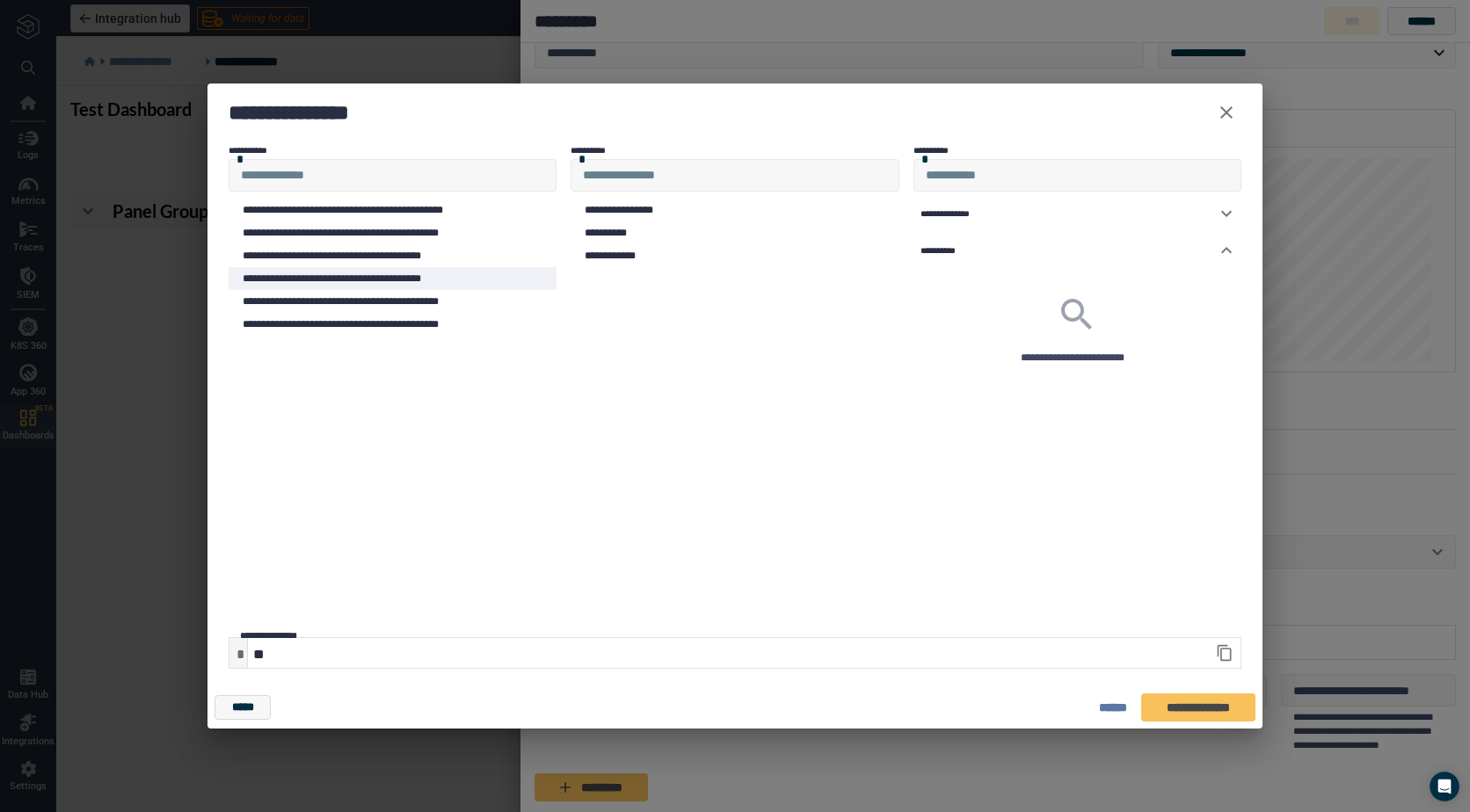 click on "**********" at bounding box center [392, 279] 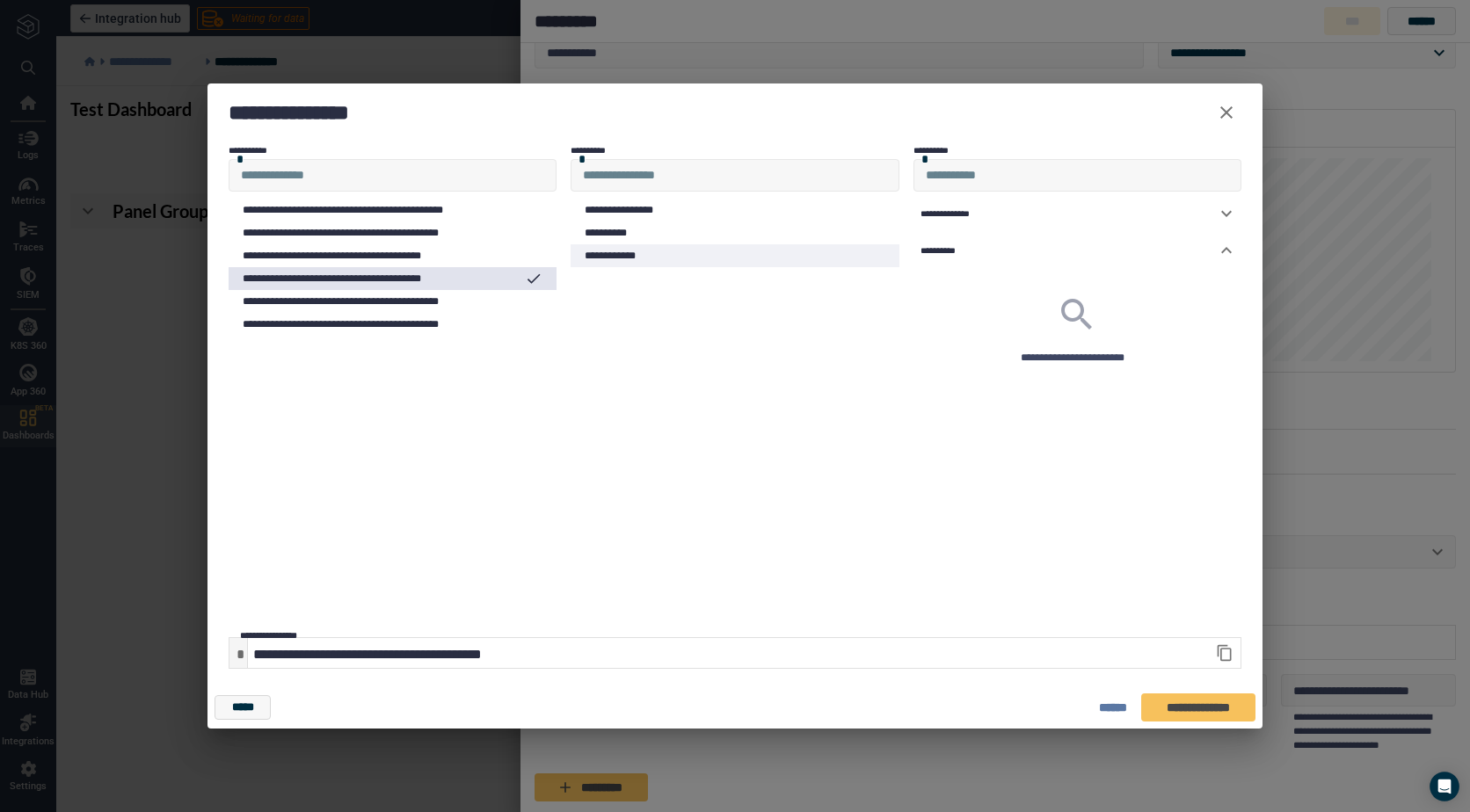 click on "**********" at bounding box center (734, 256) 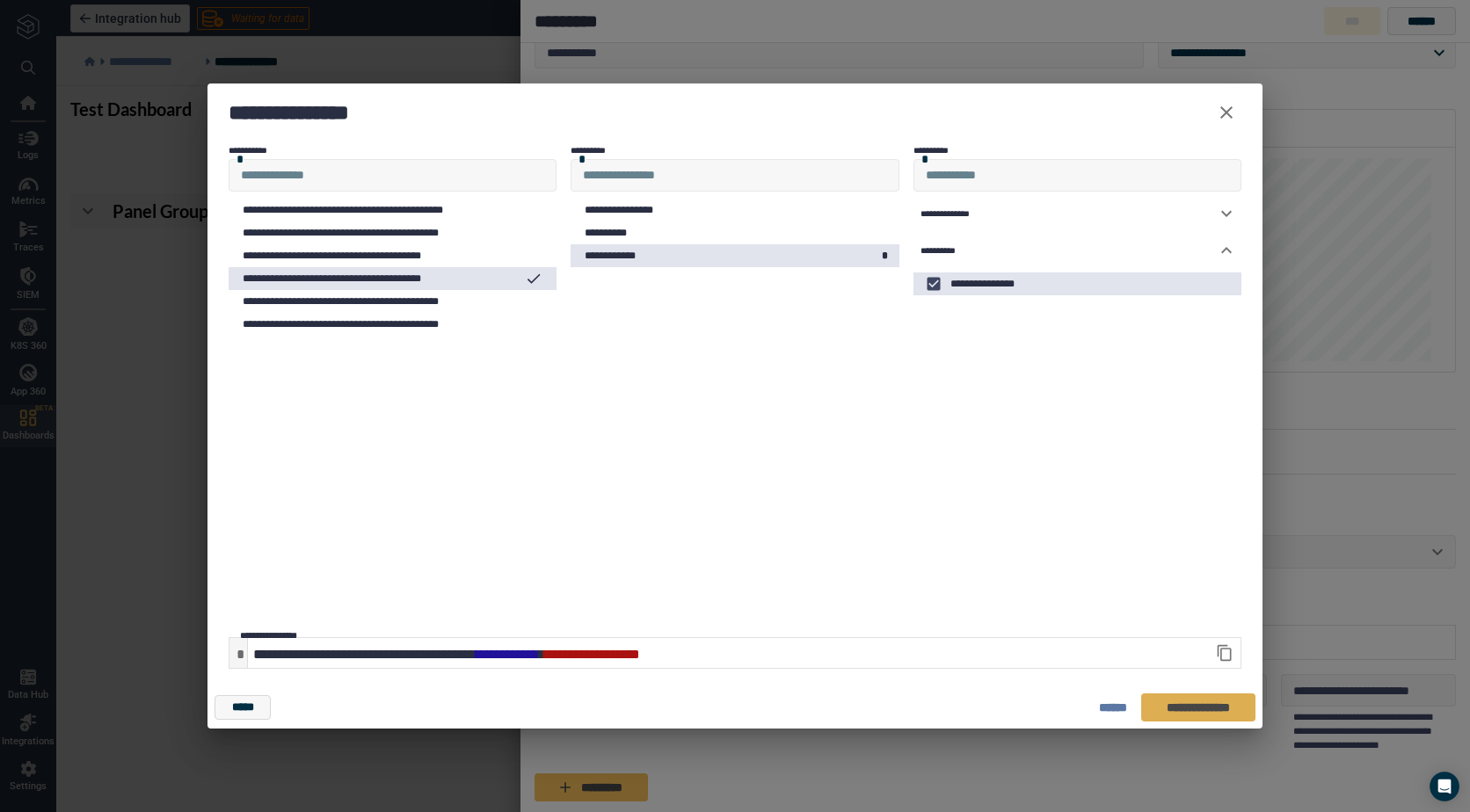 click on "**********" at bounding box center [1198, 707] 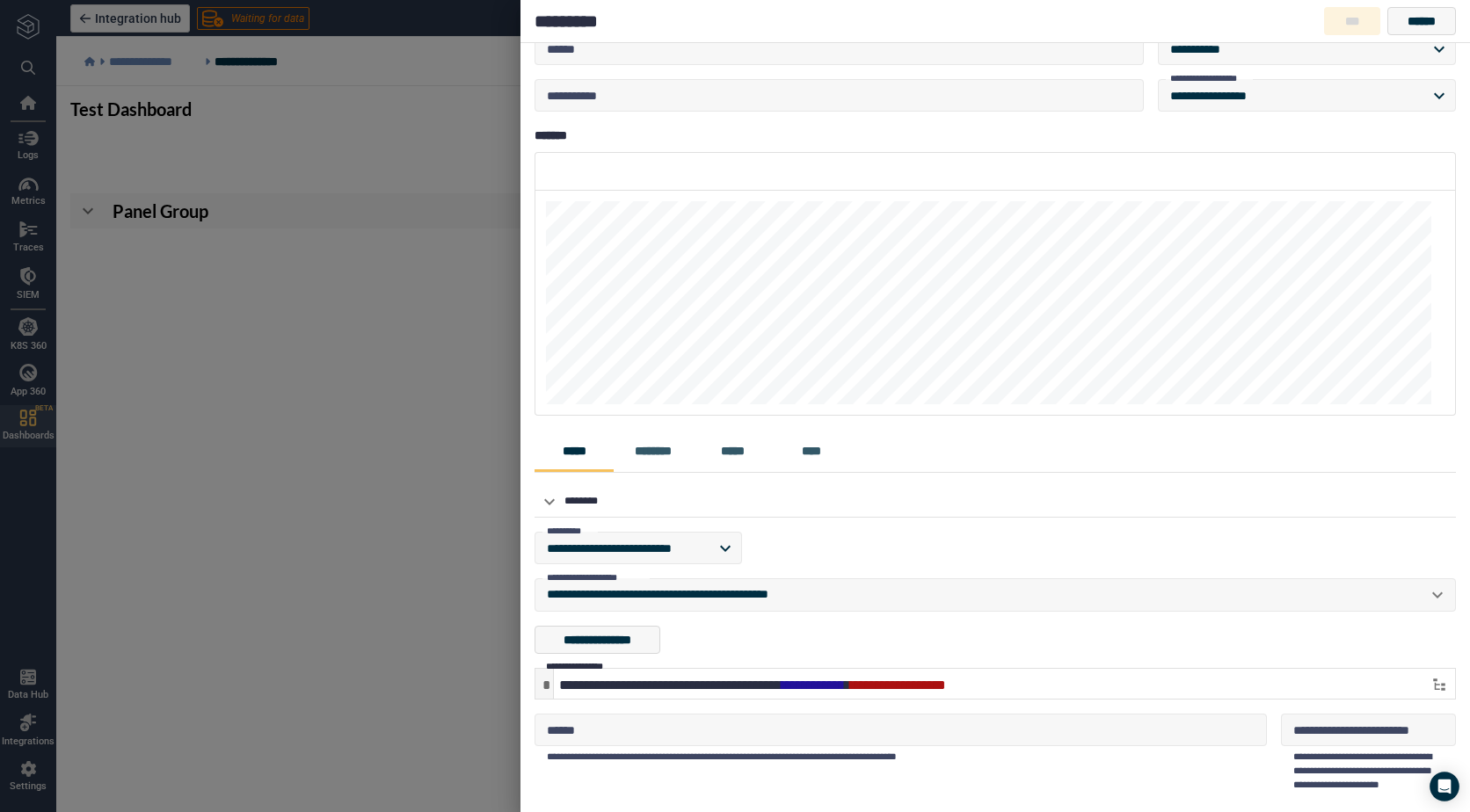 scroll, scrollTop: 0, scrollLeft: 0, axis: both 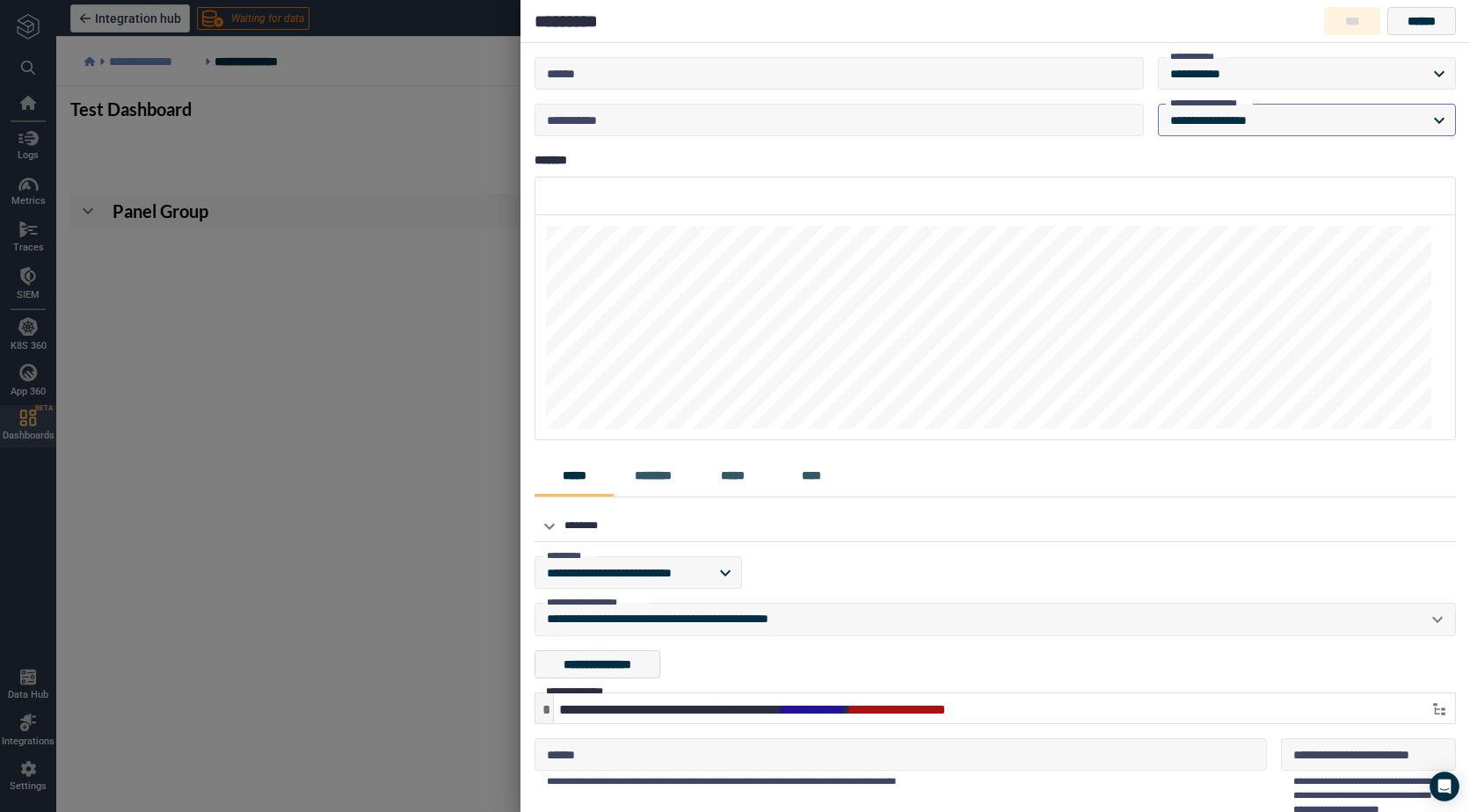 click on "**********" at bounding box center (735, 406) 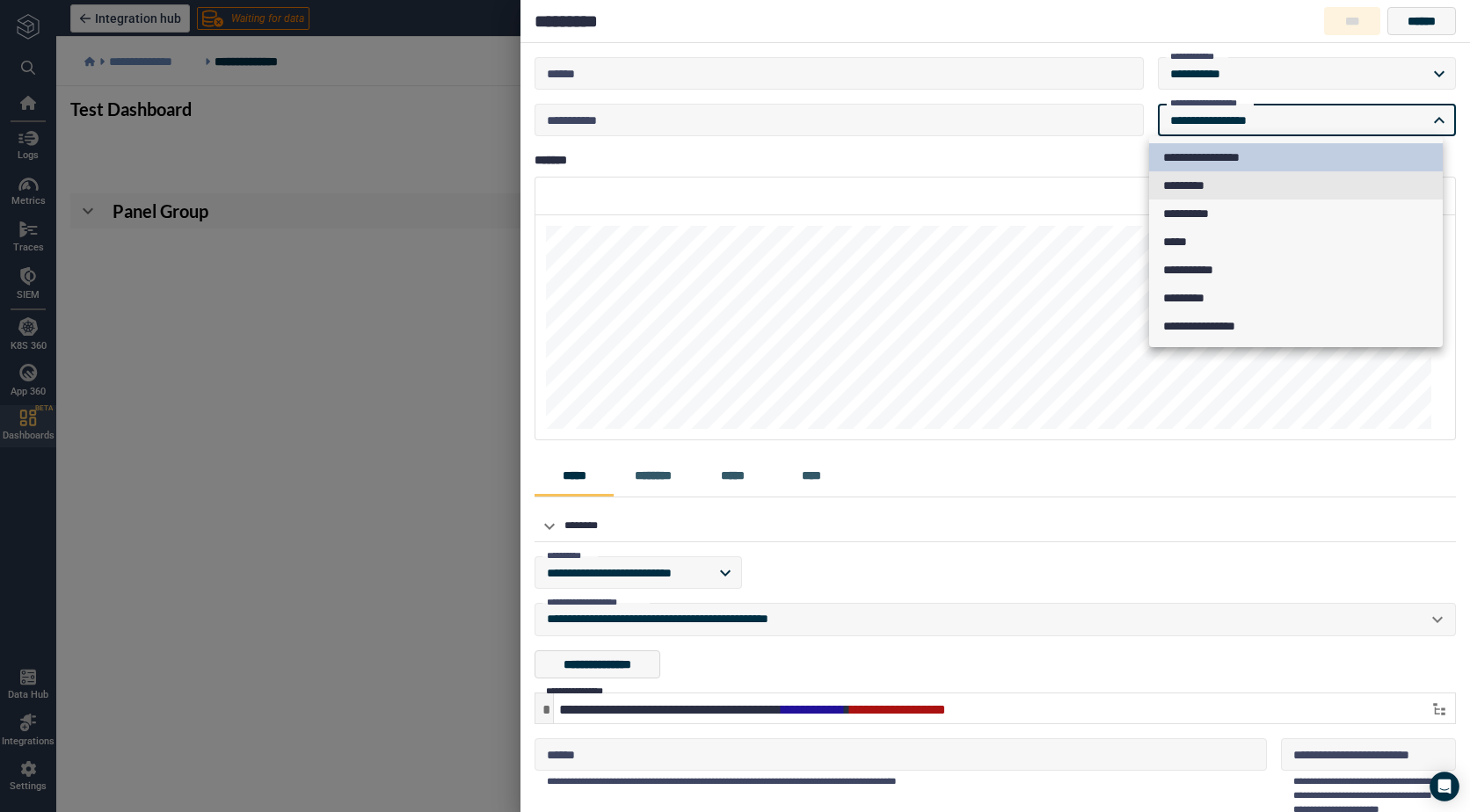 click on "*********" at bounding box center (1296, 185) 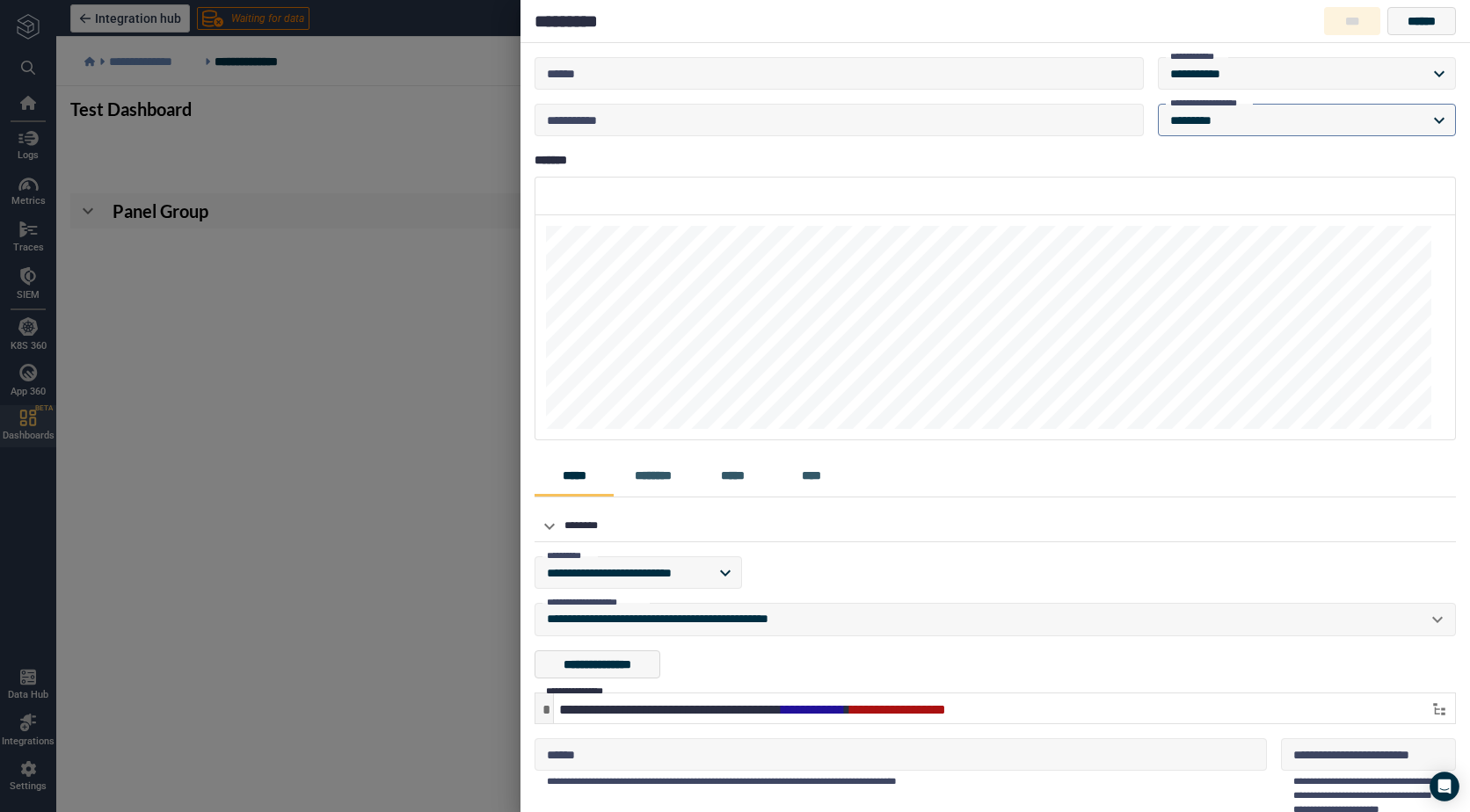 click on "**********" at bounding box center (735, 406) 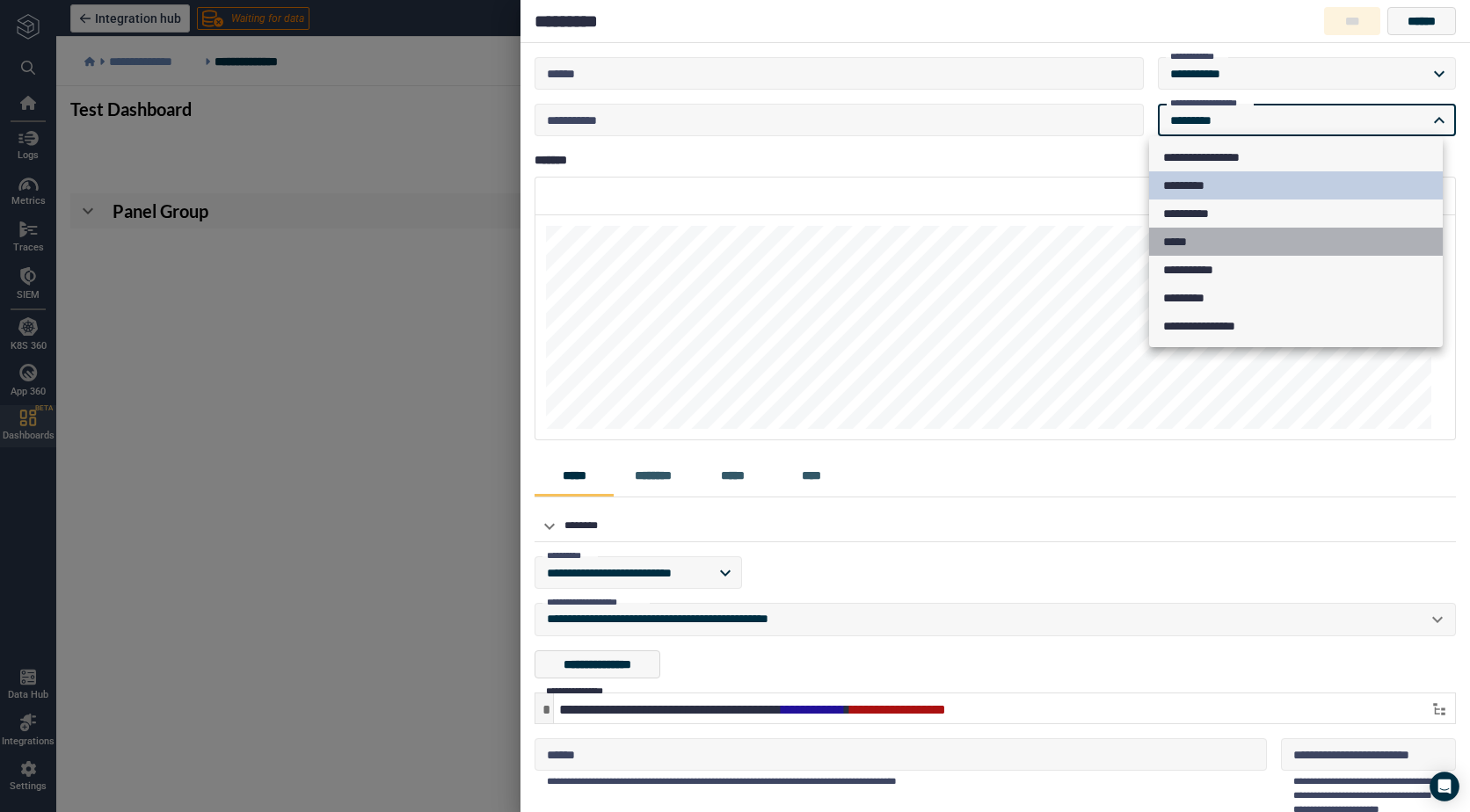 click on "*****" at bounding box center [1296, 242] 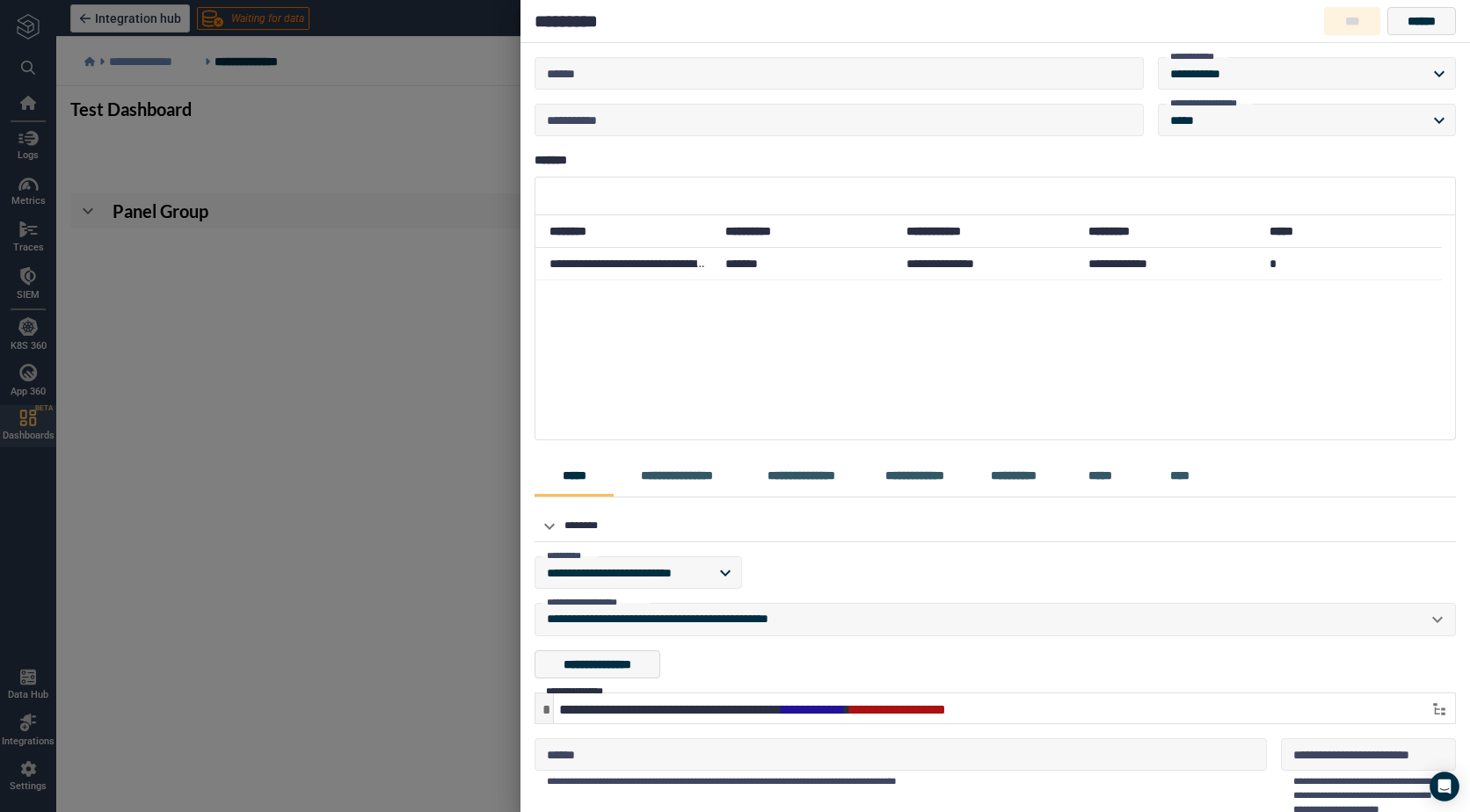 click at bounding box center [735, 406] 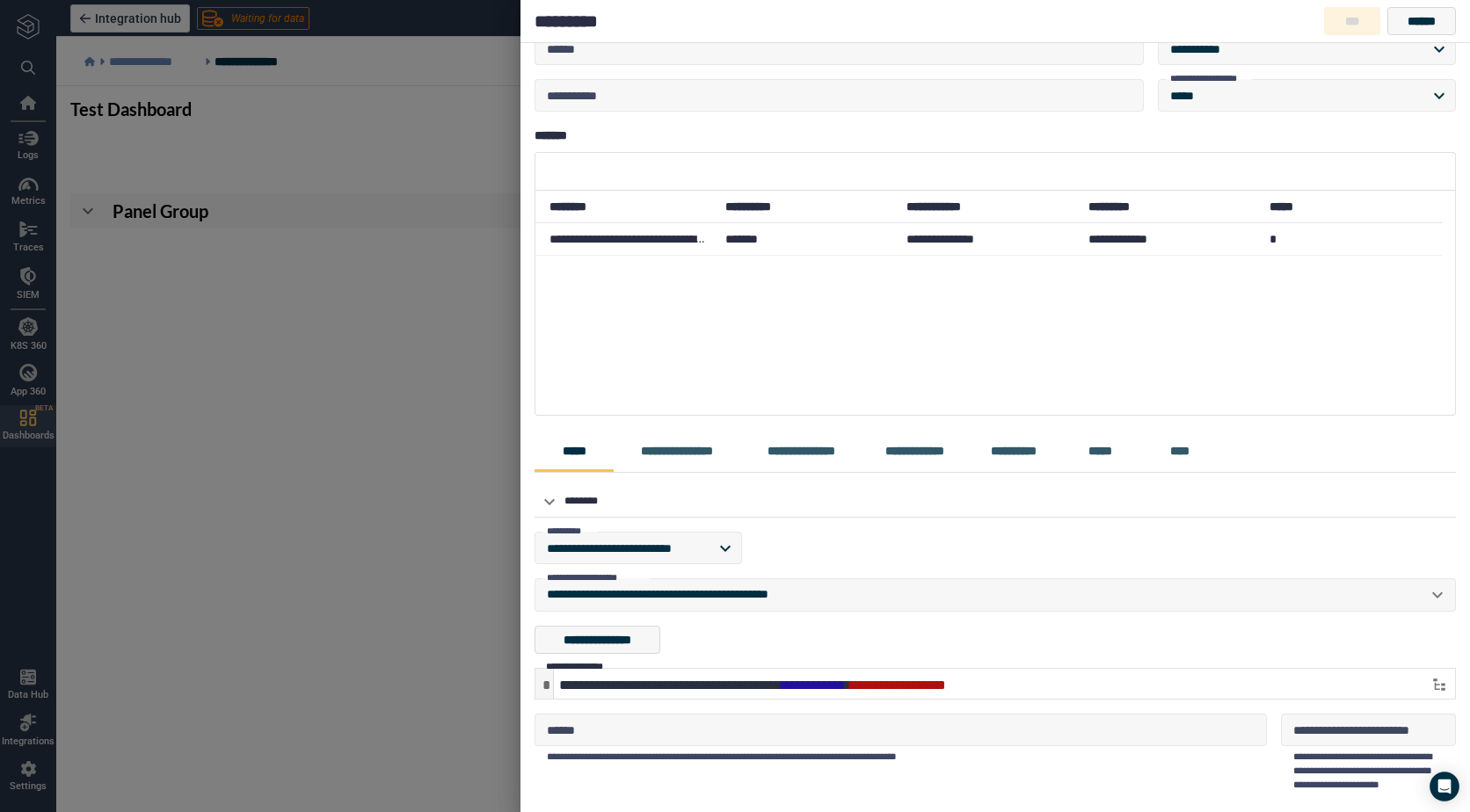 scroll, scrollTop: 0, scrollLeft: 0, axis: both 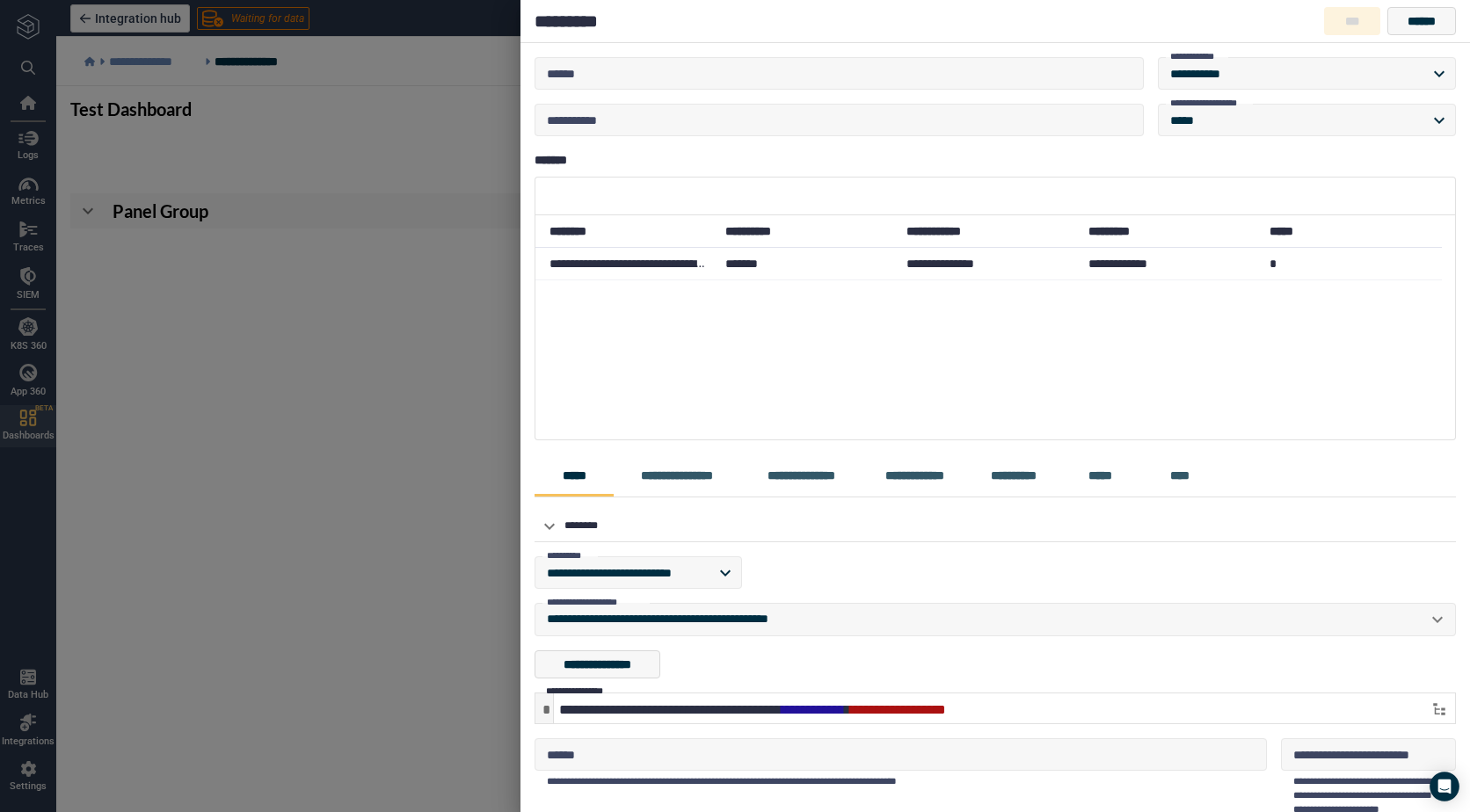 click at bounding box center (735, 406) 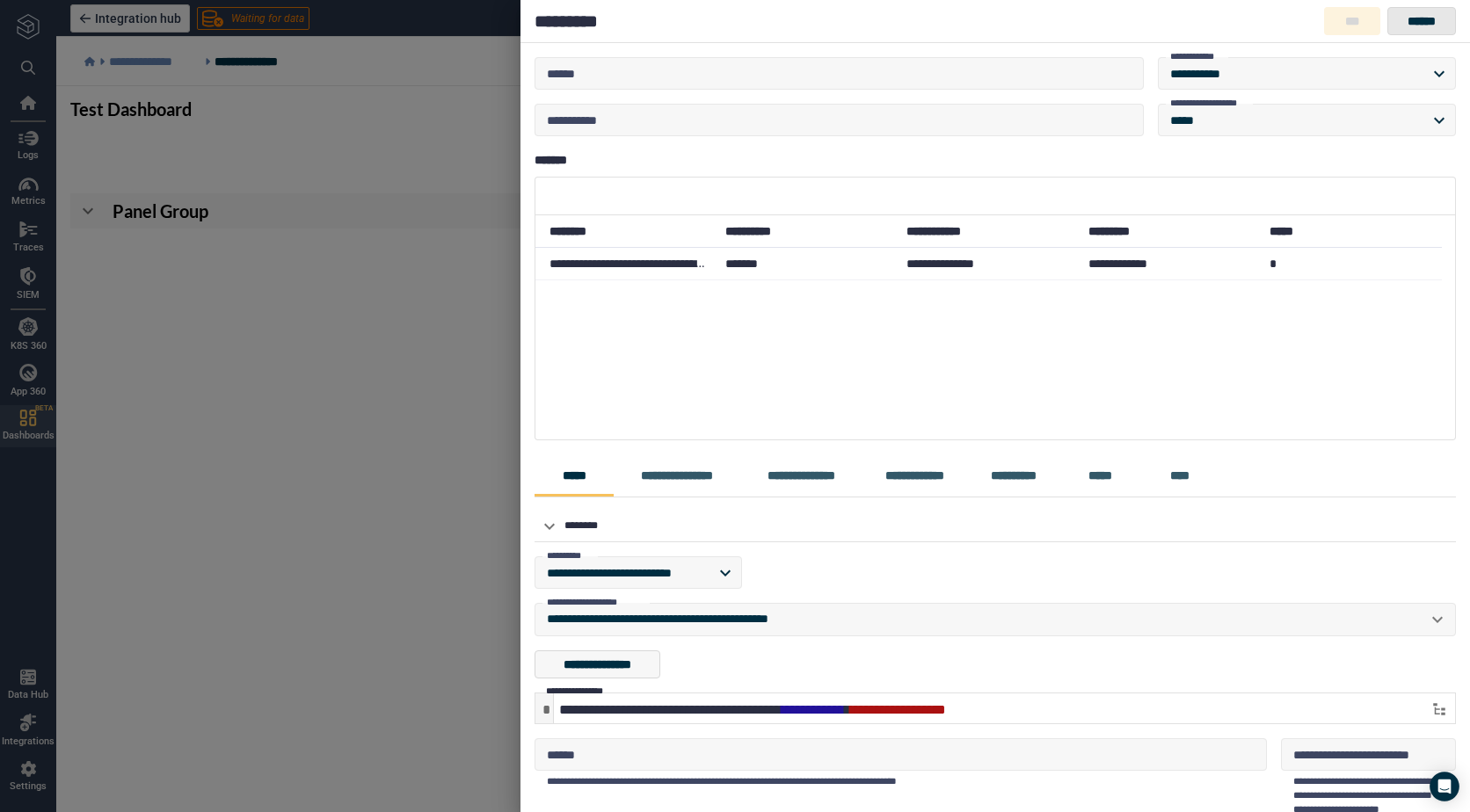 click on "******" at bounding box center [1422, 21] 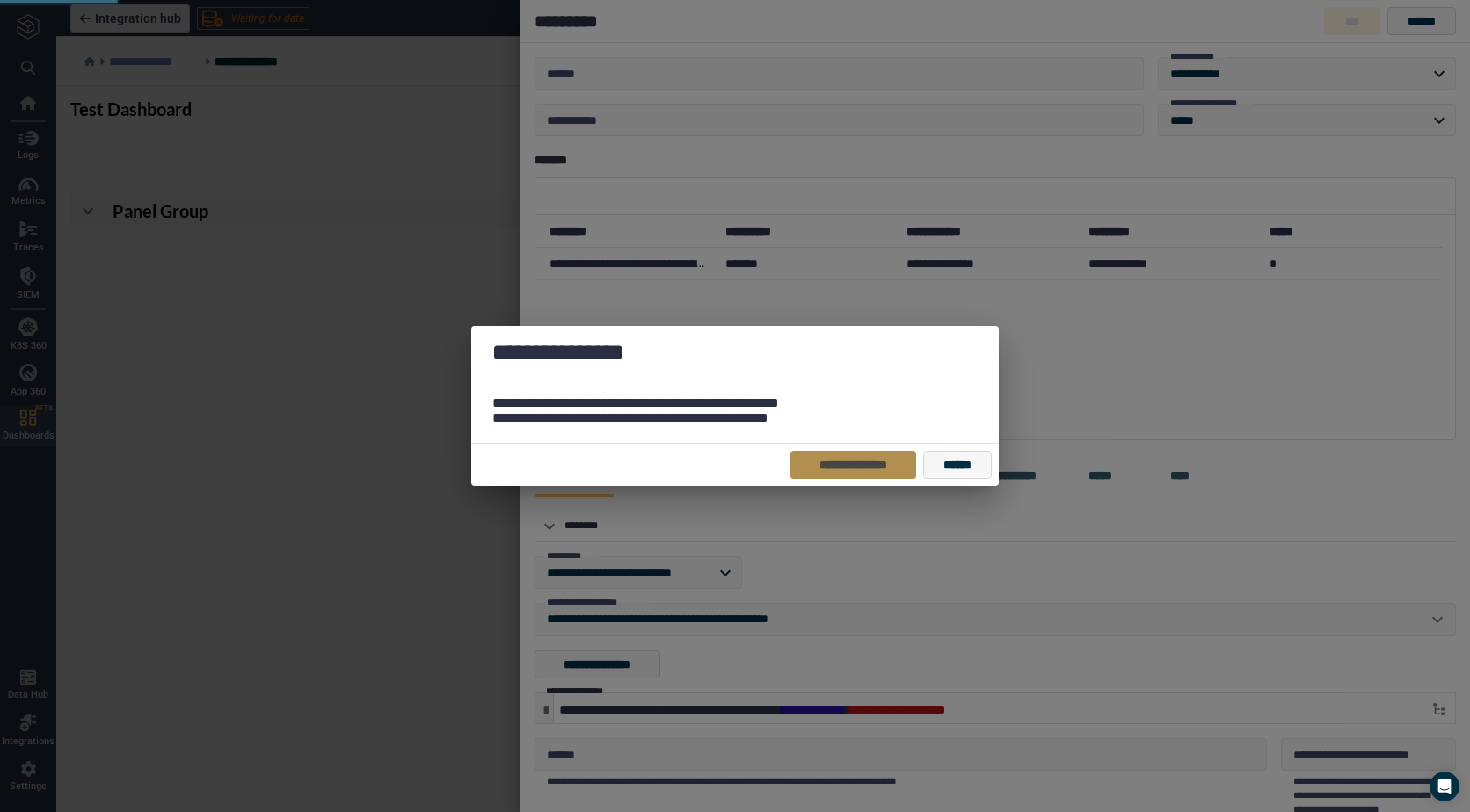 click on "**********" at bounding box center [853, 465] 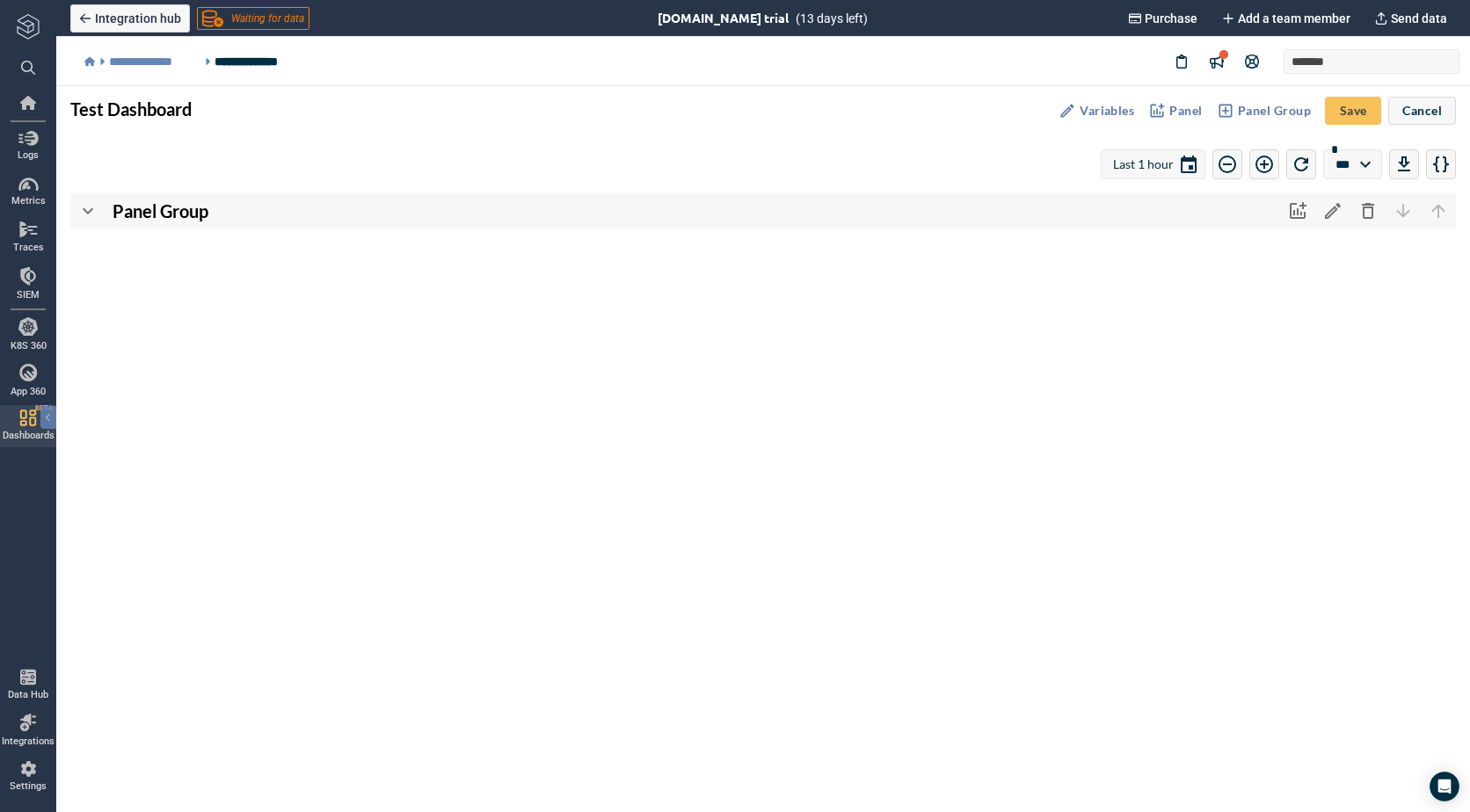 click 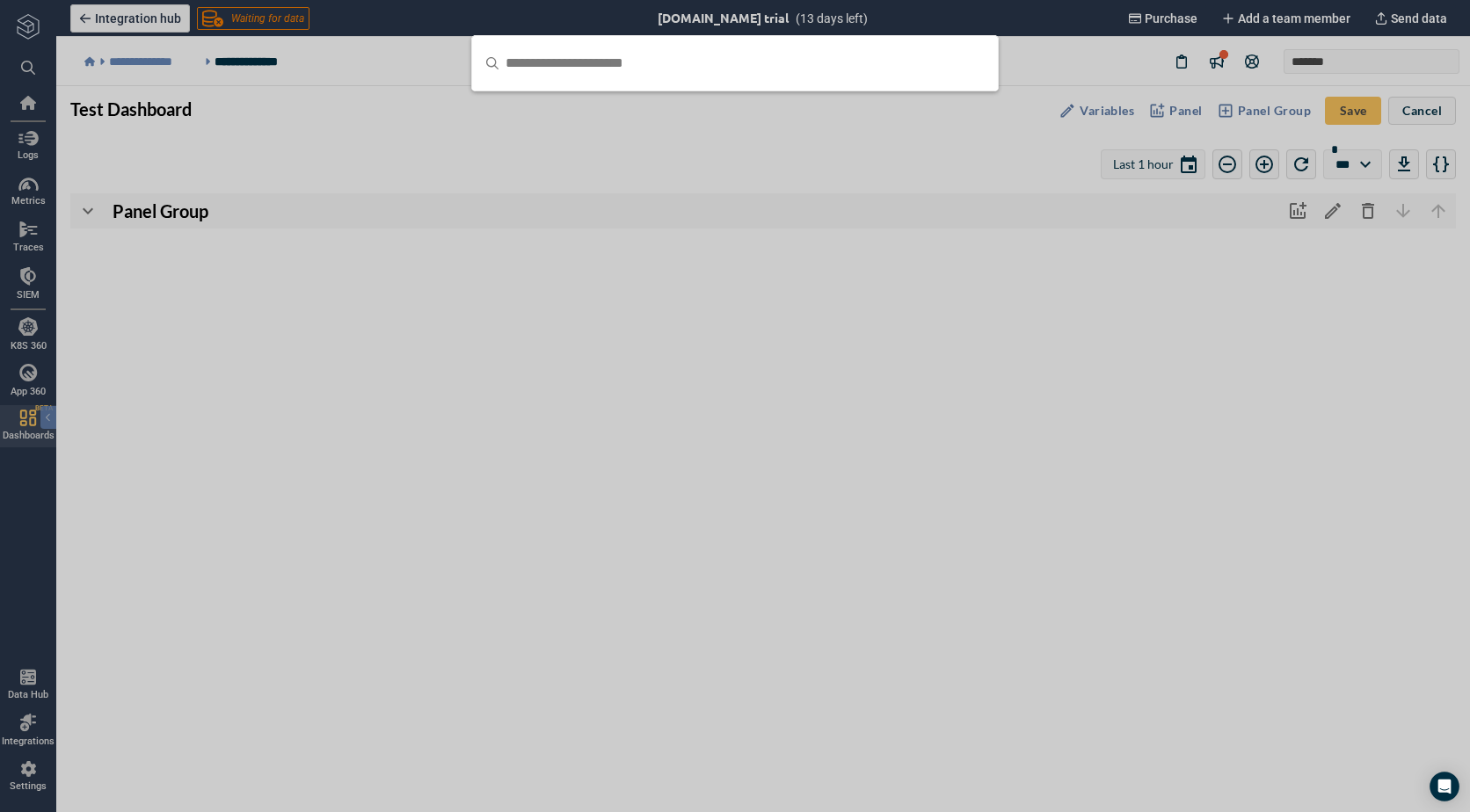 click at bounding box center [735, 406] 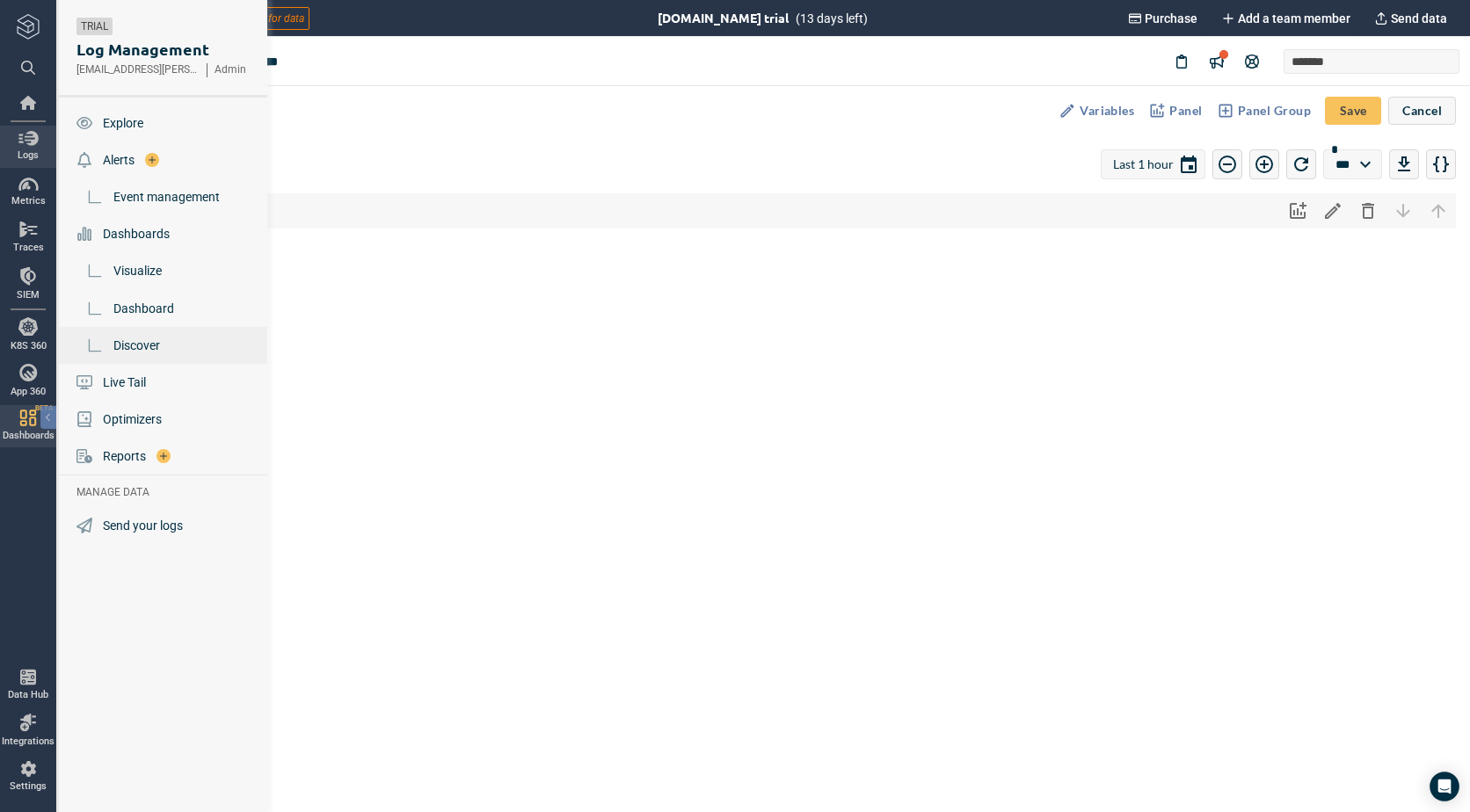 click on "Discover" at bounding box center [136, 345] 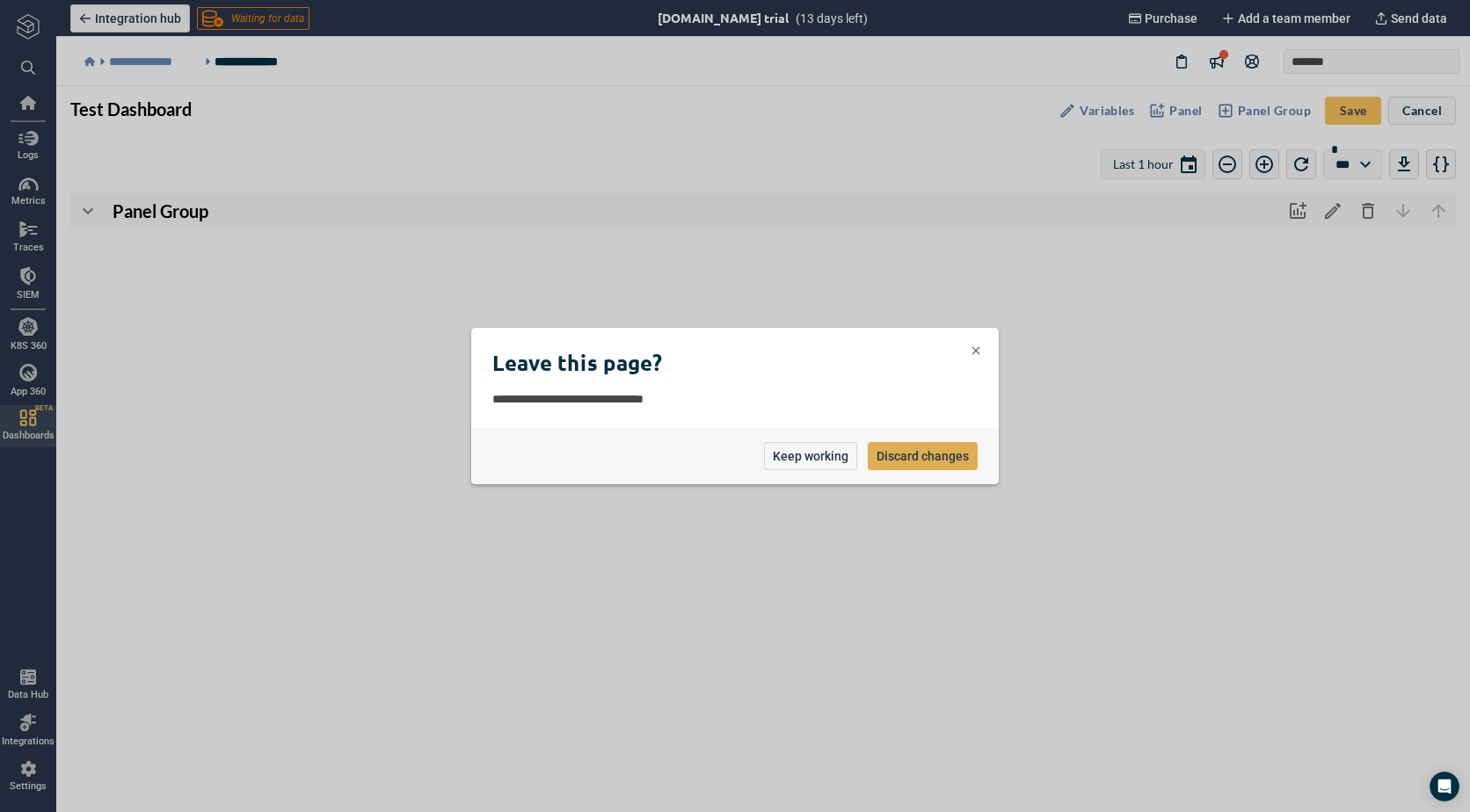 click on "Discard changes" at bounding box center [922, 456] 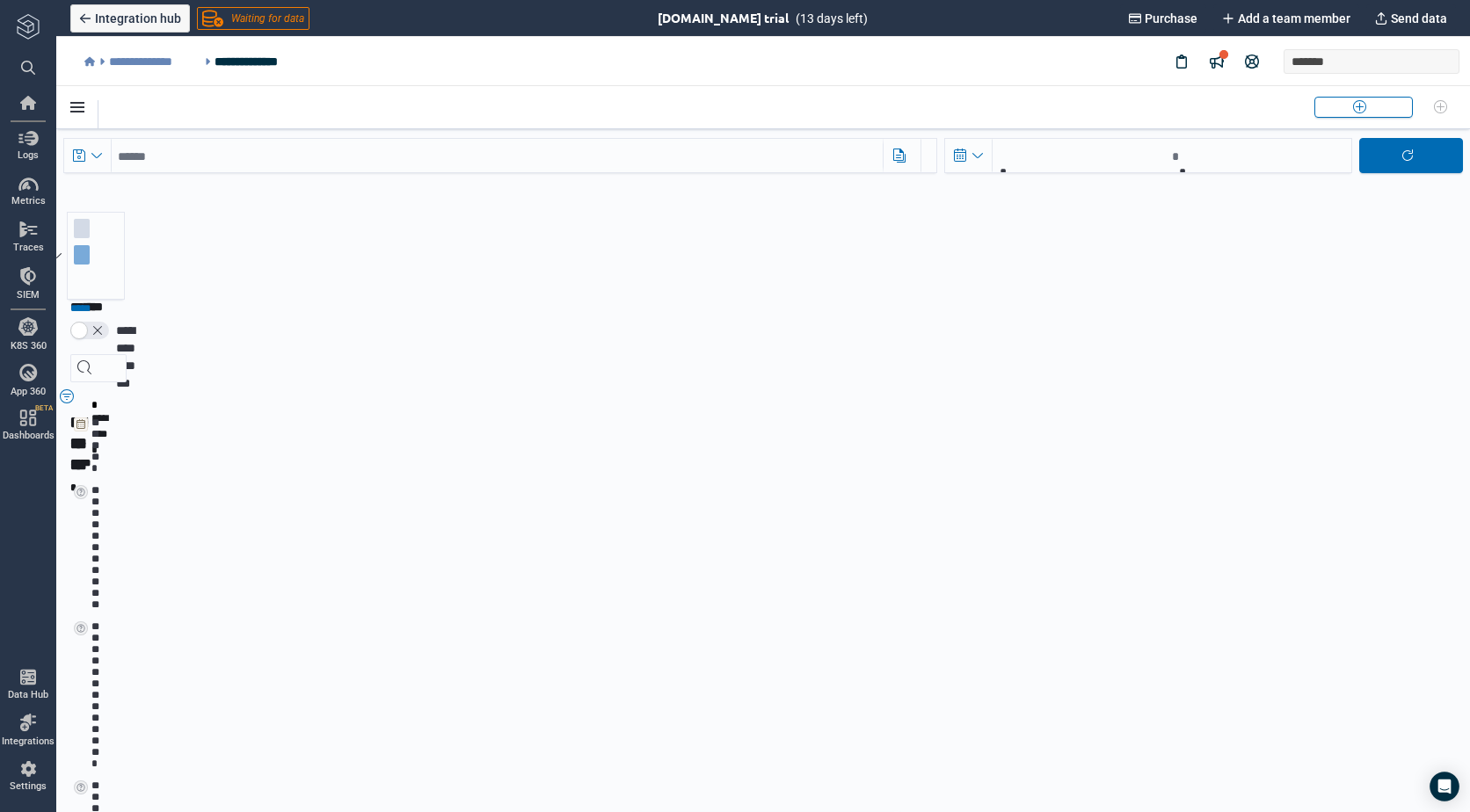 type on "**********" 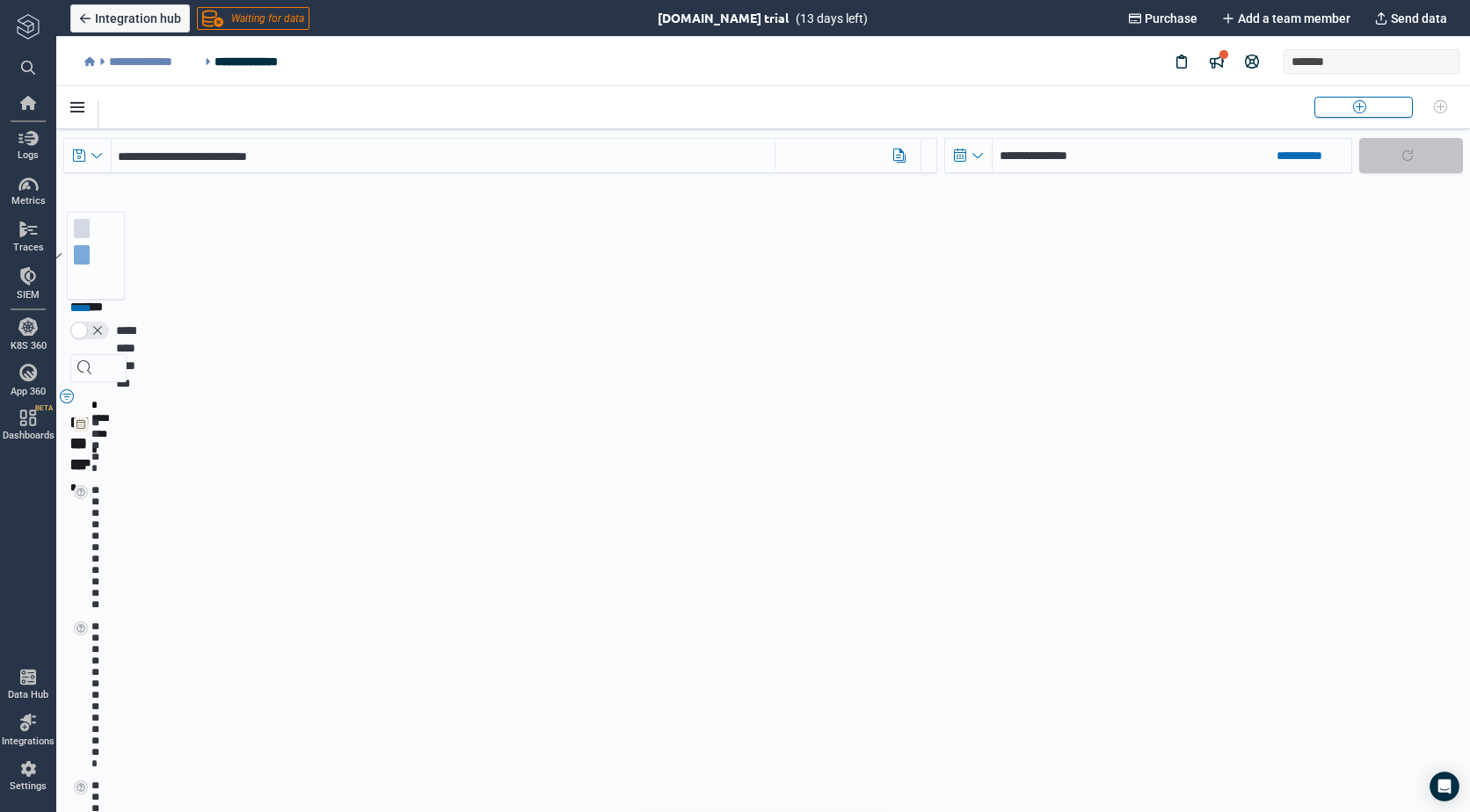 type on "*" 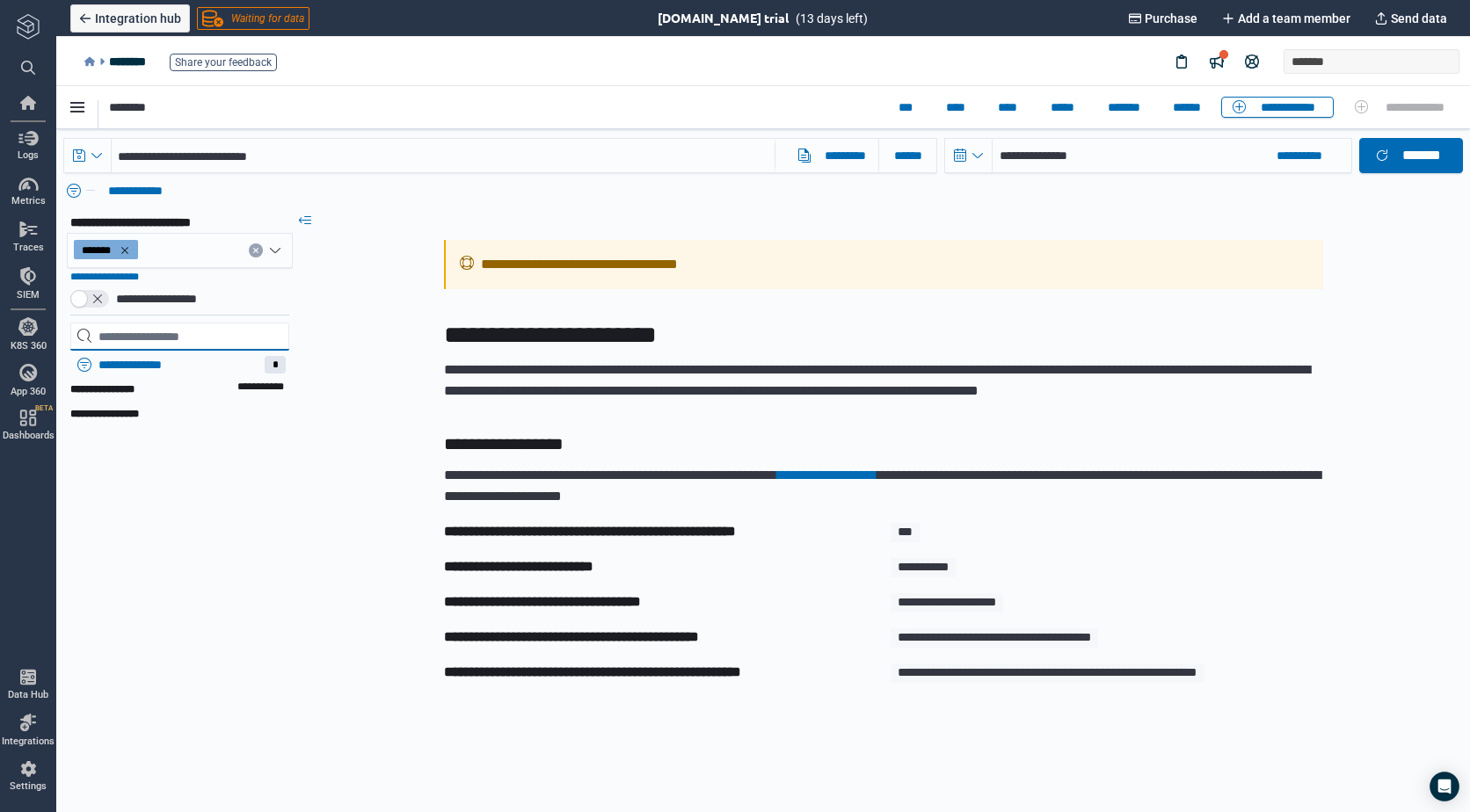 click at bounding box center (179, 337) 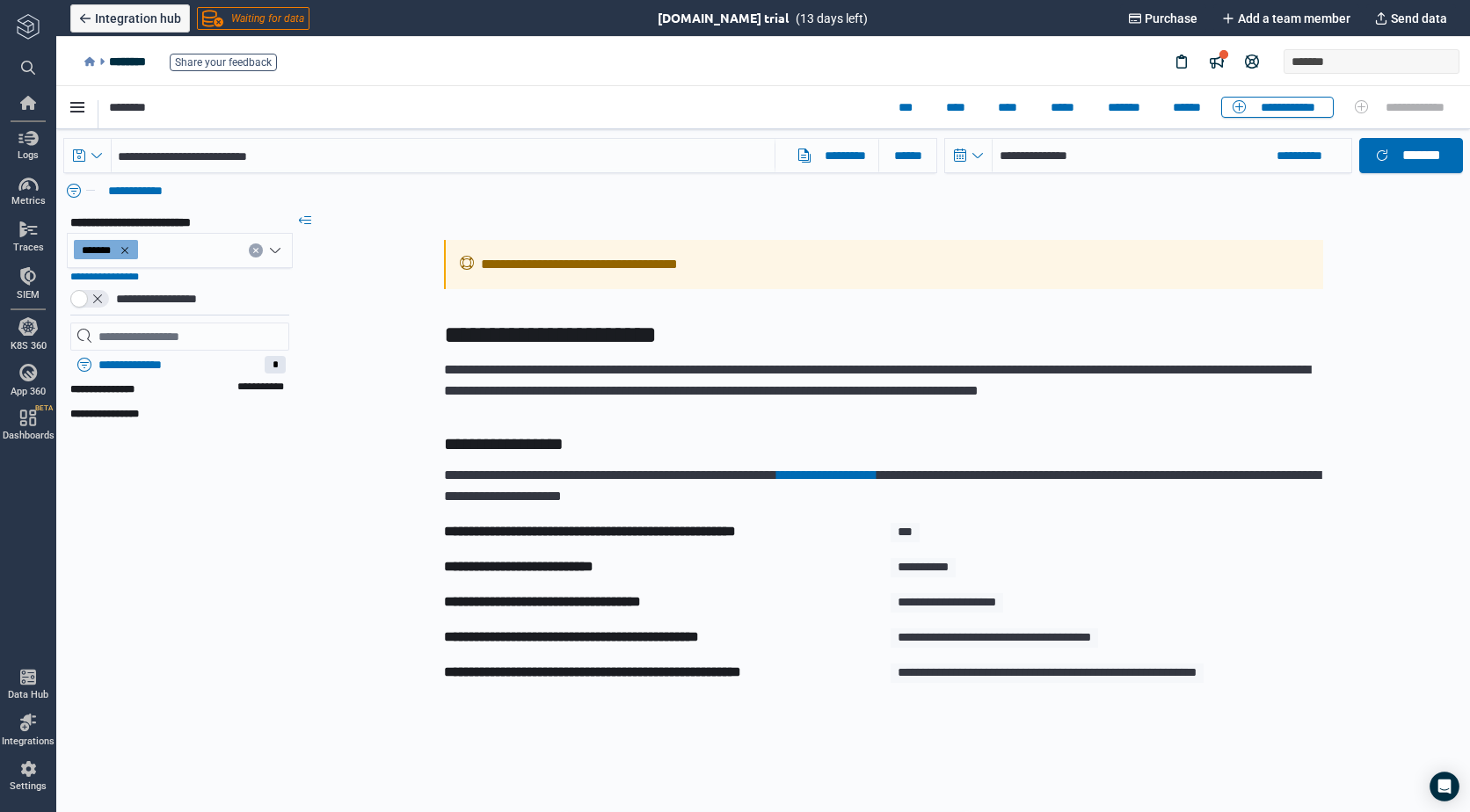 click on "**********" at bounding box center [108, 389] 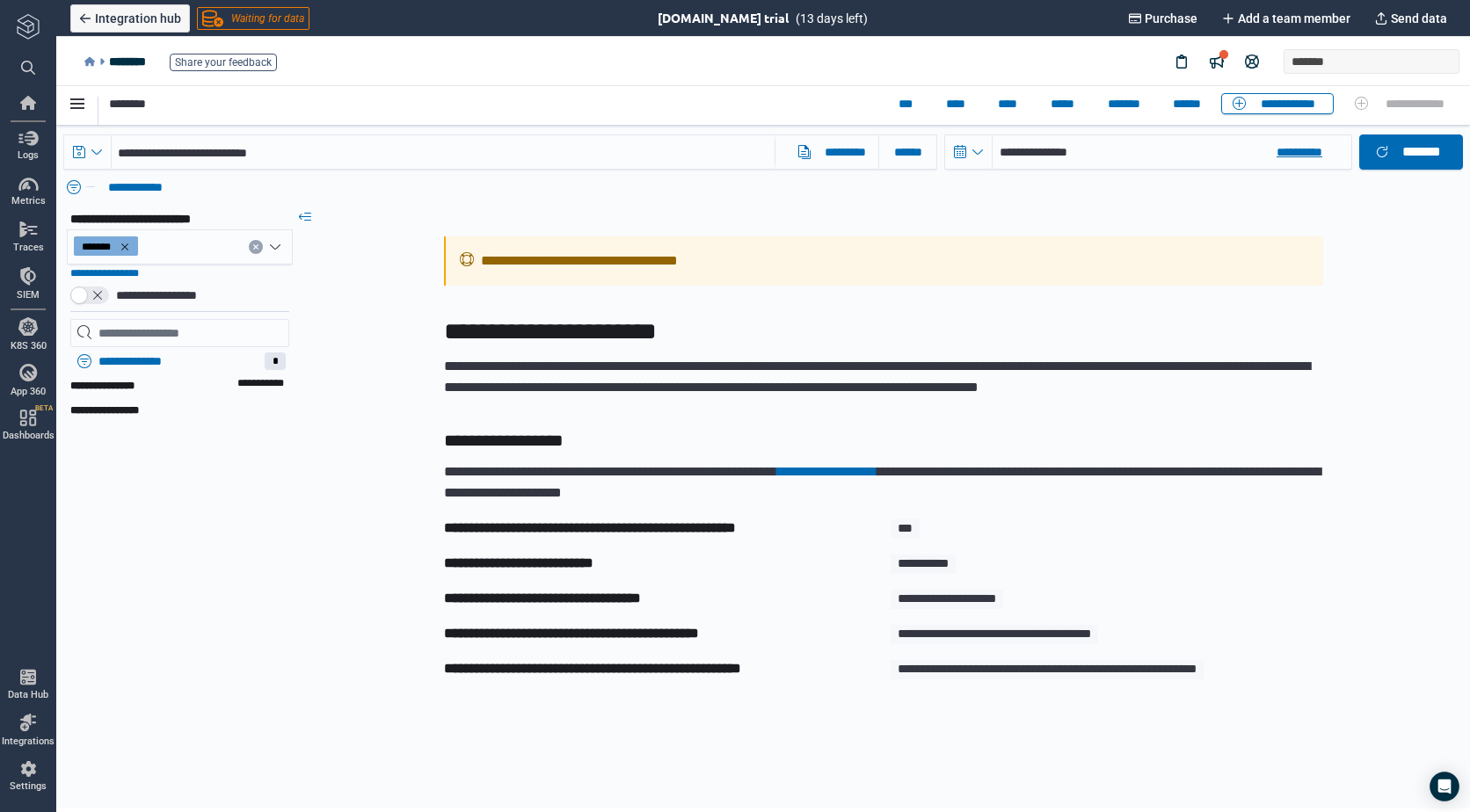 click on "**********" at bounding box center (1172, 152) 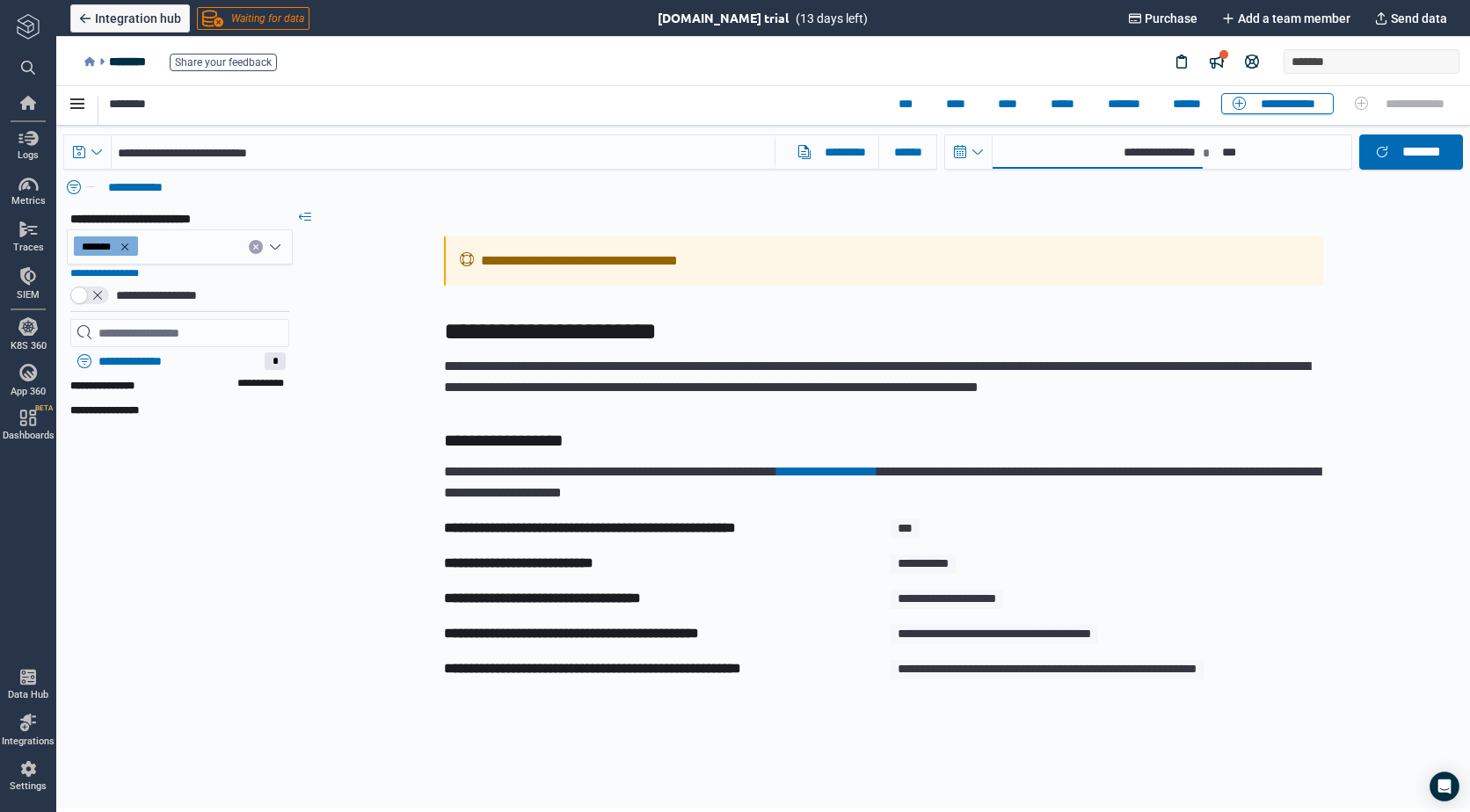 click on "**********" at bounding box center (1097, 152) 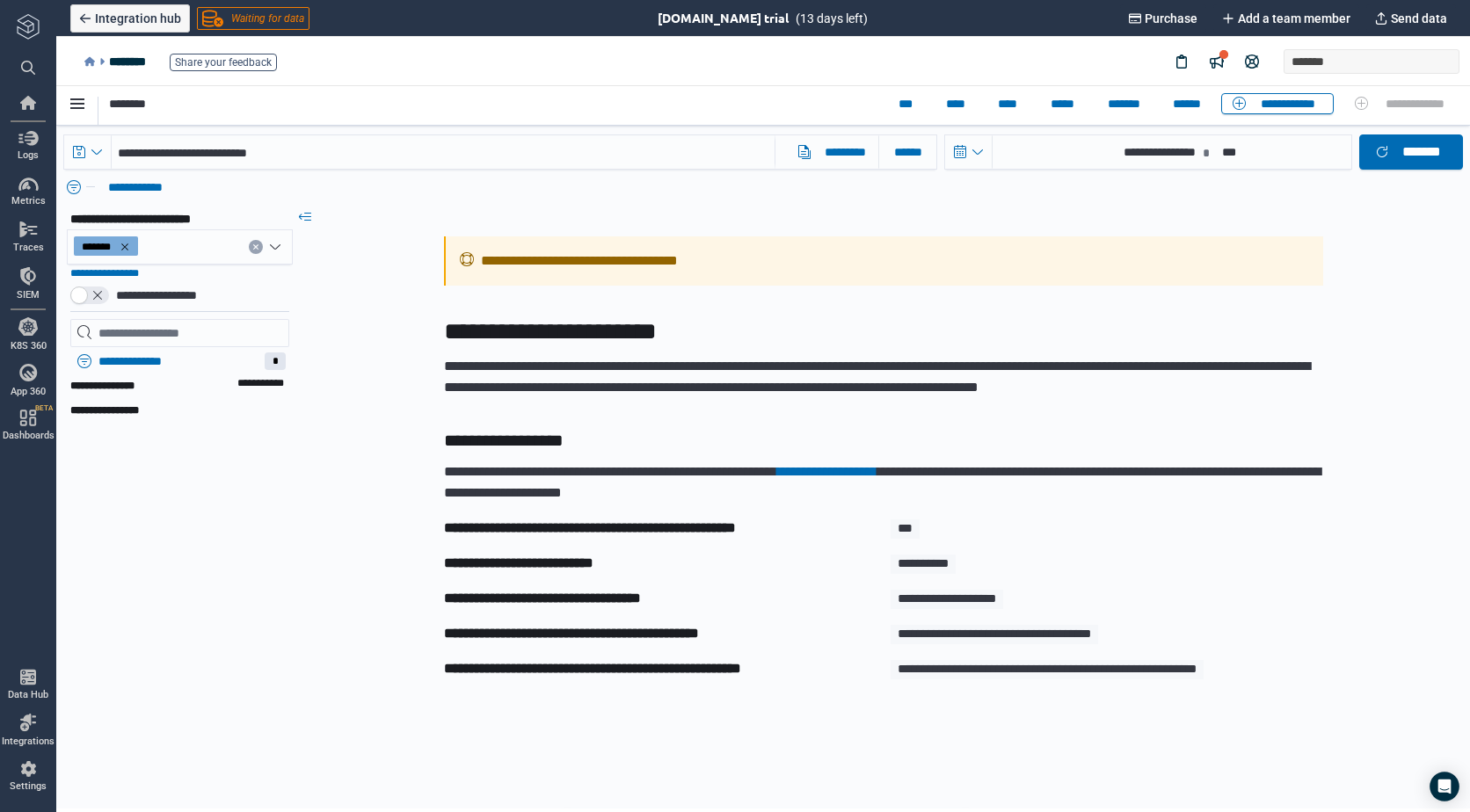 select on "*" 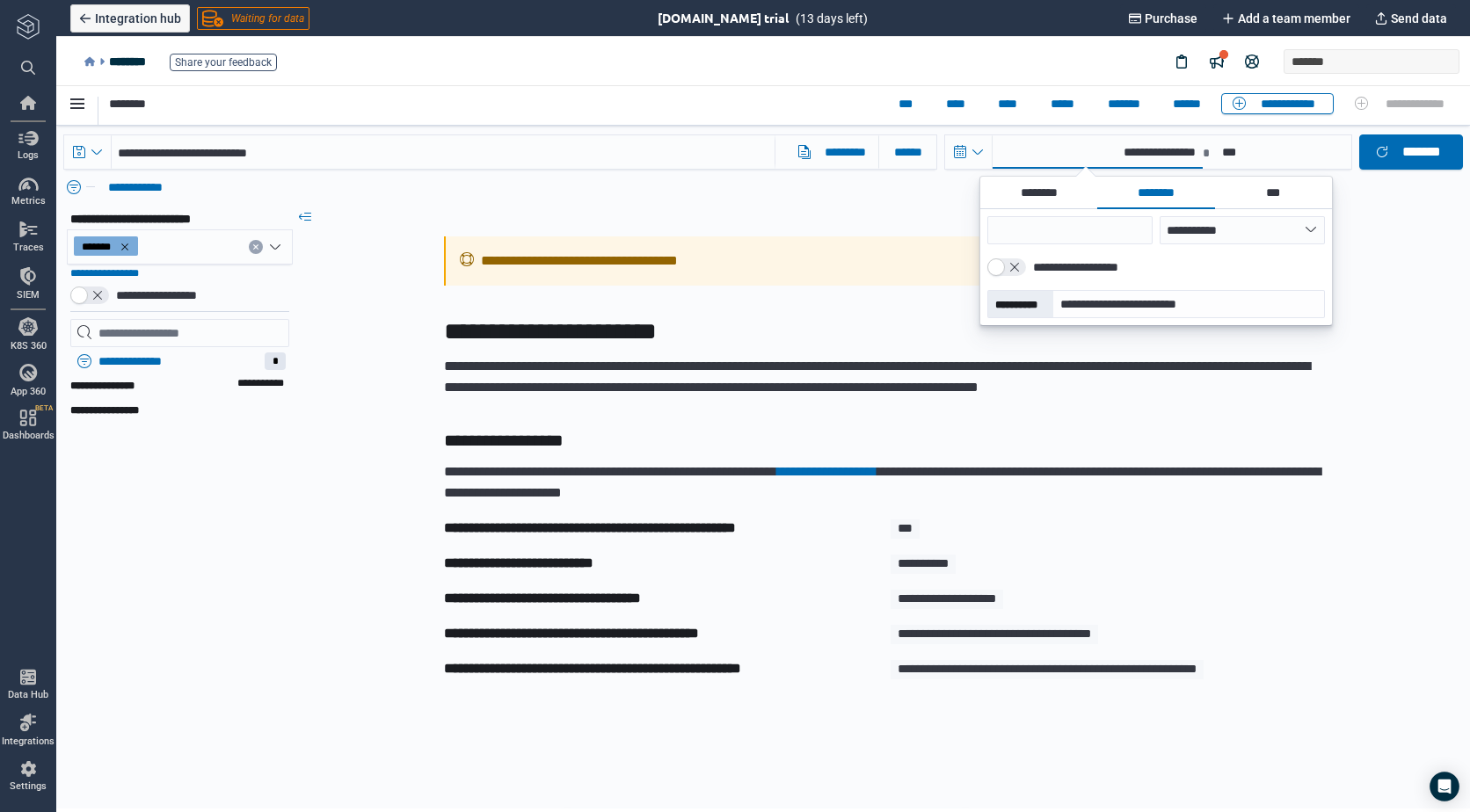 click on "**********" at bounding box center [884, 377] 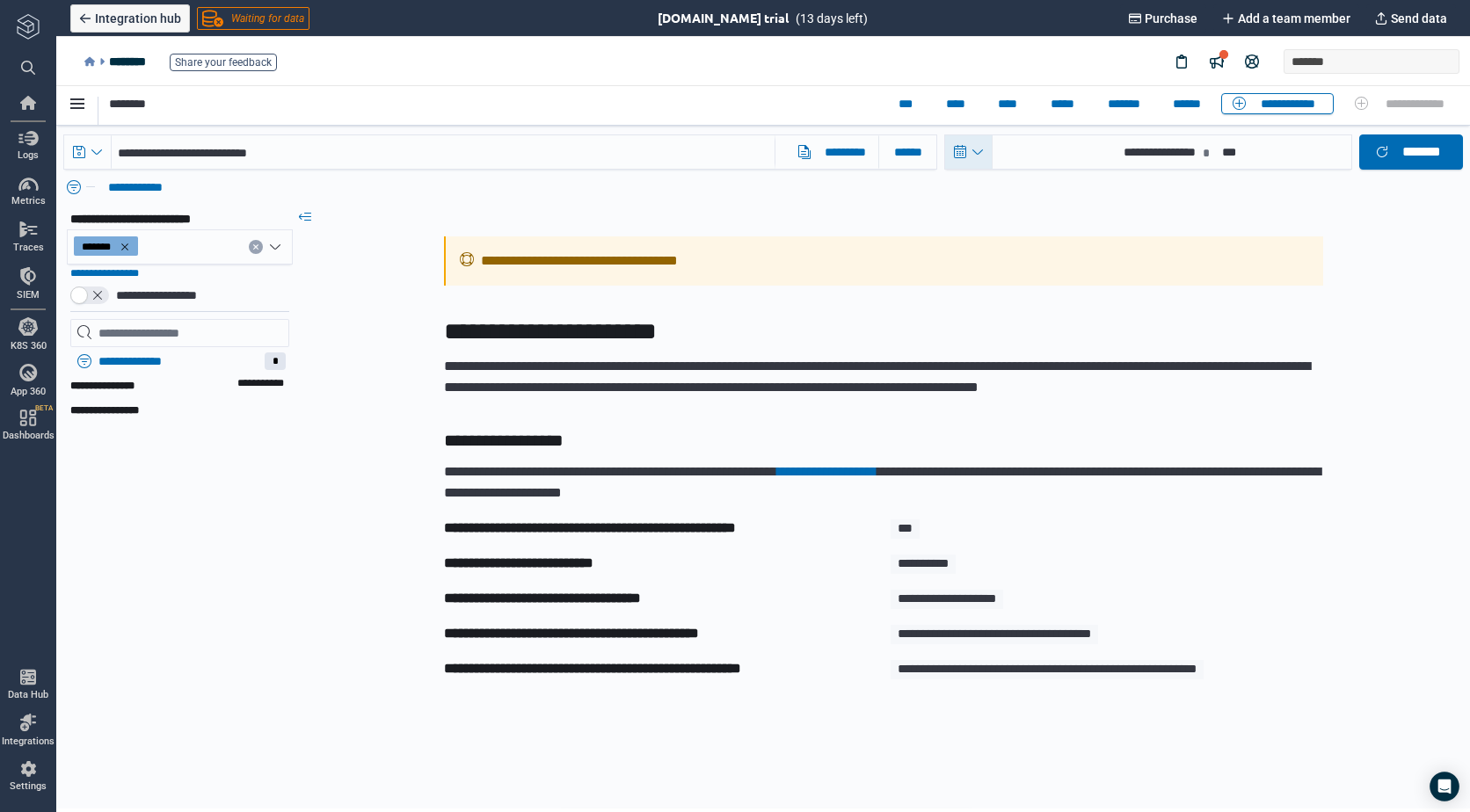 click 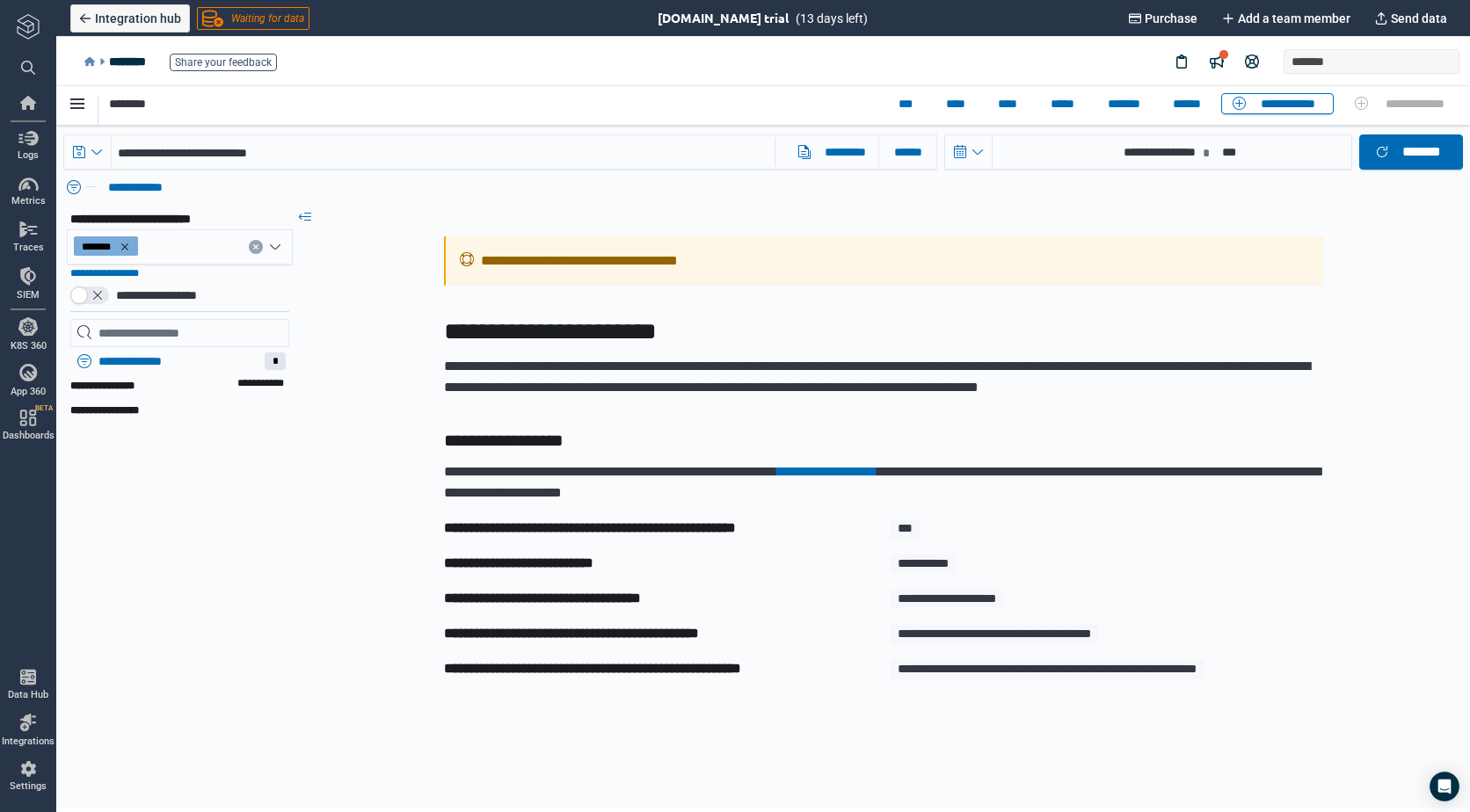 select on "*" 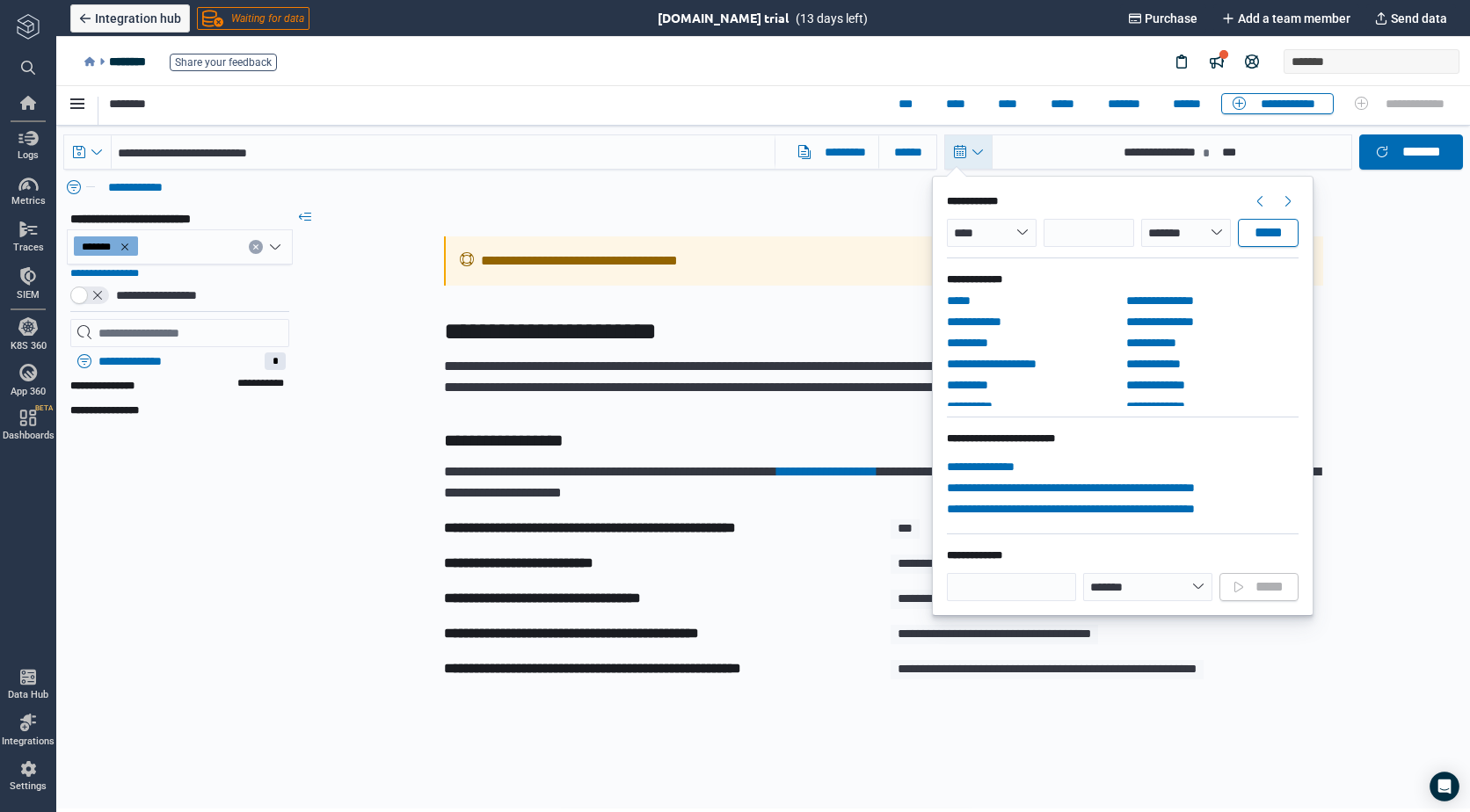 click at bounding box center (884, 222) 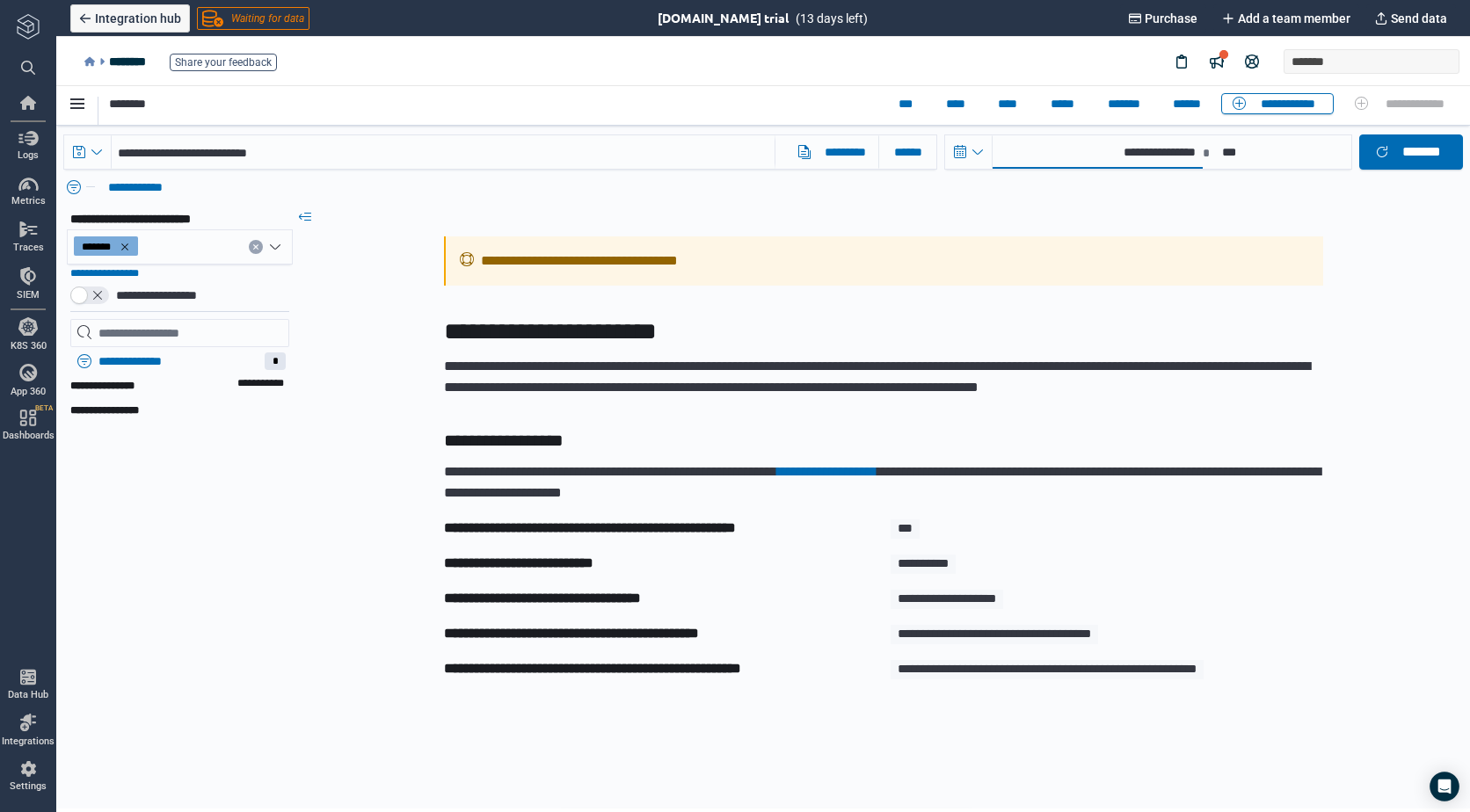 click on "**********" at bounding box center [1097, 152] 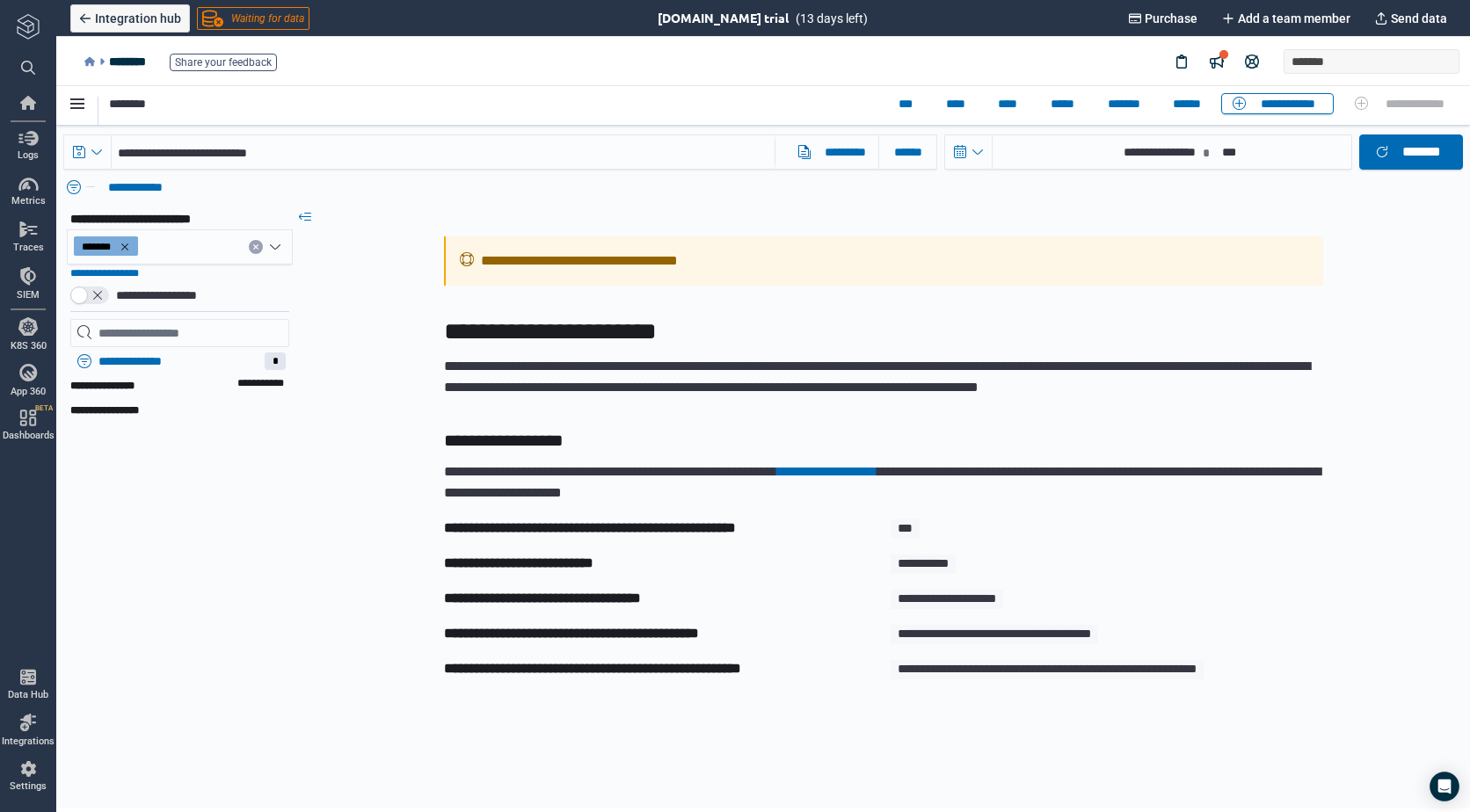 select on "*" 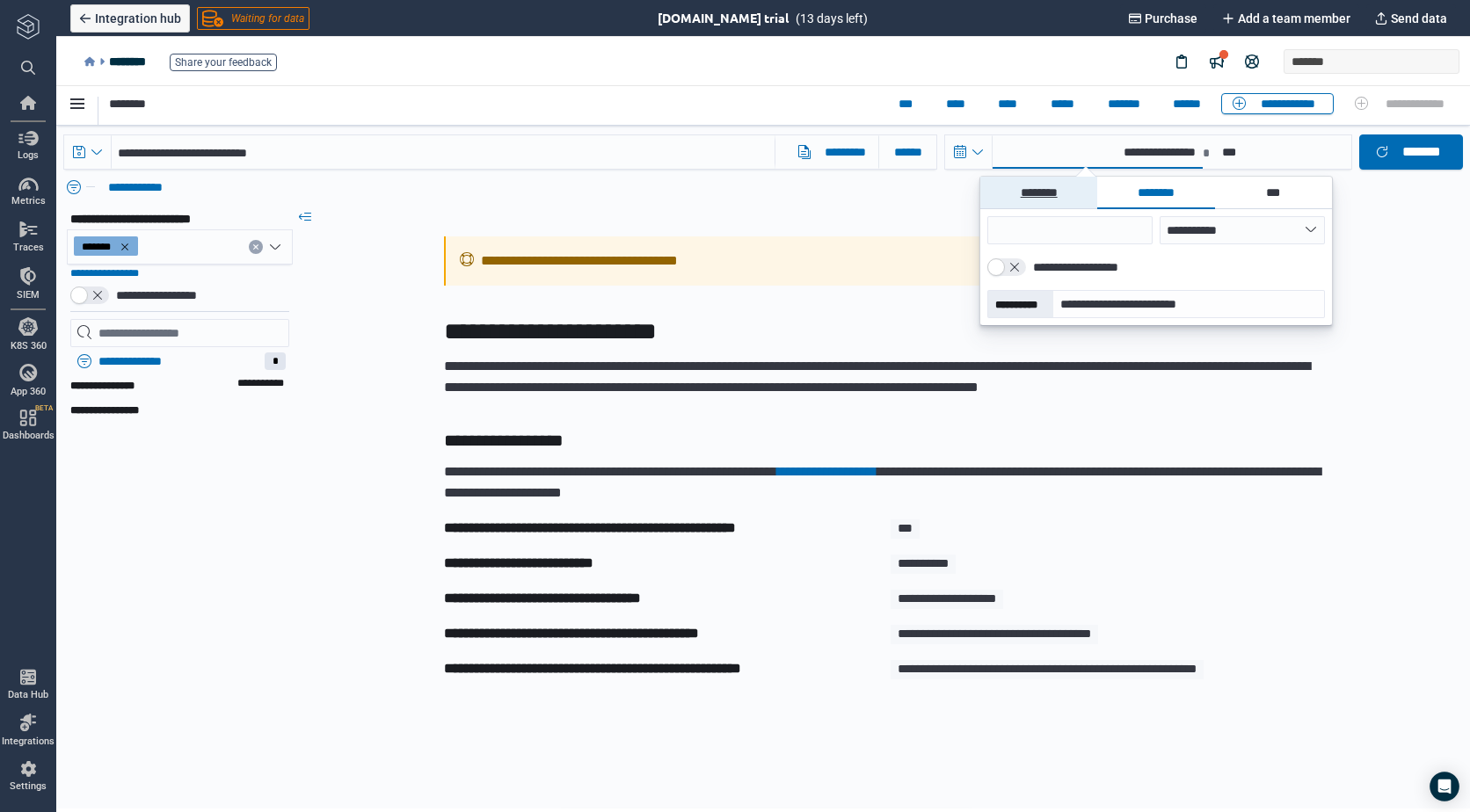 click on "********" at bounding box center [1038, 192] 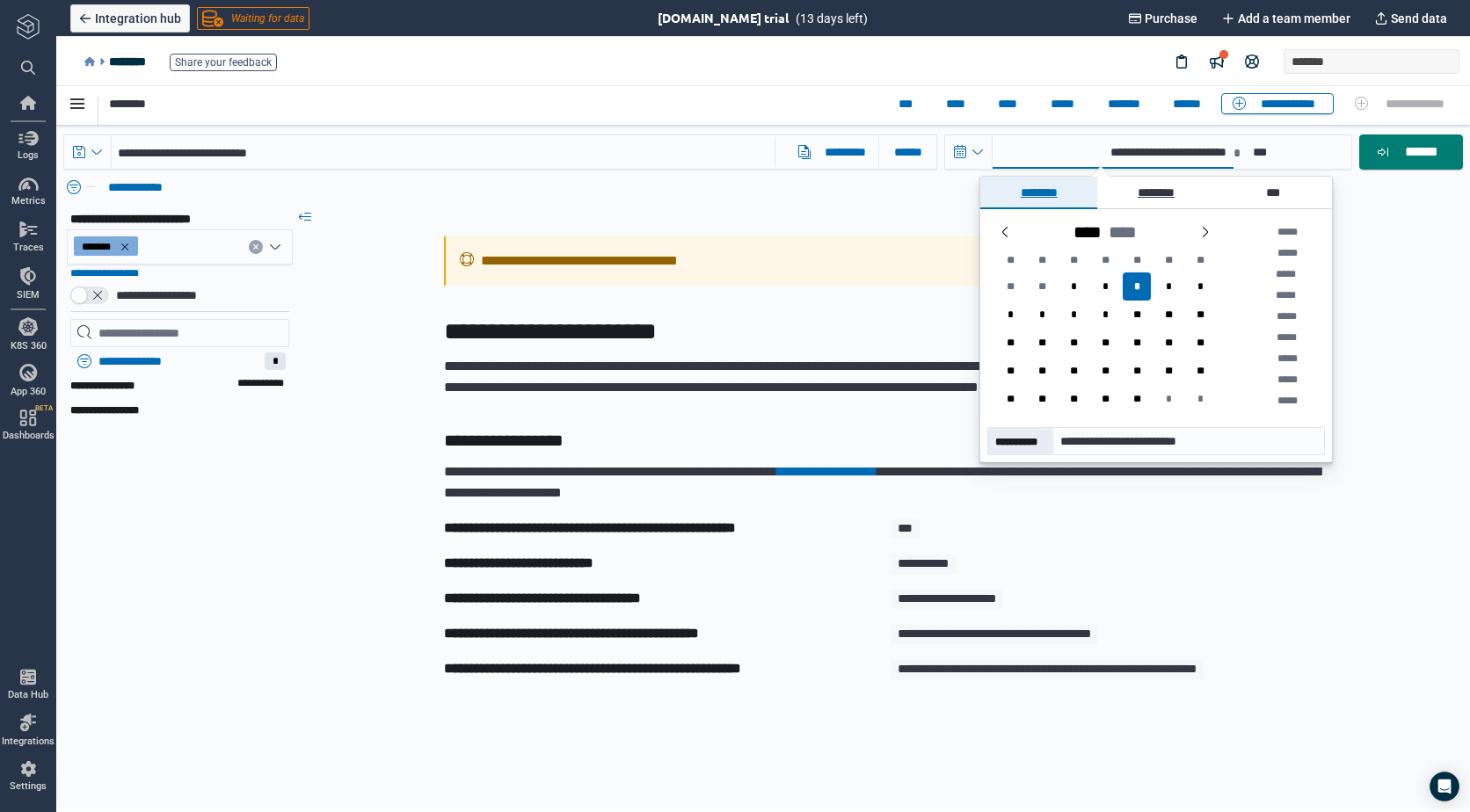 scroll, scrollTop: 301, scrollLeft: 0, axis: vertical 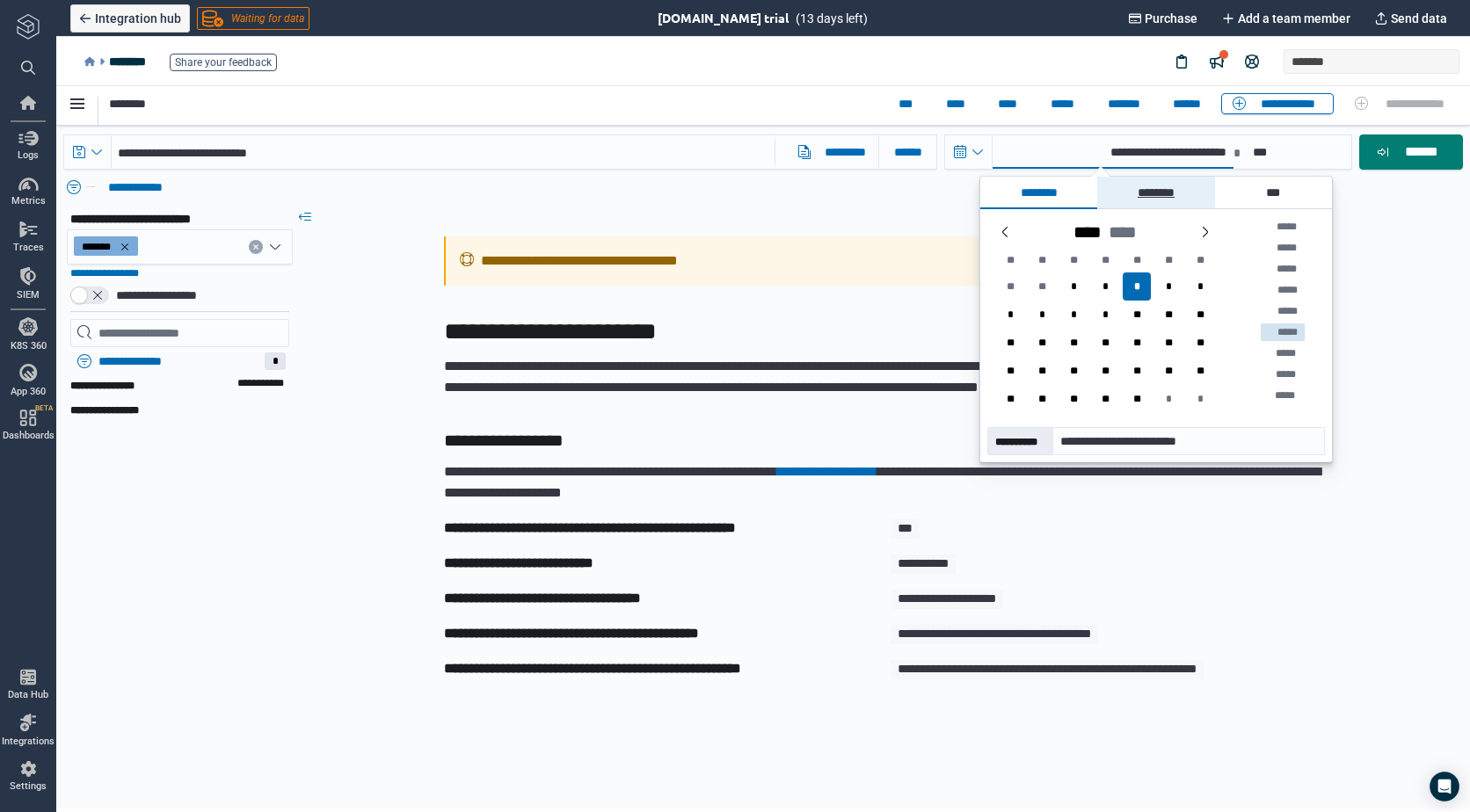 click on "********" at bounding box center [1155, 192] 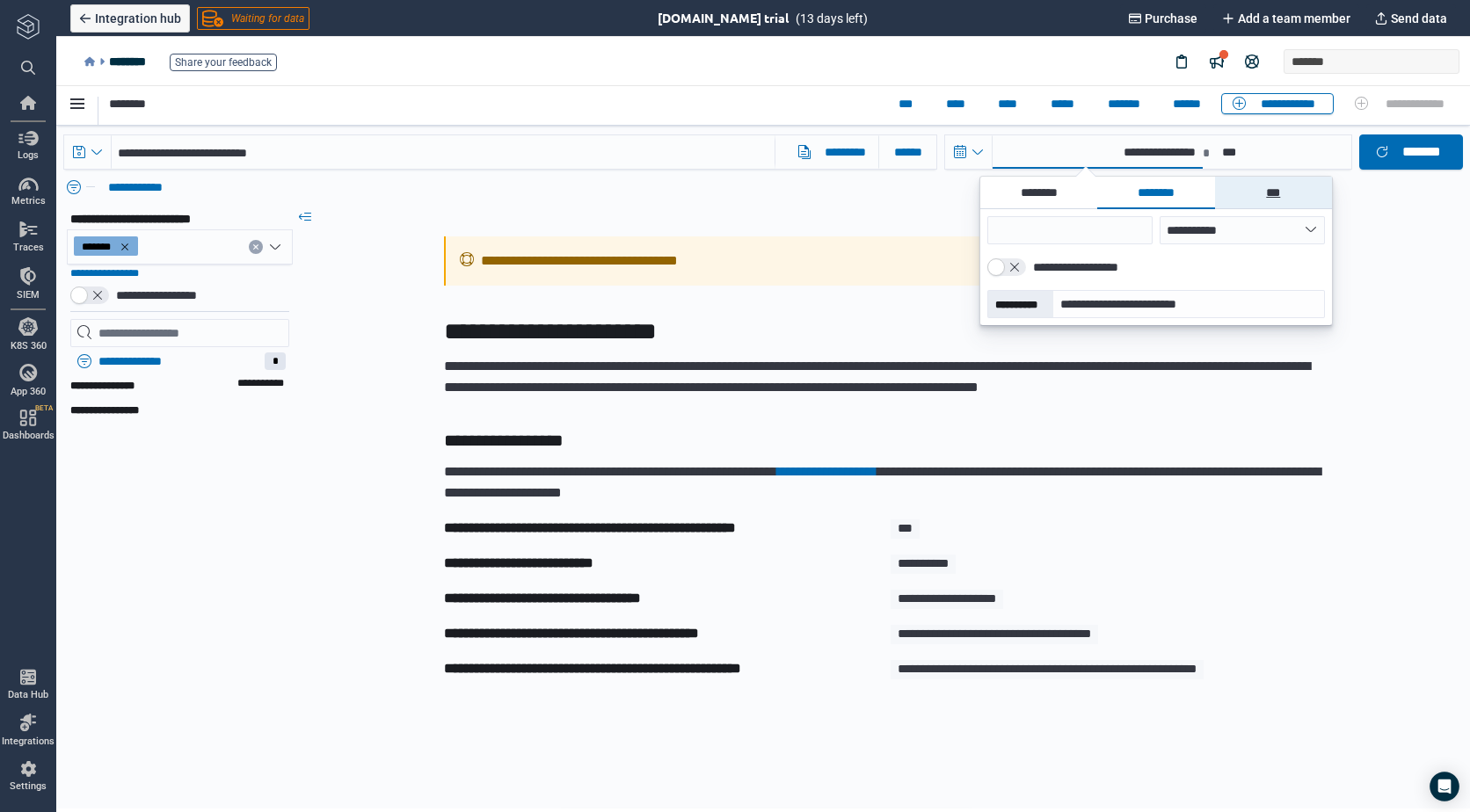 click on "***" at bounding box center (1273, 192) 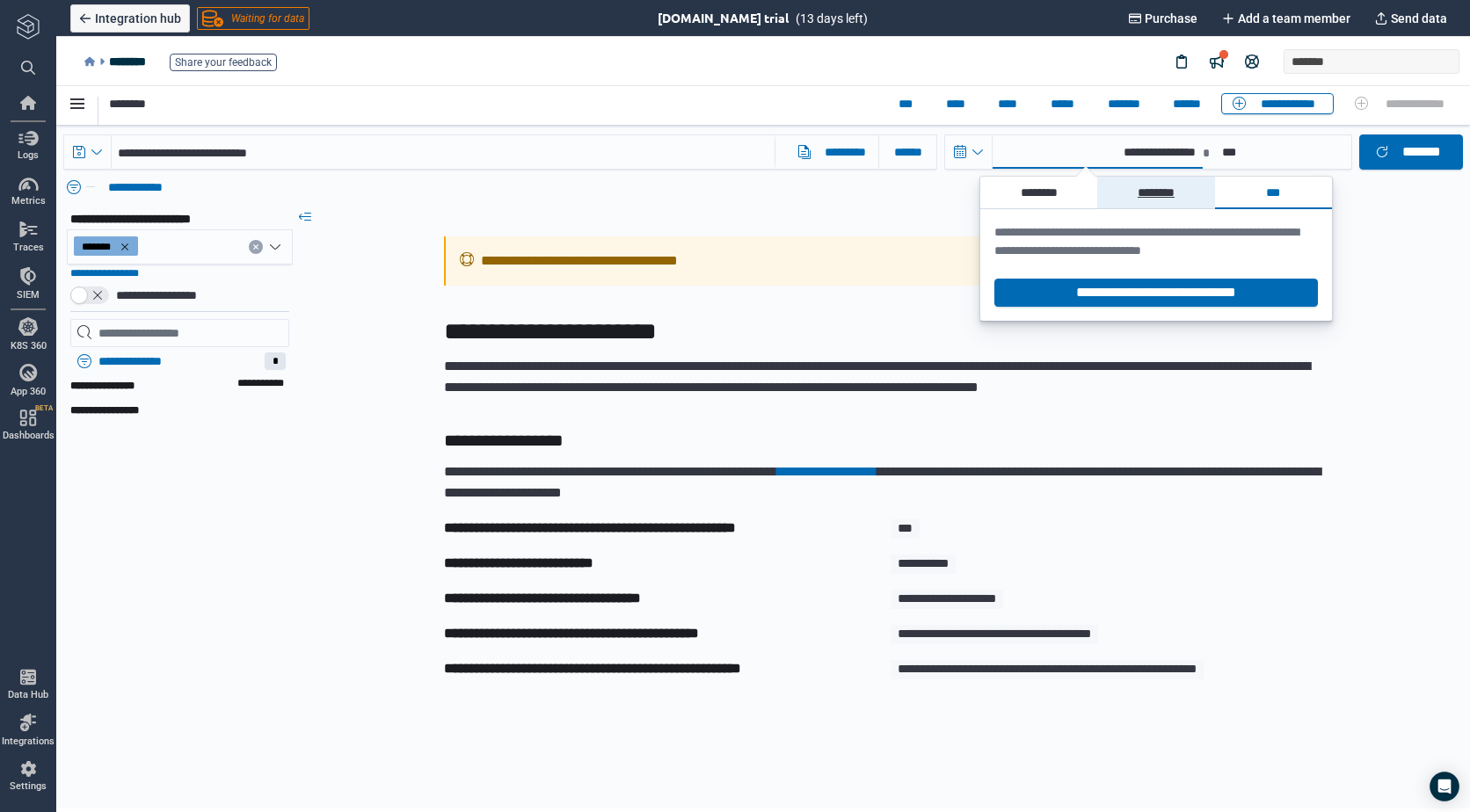click on "********" at bounding box center [1155, 192] 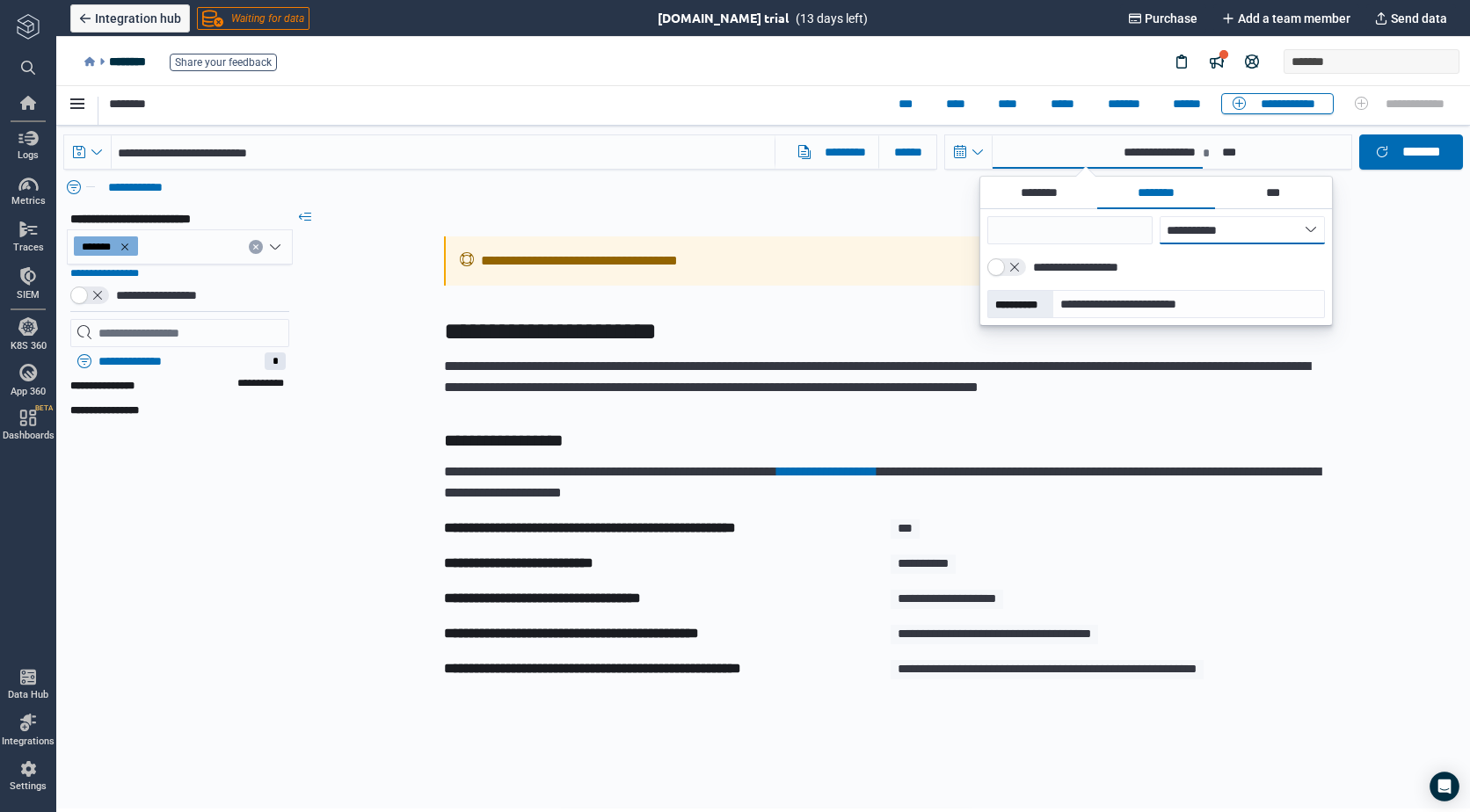 click on "**********" at bounding box center [1242, 230] 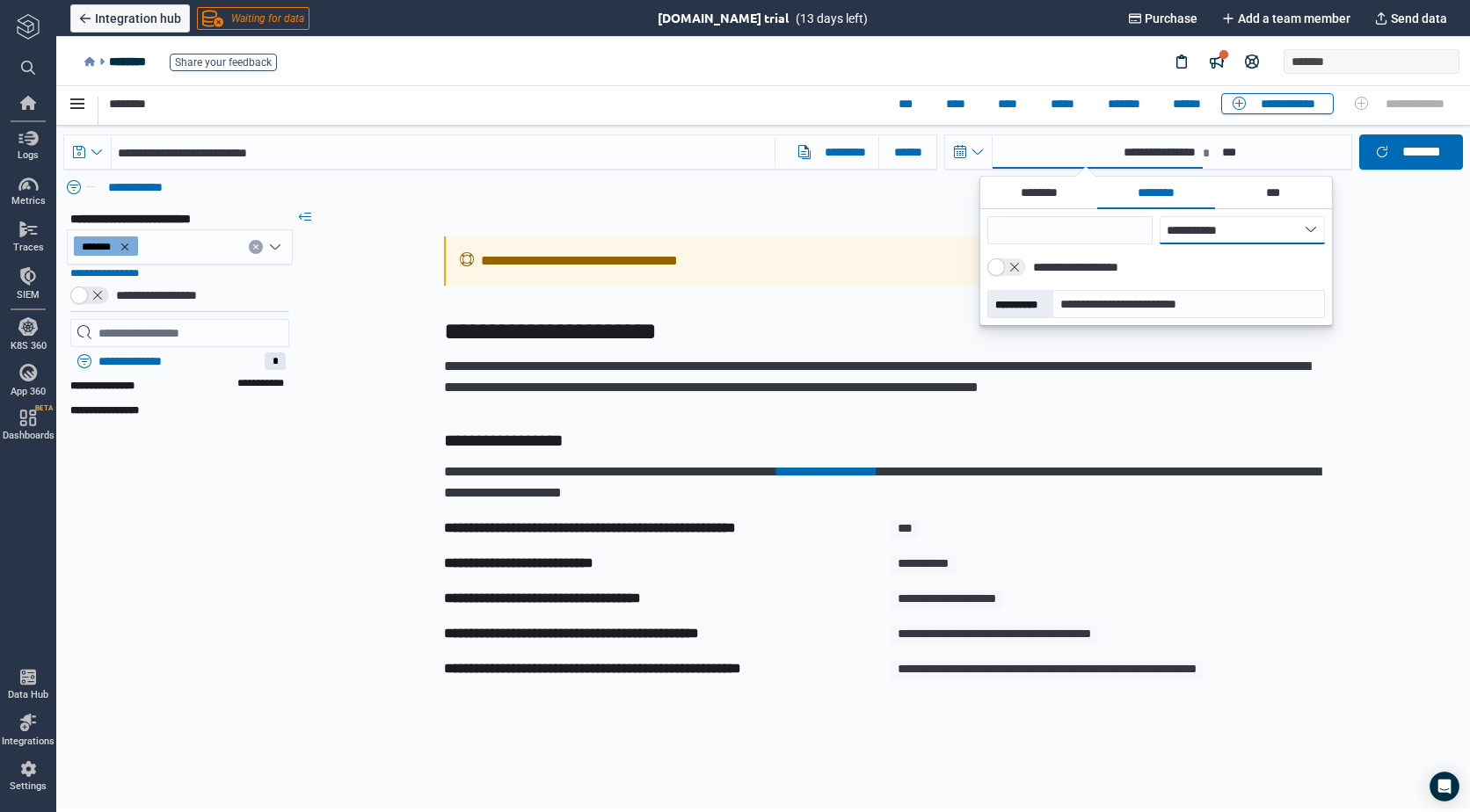 select on "*" 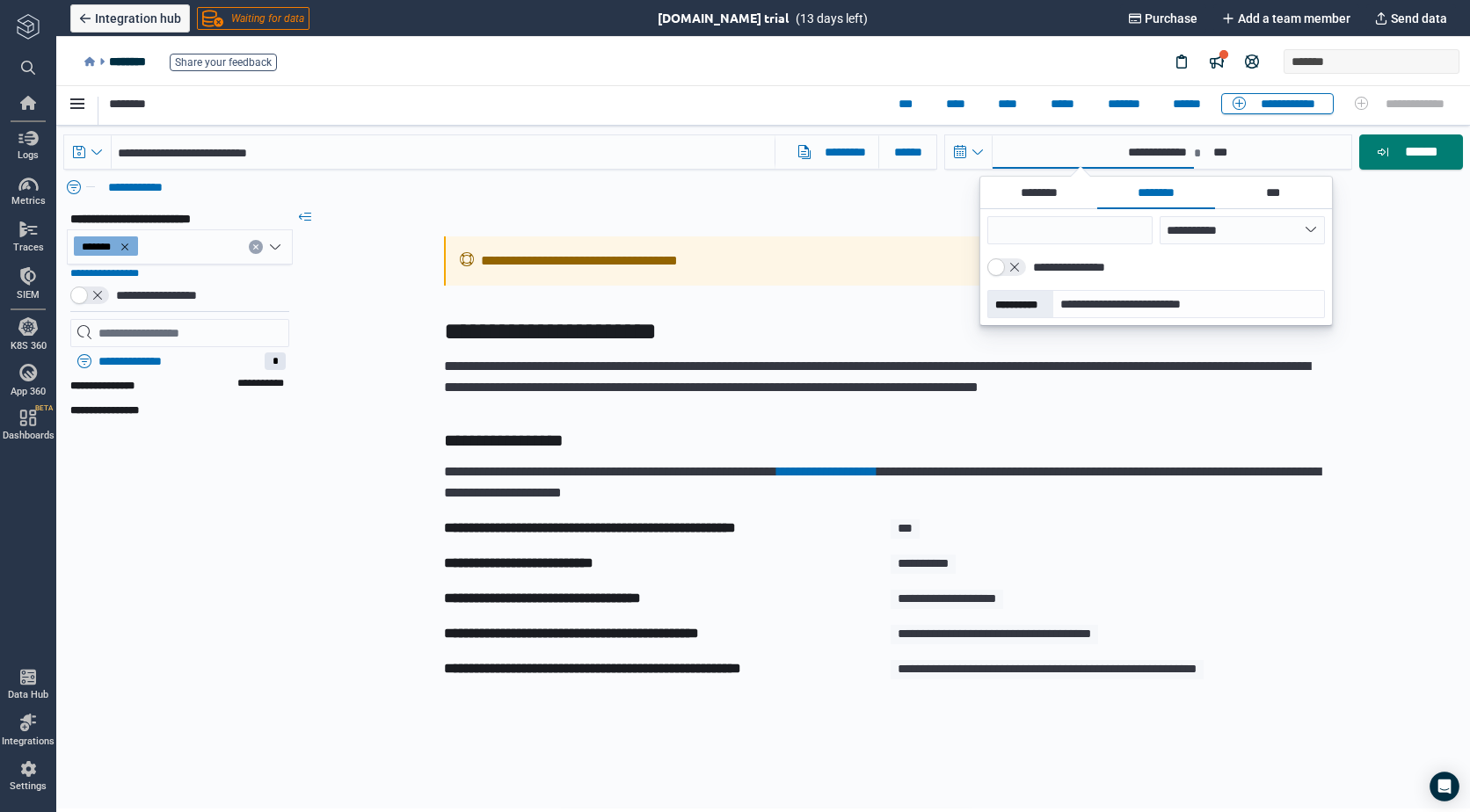 click on "**********" at bounding box center (884, 472) 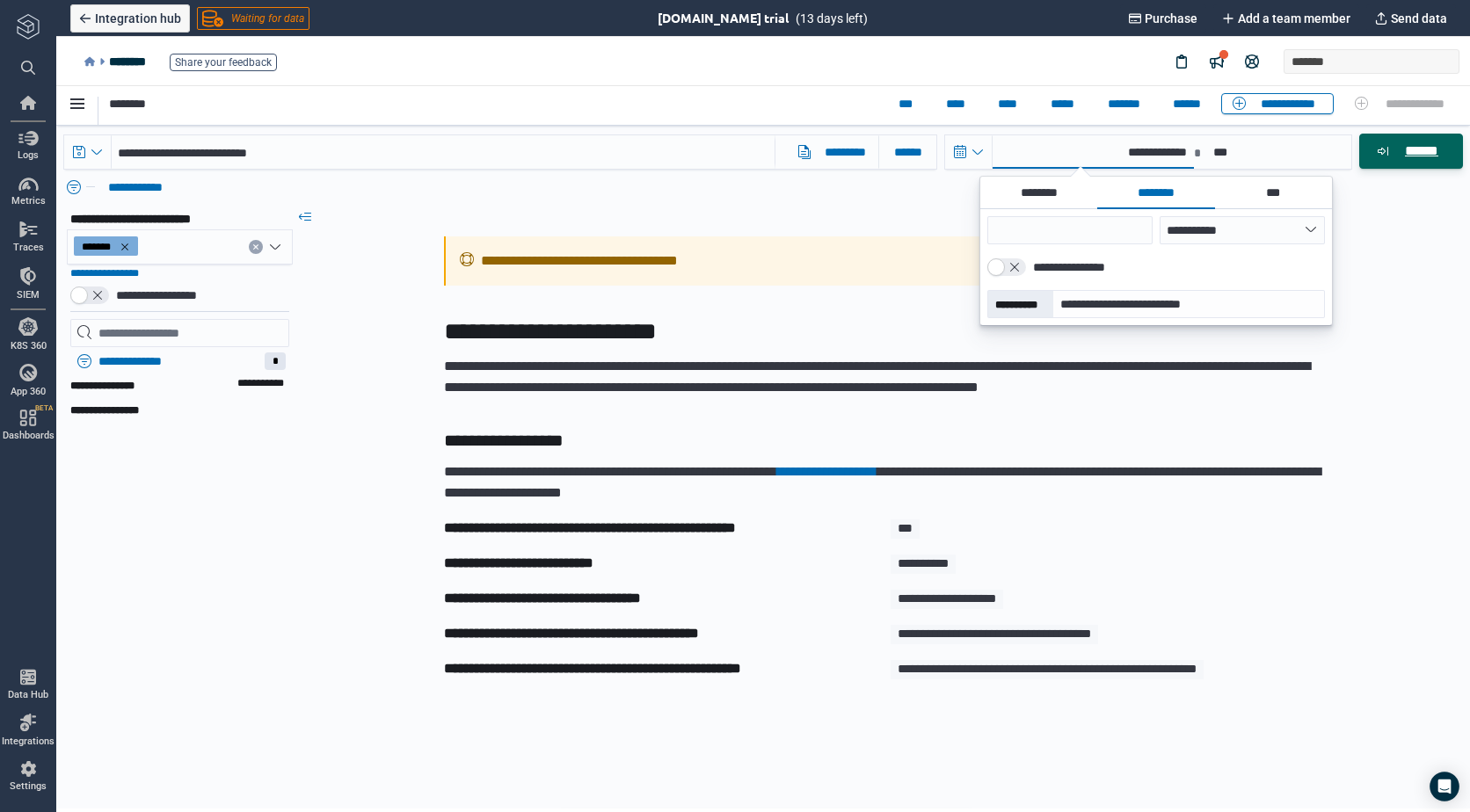 click on "******" at bounding box center [1421, 151] 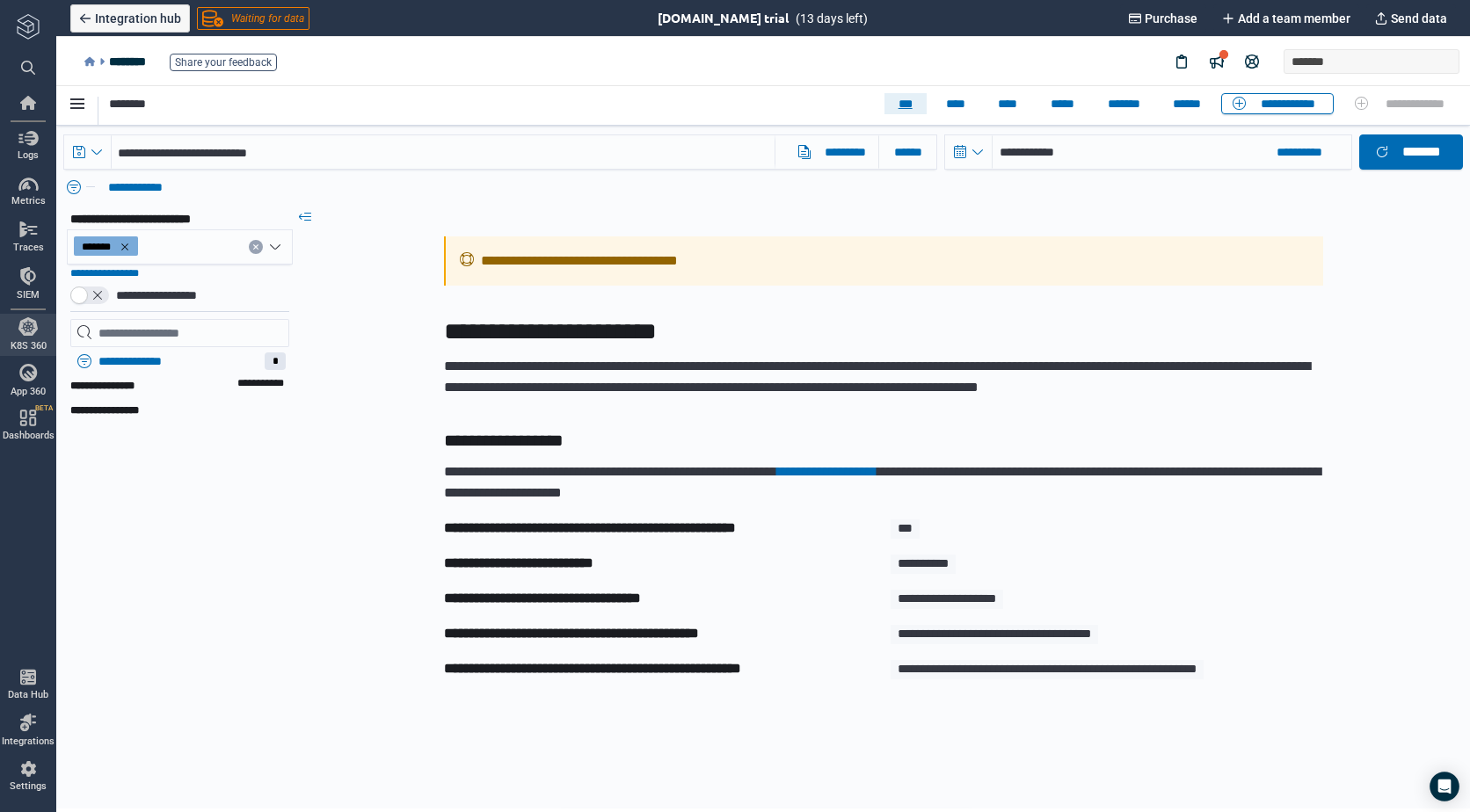 drag, startPoint x: 883, startPoint y: 103, endPoint x: 883, endPoint y: 120, distance: 17 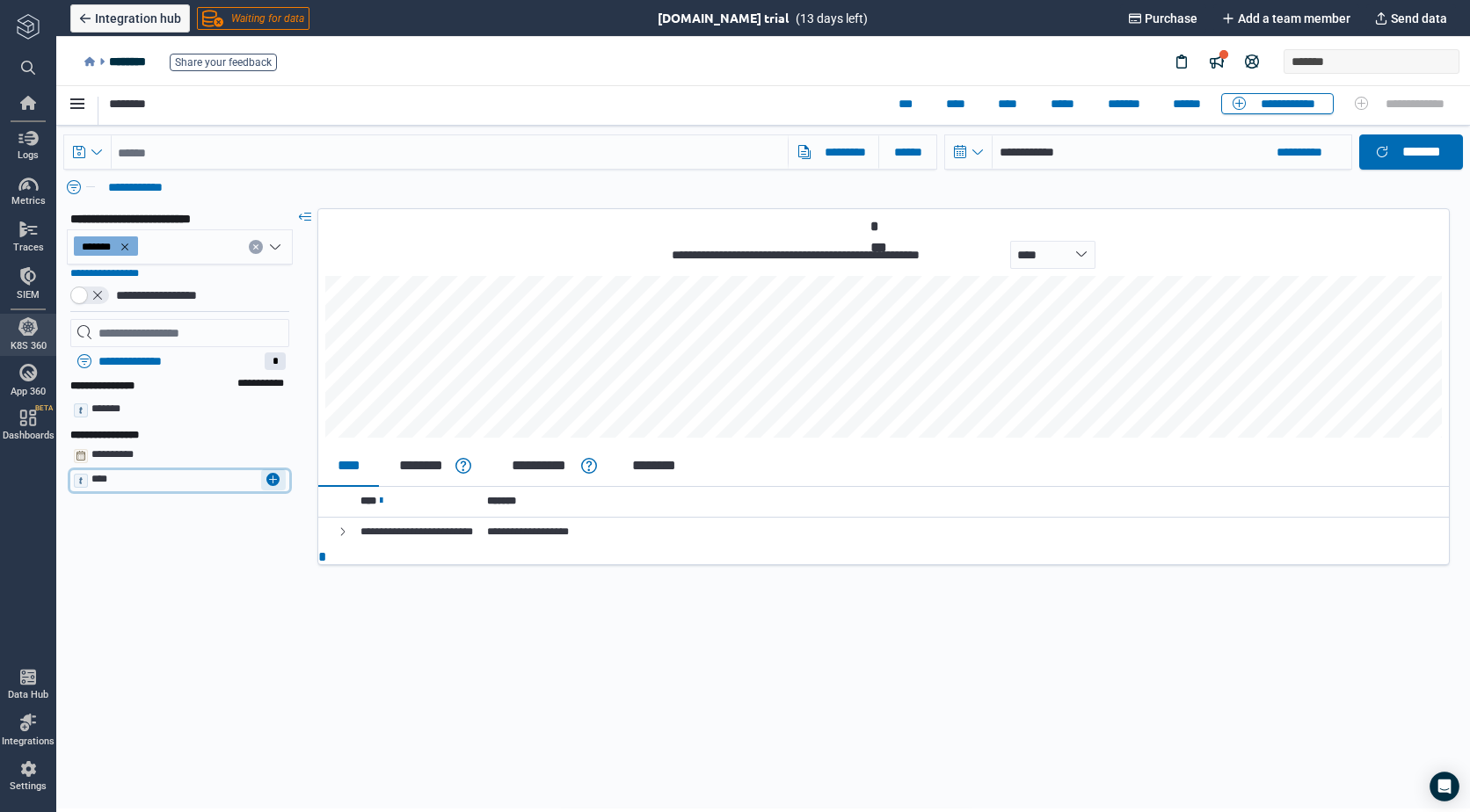 click at bounding box center (273, 480) 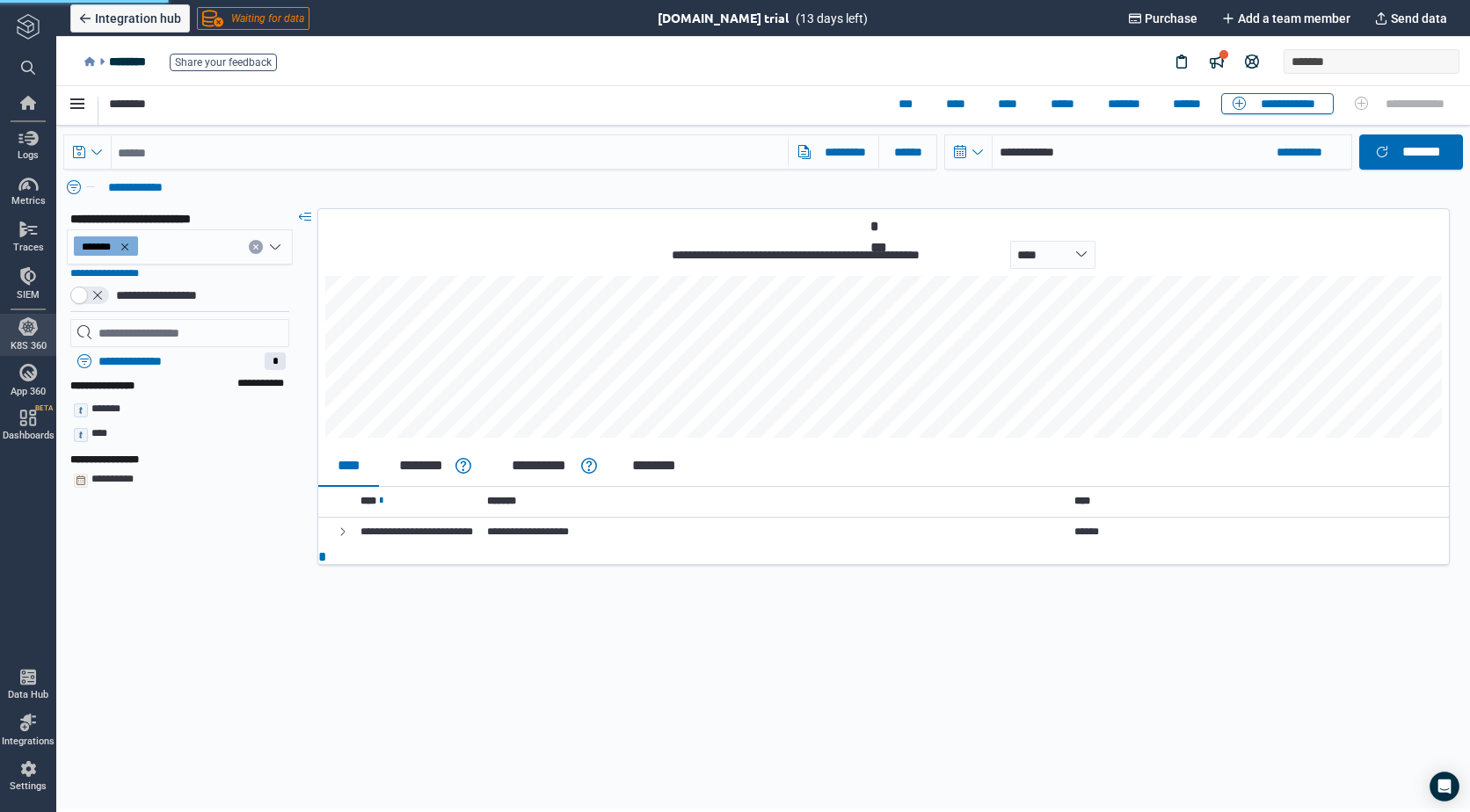 click on "**********" at bounding box center [108, 386] 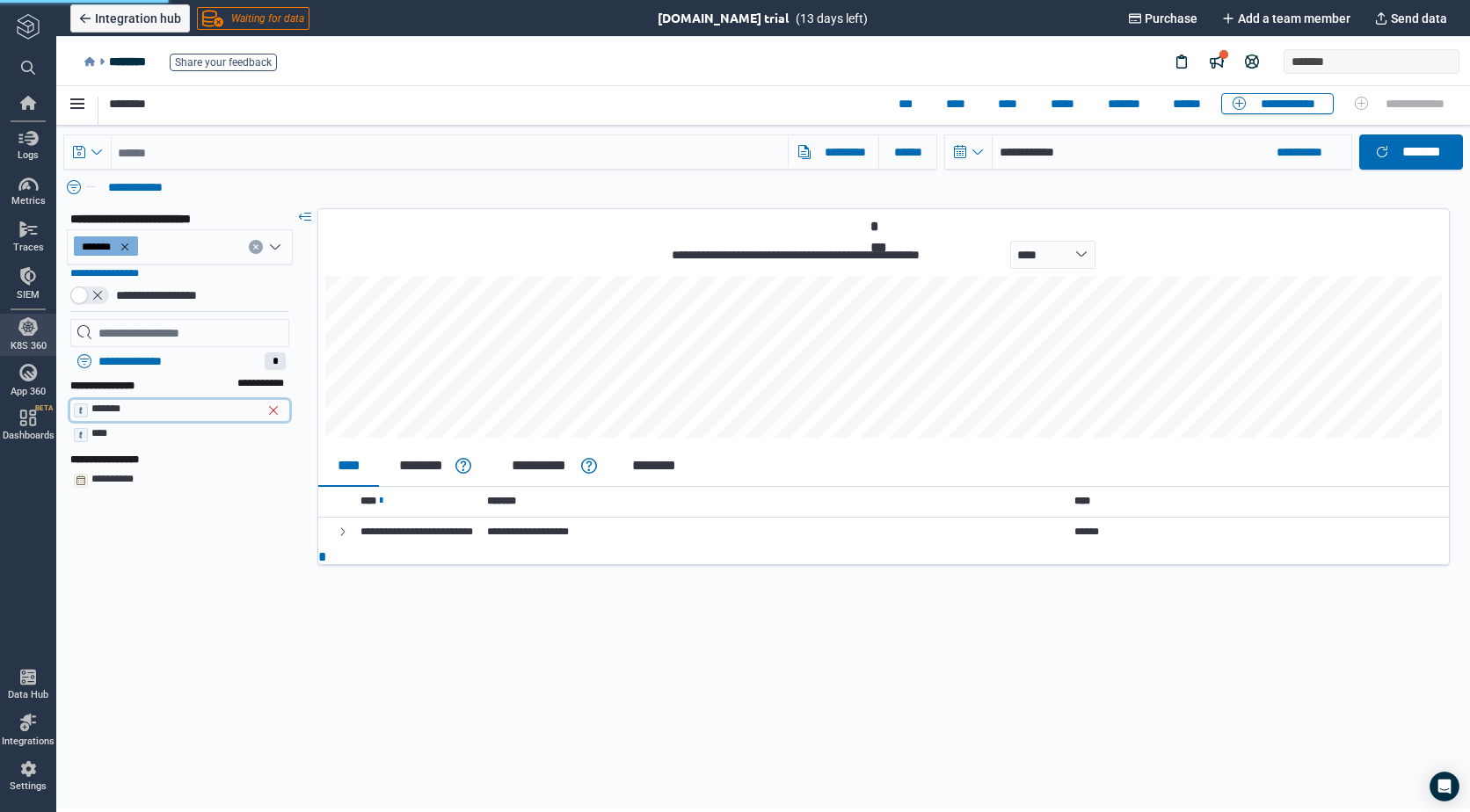 click on "*******" at bounding box center (106, 409) 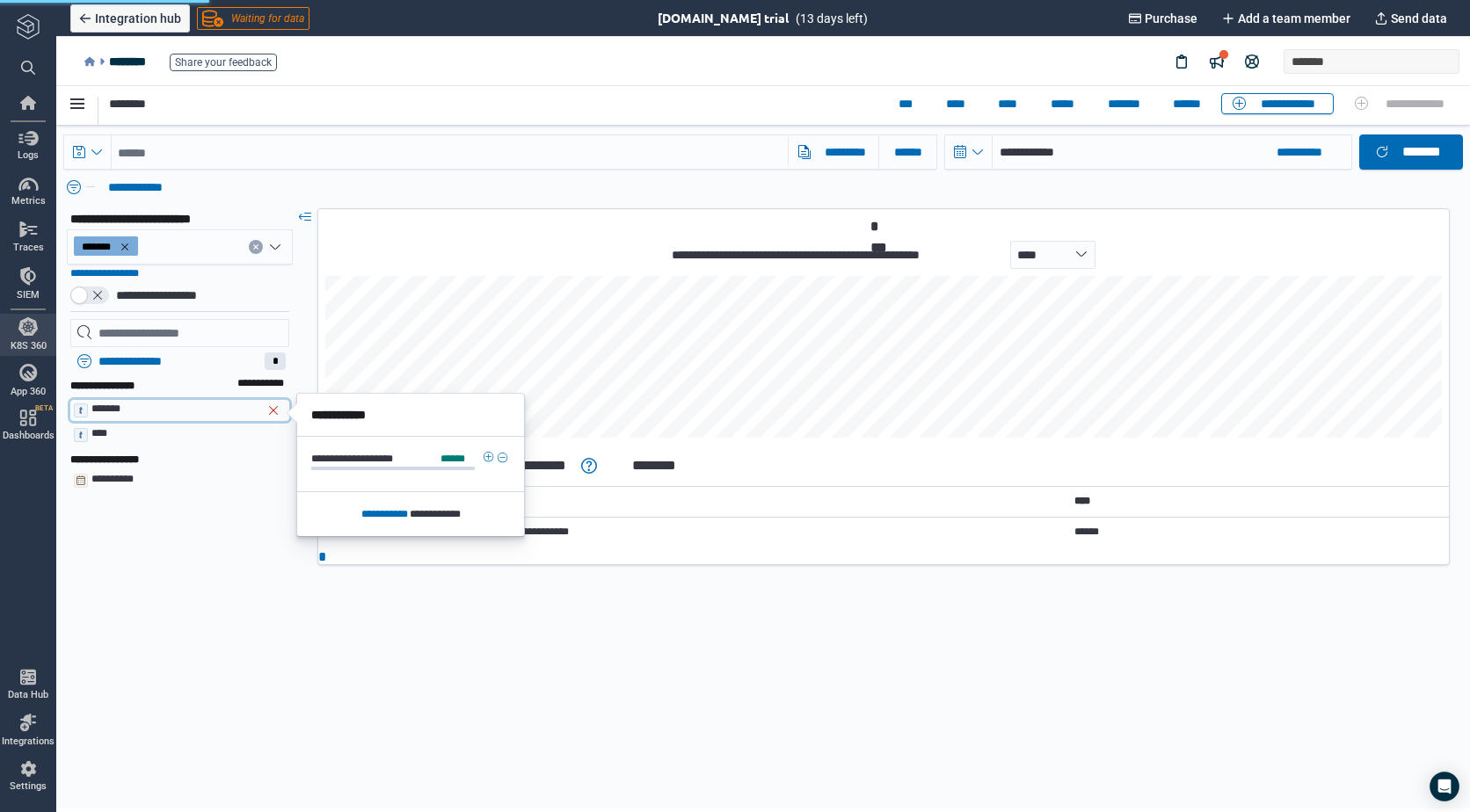 click at bounding box center (489, 457) 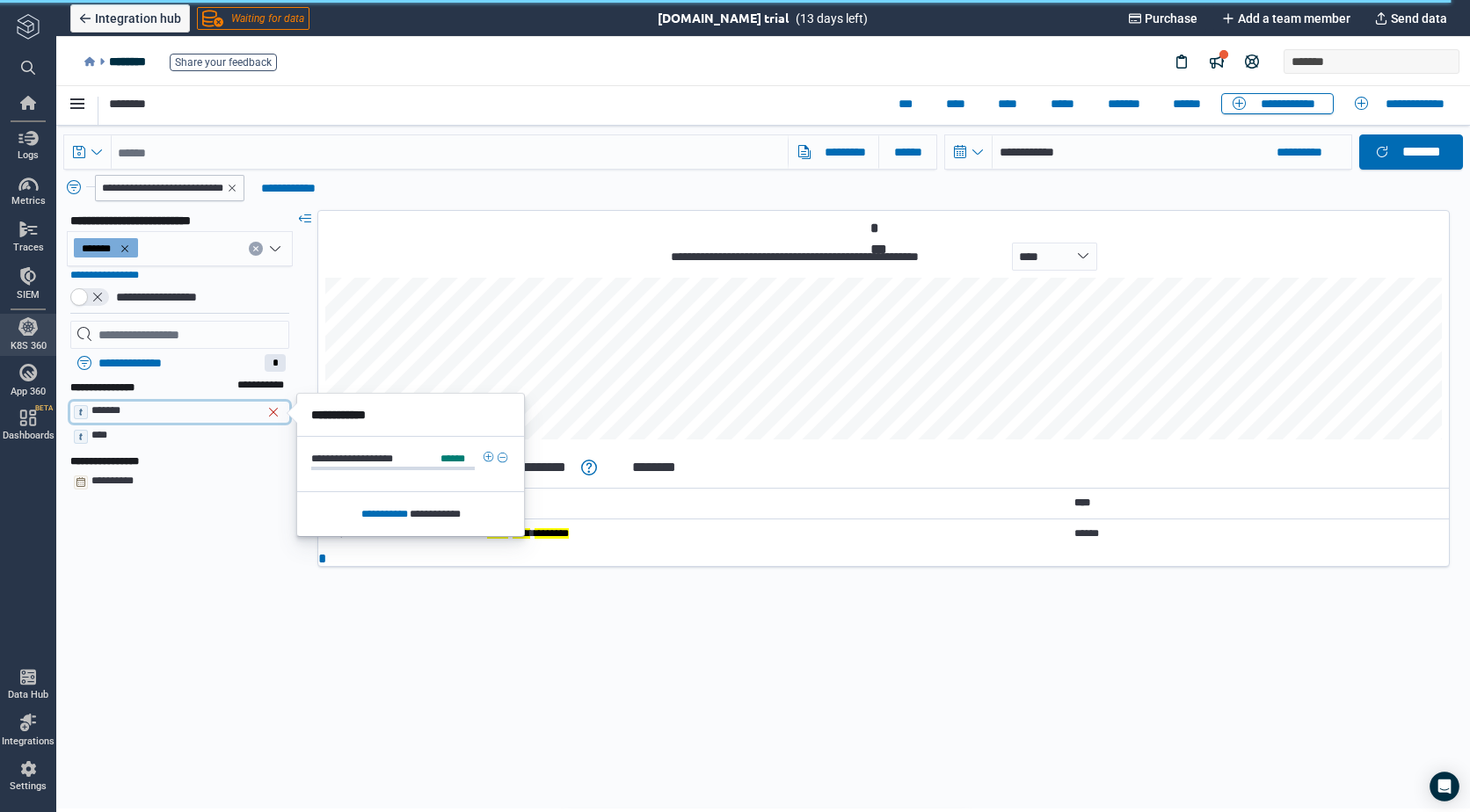 click at bounding box center (489, 457) 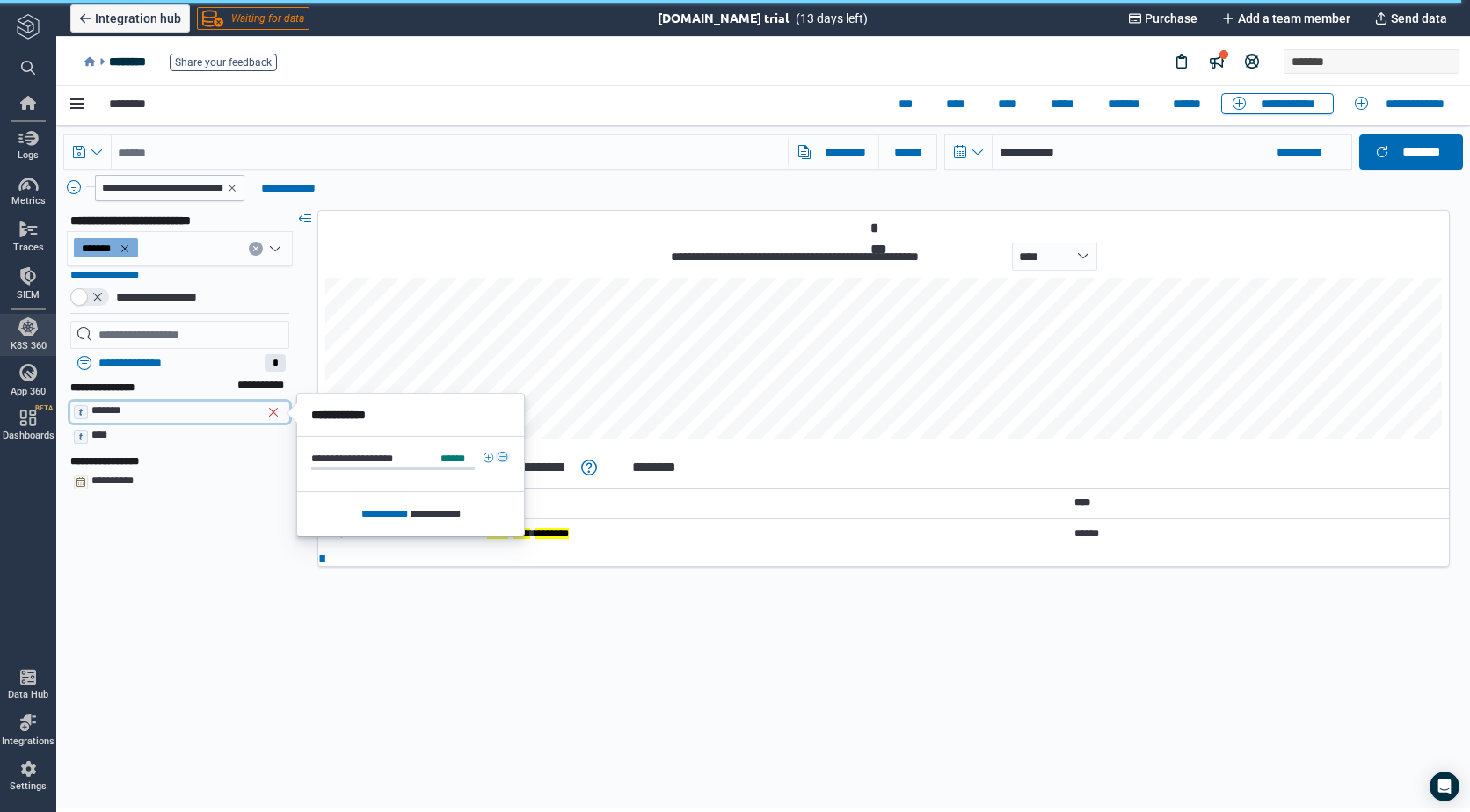 click at bounding box center (503, 457) 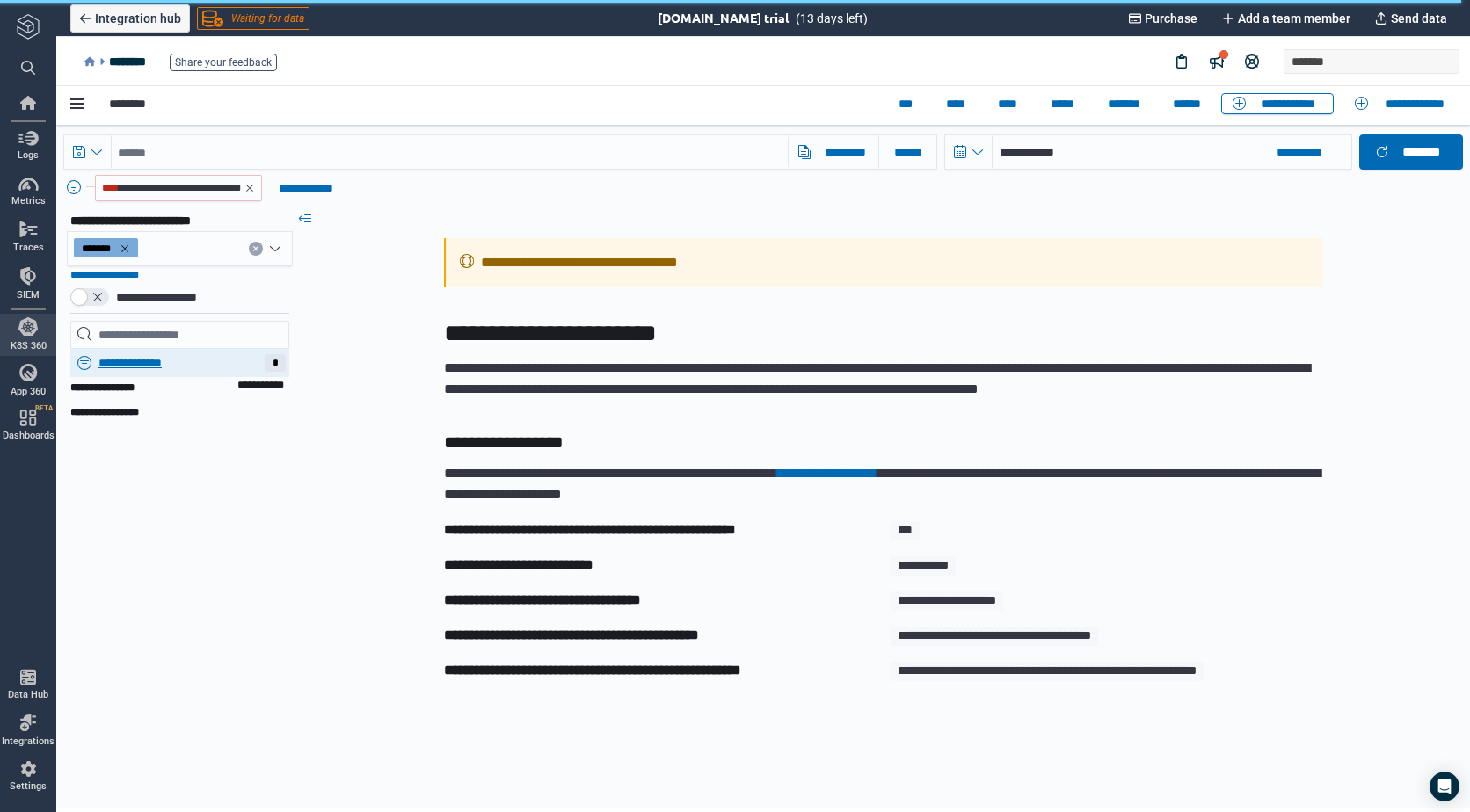 click on "**********" at bounding box center (178, 363) 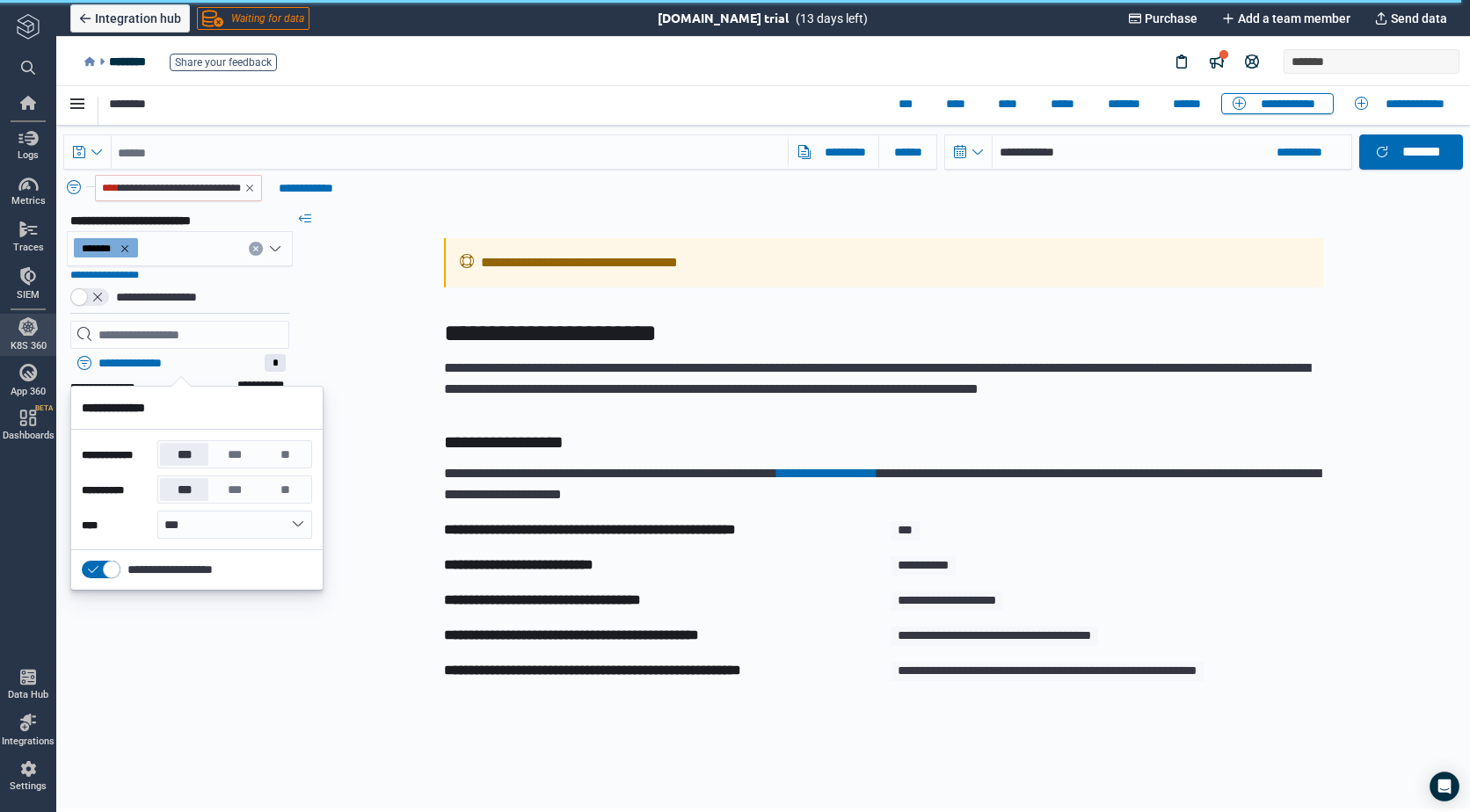 click on "**********" at bounding box center (884, 474) 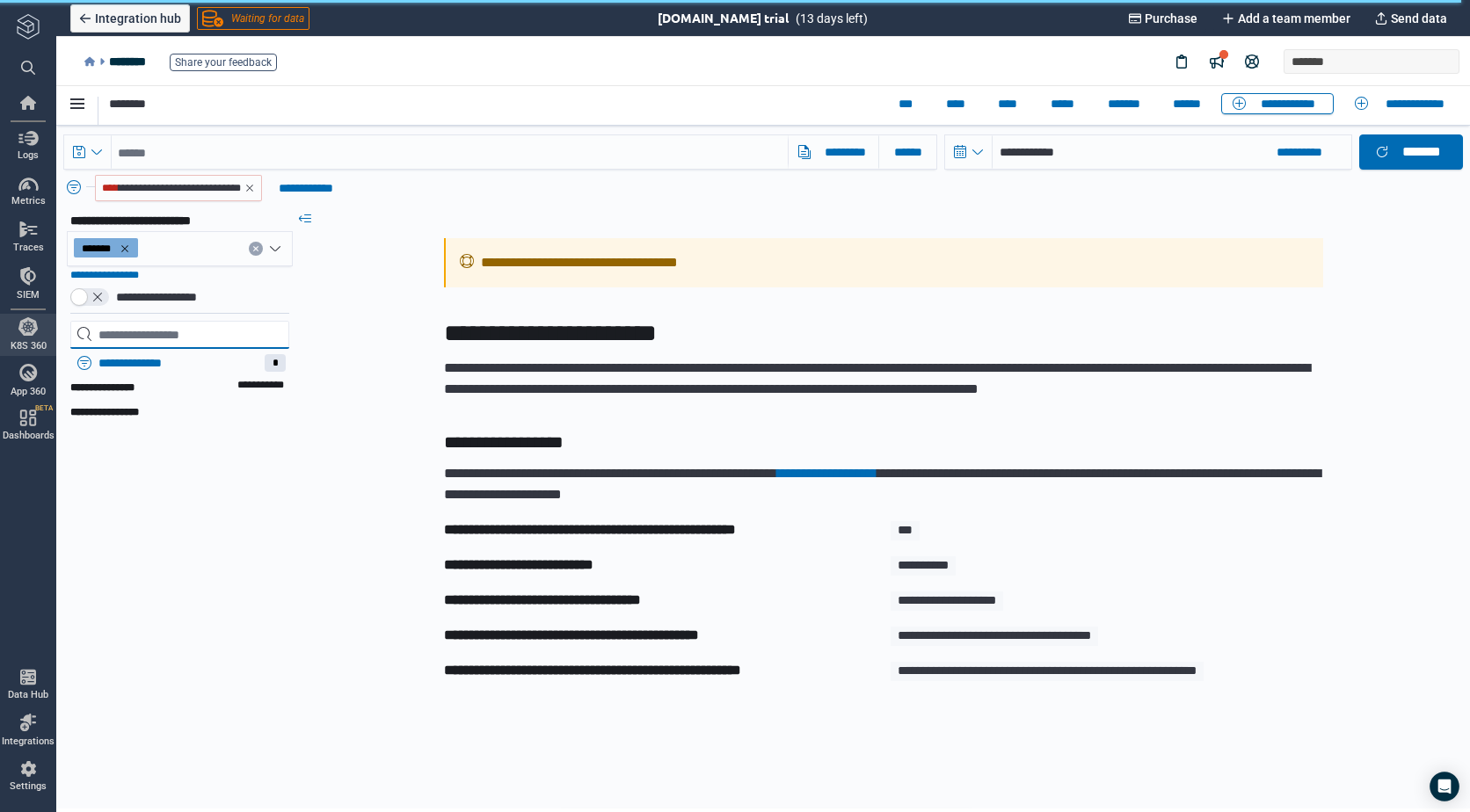 click at bounding box center (179, 335) 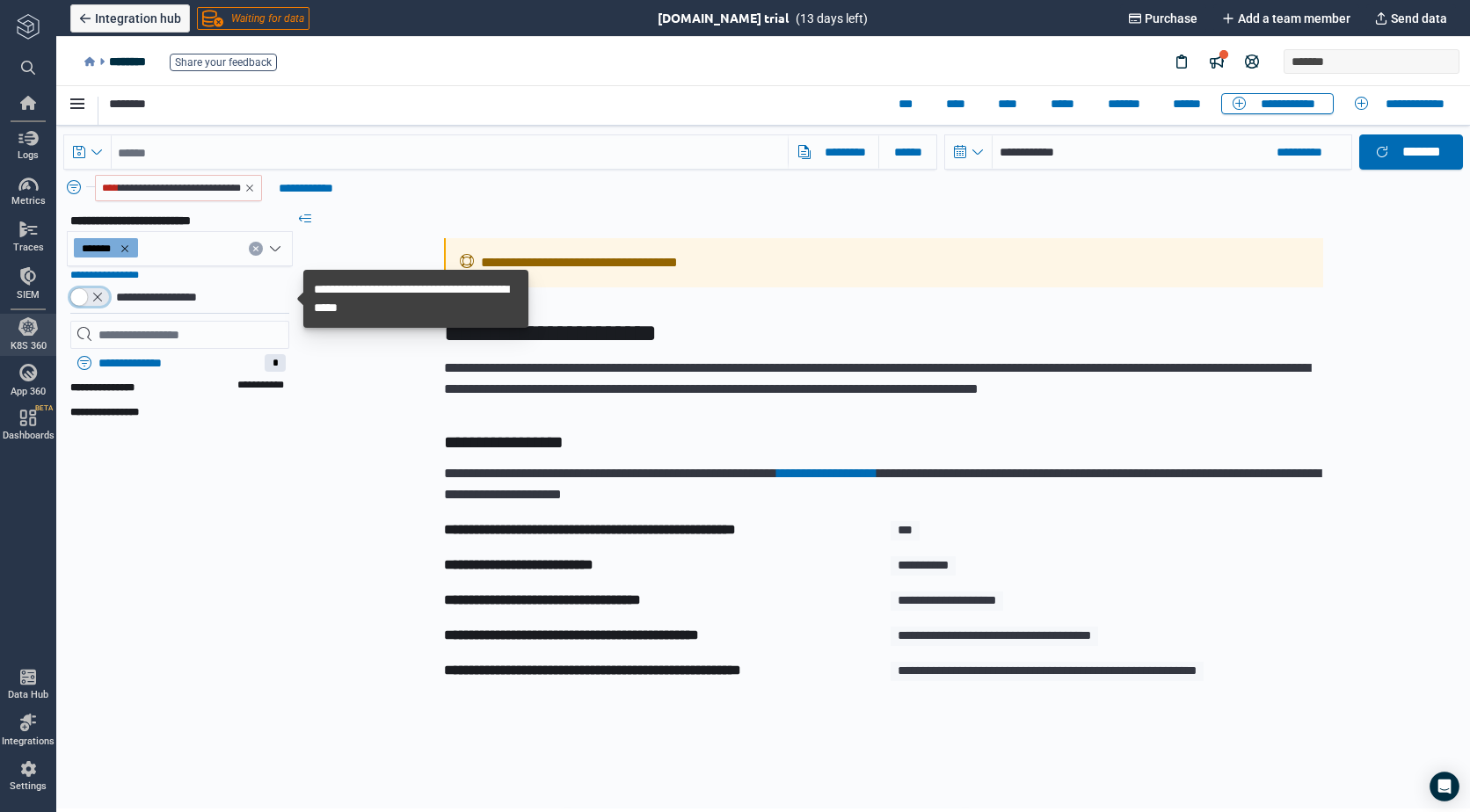 click at bounding box center [90, 297] 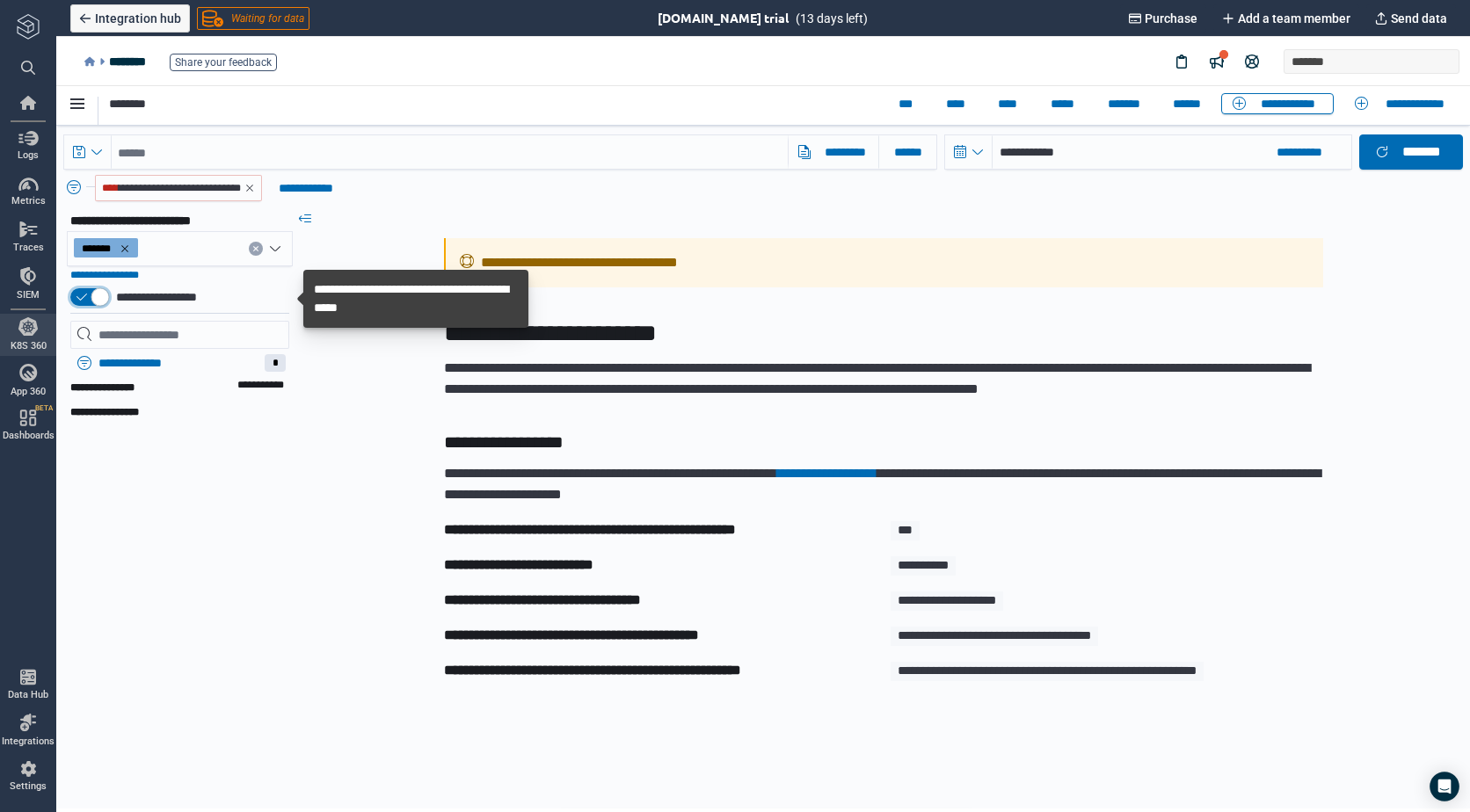 click at bounding box center (90, 297) 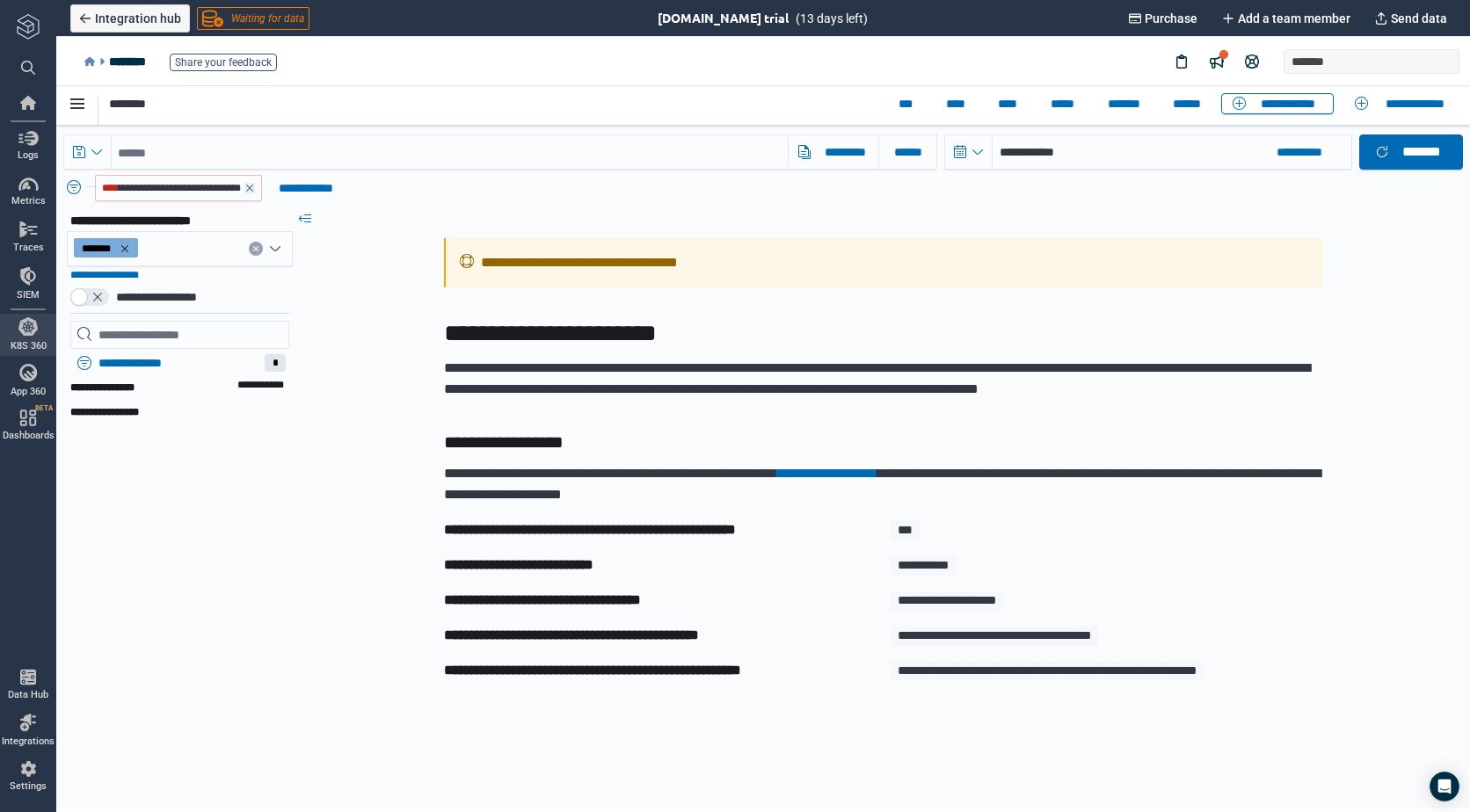 click 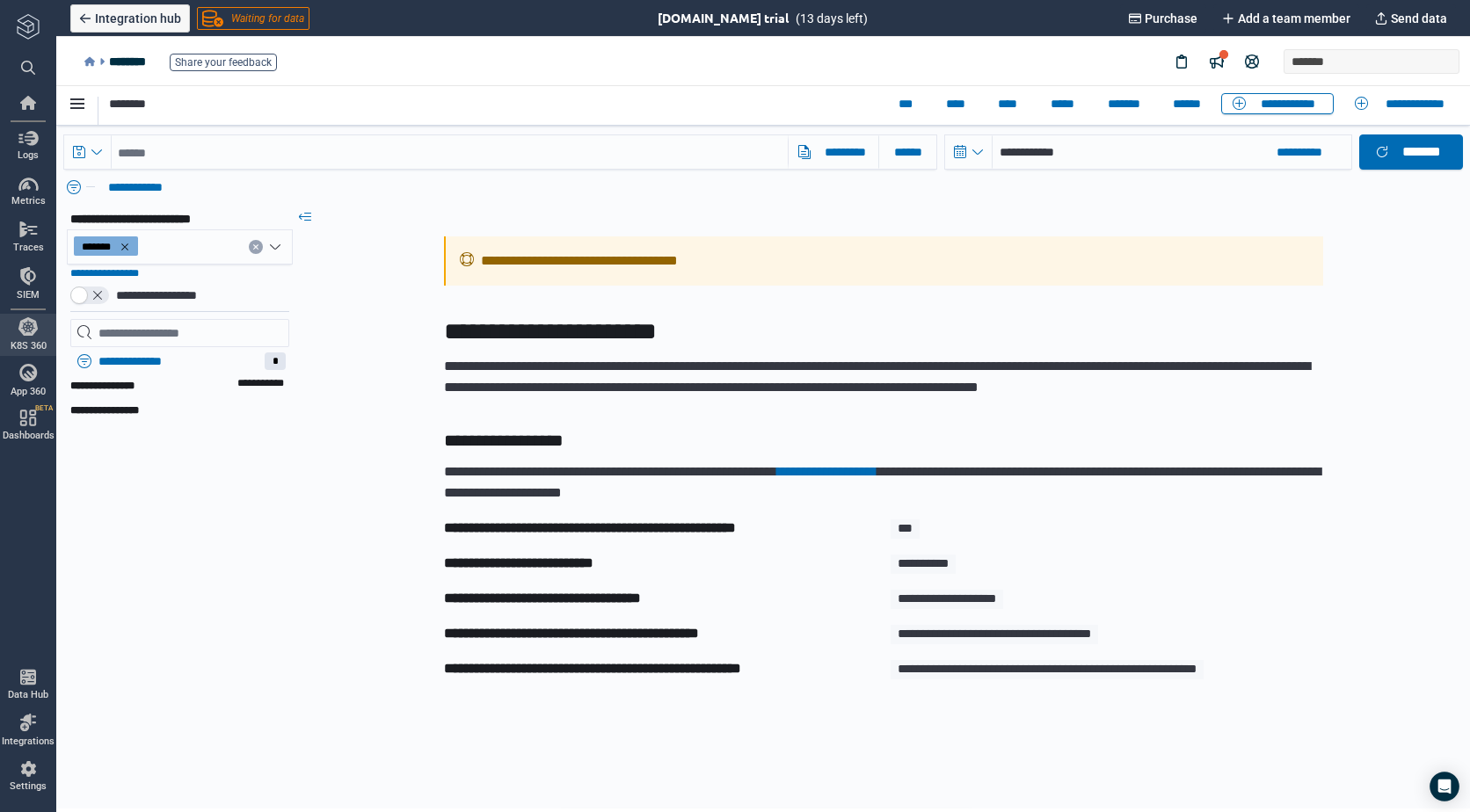 type on "*" 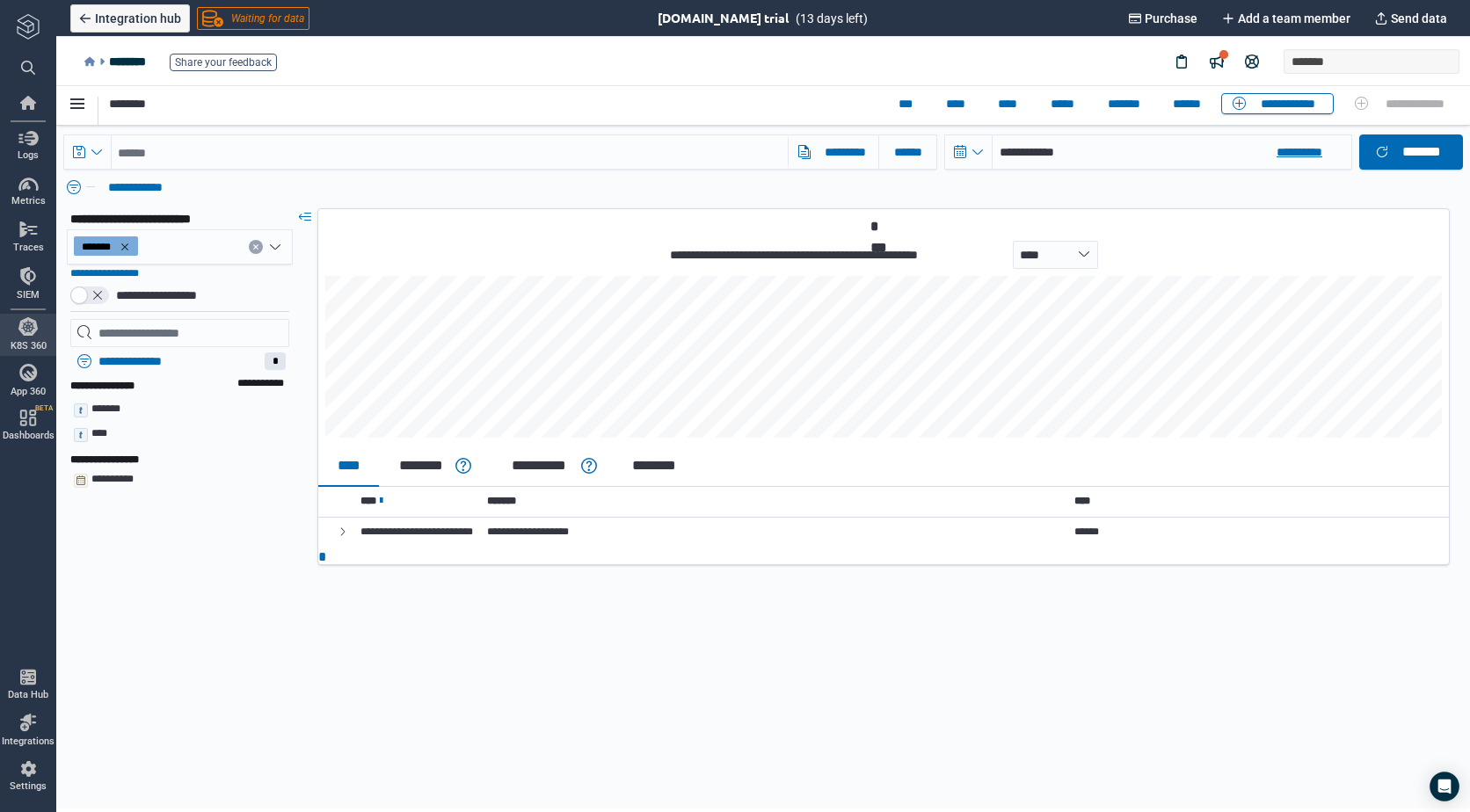 click on "**********" at bounding box center [1172, 152] 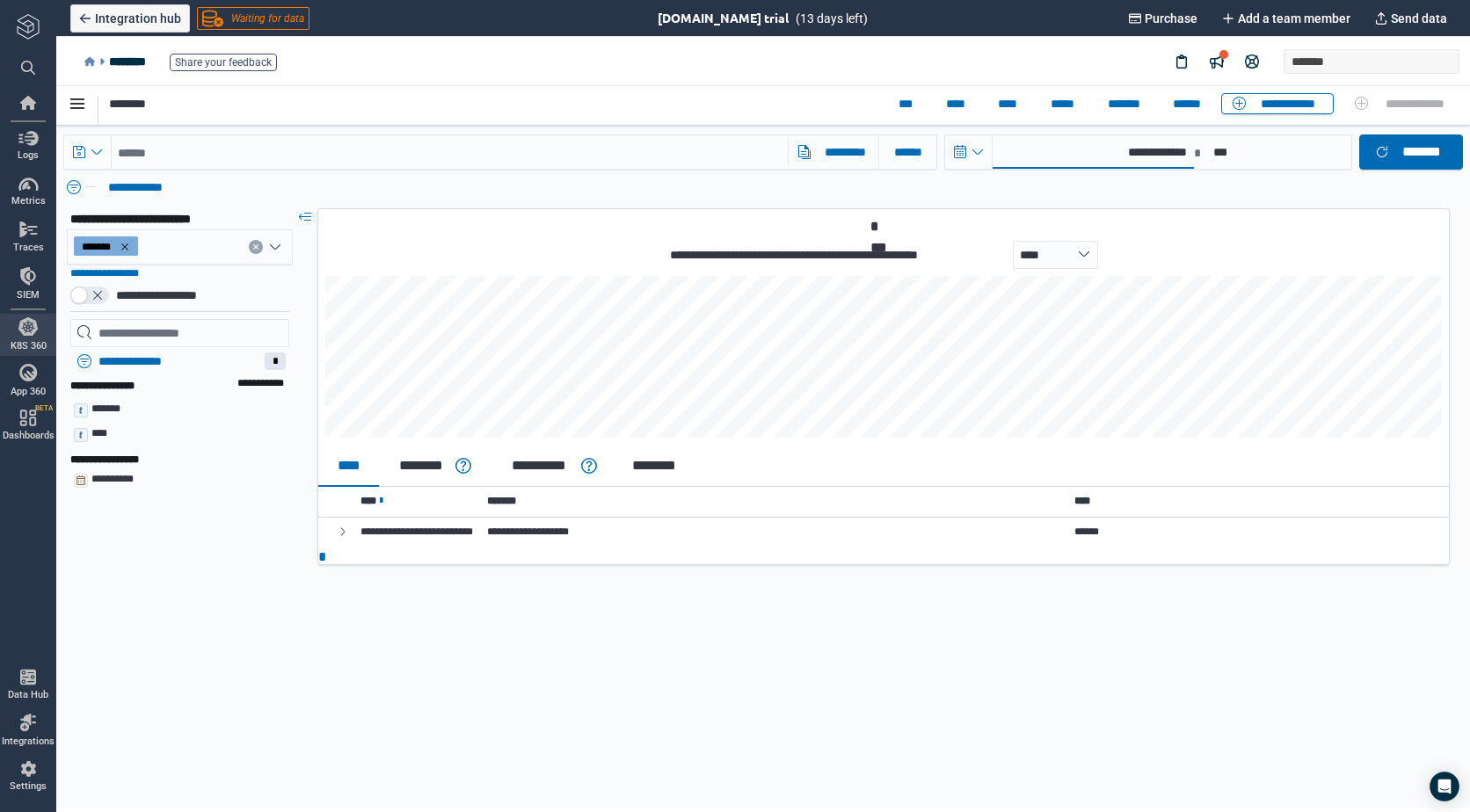 click on "**********" at bounding box center [1093, 152] 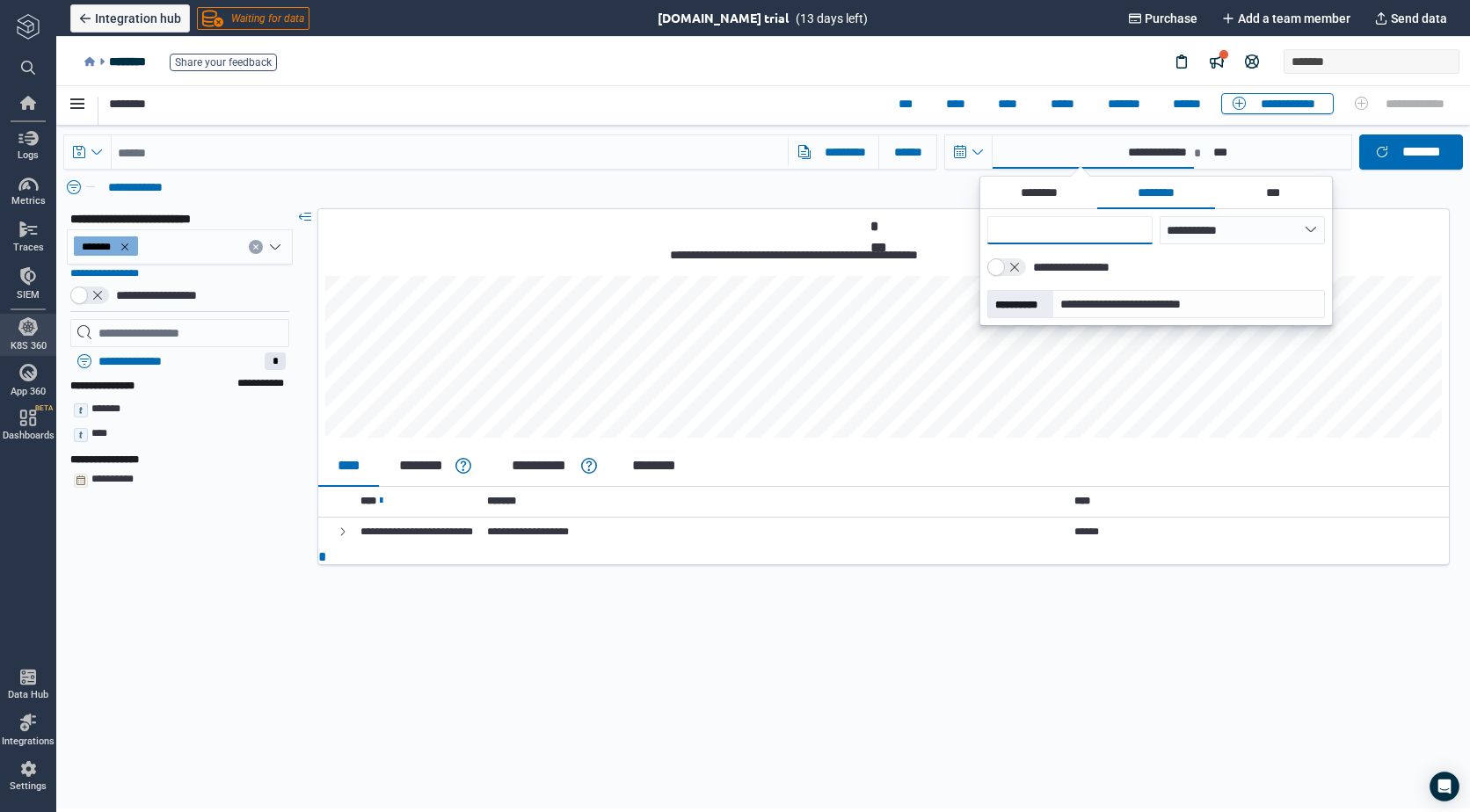 click on "*" at bounding box center [1070, 230] 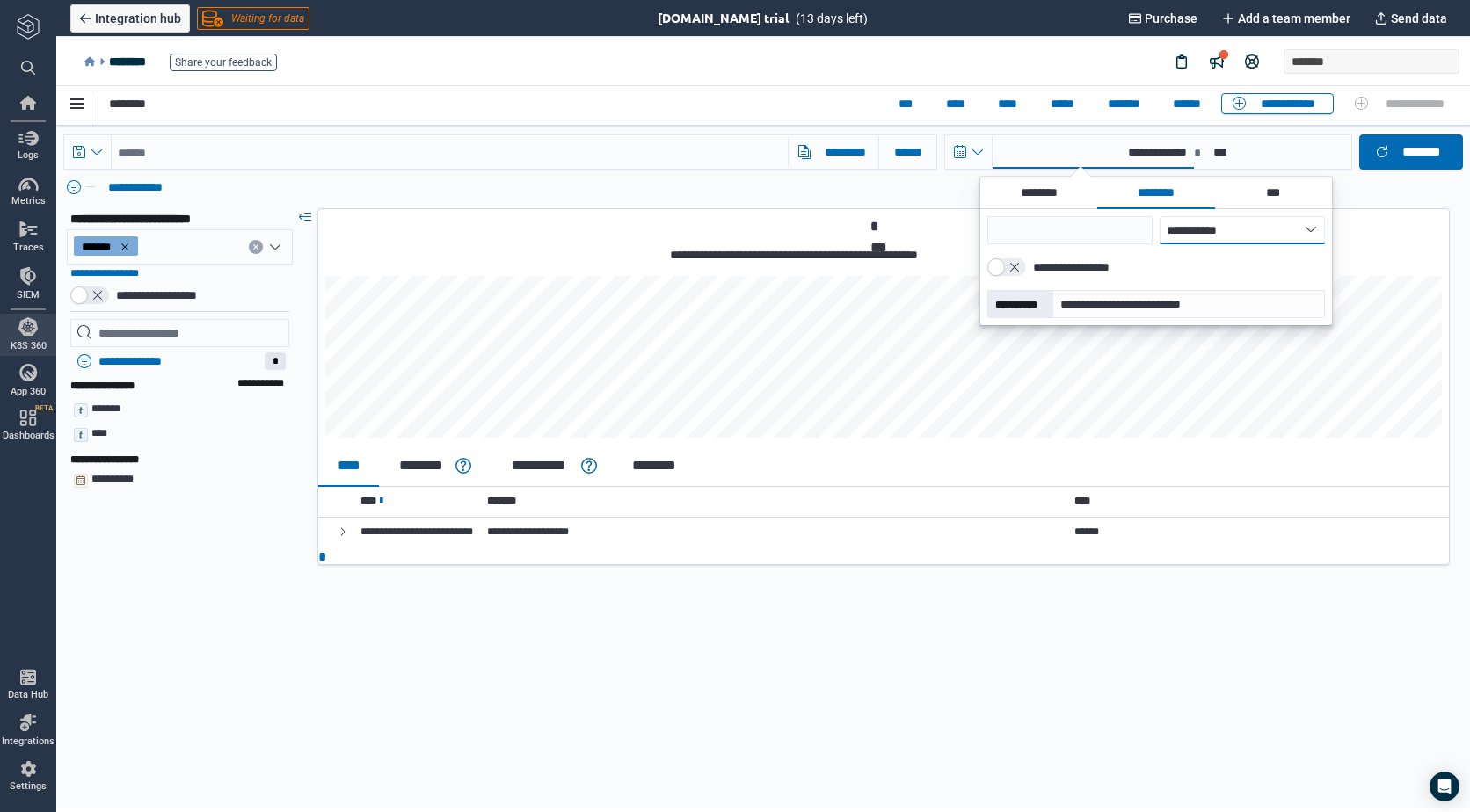 click on "**********" at bounding box center (1242, 230) 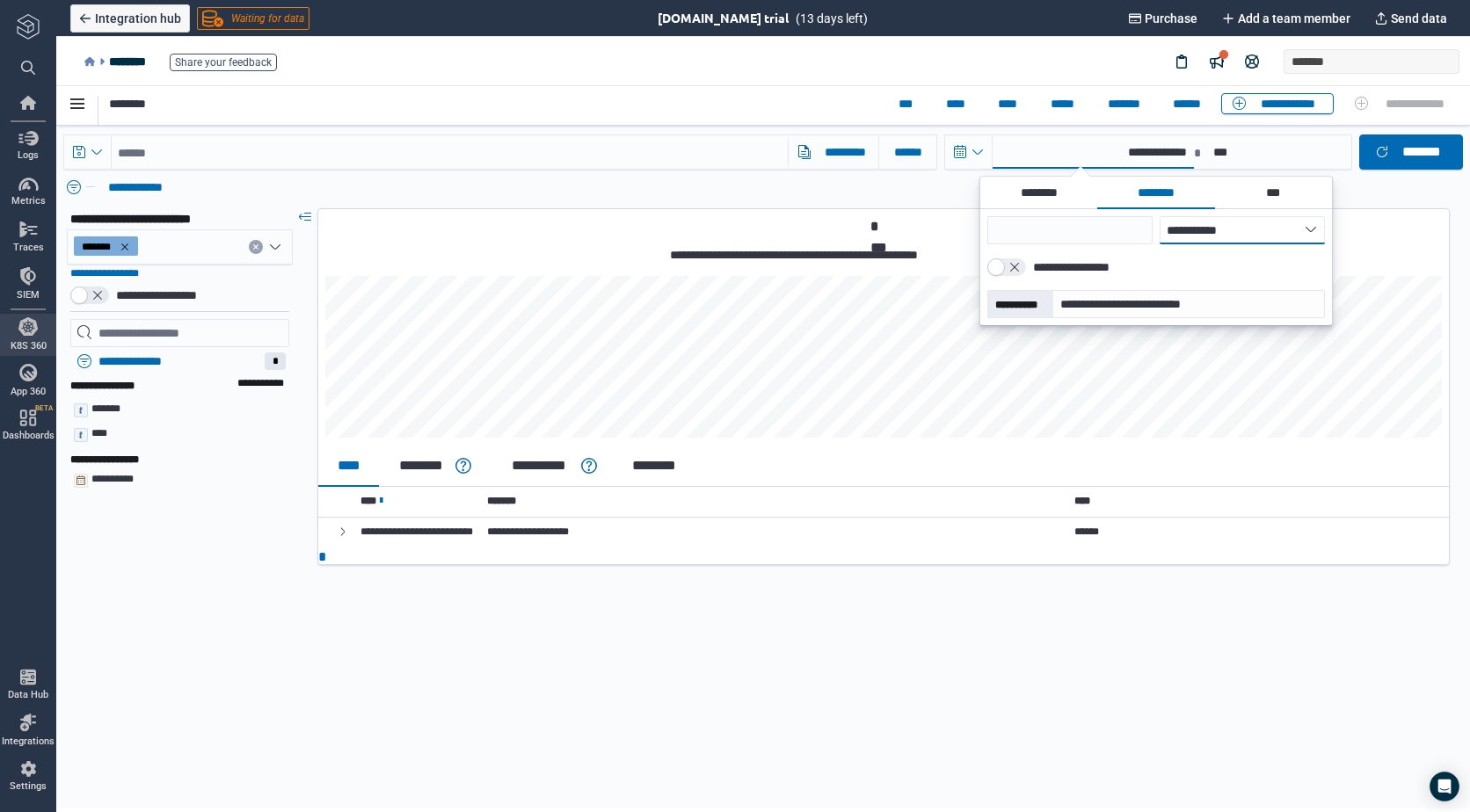 select on "*" 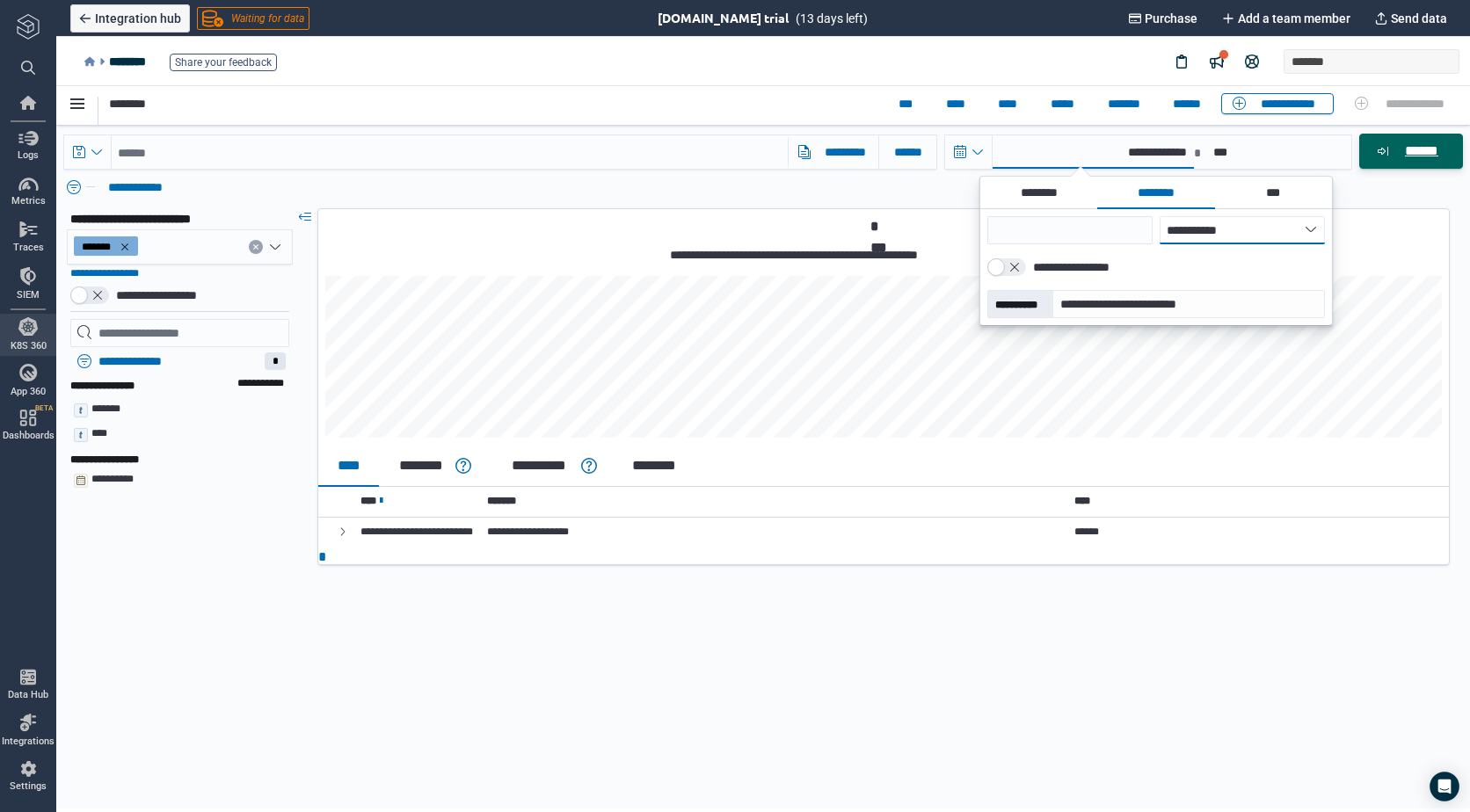 click on "******" at bounding box center (1421, 151) 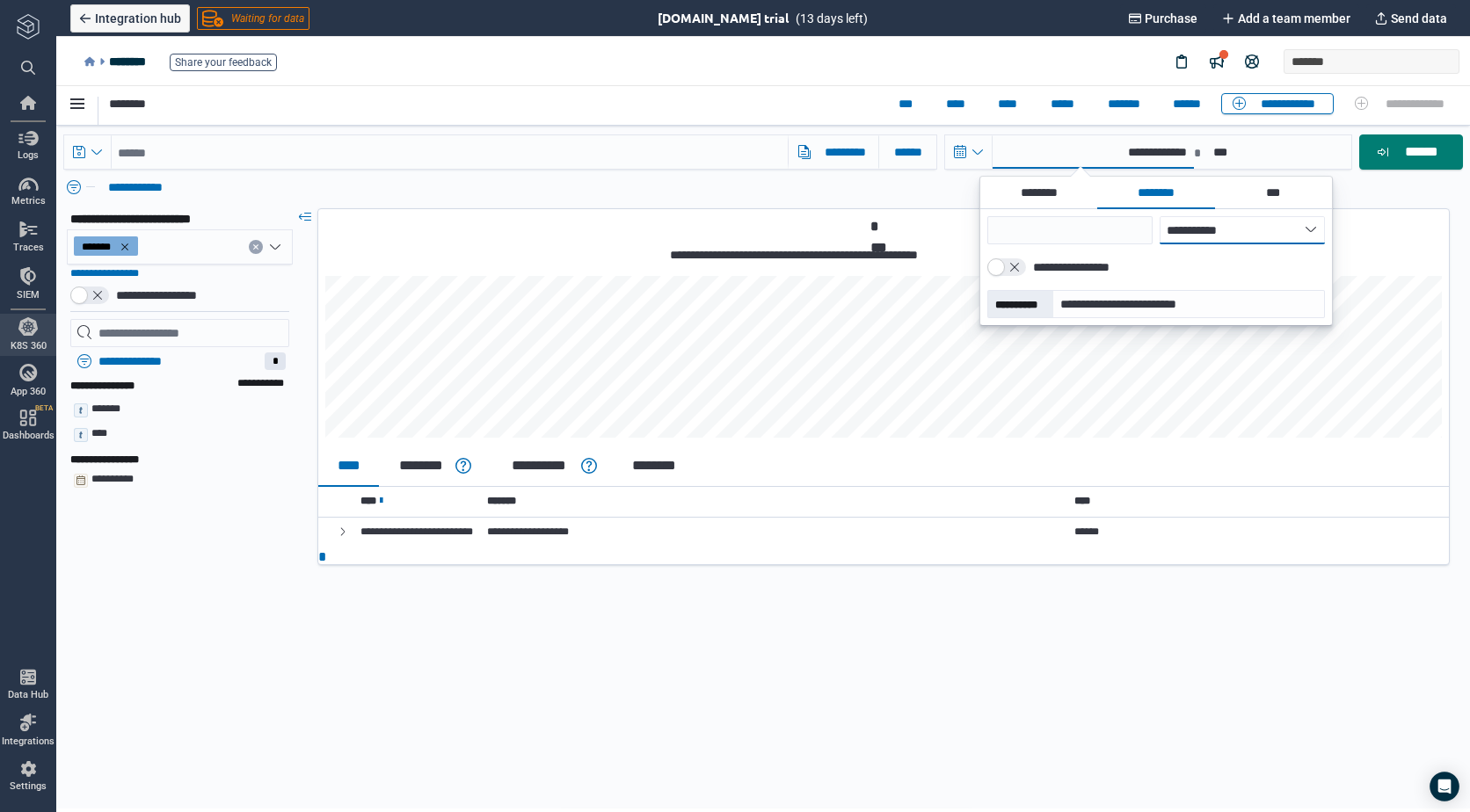 type on "*" 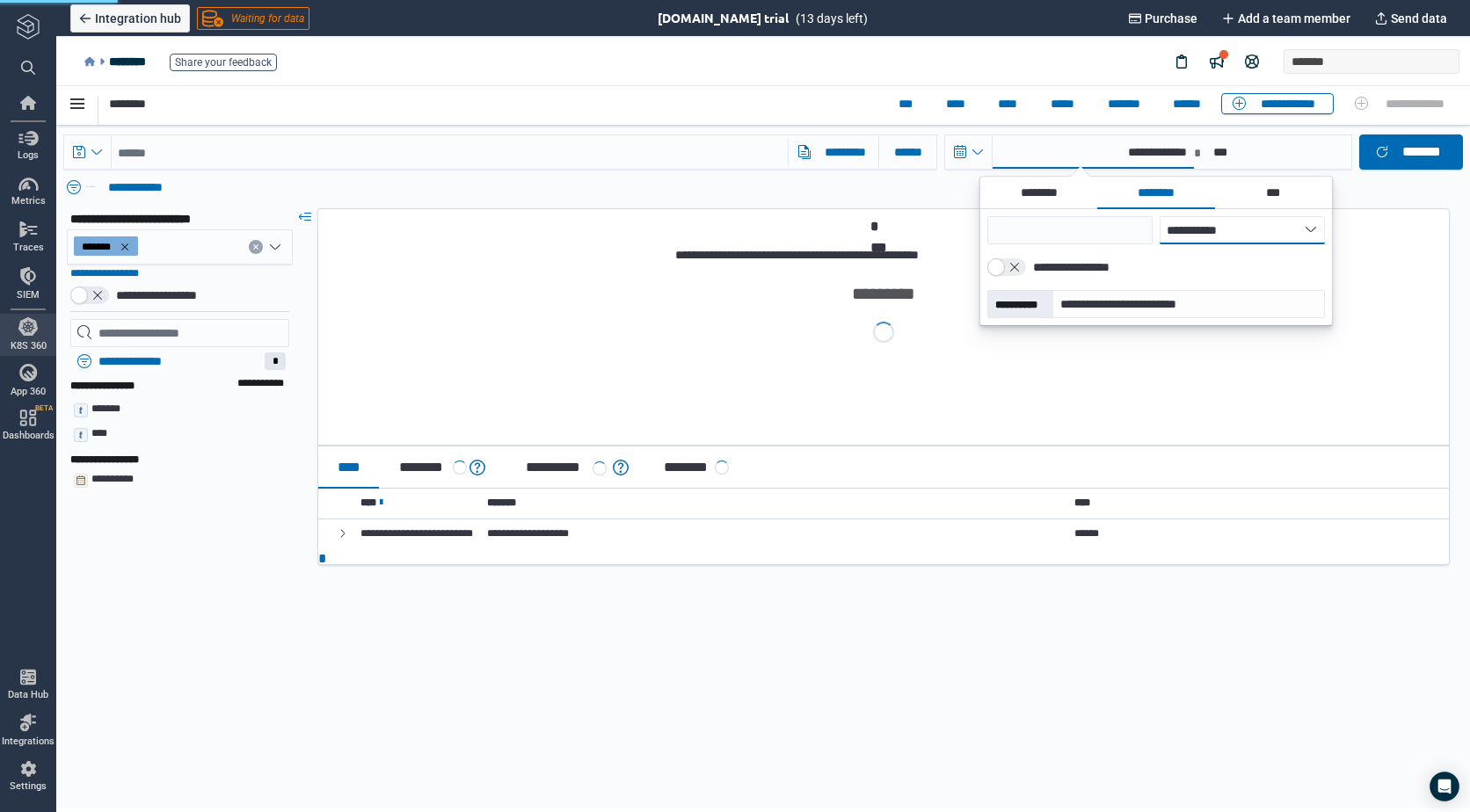 type on "**********" 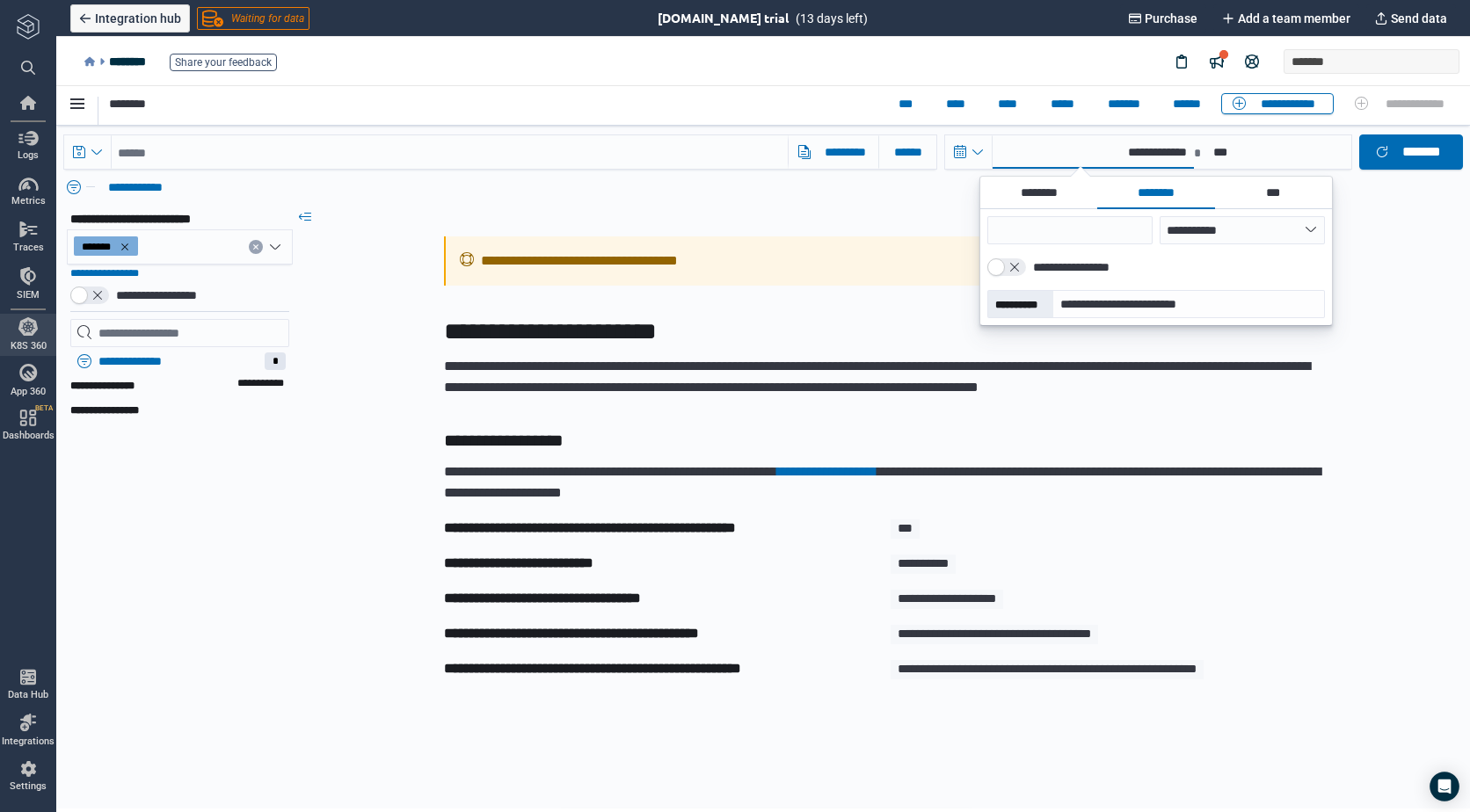 click on "**********" at bounding box center [884, 331] 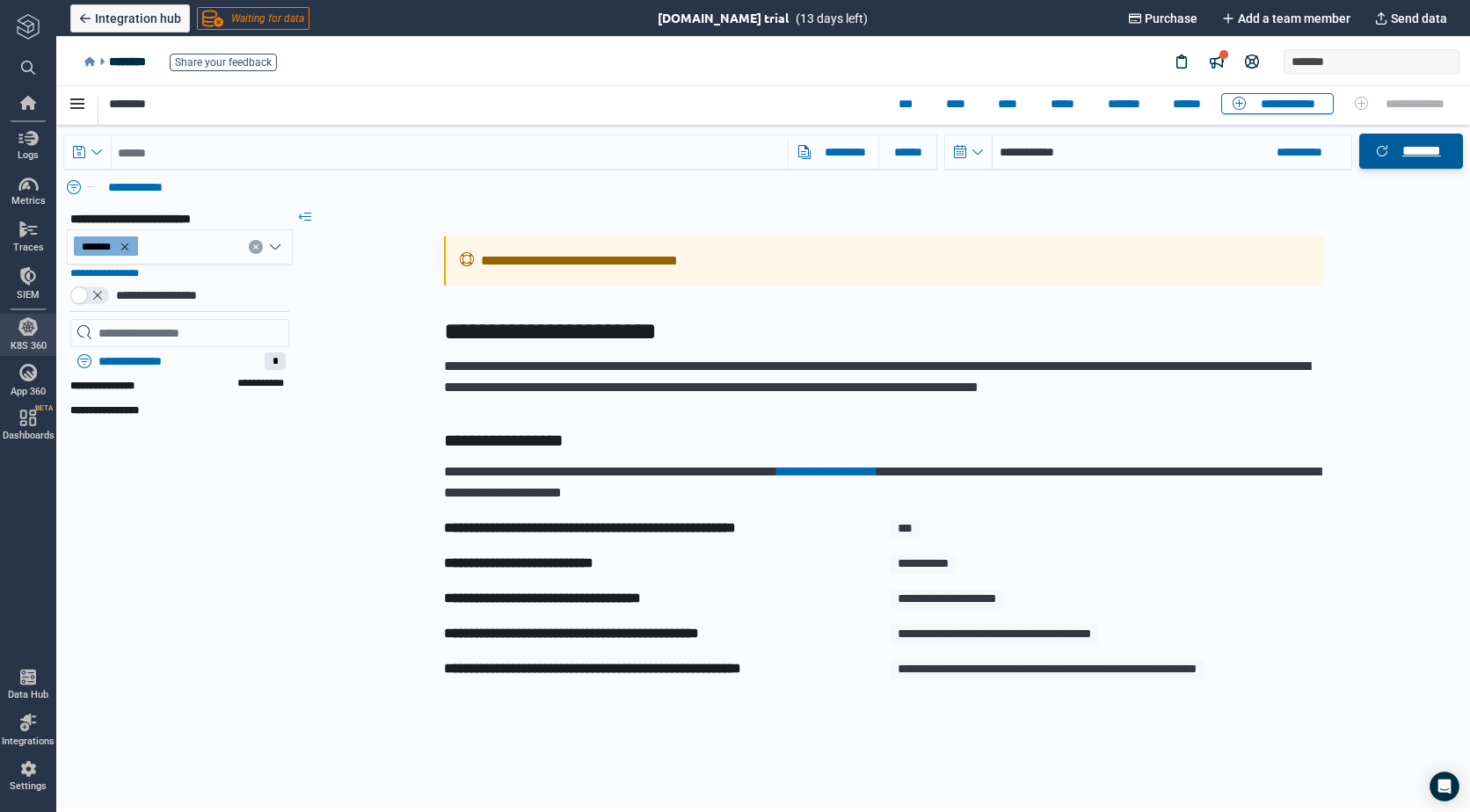 click on "*******" at bounding box center (1422, 151) 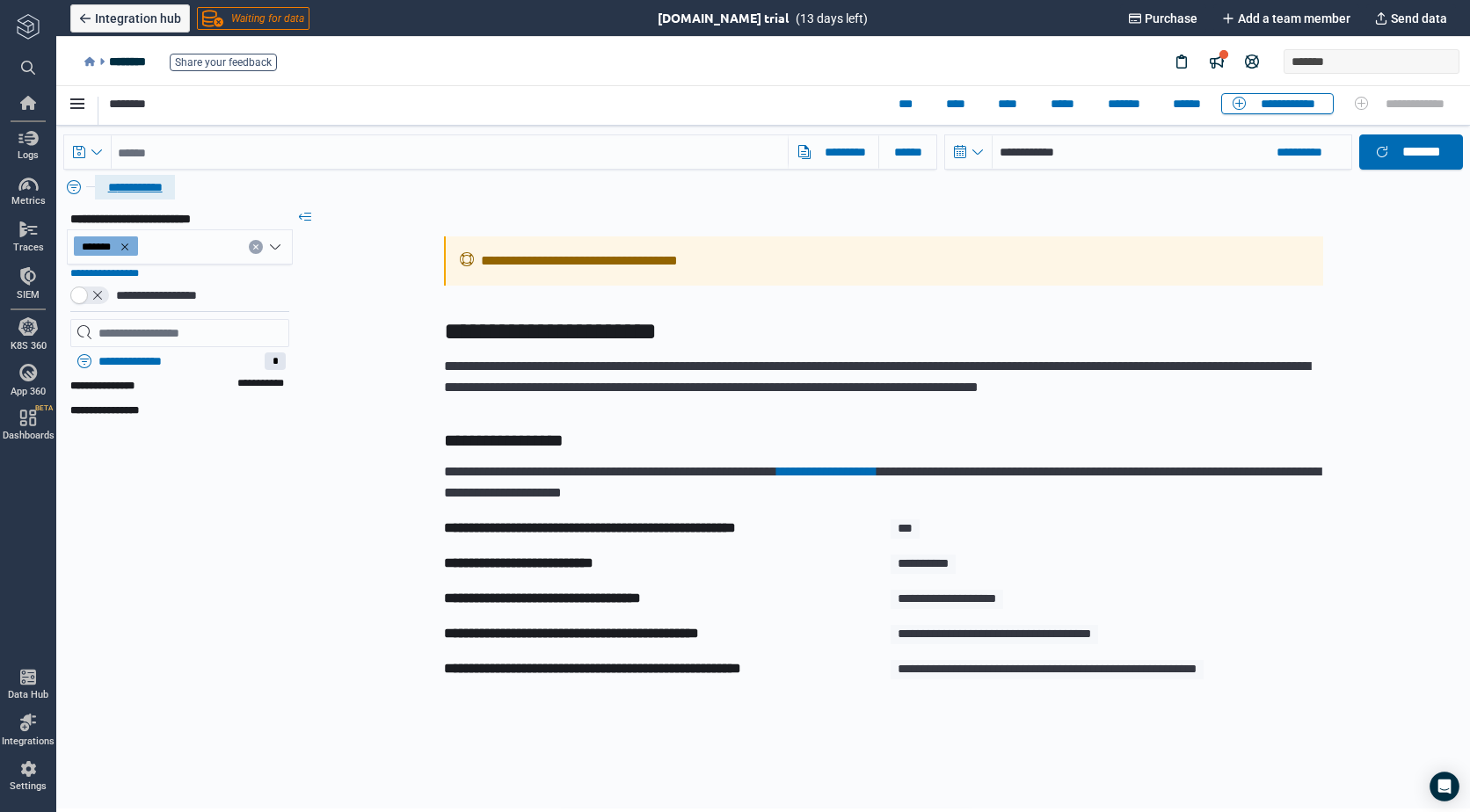 click on "**********" at bounding box center [135, 187] 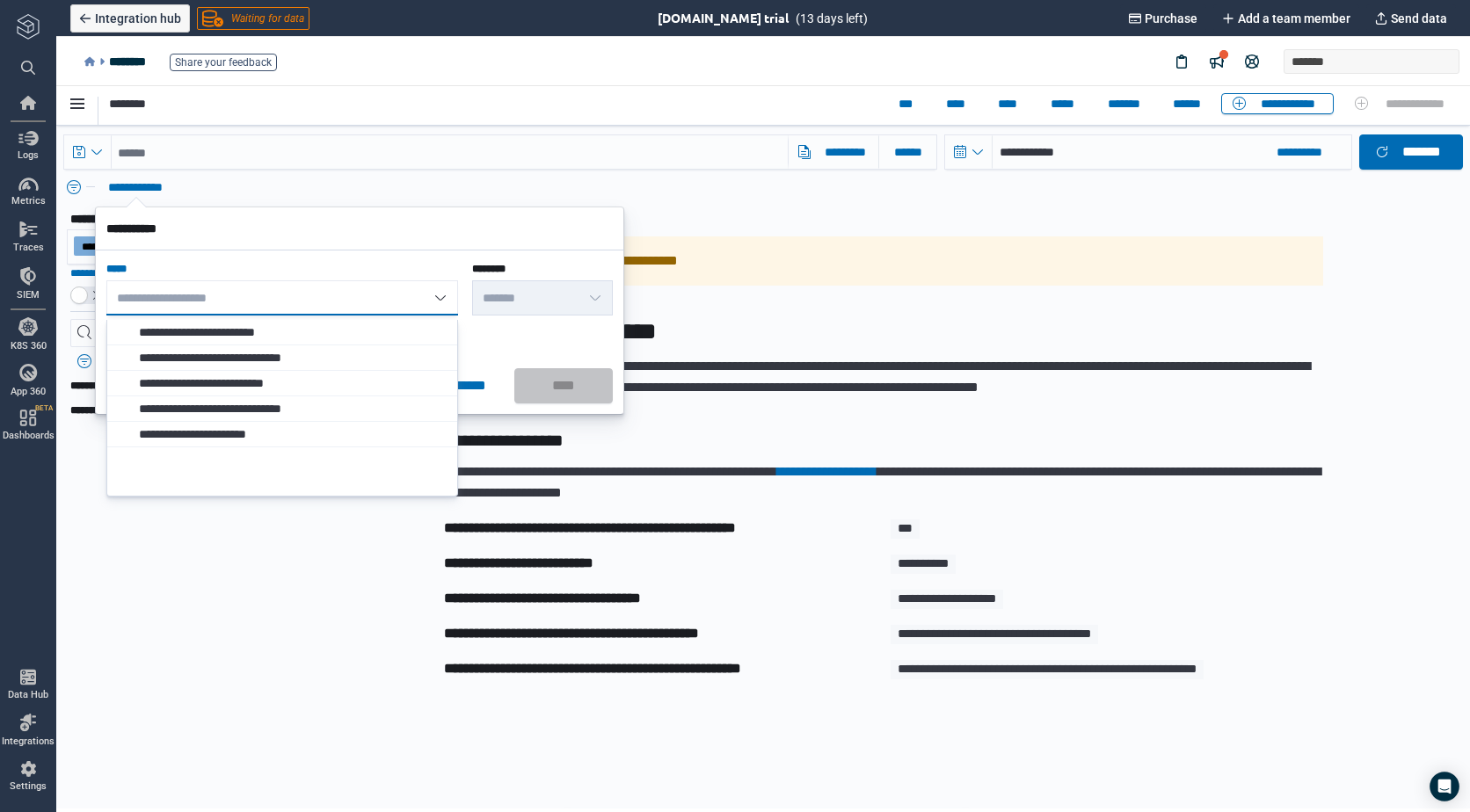 scroll, scrollTop: 0, scrollLeft: 0, axis: both 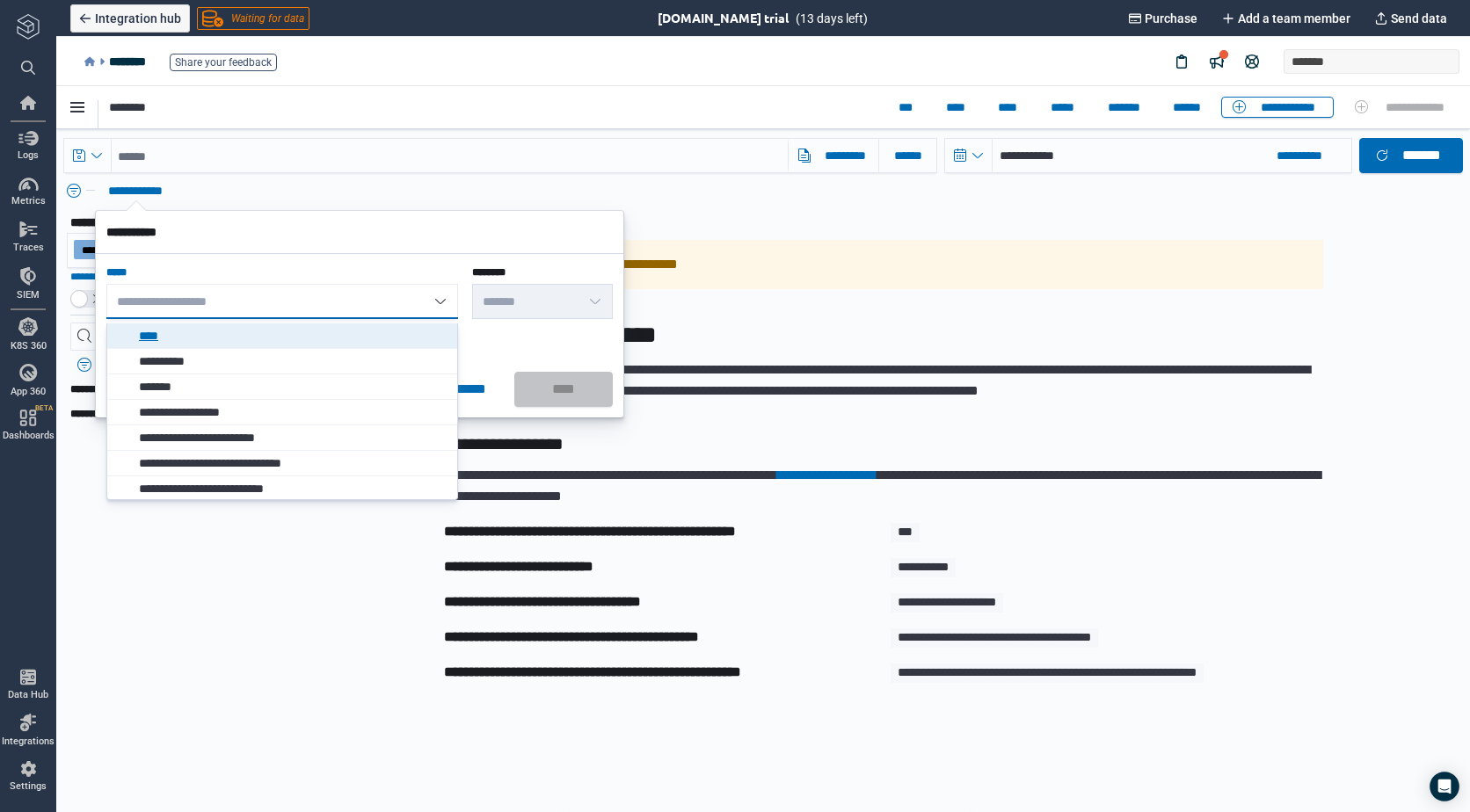 click on "****" at bounding box center (287, 336) 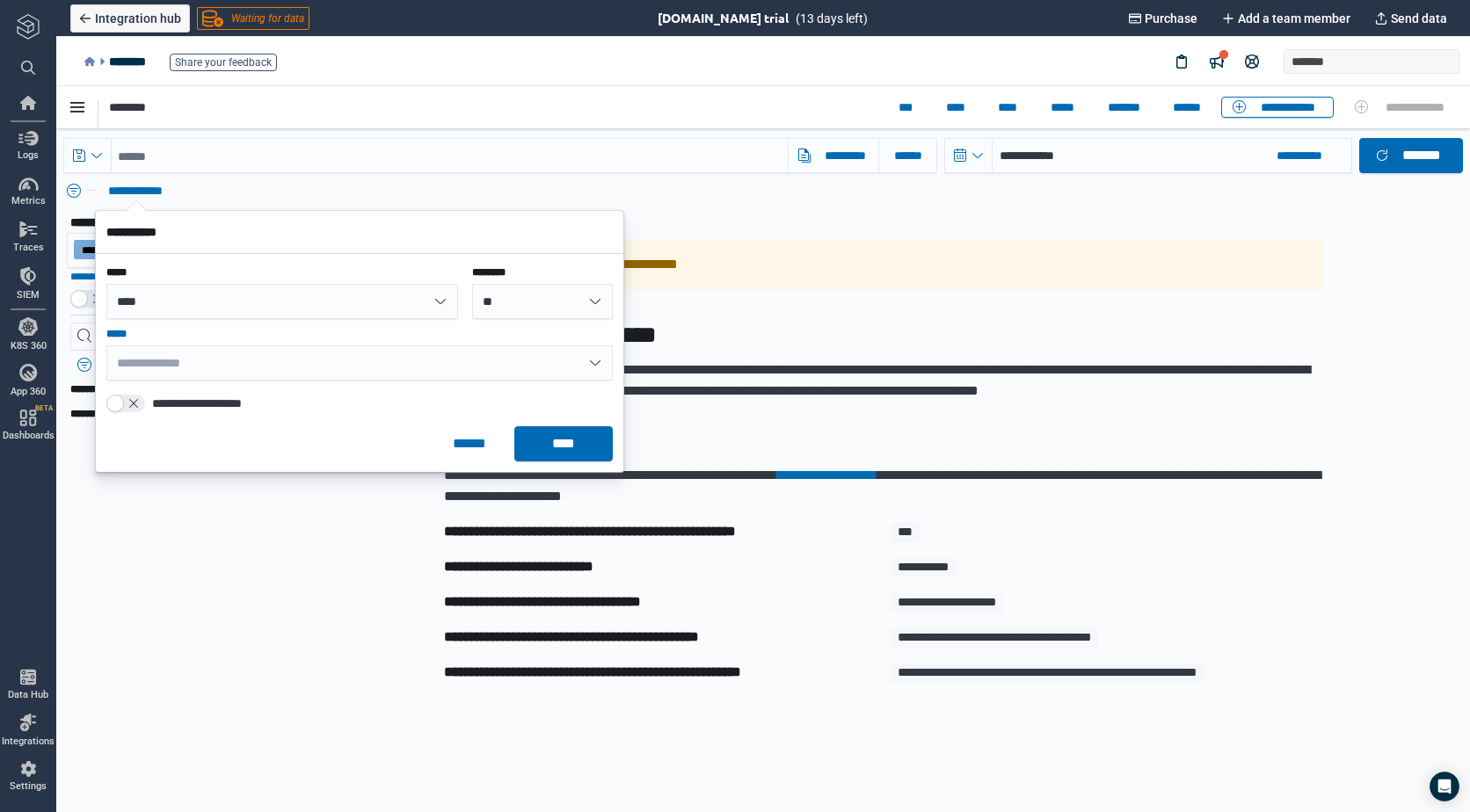 drag, startPoint x: 246, startPoint y: 361, endPoint x: 220, endPoint y: 362, distance: 26.019224 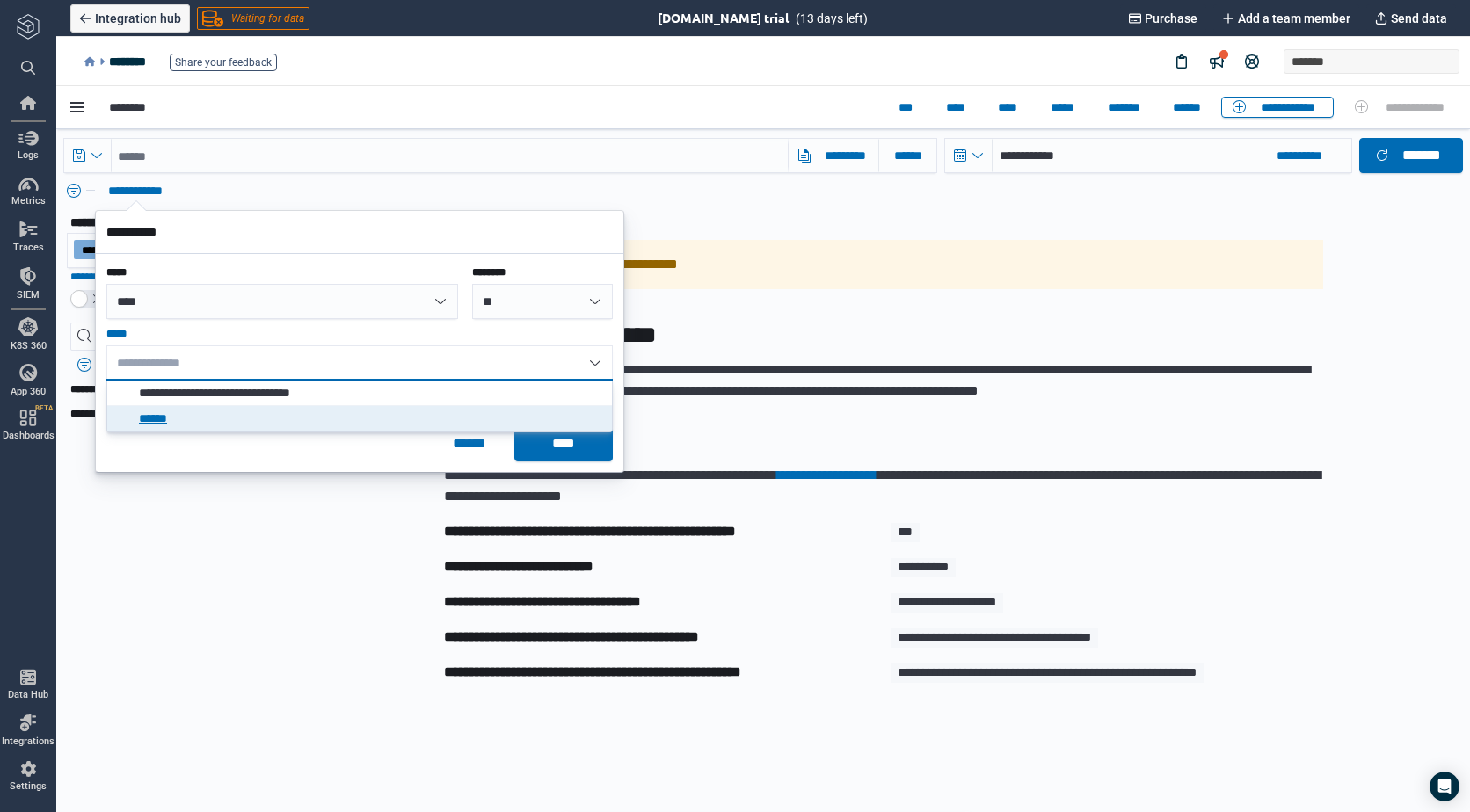 click on "******" at bounding box center [371, 418] 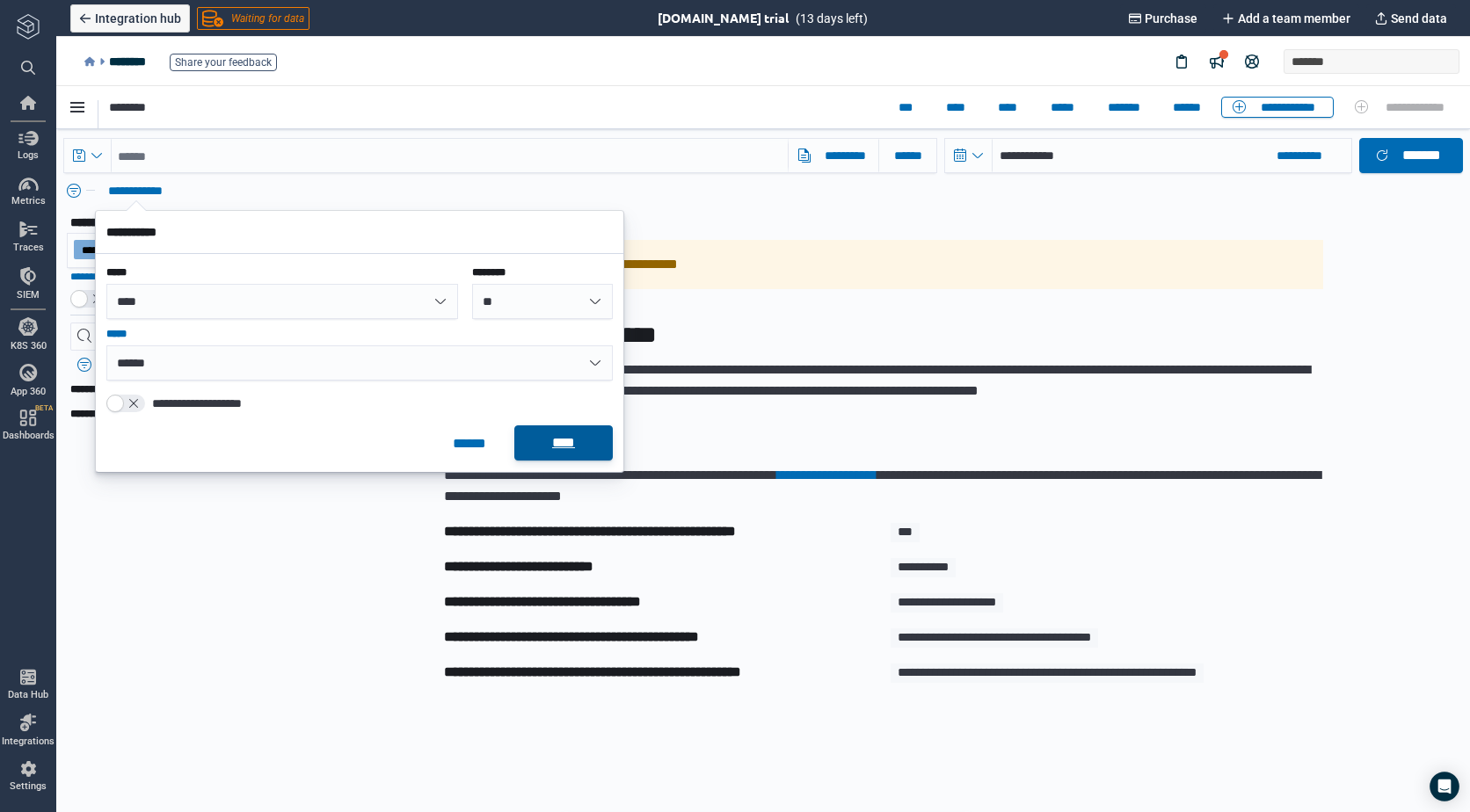 click on "****" at bounding box center (564, 443) 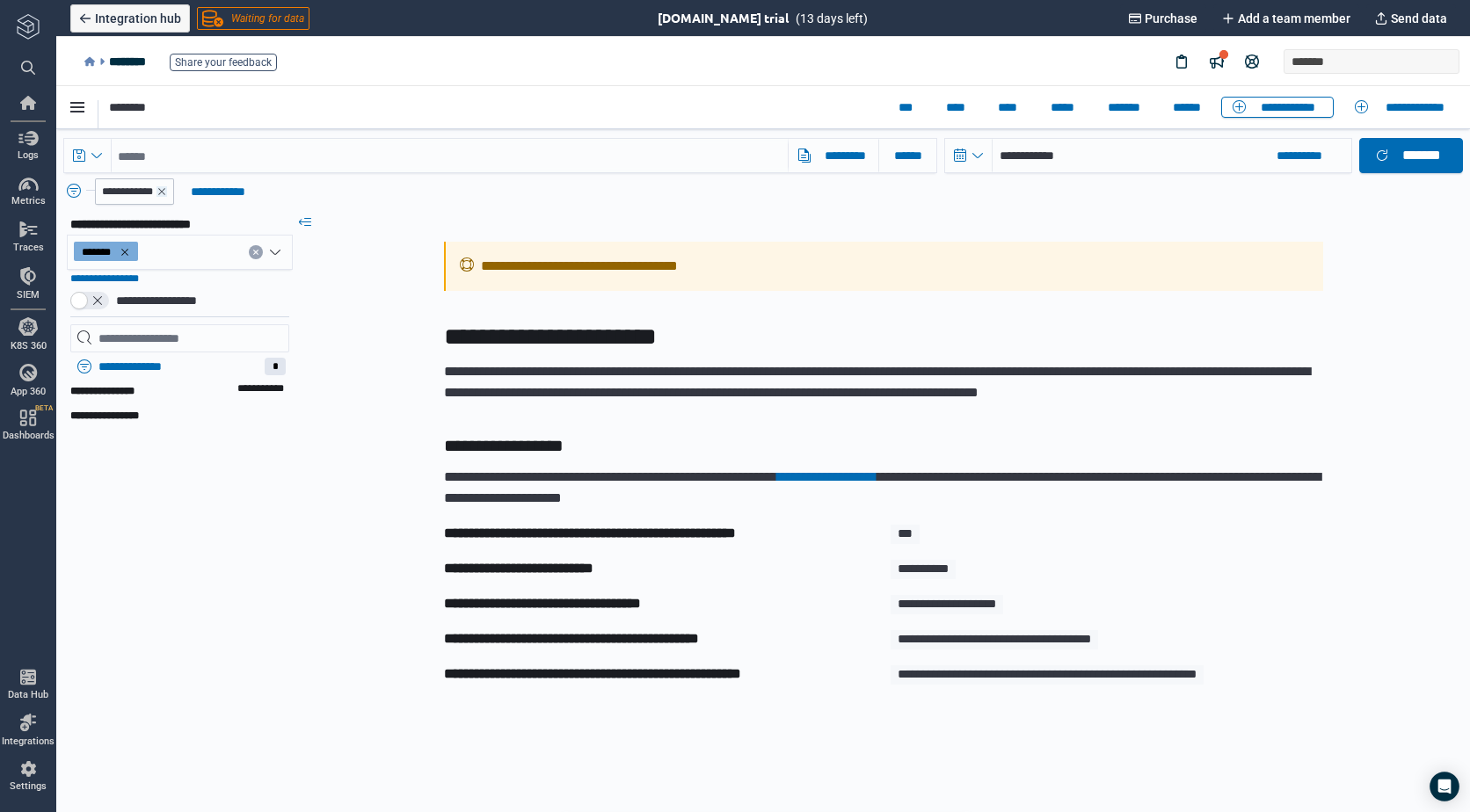 click 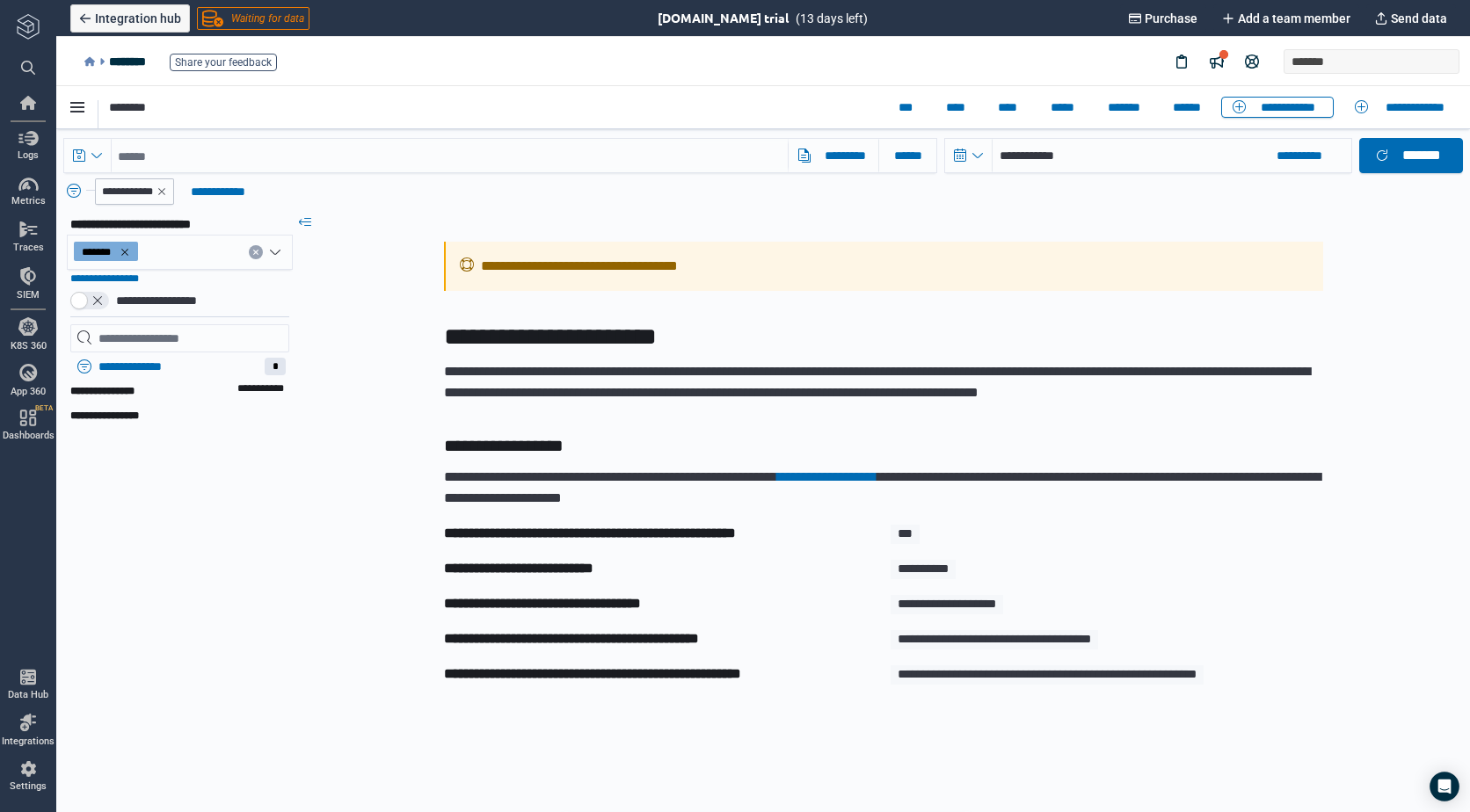 type on "*" 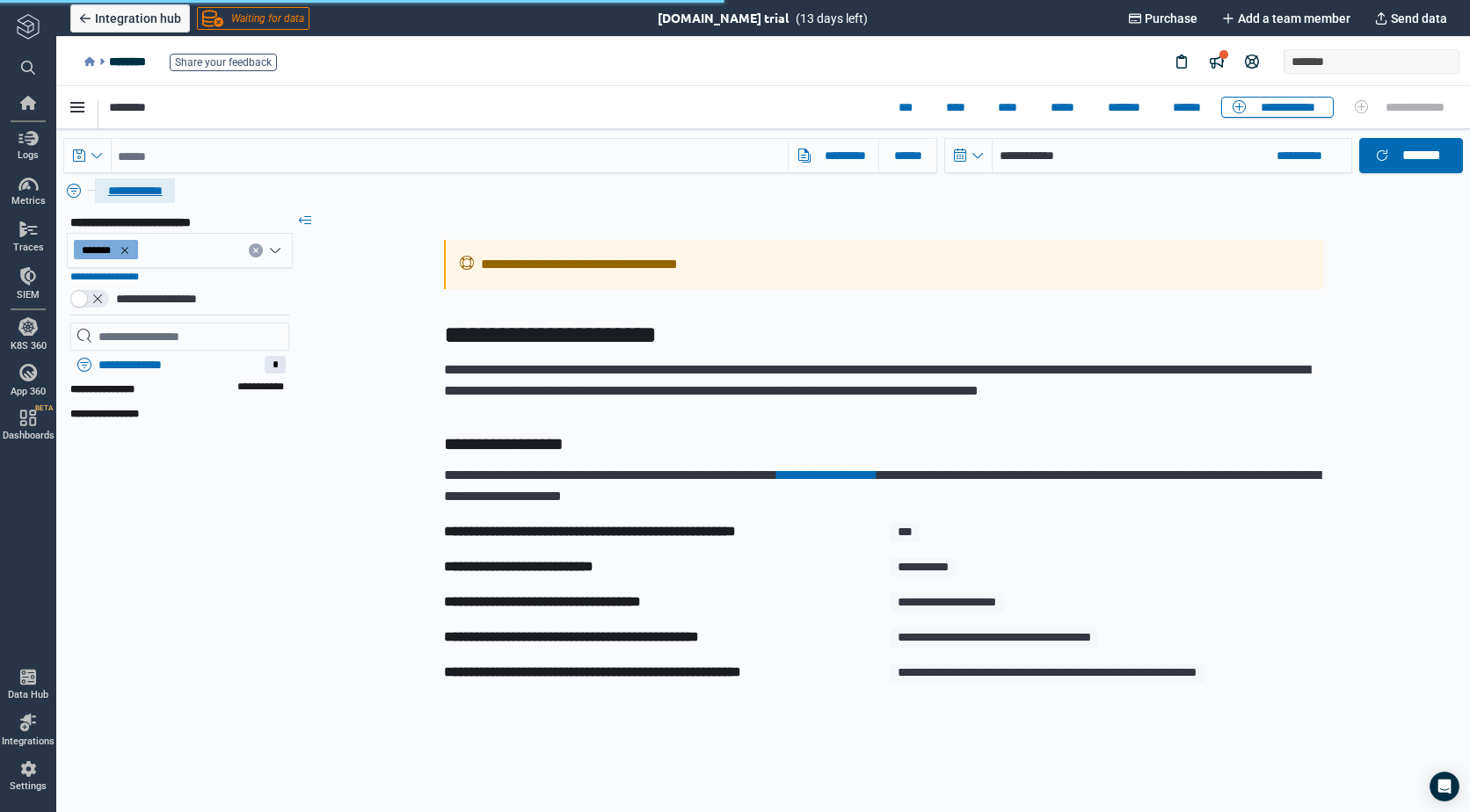 click on "**********" at bounding box center [135, 191] 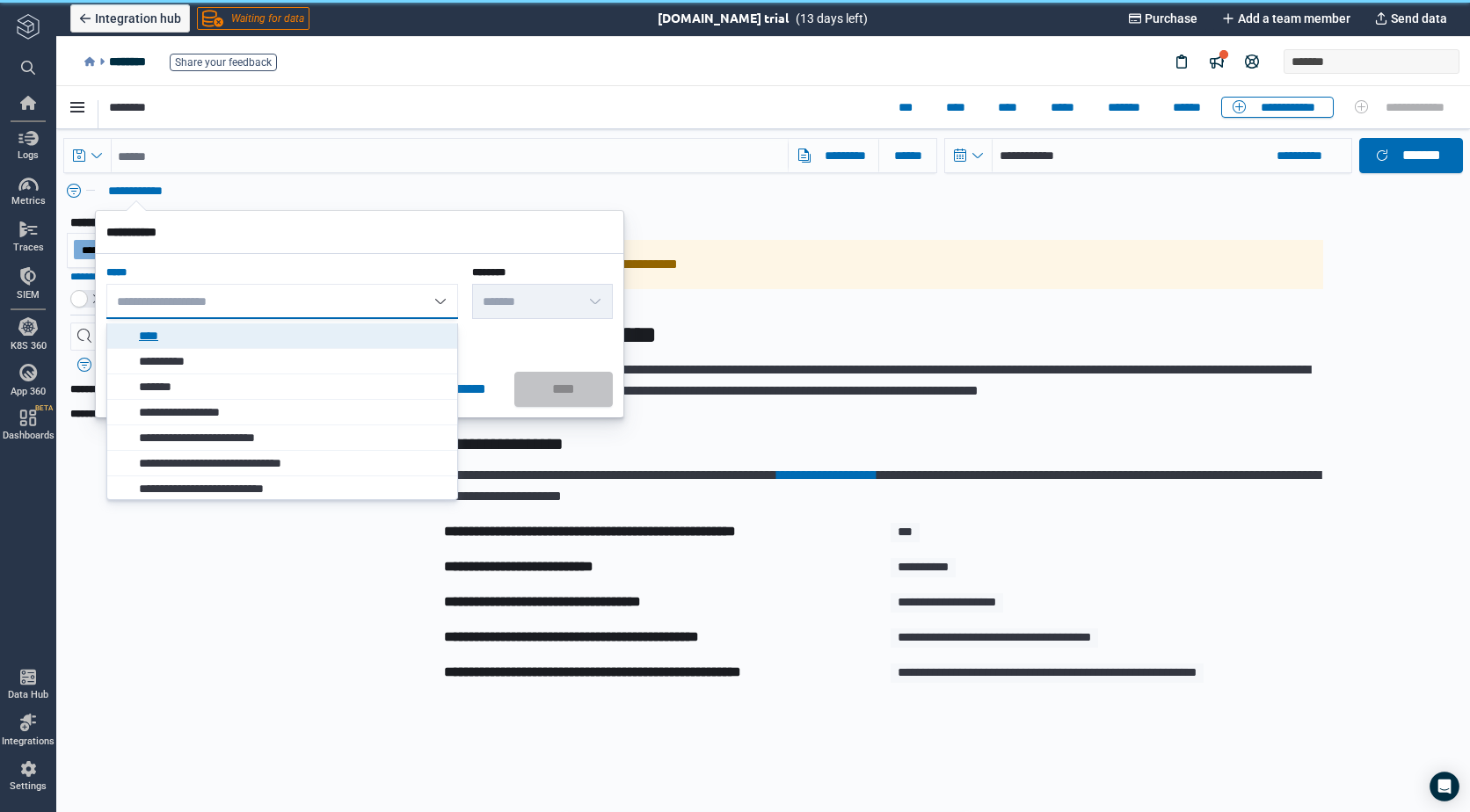 click on "****" at bounding box center [287, 336] 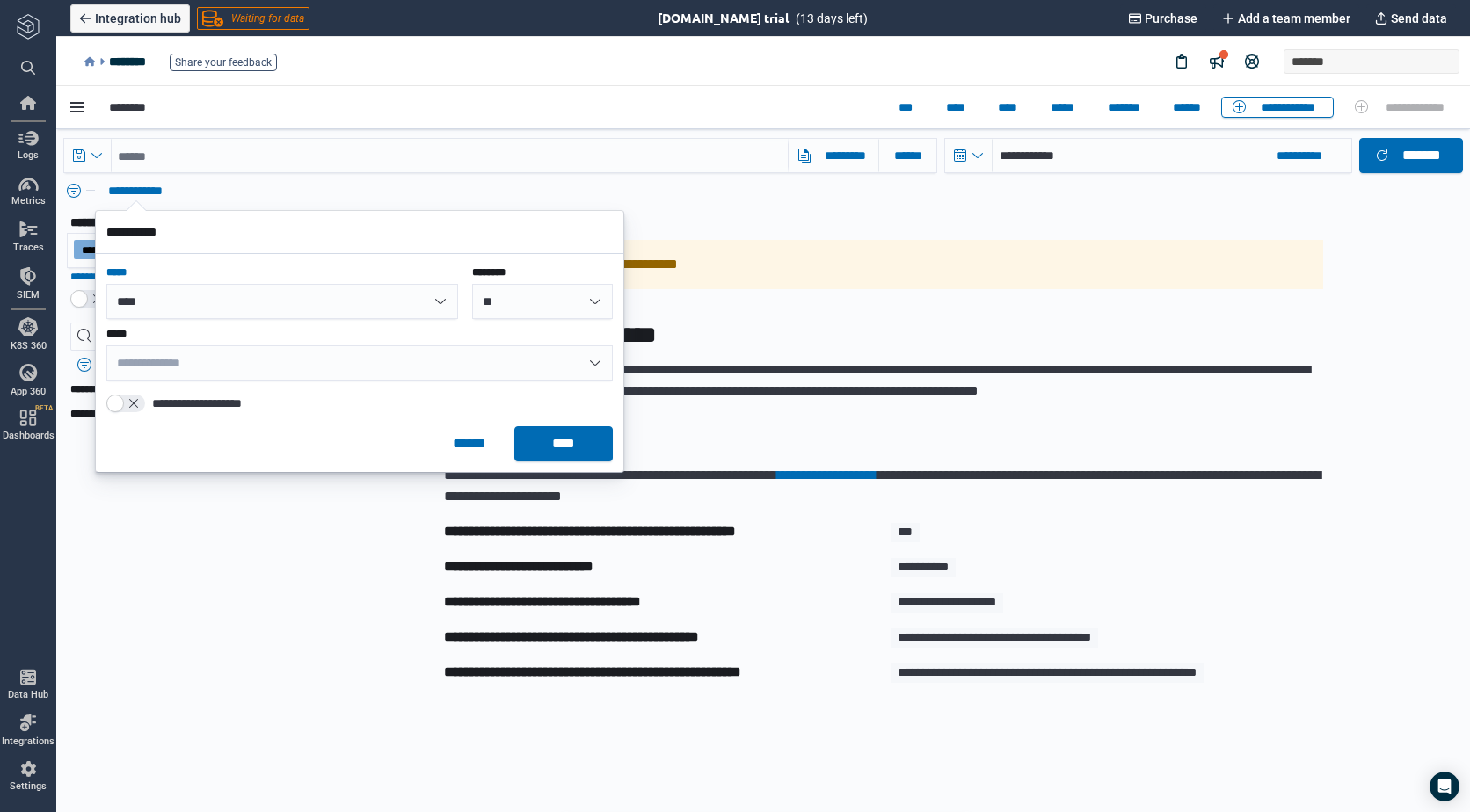 click on "**********" at bounding box center (360, 363) 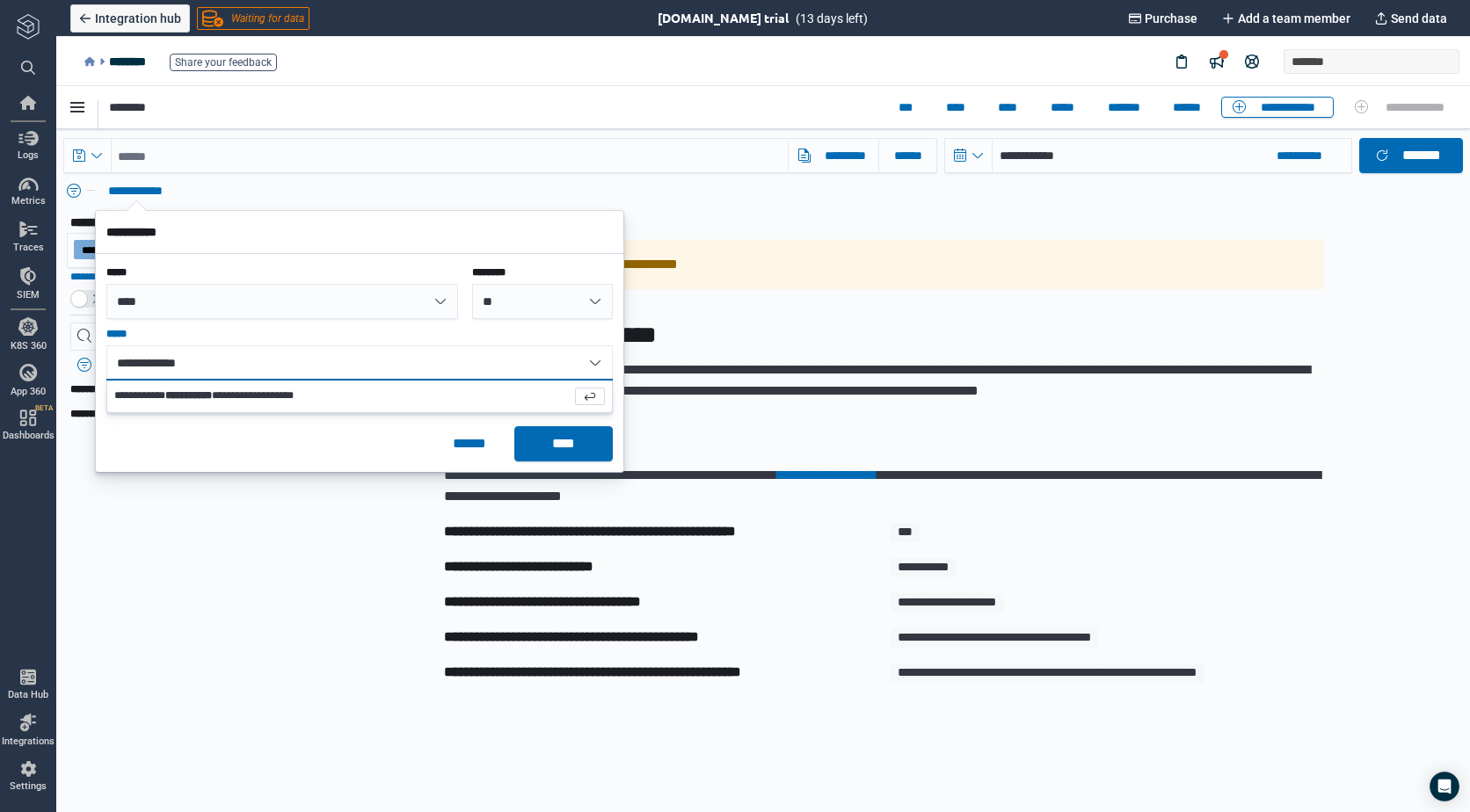 type on "**********" 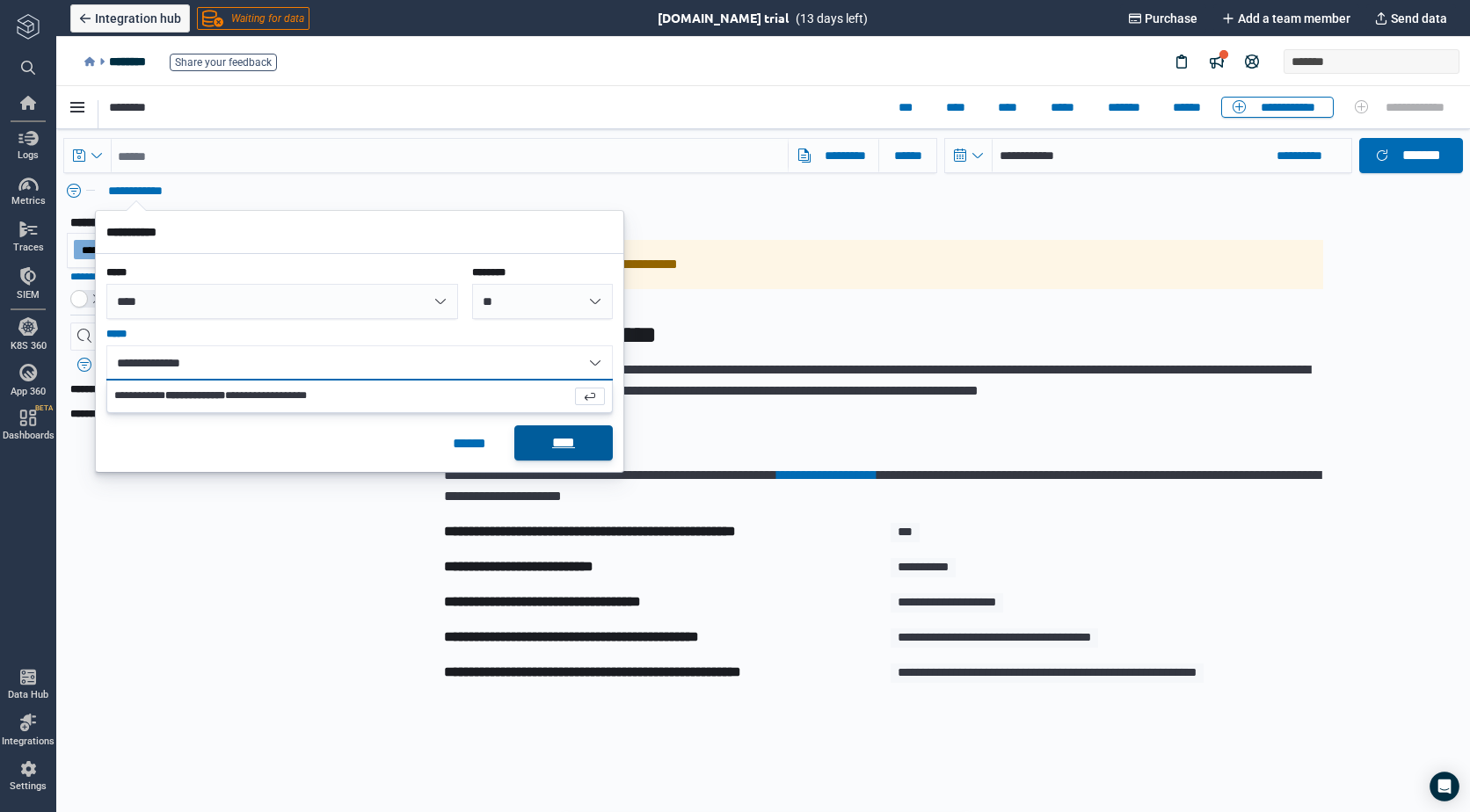 type on "**********" 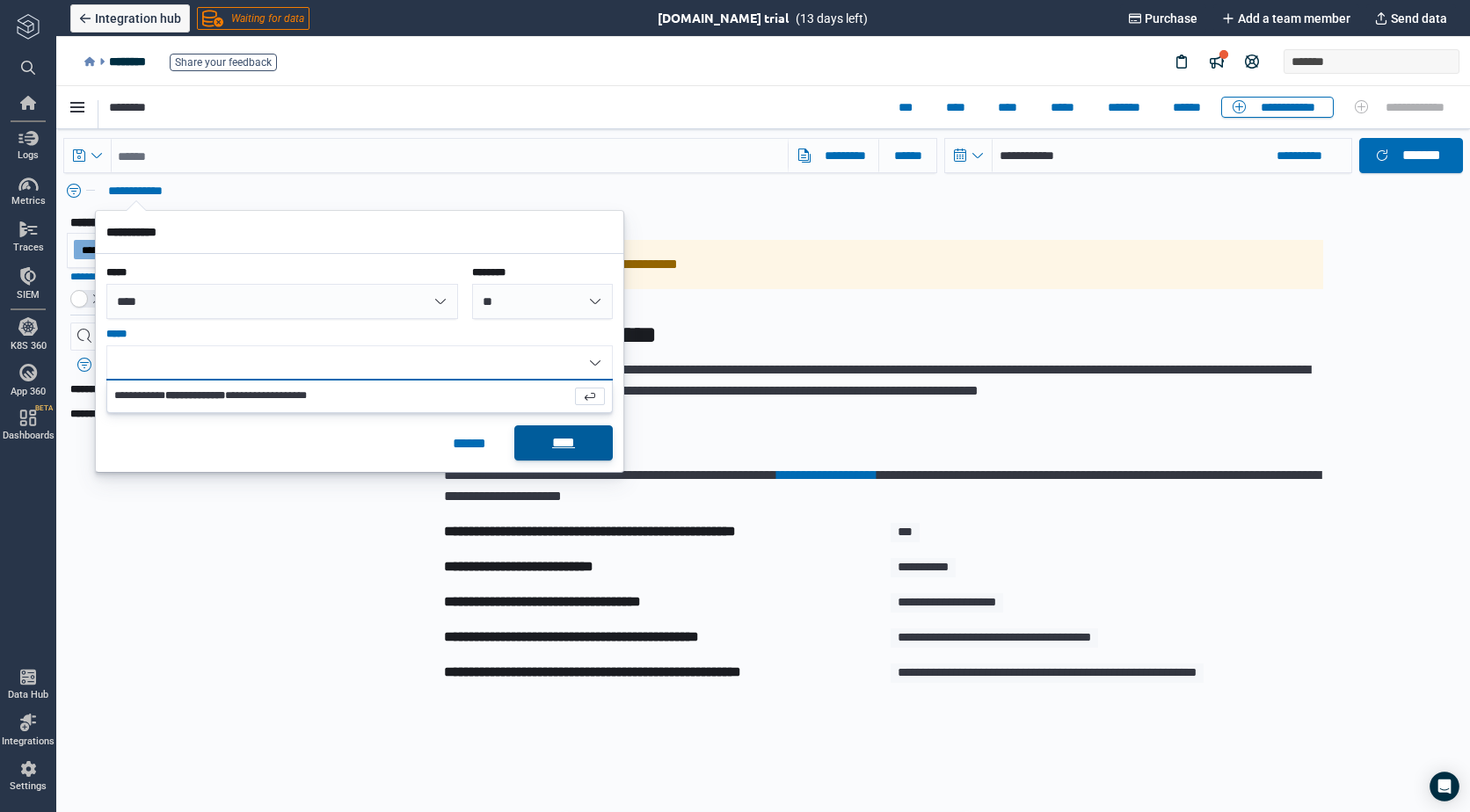 click on "****" at bounding box center [564, 443] 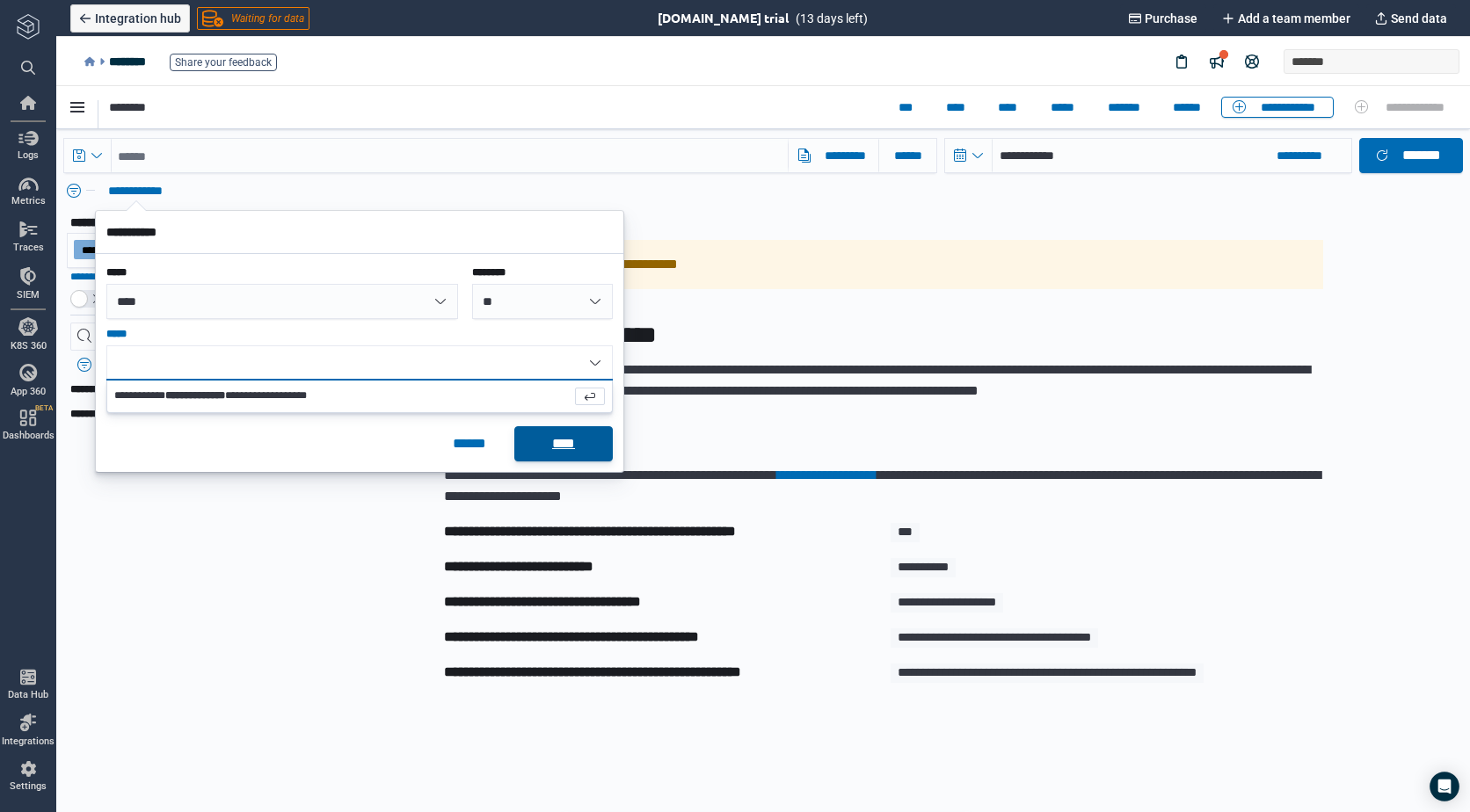 type on "*" 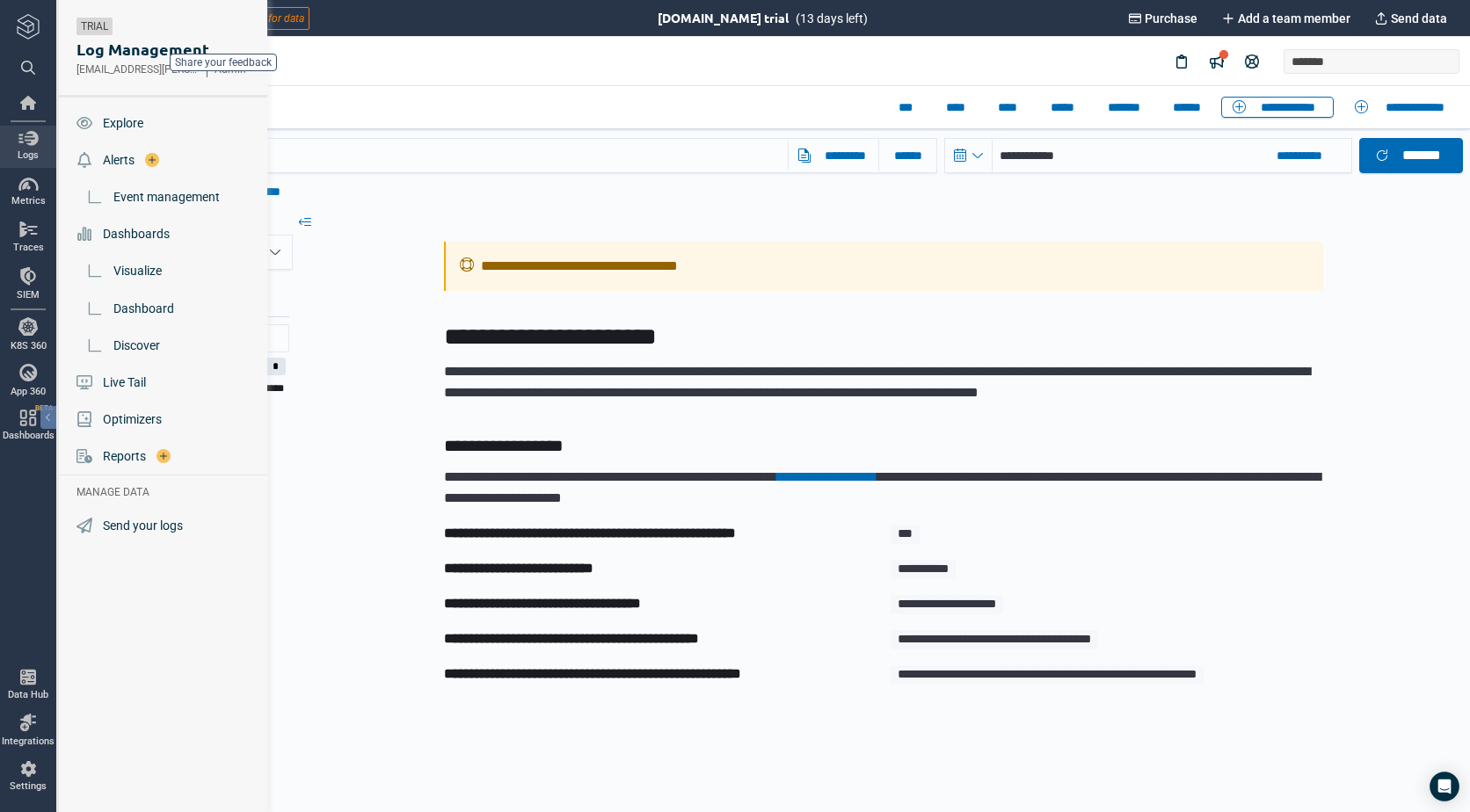 click at bounding box center [28, 138] 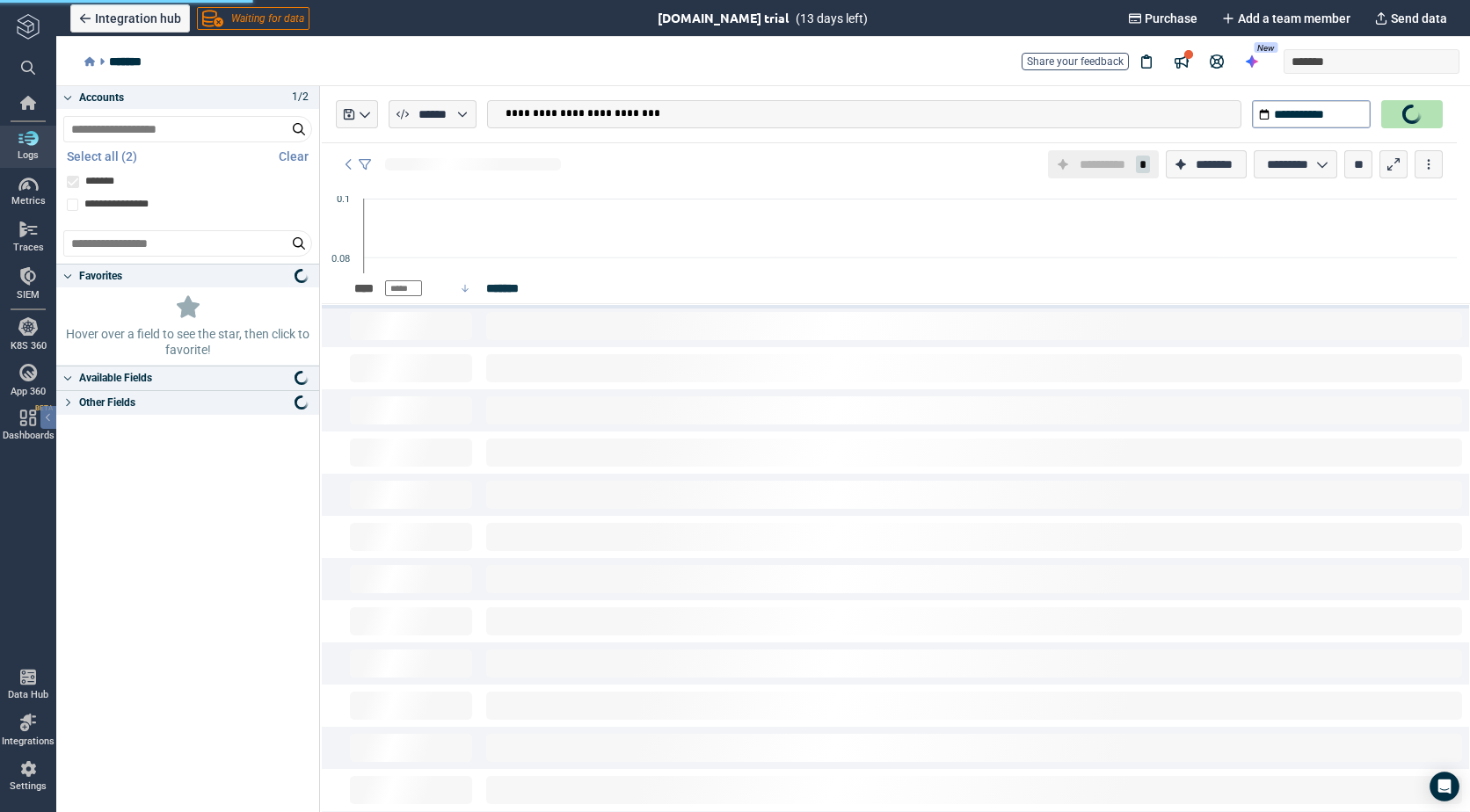 type on "*" 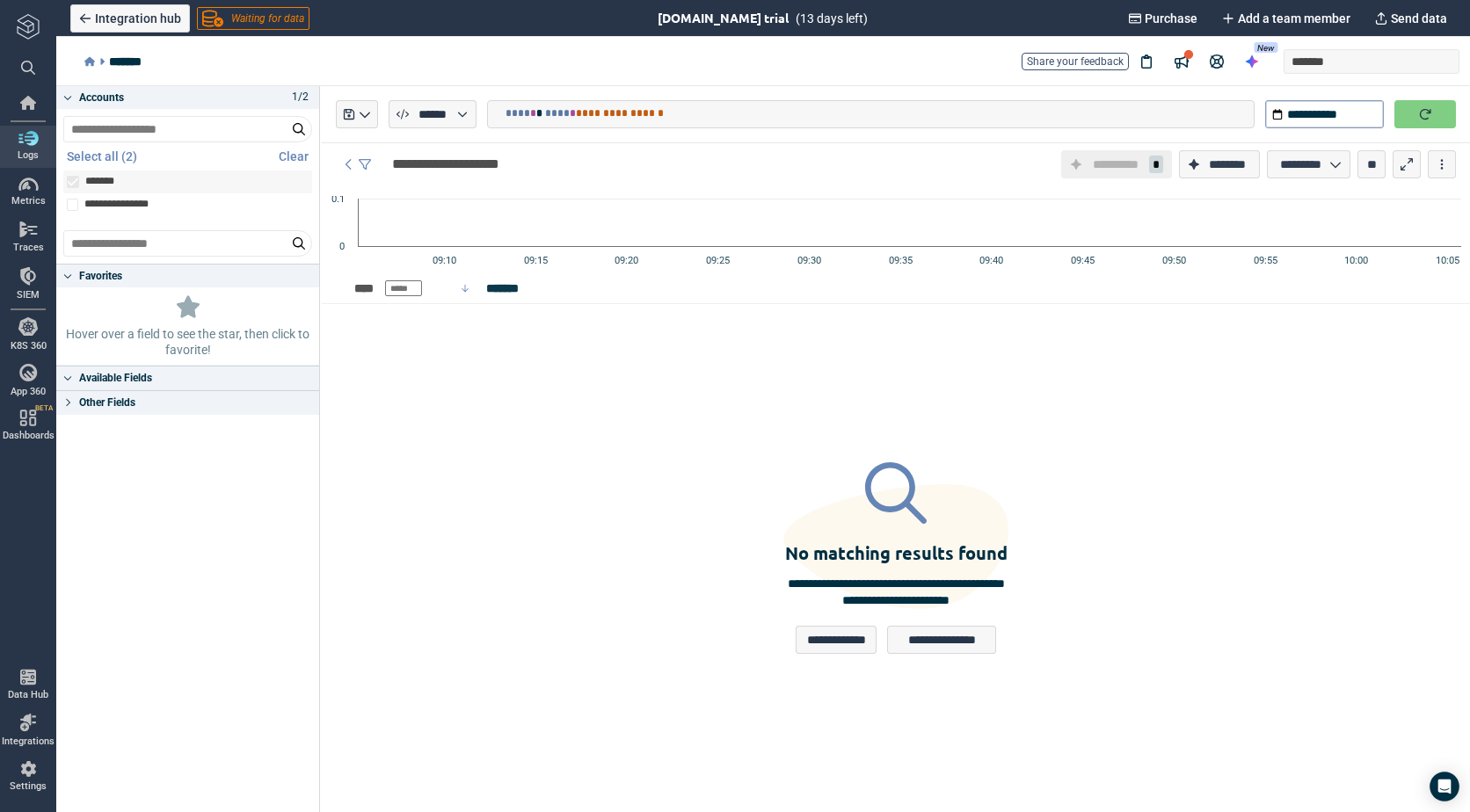 click 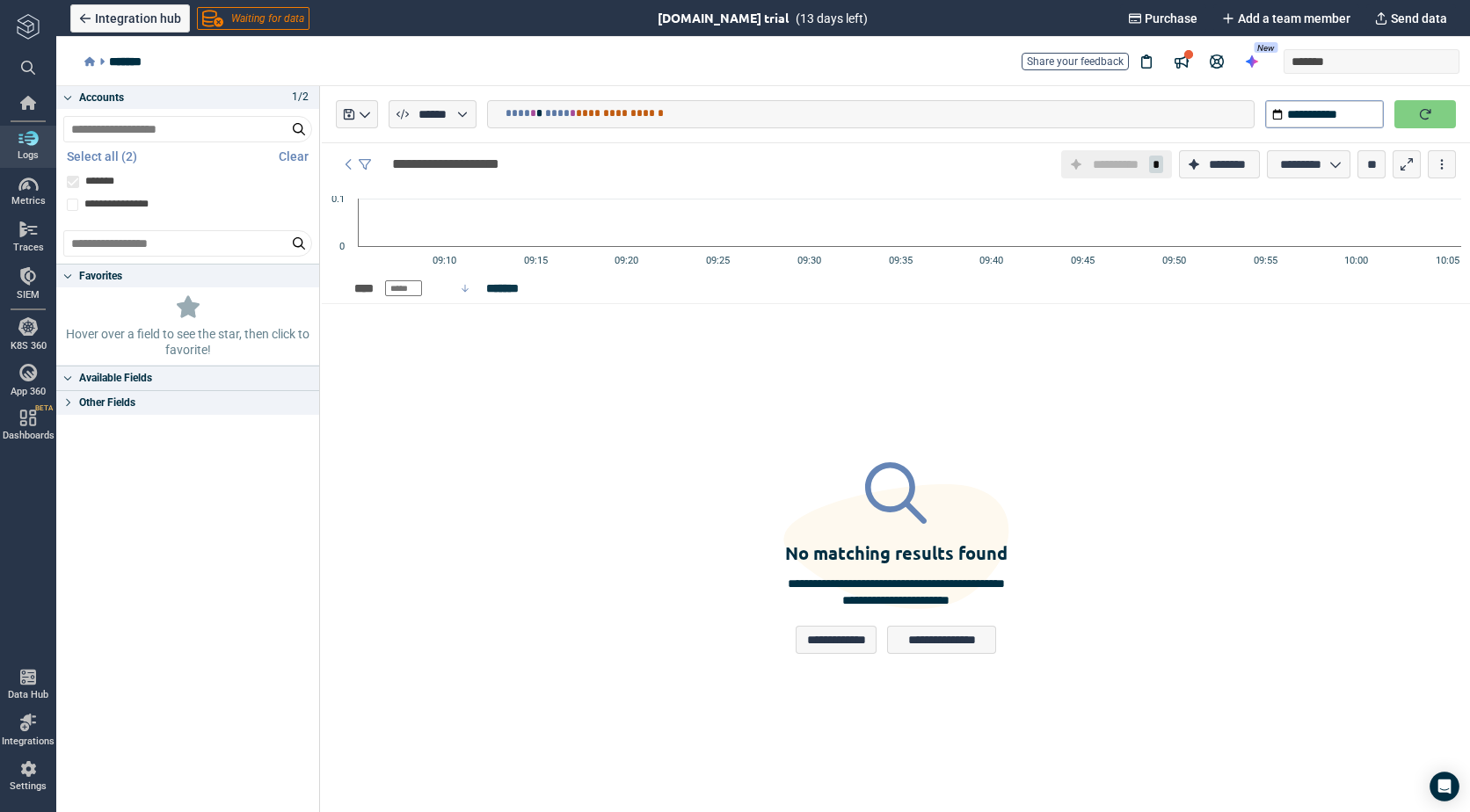 click on "Available Fields" at bounding box center [187, 378] 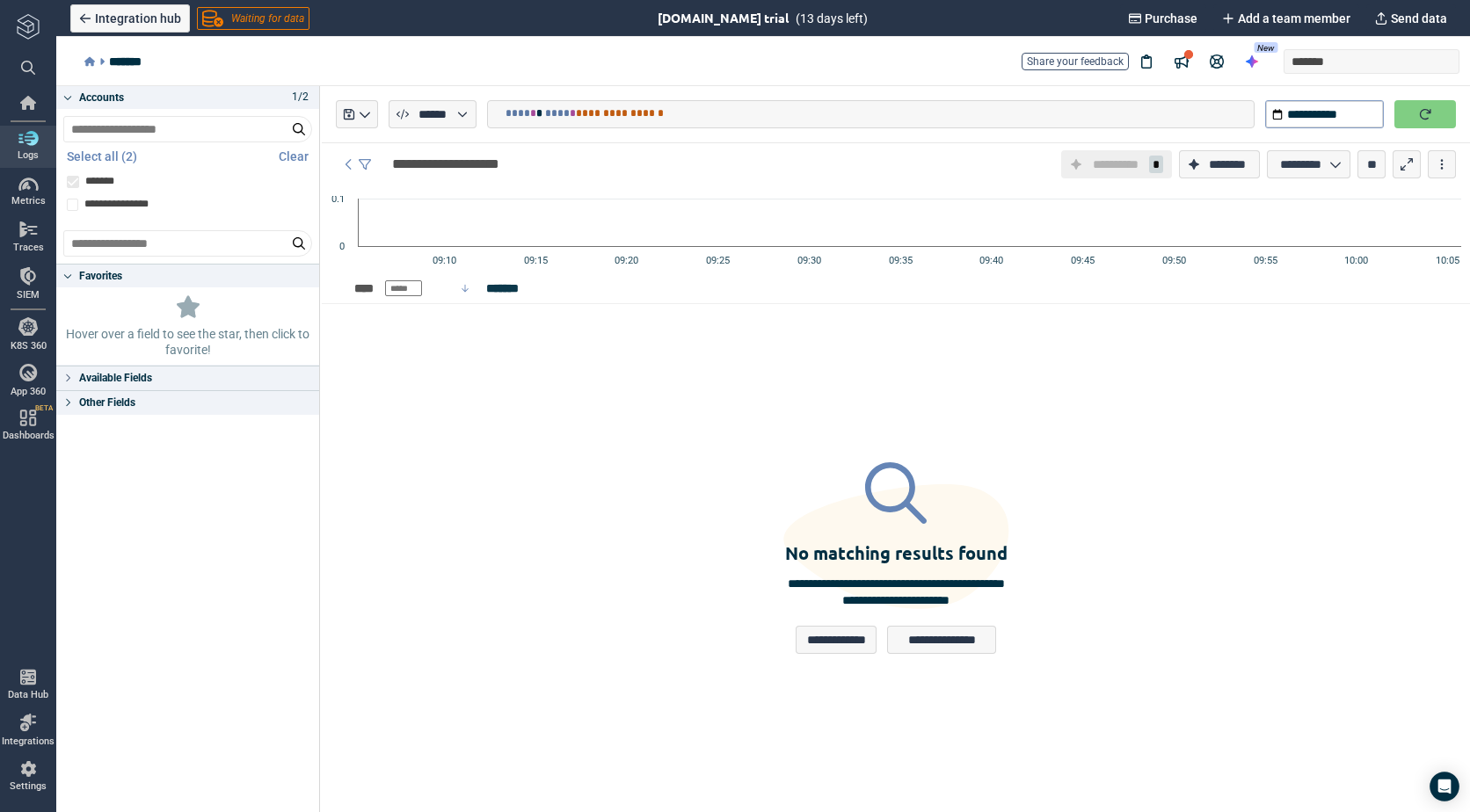 click 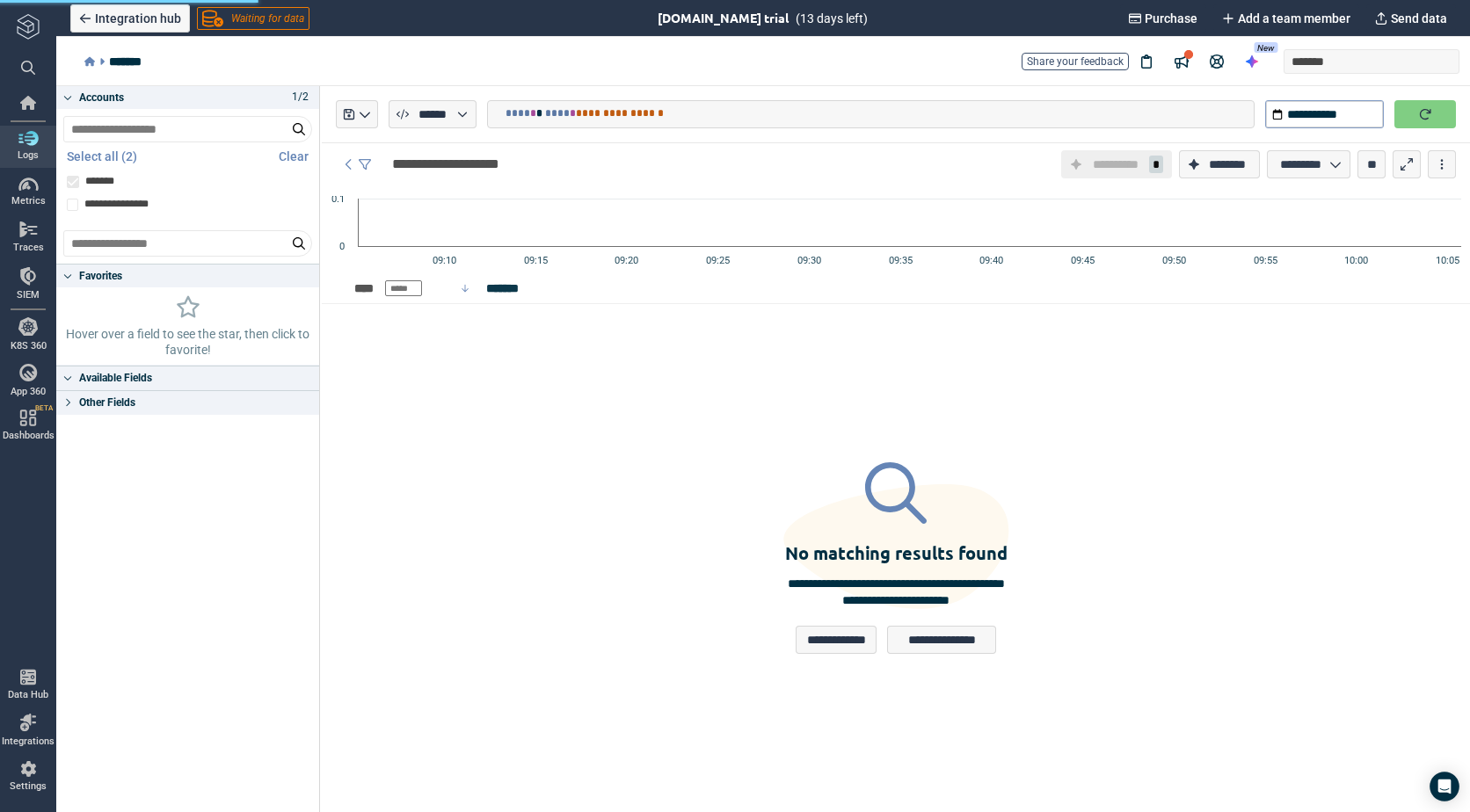 type on "**********" 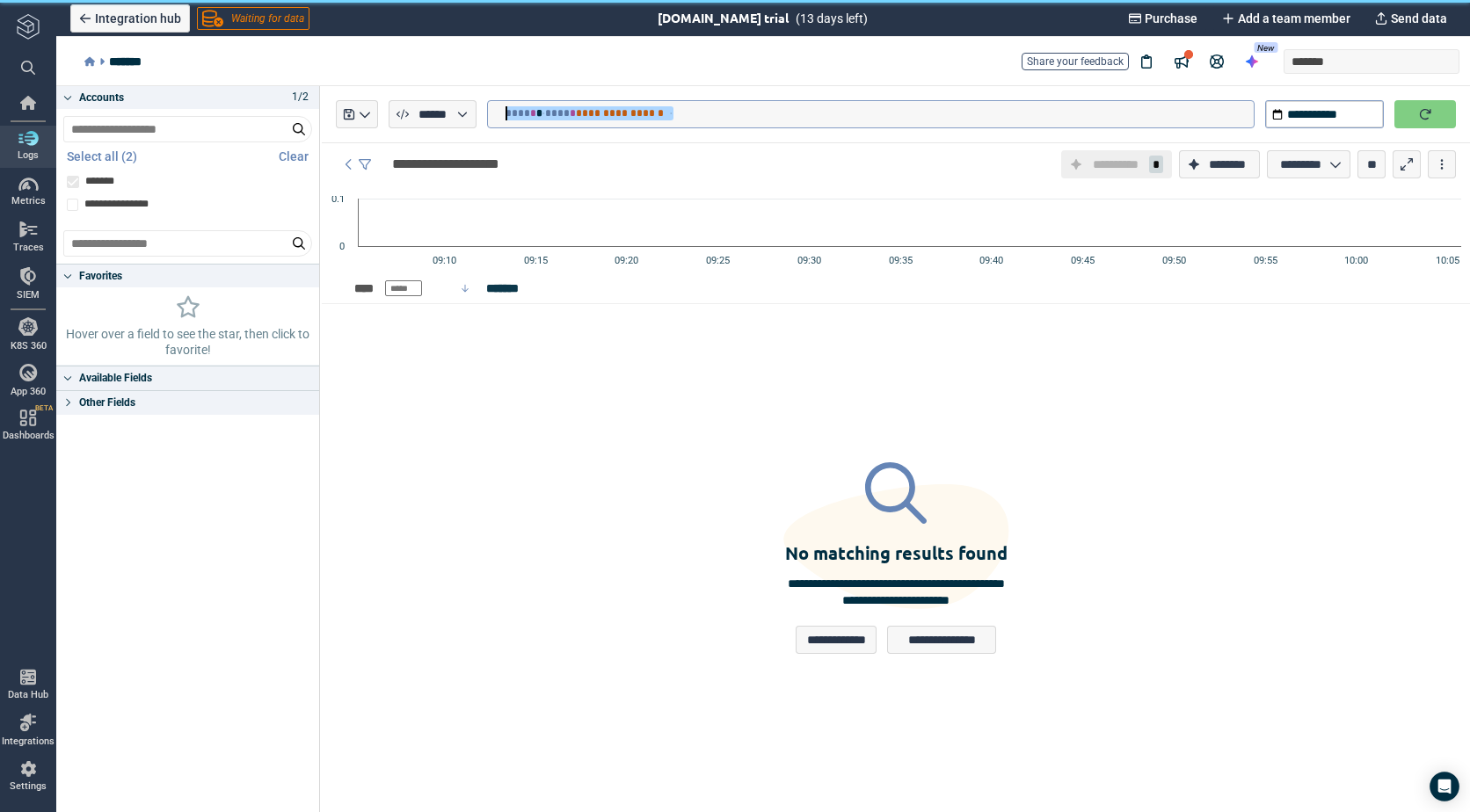 drag, startPoint x: 702, startPoint y: 119, endPoint x: 462, endPoint y: 105, distance: 240.40799 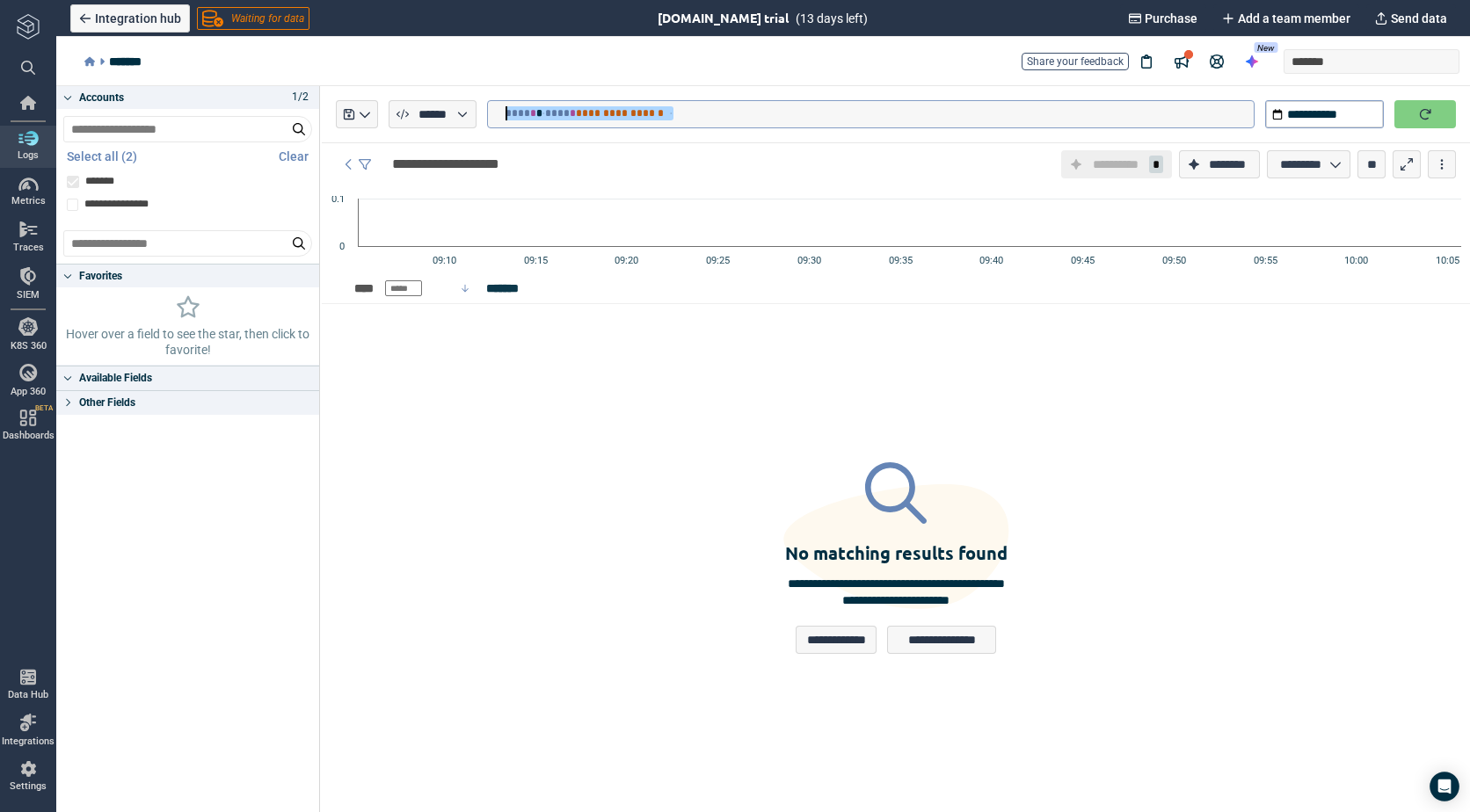 type 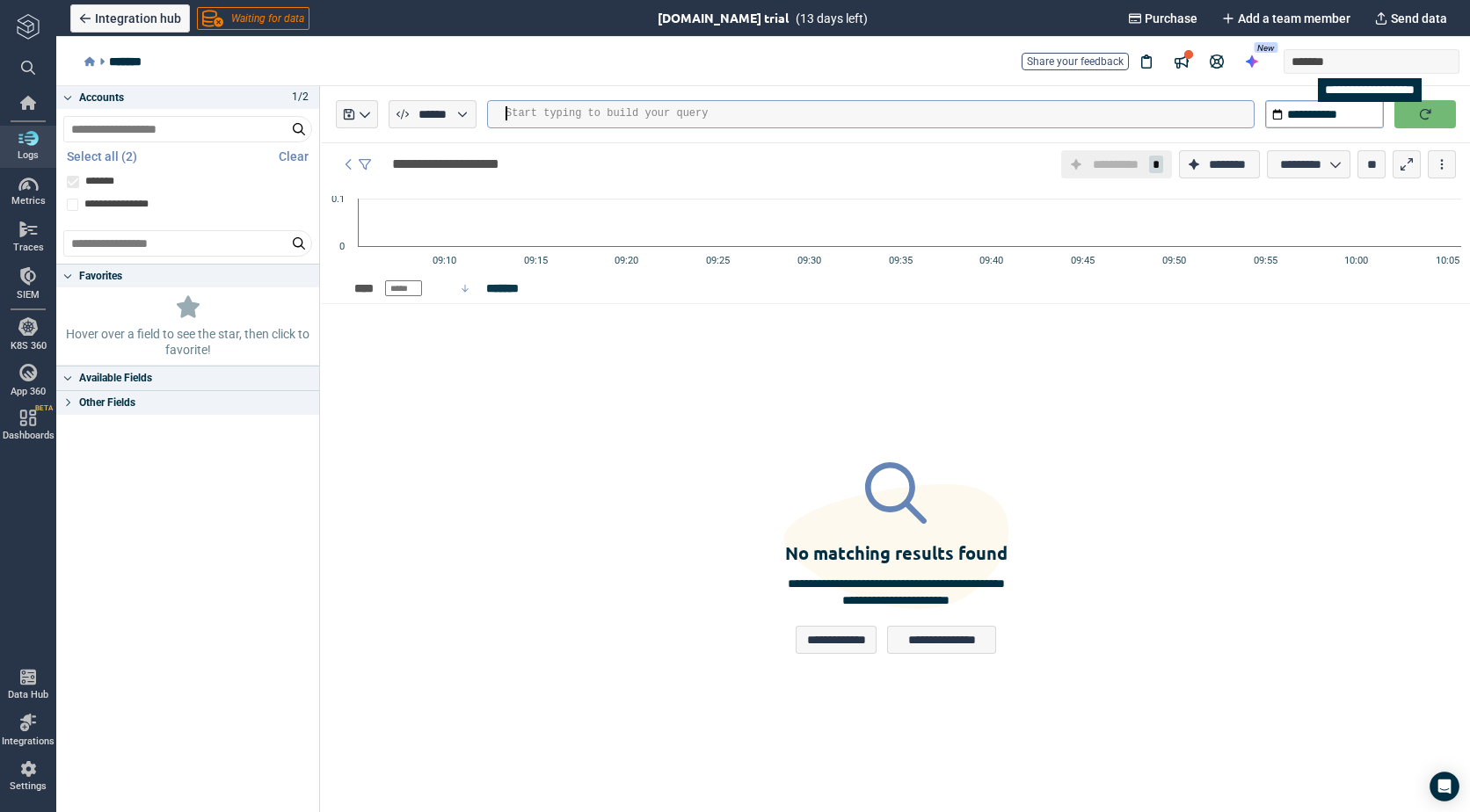 click at bounding box center [1425, 114] 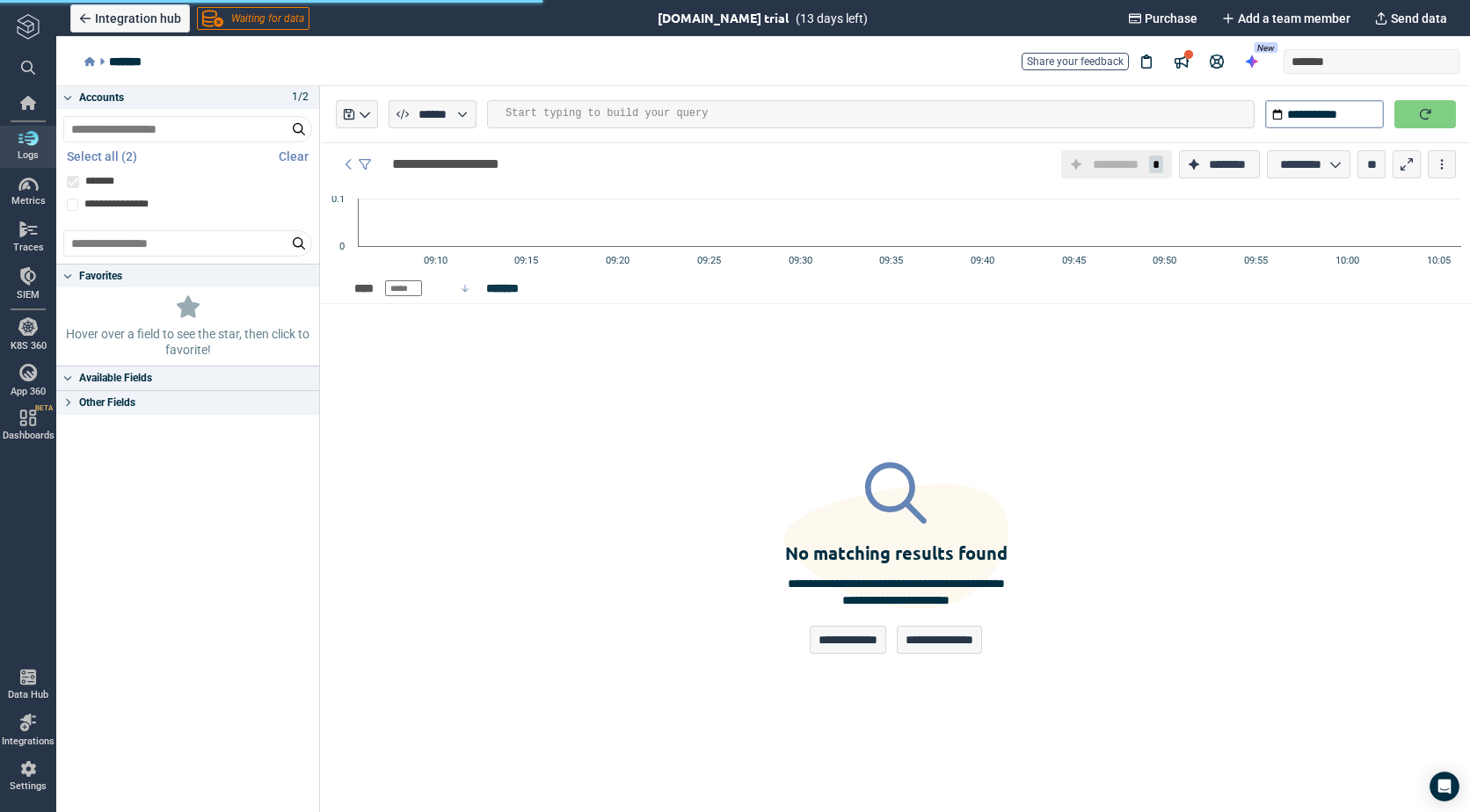 type on "*" 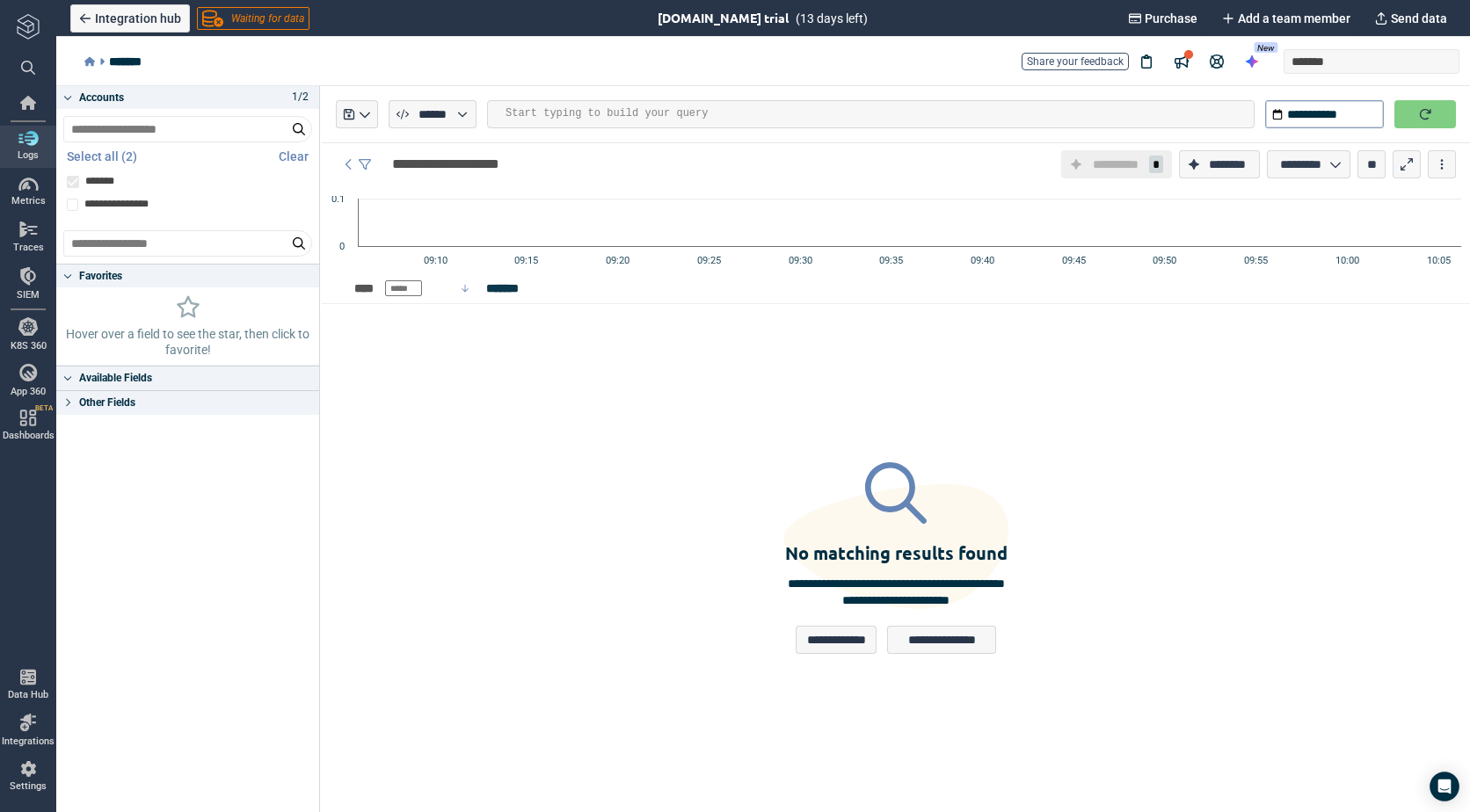 click at bounding box center (879, 113) 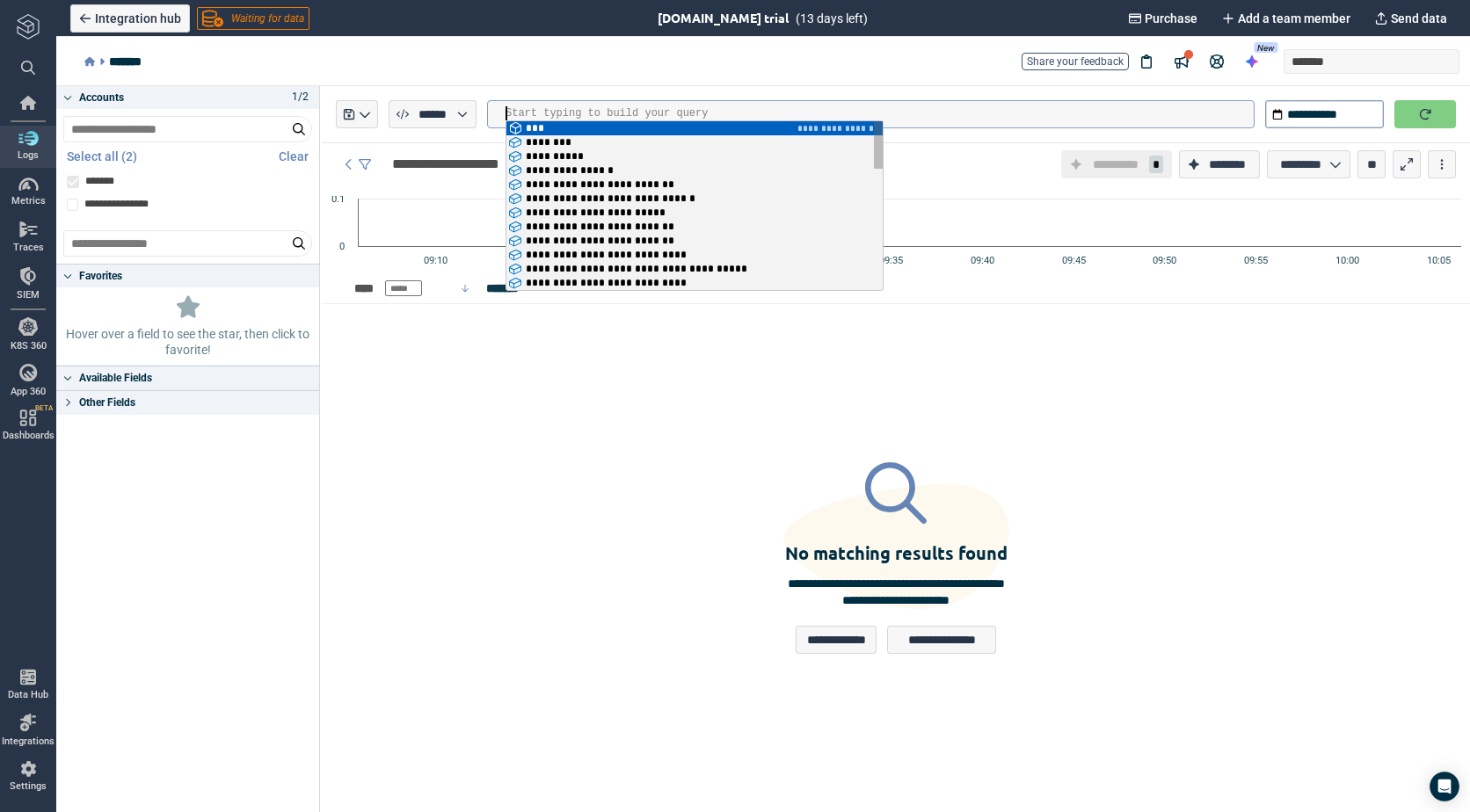 scroll, scrollTop: 0, scrollLeft: 0, axis: both 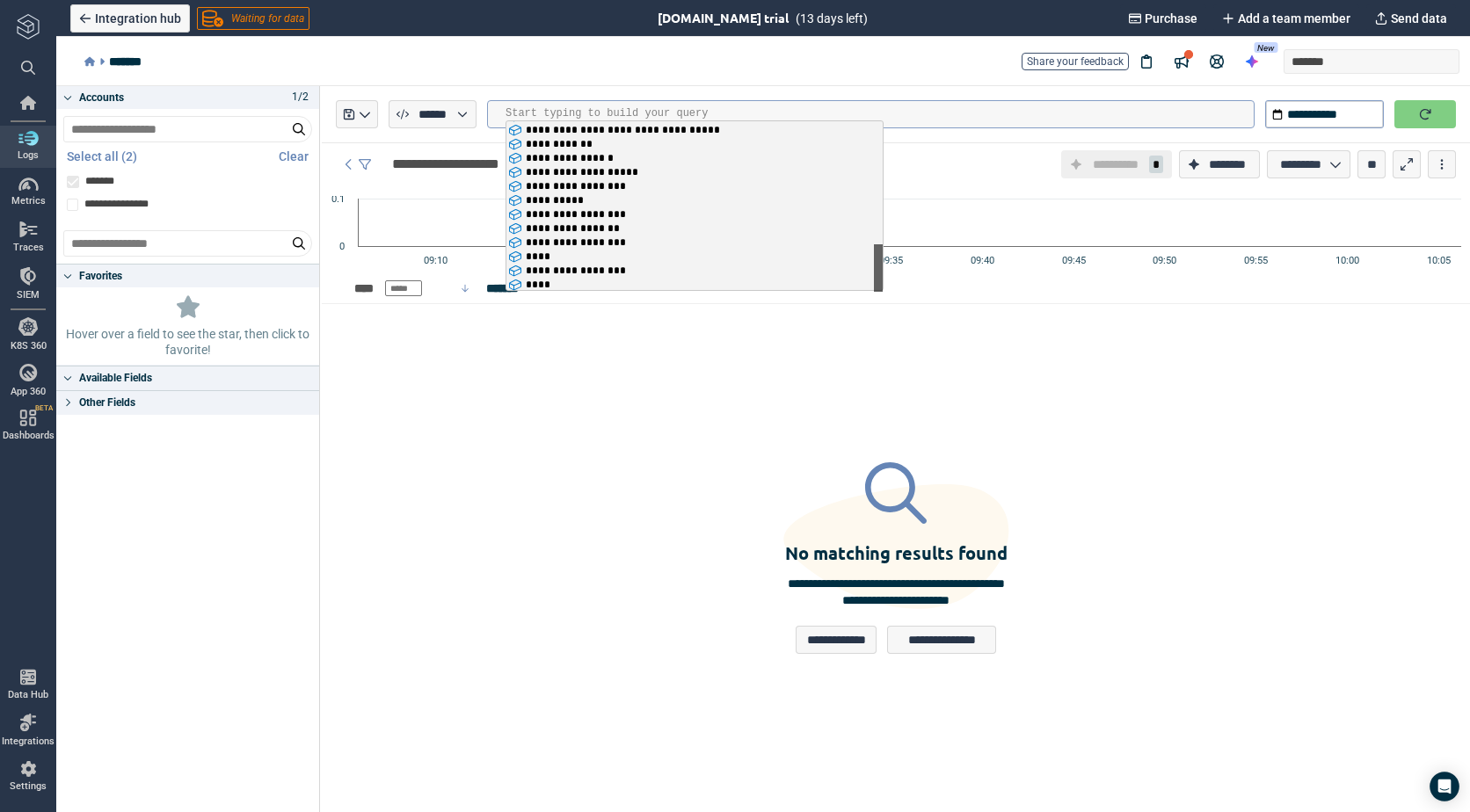 click at bounding box center [878, 268] 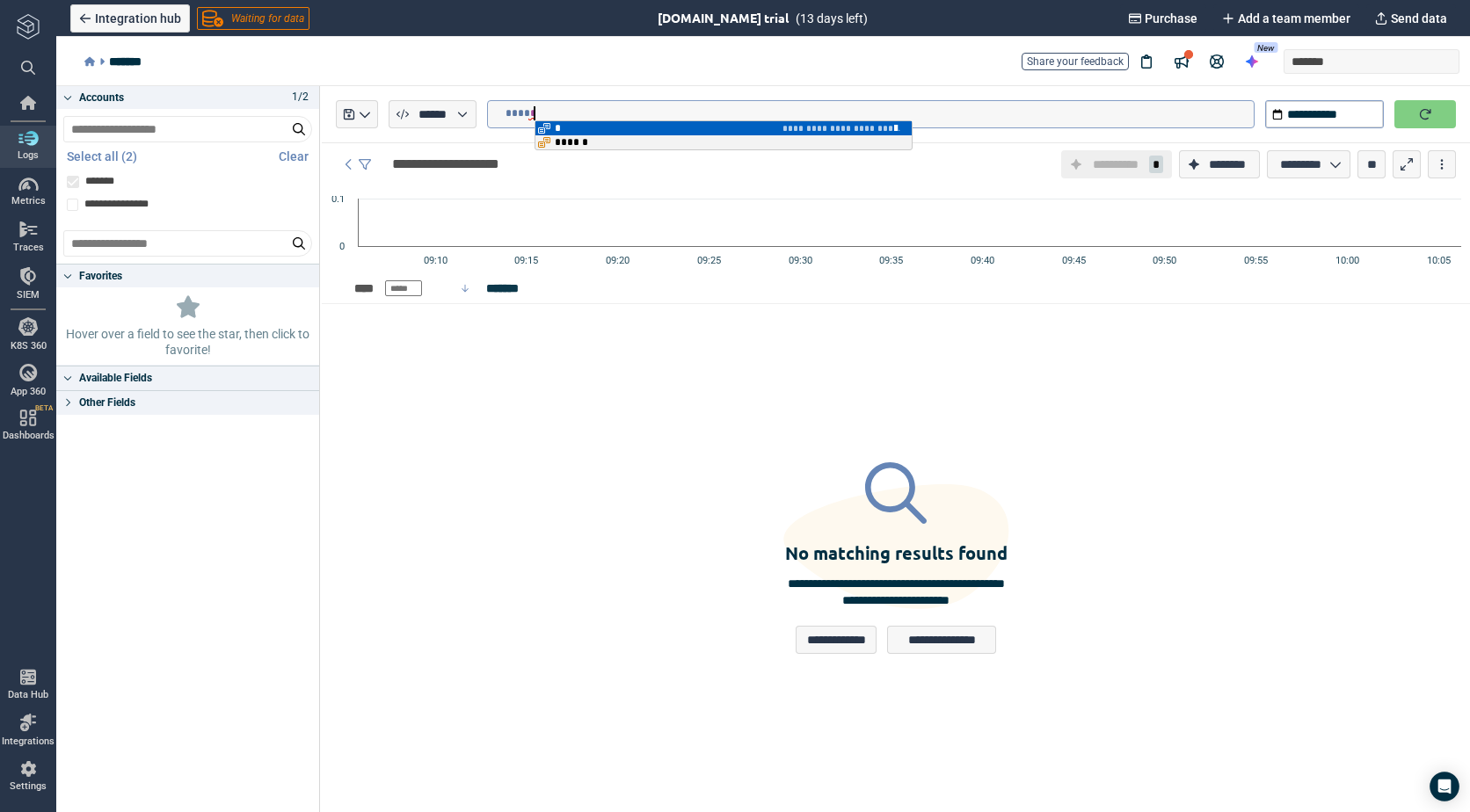 type on "******" 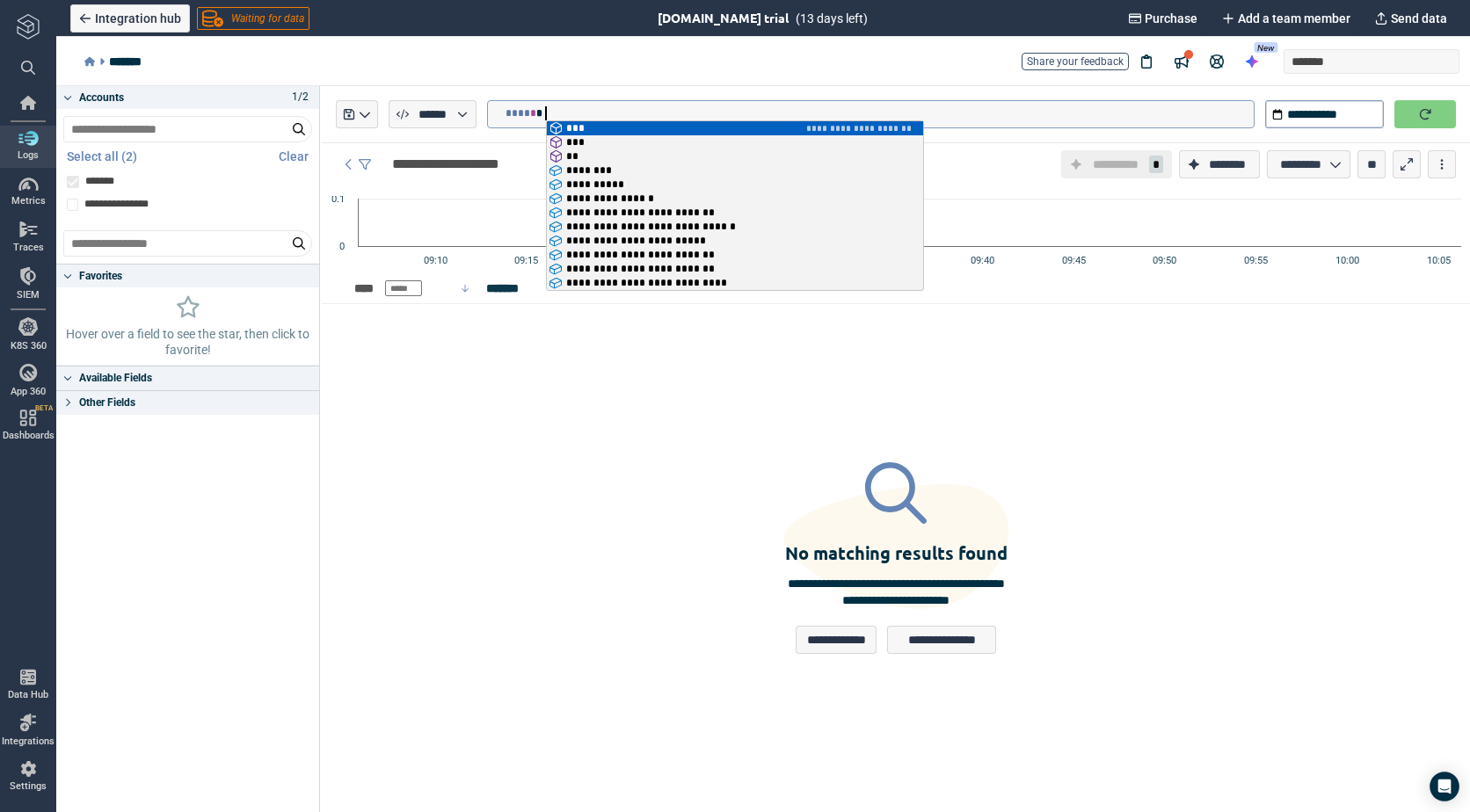 click on "**********" at bounding box center (896, 558) 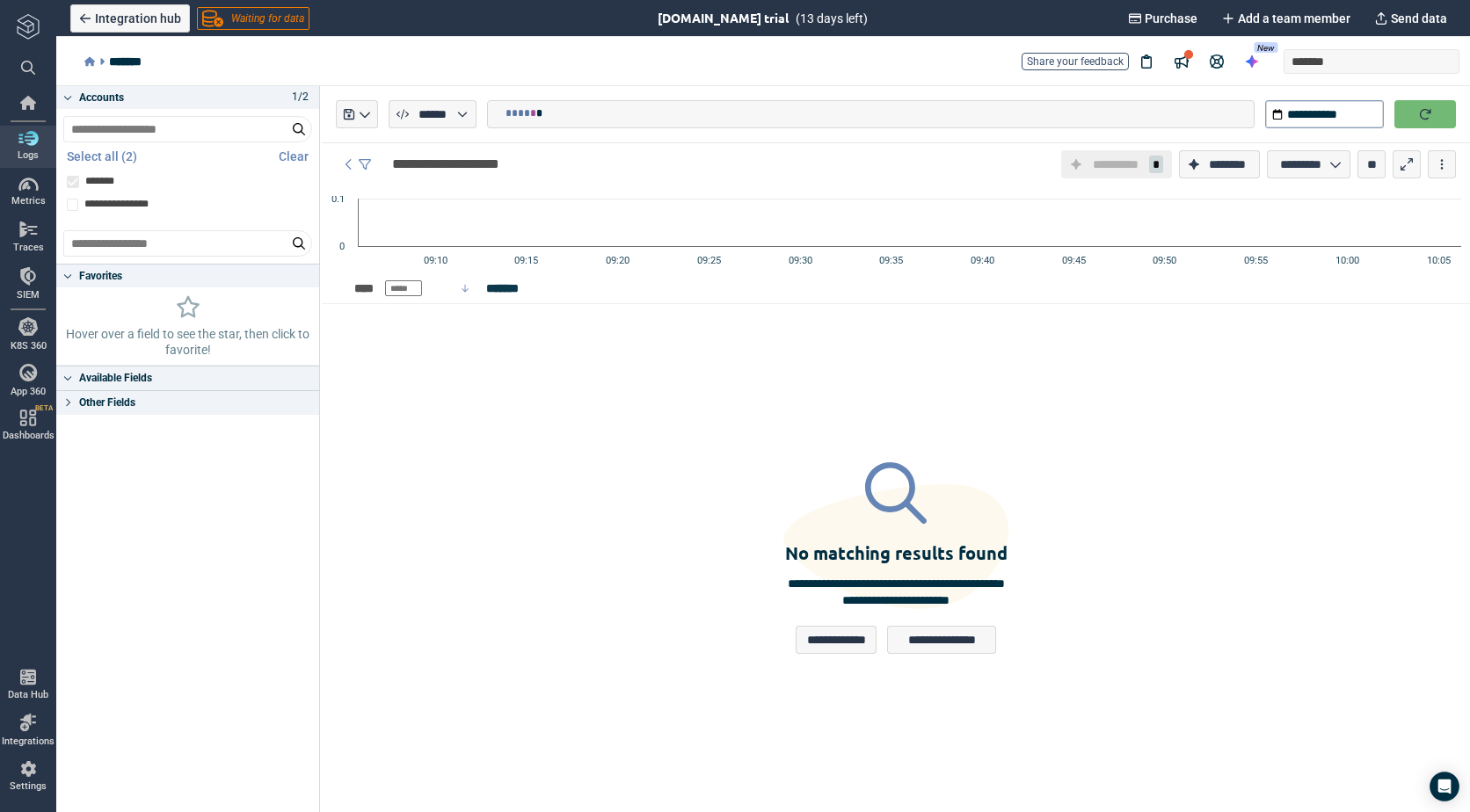 click 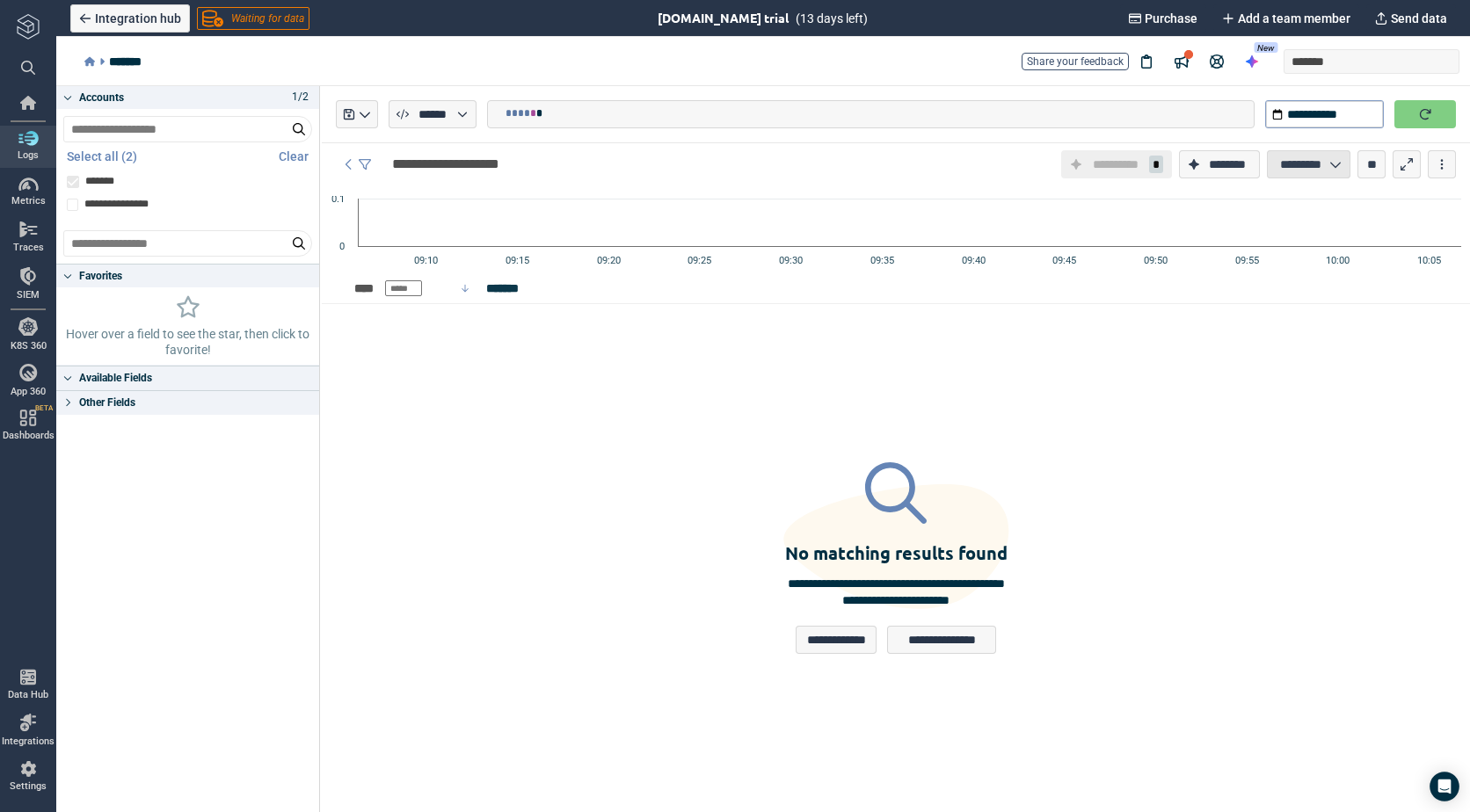 click on "*********" at bounding box center (1300, 164) 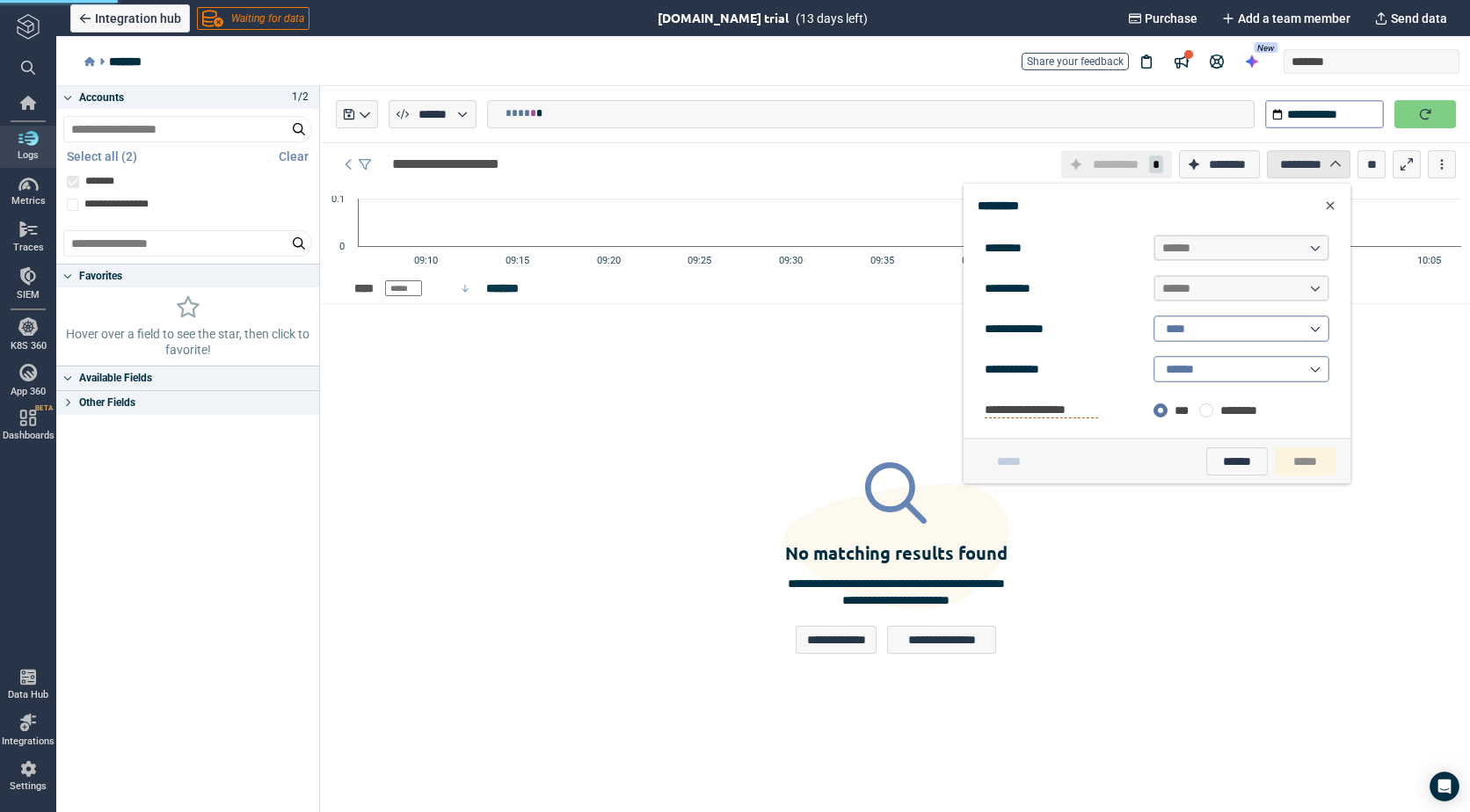 click on "*********" at bounding box center (1300, 164) 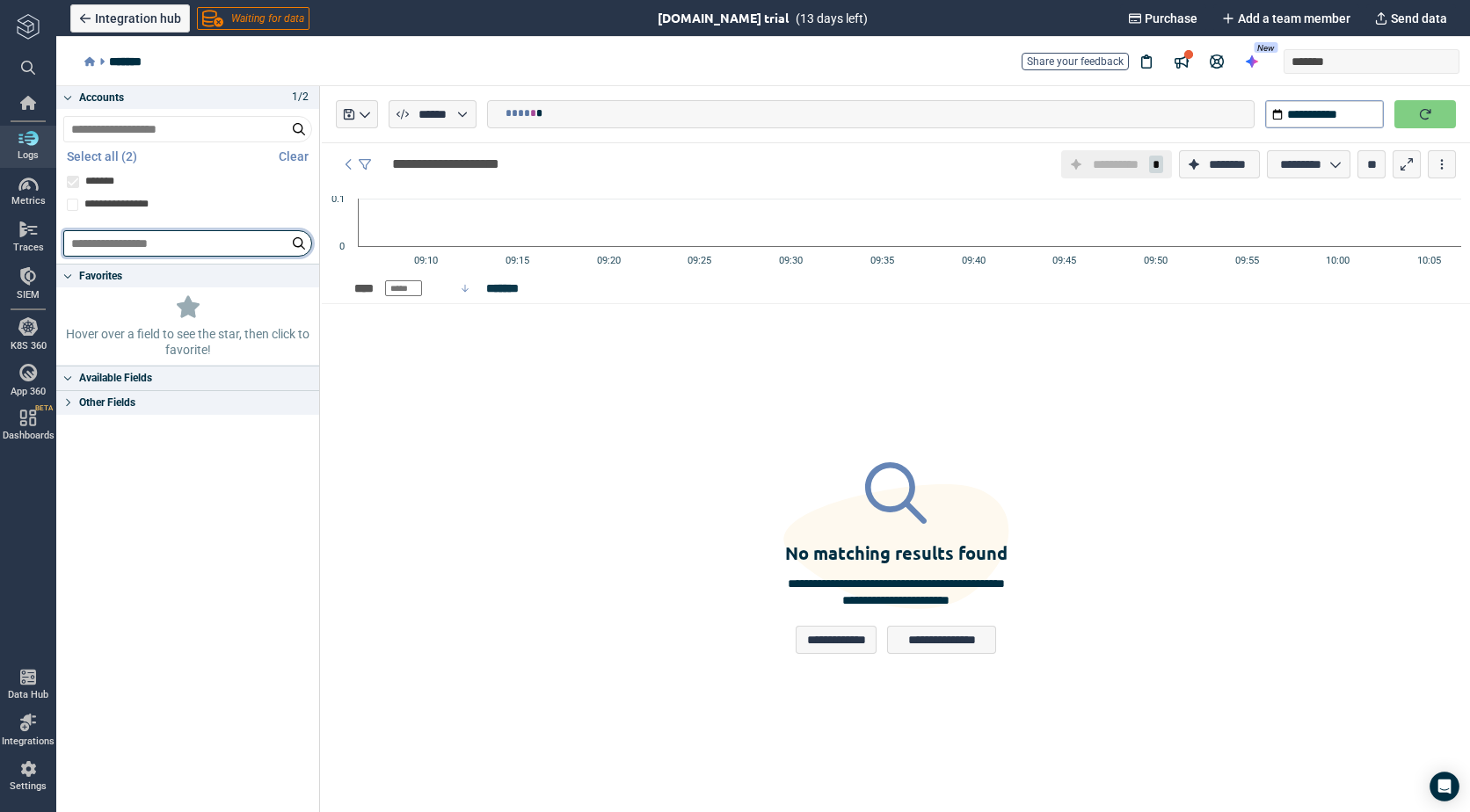 click at bounding box center (187, 243) 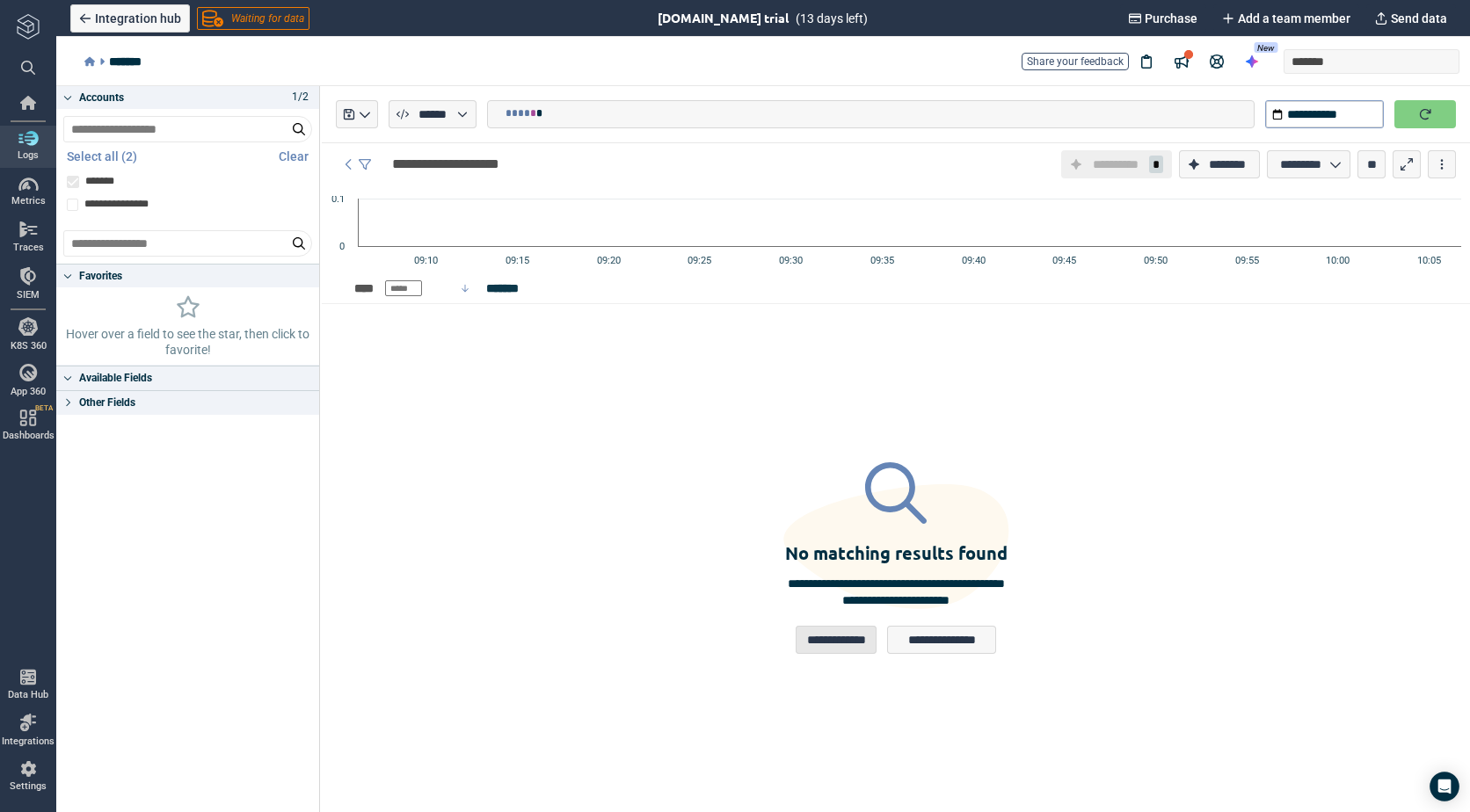 click on "**********" at bounding box center [836, 640] 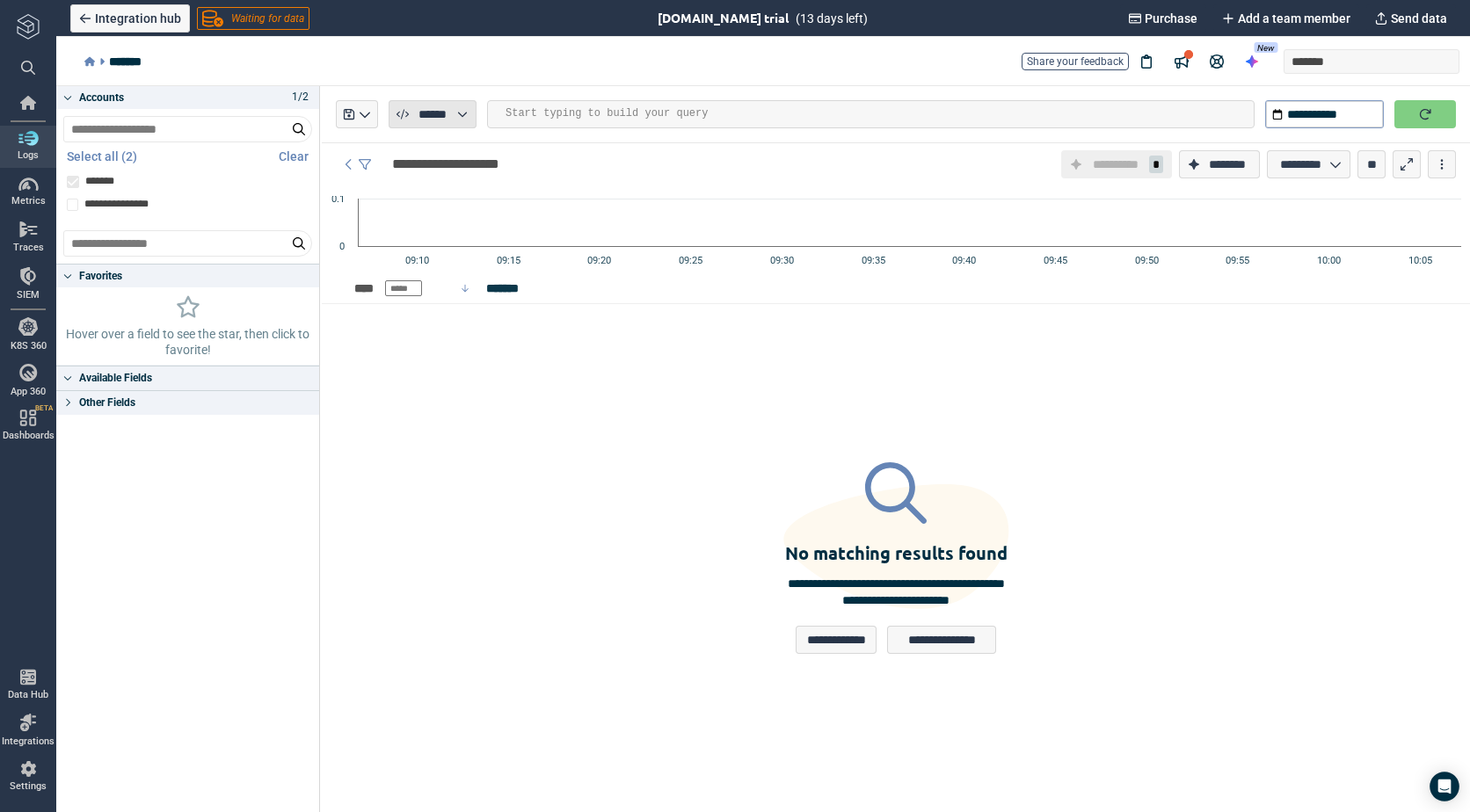 click 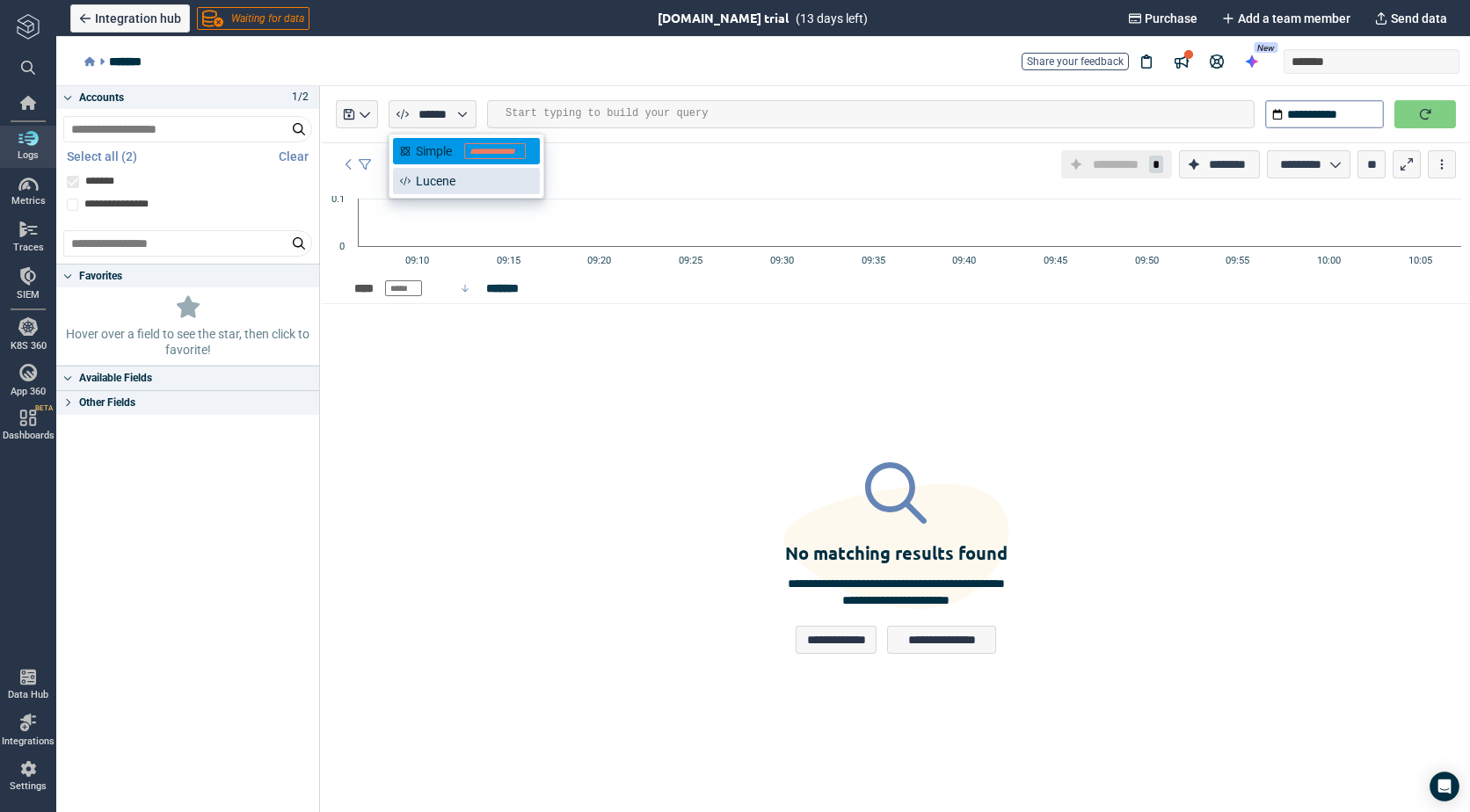 click on "**********" at bounding box center [466, 151] 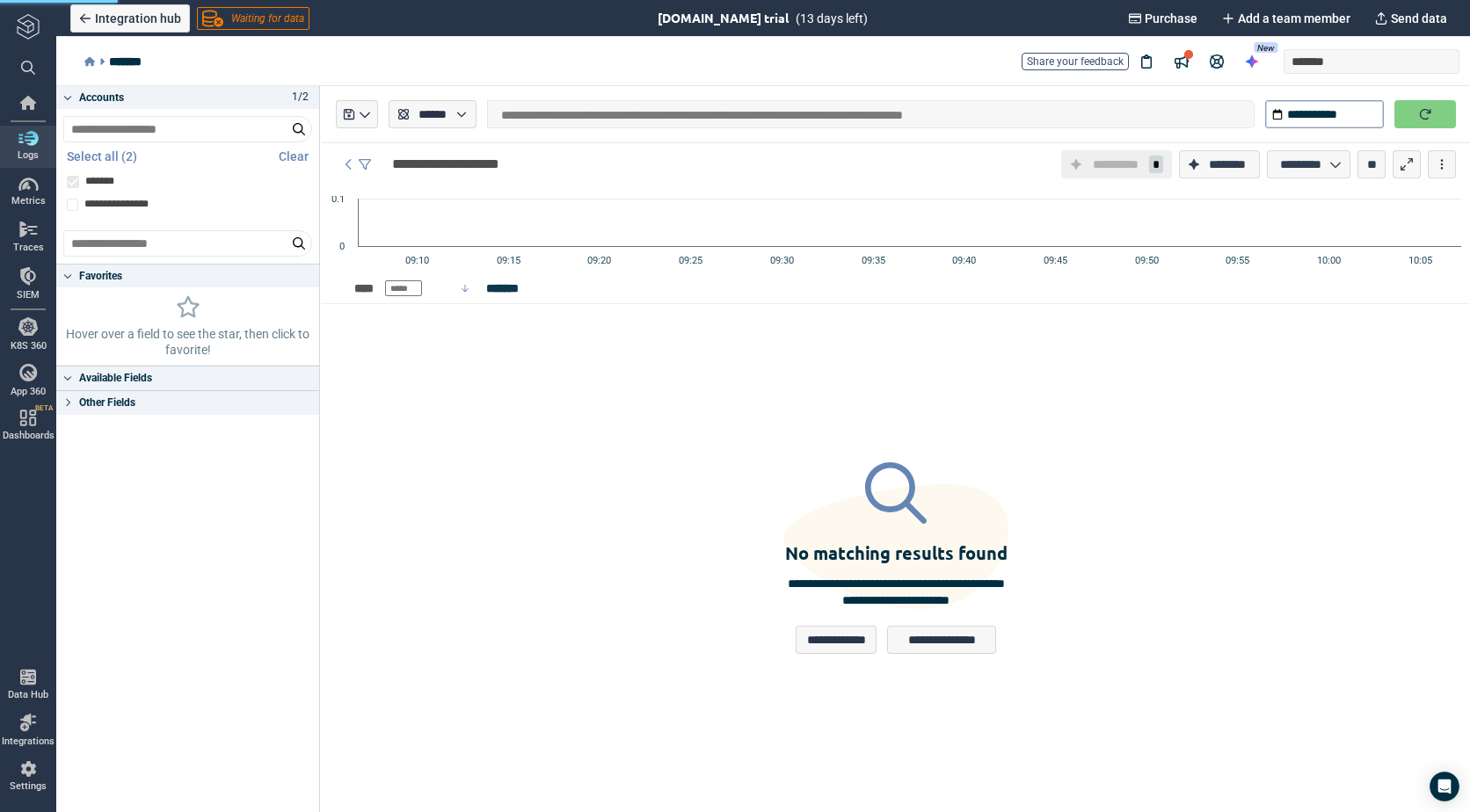 click on "**********" at bounding box center [870, 114] 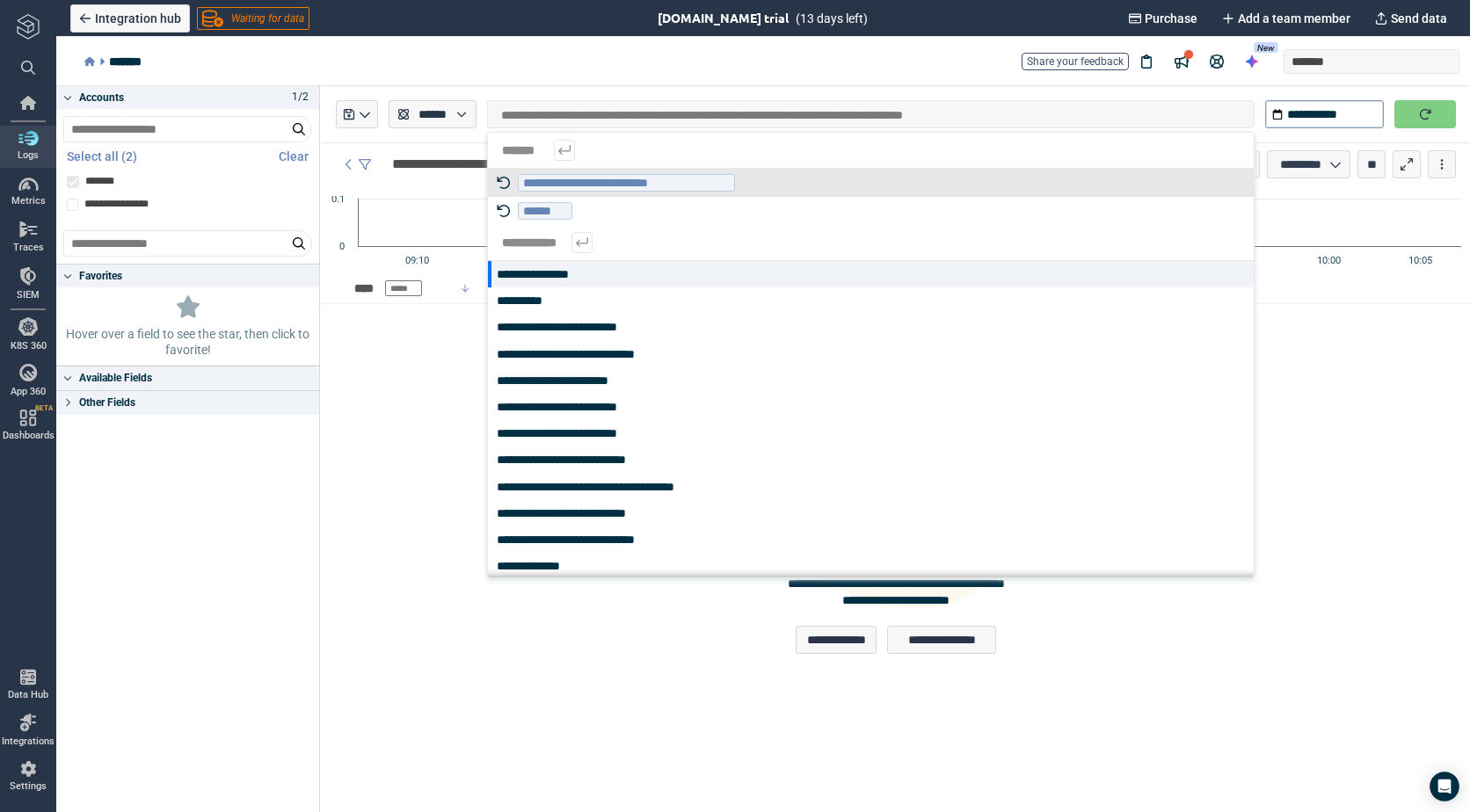 click on "**********" at bounding box center (626, 183) 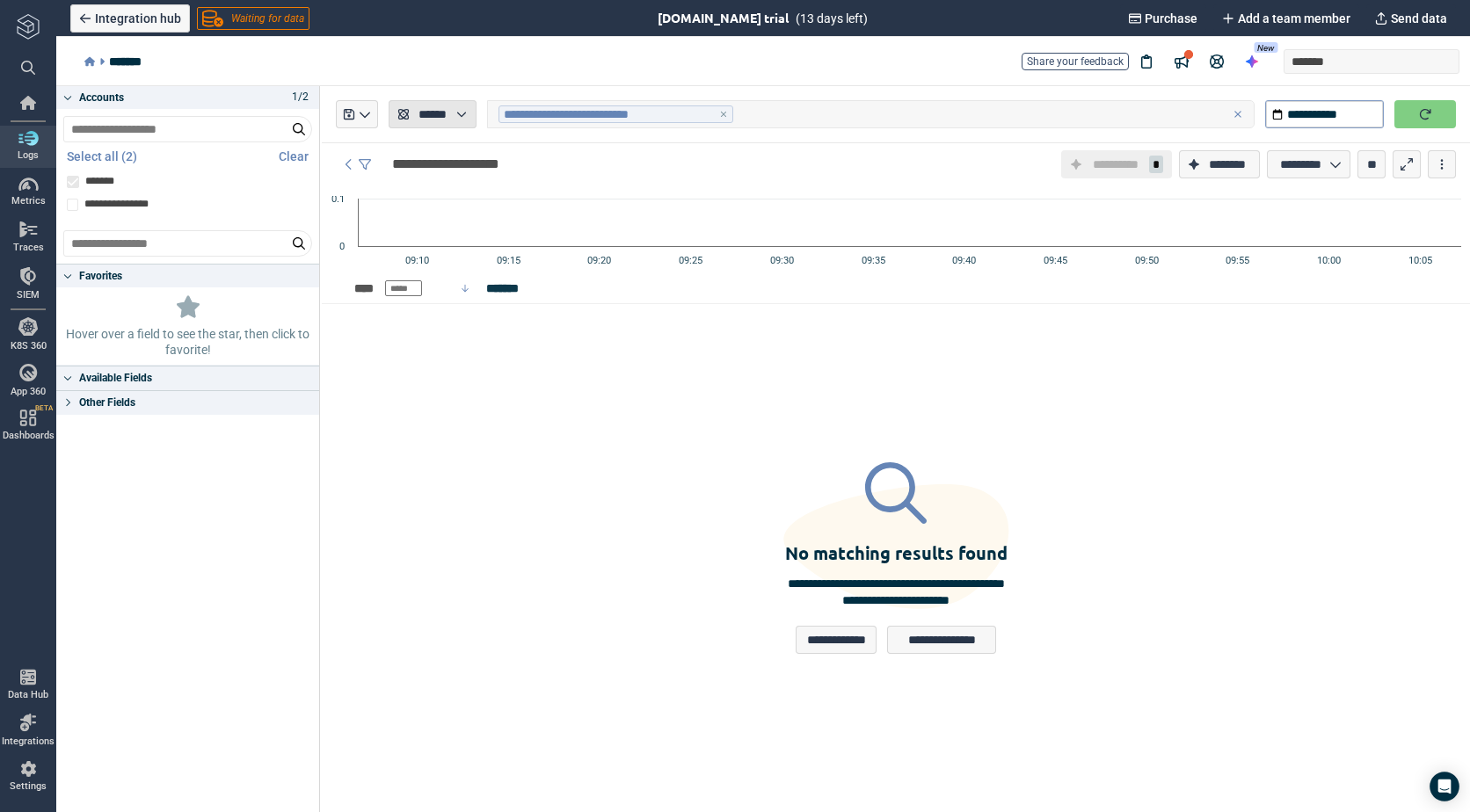 click on "******" at bounding box center (433, 114) 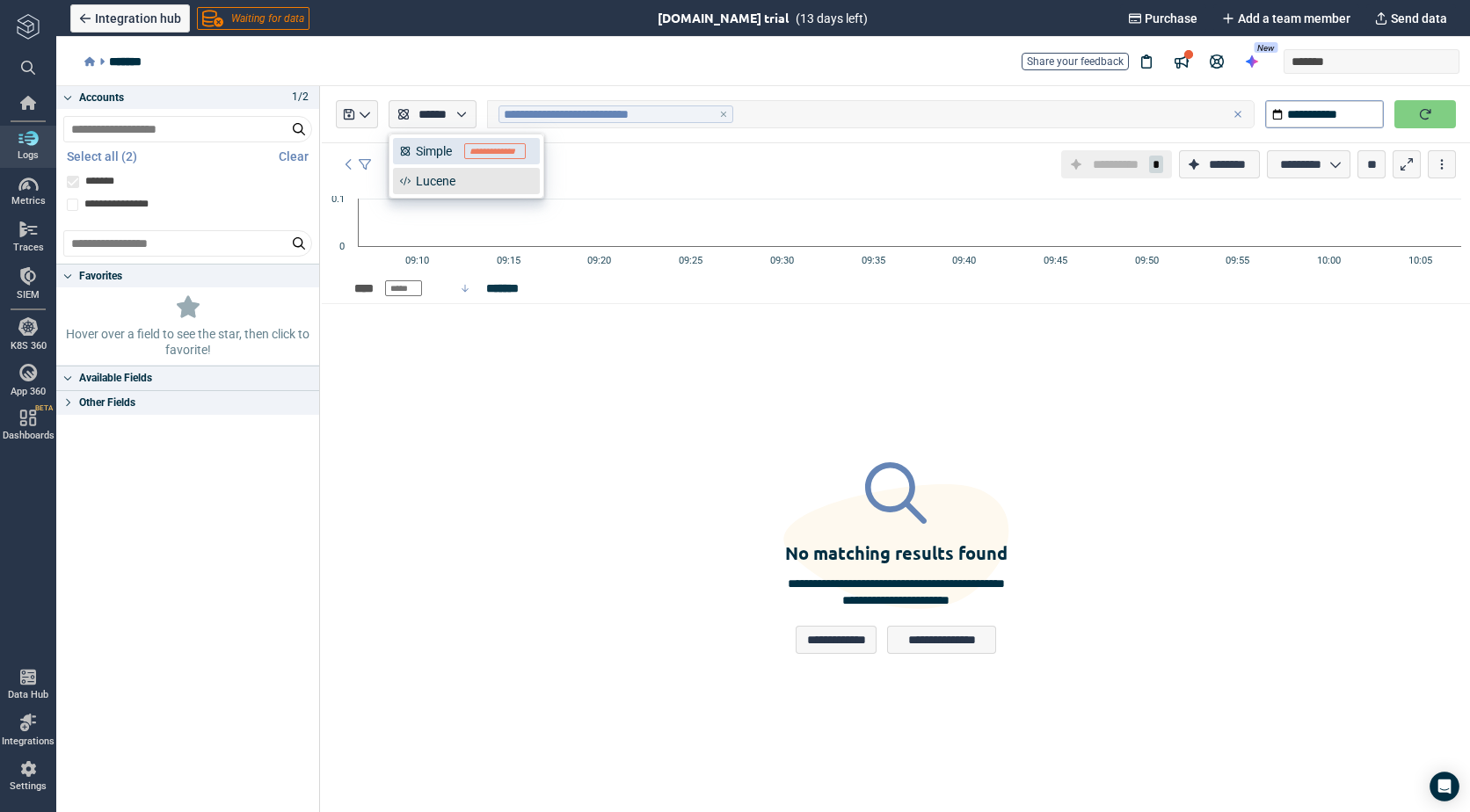 click on "Lucene" at bounding box center [427, 181] 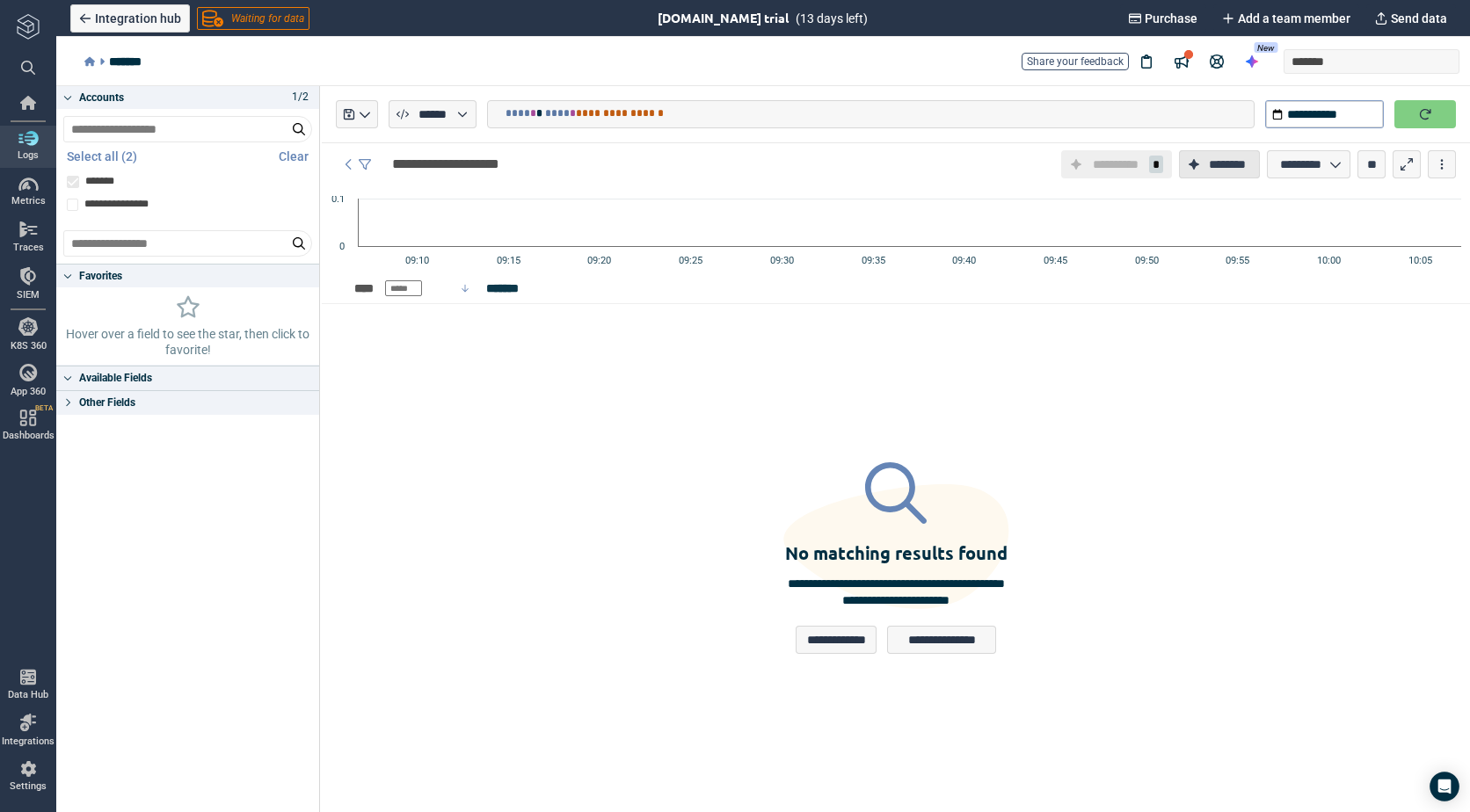click on "********" at bounding box center (1227, 164) 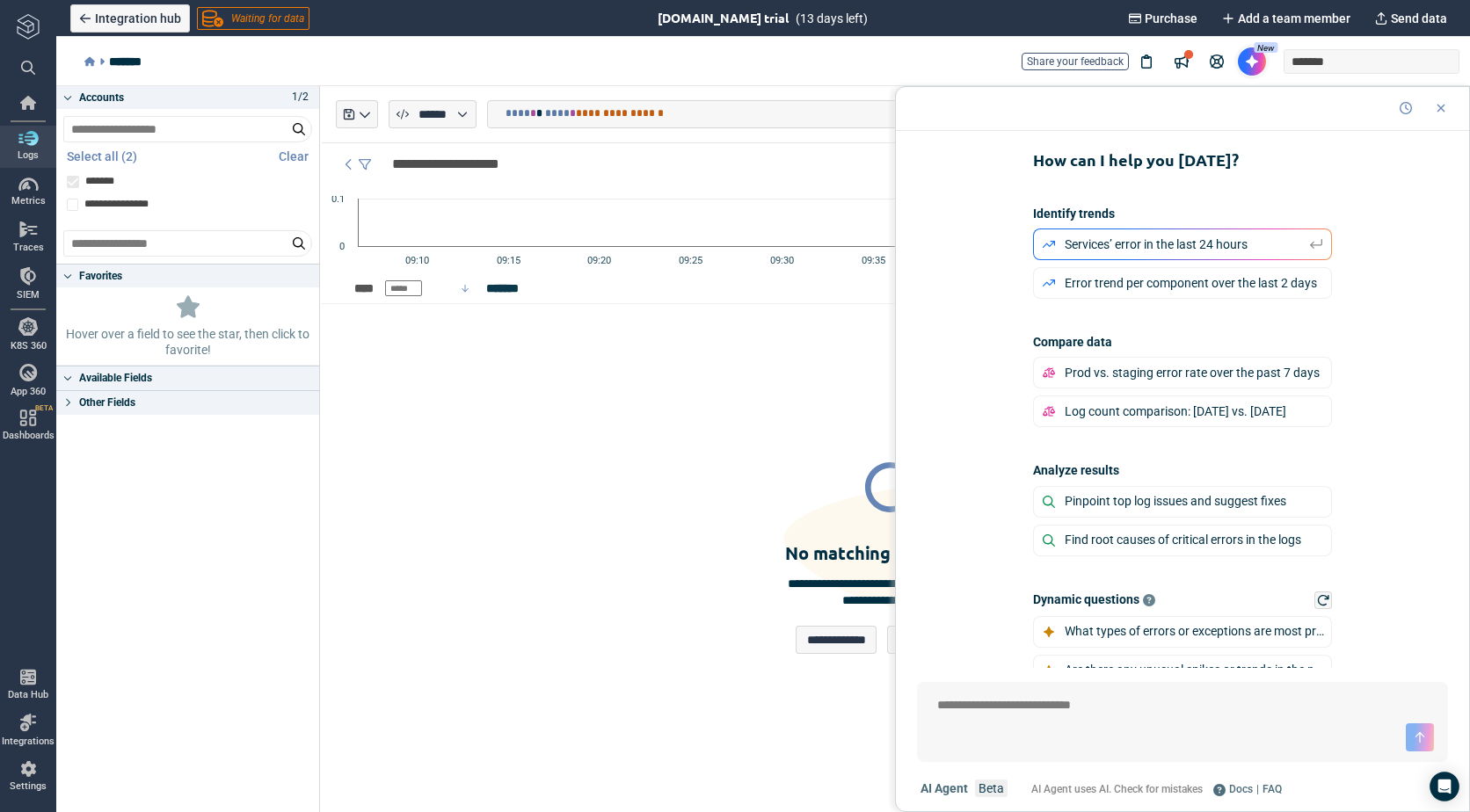 scroll, scrollTop: 50, scrollLeft: 0, axis: vertical 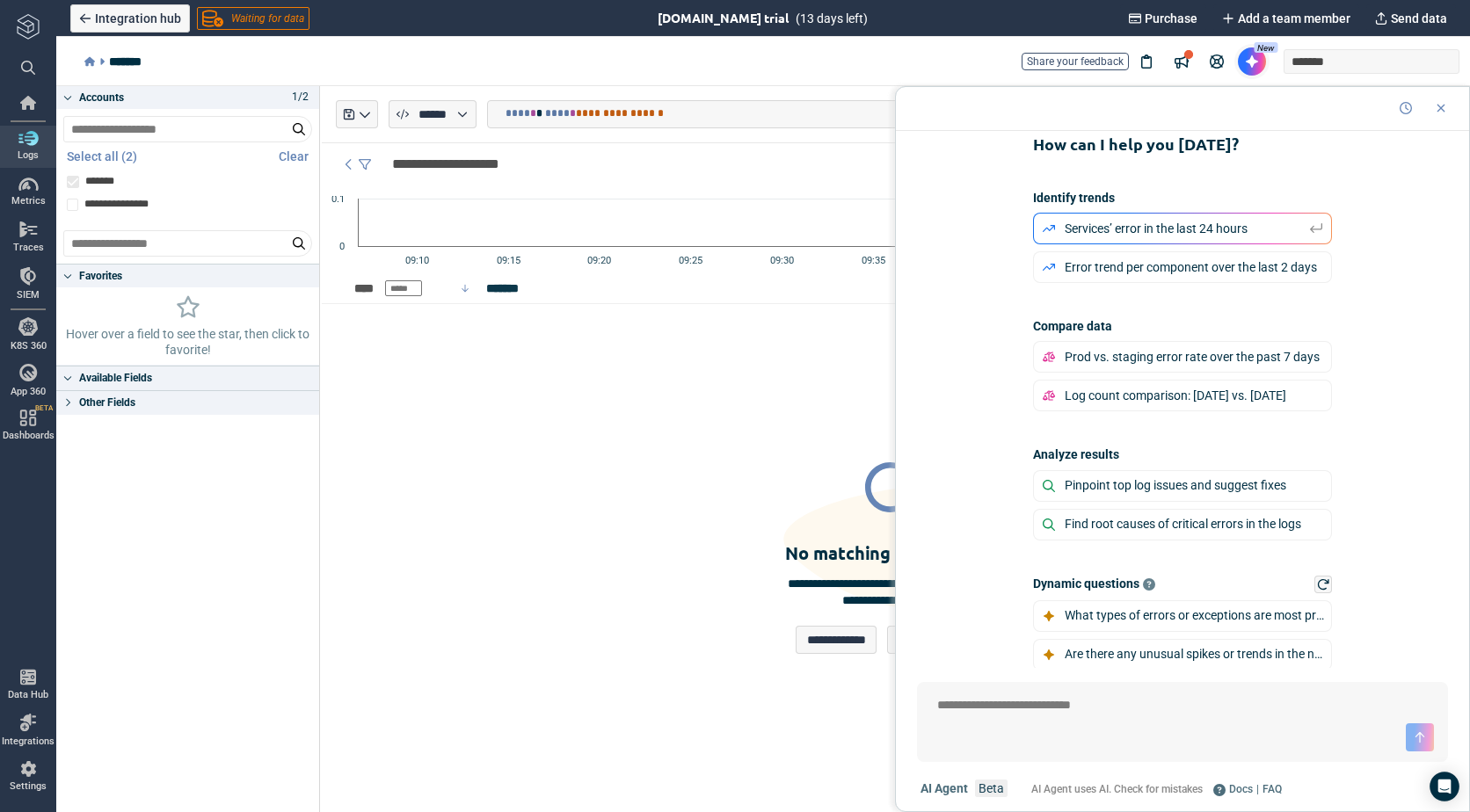 click at bounding box center [1183, 706] 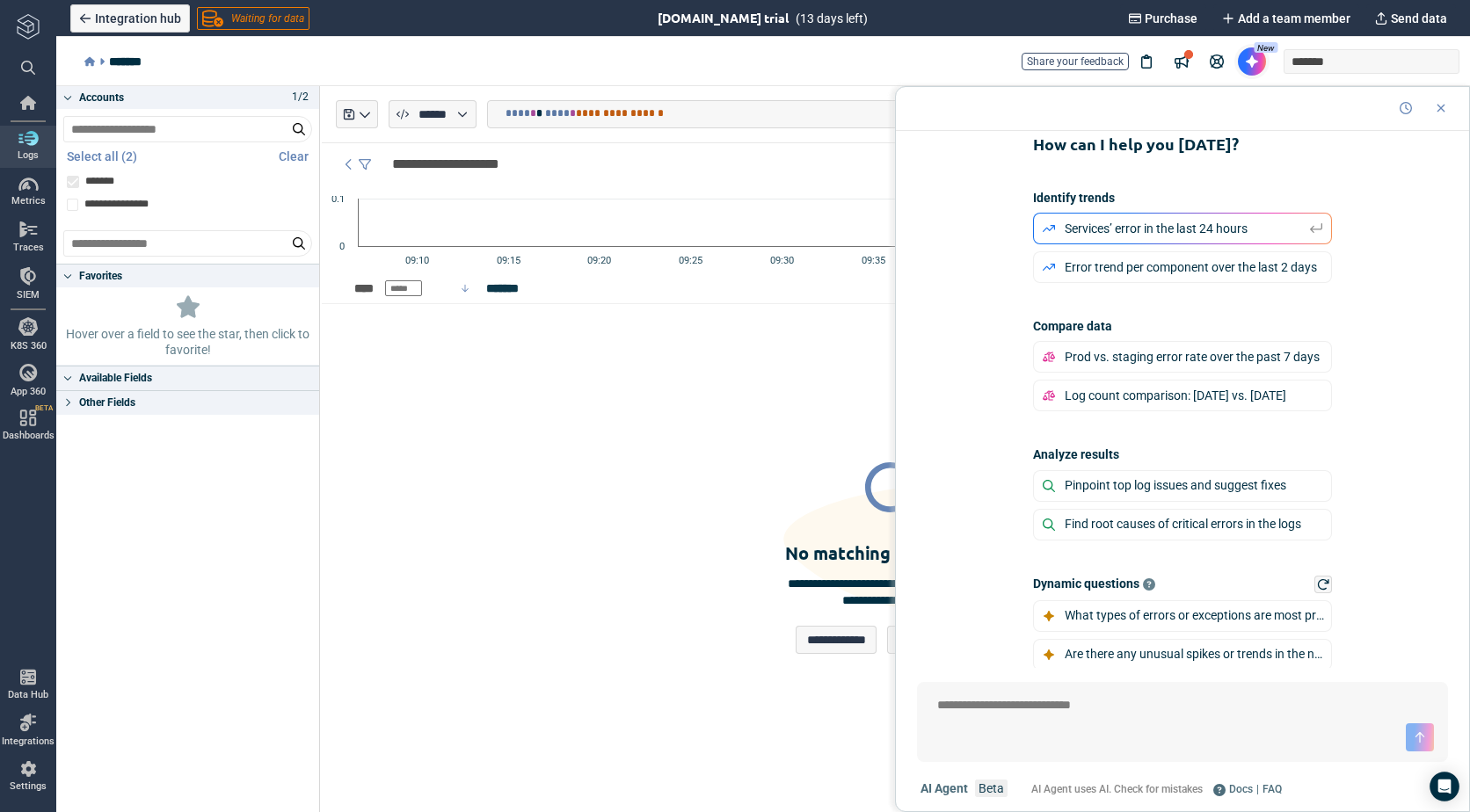type on "*" 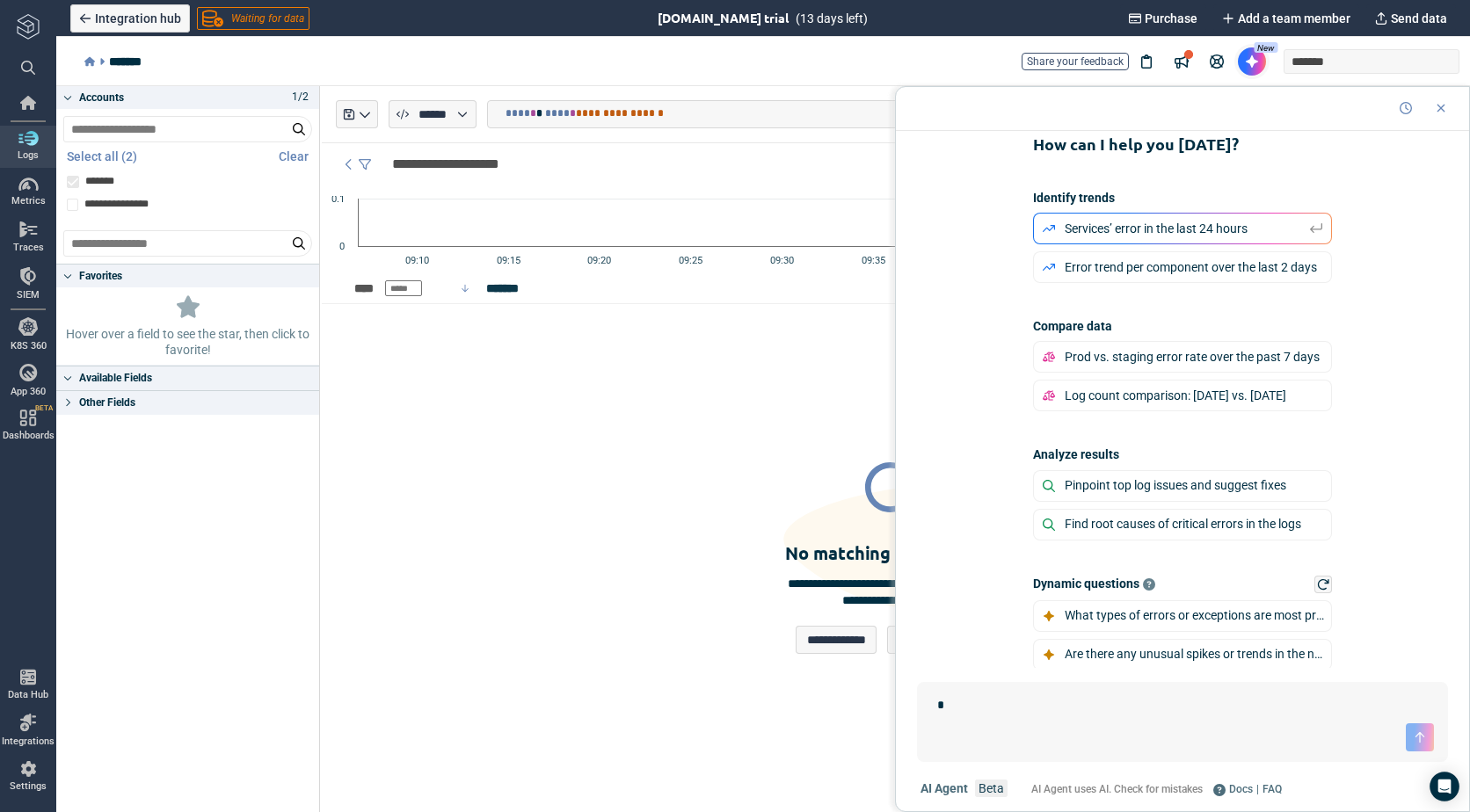type on "*" 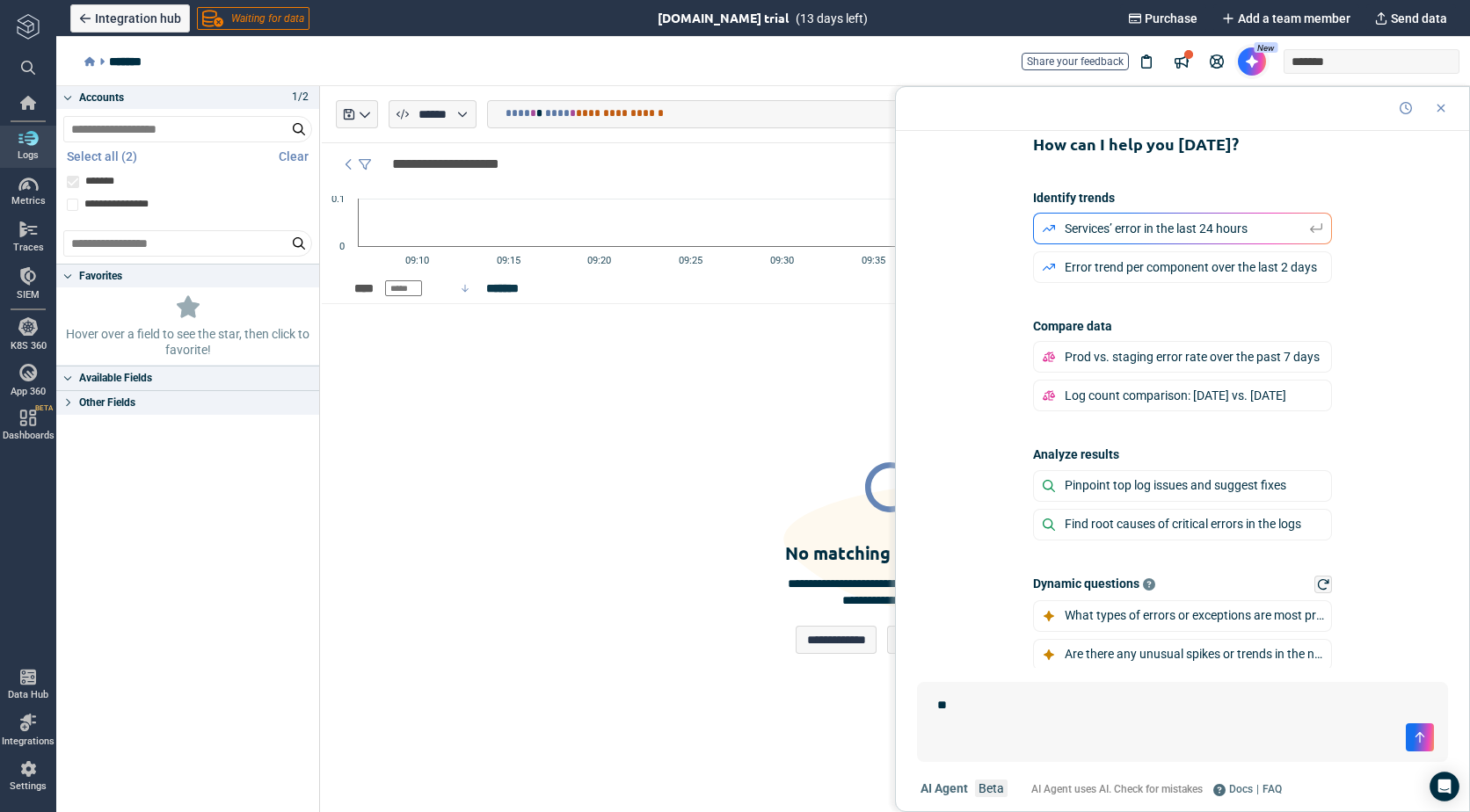 type on "*" 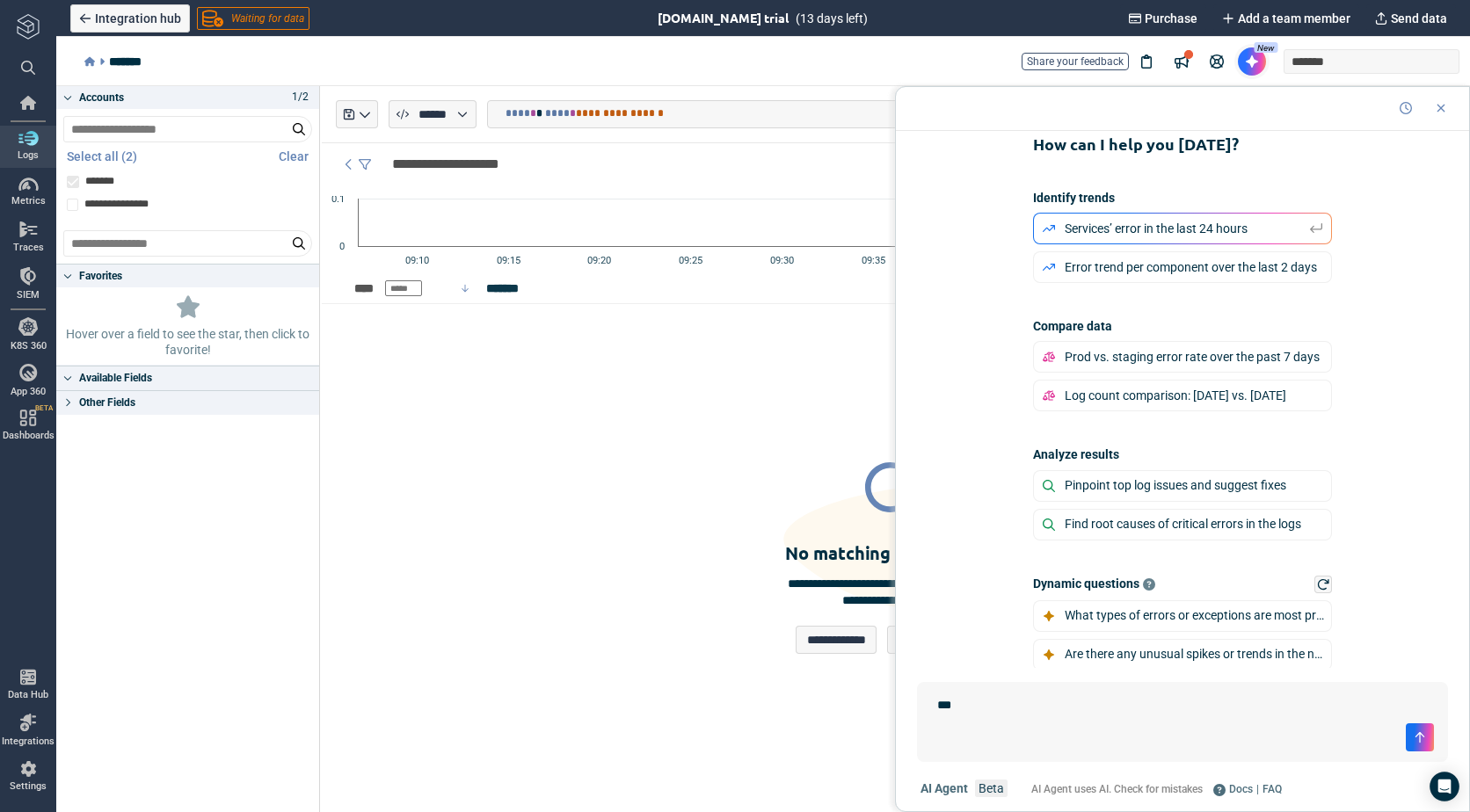 type on "*" 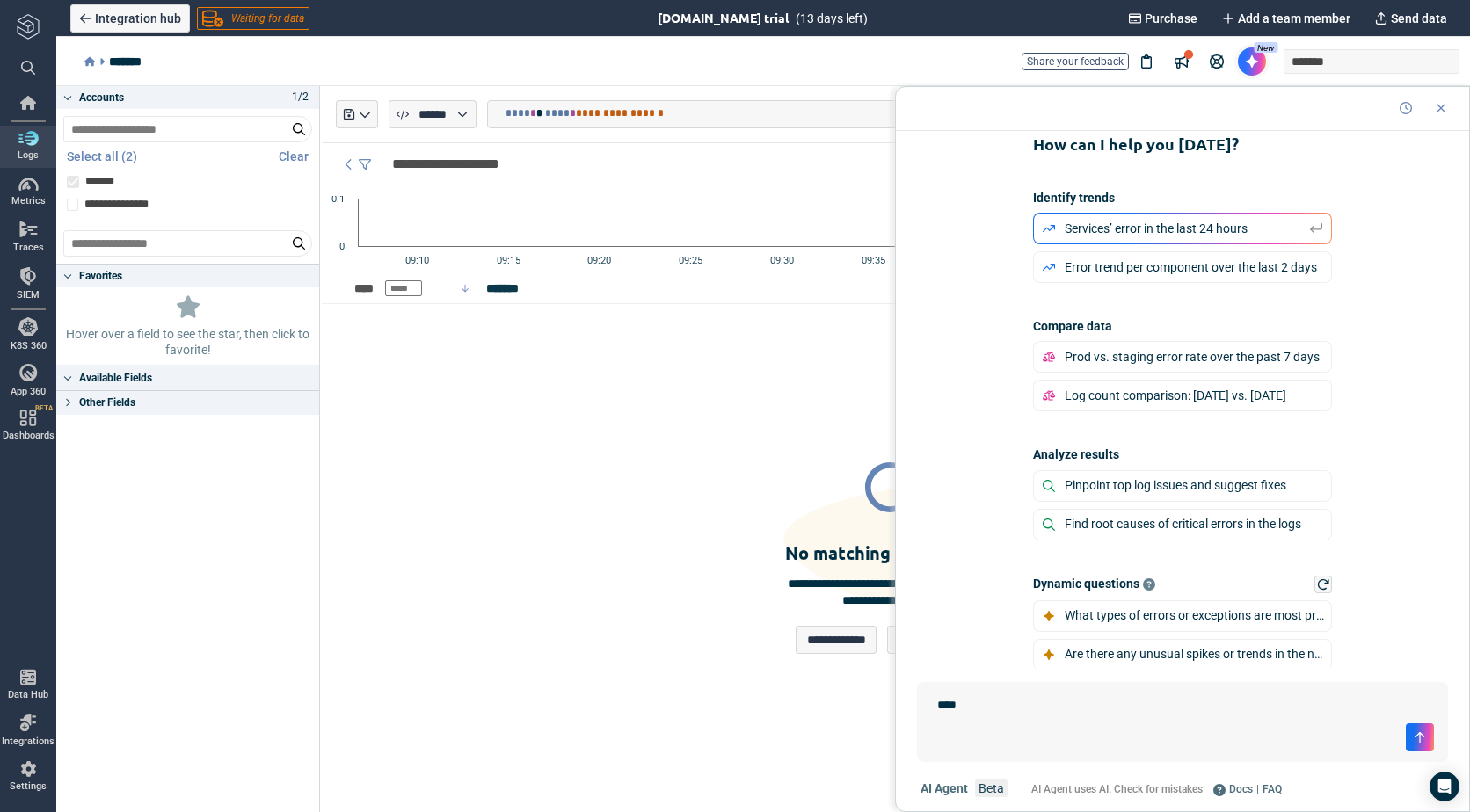 type on "*" 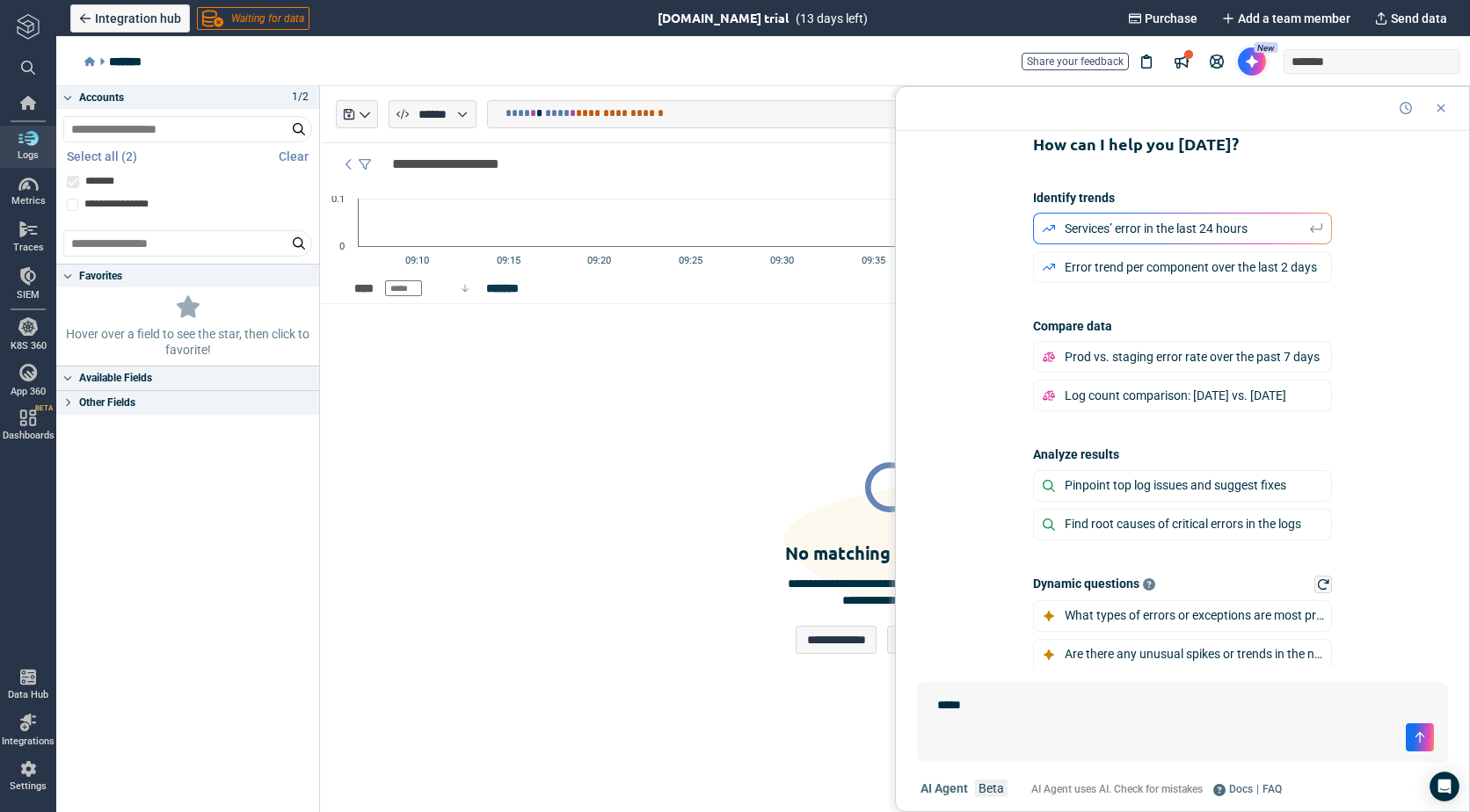 type on "*" 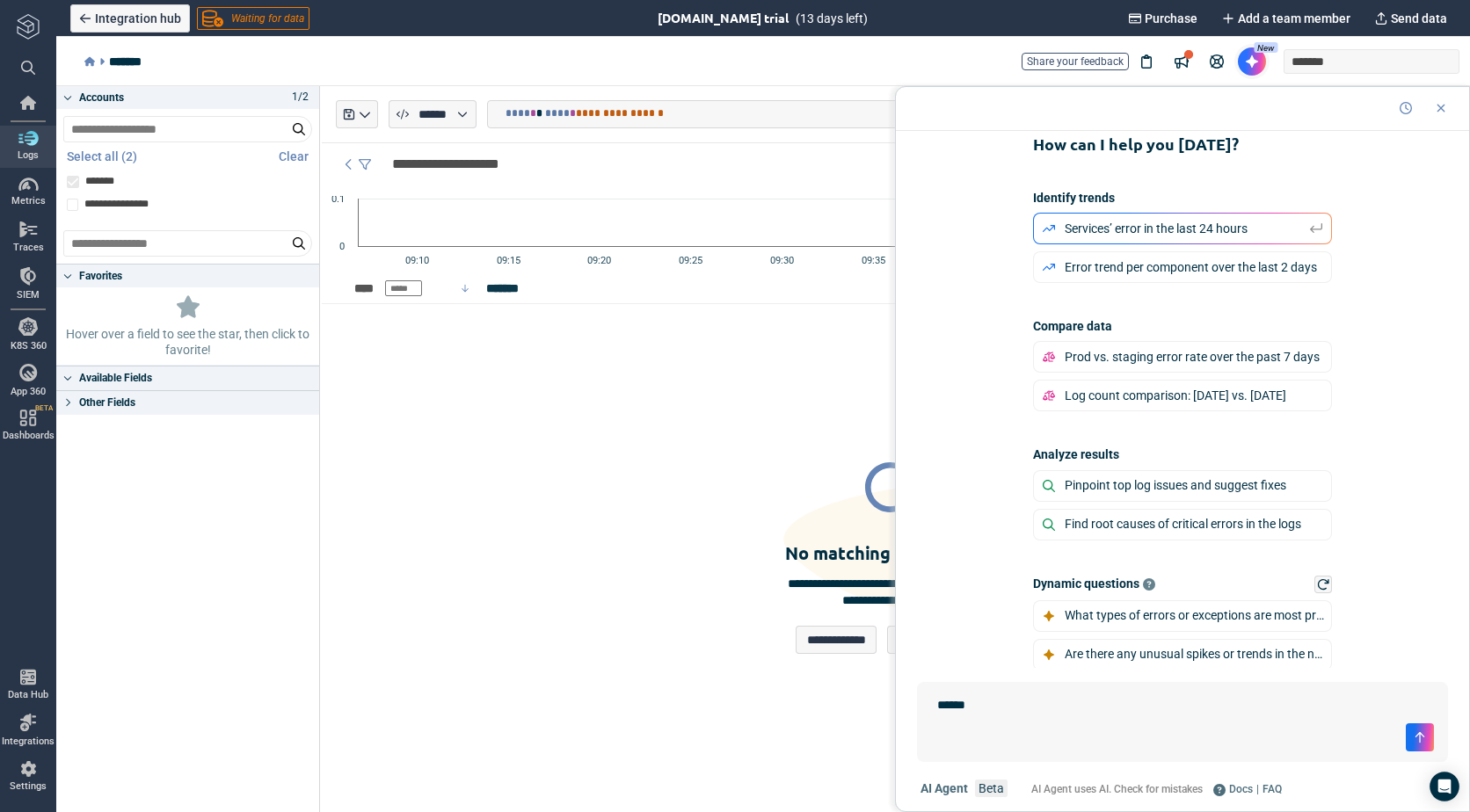 type on "*" 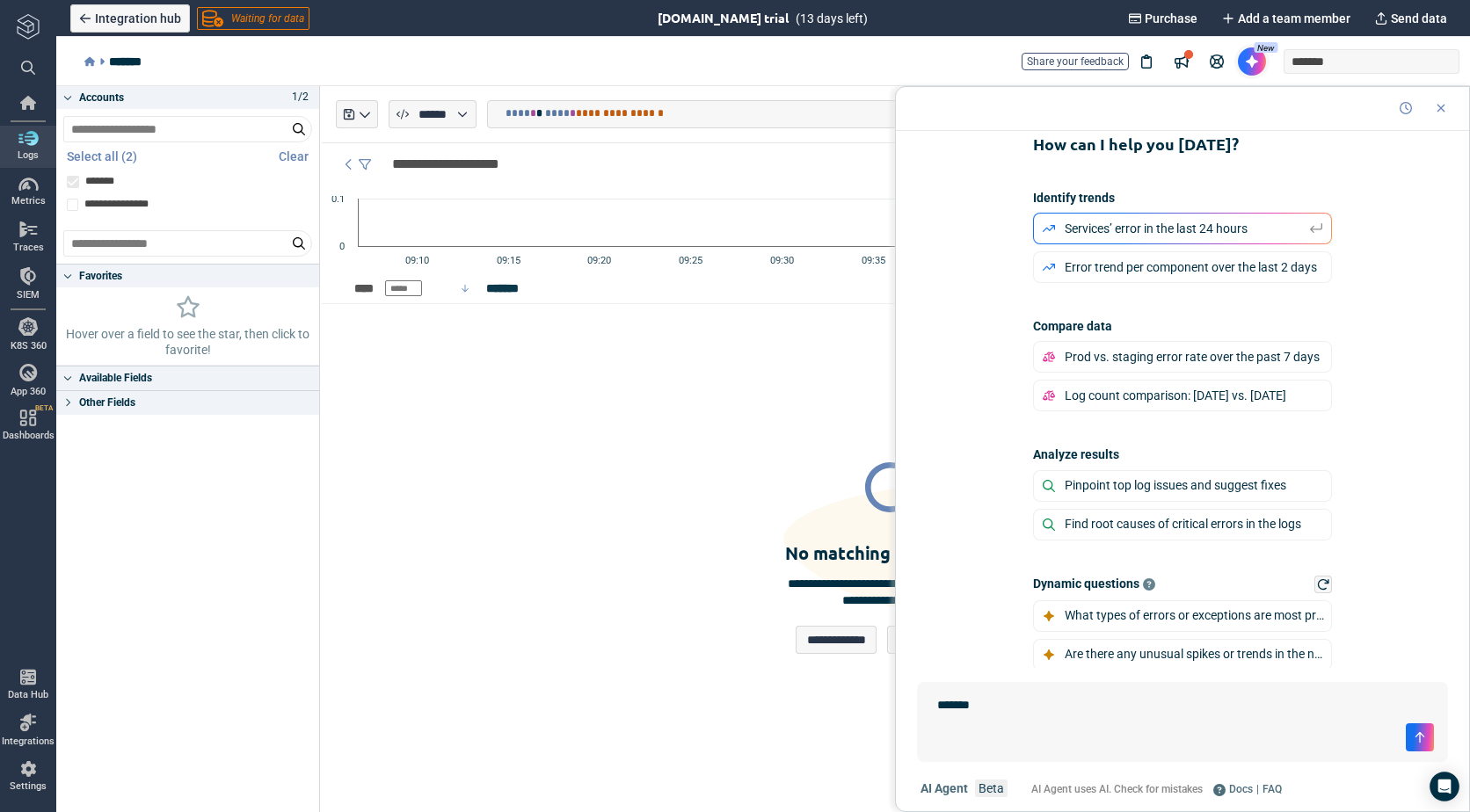 type on "*" 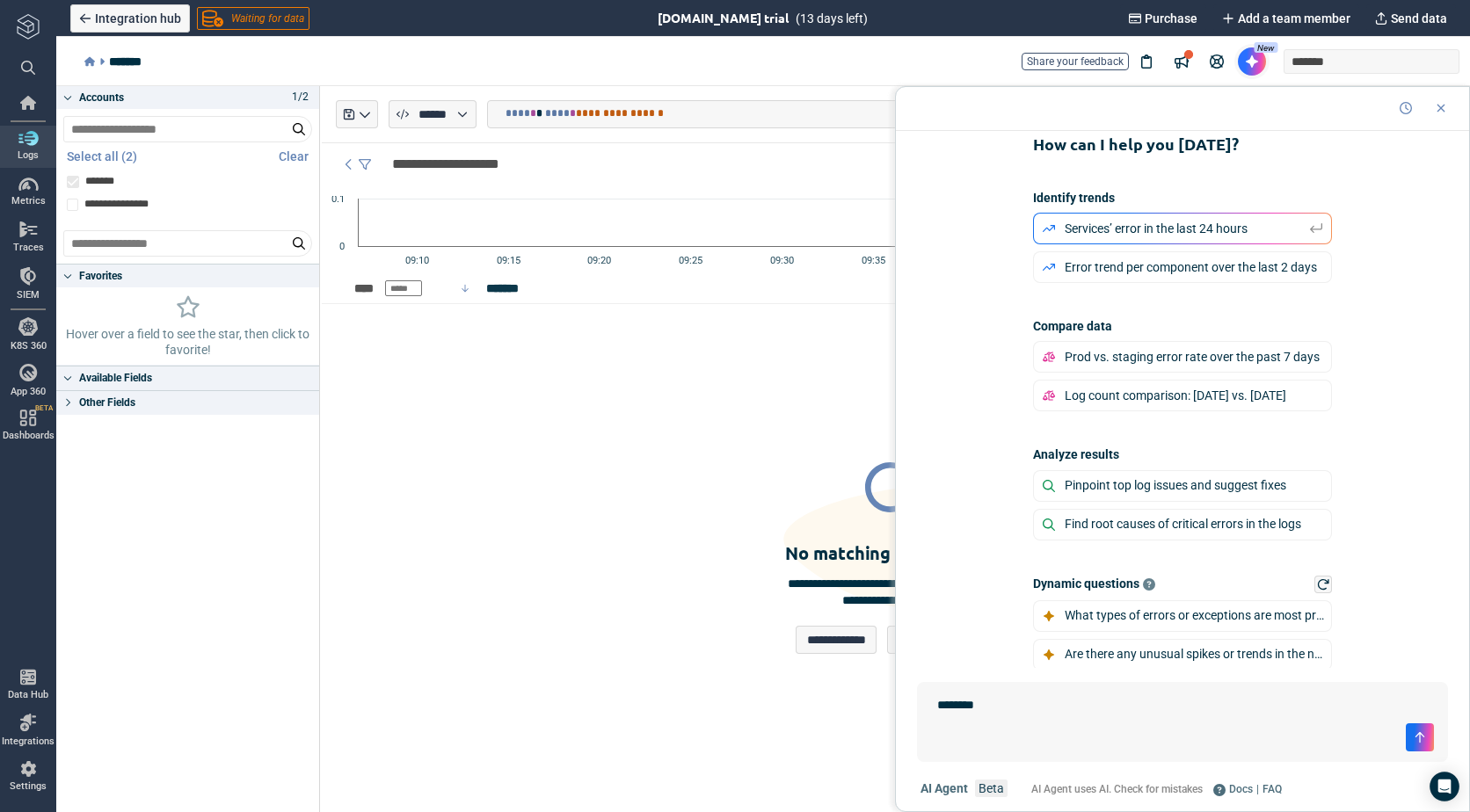 type on "*" 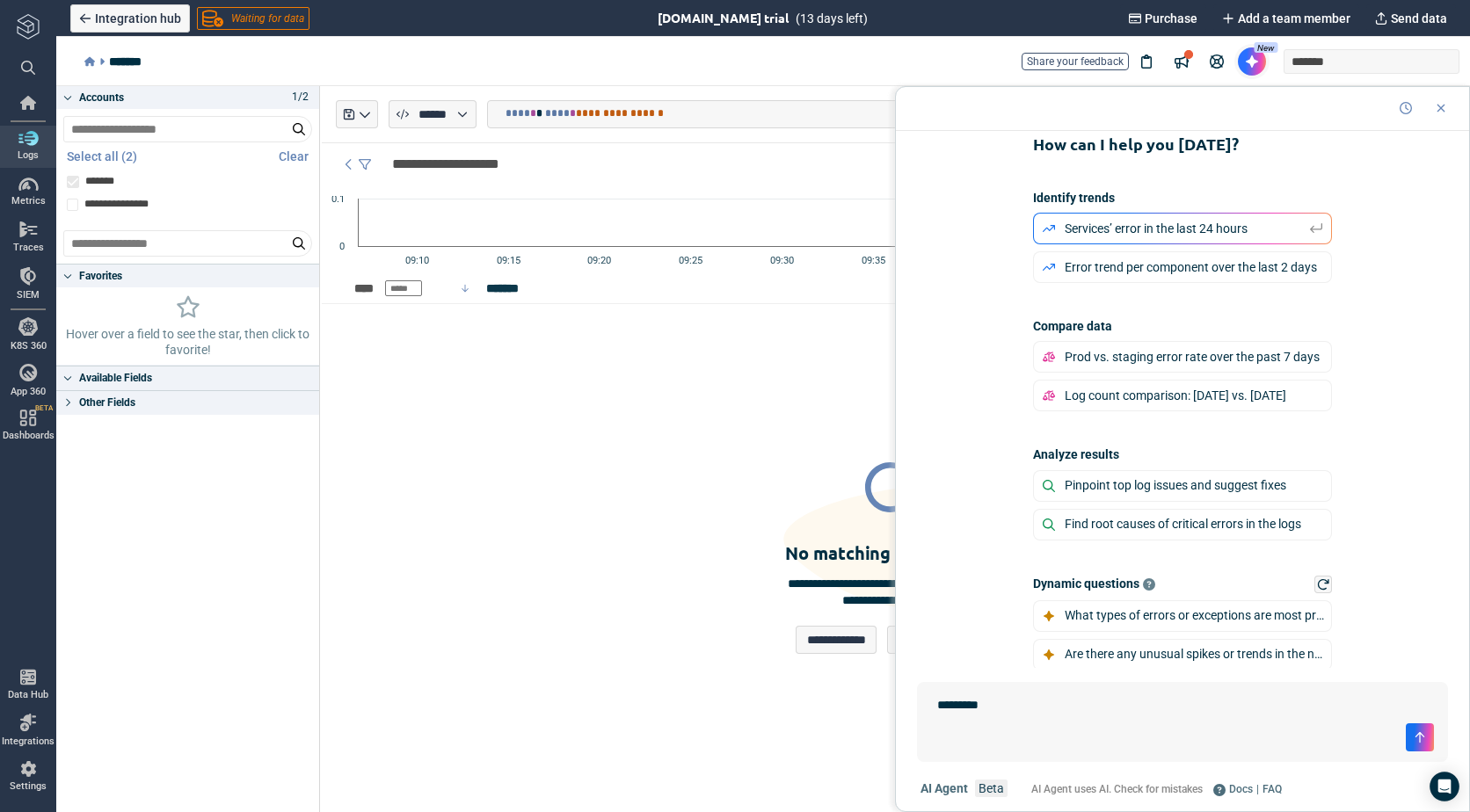 type on "*" 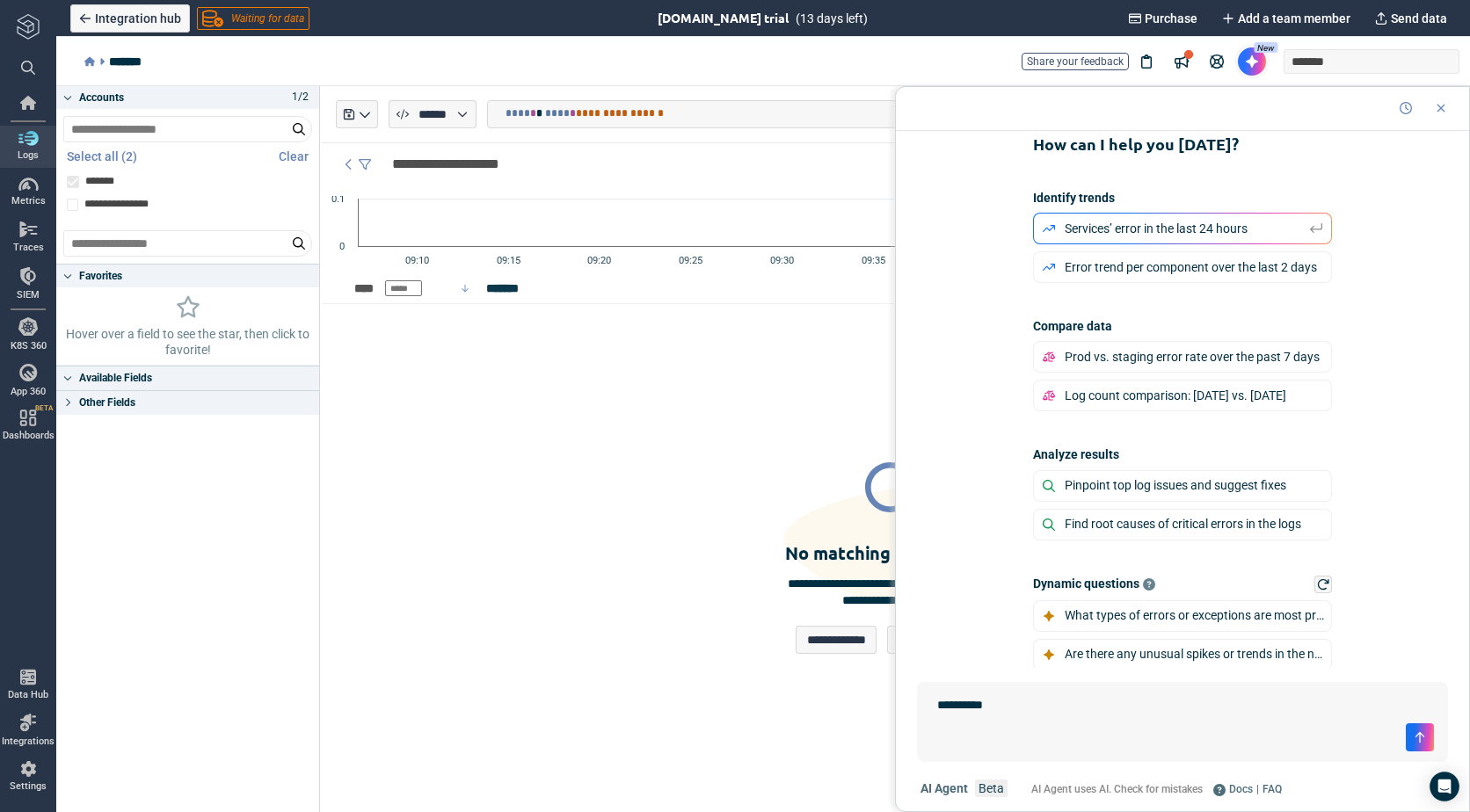 type on "*" 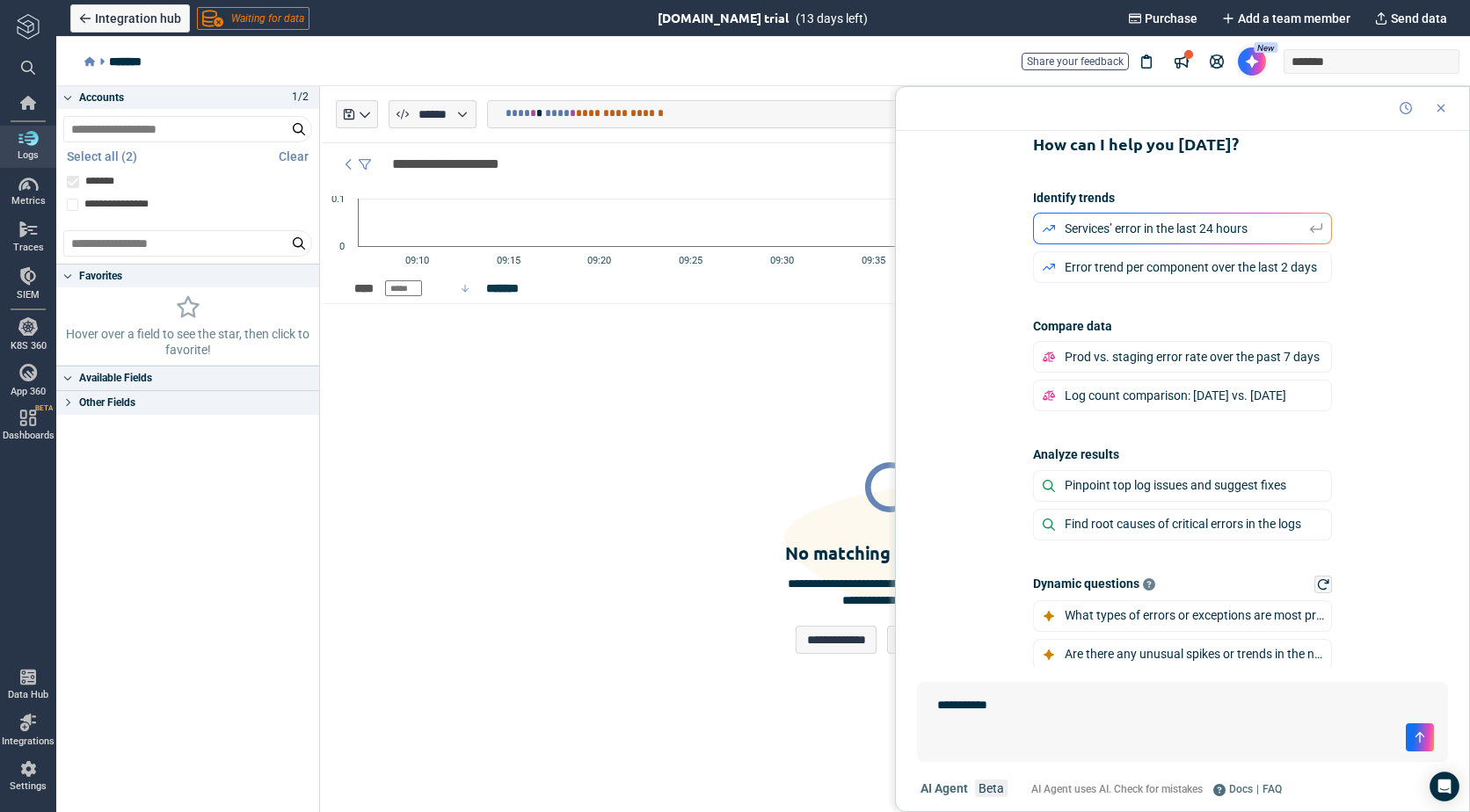 type on "**********" 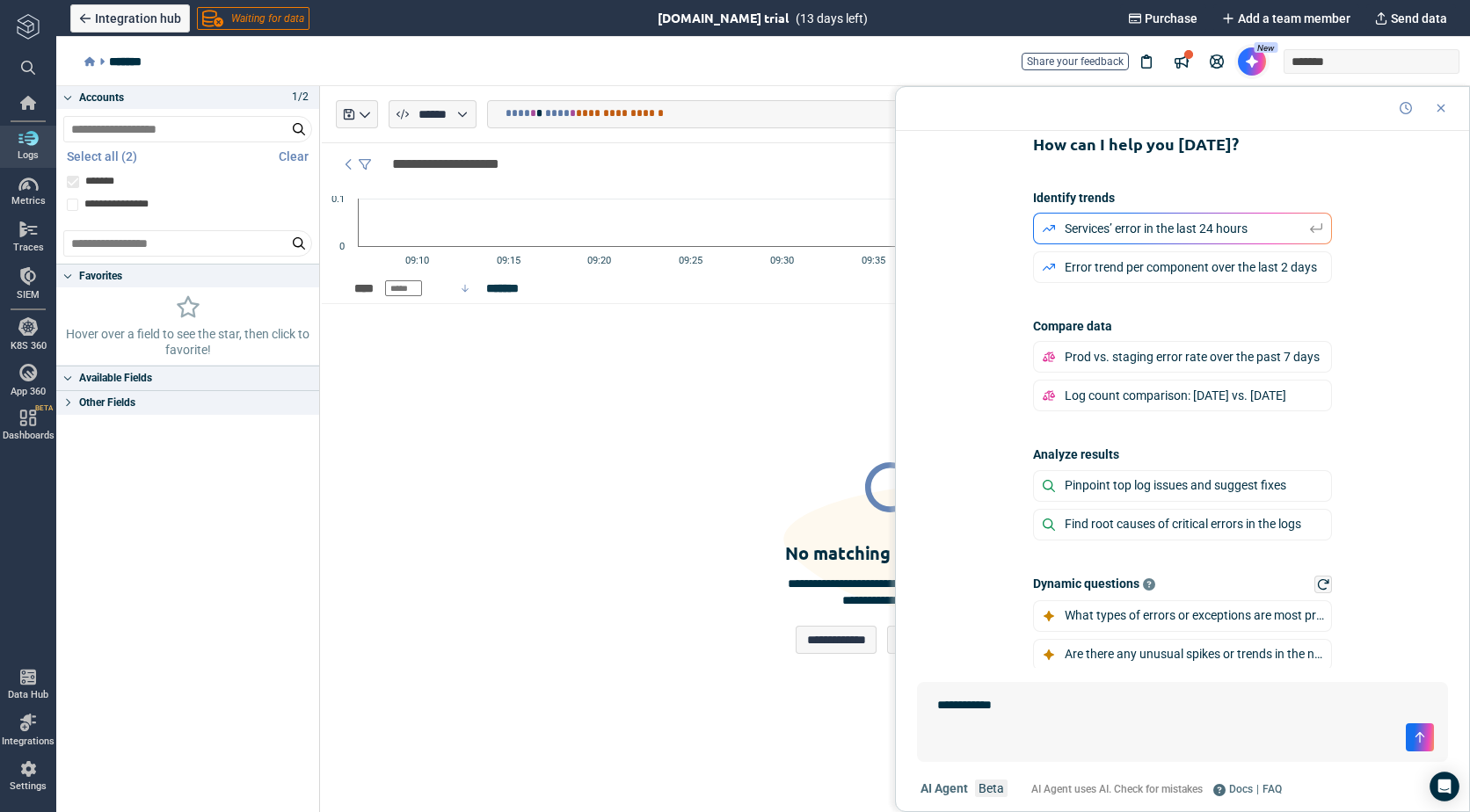 type on "*" 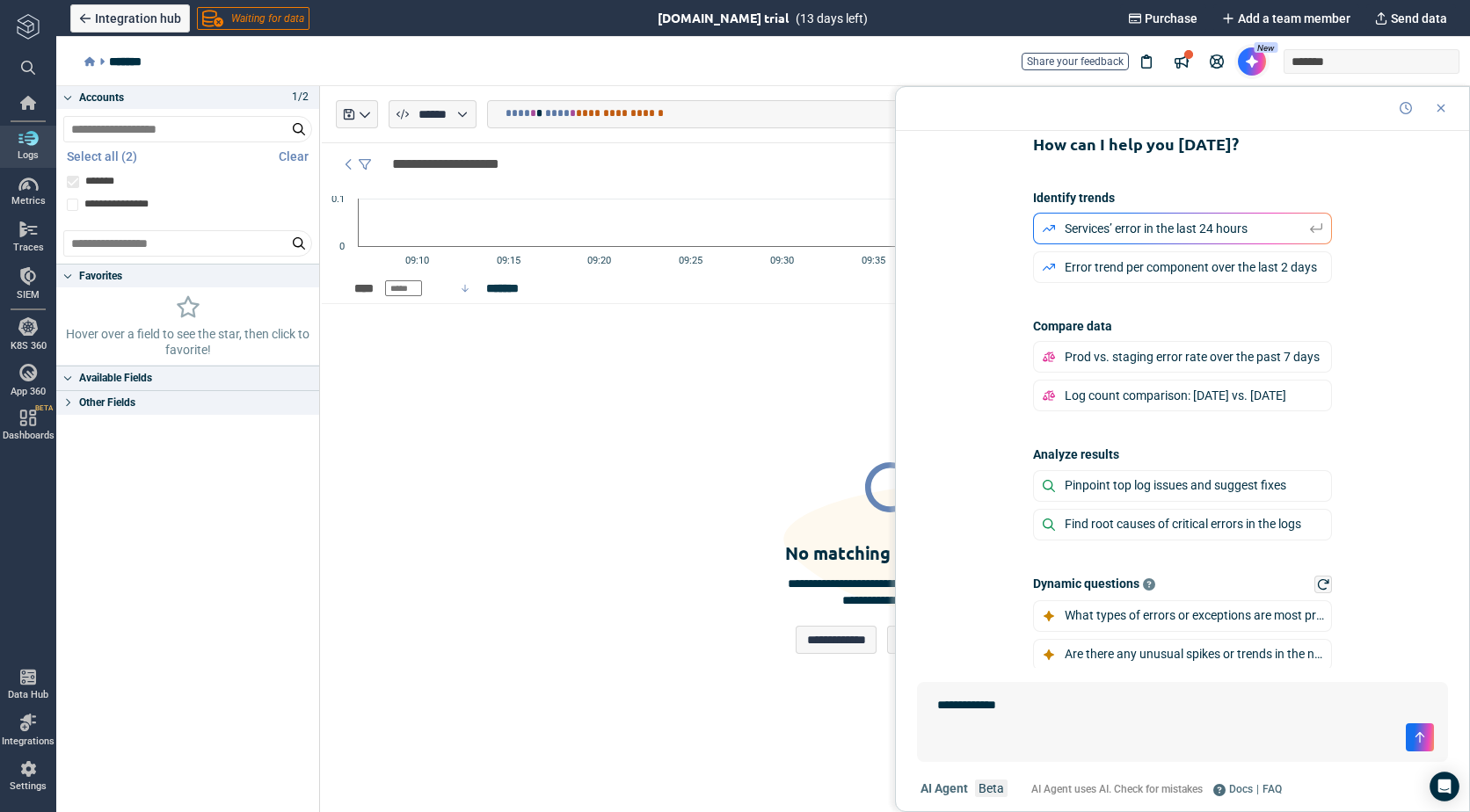 type on "*" 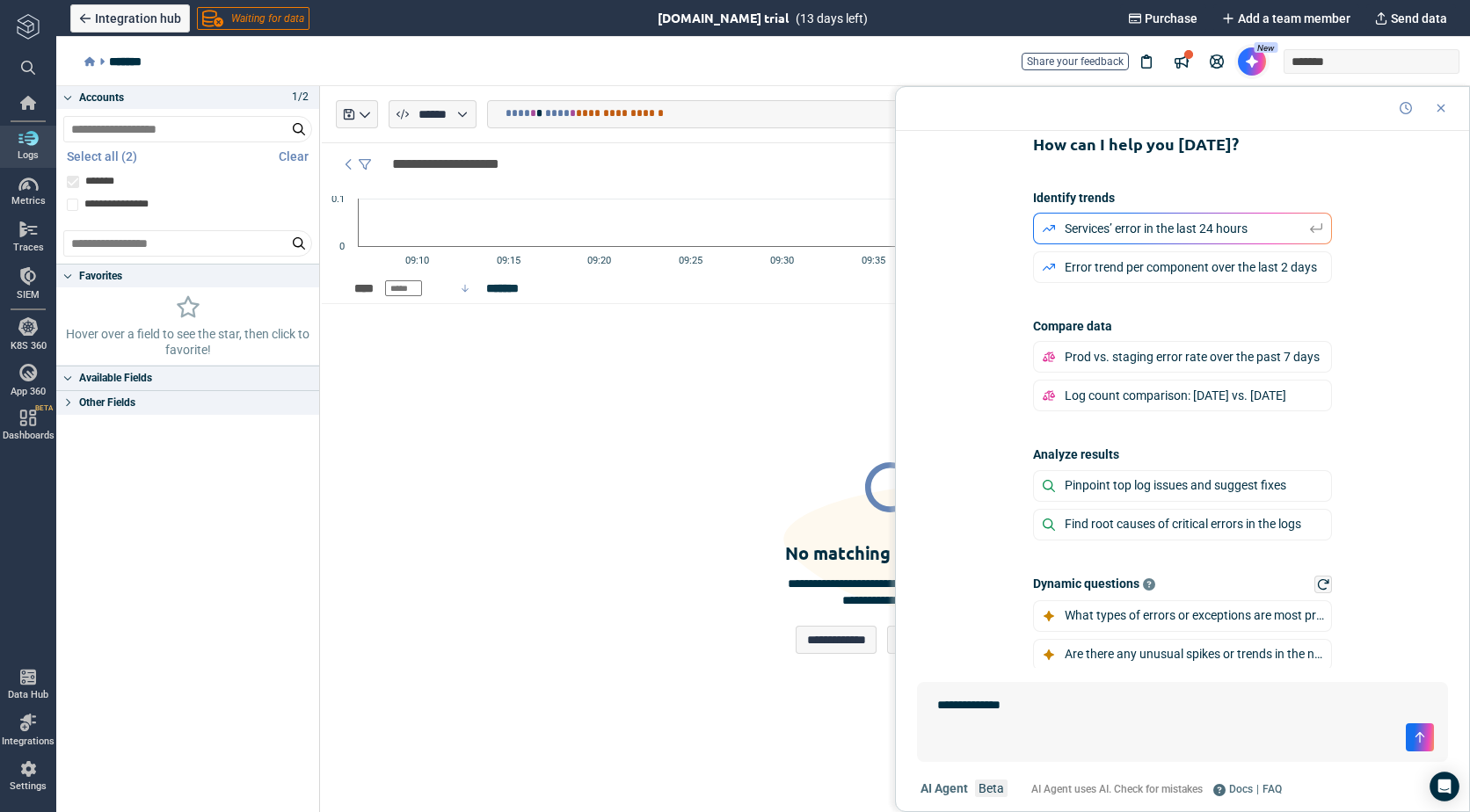 type on "*" 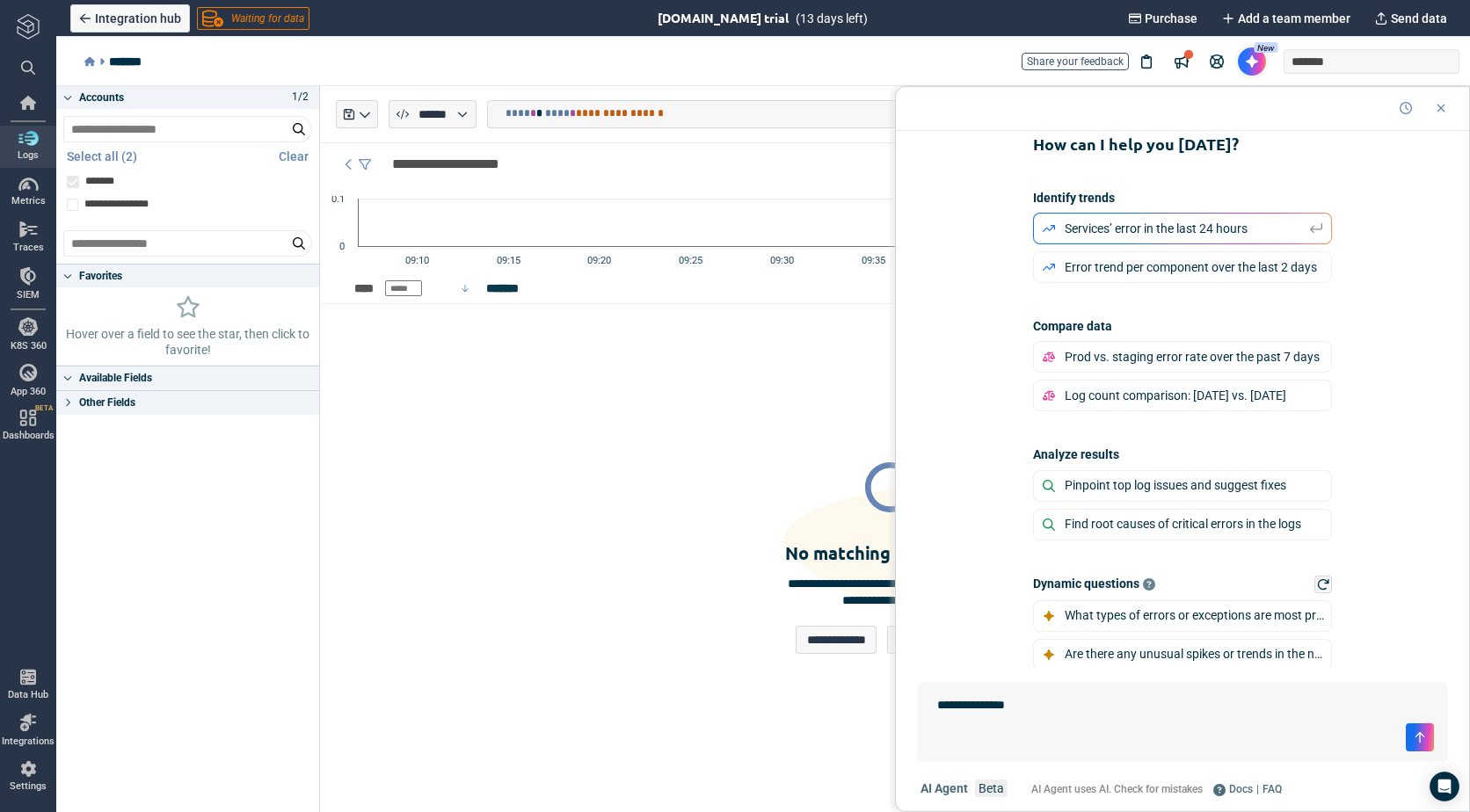 type on "*" 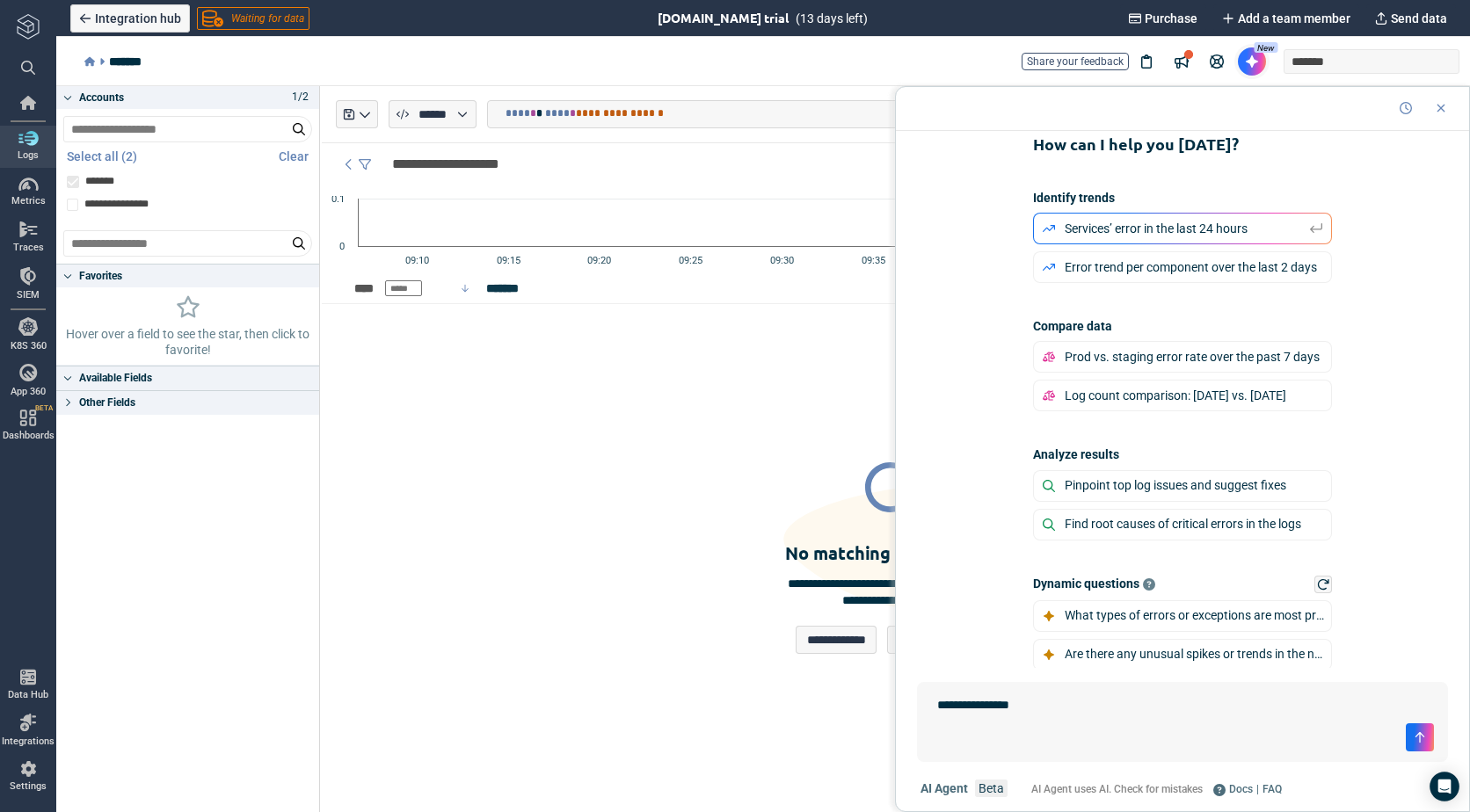 type on "*" 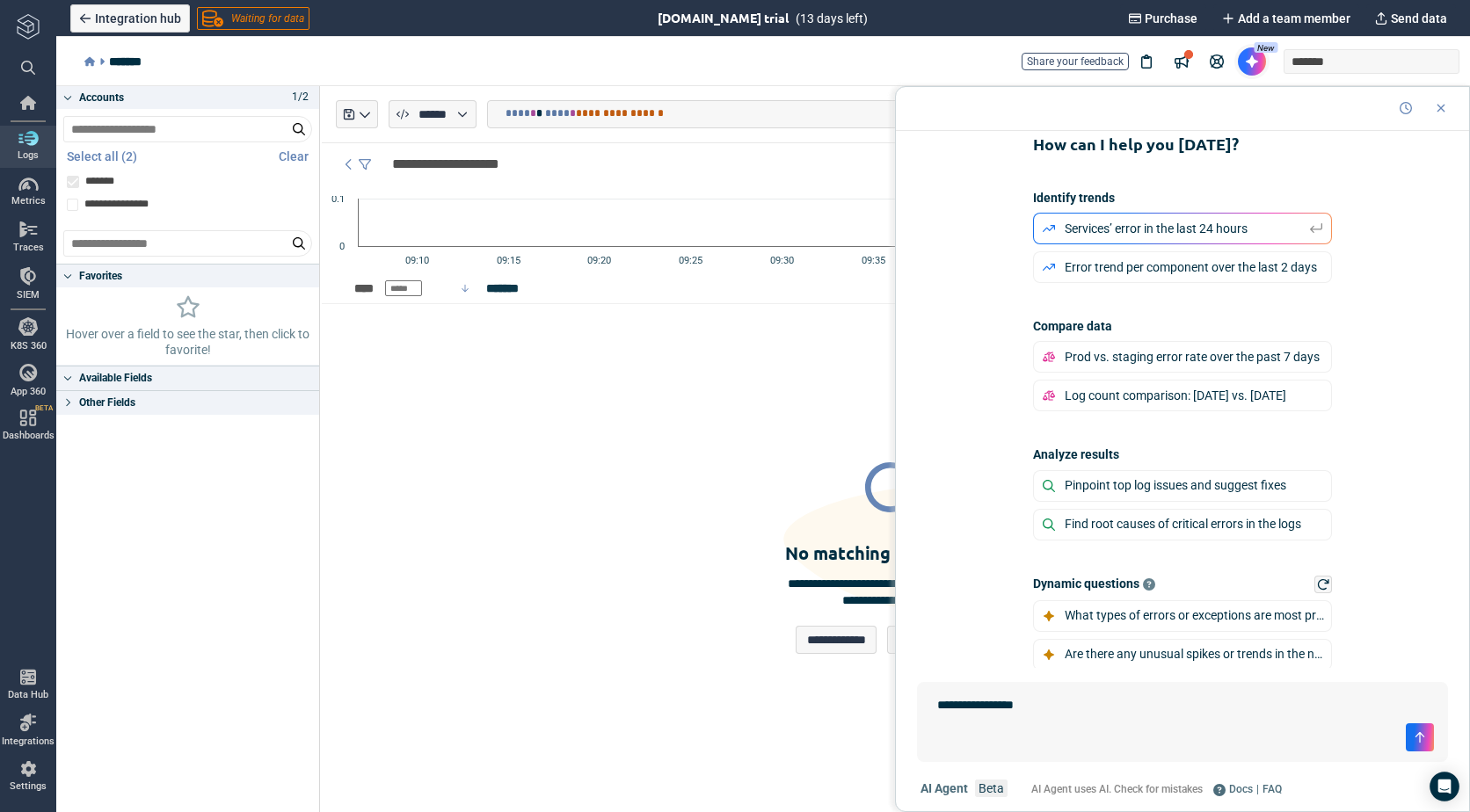 type on "*" 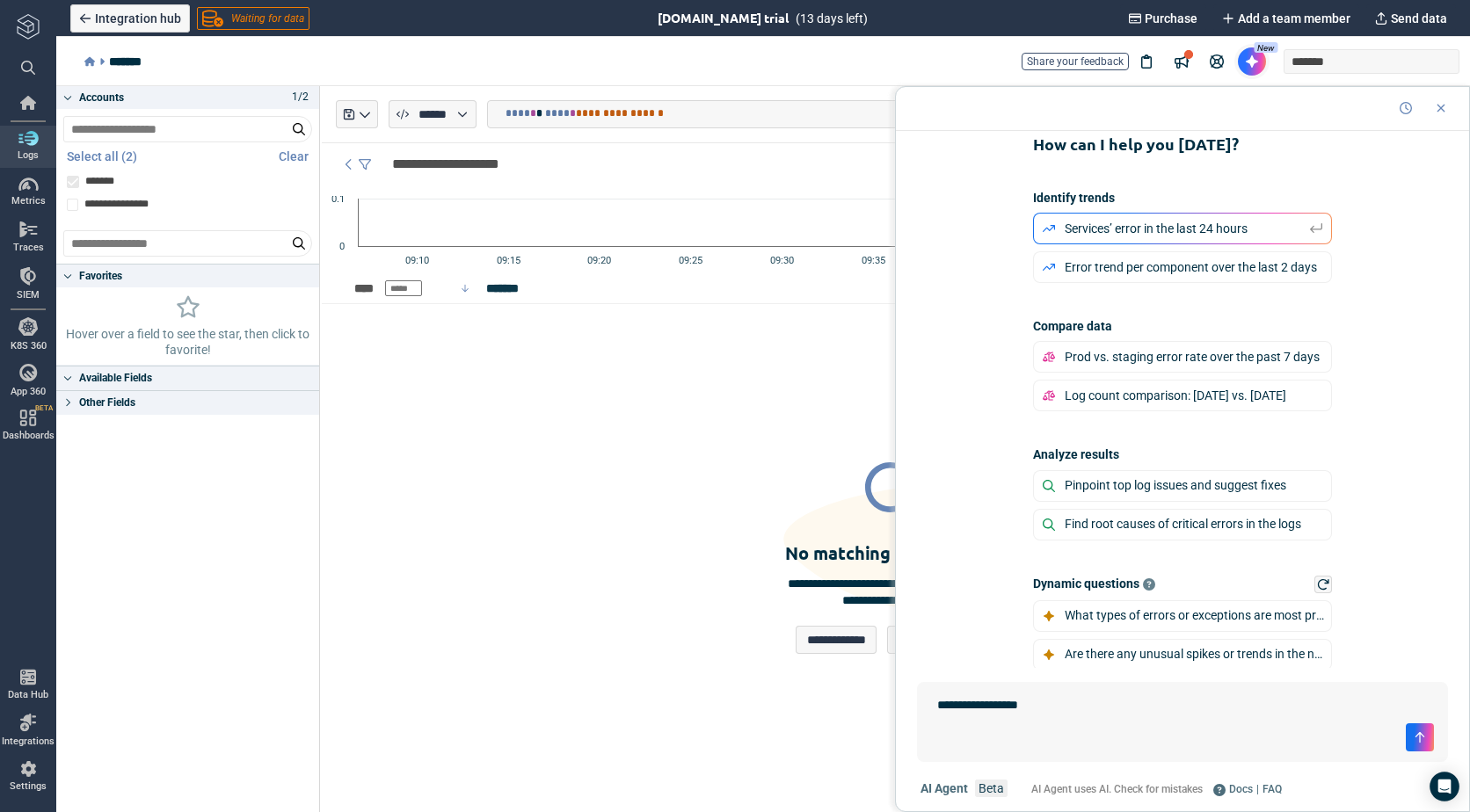 type on "*" 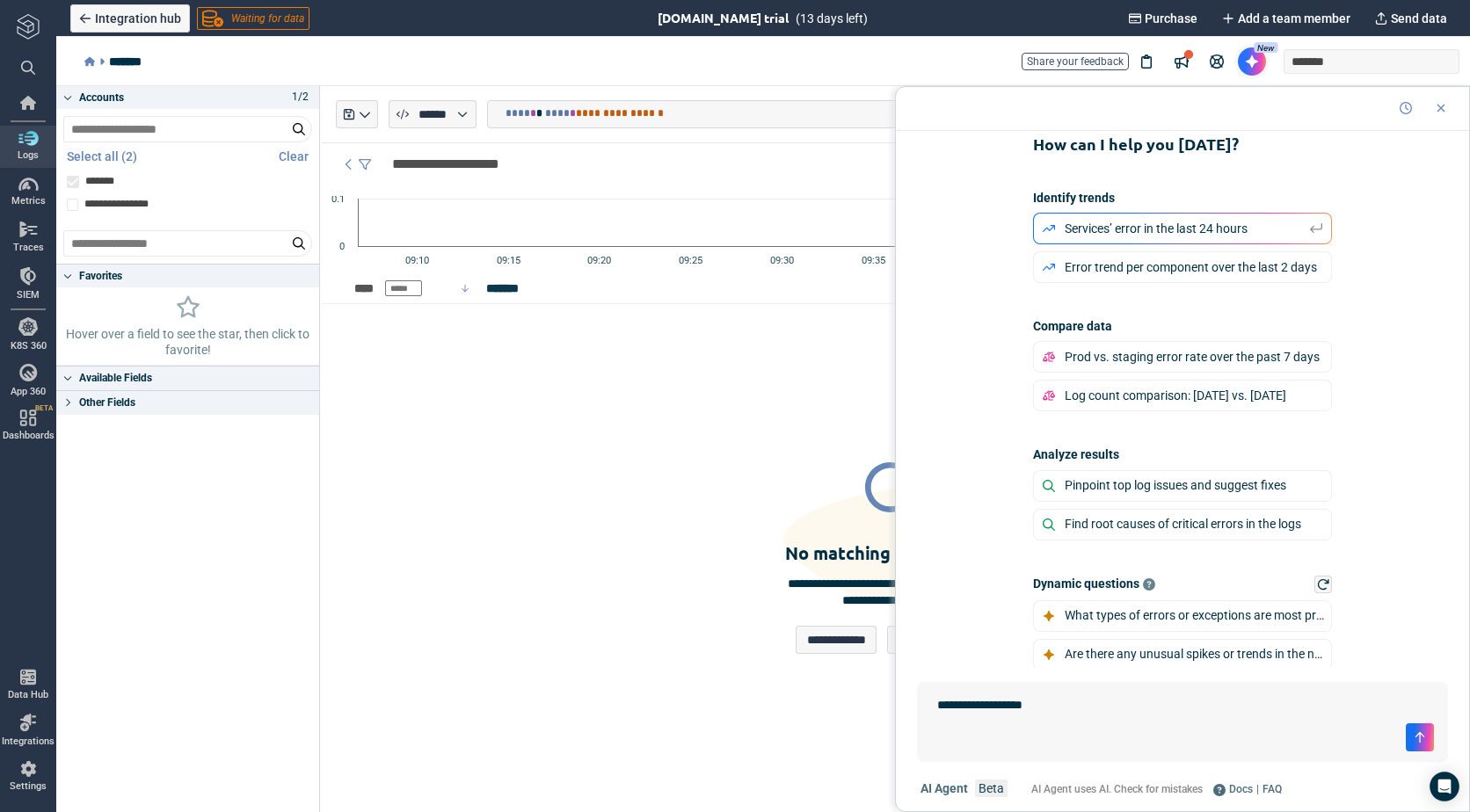 type on "*" 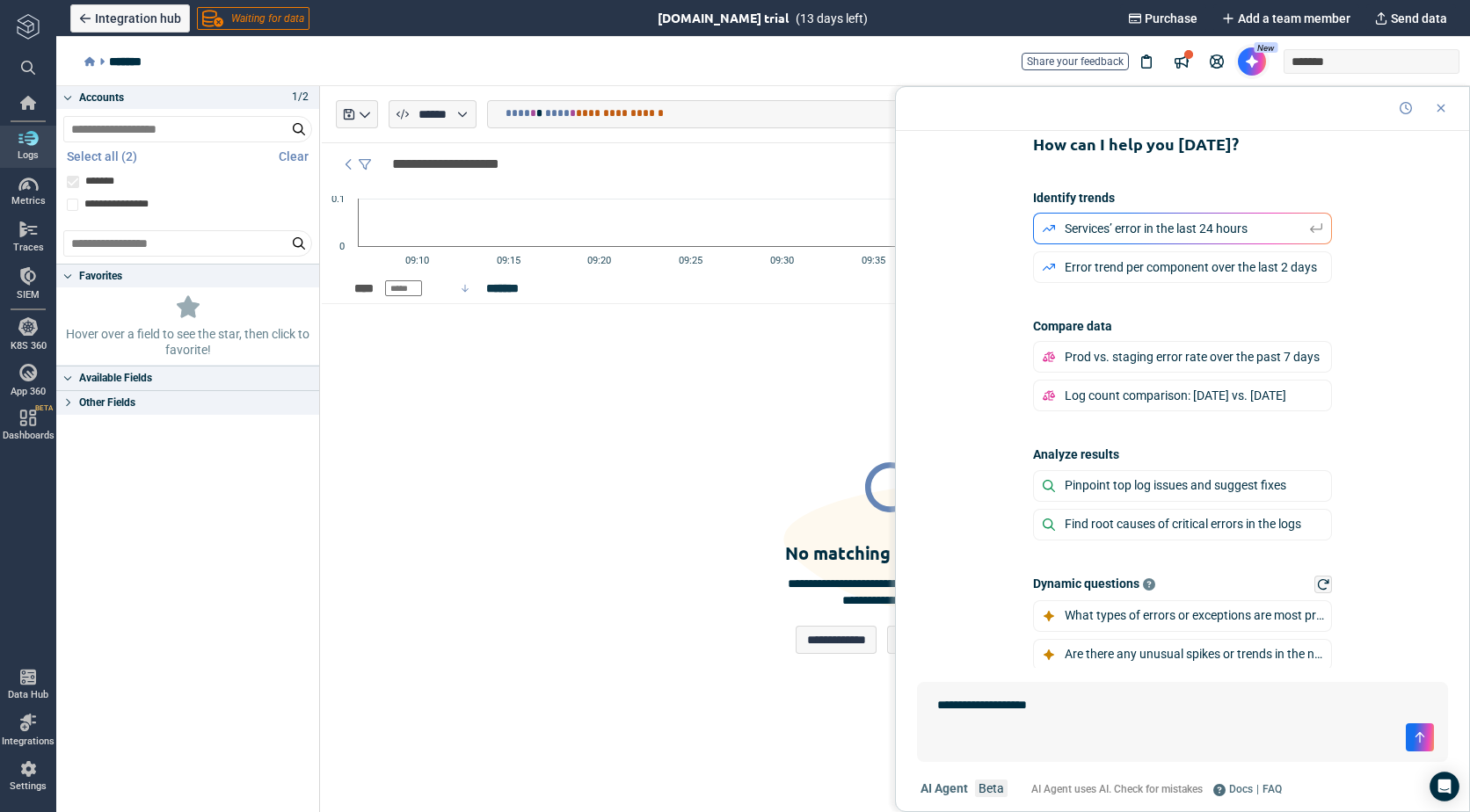 type on "*" 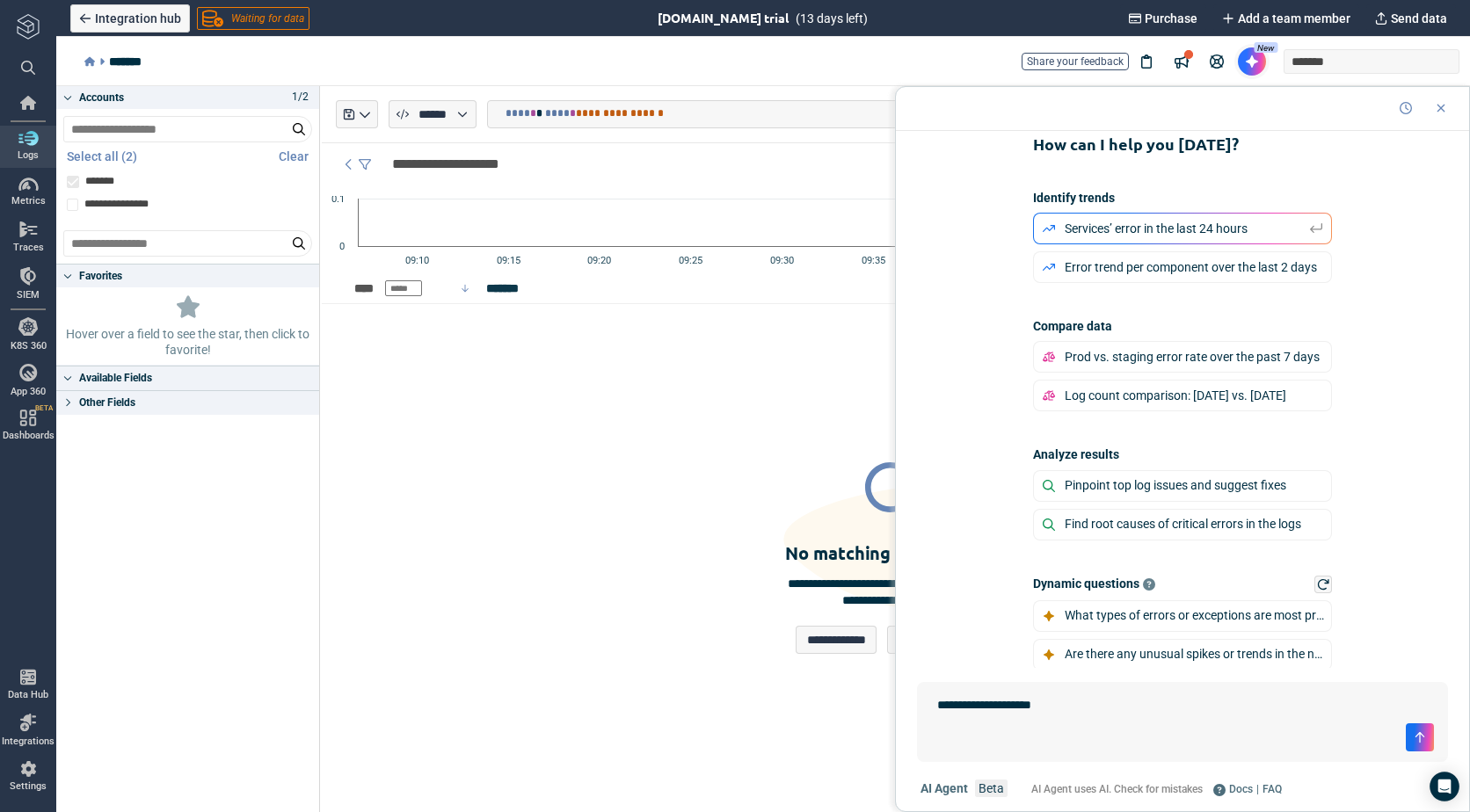 type on "*" 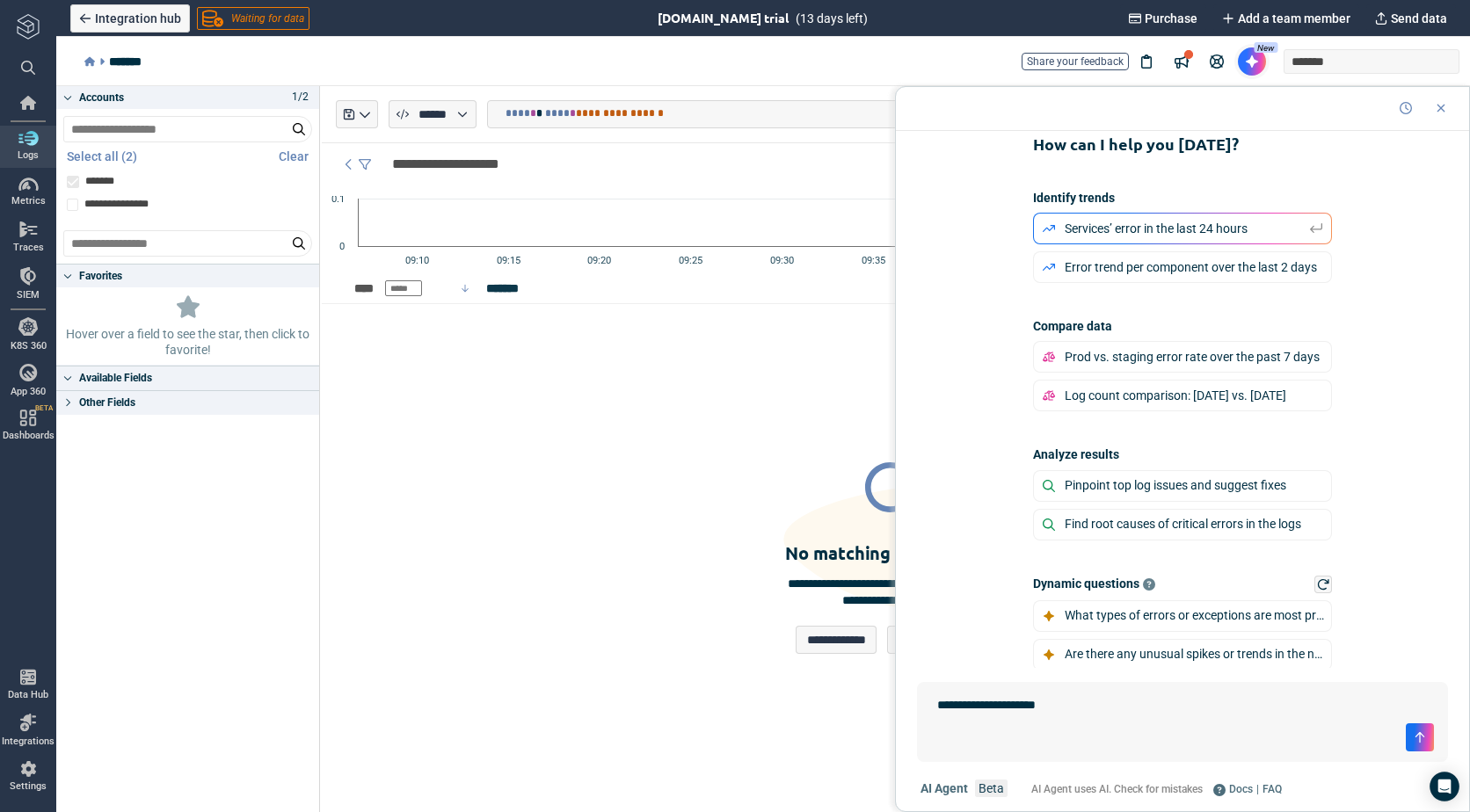 type on "*" 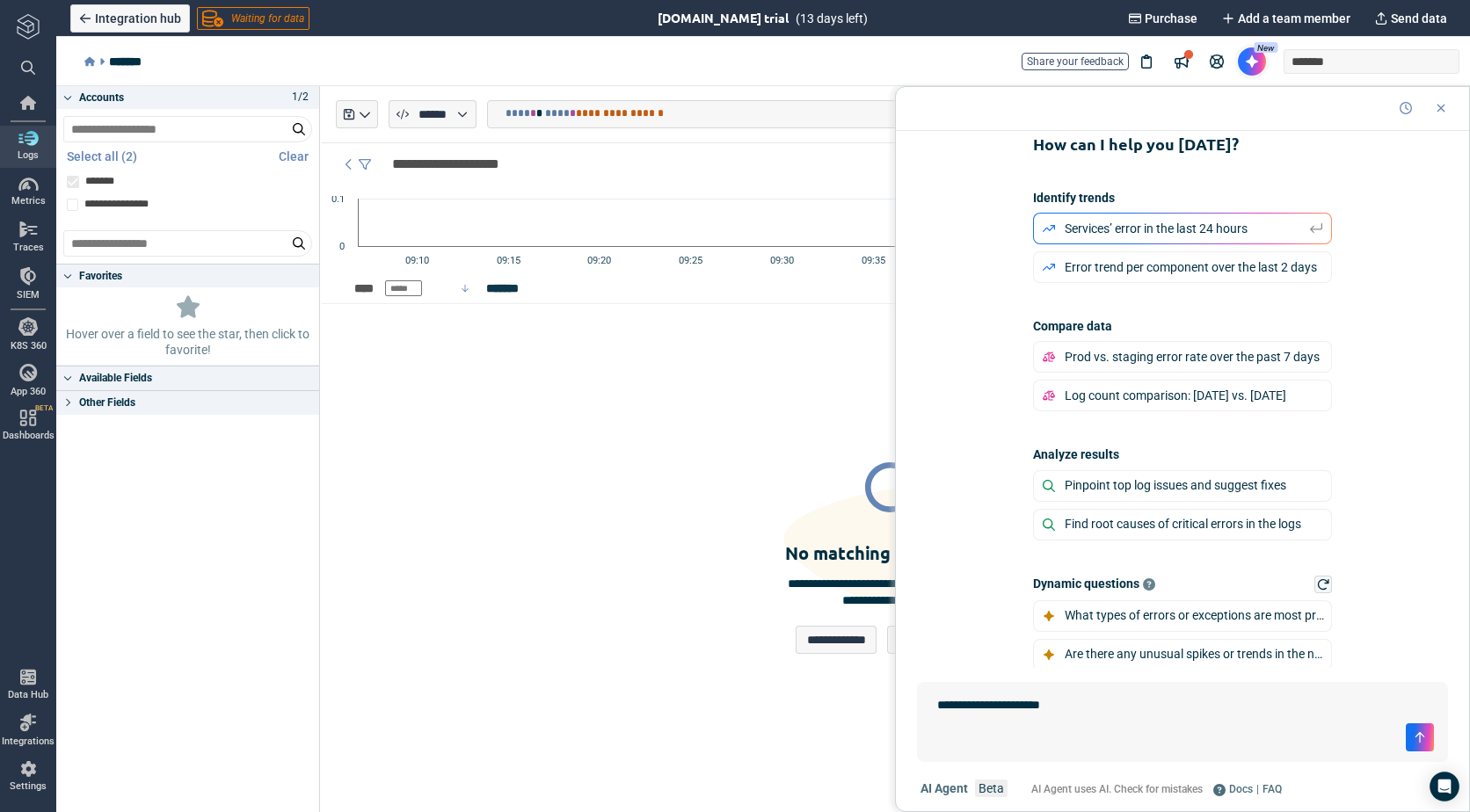 type on "*" 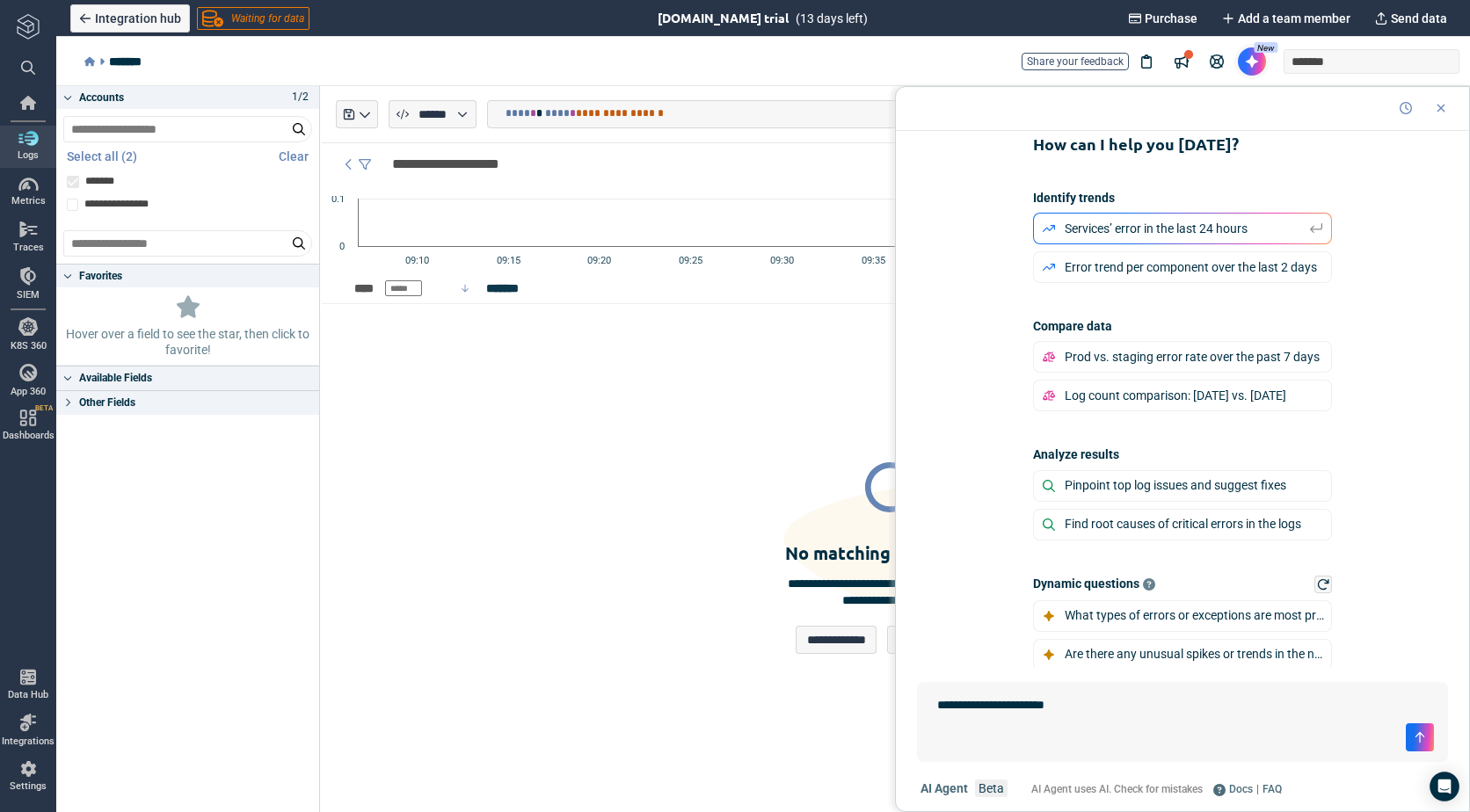 type on "*" 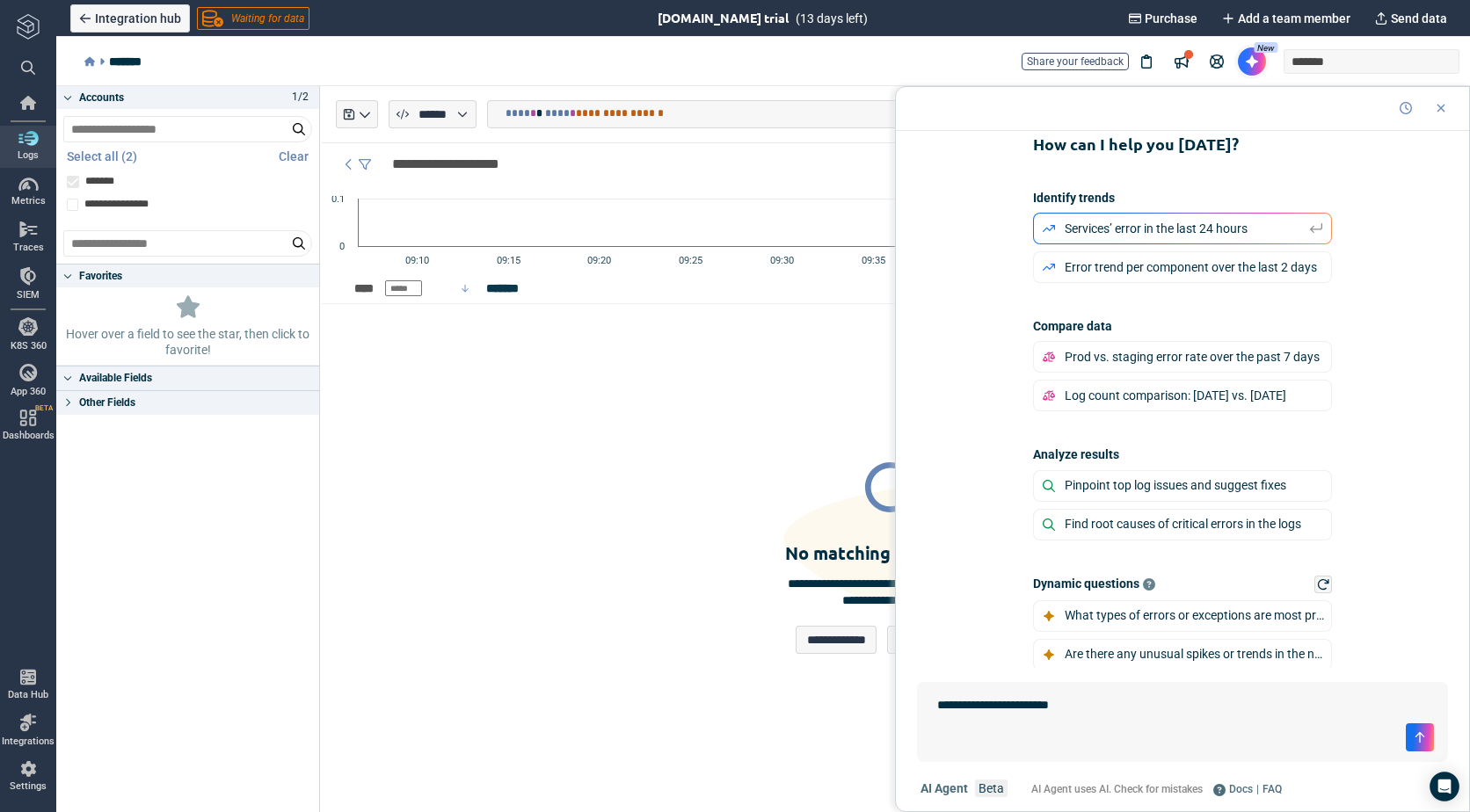 type on "*" 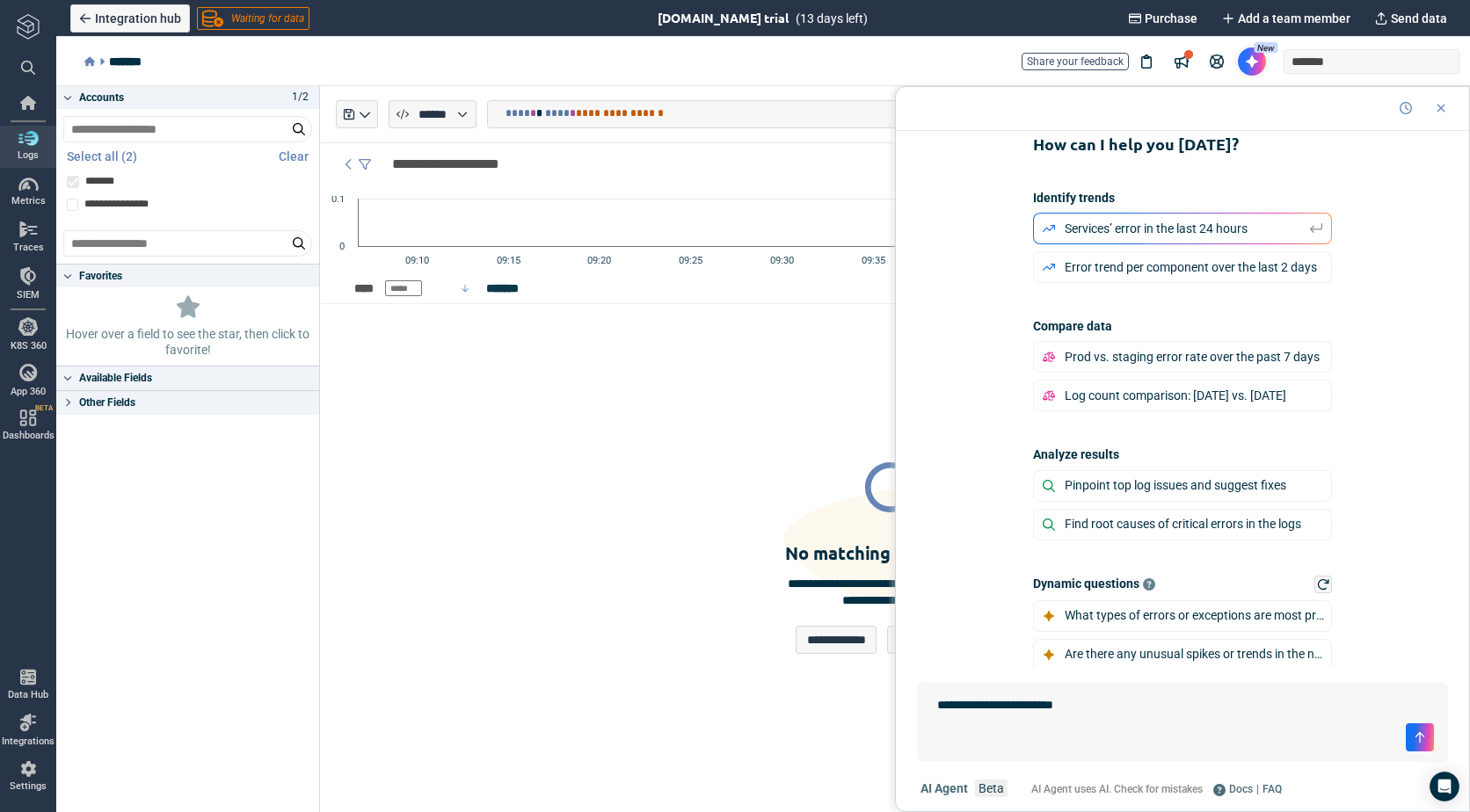 type on "*" 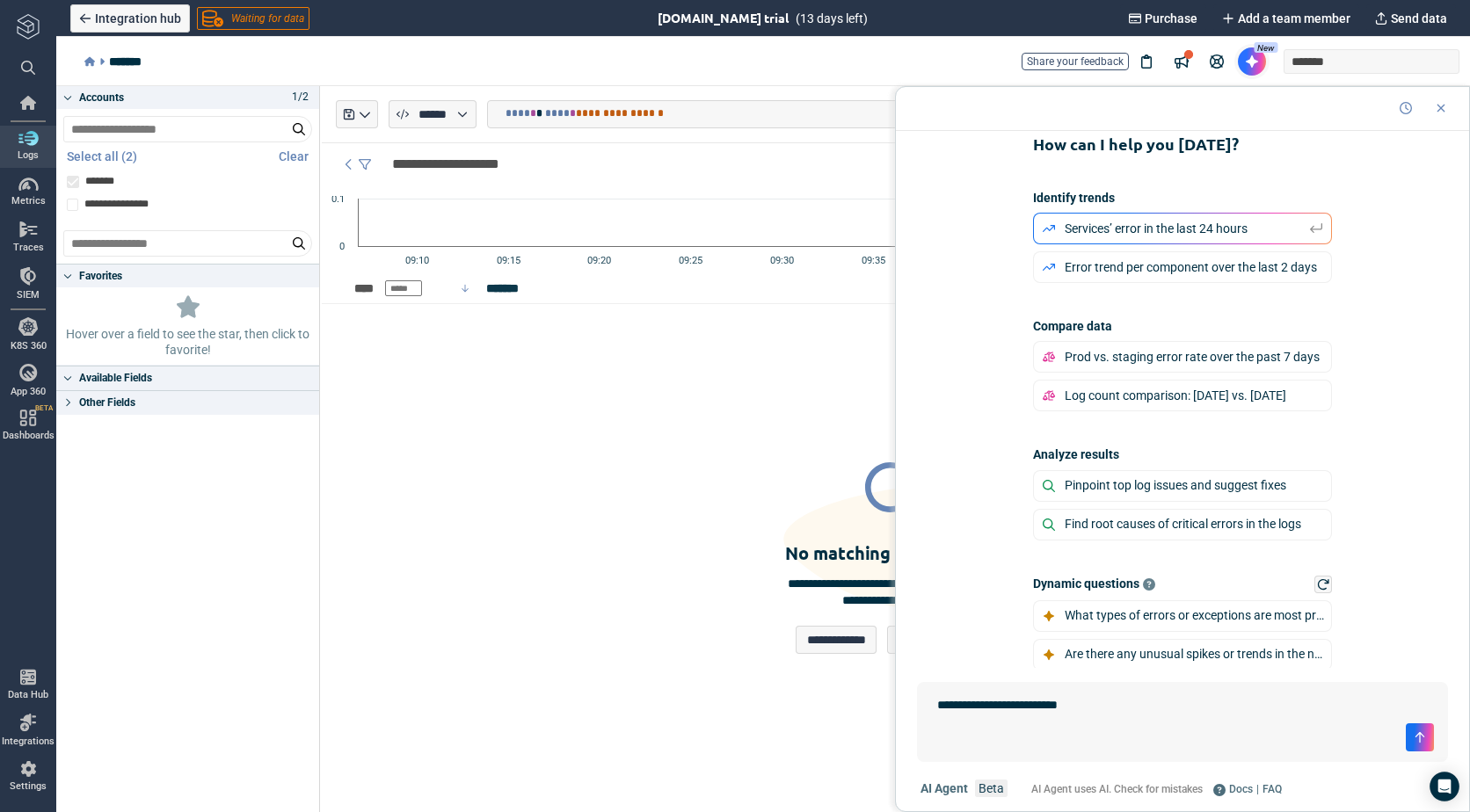type on "*" 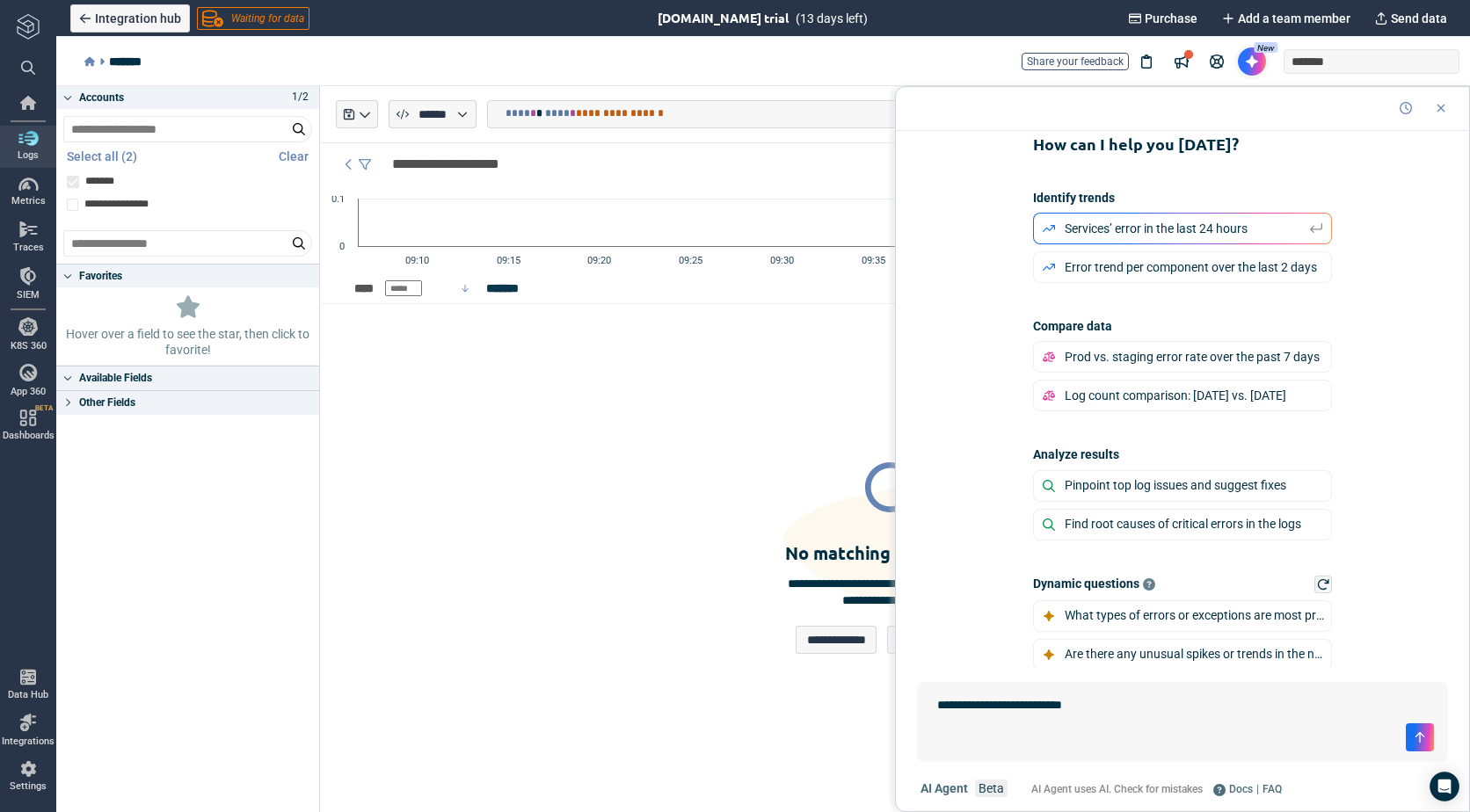 type on "**********" 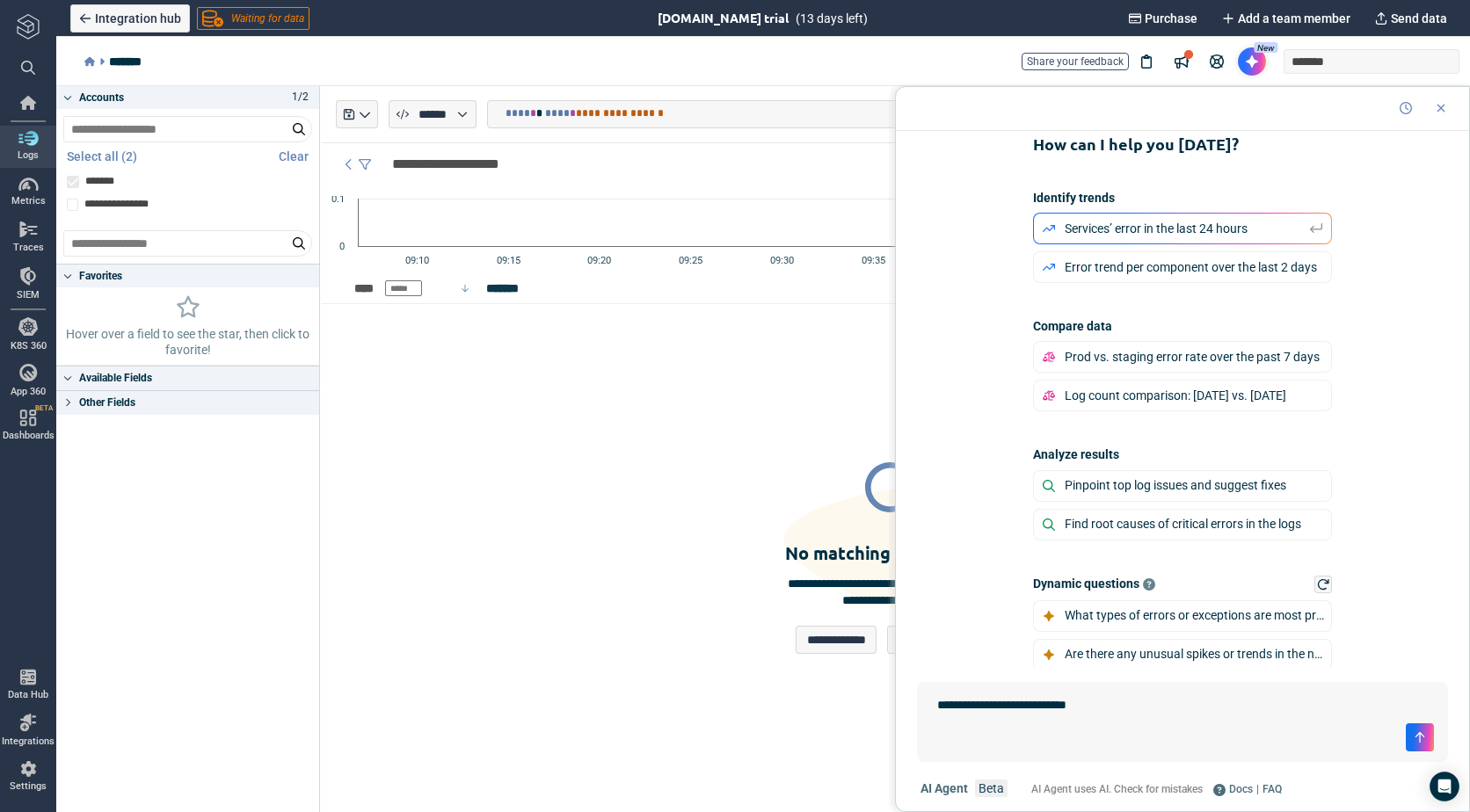 type on "*" 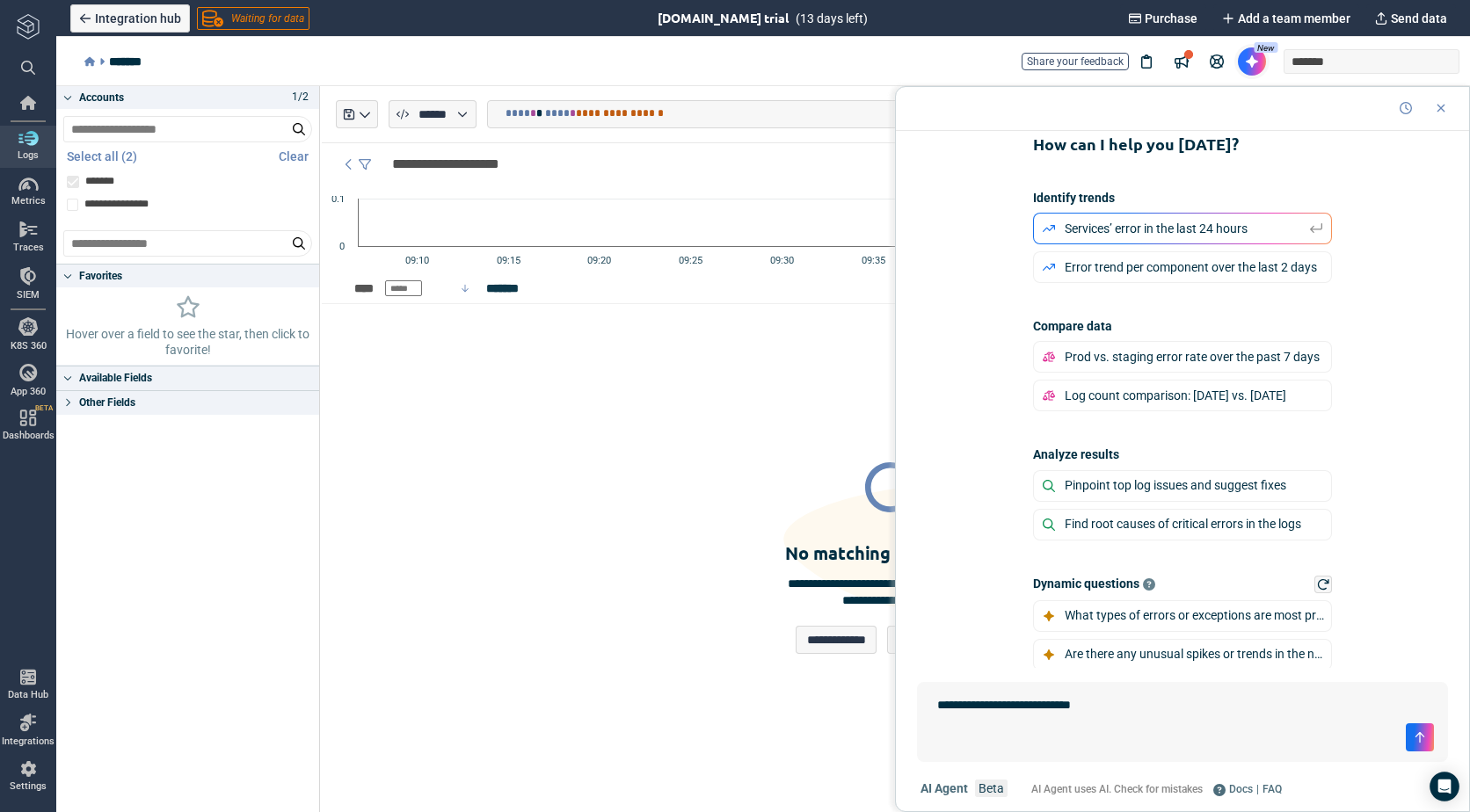 type on "*" 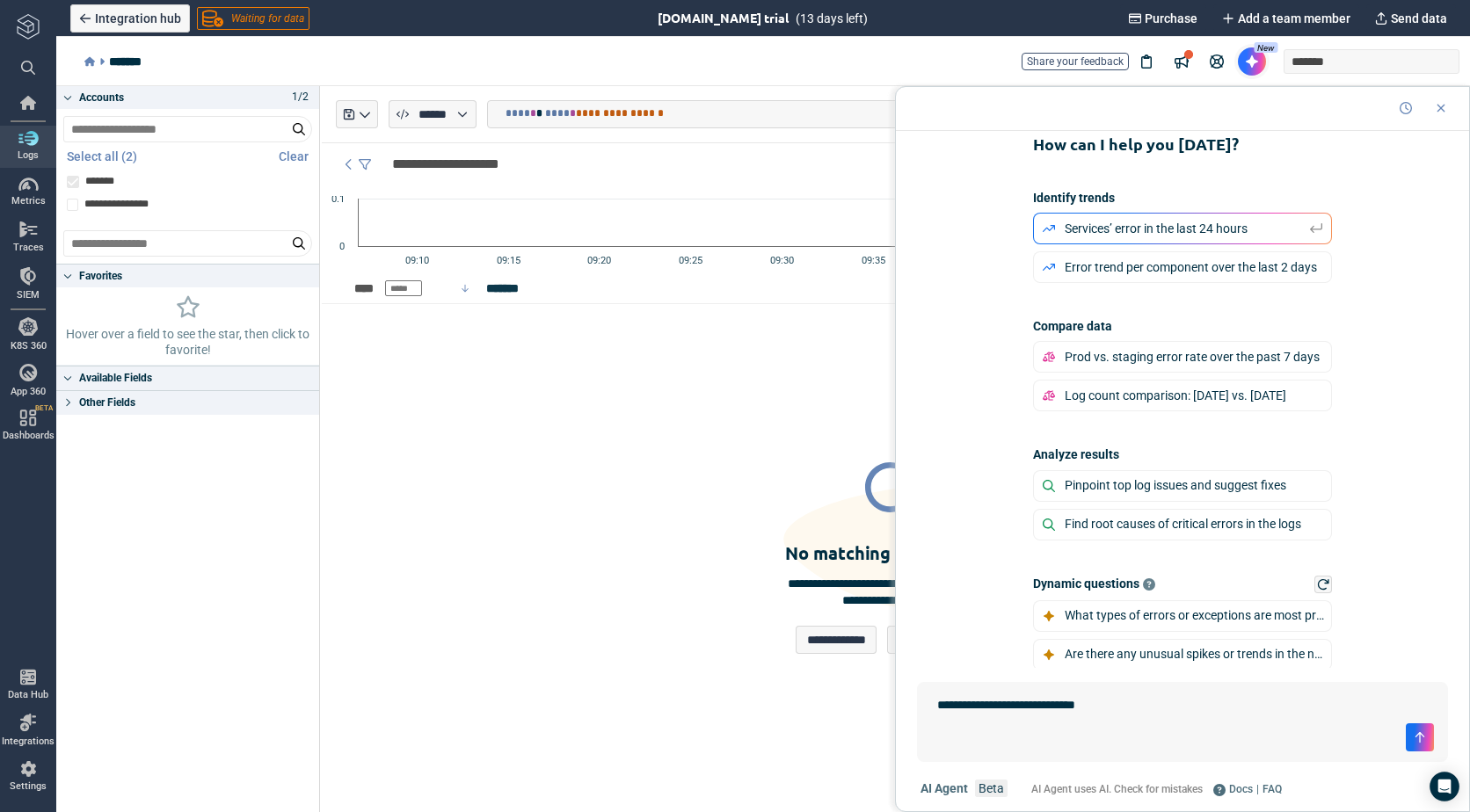 type on "*" 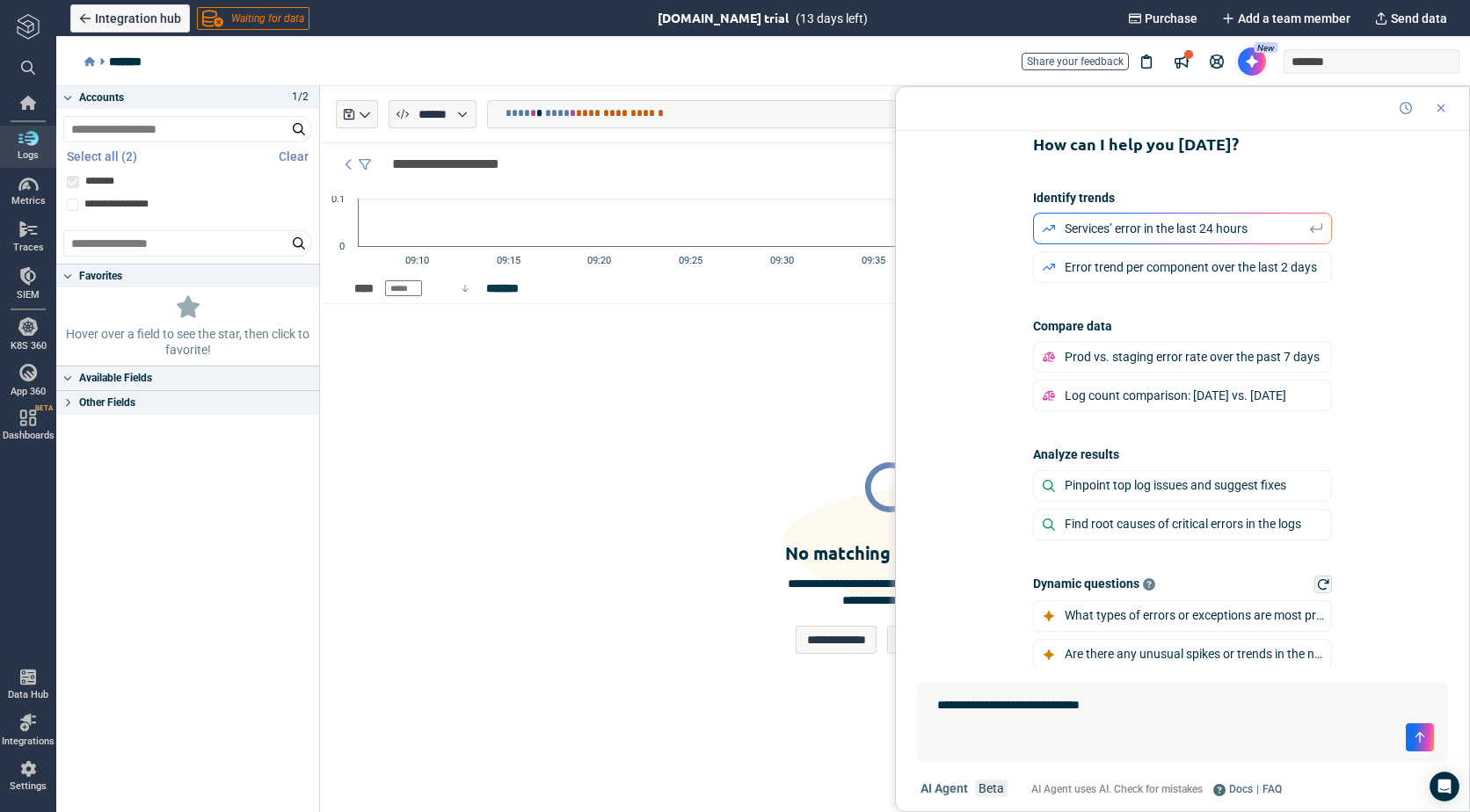 type on "*" 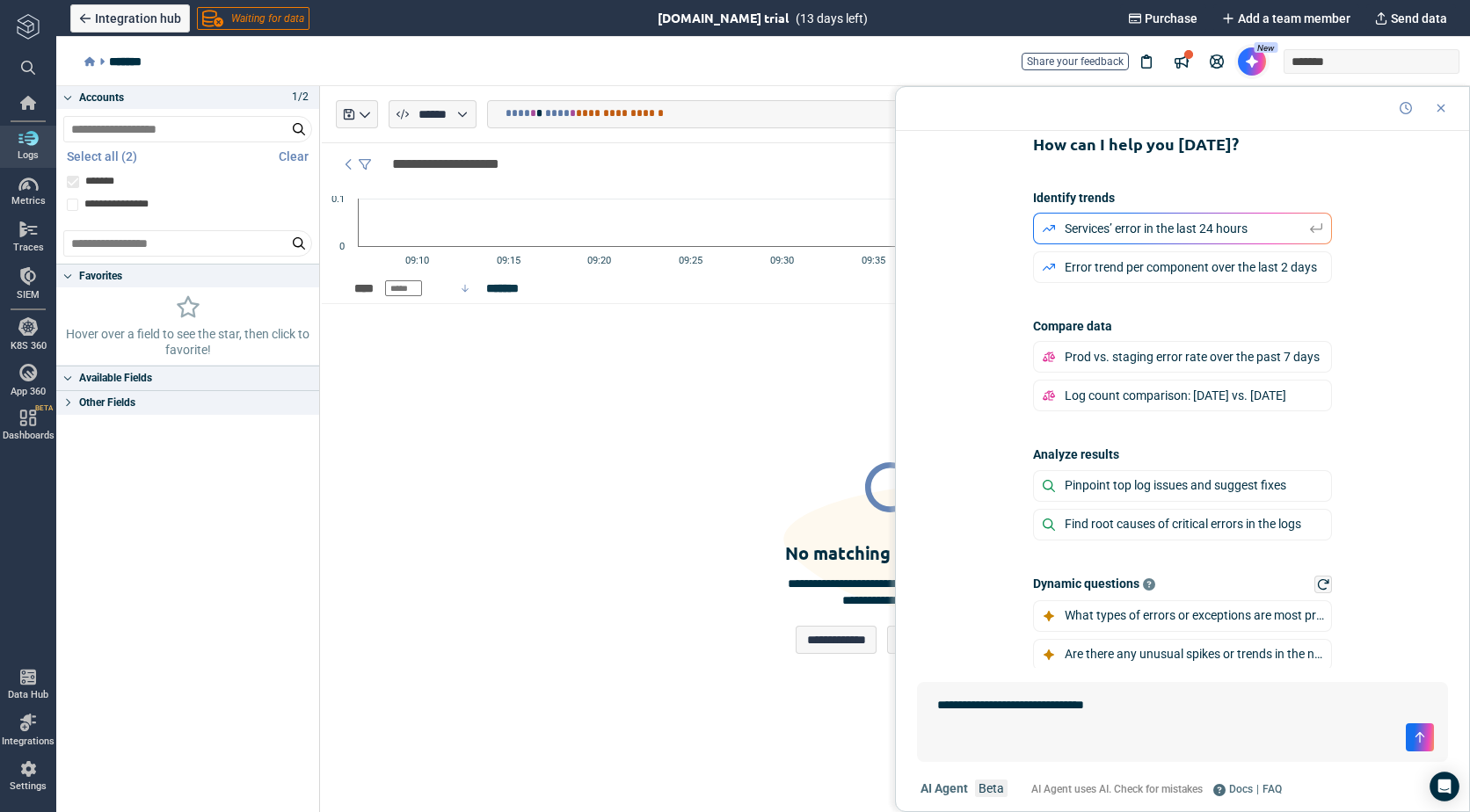 type on "*" 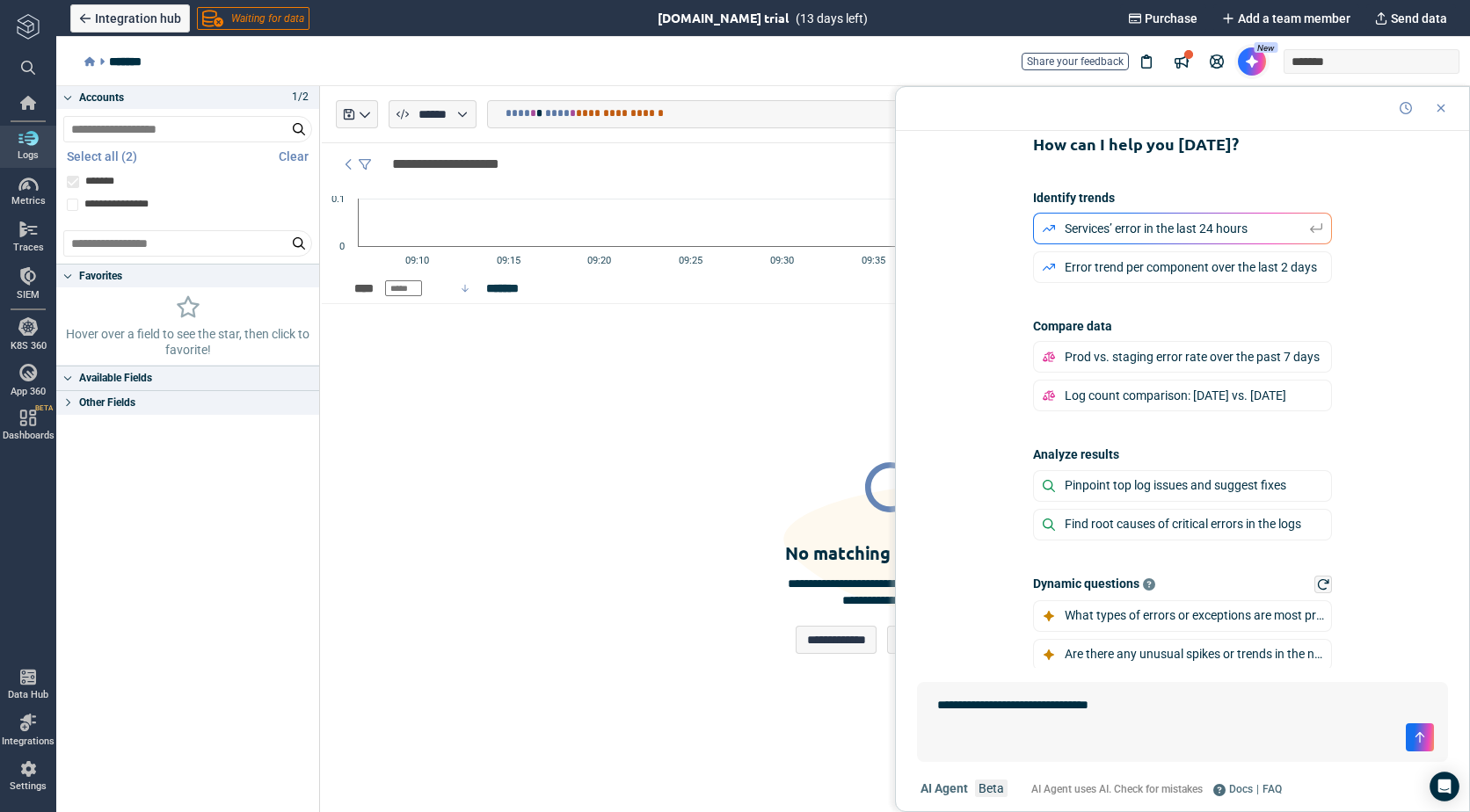 type on "*" 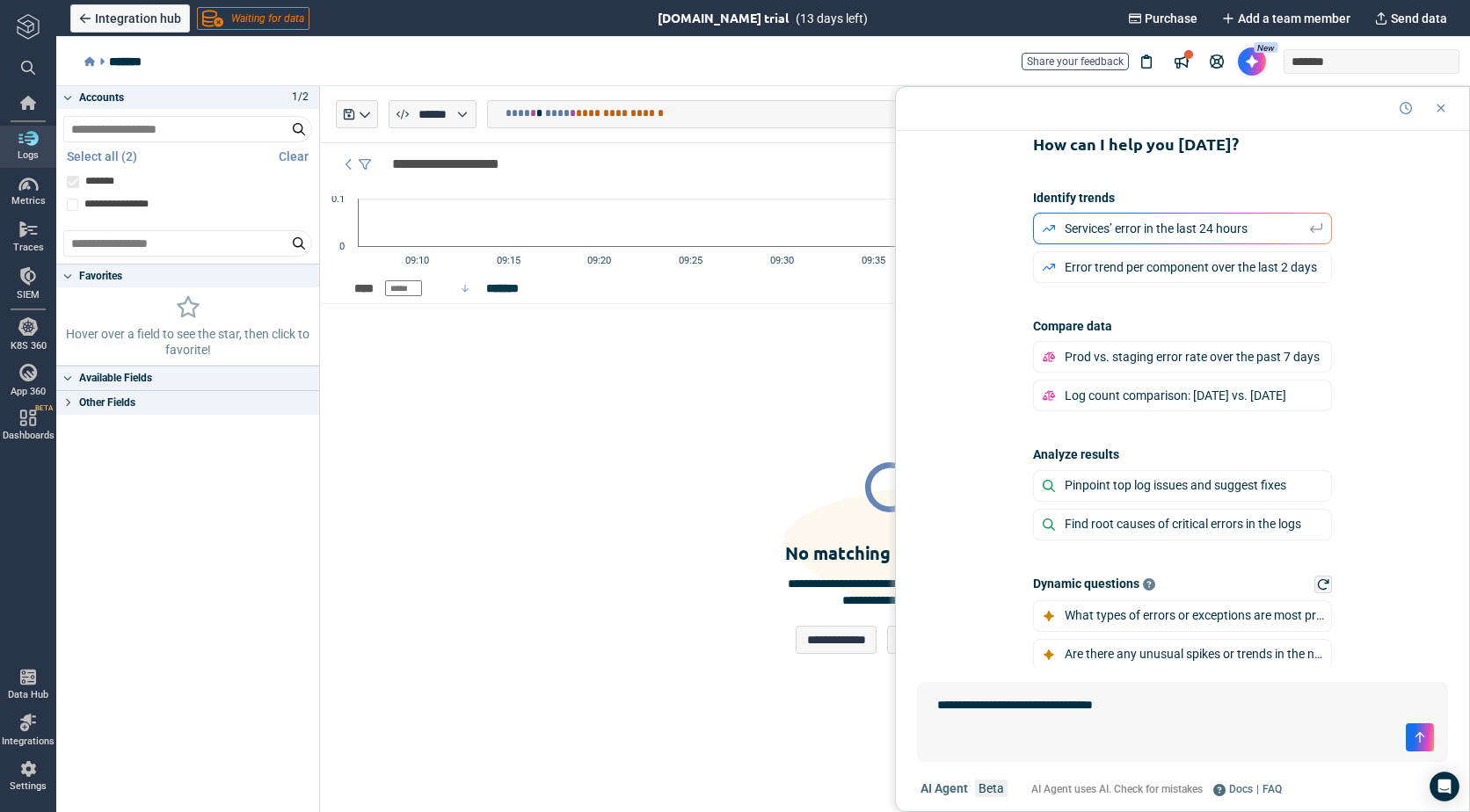type on "**********" 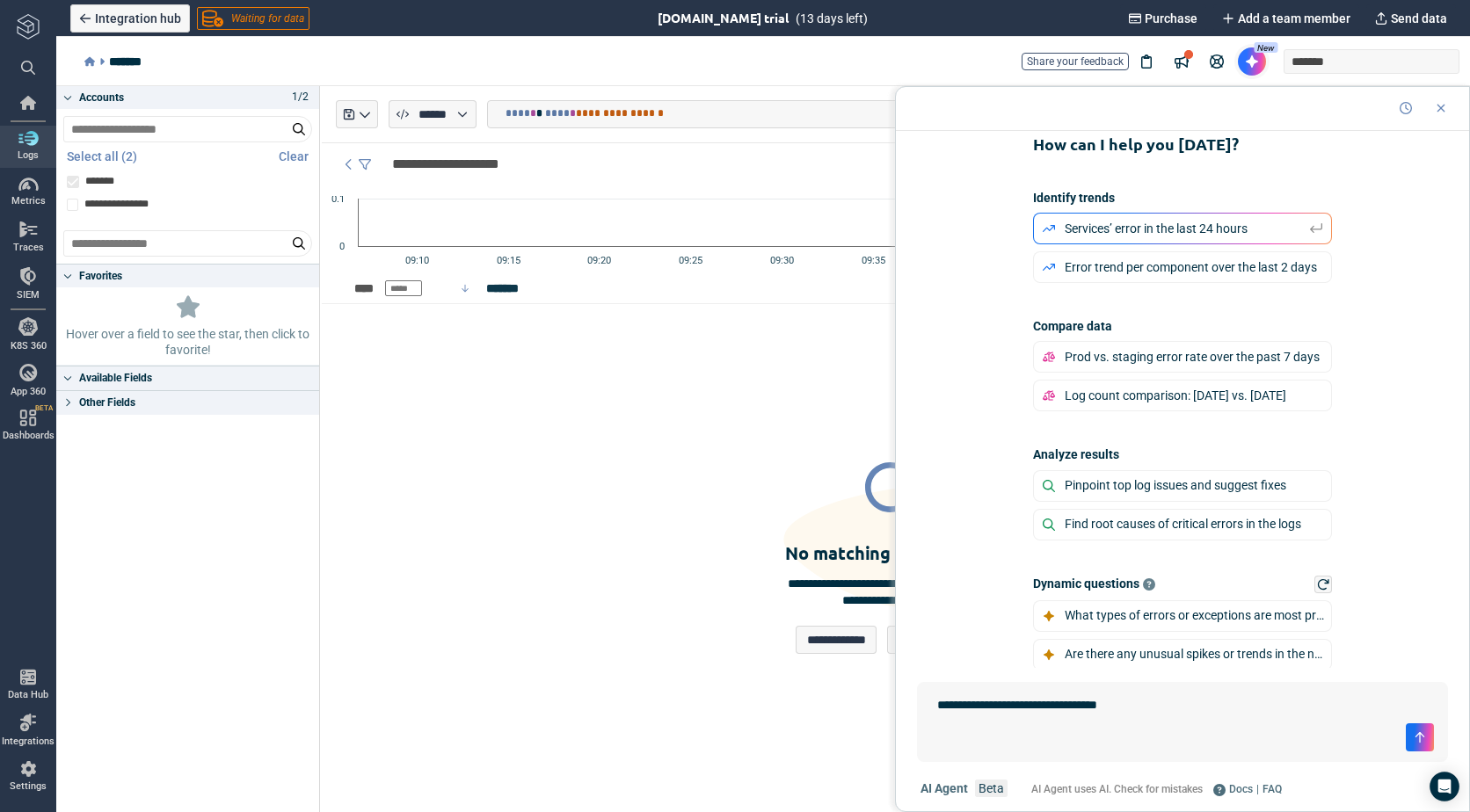 type on "*" 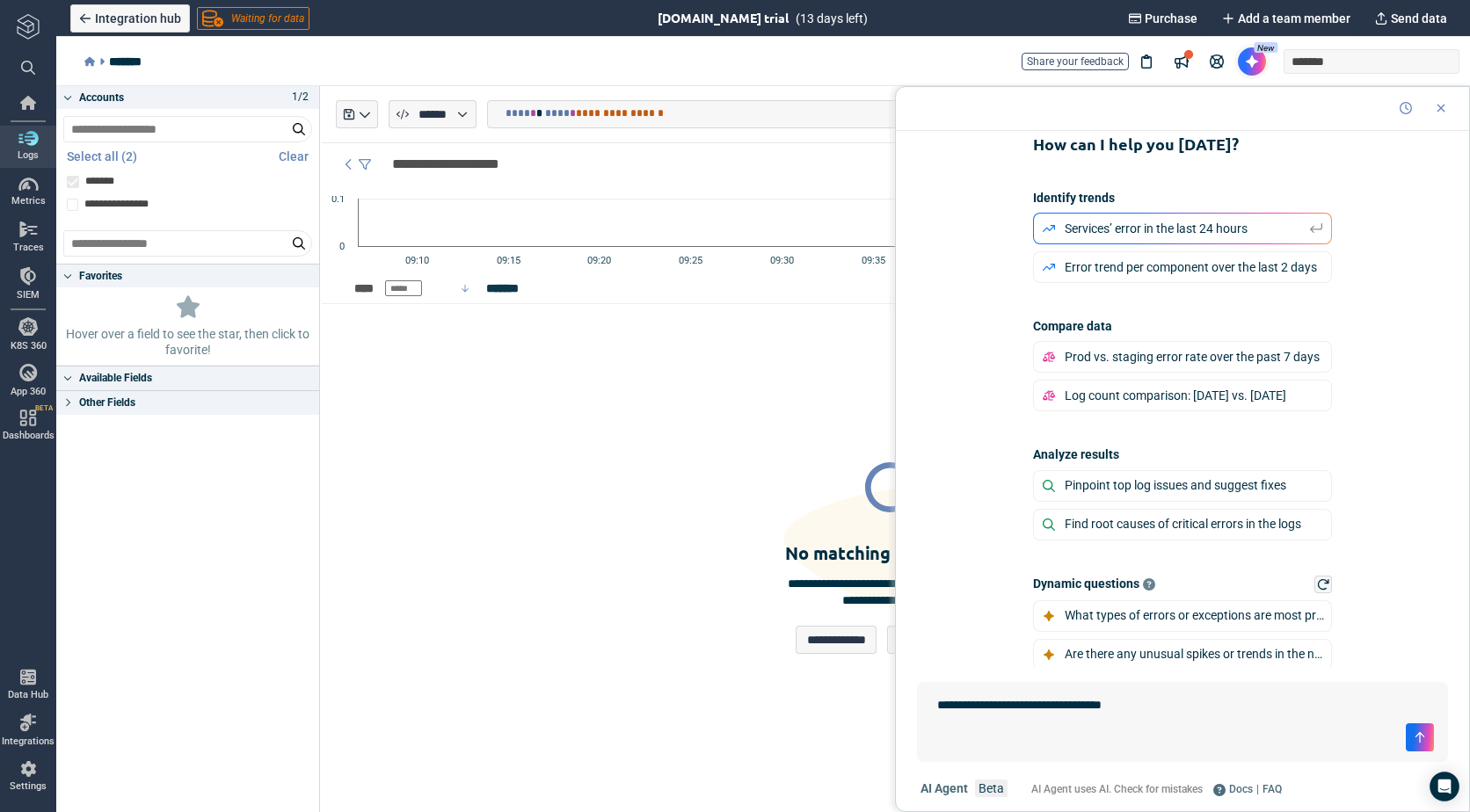 type on "*" 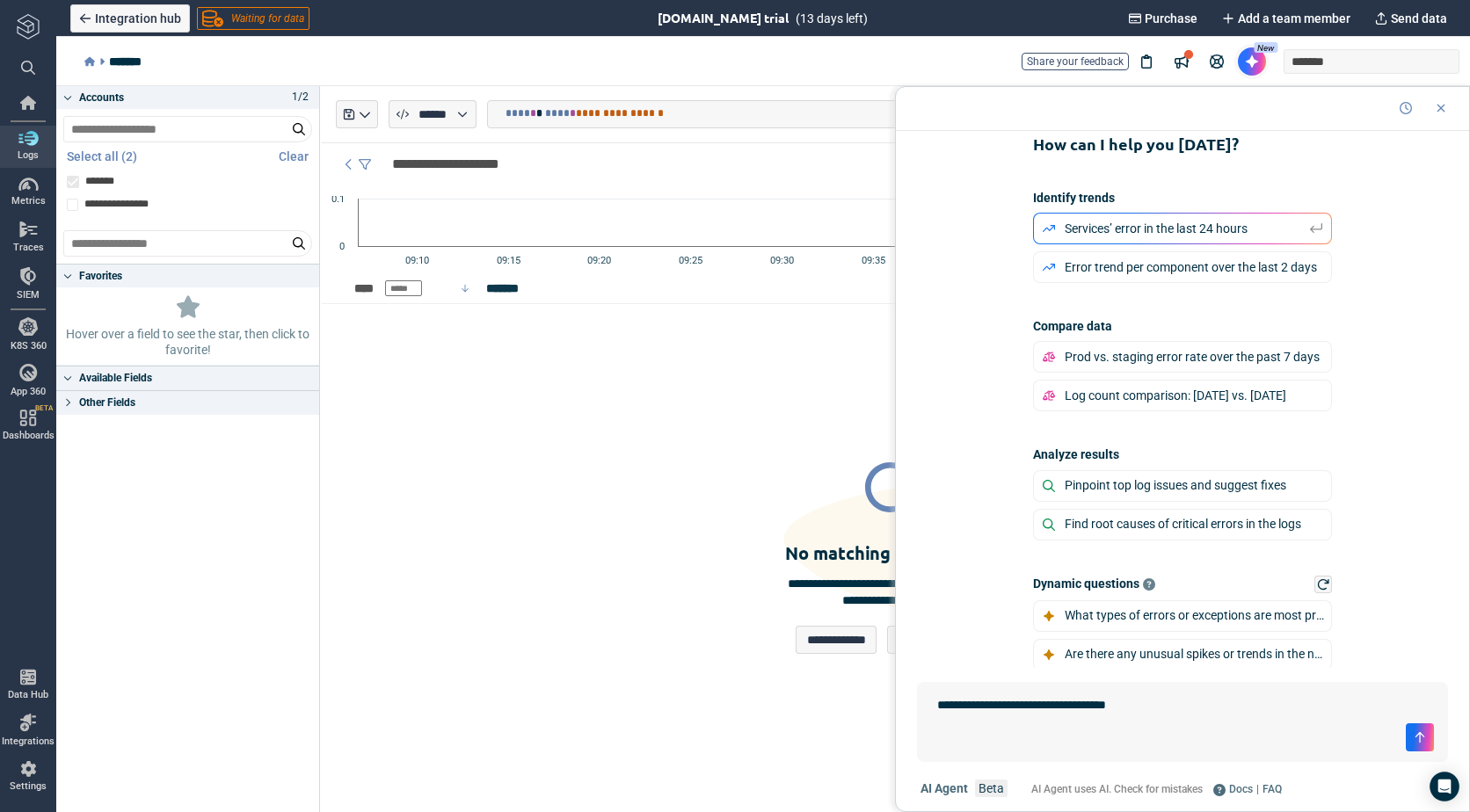 type on "*" 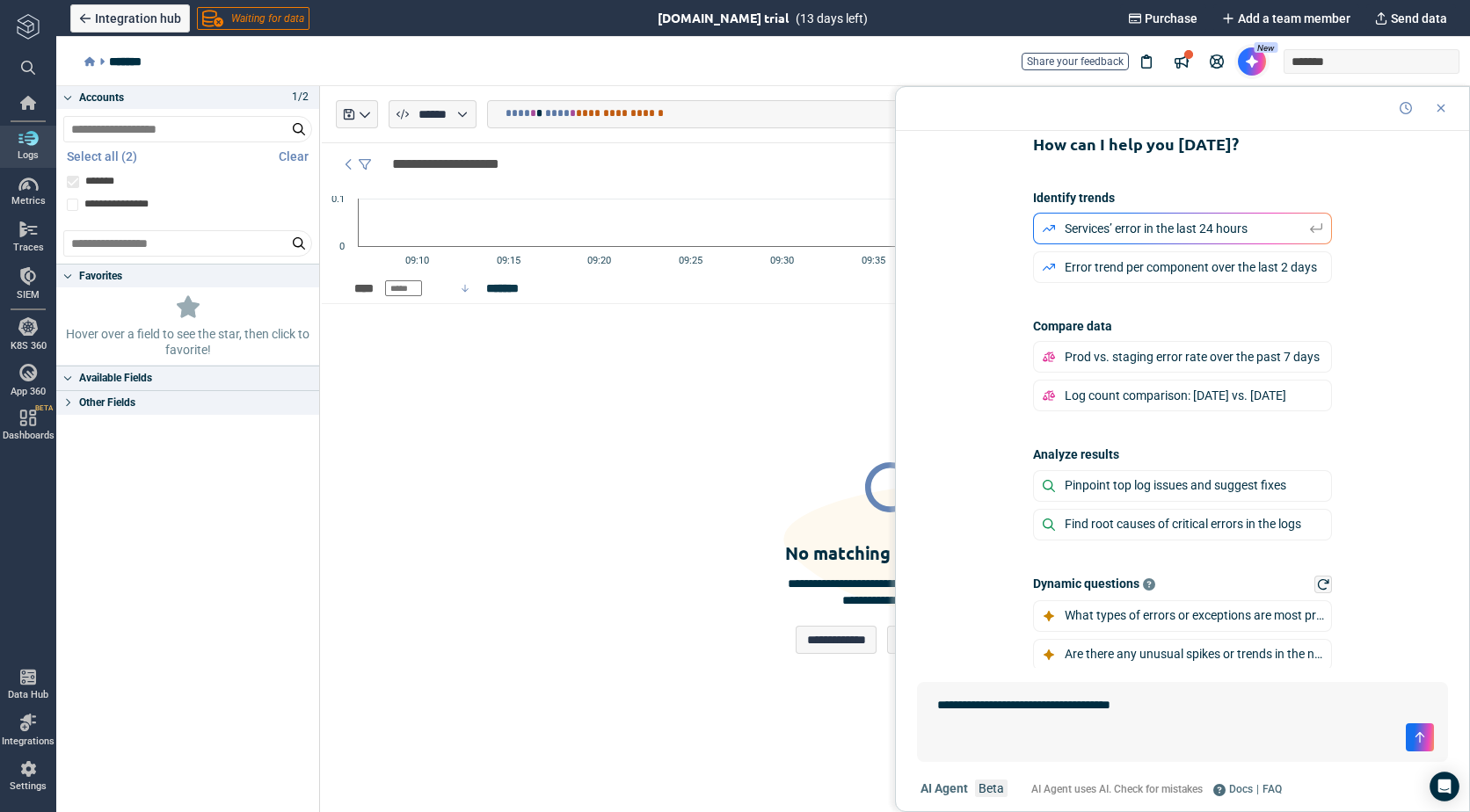 type on "*" 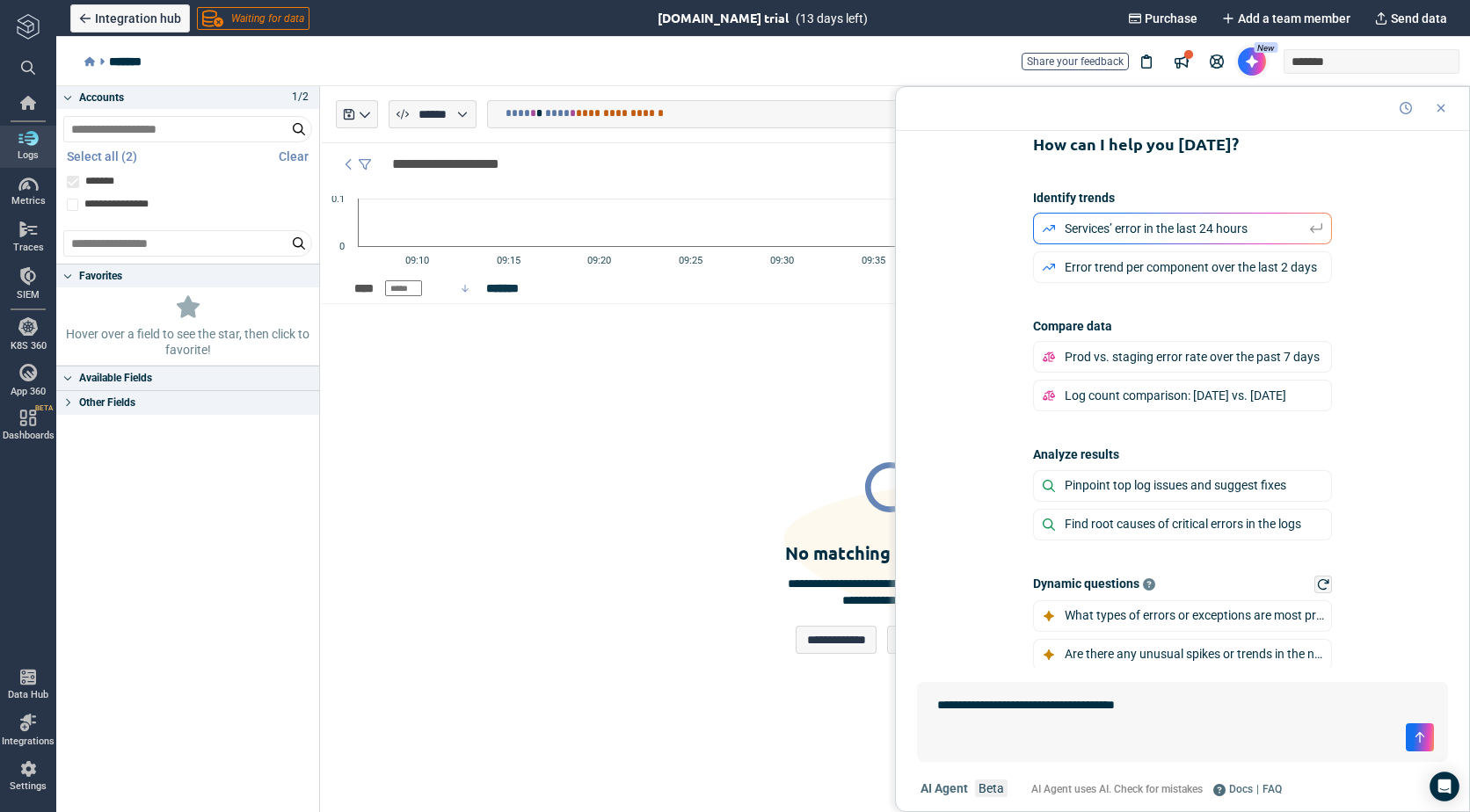 type on "*" 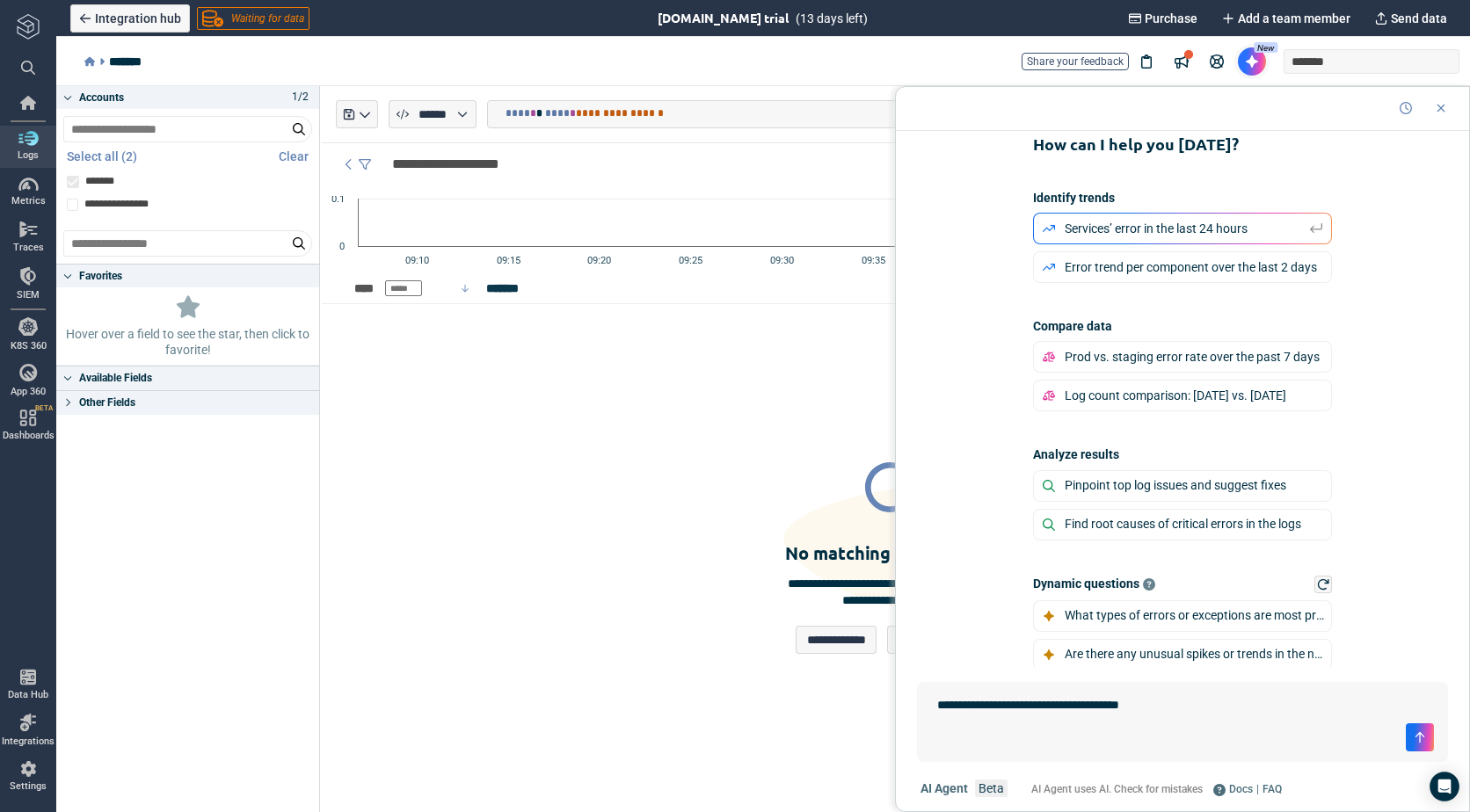 type on "*" 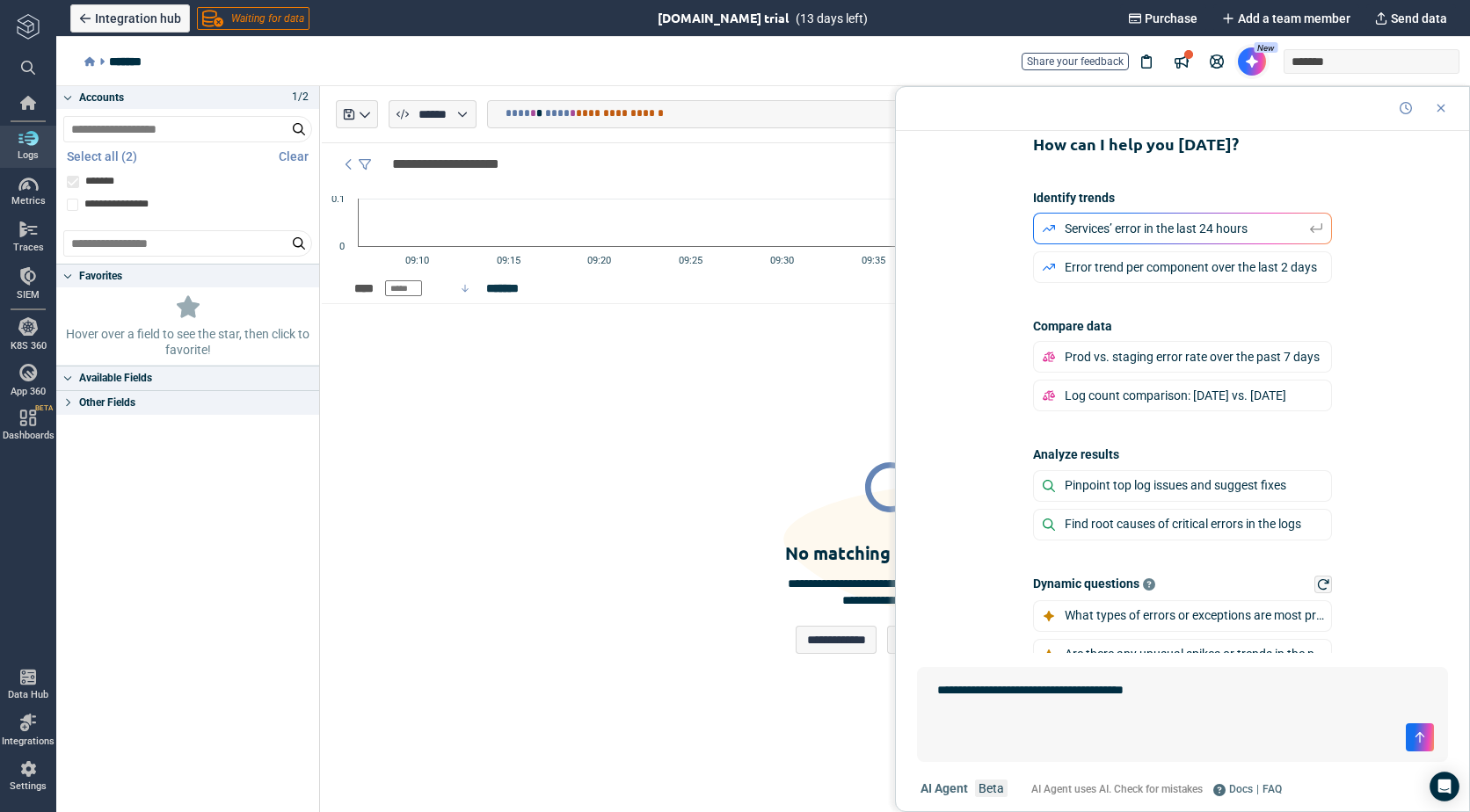 type on "*" 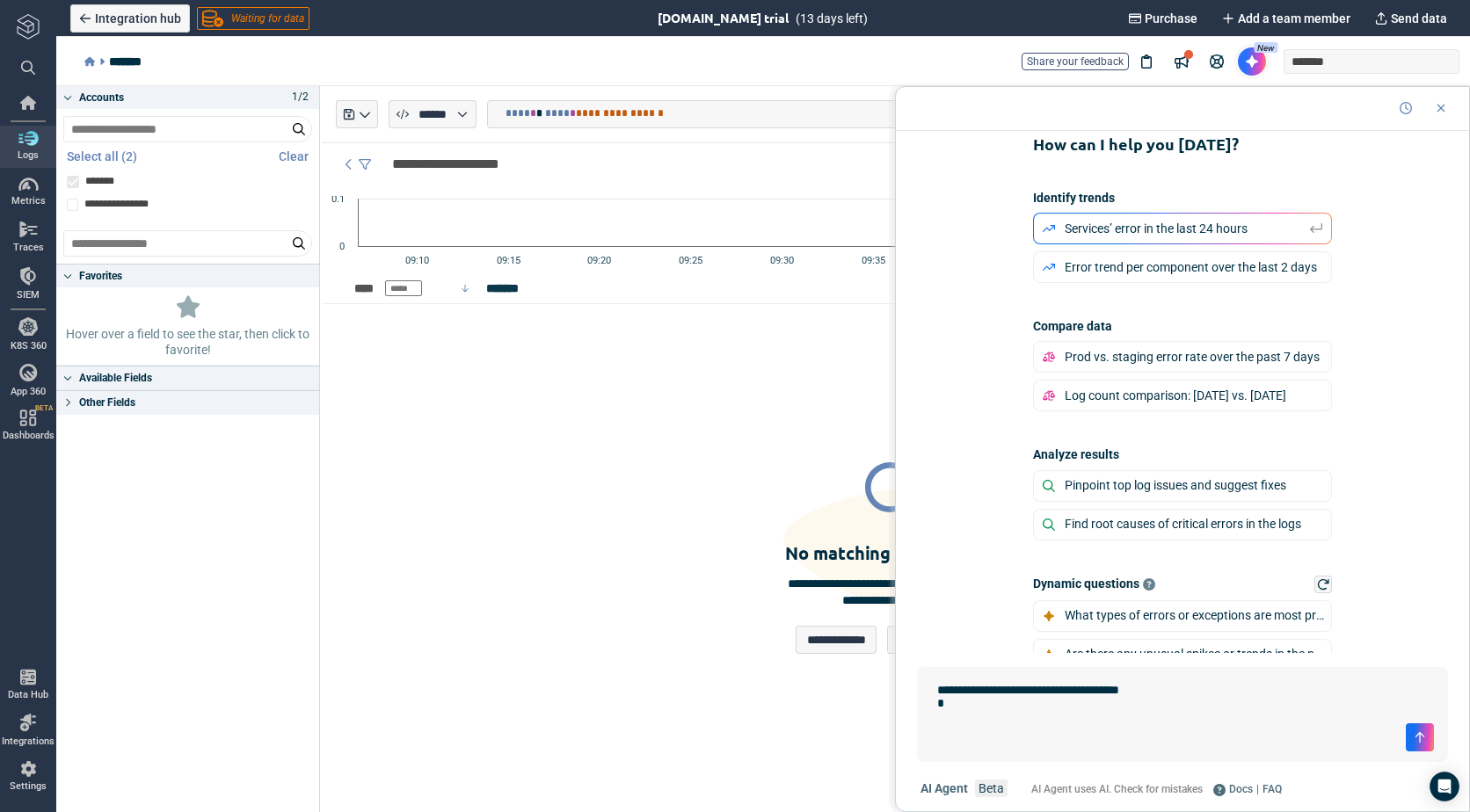 type on "*" 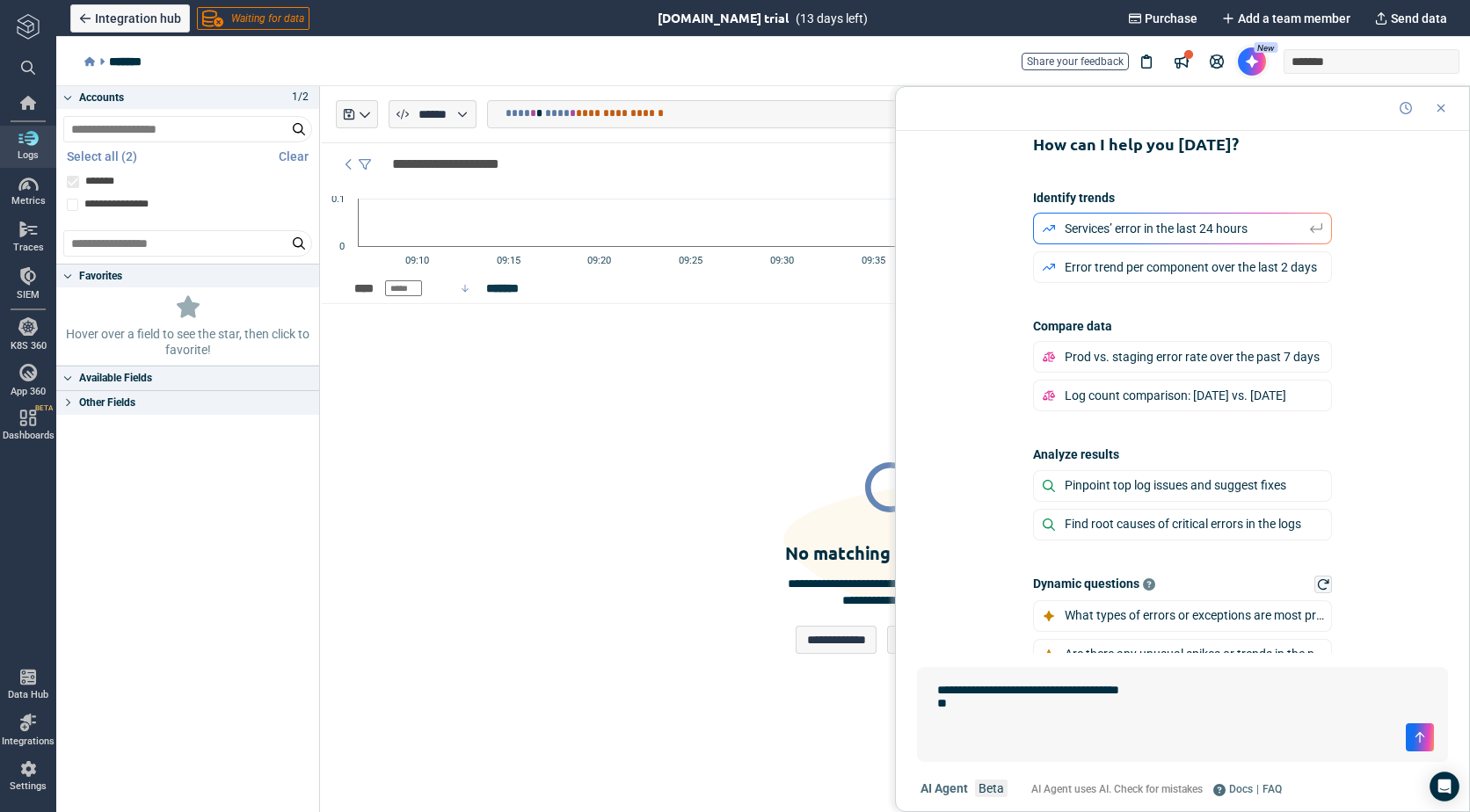 type on "*" 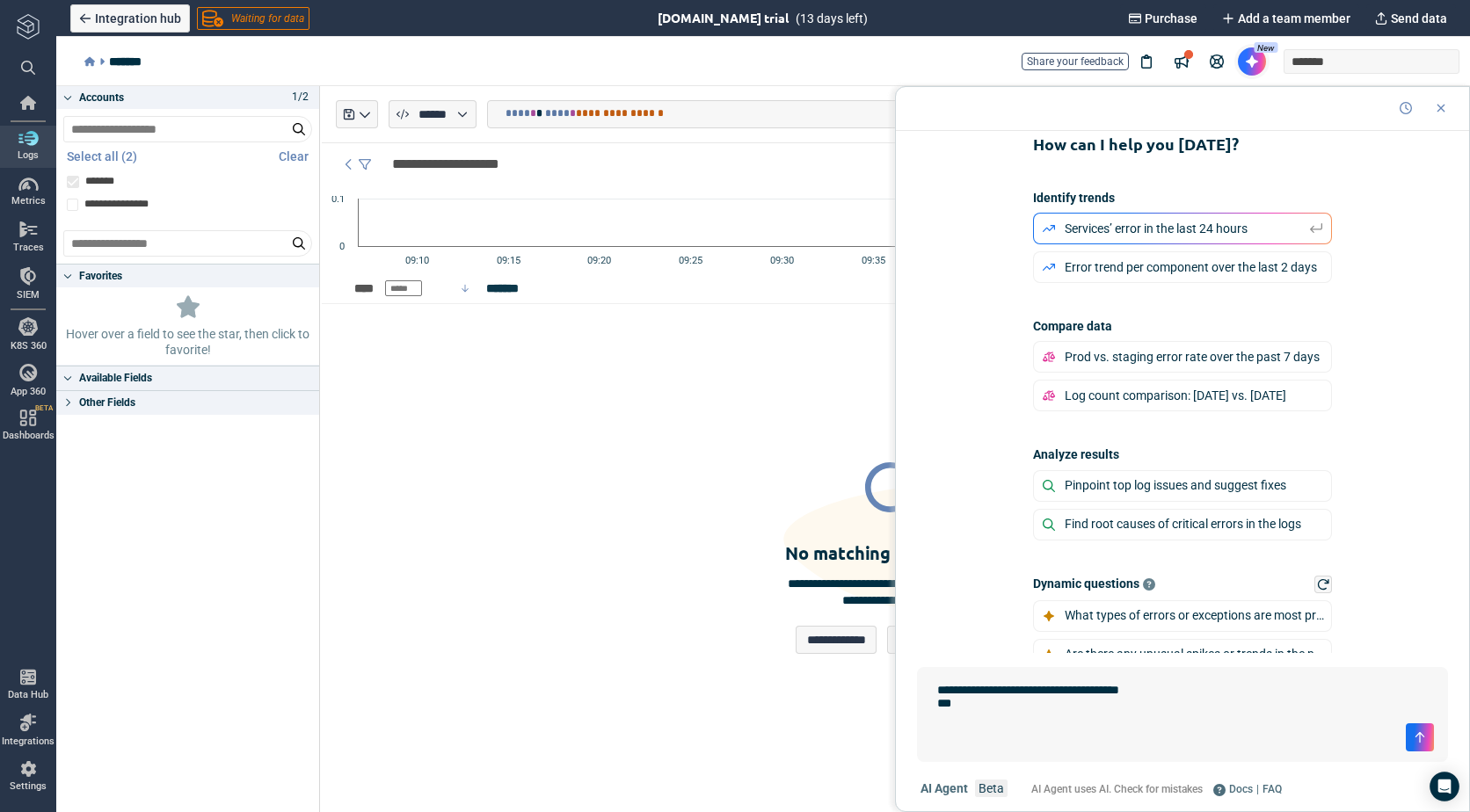 type on "*" 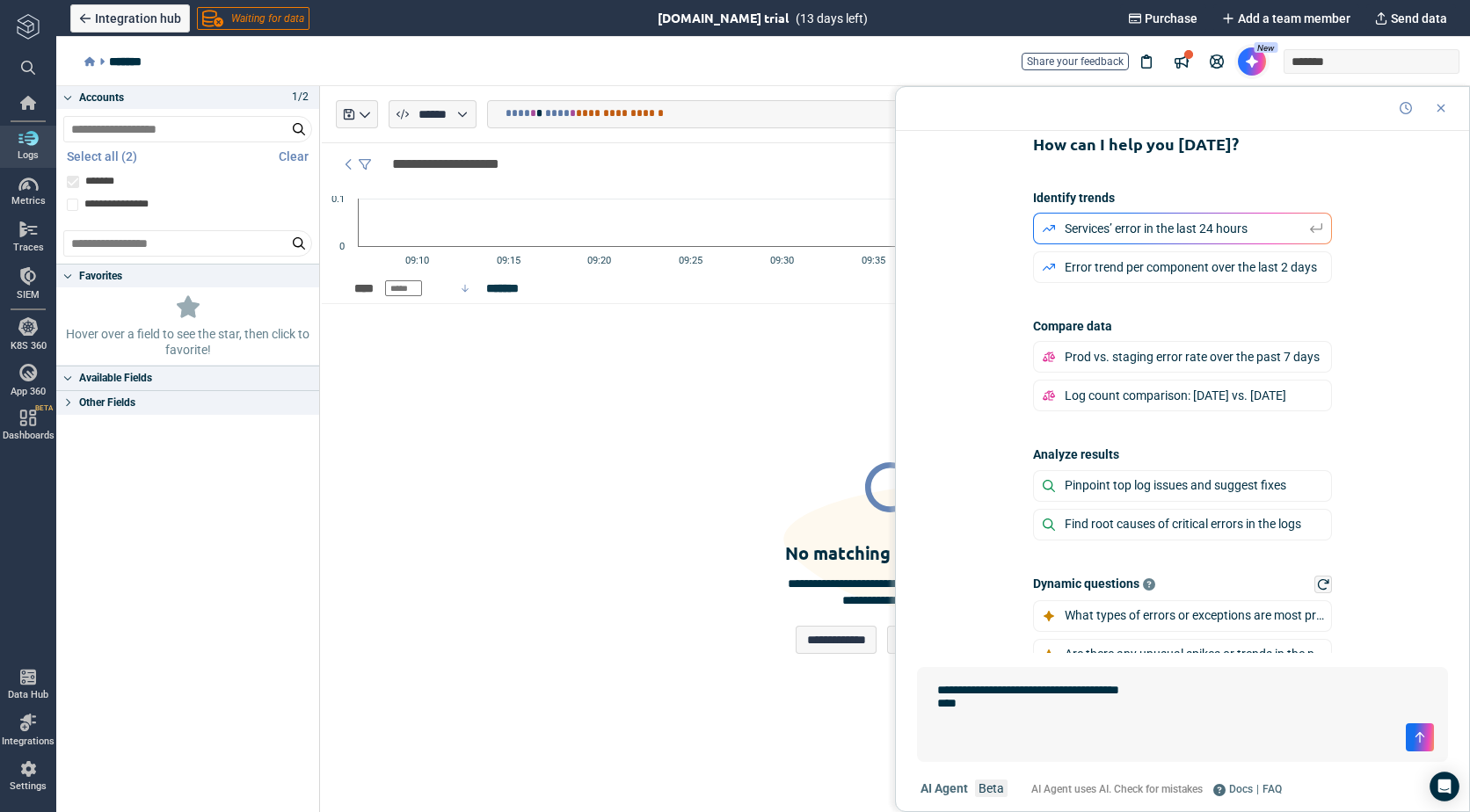 type on "*" 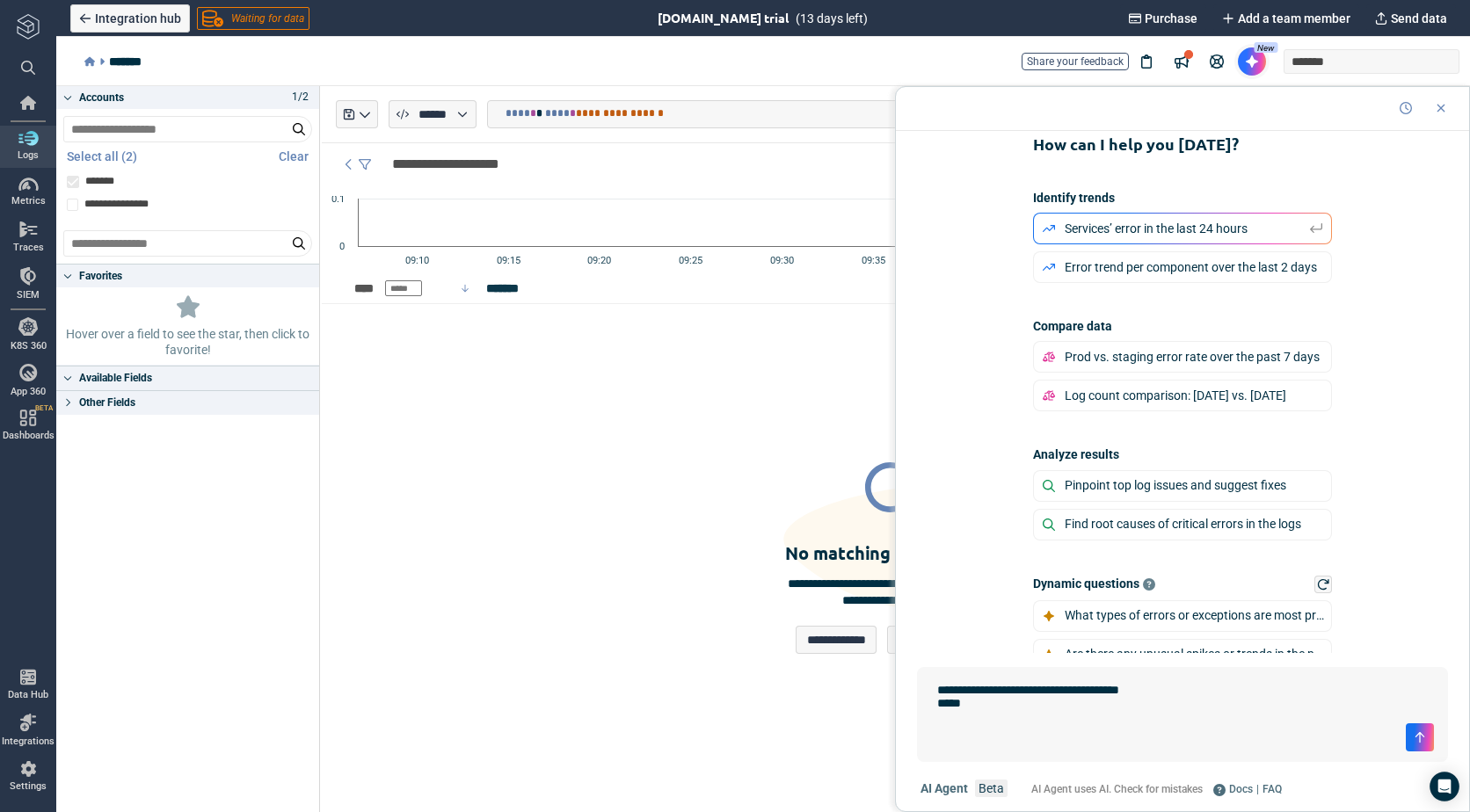 type on "*" 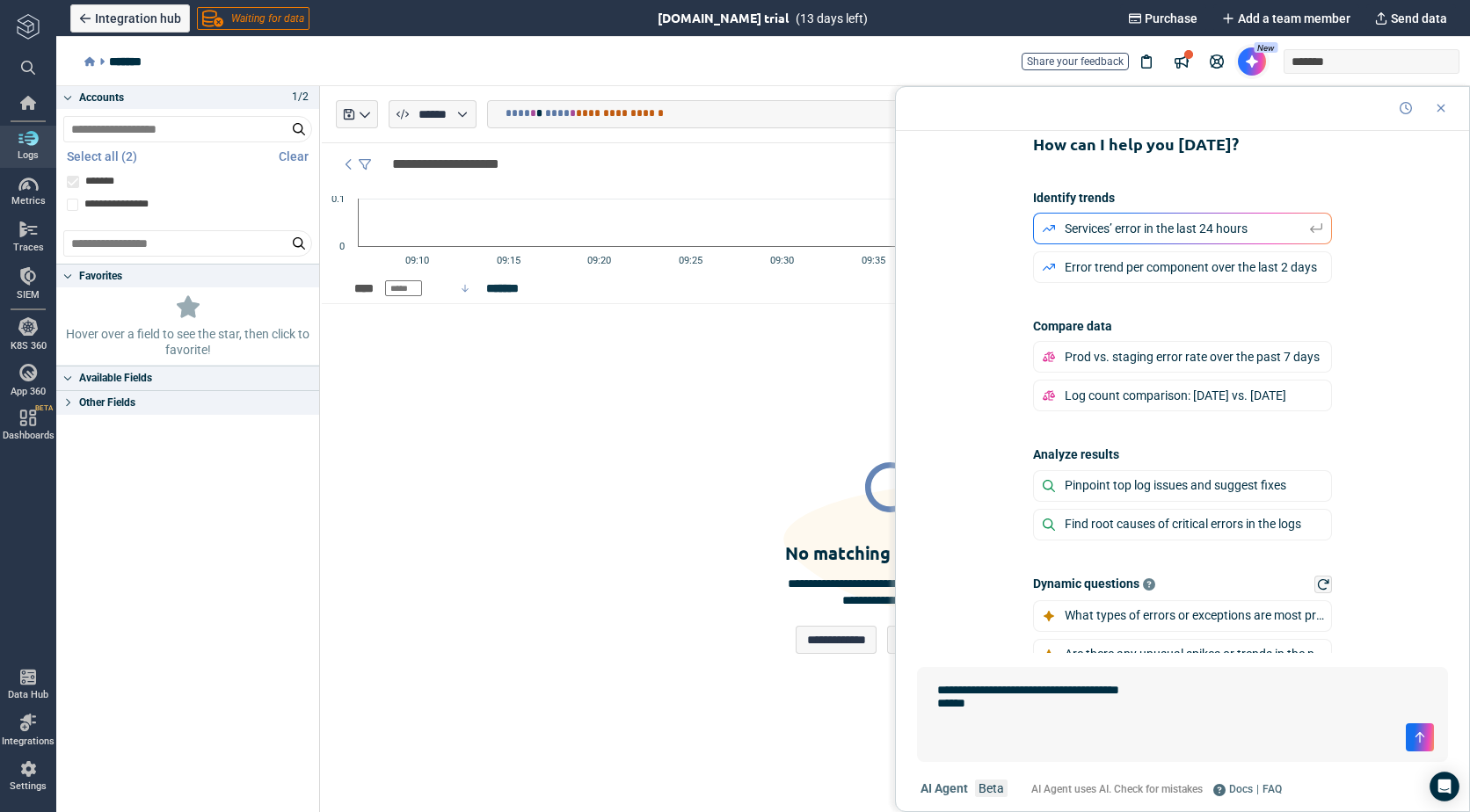 type on "*" 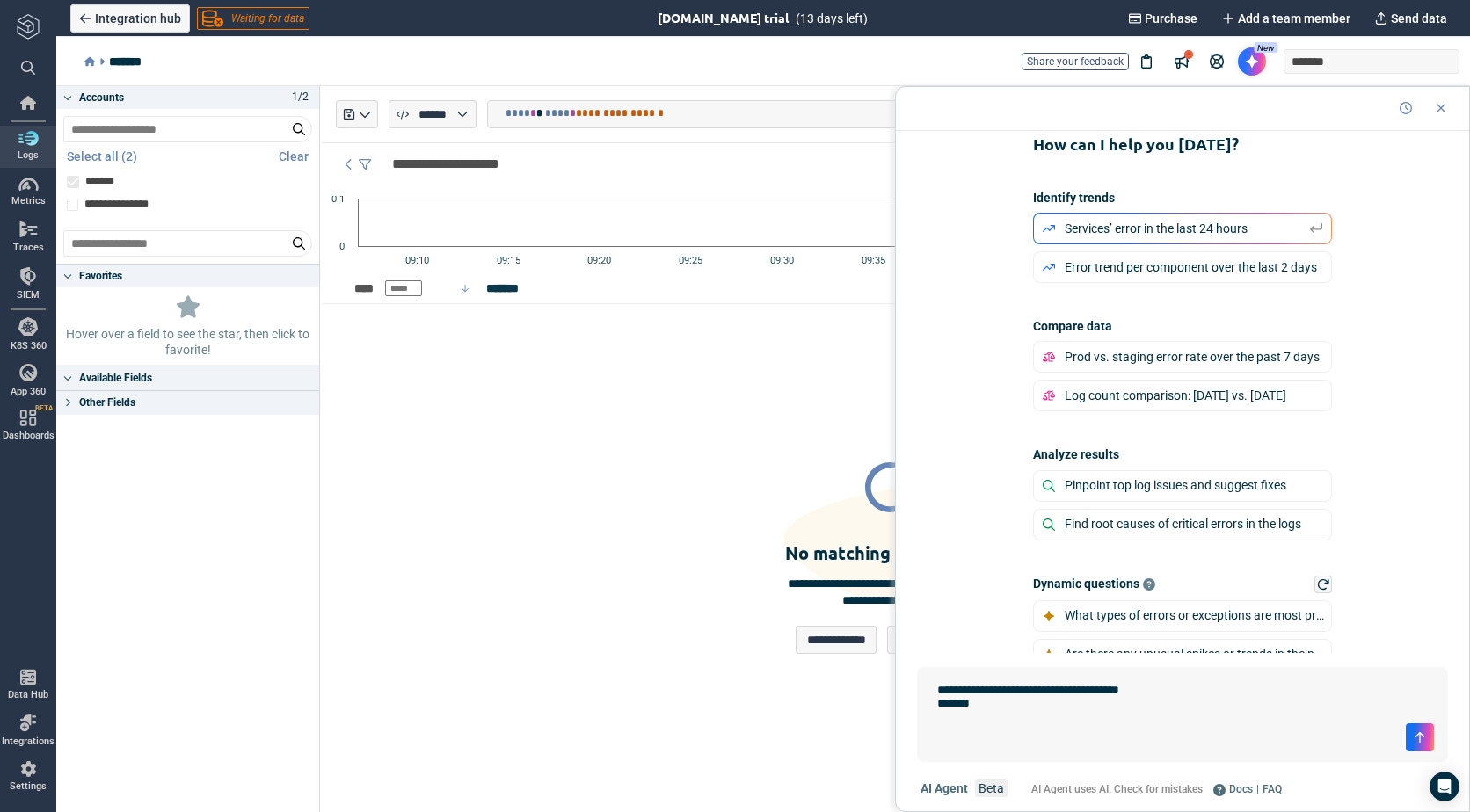type on "*" 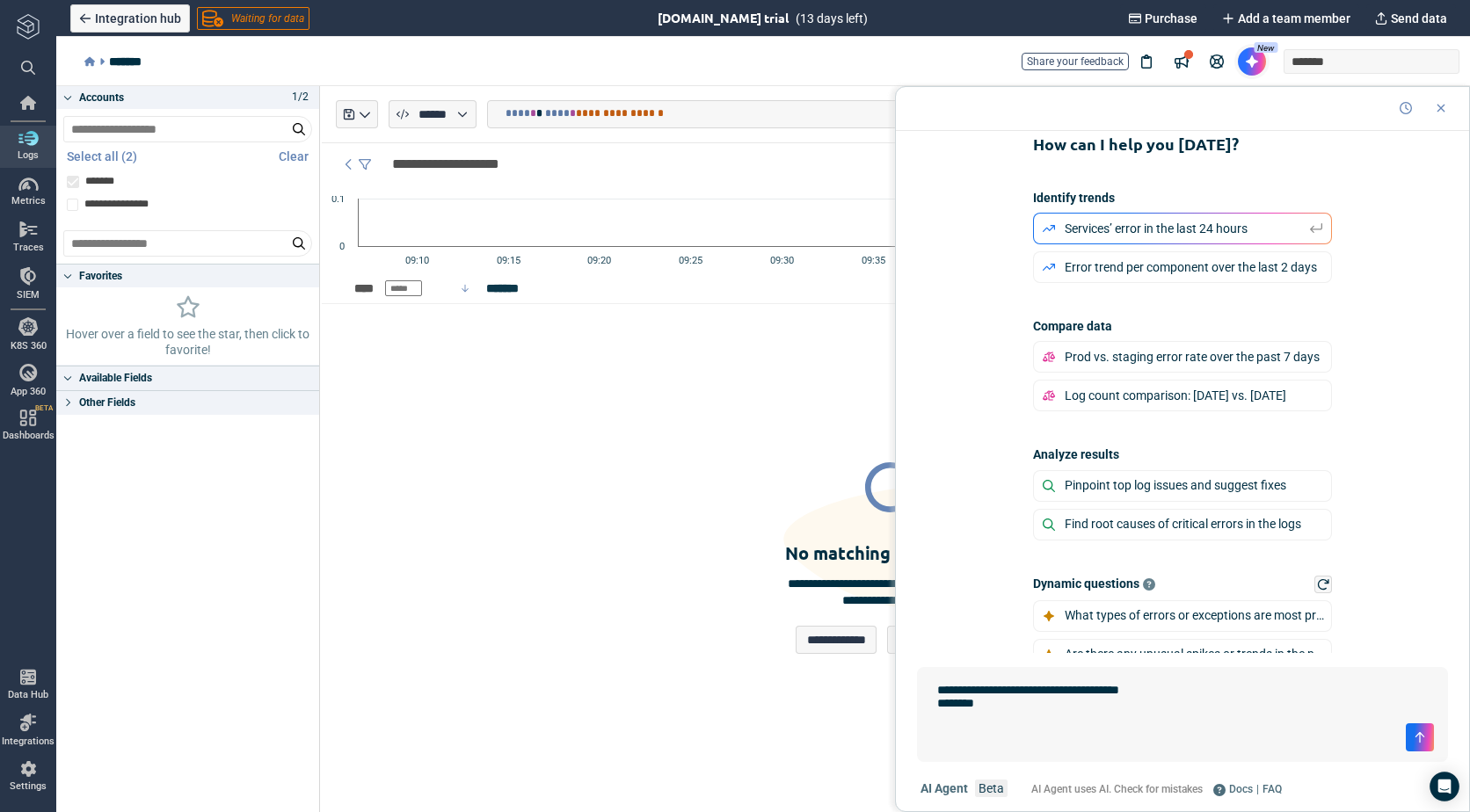 type on "*" 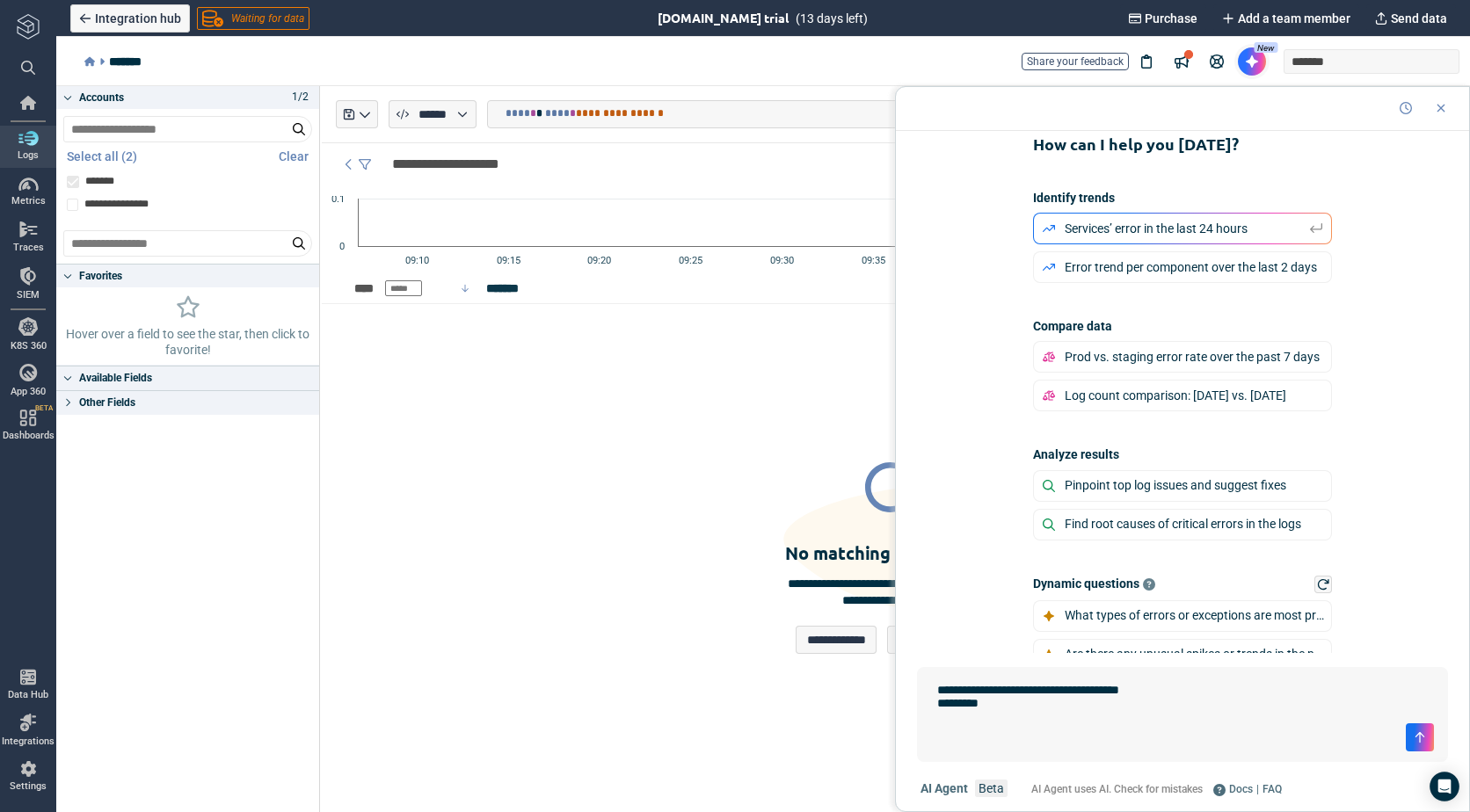 type on "*" 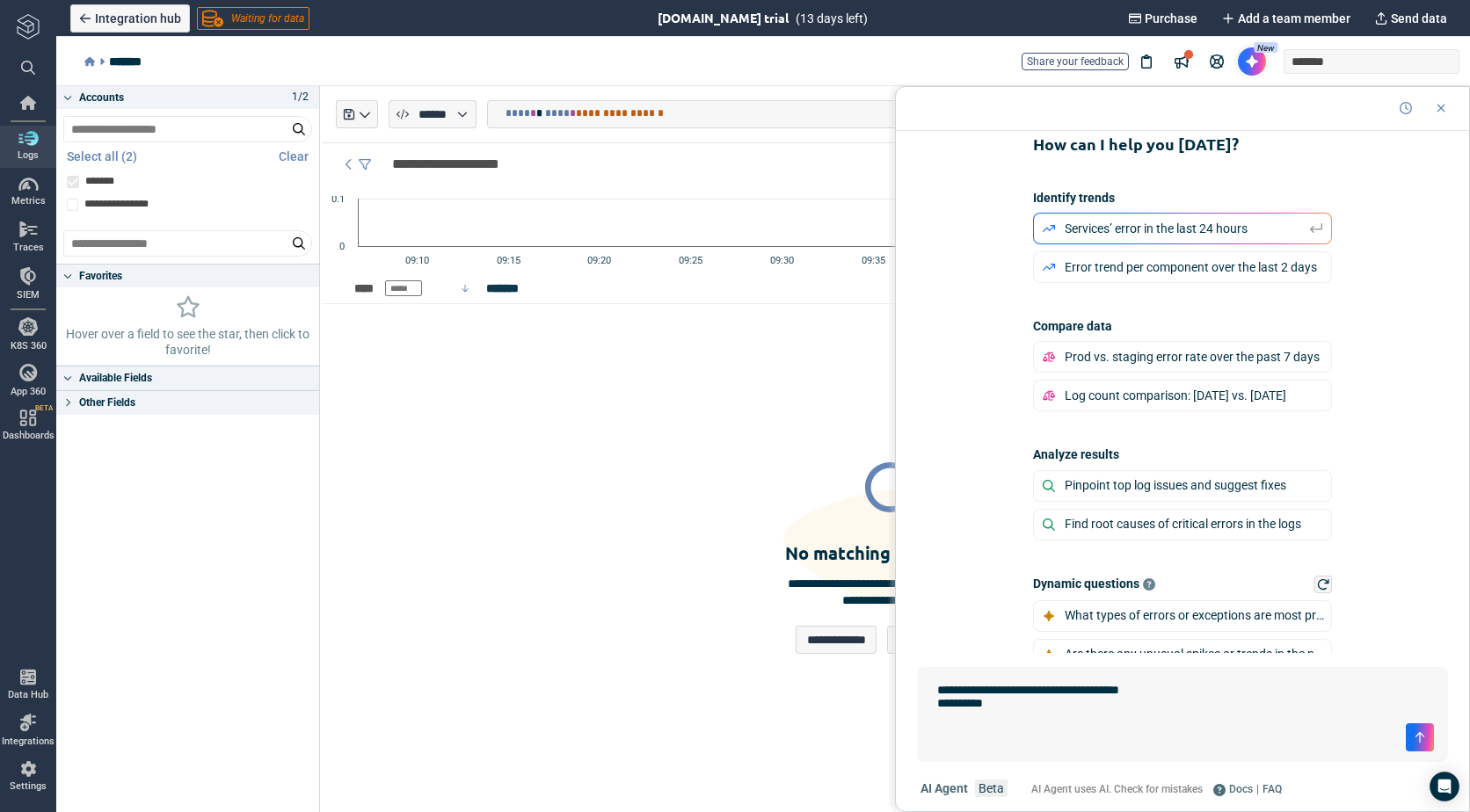 type on "*" 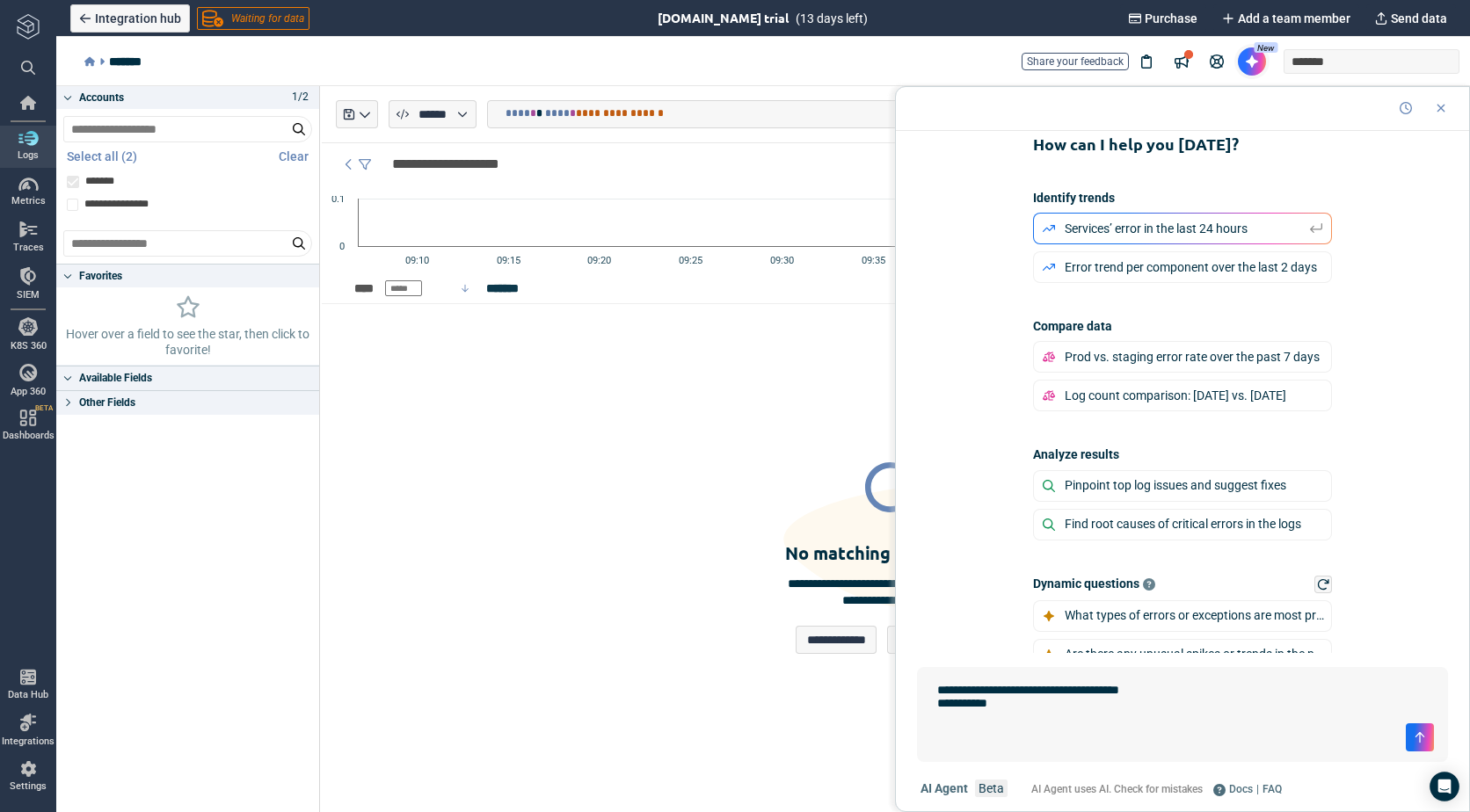 type on "*" 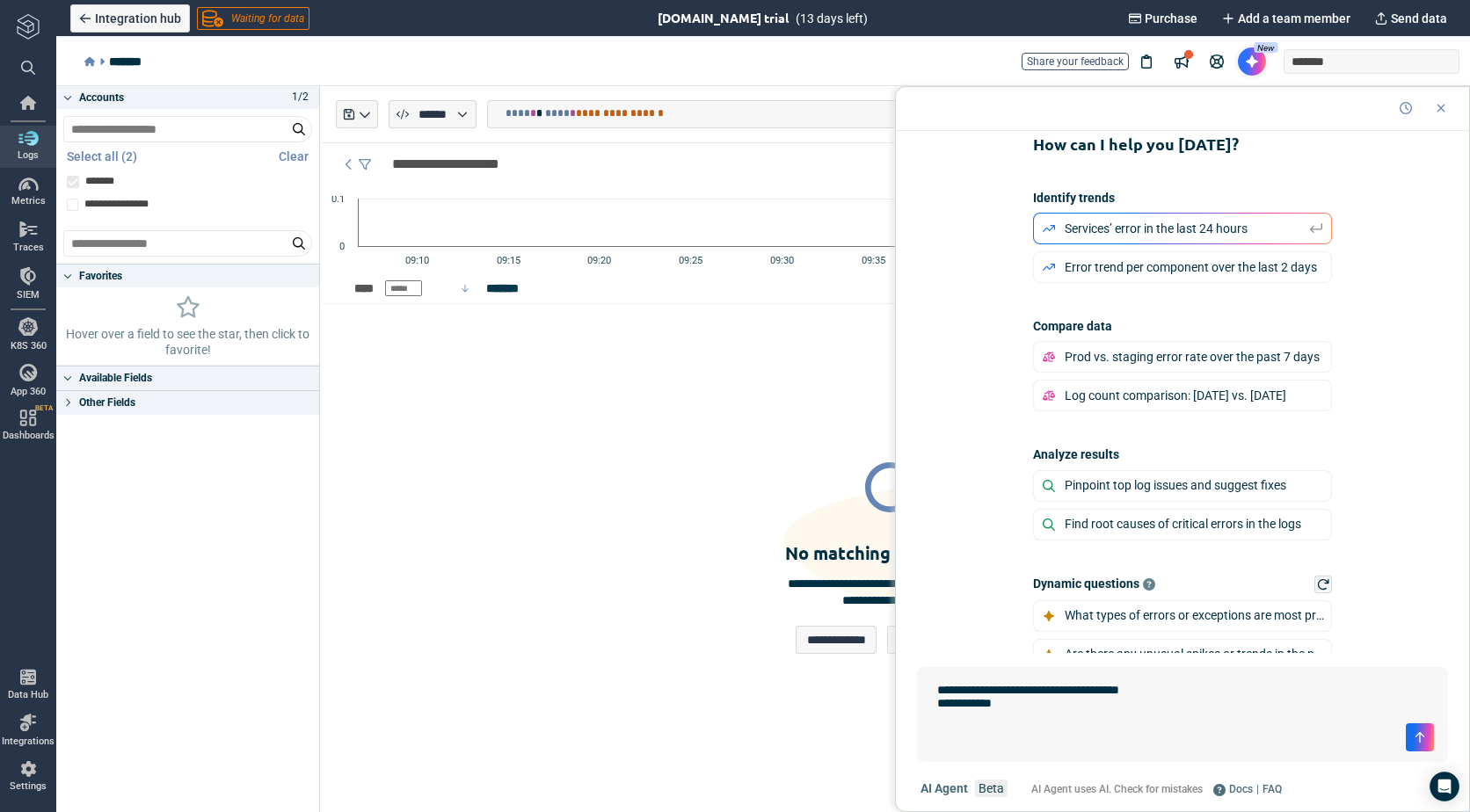 type on "*" 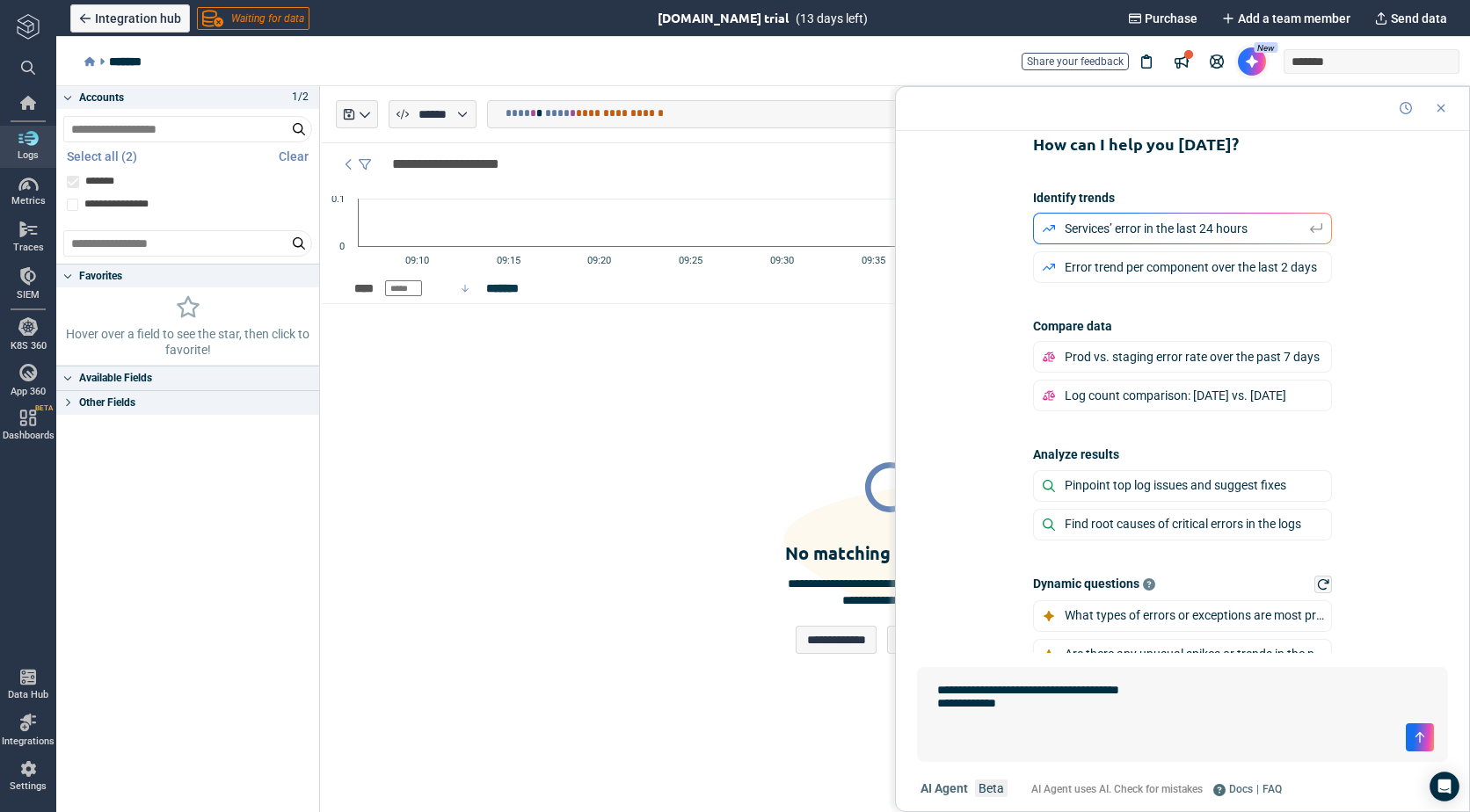 type on "*" 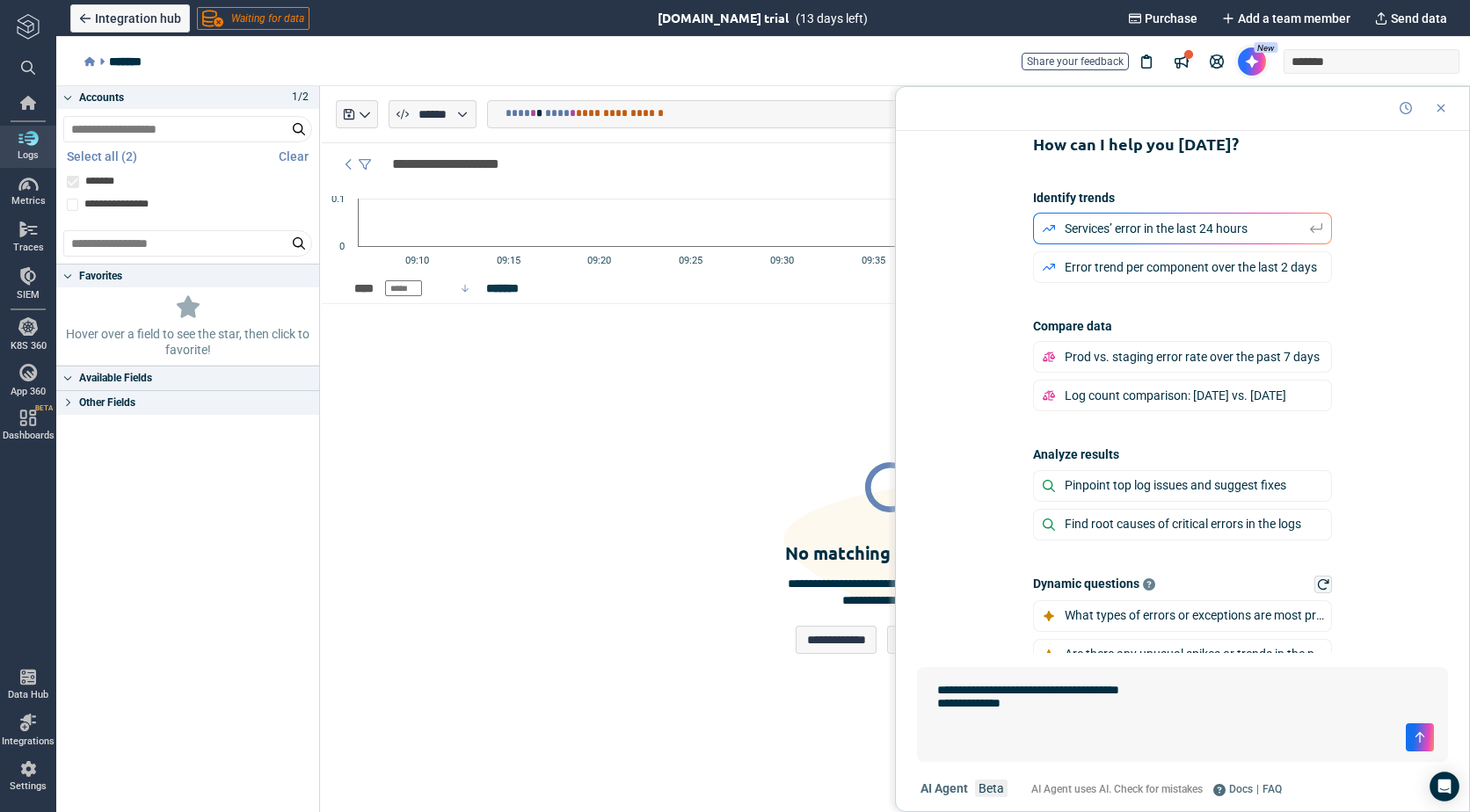 type on "*" 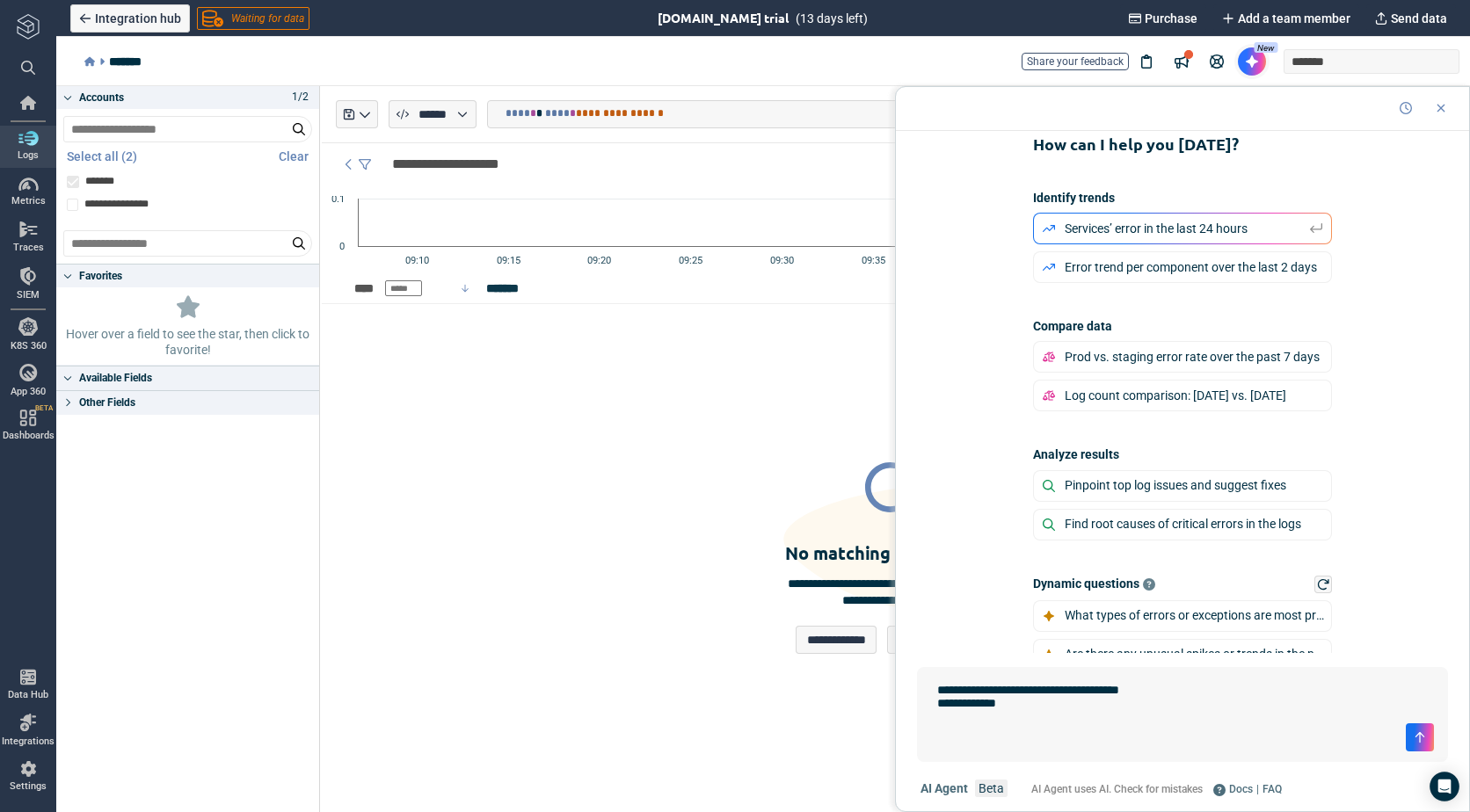 type on "**********" 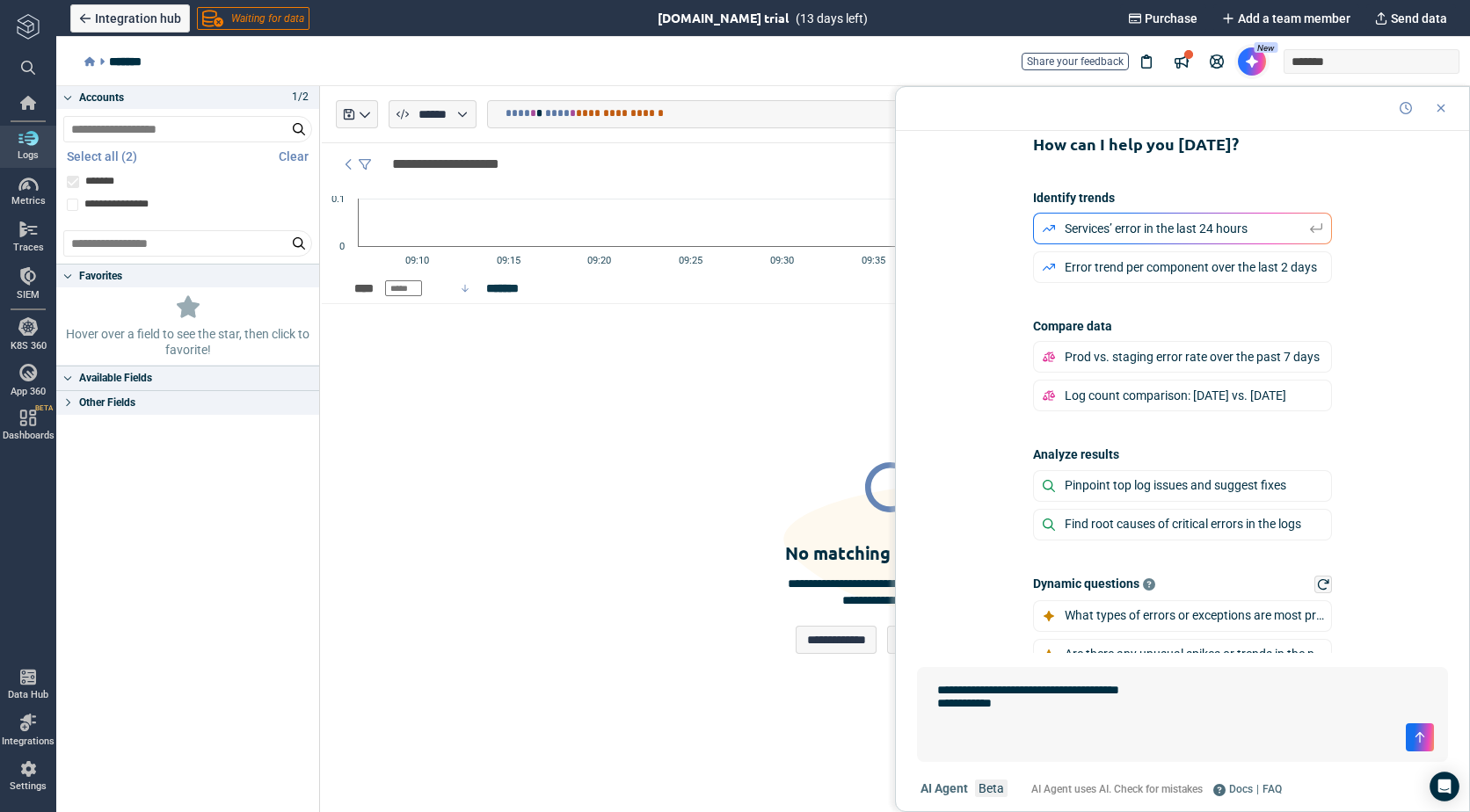 type on "*" 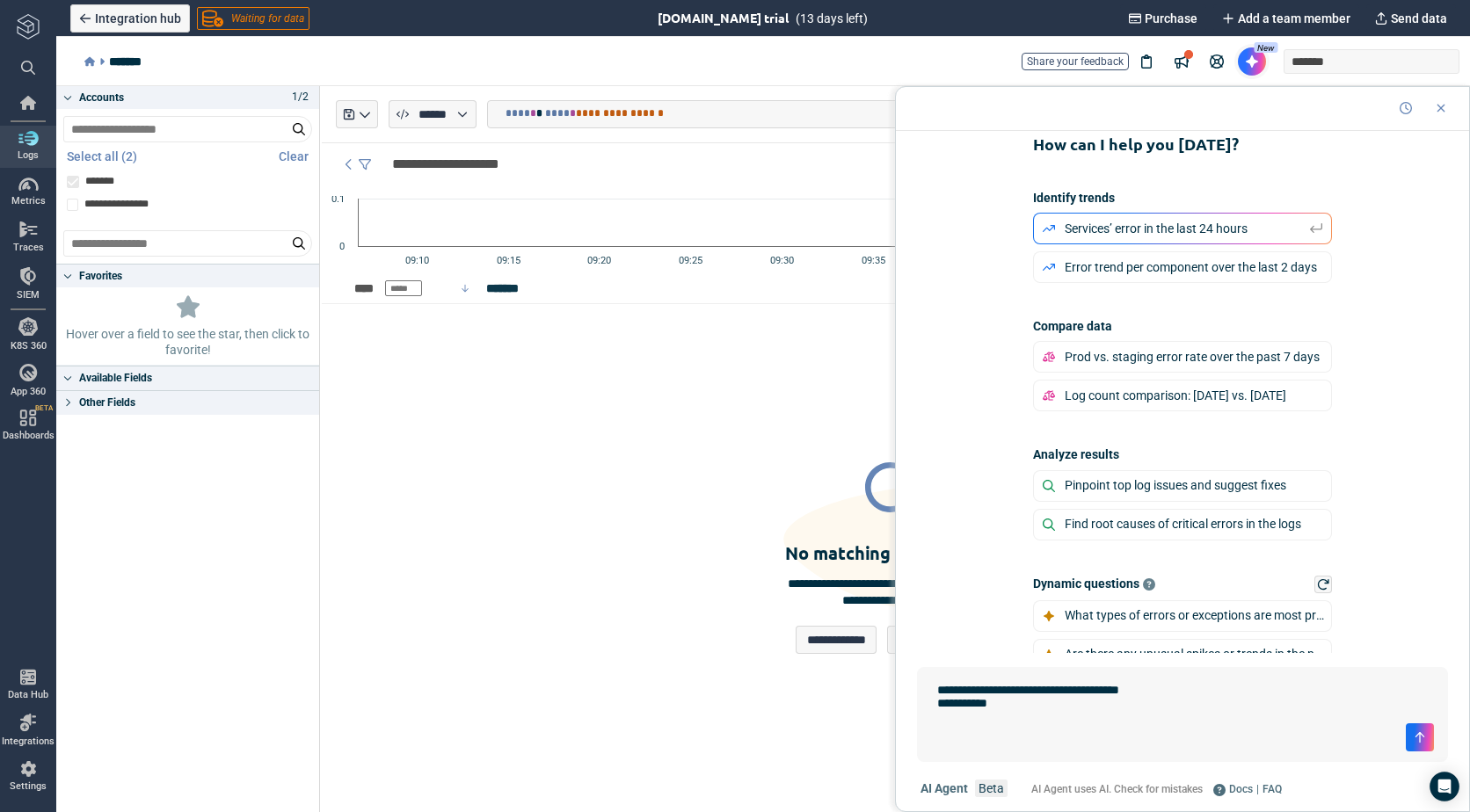 type on "*" 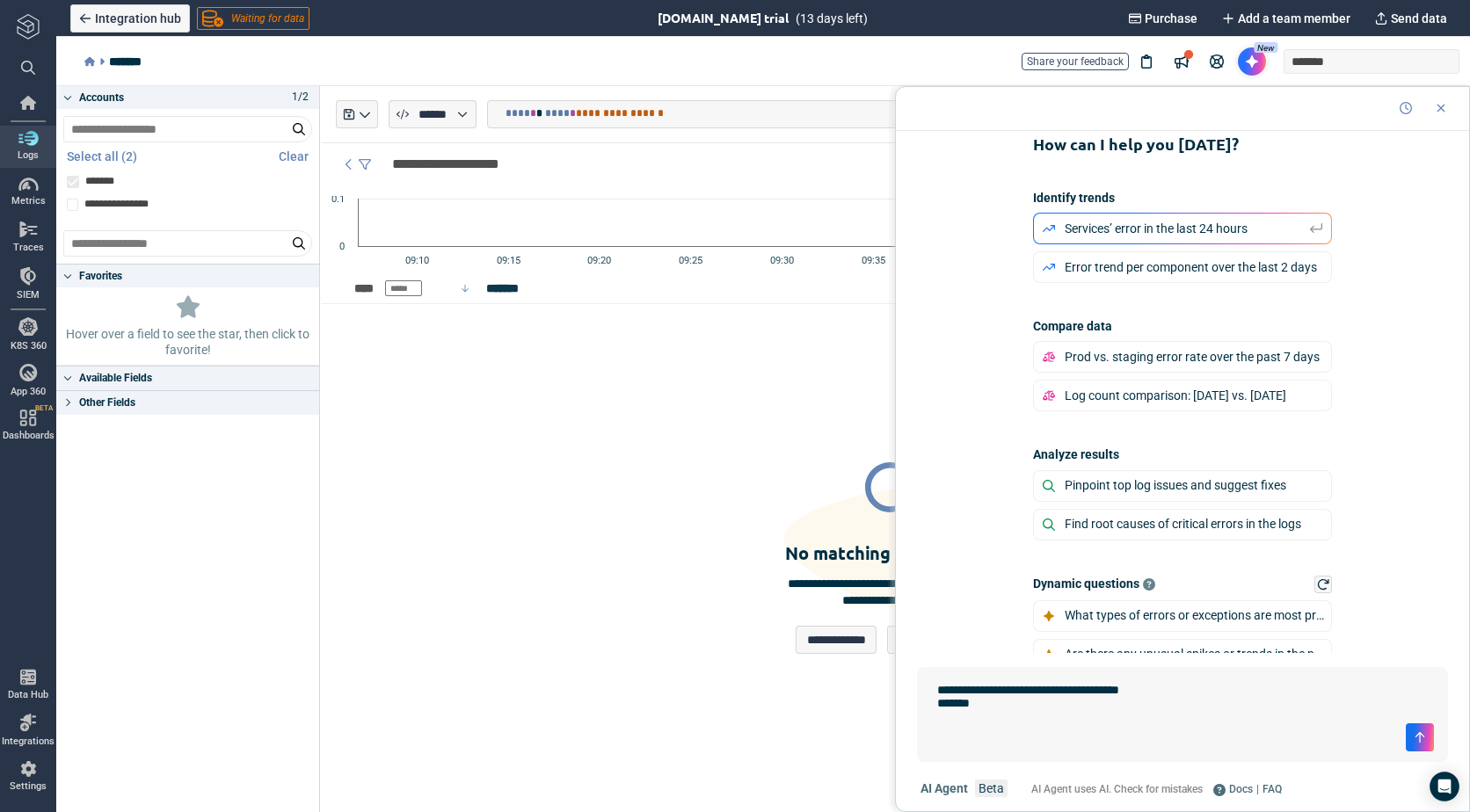 type on "**********" 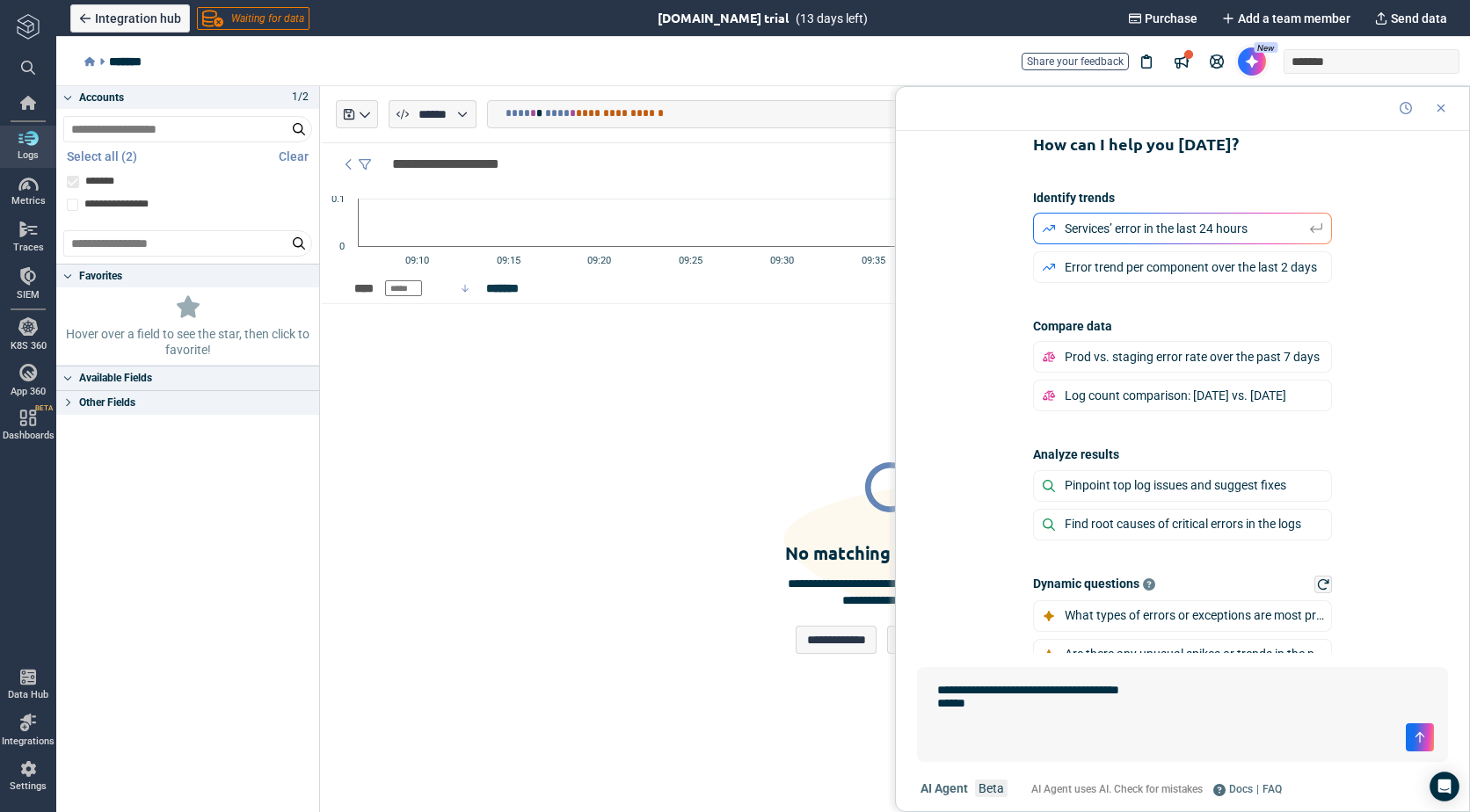 type on "*" 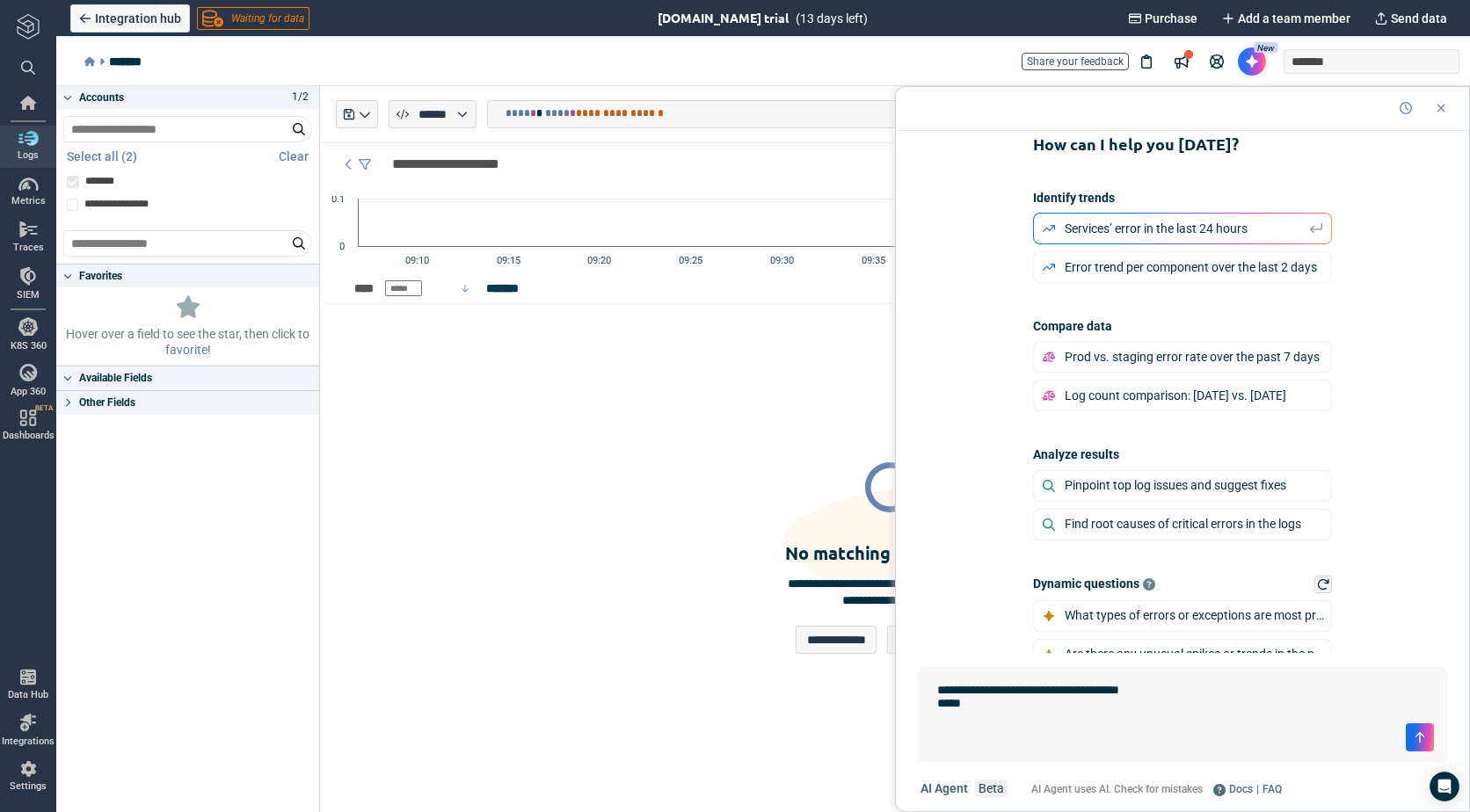 type on "*" 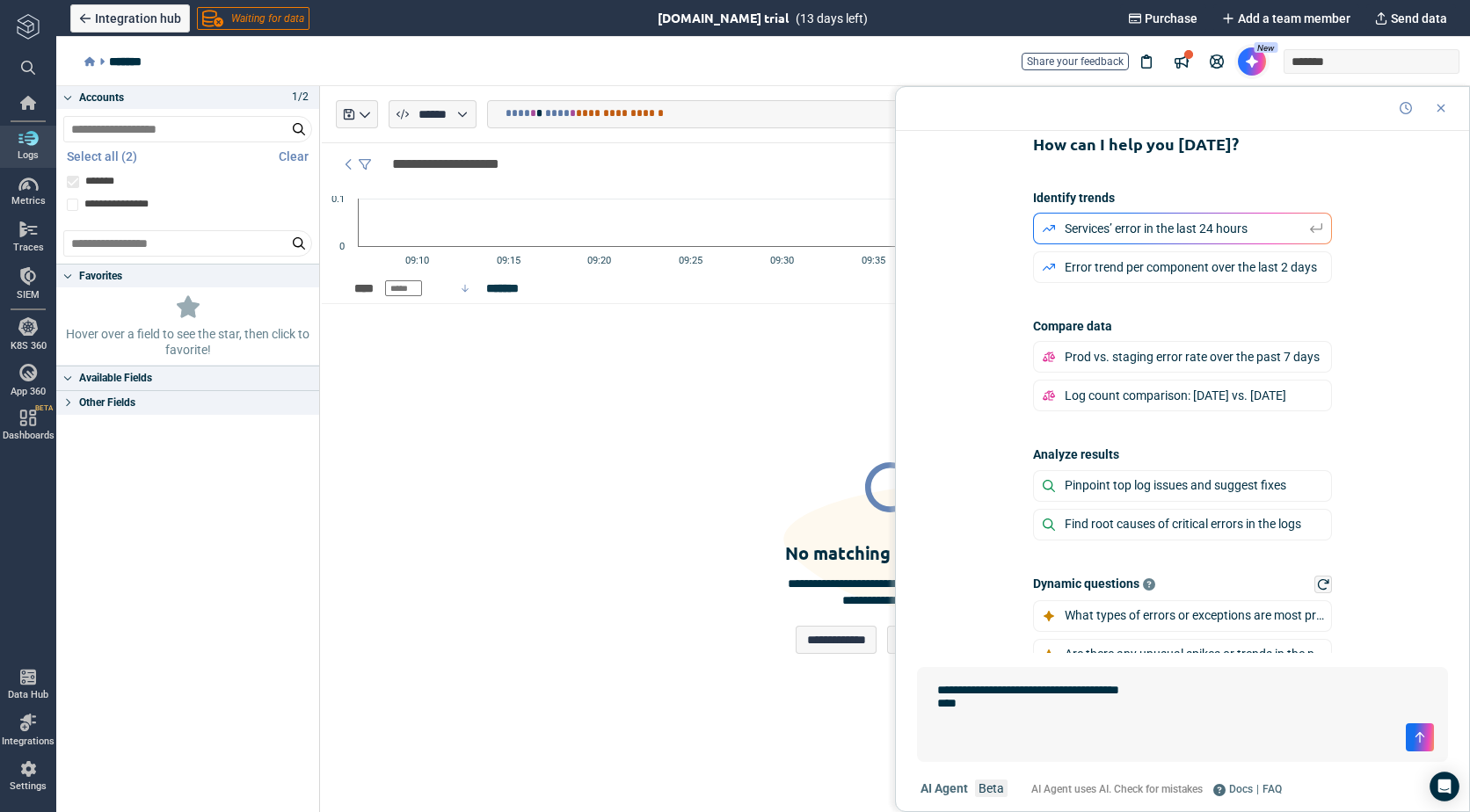 type on "*" 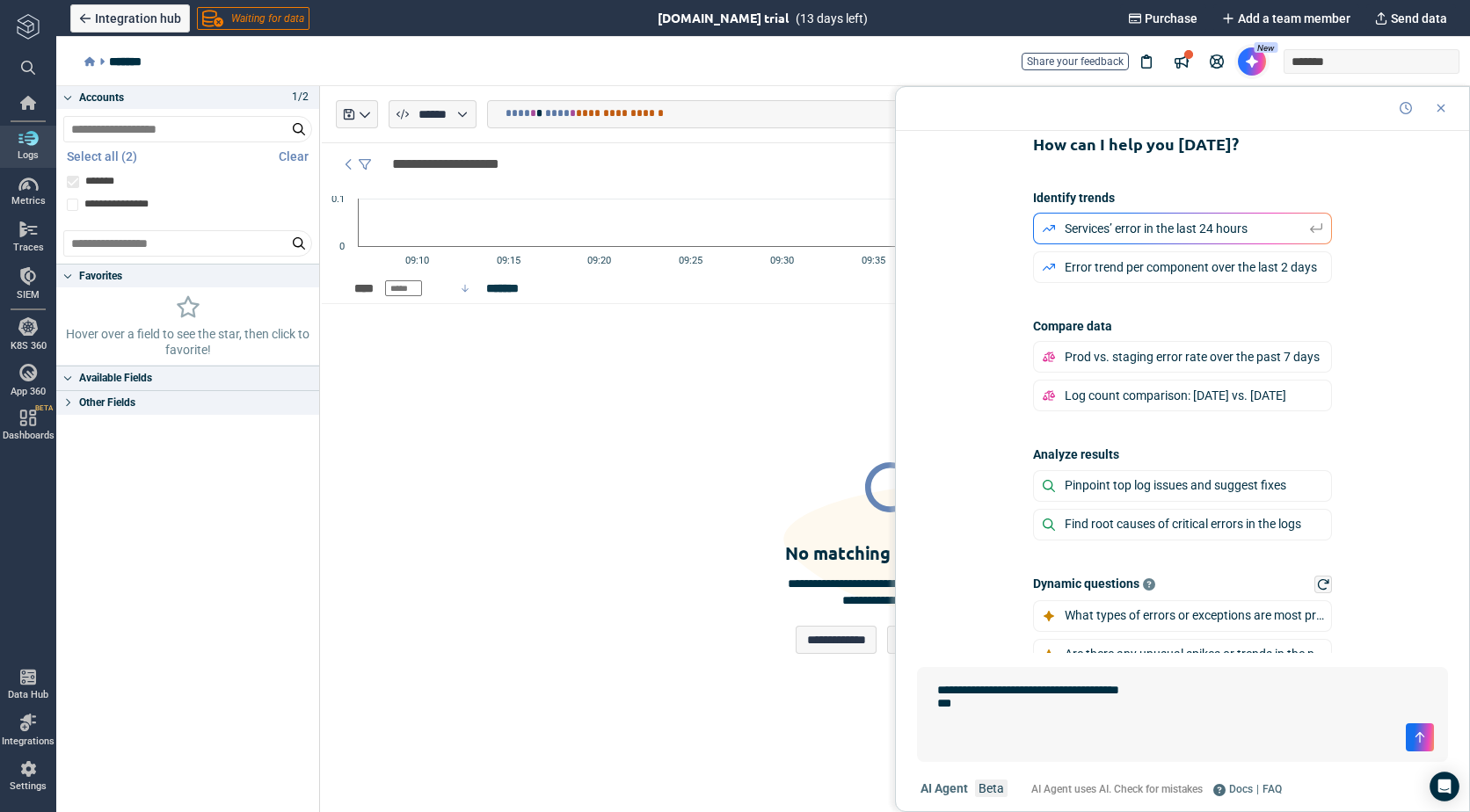 type on "*" 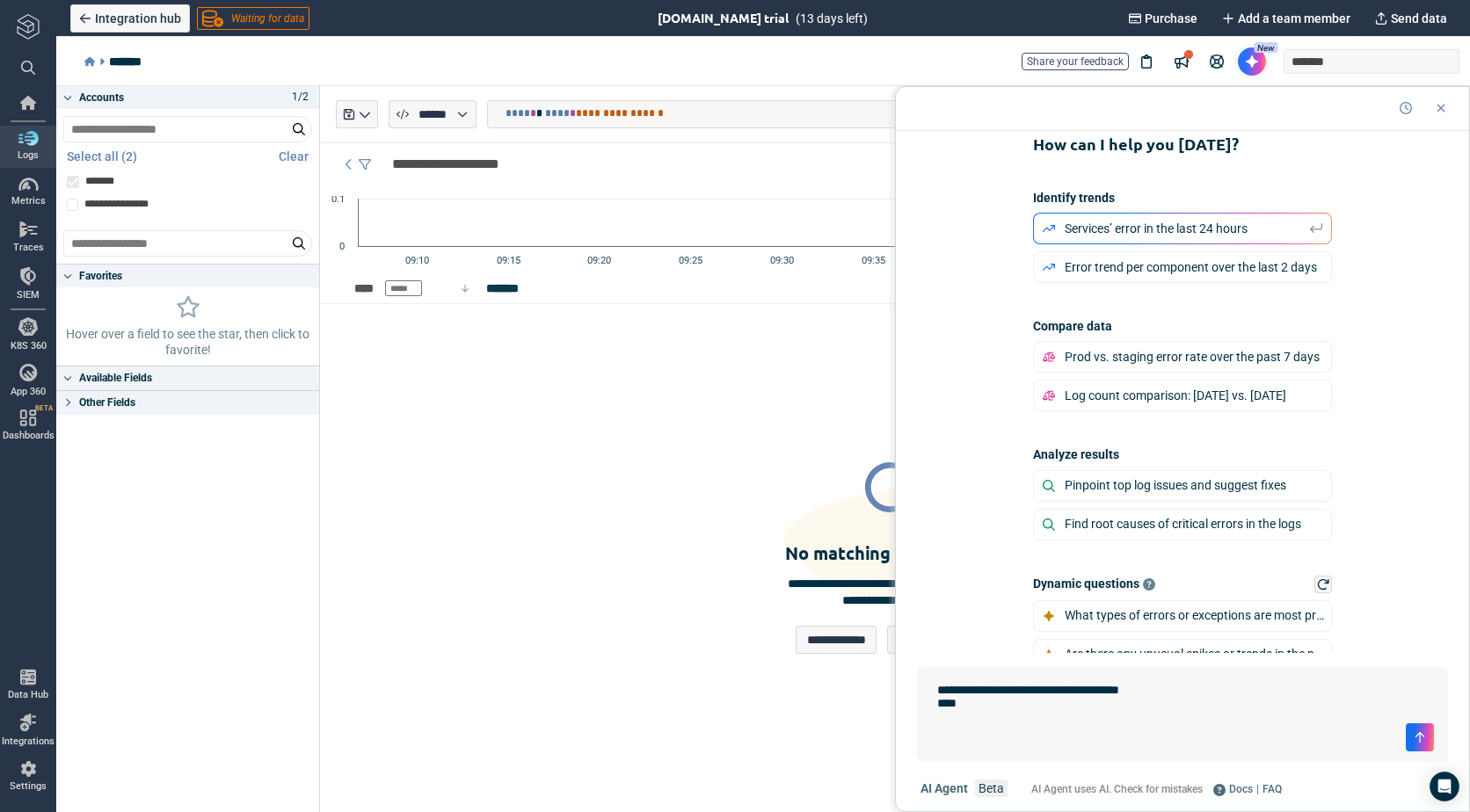 type on "*" 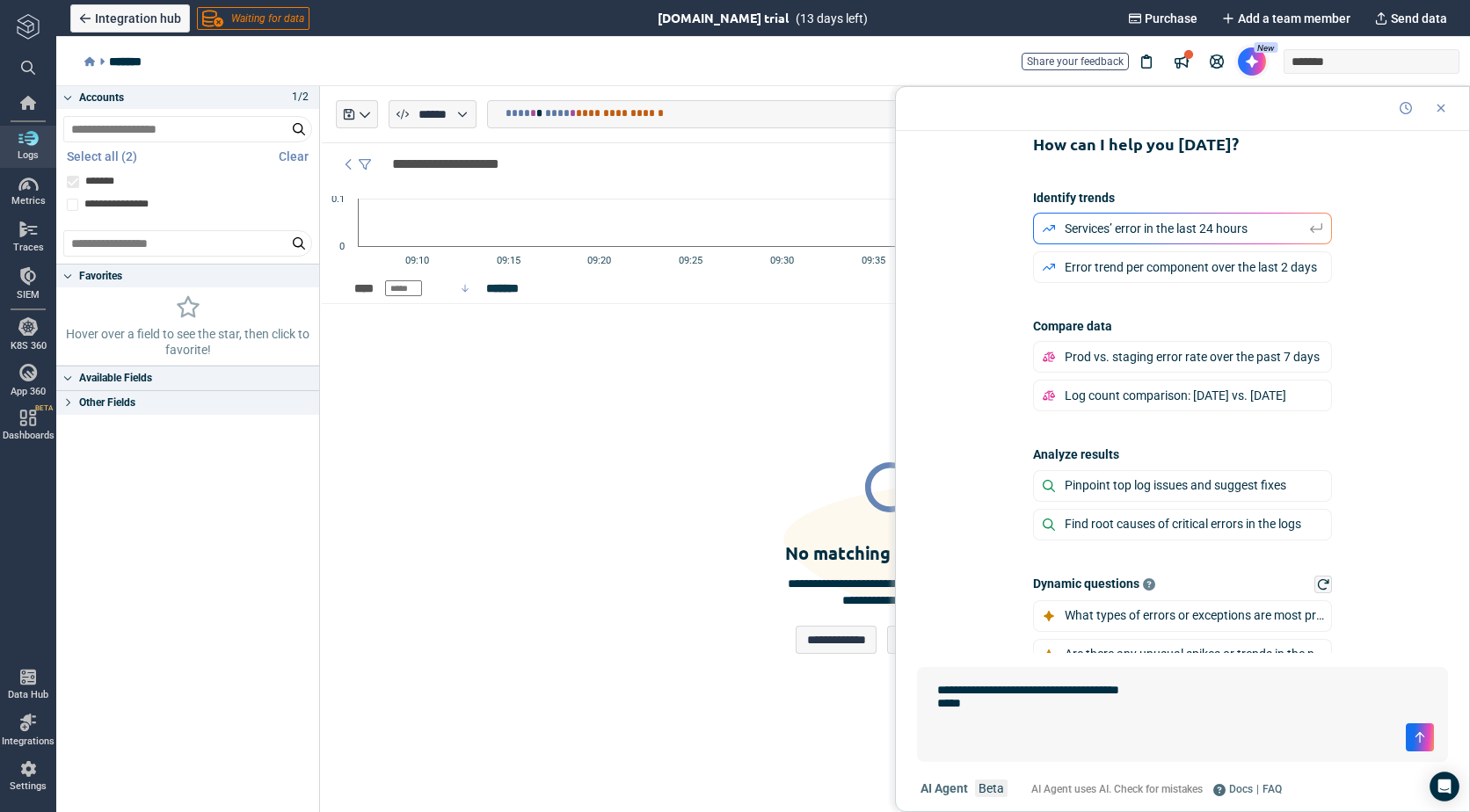 type on "*" 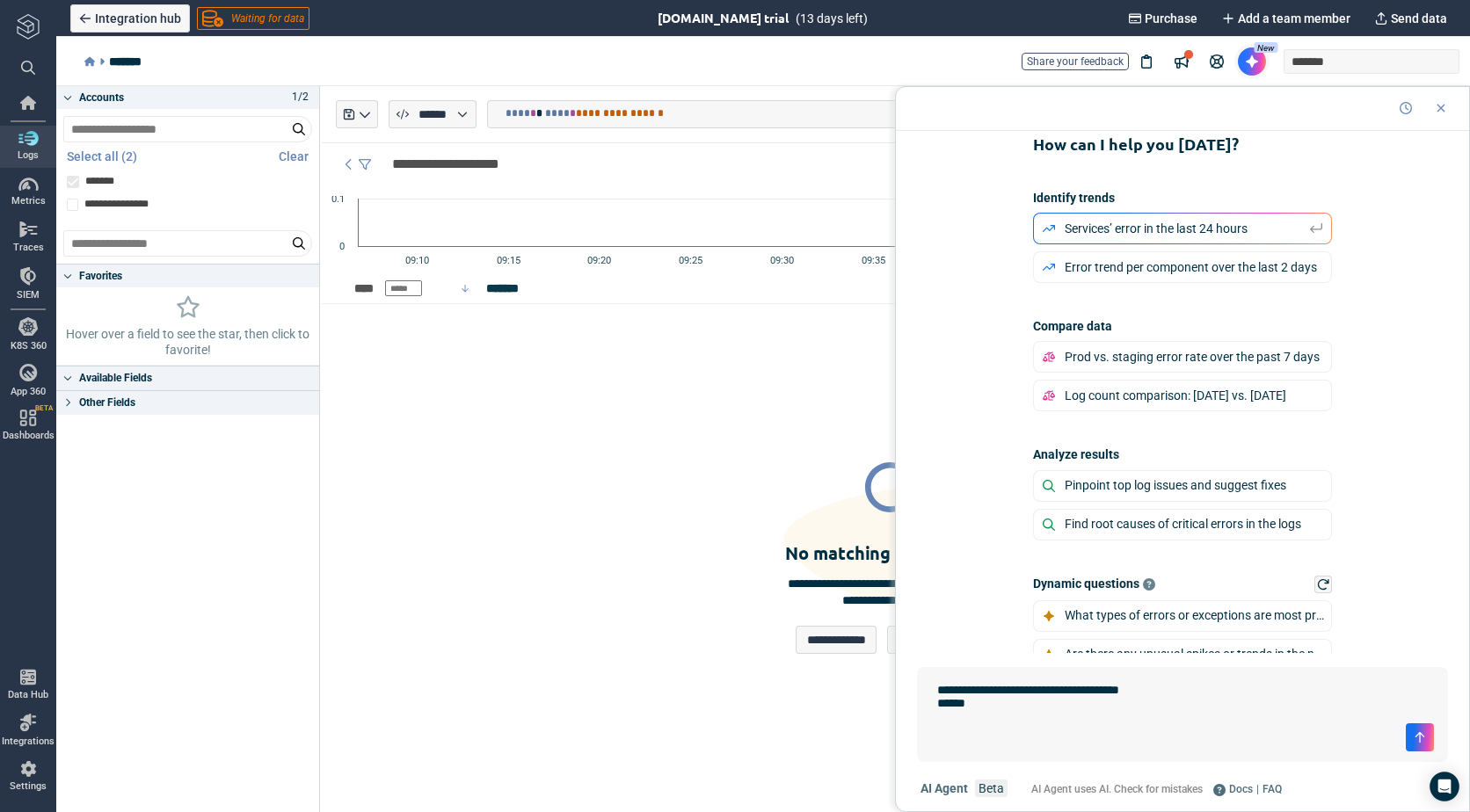 type on "*" 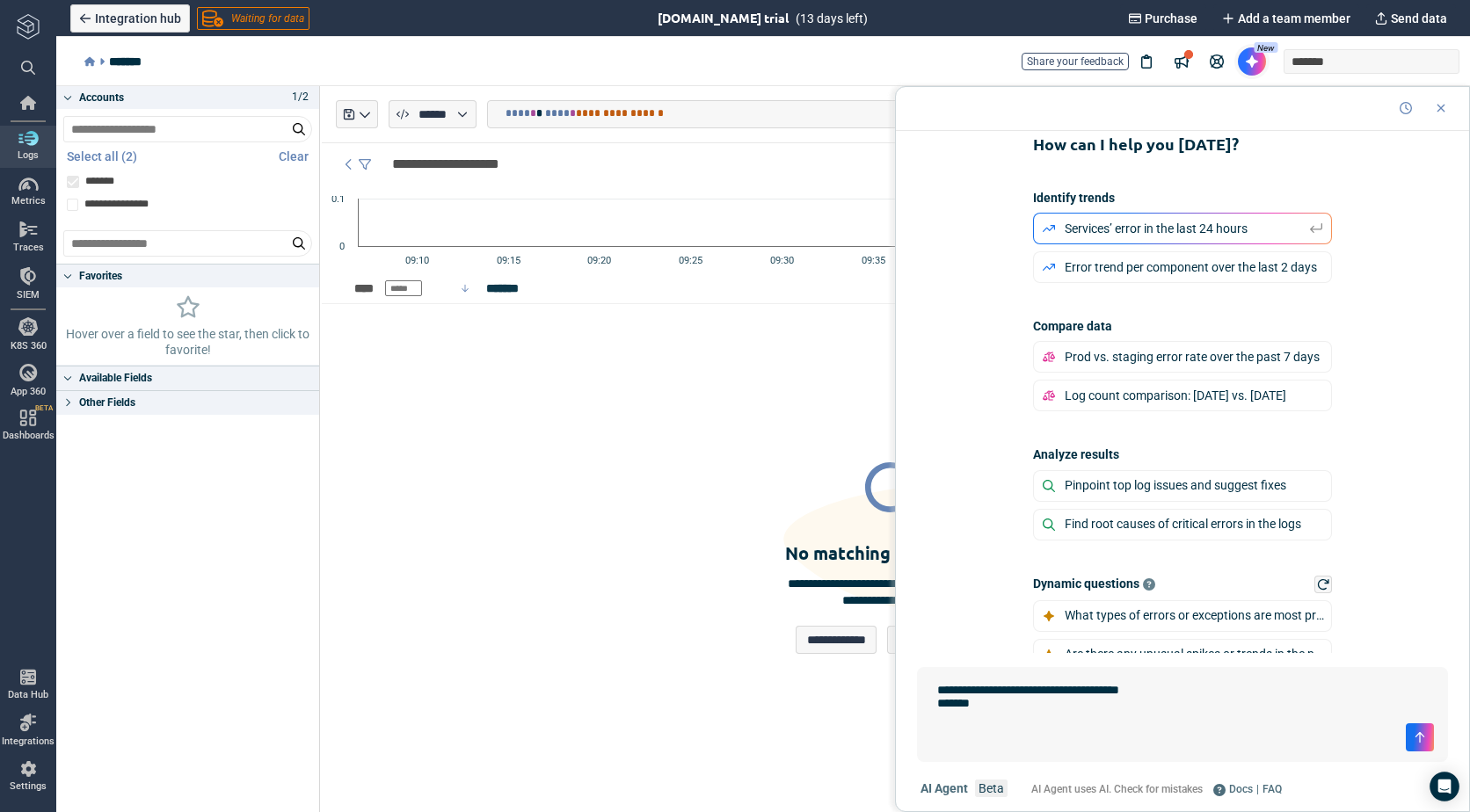 type on "*" 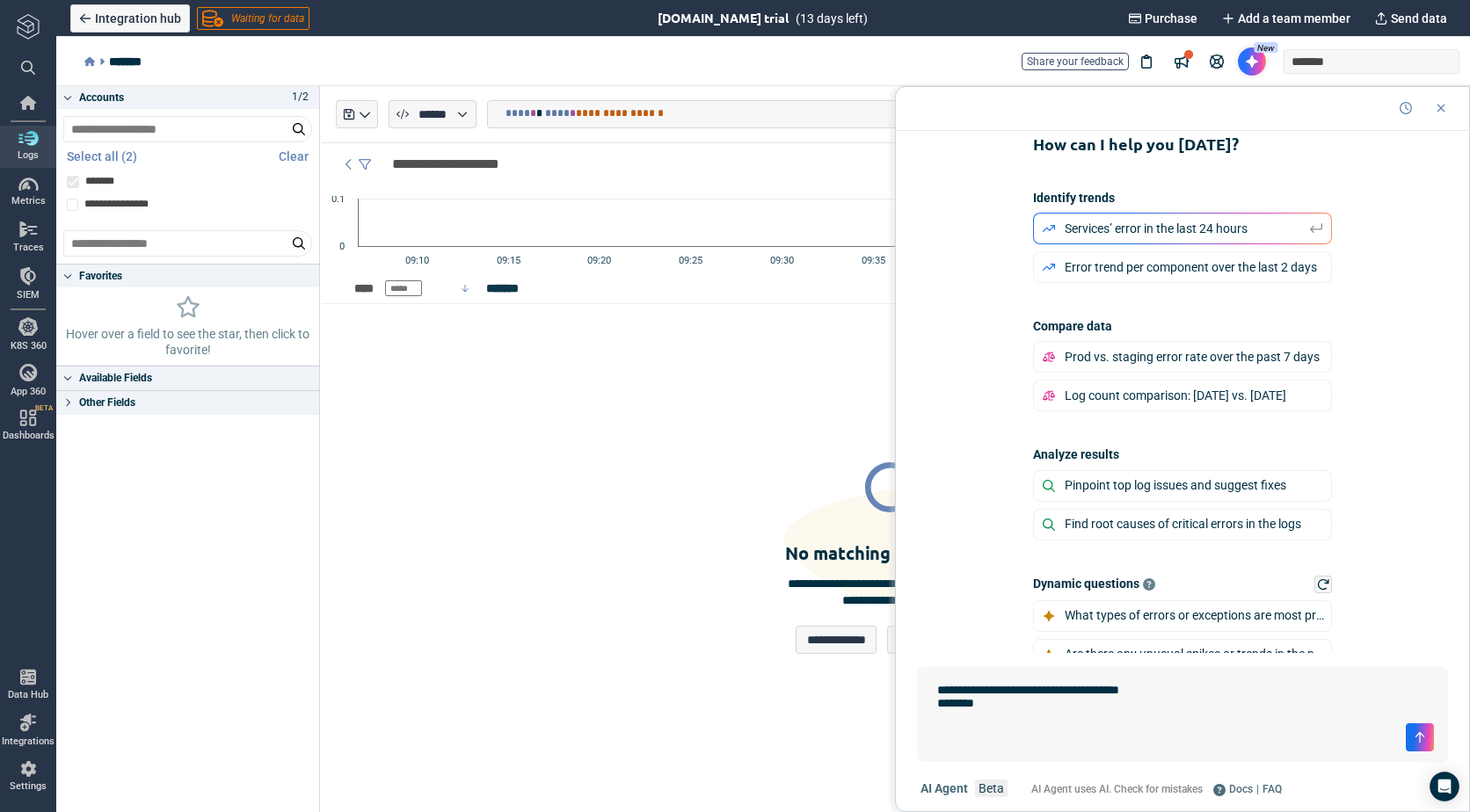 type on "*" 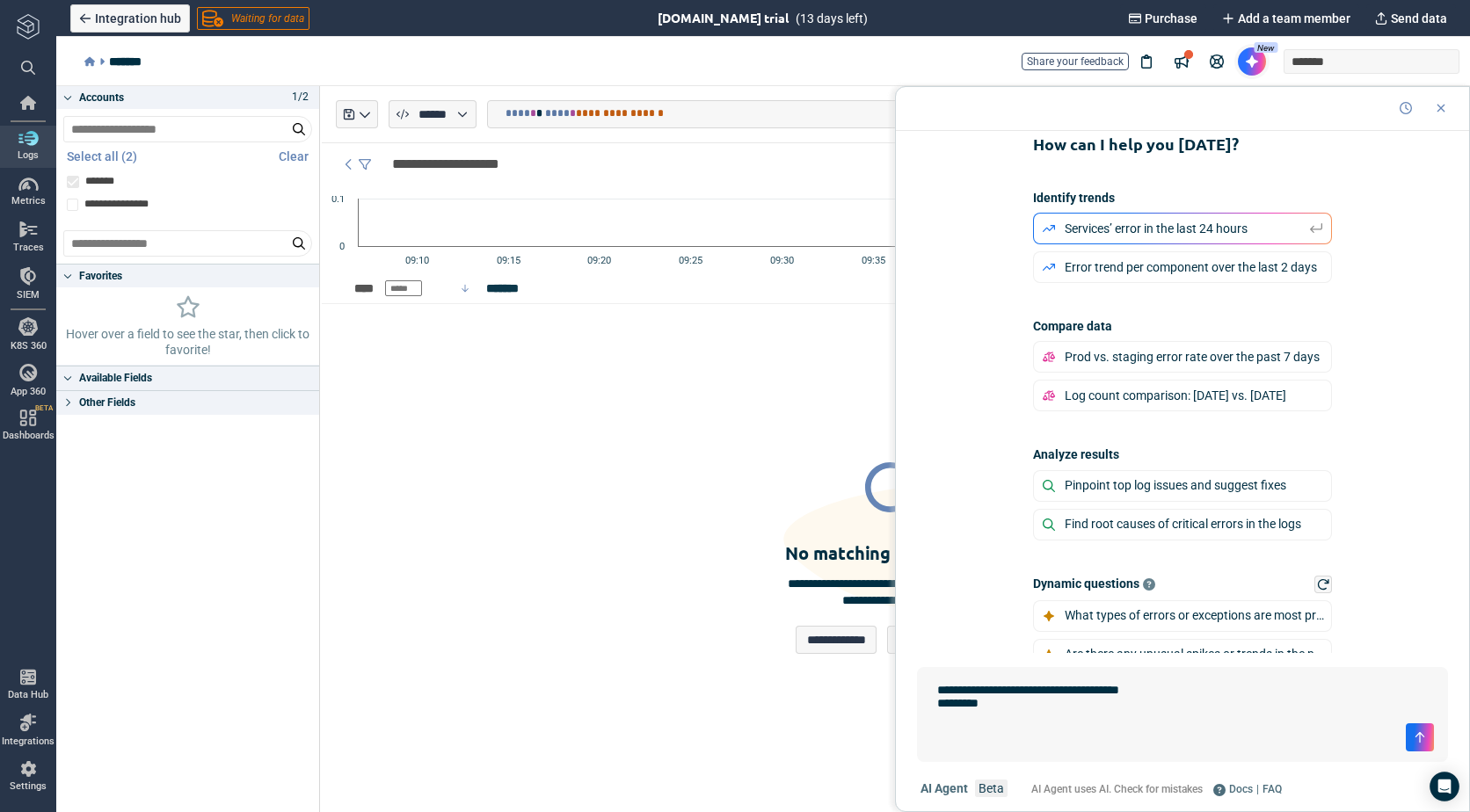 type on "*" 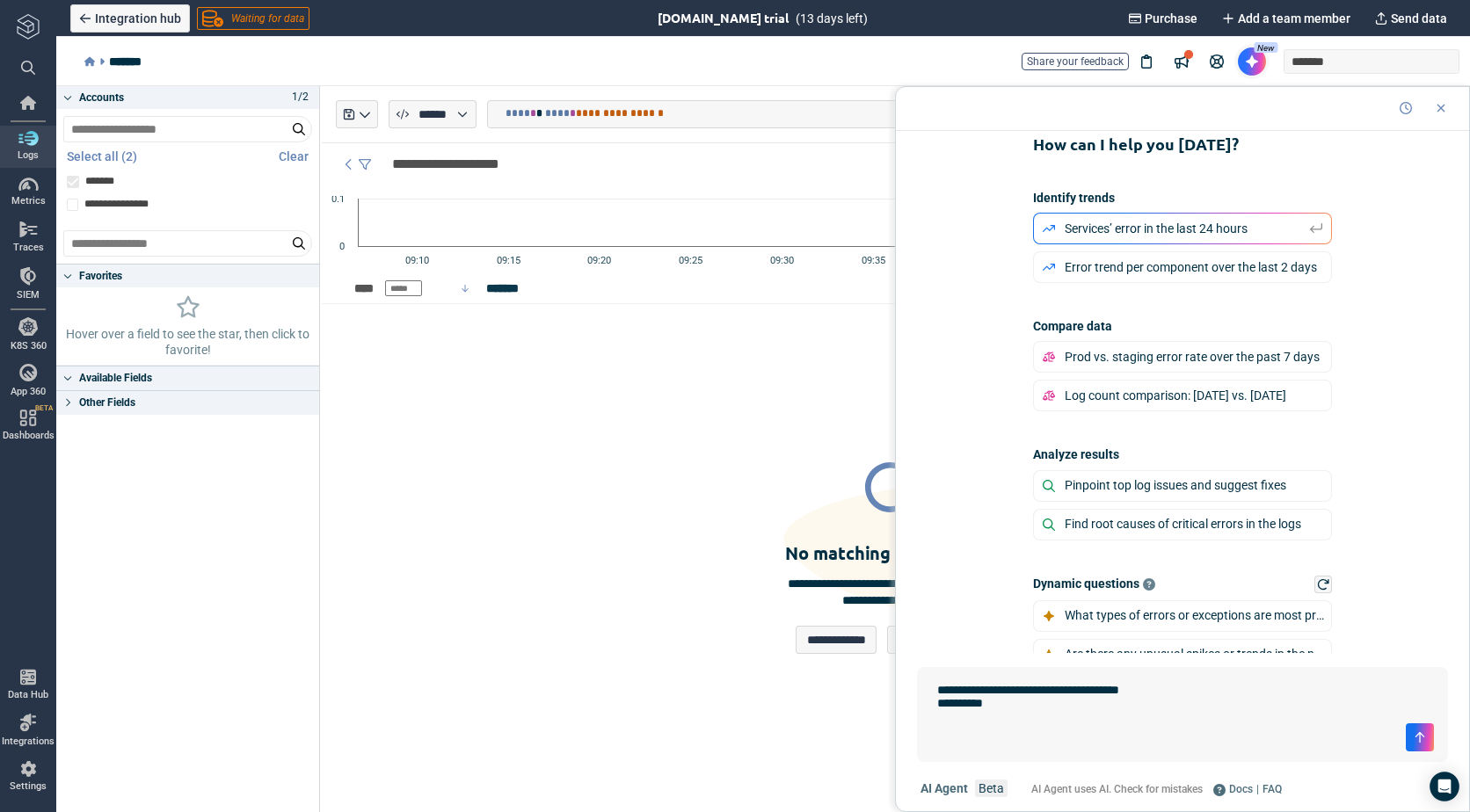 type on "*" 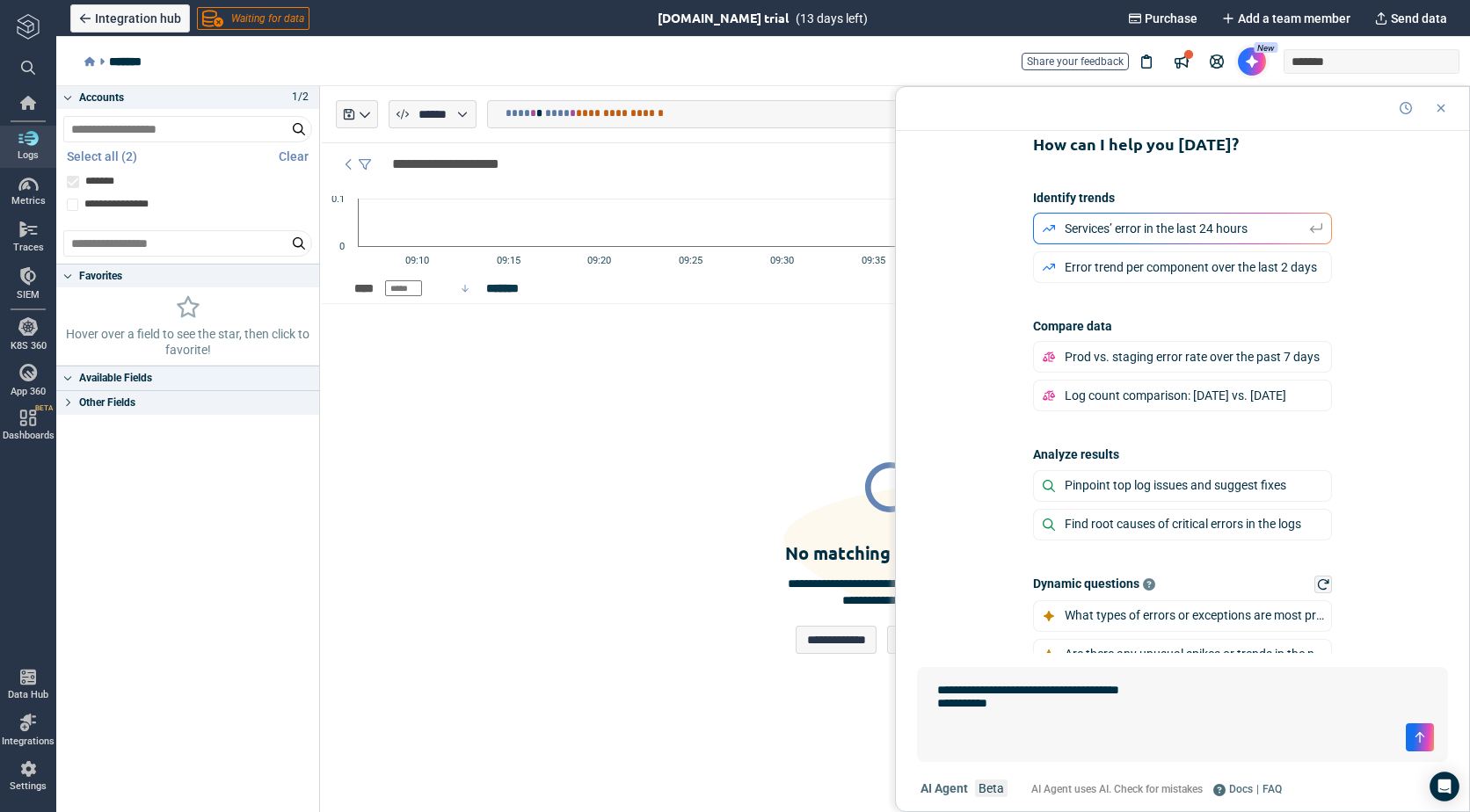type on "*" 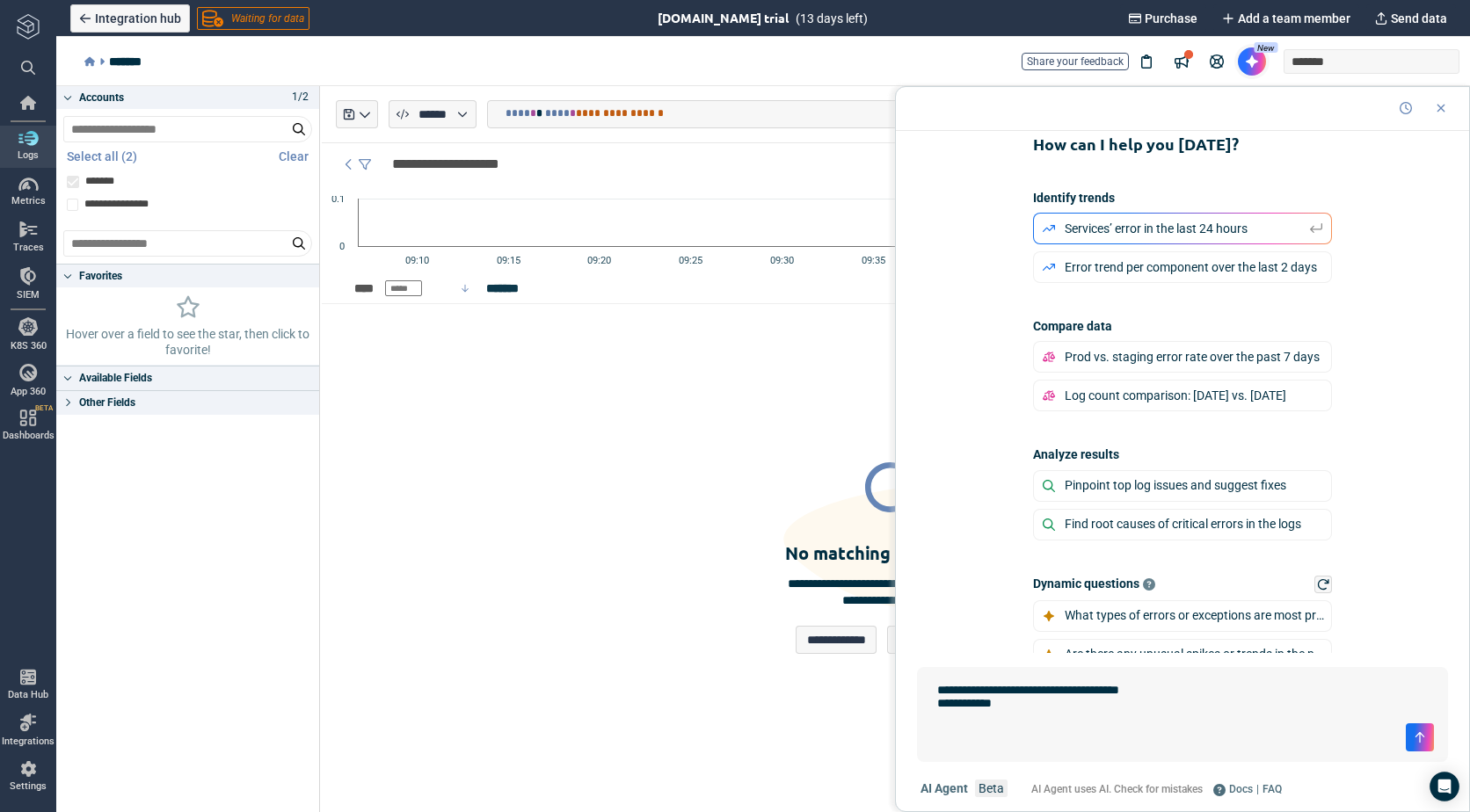 type on "*" 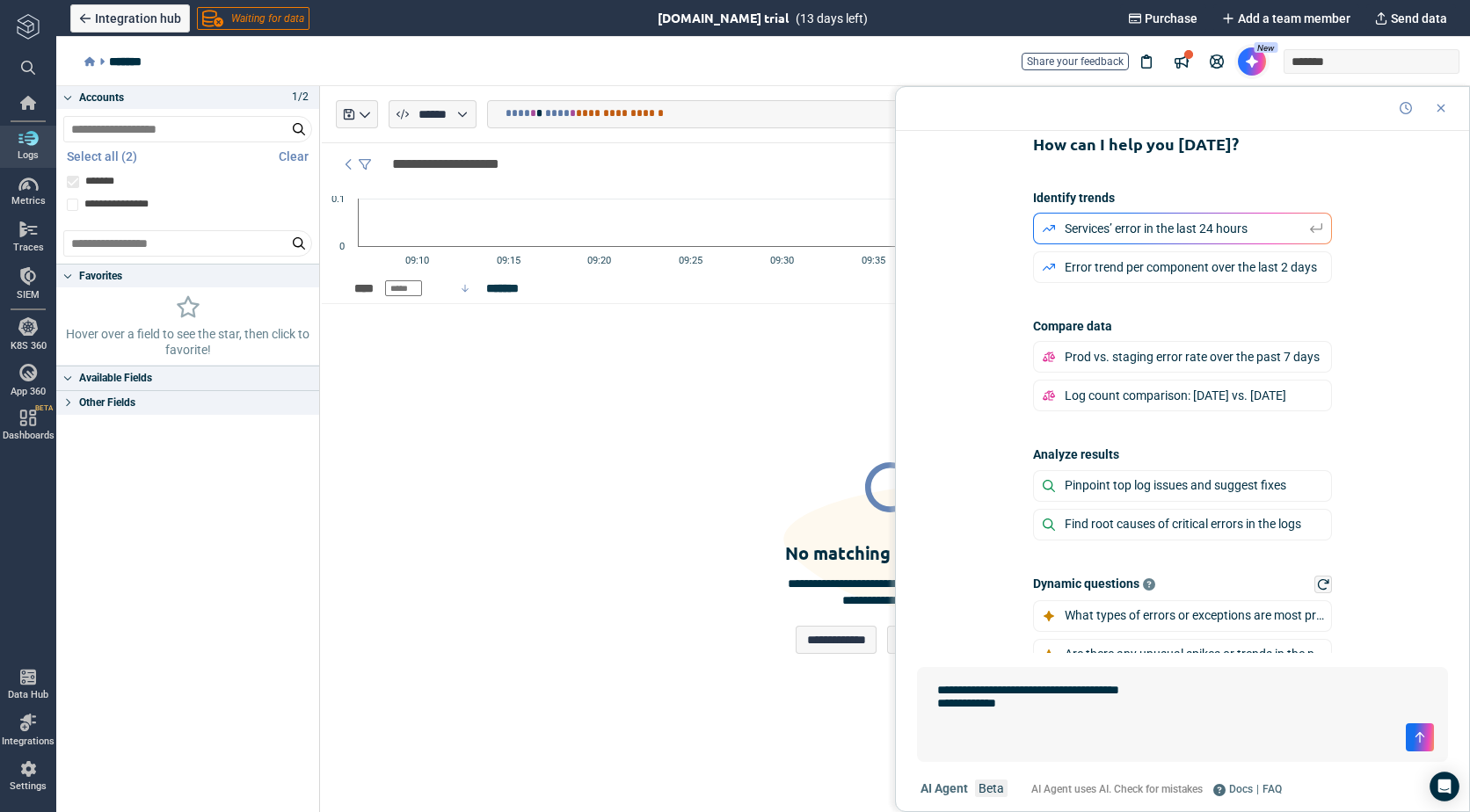 type on "*" 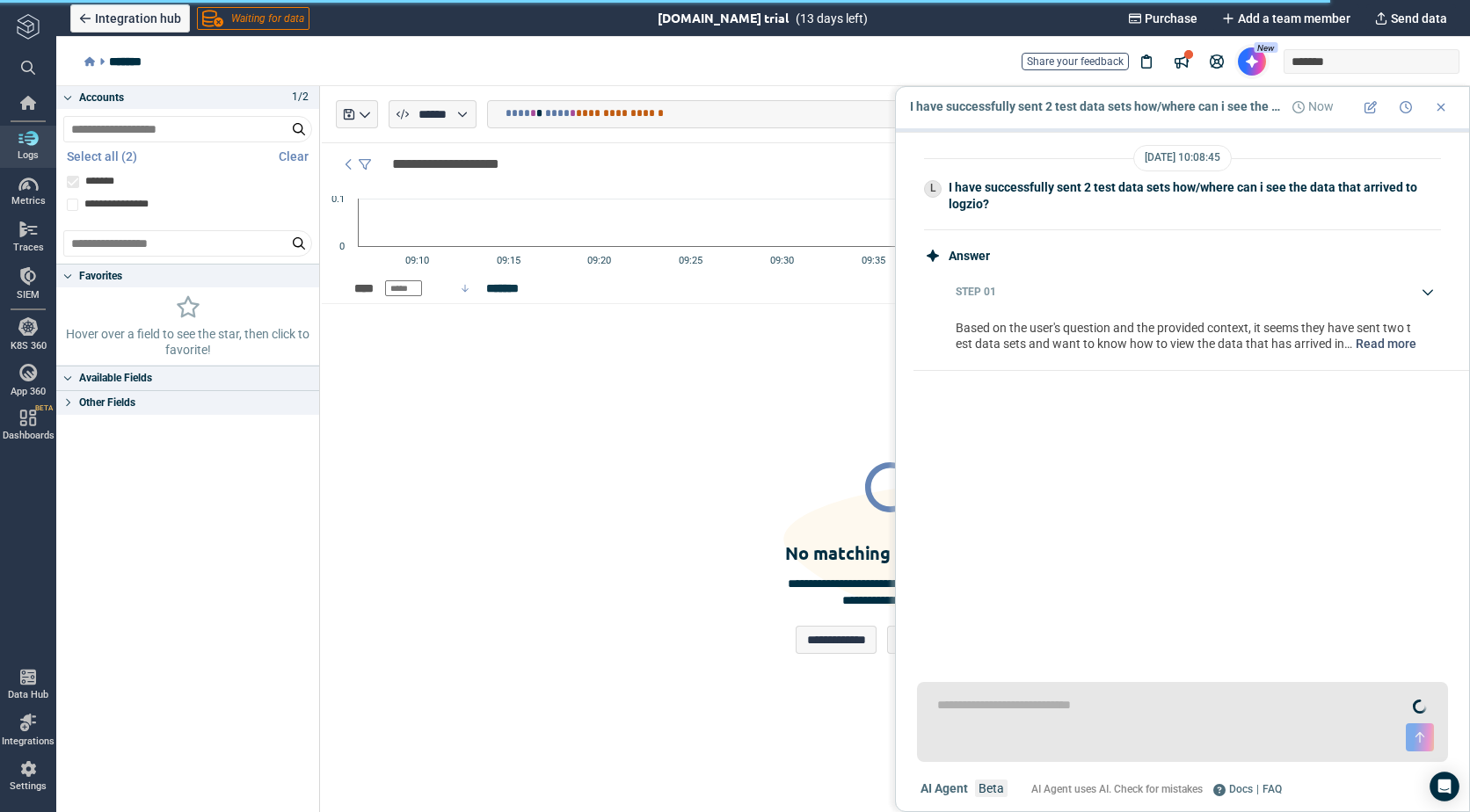 click on "Read more" at bounding box center [1384, 344] 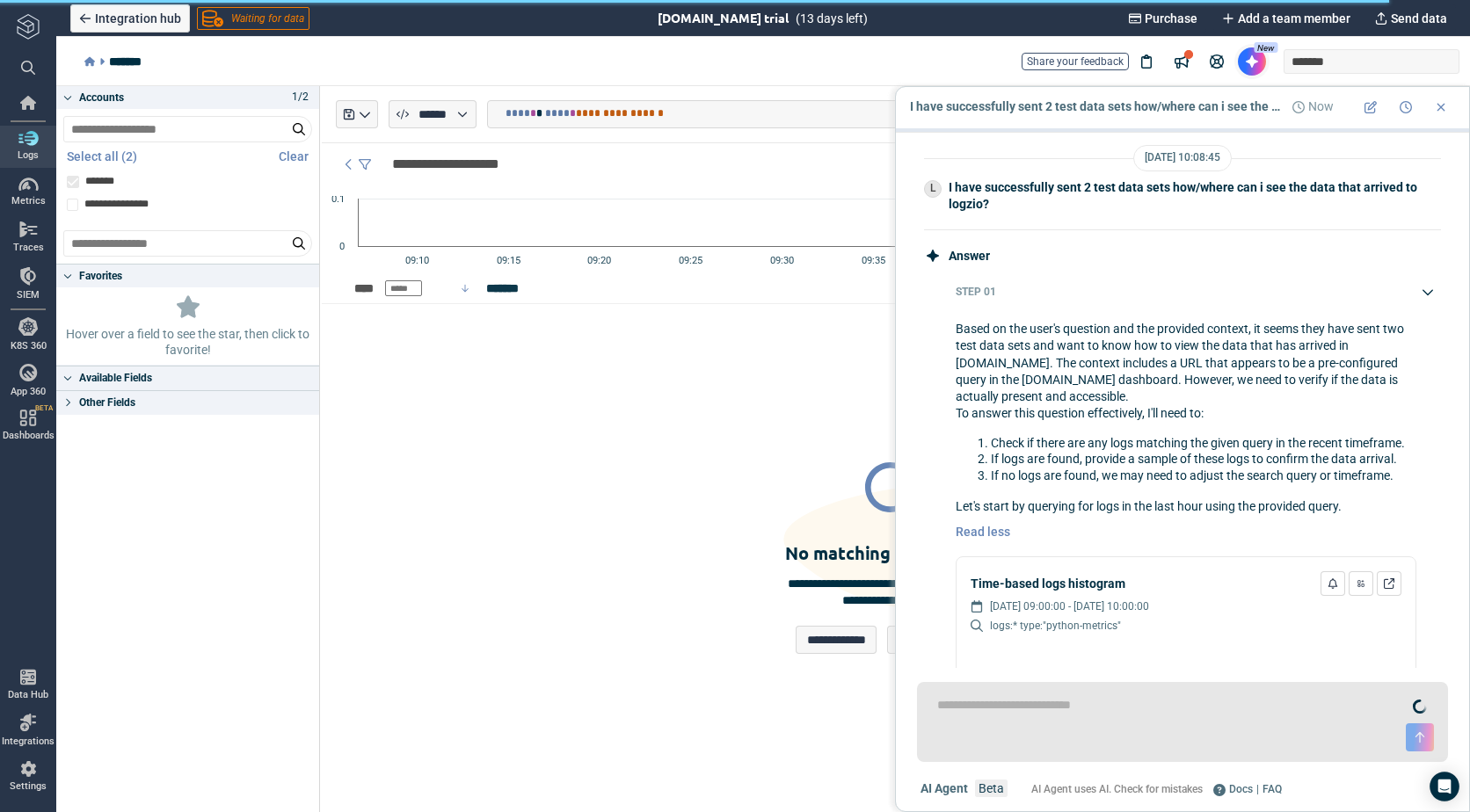 scroll, scrollTop: 30, scrollLeft: 0, axis: vertical 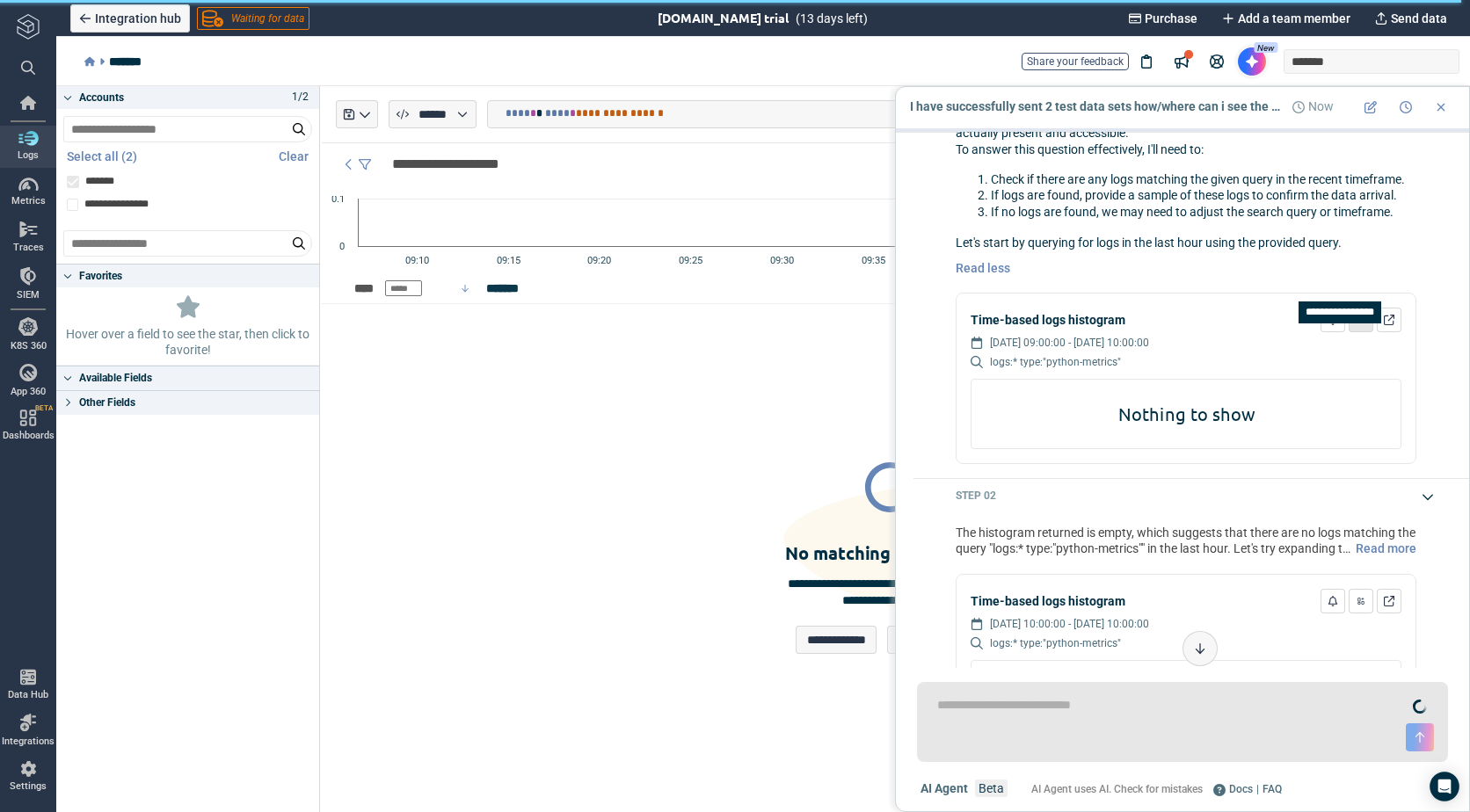 click 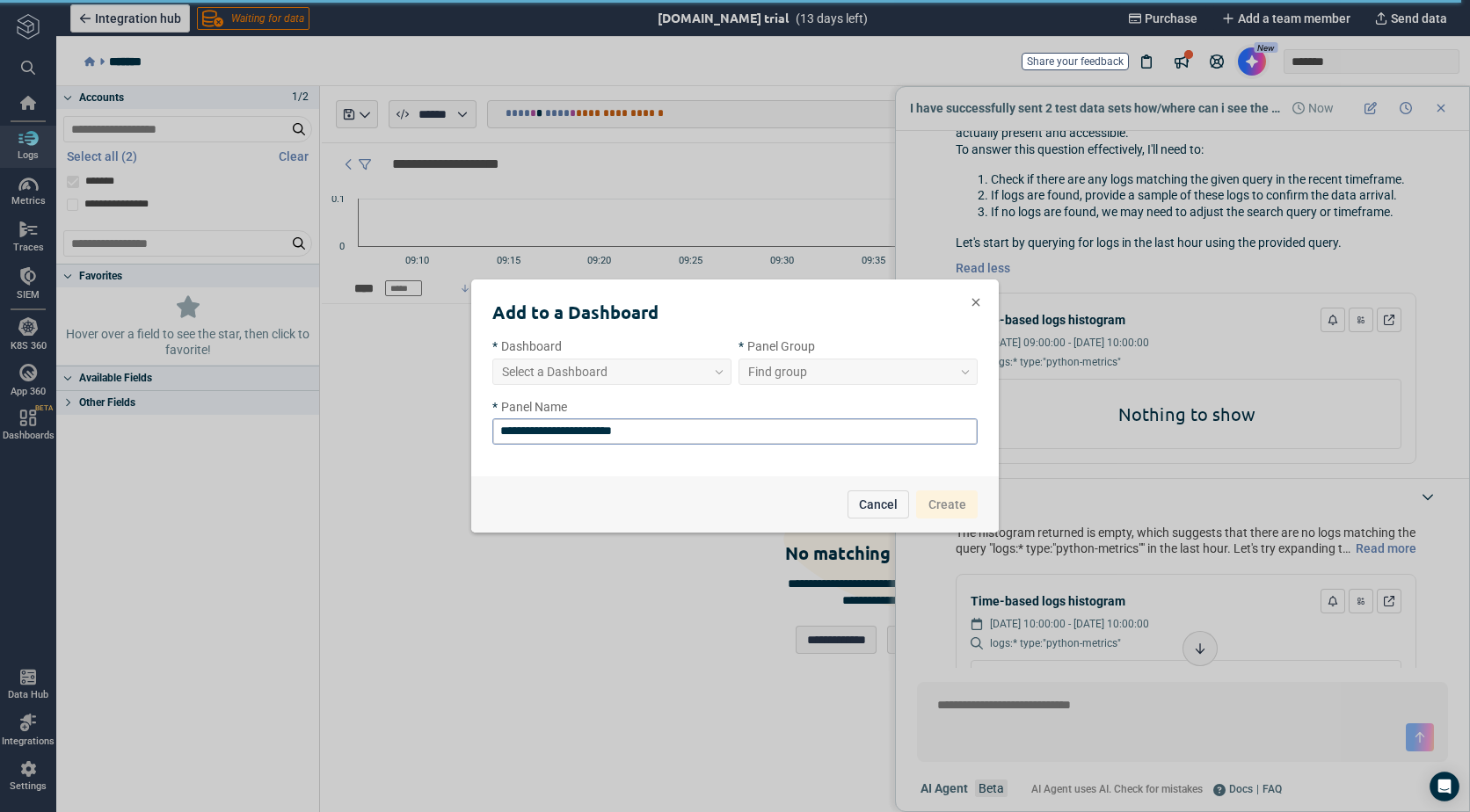 scroll, scrollTop: 1444, scrollLeft: 0, axis: vertical 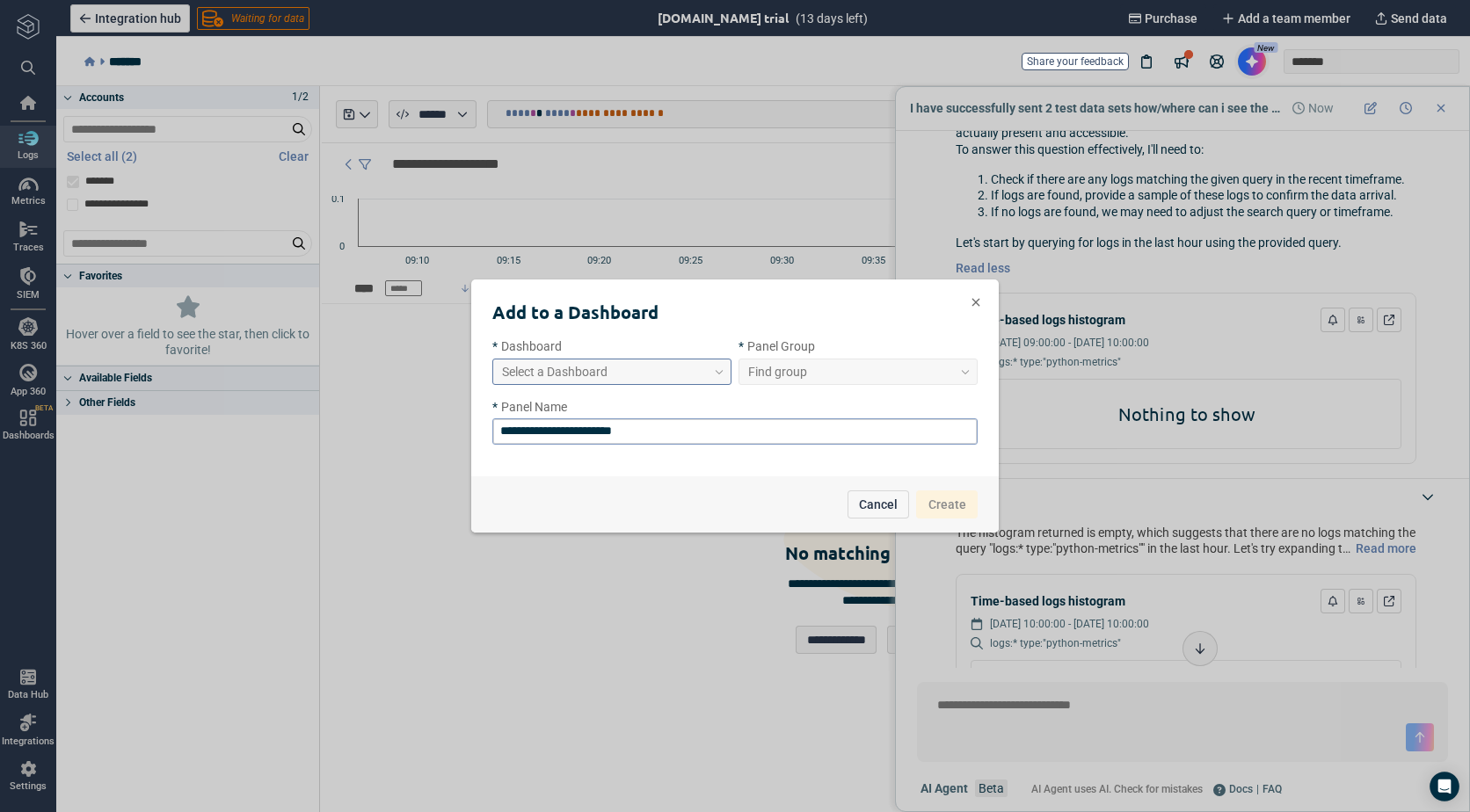 click on "Select a Dashboard" at bounding box center [555, 372] 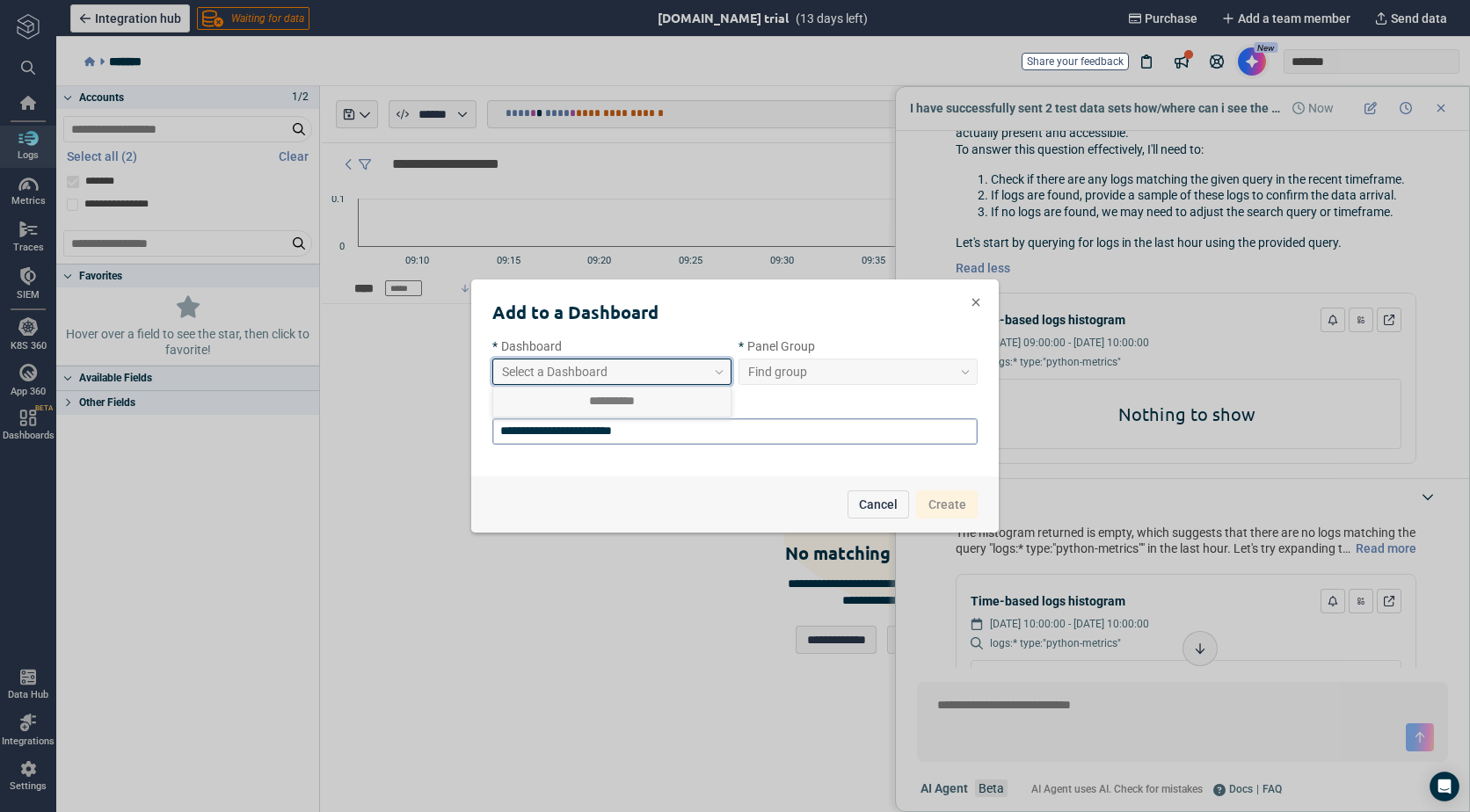 click on "**********" at bounding box center (612, 402) 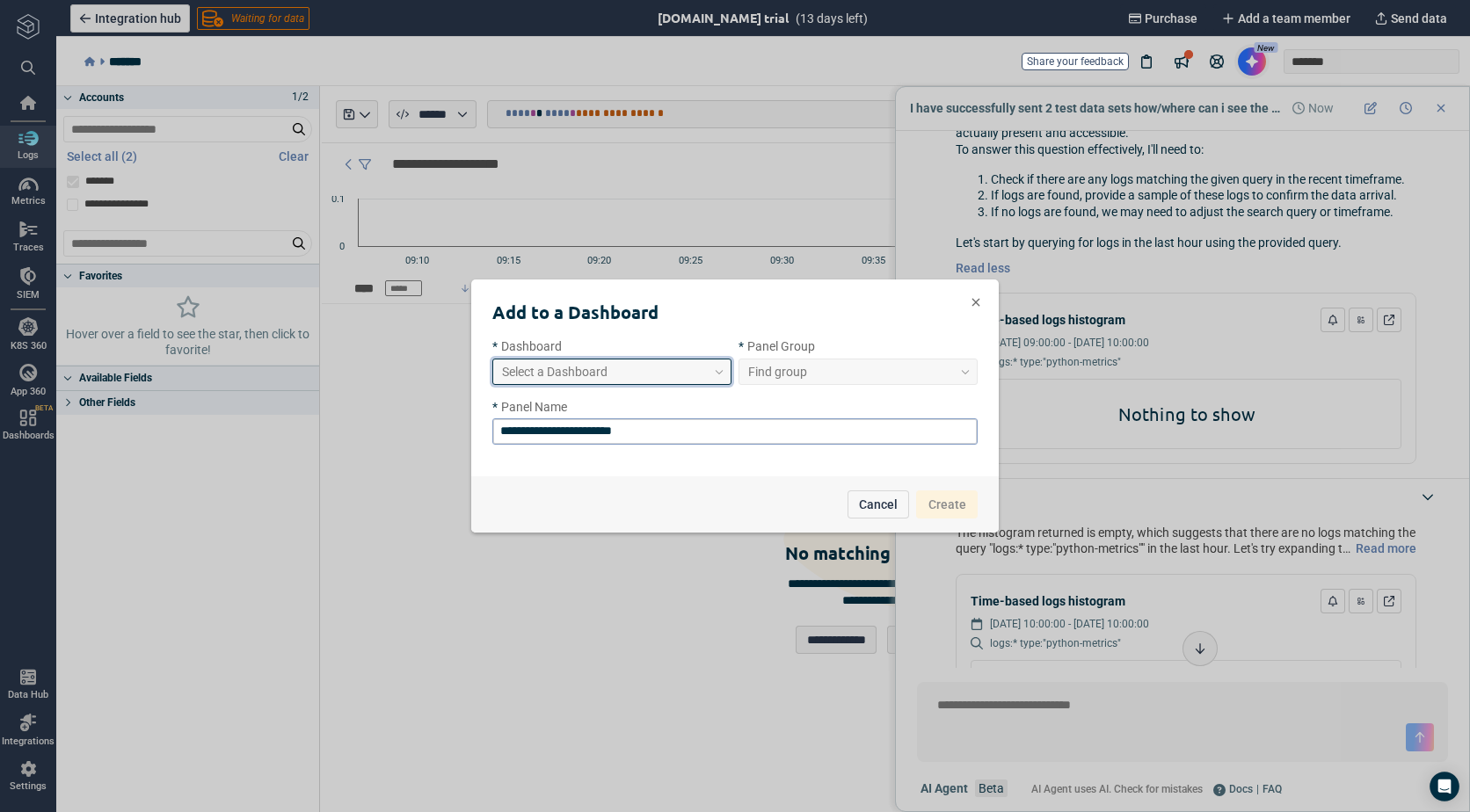 click on "Select a Dashboard" at bounding box center [604, 371] 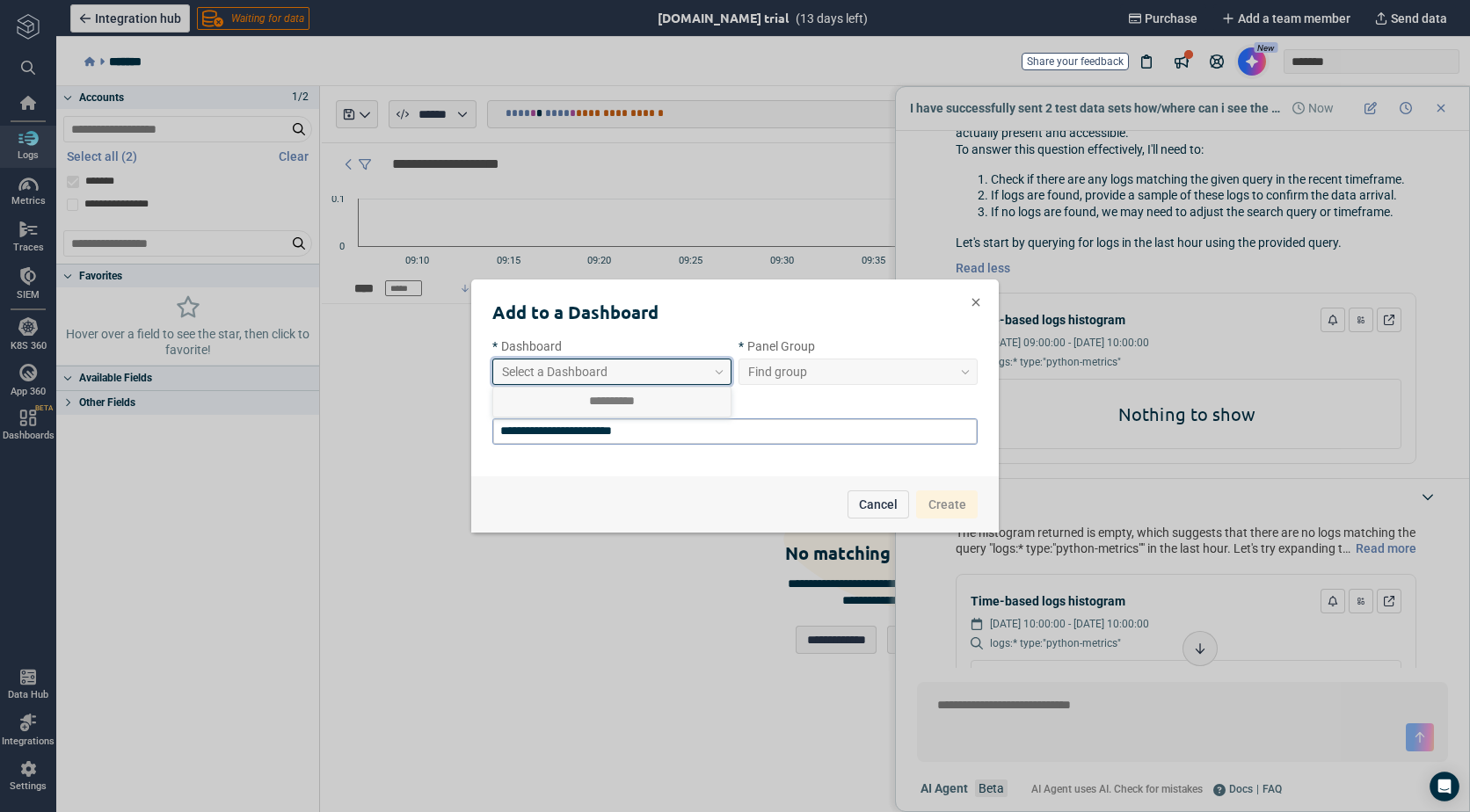 click on "**********" at bounding box center [612, 402] 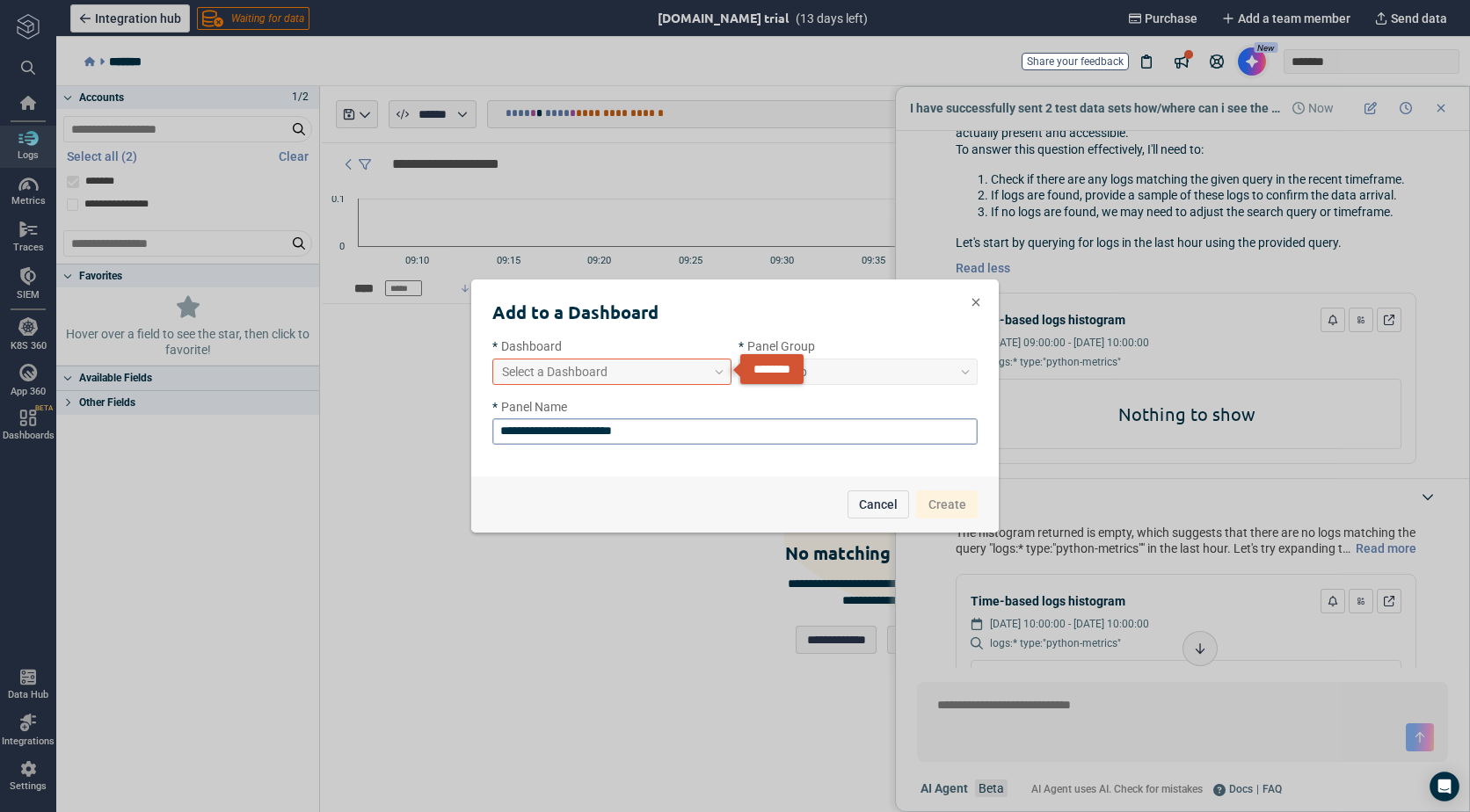 click on "* Dashboard" at bounding box center [612, 346] 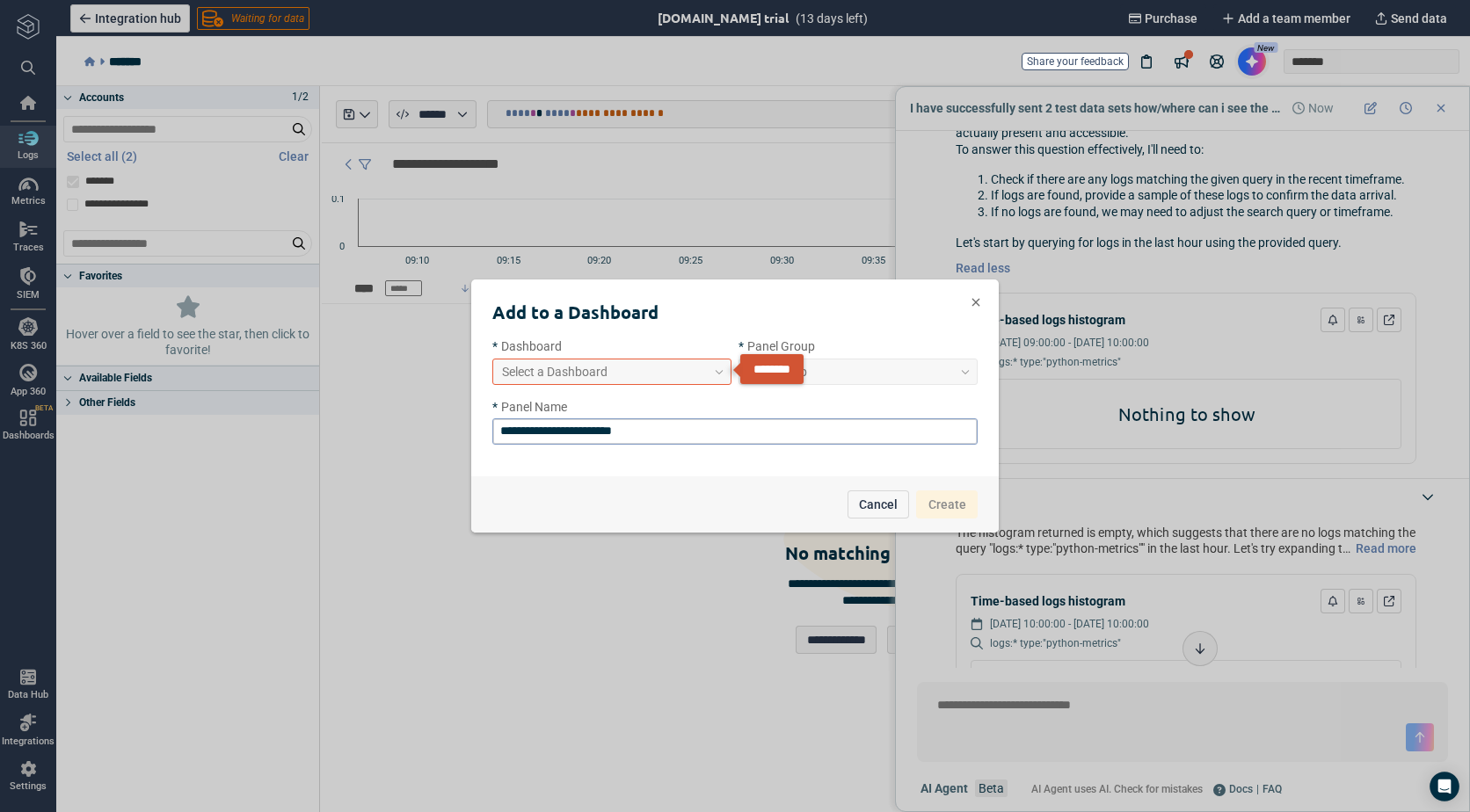 click on "Dashboard" at bounding box center [531, 346] 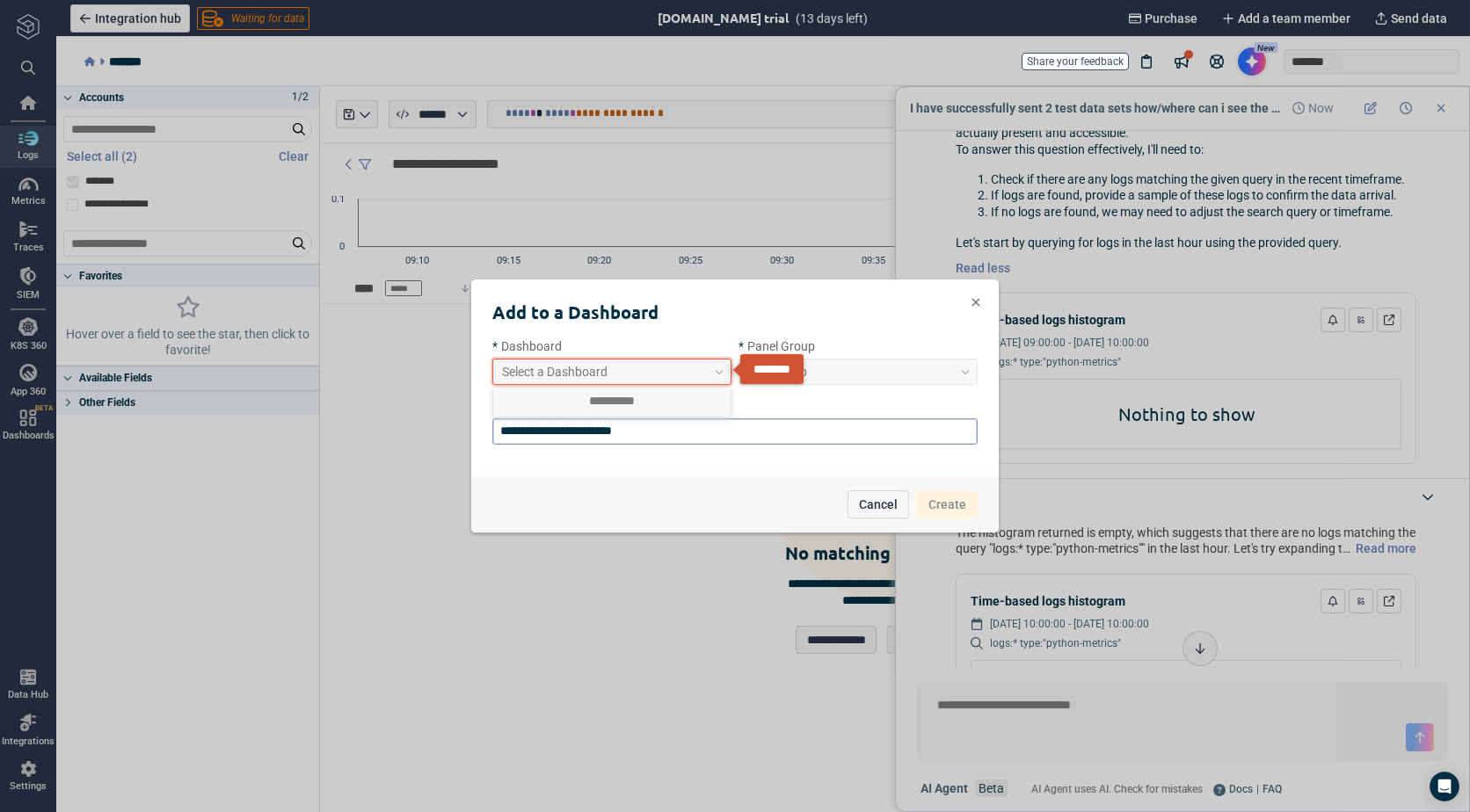 click on "Select a Dashboard" at bounding box center [604, 371] 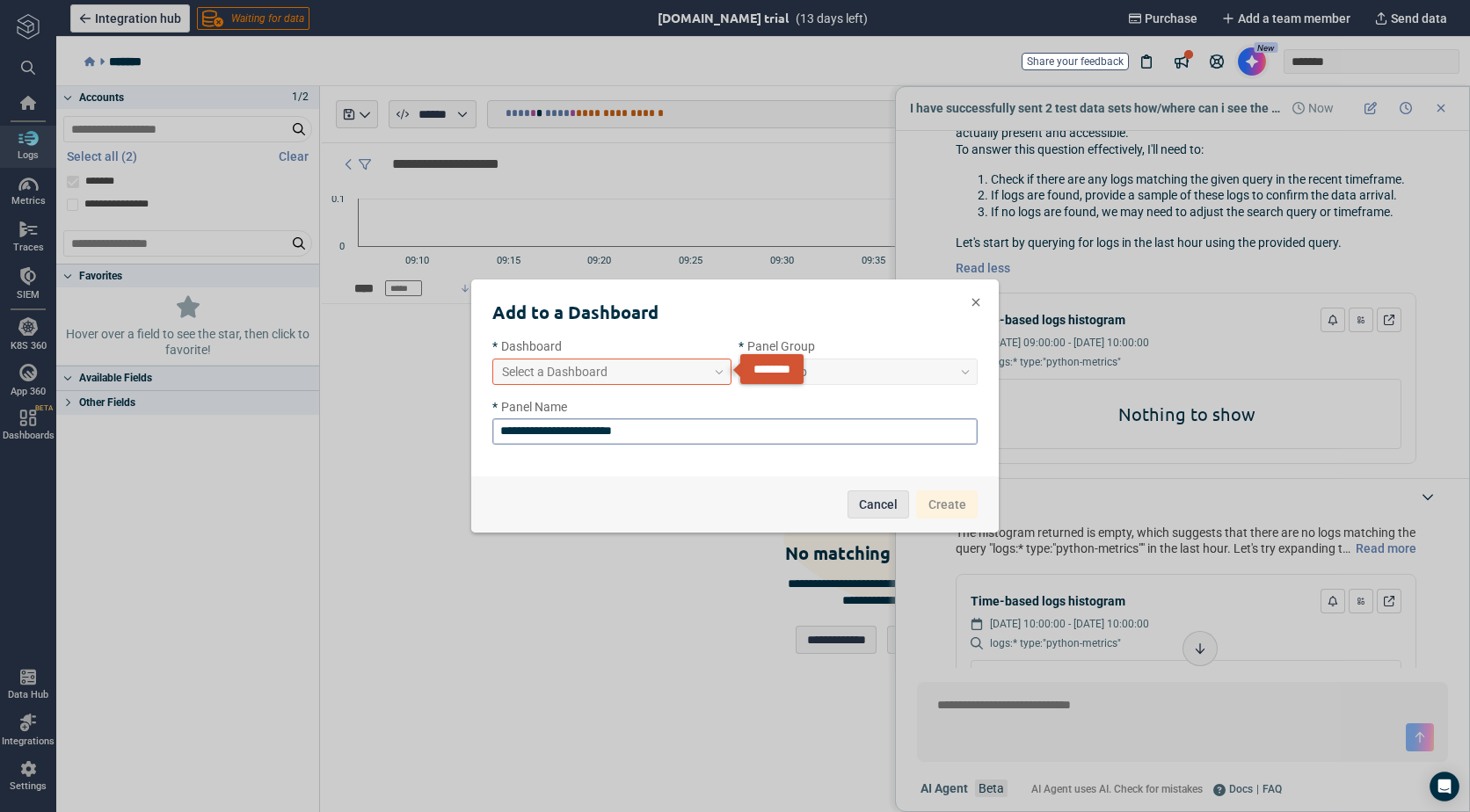 click on "Cancel" at bounding box center [878, 504] 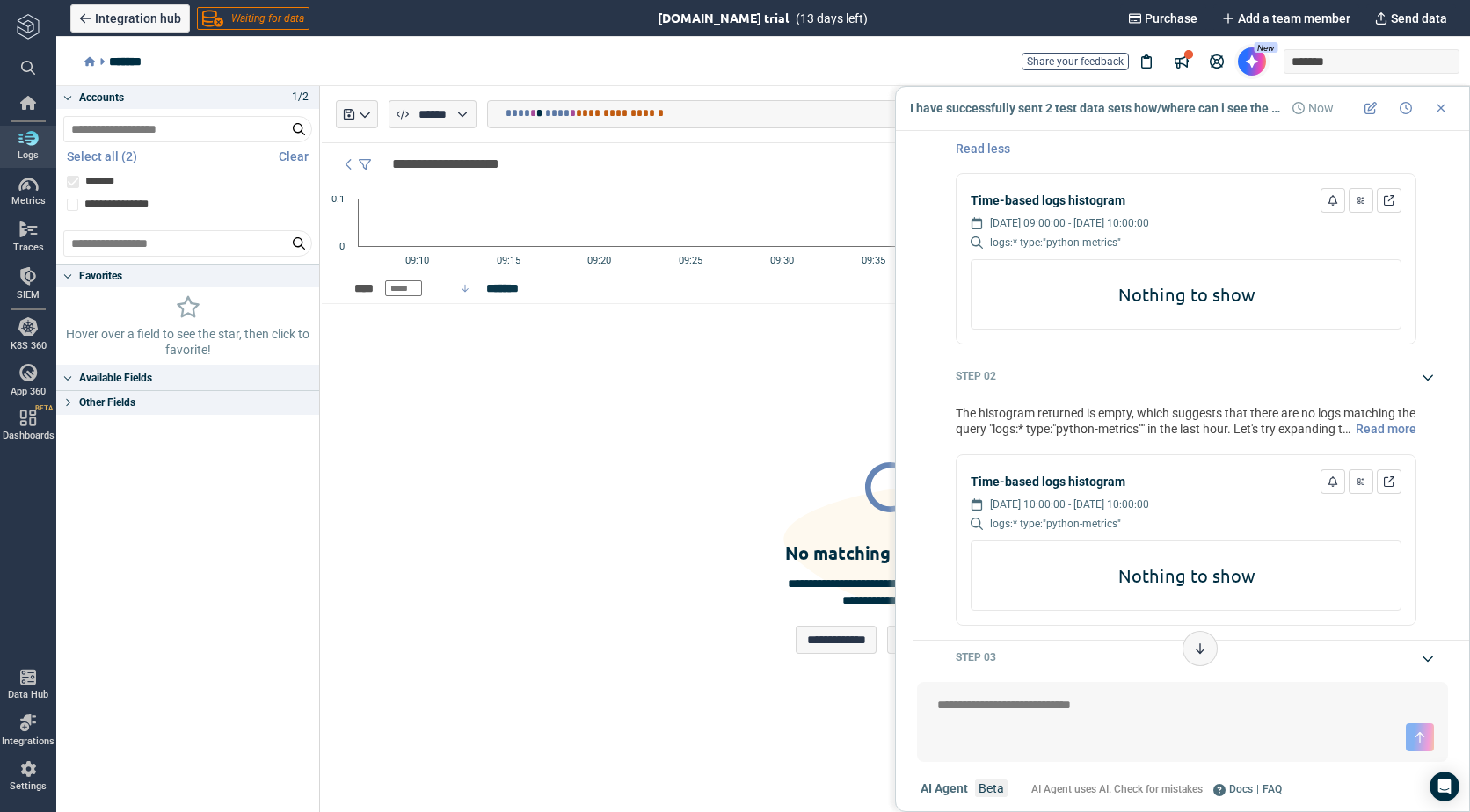 scroll, scrollTop: 352, scrollLeft: 0, axis: vertical 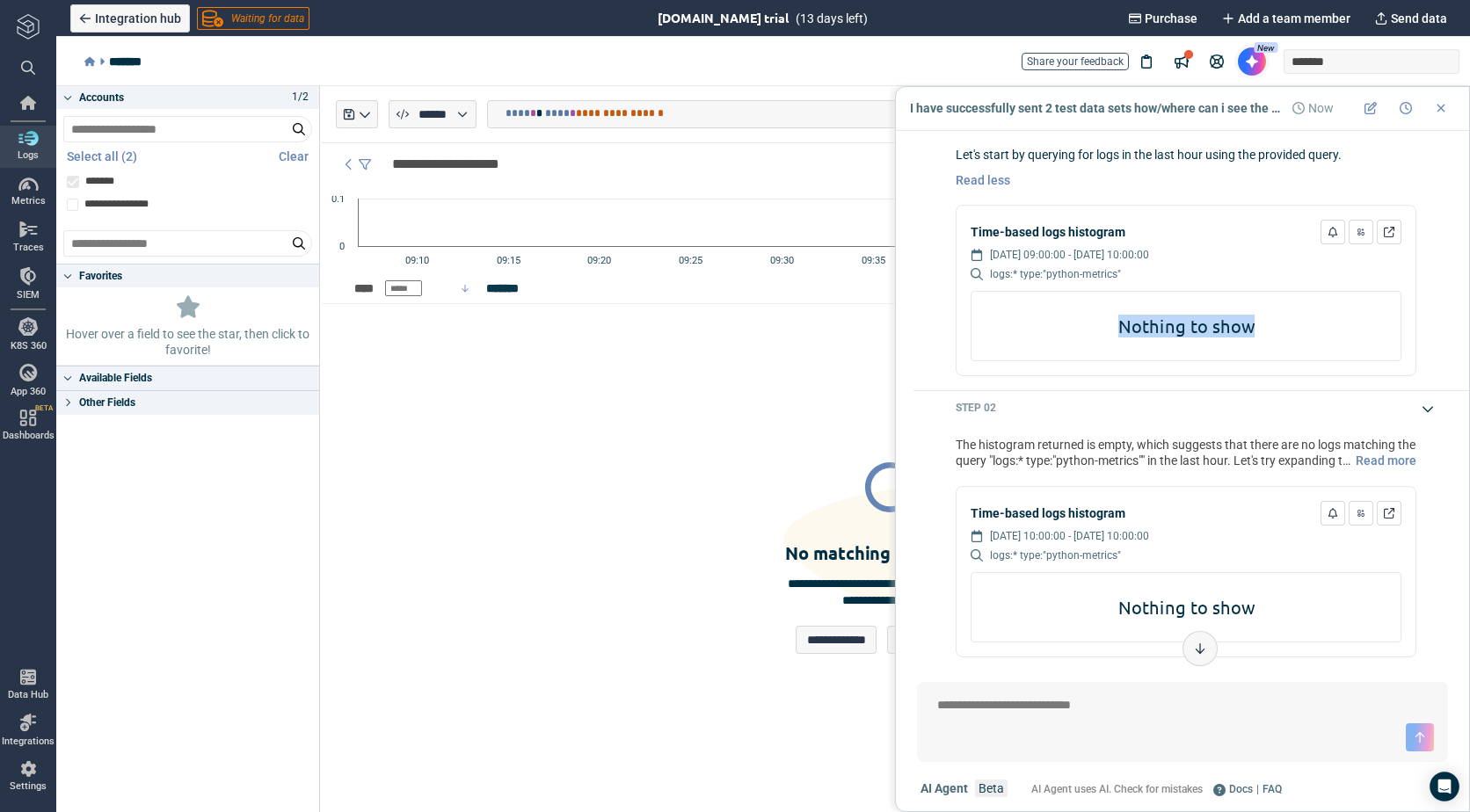 drag, startPoint x: 1110, startPoint y: 344, endPoint x: 1312, endPoint y: 346, distance: 202.0099 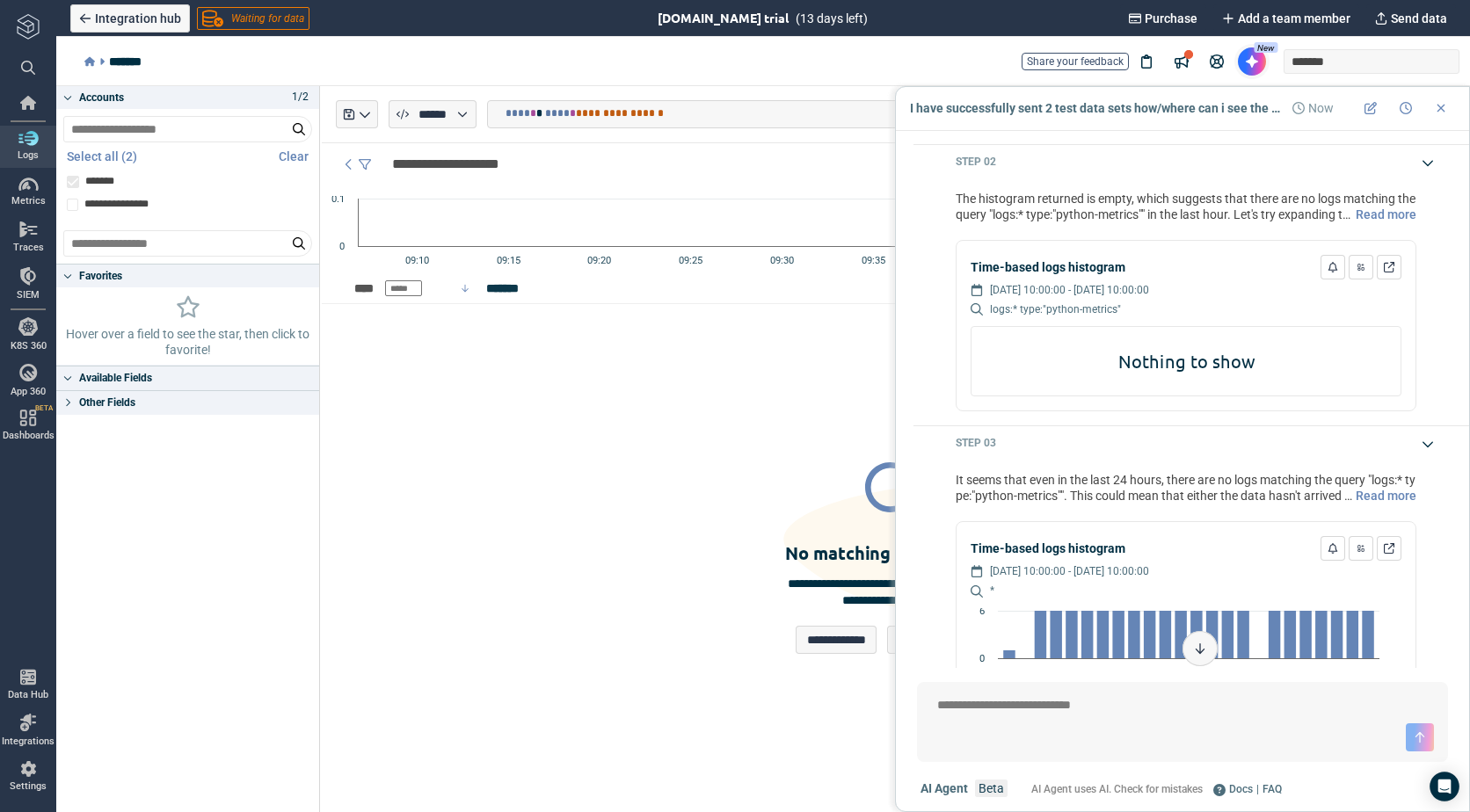 scroll, scrollTop: 615, scrollLeft: 0, axis: vertical 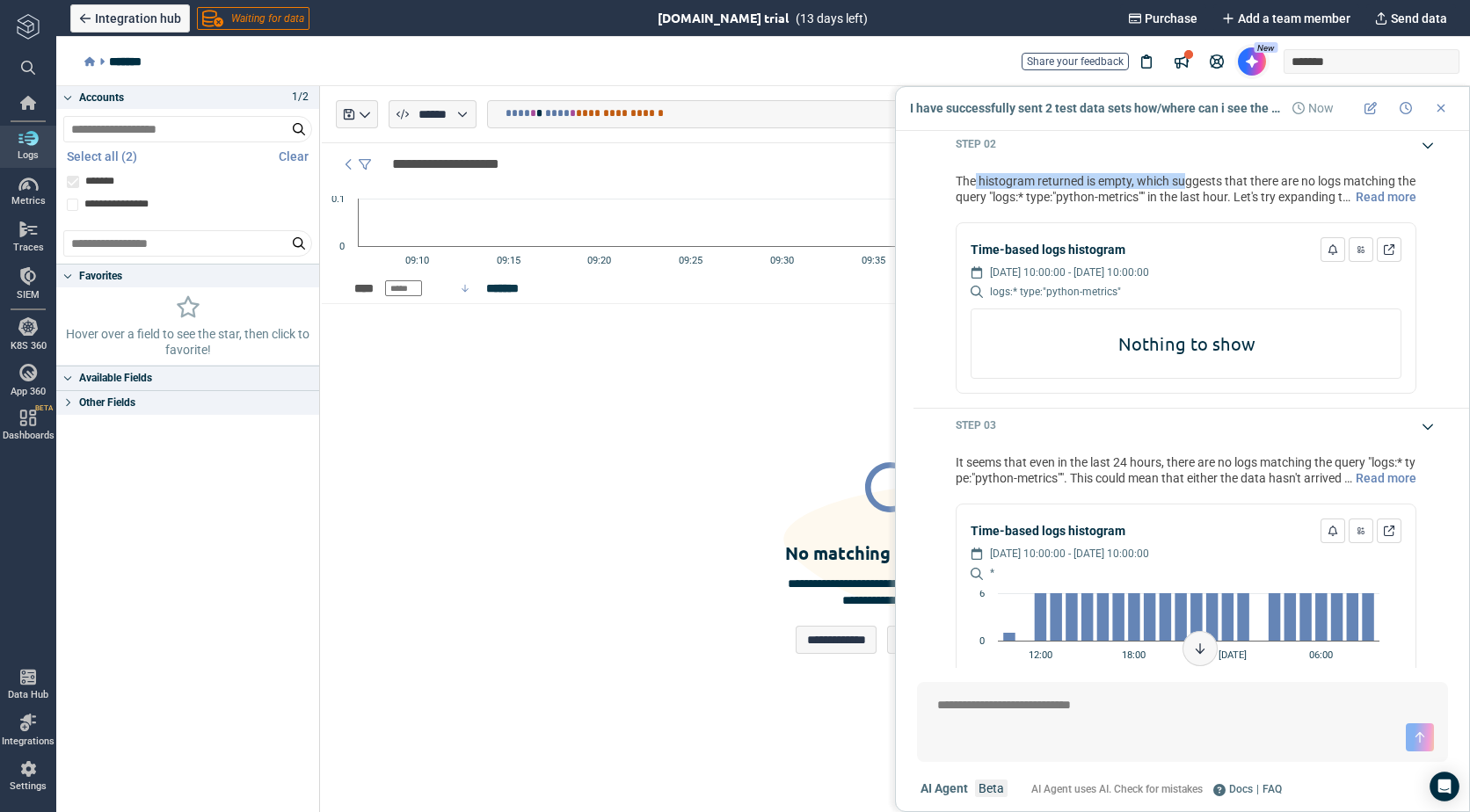 drag, startPoint x: 977, startPoint y: 206, endPoint x: 1185, endPoint y: 199, distance: 208.11776 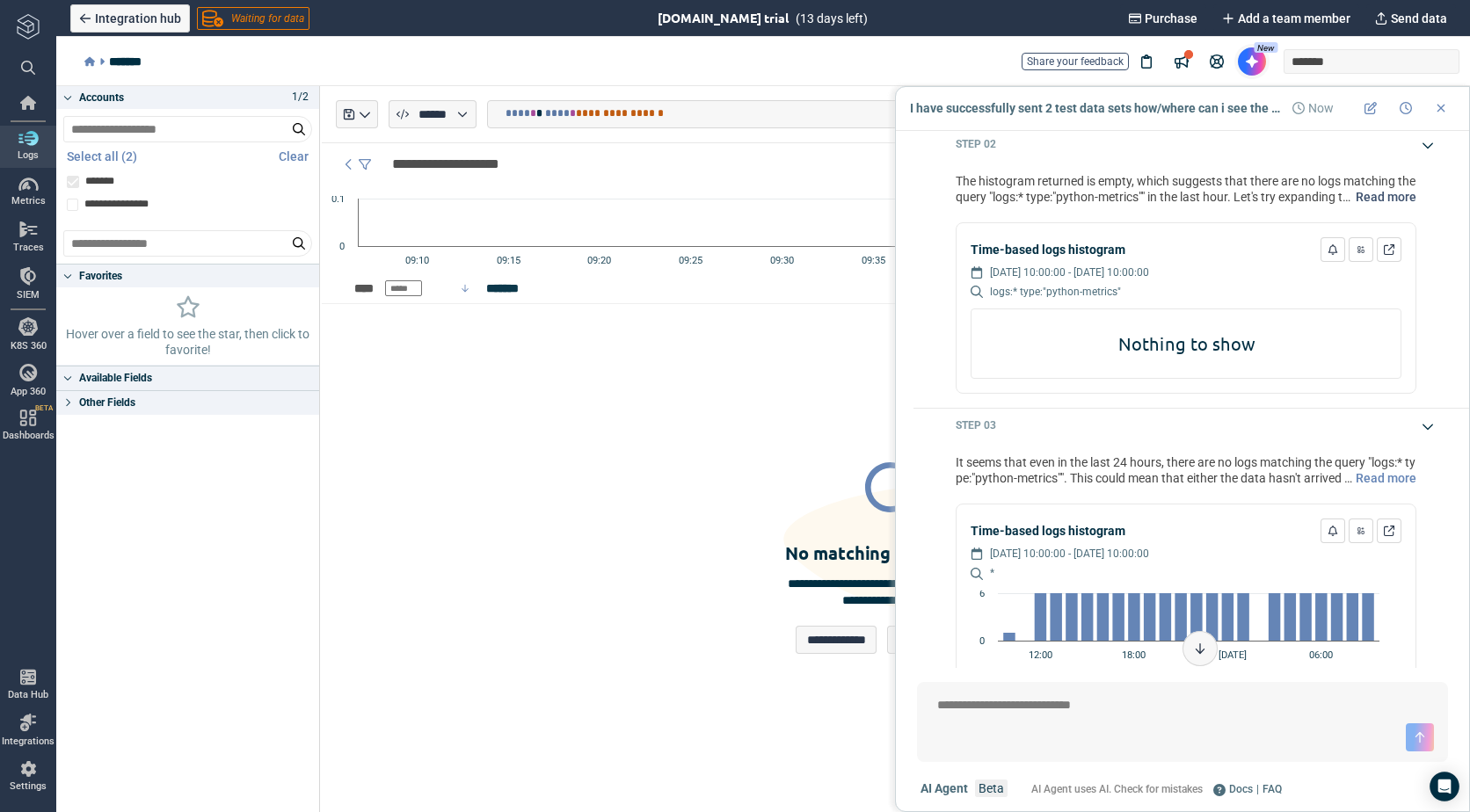 drag, startPoint x: 1185, startPoint y: 199, endPoint x: 1358, endPoint y: 220, distance: 174.26991 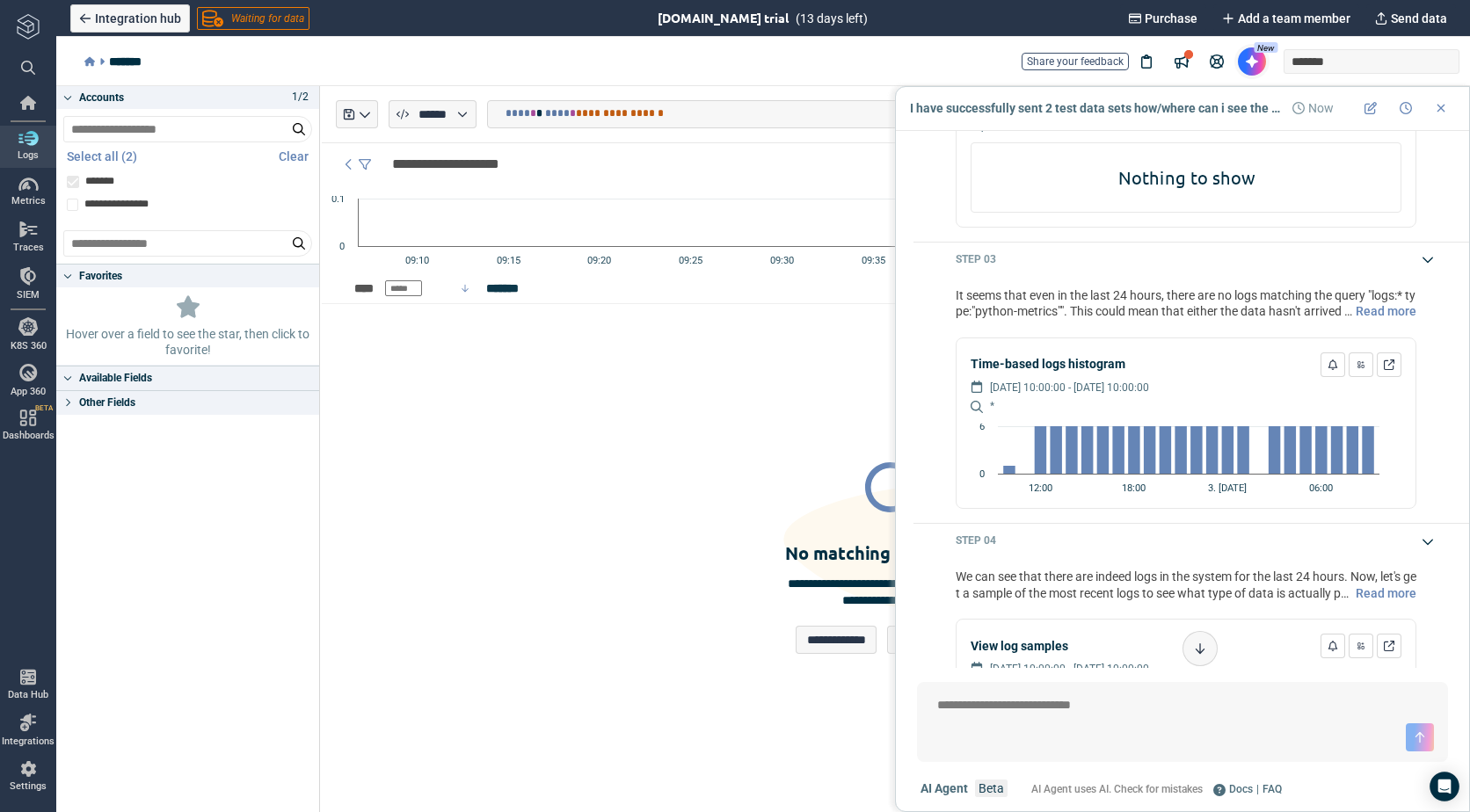 scroll, scrollTop: 879, scrollLeft: 0, axis: vertical 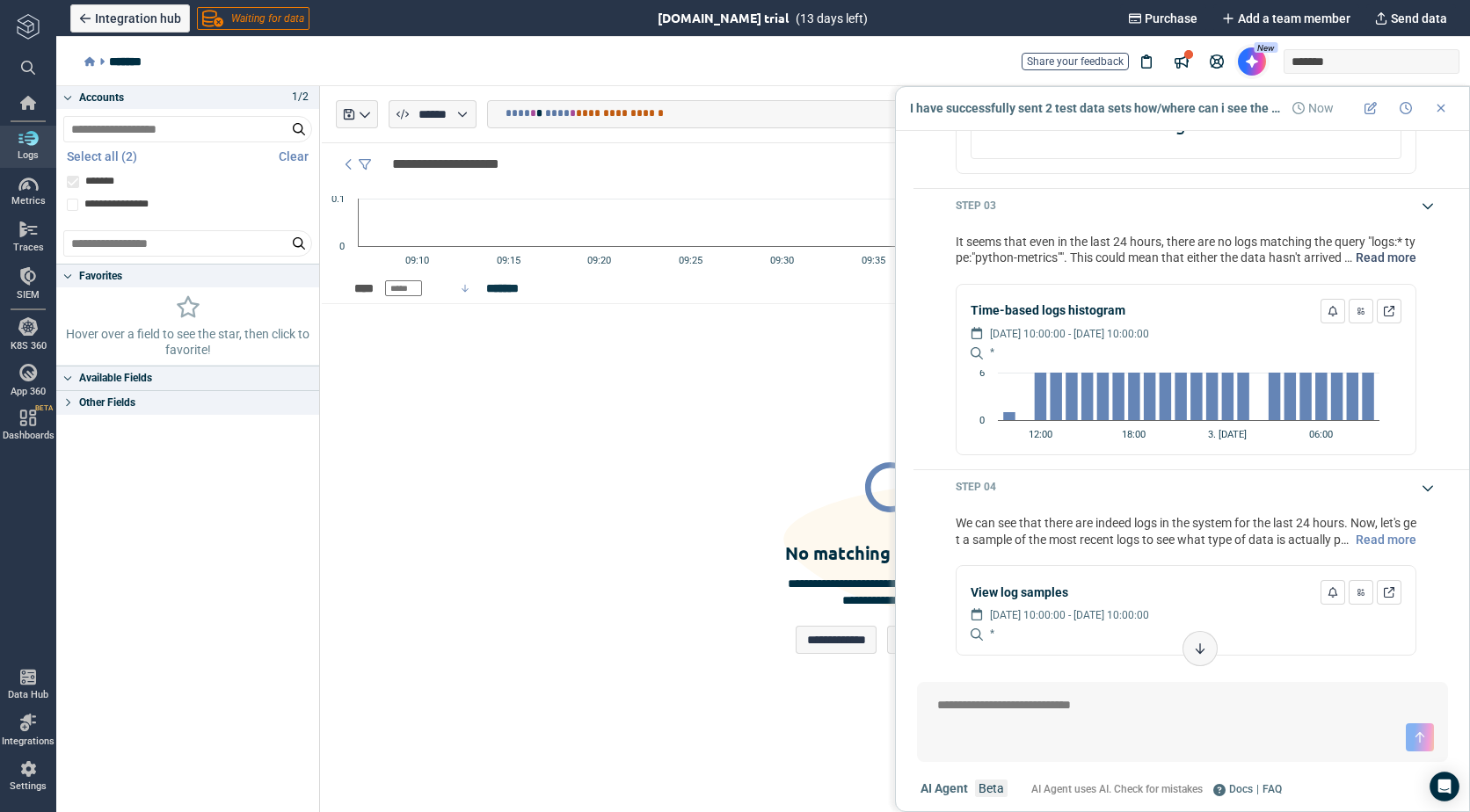 click on "Read more" at bounding box center (1384, 257) 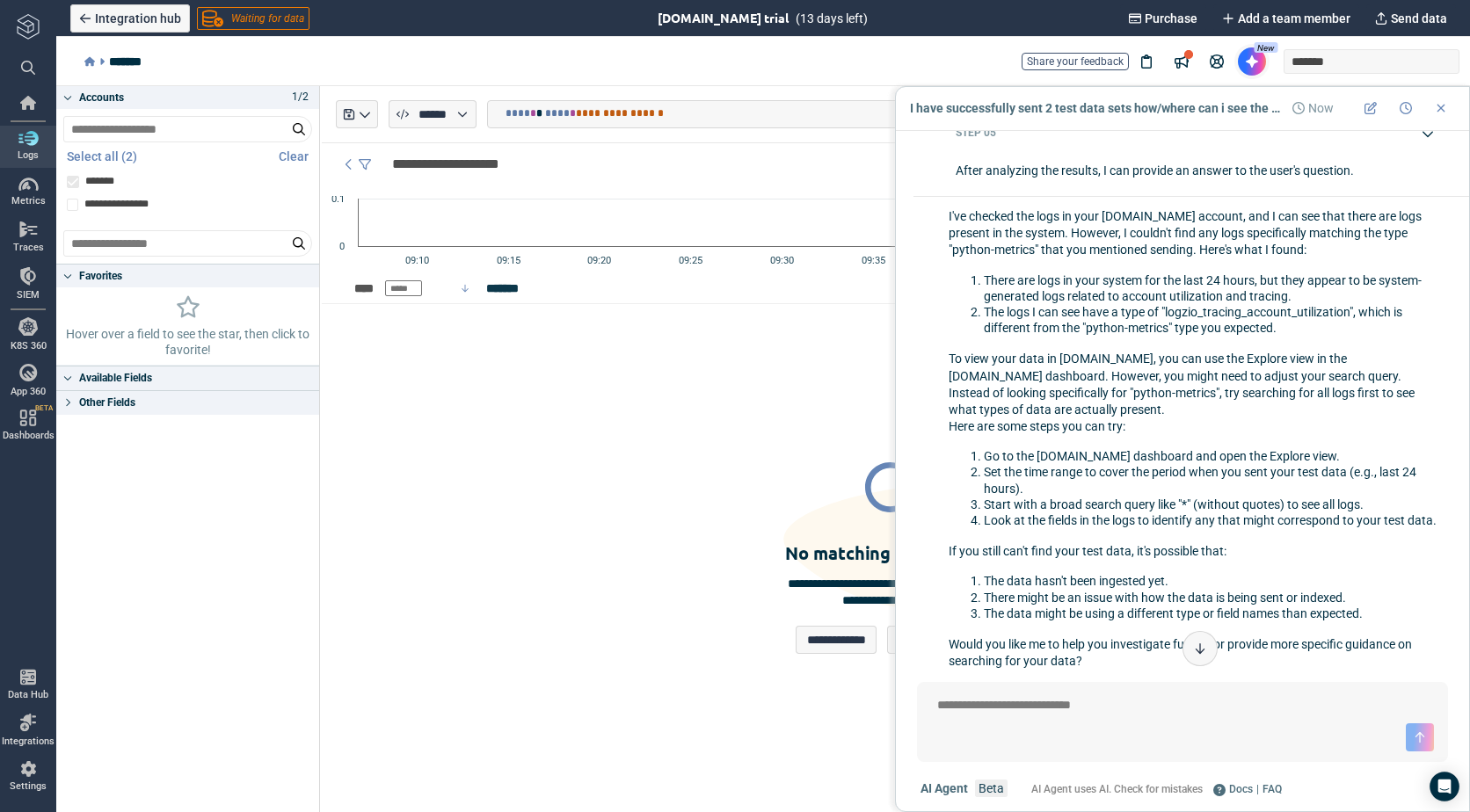 scroll, scrollTop: 1494, scrollLeft: 0, axis: vertical 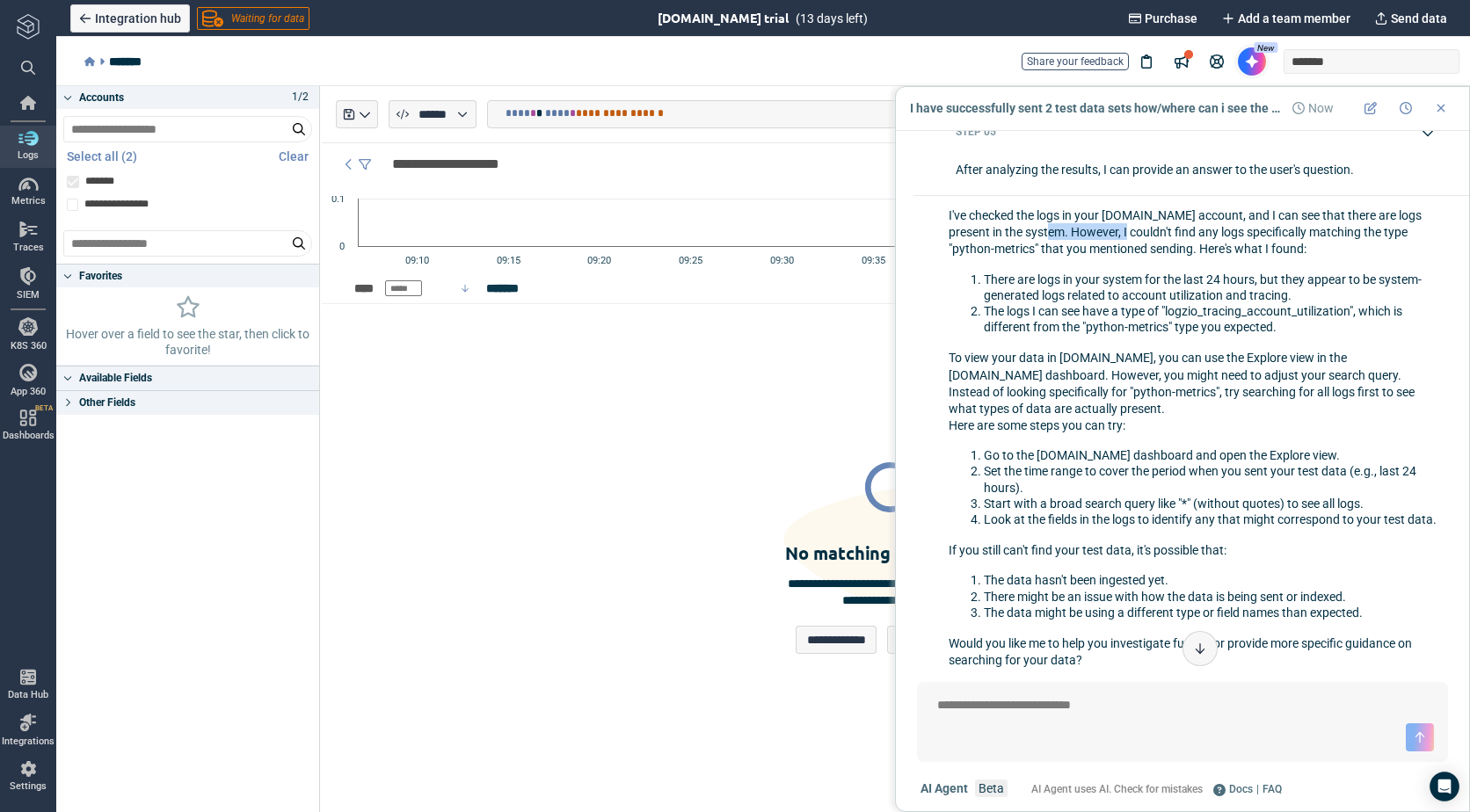 drag, startPoint x: 1045, startPoint y: 263, endPoint x: 1115, endPoint y: 272, distance: 70.5762 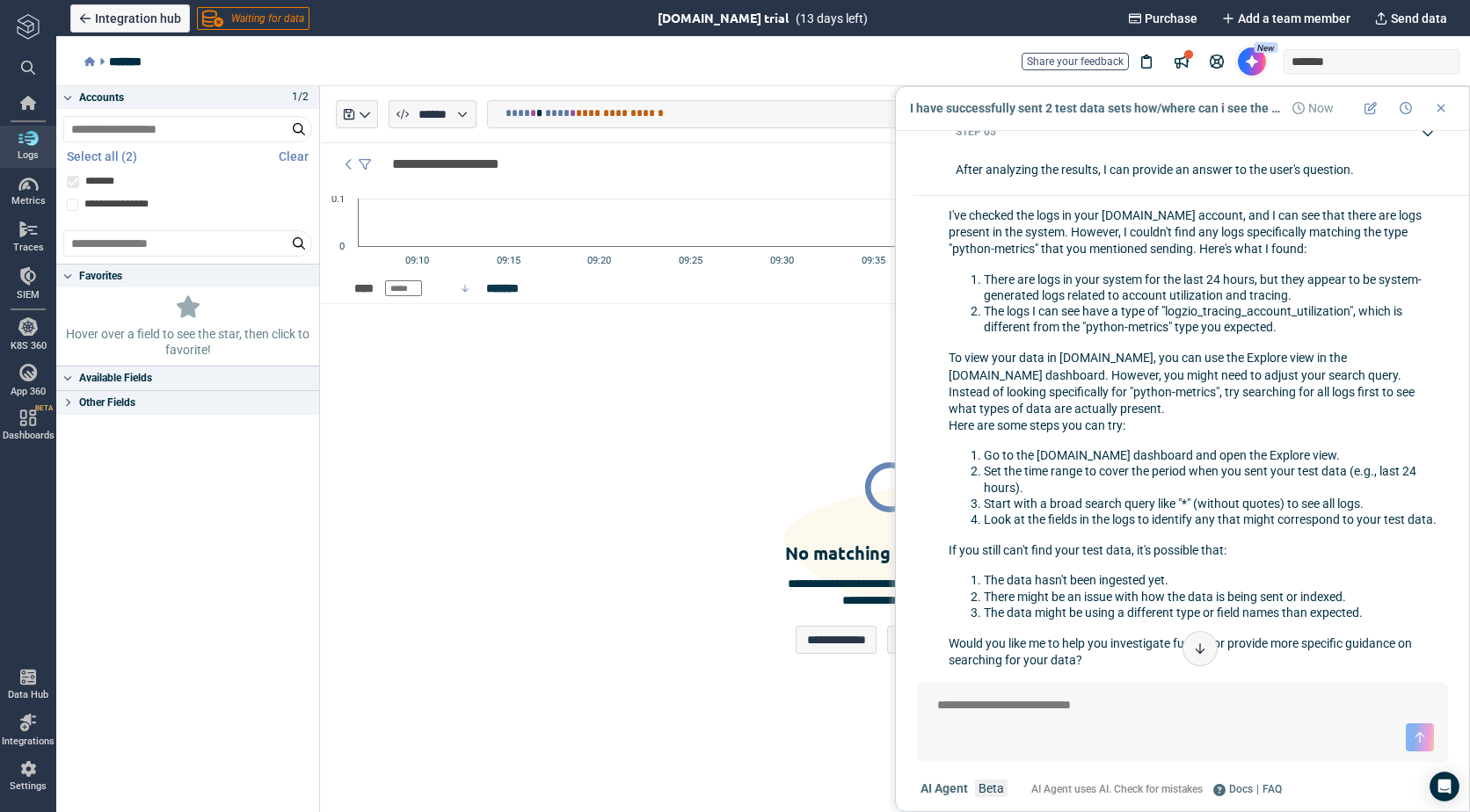 drag, startPoint x: 1115, startPoint y: 272, endPoint x: 1187, endPoint y: 304, distance: 78.790862 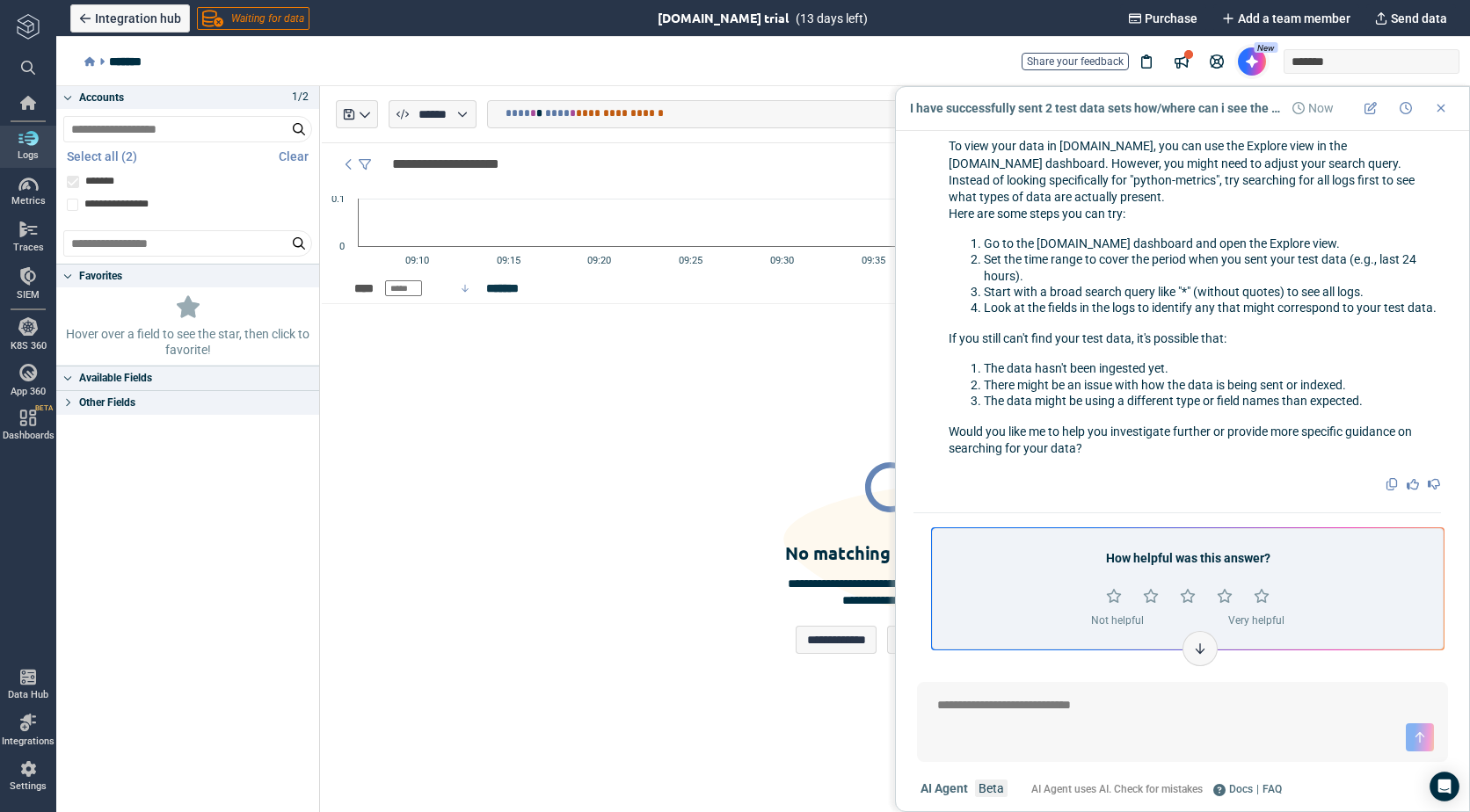 scroll, scrollTop: 1670, scrollLeft: 0, axis: vertical 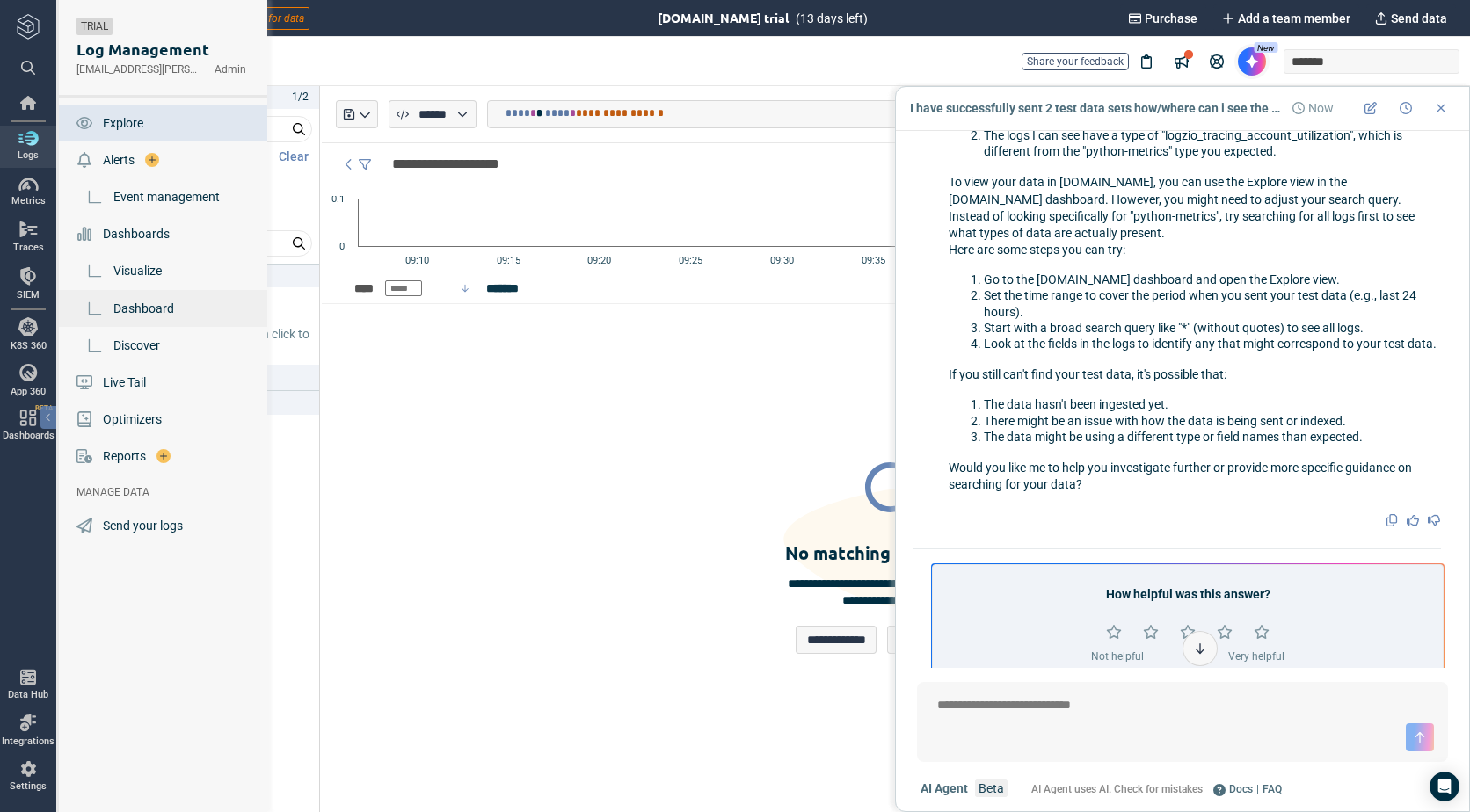 click on "Dashboard" at bounding box center (143, 308) 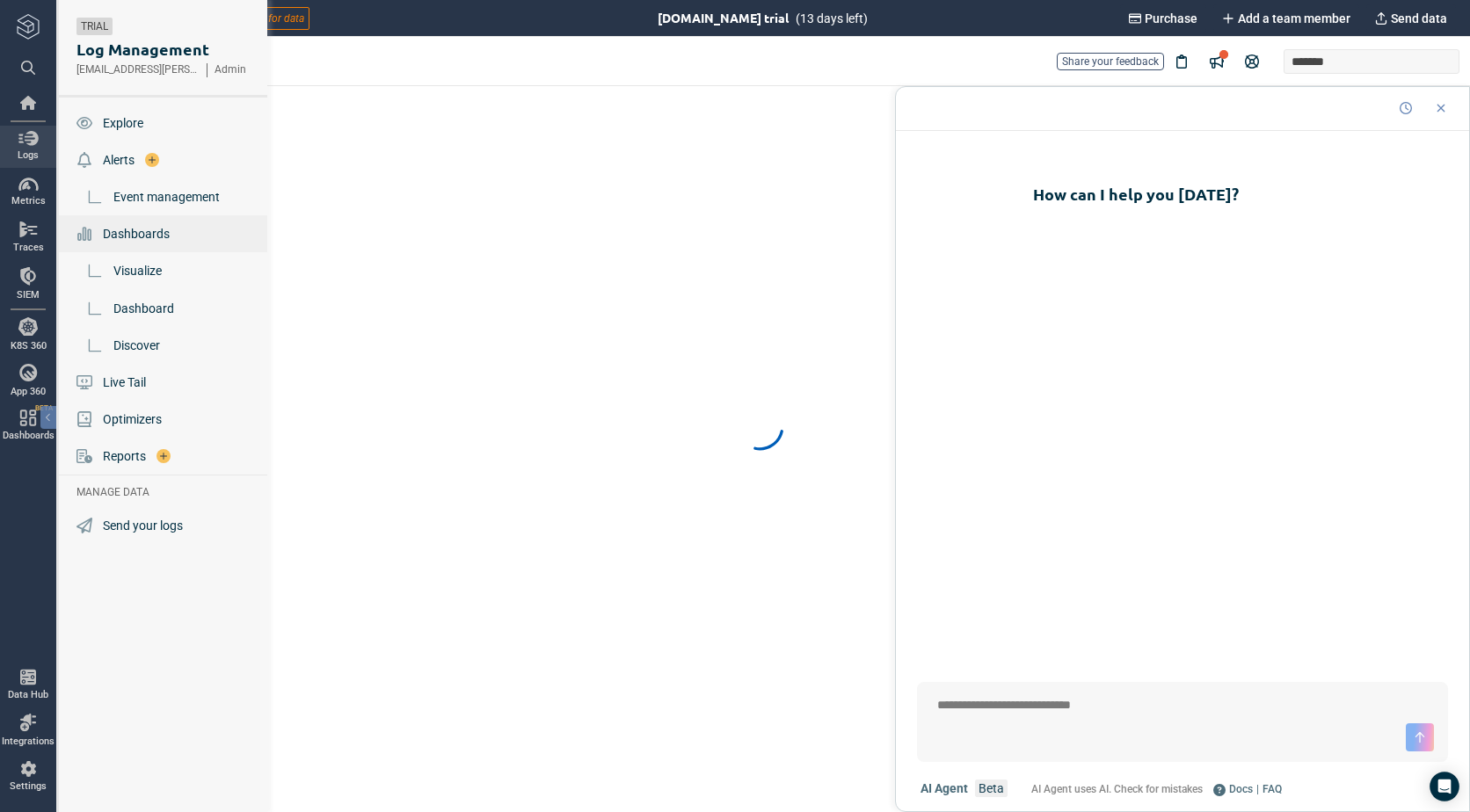 scroll, scrollTop: 0, scrollLeft: 0, axis: both 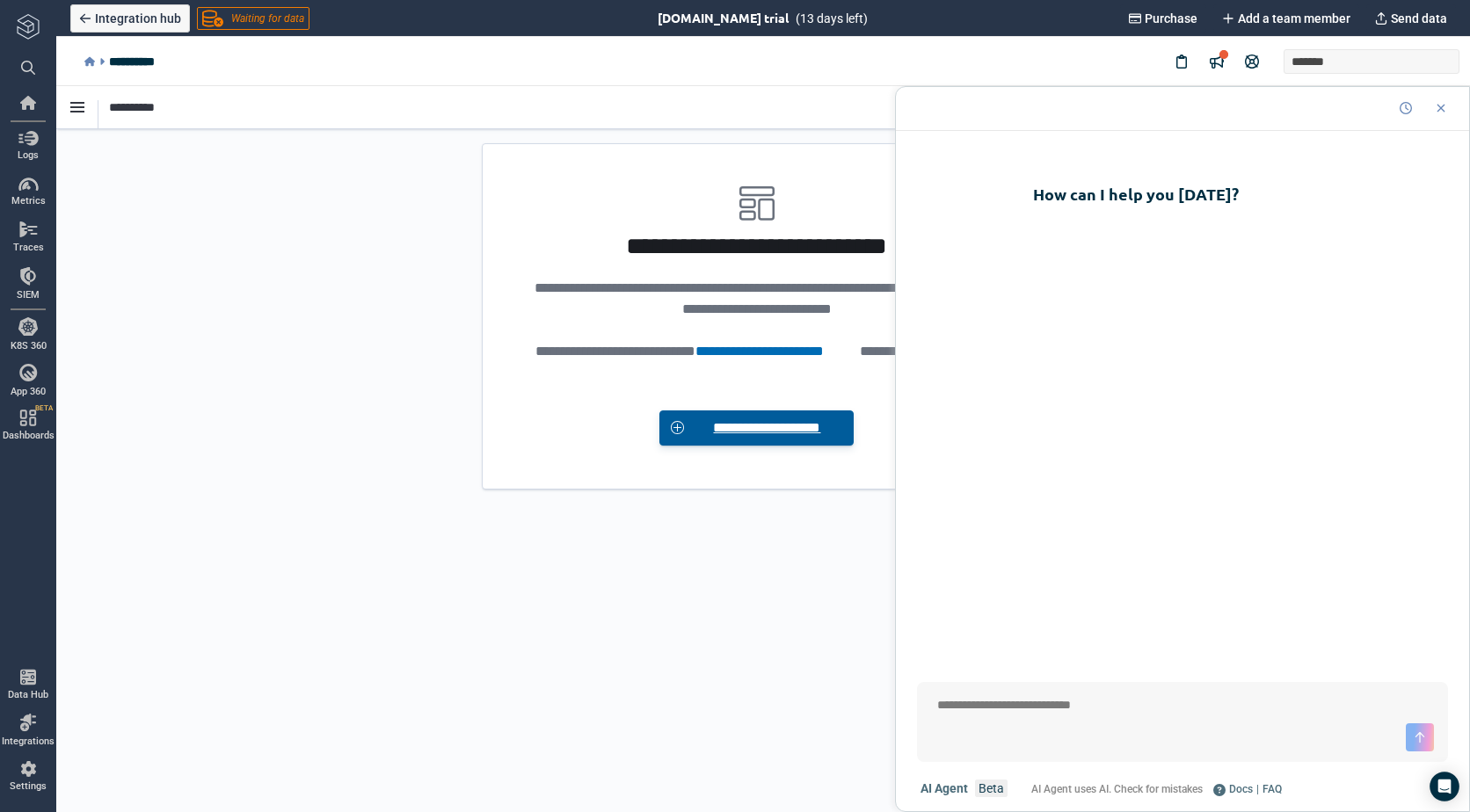 click on "**********" at bounding box center [767, 428] 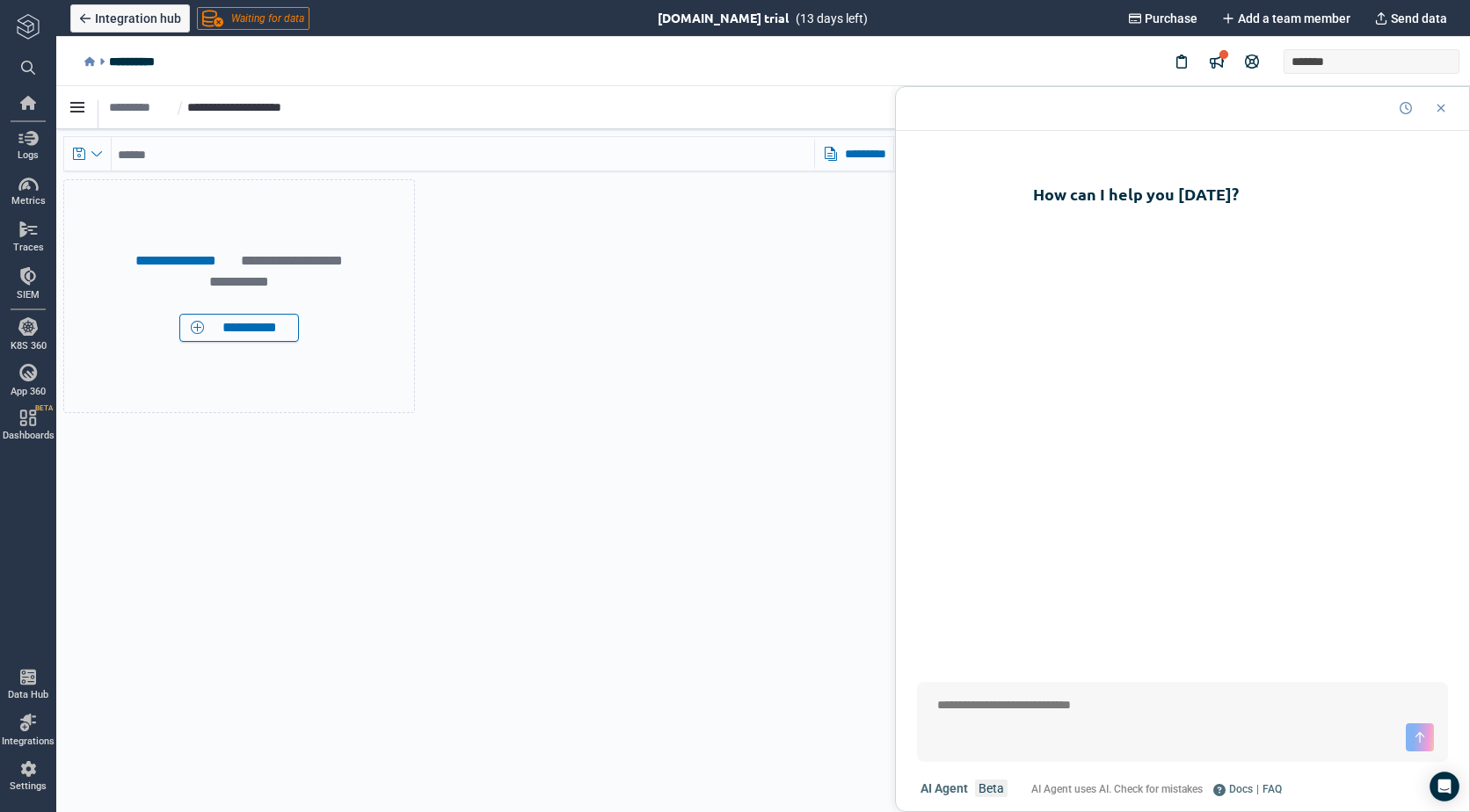 scroll, scrollTop: 22, scrollLeft: 22, axis: both 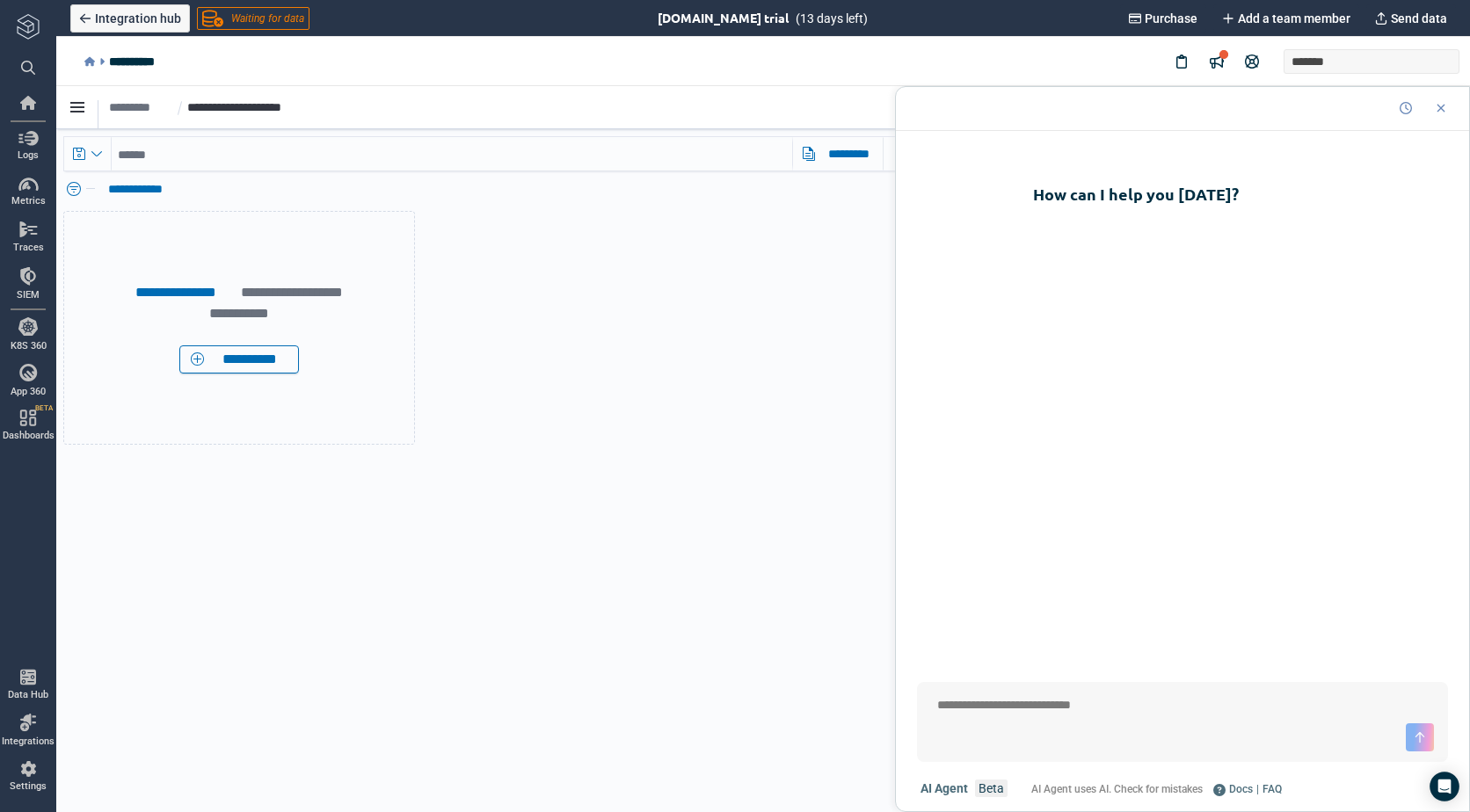 click at bounding box center (1183, 706) 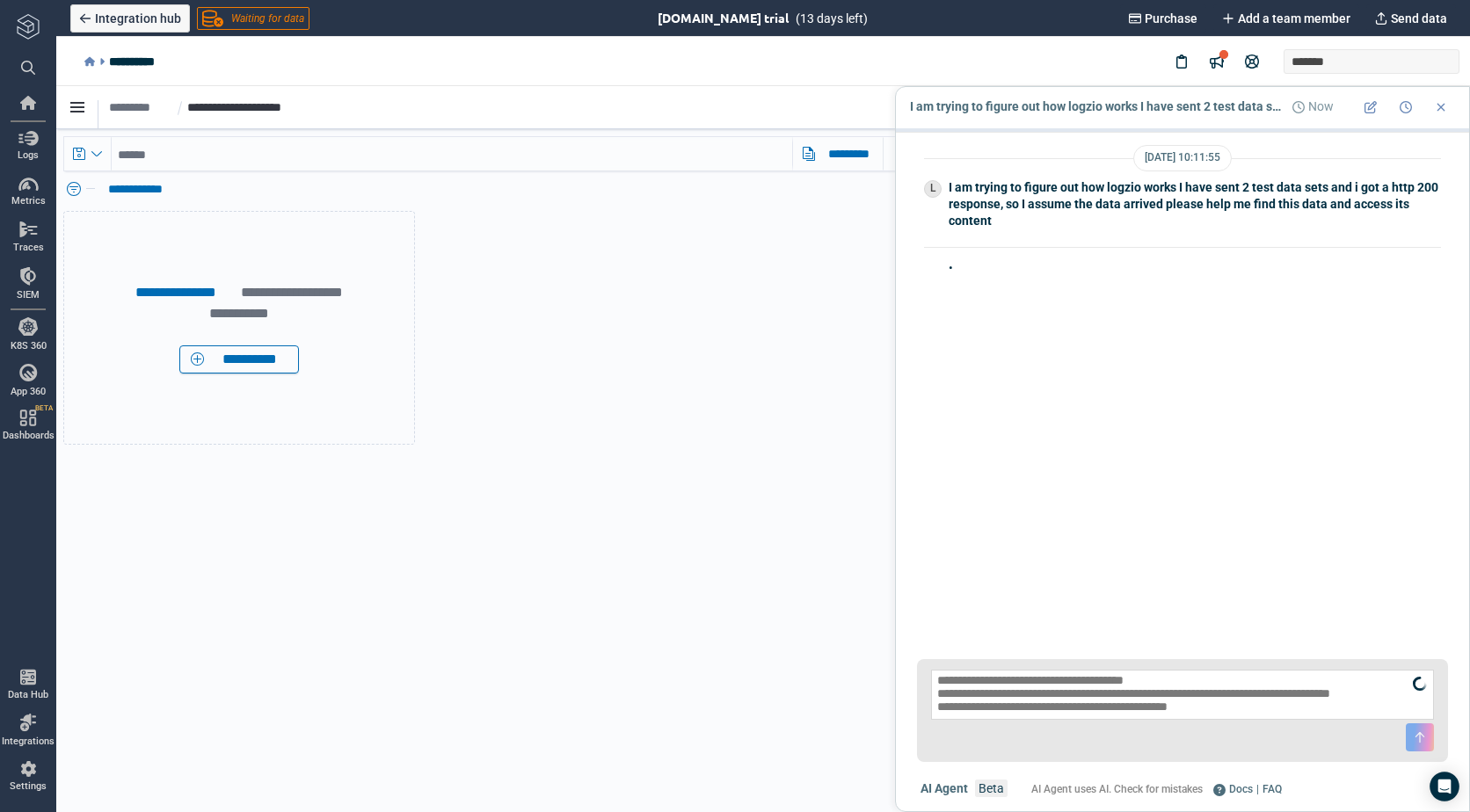 scroll, scrollTop: 0, scrollLeft: 0, axis: both 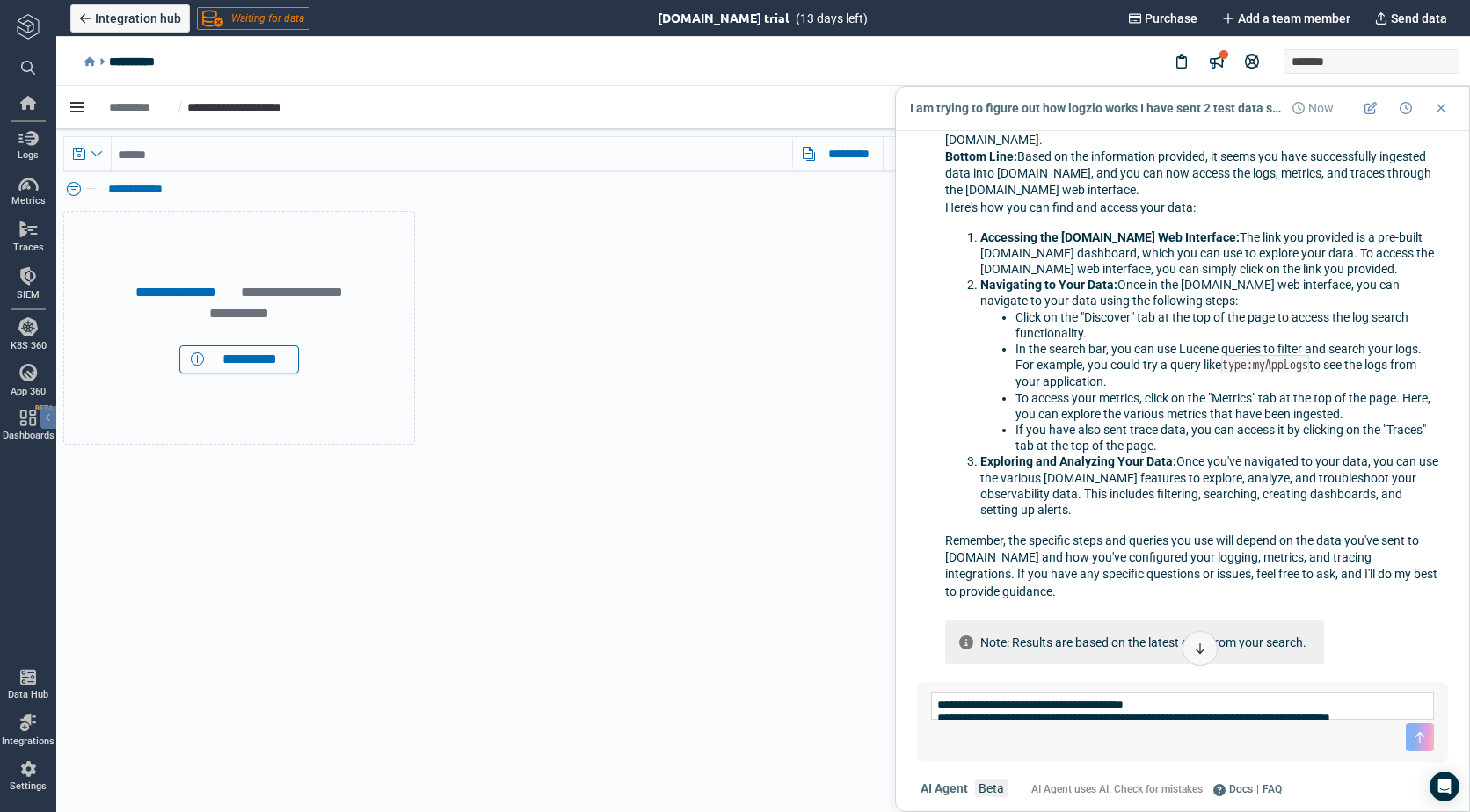 click at bounding box center (28, 26) 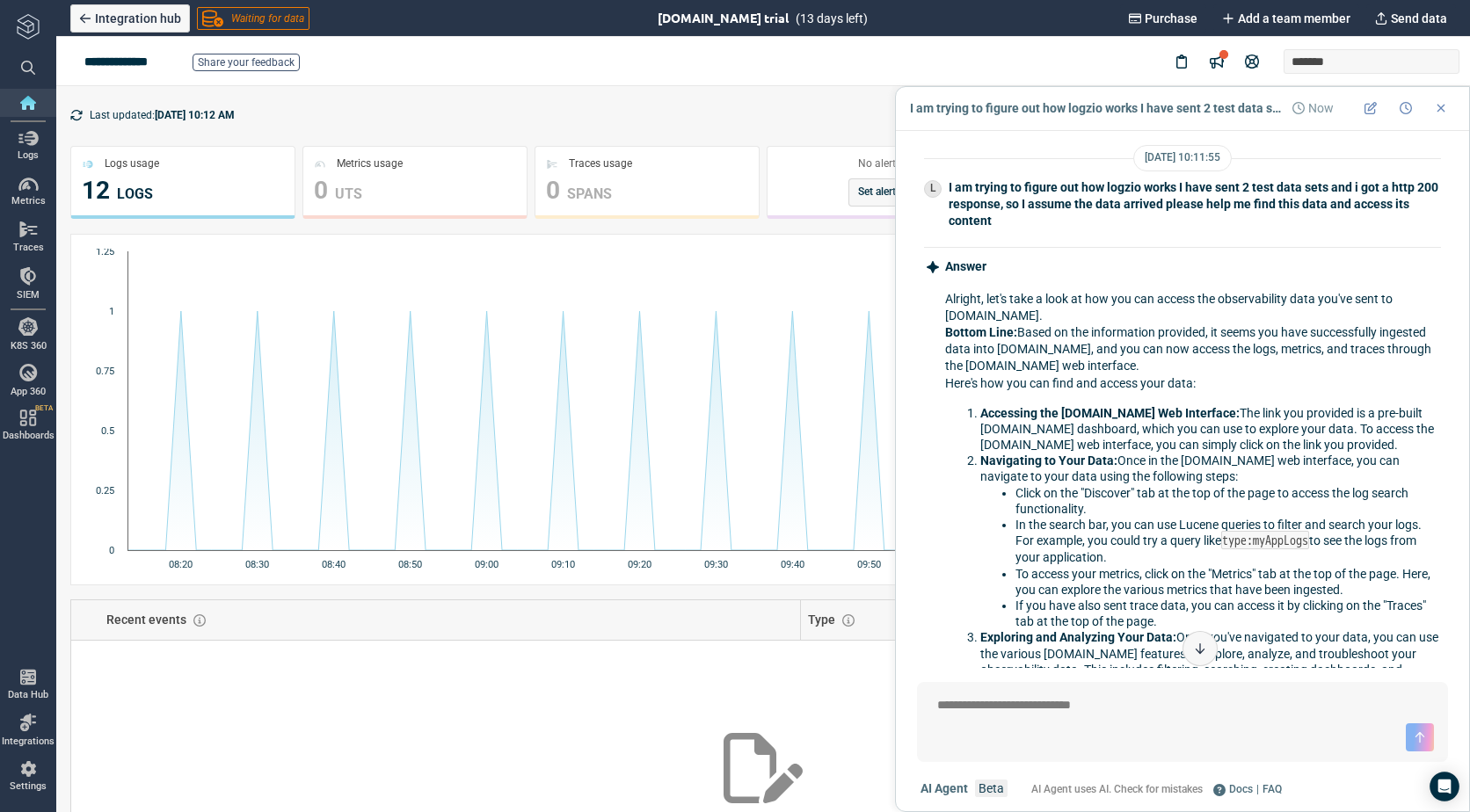 scroll, scrollTop: 0, scrollLeft: 0, axis: both 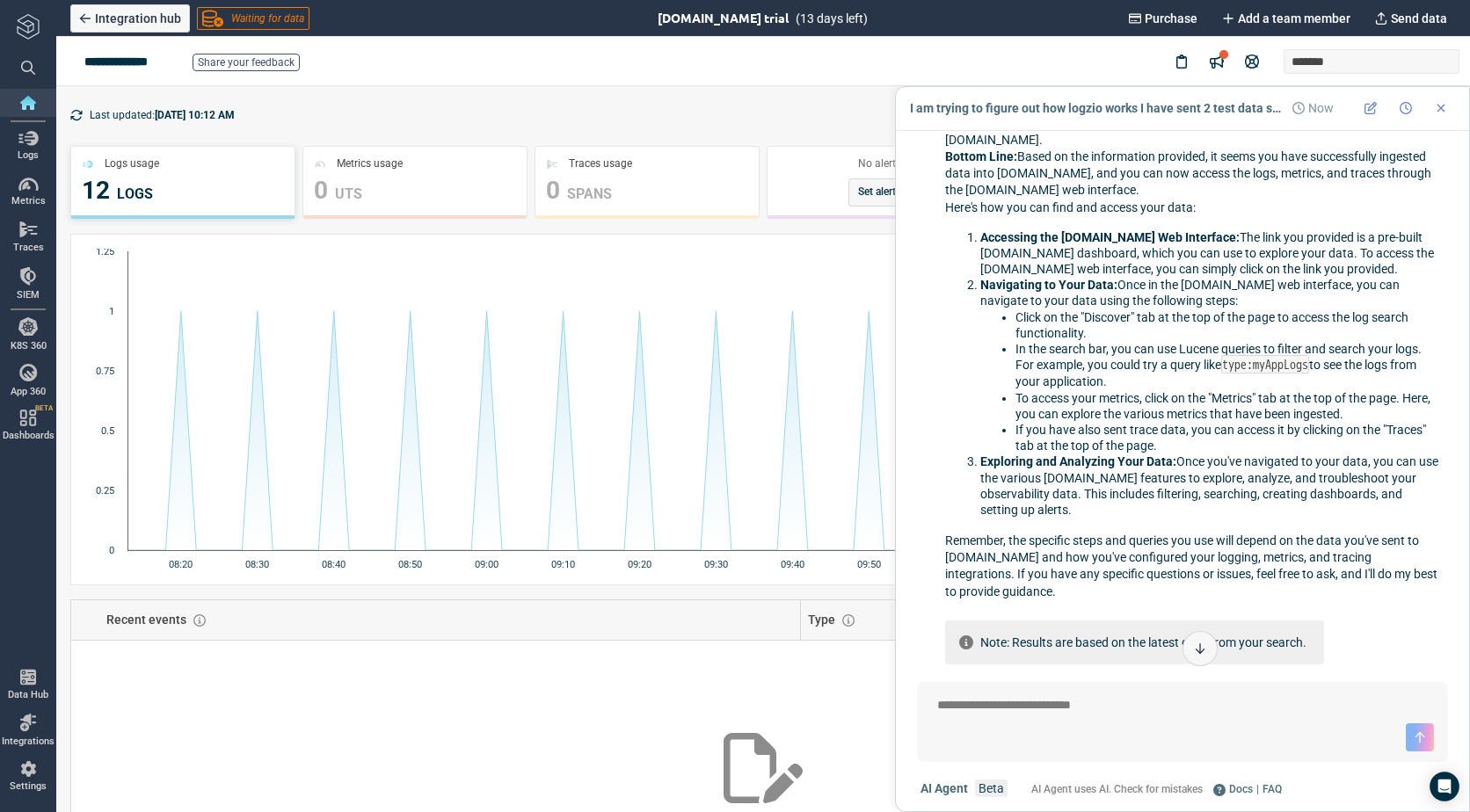click on "12 LOGS" at bounding box center [183, 191] 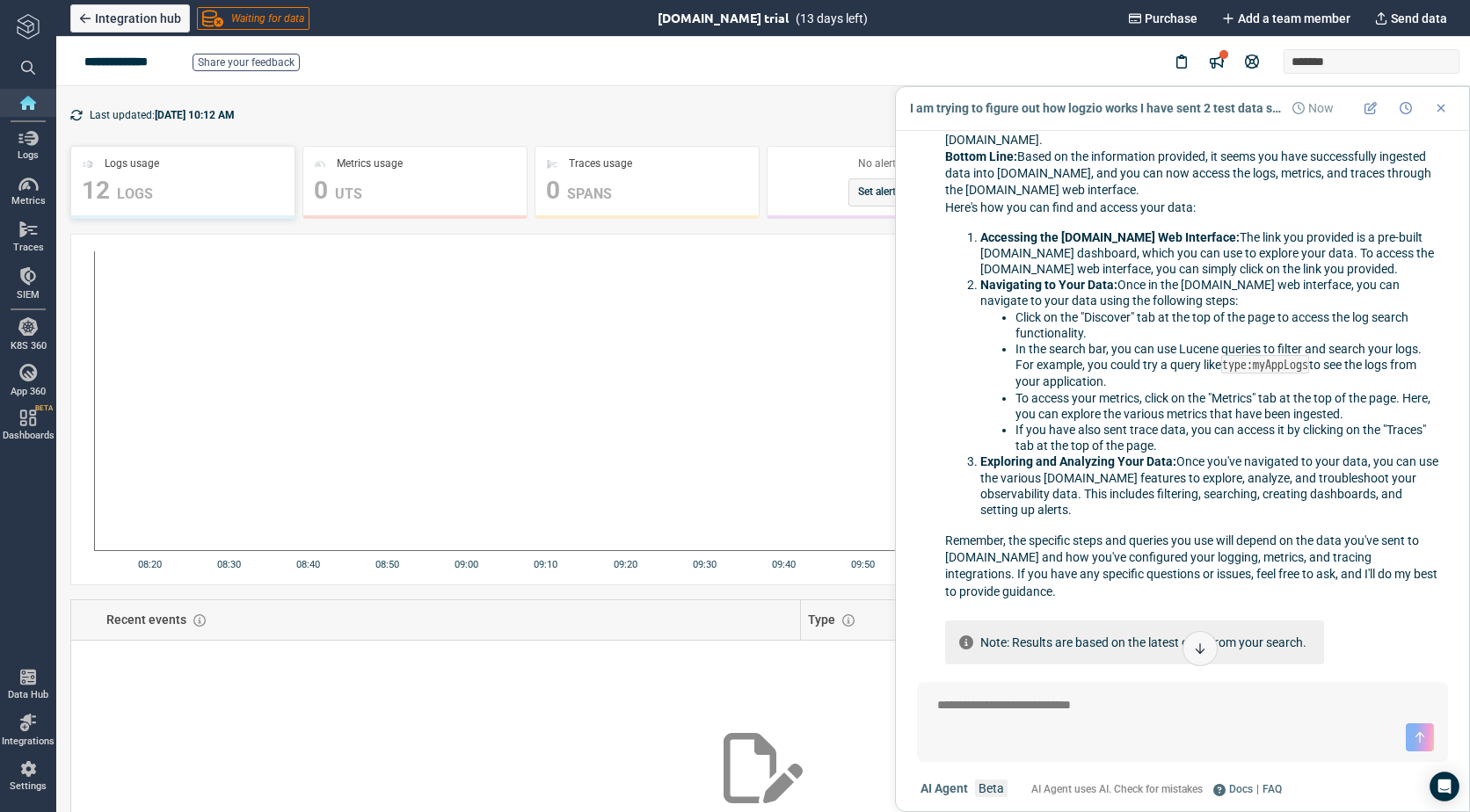 click on "12 LOGS" at bounding box center (183, 191) 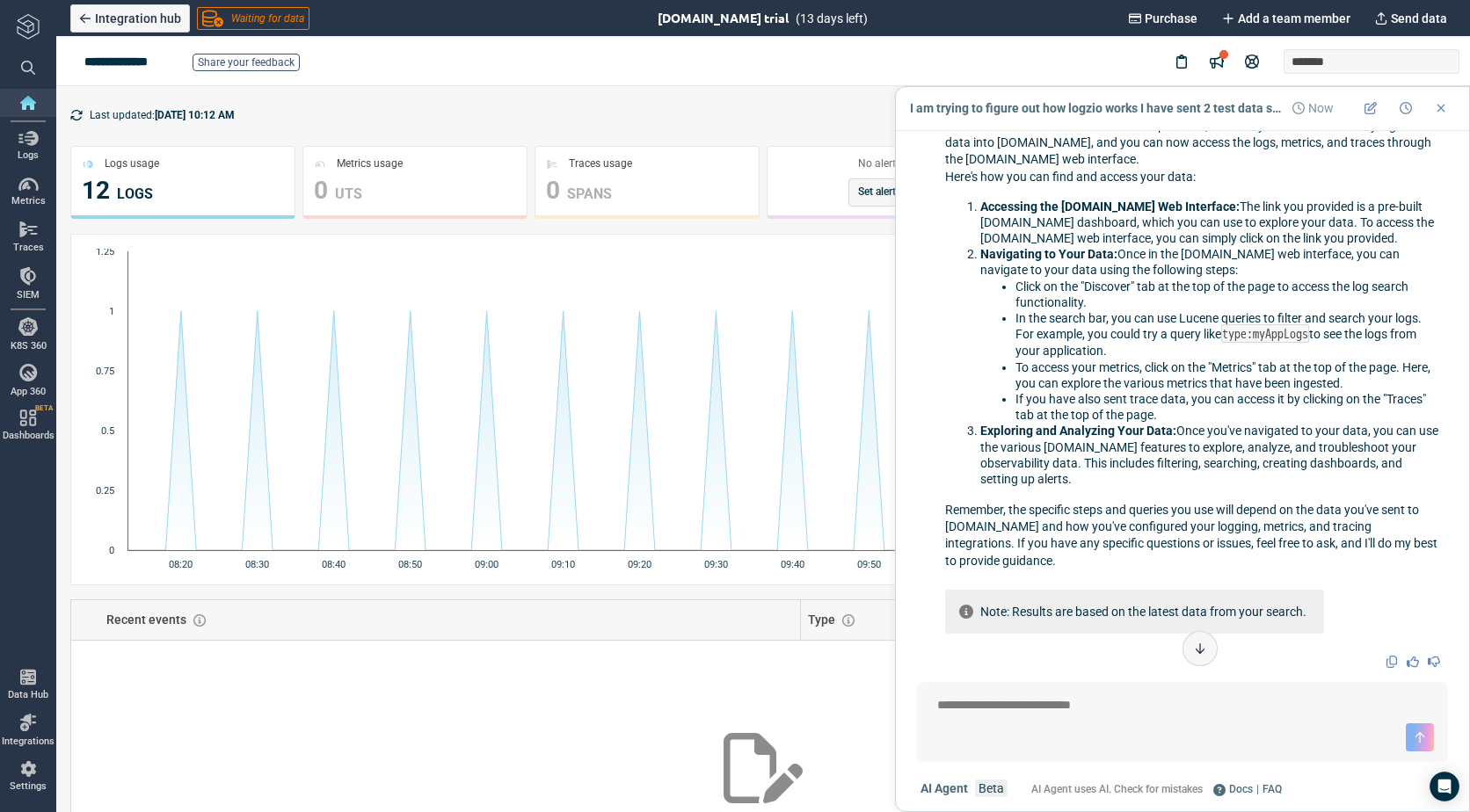 scroll, scrollTop: 176, scrollLeft: 0, axis: vertical 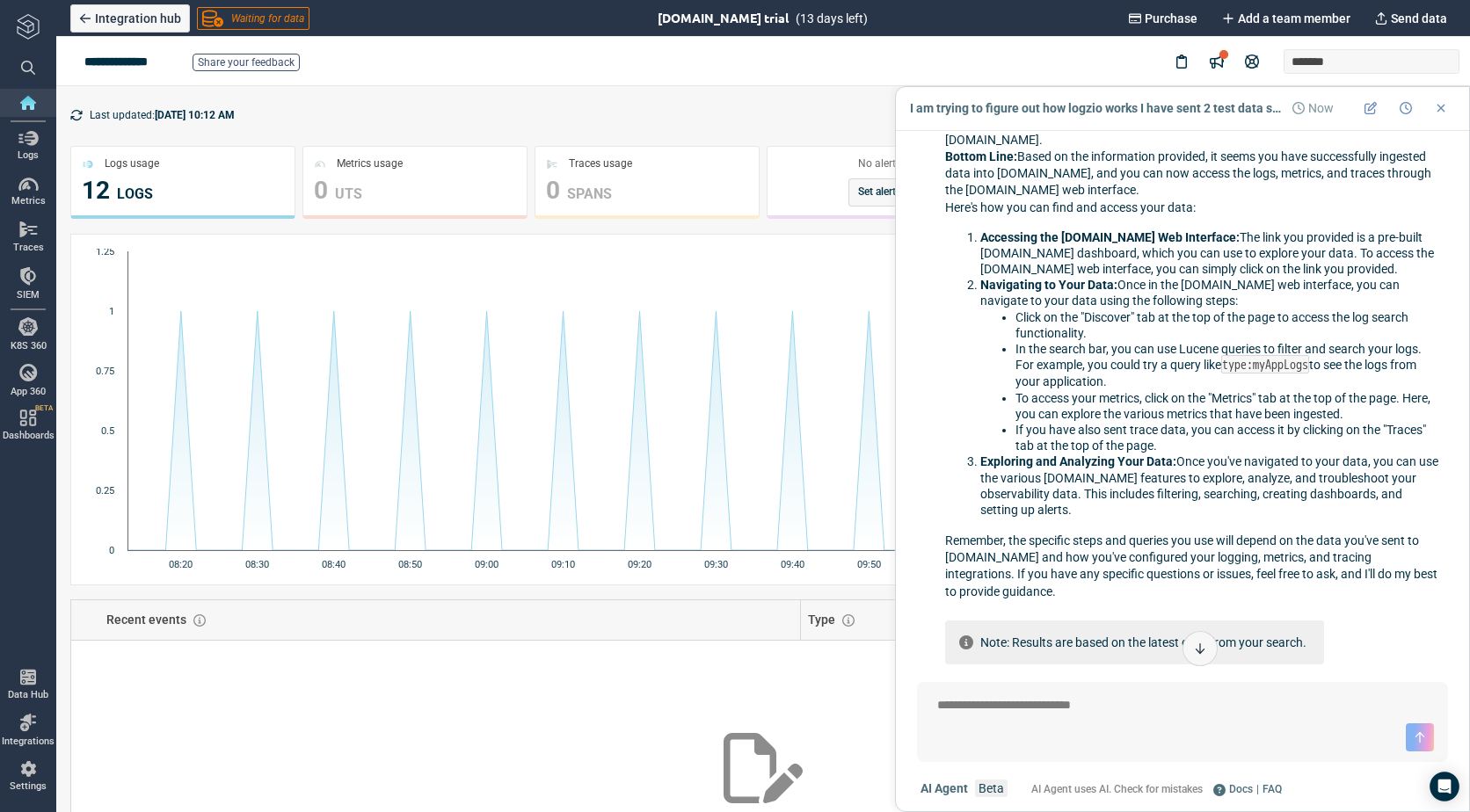 drag, startPoint x: 778, startPoint y: 56, endPoint x: 788, endPoint y: 54, distance: 10.19804 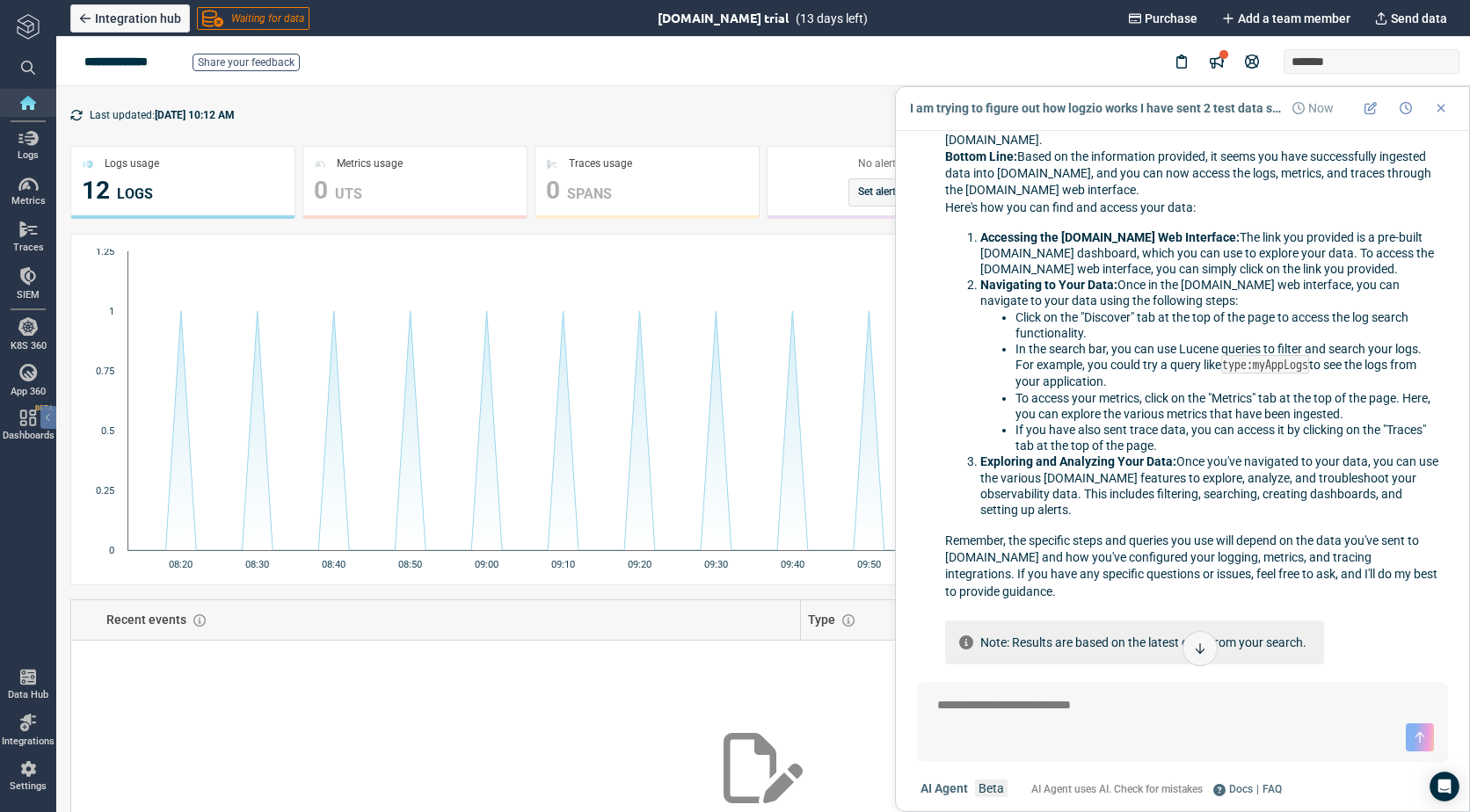 click at bounding box center (28, 26) 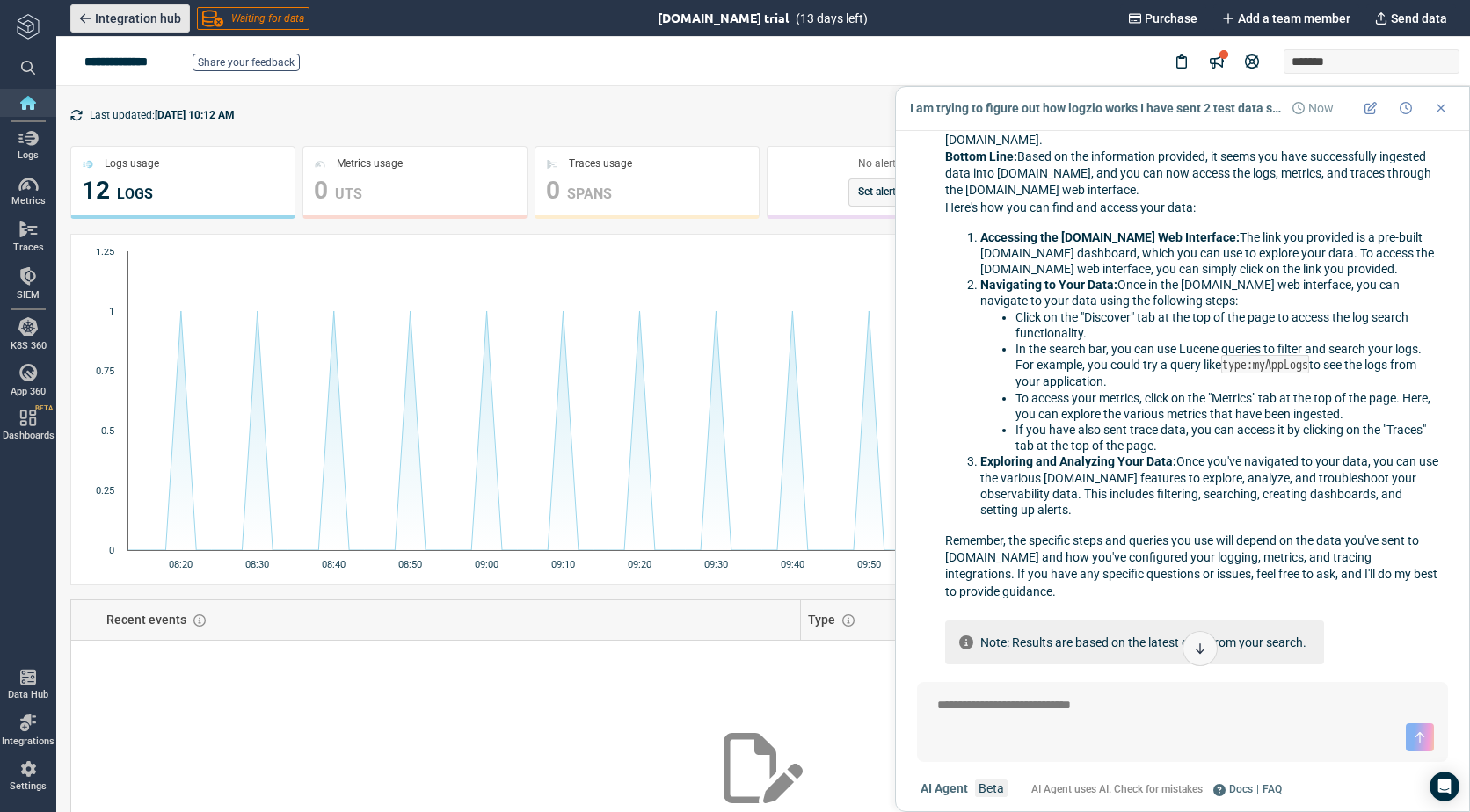 click on "Integration hub" at bounding box center [138, 18] 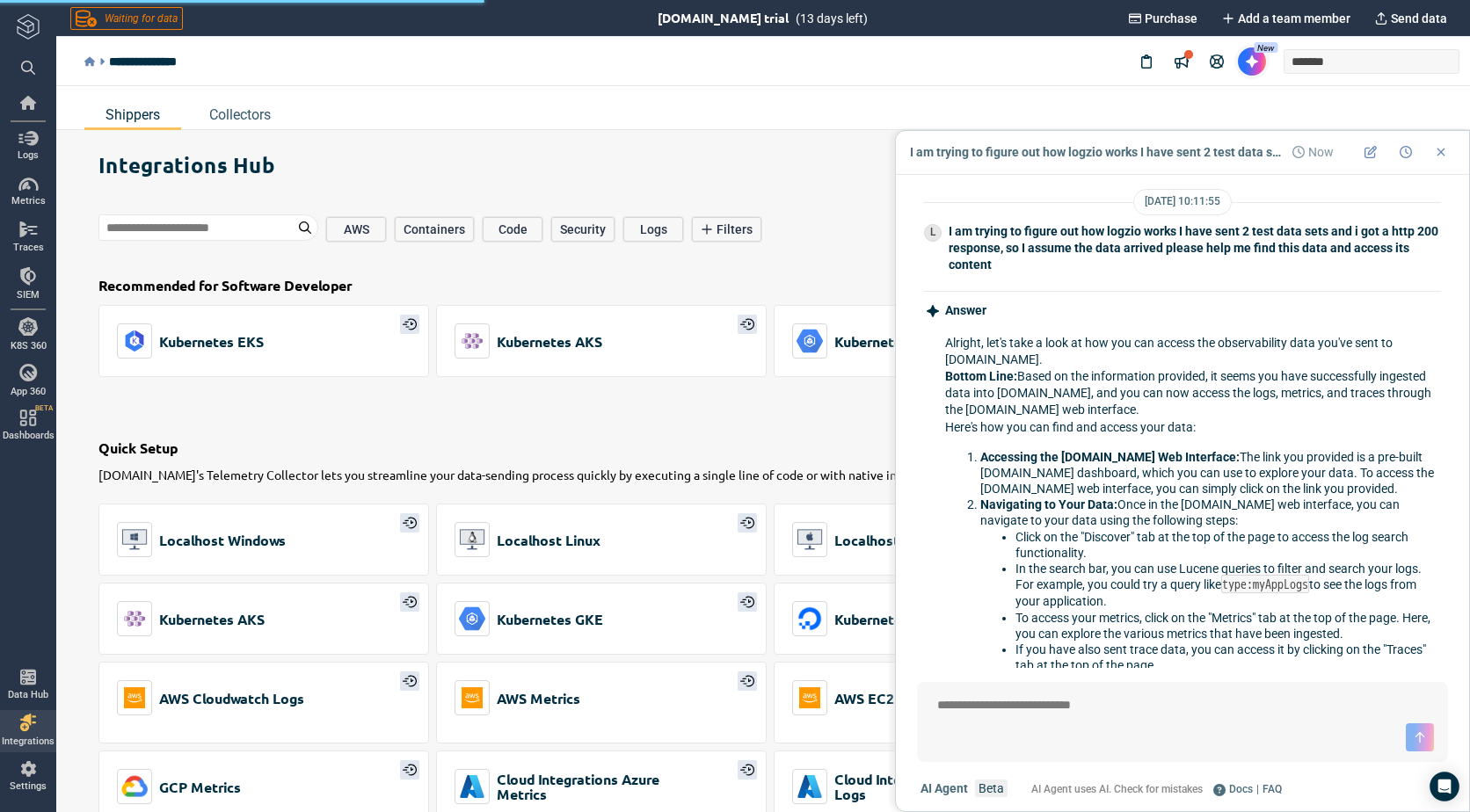 scroll, scrollTop: 388, scrollLeft: 0, axis: vertical 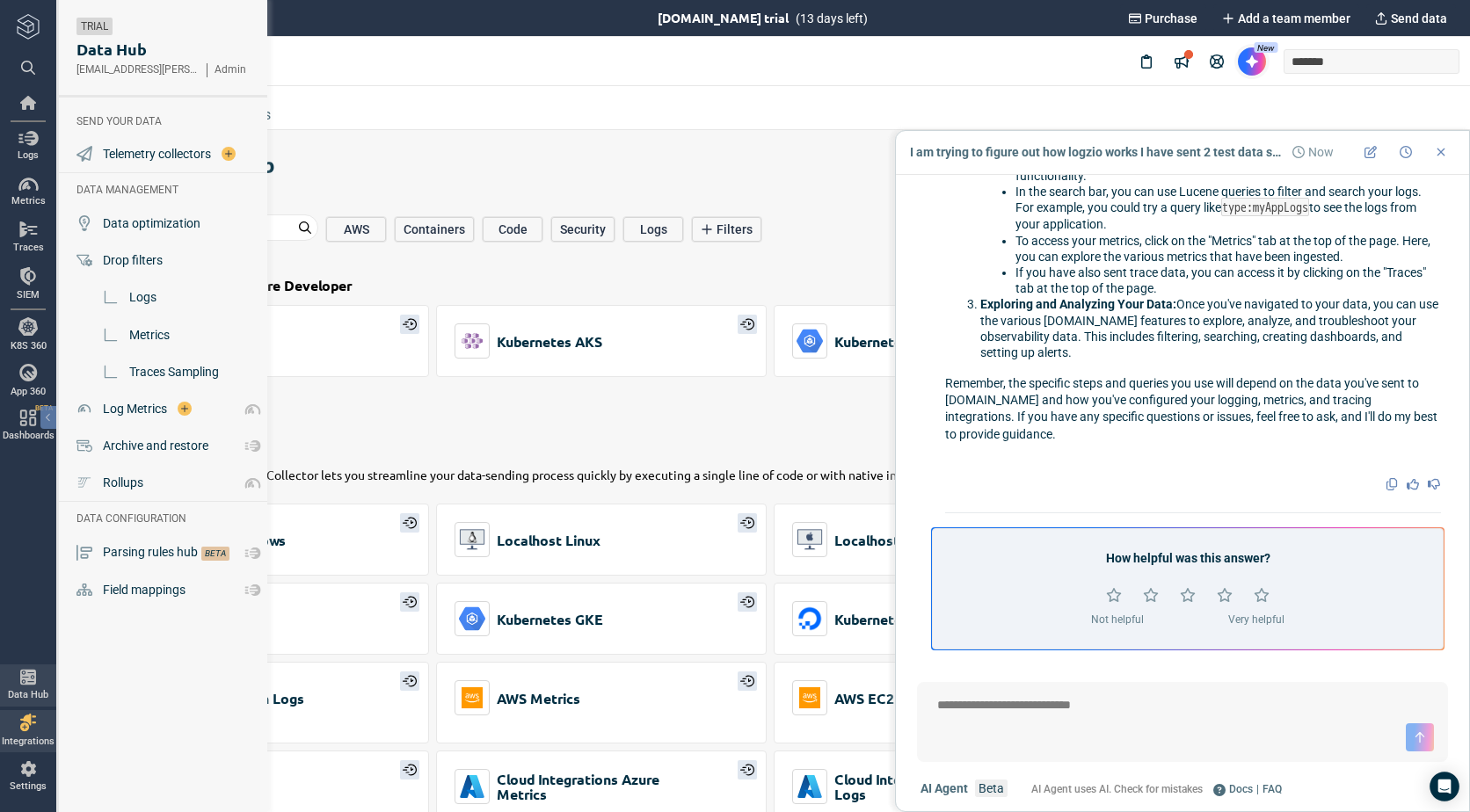 click on "Data Hub" at bounding box center (28, 695) 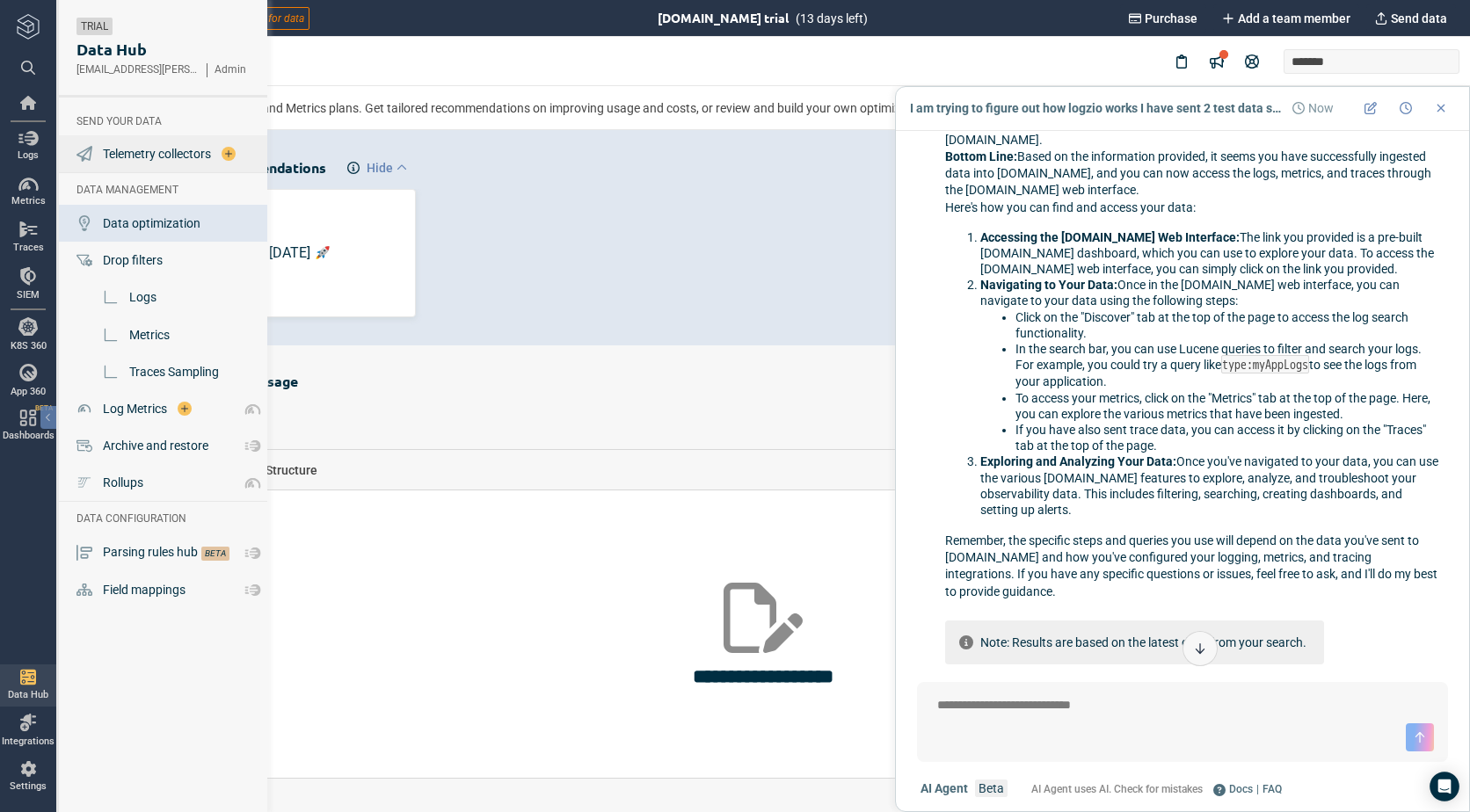 click on "Telemetry collectors" at bounding box center [156, 154] 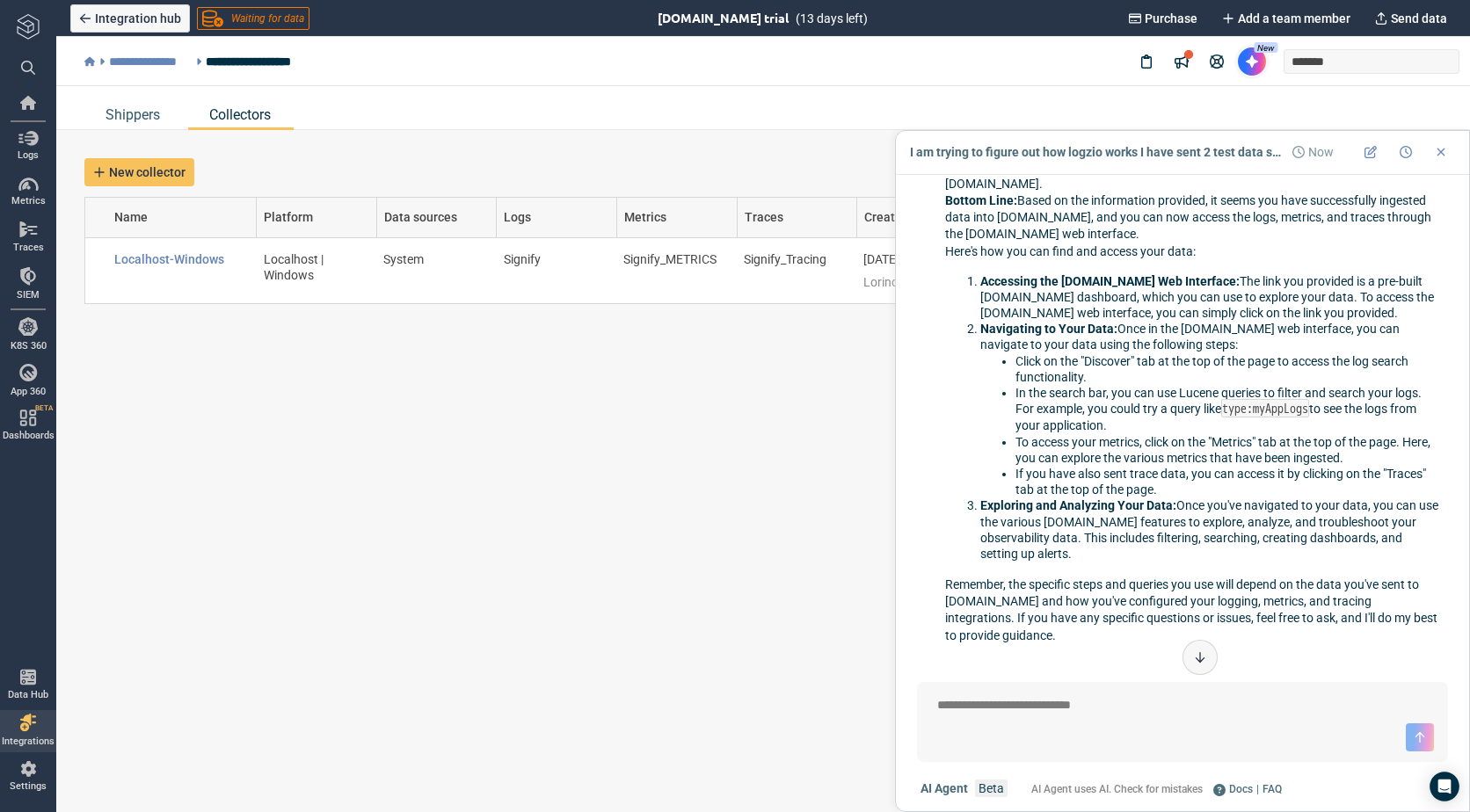 drag, startPoint x: 1197, startPoint y: 113, endPoint x: 1274, endPoint y: 109, distance: 77.10383 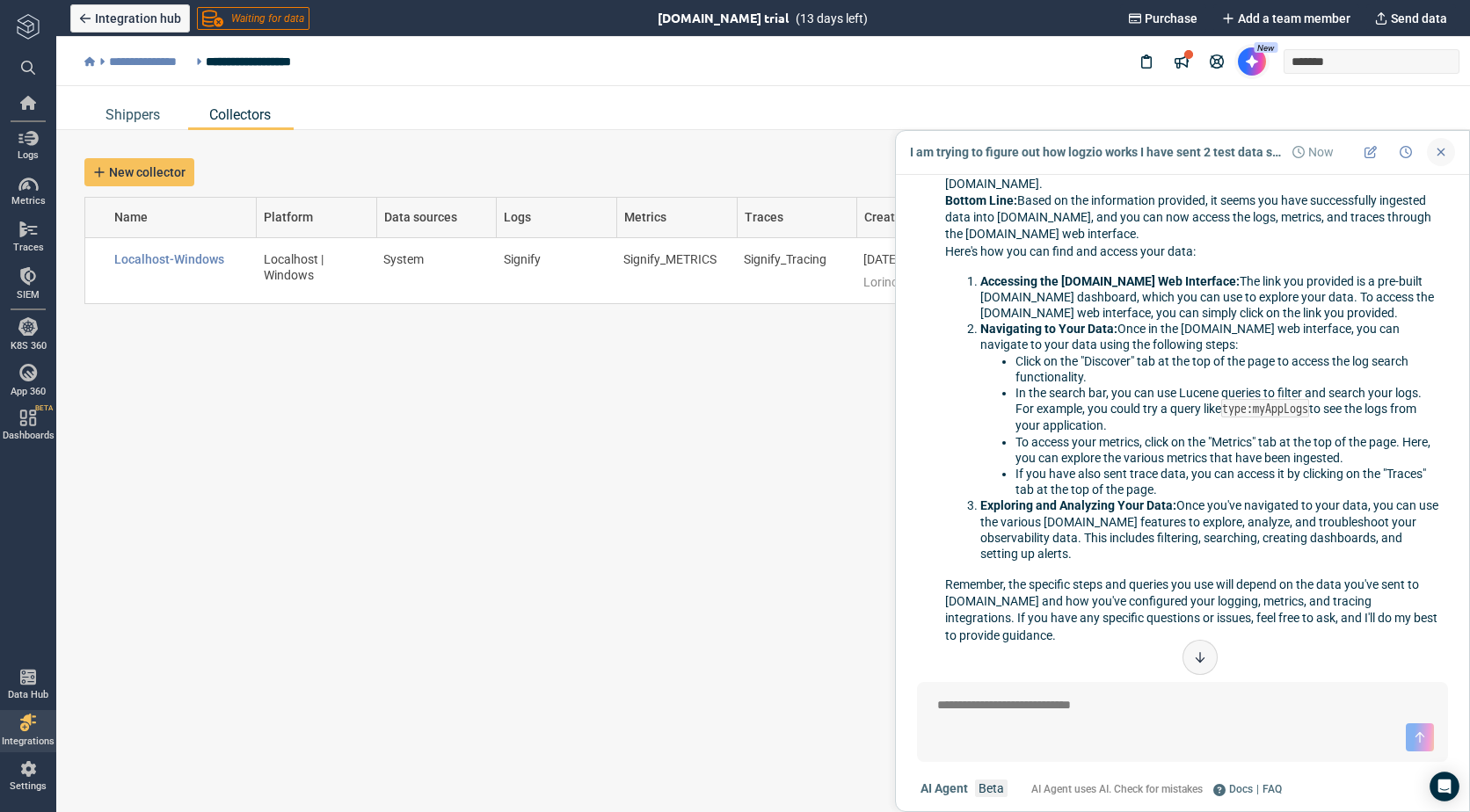 click 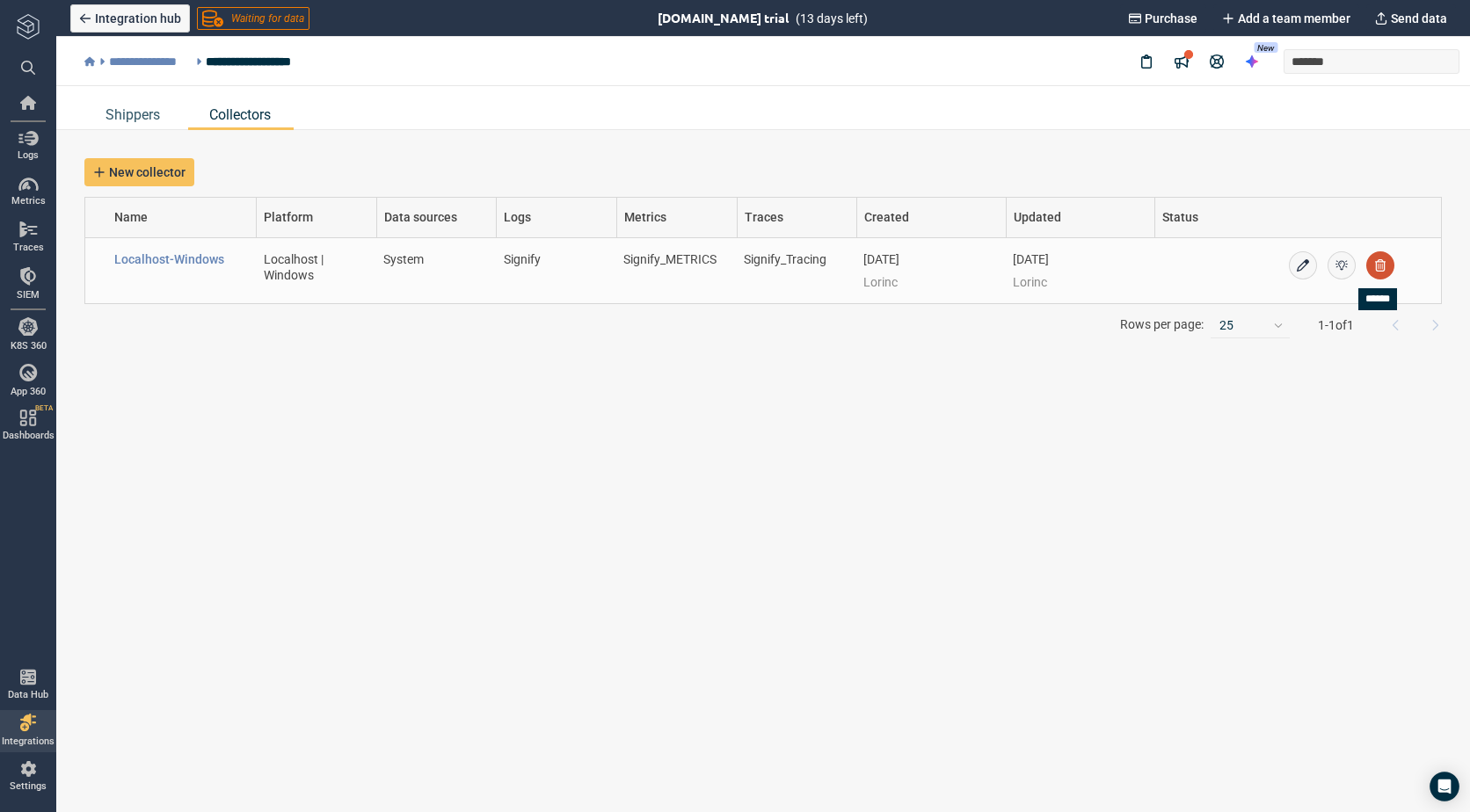 click 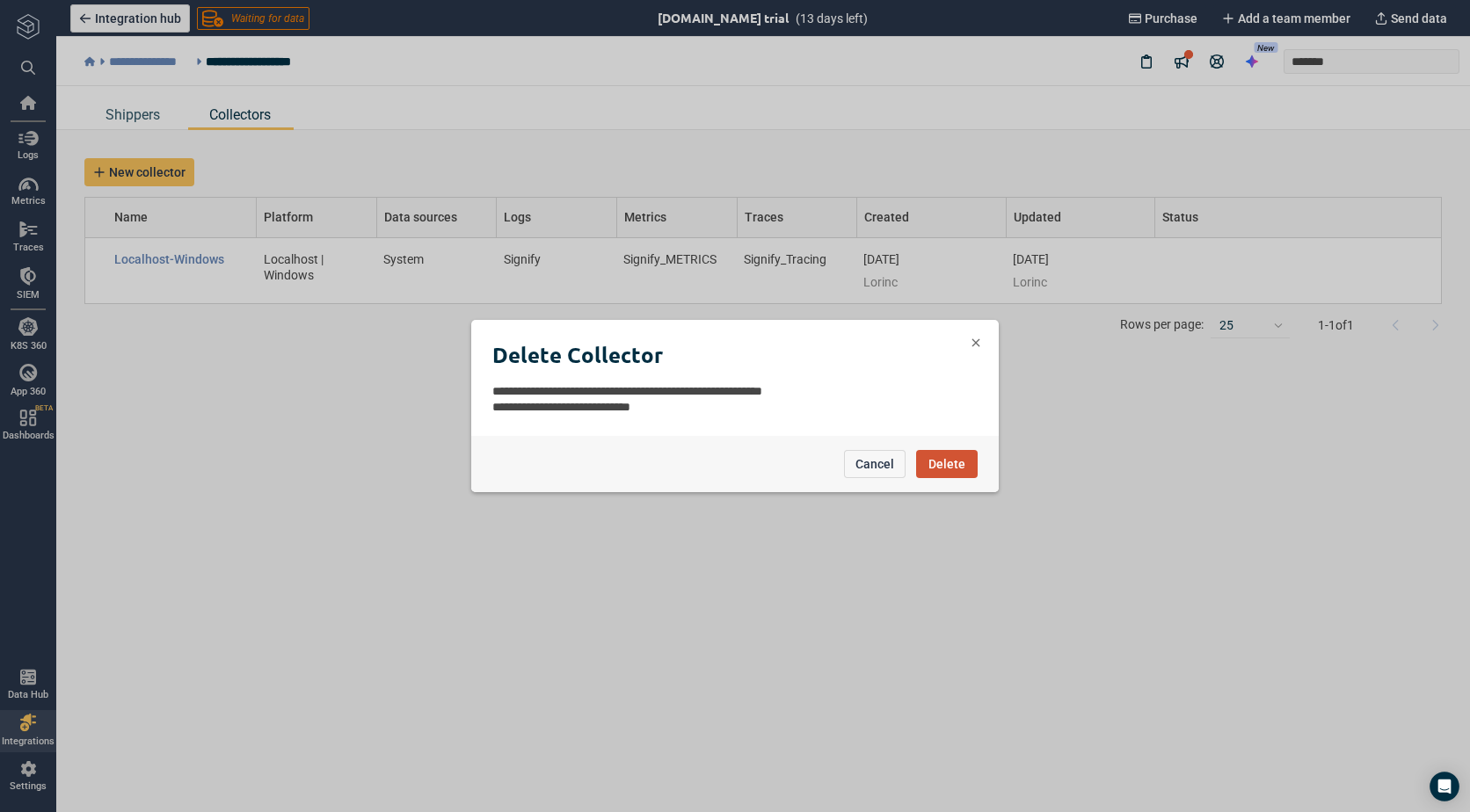 click on "Delete" at bounding box center [947, 464] 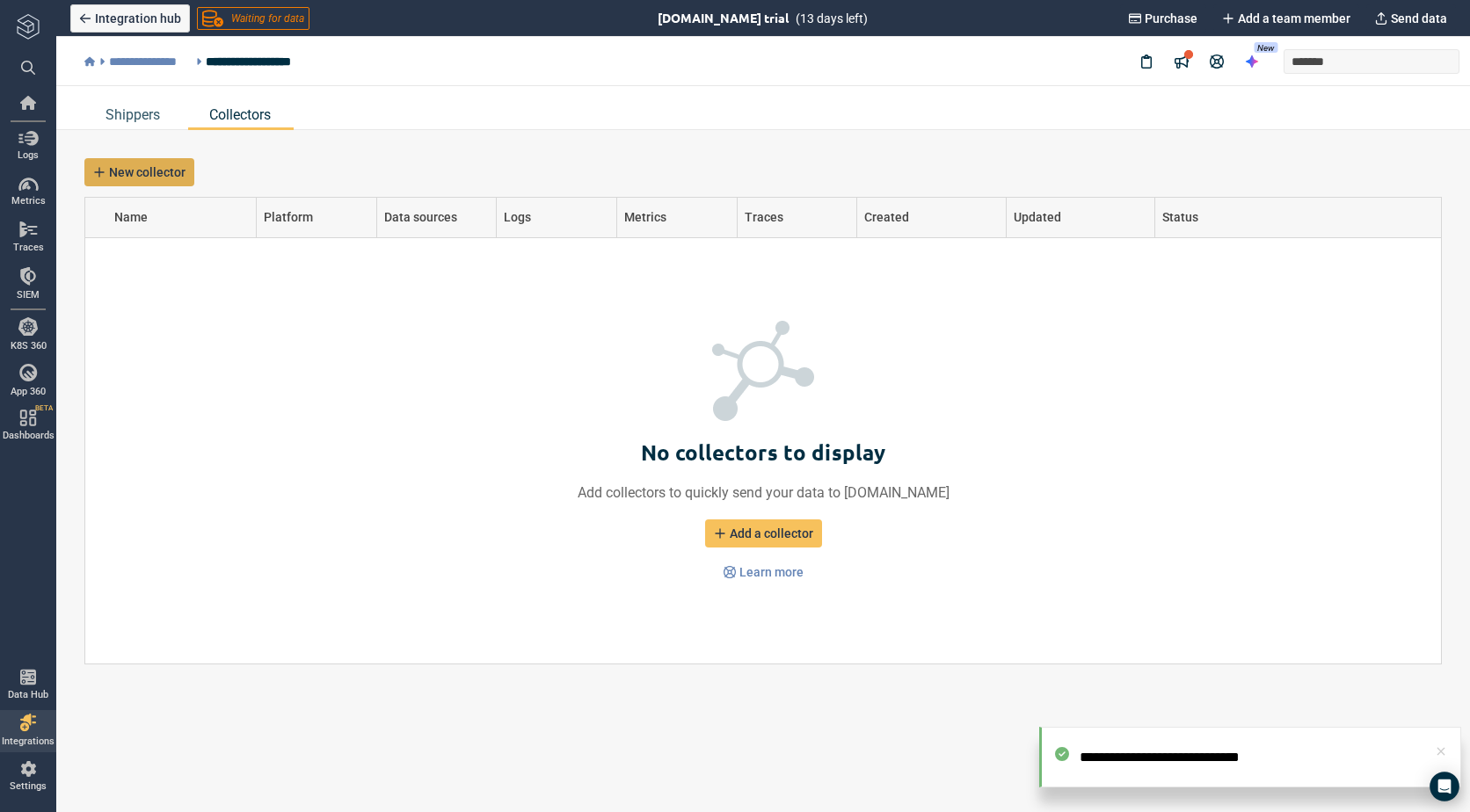 click on "New collector" at bounding box center [147, 172] 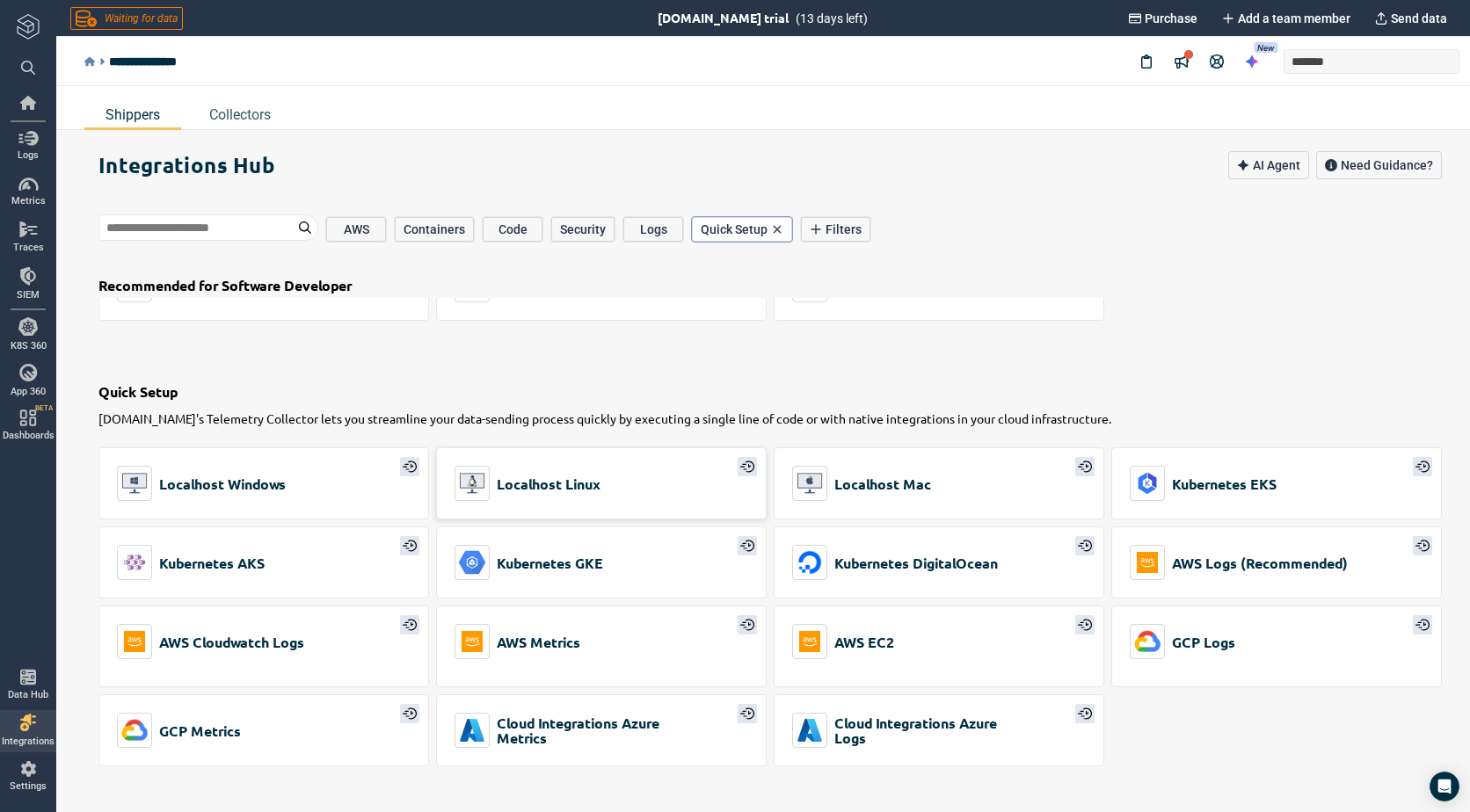 scroll, scrollTop: 0, scrollLeft: 0, axis: both 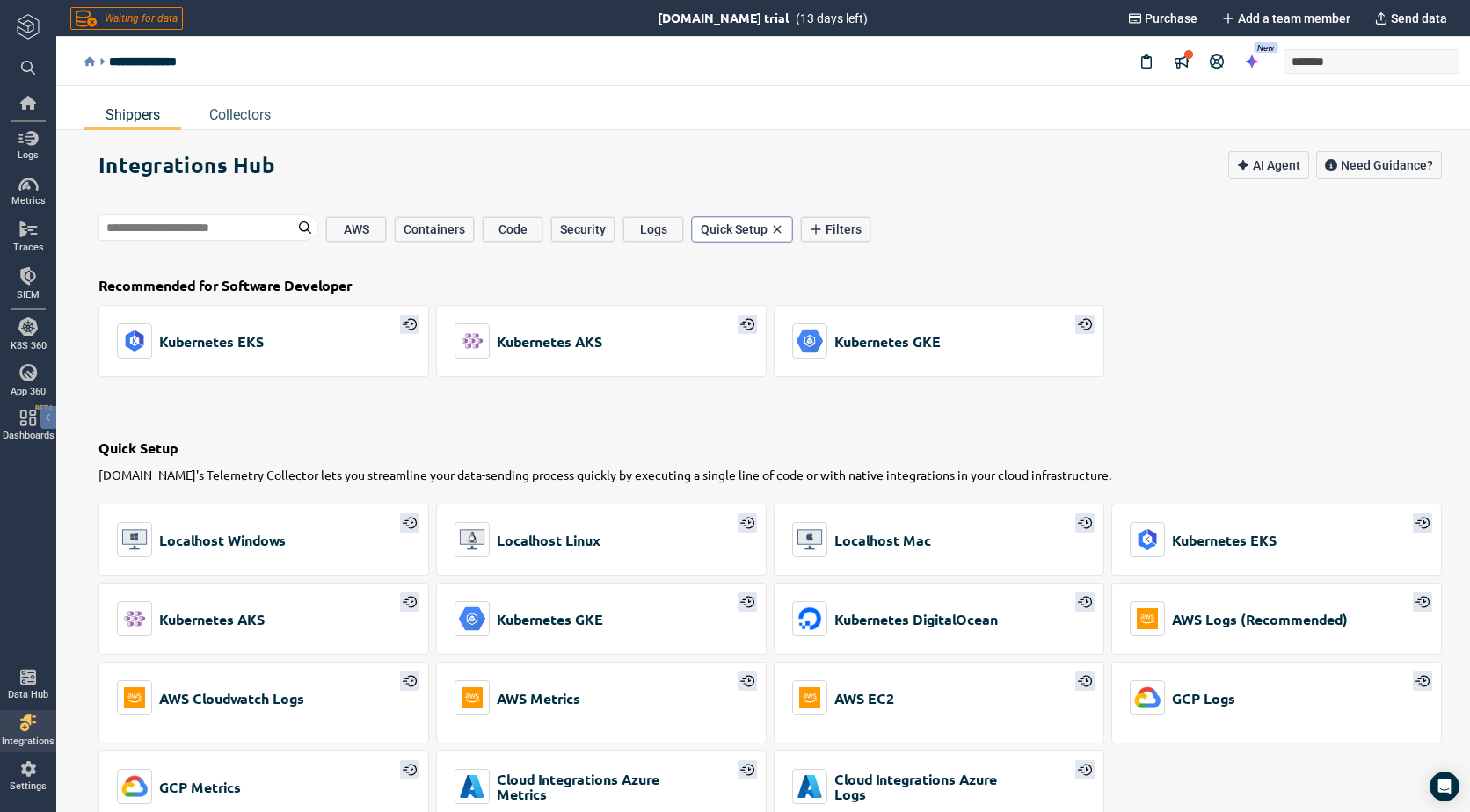 click at bounding box center (28, 26) 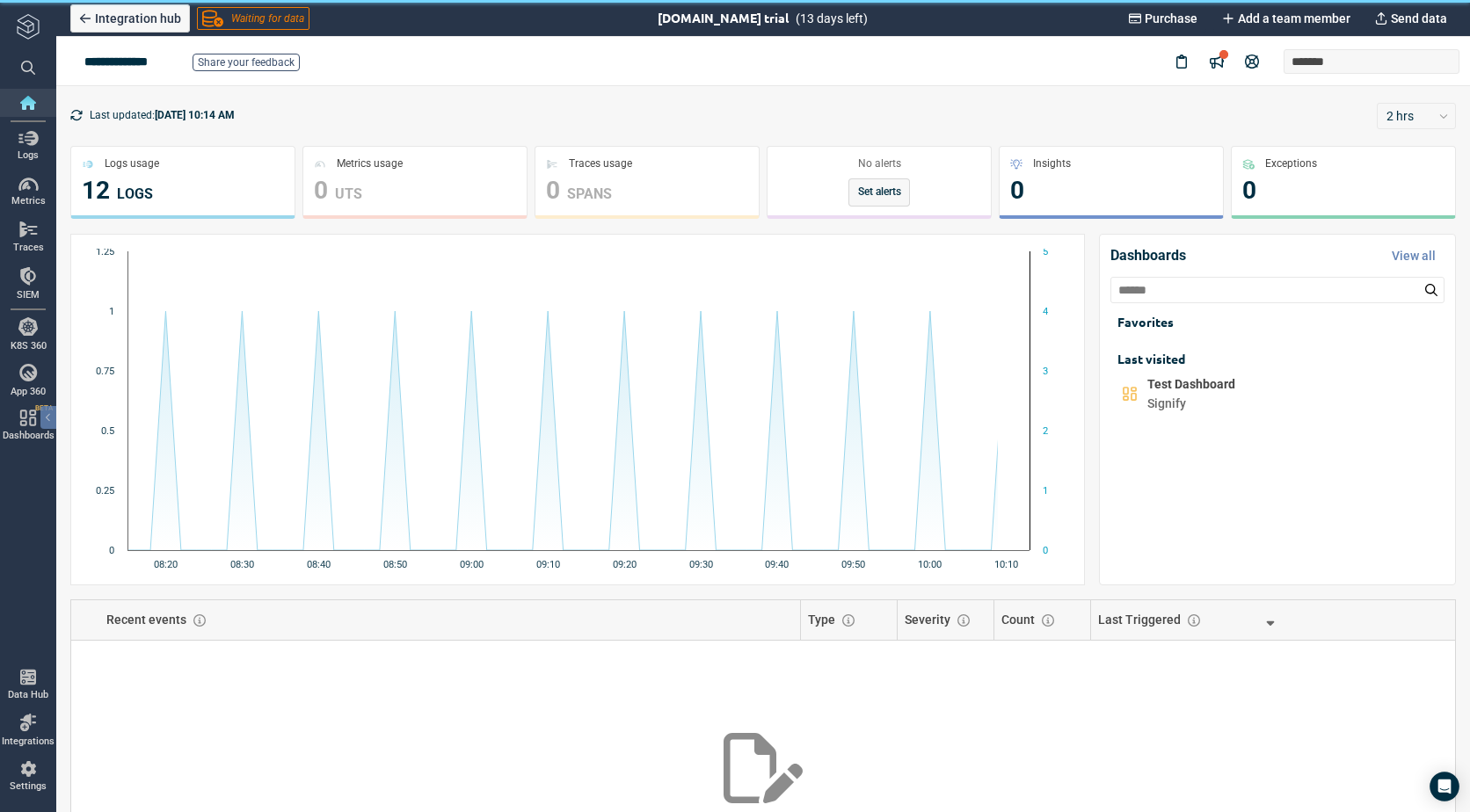 drag, startPoint x: 11, startPoint y: 60, endPoint x: 457, endPoint y: 662, distance: 749.2129 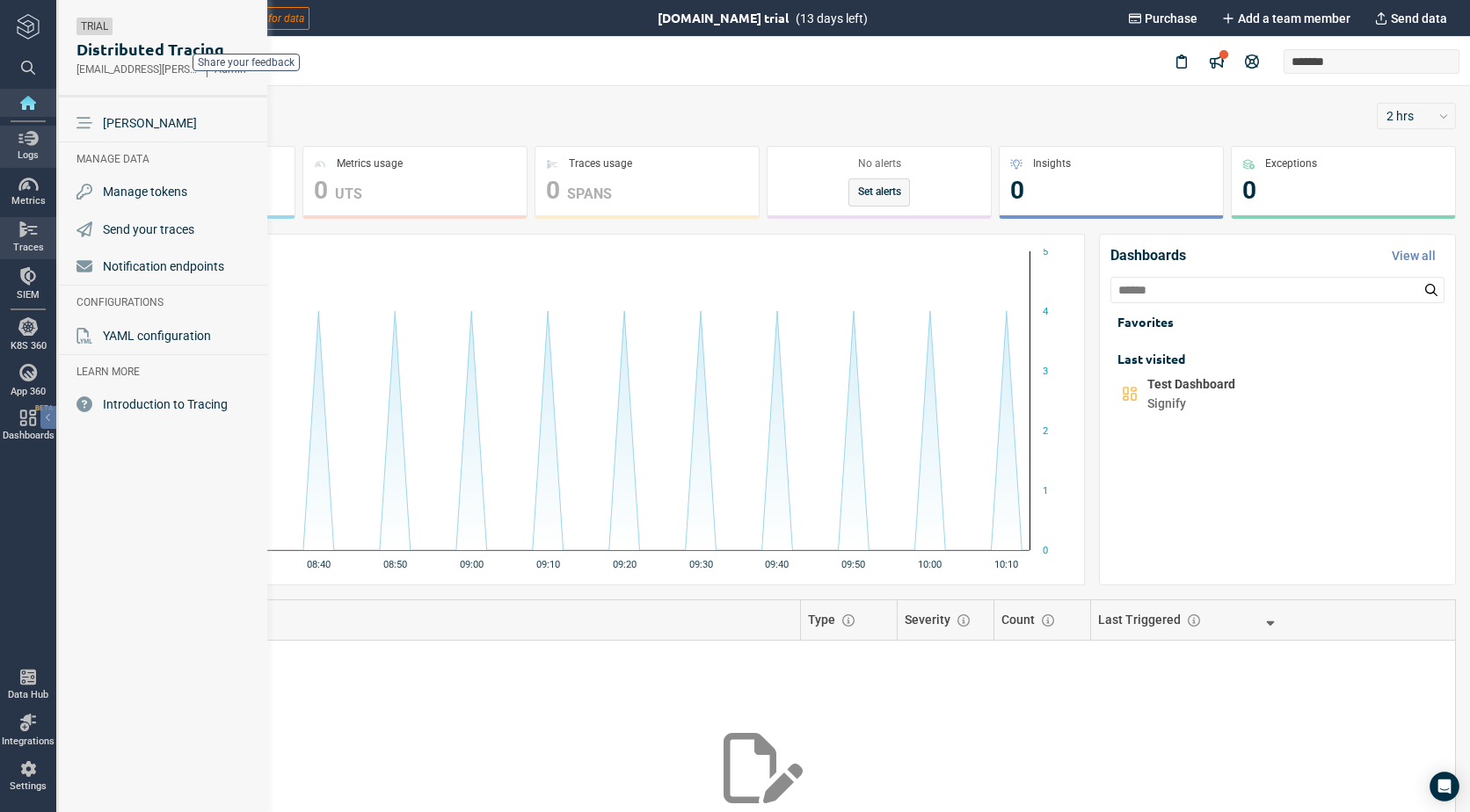 click at bounding box center [28, 138] 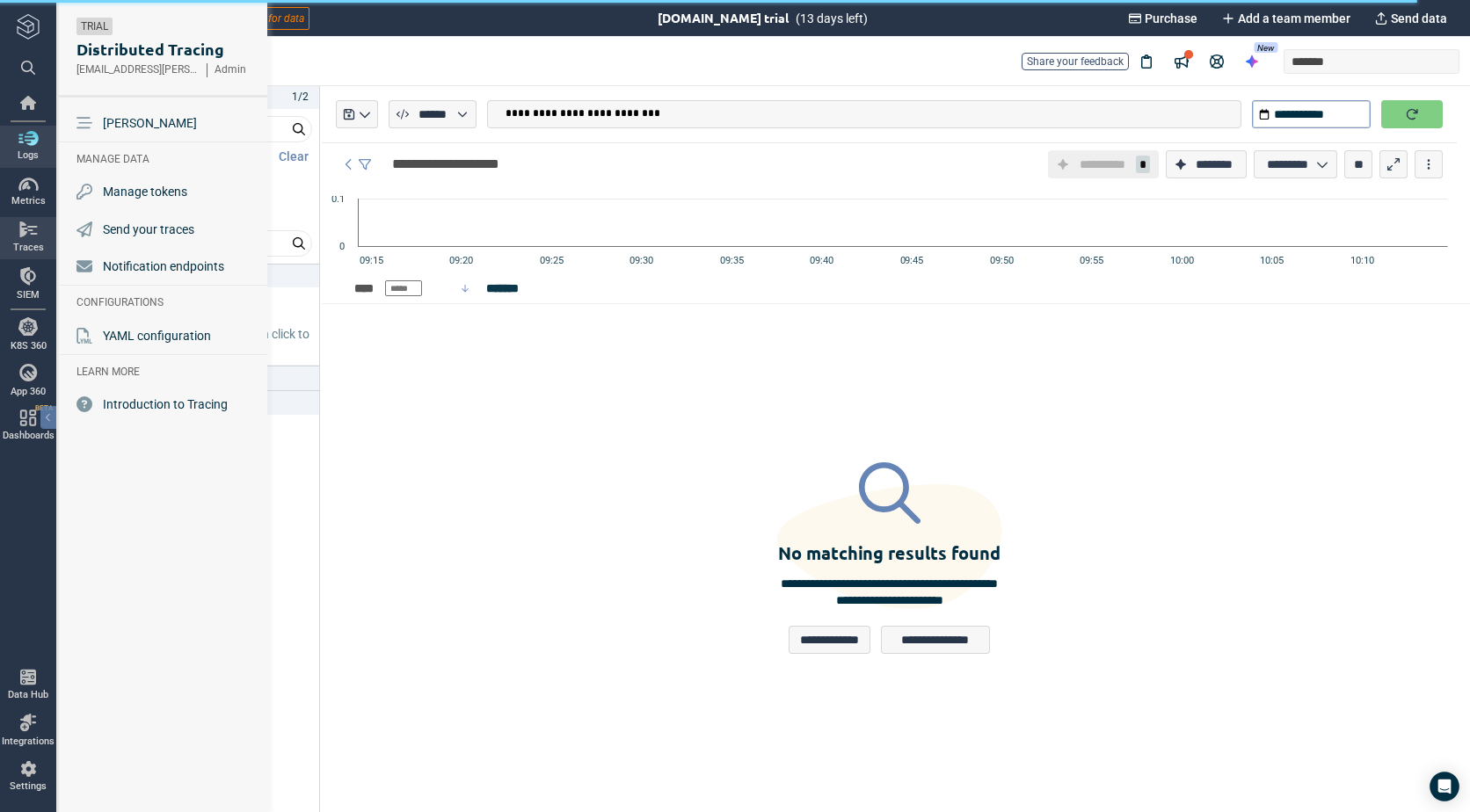 scroll, scrollTop: 1442, scrollLeft: 0, axis: vertical 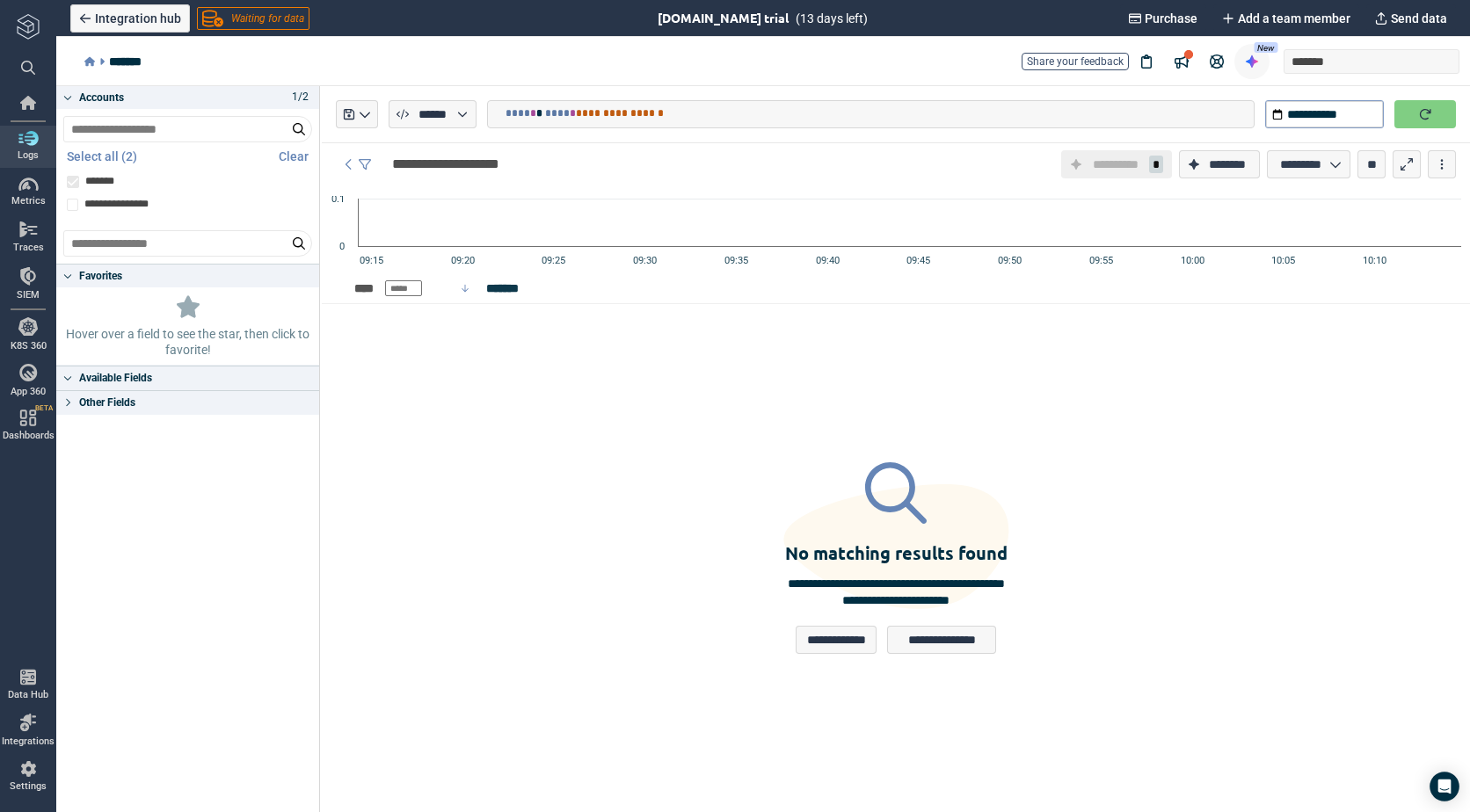 click at bounding box center [1252, 62] 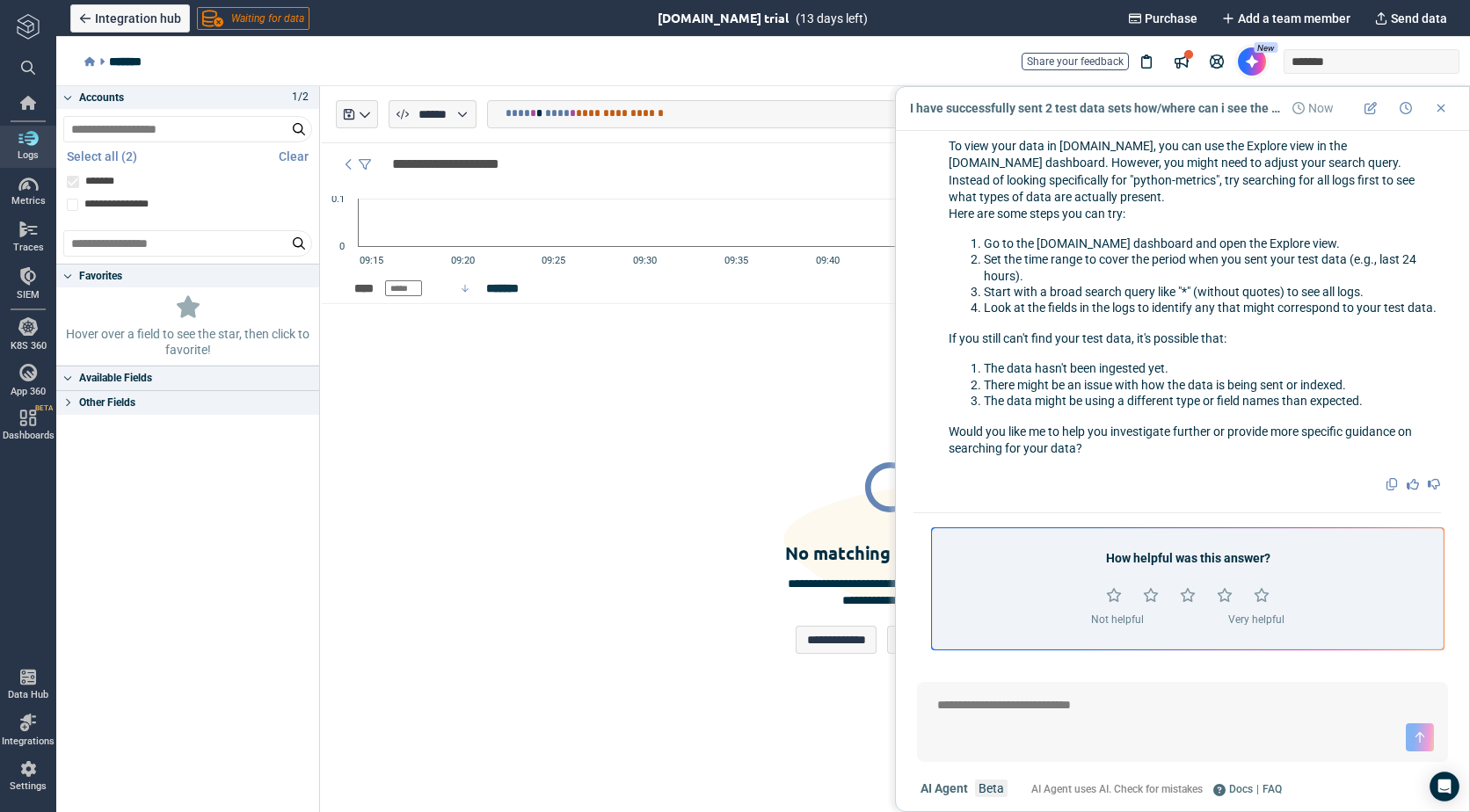 scroll, scrollTop: 1444, scrollLeft: 0, axis: vertical 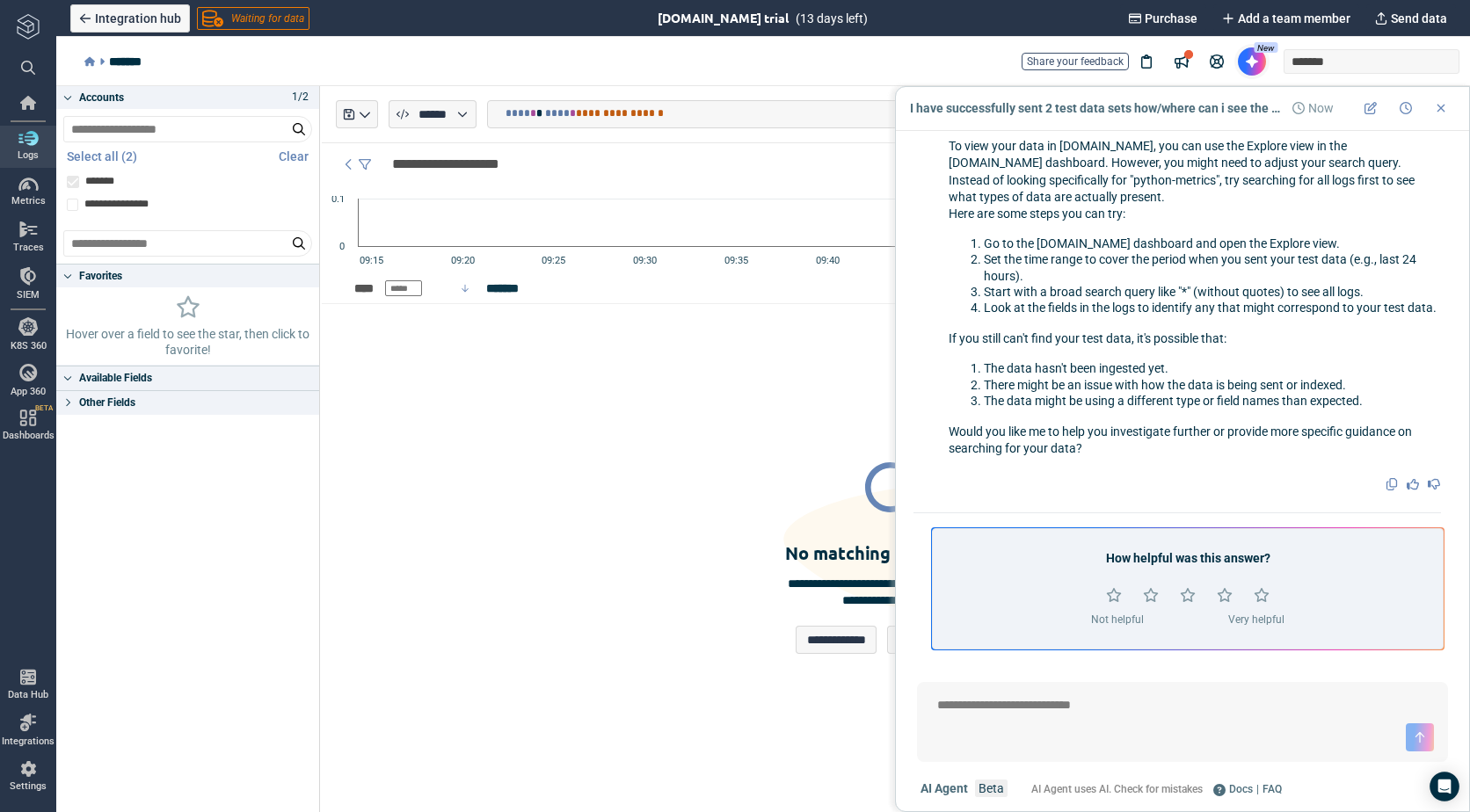 click at bounding box center [1183, 706] 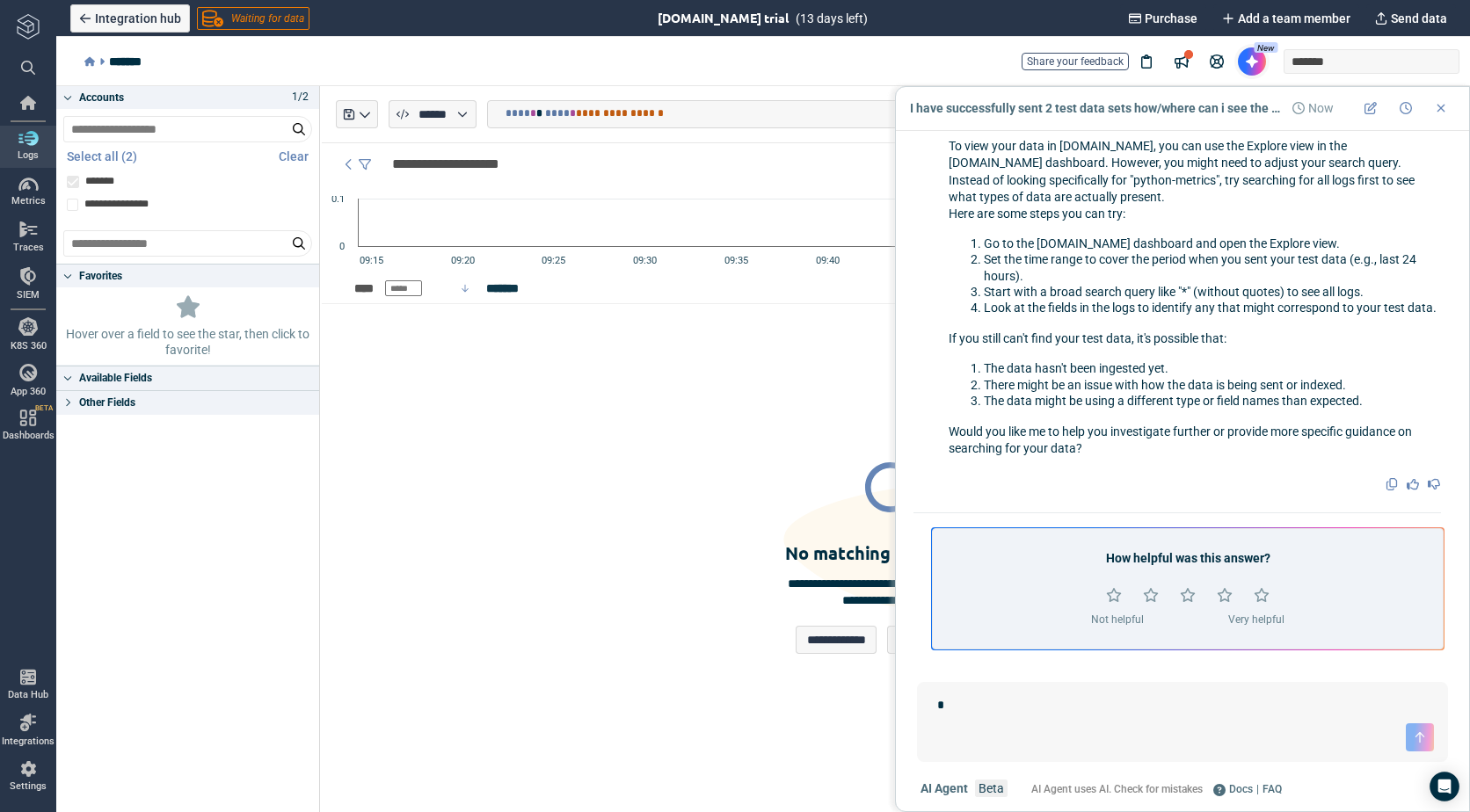 type on "**" 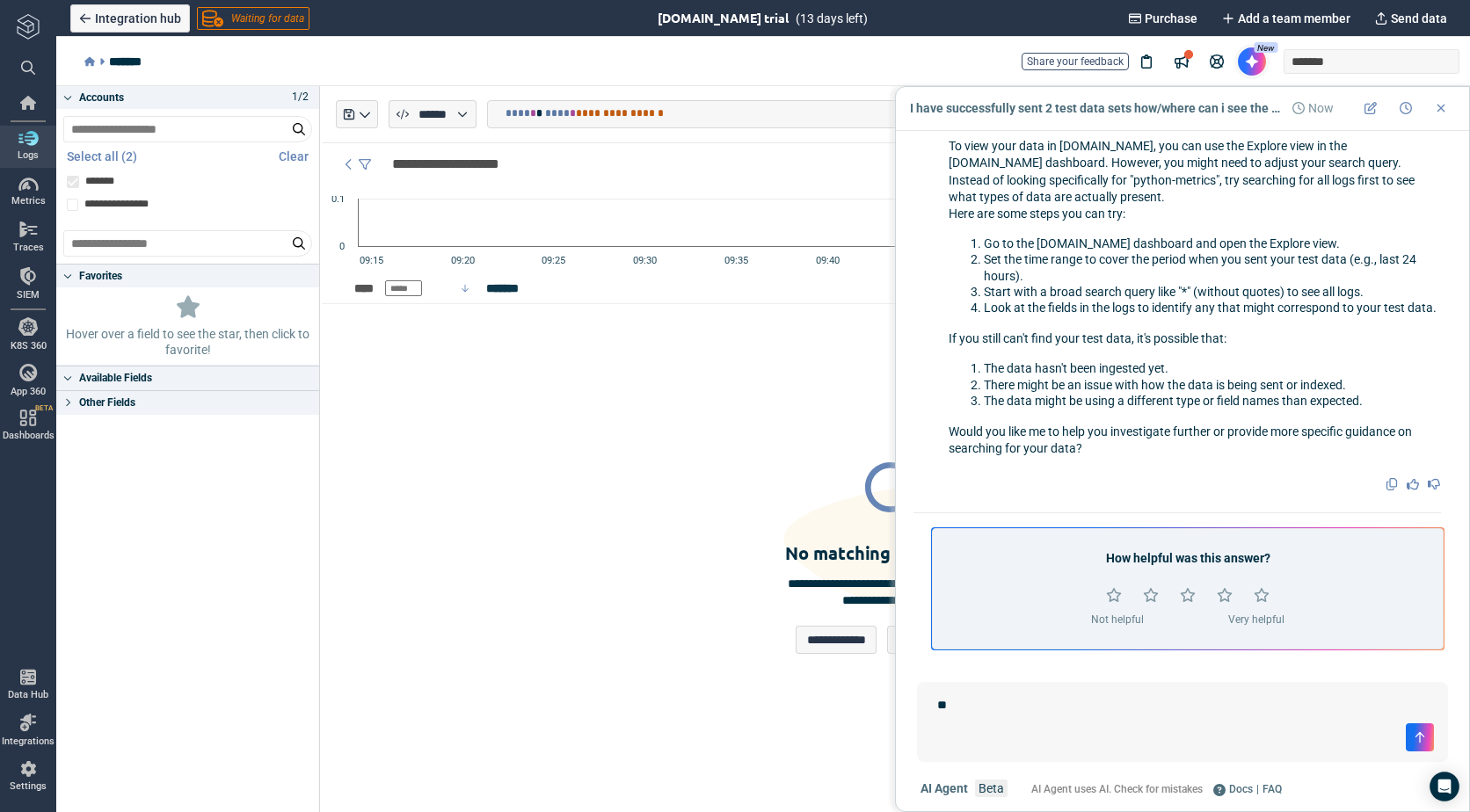 type on "*" 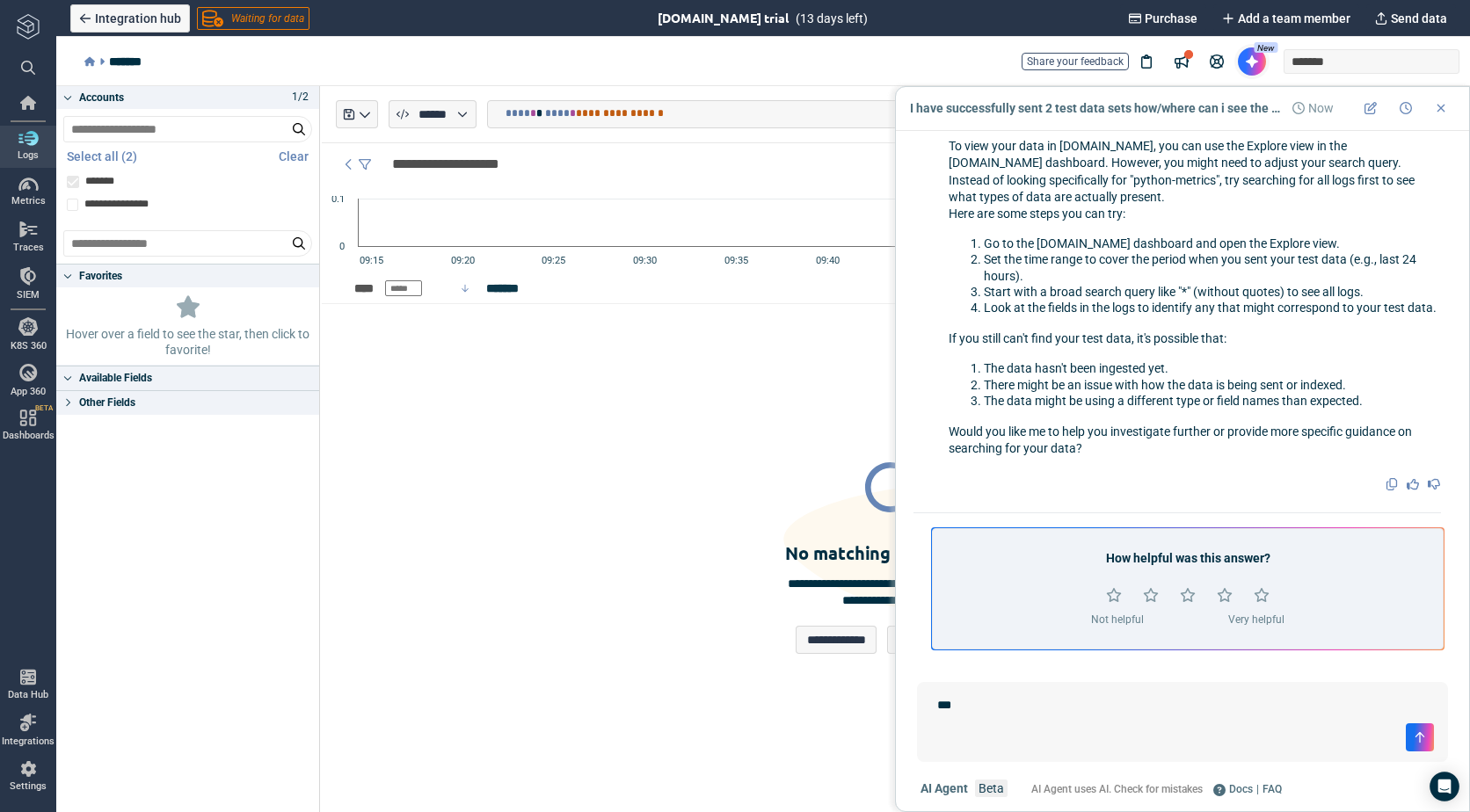 type on "****" 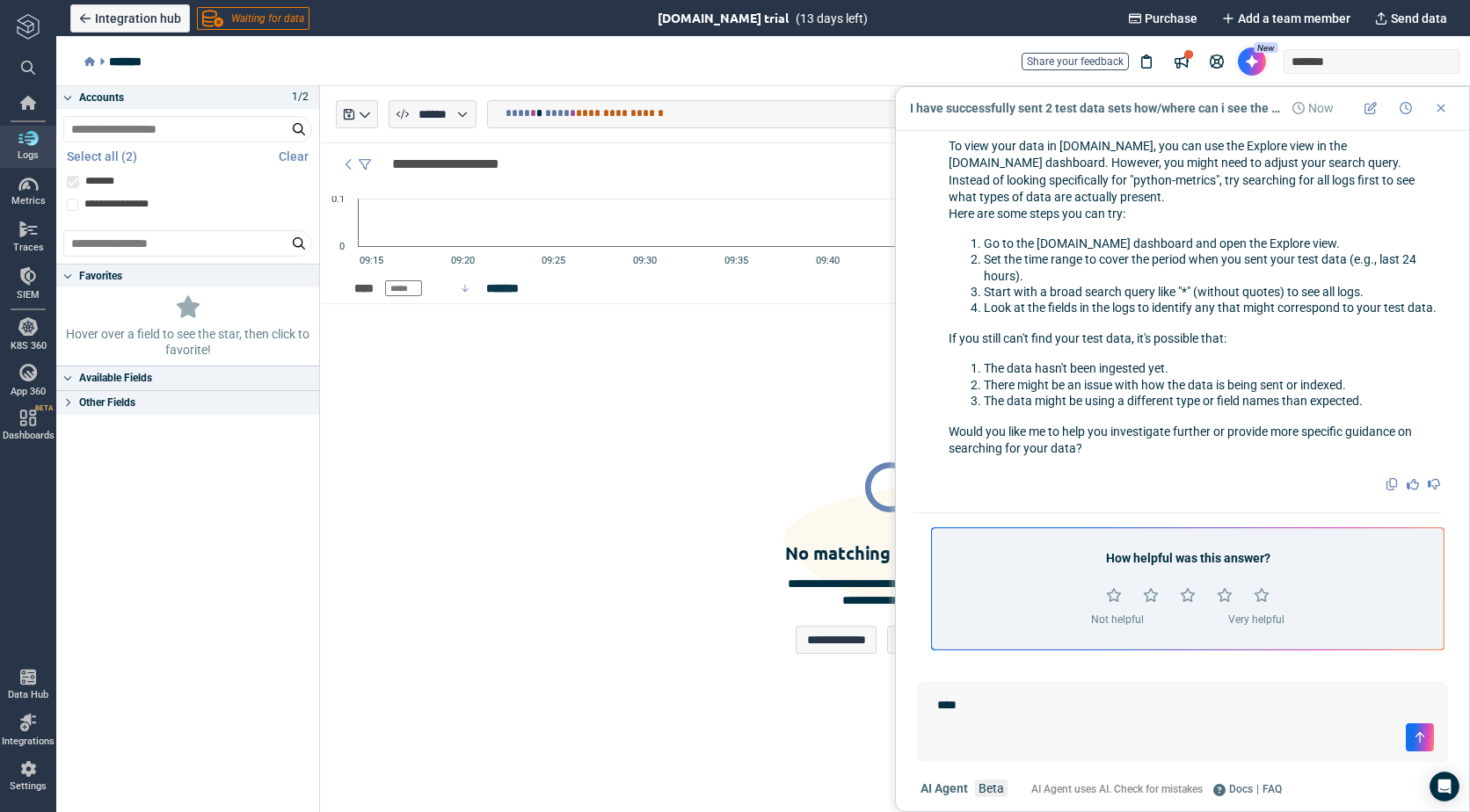 type on "*" 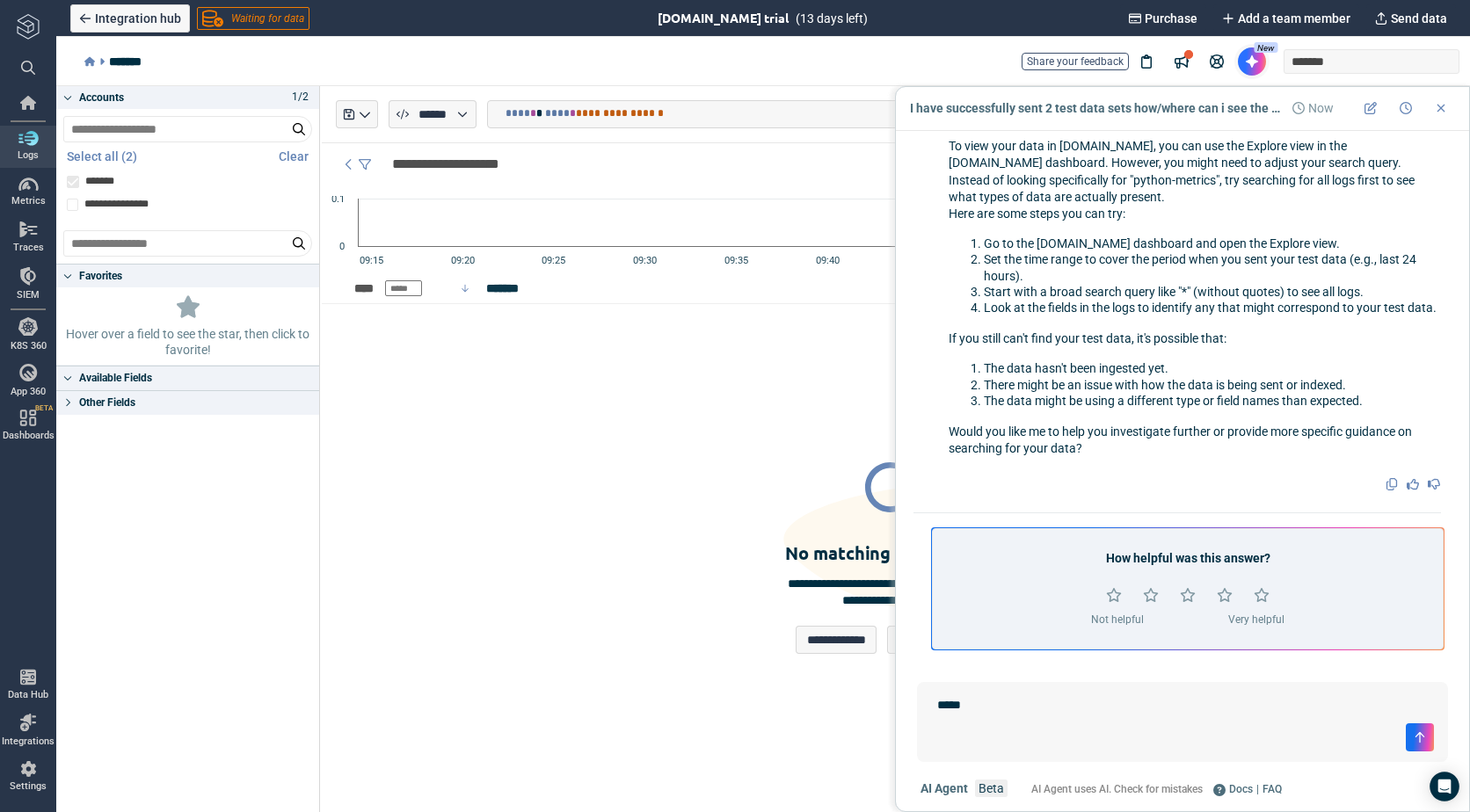 type on "*" 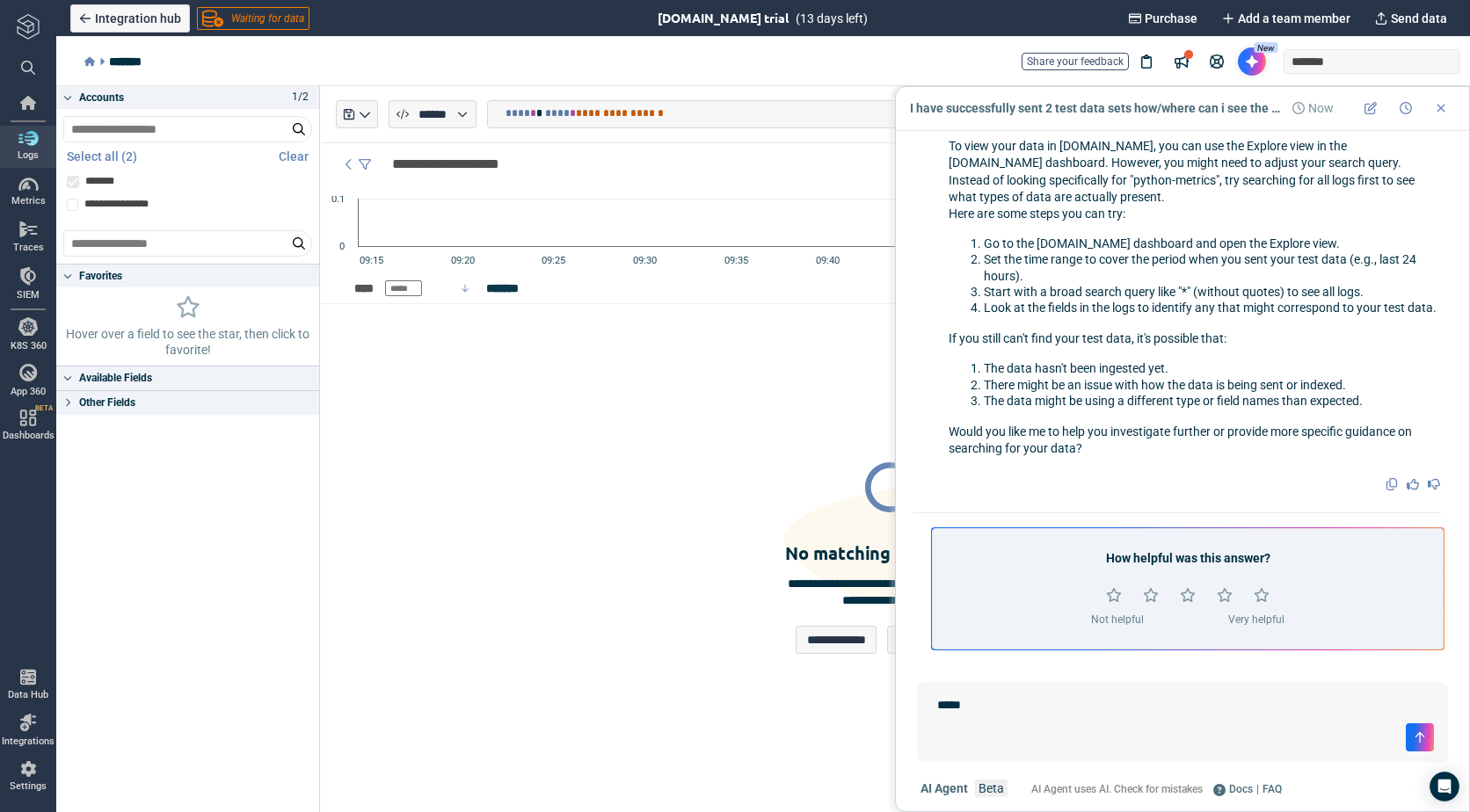 type on "******" 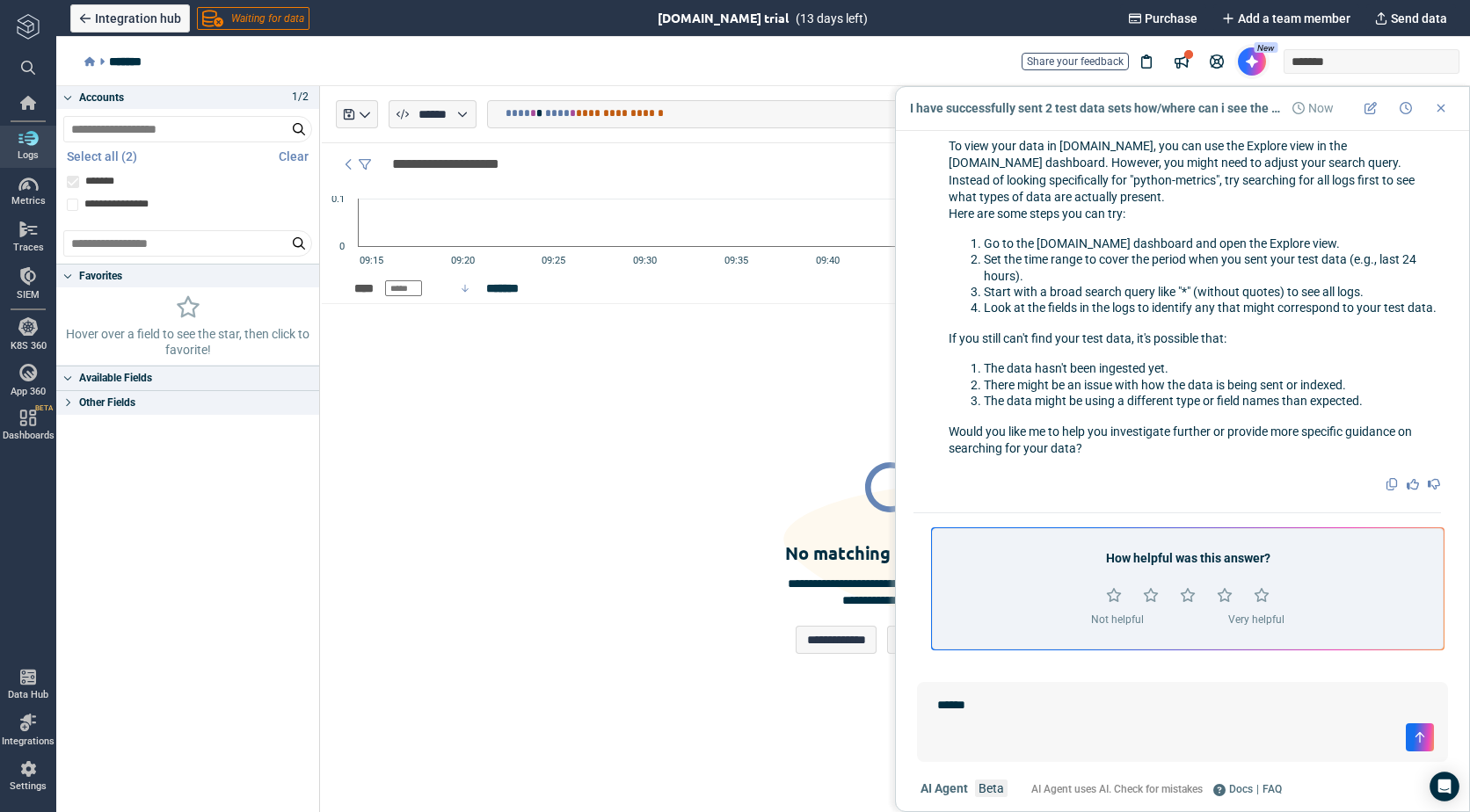 type on "*" 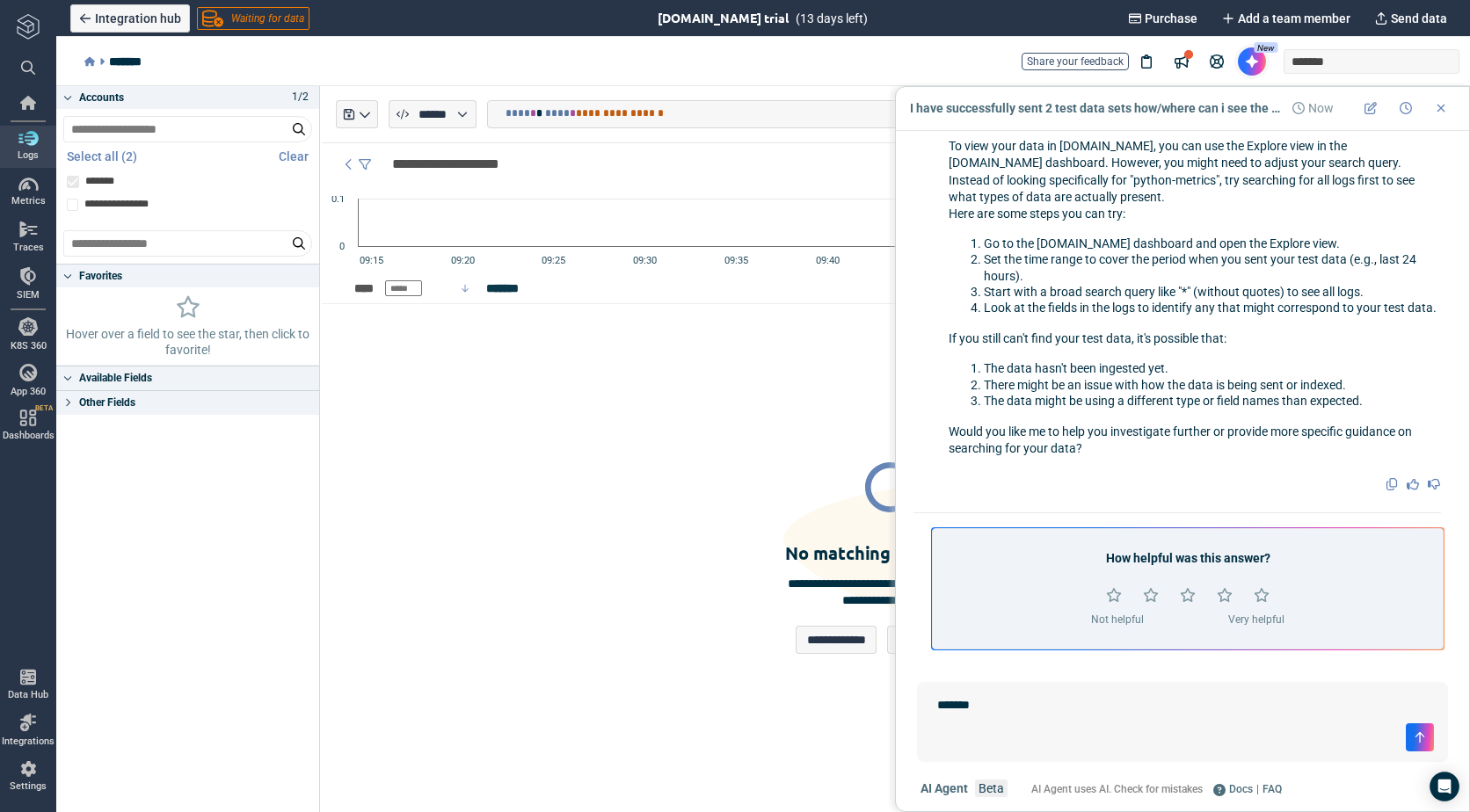type on "*" 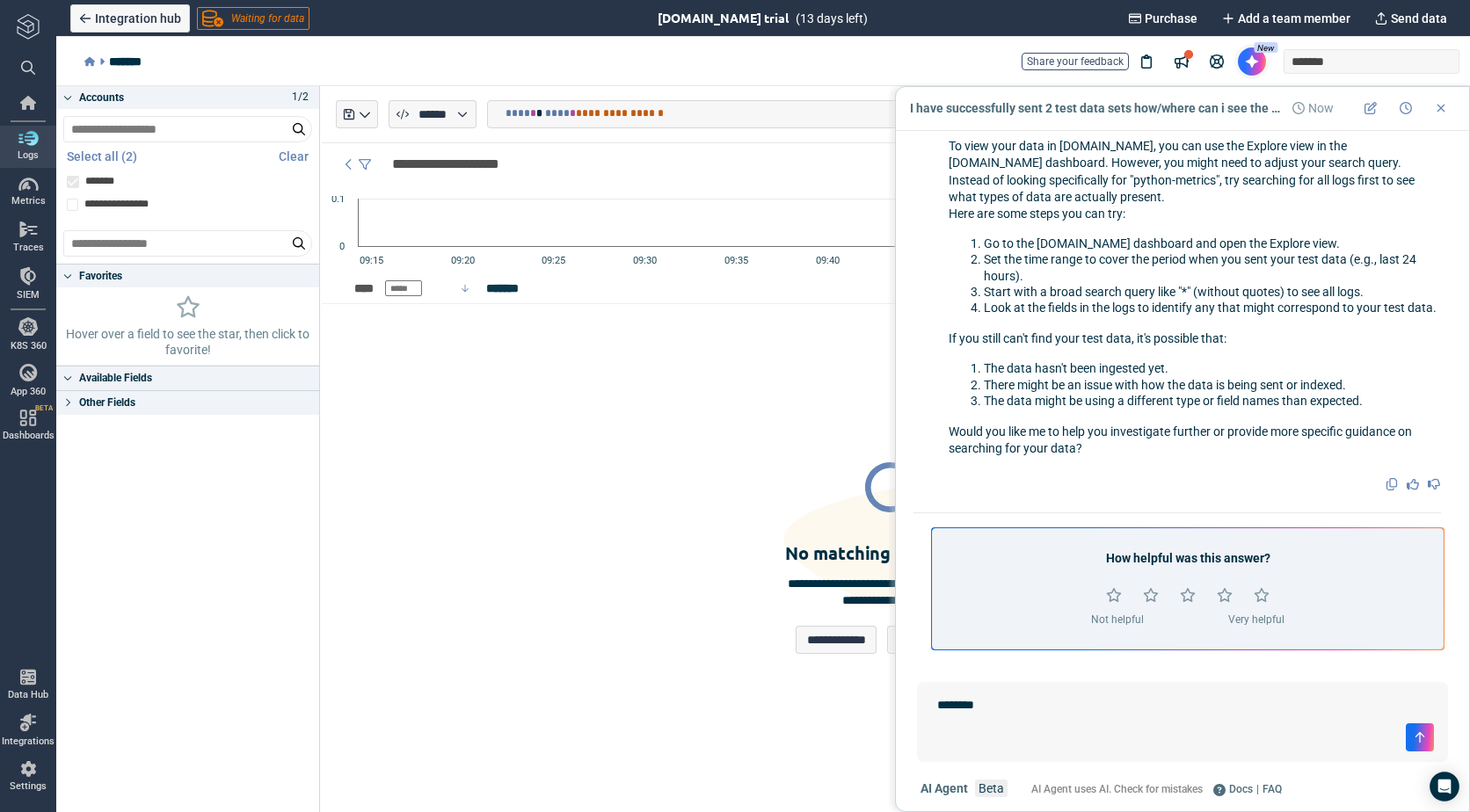 type on "*" 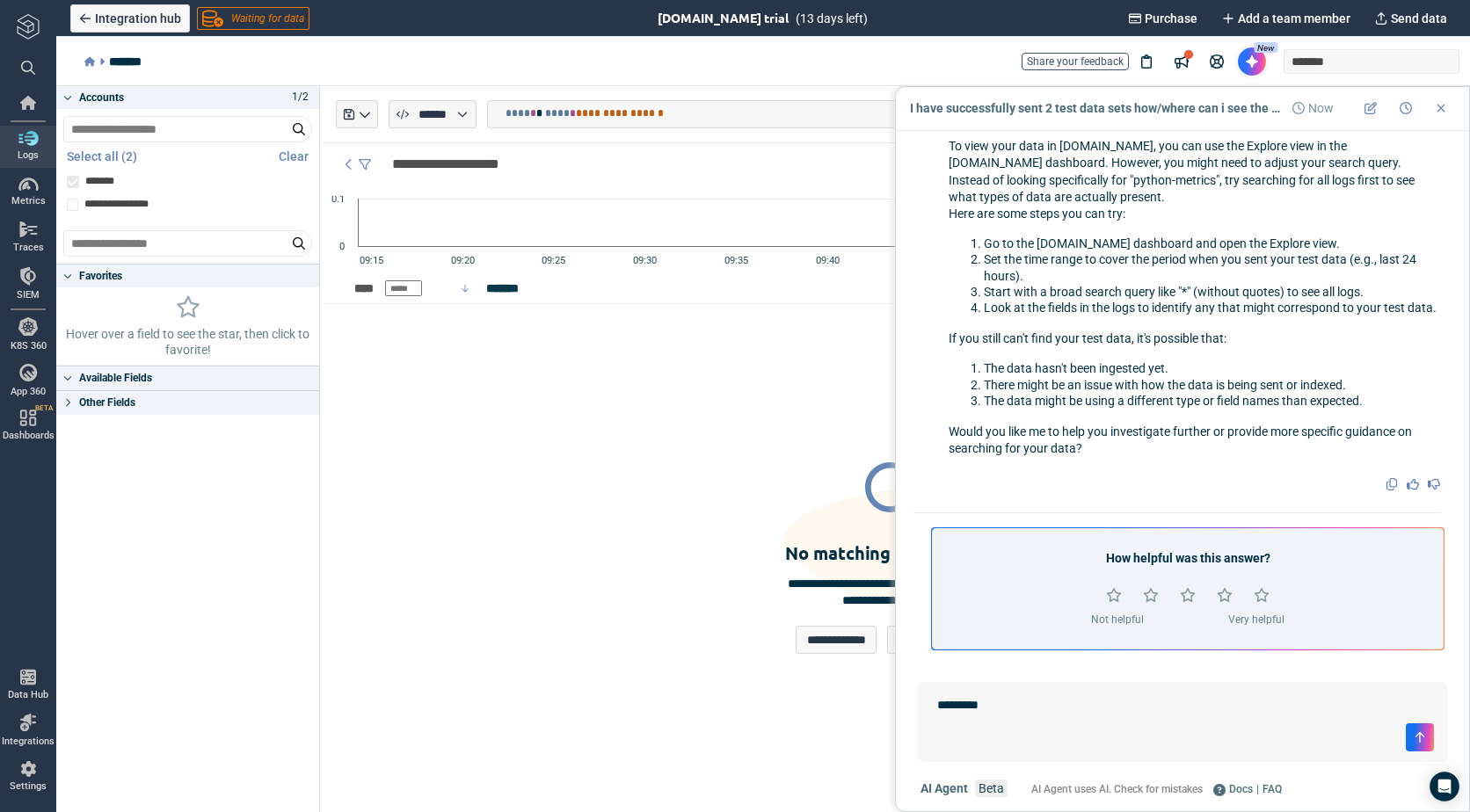 type on "*" 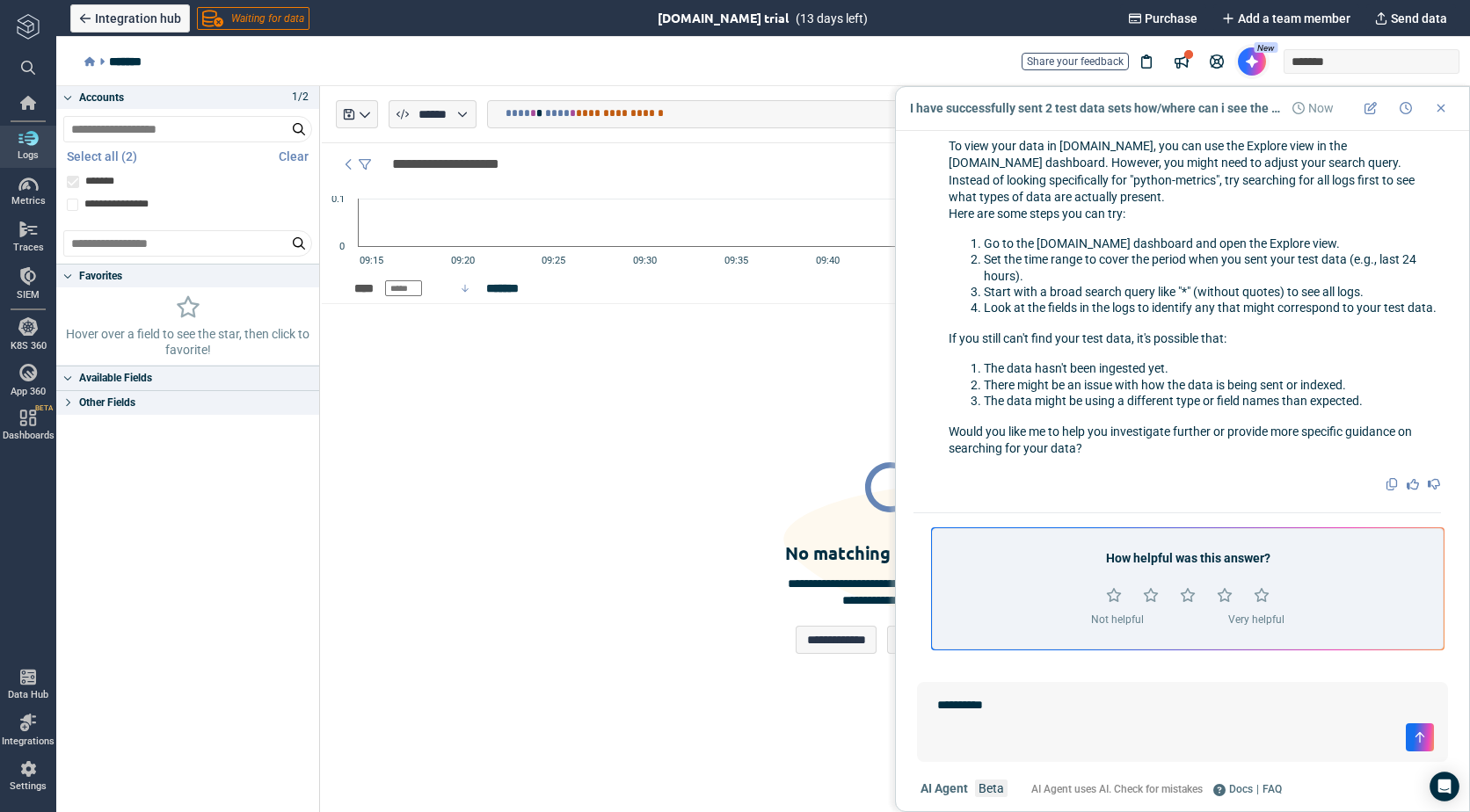 type on "*" 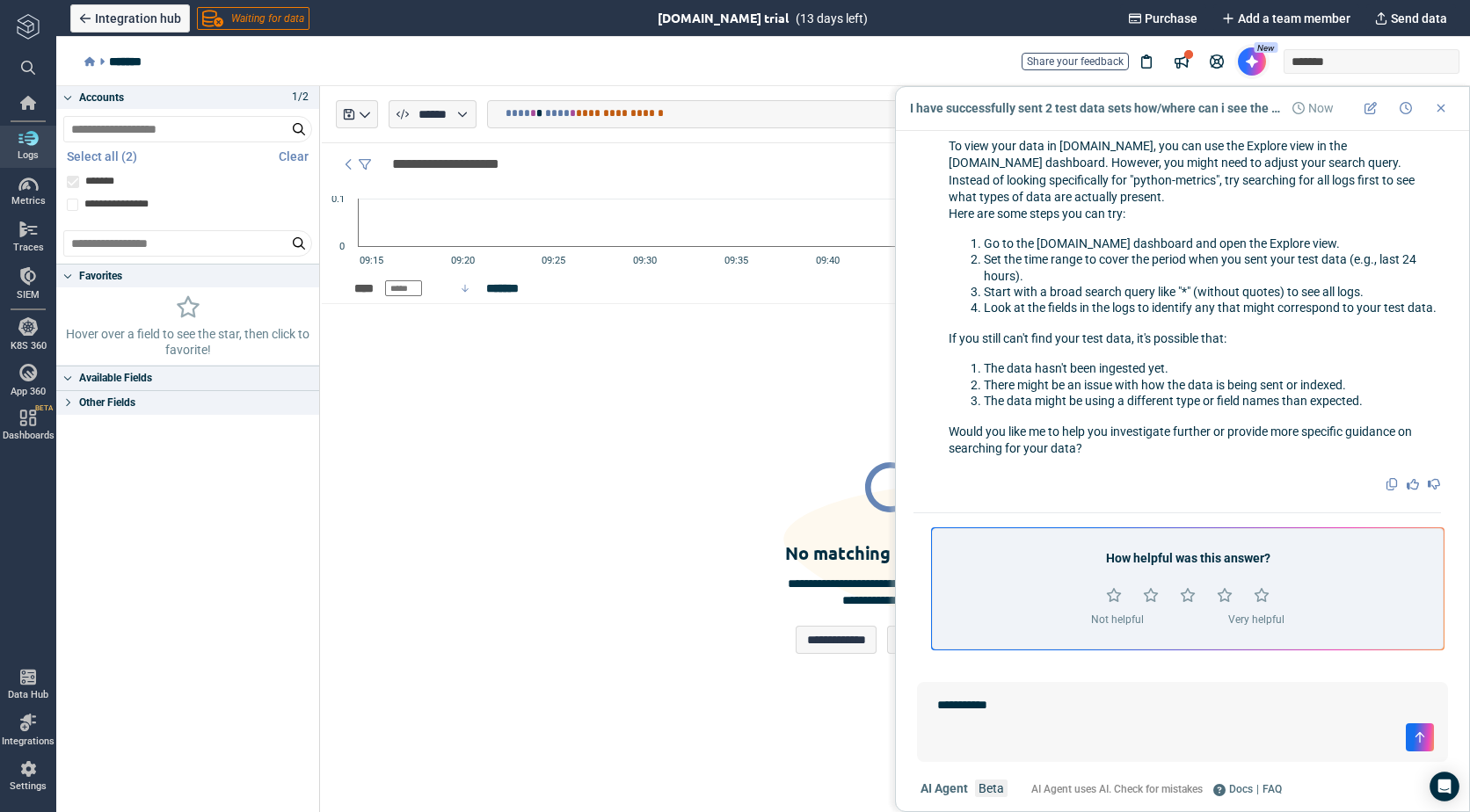 type on "*" 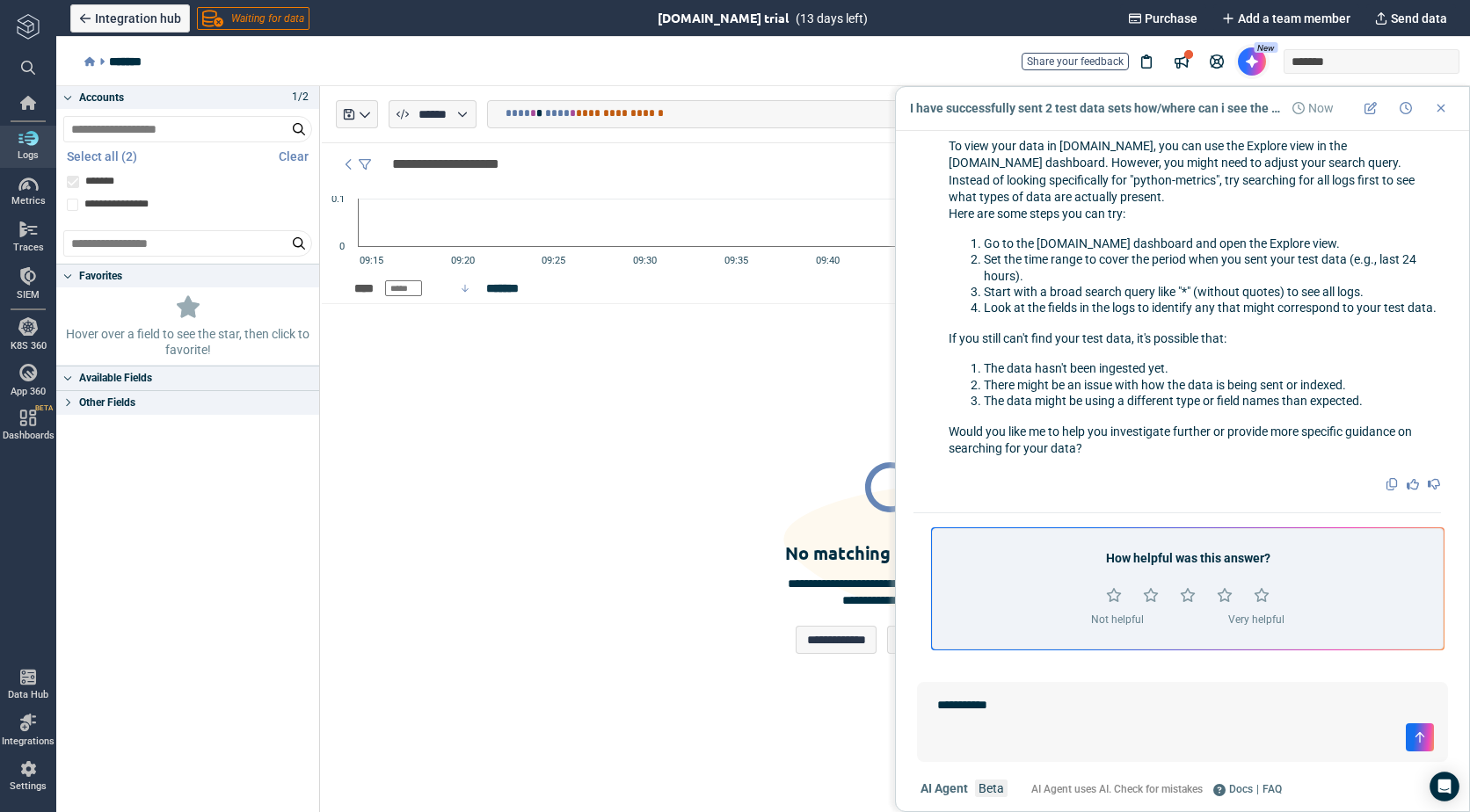 type on "**********" 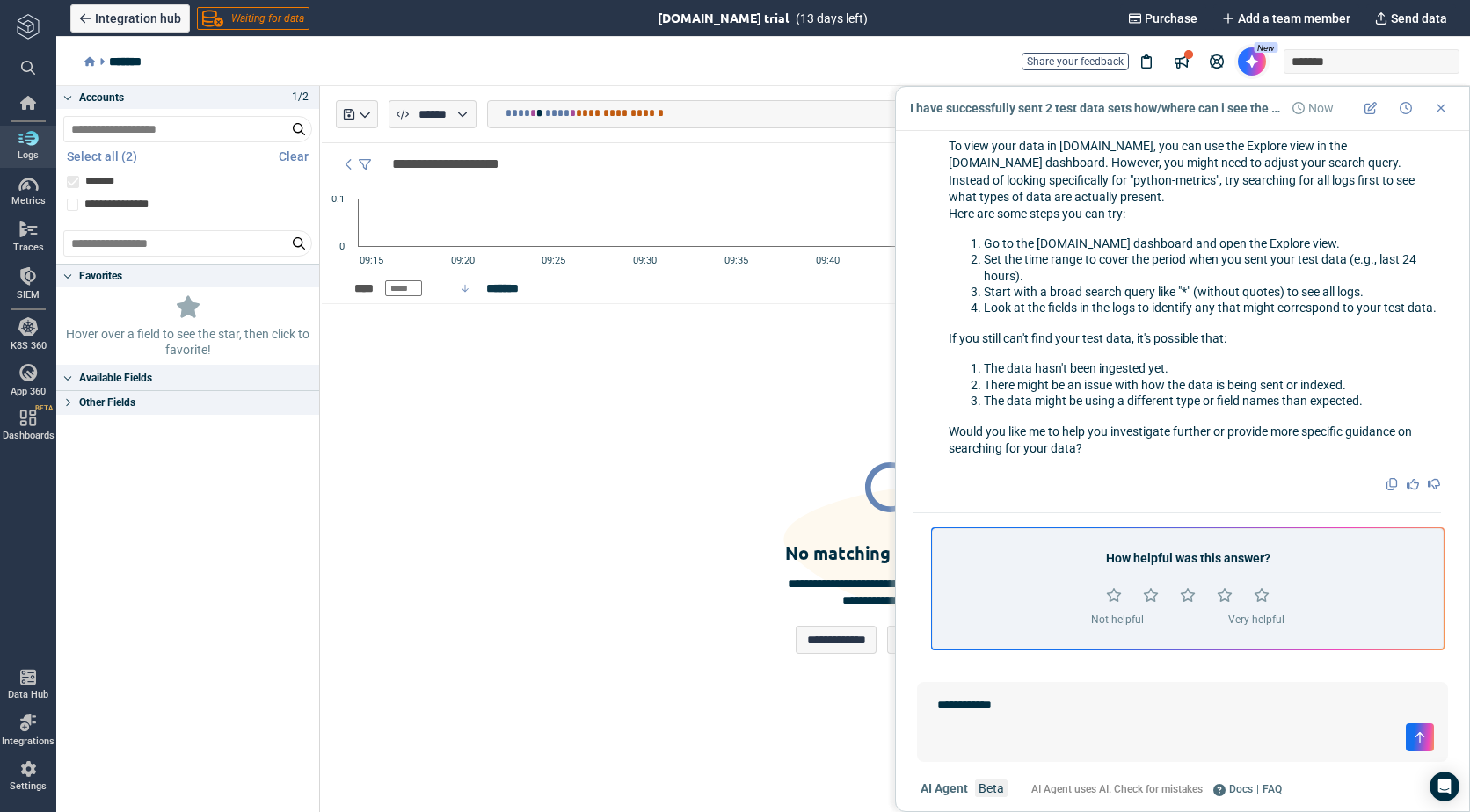 type on "*" 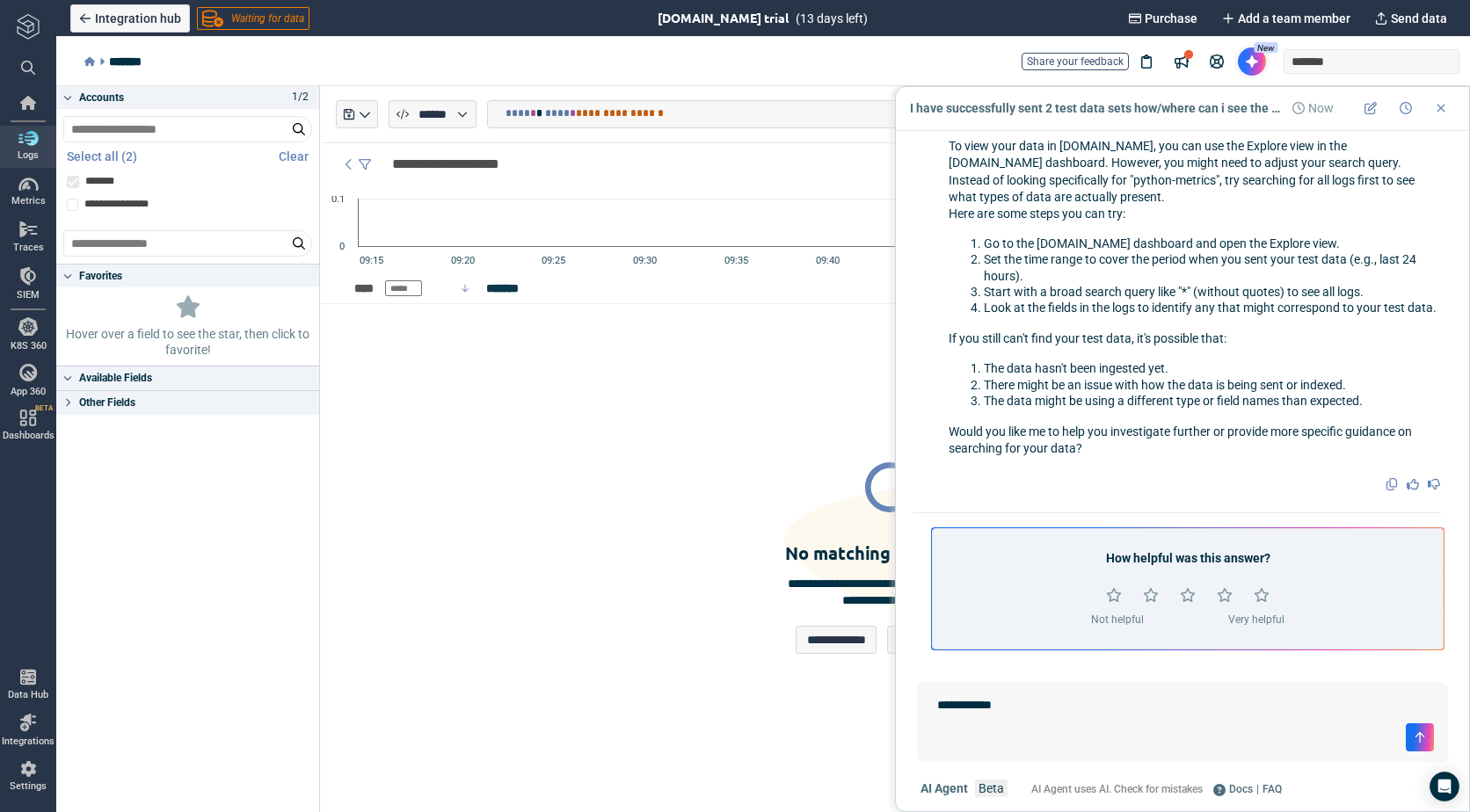 type on "**********" 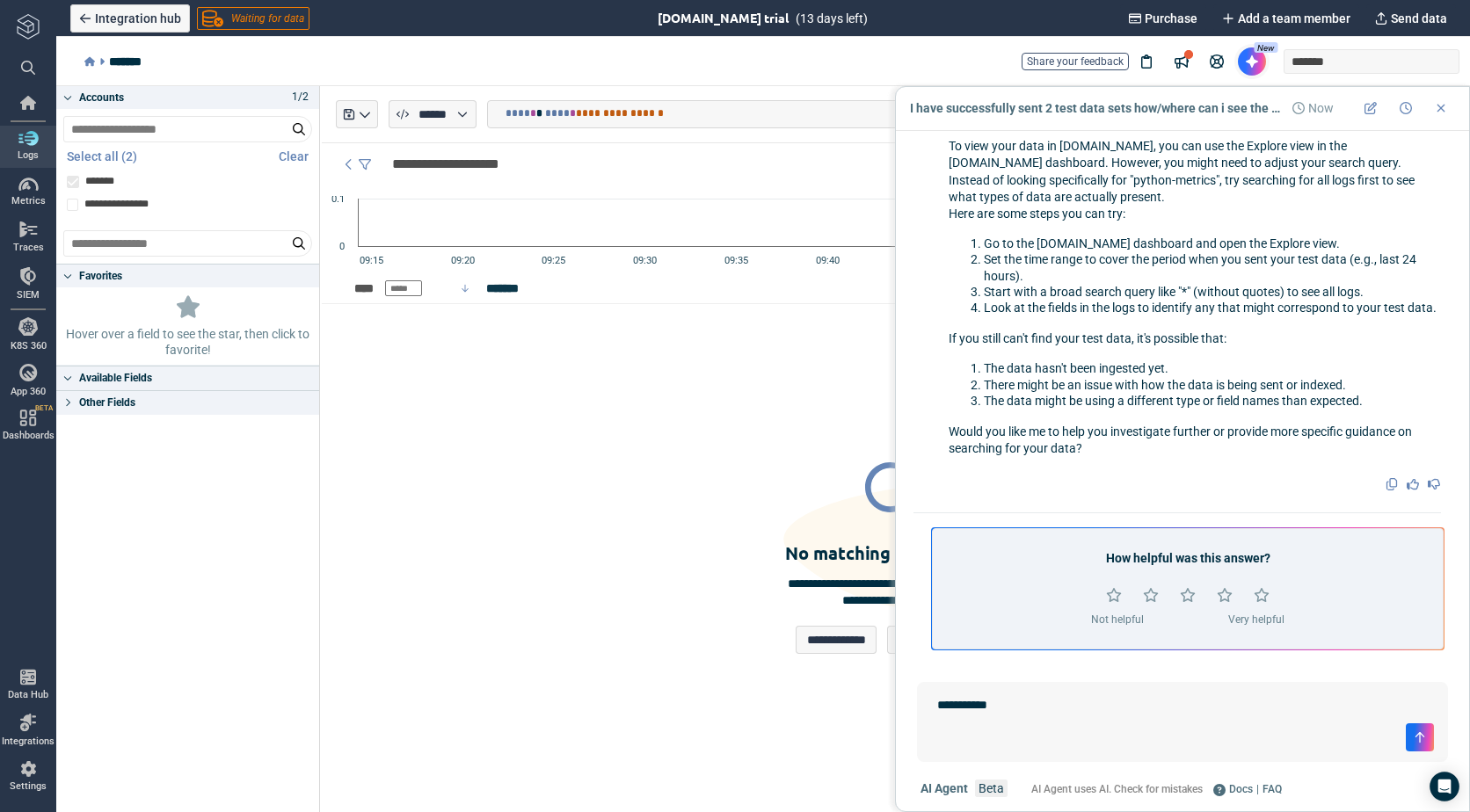 type on "*" 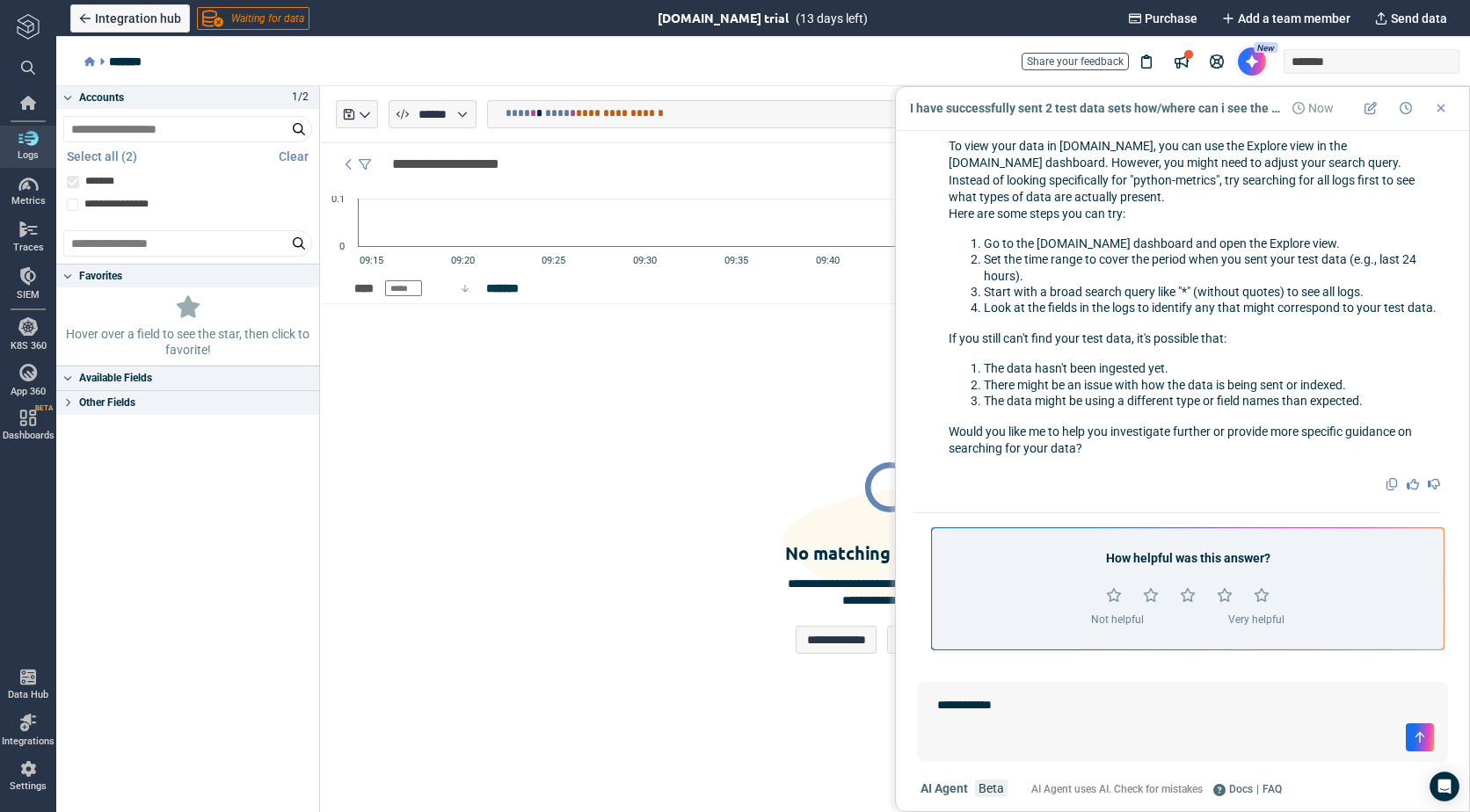 type on "*" 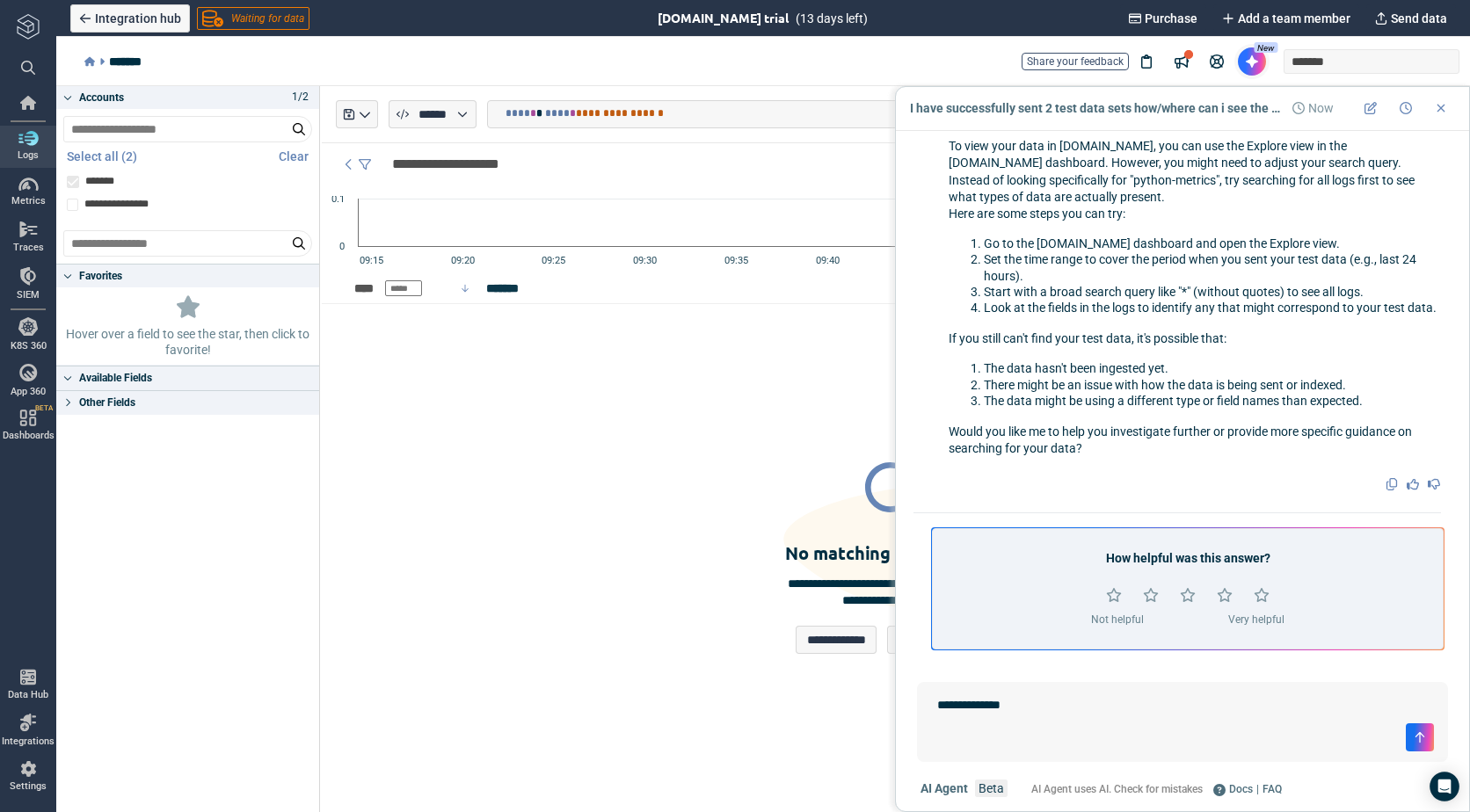 type on "**********" 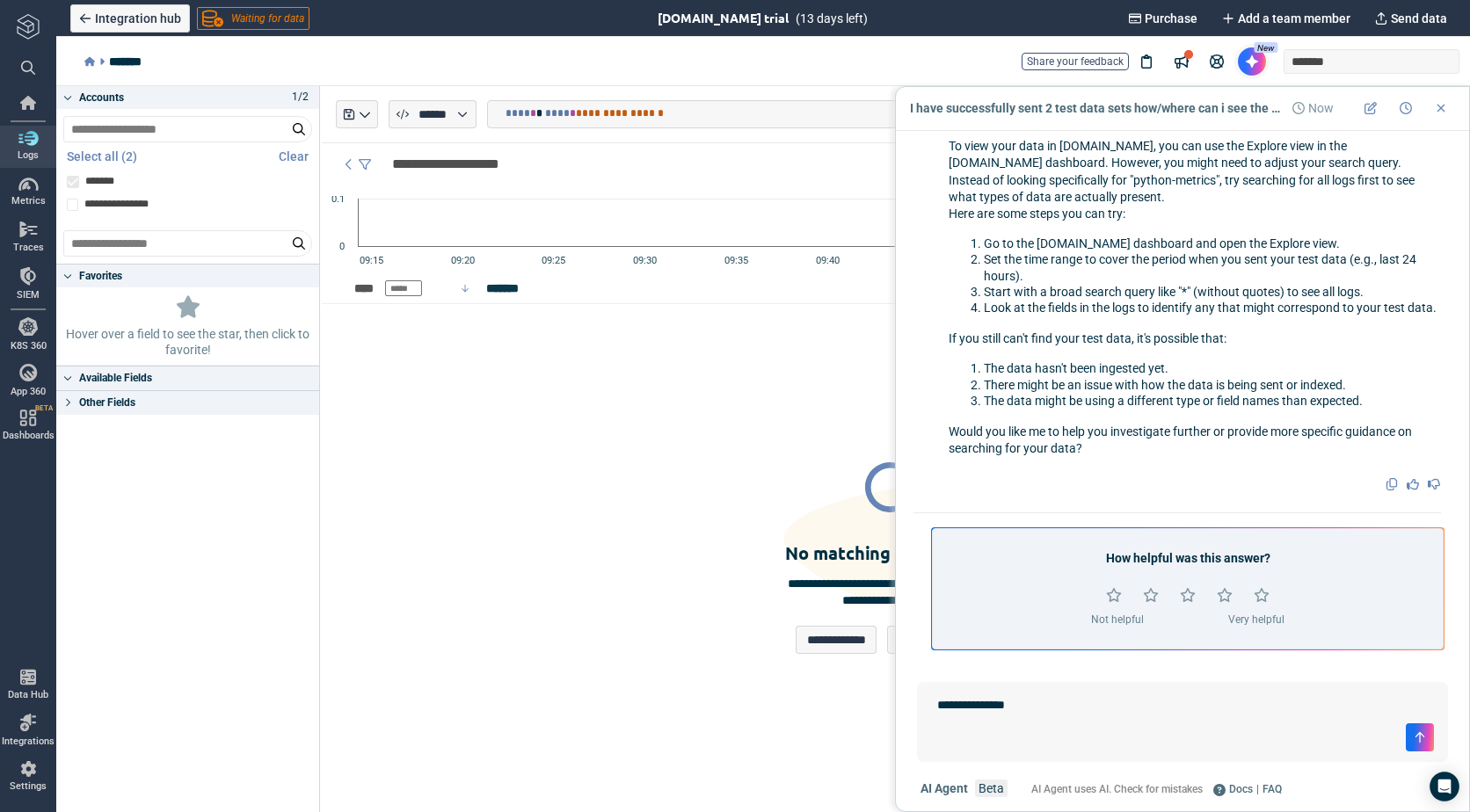 type on "*" 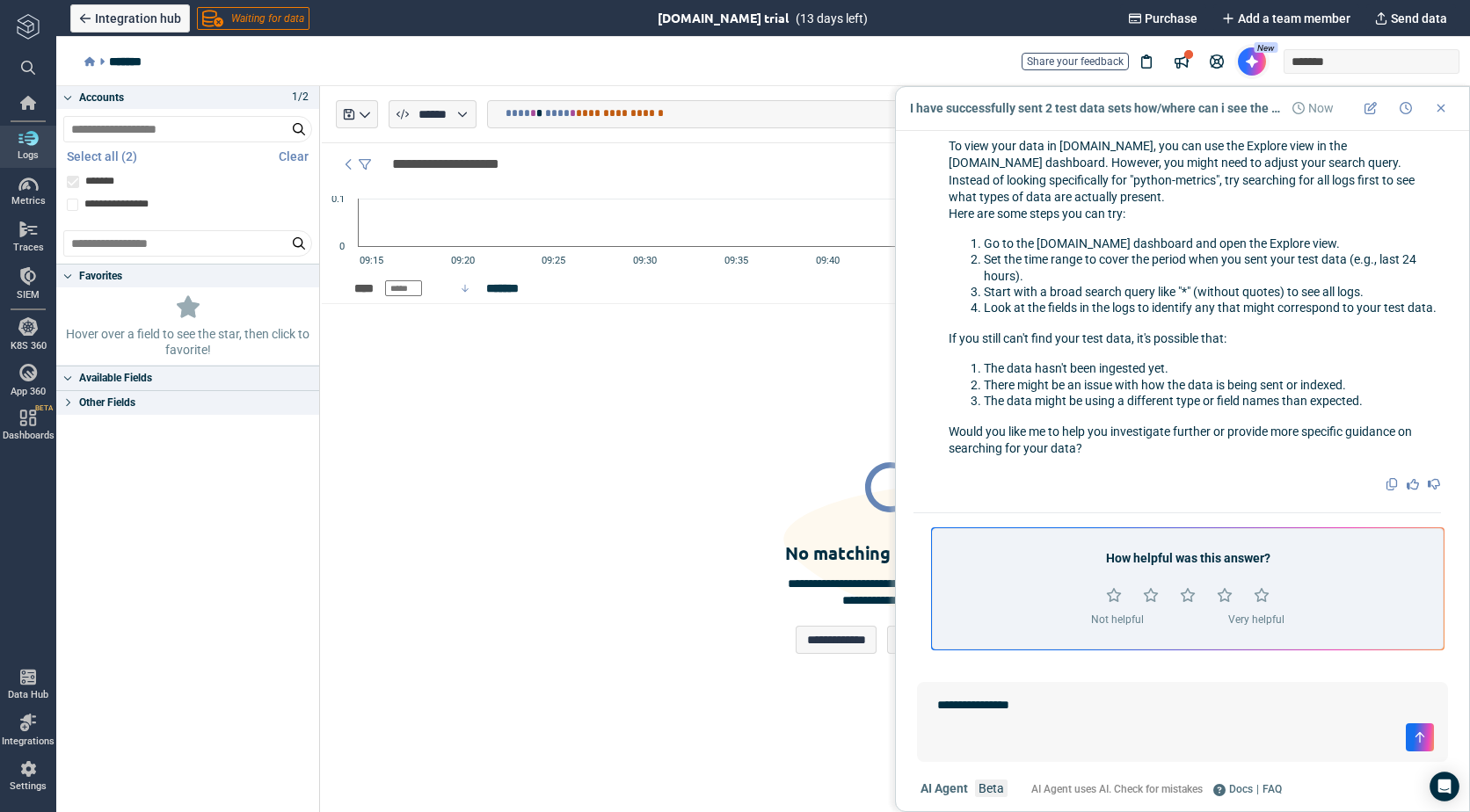 type on "*" 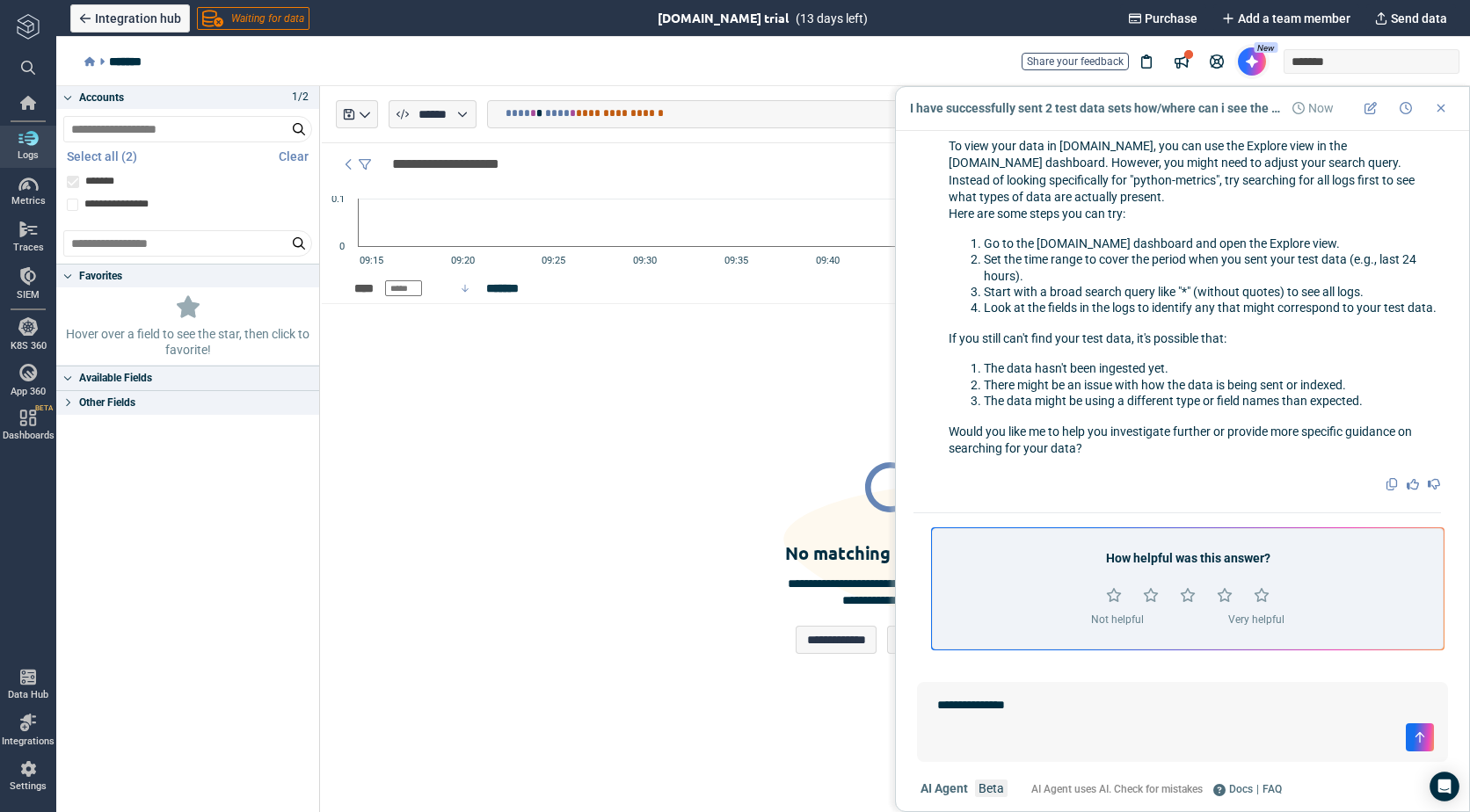 type on "*" 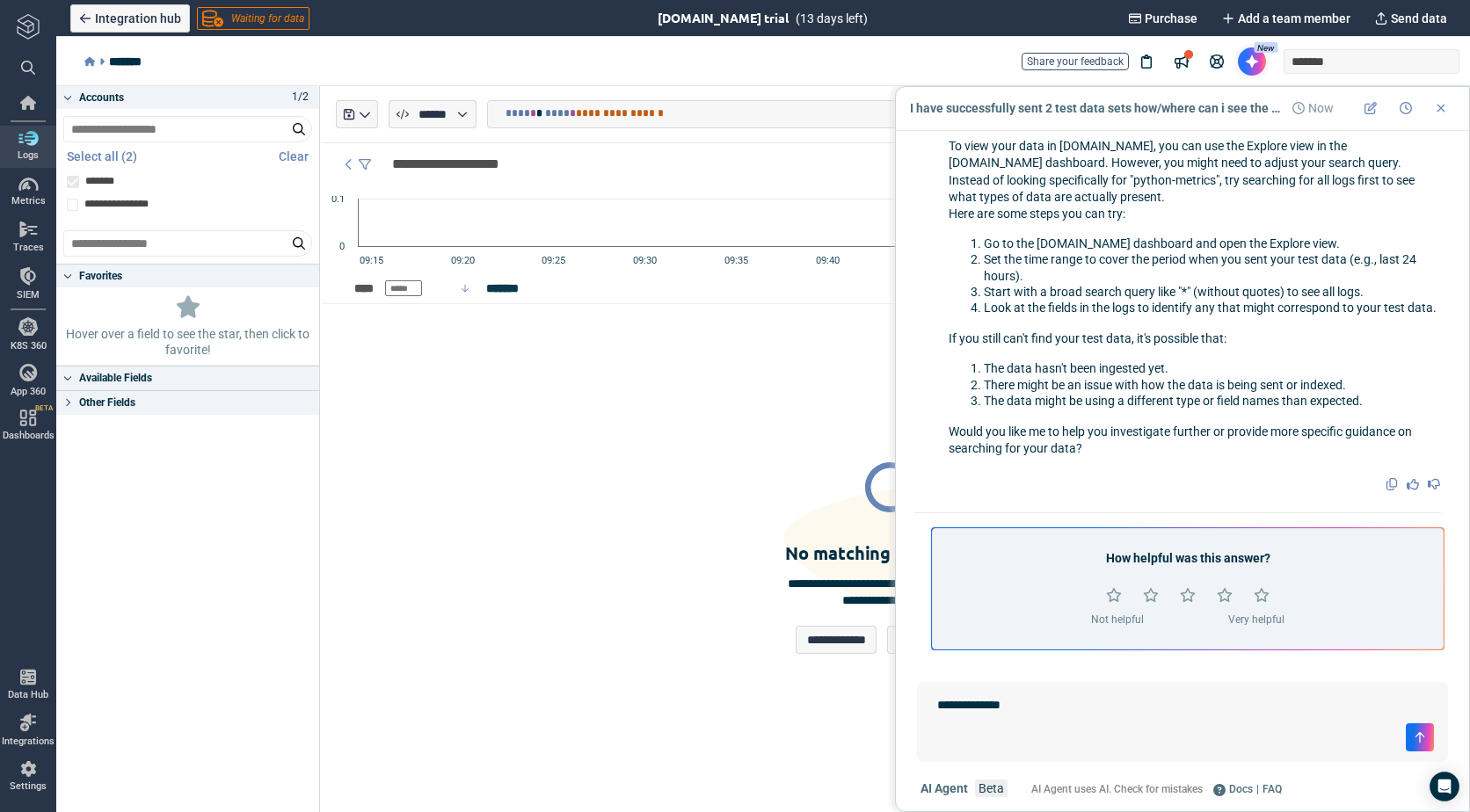 type on "*" 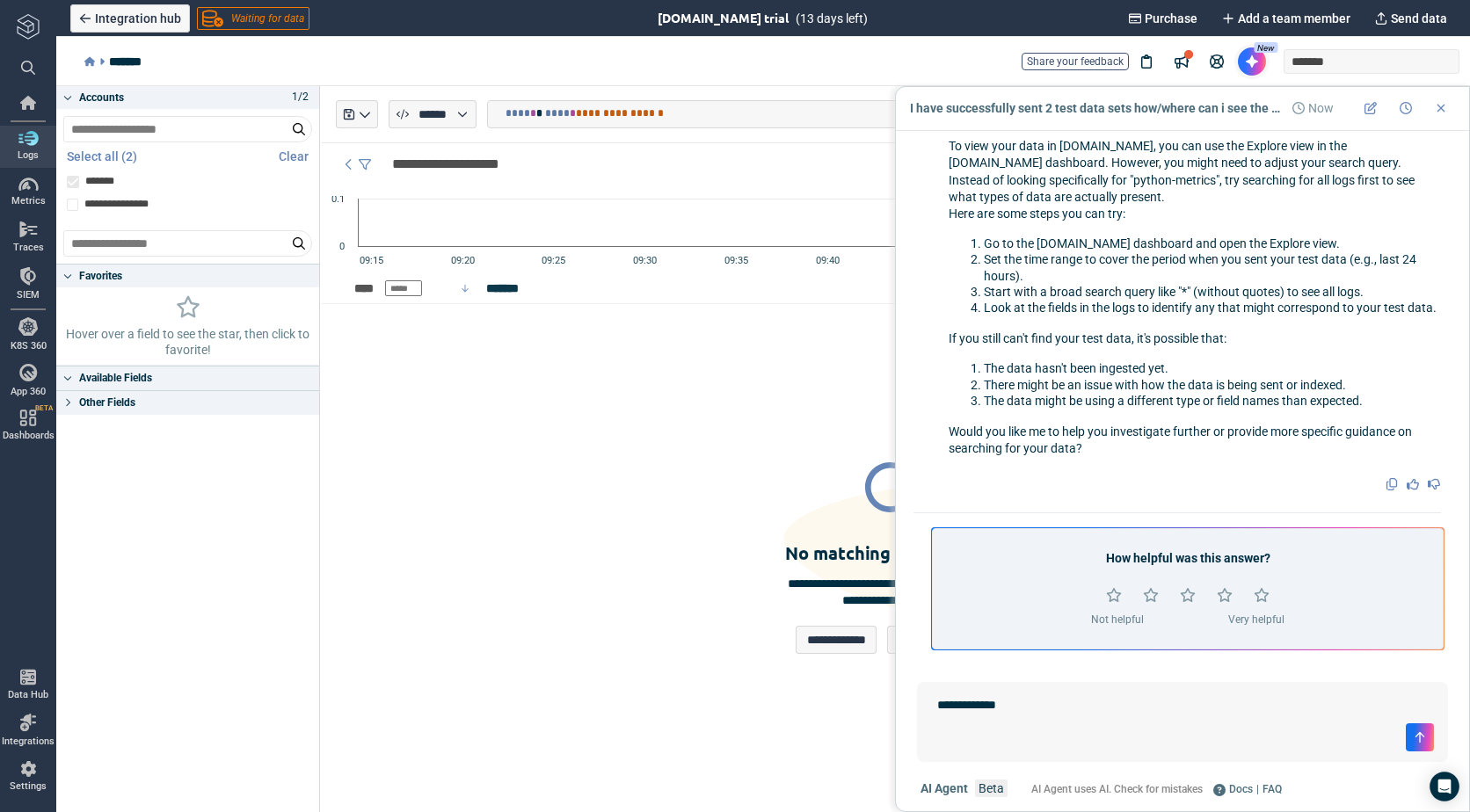 type on "*" 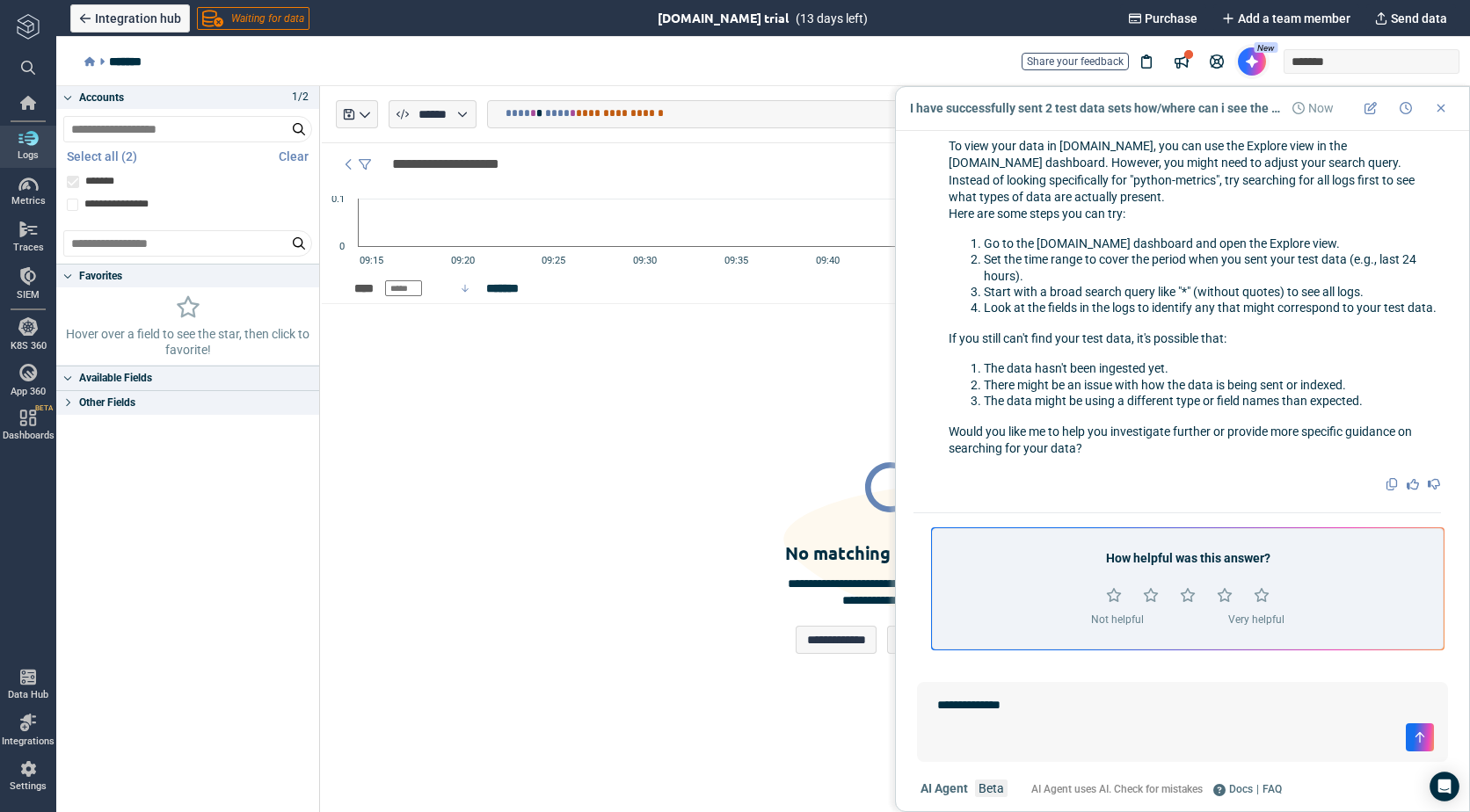 type on "**********" 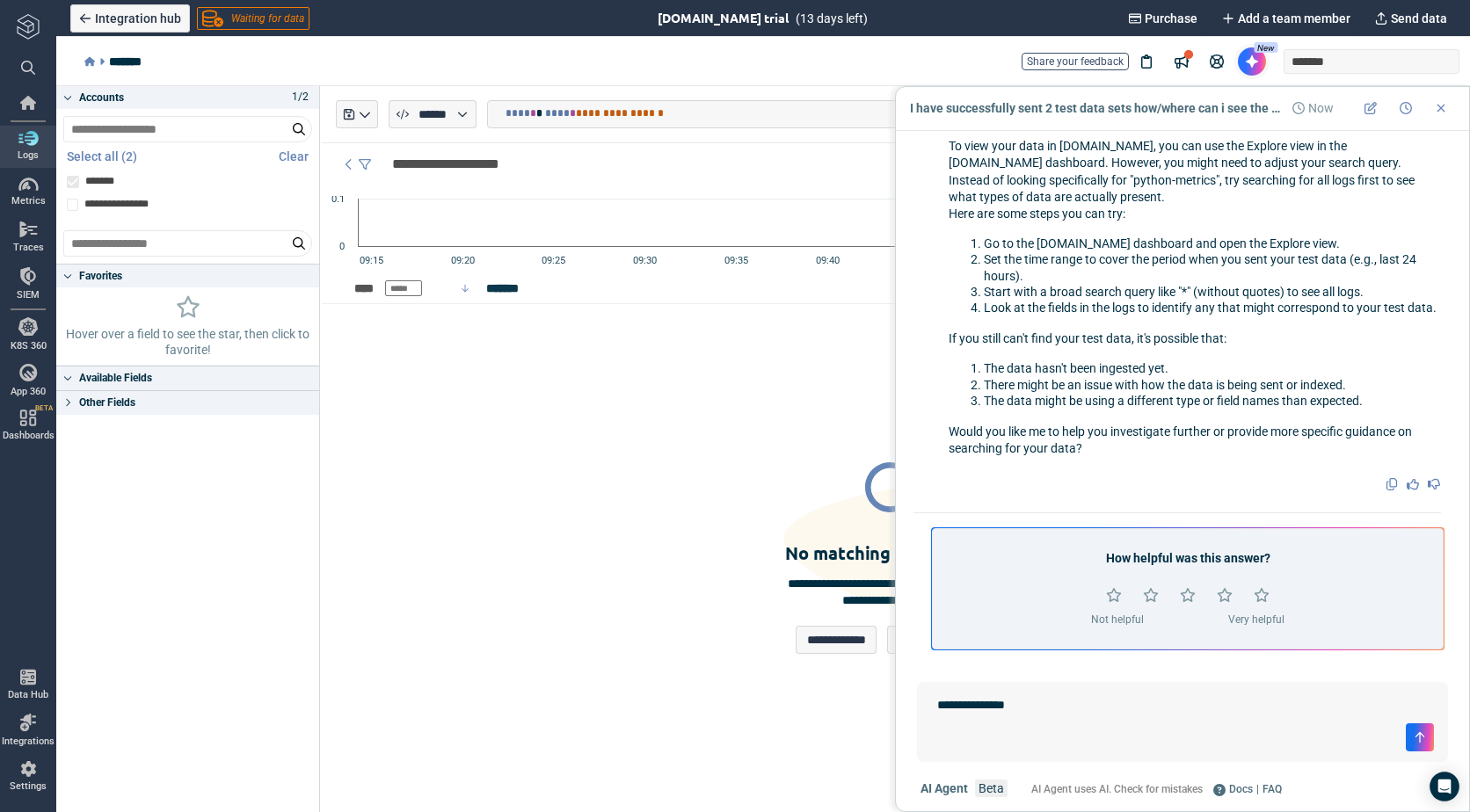 type on "*" 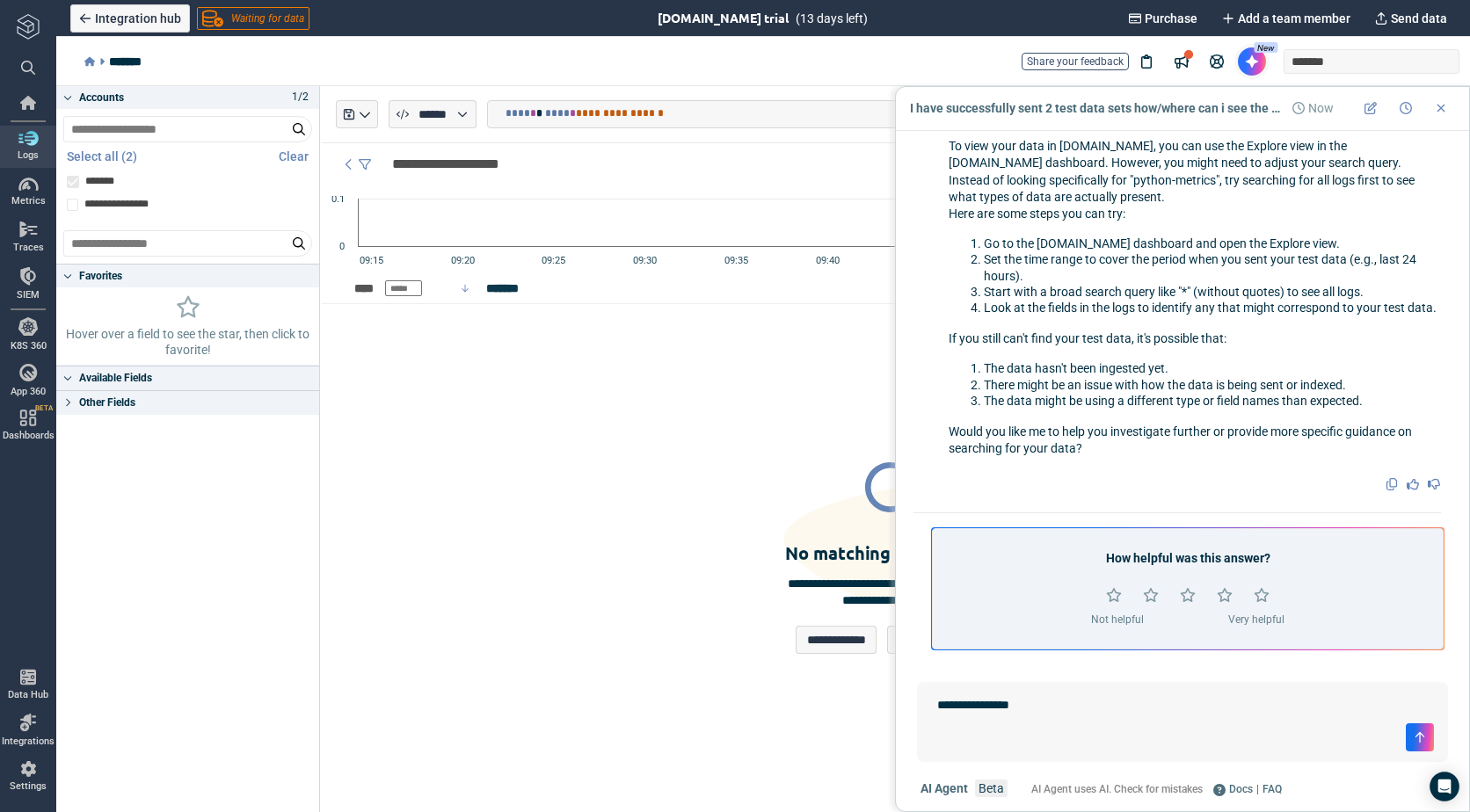 type on "**********" 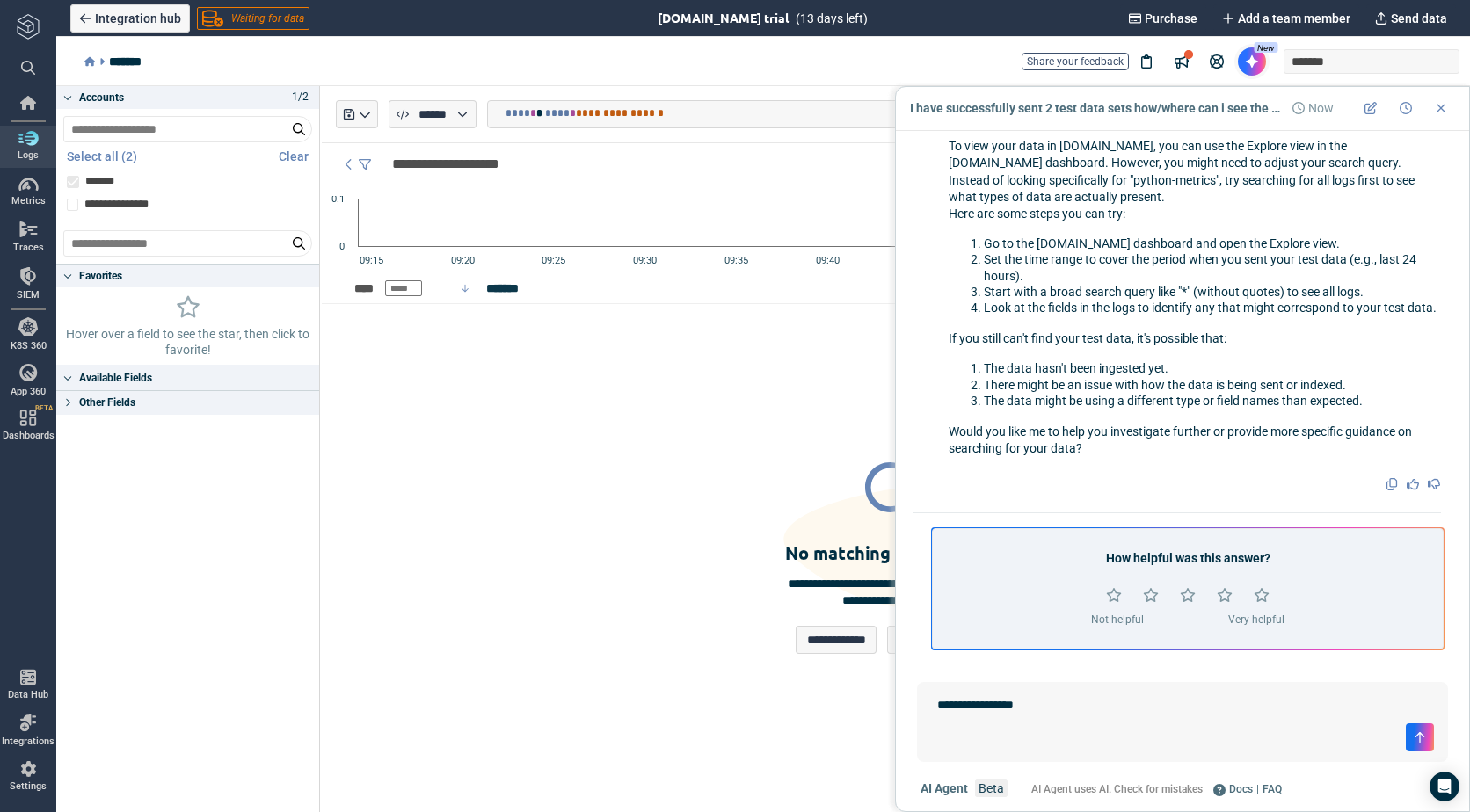 type on "*" 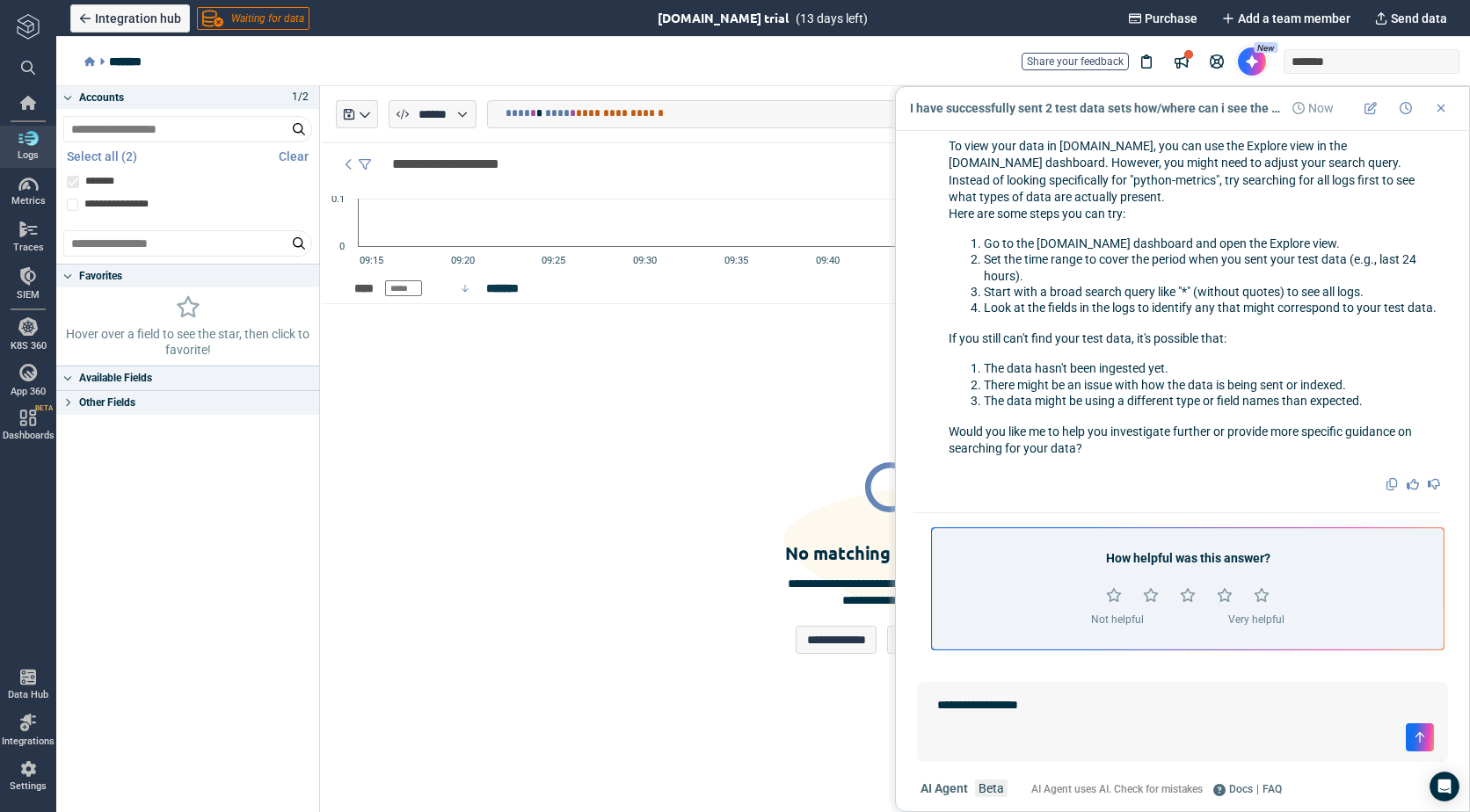 type on "**********" 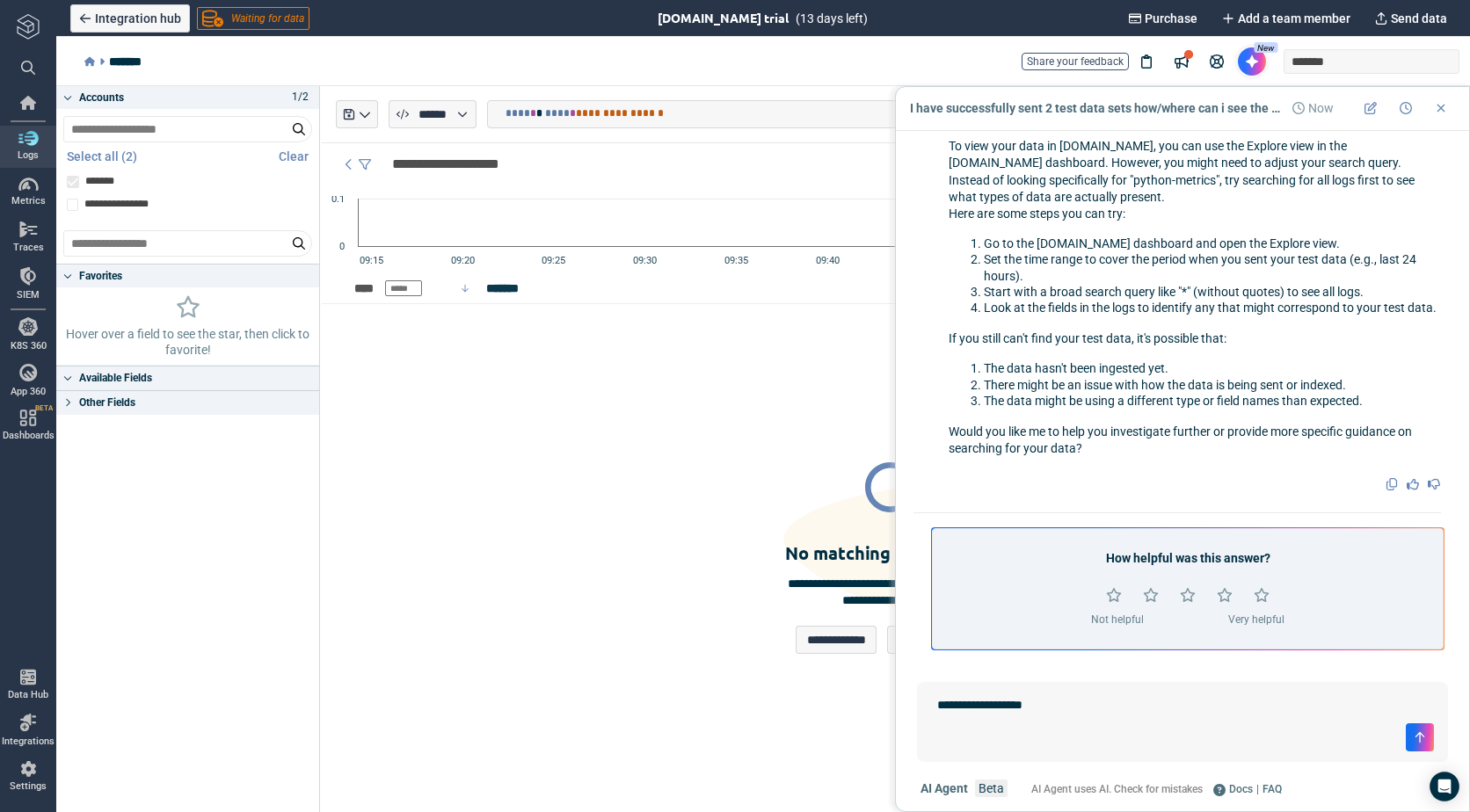 type on "*" 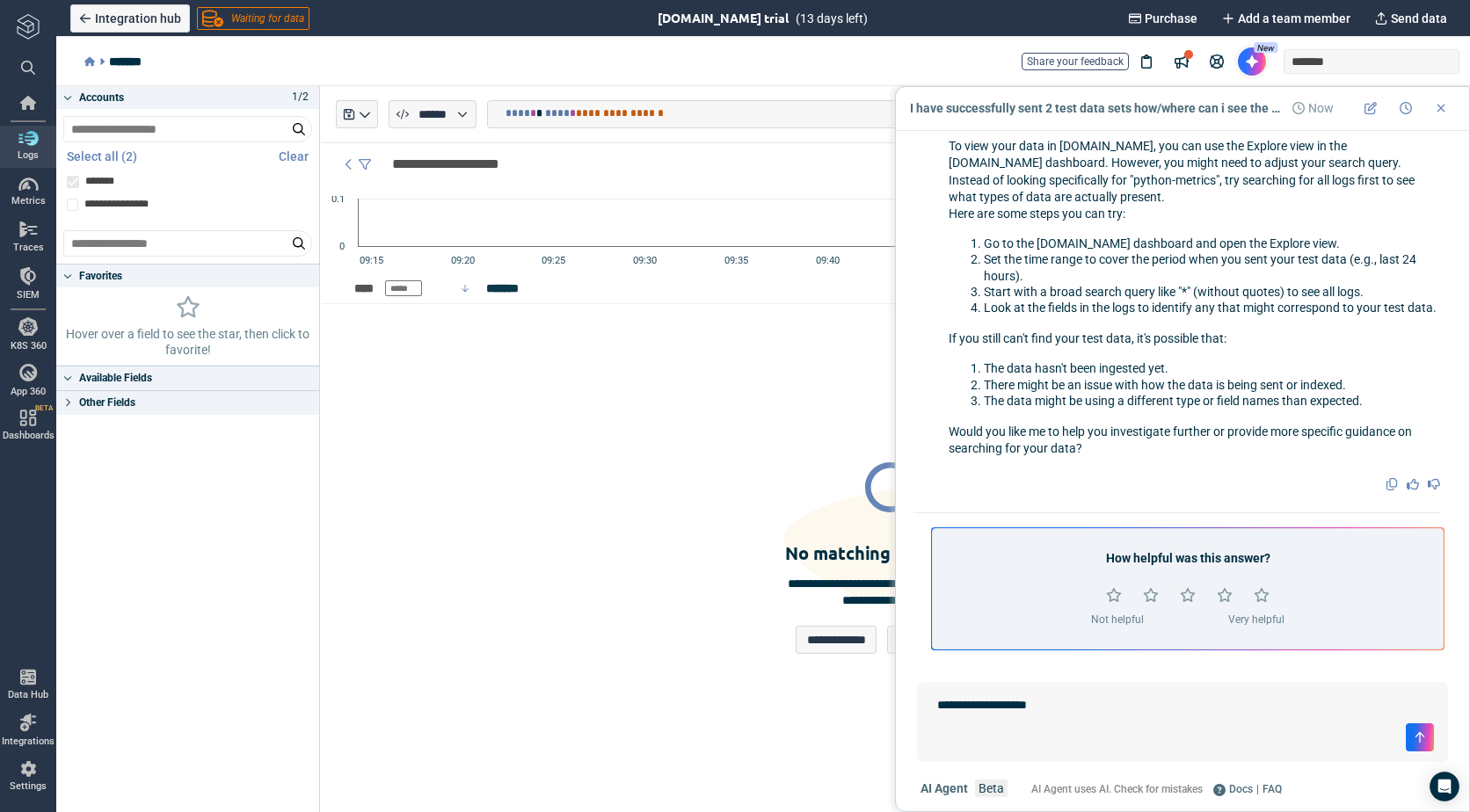 type on "*" 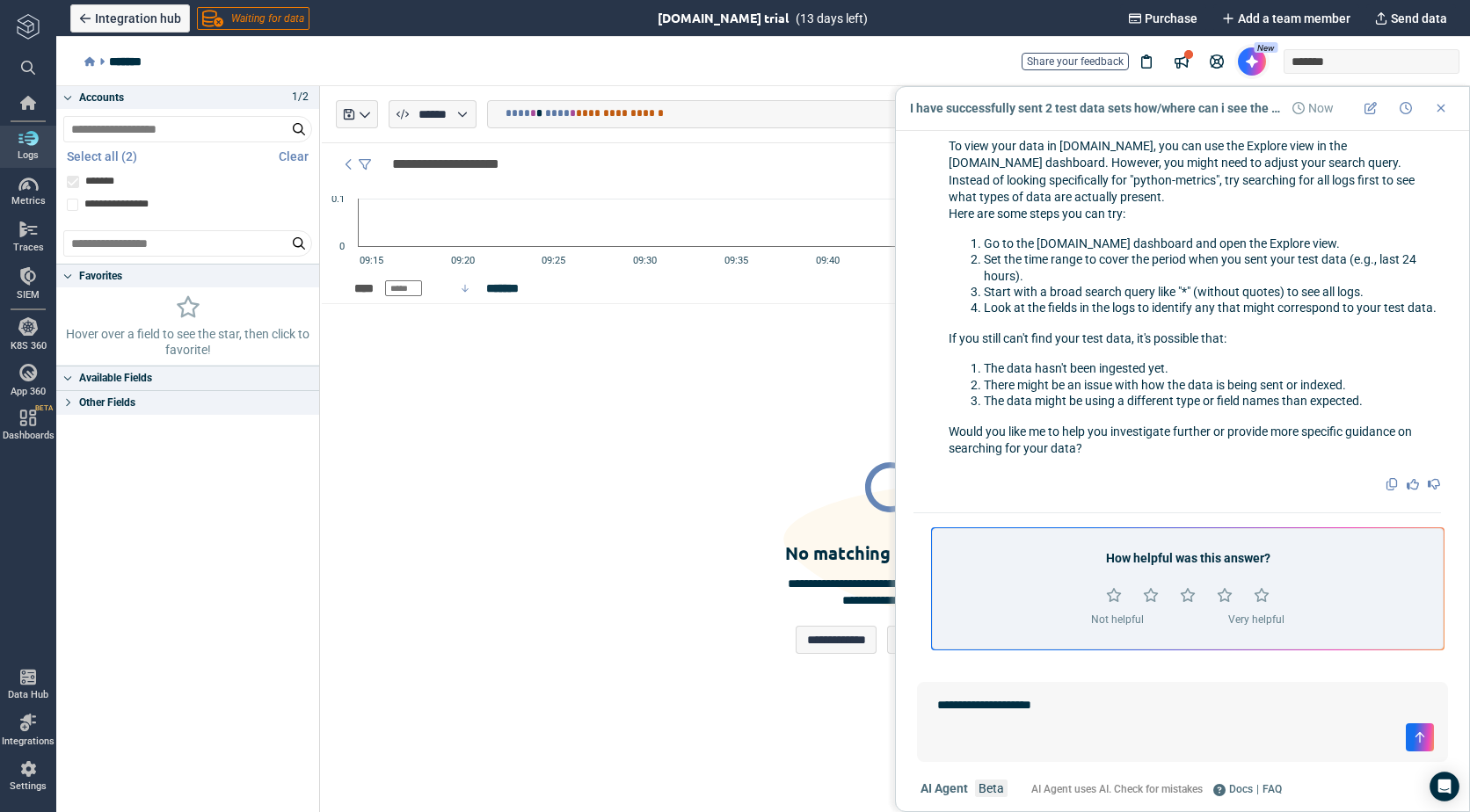 type on "*" 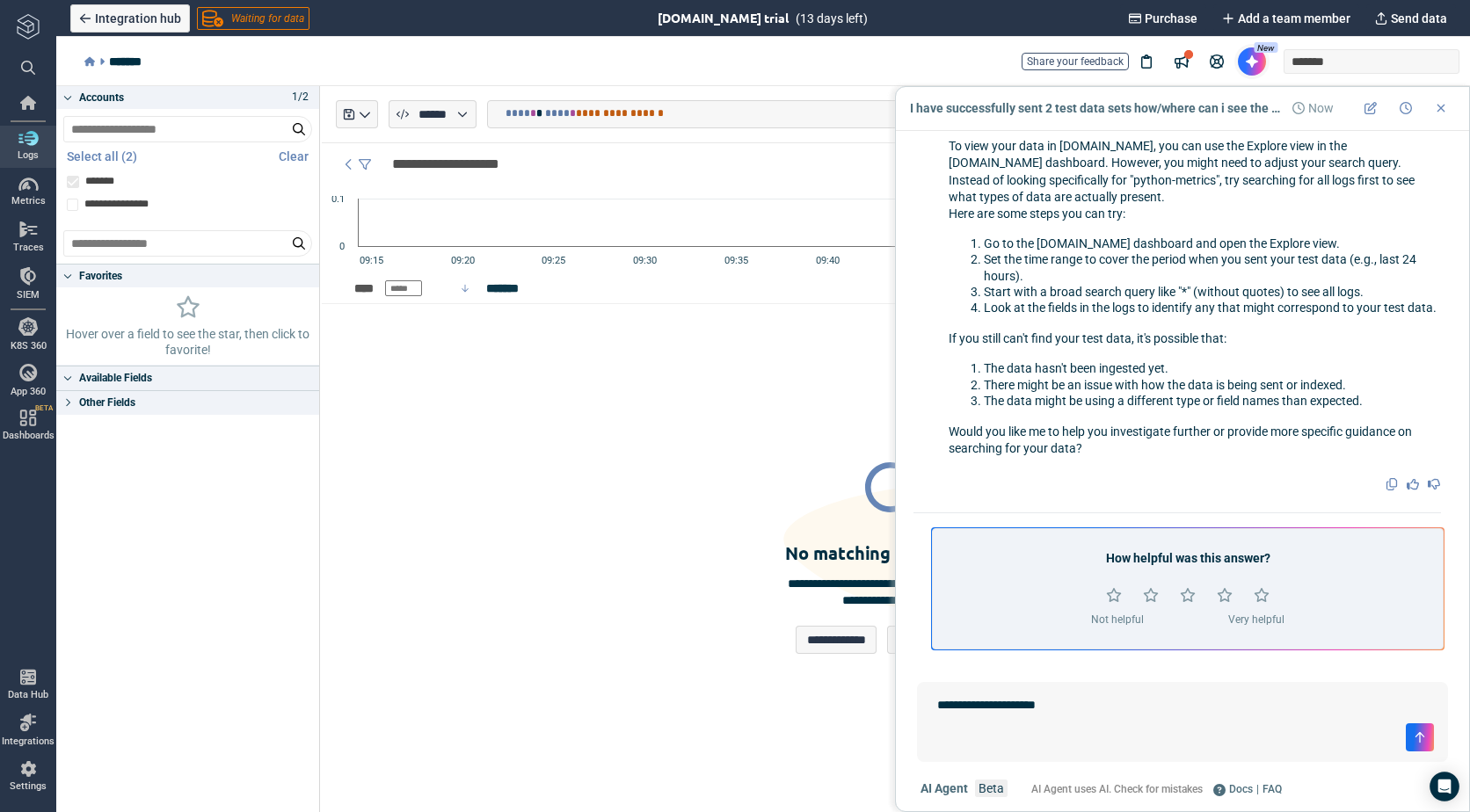 type on "*" 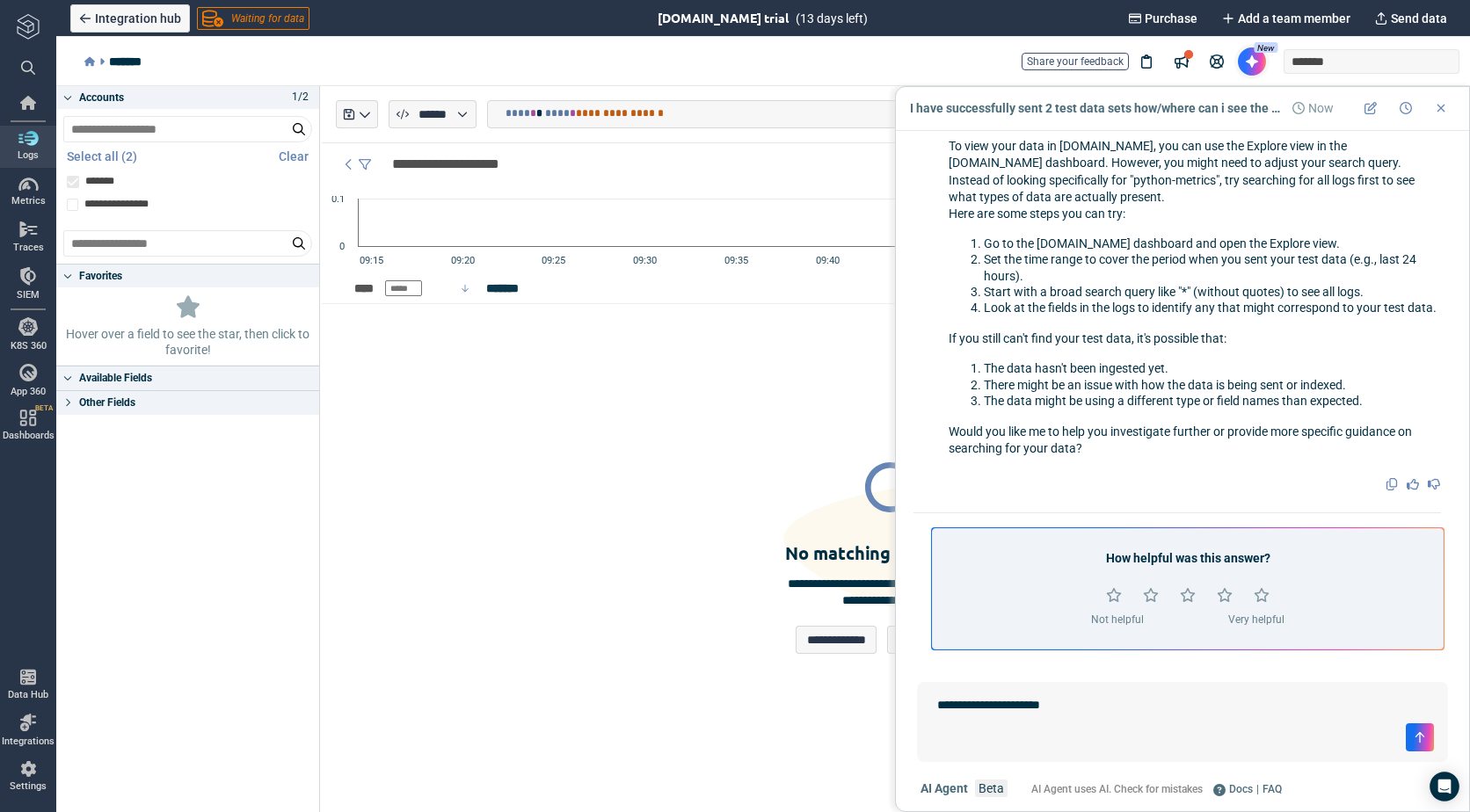 type on "**********" 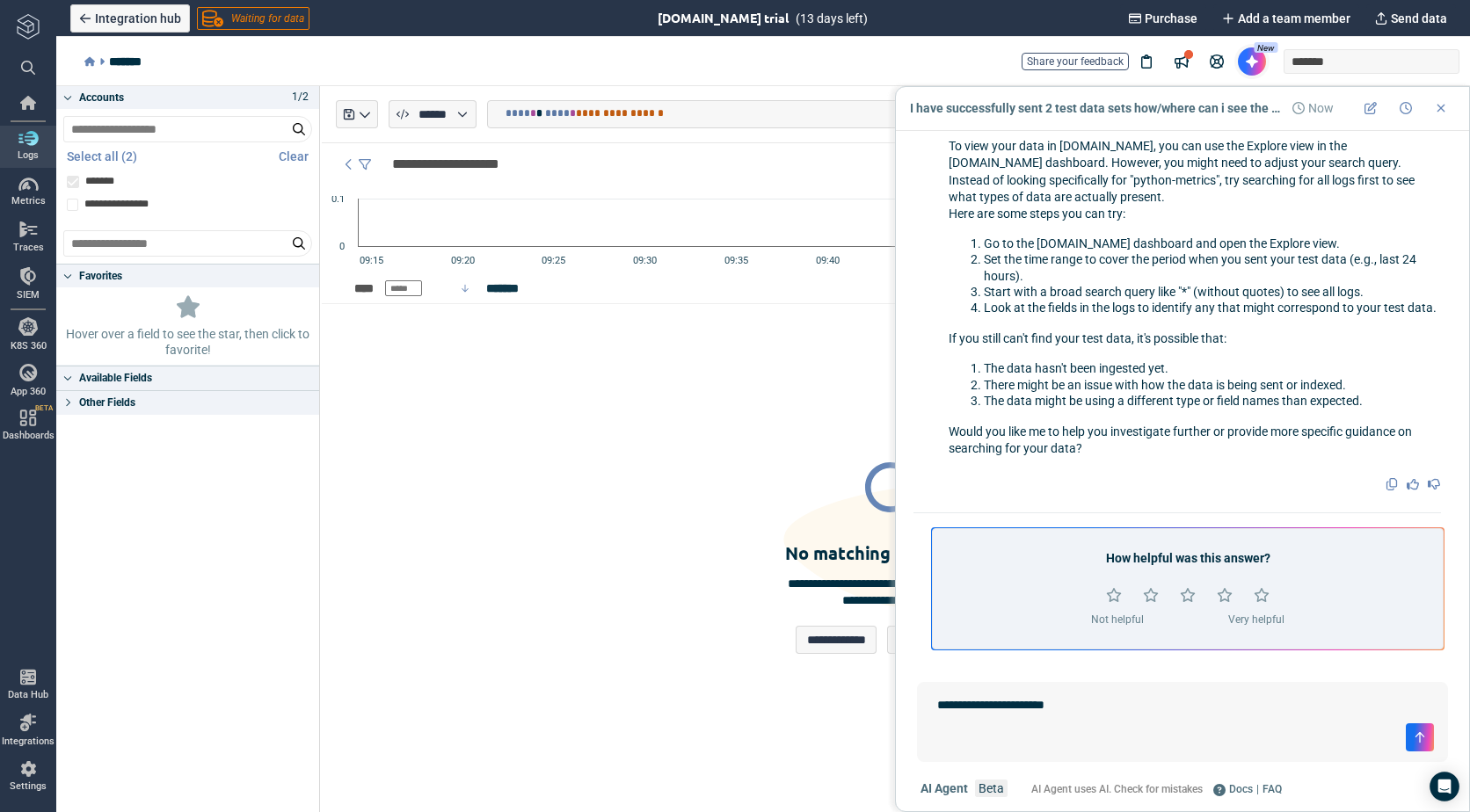 type on "*" 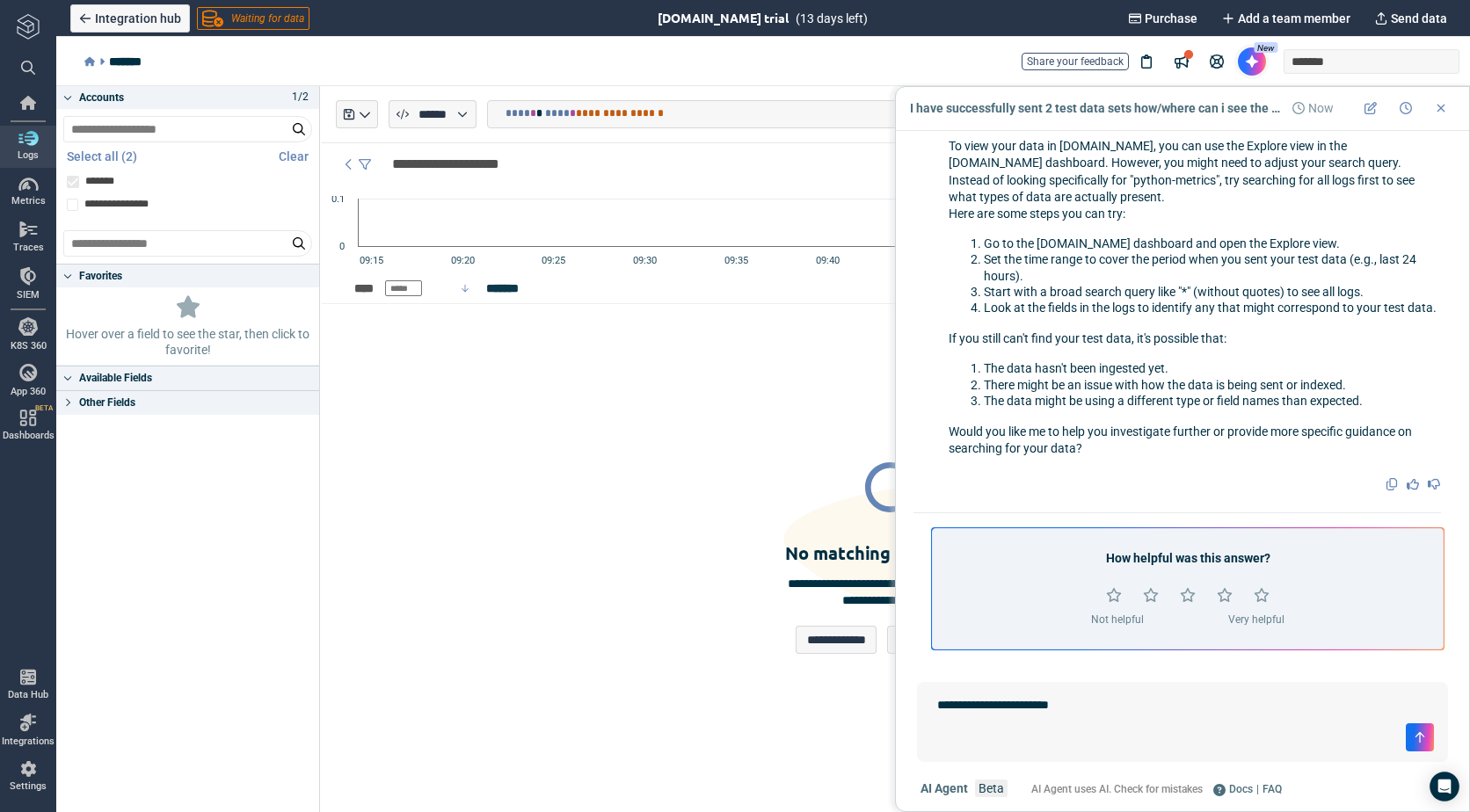 type on "*" 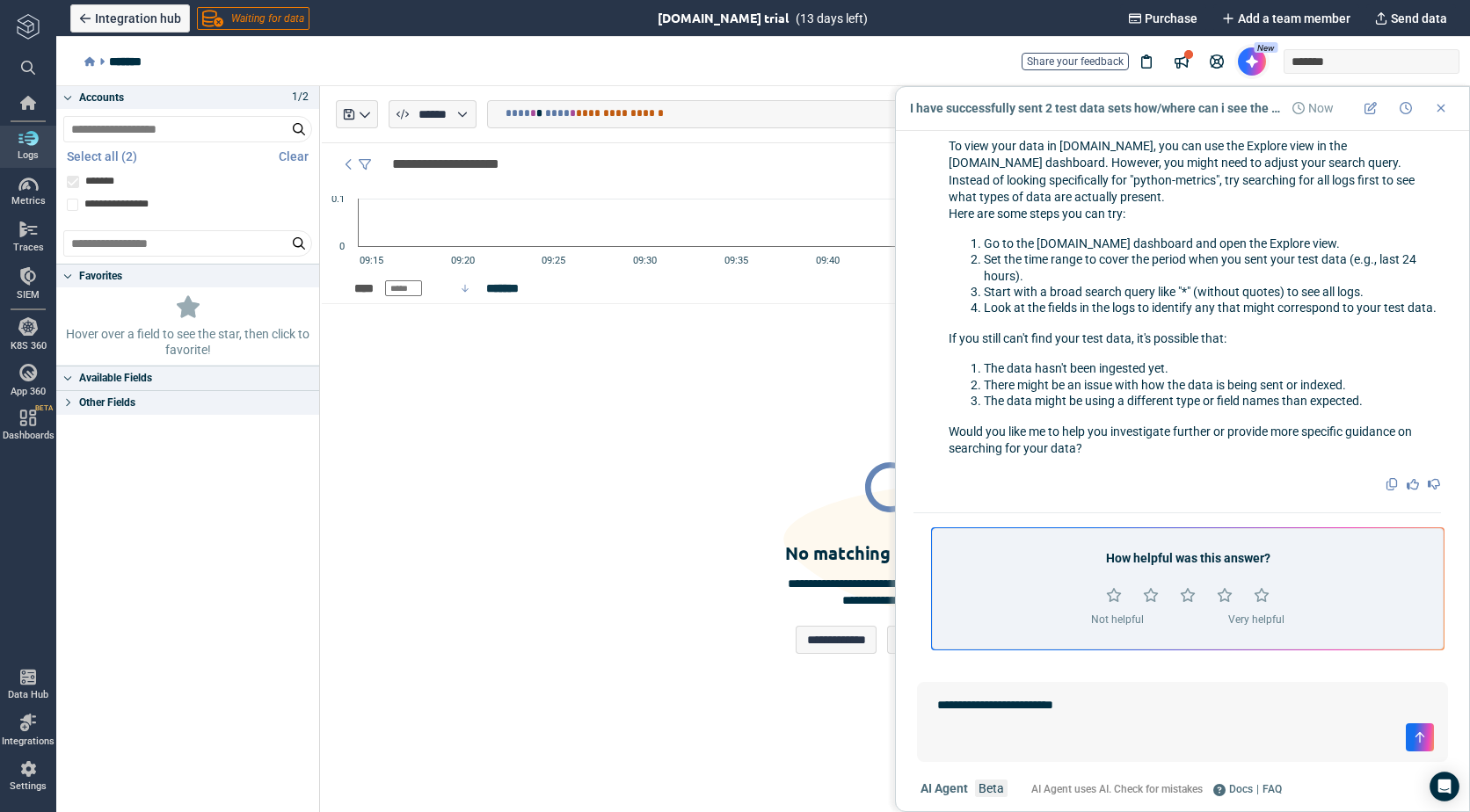 type on "*" 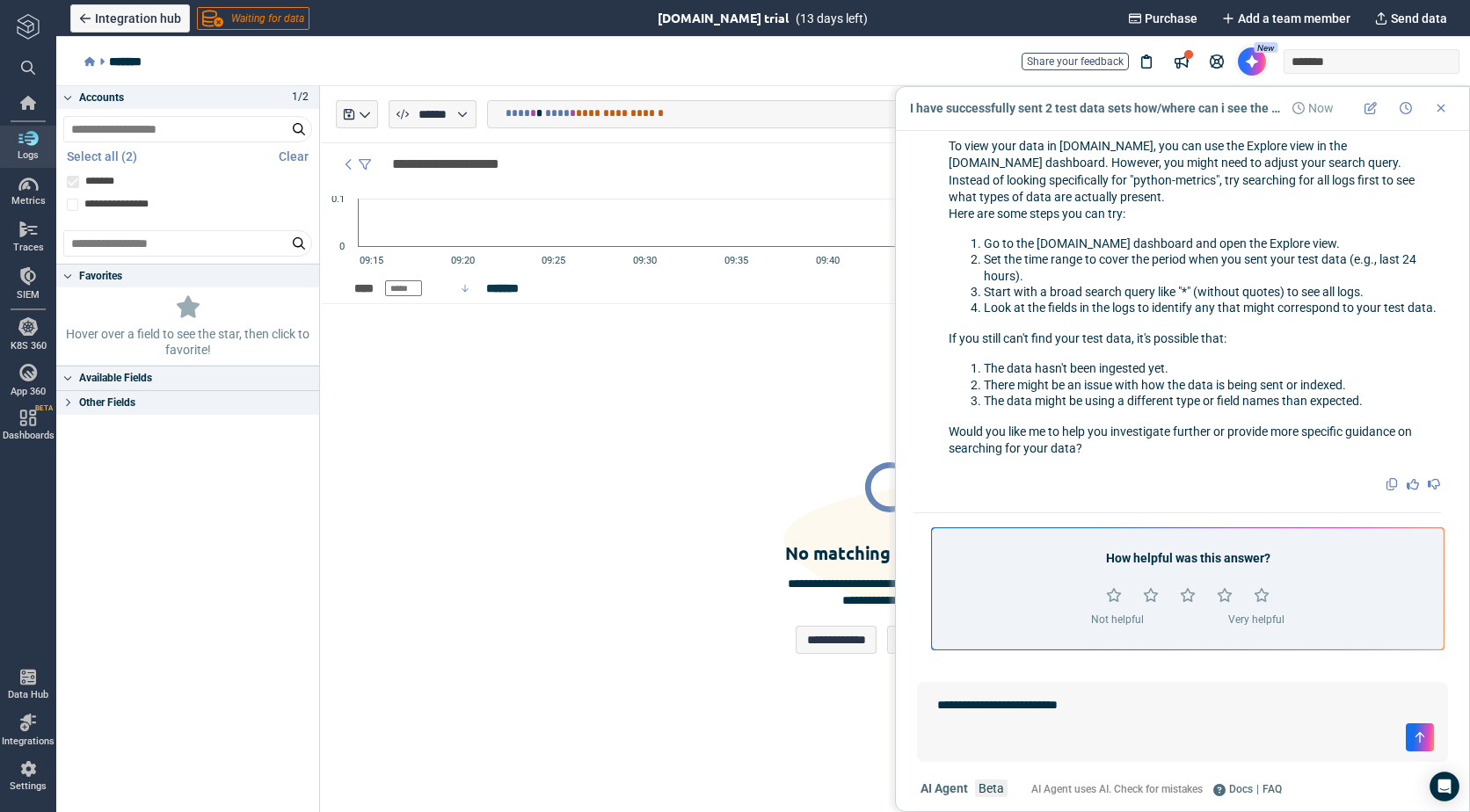type on "**********" 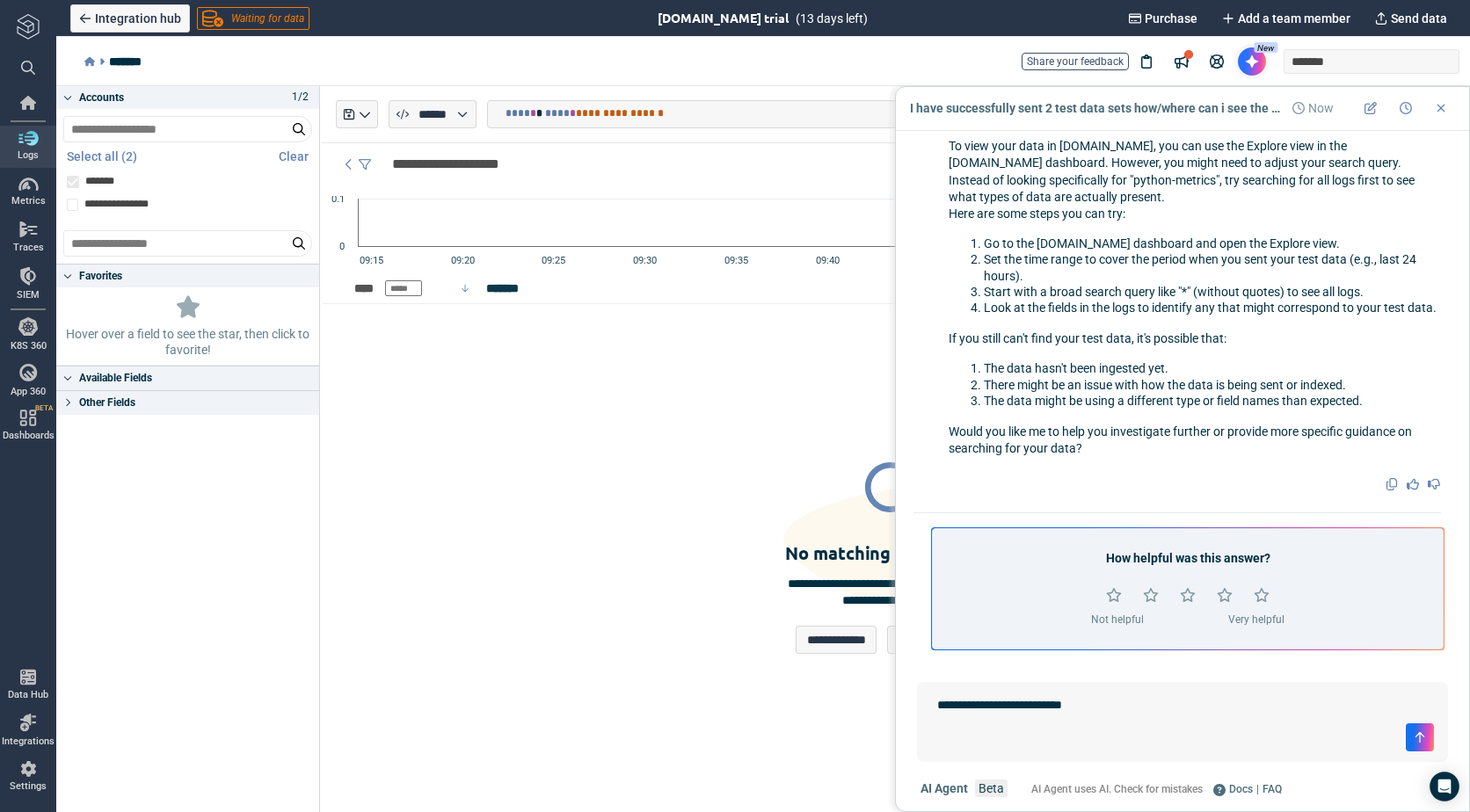 type on "*" 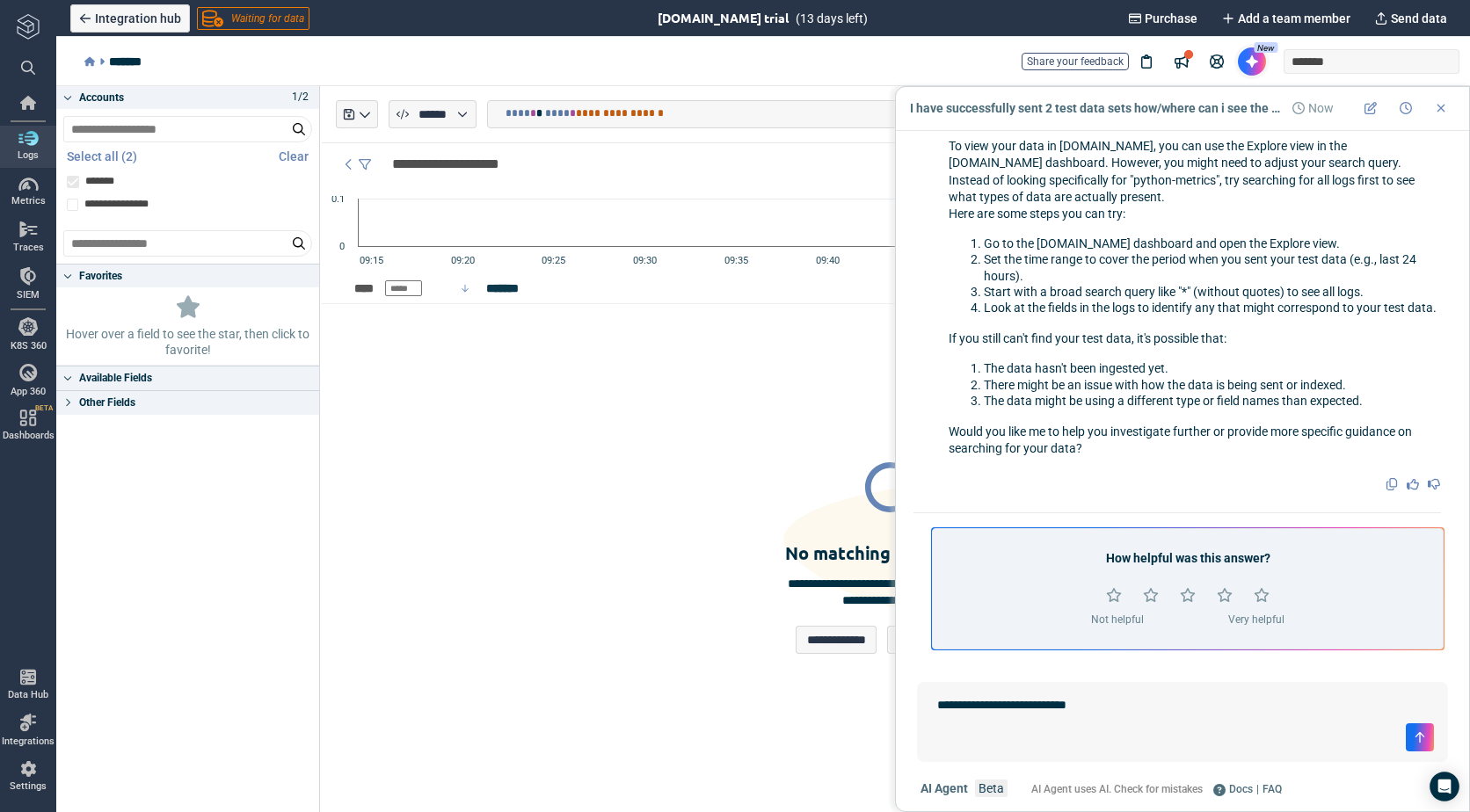 type on "*" 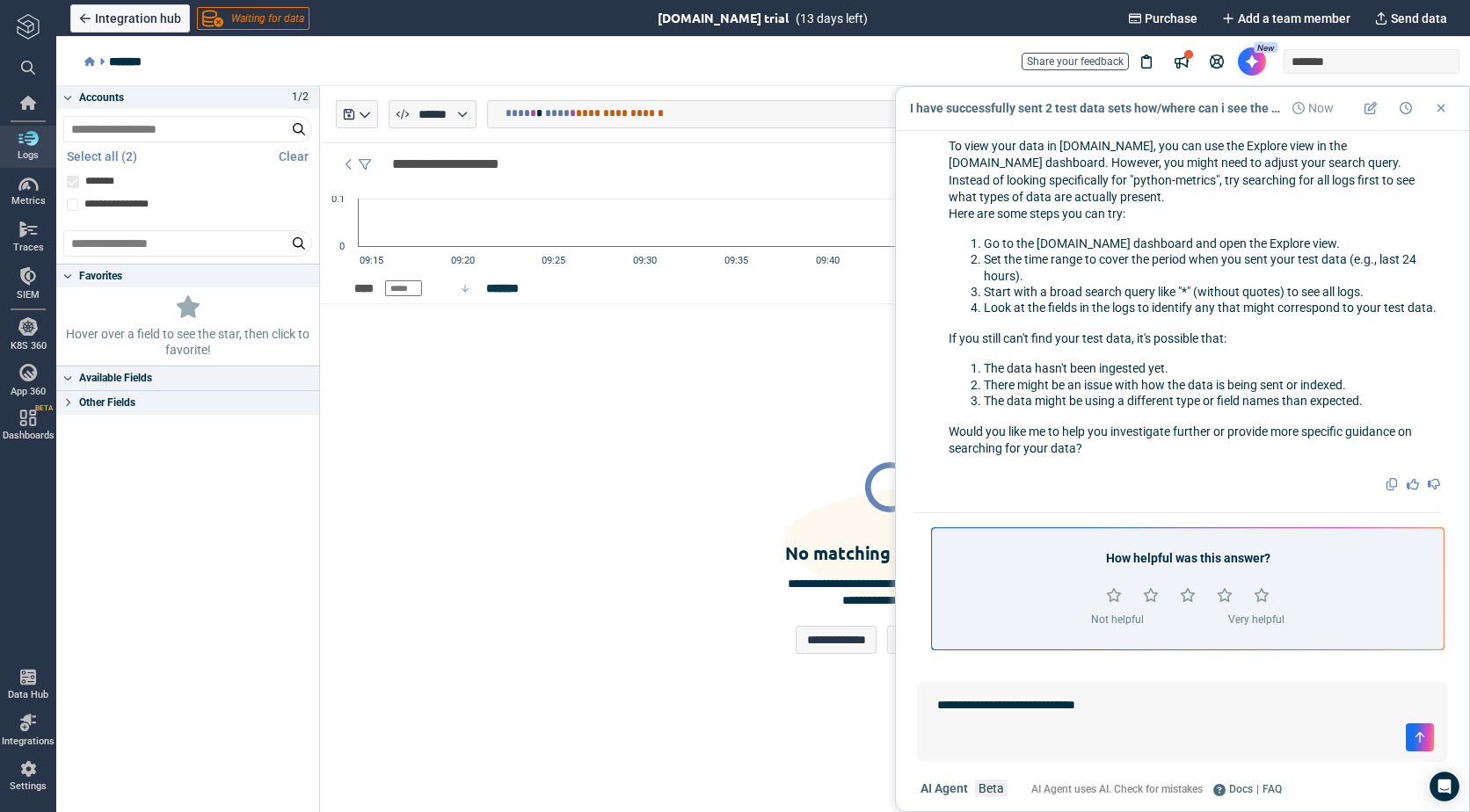 type on "**********" 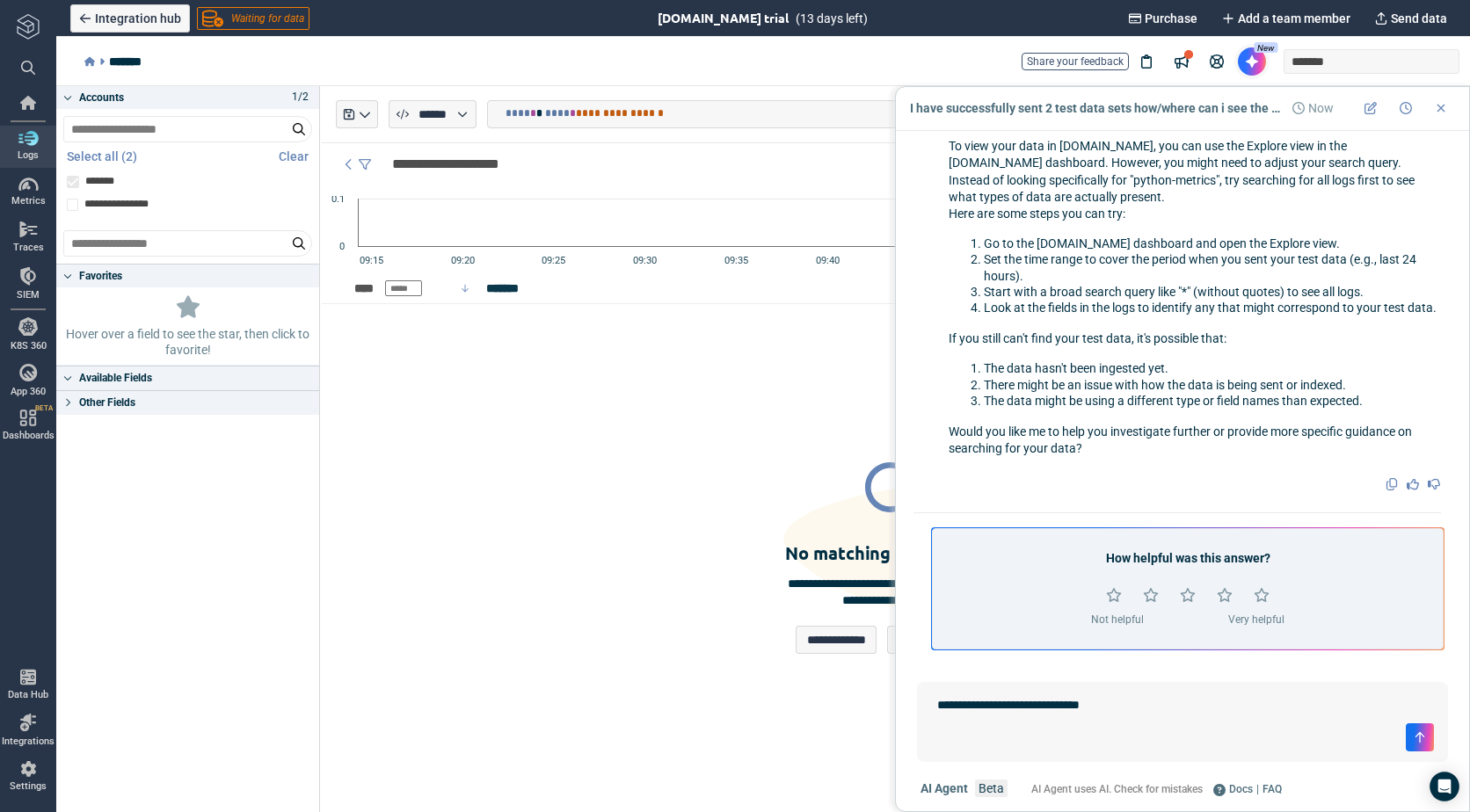 type on "*" 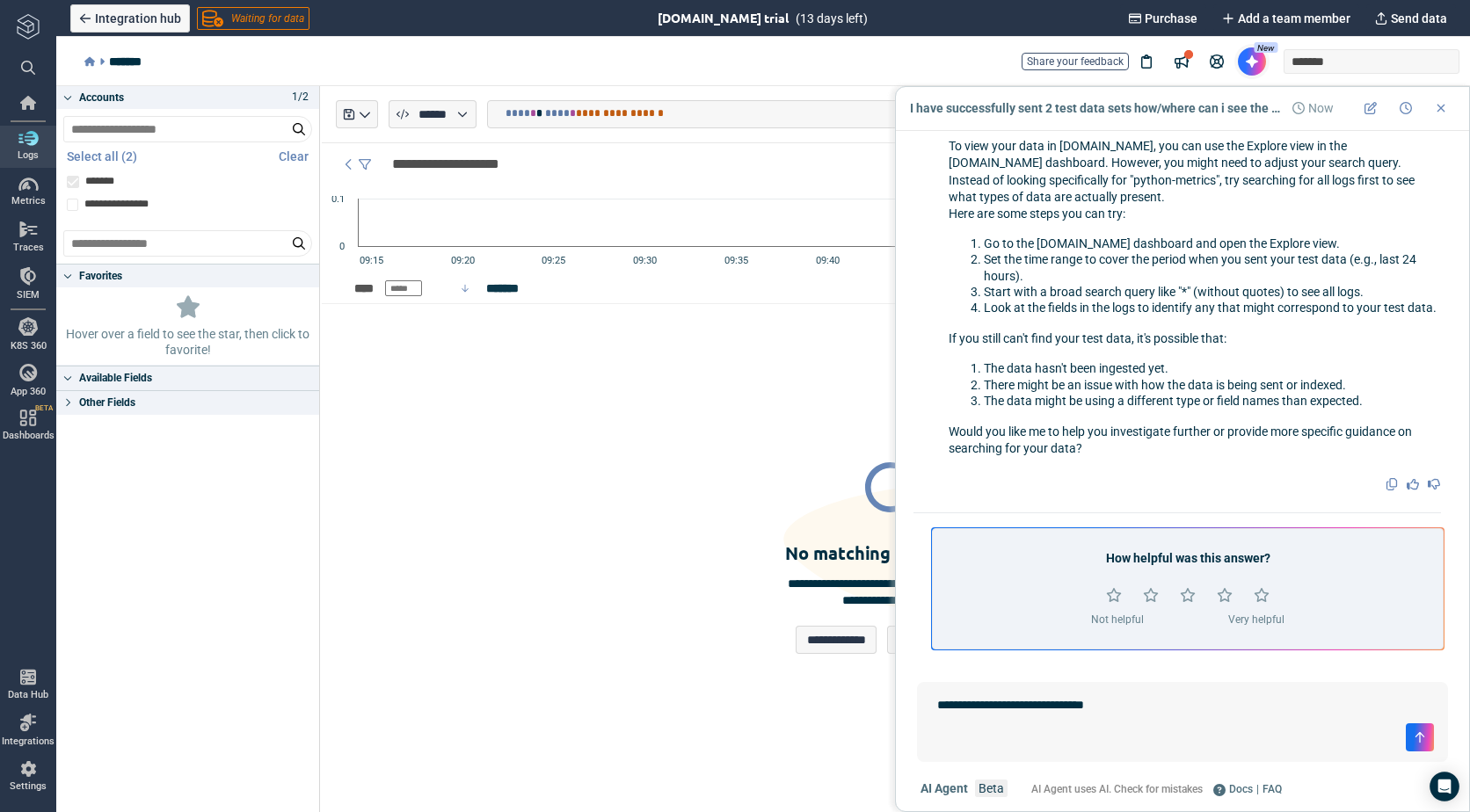 type on "*" 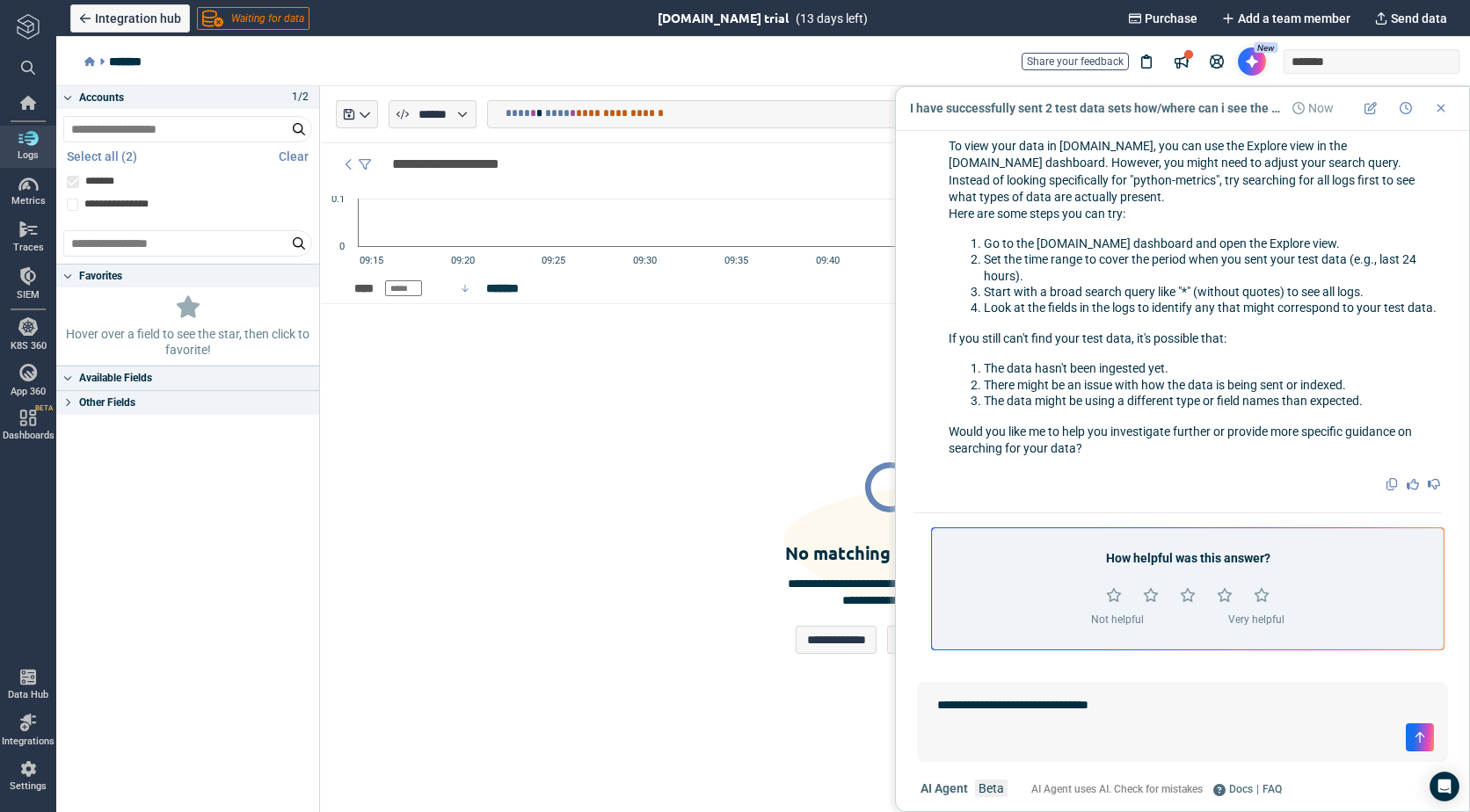 type on "**********" 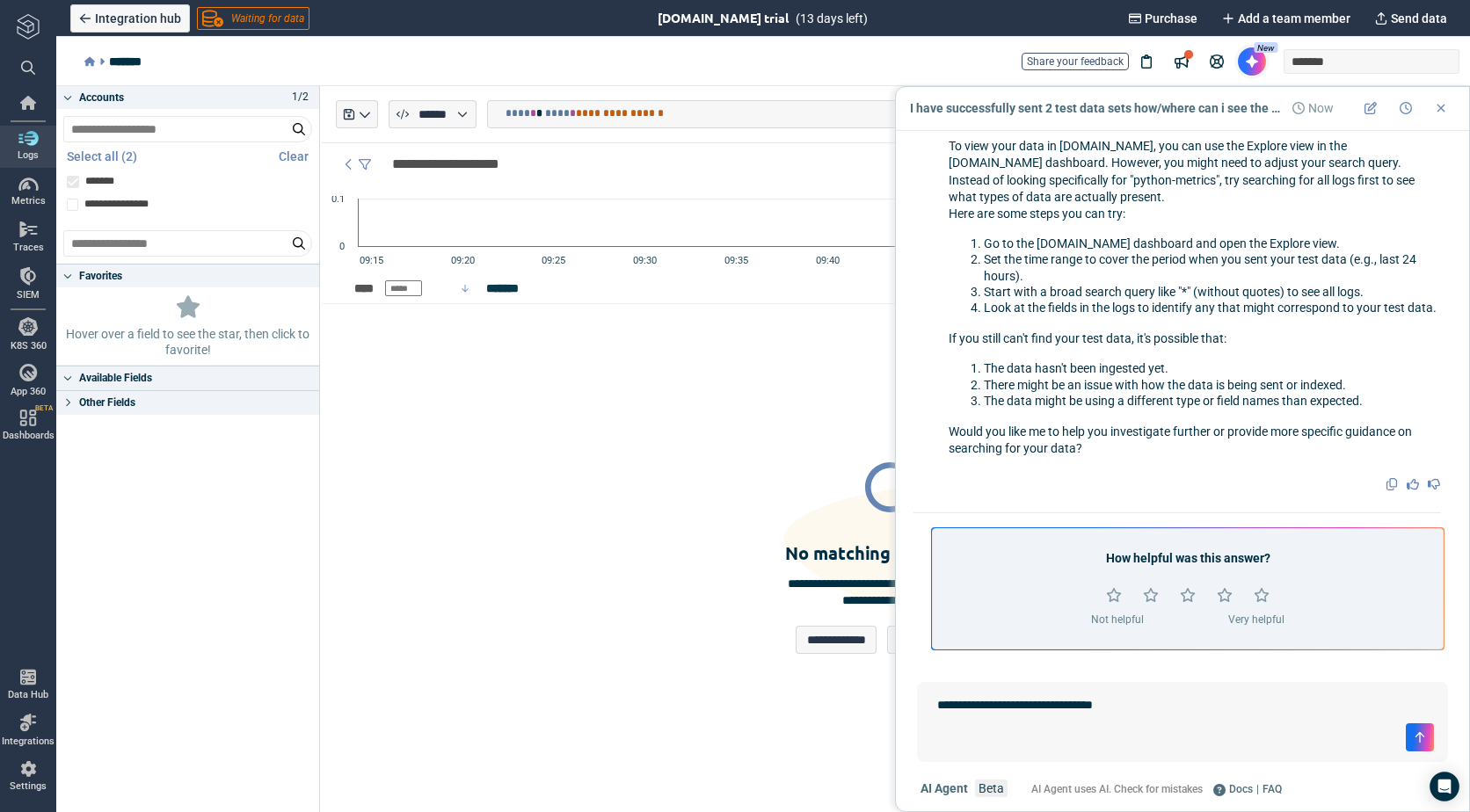 type on "*" 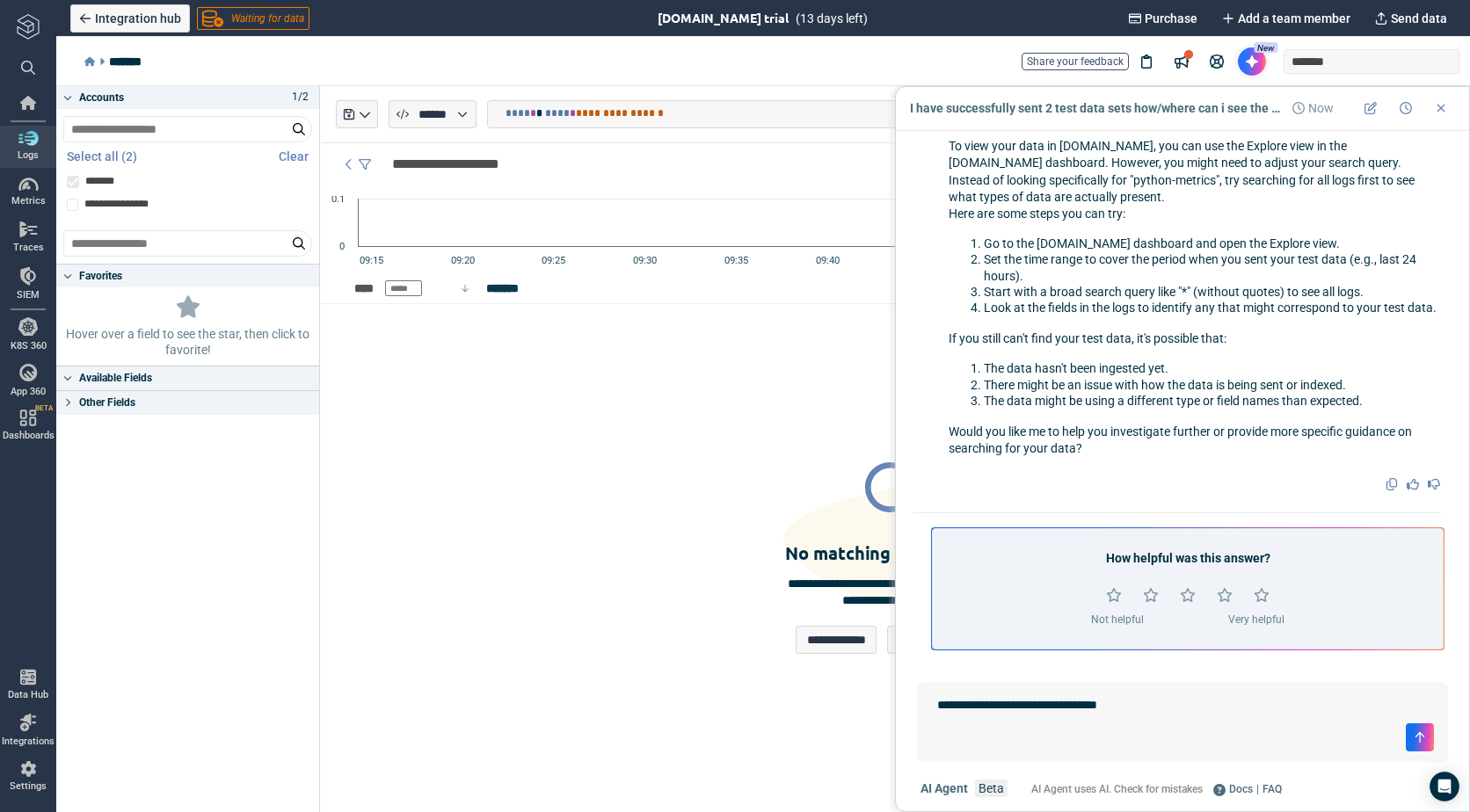 type on "*" 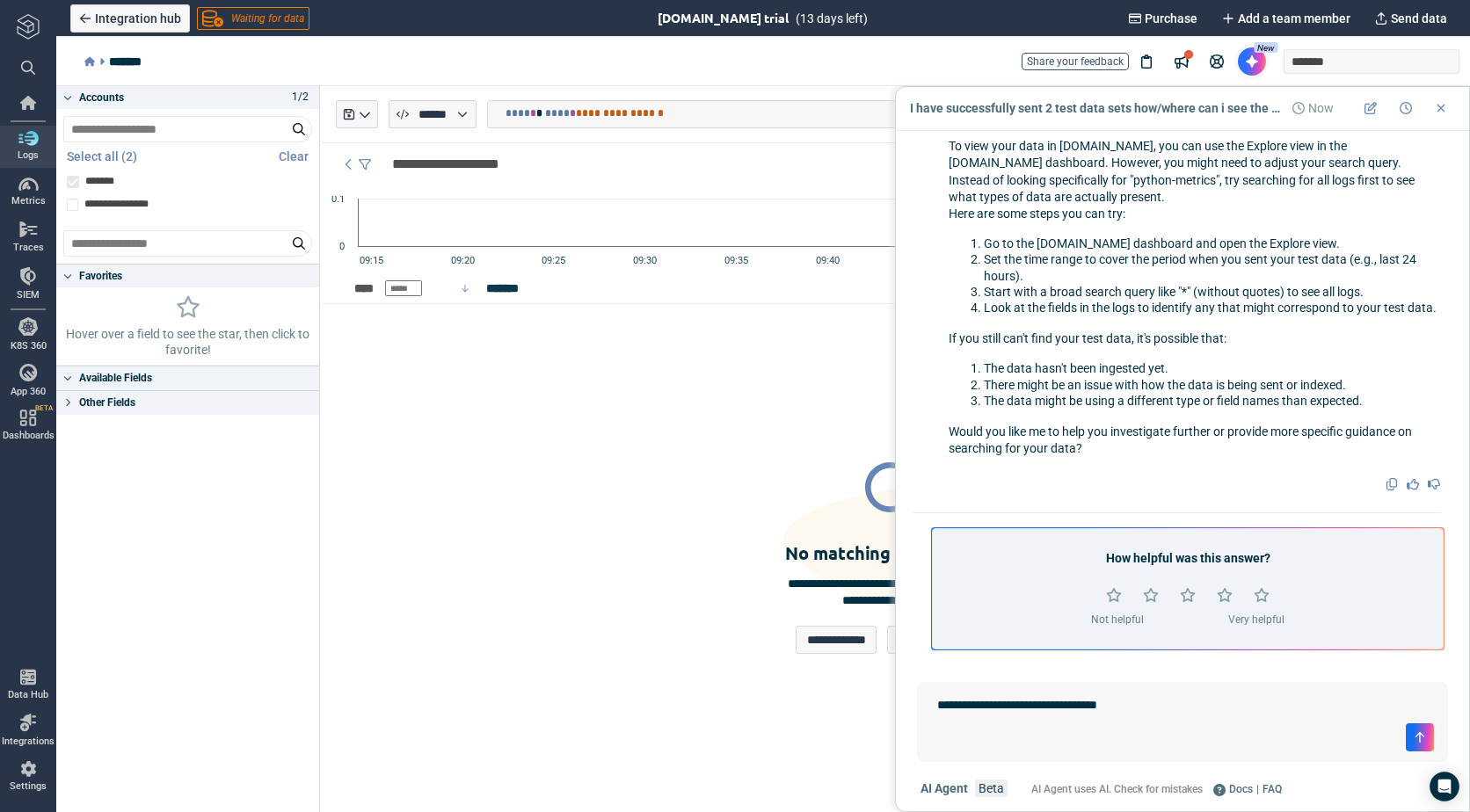 type on "**********" 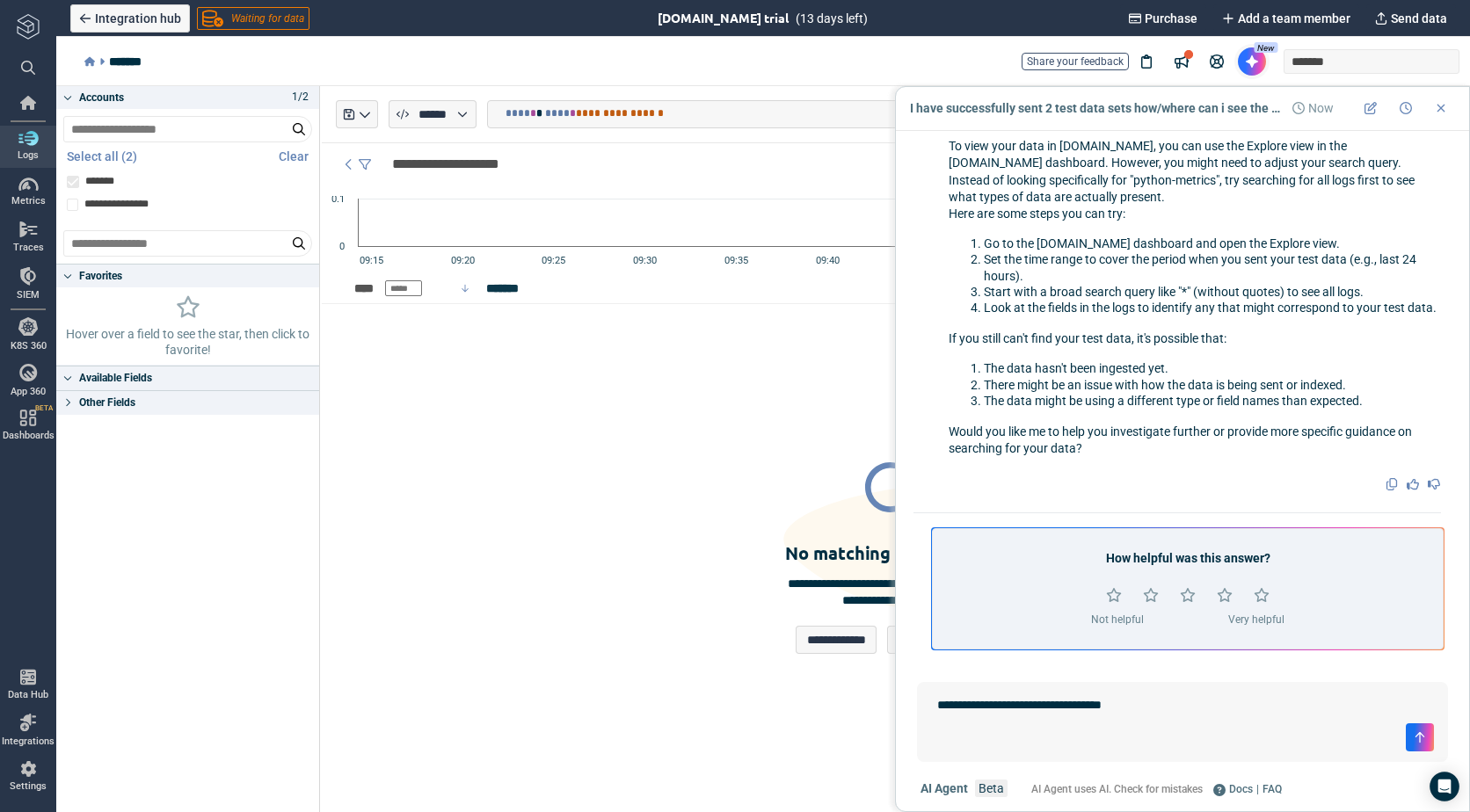 type on "*" 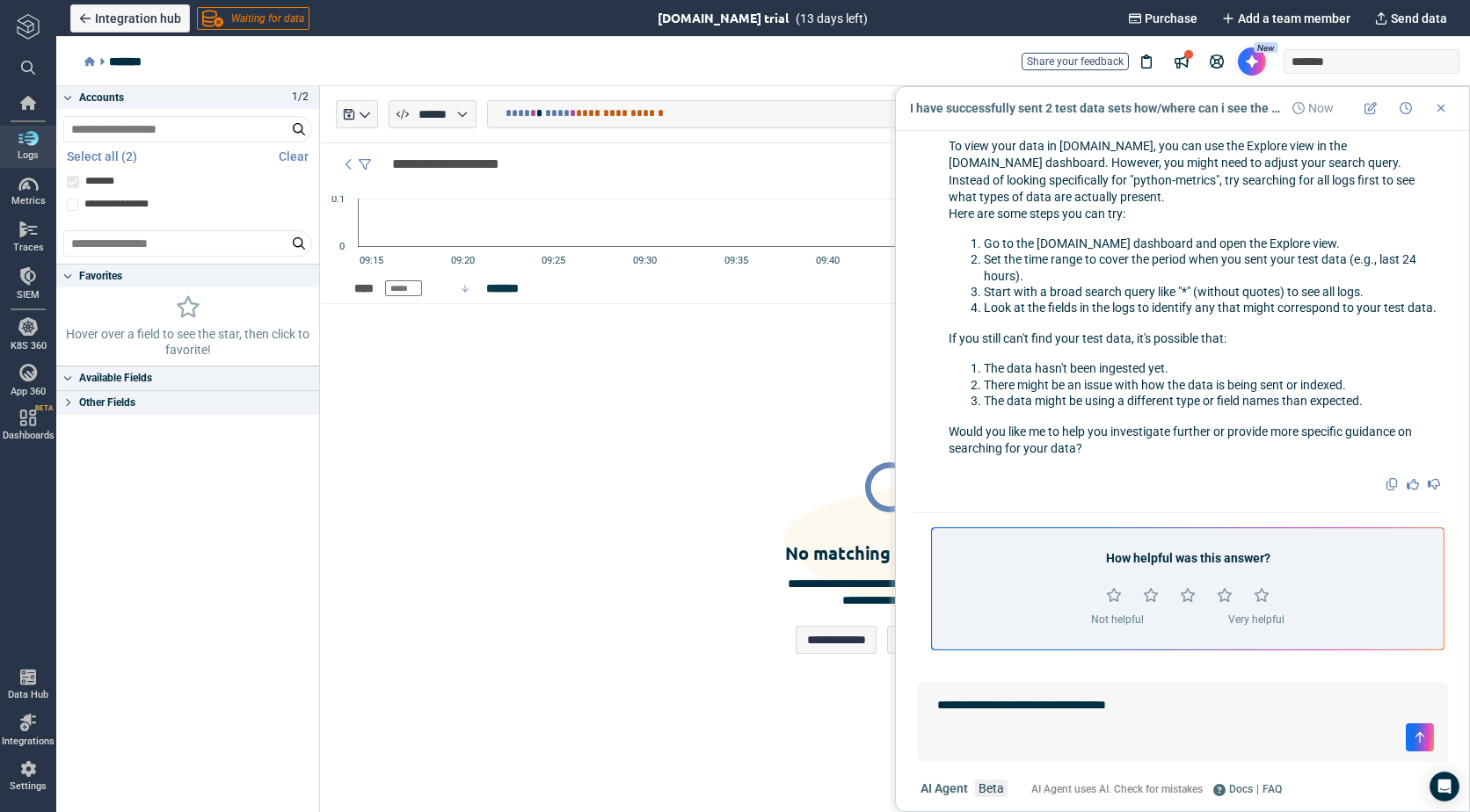 type on "*" 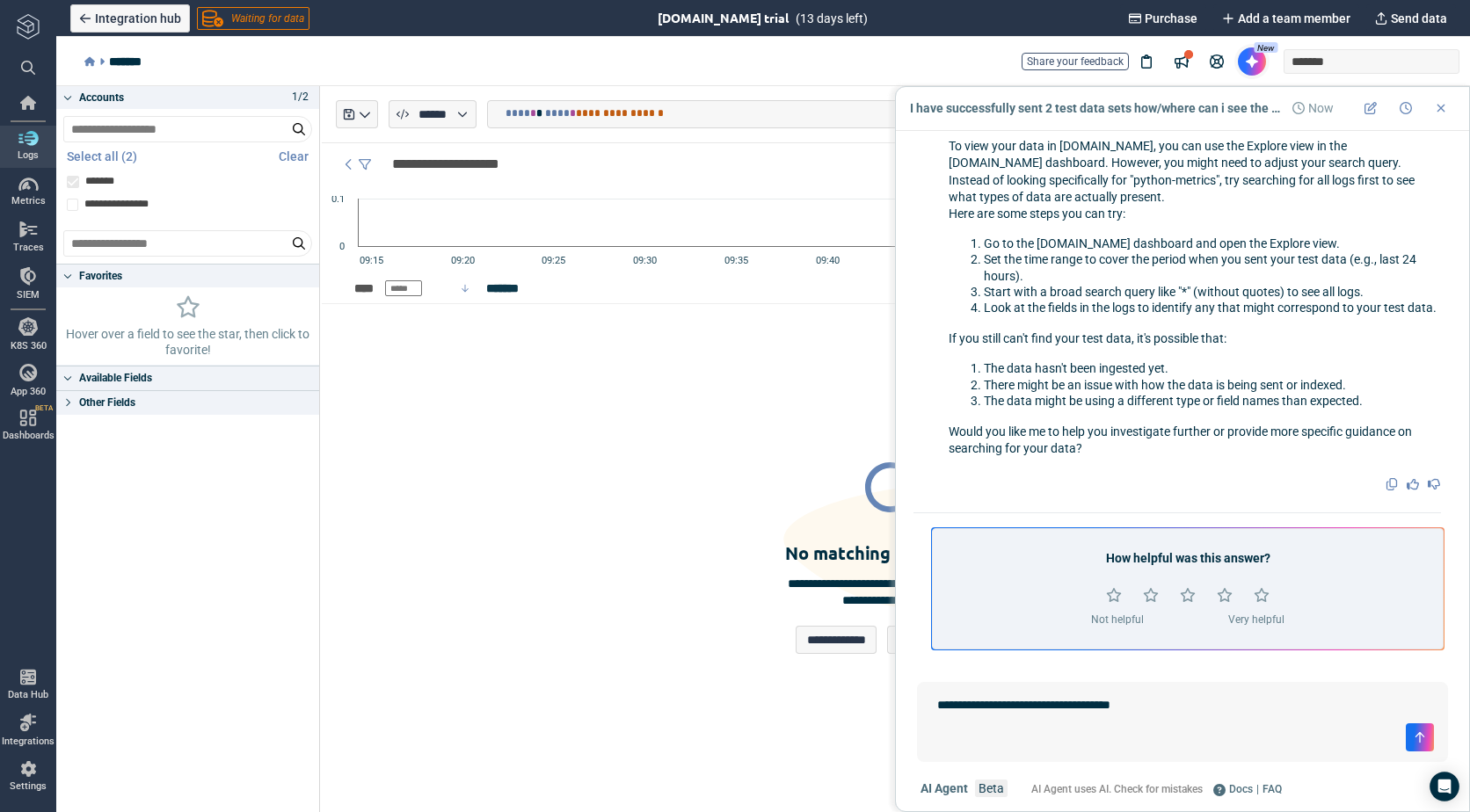 type on "*" 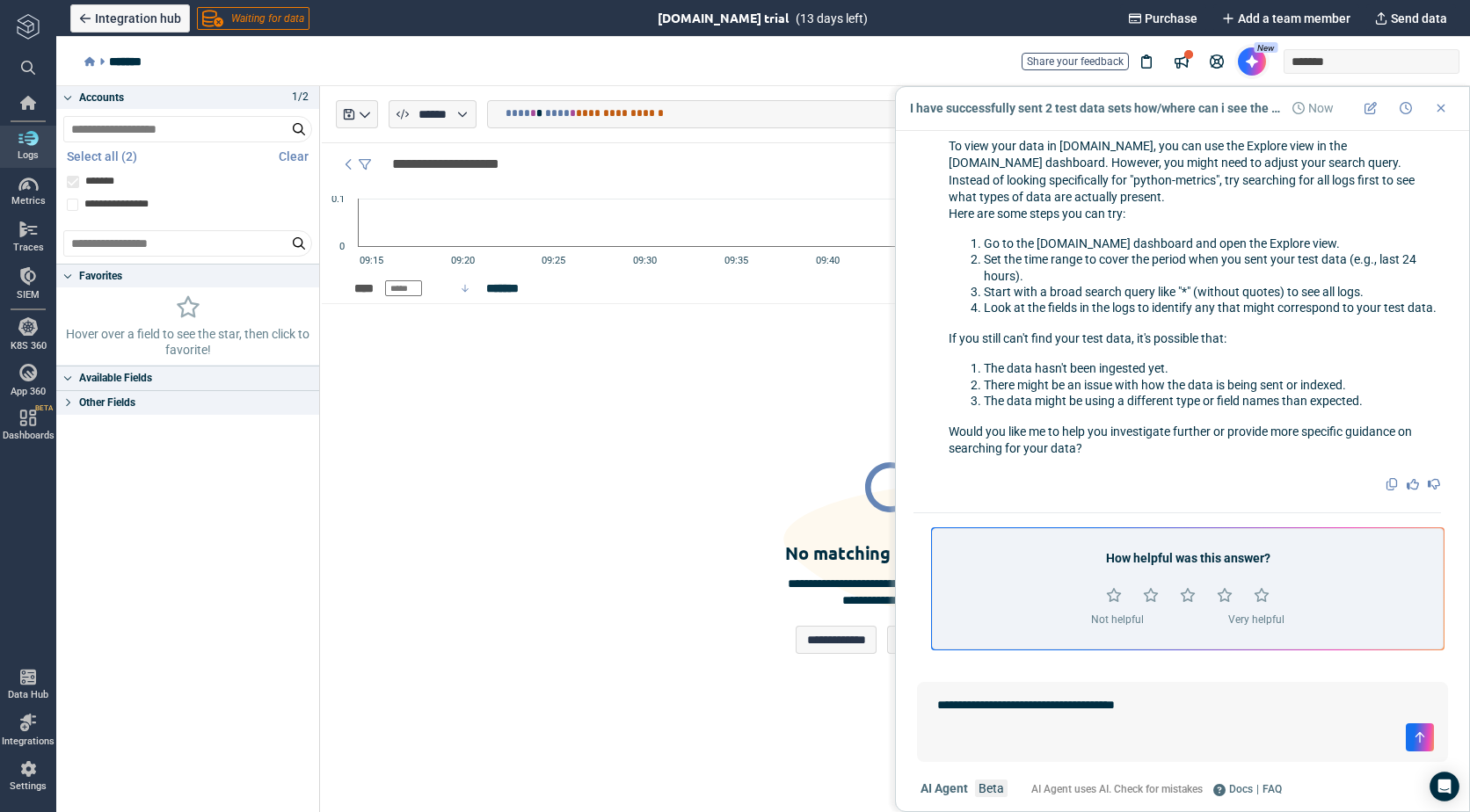 type on "*" 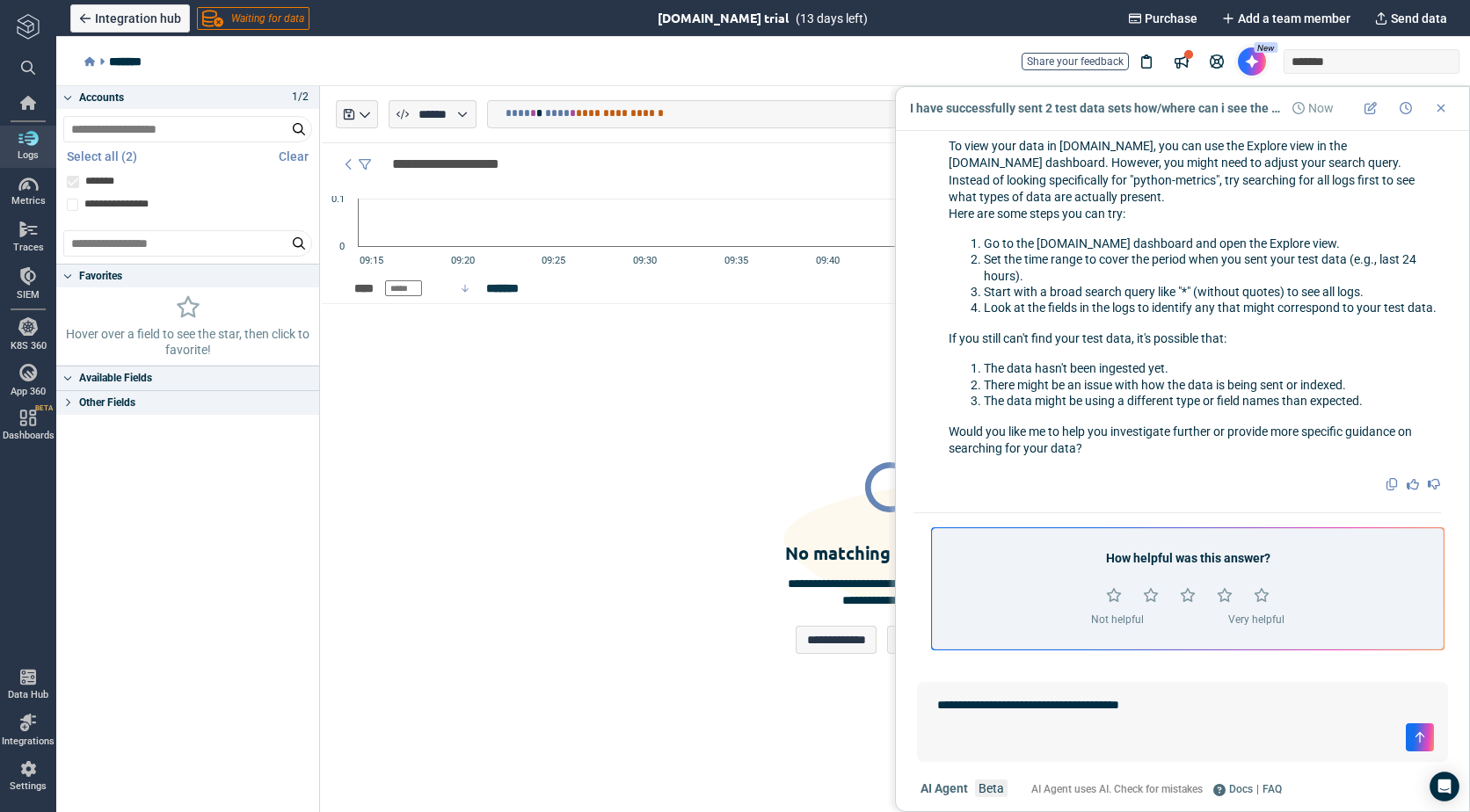 type on "**********" 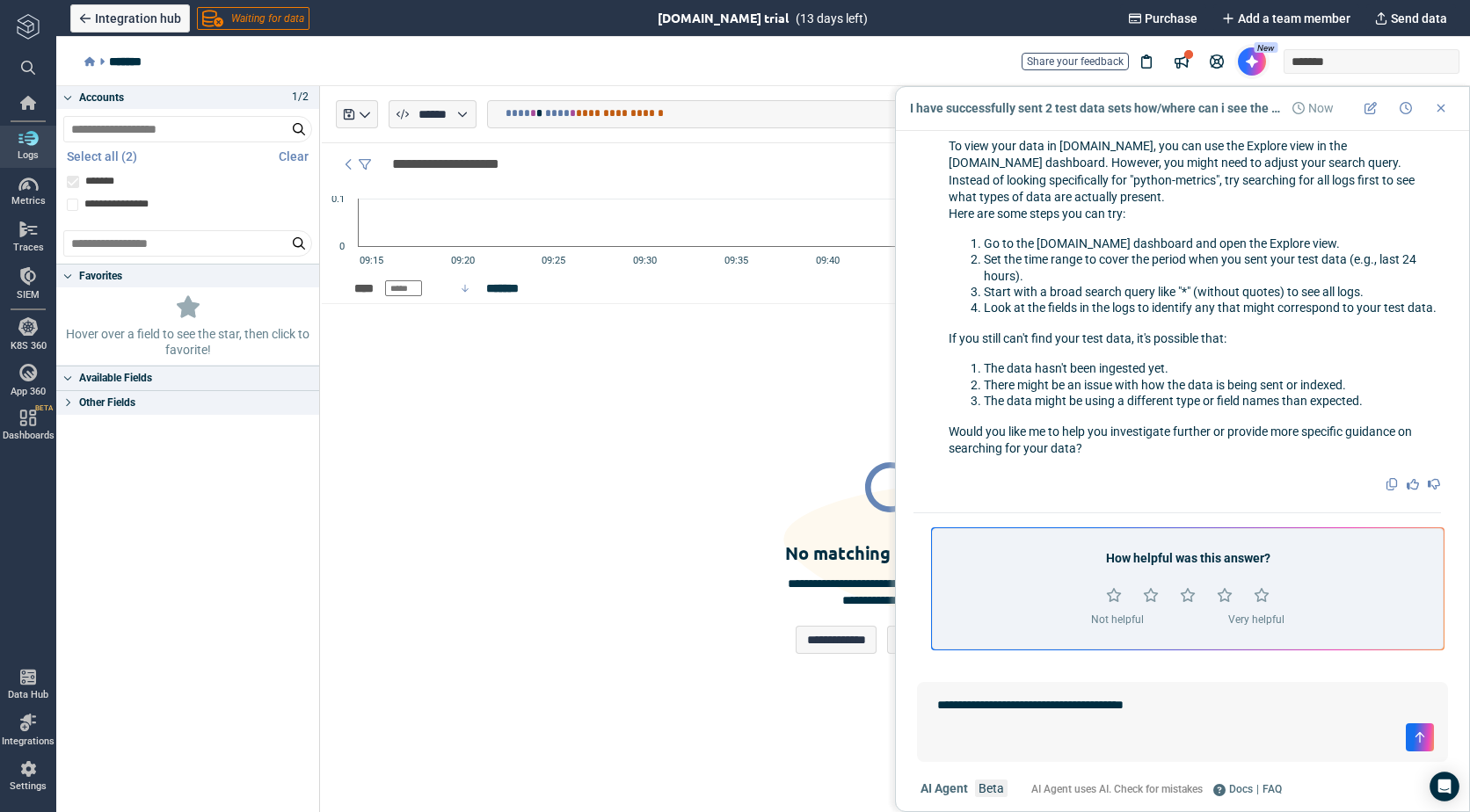 type on "*" 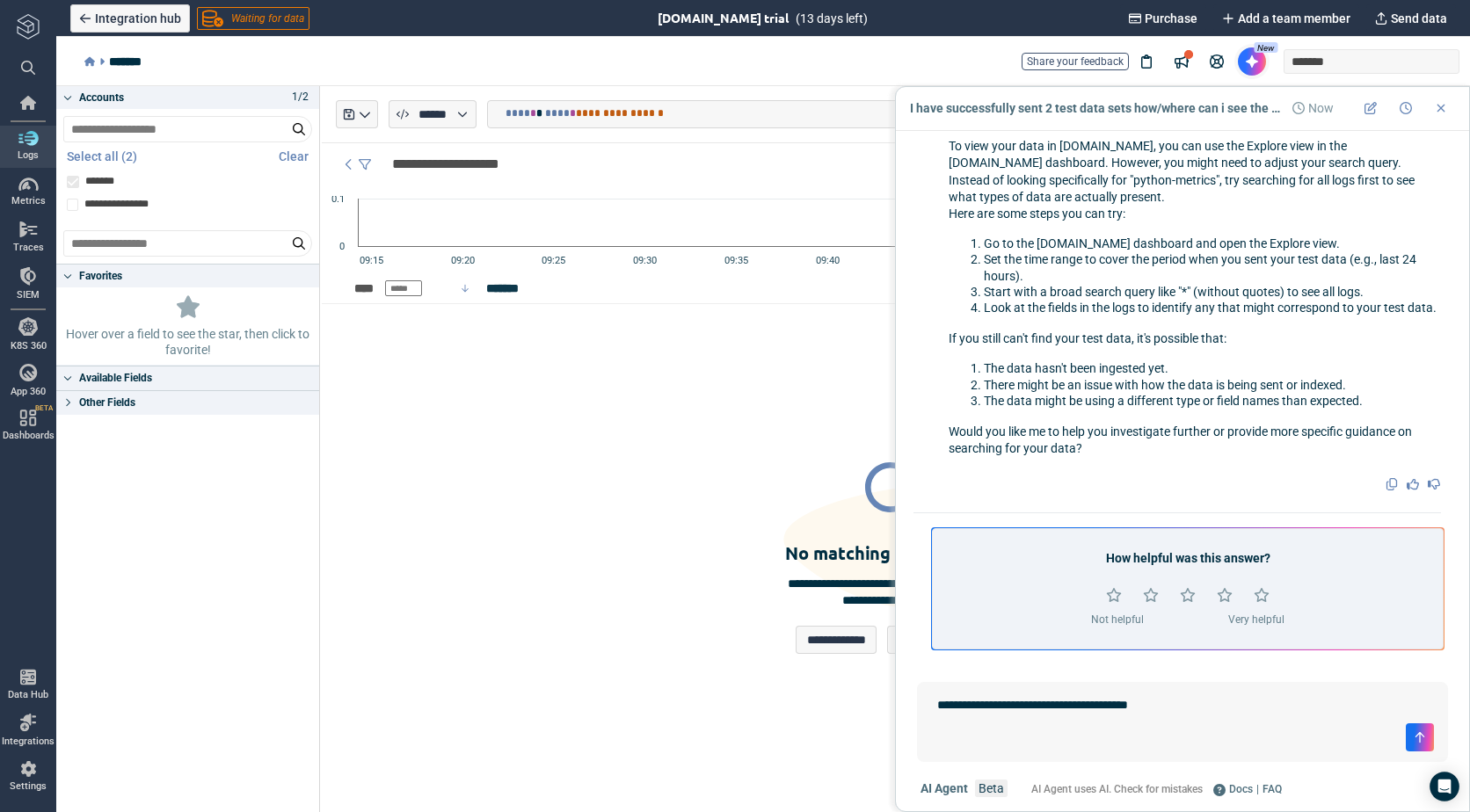 type on "**********" 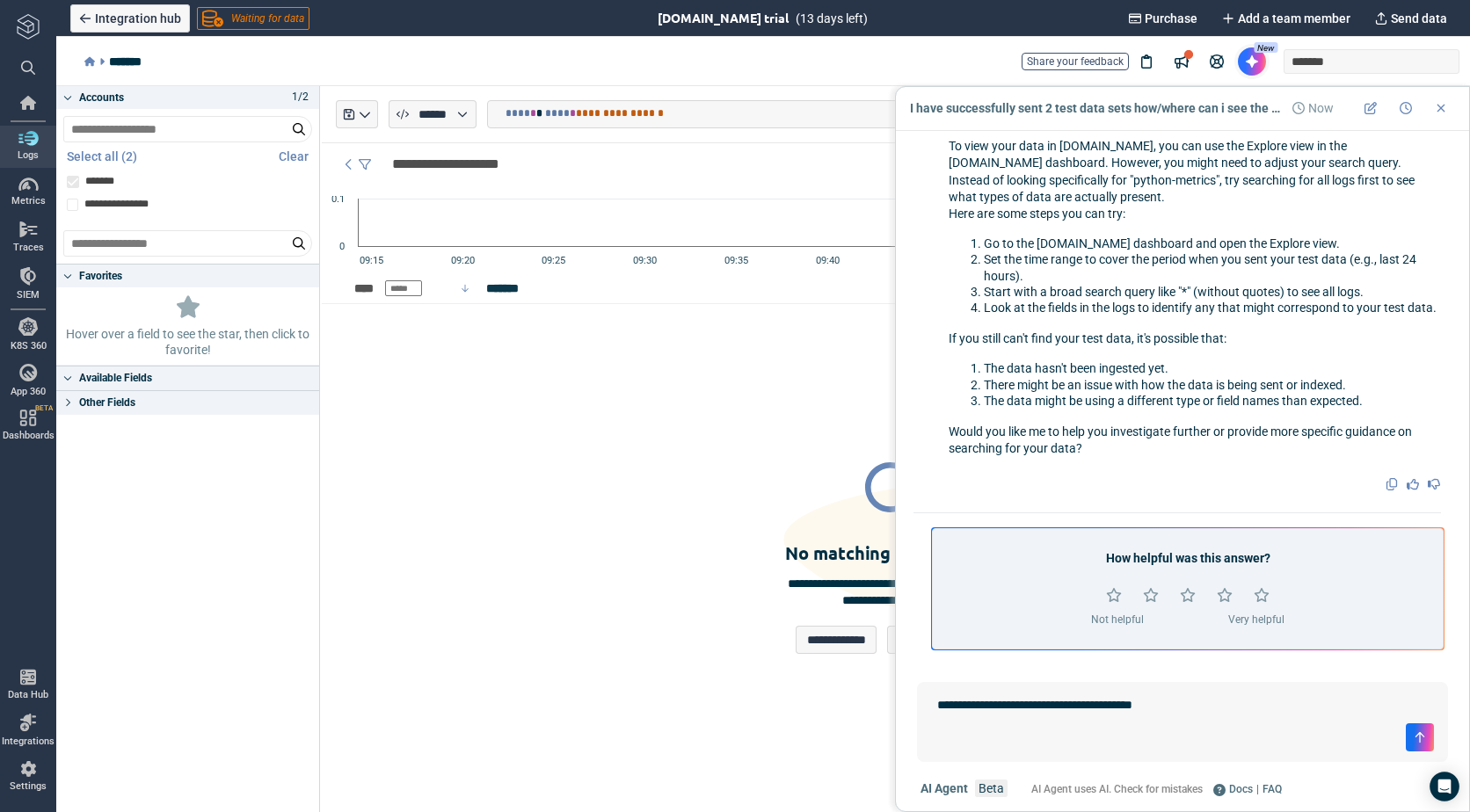 type on "*" 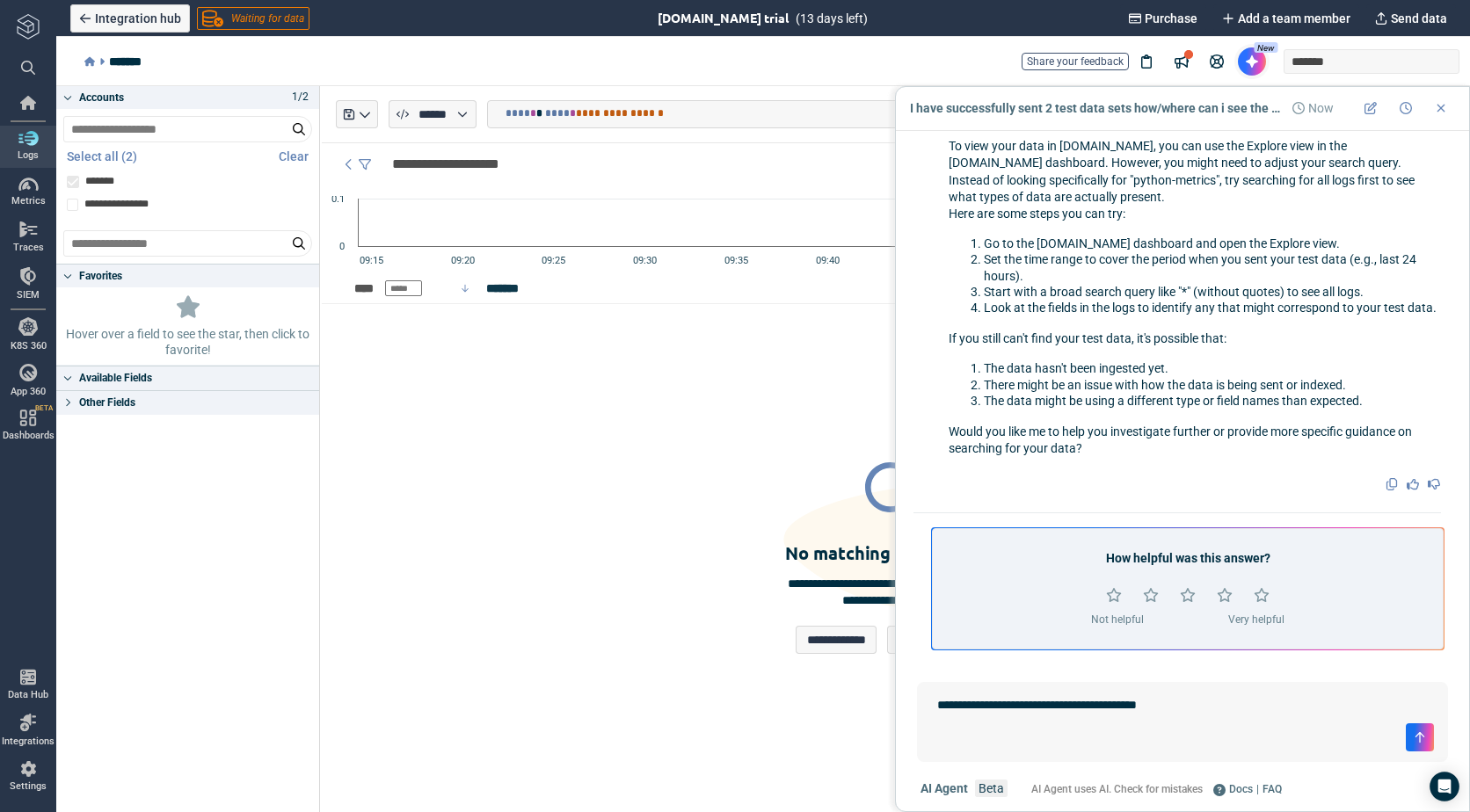 type on "*" 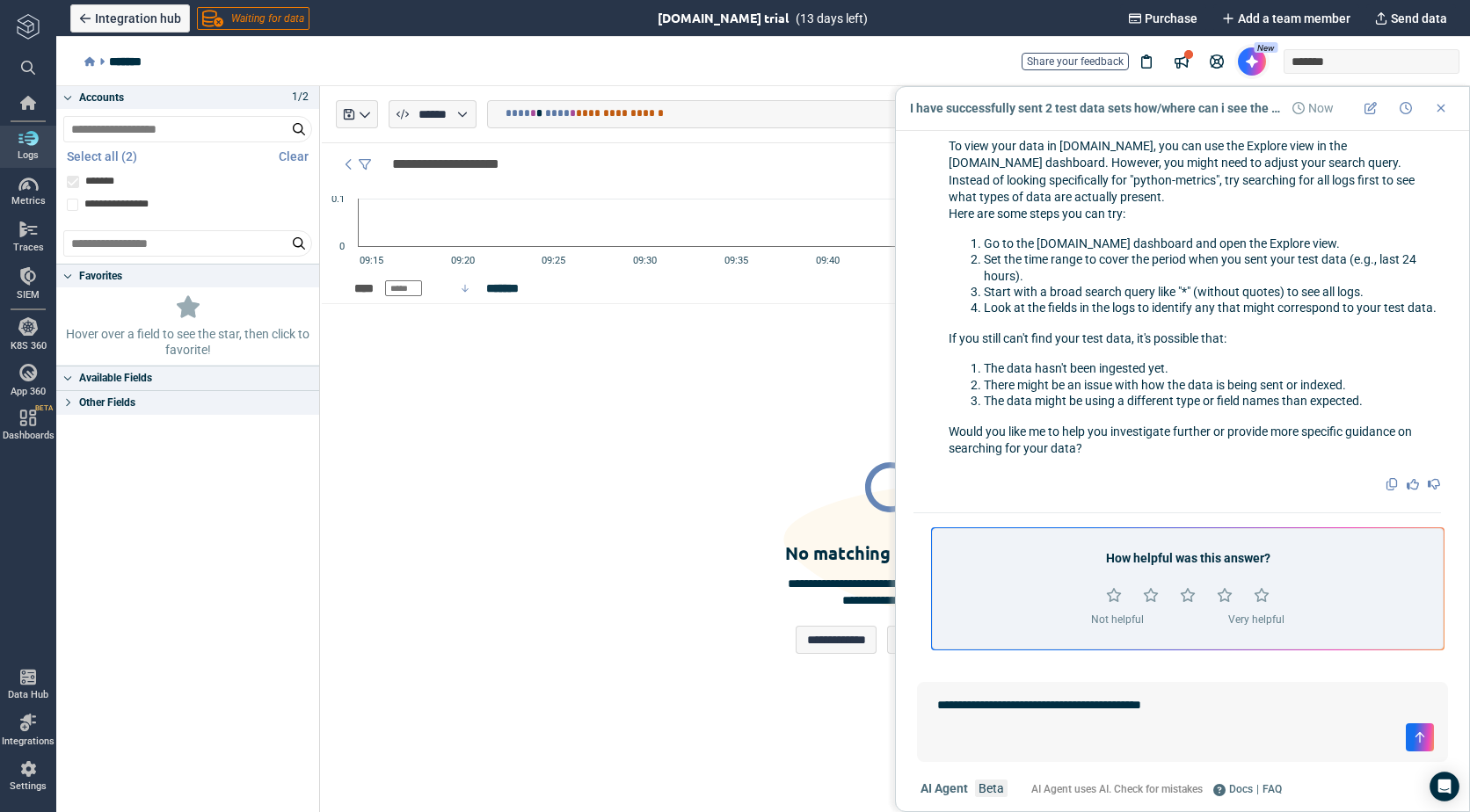 type on "**********" 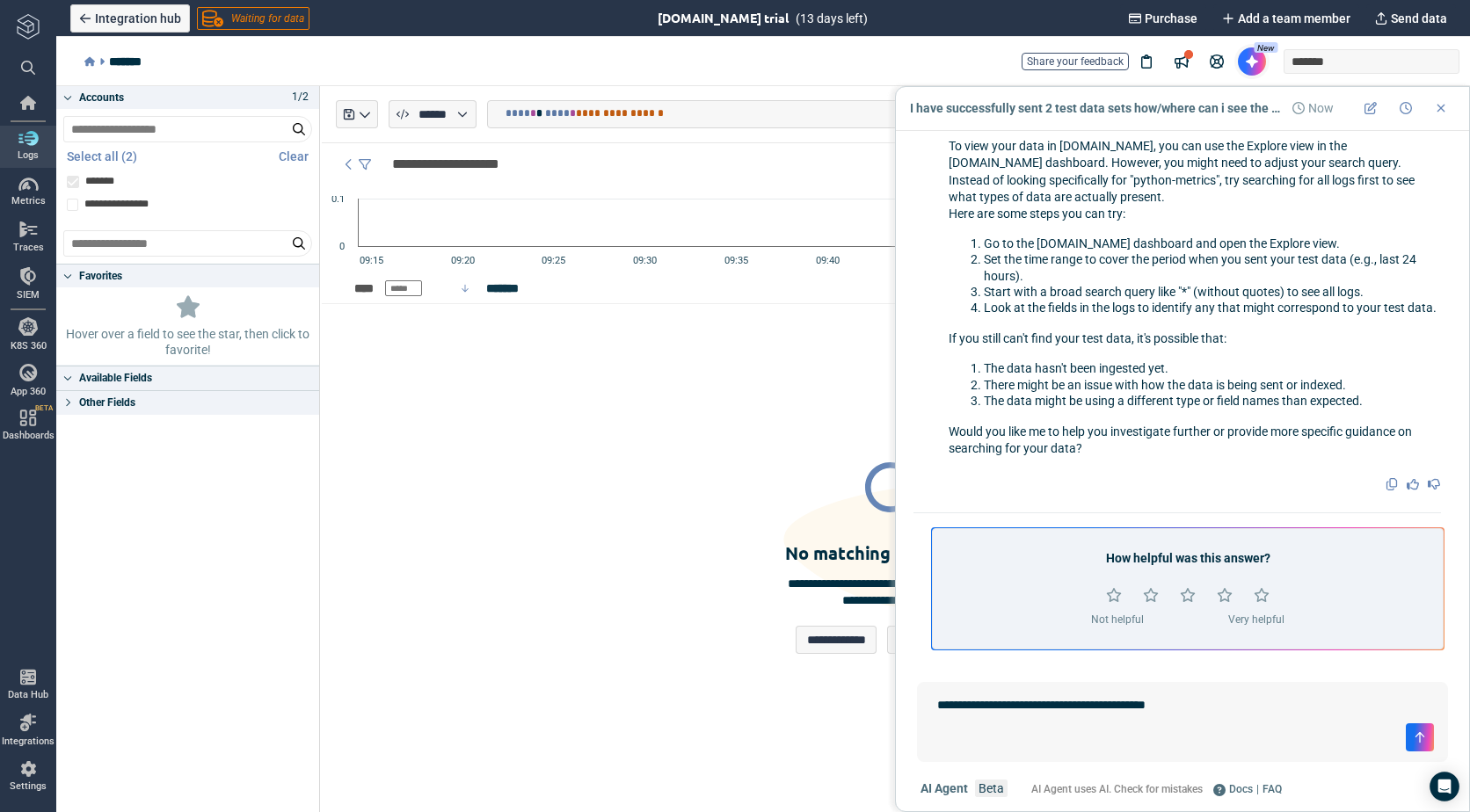 type on "*" 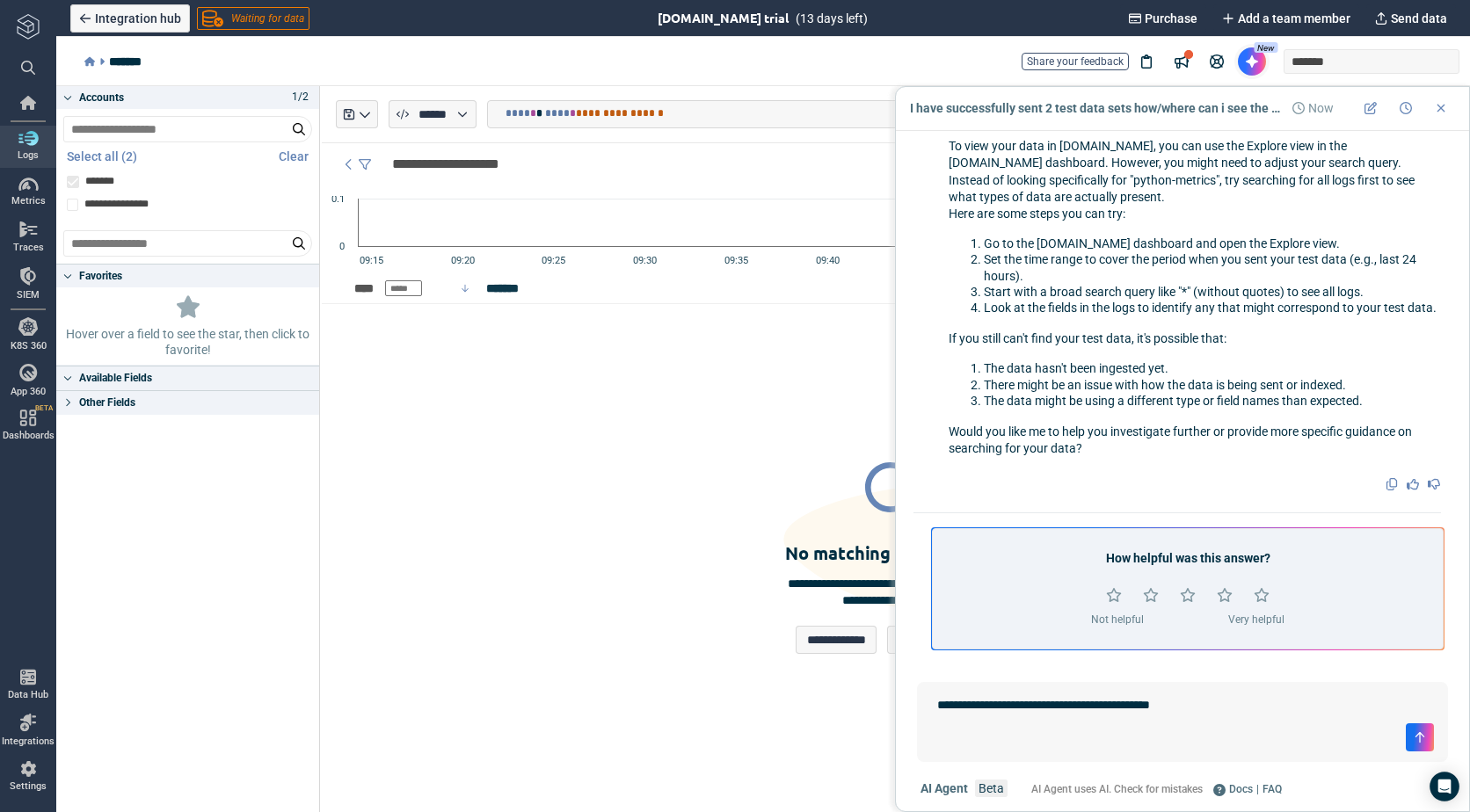 type on "*" 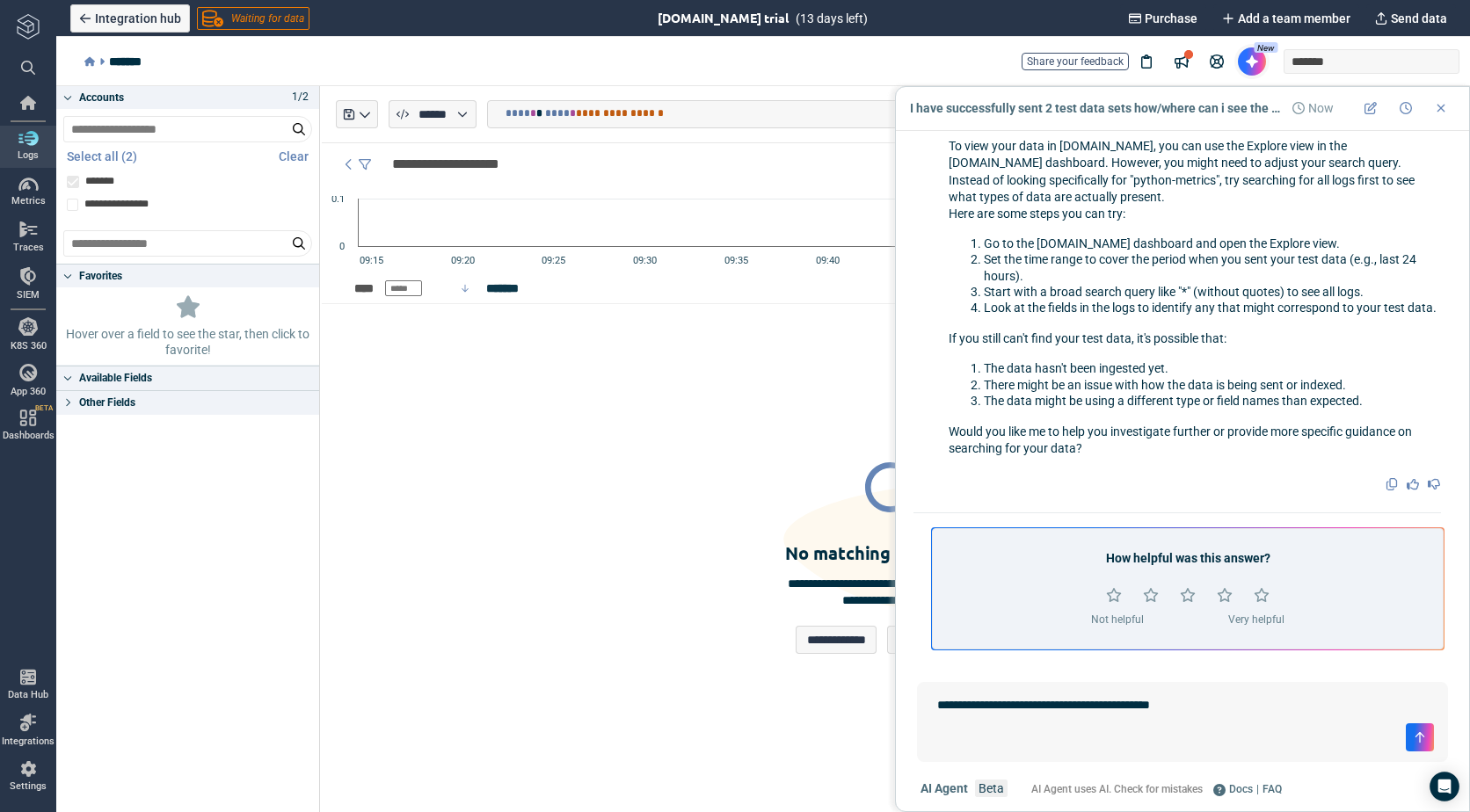 type on "**********" 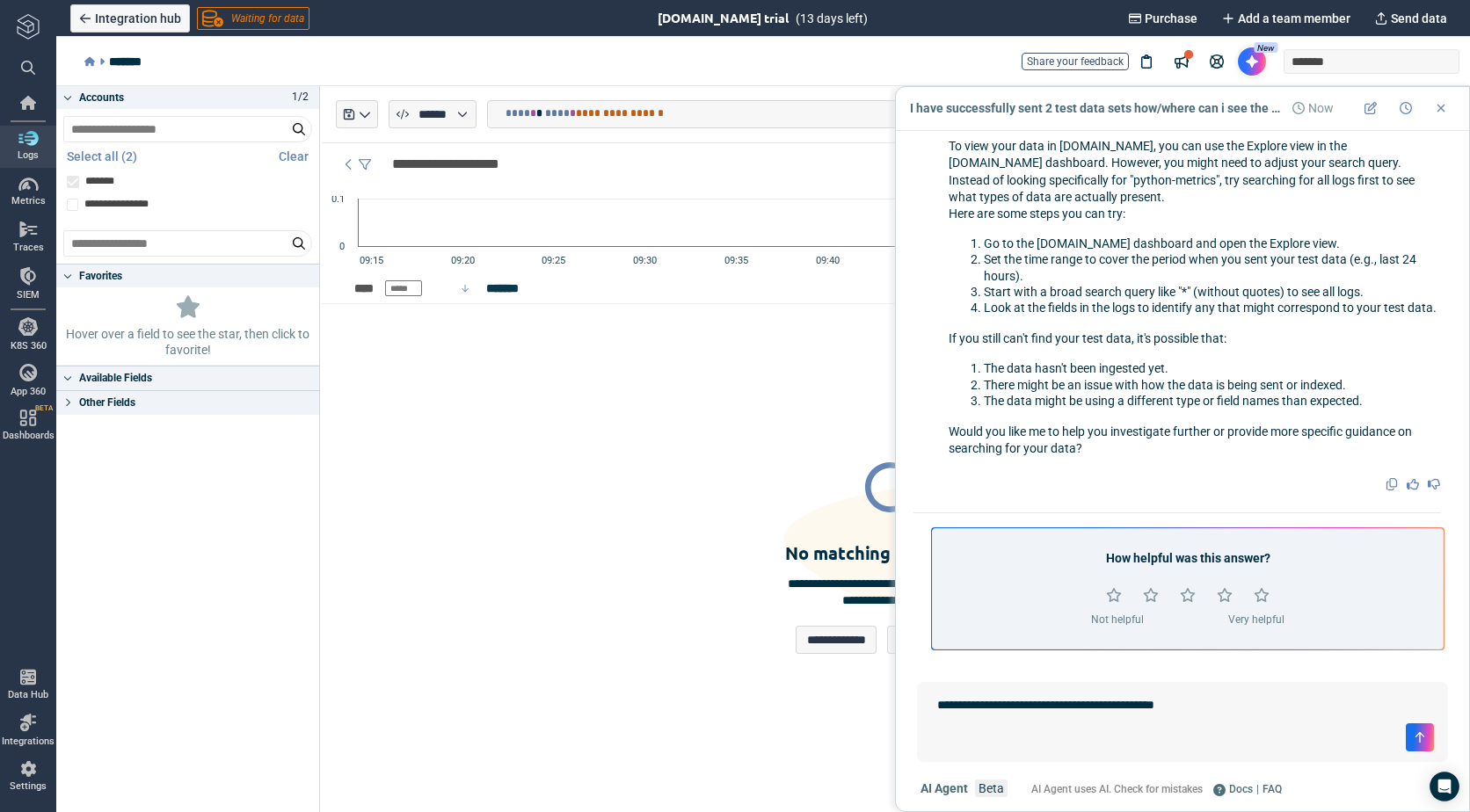 type on "*" 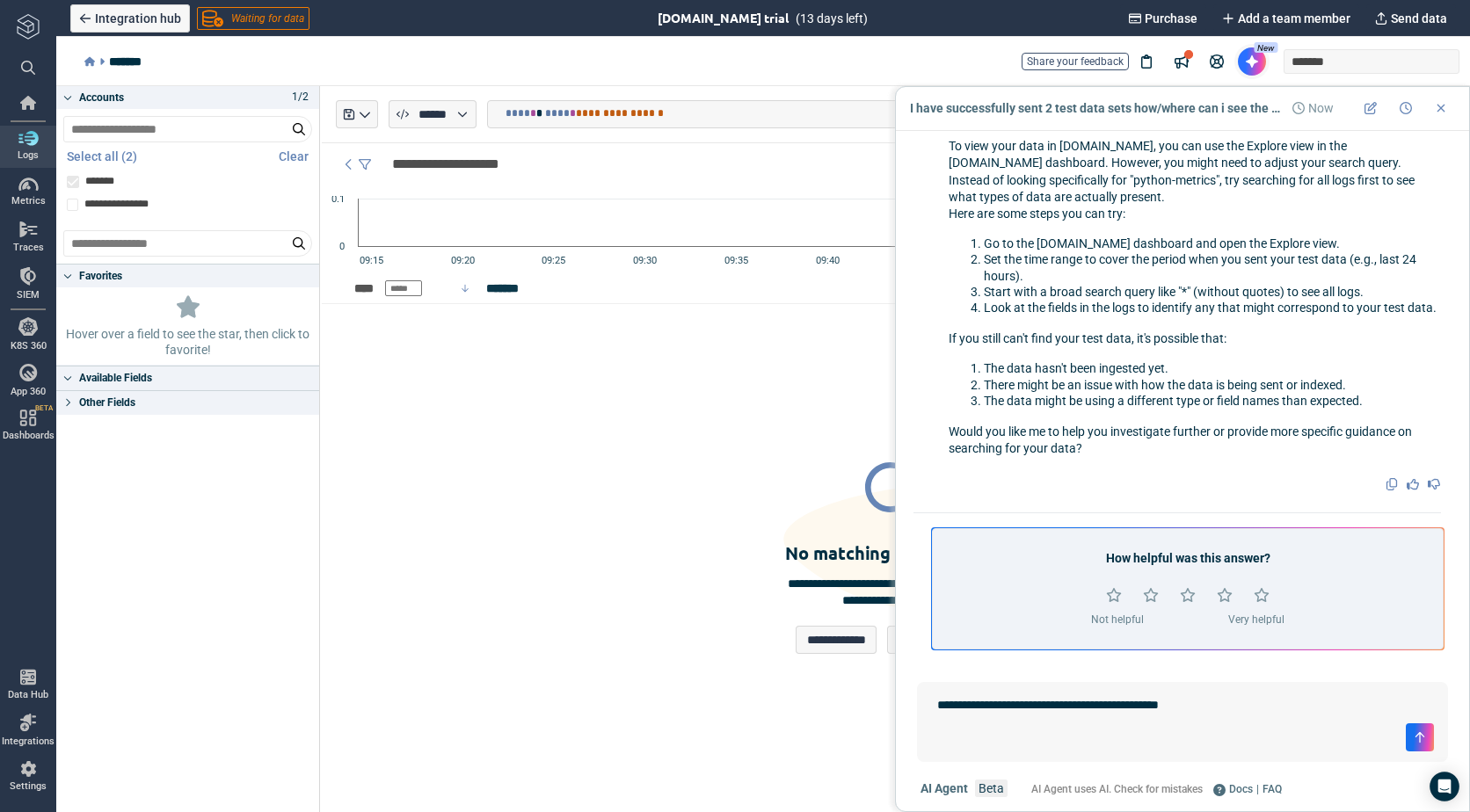type on "*" 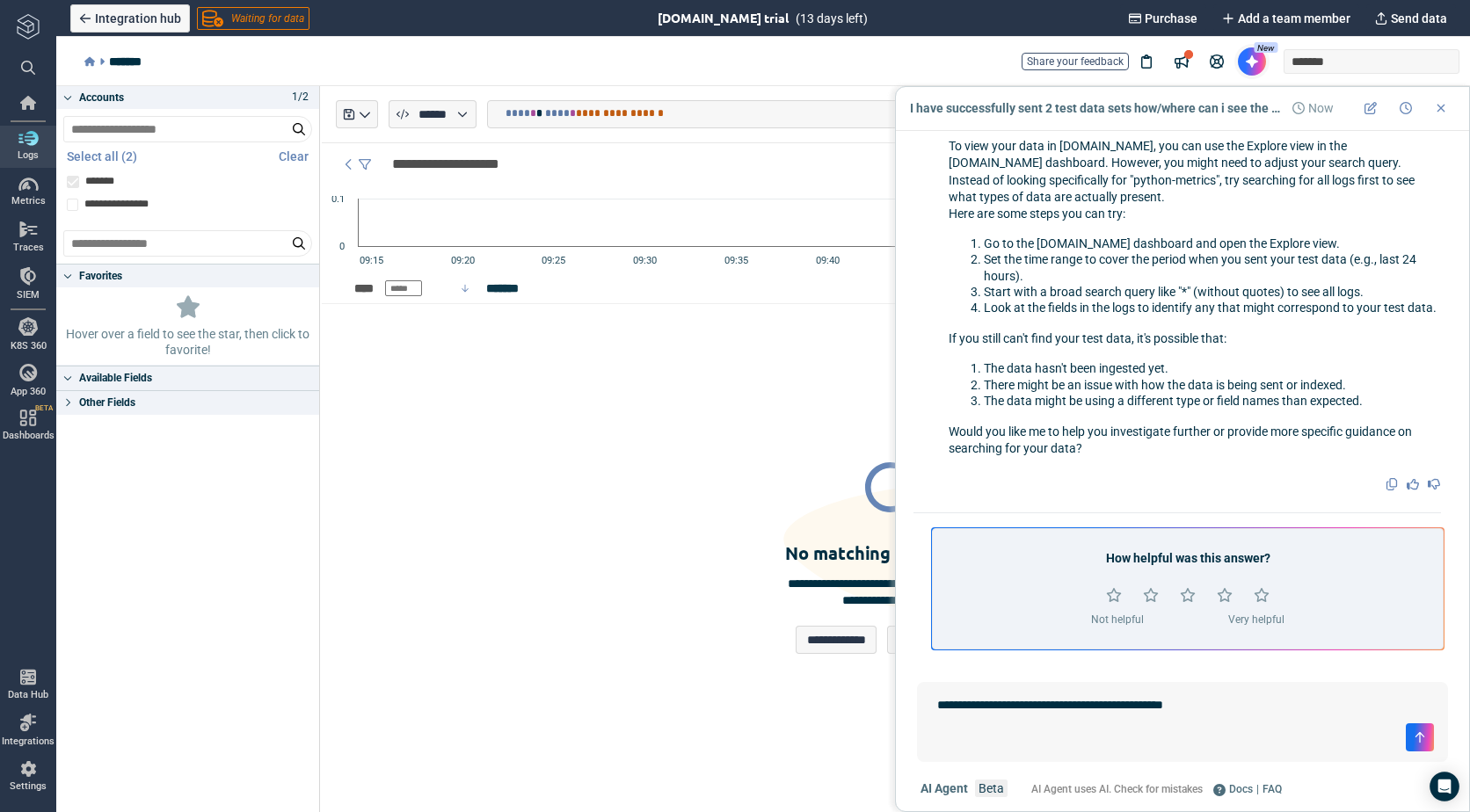 type on "*" 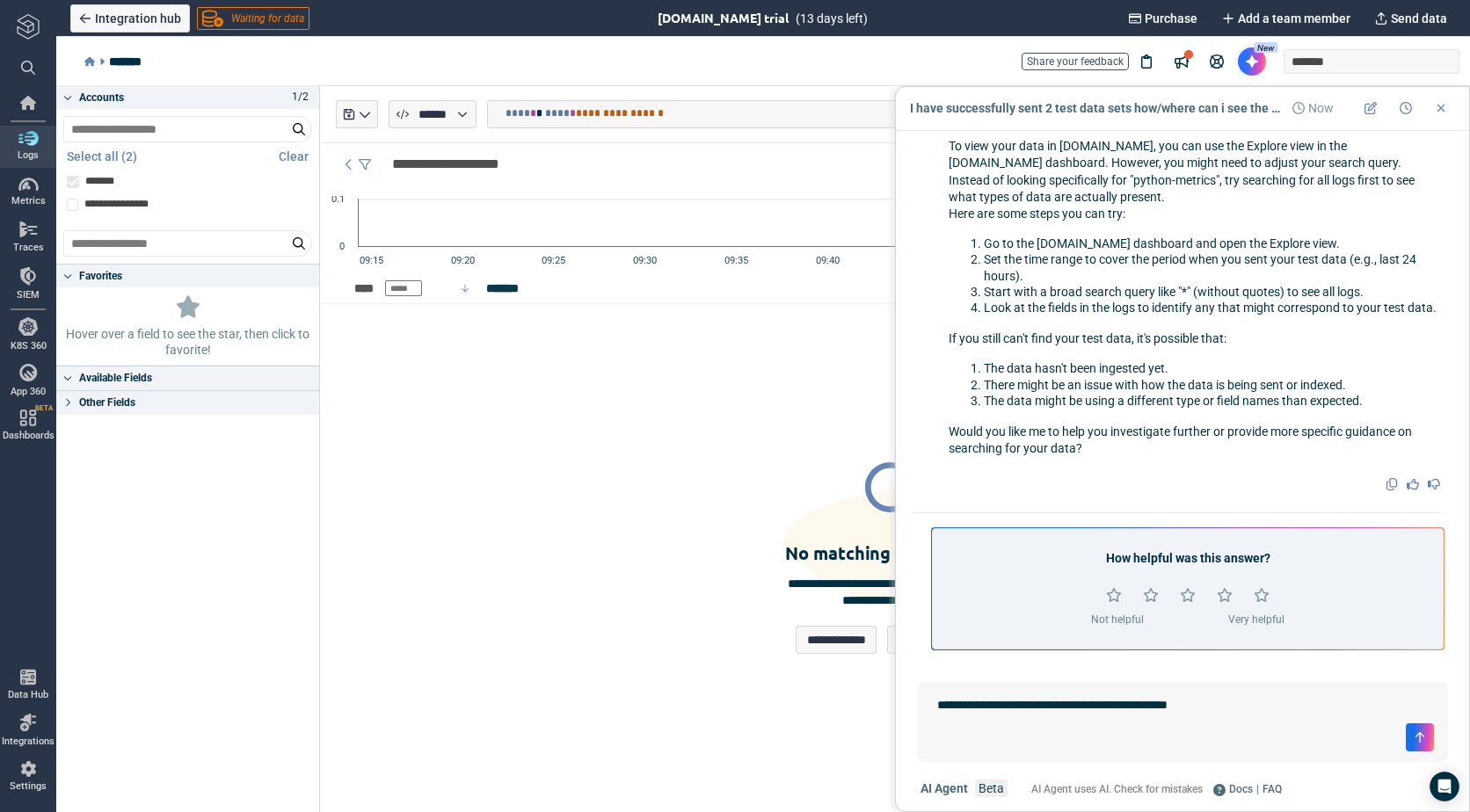 type on "*" 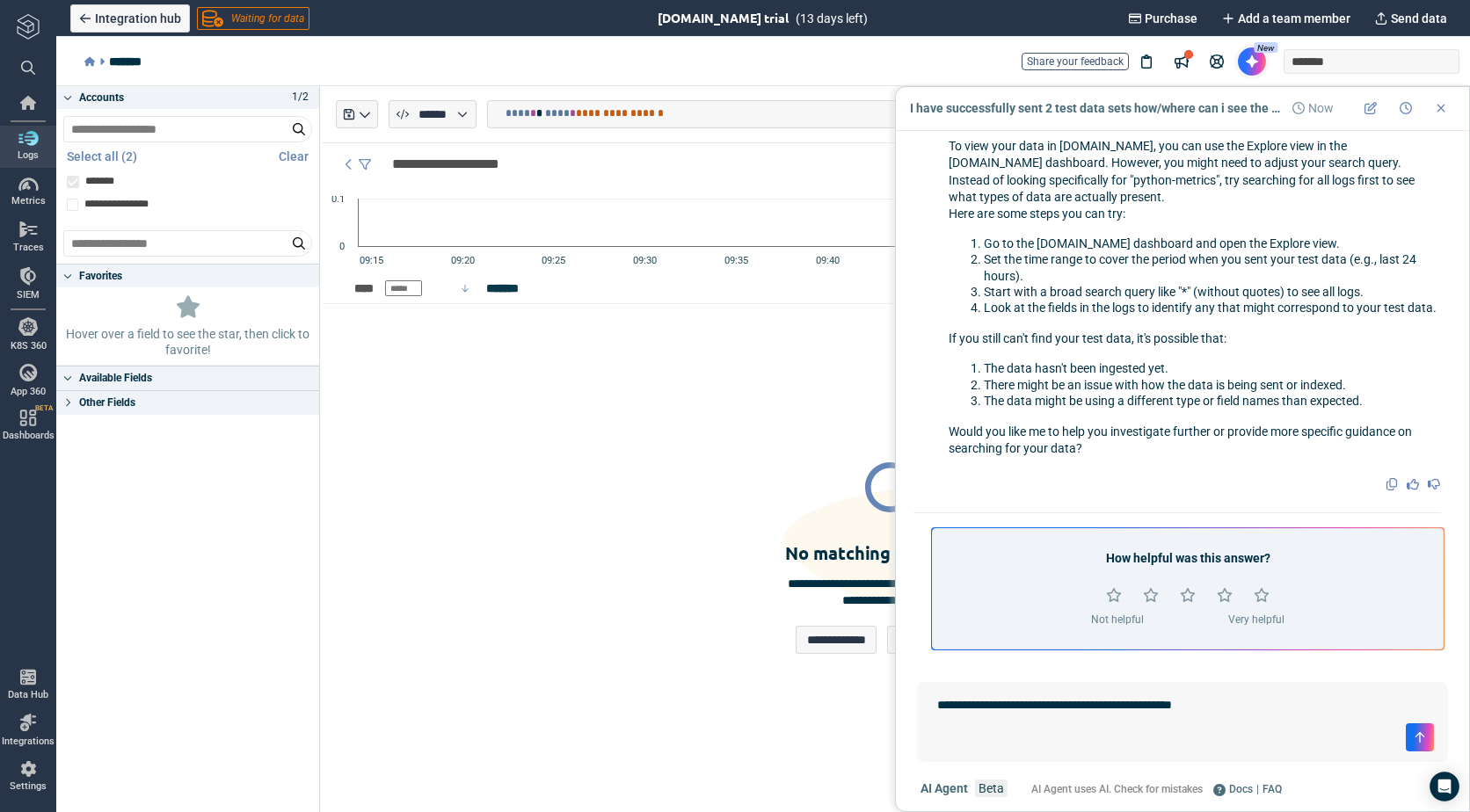 type on "*" 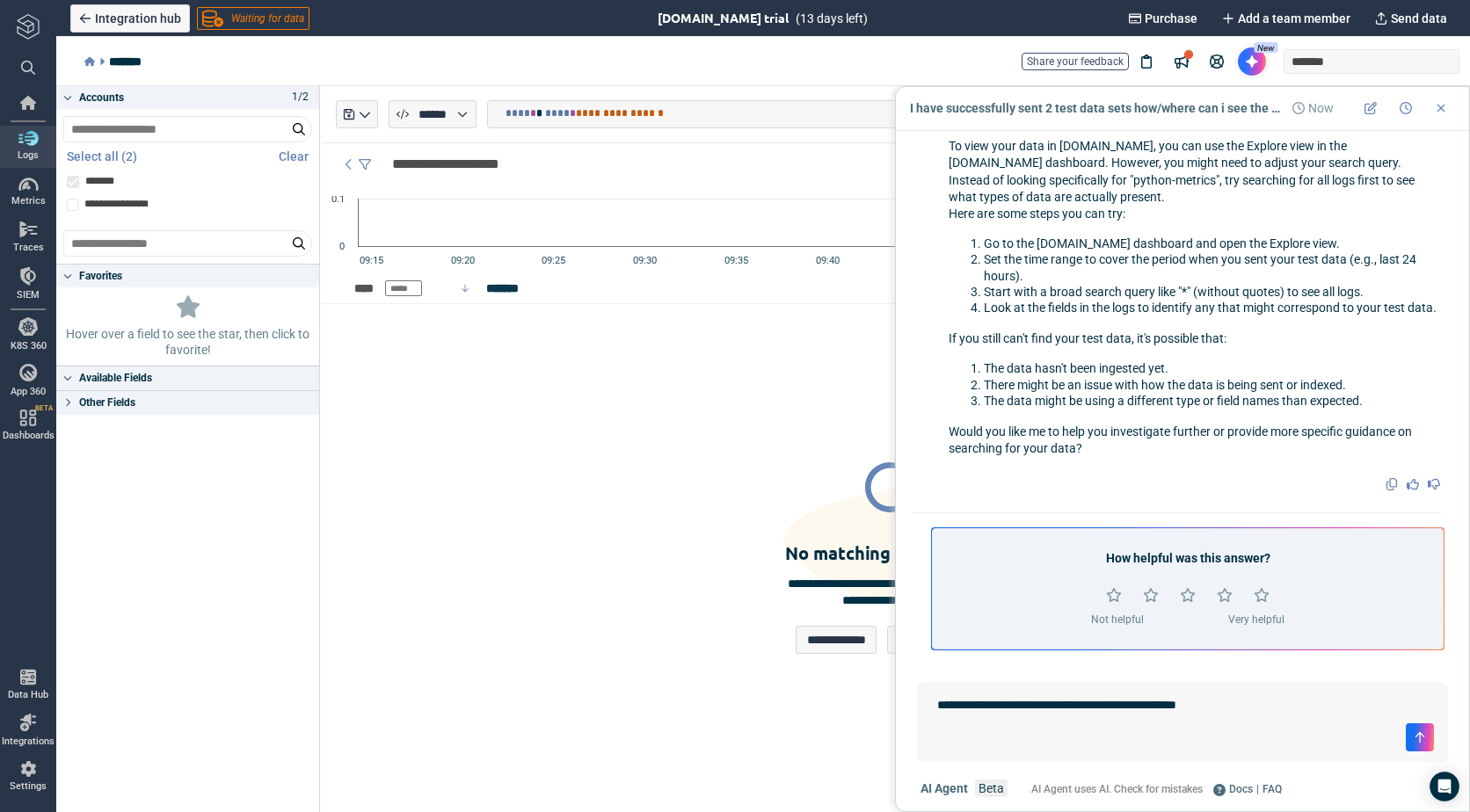 type on "*" 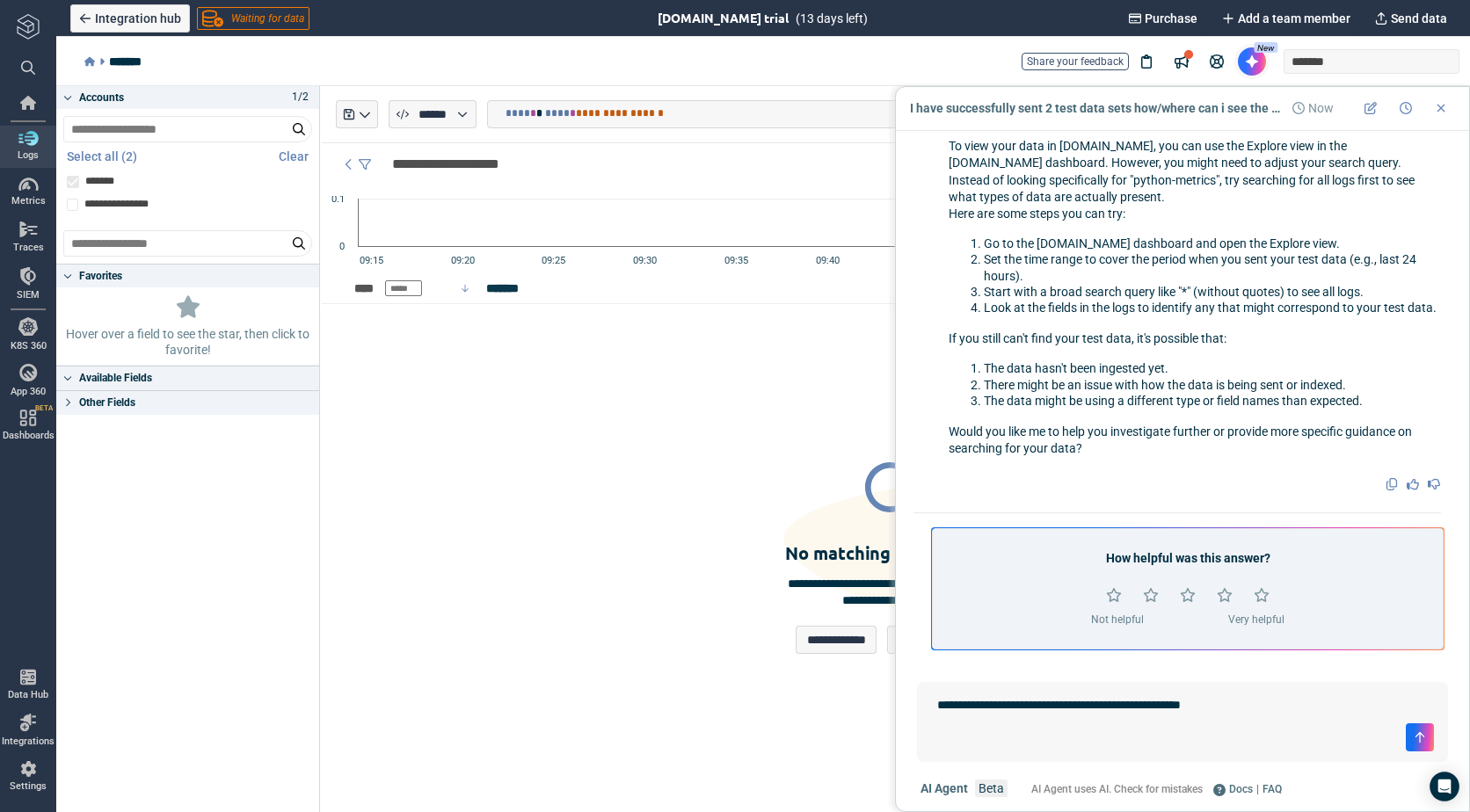 type on "*" 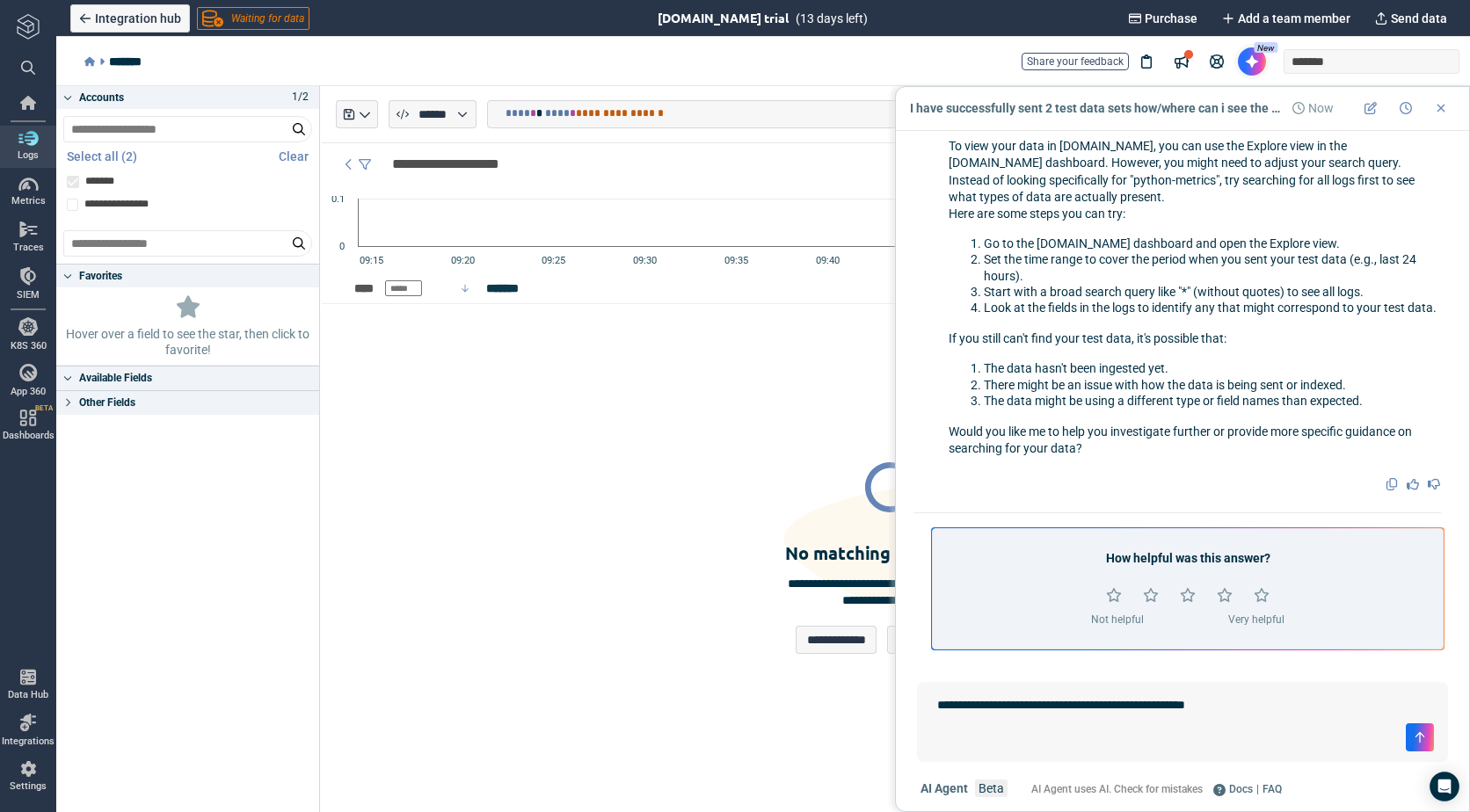 type on "*" 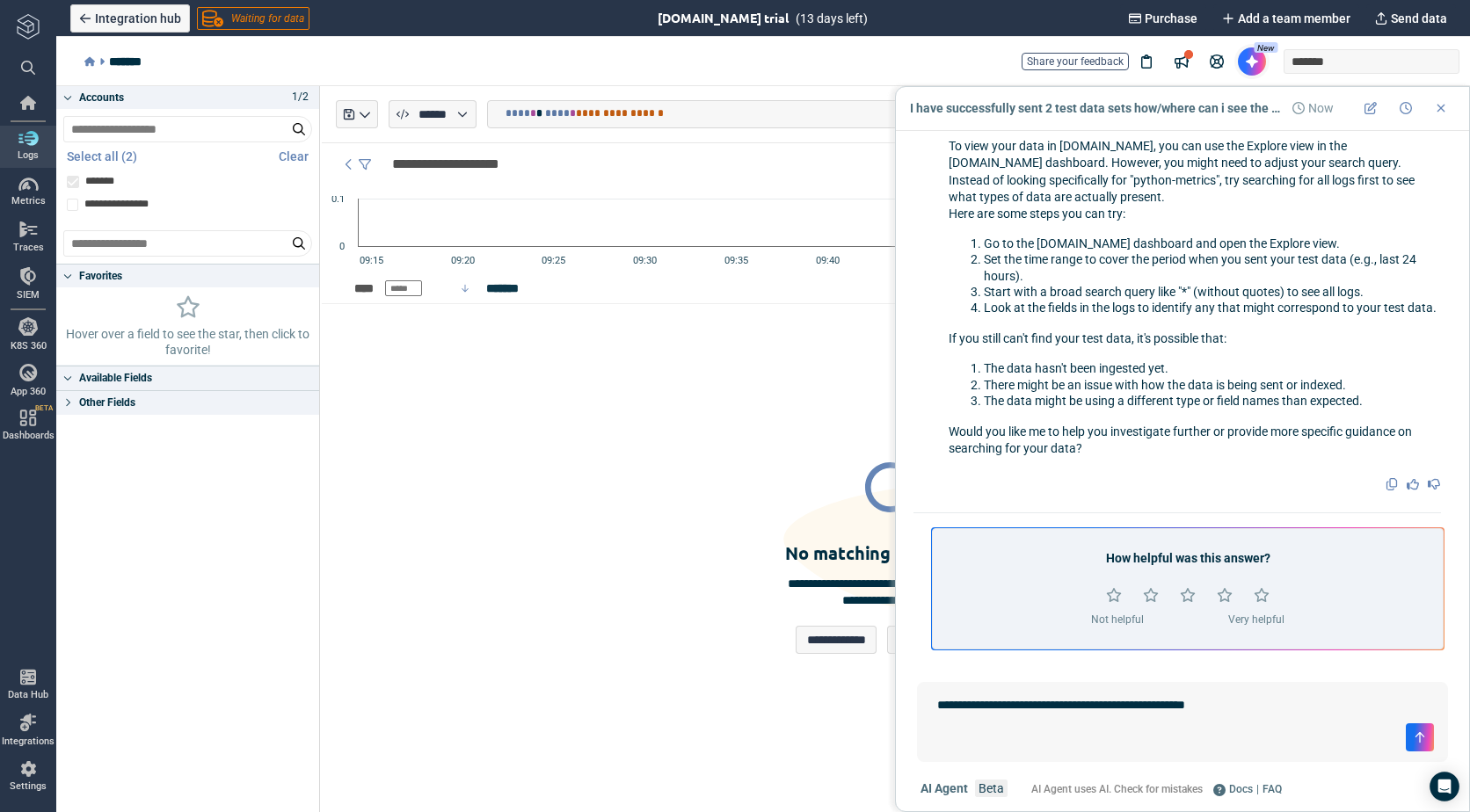 type on "**********" 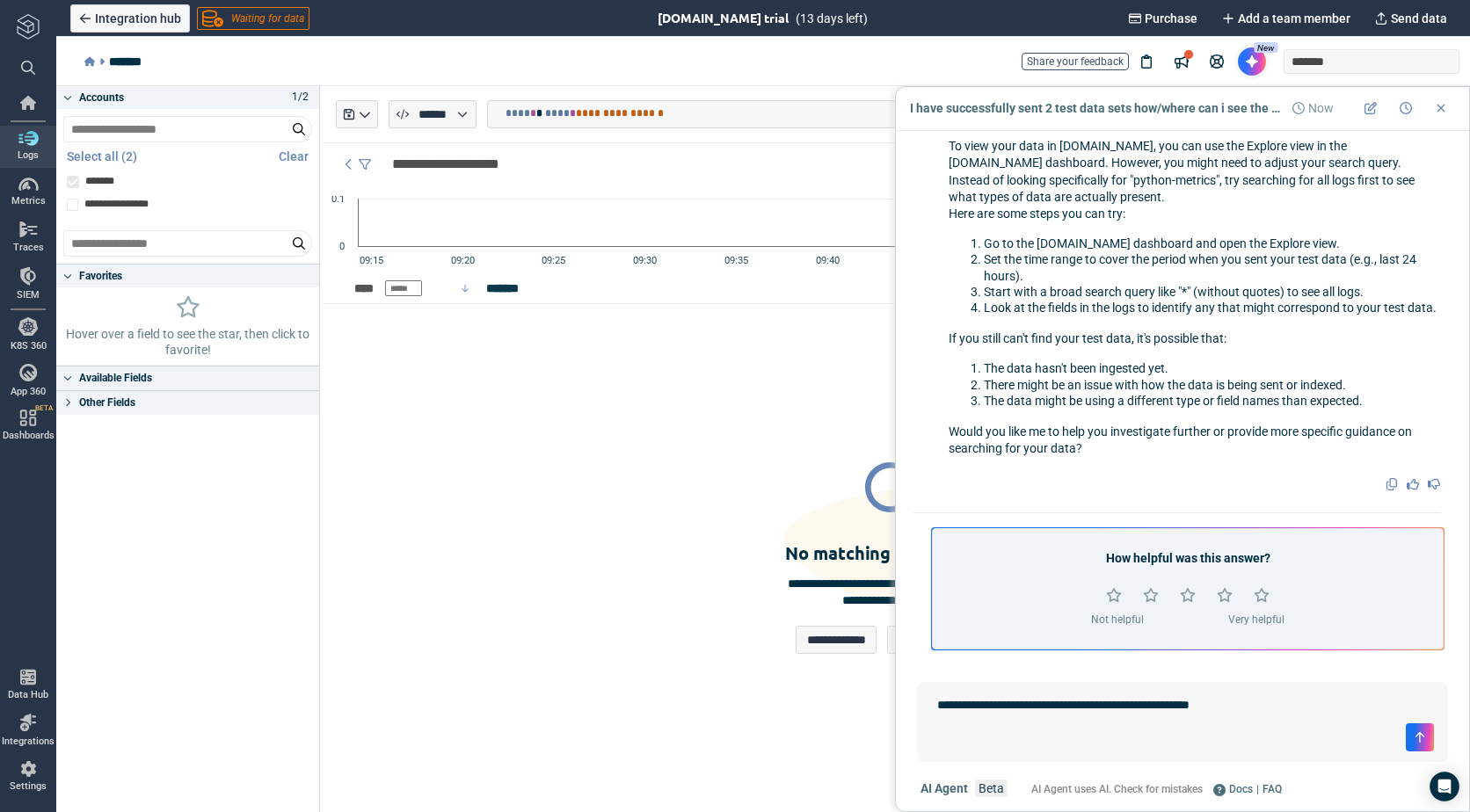 type on "*" 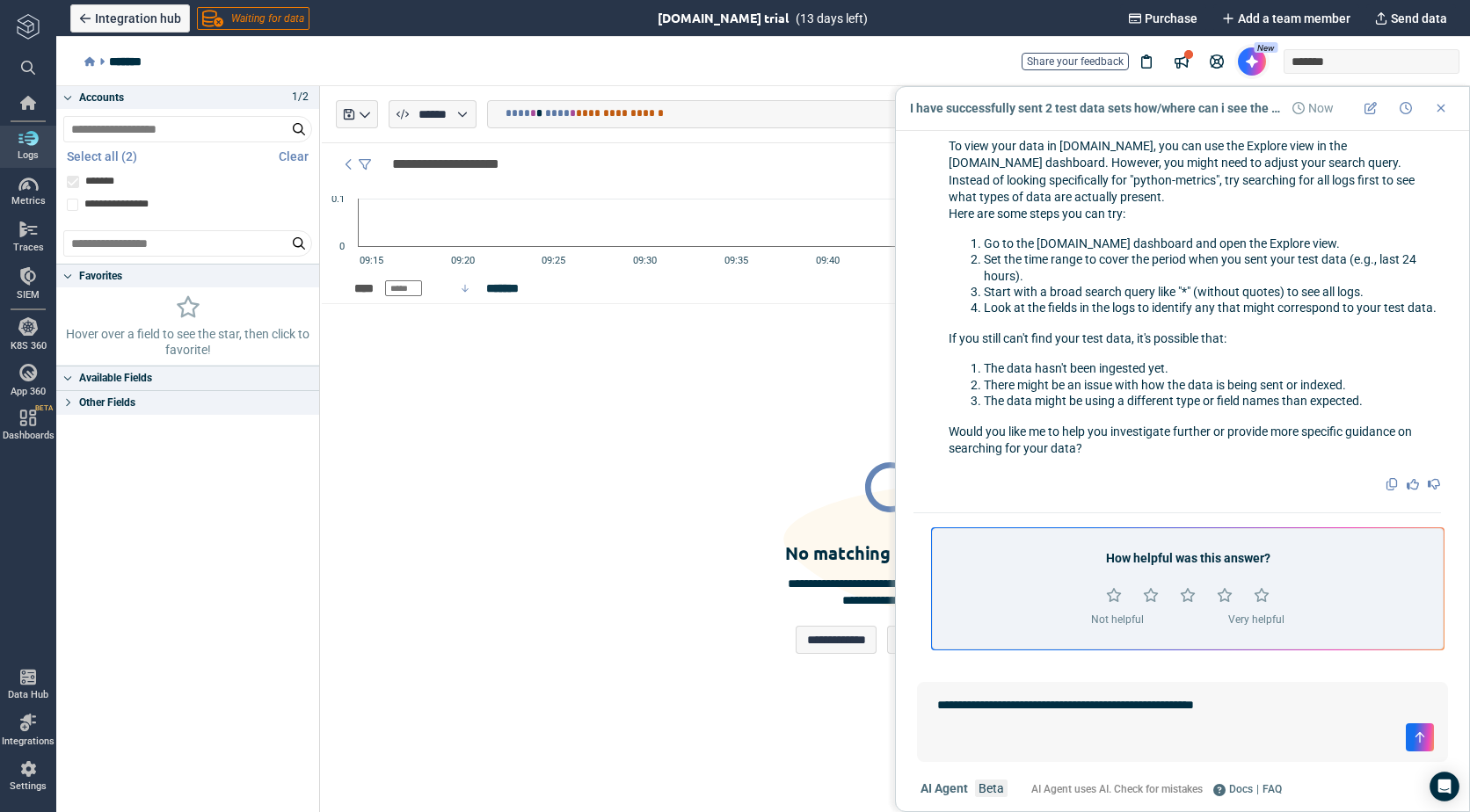 type on "*" 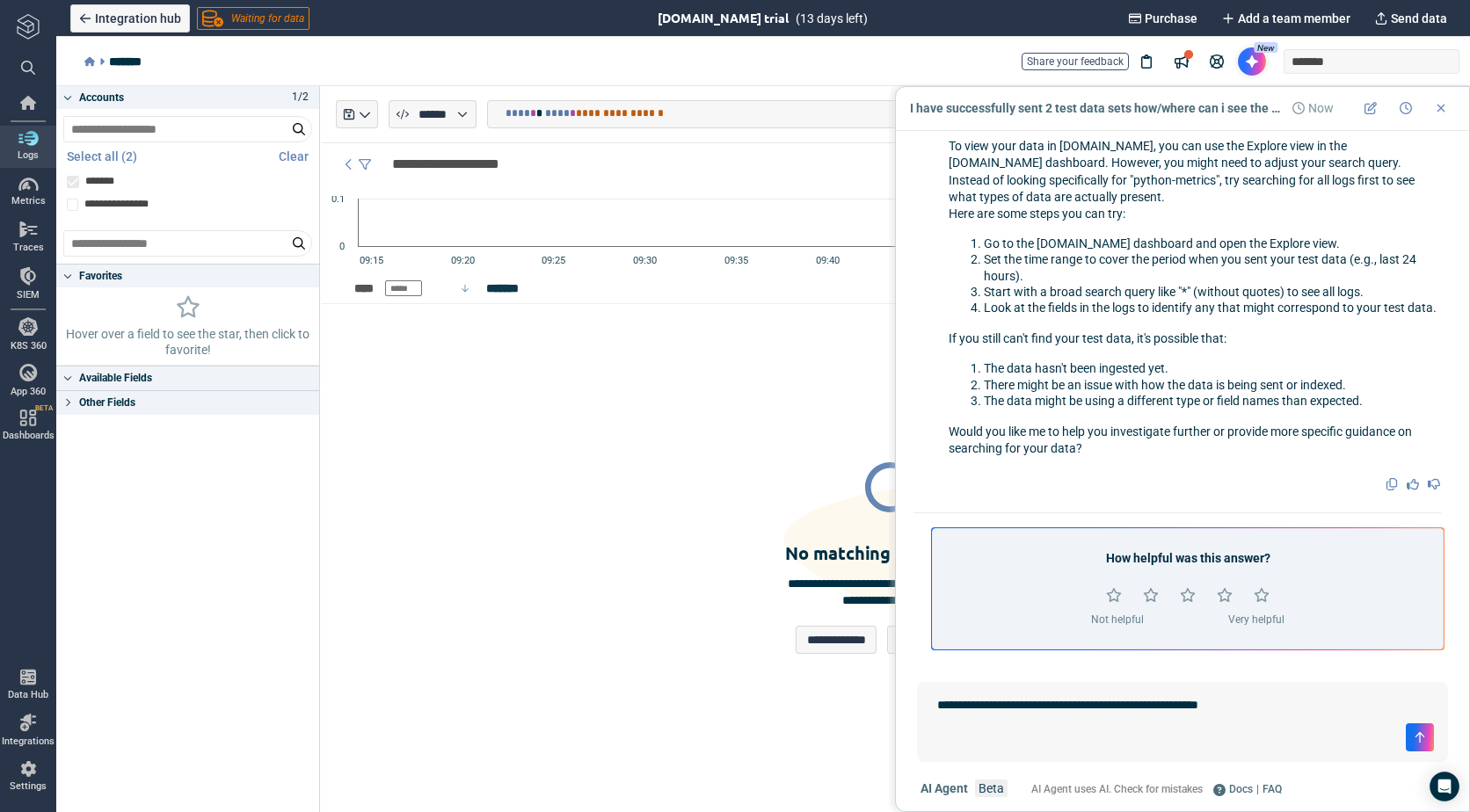 type on "*" 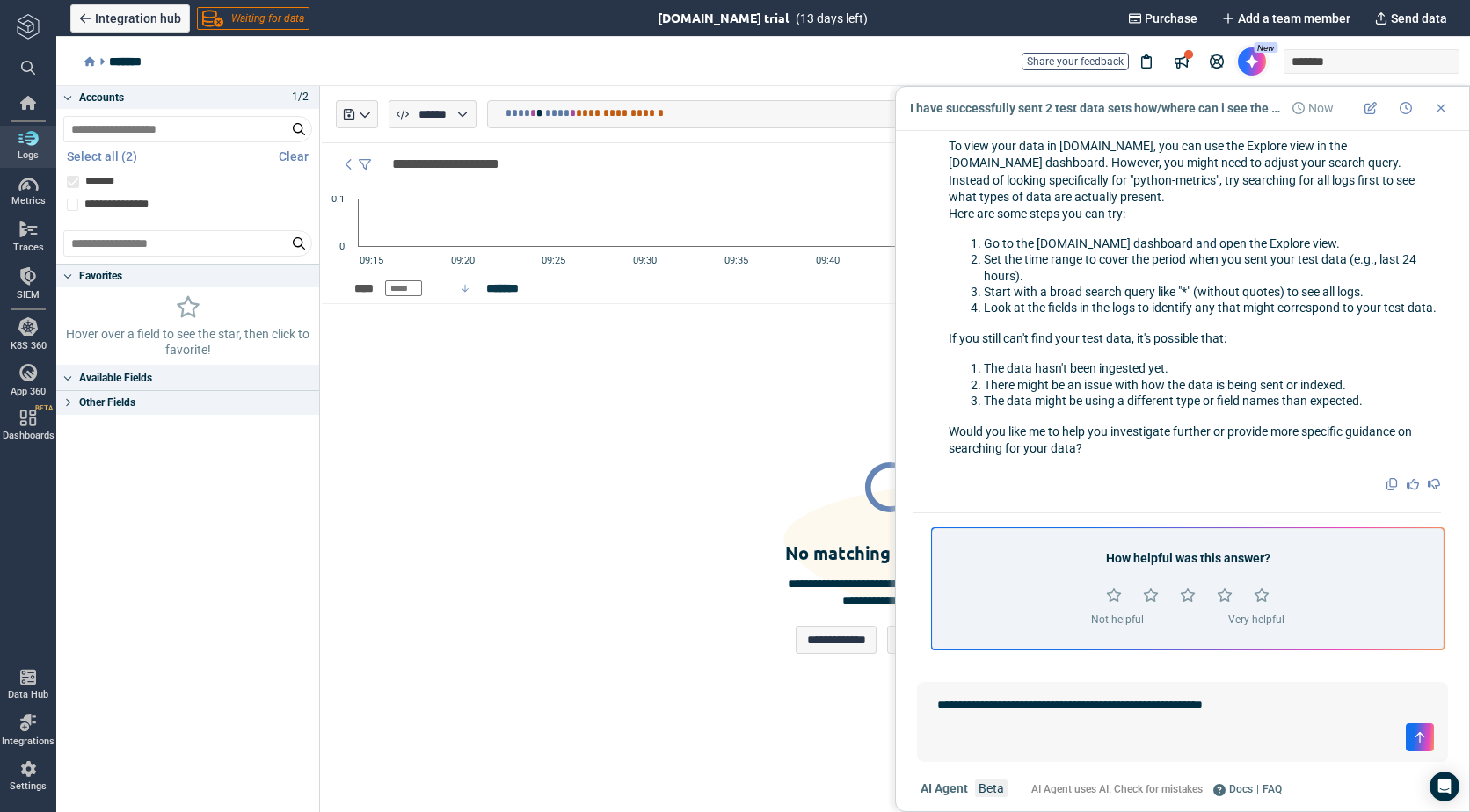type on "*" 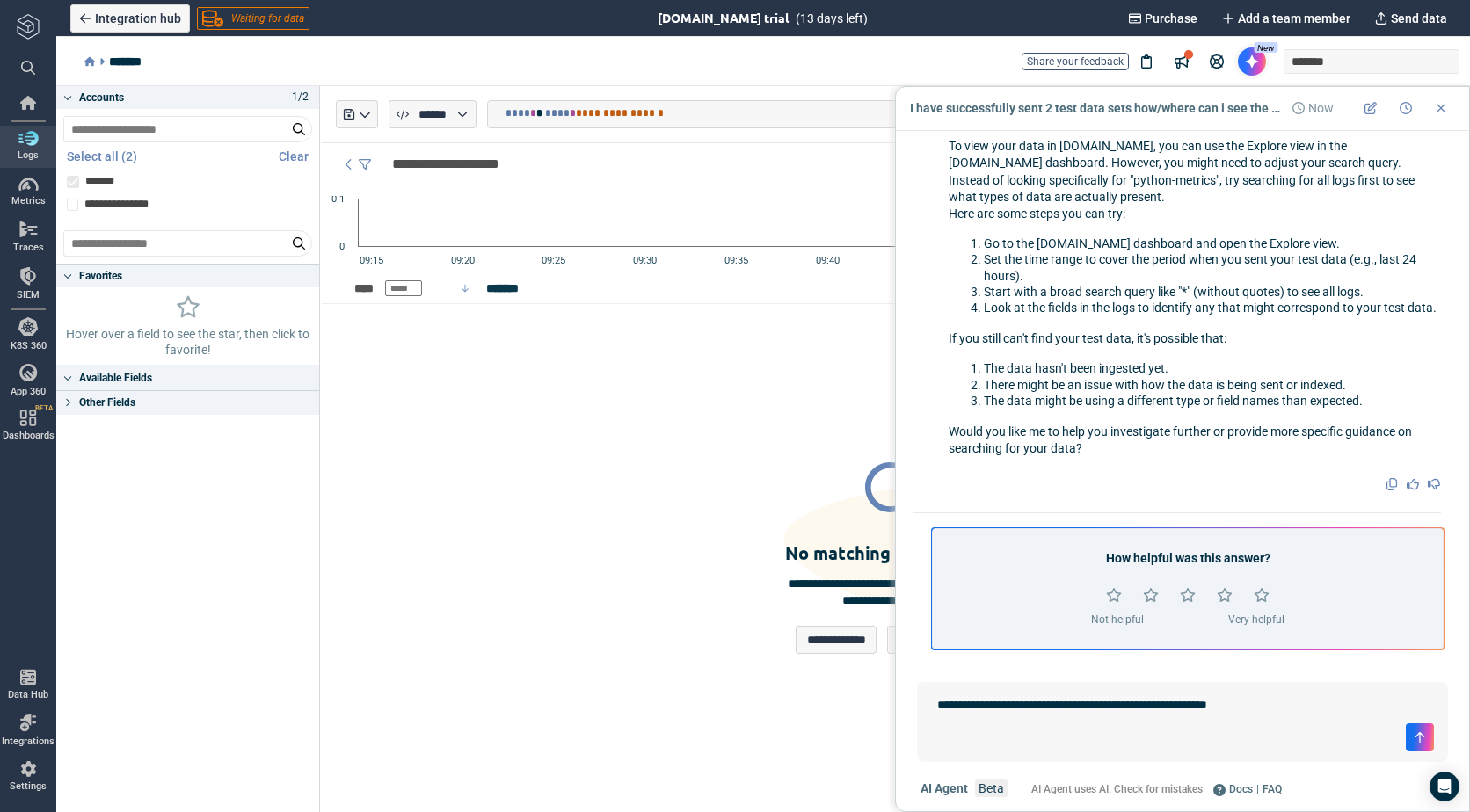 type on "*" 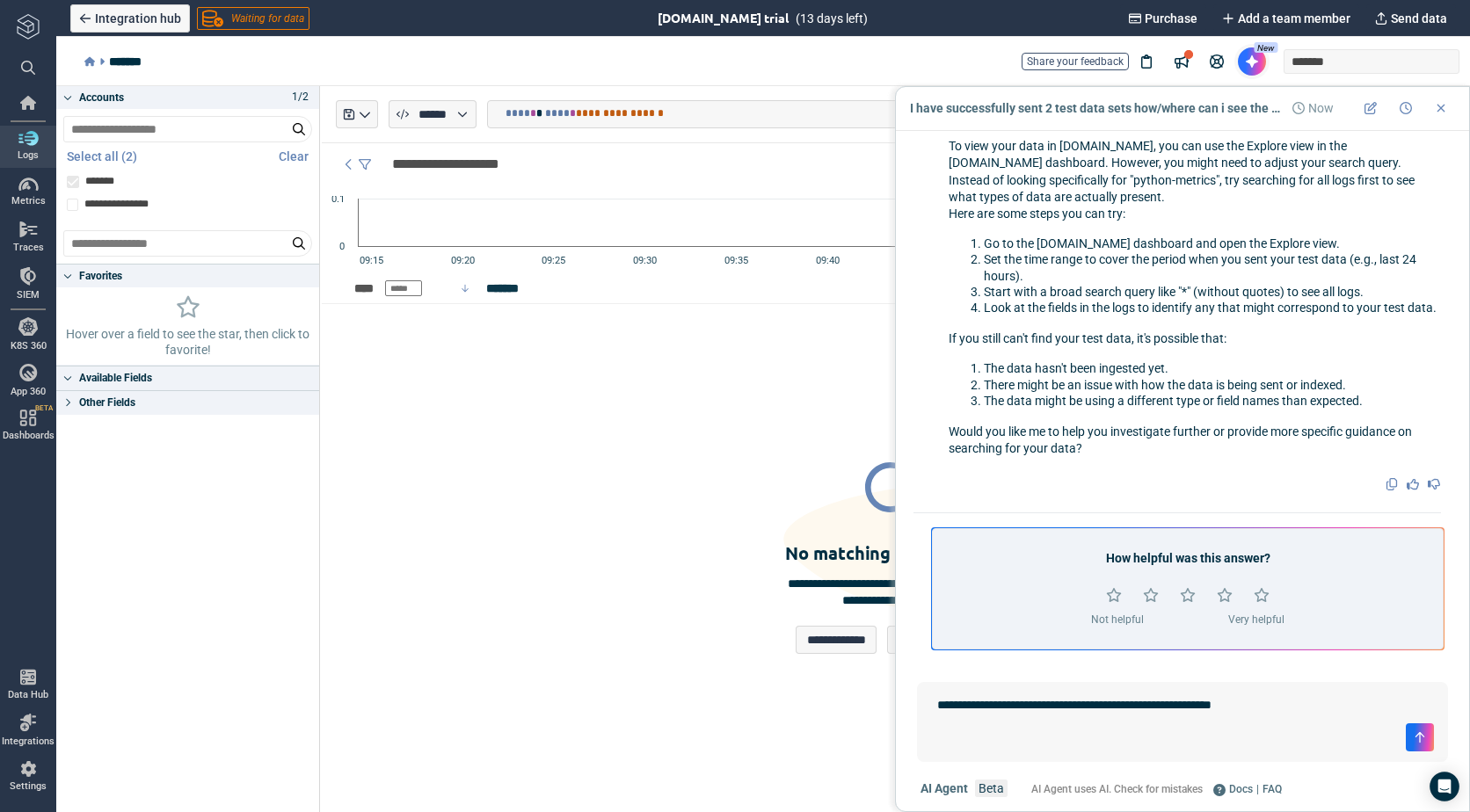 type on "*" 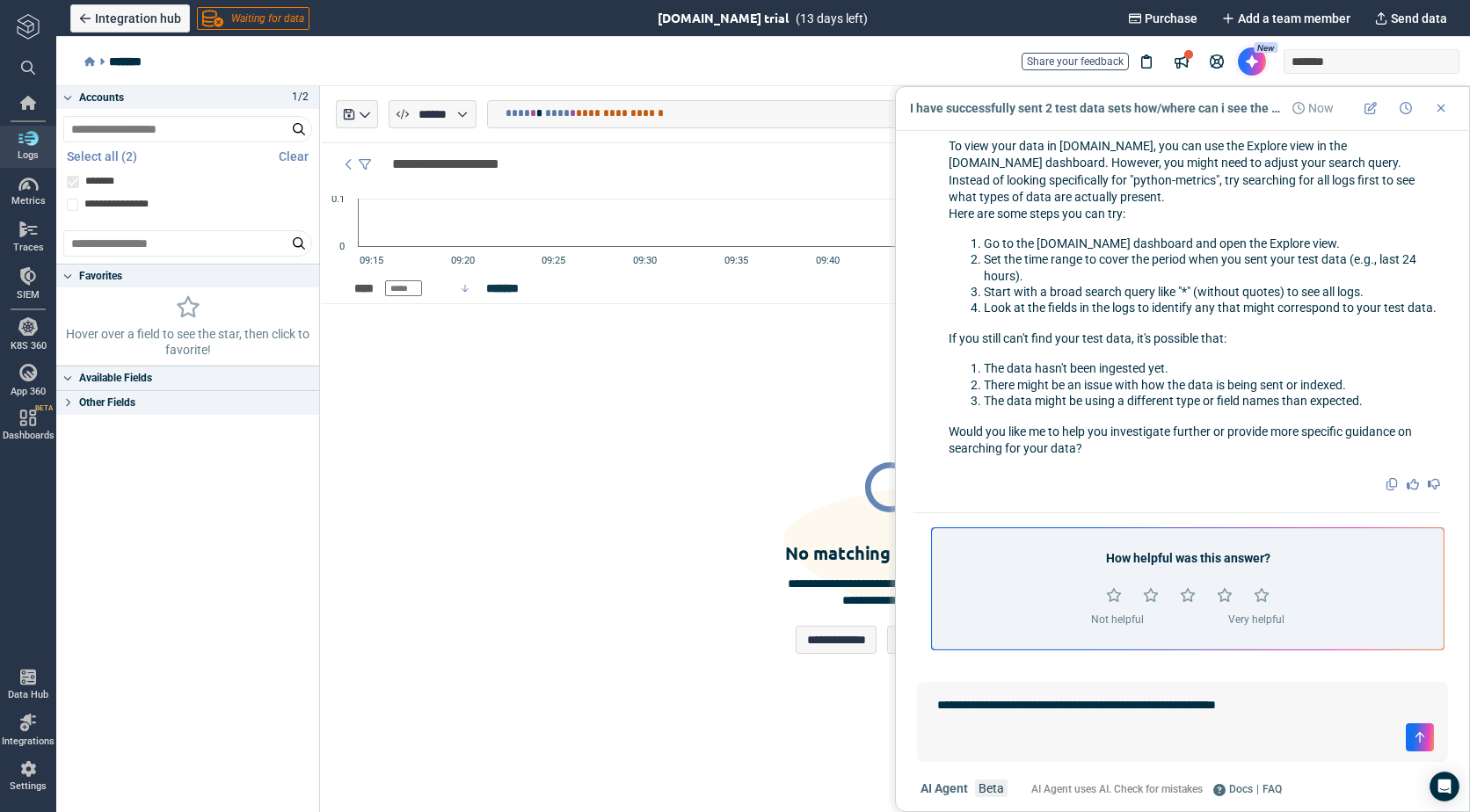 type on "*" 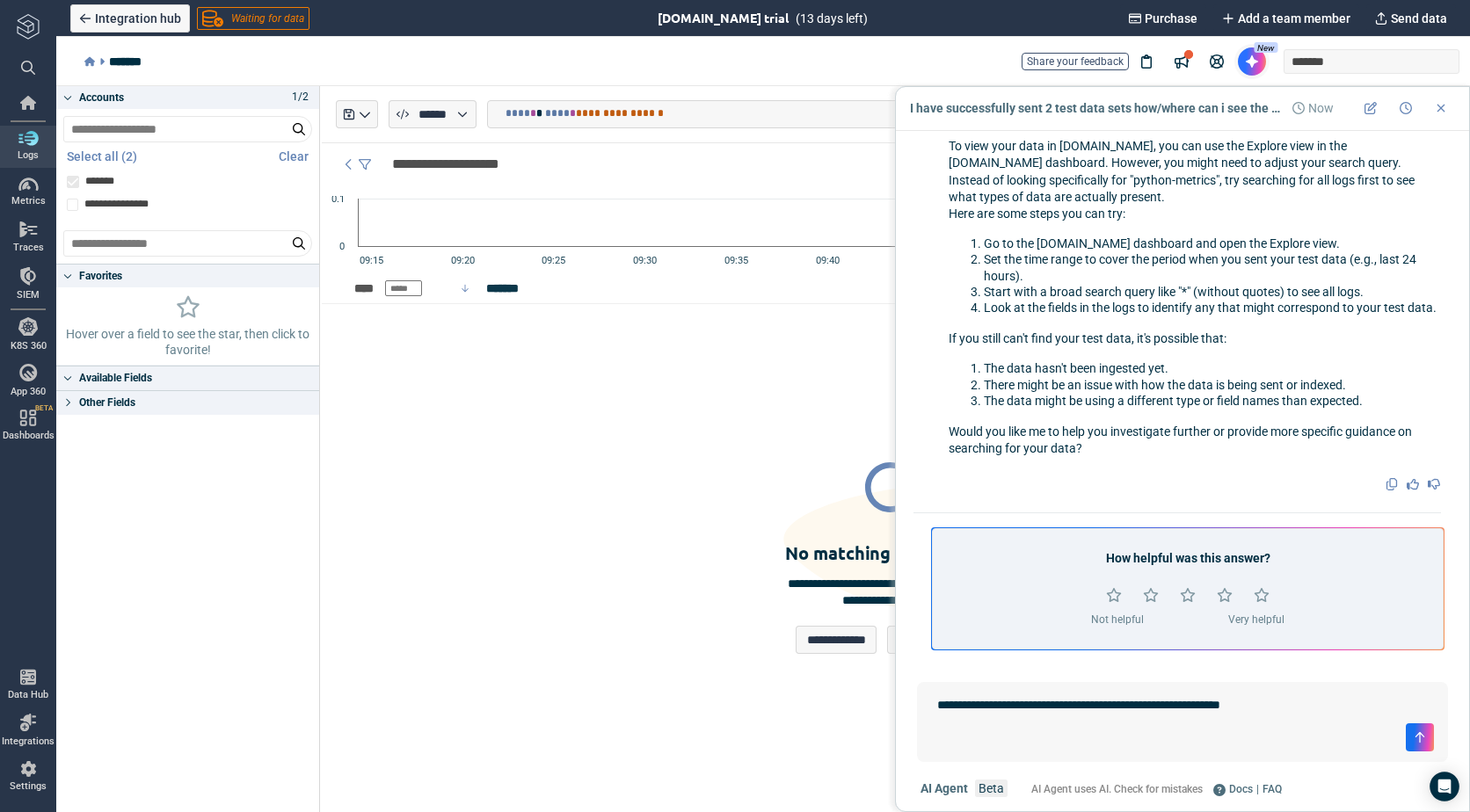 type on "*" 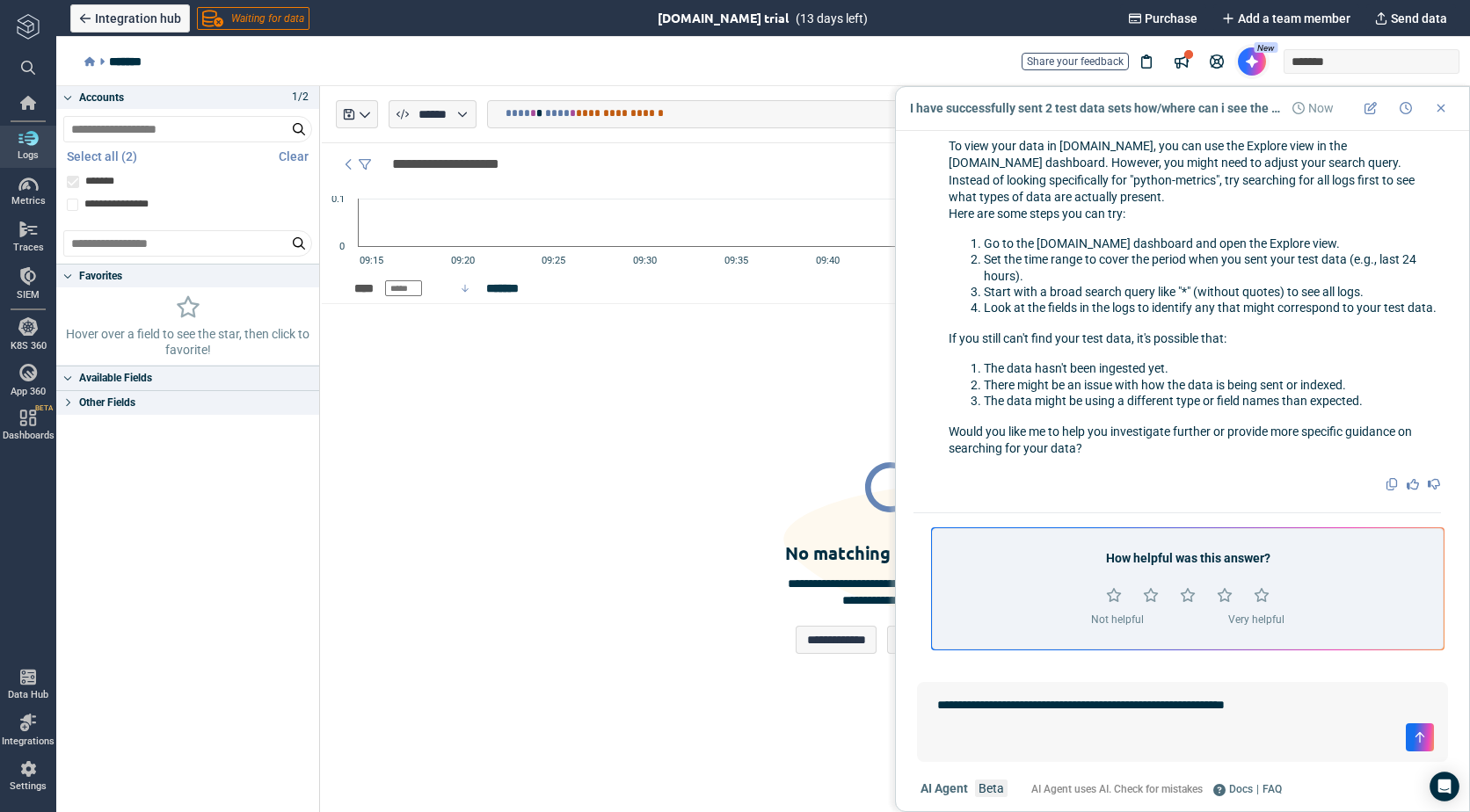 type on "*" 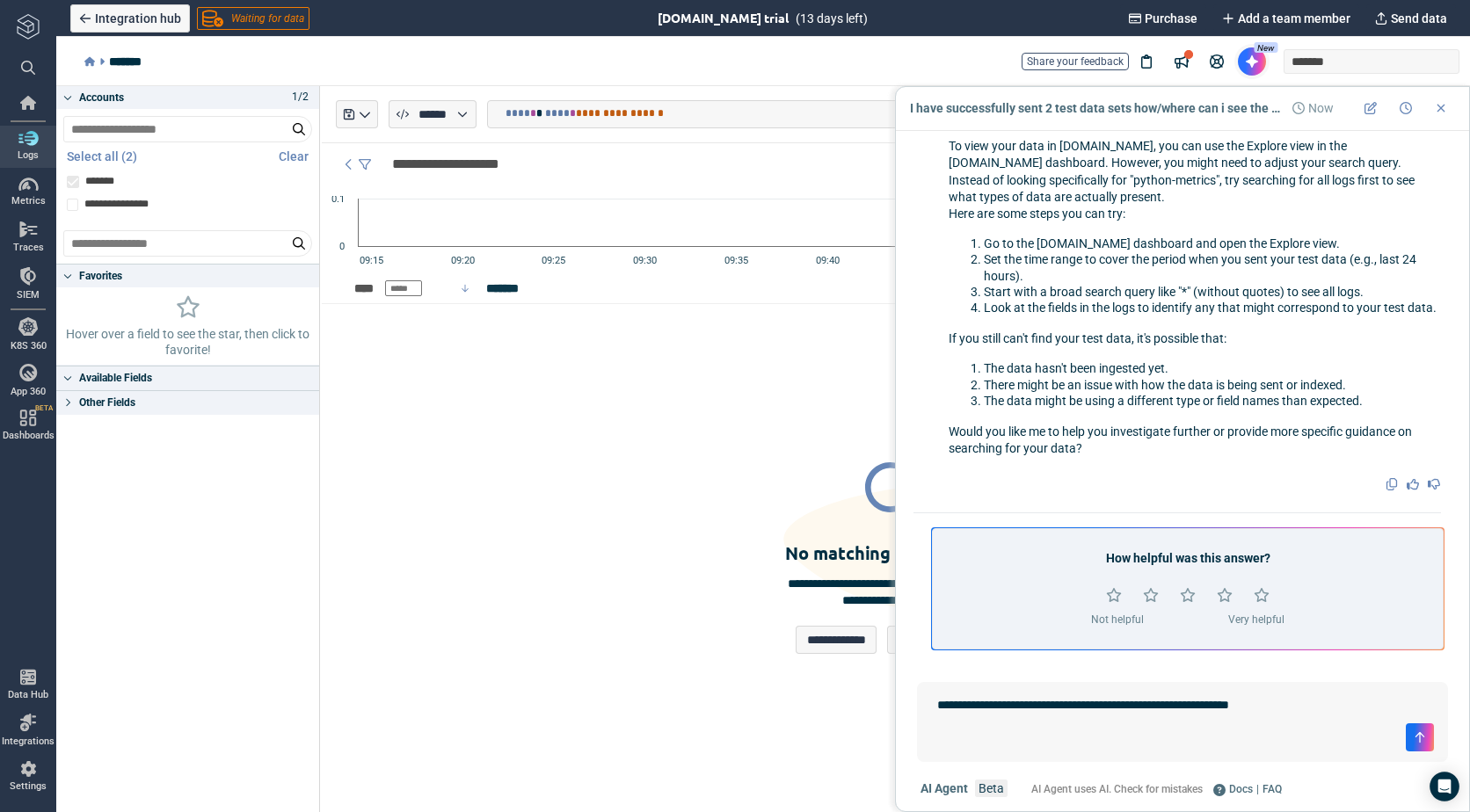 type on "*" 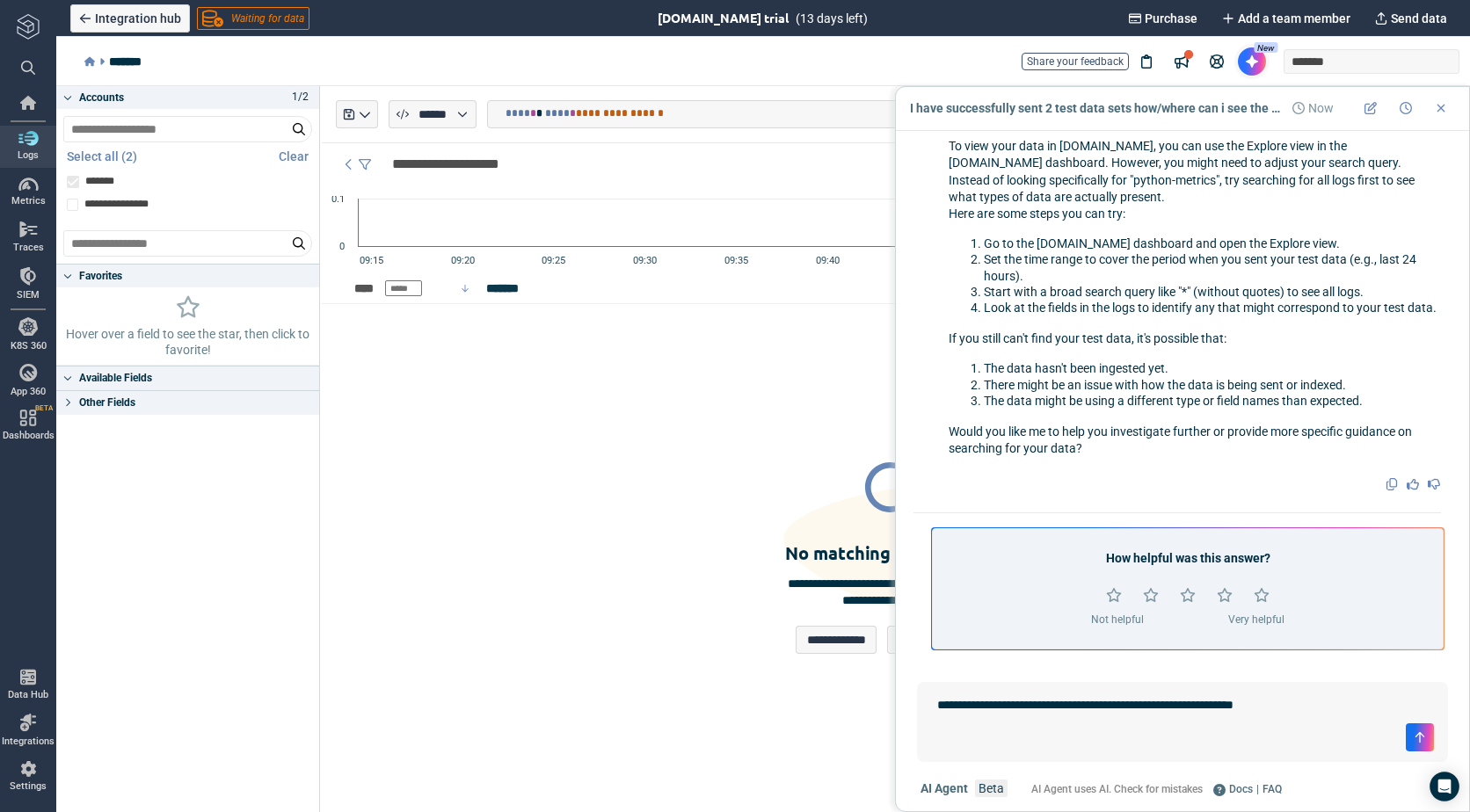 type on "*" 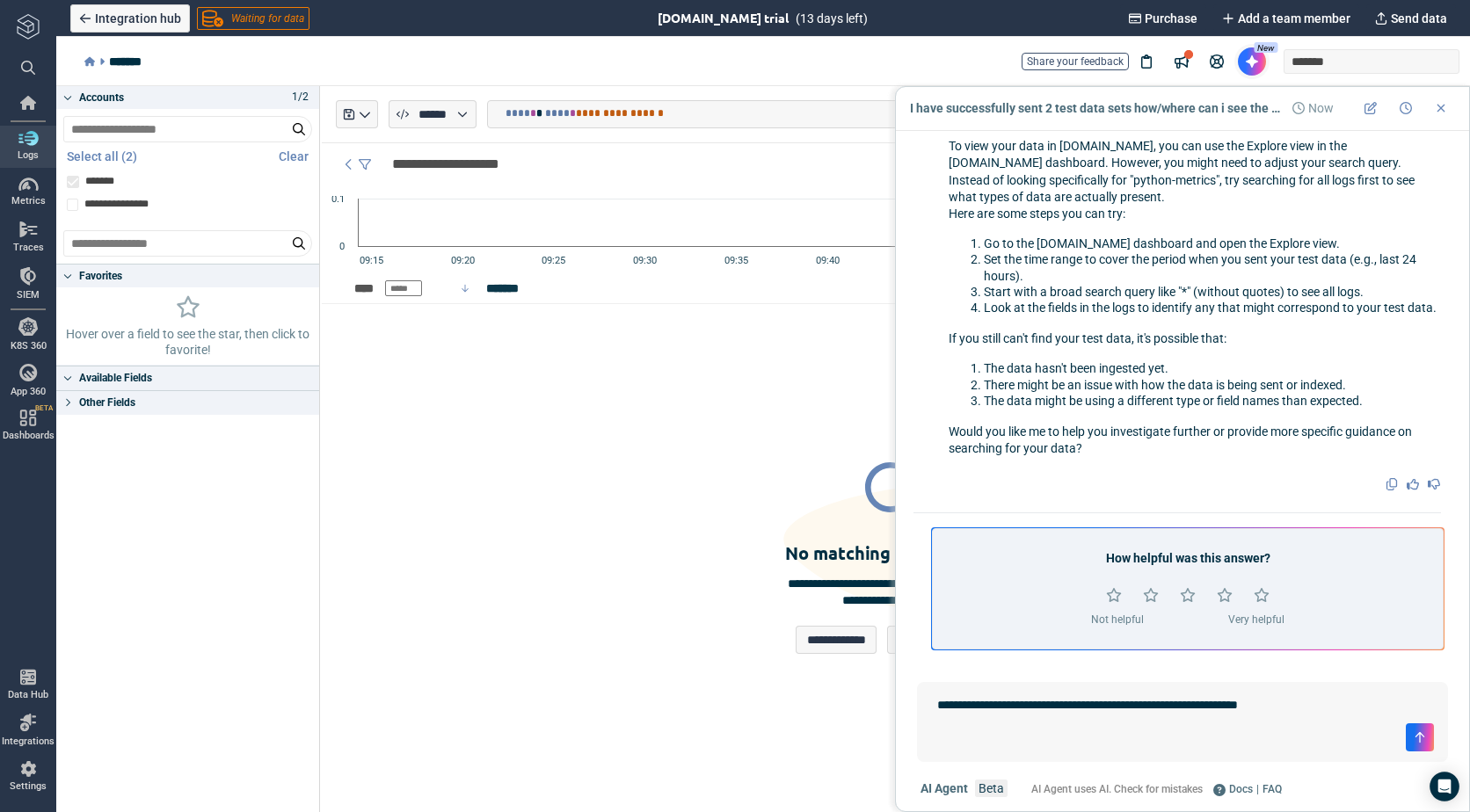type on "*" 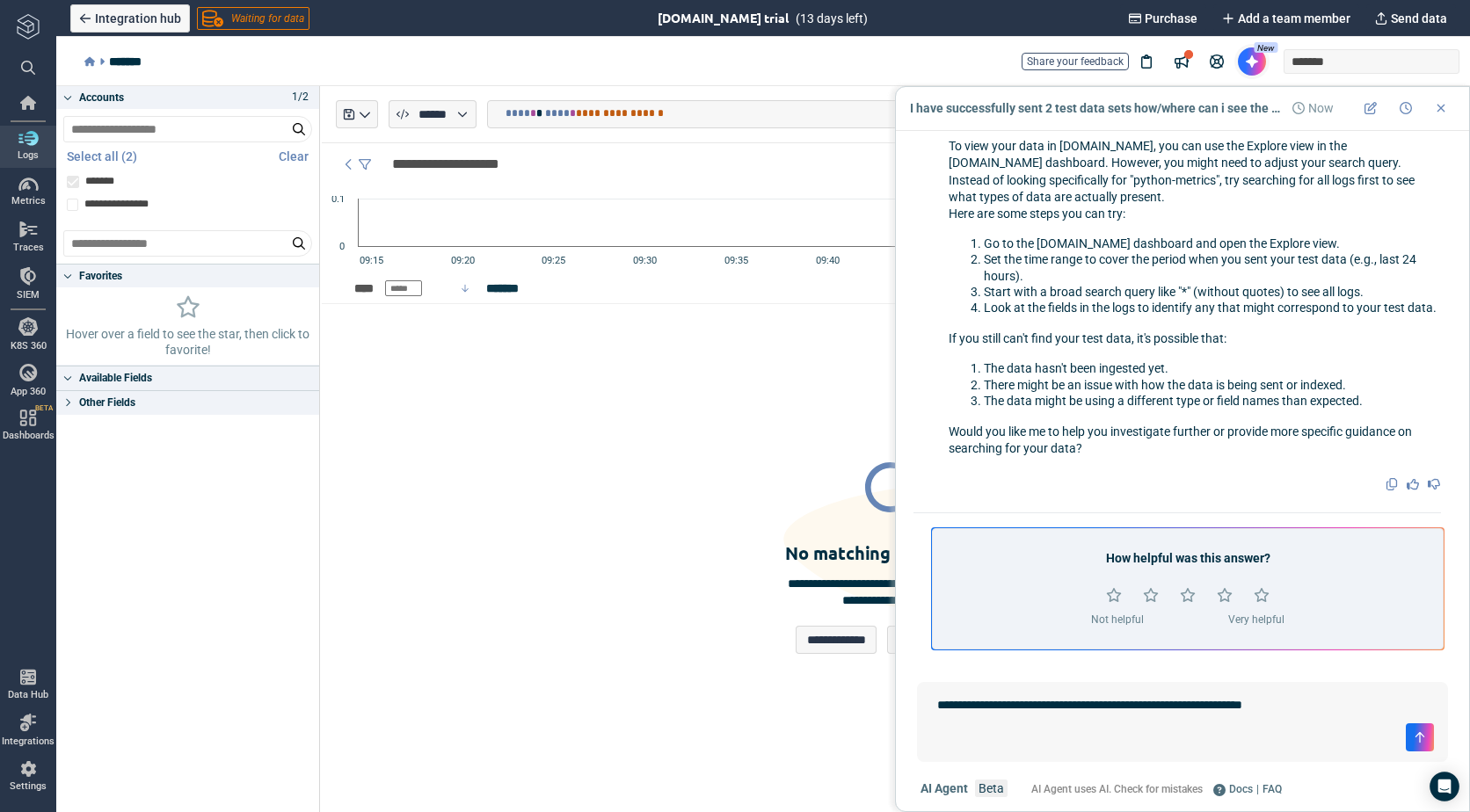 type on "*" 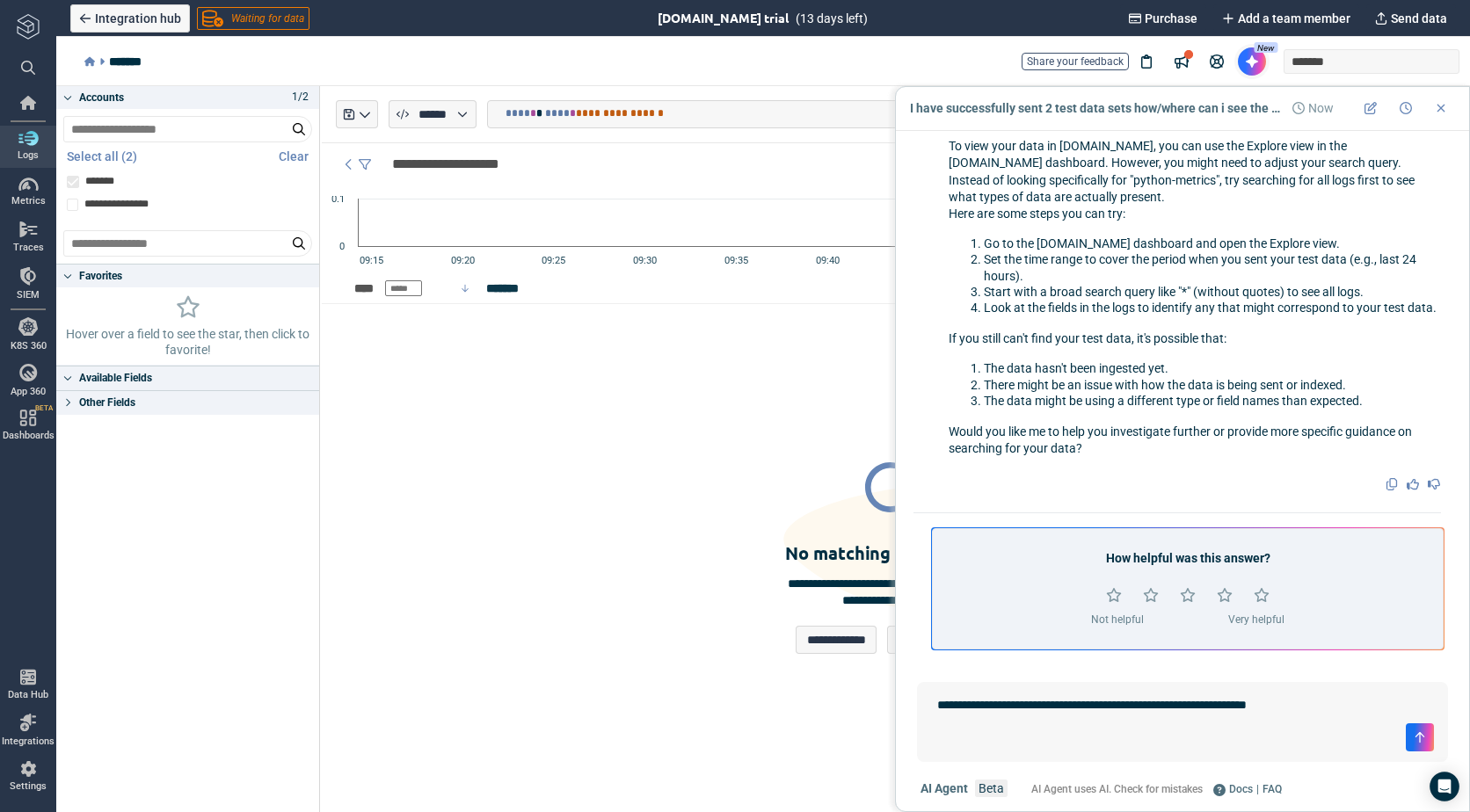 type on "*" 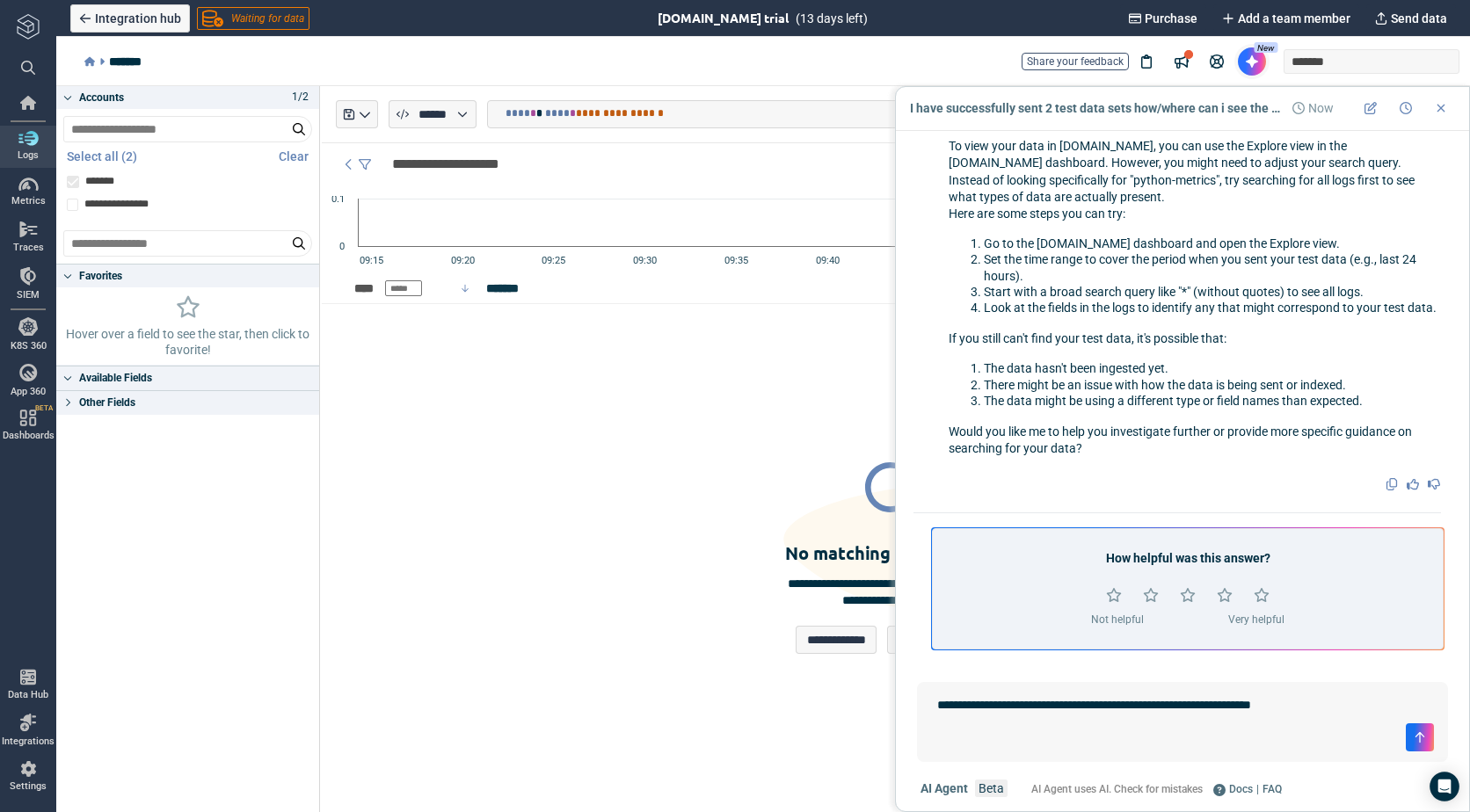 type on "*" 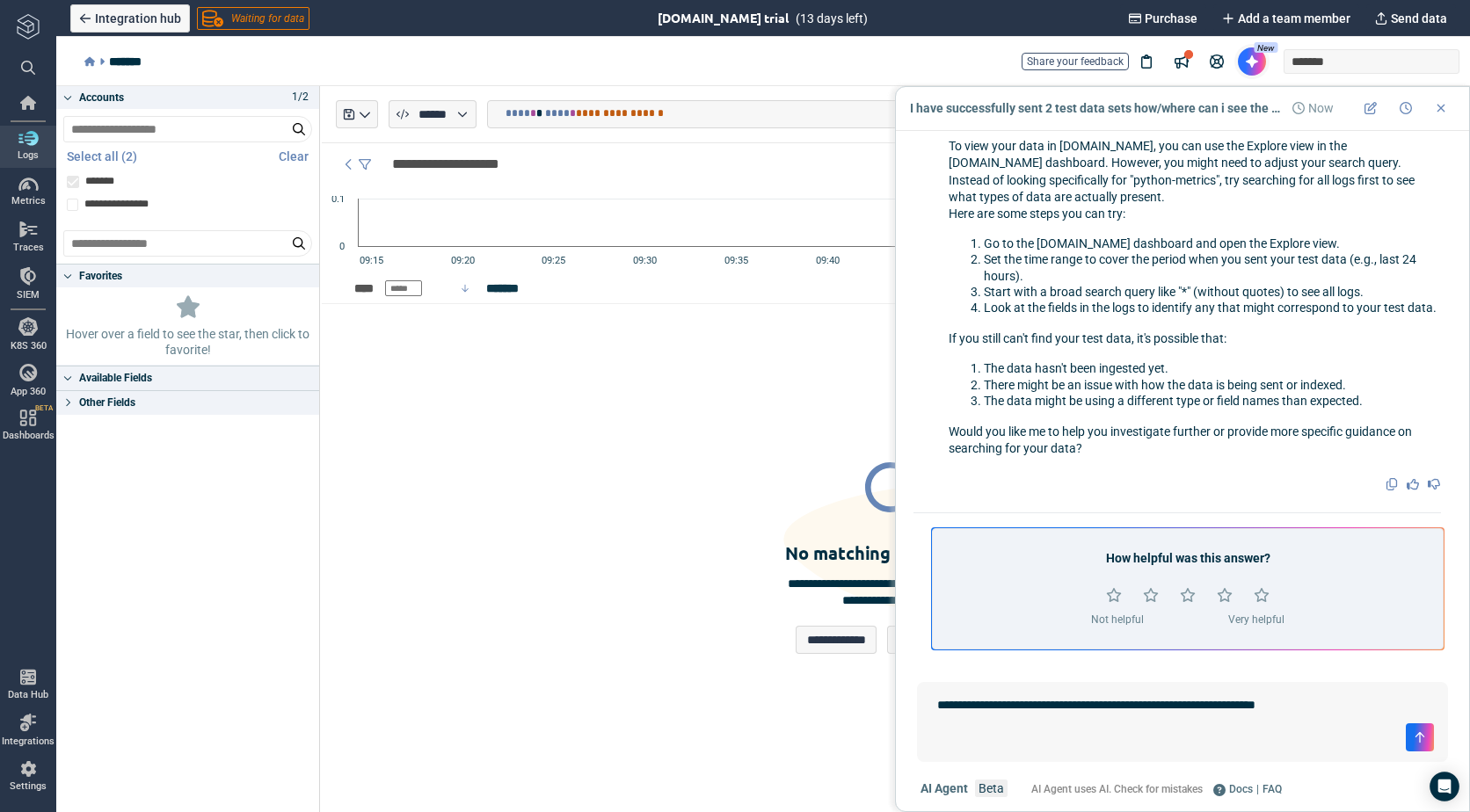 type on "**********" 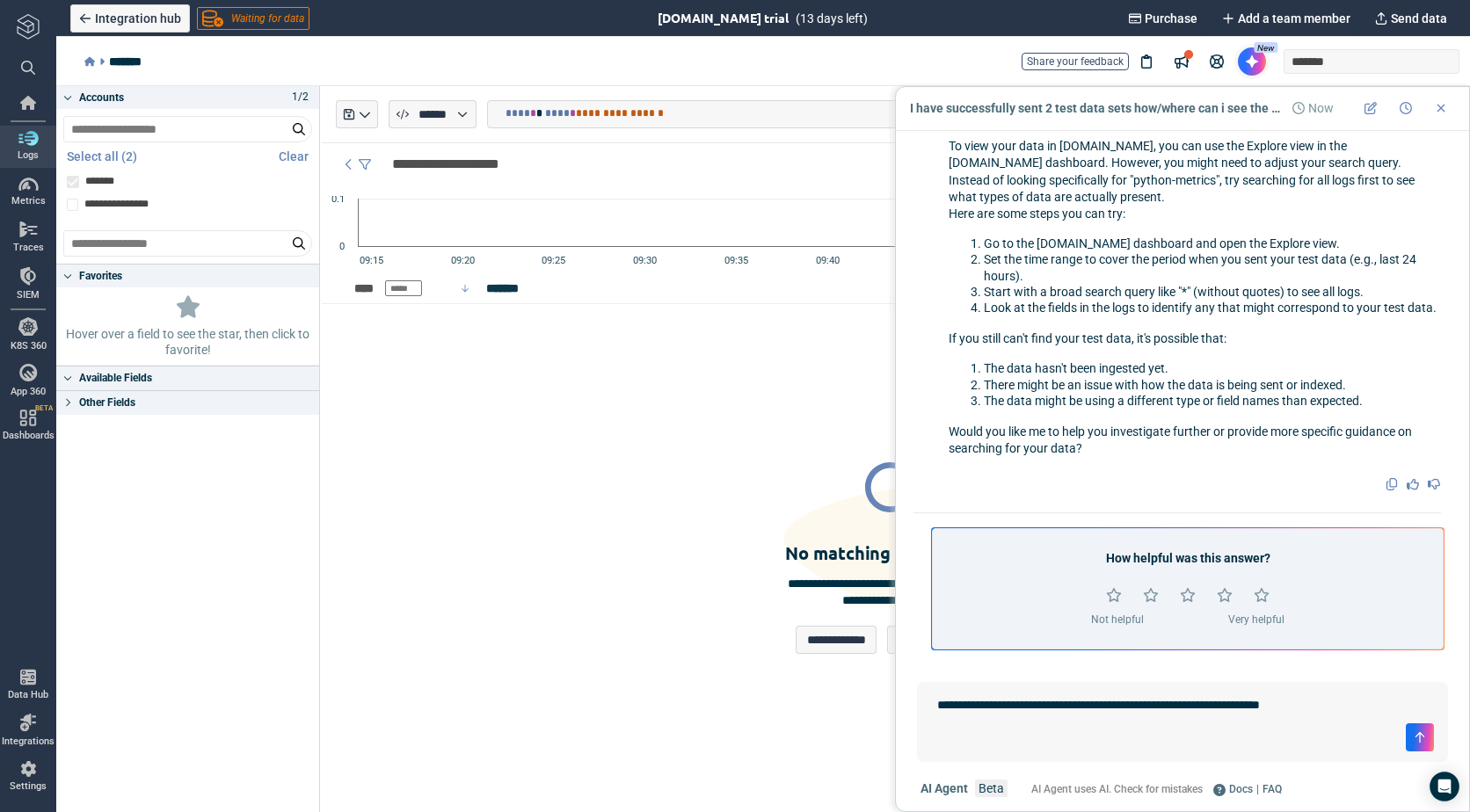 type on "*" 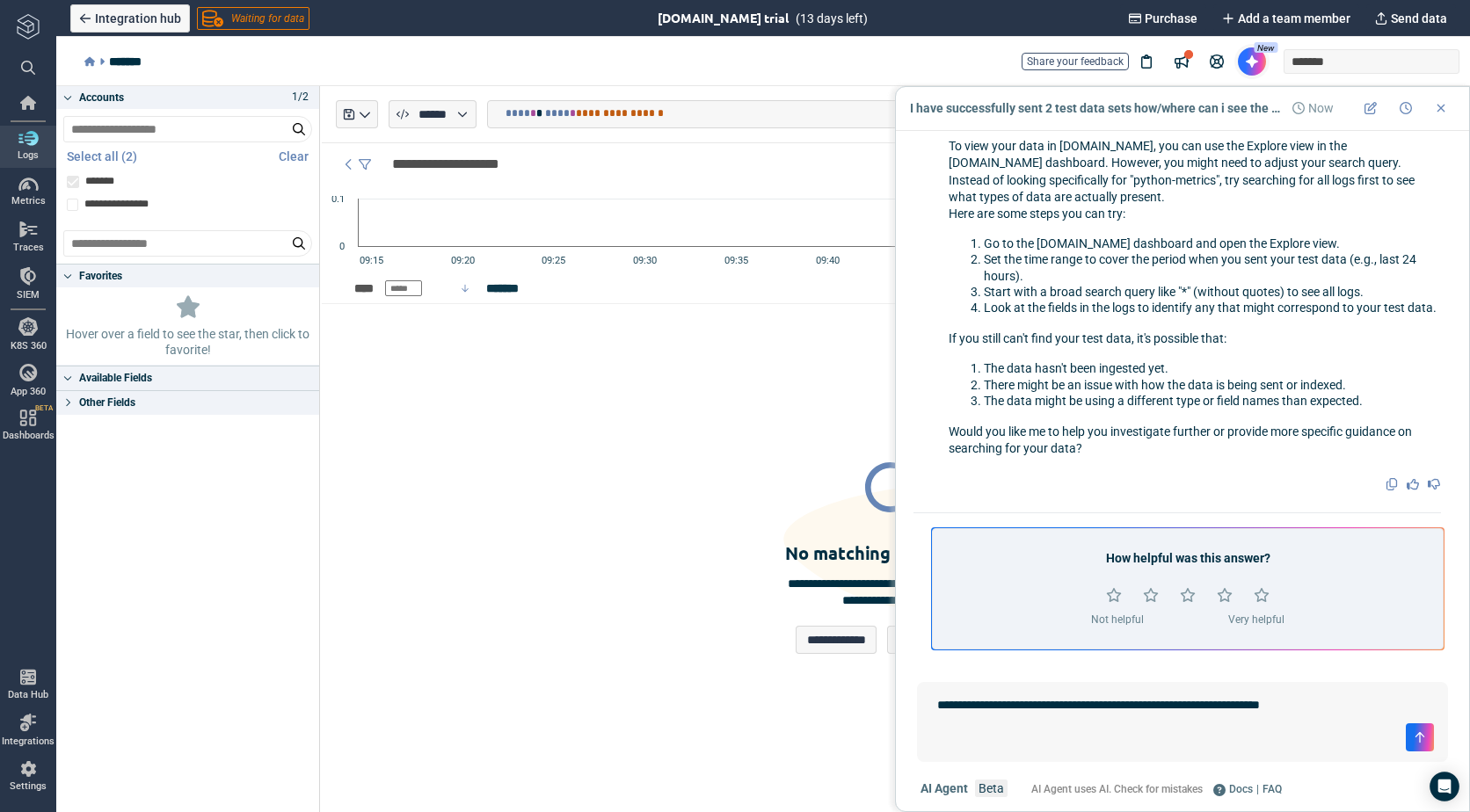type on "**********" 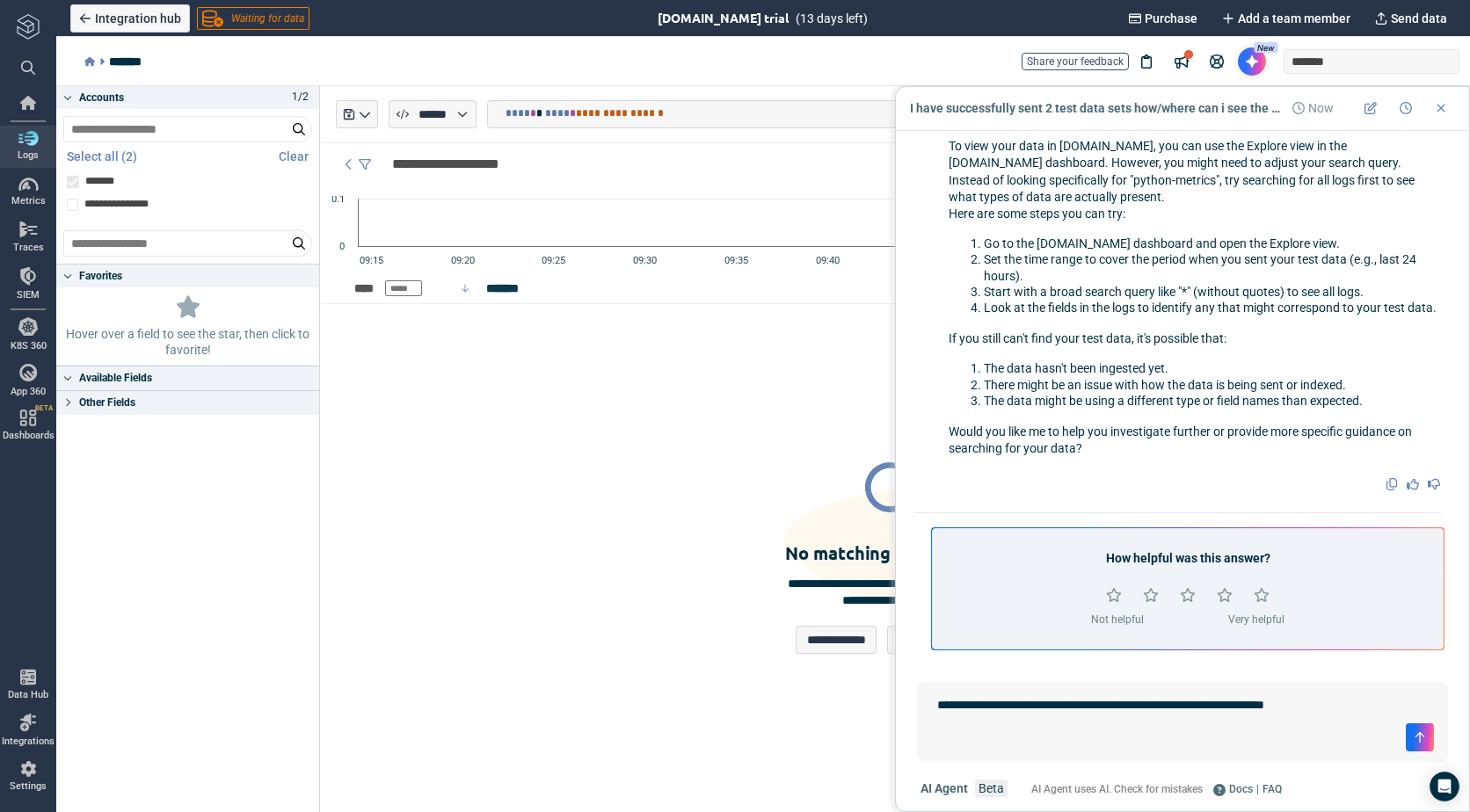 type on "*" 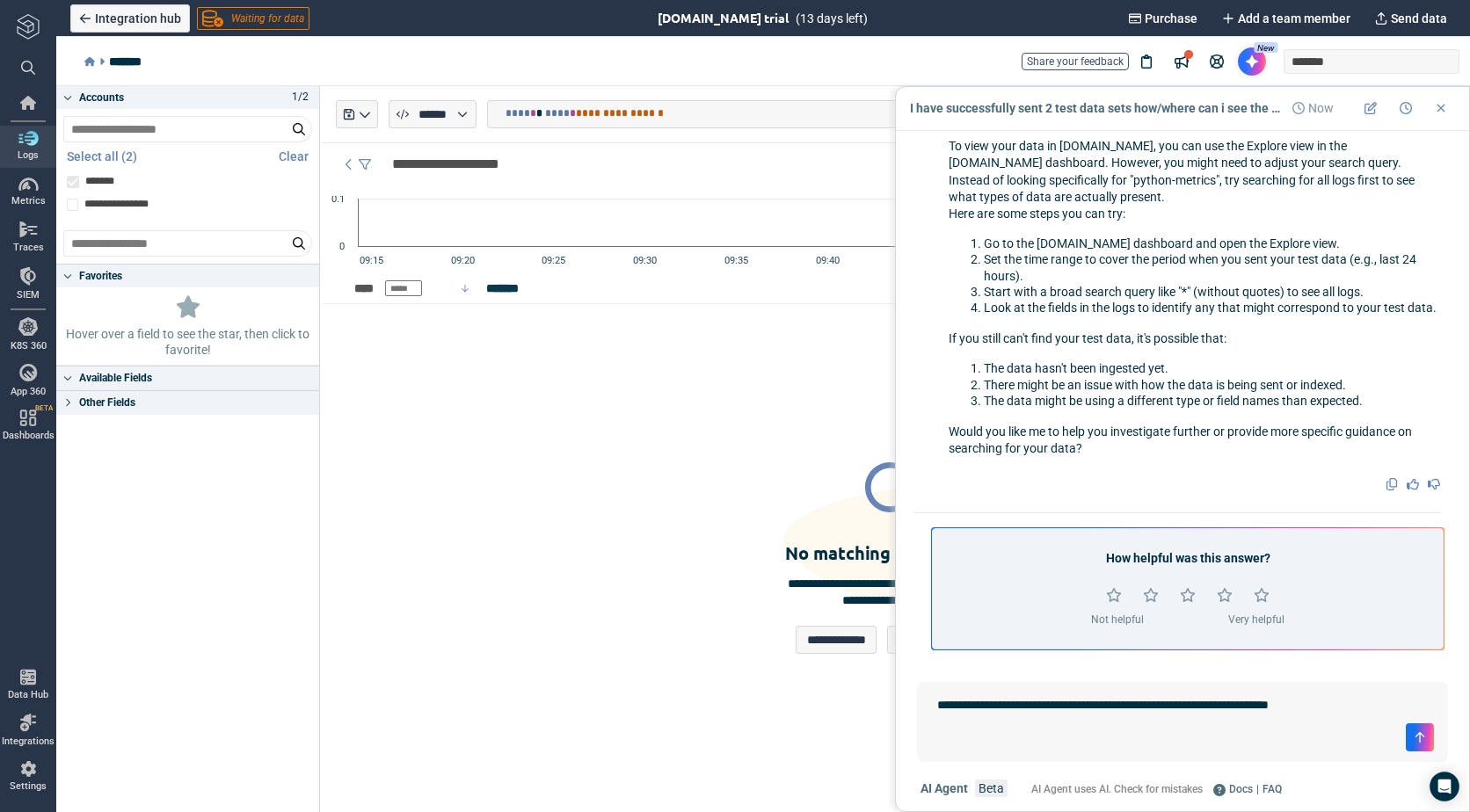type on "*" 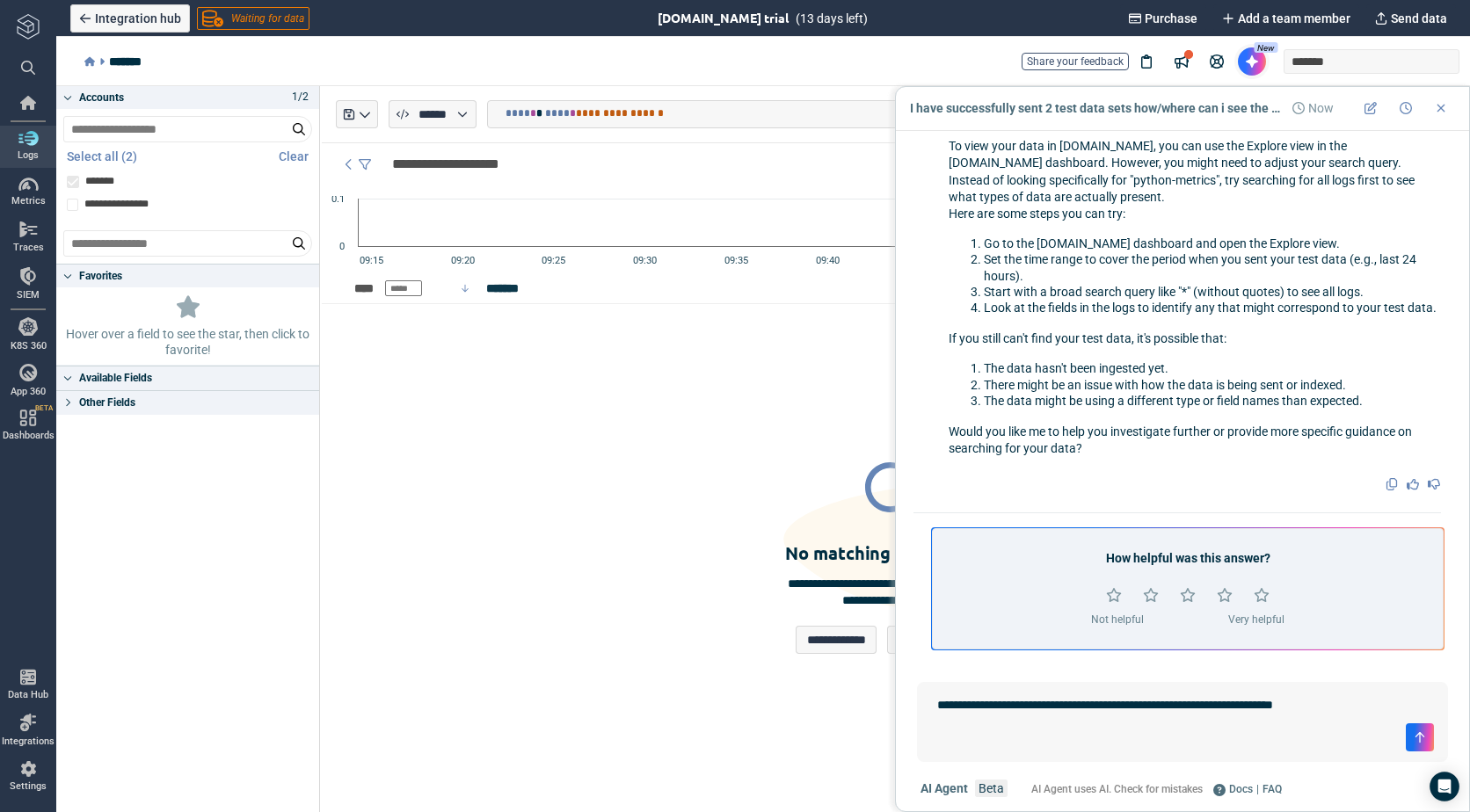 type on "*" 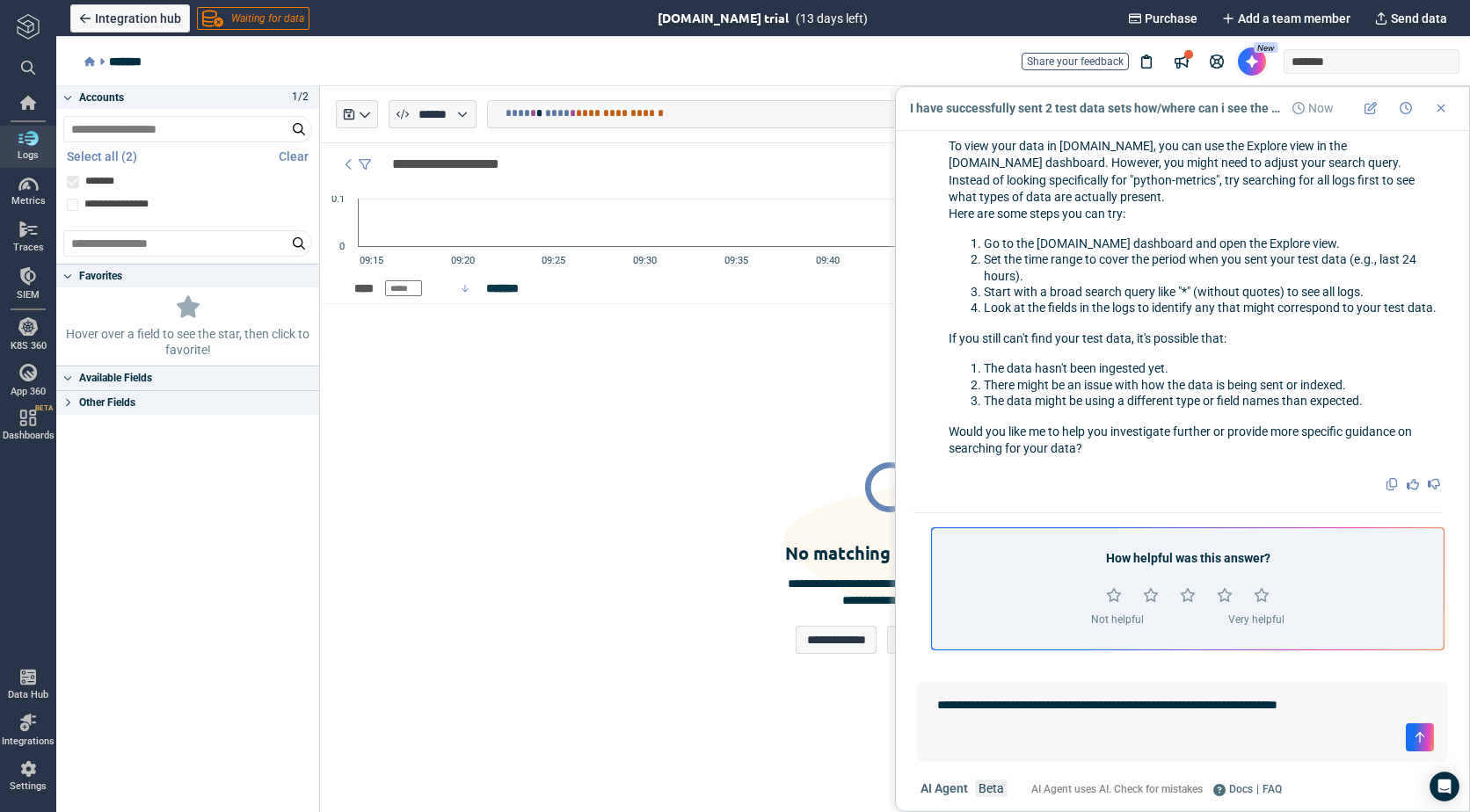 type on "**********" 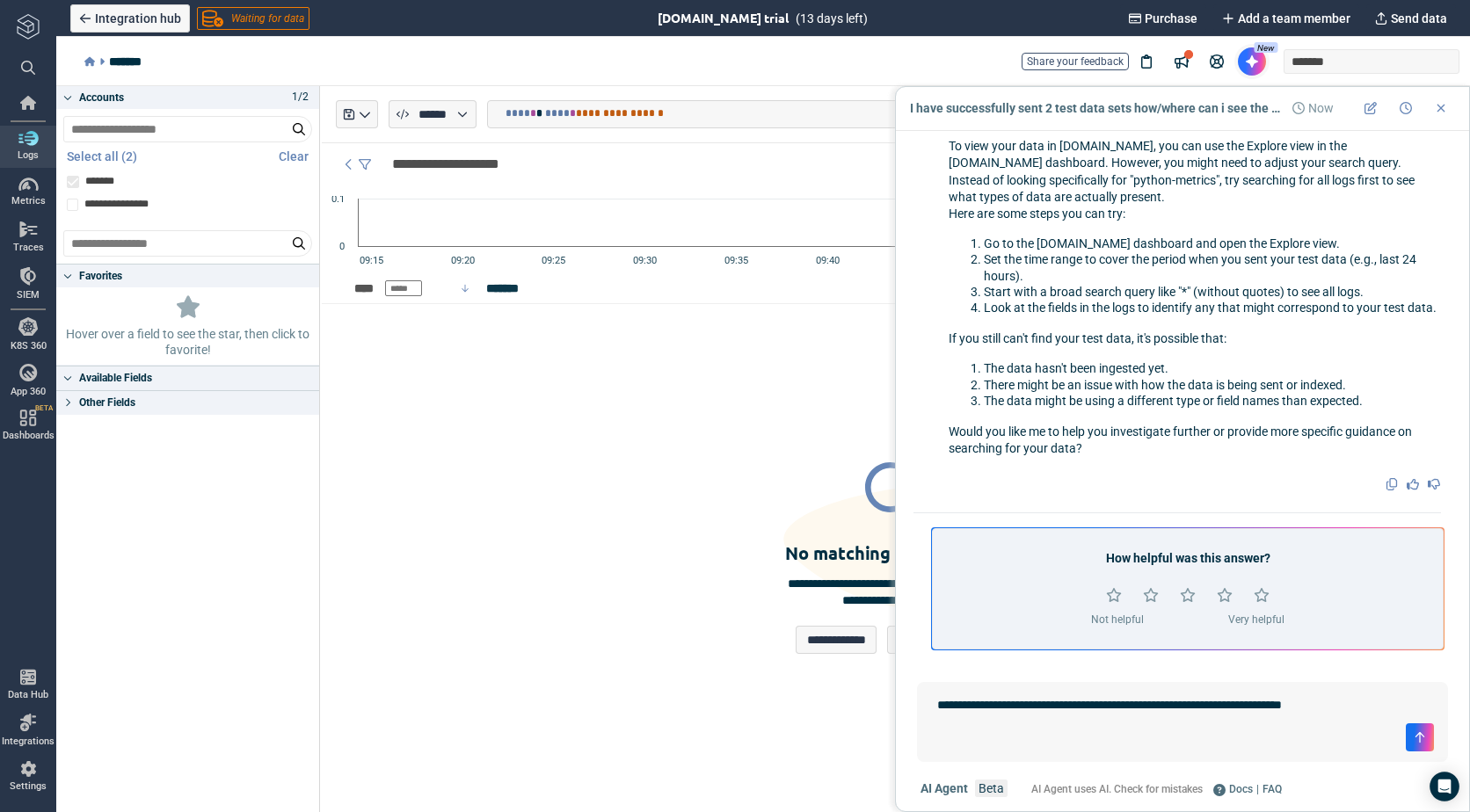 type on "*" 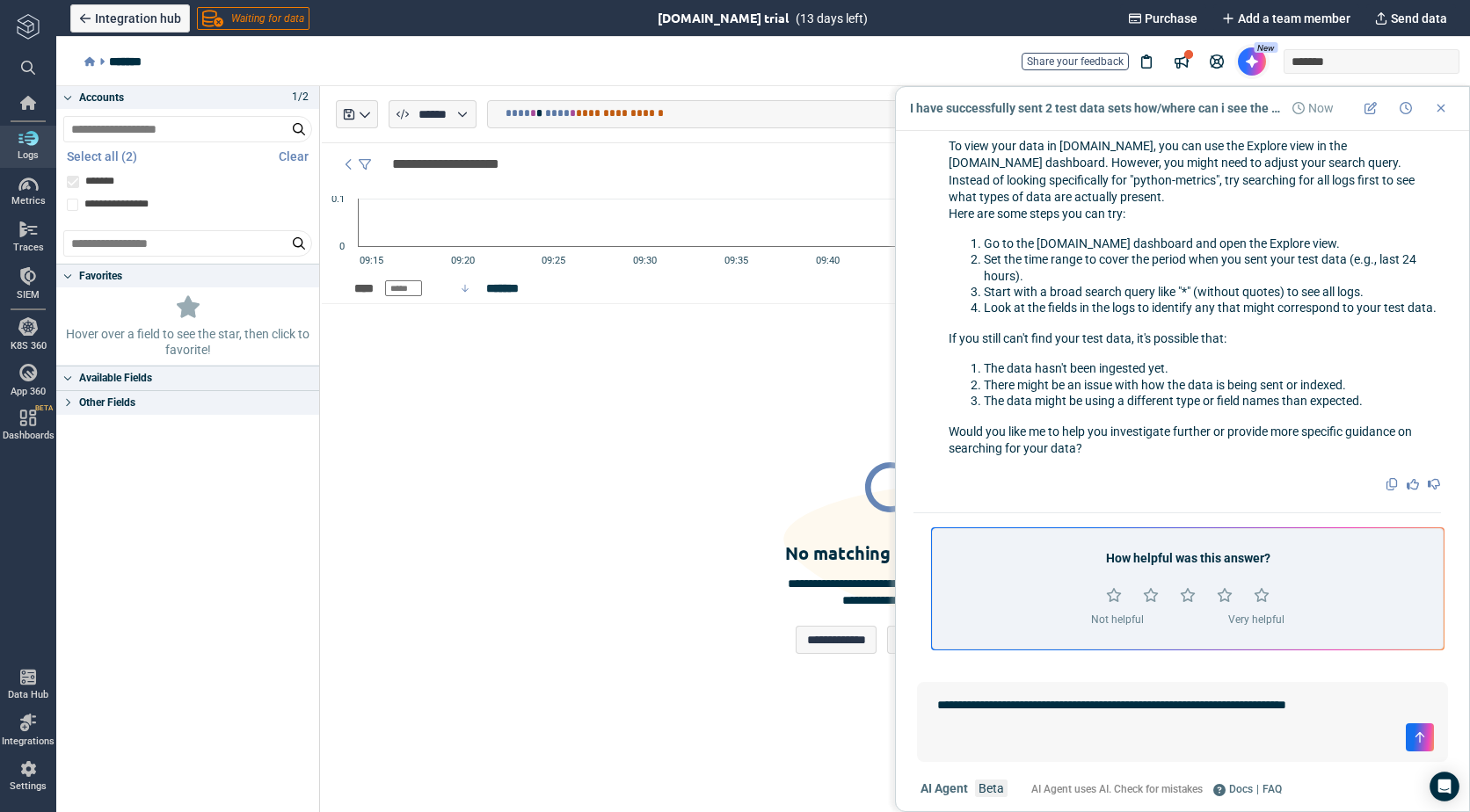 type on "**********" 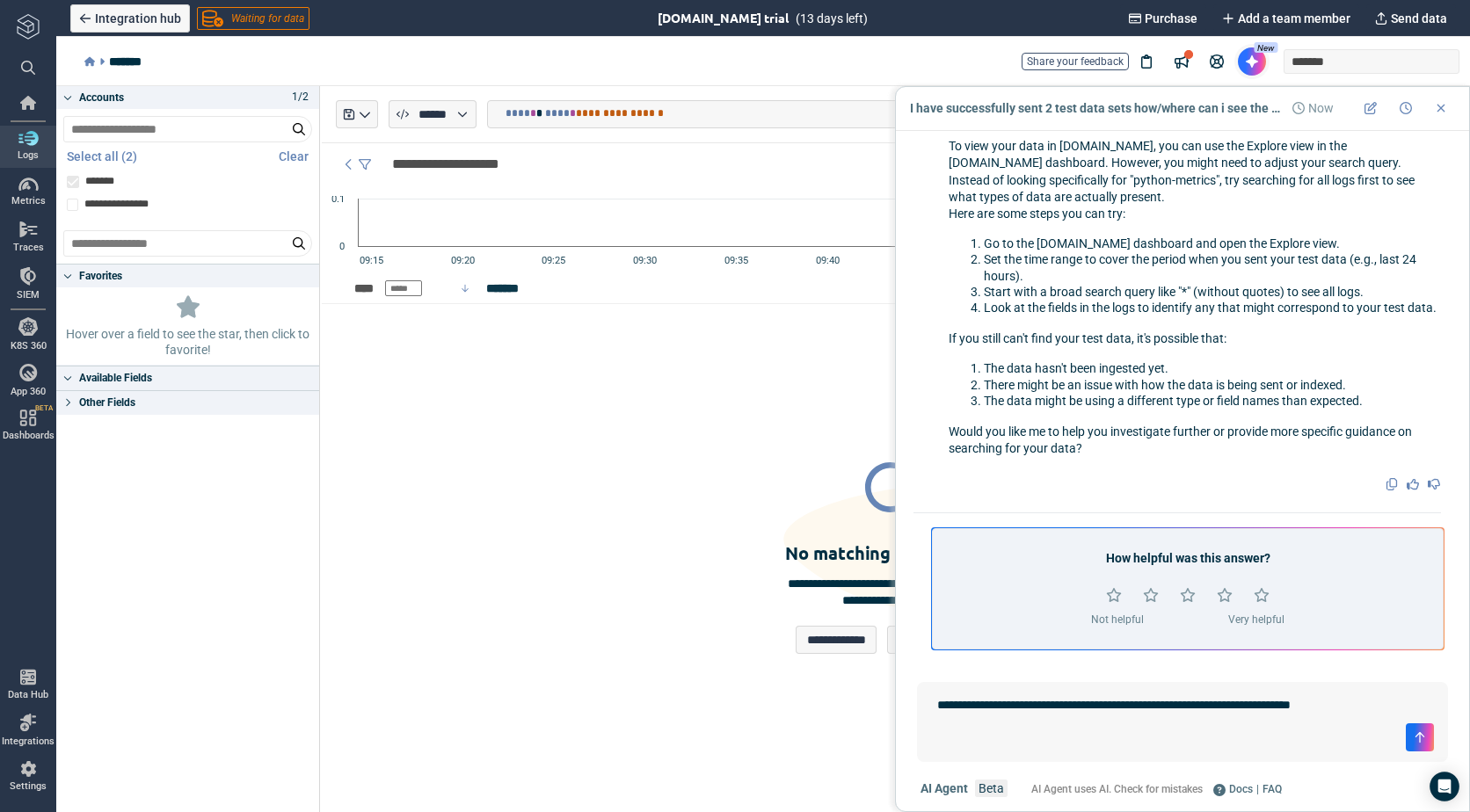 type on "*" 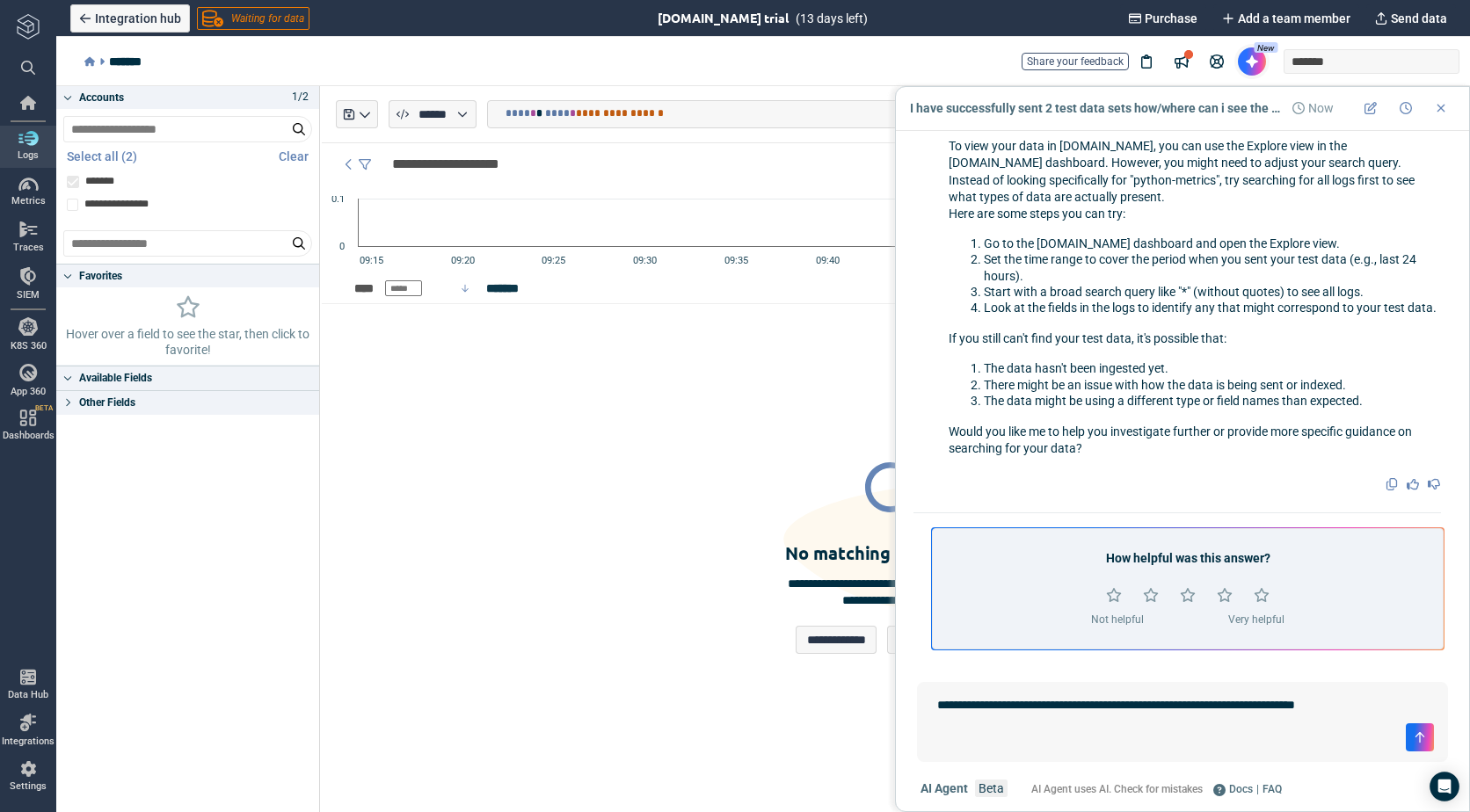 type on "**********" 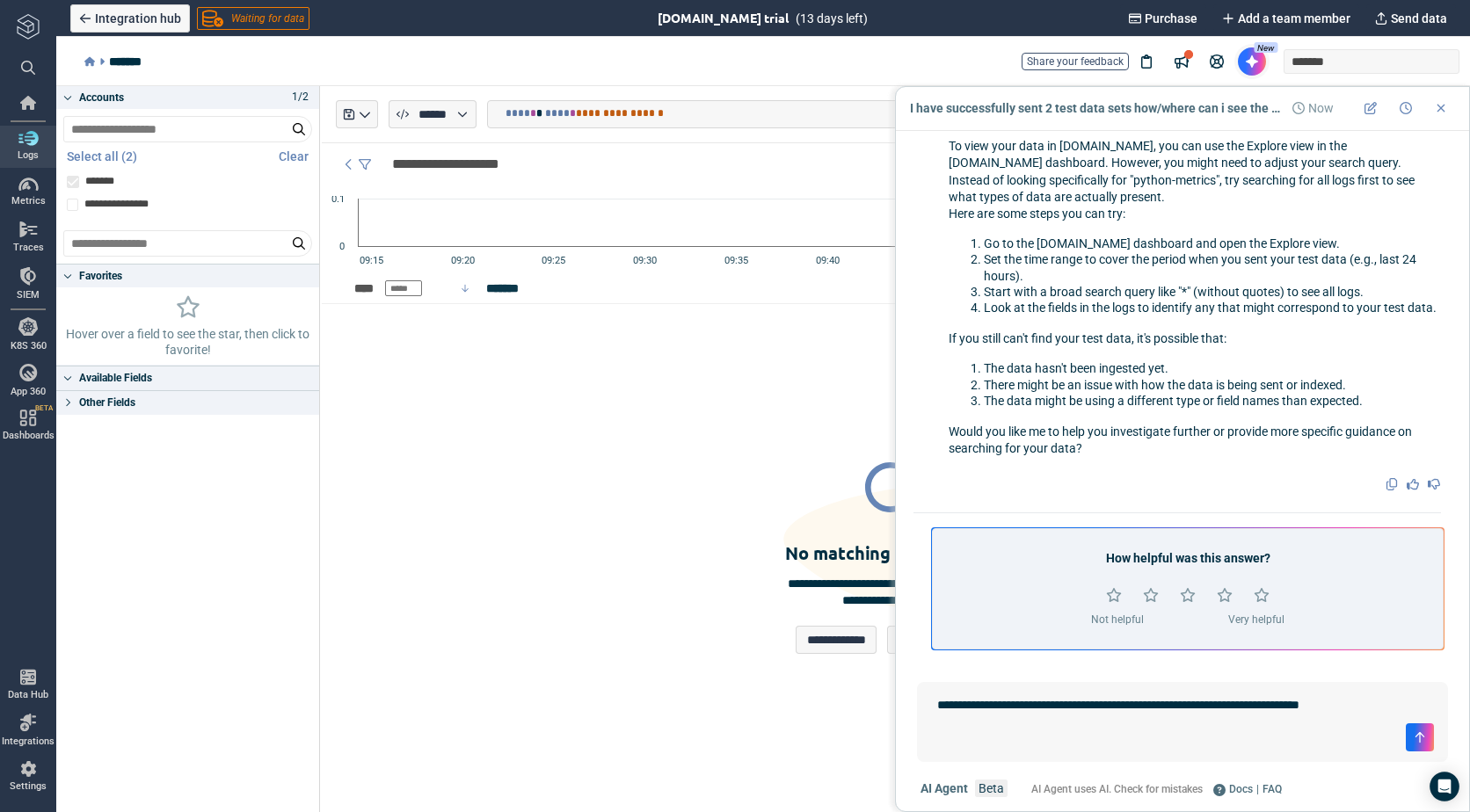 type on "*" 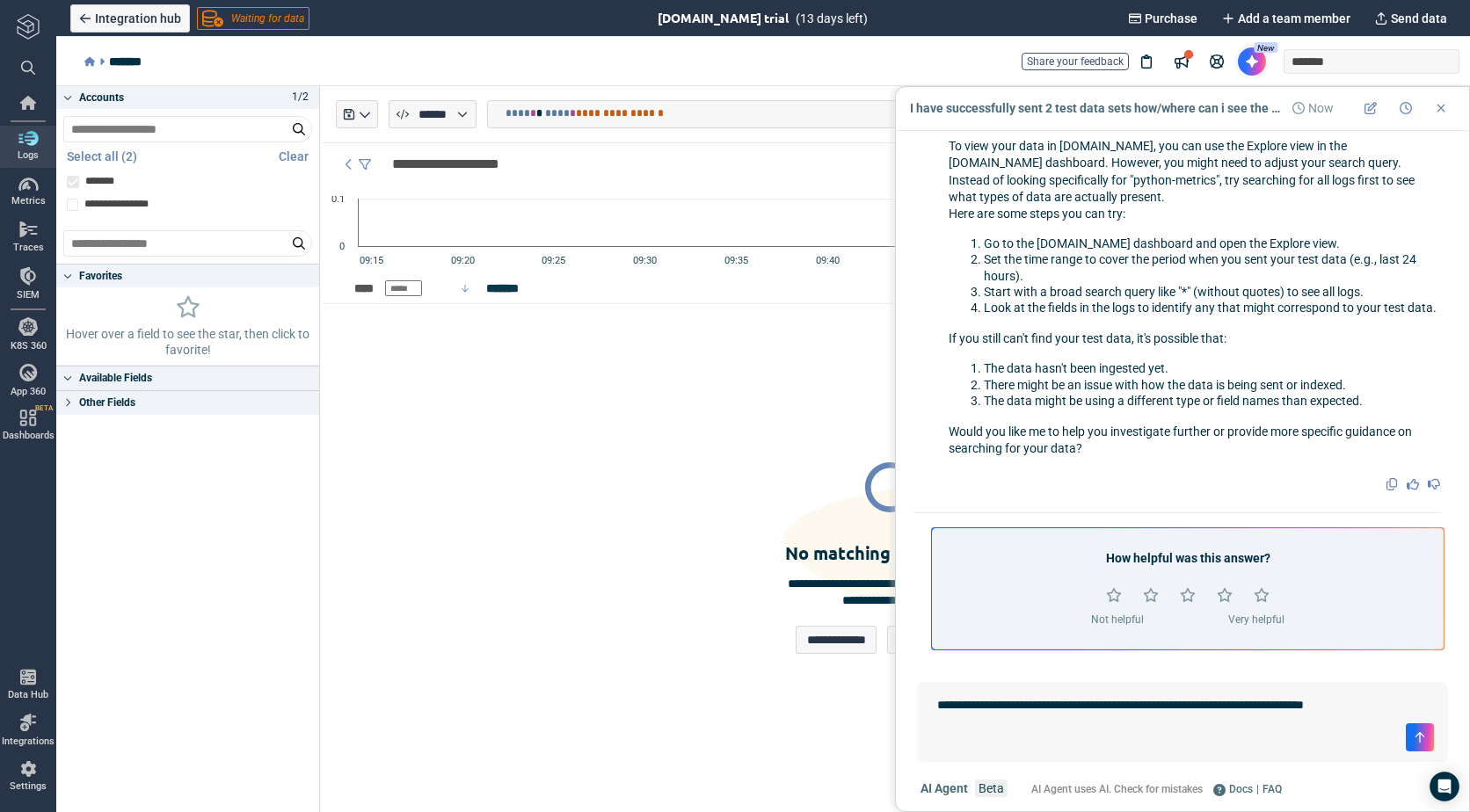 type on "*" 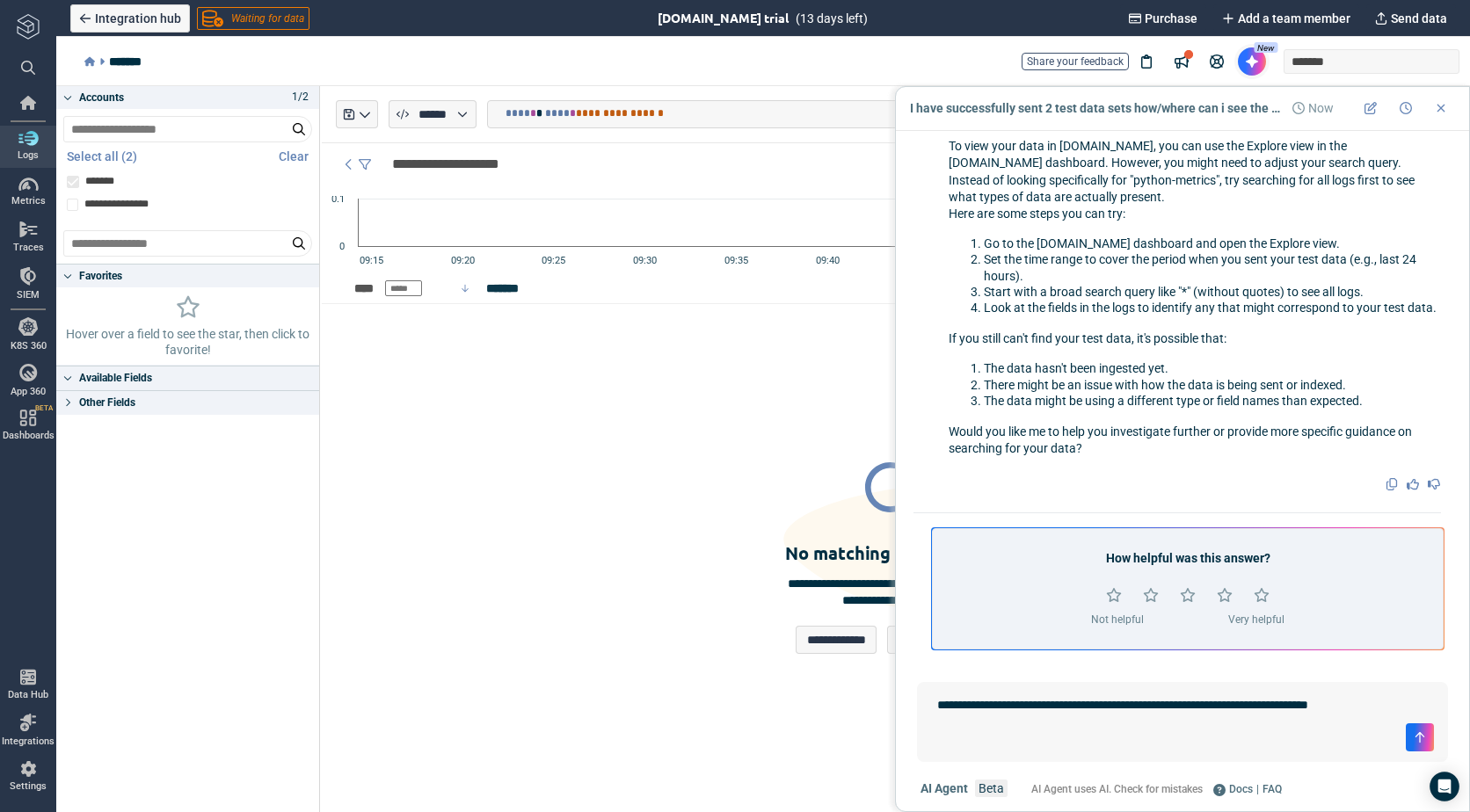 type on "**********" 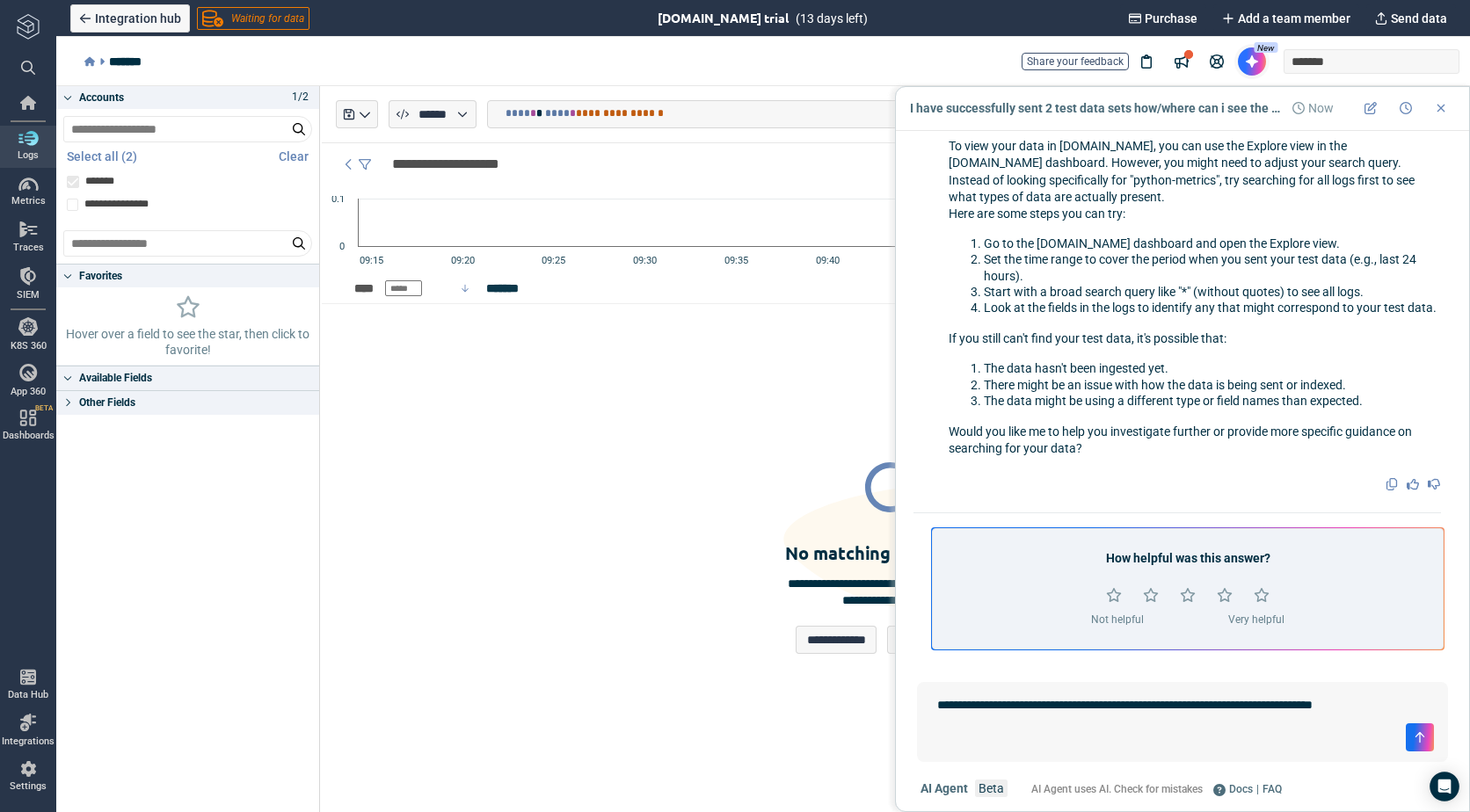 type on "*" 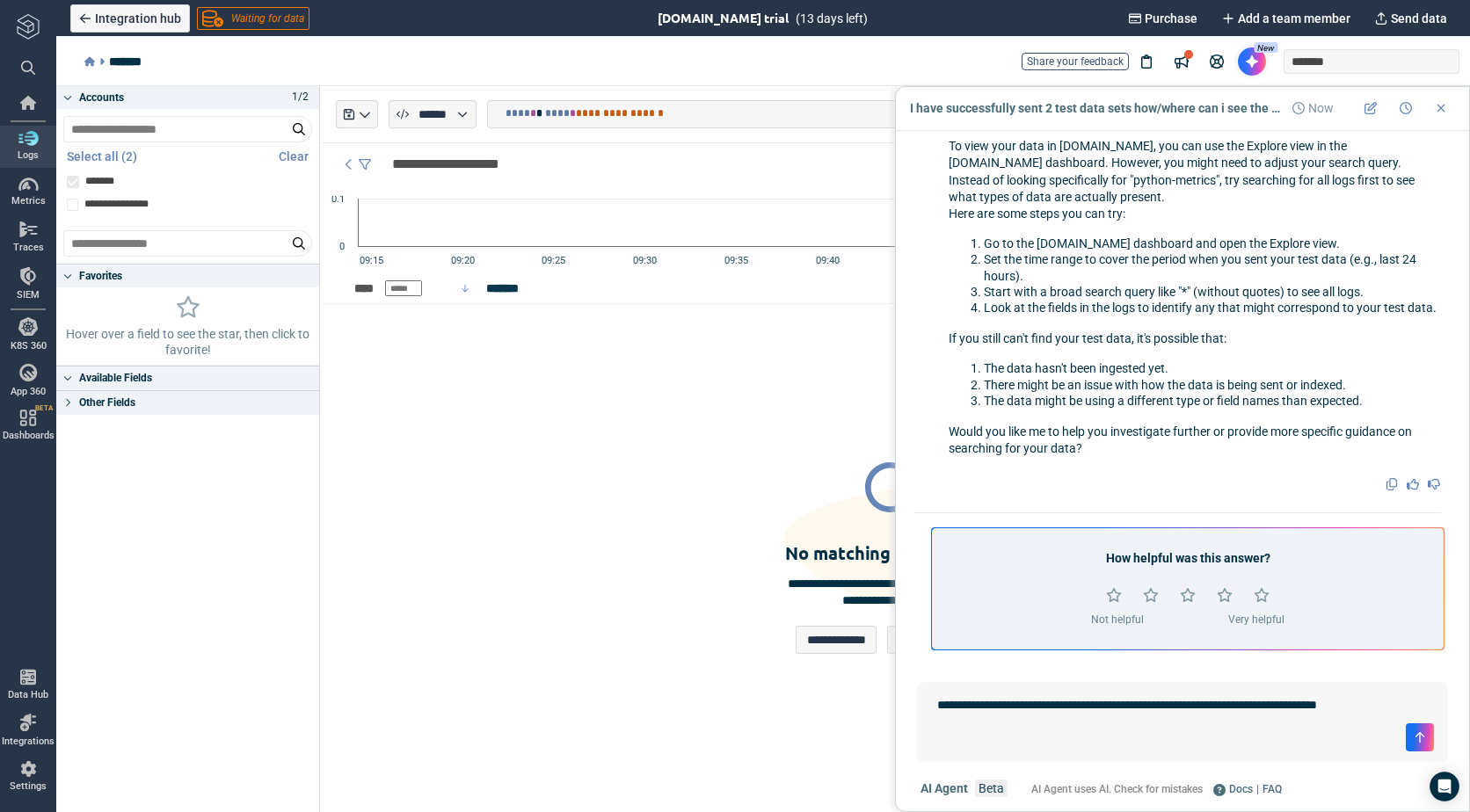 type on "*" 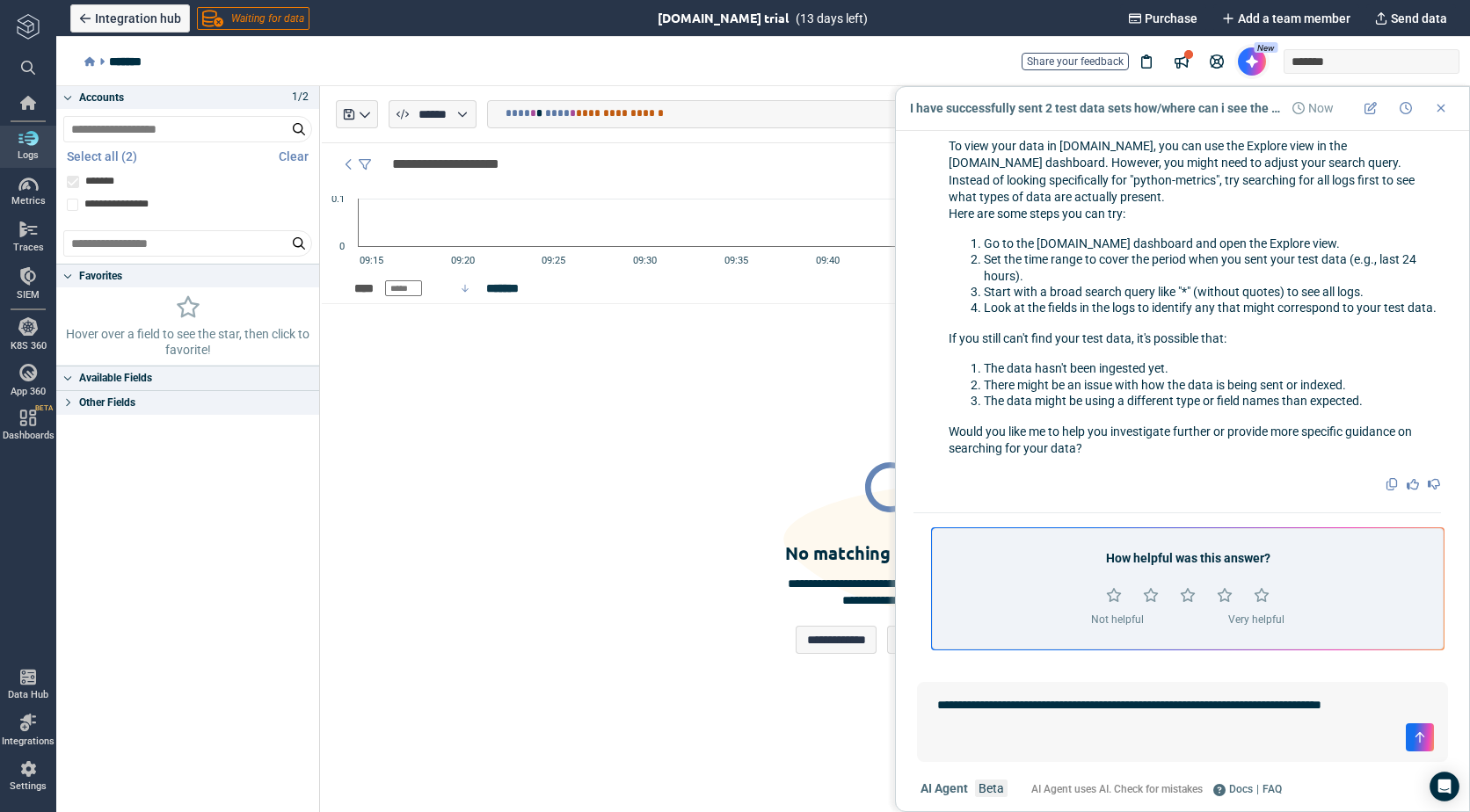 type on "*" 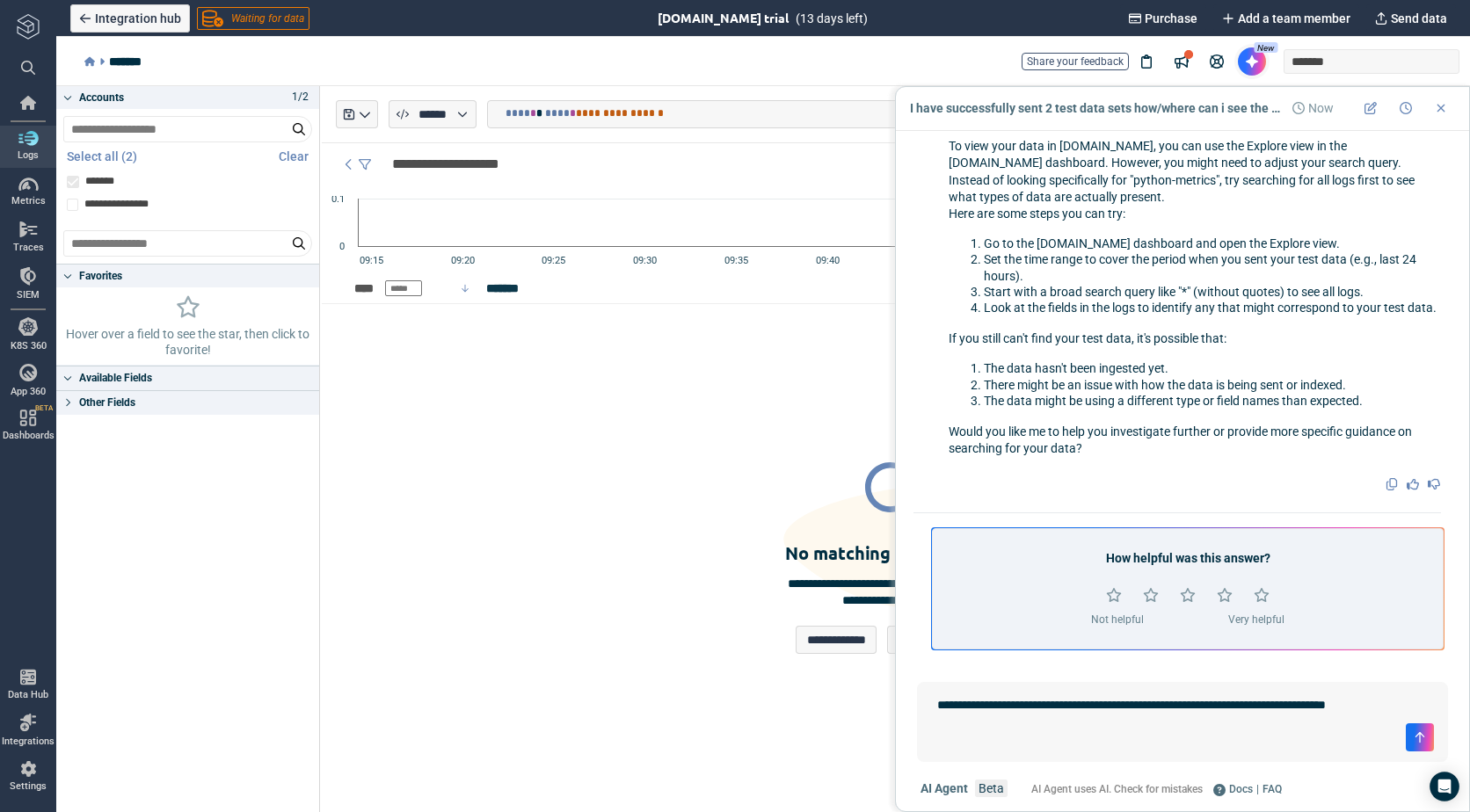 type on "*" 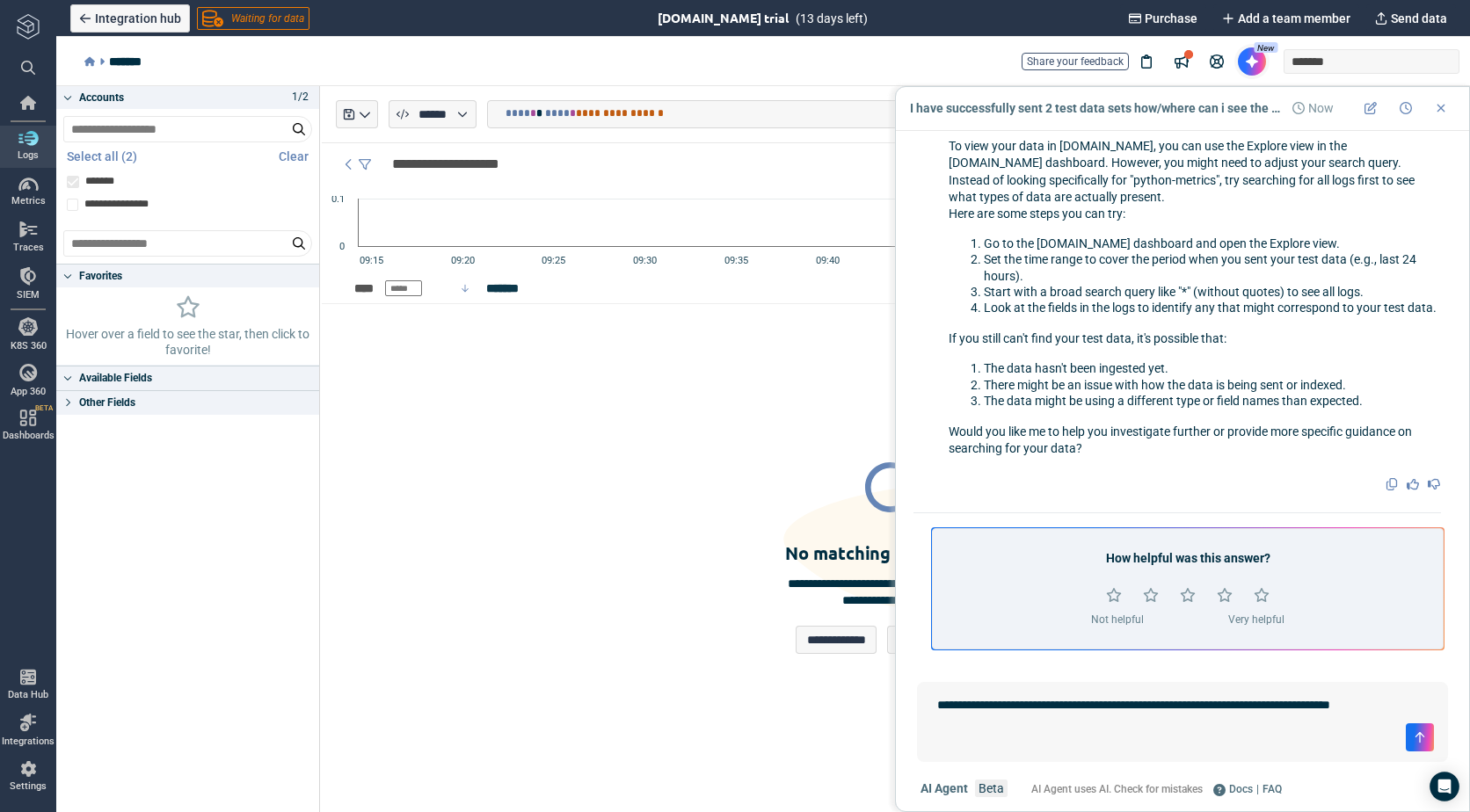 type on "*" 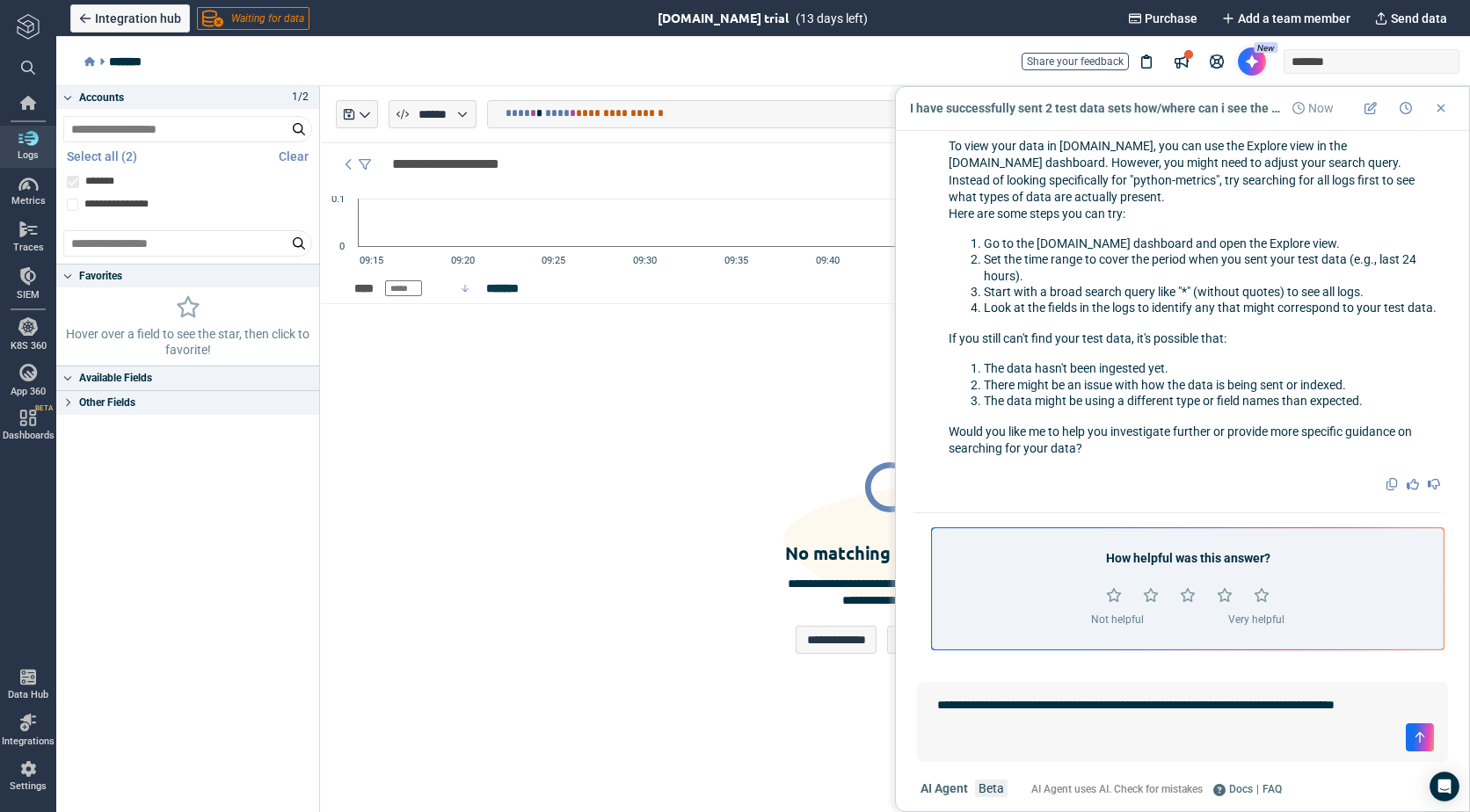 type on "*" 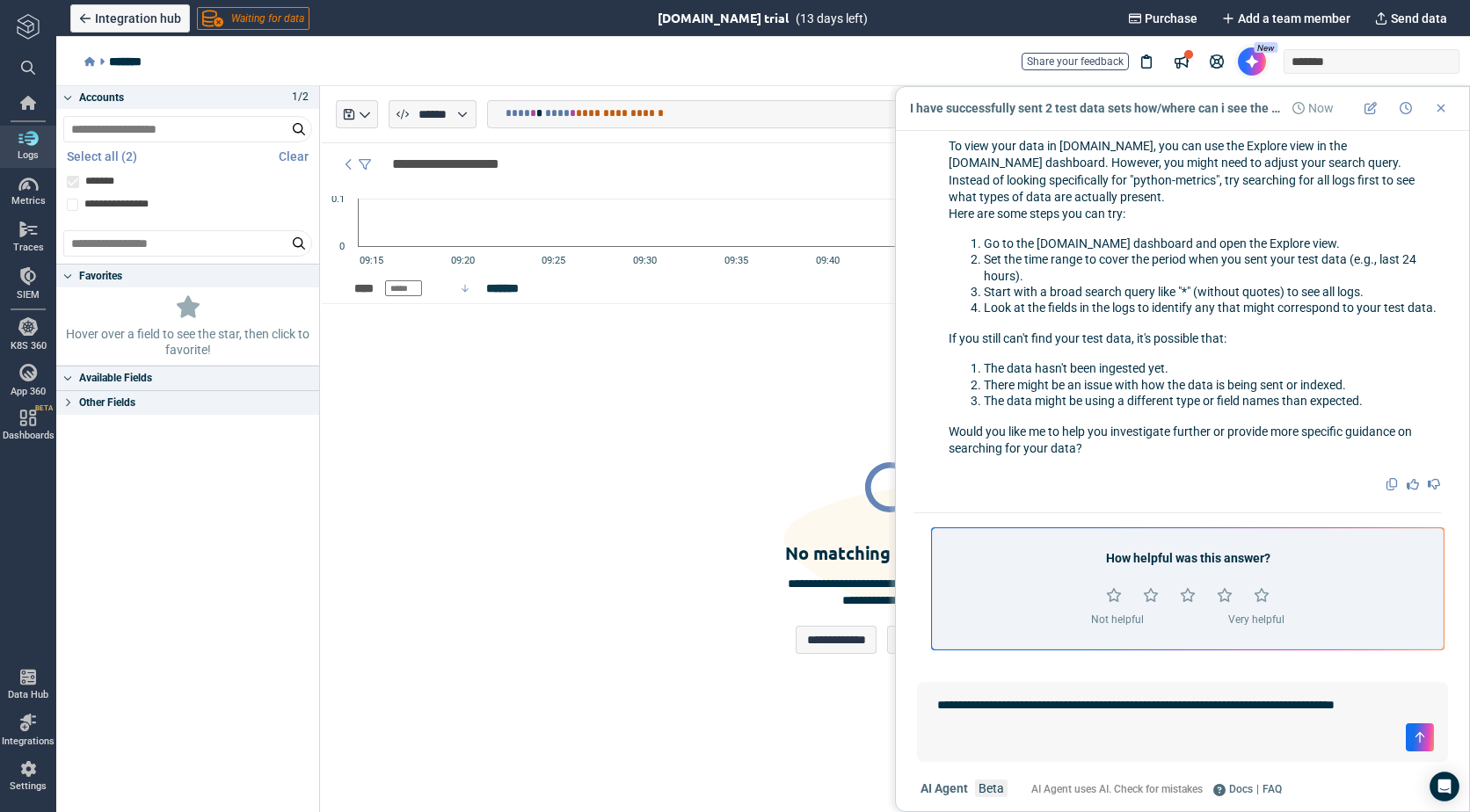 scroll, scrollTop: 0, scrollLeft: 0, axis: both 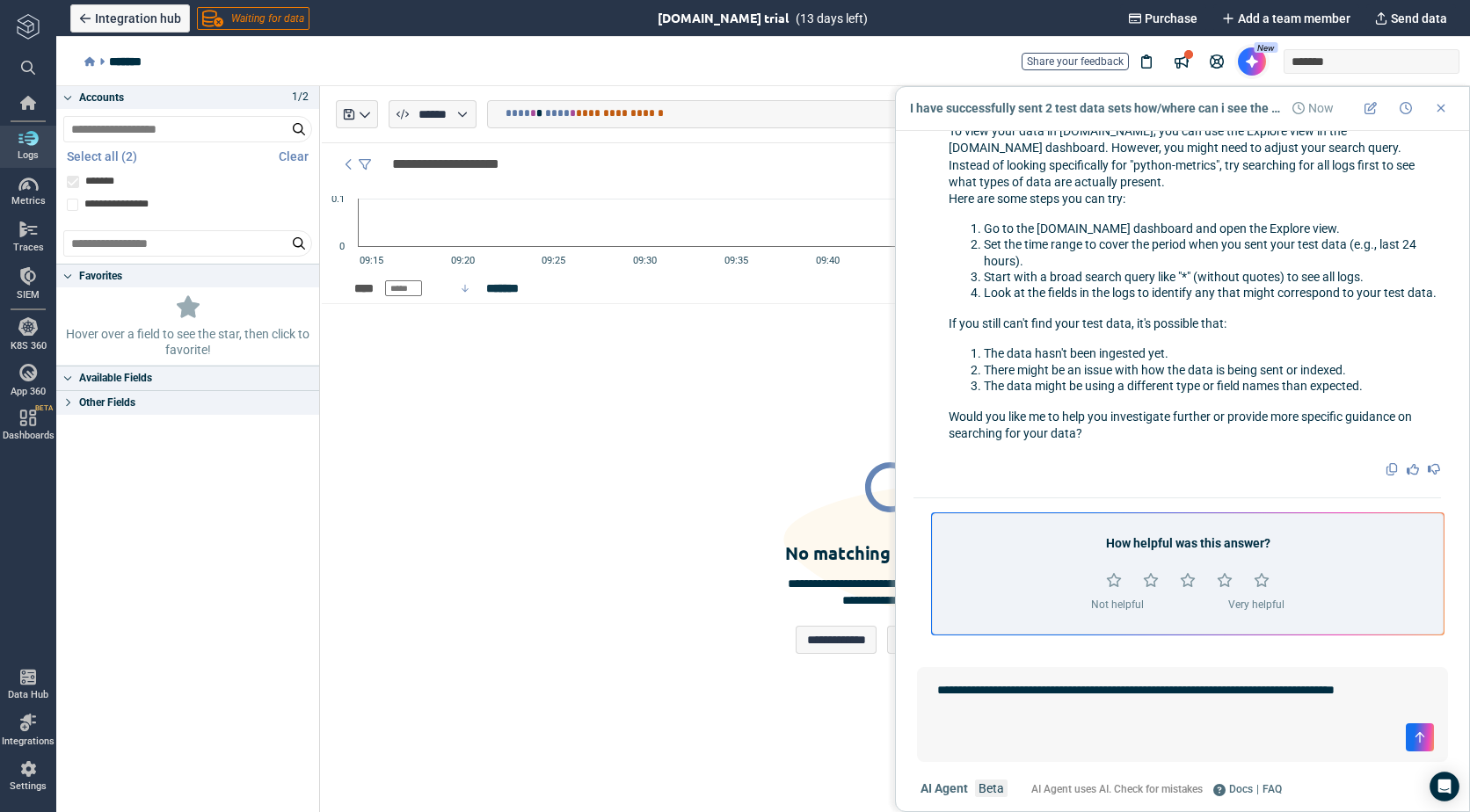 type on "**********" 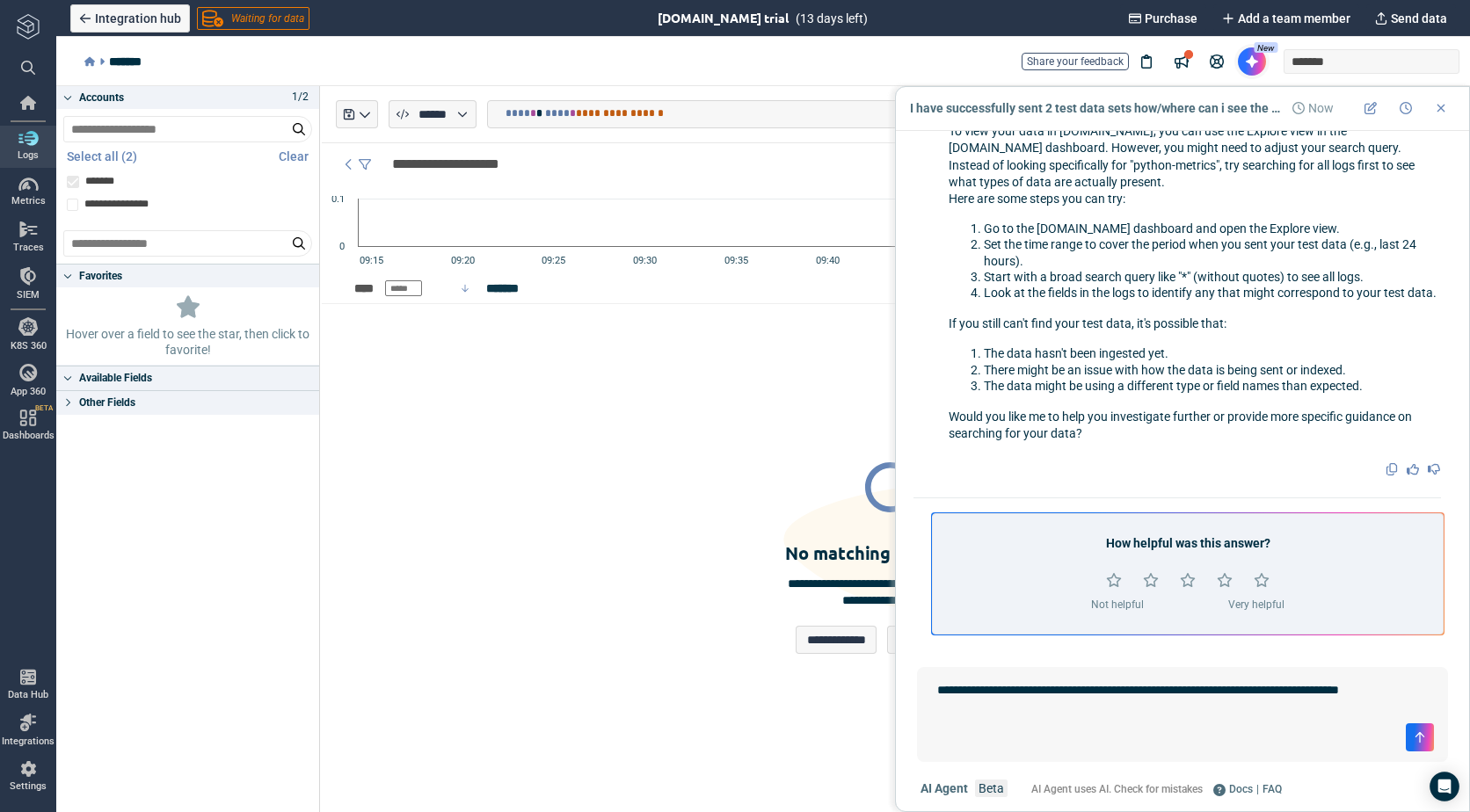type on "*" 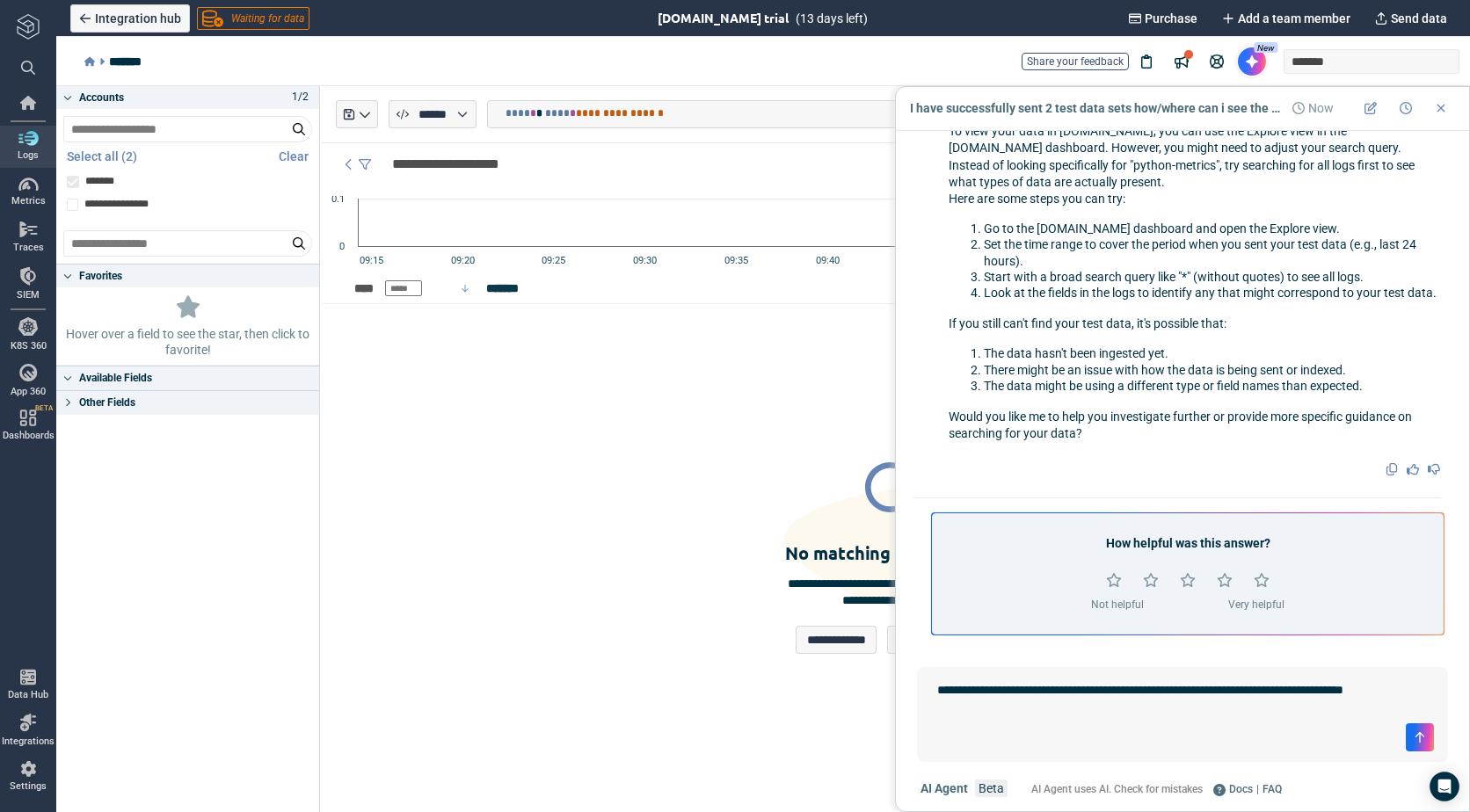 type on "**********" 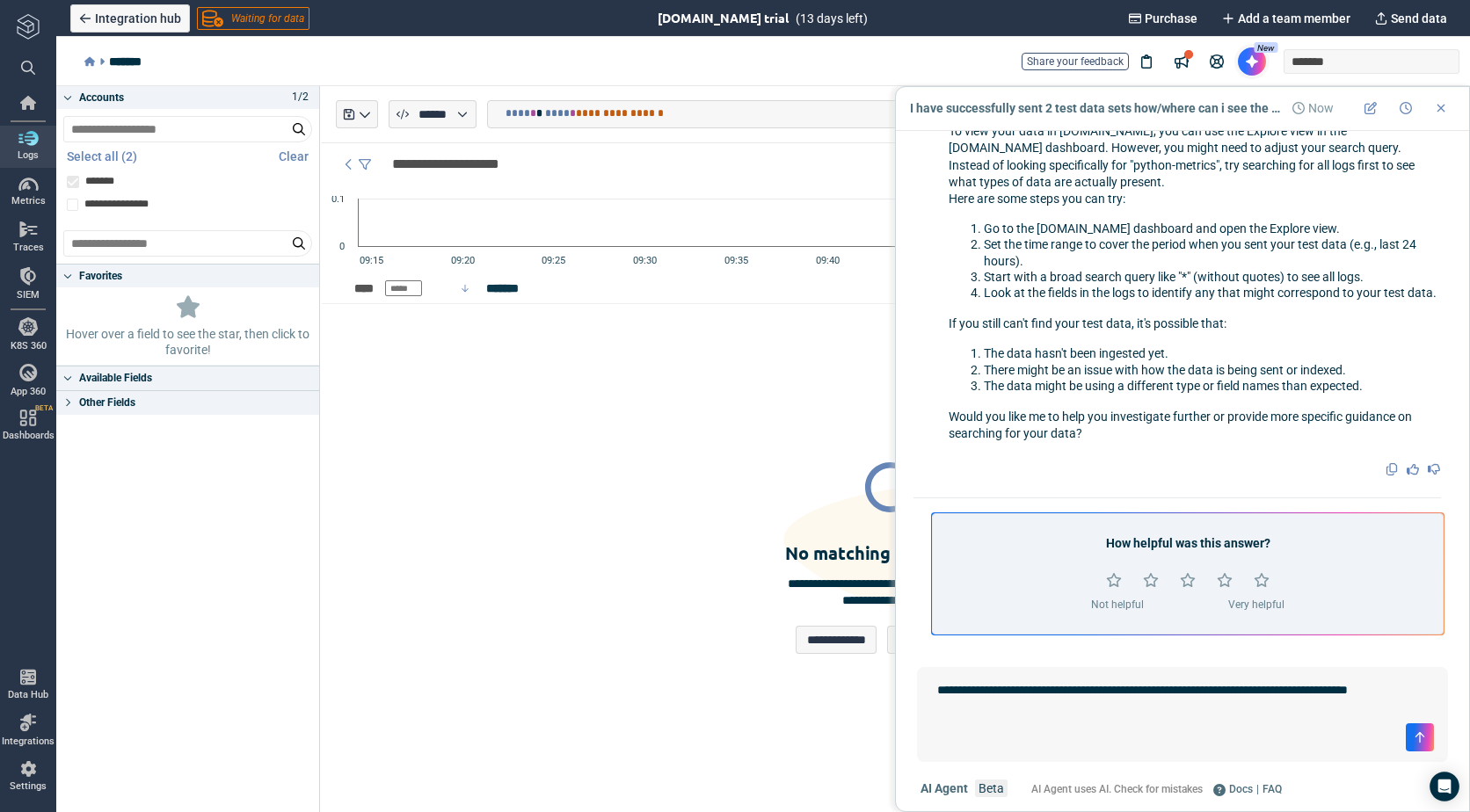 type on "*" 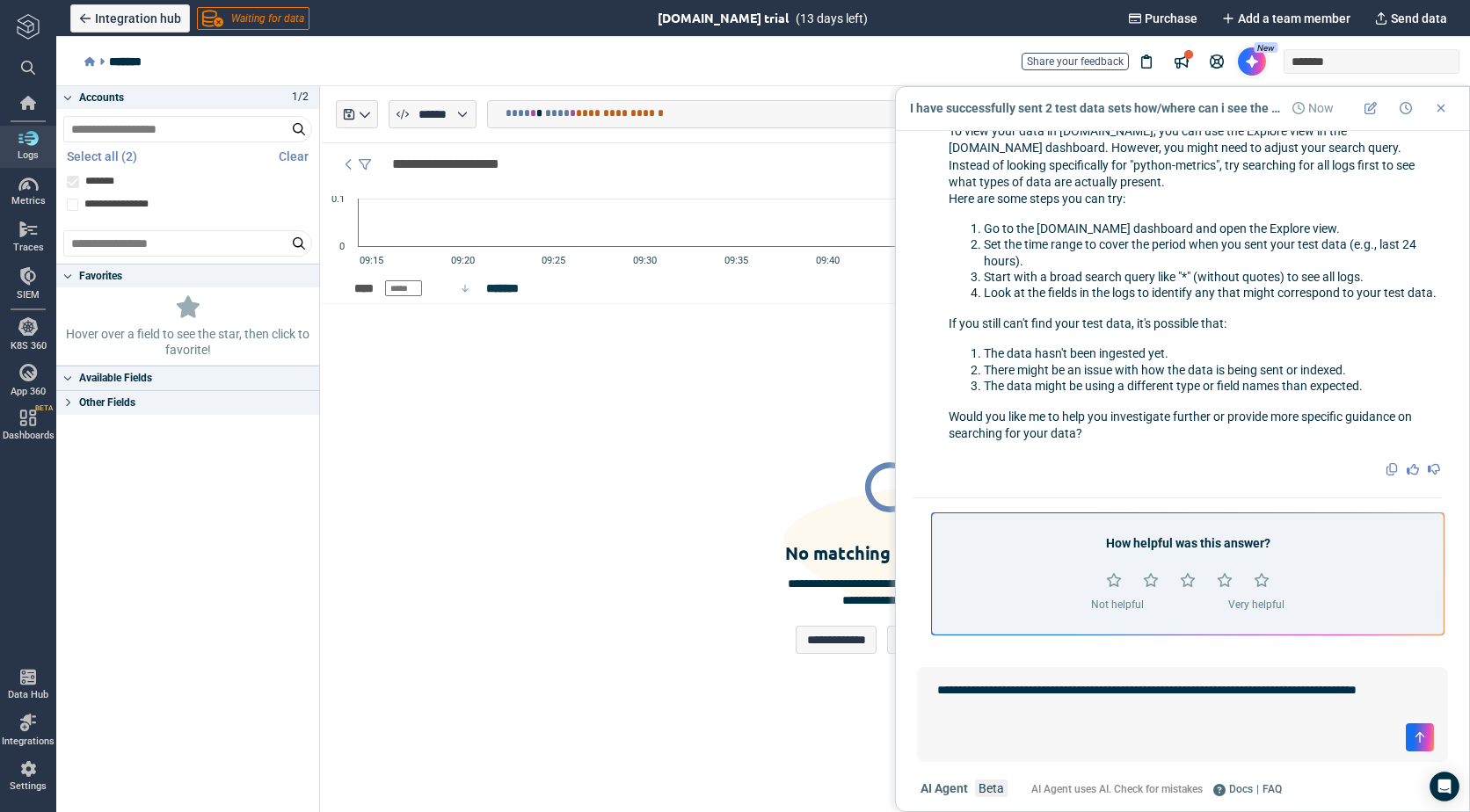 type on "**********" 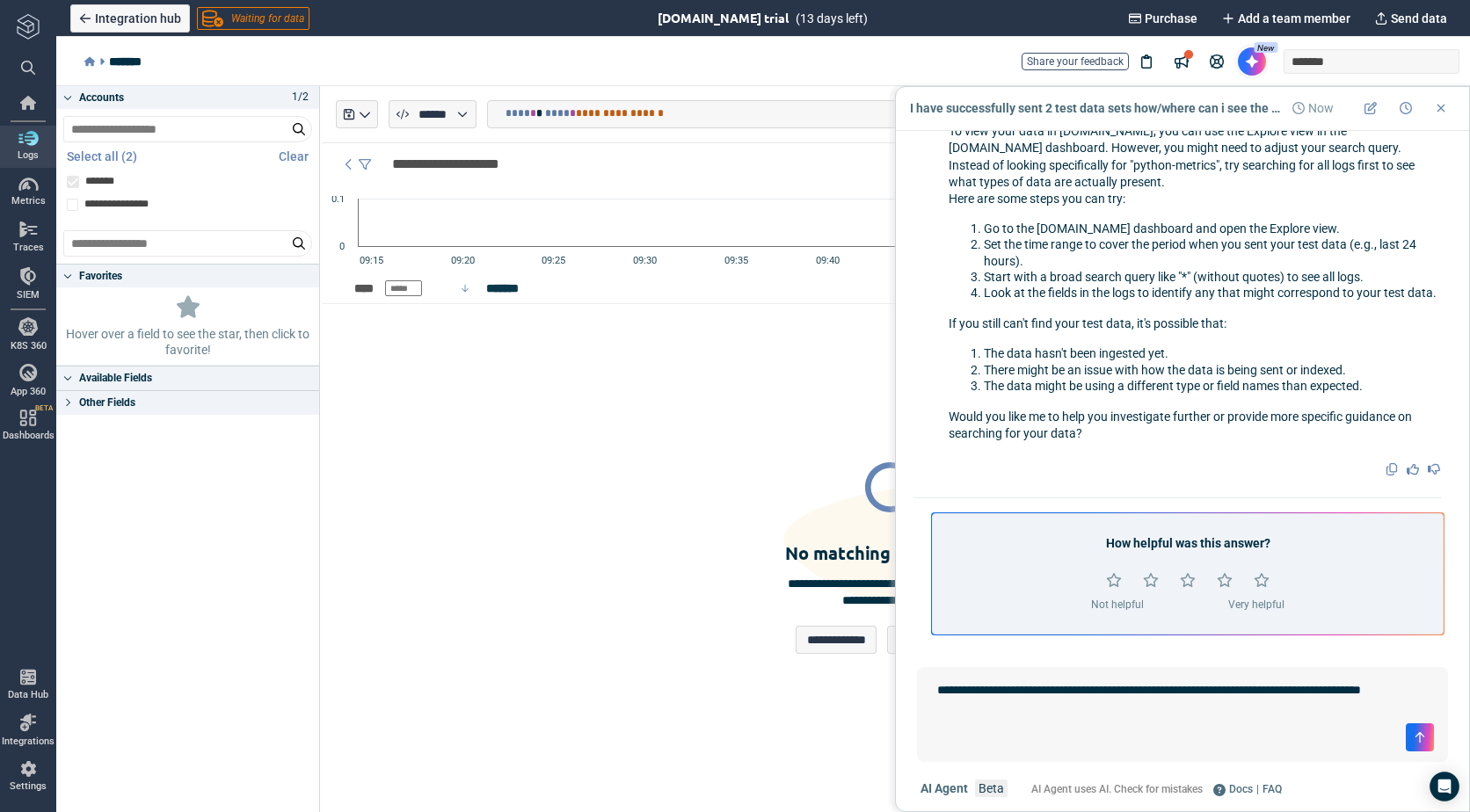 type on "*" 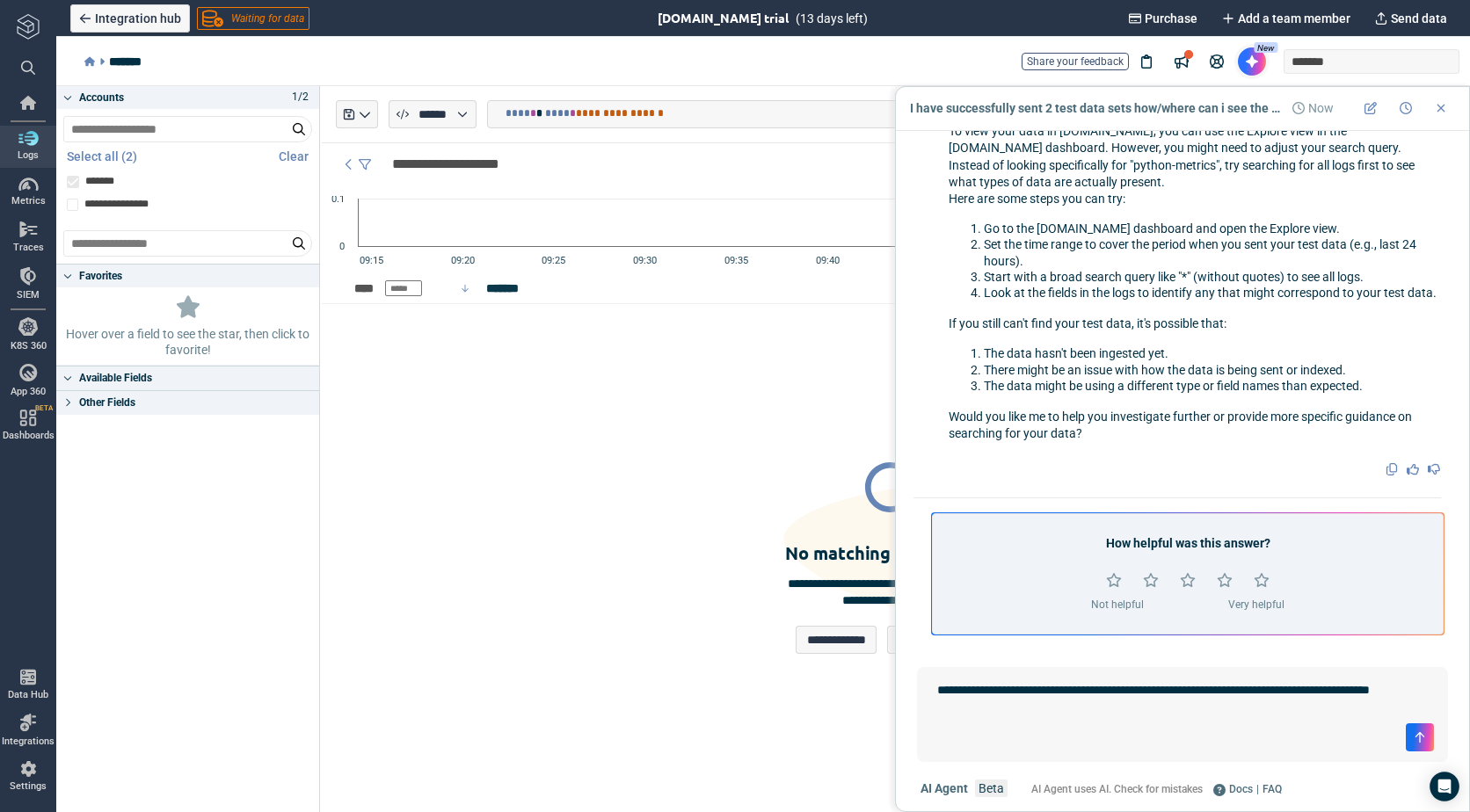 type on "**********" 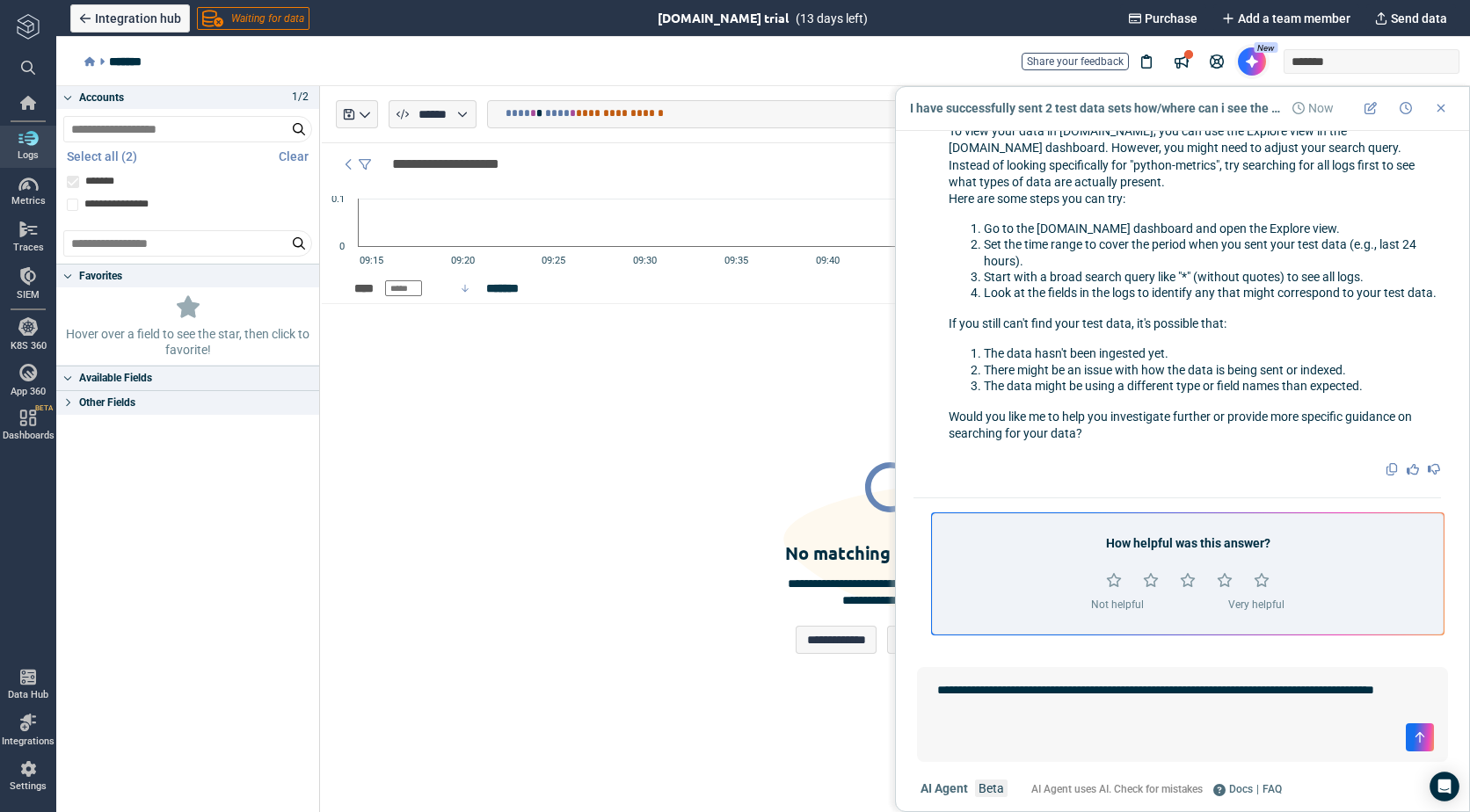 type on "*" 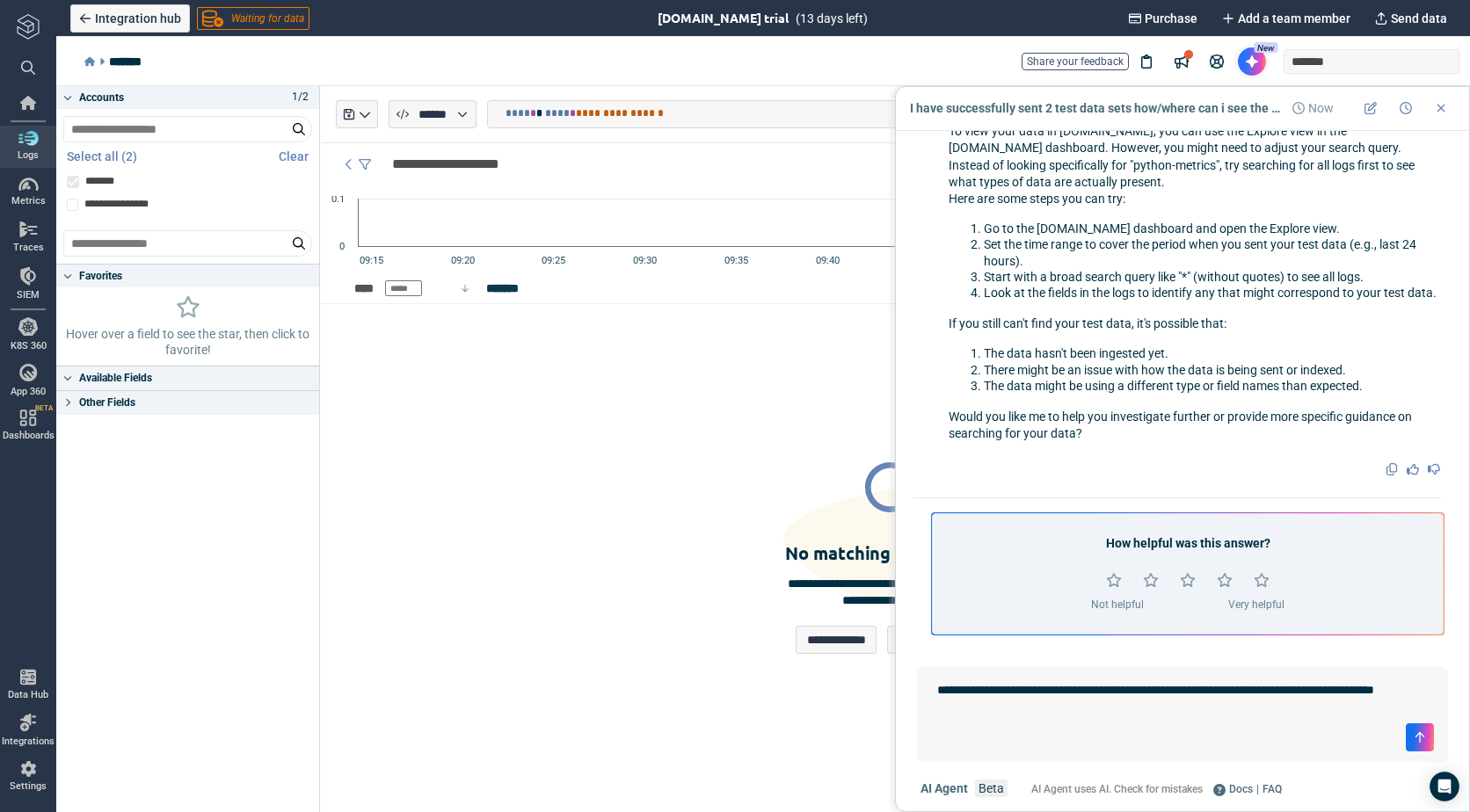 type on "**********" 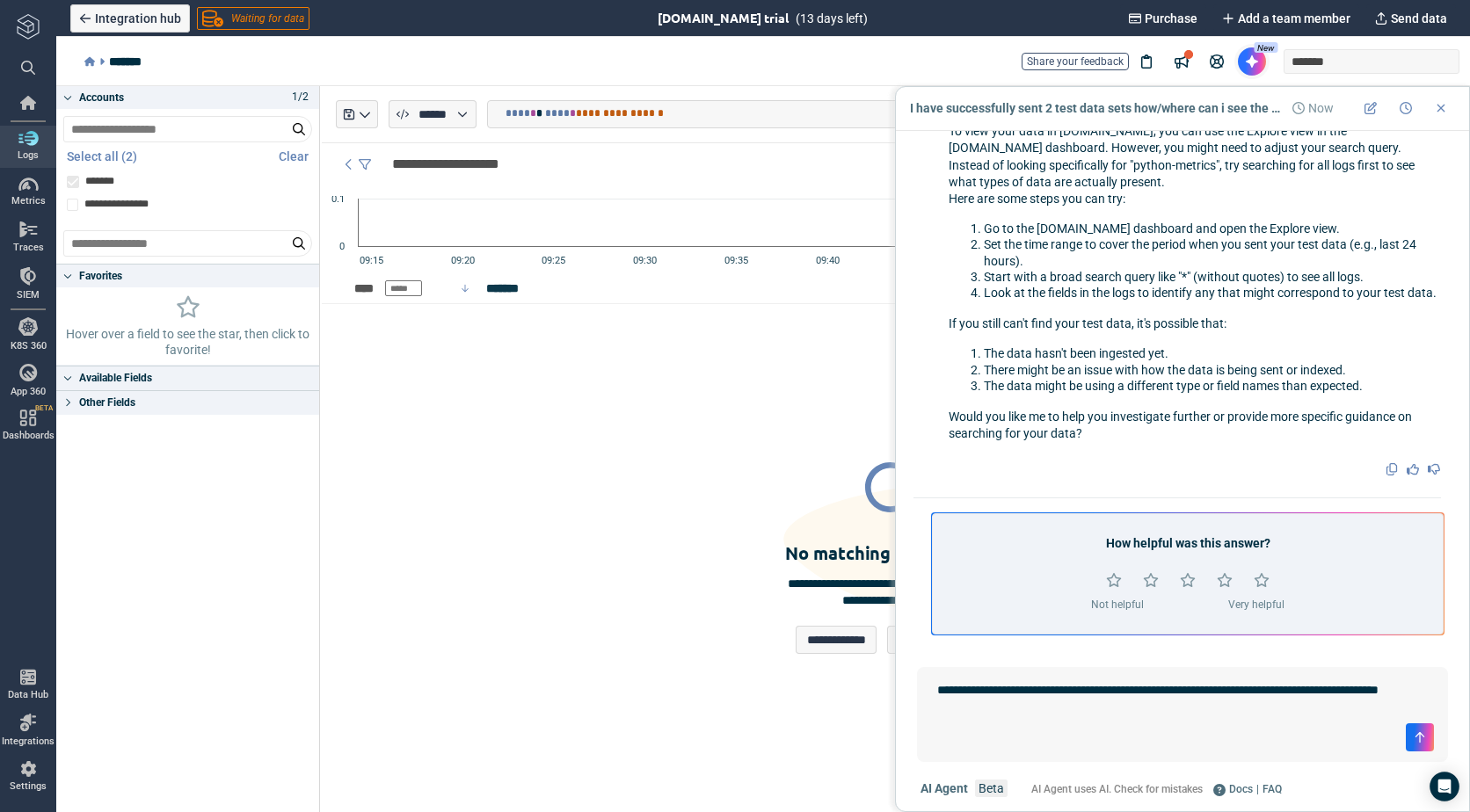 type on "*" 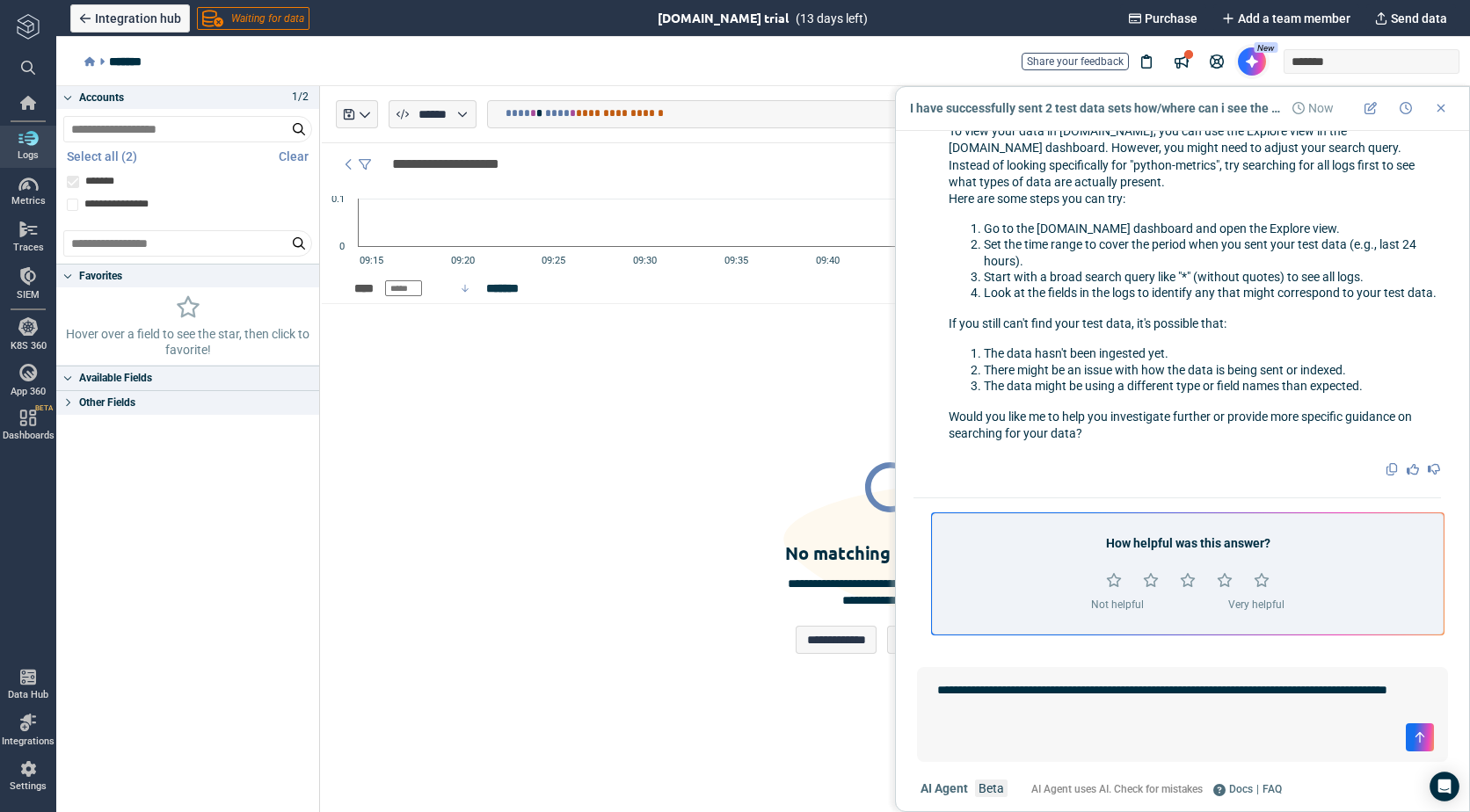 type on "**********" 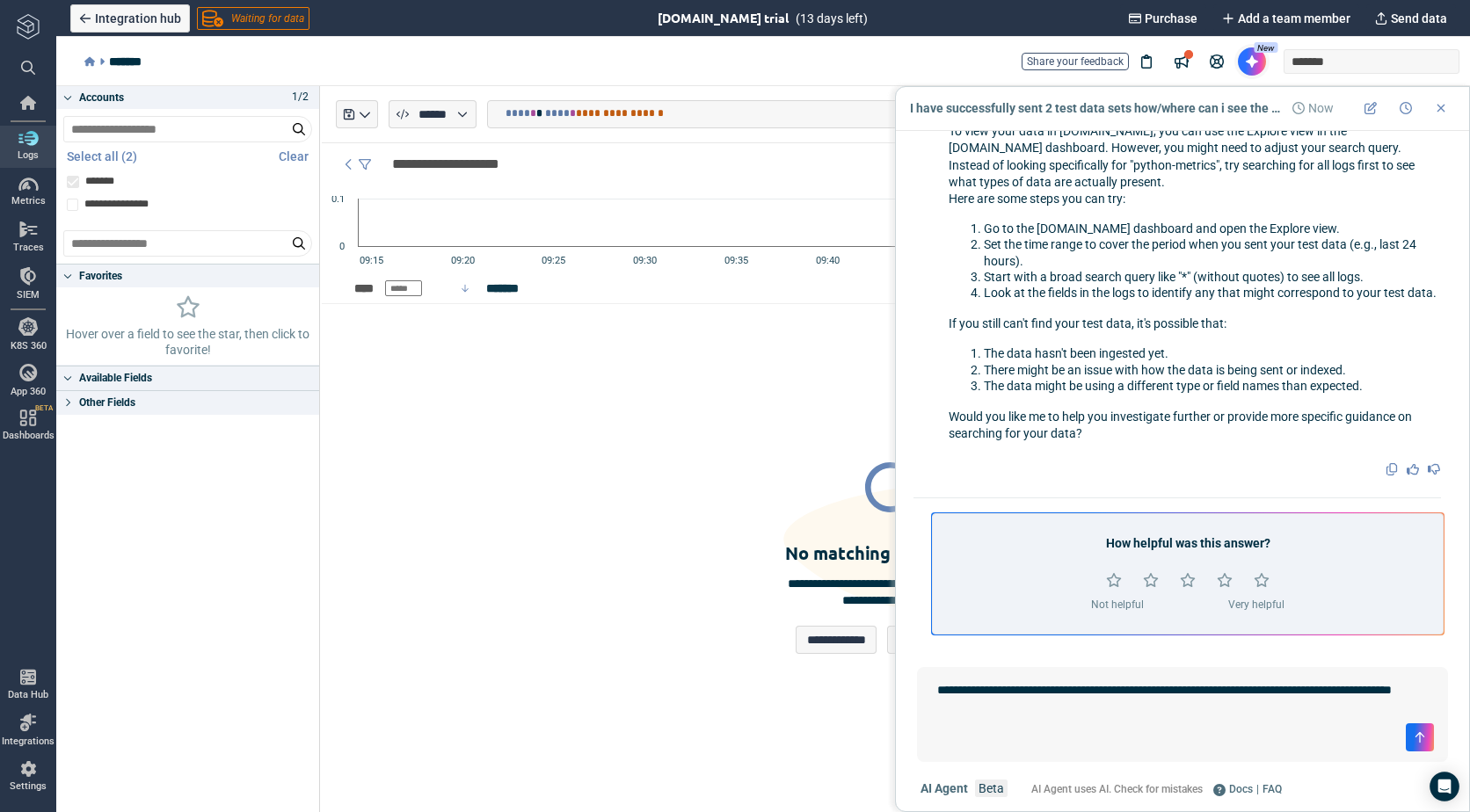type on "*" 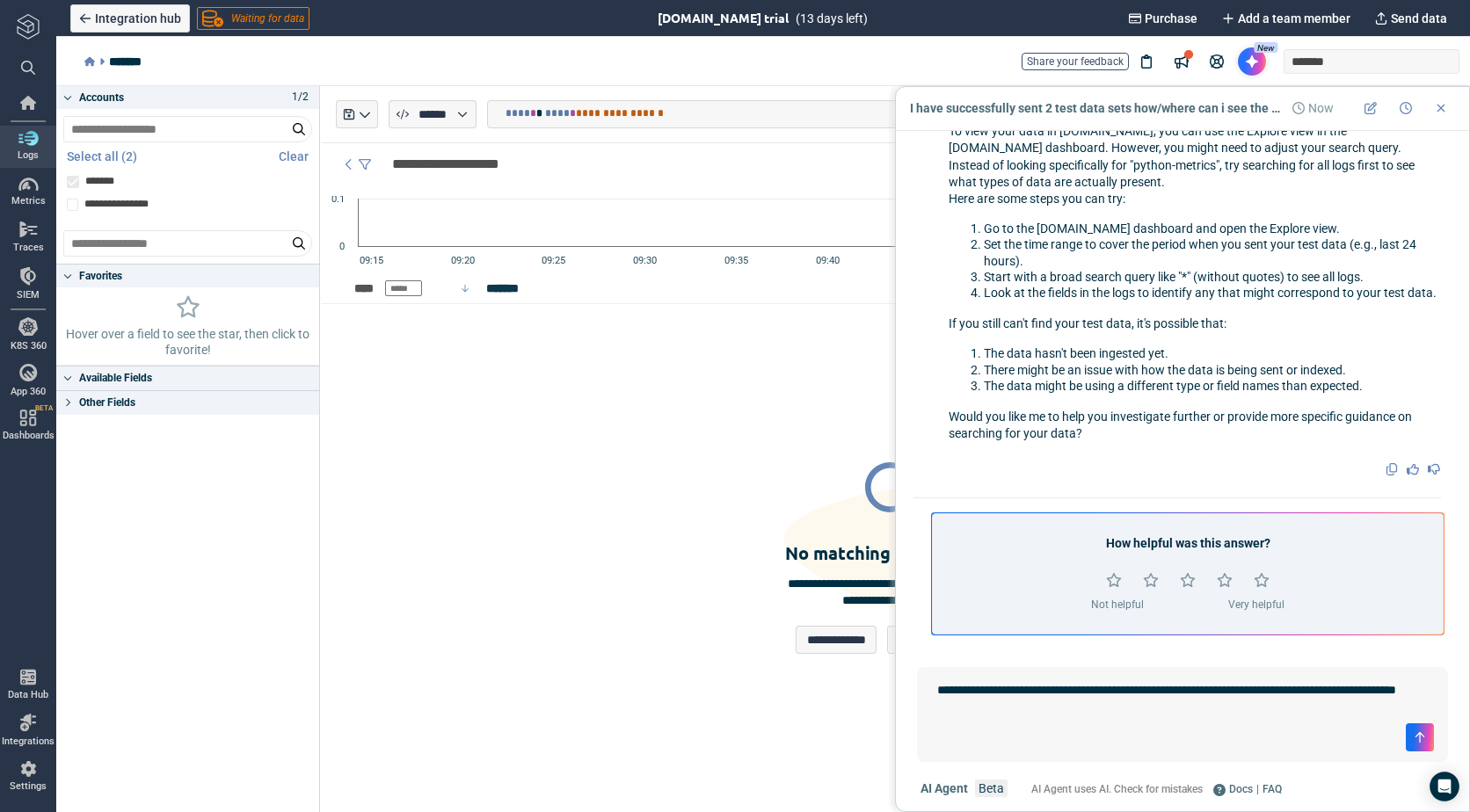 type on "**********" 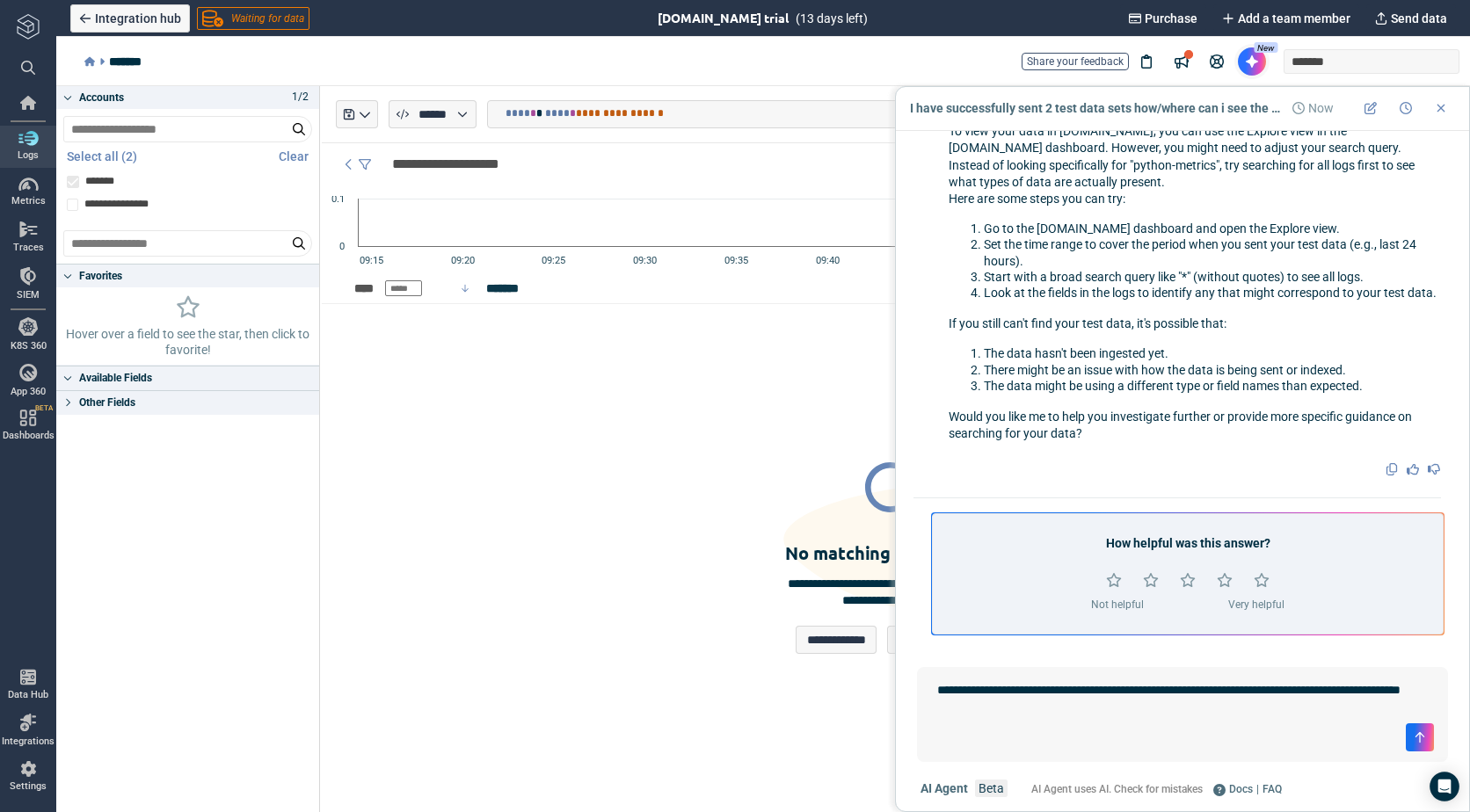 type on "*" 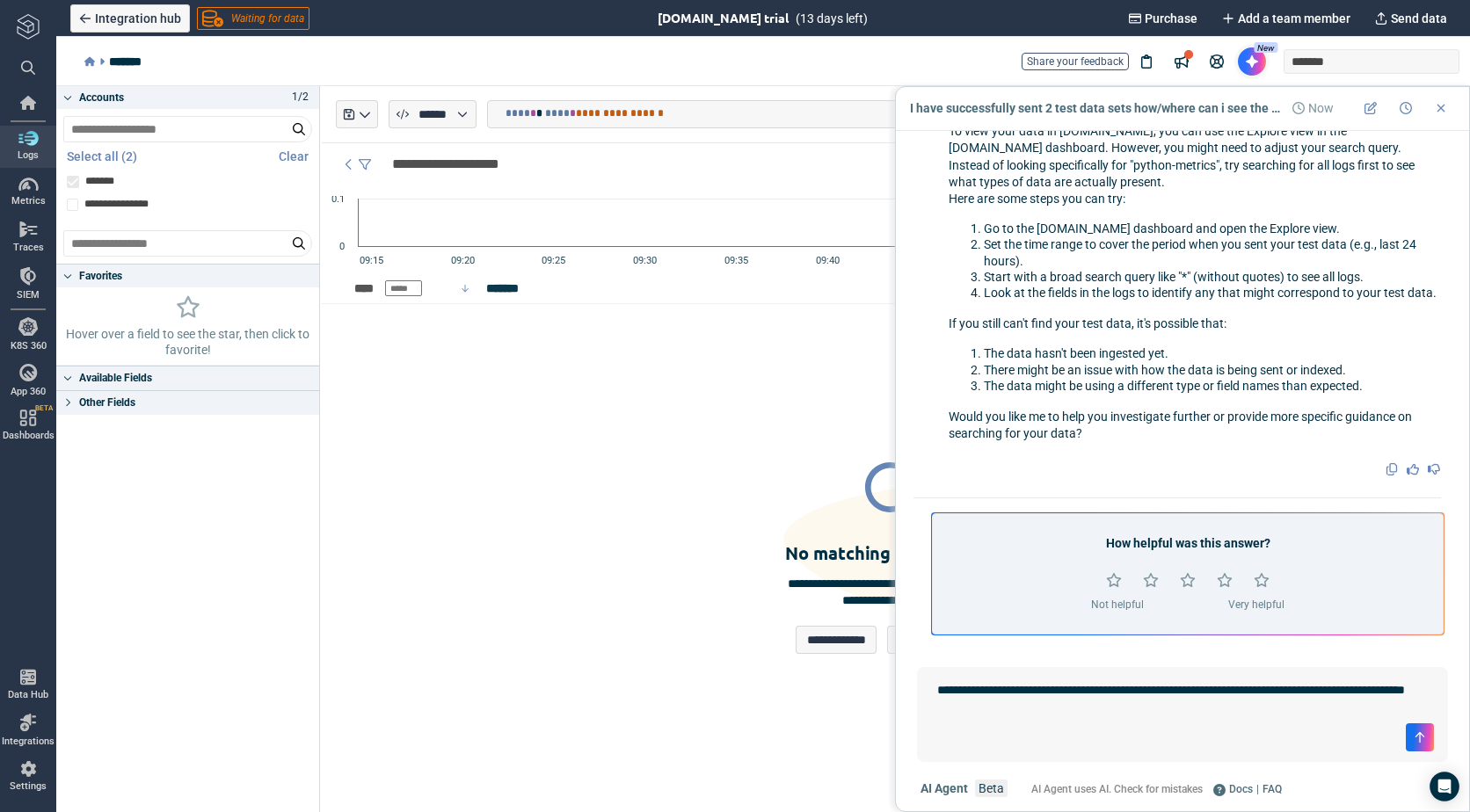 type on "*" 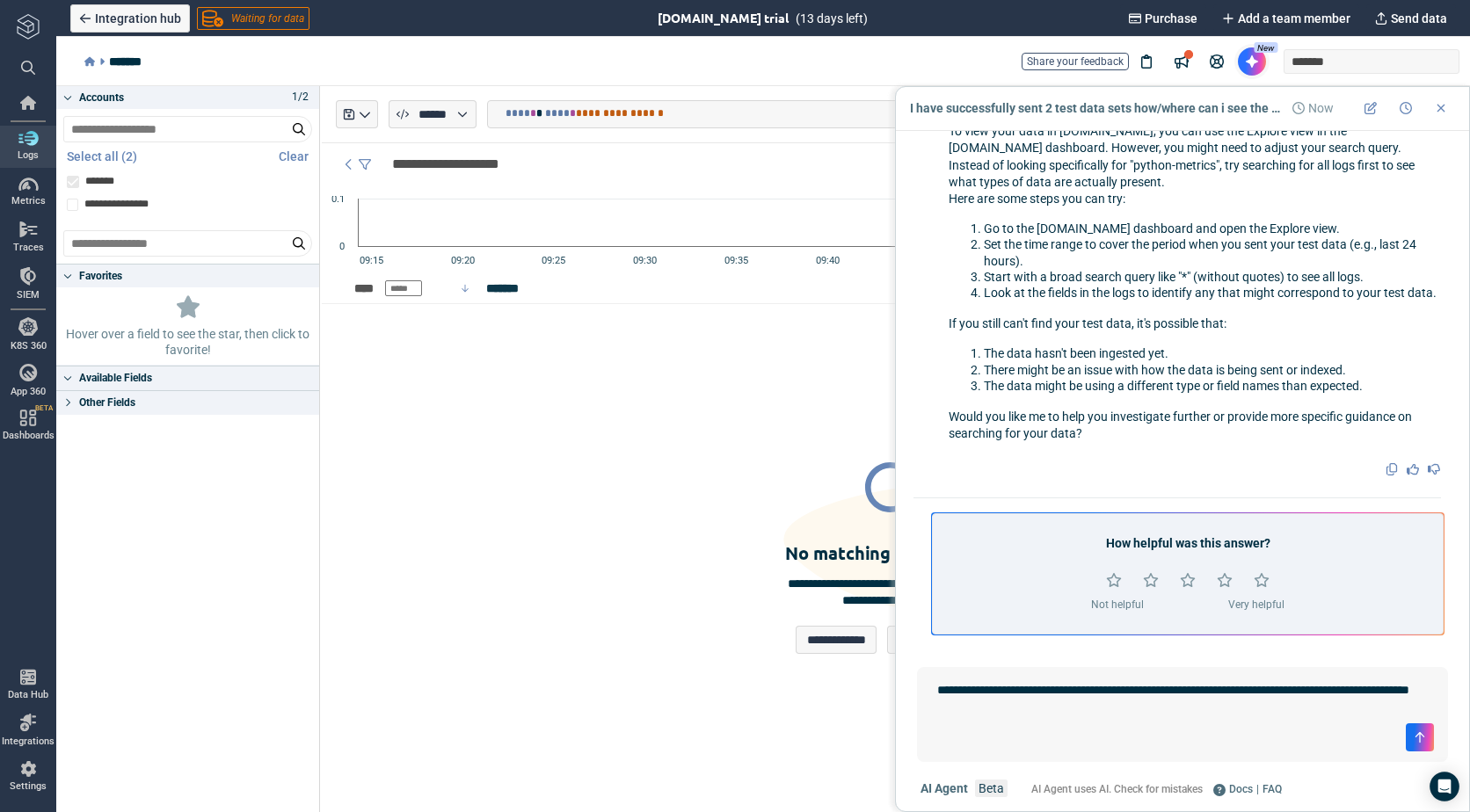 type on "**********" 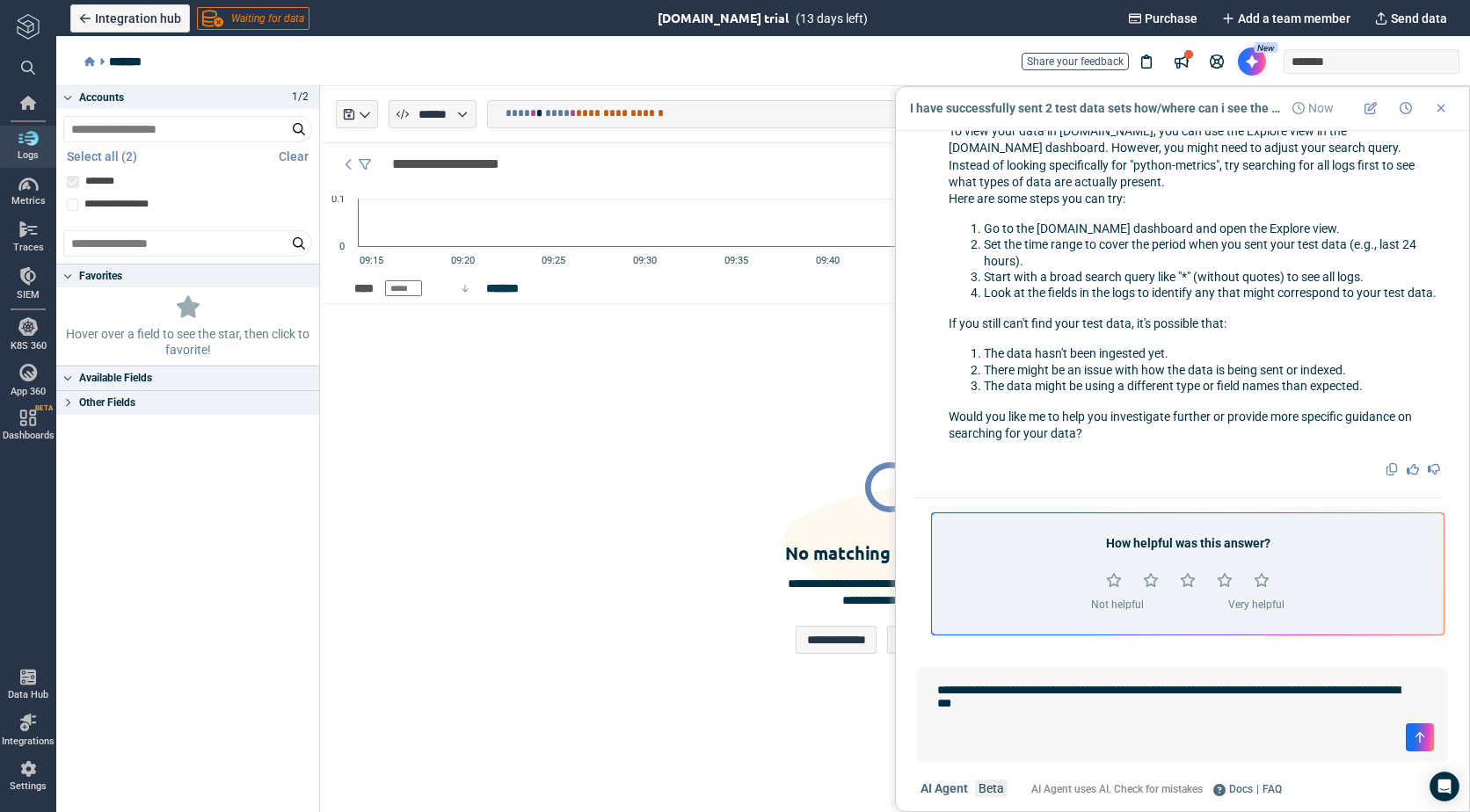 type on "*" 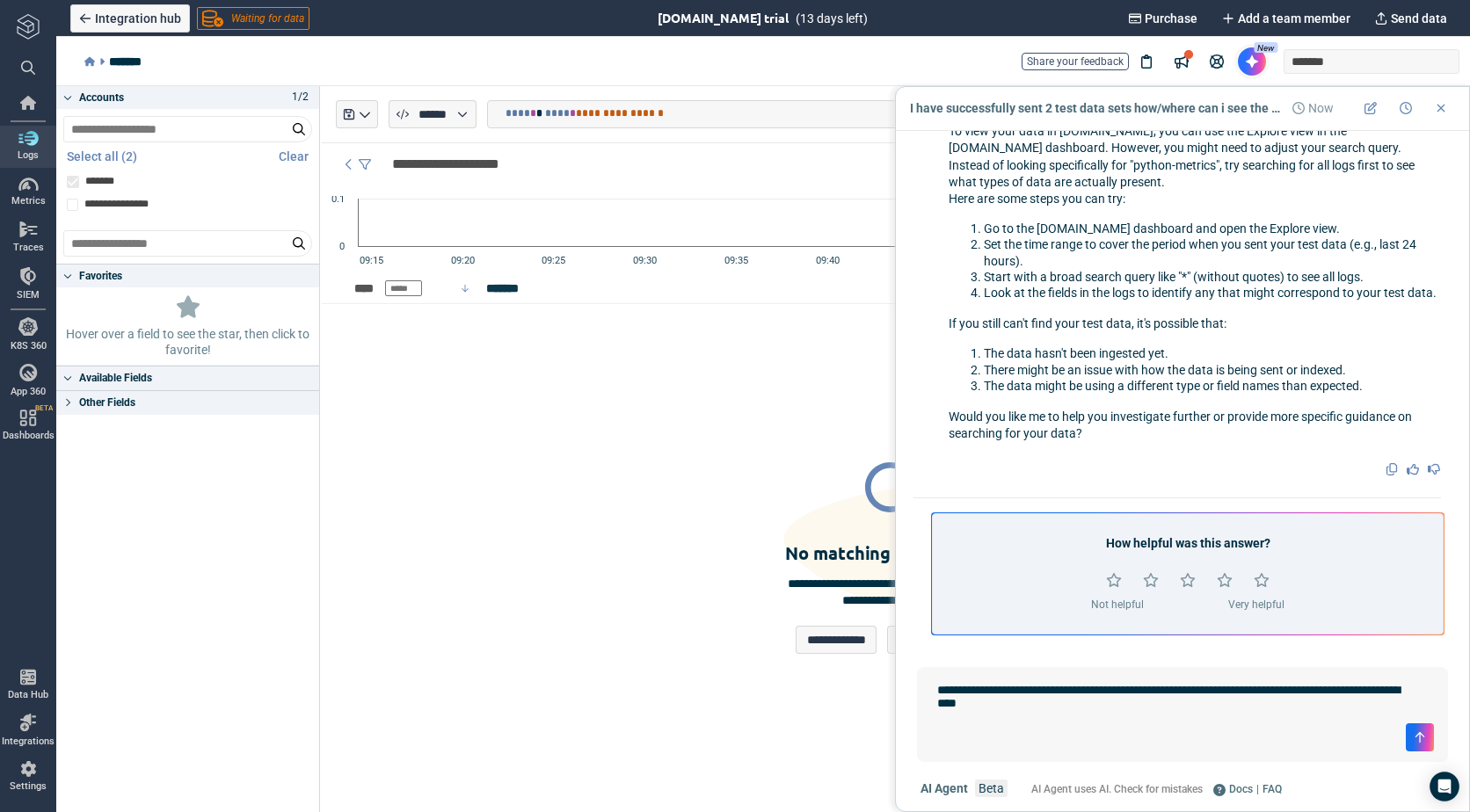 type on "*" 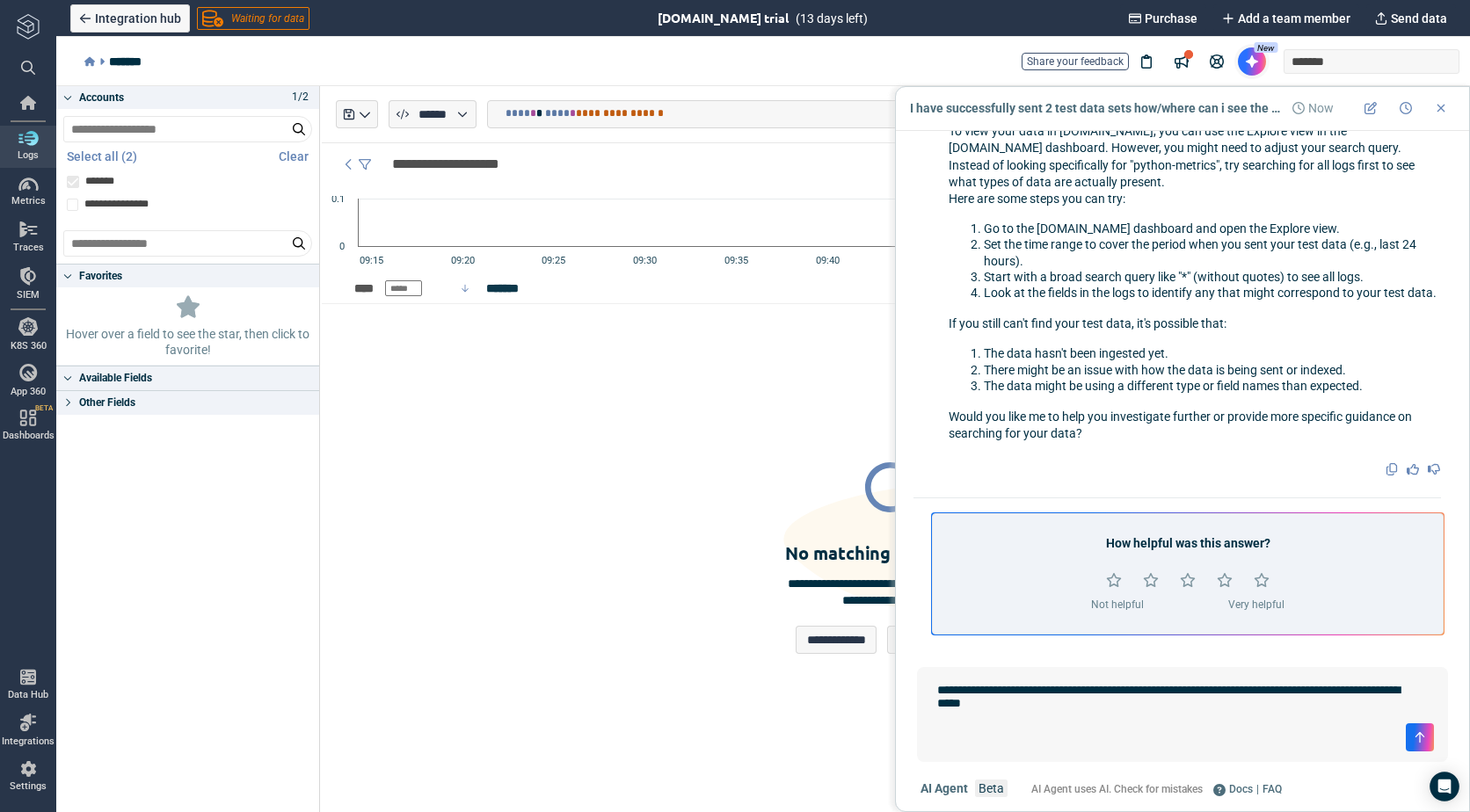 type on "**********" 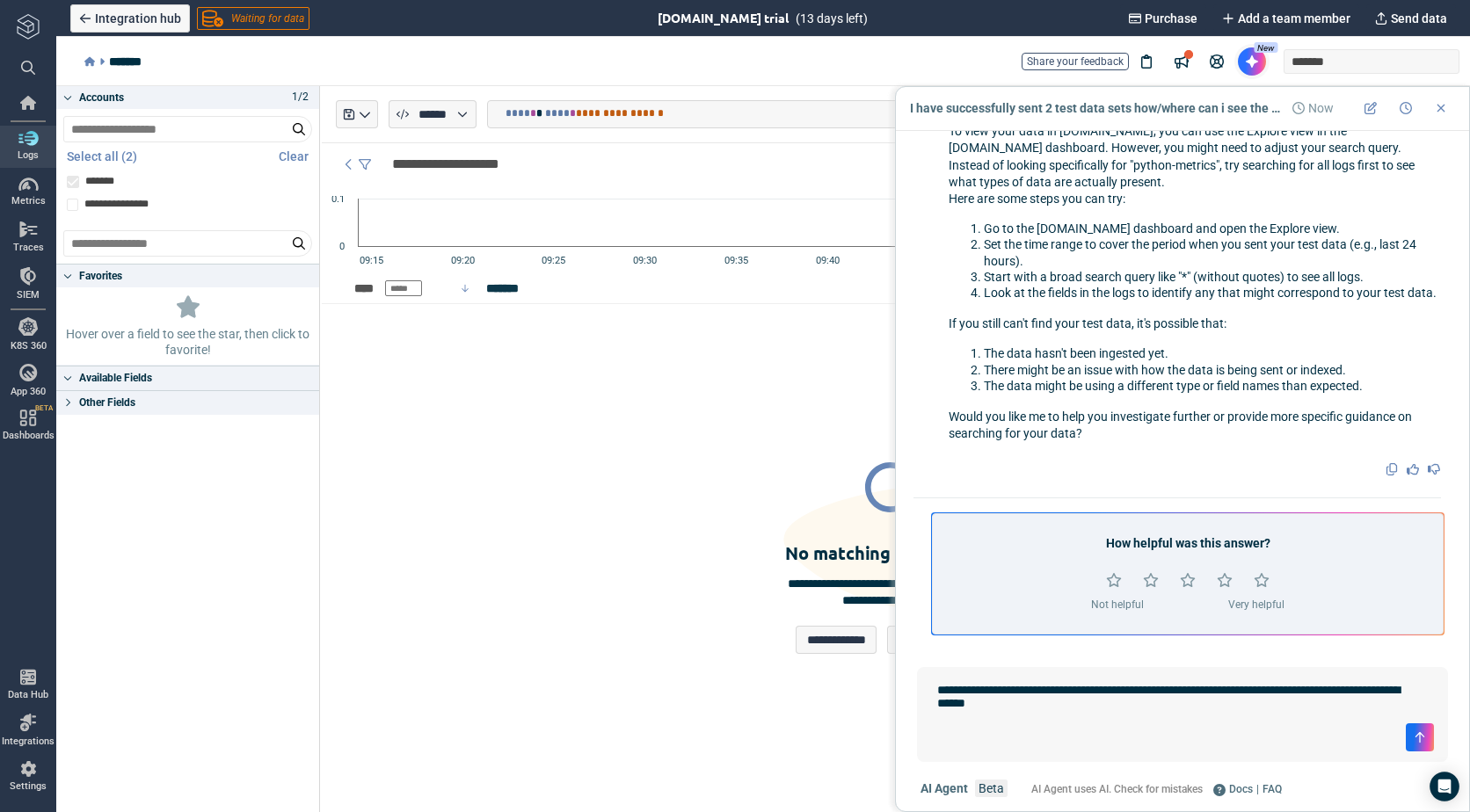 type on "*" 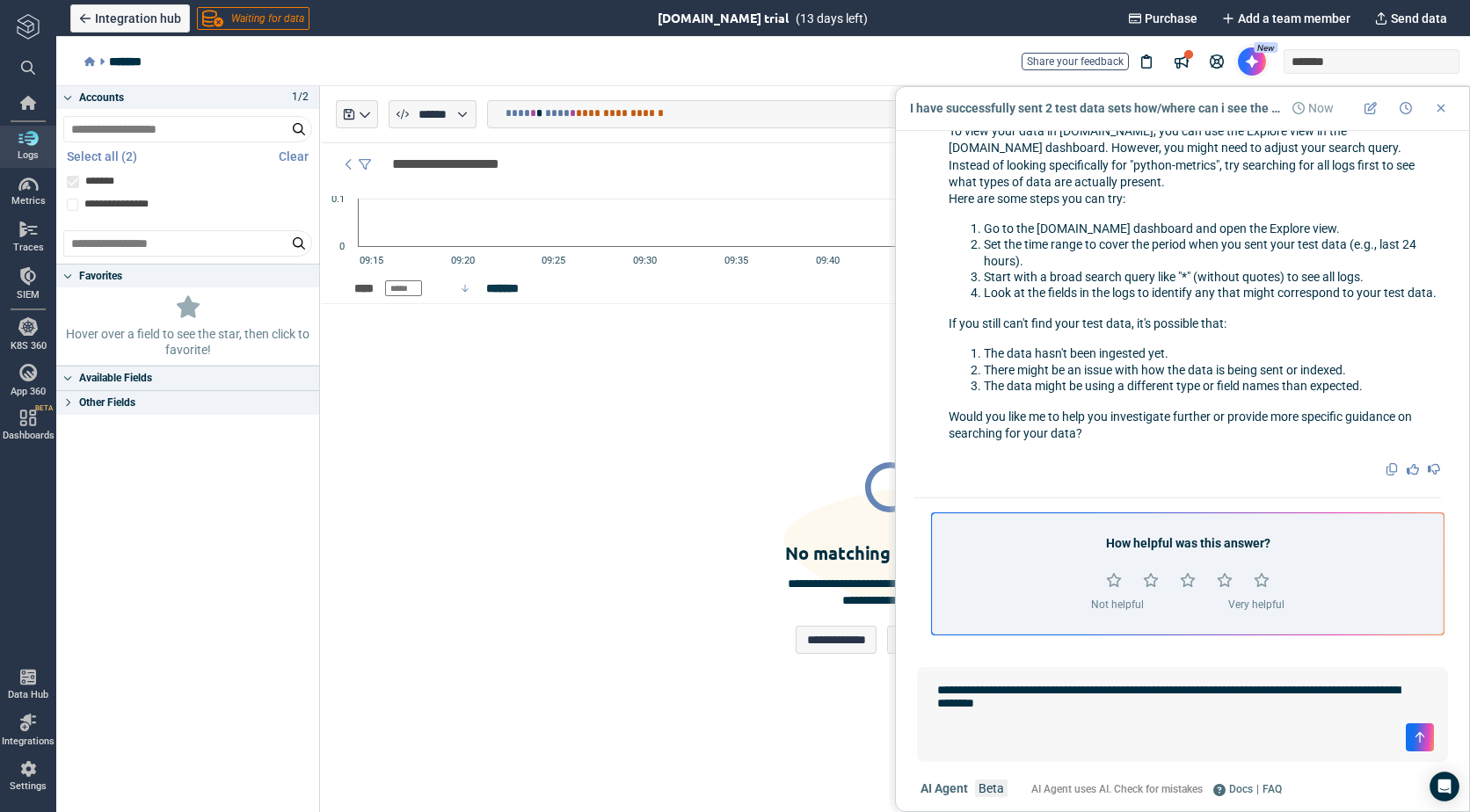 type on "**********" 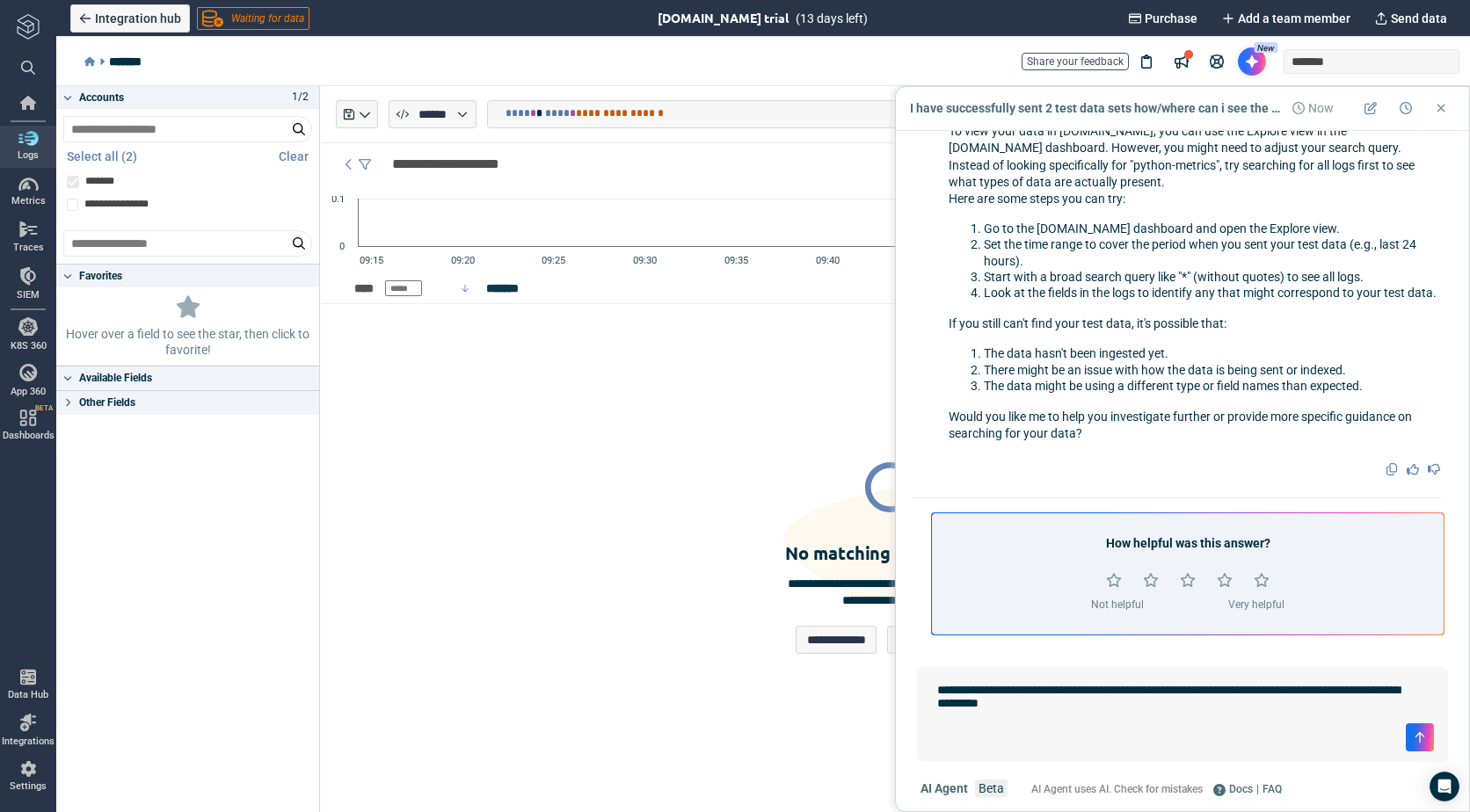 type on "*" 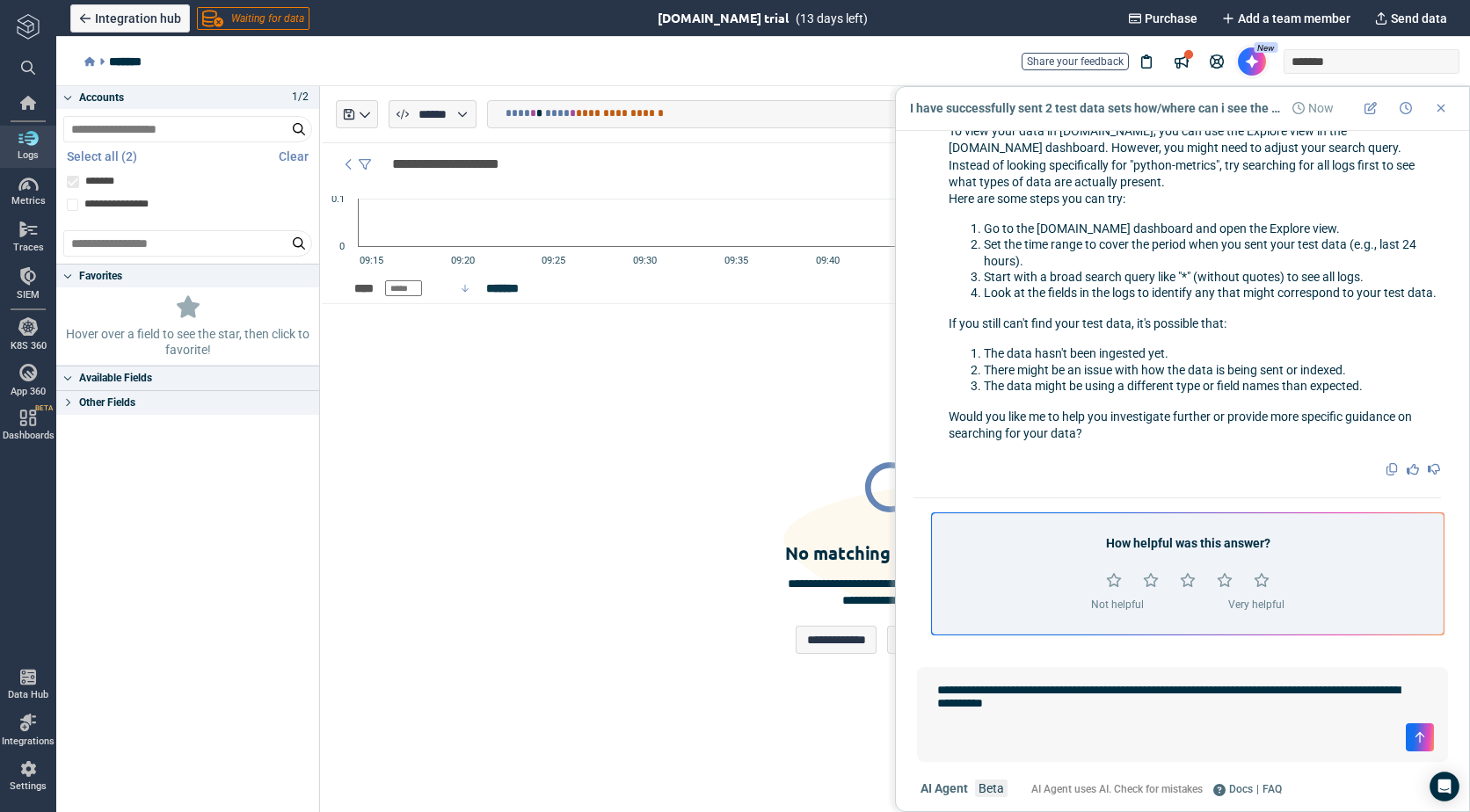 type on "*" 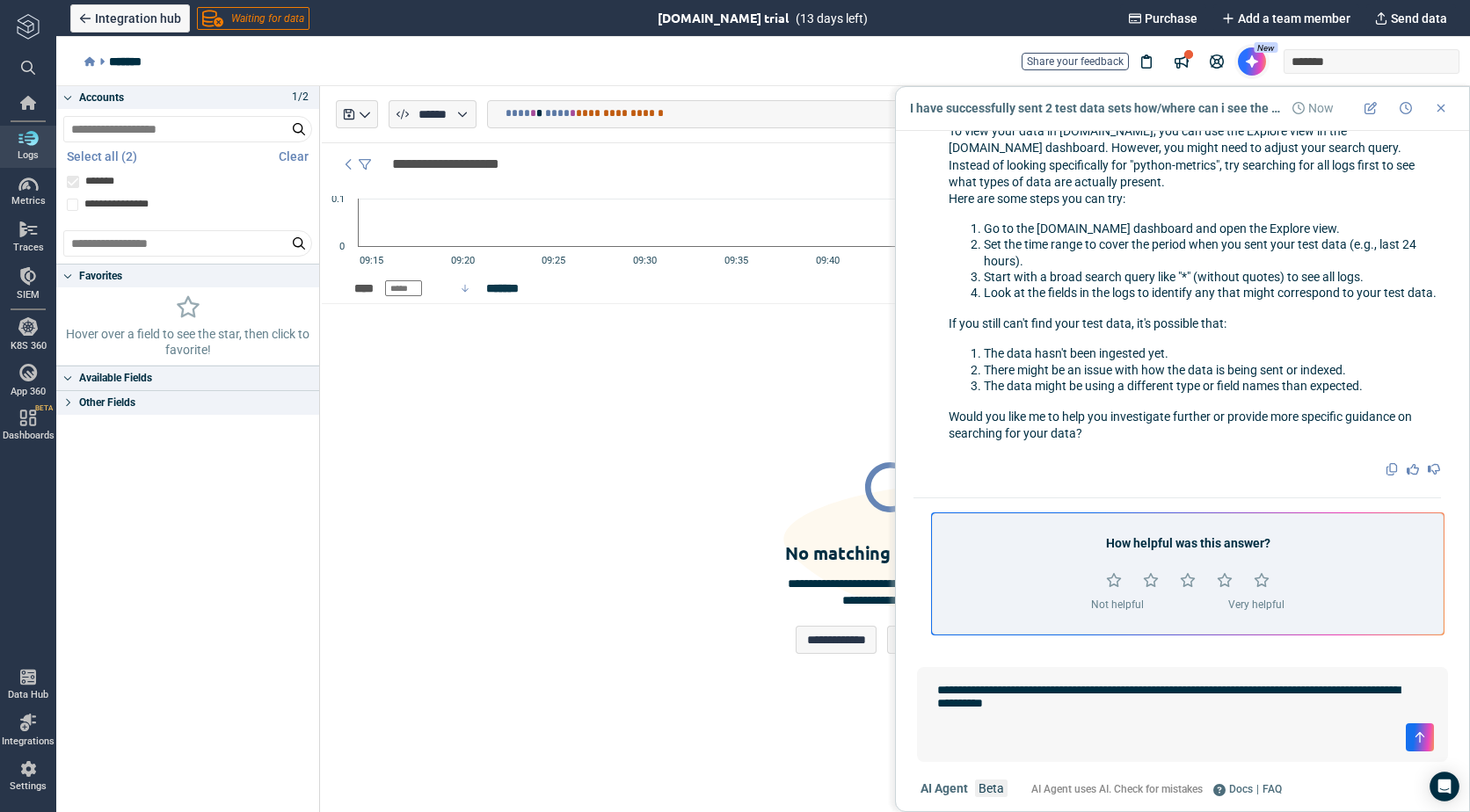 type on "**********" 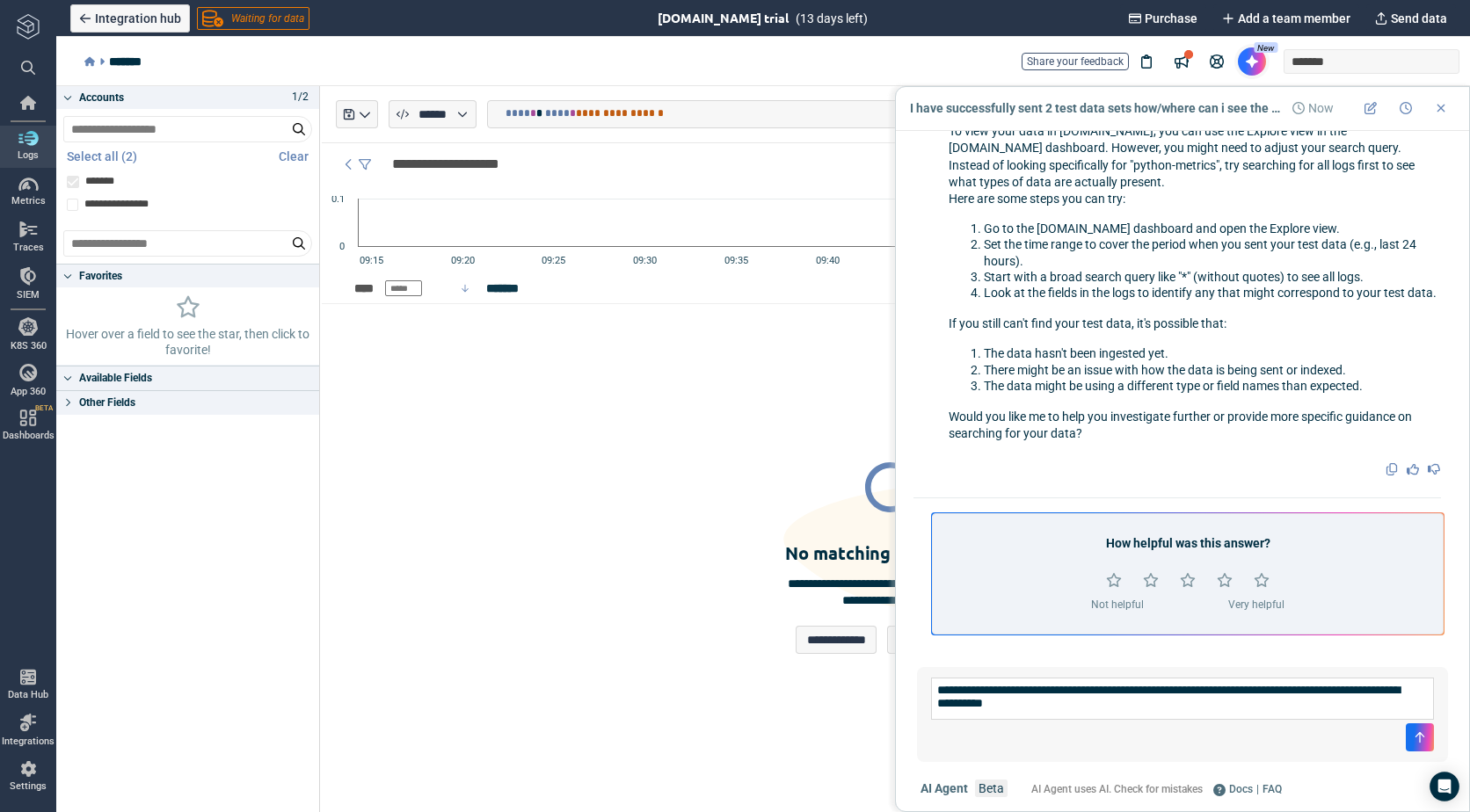 type on "*" 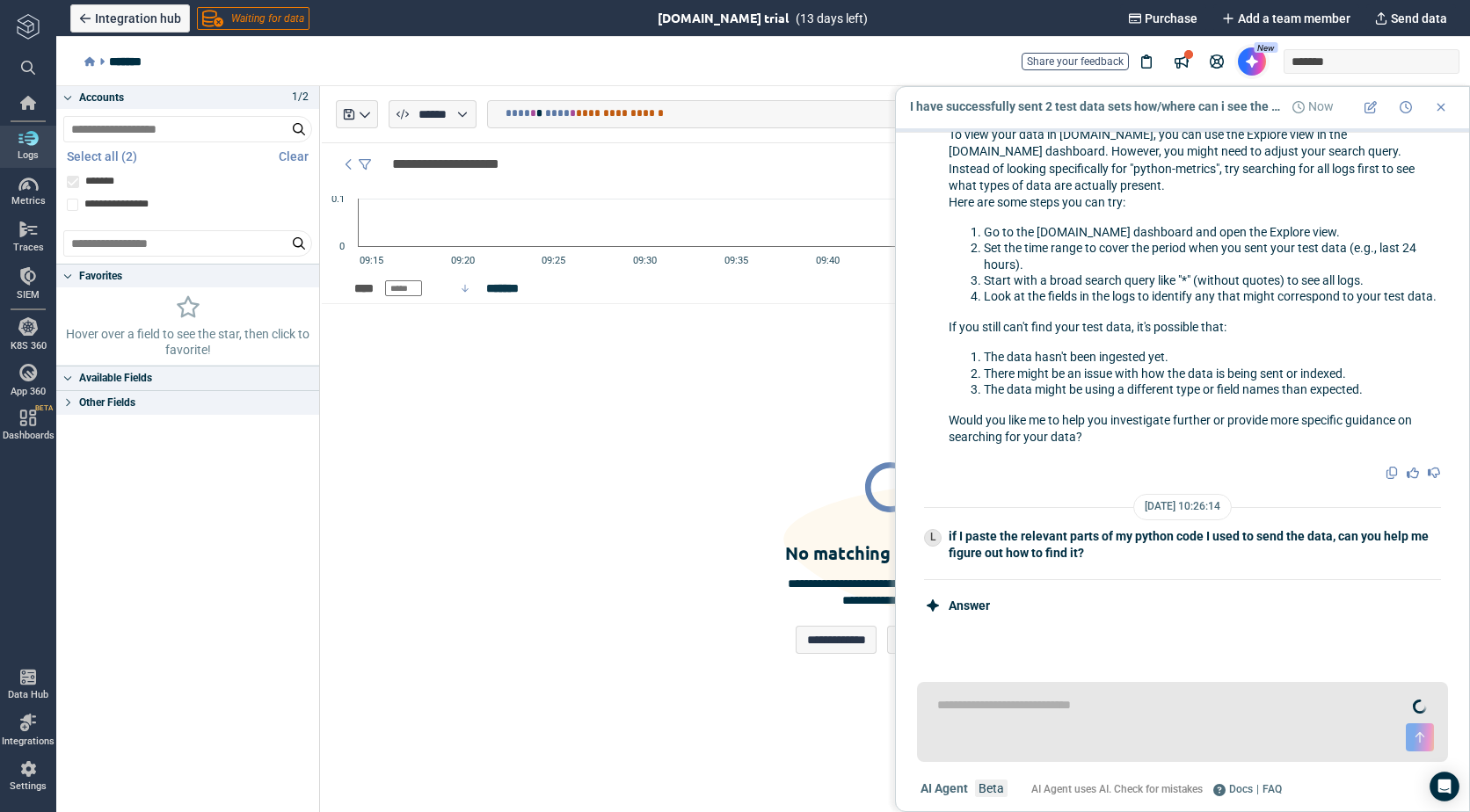scroll, scrollTop: 1457, scrollLeft: 0, axis: vertical 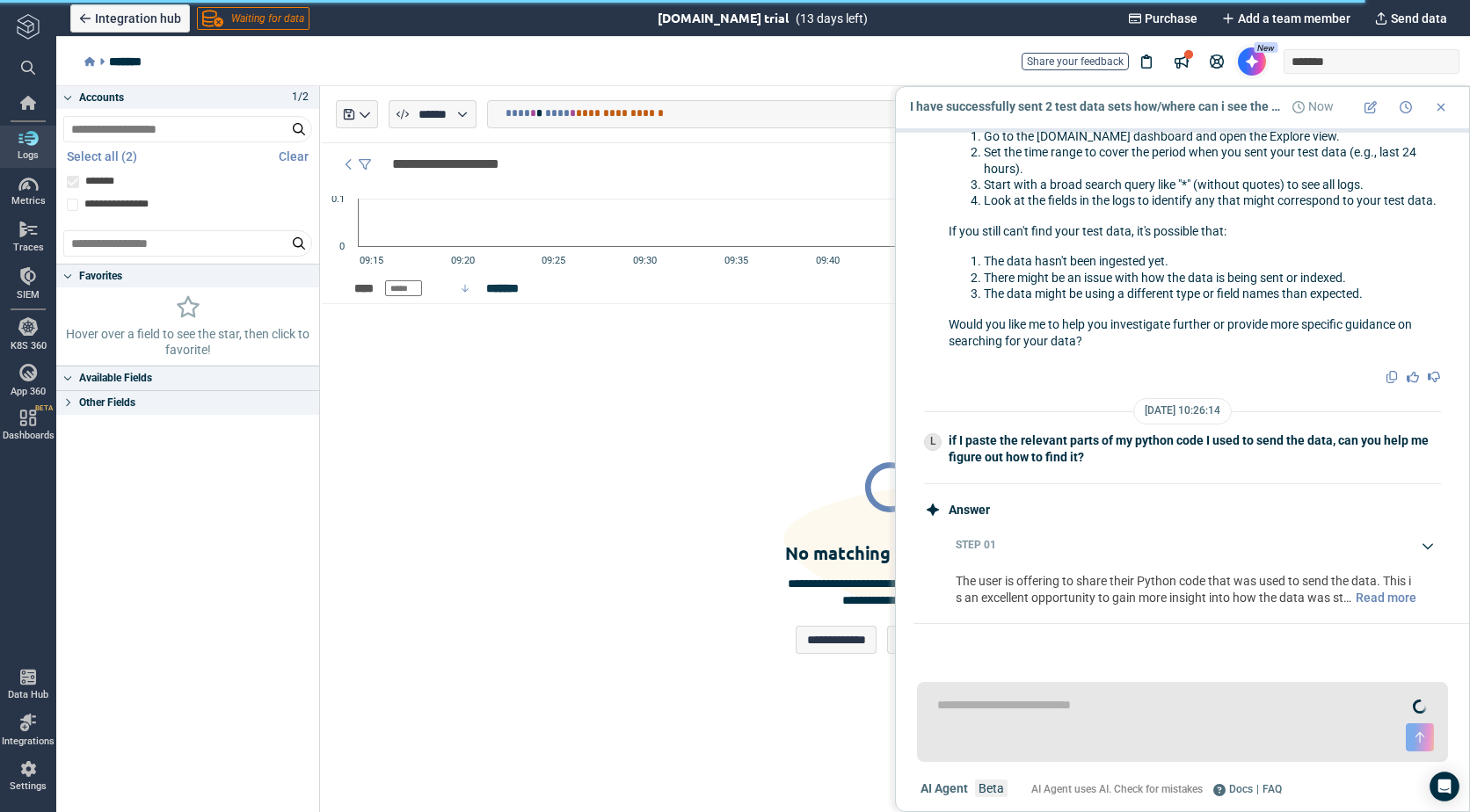 type on "*" 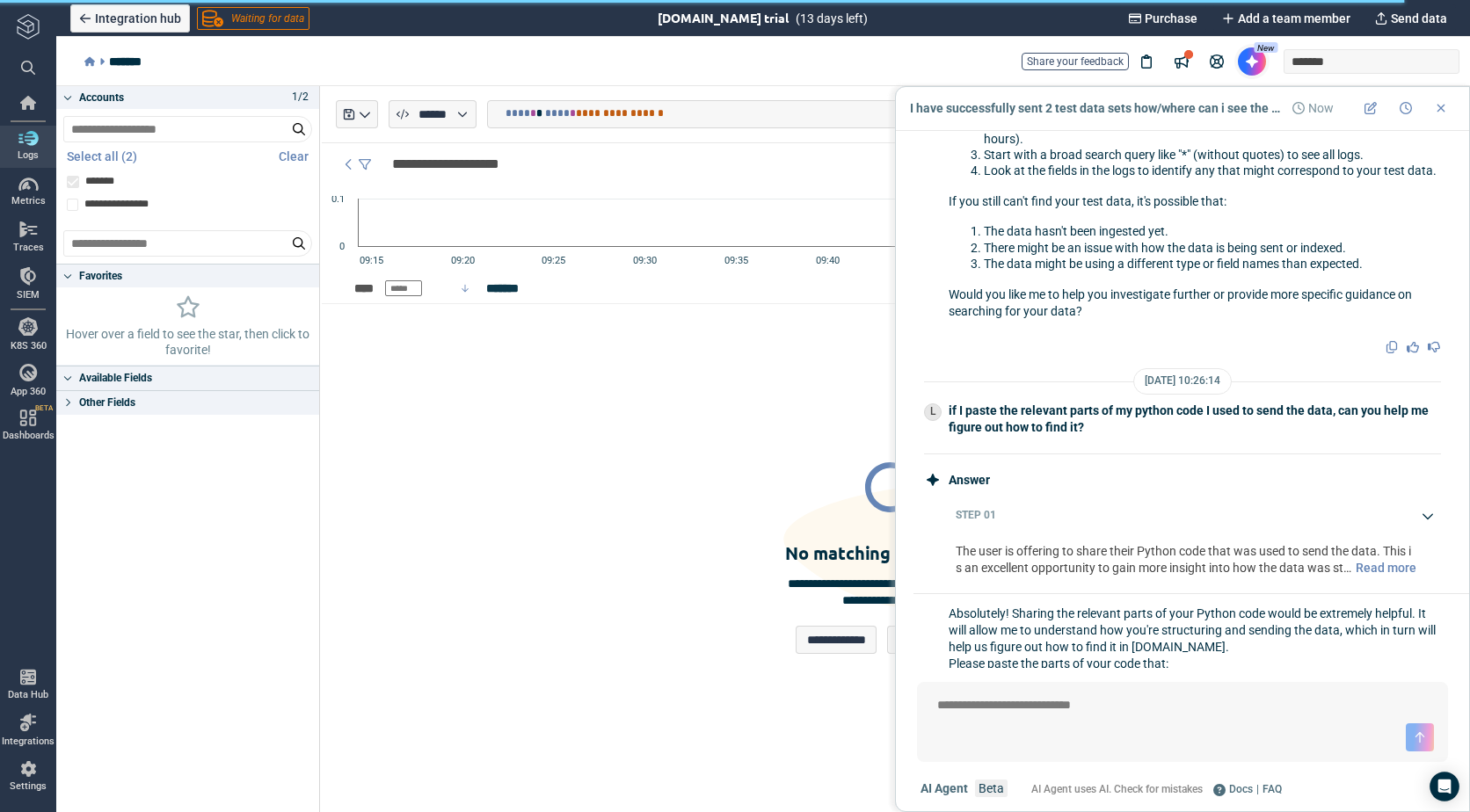 scroll, scrollTop: 1791, scrollLeft: 0, axis: vertical 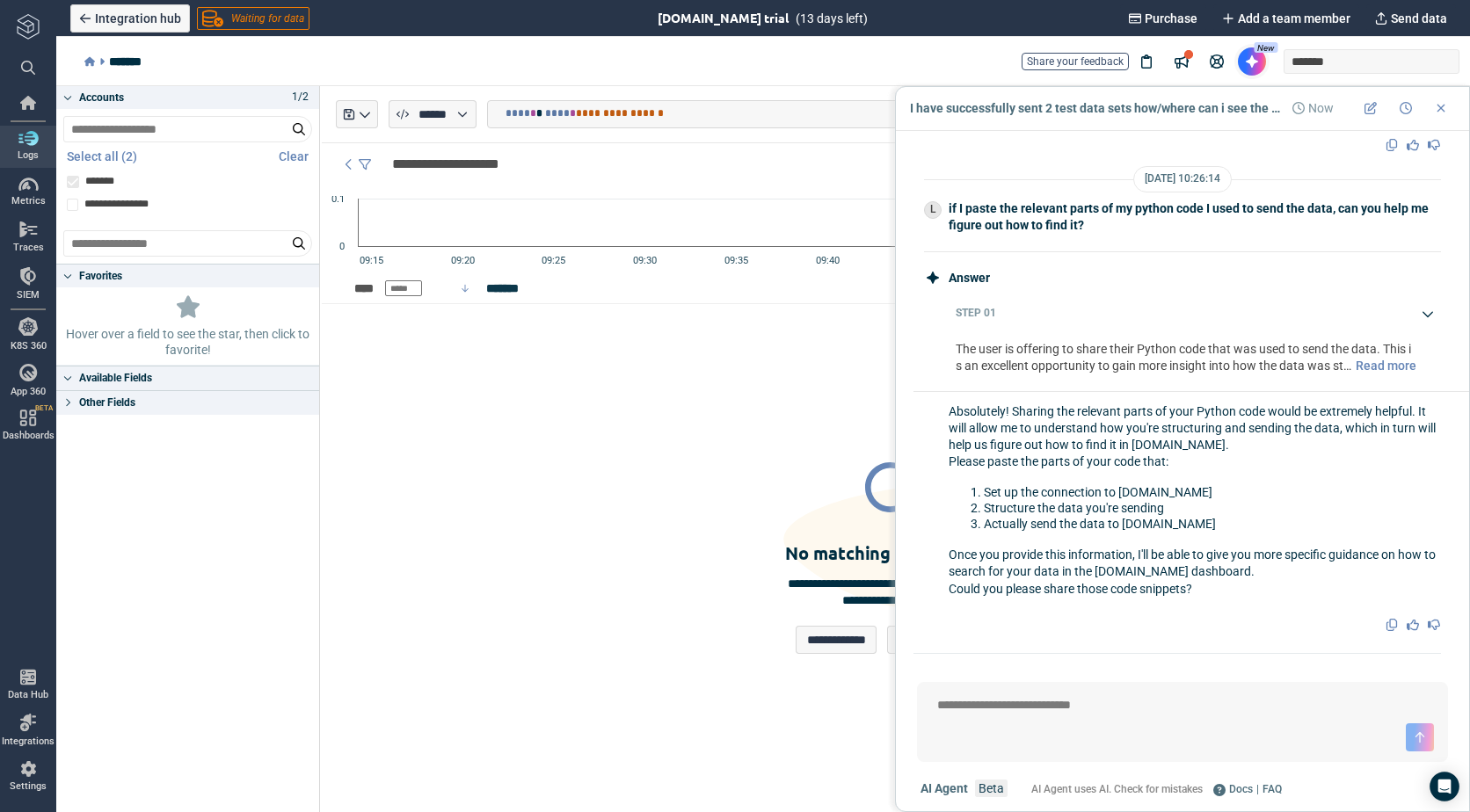 click at bounding box center (1183, 706) 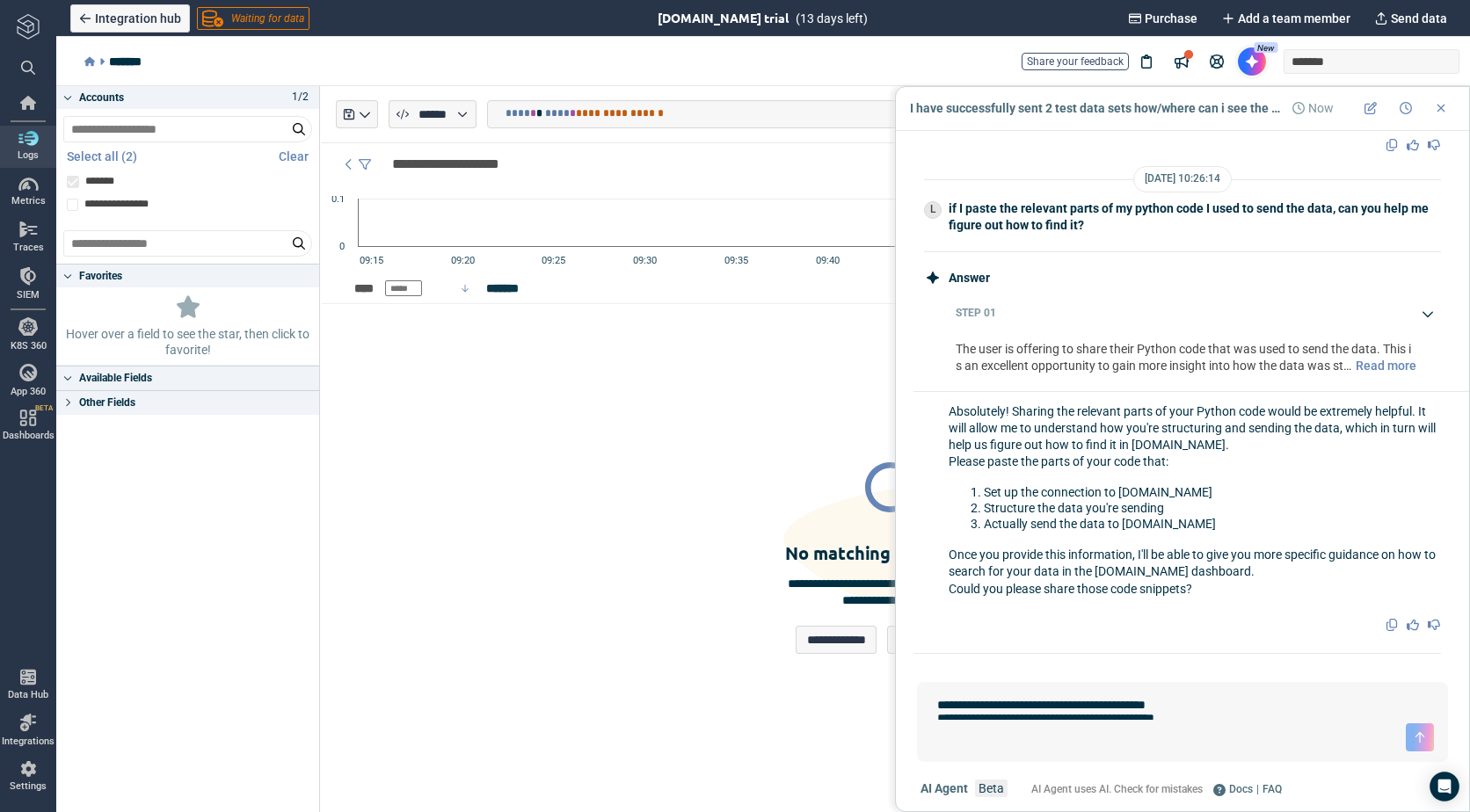 type on "*" 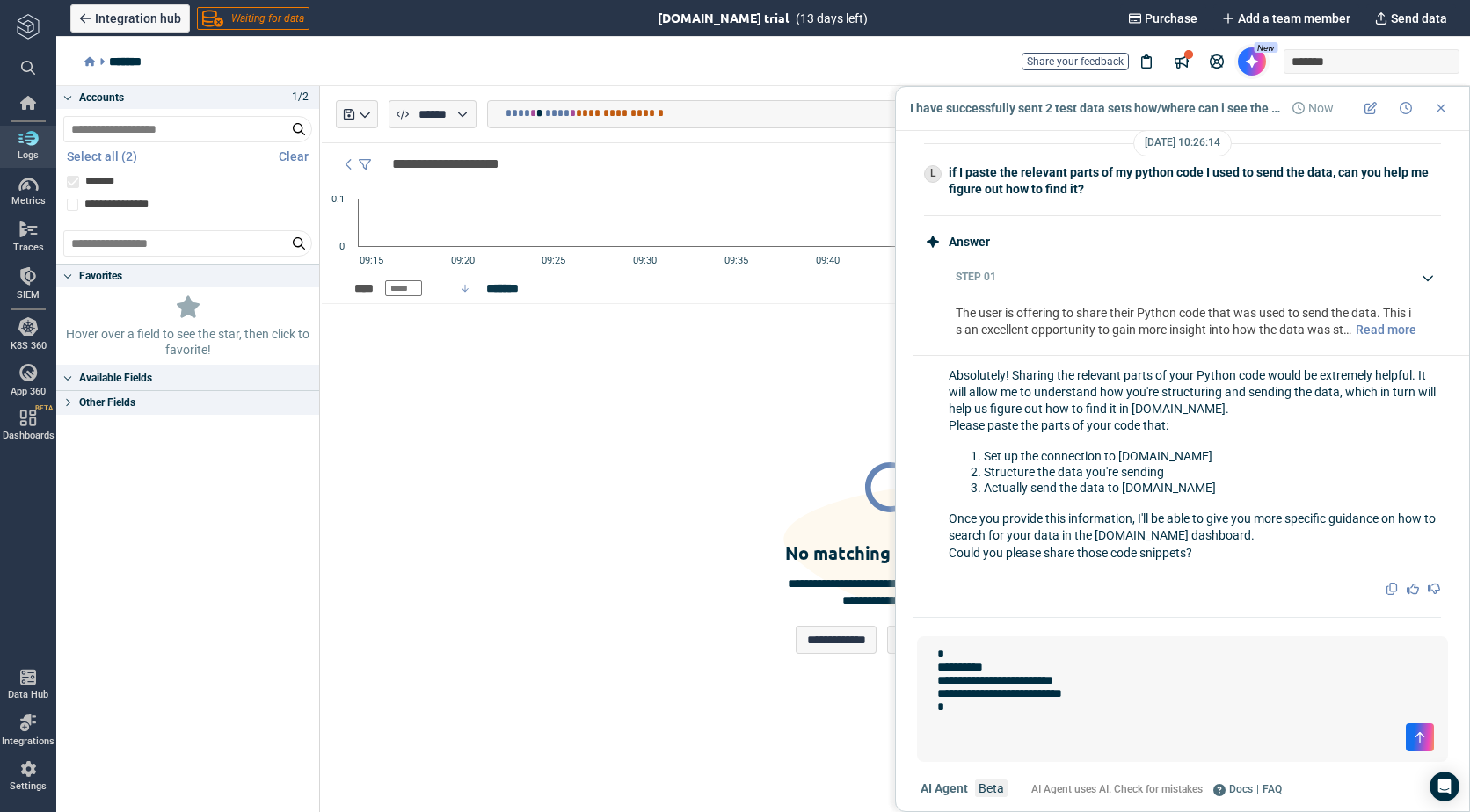 scroll, scrollTop: 75, scrollLeft: 0, axis: vertical 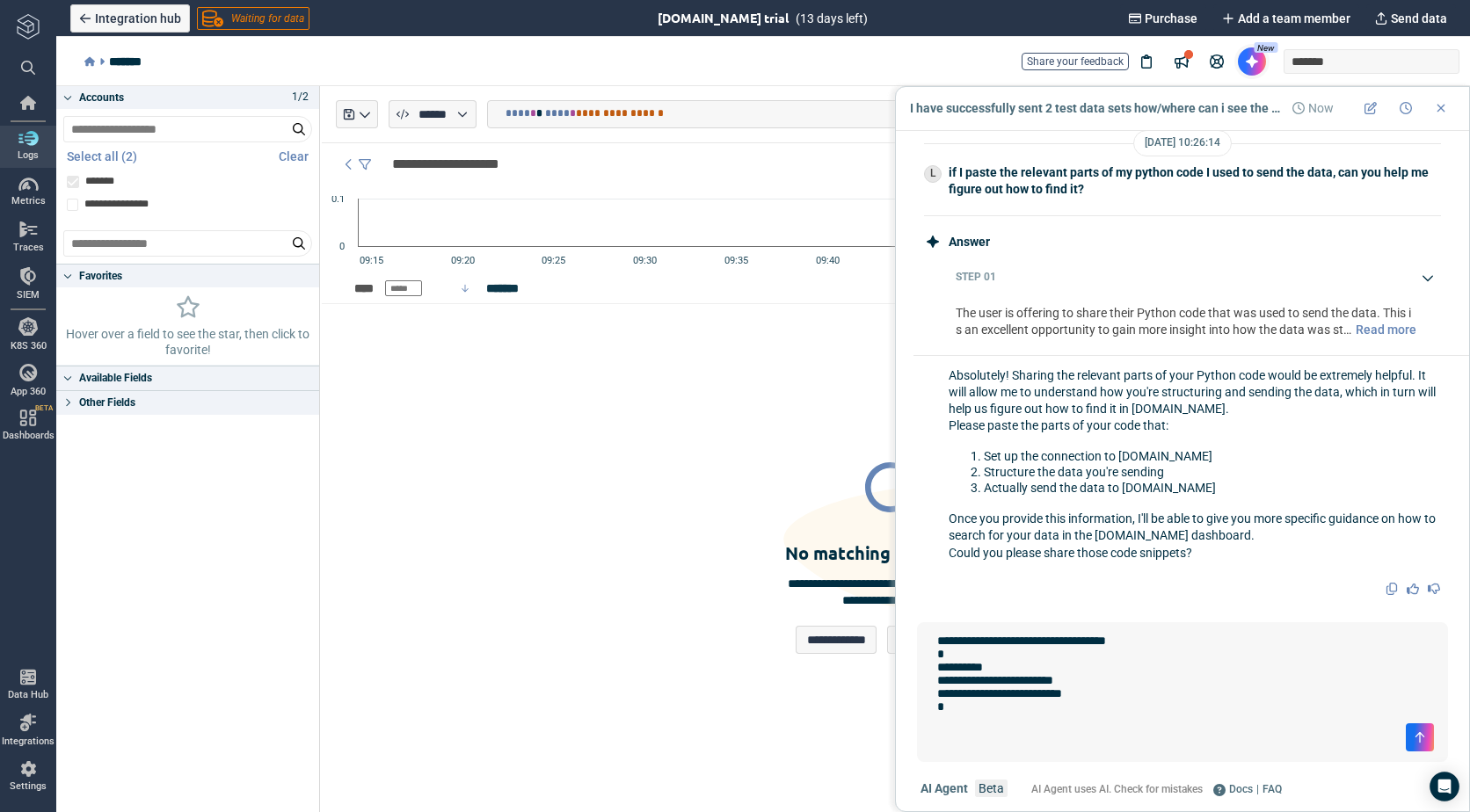 click on "**********" at bounding box center (1183, 676) 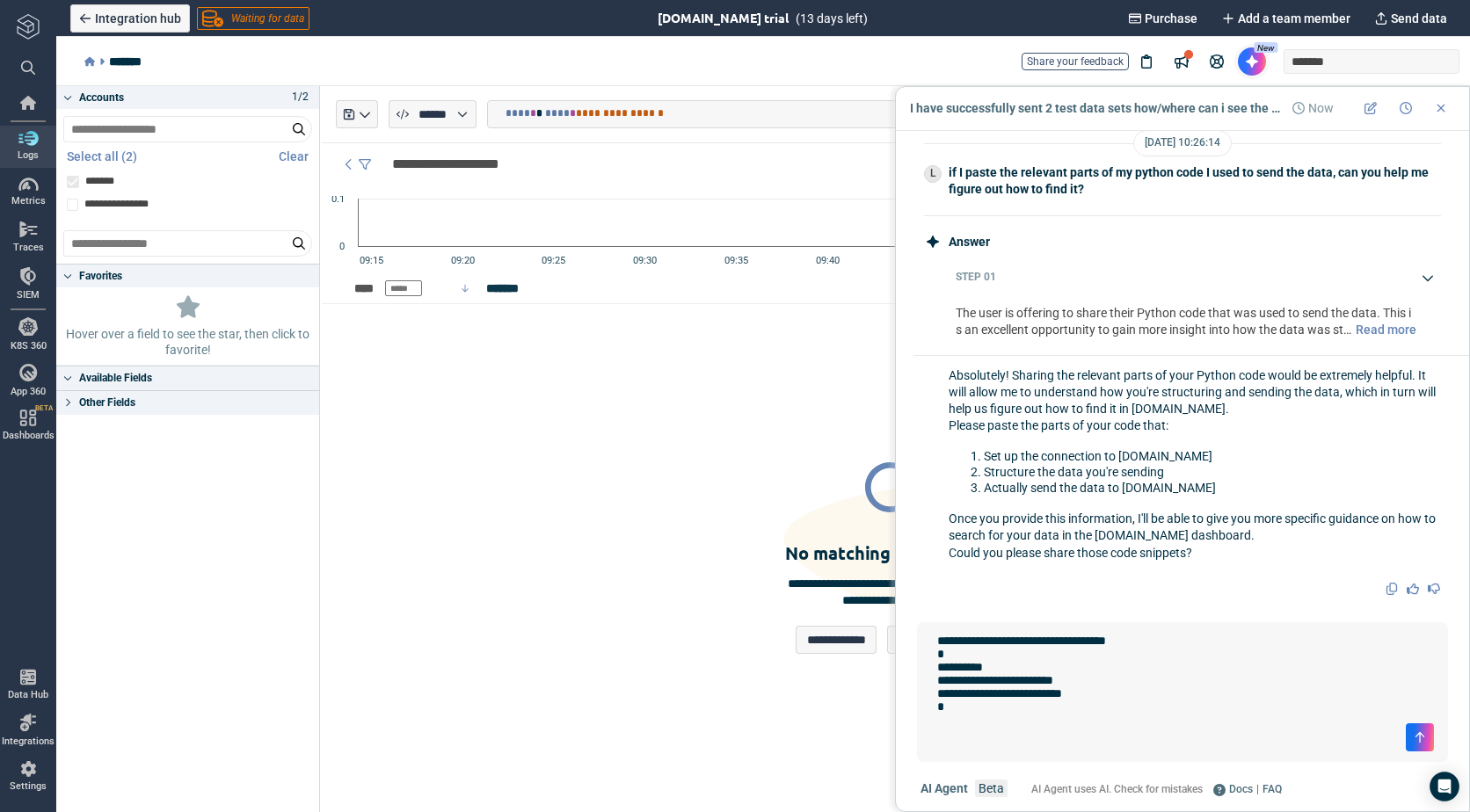type on "**********" 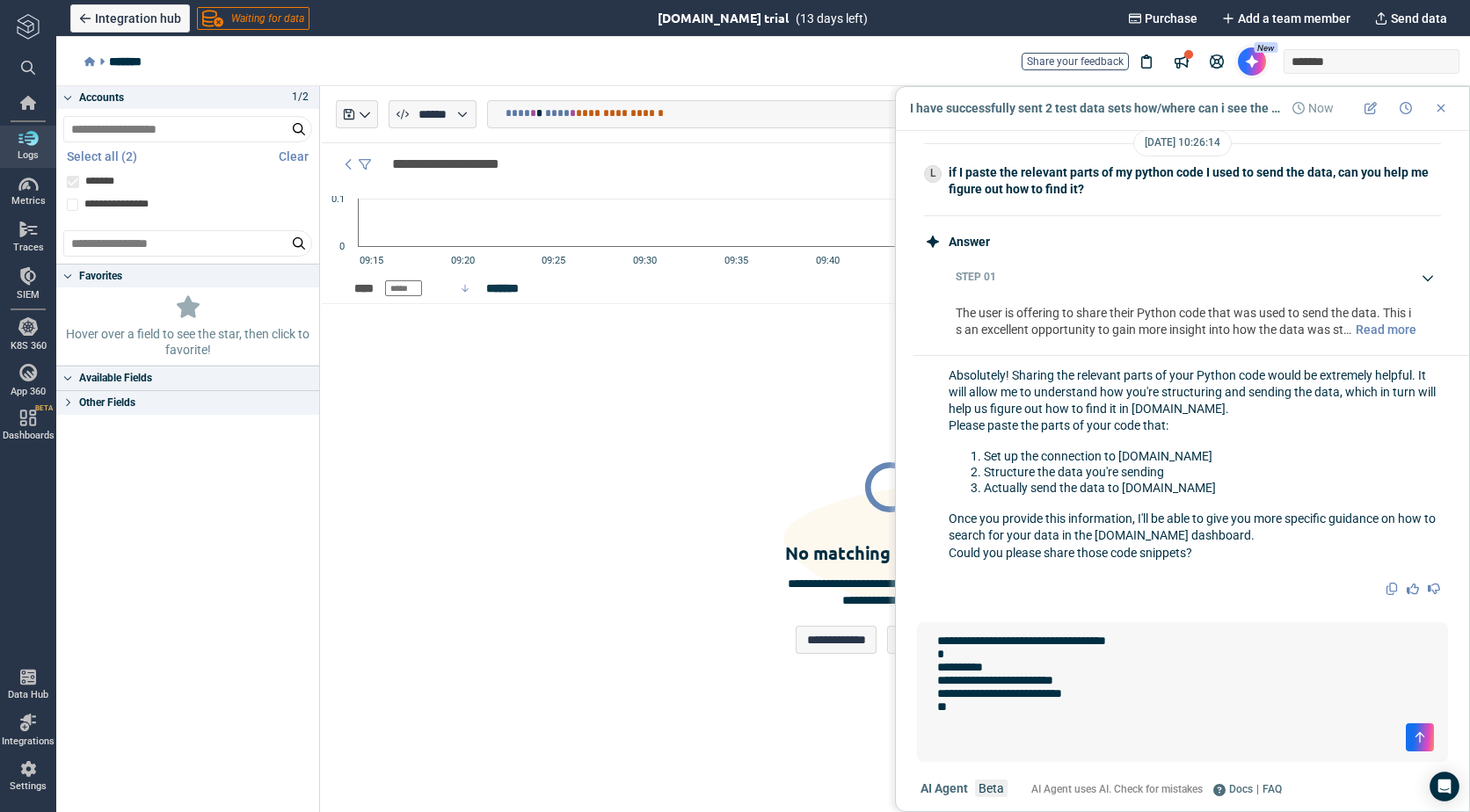 type on "*" 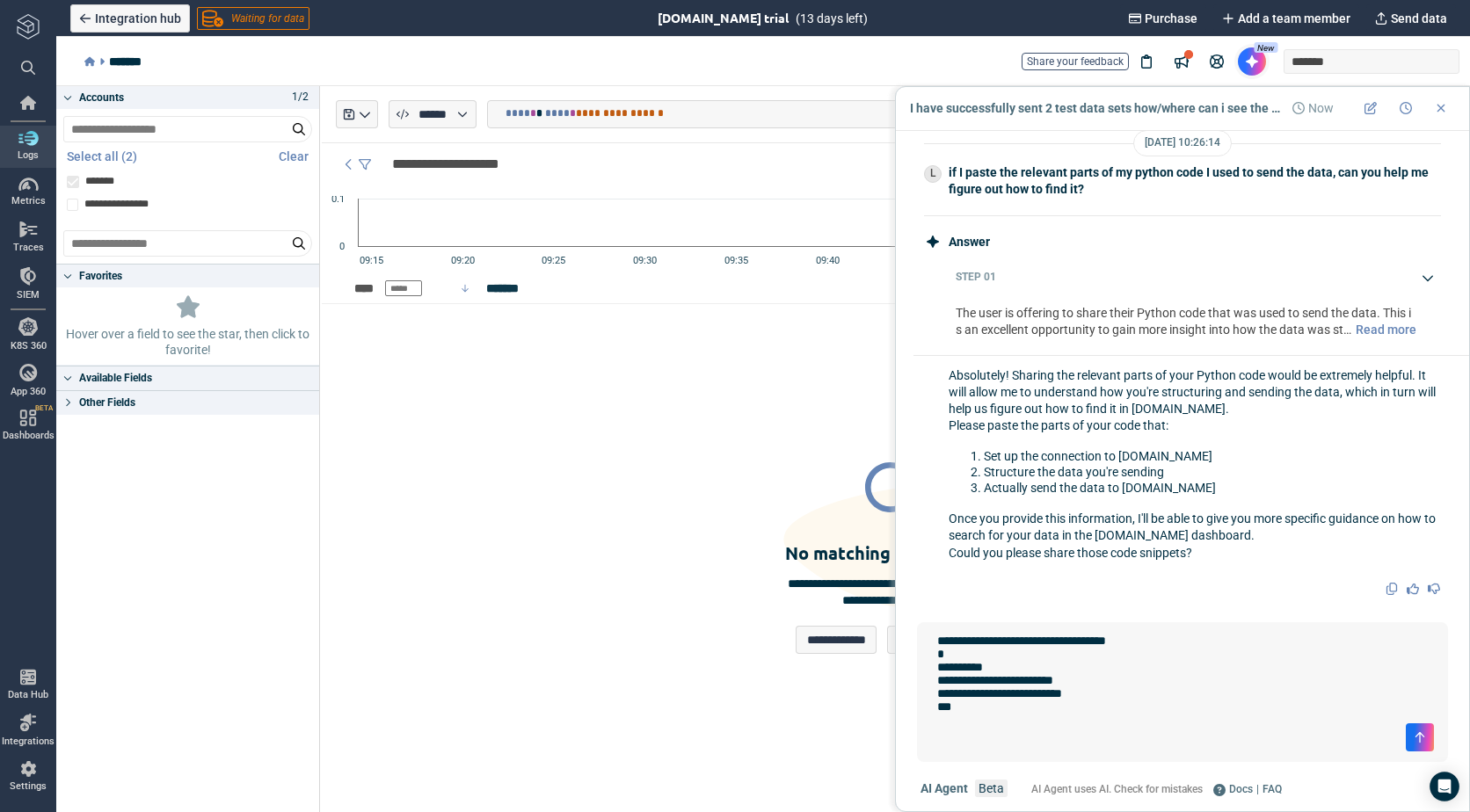 type on "*" 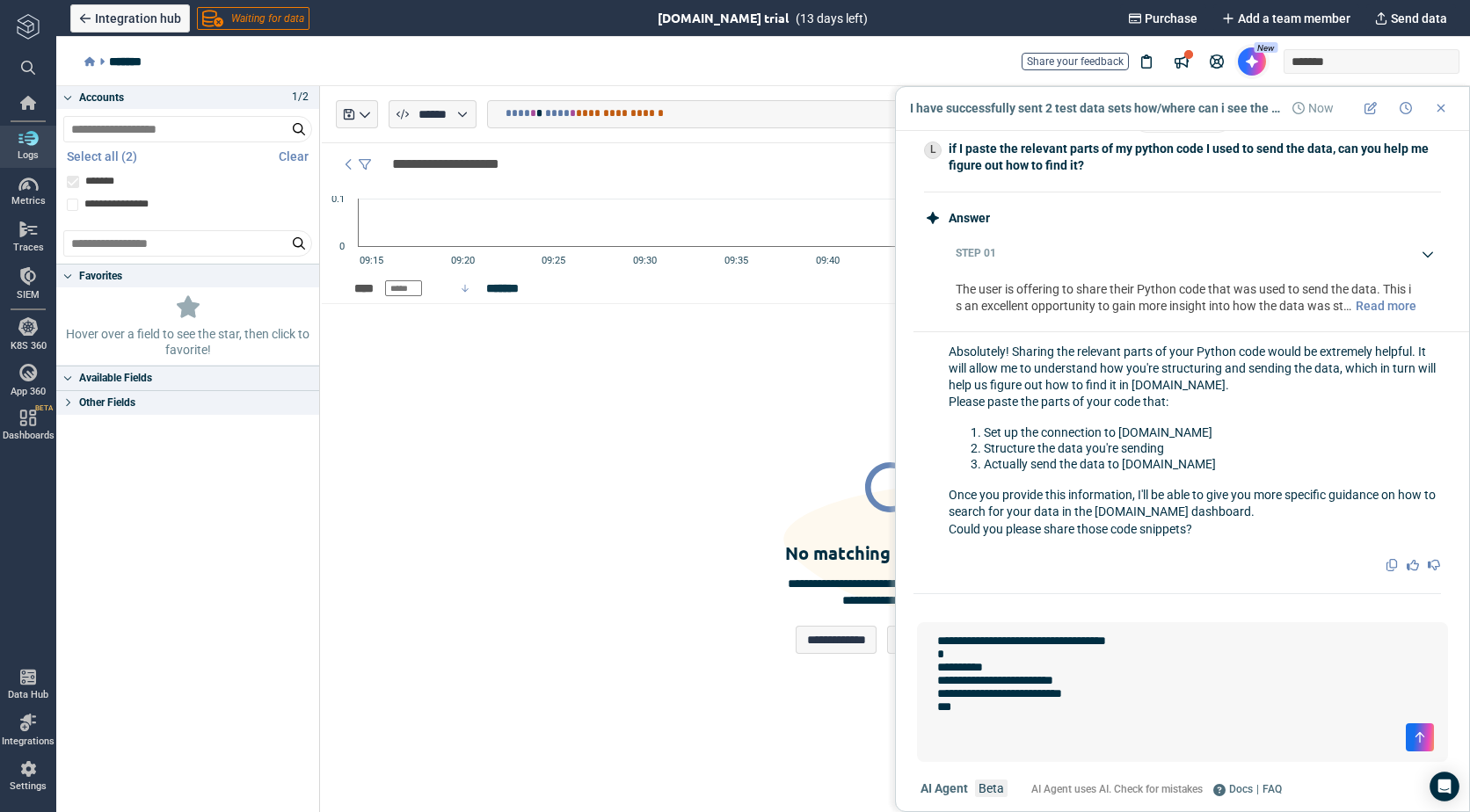 paste on "**********" 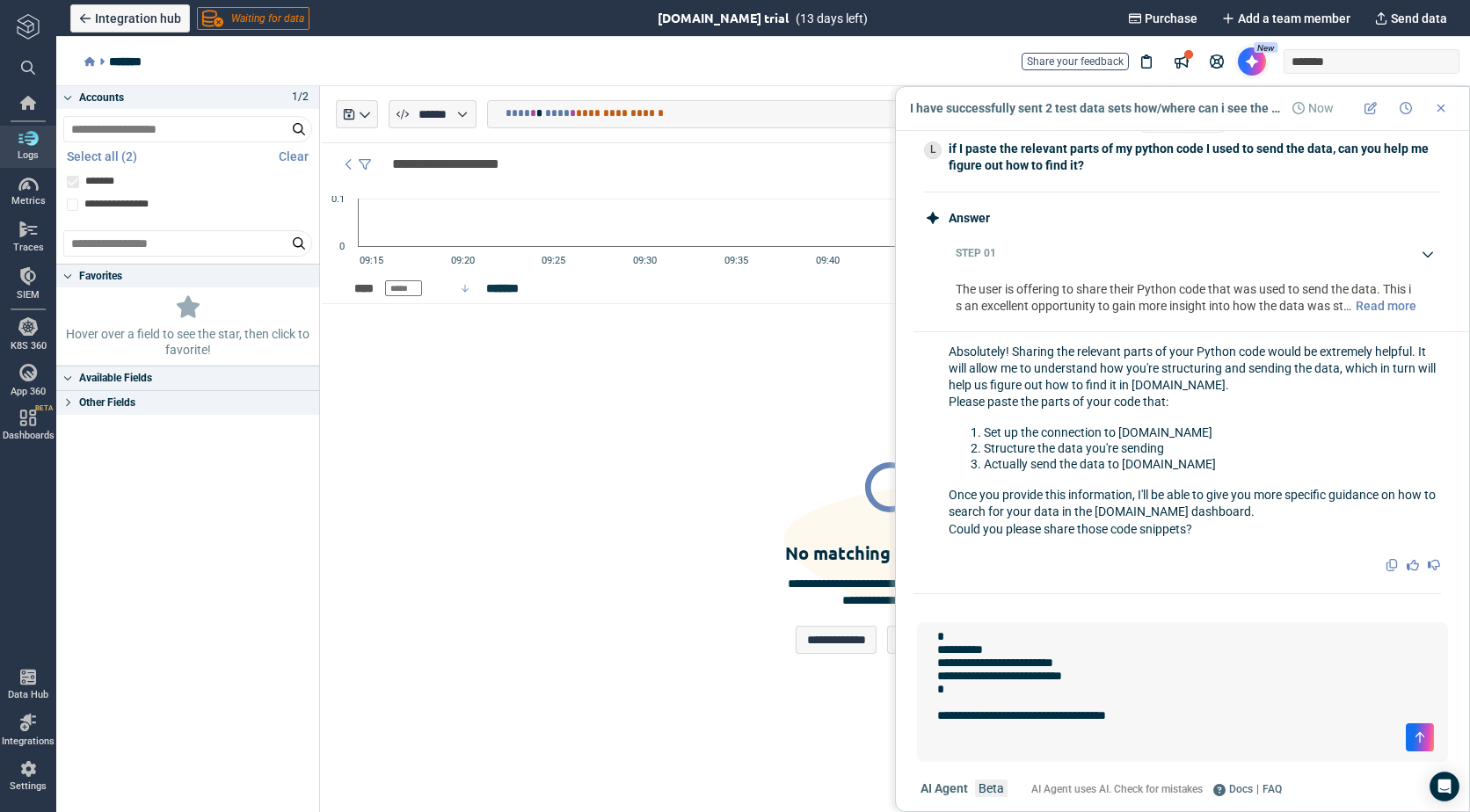 type on "*" 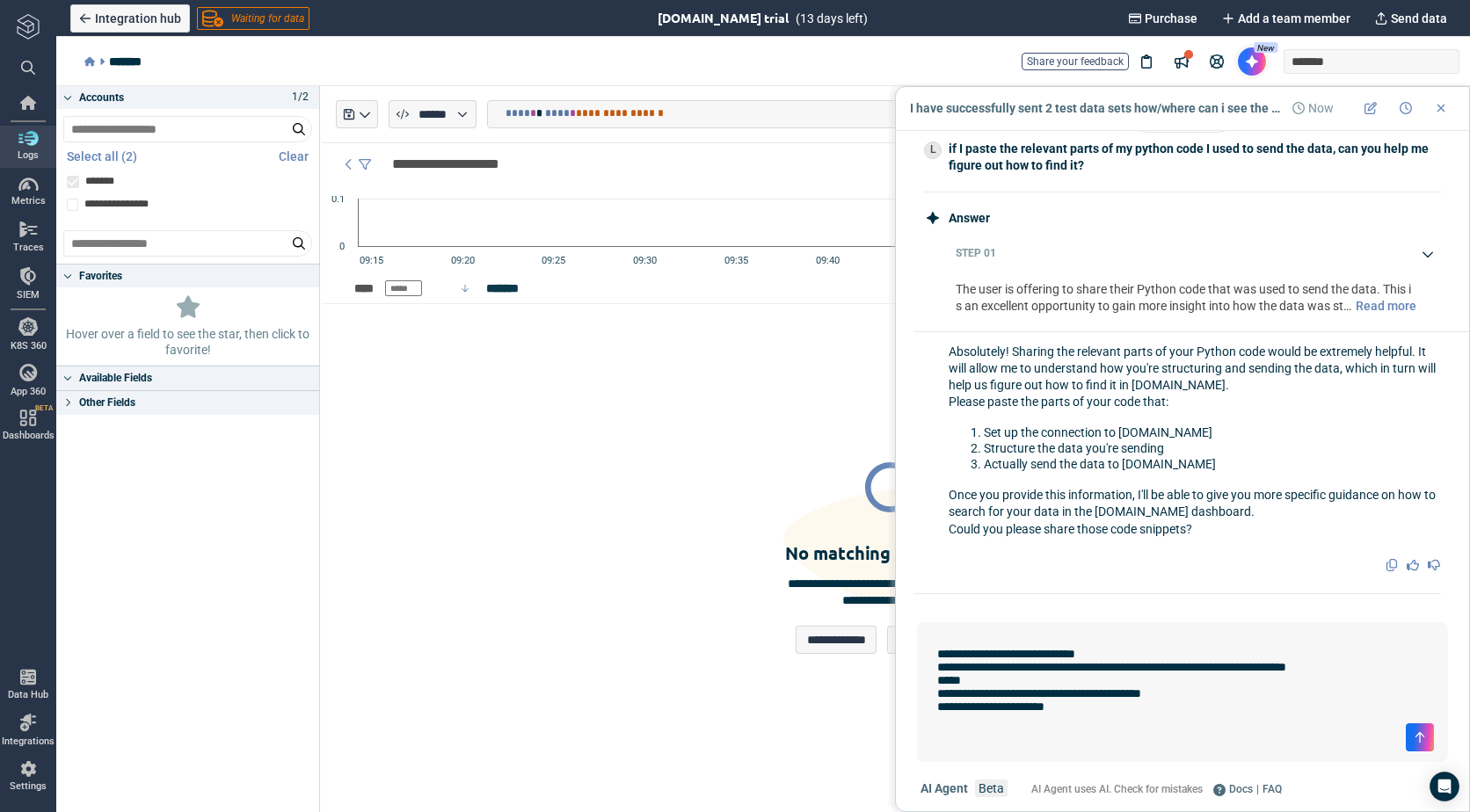 type on "**********" 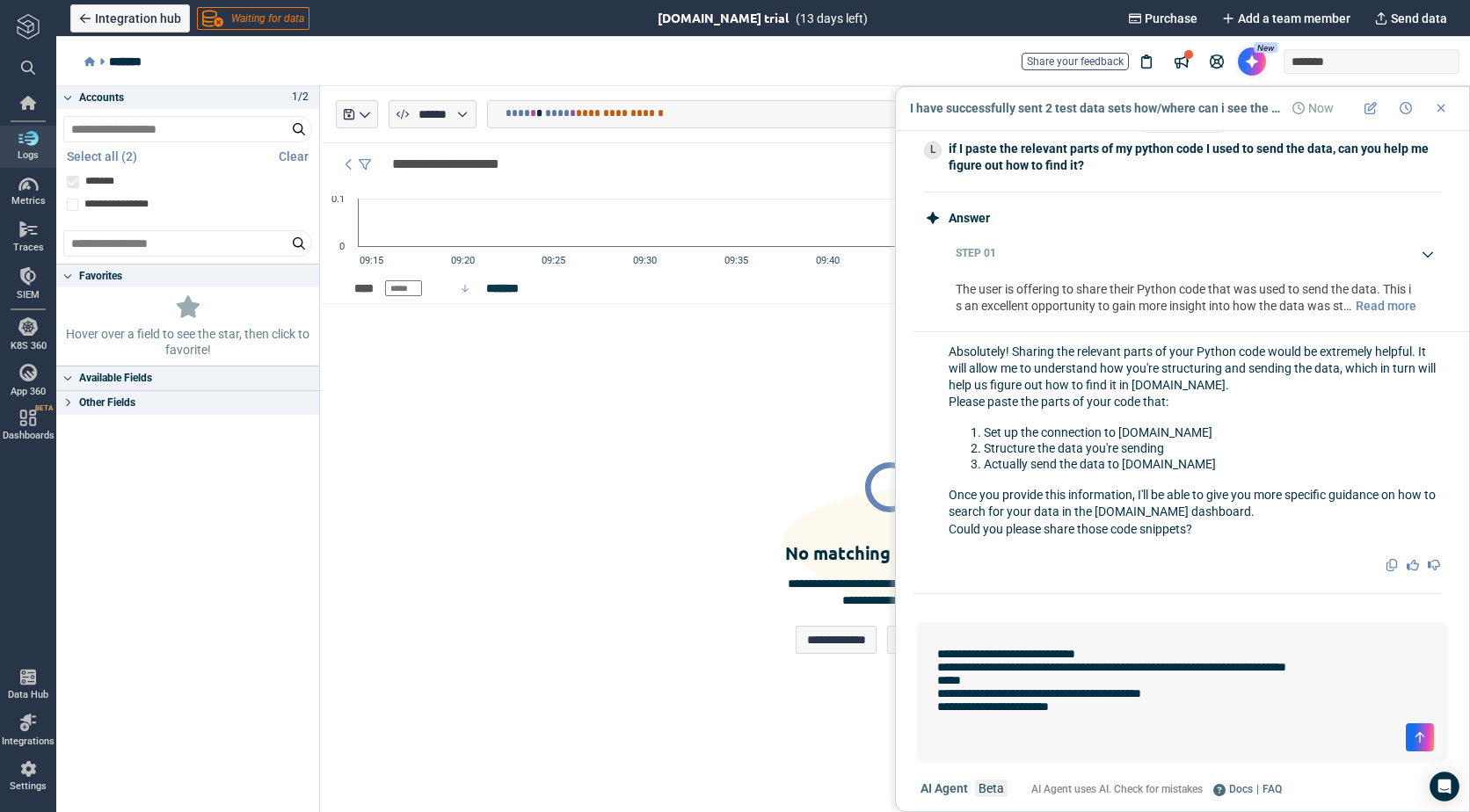 type on "*" 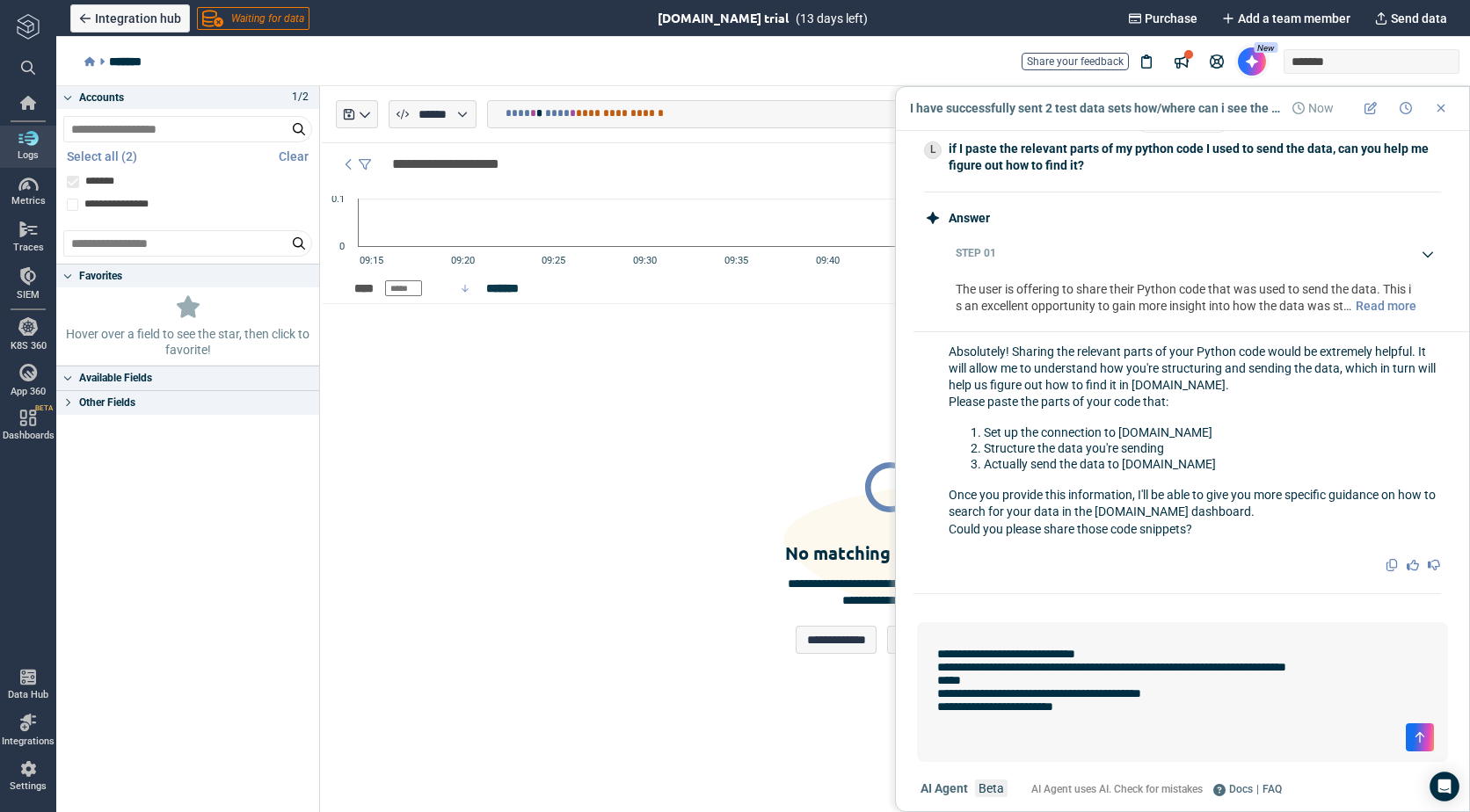 type on "*" 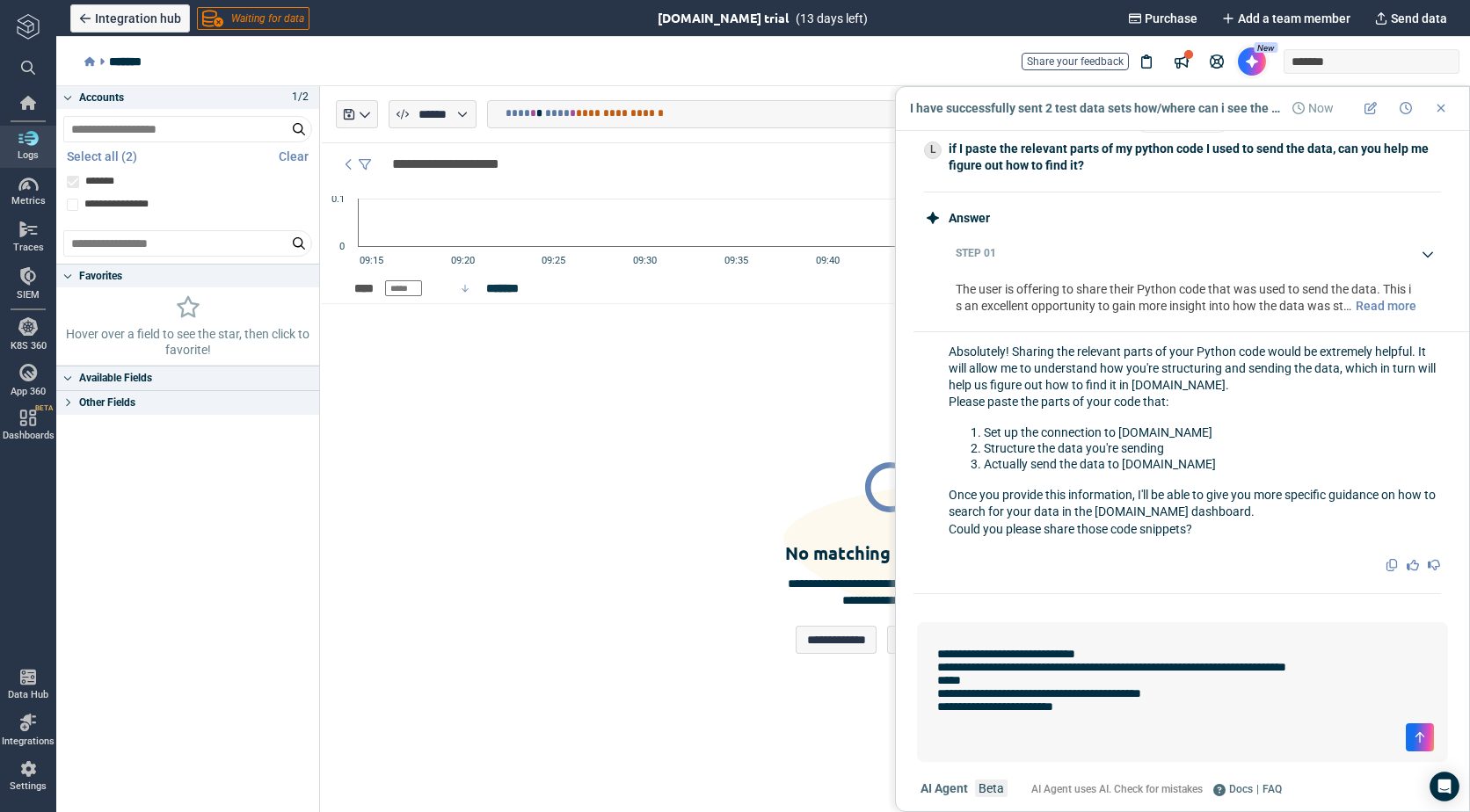 type on "**********" 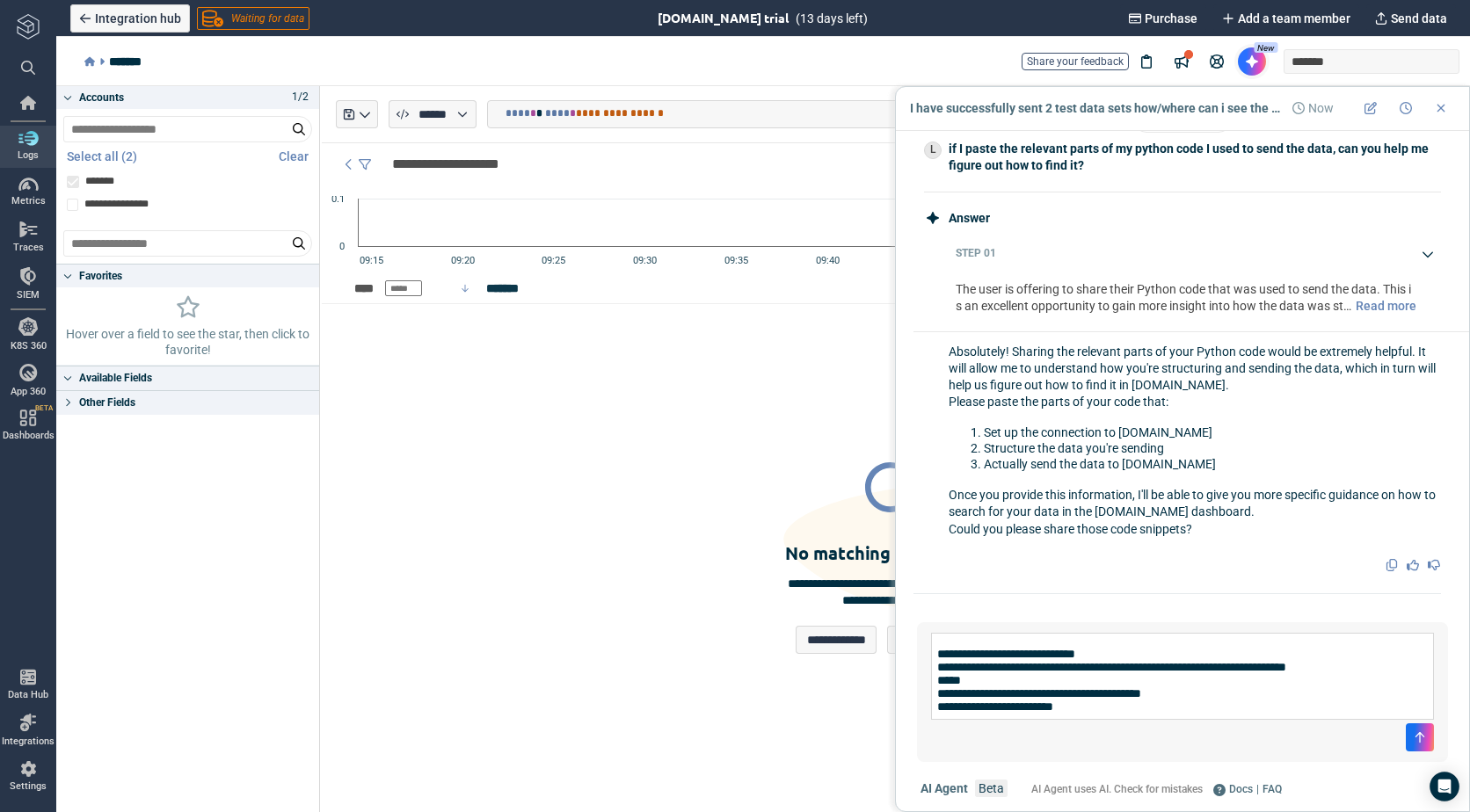 type 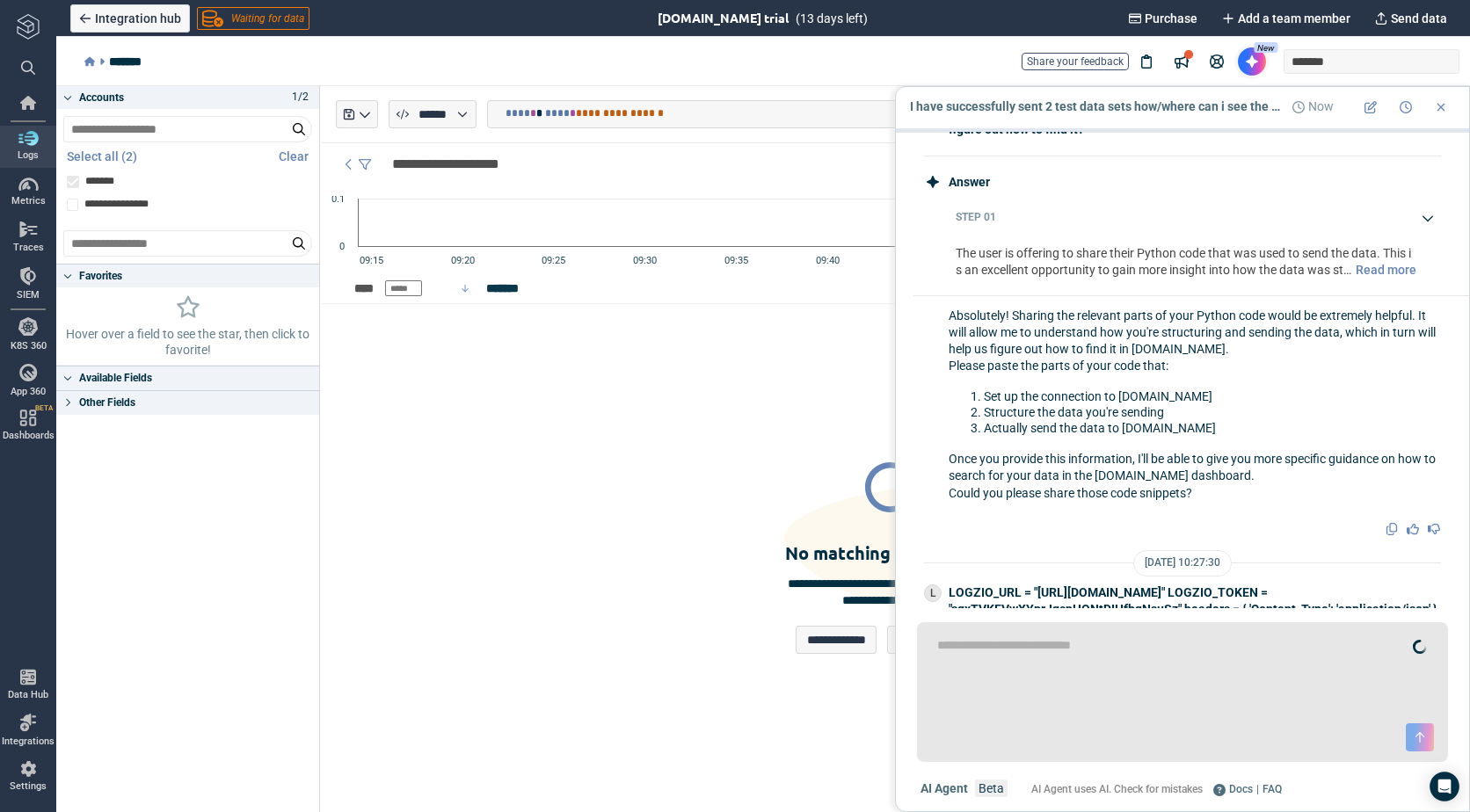scroll, scrollTop: 2037, scrollLeft: 0, axis: vertical 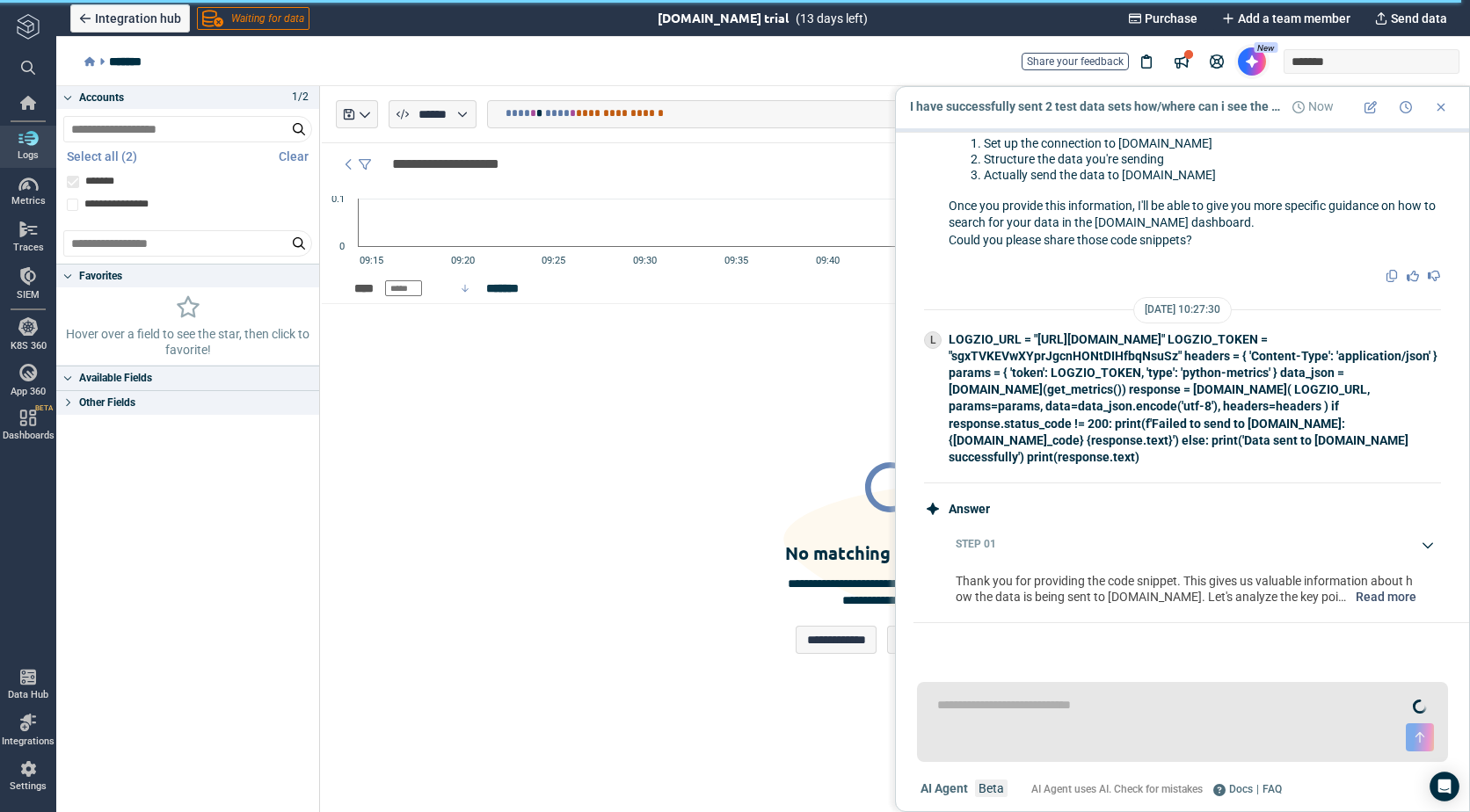 click on "Read more" at bounding box center (1384, 597) 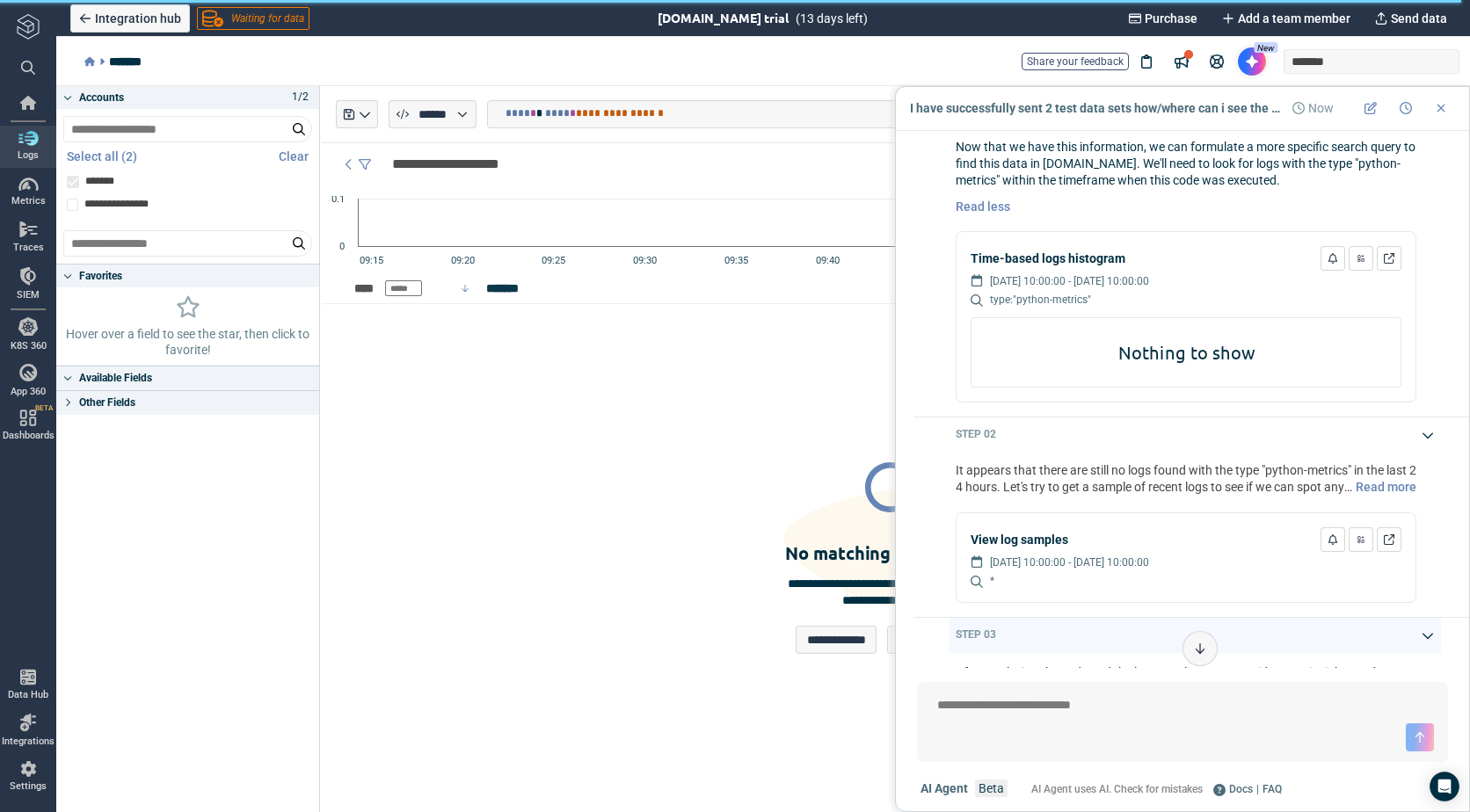 scroll, scrollTop: 2760, scrollLeft: 0, axis: vertical 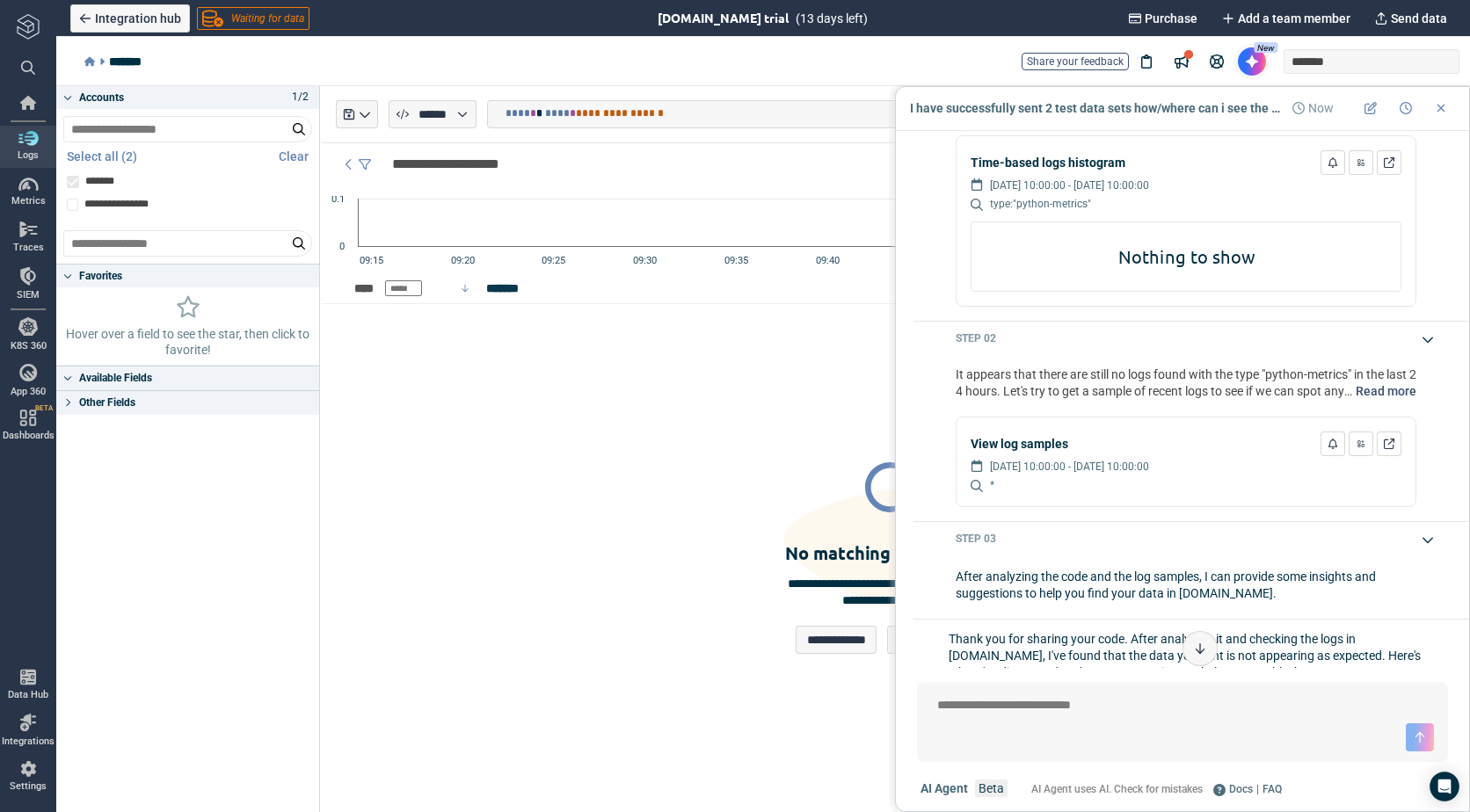 click on "Read more" at bounding box center [1384, 391] 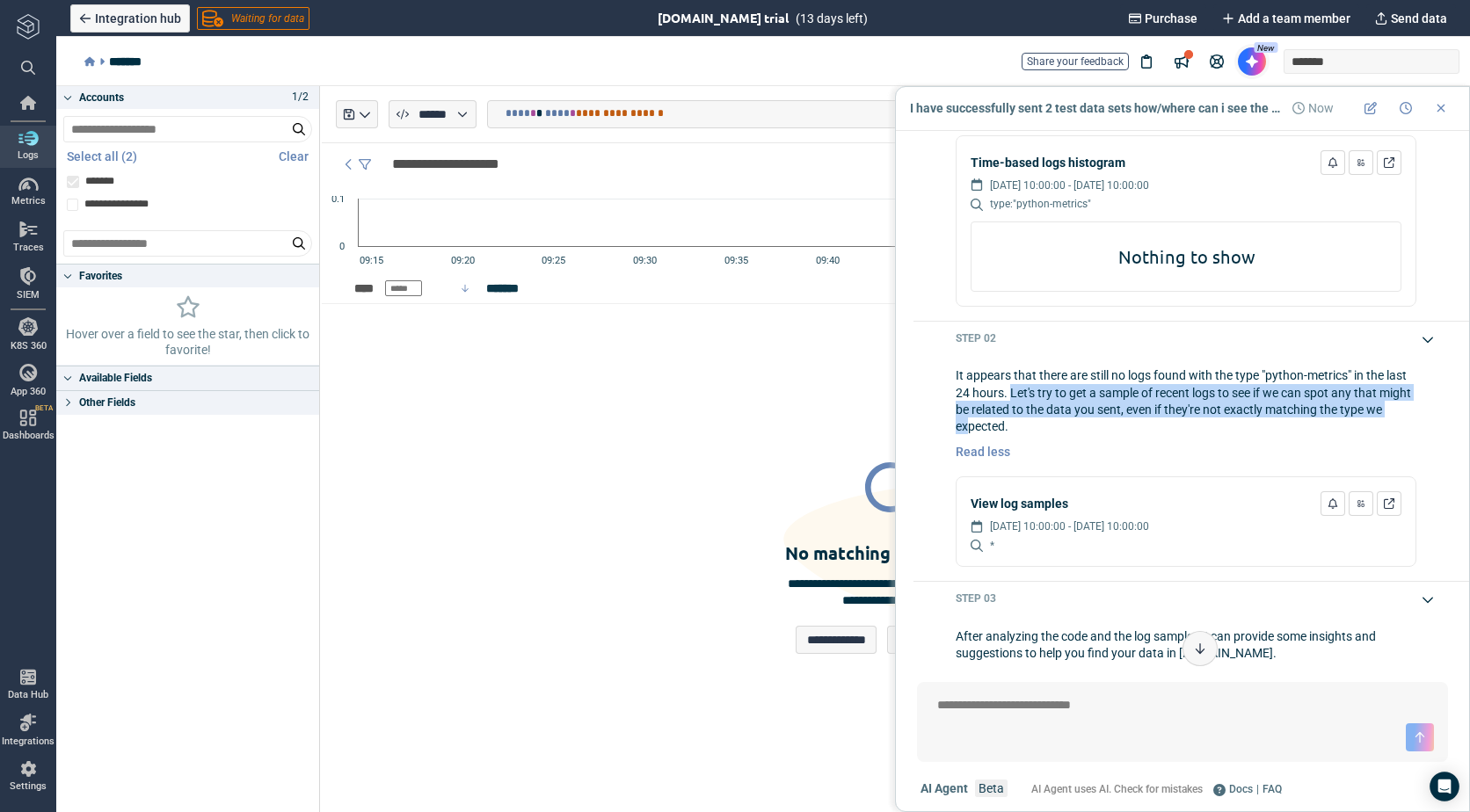 drag, startPoint x: 1065, startPoint y: 421, endPoint x: 1012, endPoint y: 458, distance: 64.63745 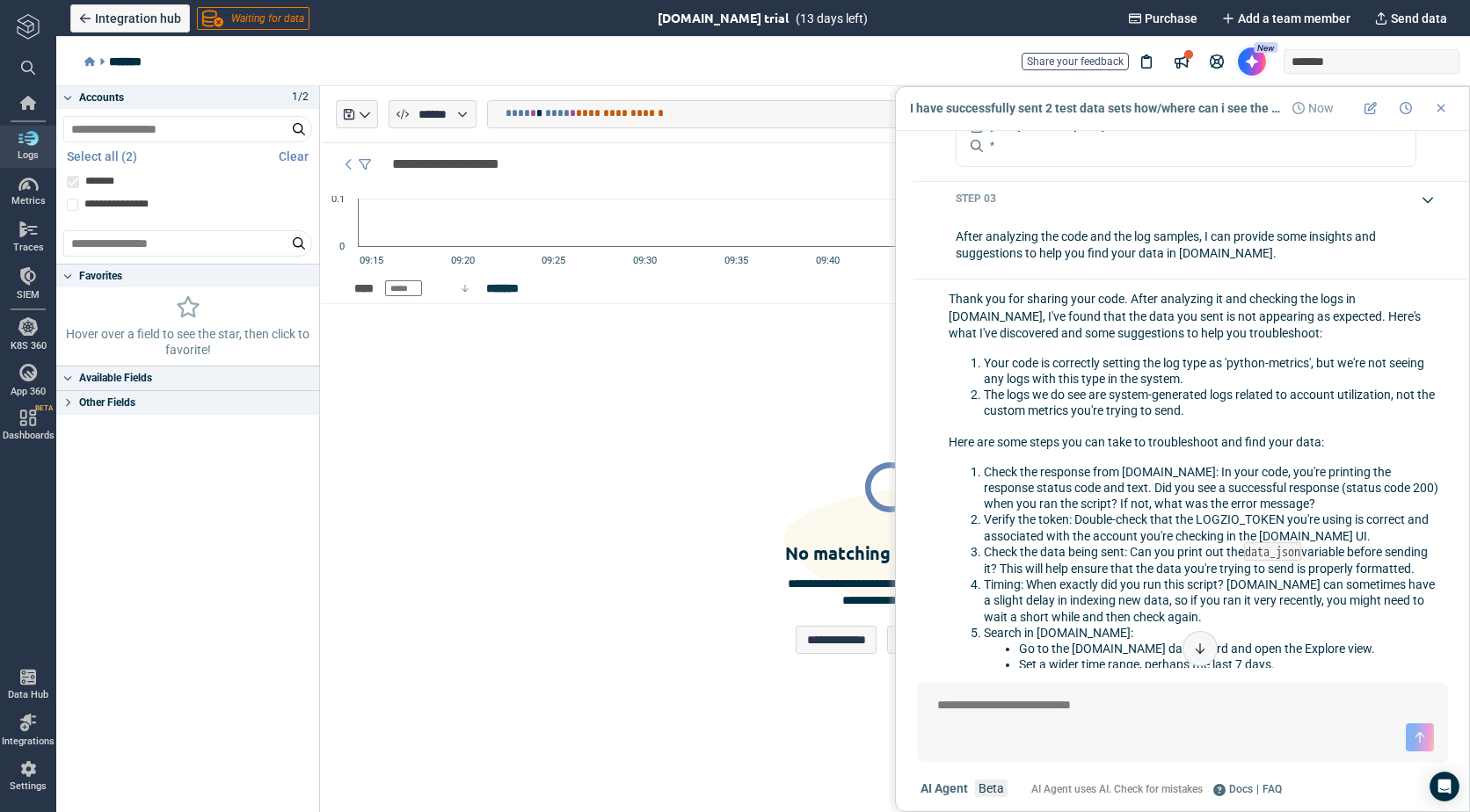 scroll, scrollTop: 3200, scrollLeft: 0, axis: vertical 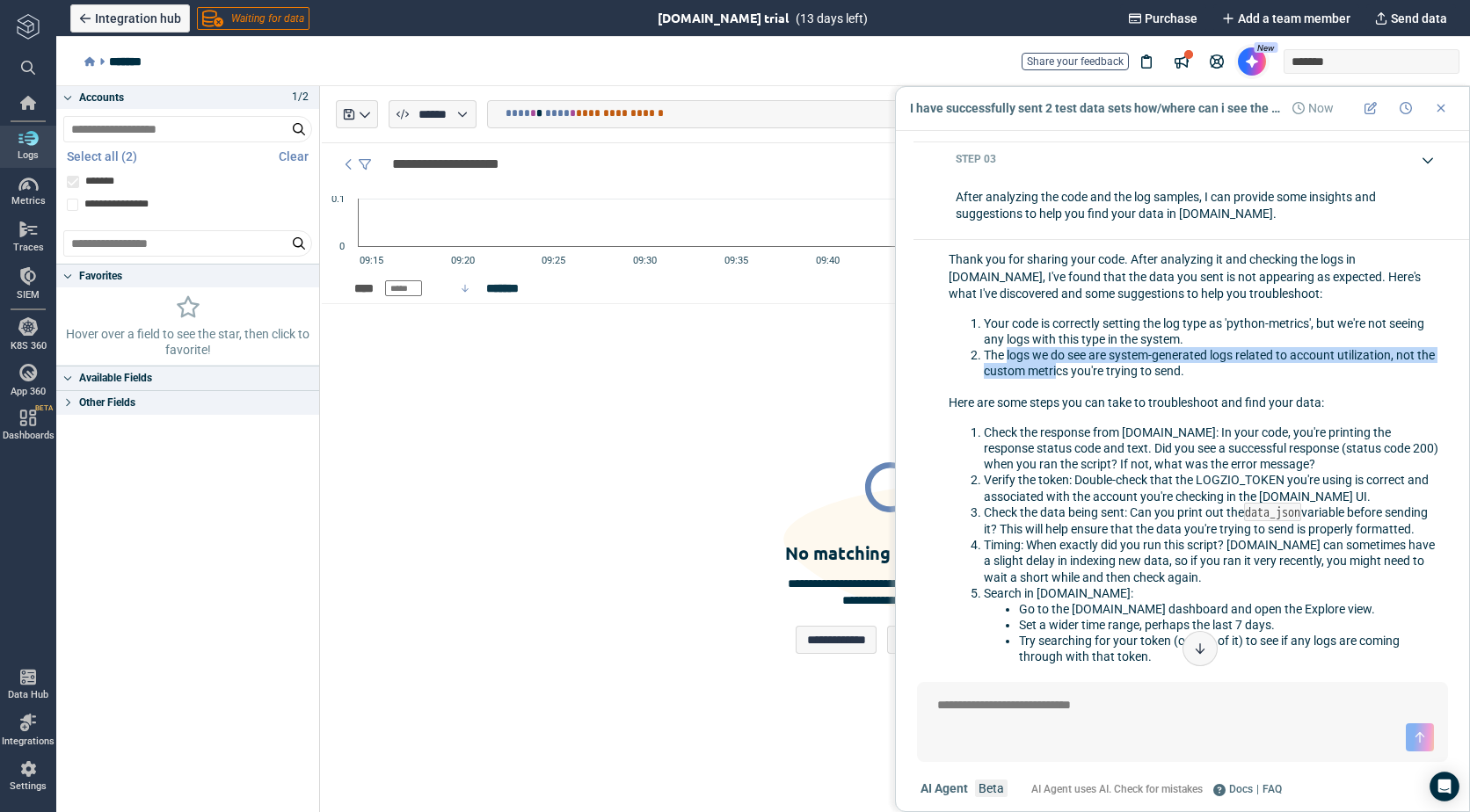 drag, startPoint x: 1008, startPoint y: 395, endPoint x: 1078, endPoint y: 409, distance: 71.38627 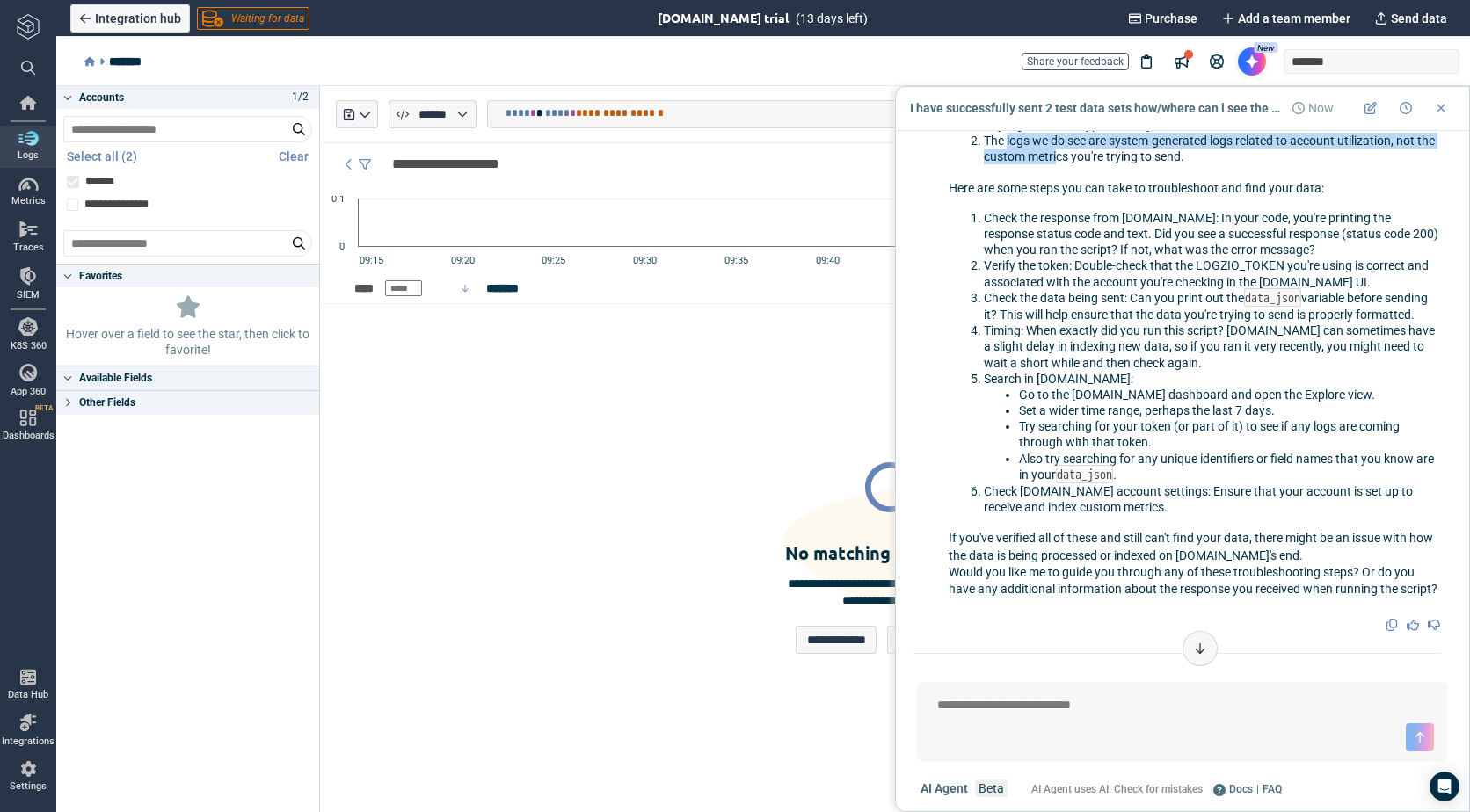 scroll, scrollTop: 3463, scrollLeft: 0, axis: vertical 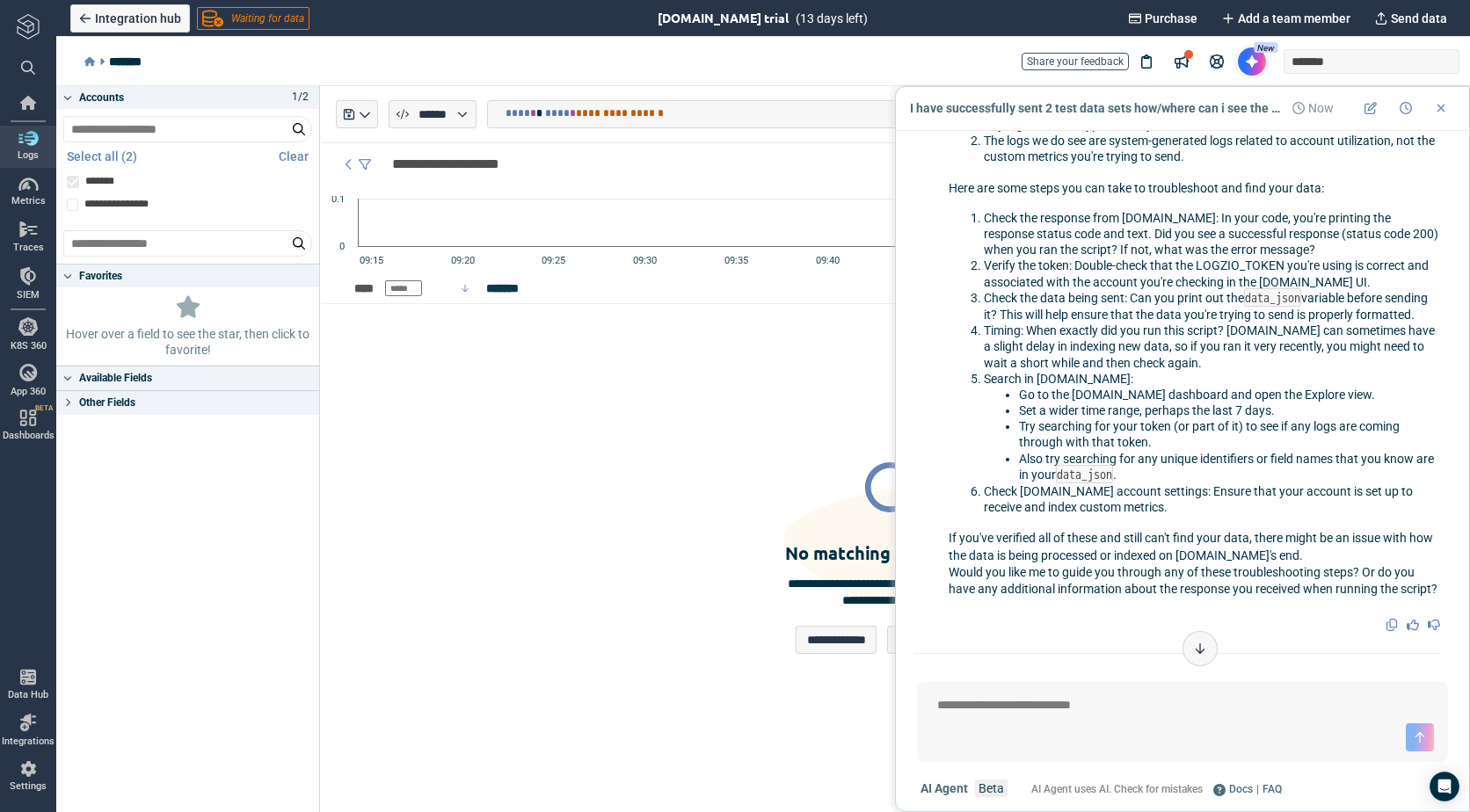 click on "Check the data being sent: Can you print out the  data_json  variable before sending it? This will help ensure that the data you're trying to send is properly formatted." at bounding box center [1212, 306] 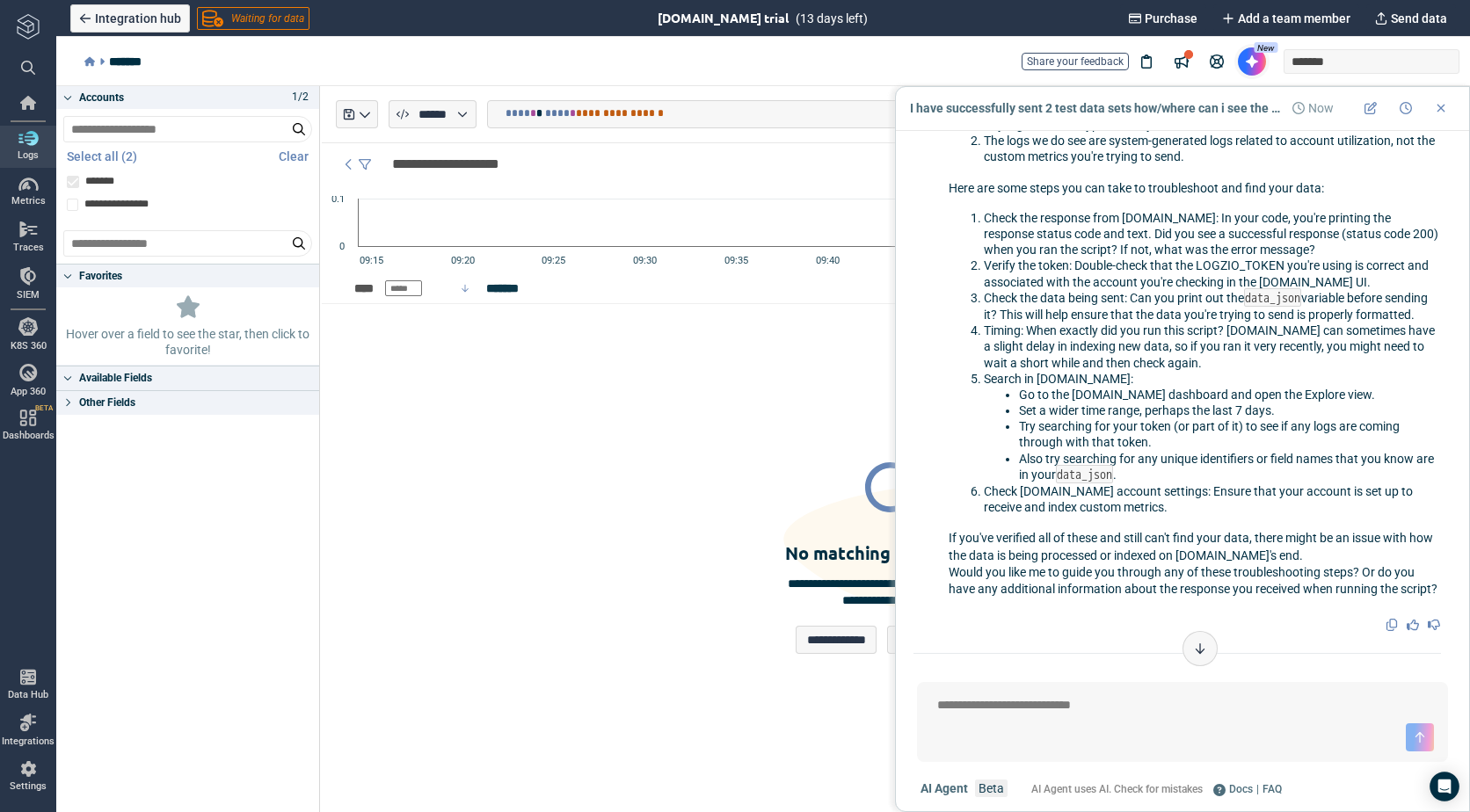 click on "Verify the token: Double-check that the LOGZIO_TOKEN you're using is correct and associated with the account you're checking in the Logz.io UI." at bounding box center [1206, 273] 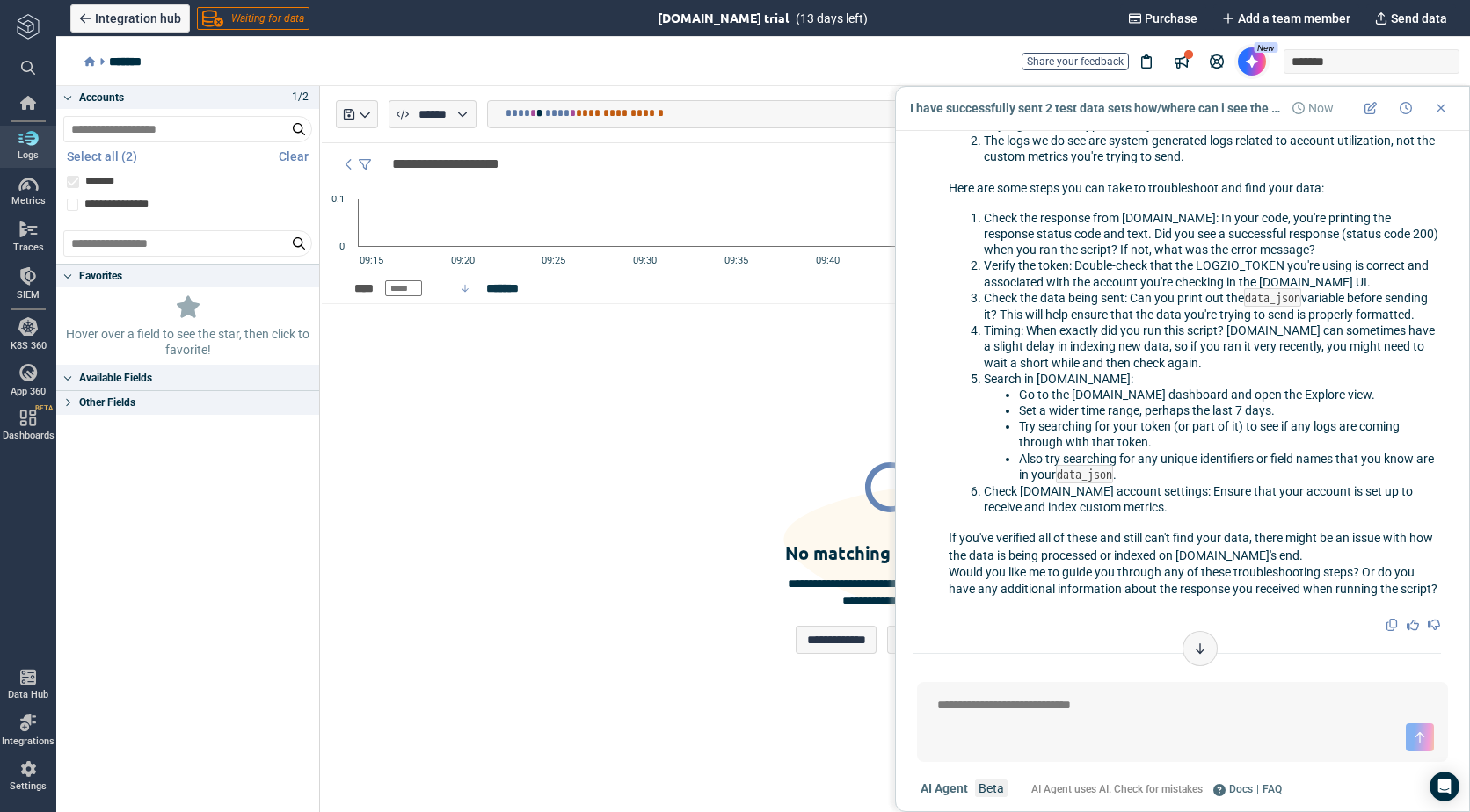 click at bounding box center [1183, 706] 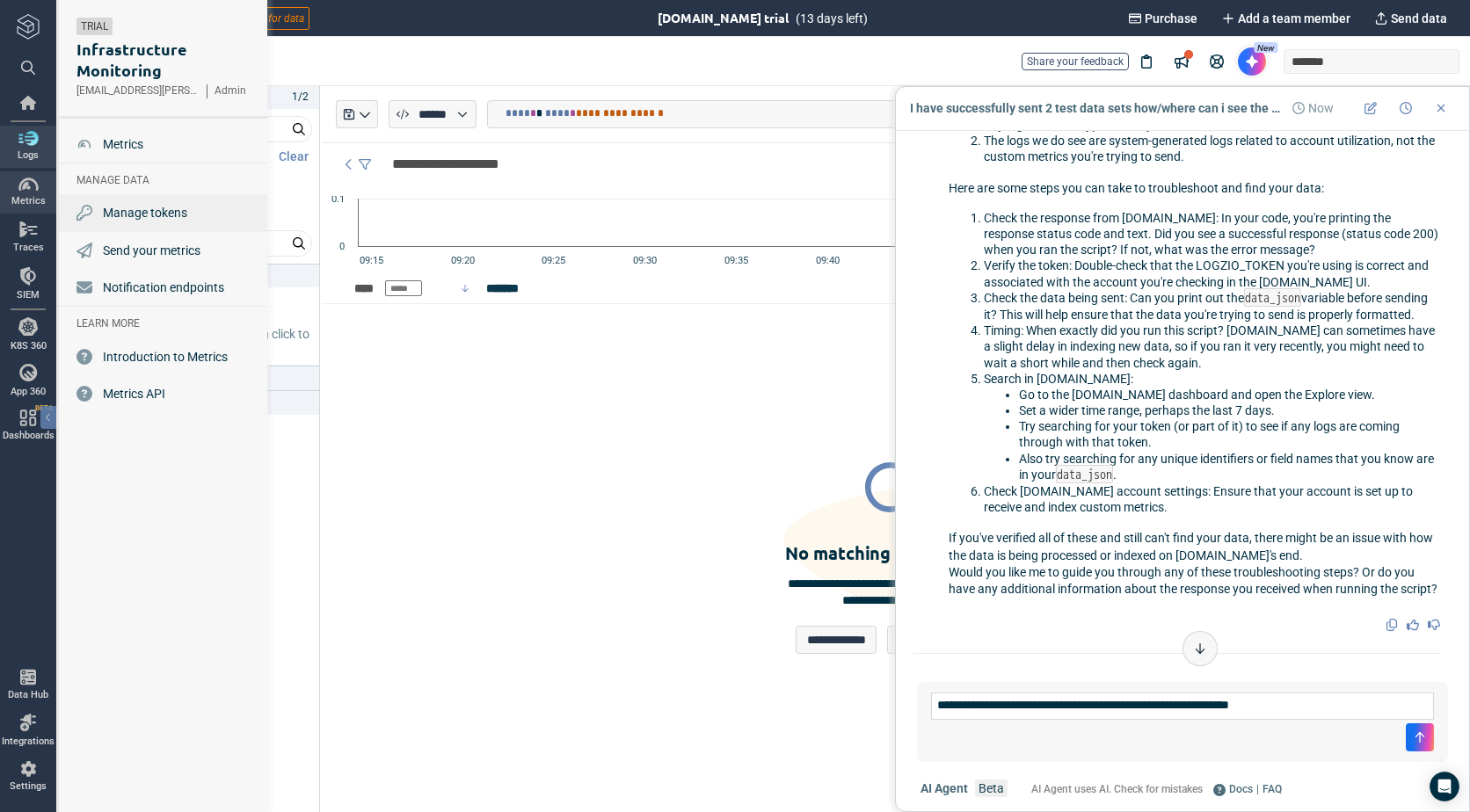 click on "Manage tokens" at bounding box center [145, 213] 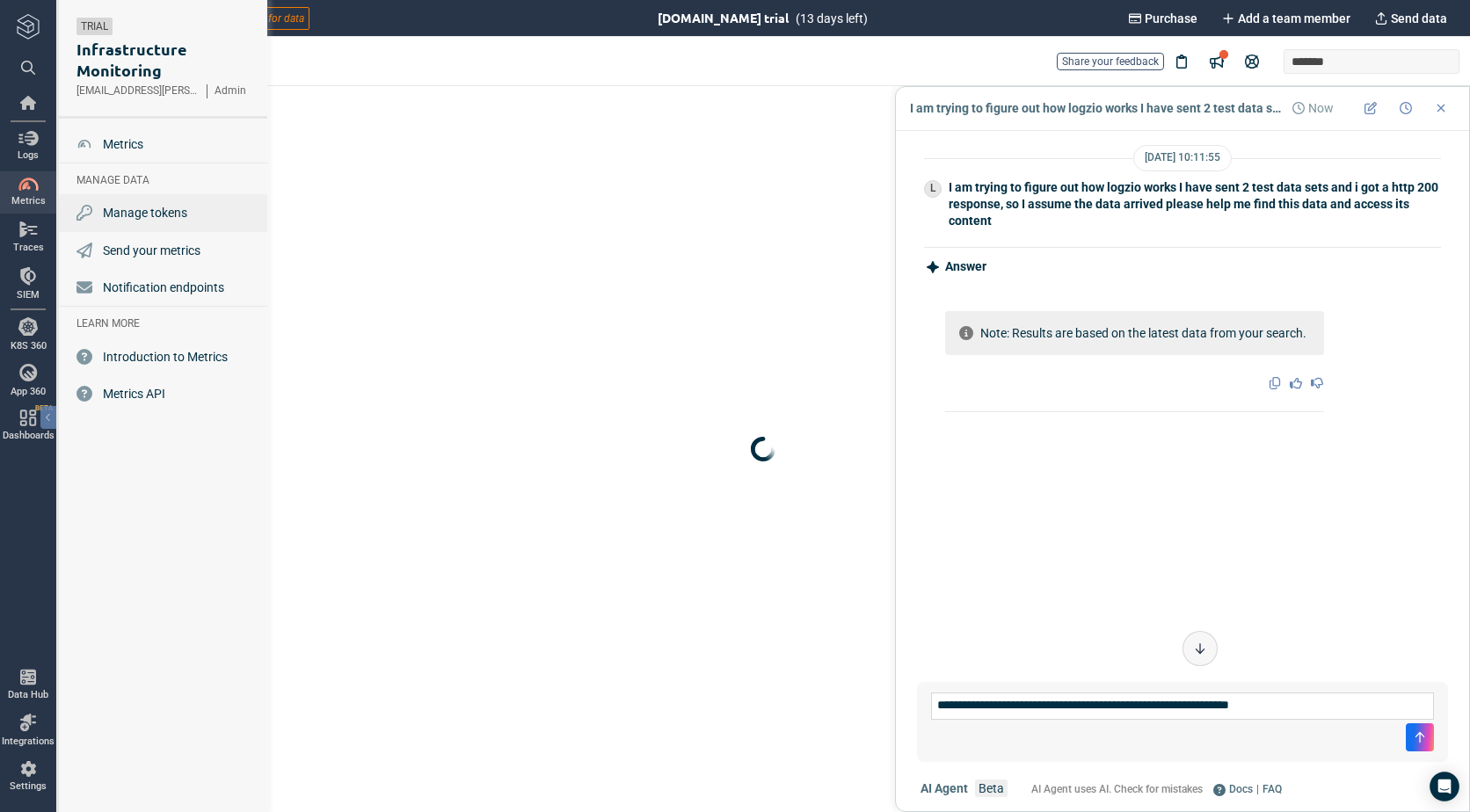 scroll, scrollTop: 255, scrollLeft: 0, axis: vertical 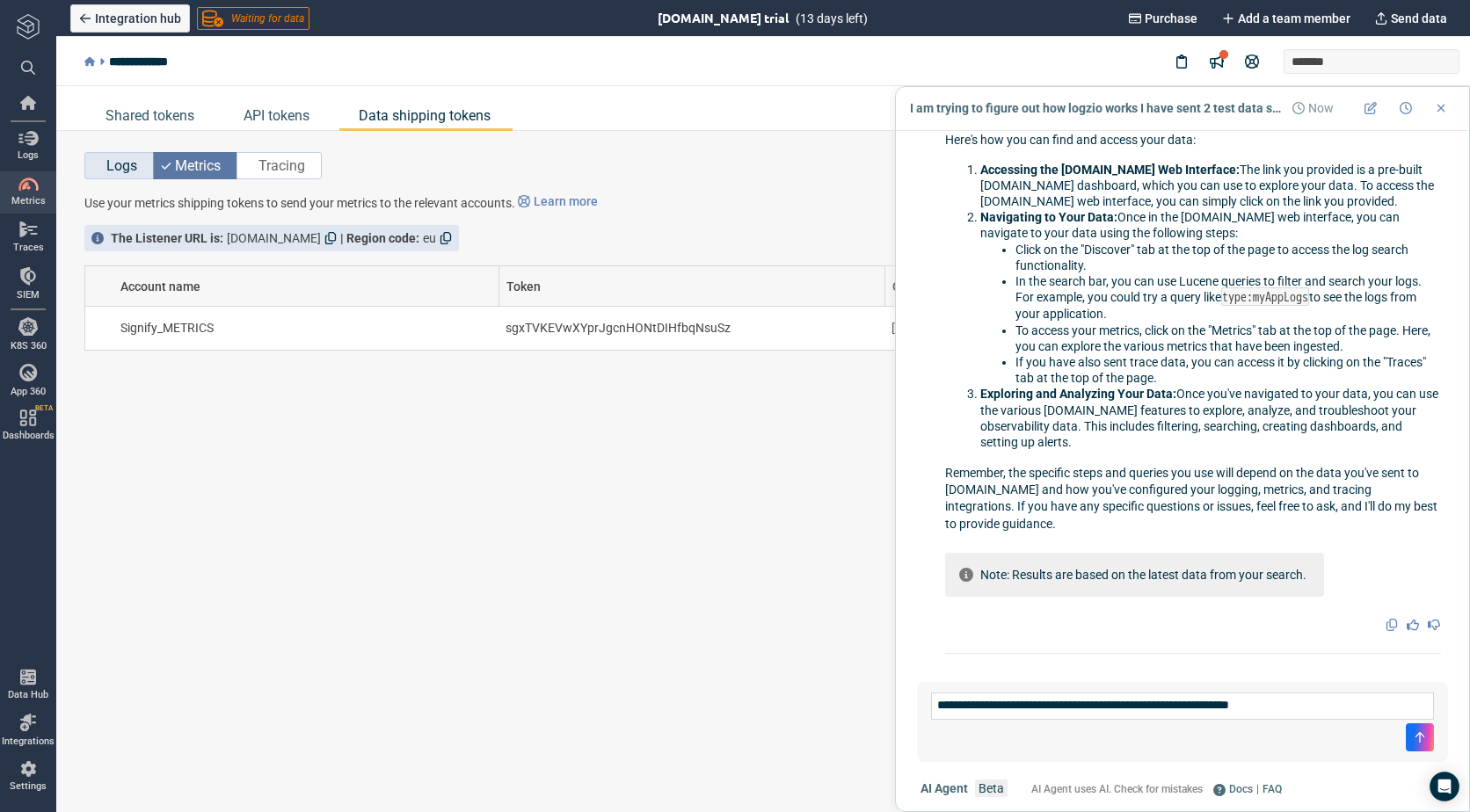 click on "Logs" at bounding box center (121, 165) 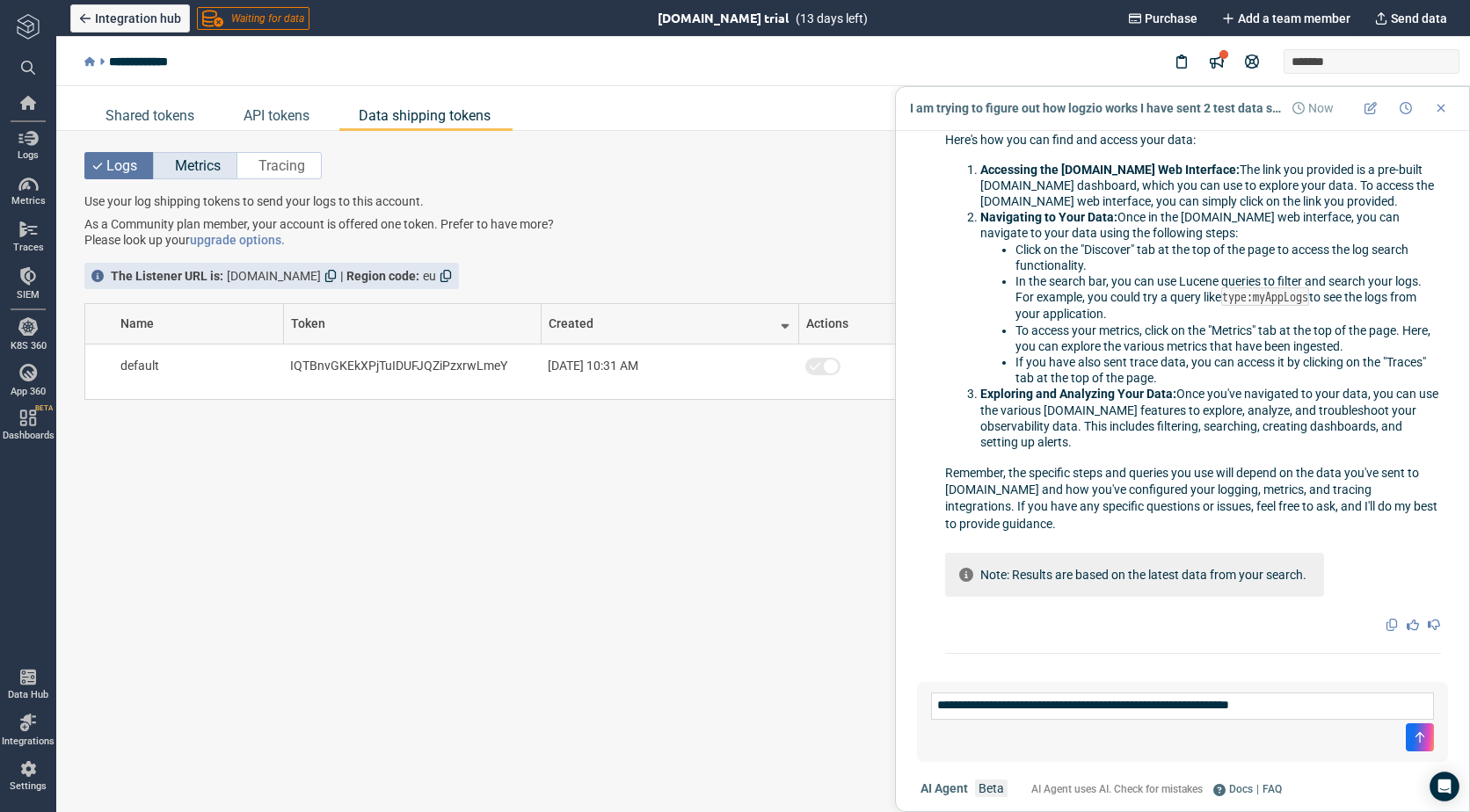 click on "Metrics" at bounding box center [198, 165] 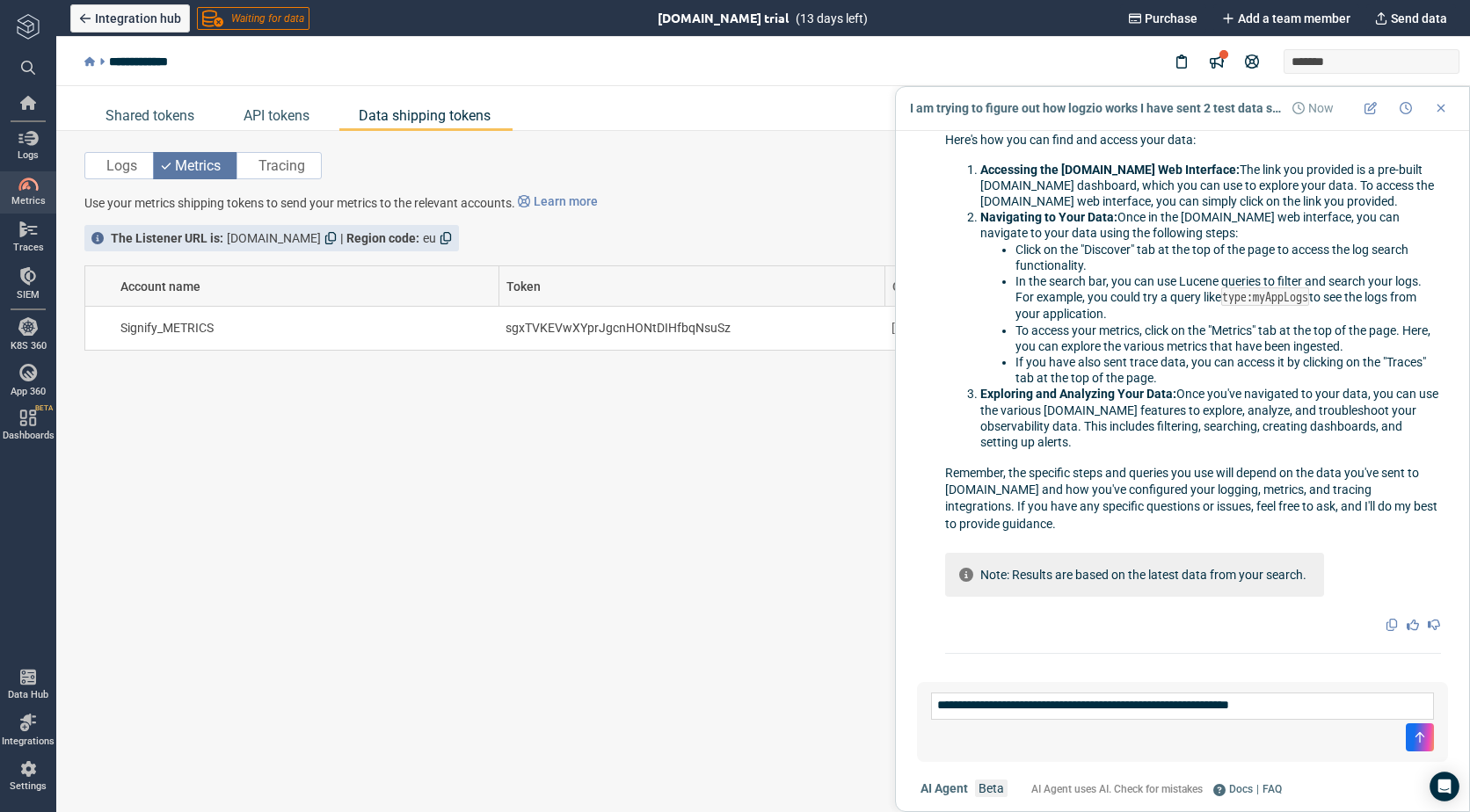 click at bounding box center [1183, 737] 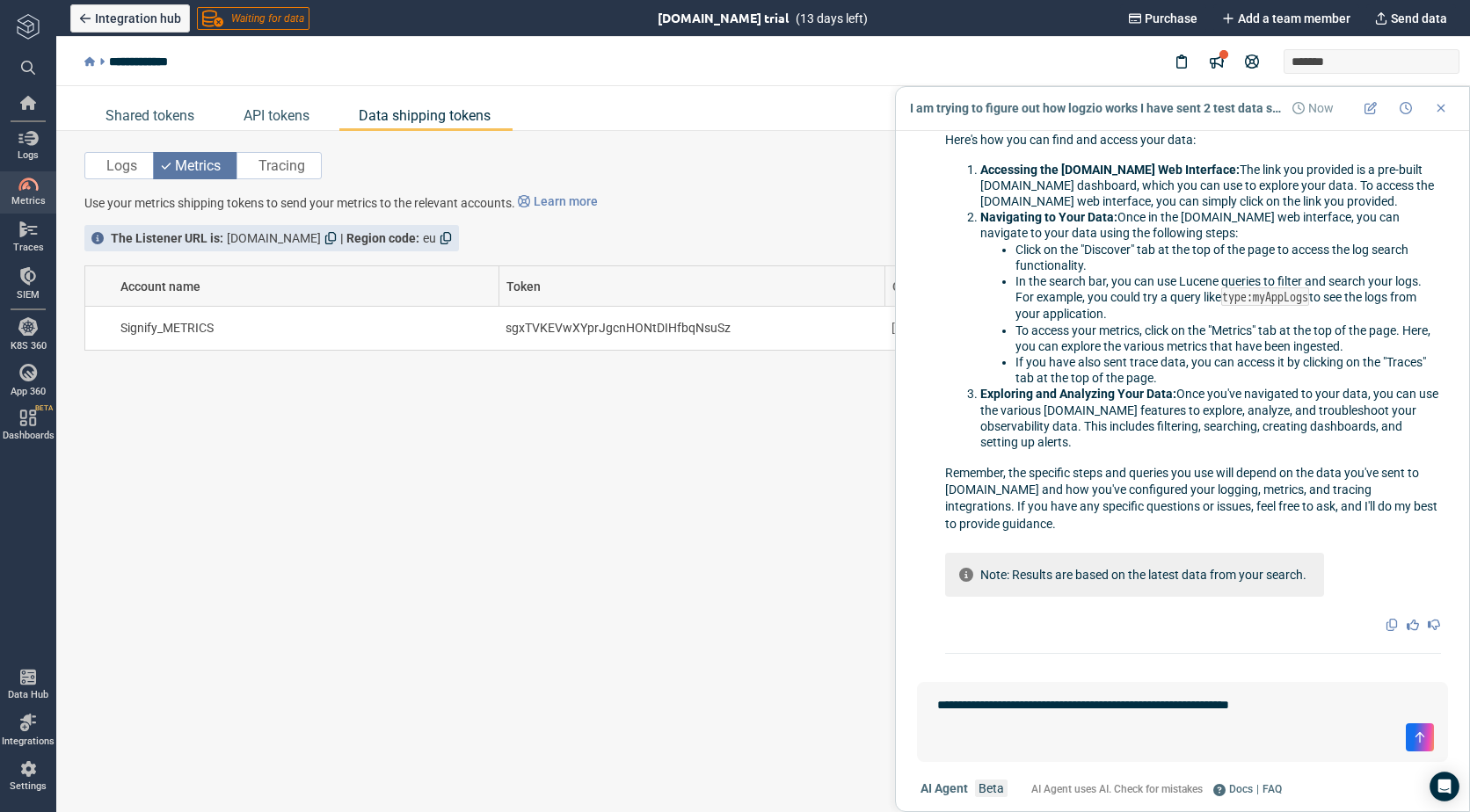 click on "**********" at bounding box center [1183, 706] 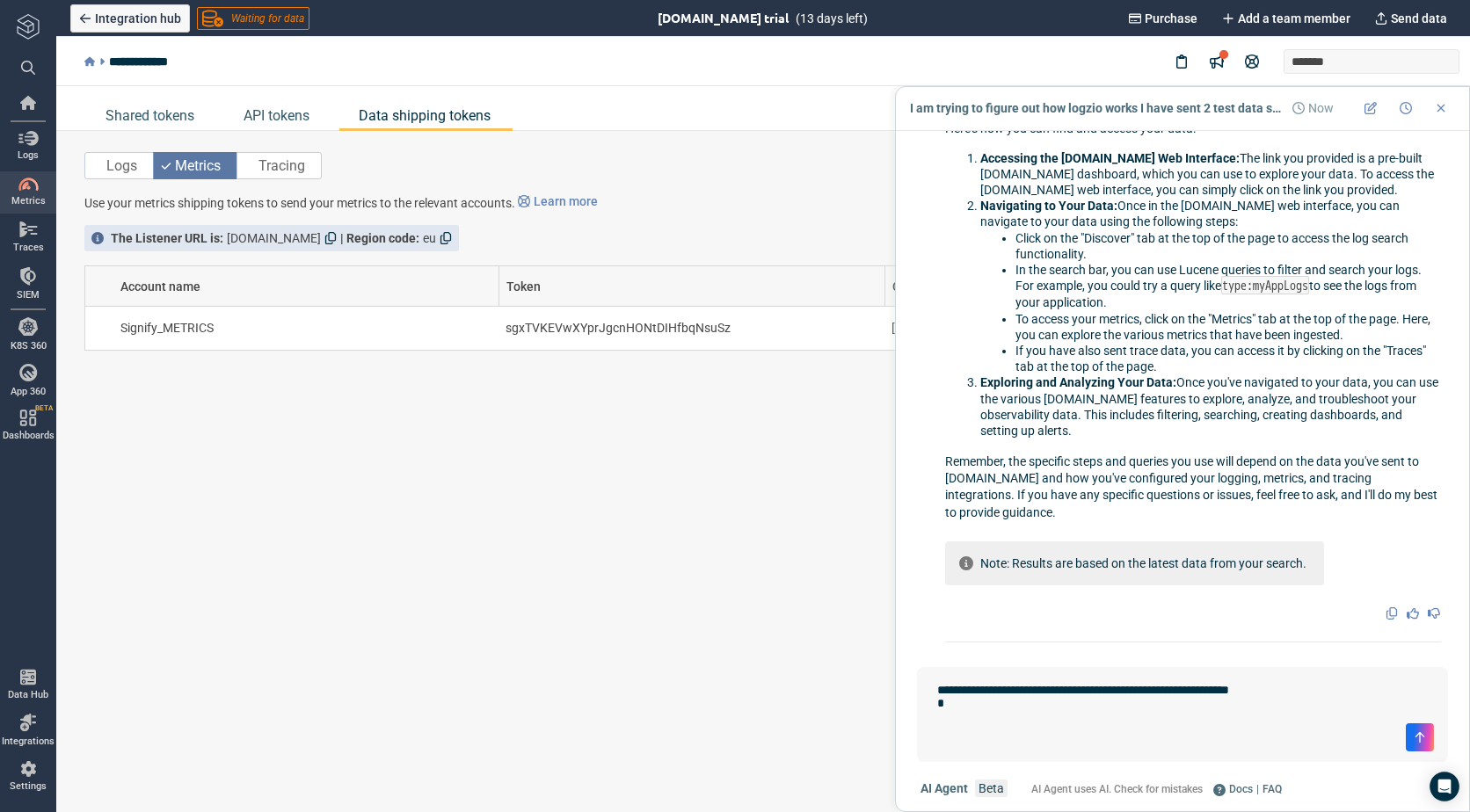 scroll, scrollTop: 270, scrollLeft: 0, axis: vertical 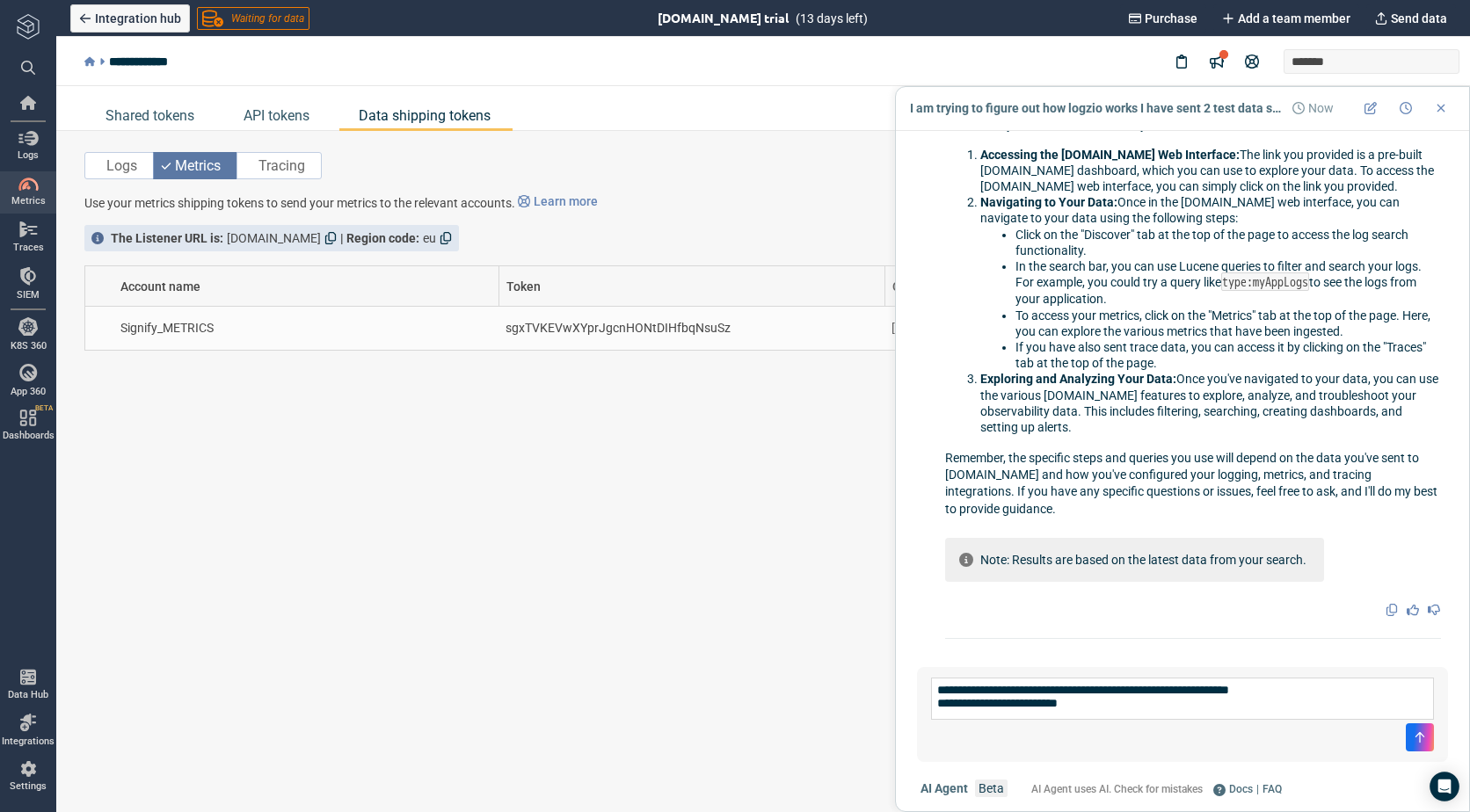 click on "sgxTVKEVwXYprJgcnHONtDIHfbqNsuSz" at bounding box center (691, 328) 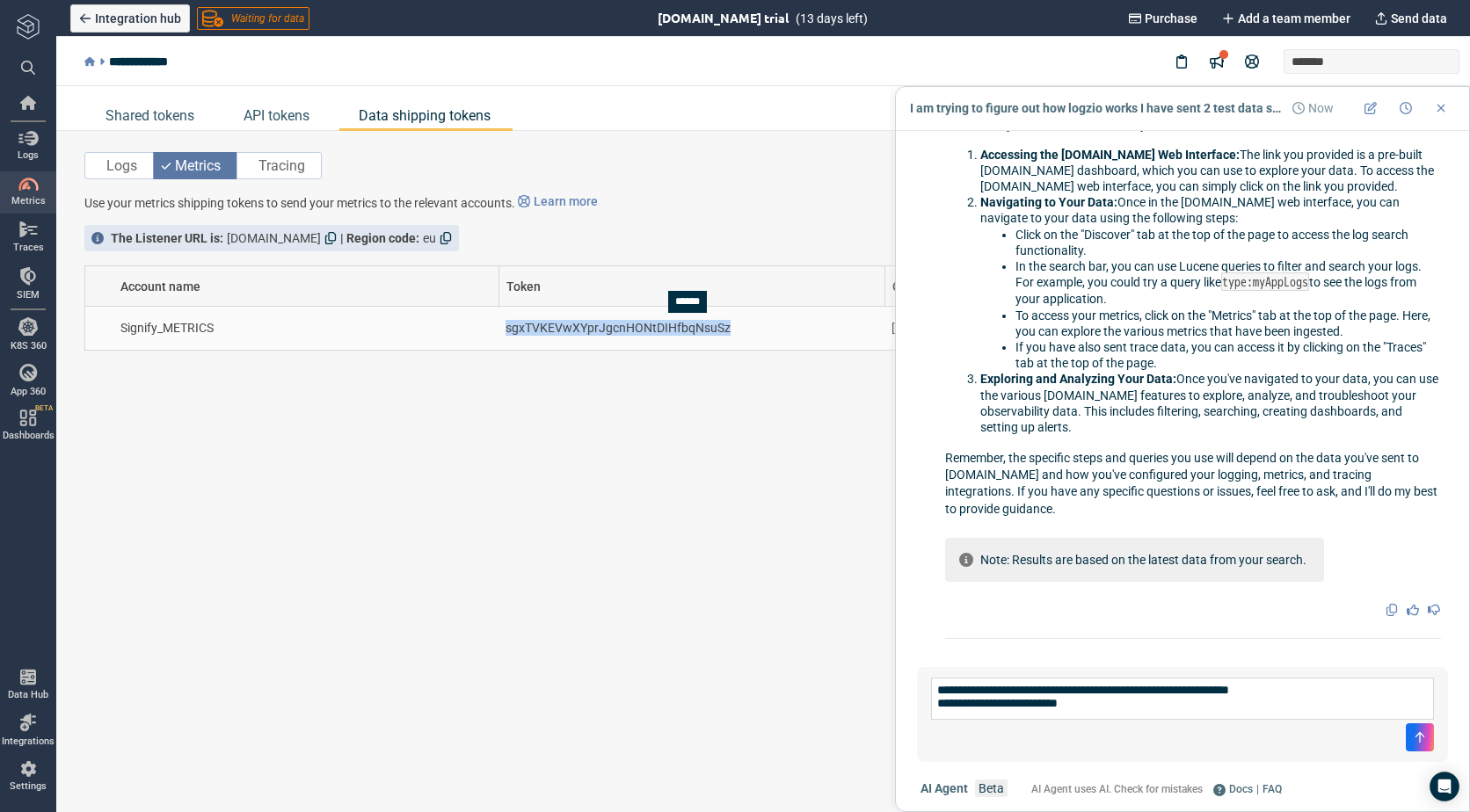 click on "sgxTVKEVwXYprJgcnHONtDIHfbqNsuSz" at bounding box center (691, 328) 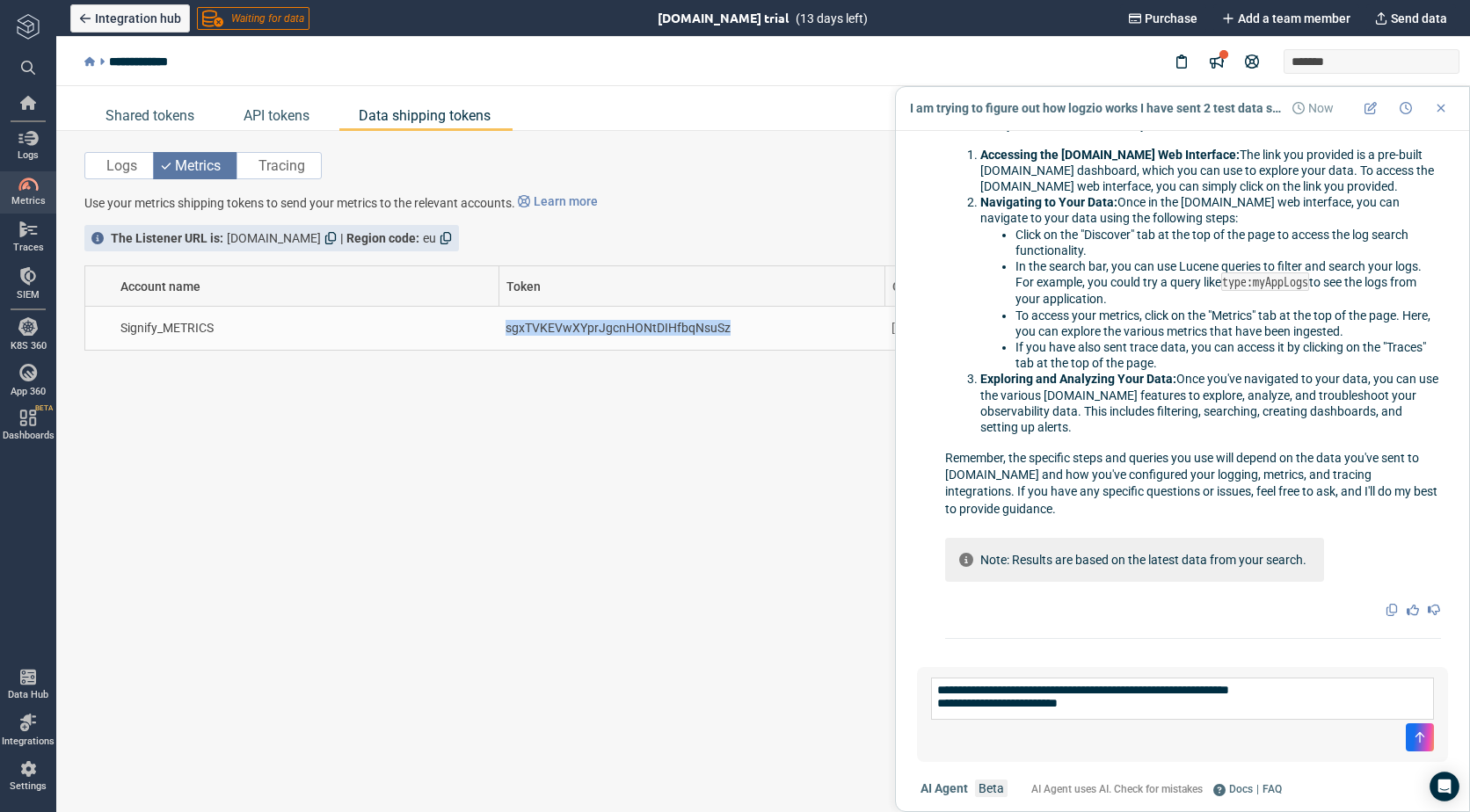 copy on "sgxTVKEVwXYprJgcnHONtDIHfbqNsuSz" 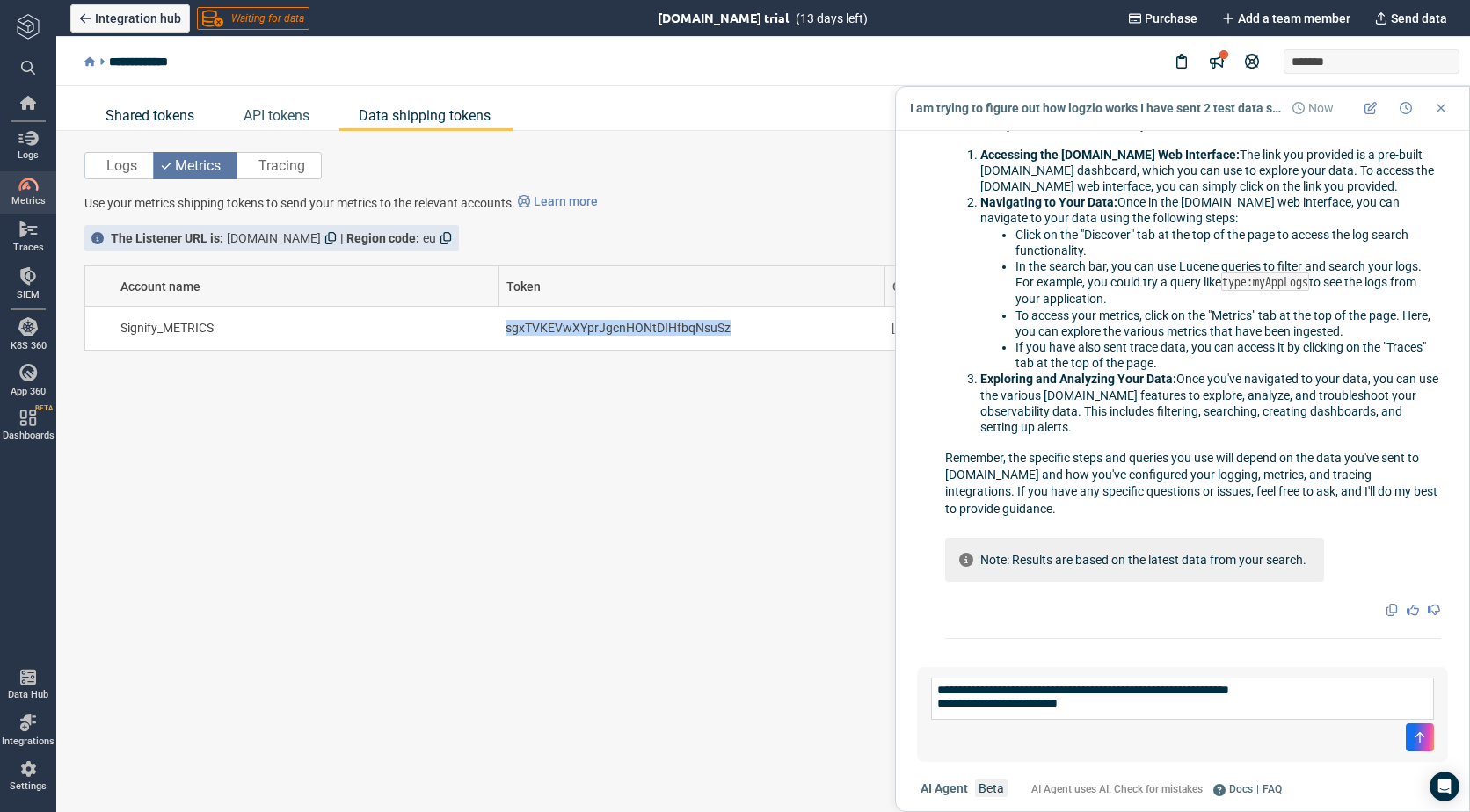 click on "Shared tokens" at bounding box center [149, 115] 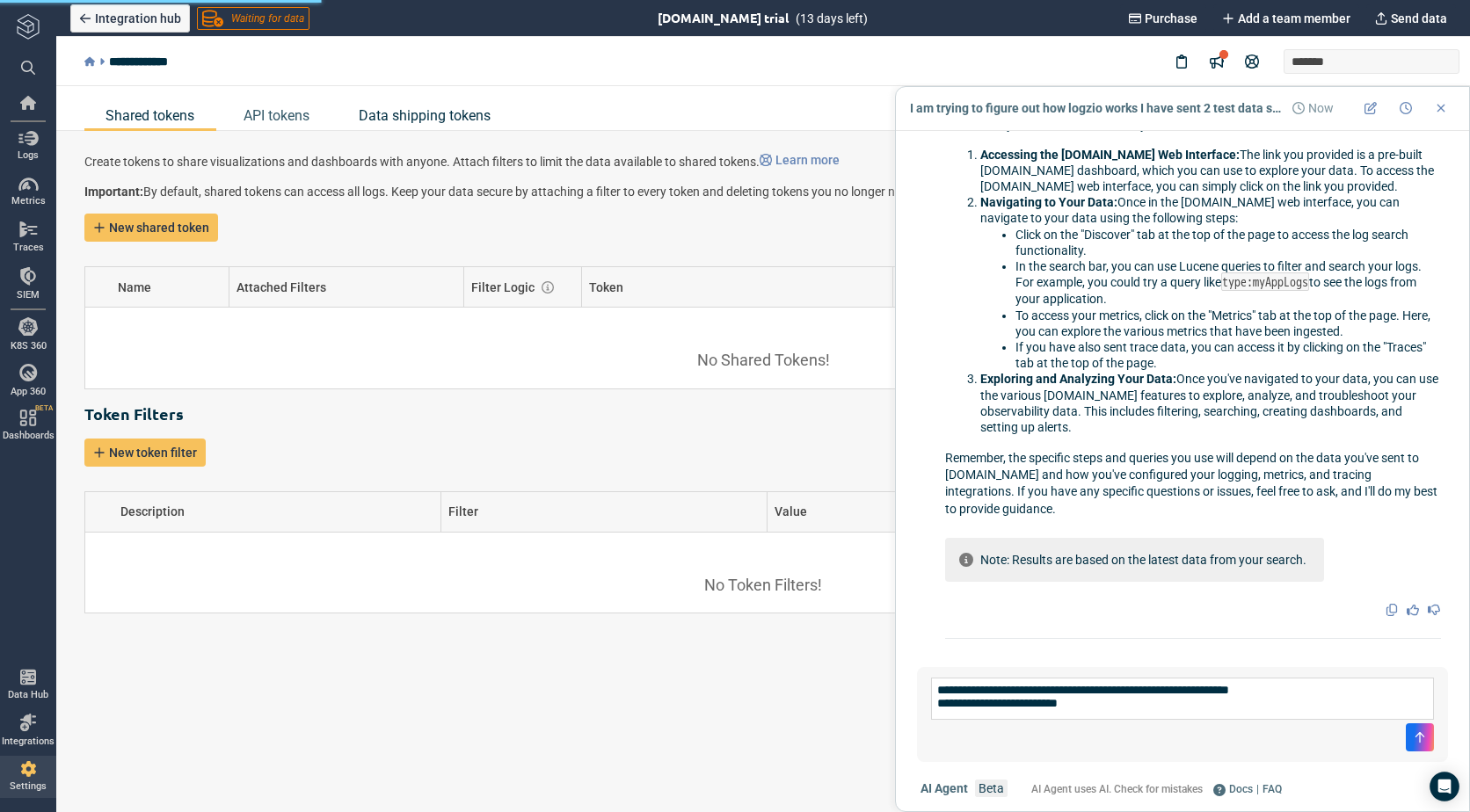 click on "Data shipping tokens" at bounding box center (425, 115) 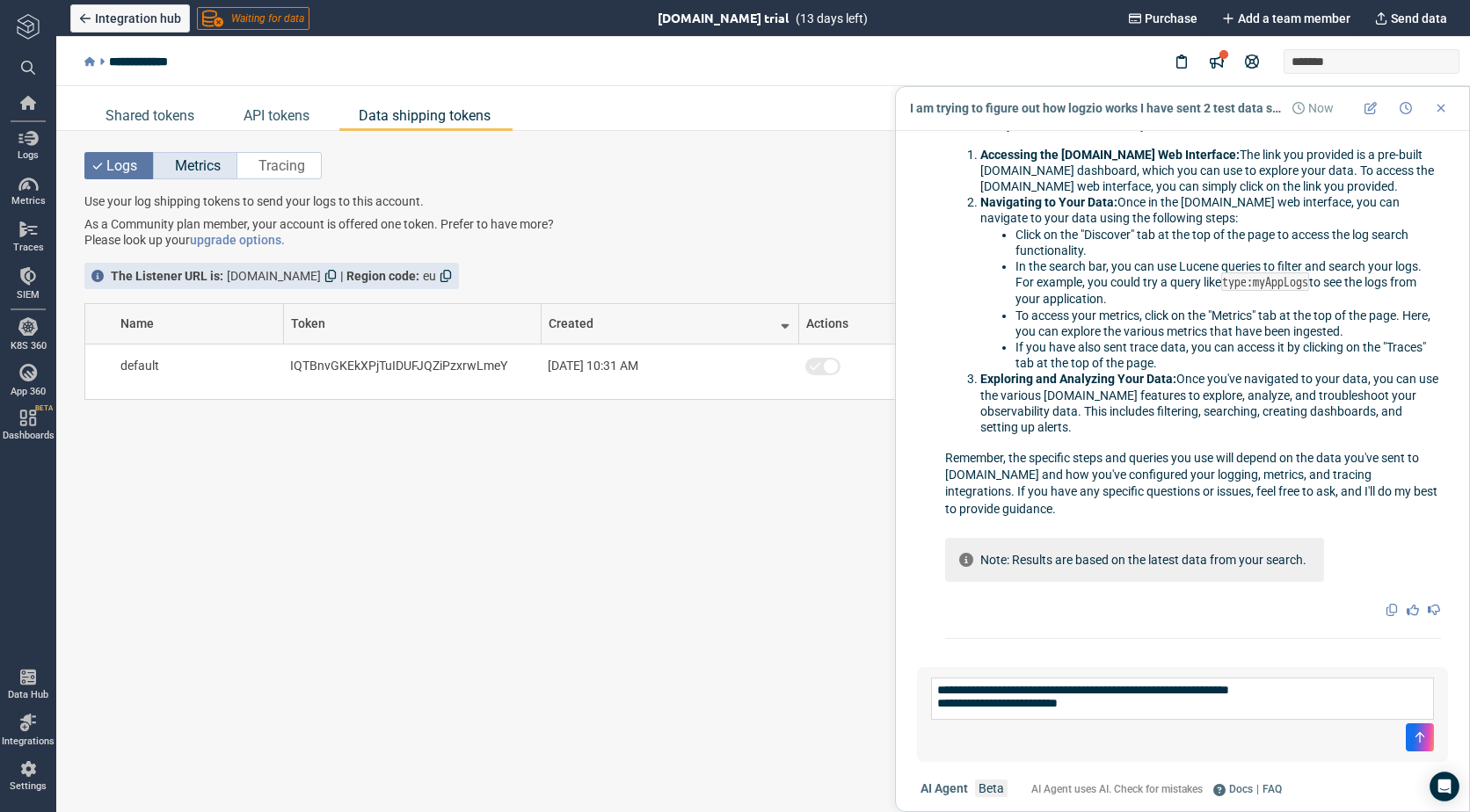 click on "Metrics" at bounding box center (198, 165) 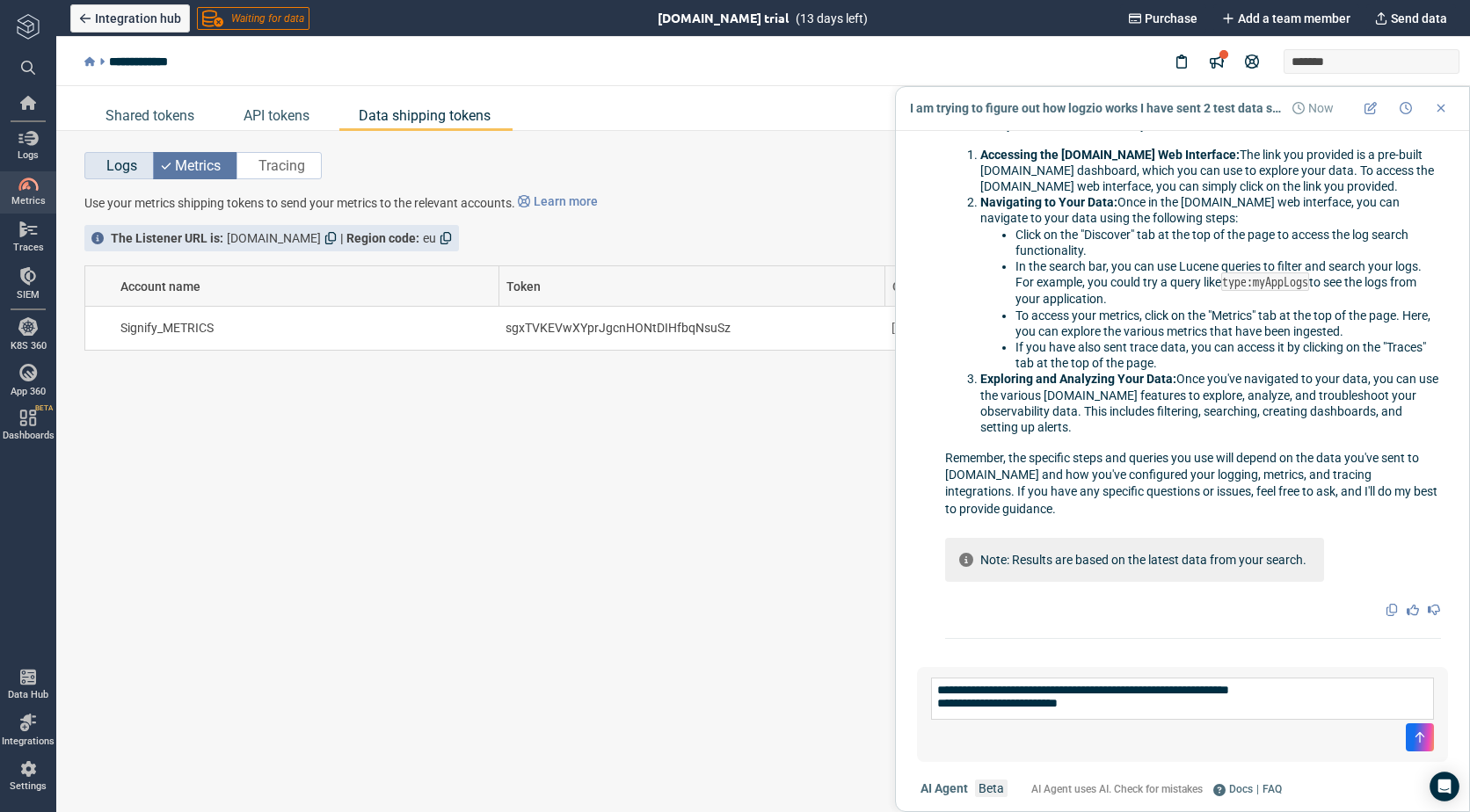 click on "Logs" at bounding box center (121, 165) 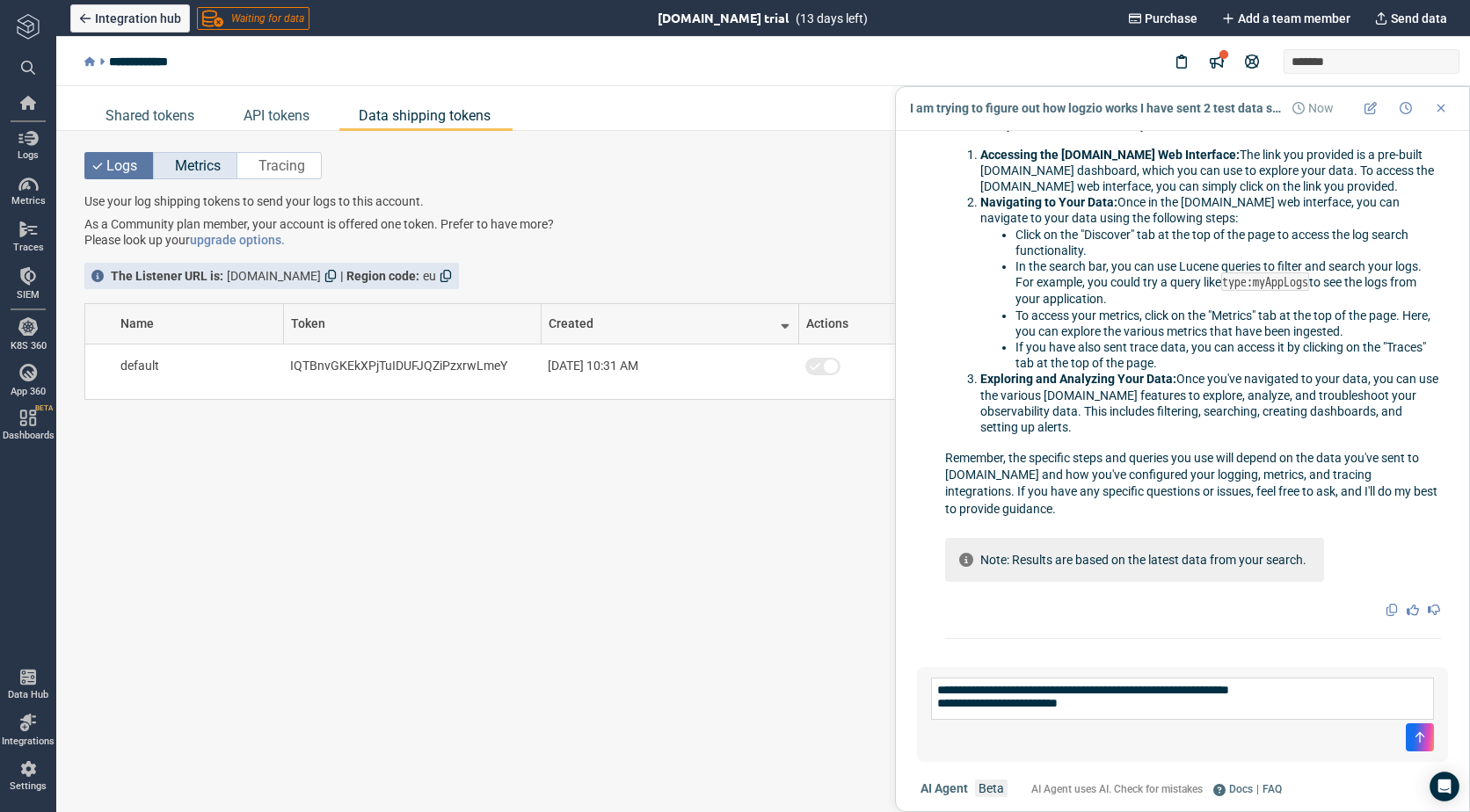 click on "Metrics" at bounding box center (198, 165) 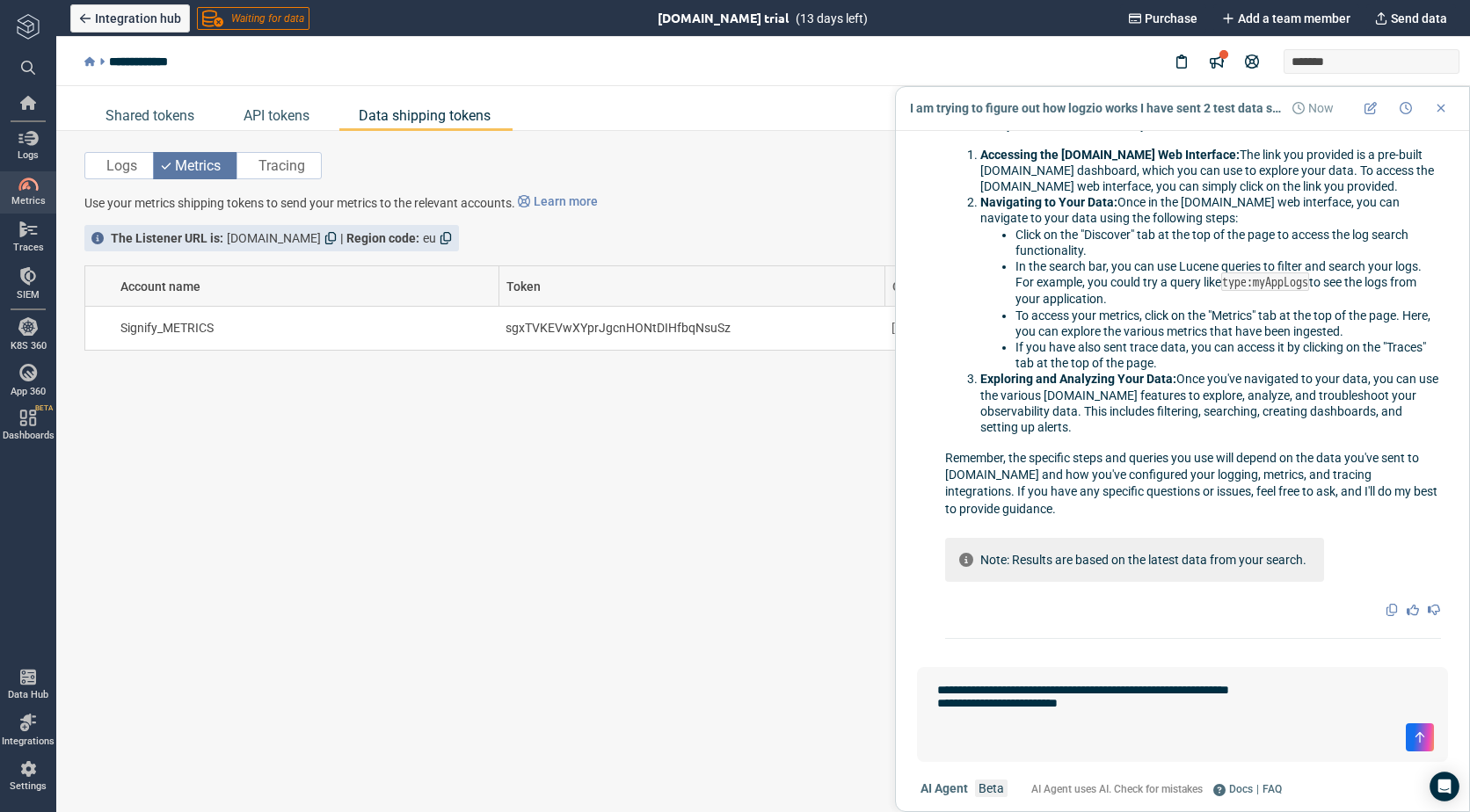click on "**********" at bounding box center (1183, 699) 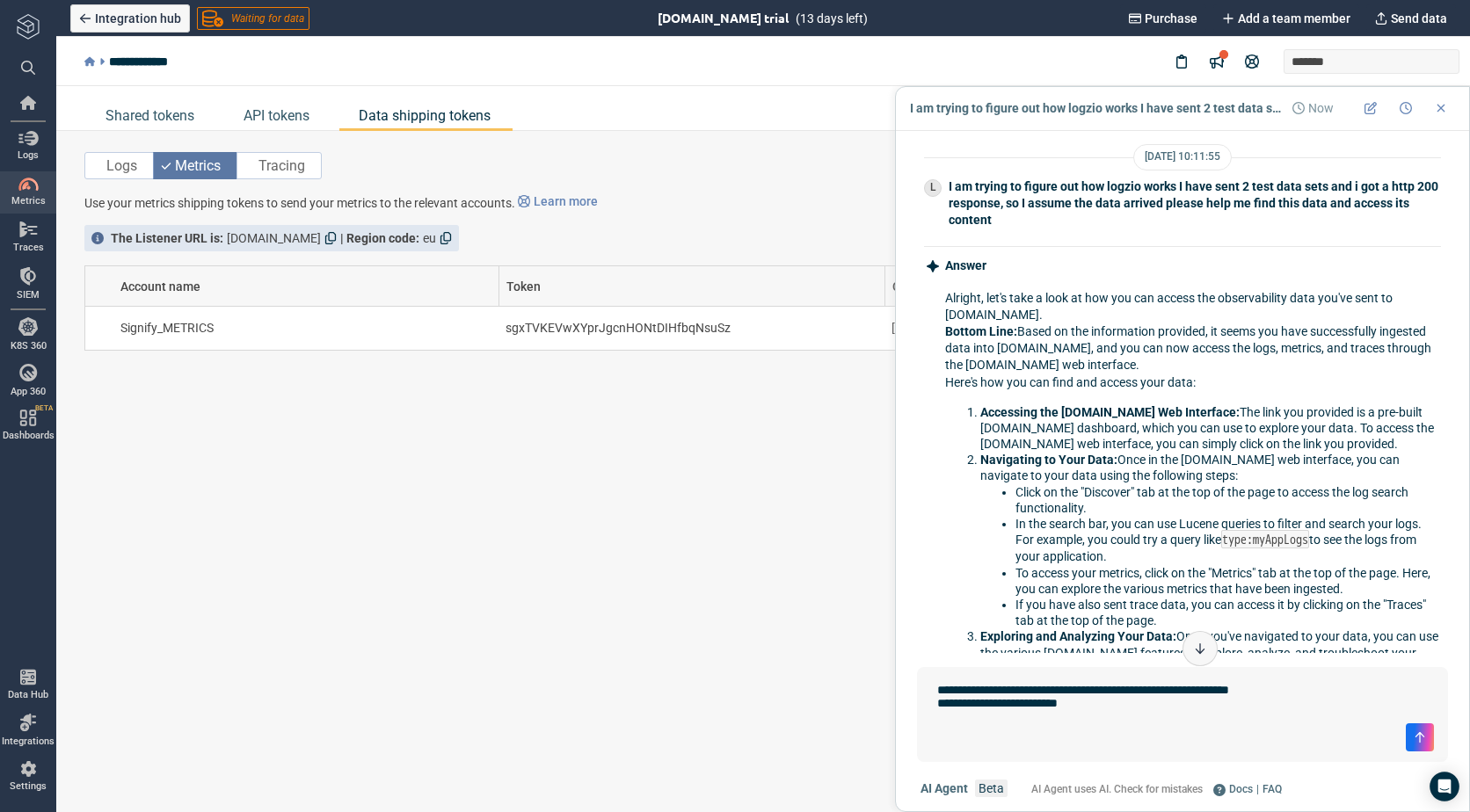 scroll, scrollTop: 0, scrollLeft: 0, axis: both 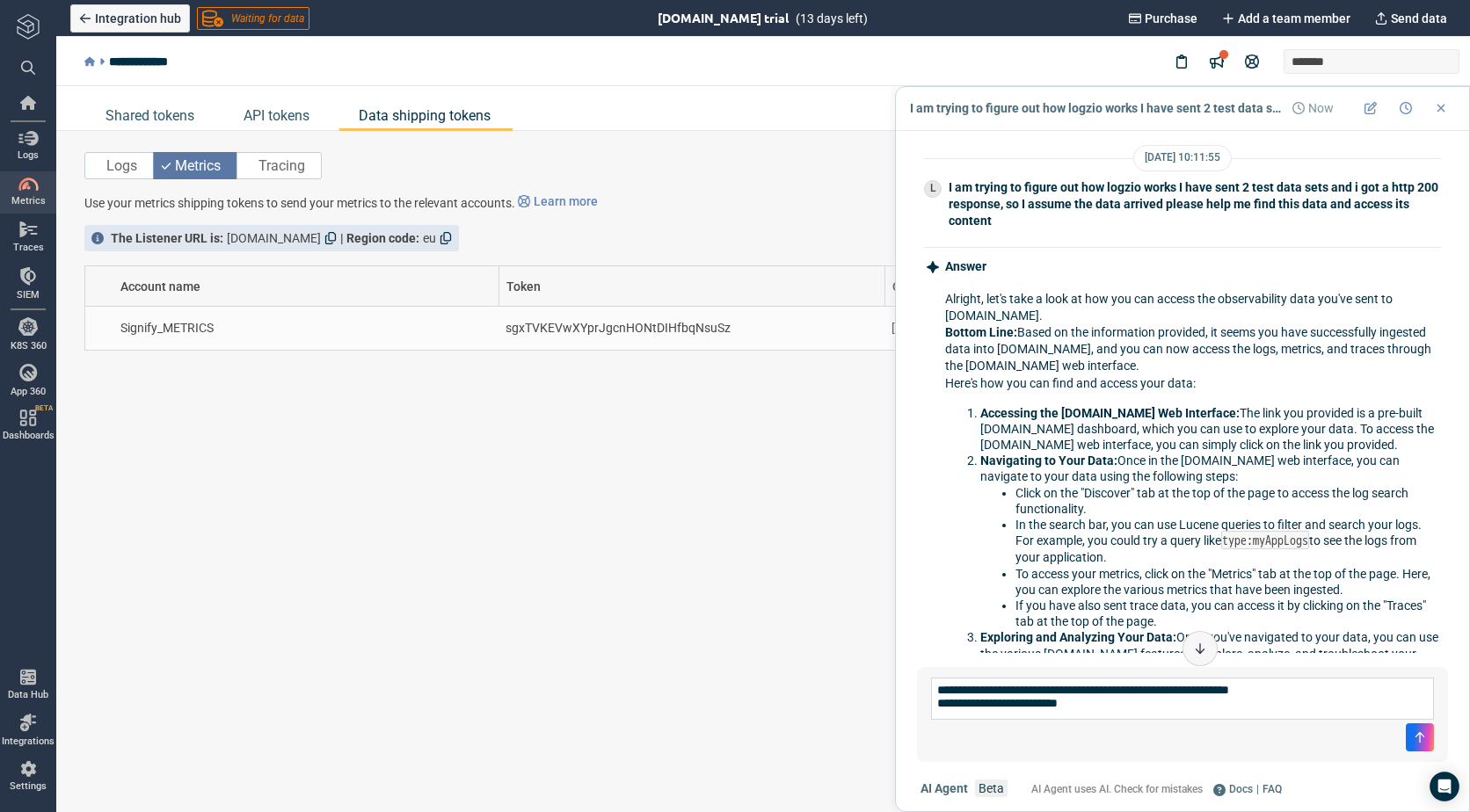 click on "sgxTVKEVwXYprJgcnHONtDIHfbqNsuSz" at bounding box center (691, 328) 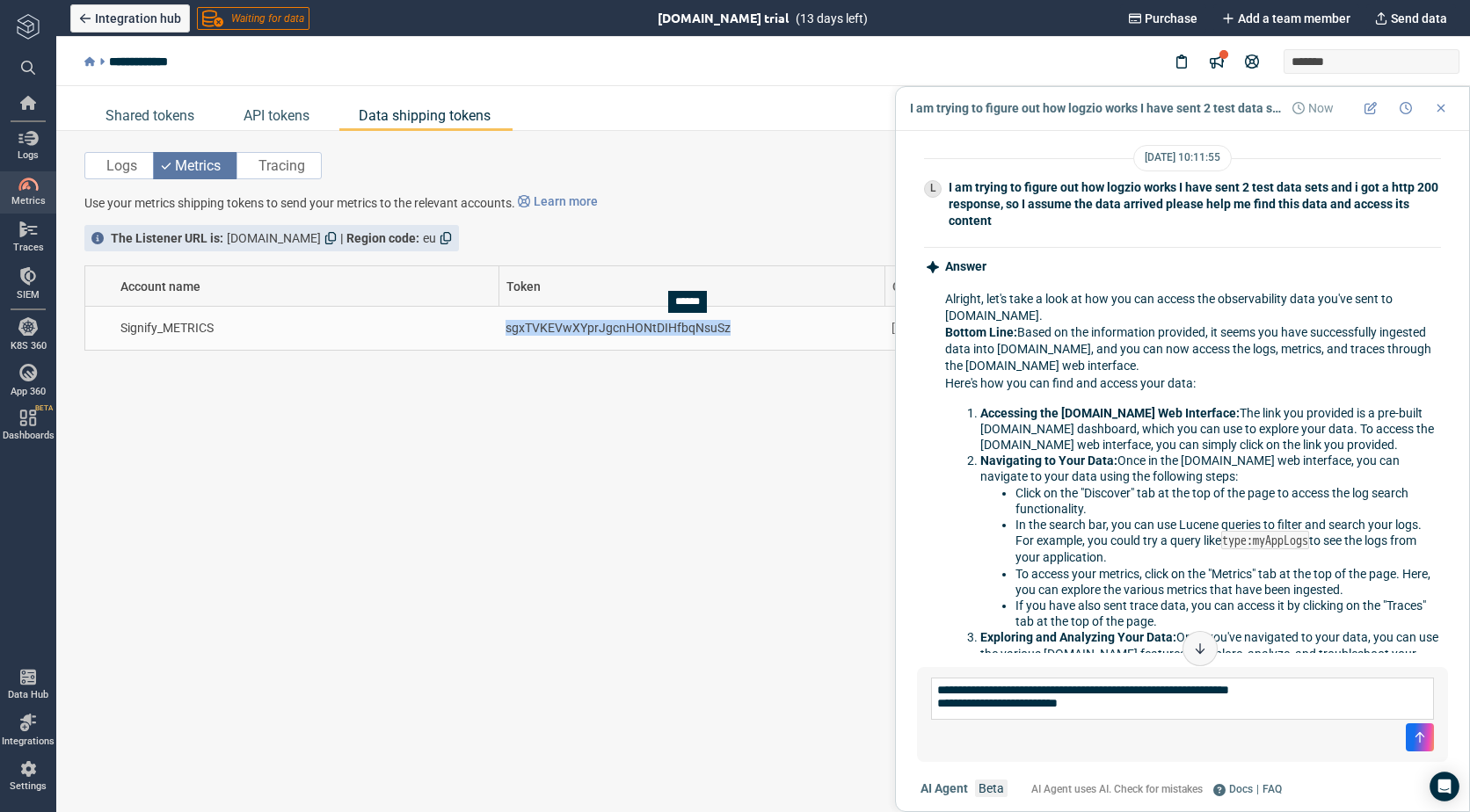 click on "sgxTVKEVwXYprJgcnHONtDIHfbqNsuSz" at bounding box center (691, 328) 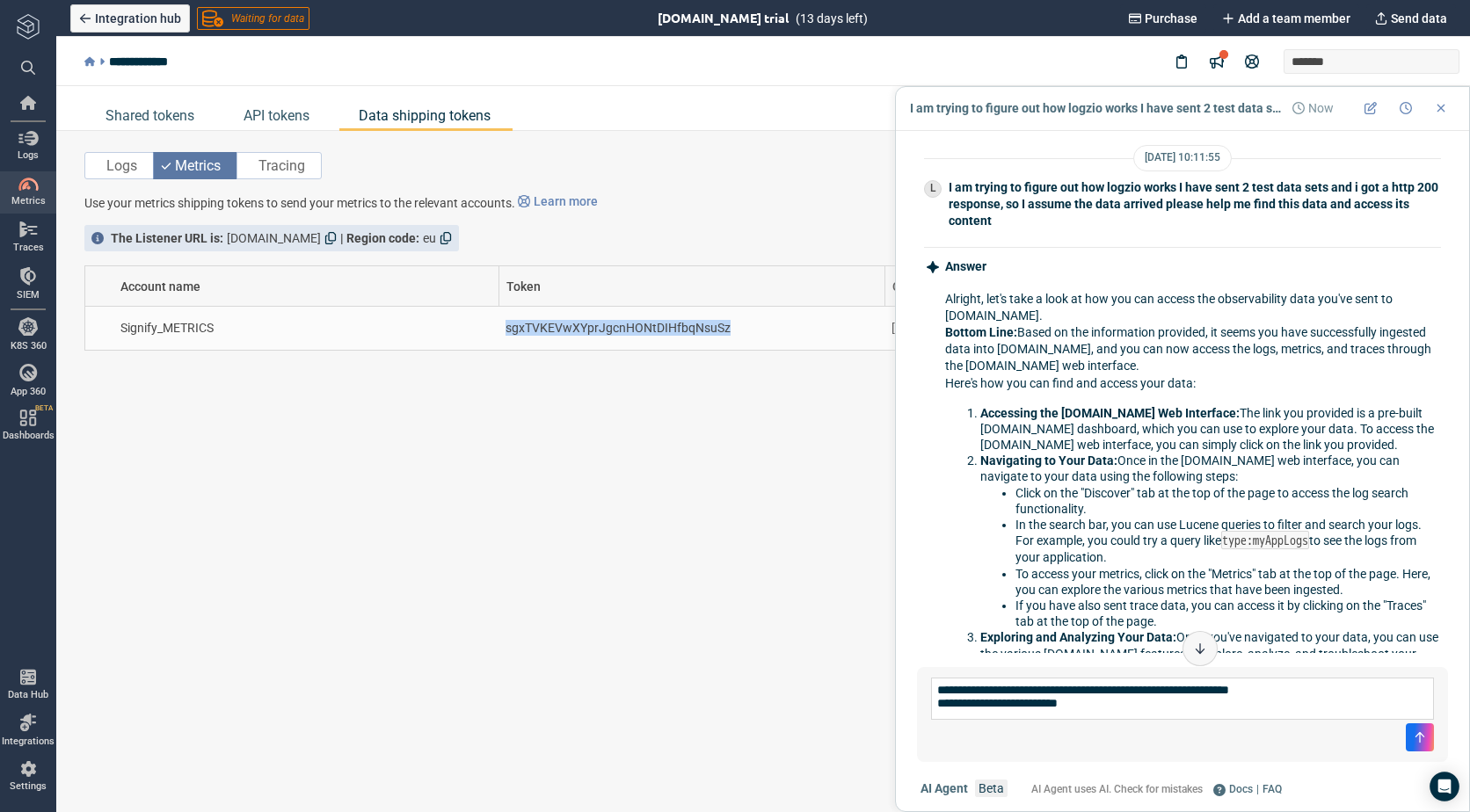 copy on "sgxTVKEVwXYprJgcnHONtDIHfbqNsuSz" 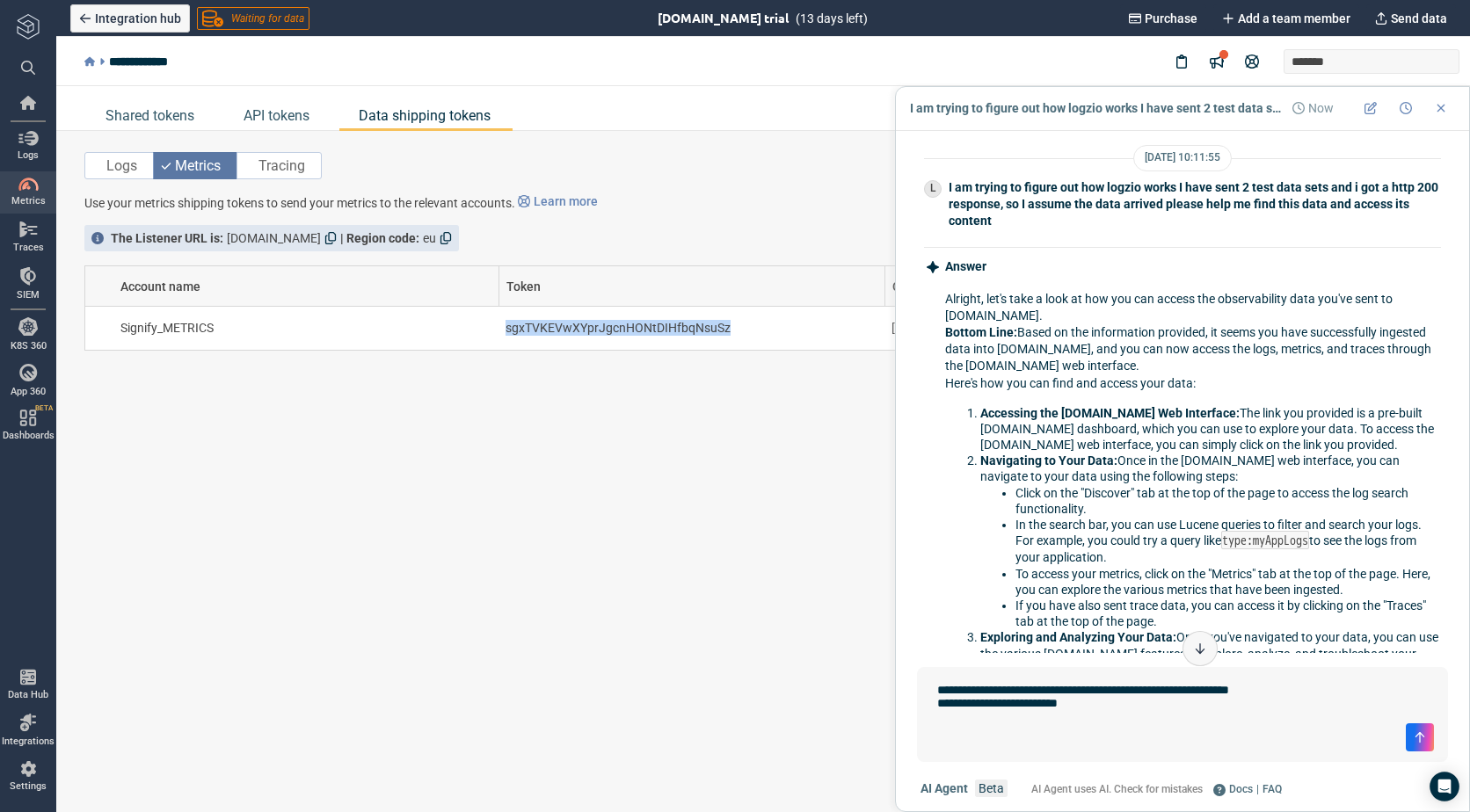 click on "**********" at bounding box center [1183, 699] 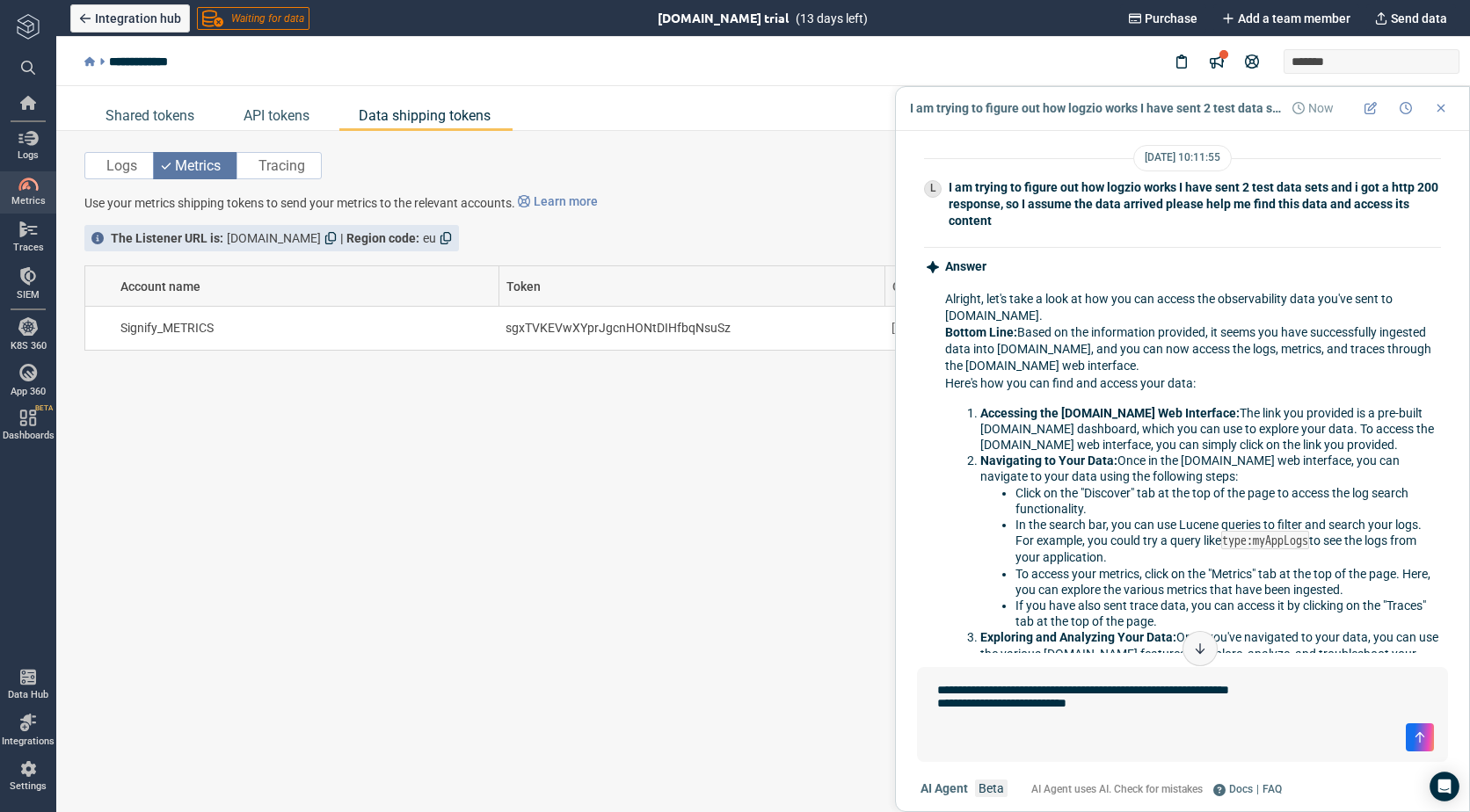 paste on "**********" 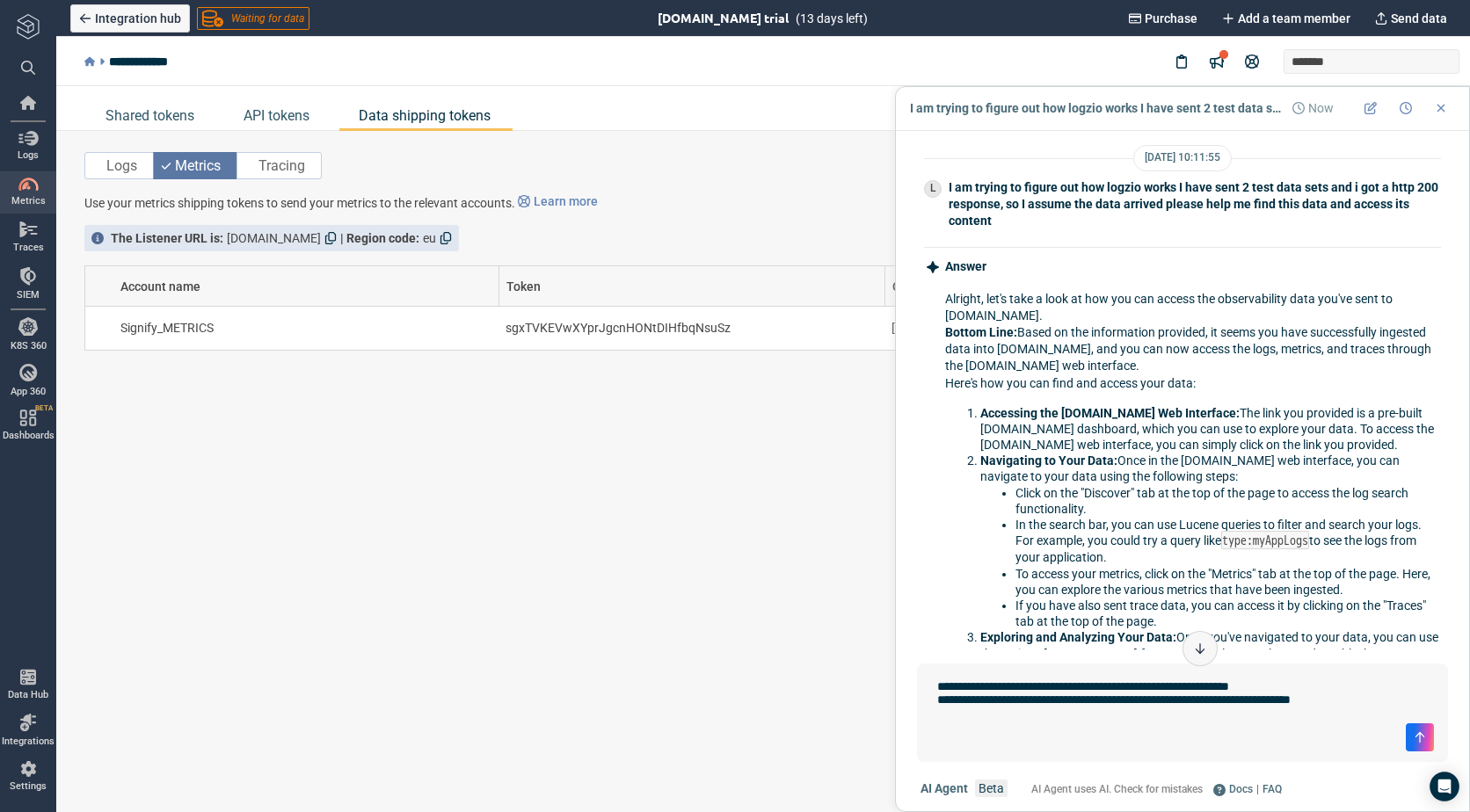 scroll, scrollTop: 0, scrollLeft: 0, axis: both 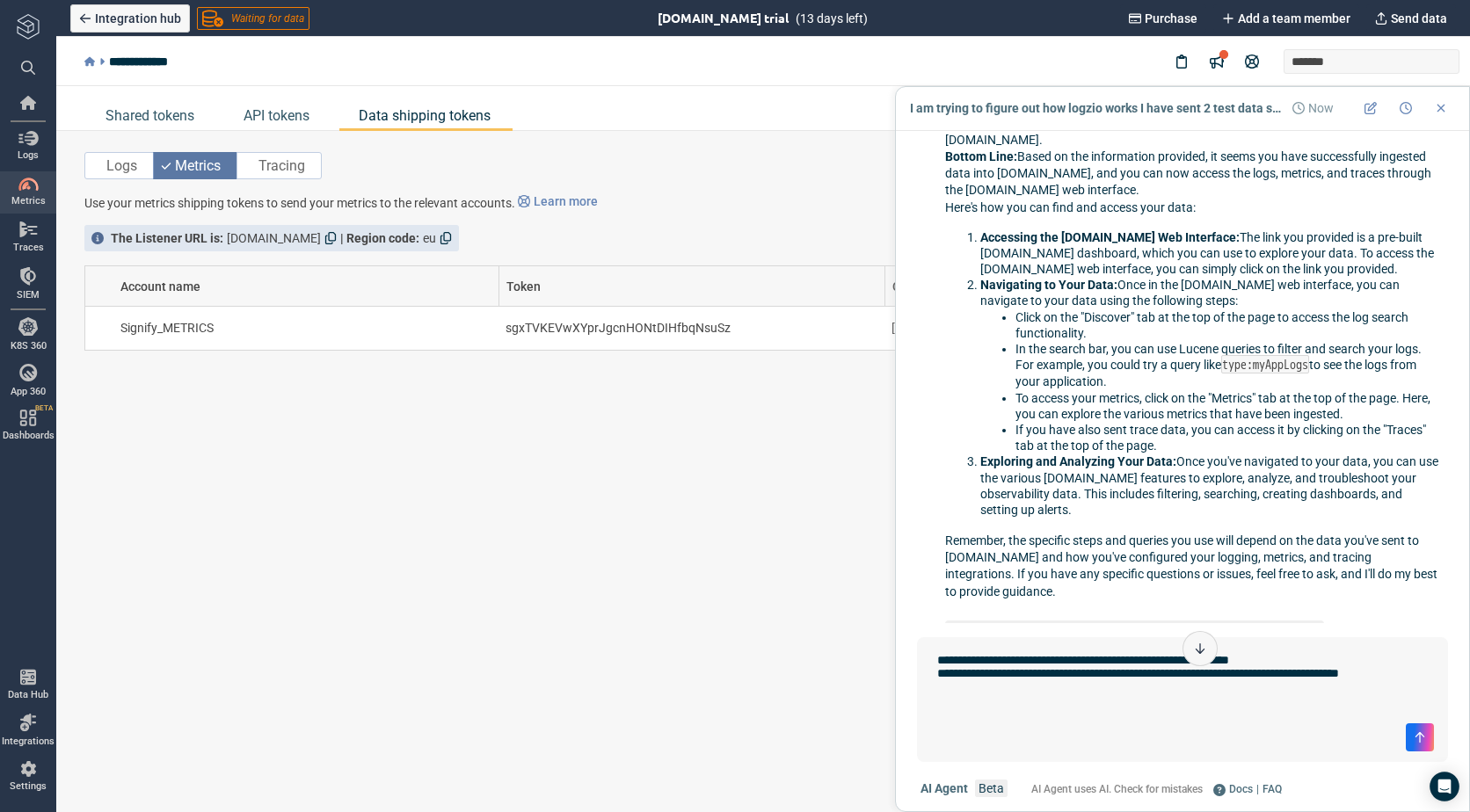 click on "**********" at bounding box center [1183, 684] 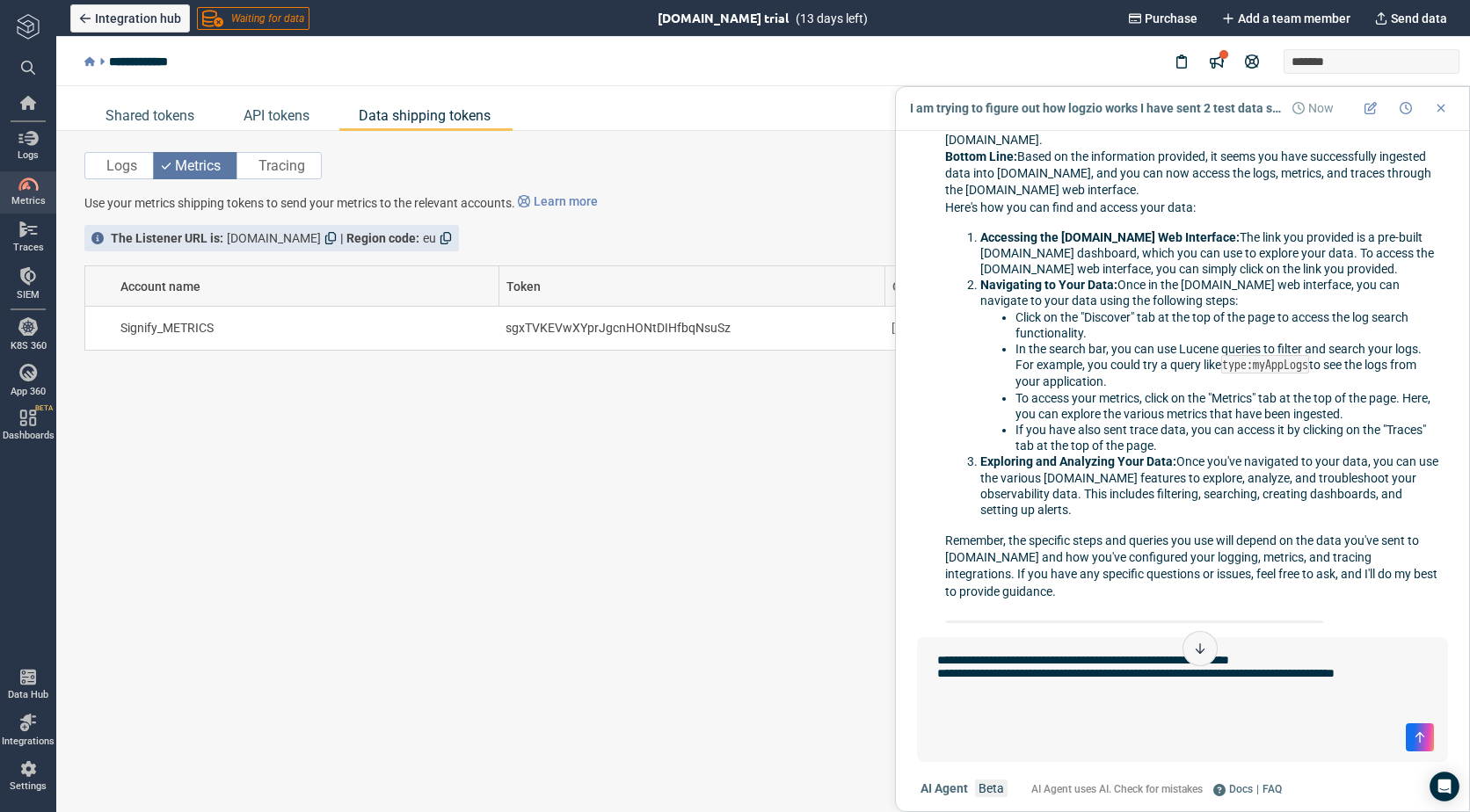click on "**********" at bounding box center [1183, 684] 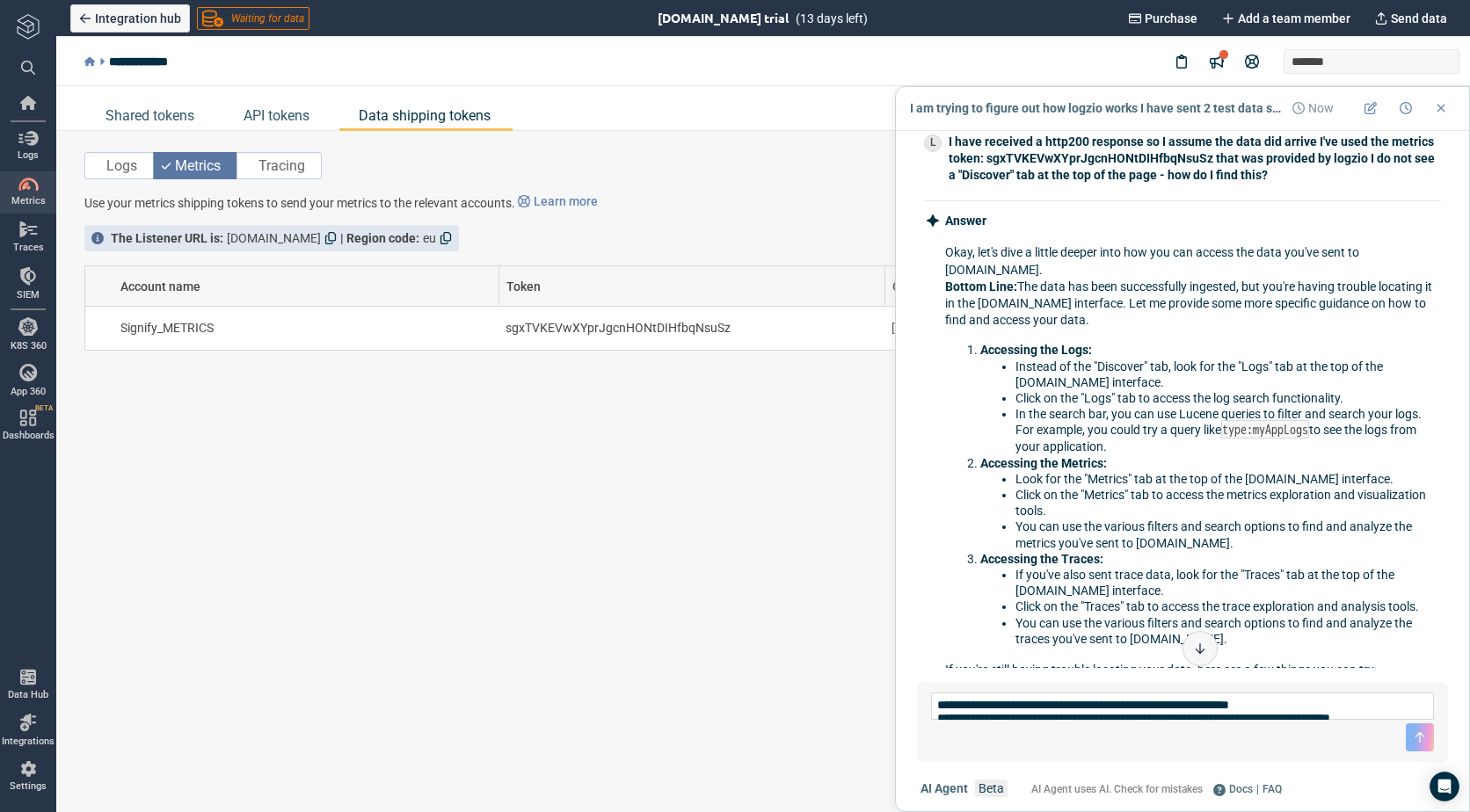 scroll, scrollTop: 791, scrollLeft: 0, axis: vertical 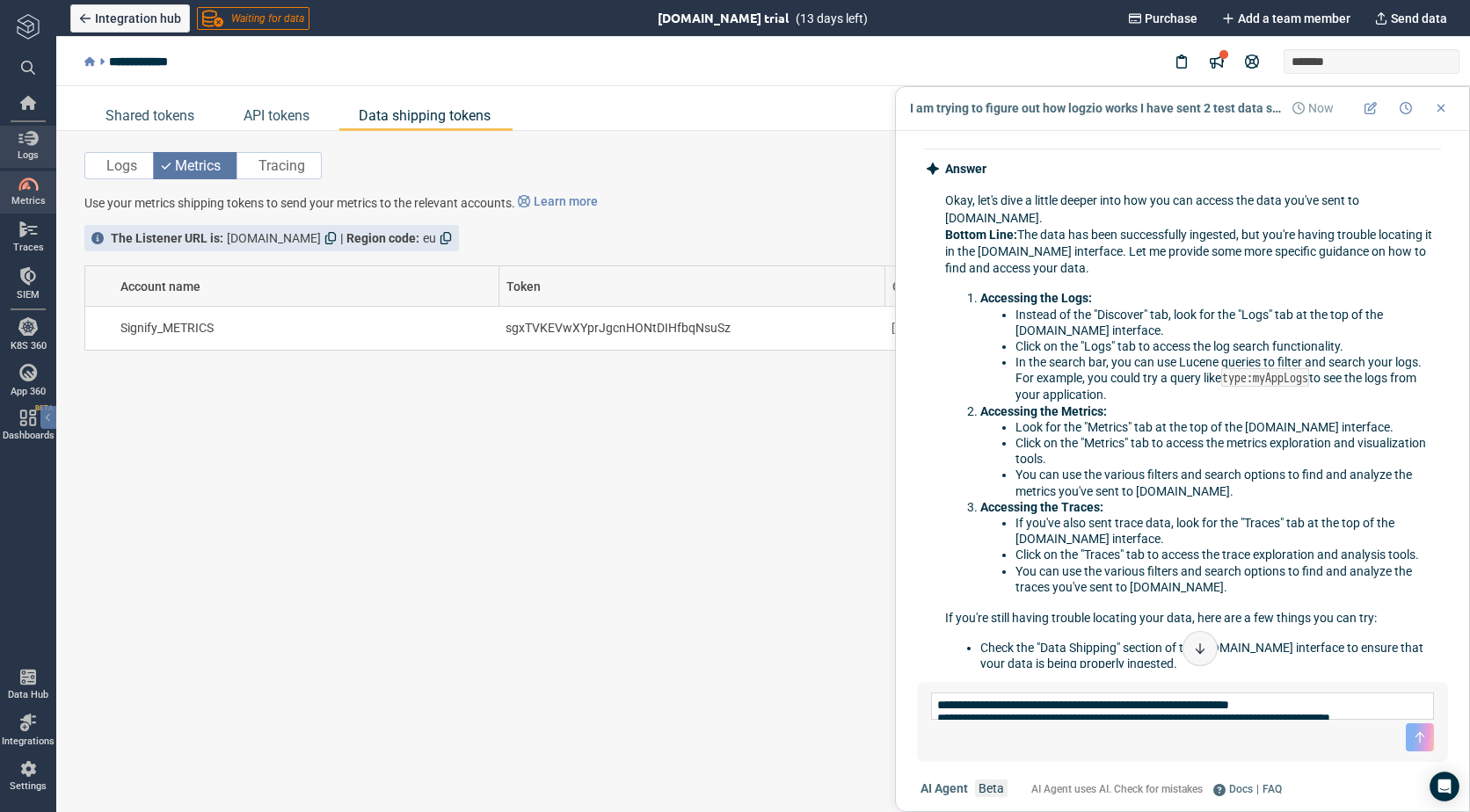 click at bounding box center (28, 138) 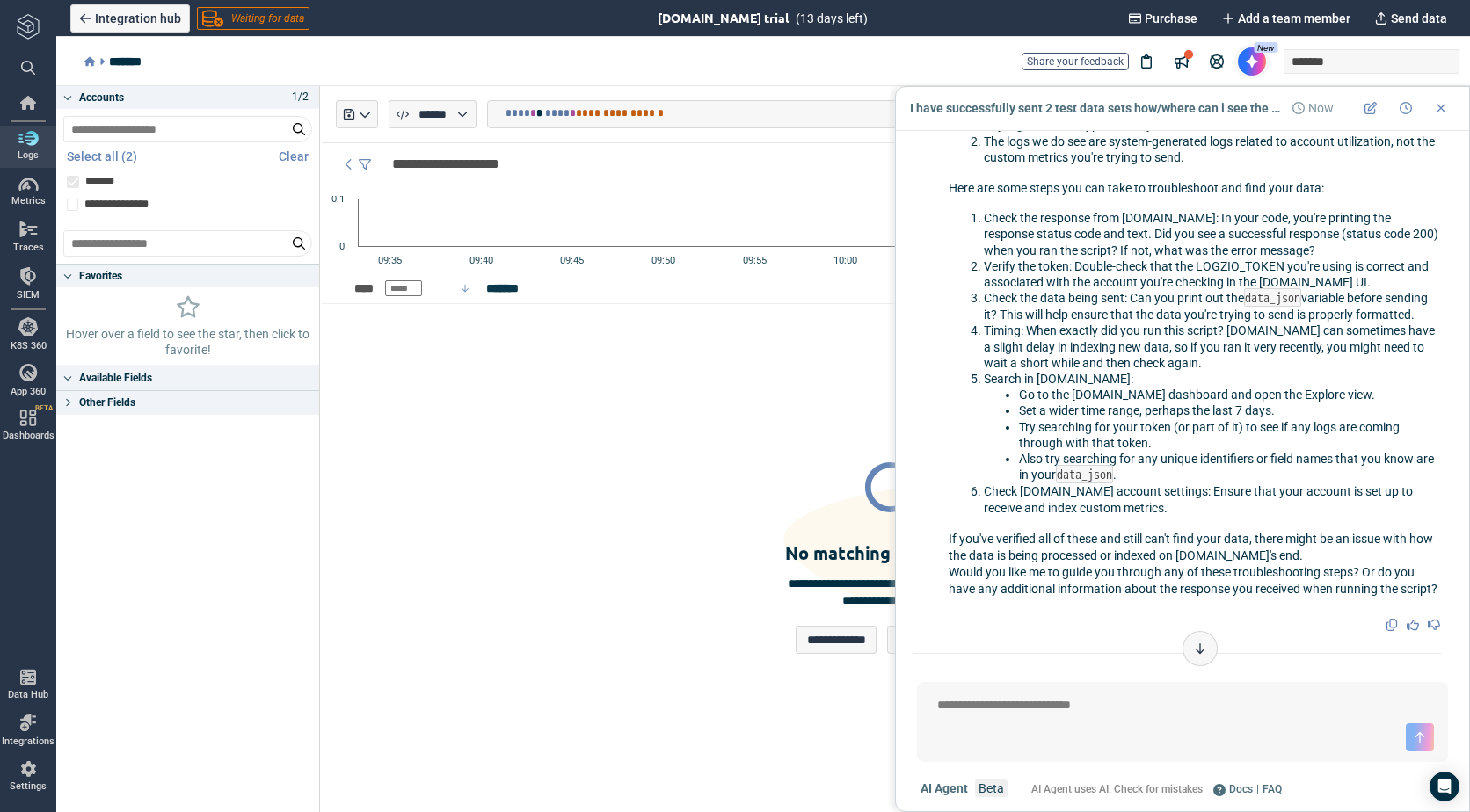 scroll, scrollTop: 3165, scrollLeft: 0, axis: vertical 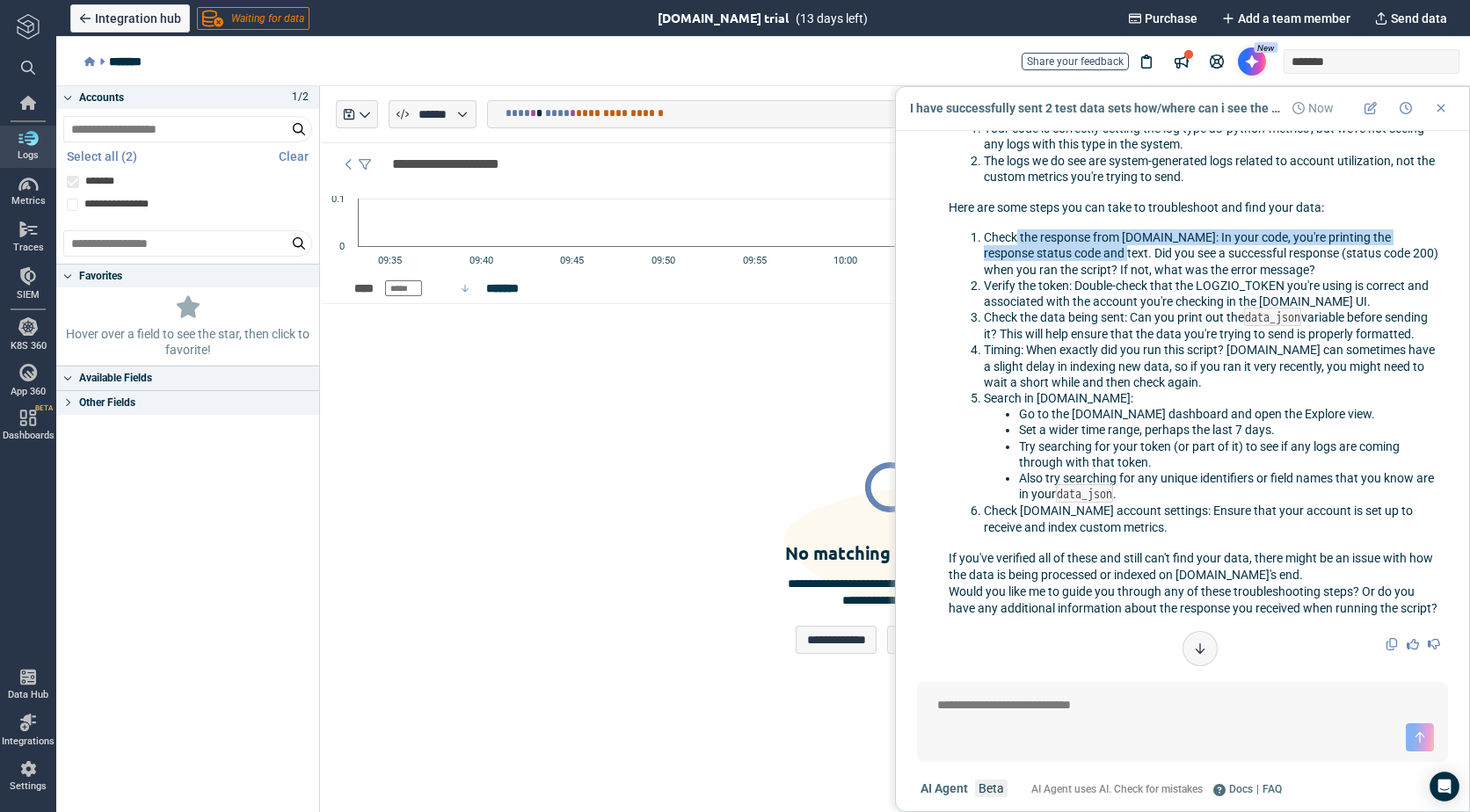 drag, startPoint x: 1018, startPoint y: 262, endPoint x: 1101, endPoint y: 286, distance: 86.4002 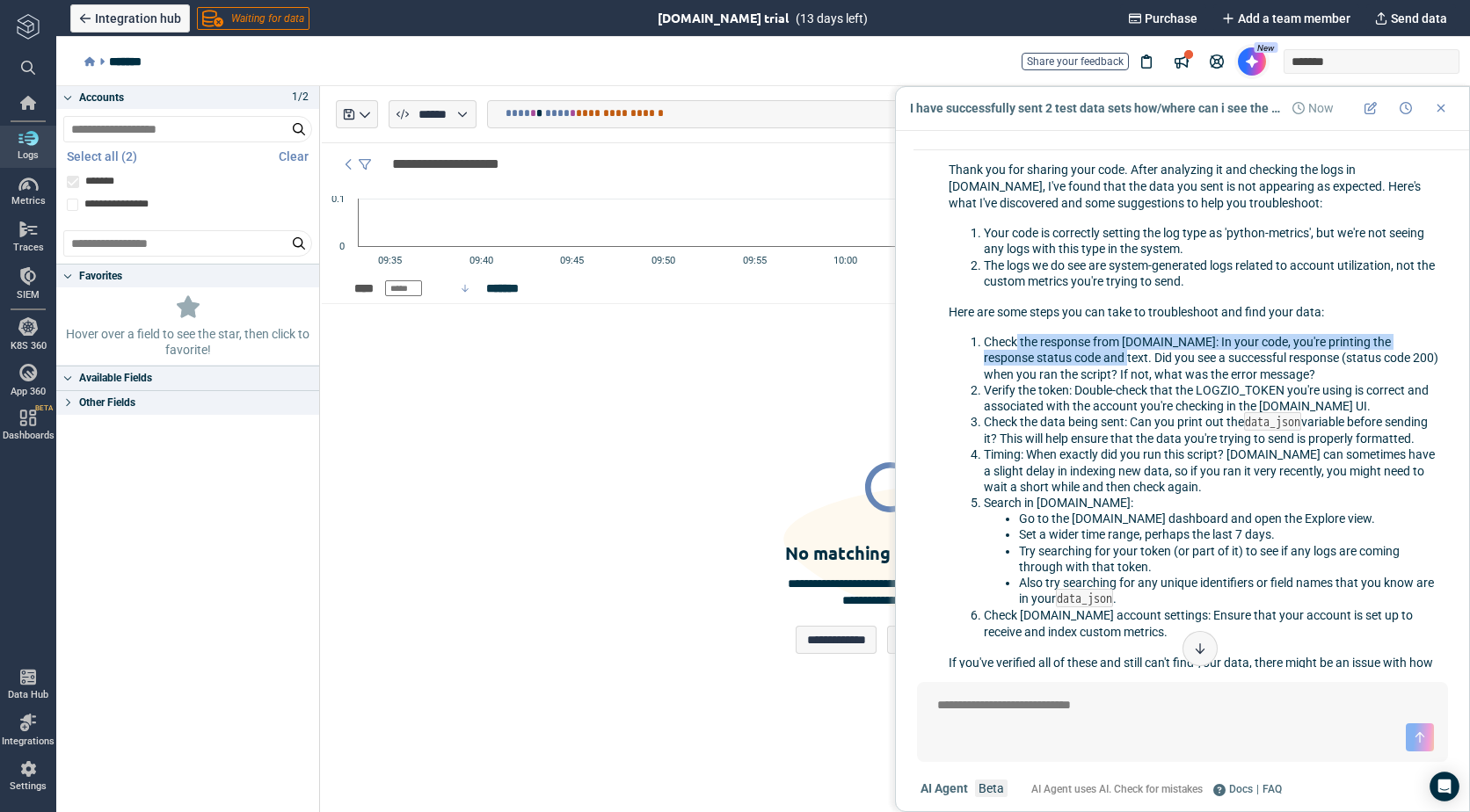 scroll, scrollTop: 2990, scrollLeft: 0, axis: vertical 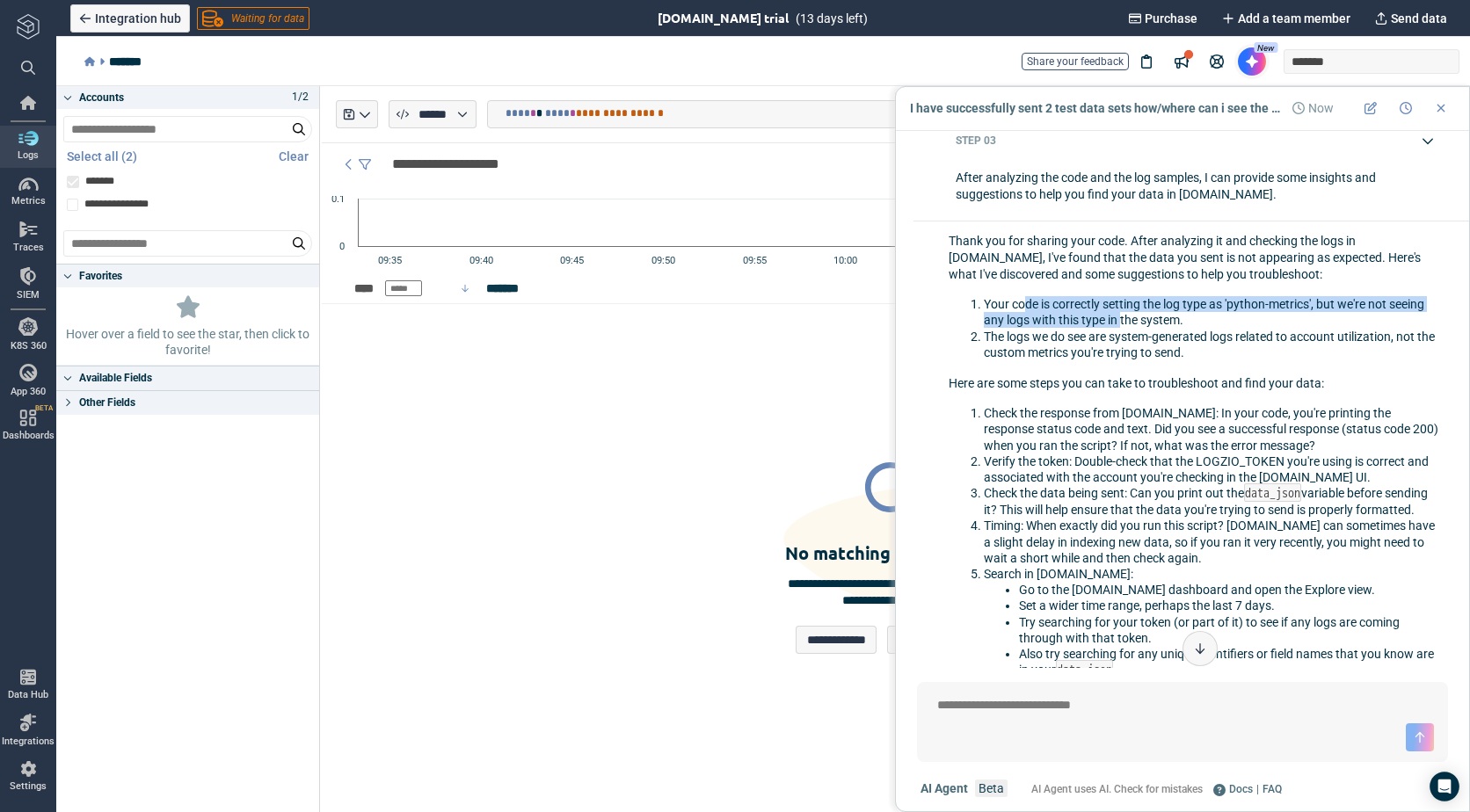drag, startPoint x: 1026, startPoint y: 332, endPoint x: 1160, endPoint y: 351, distance: 135.3403 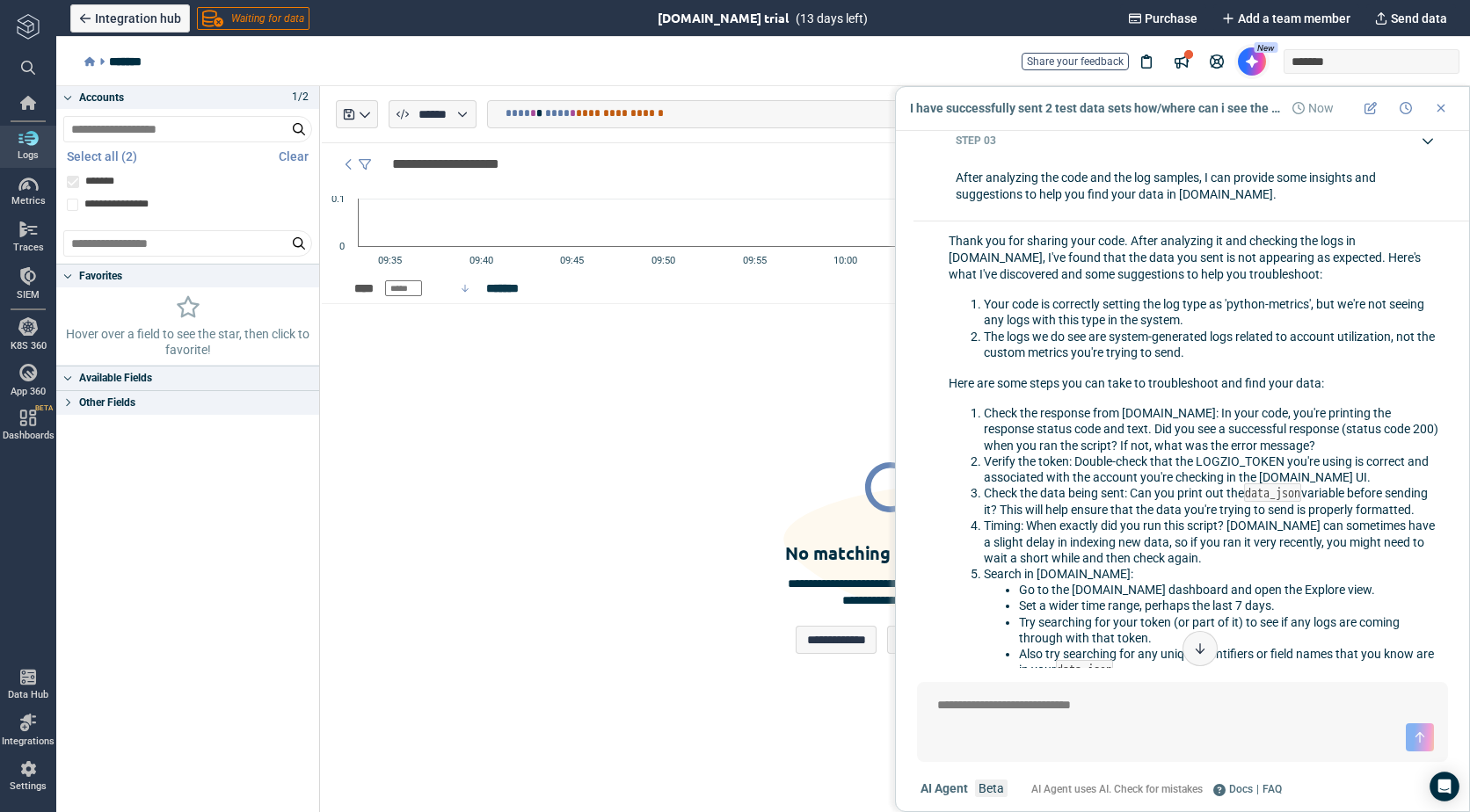 drag, startPoint x: 1160, startPoint y: 351, endPoint x: 1033, endPoint y: 363, distance: 127.56567 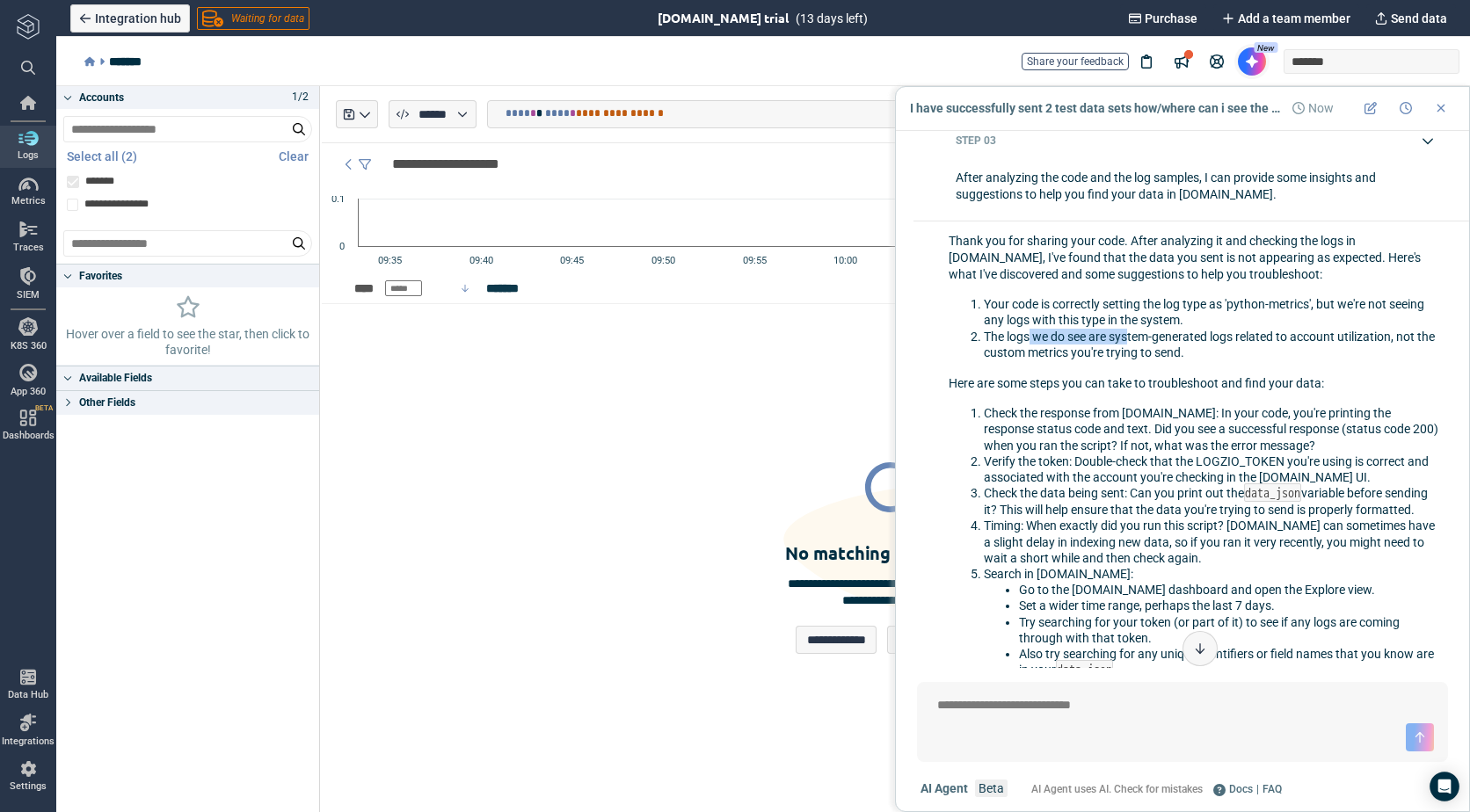 drag, startPoint x: 1030, startPoint y: 363, endPoint x: 1128, endPoint y: 370, distance: 98.24968 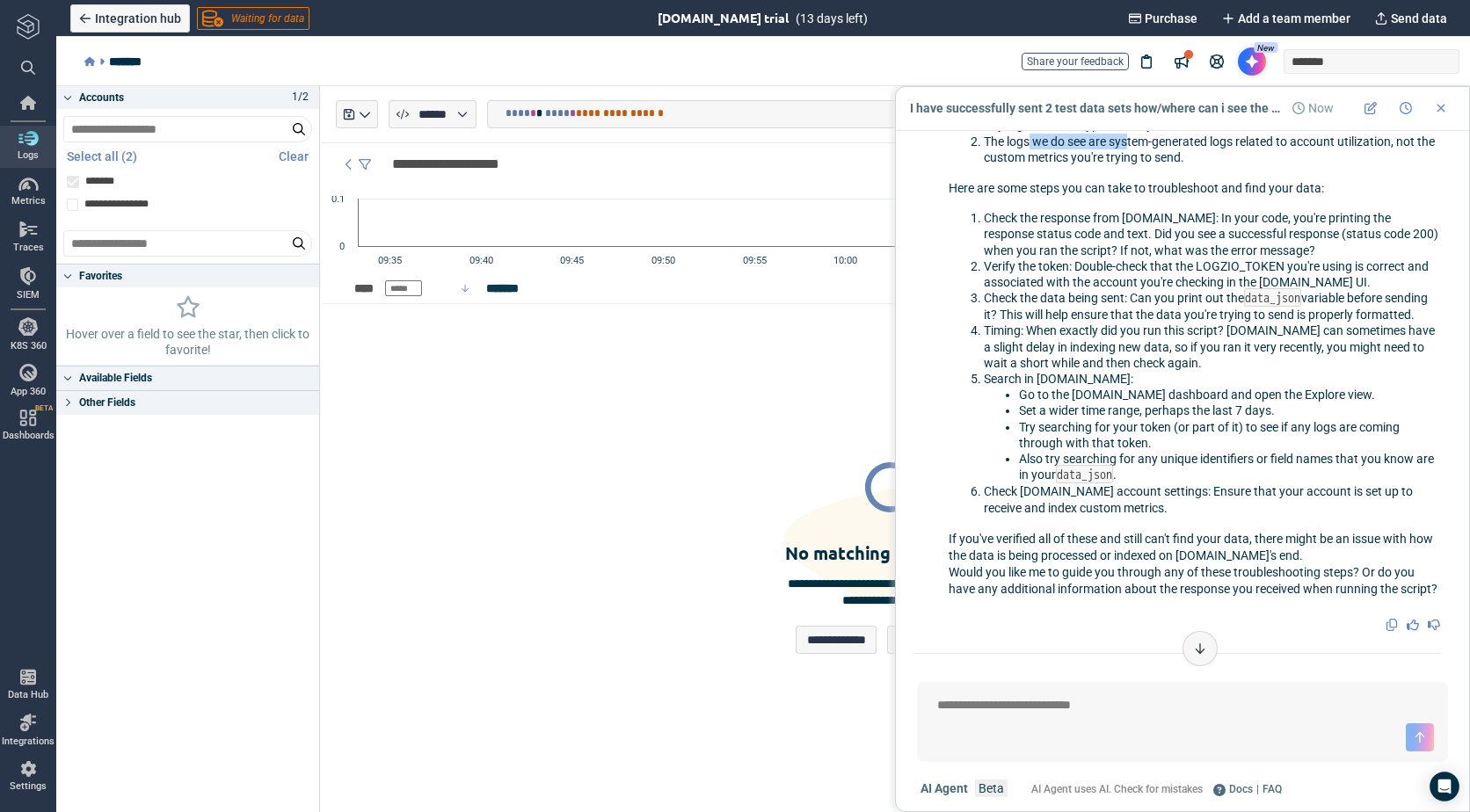 scroll, scrollTop: 3253, scrollLeft: 0, axis: vertical 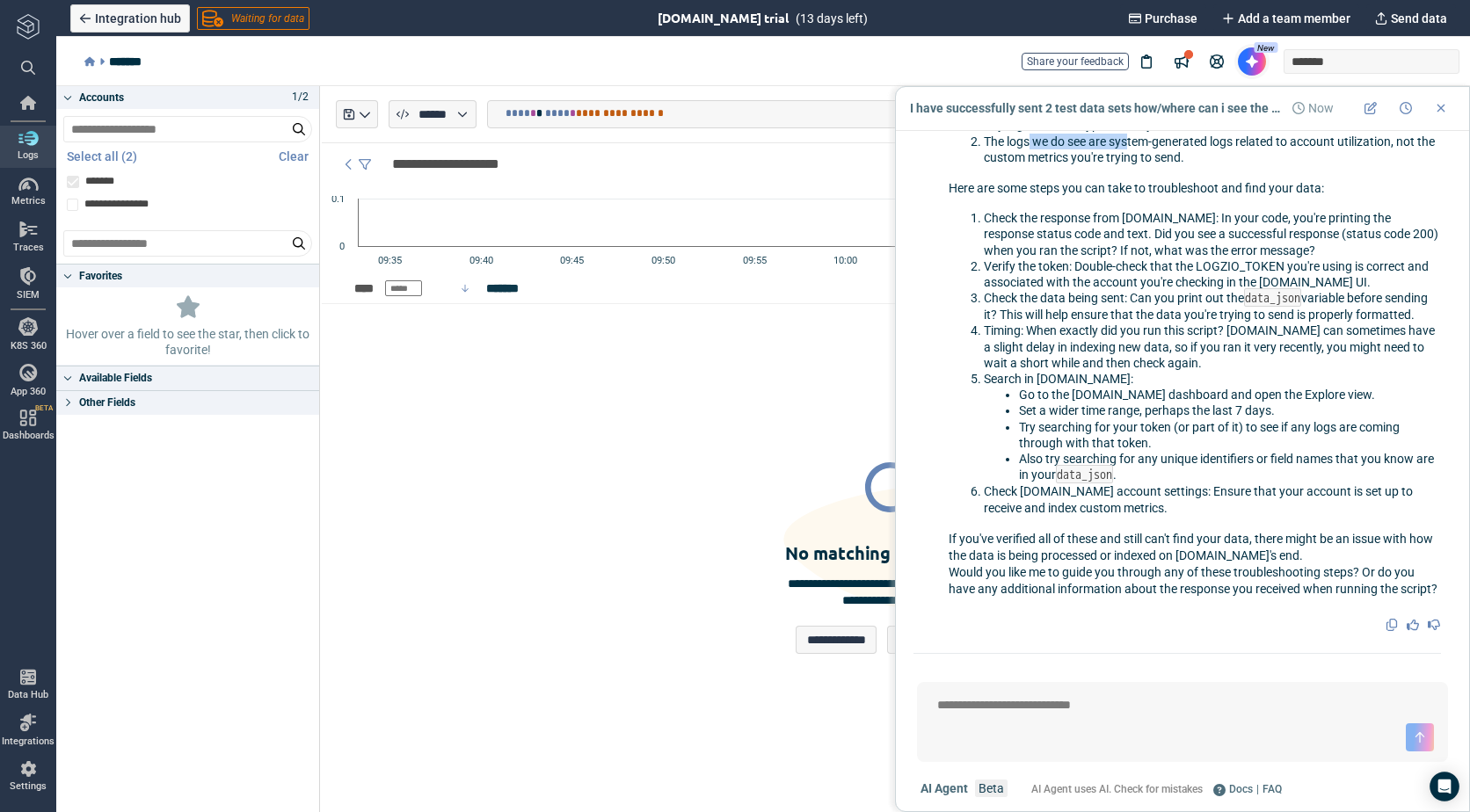 click at bounding box center (1183, 706) 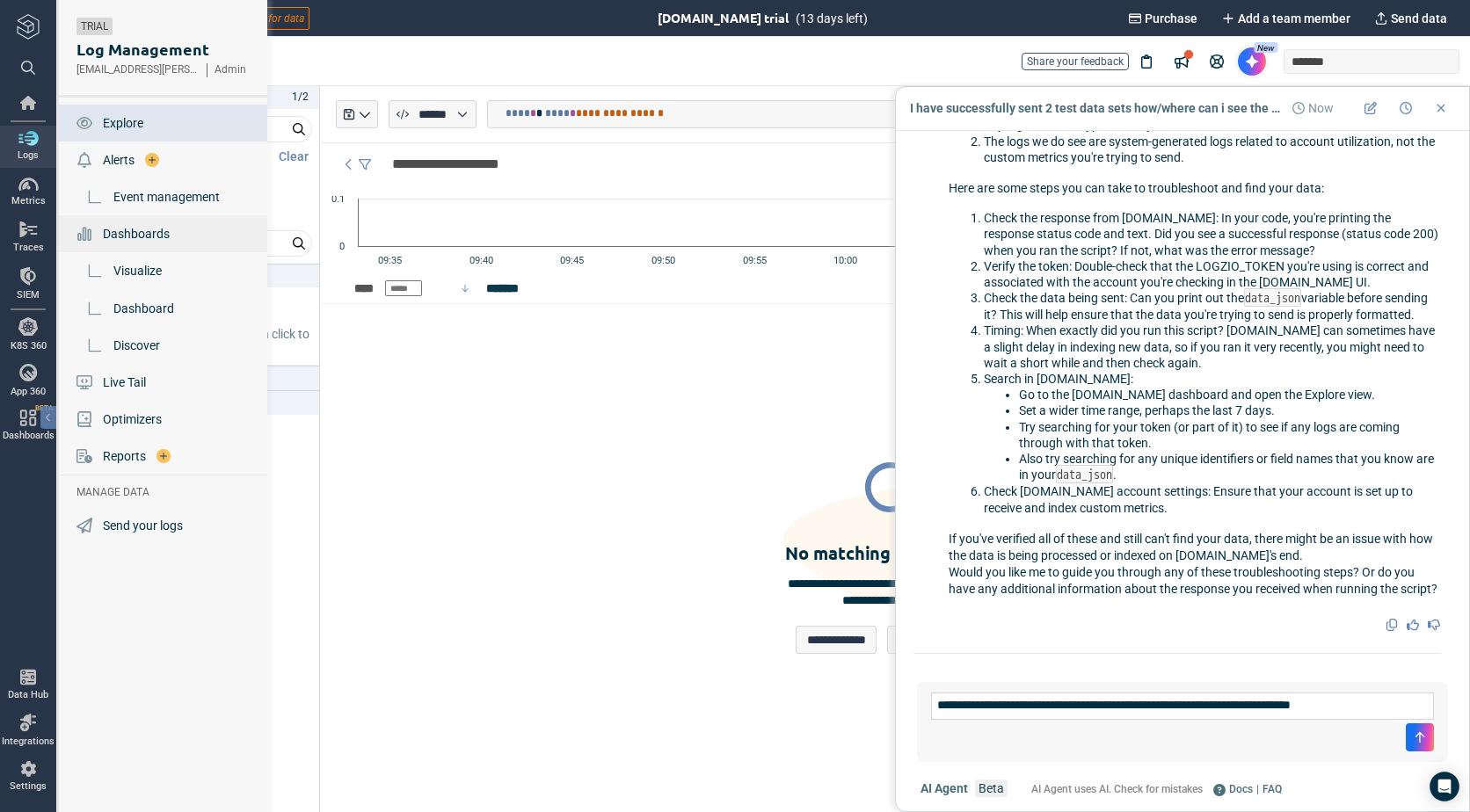 click on "Dashboards" at bounding box center [136, 234] 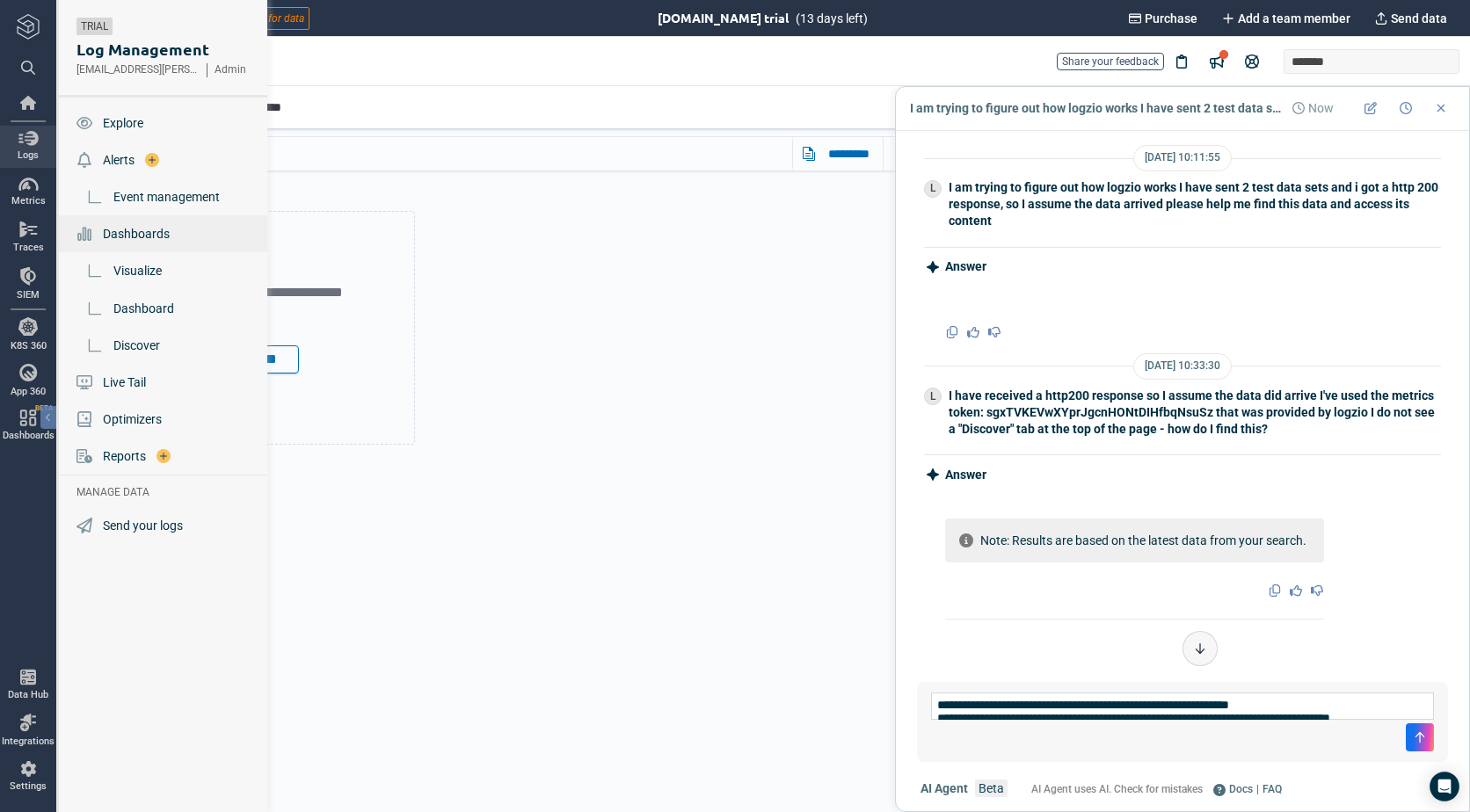 scroll, scrollTop: 1064, scrollLeft: 0, axis: vertical 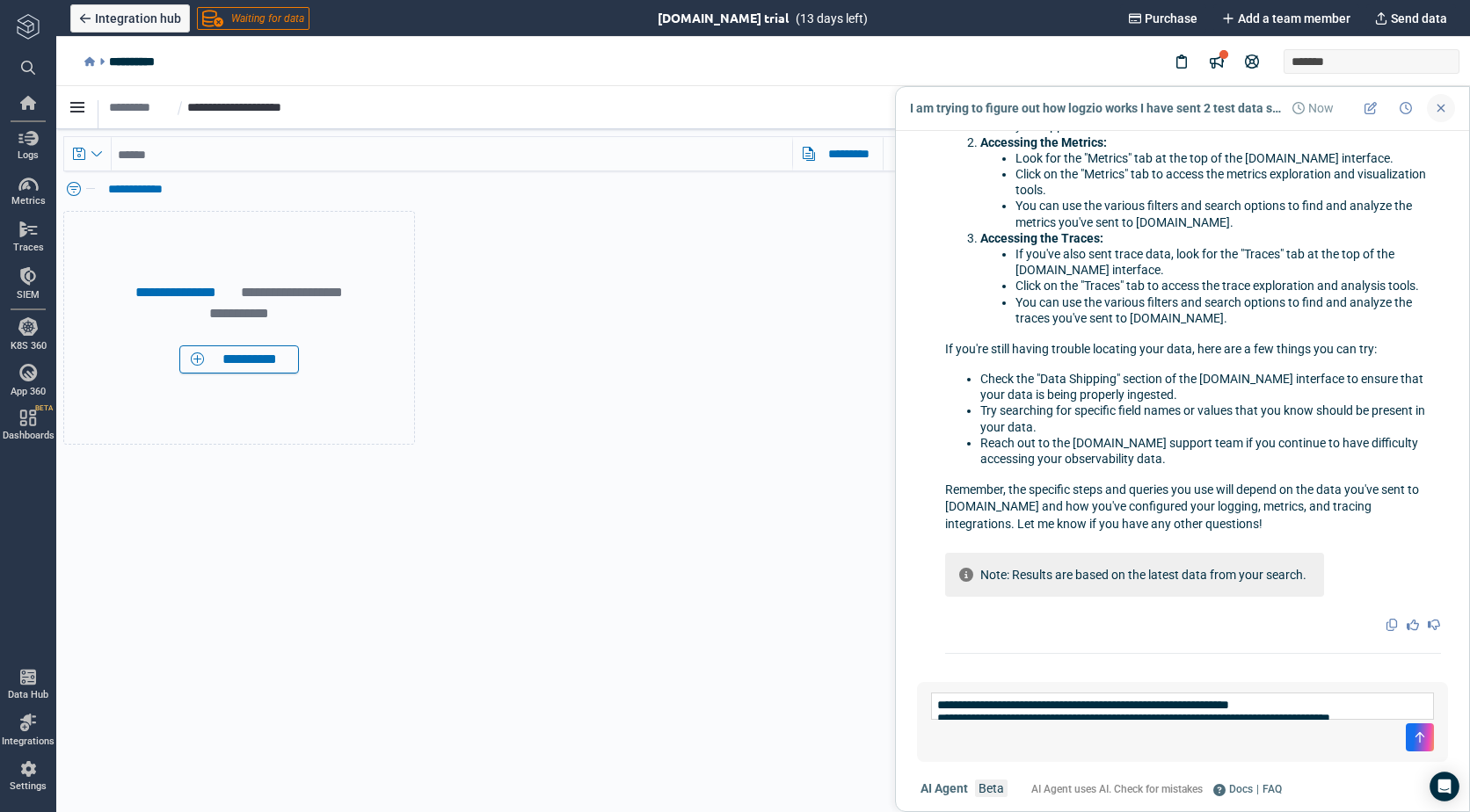 click at bounding box center [1441, 108] 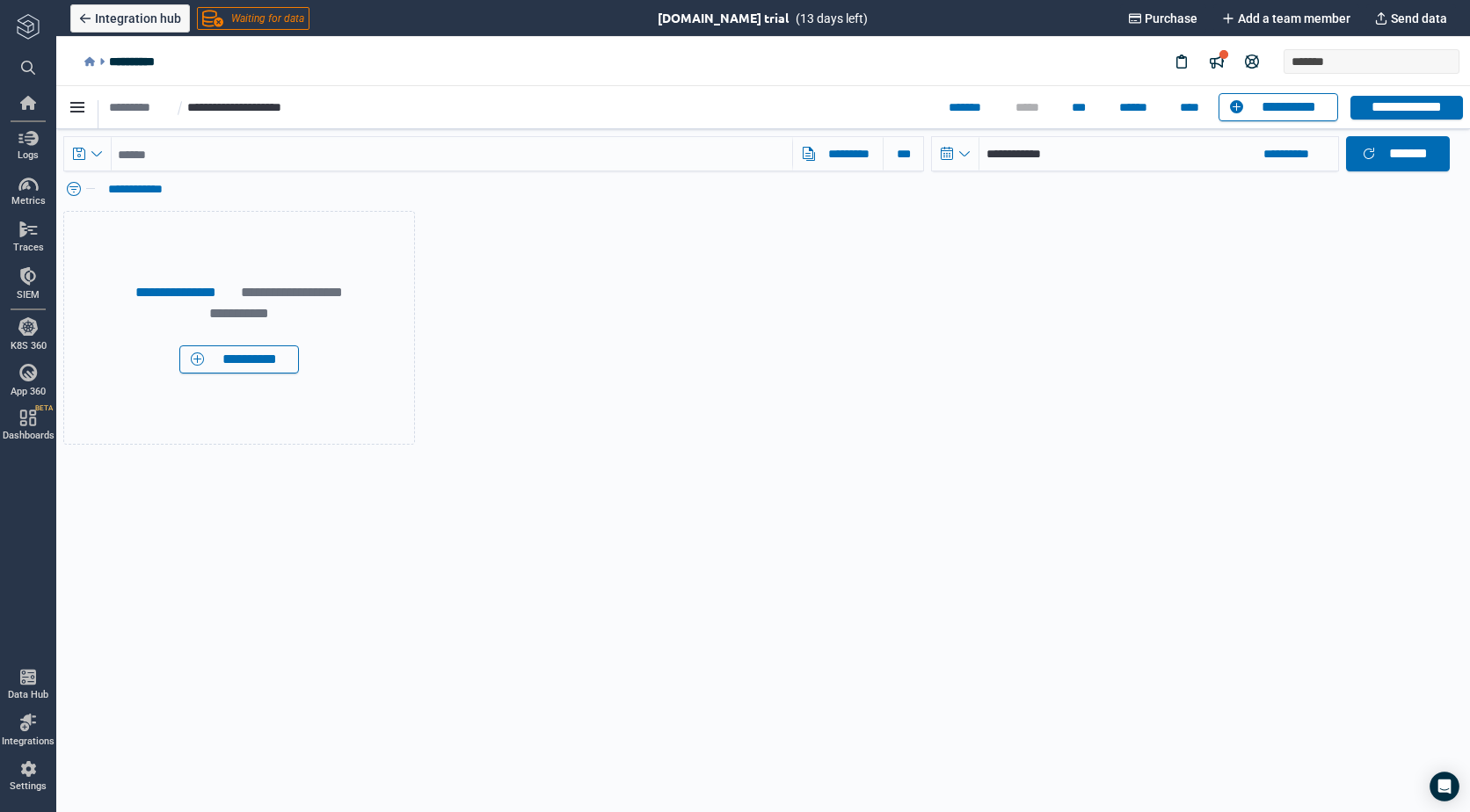 scroll, scrollTop: 1062, scrollLeft: 0, axis: vertical 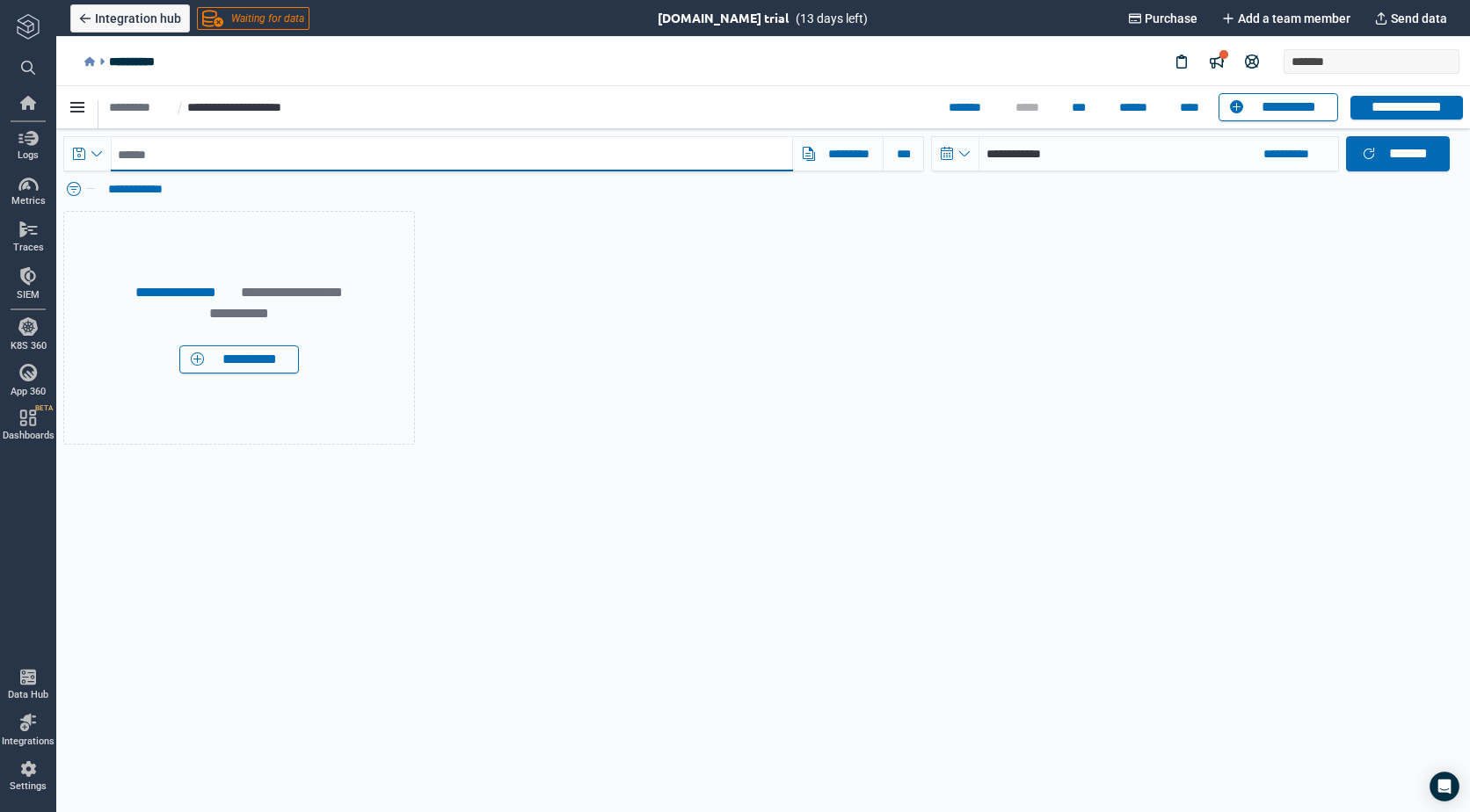 click at bounding box center (452, 154) 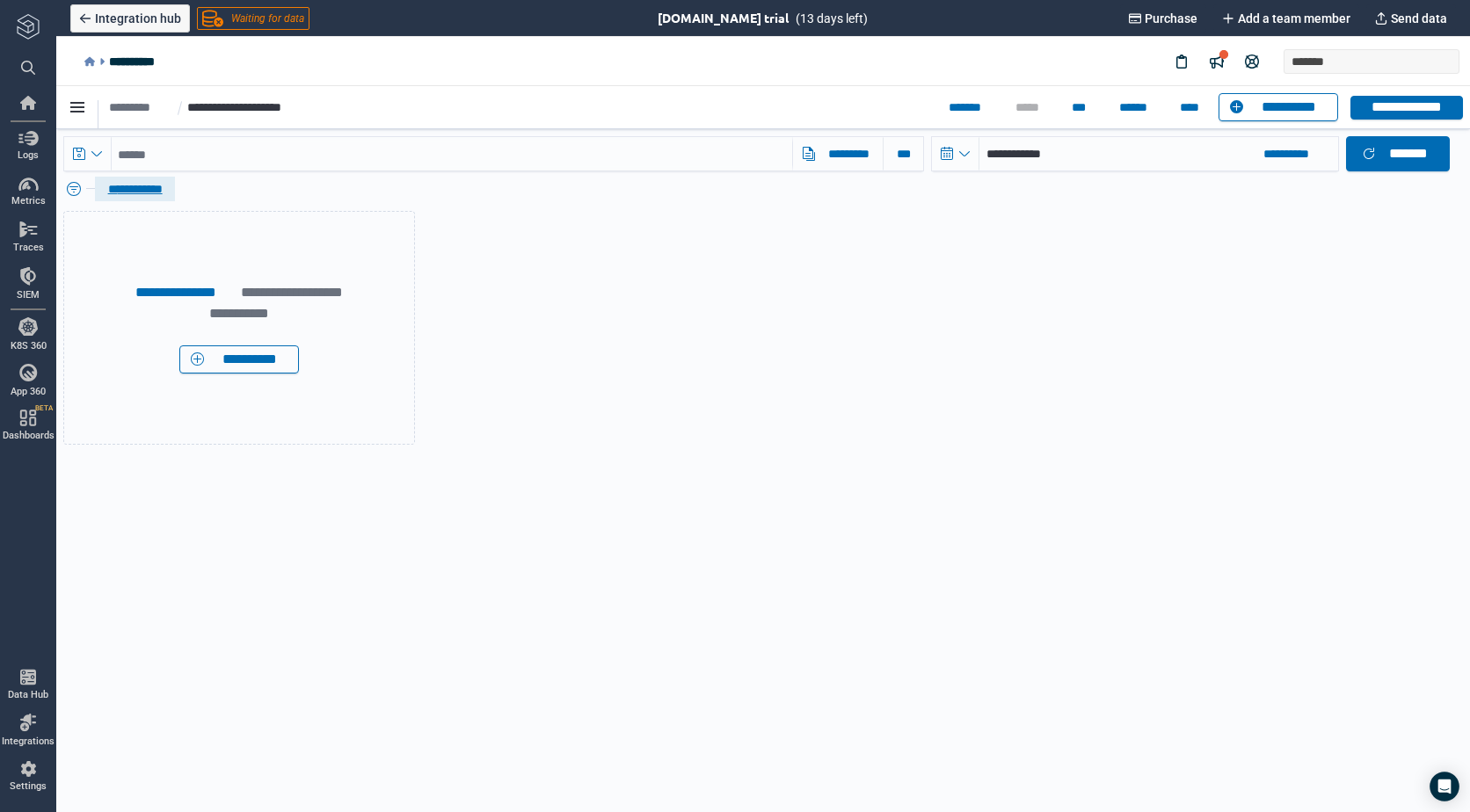 click on "**********" at bounding box center (135, 189) 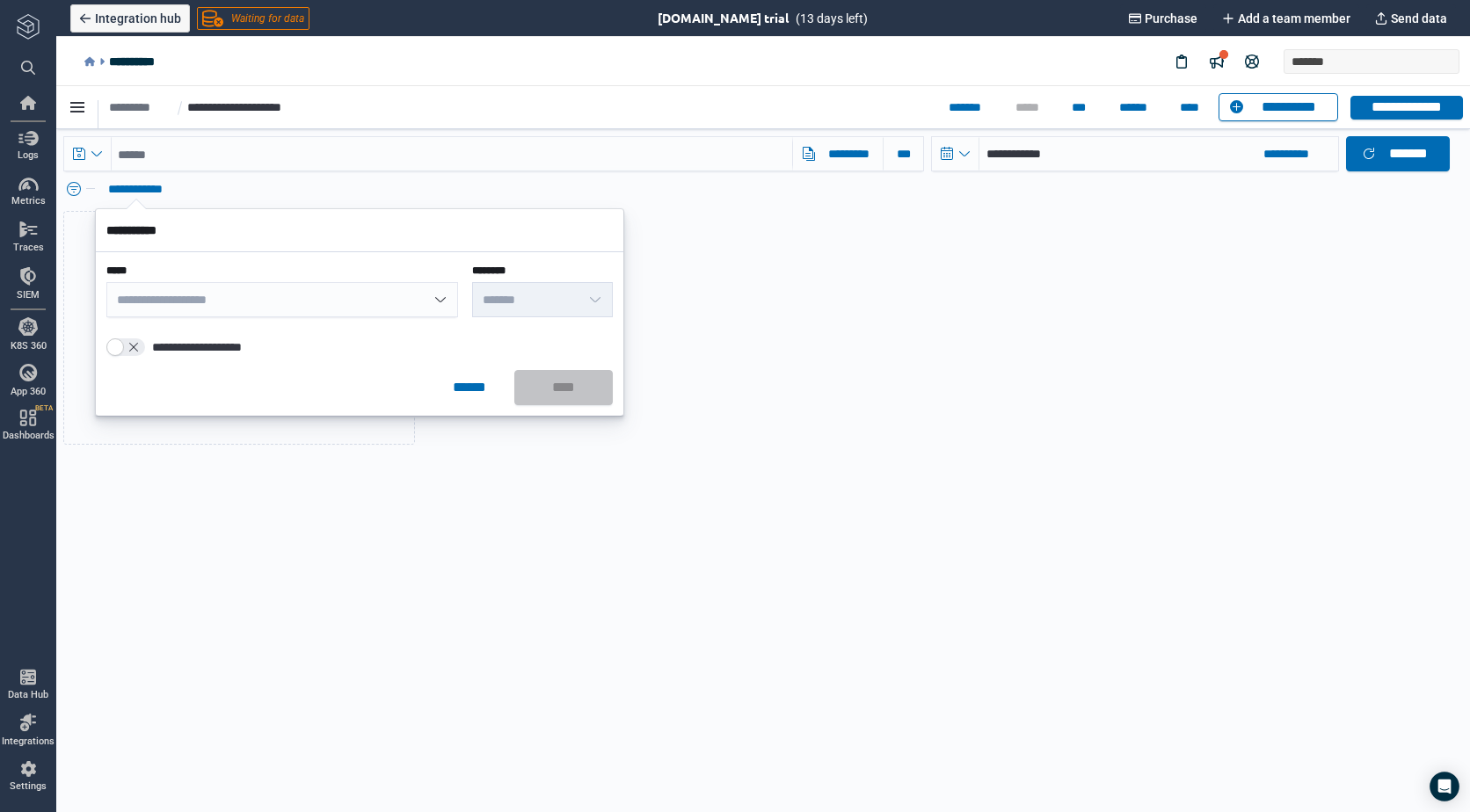 click on "**********" at bounding box center [282, 300] 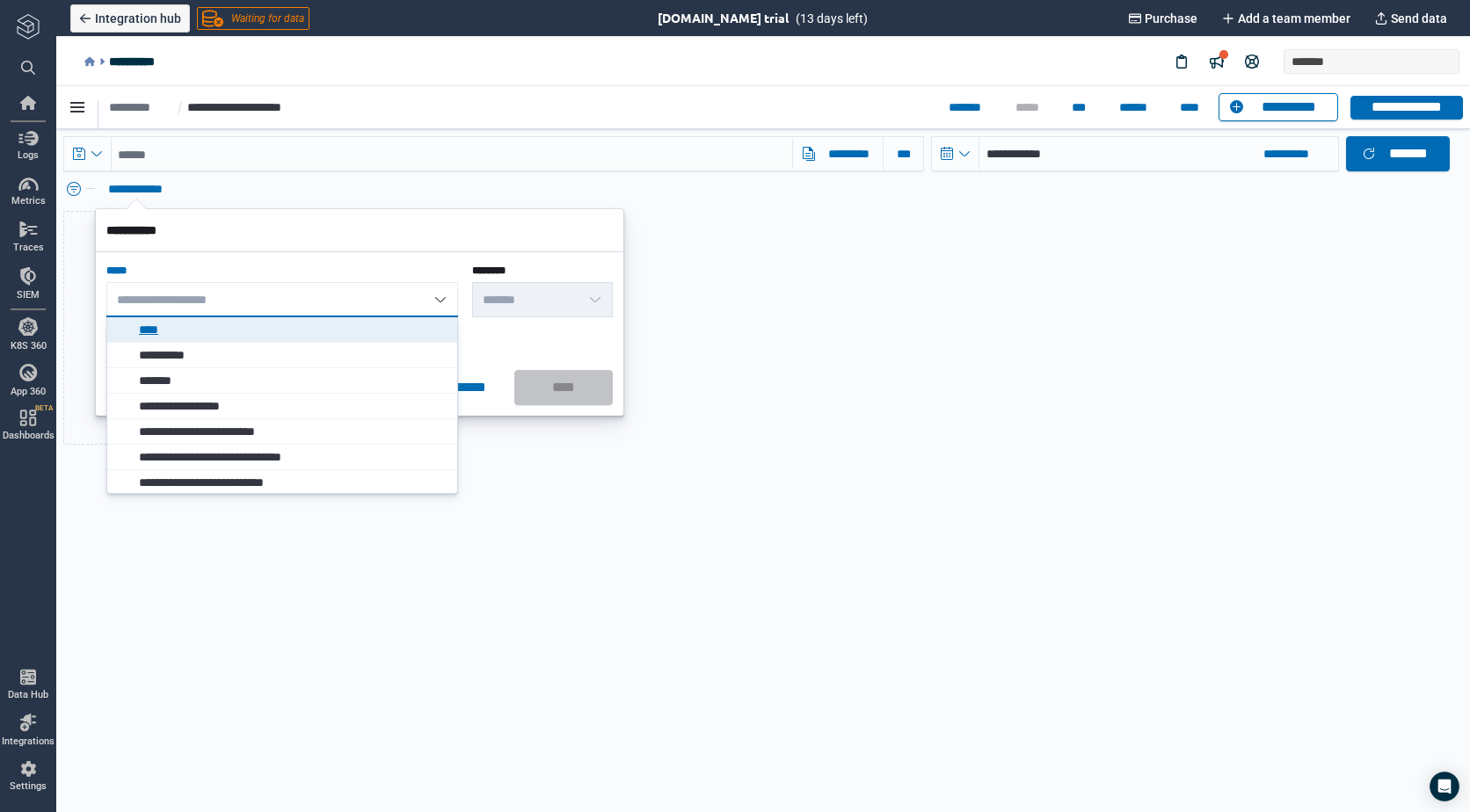 click on "****" at bounding box center (287, 330) 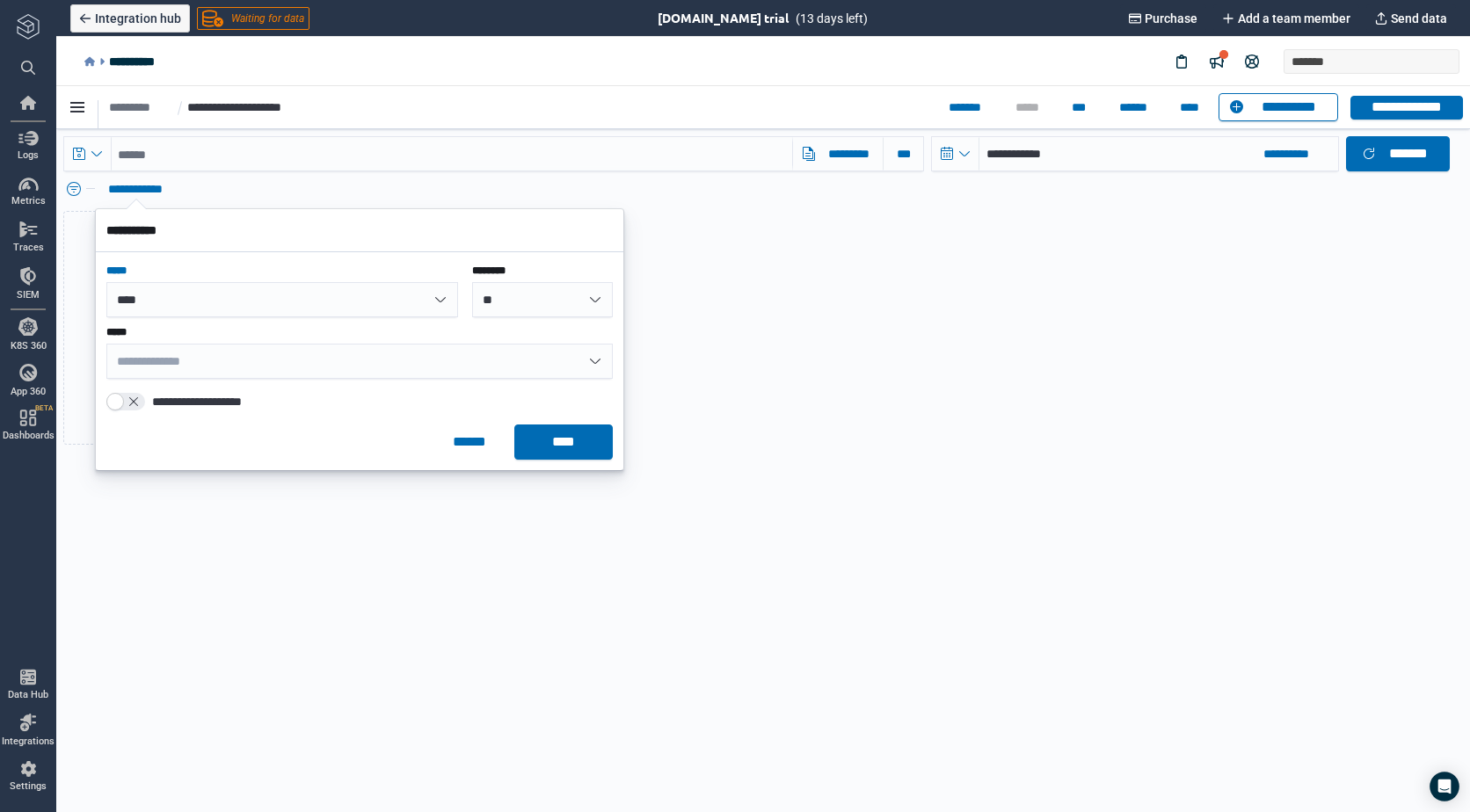 click on "**********" at bounding box center [360, 361] 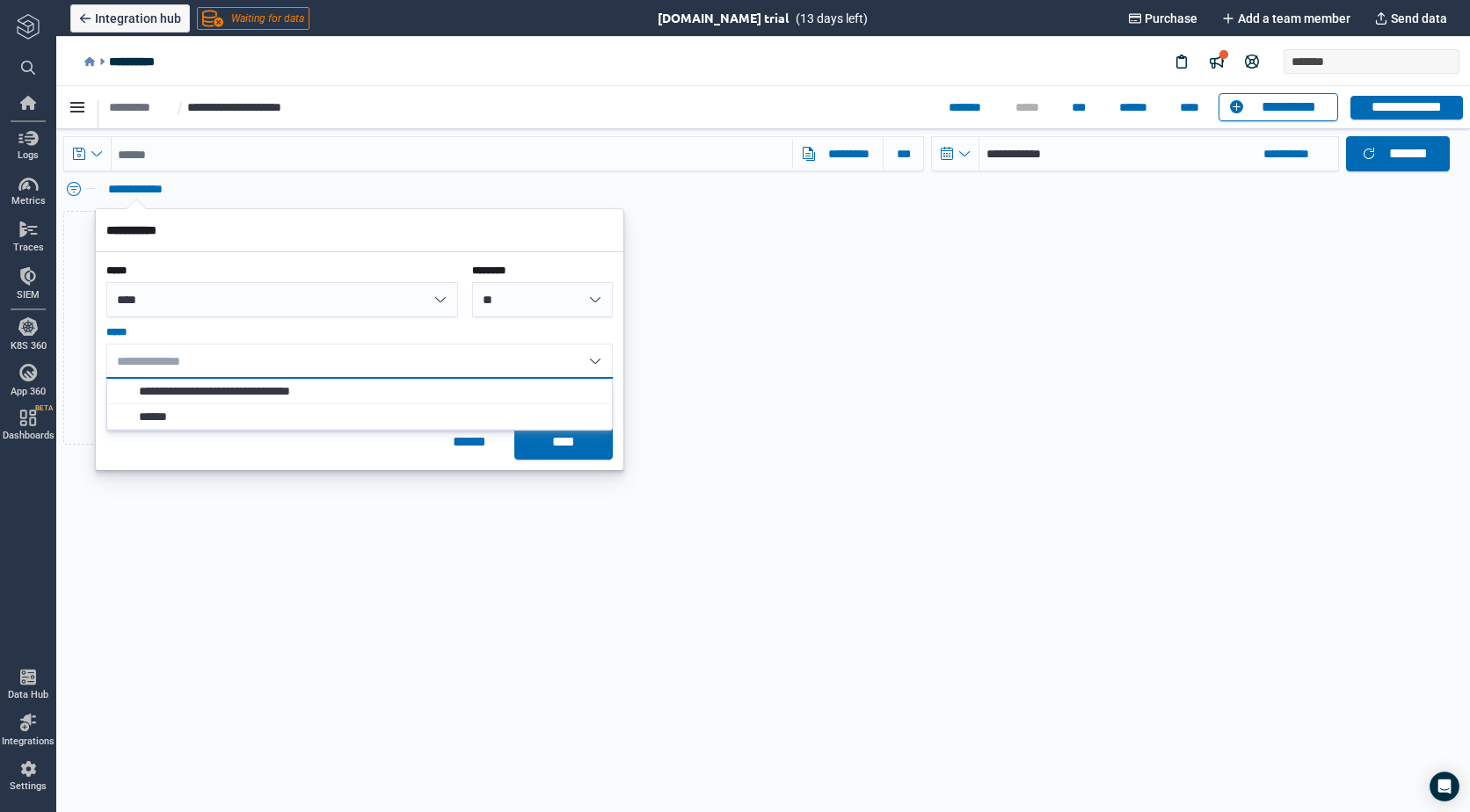 click on "*****" at bounding box center [360, 332] 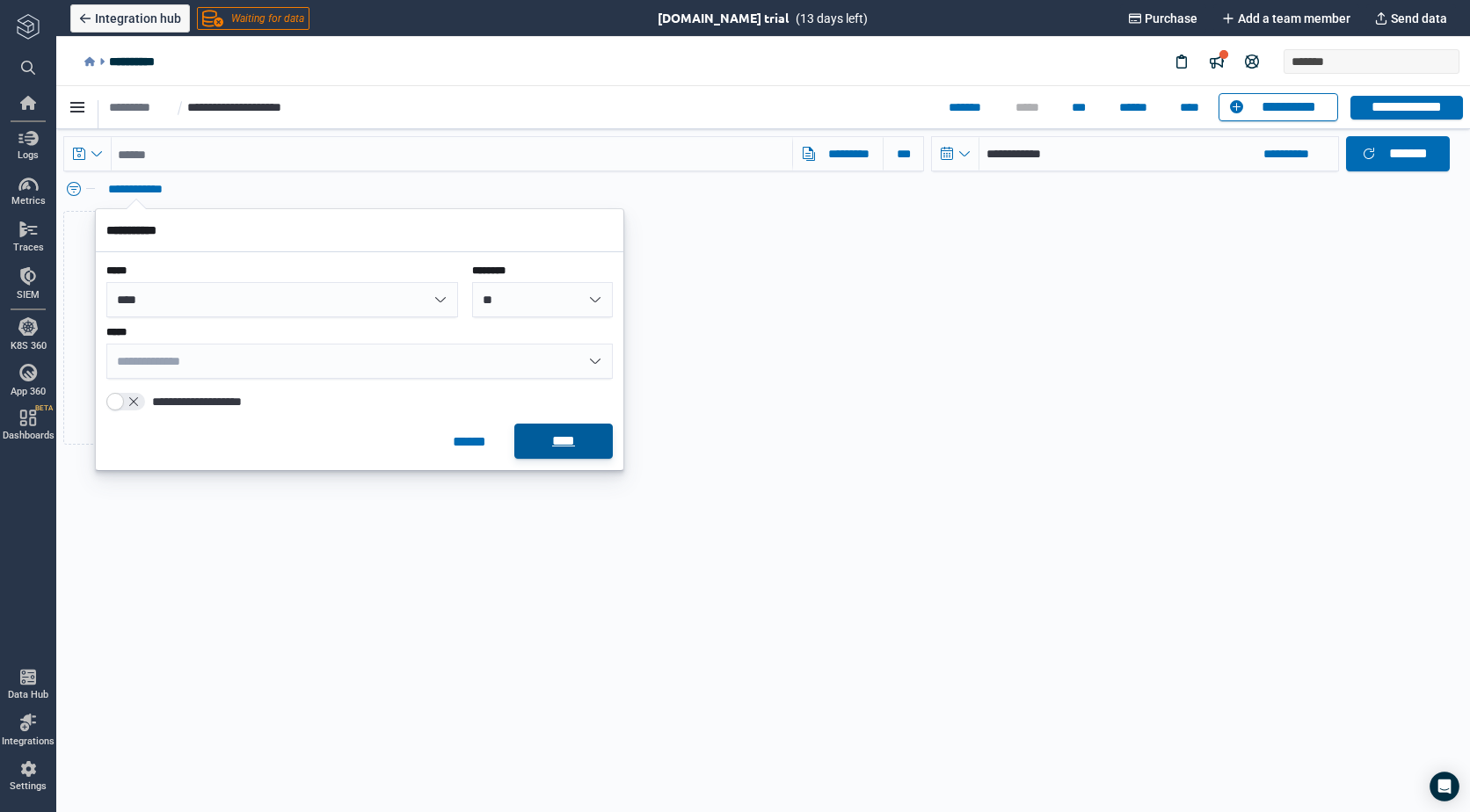 click on "****" at bounding box center (564, 441) 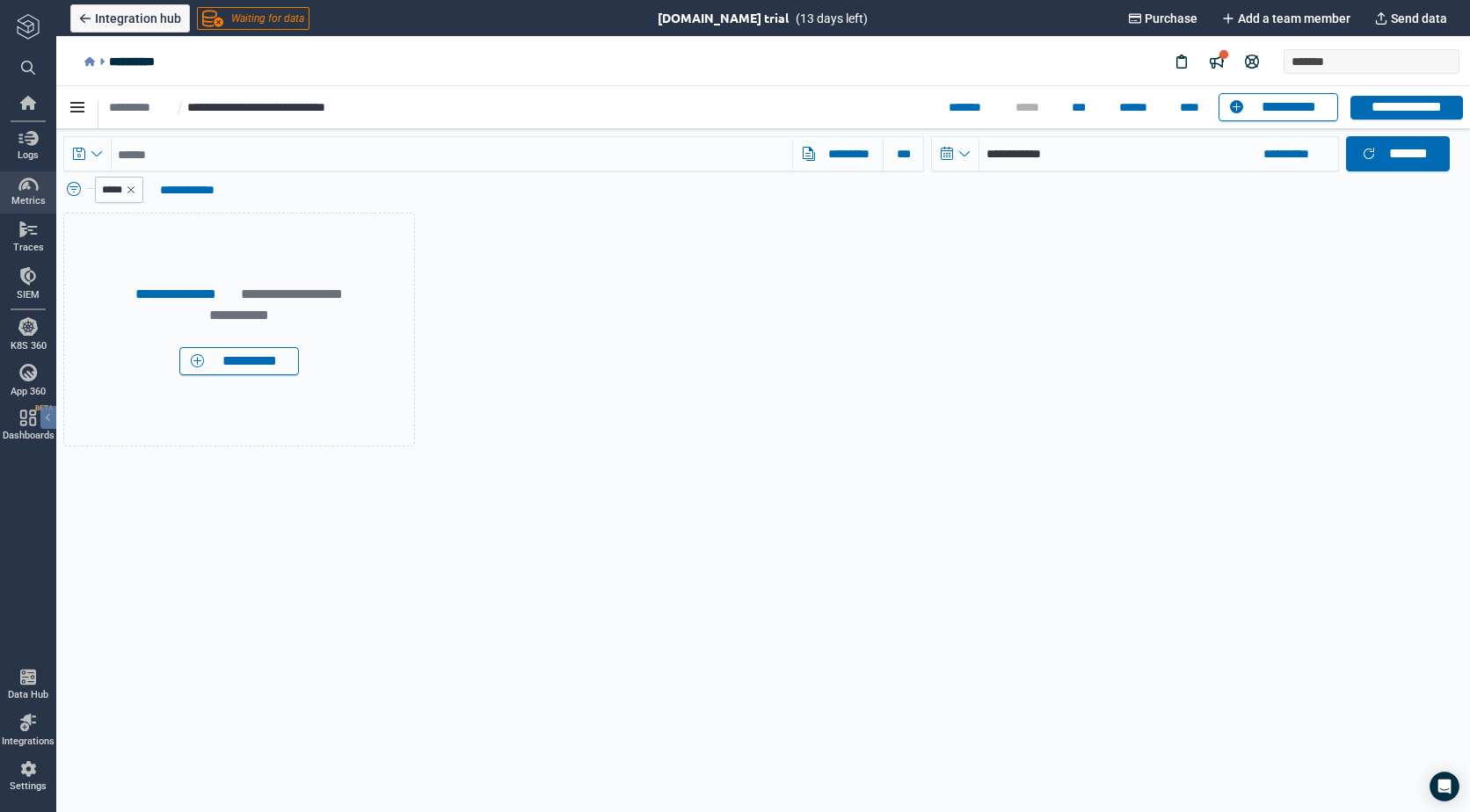 click at bounding box center (28, 185) 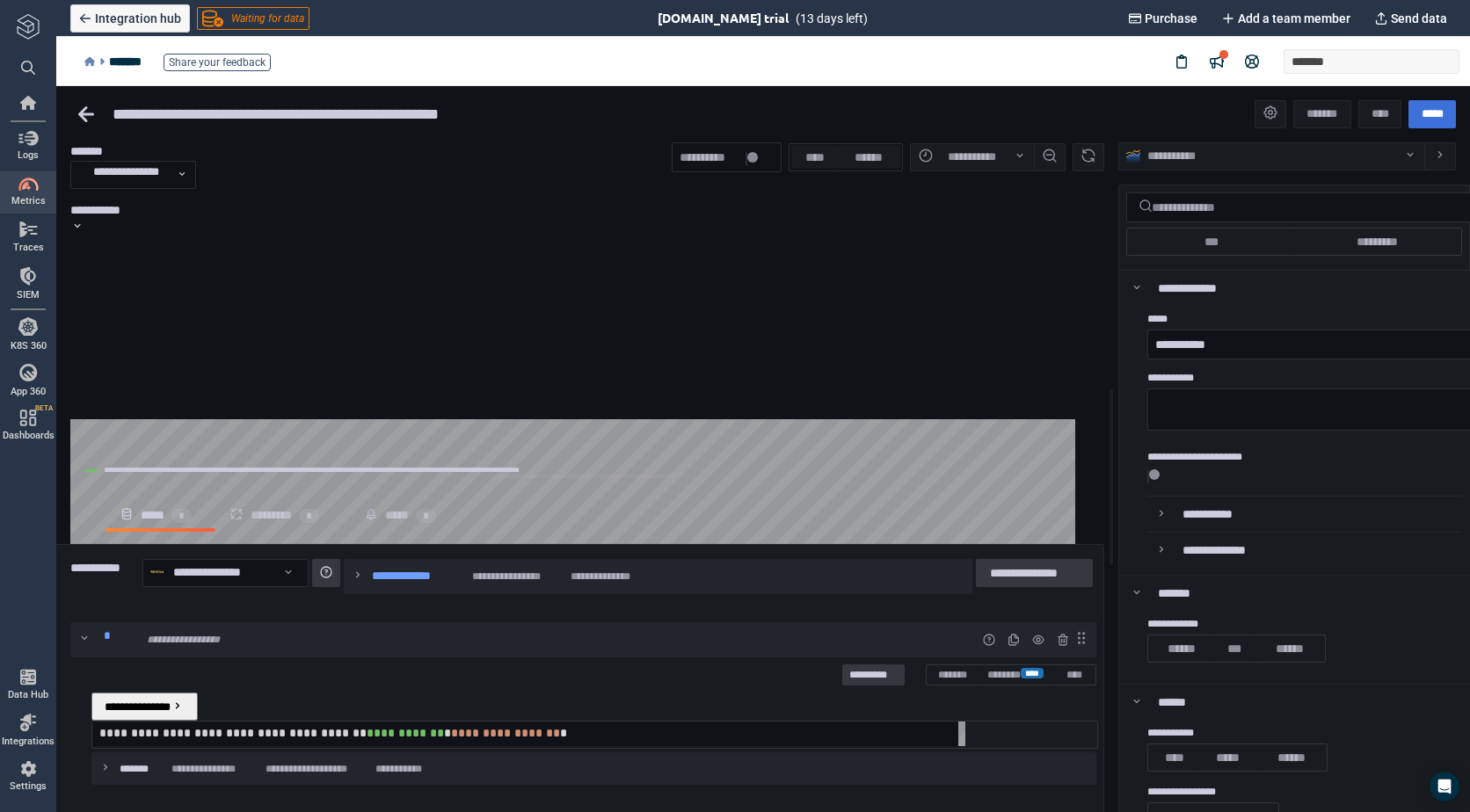 scroll, scrollTop: 4, scrollLeft: 0, axis: vertical 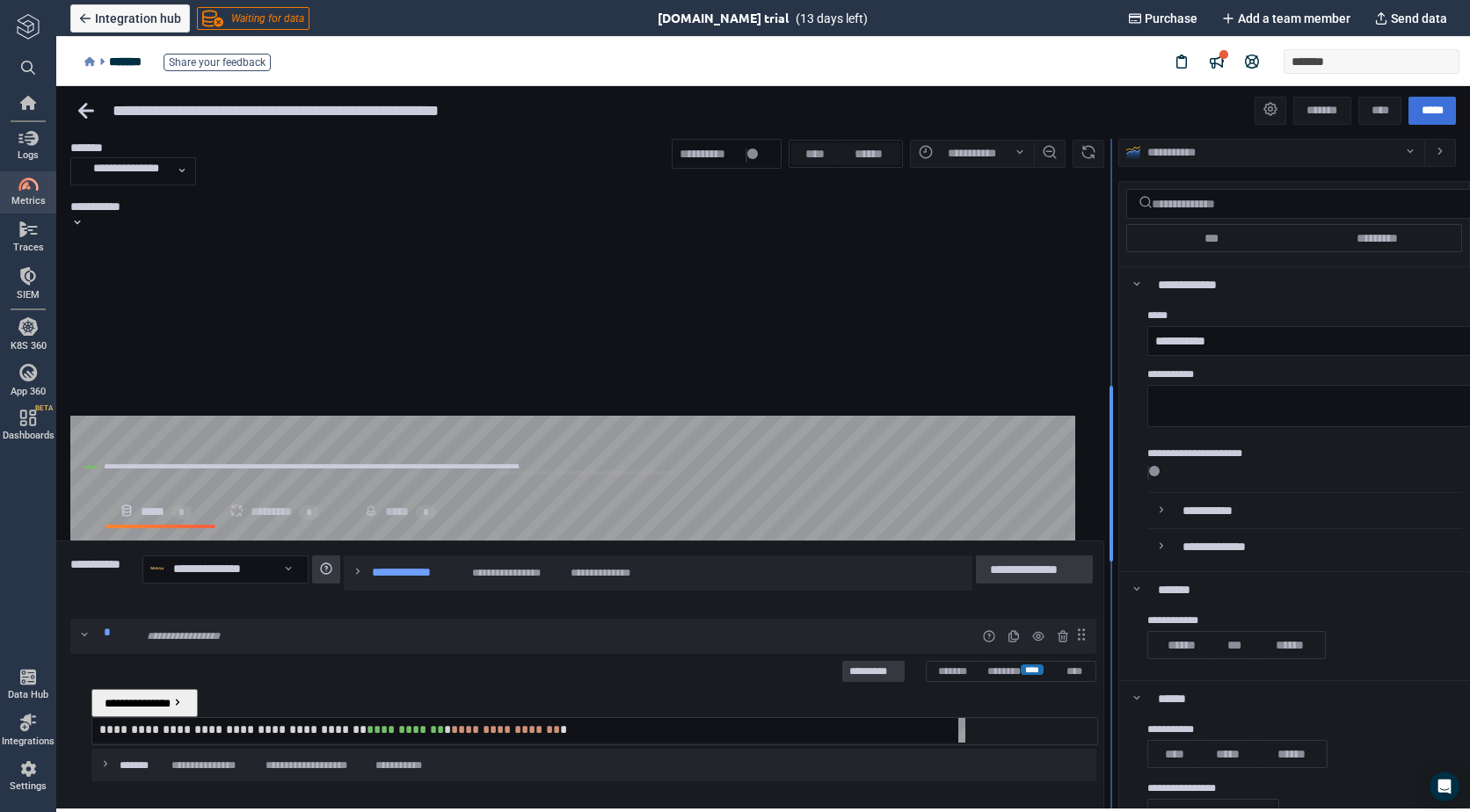 drag, startPoint x: 1096, startPoint y: 404, endPoint x: 1095, endPoint y: 441, distance: 37.0135 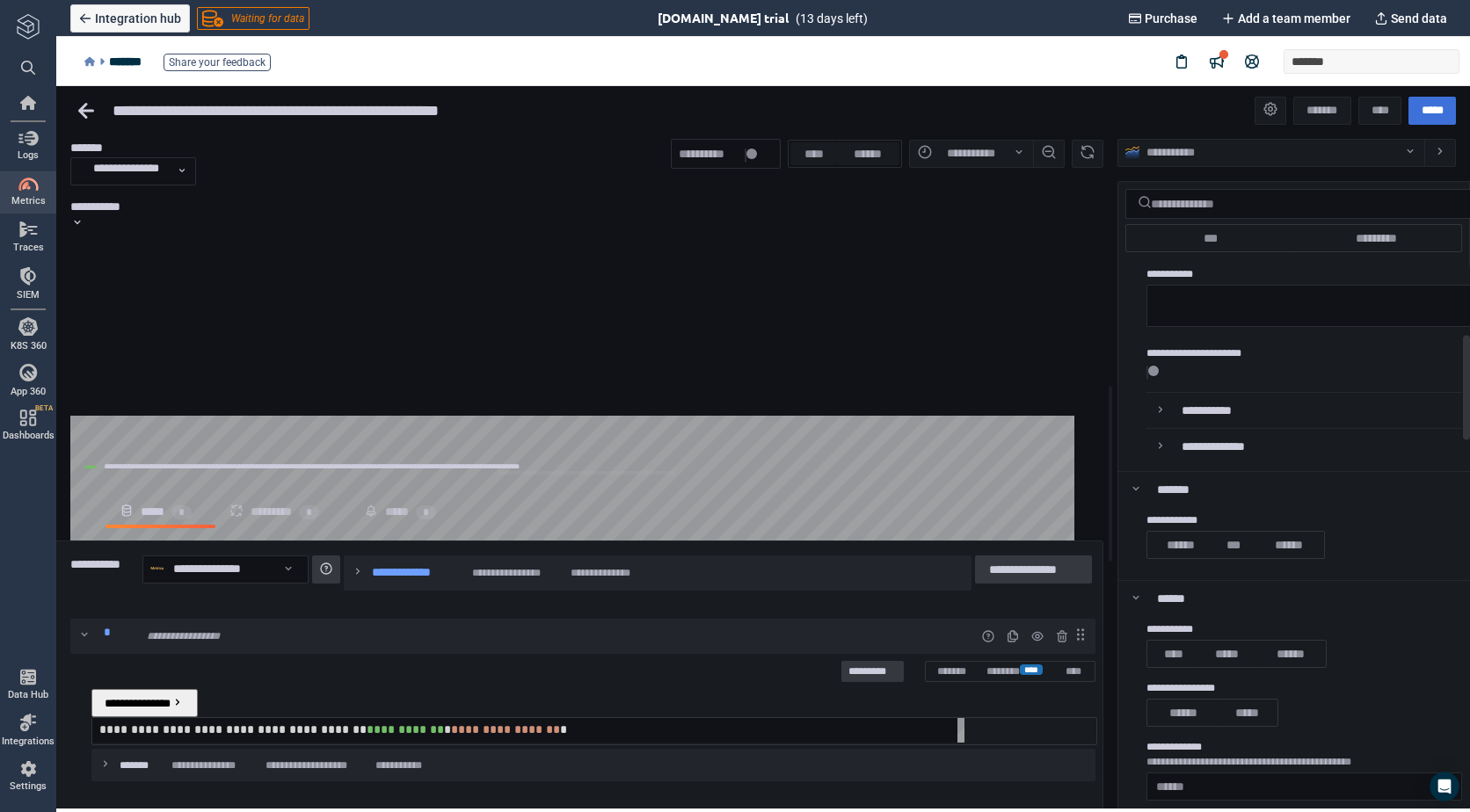 scroll, scrollTop: 352, scrollLeft: 0, axis: vertical 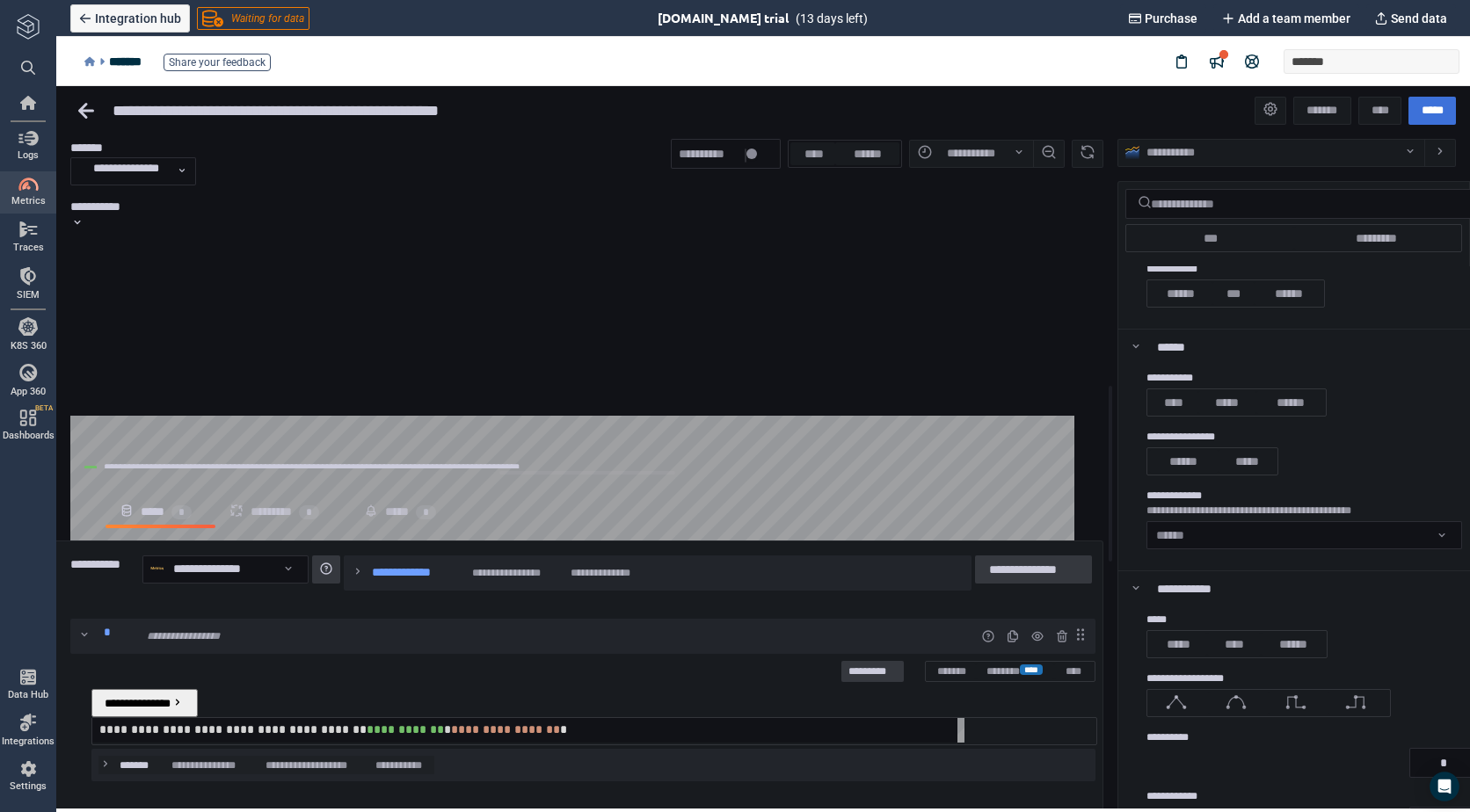click 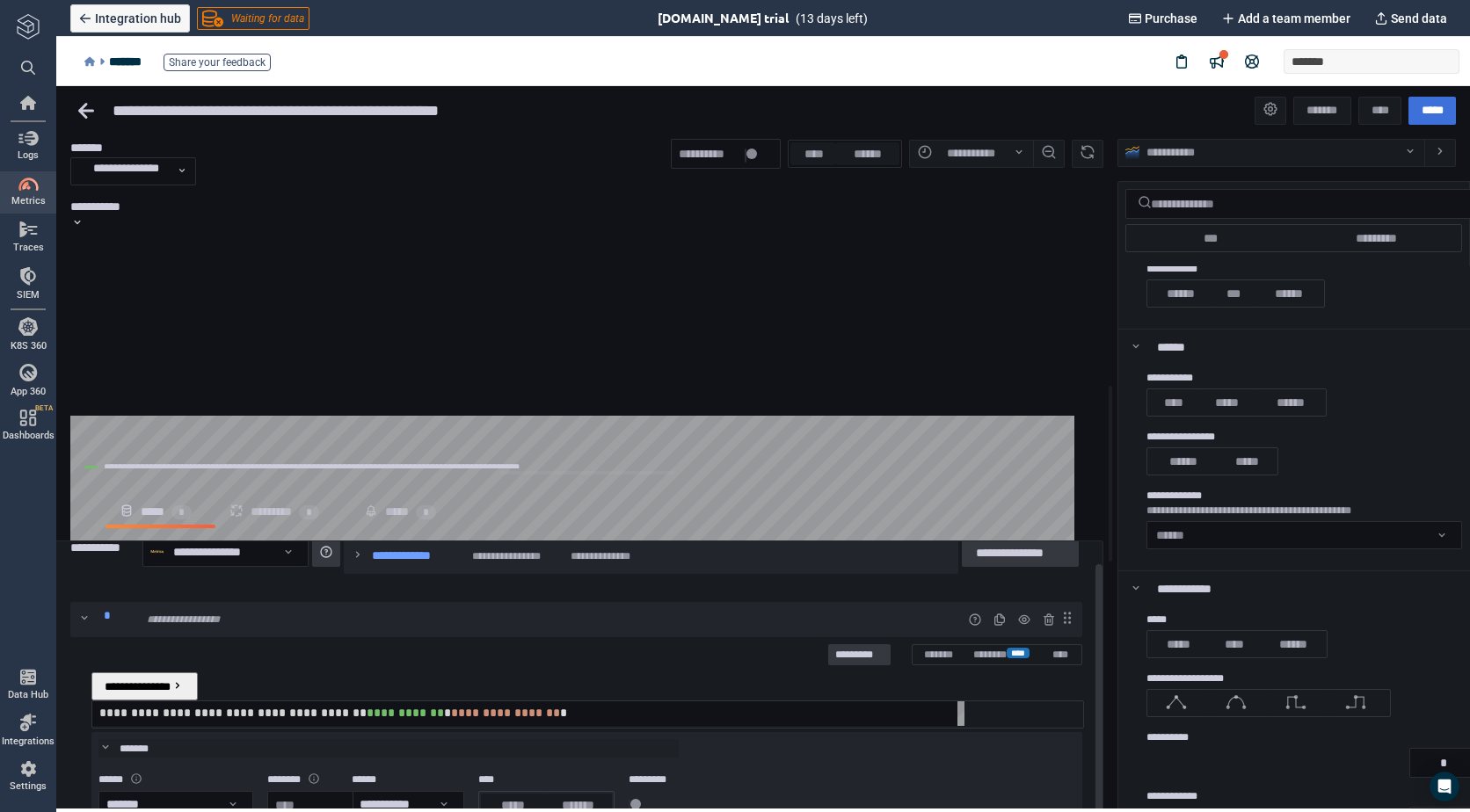 scroll, scrollTop: 24, scrollLeft: 0, axis: vertical 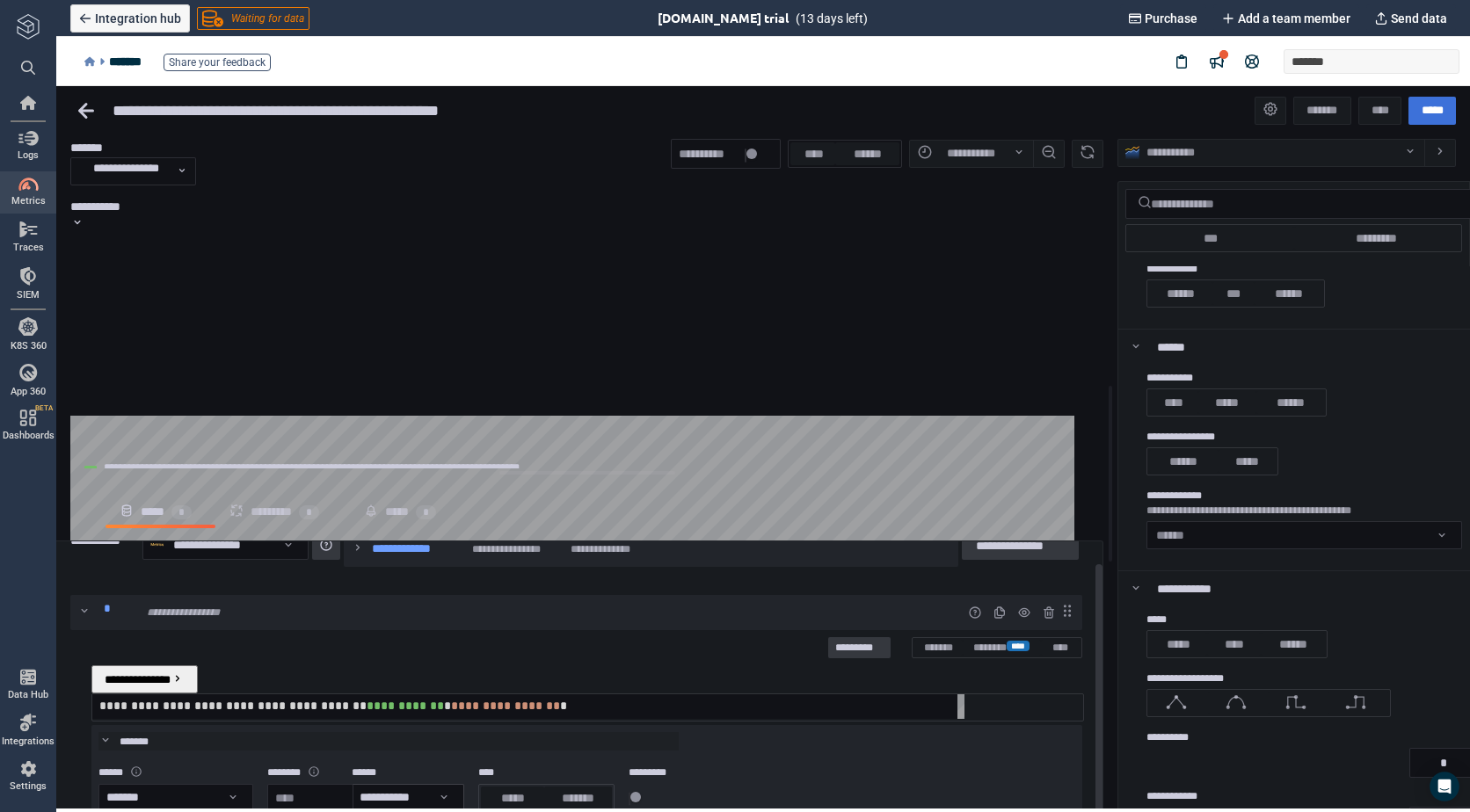 click on "**********" at bounding box center [408, 798] 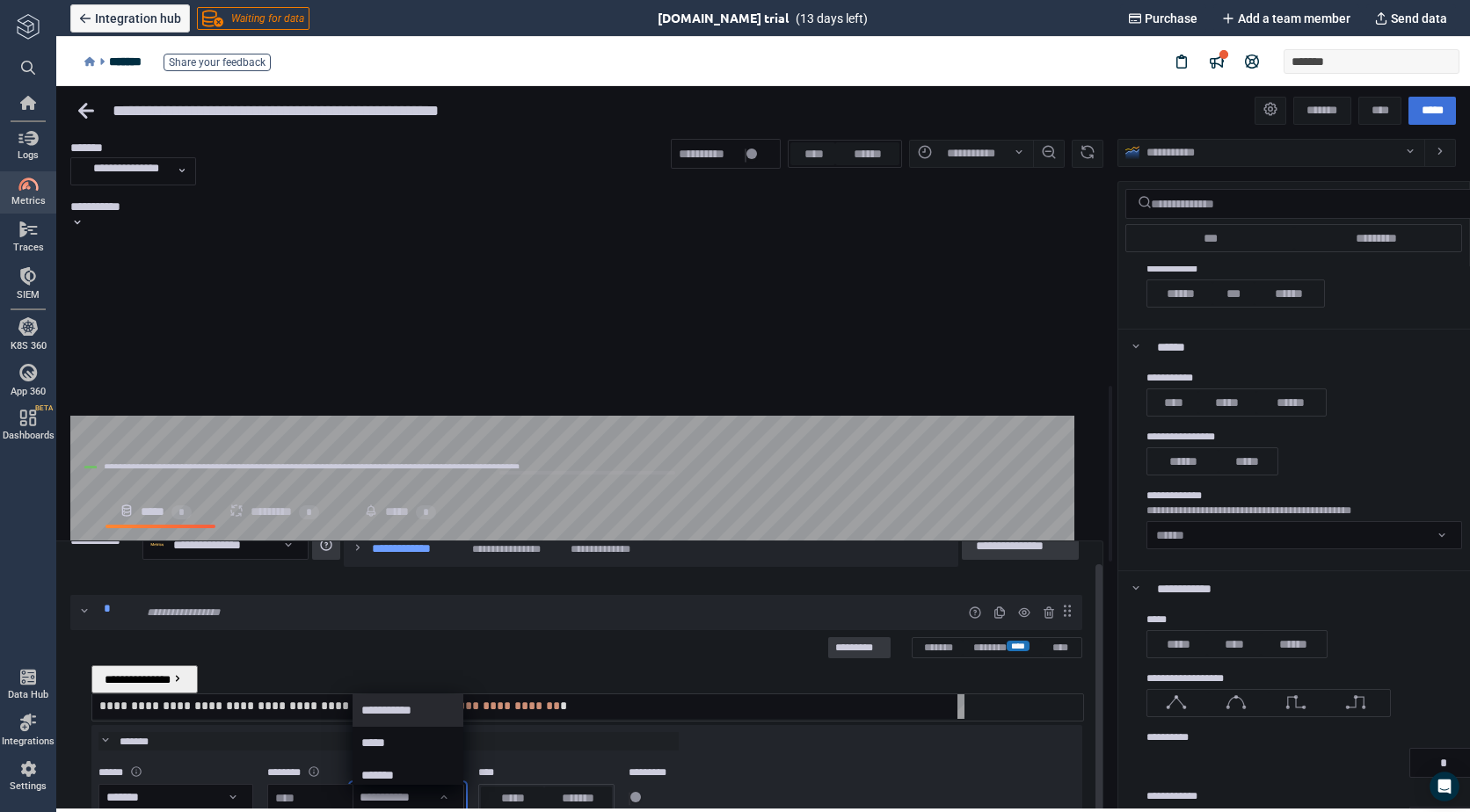click at bounding box center [763, 446] 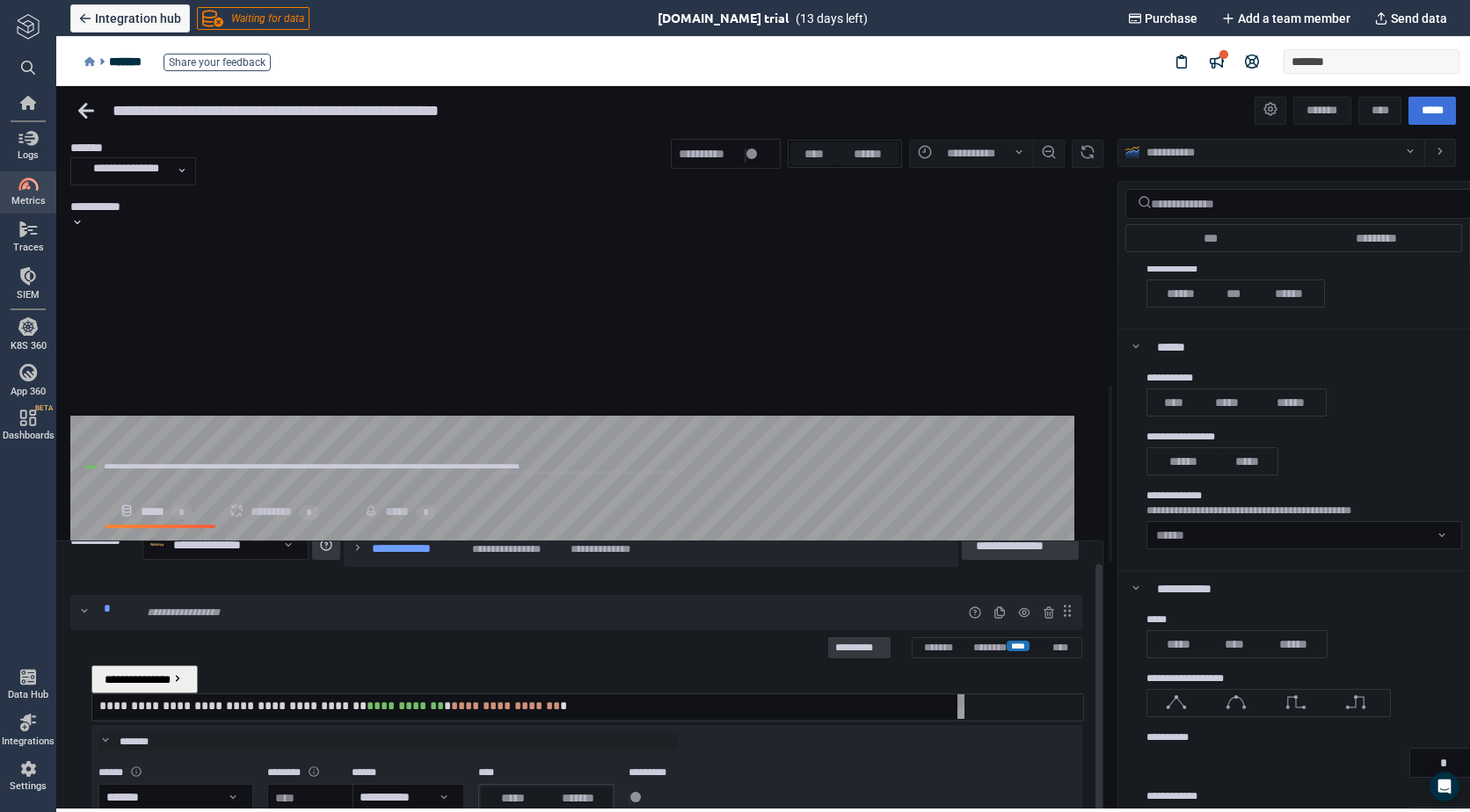 click on "*****" at bounding box center [122, 861] 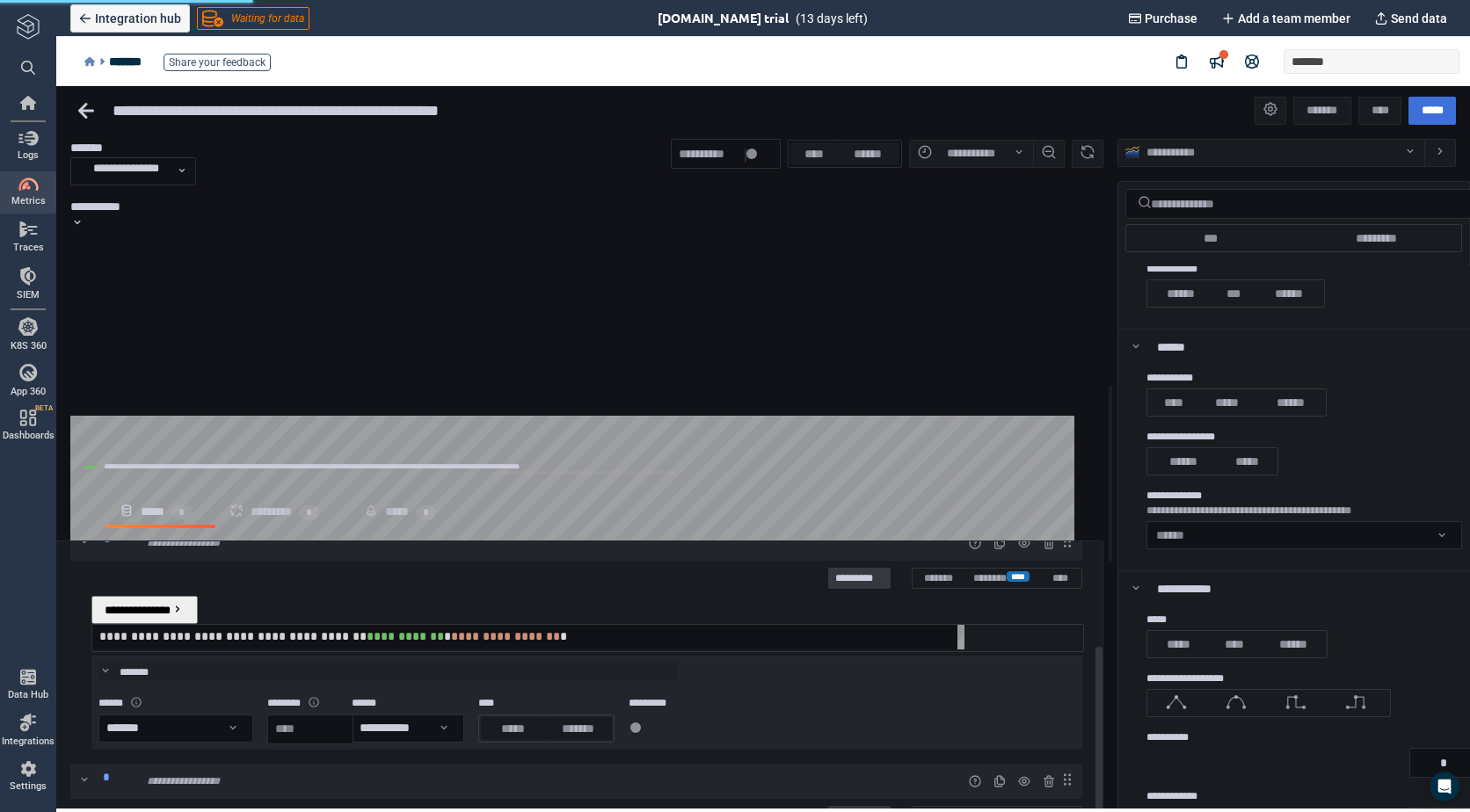scroll, scrollTop: 165, scrollLeft: 0, axis: vertical 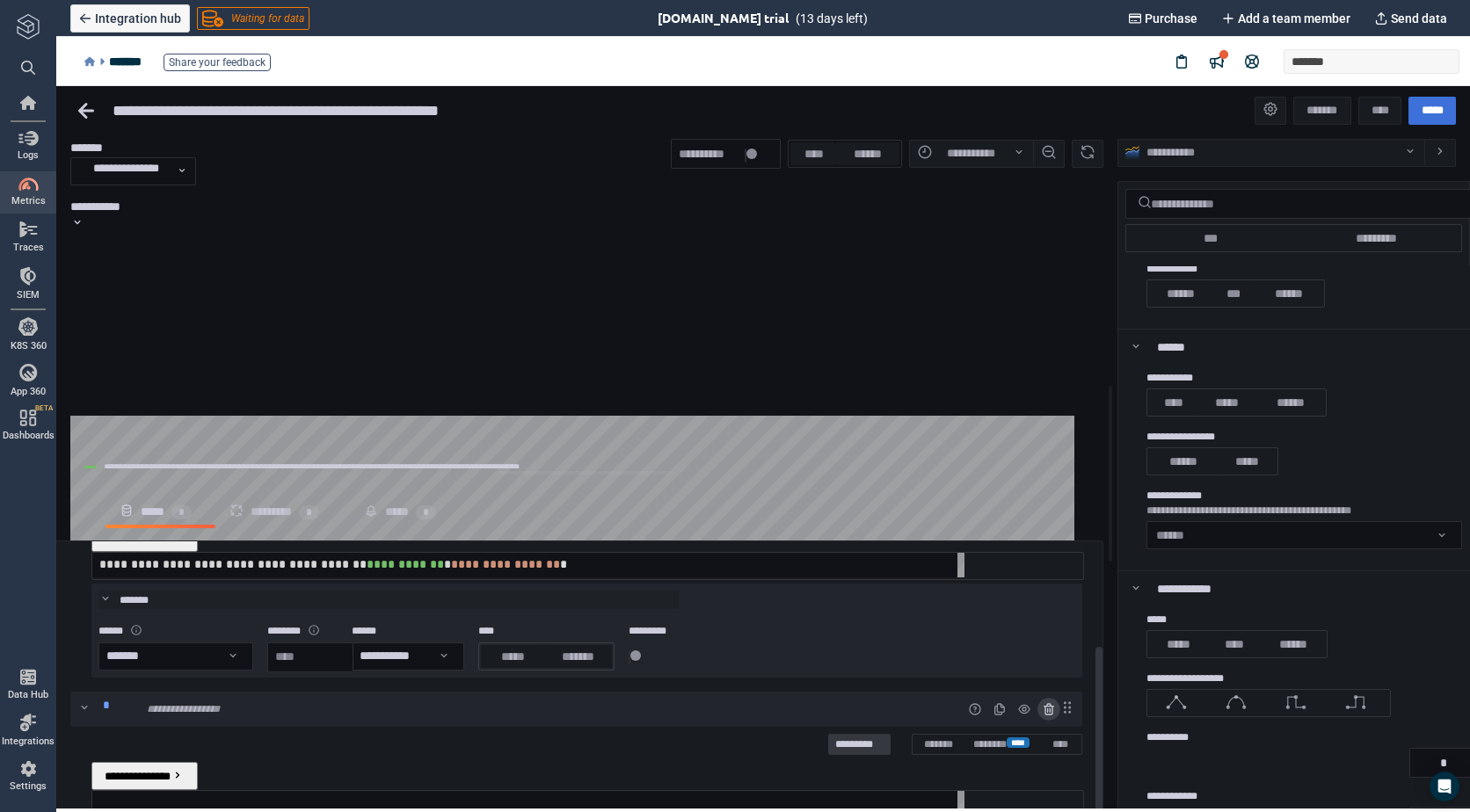 click 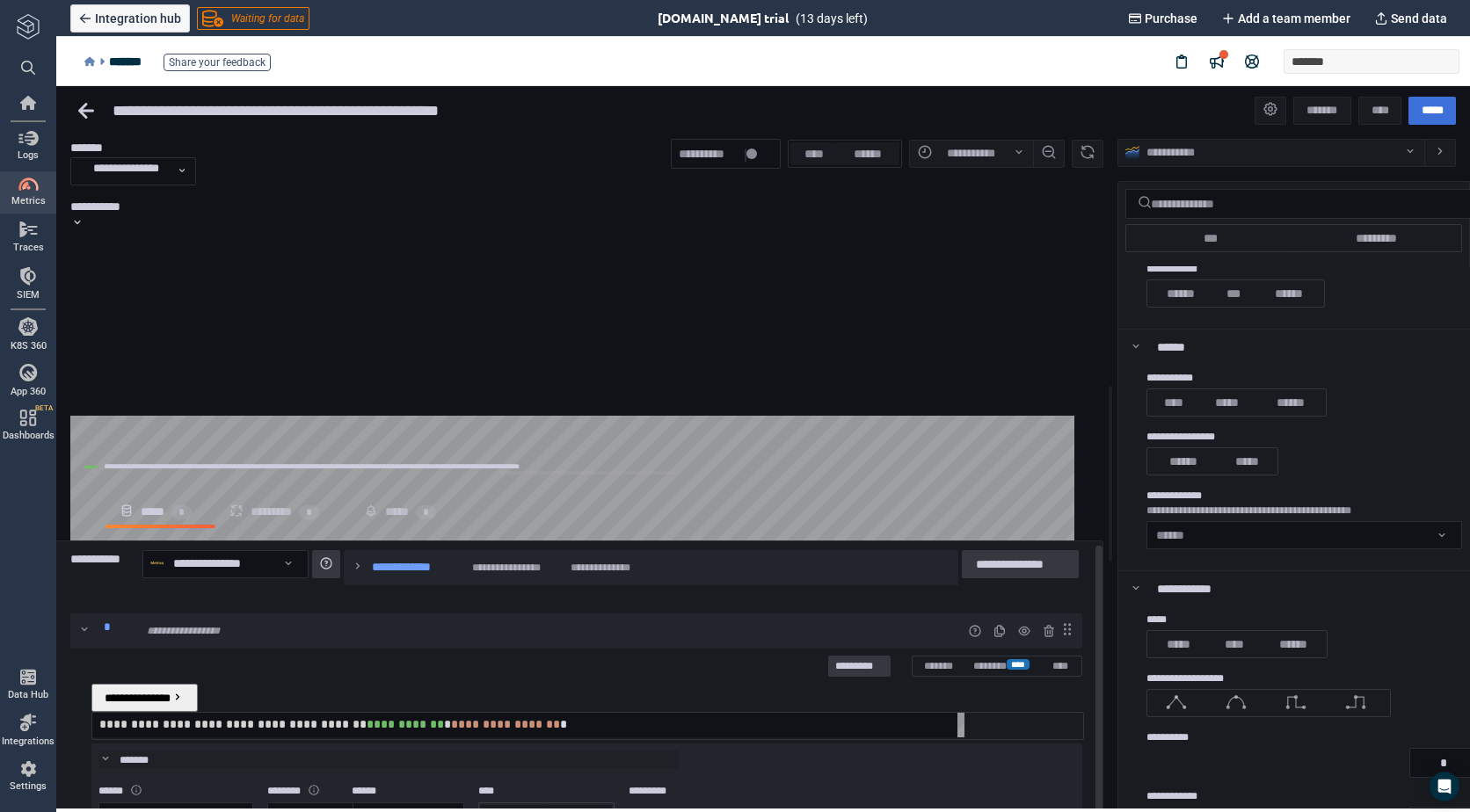 scroll, scrollTop: 0, scrollLeft: 0, axis: both 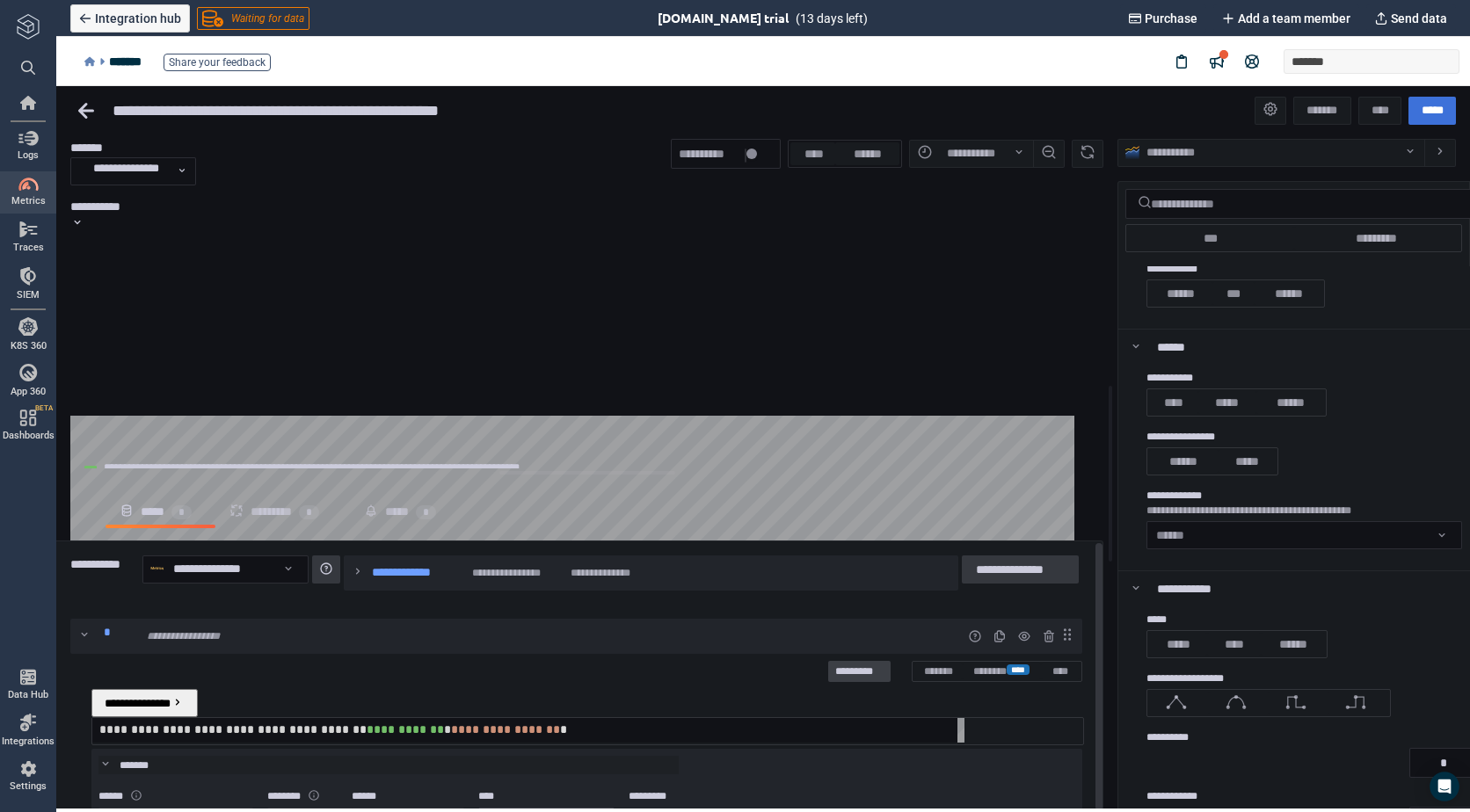 click on "*********" at bounding box center (859, 671) 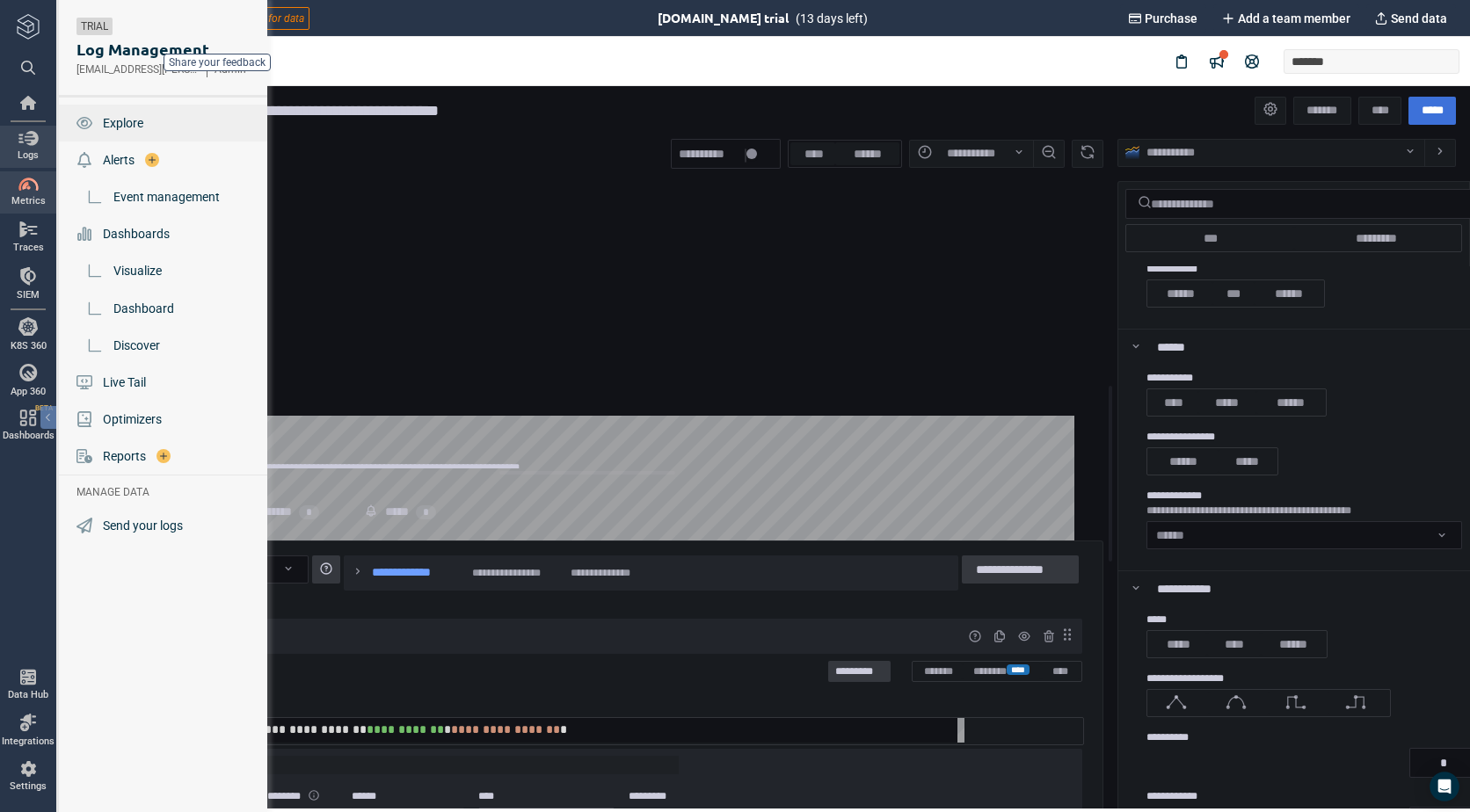 click on "Explore" at bounding box center (123, 123) 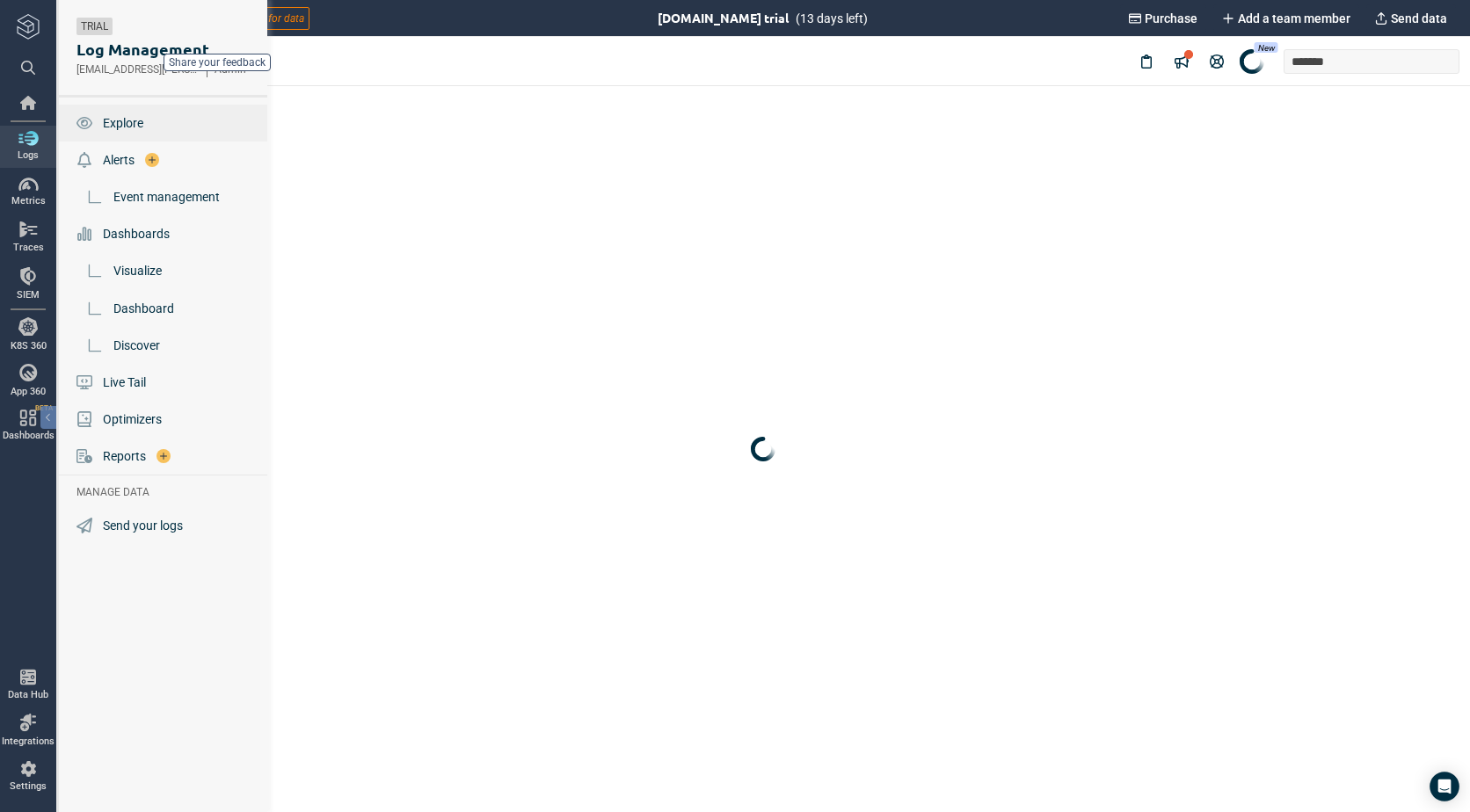 scroll, scrollTop: 0, scrollLeft: 0, axis: both 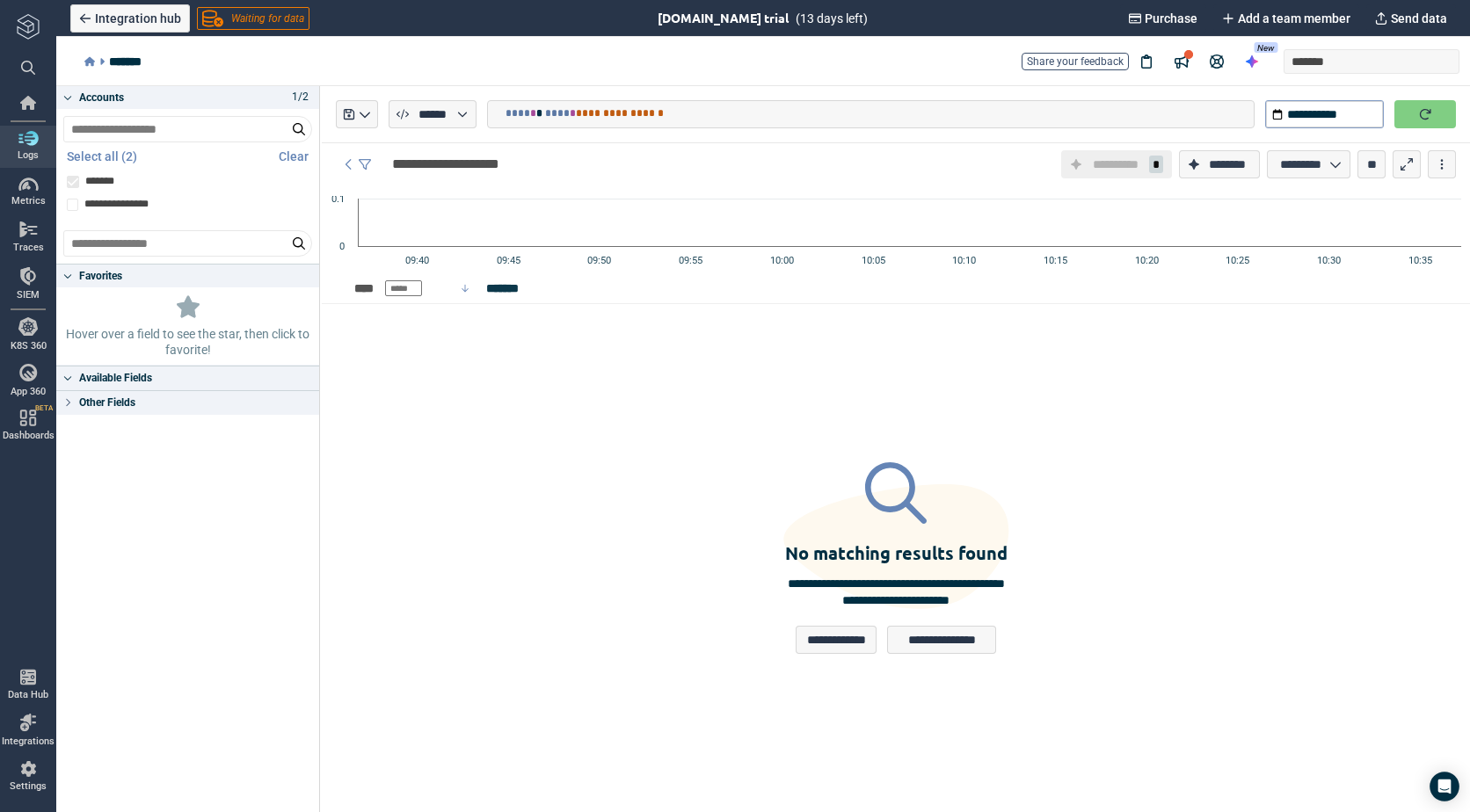 click on "Other Fields" at bounding box center [187, 402] 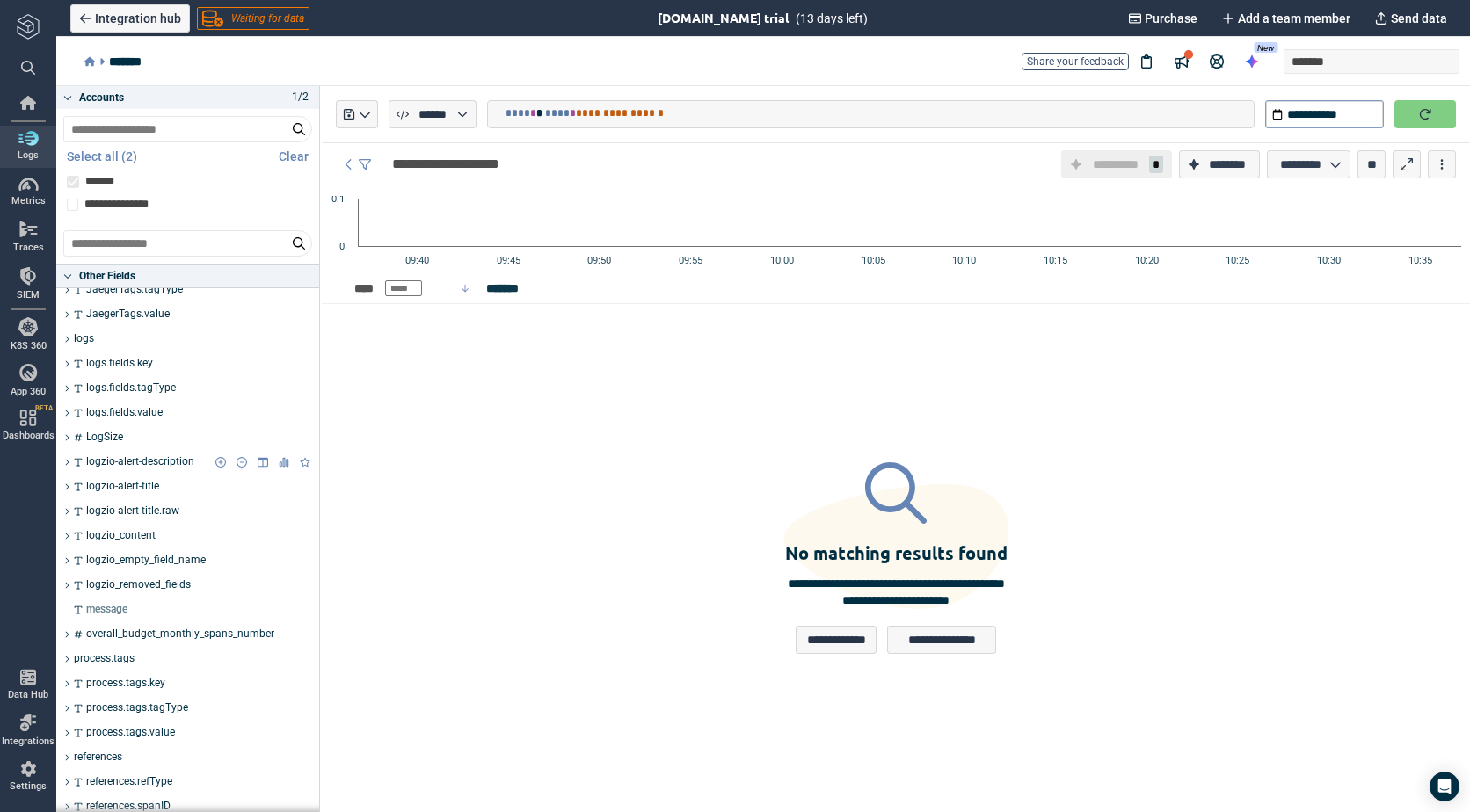 scroll, scrollTop: 439, scrollLeft: 0, axis: vertical 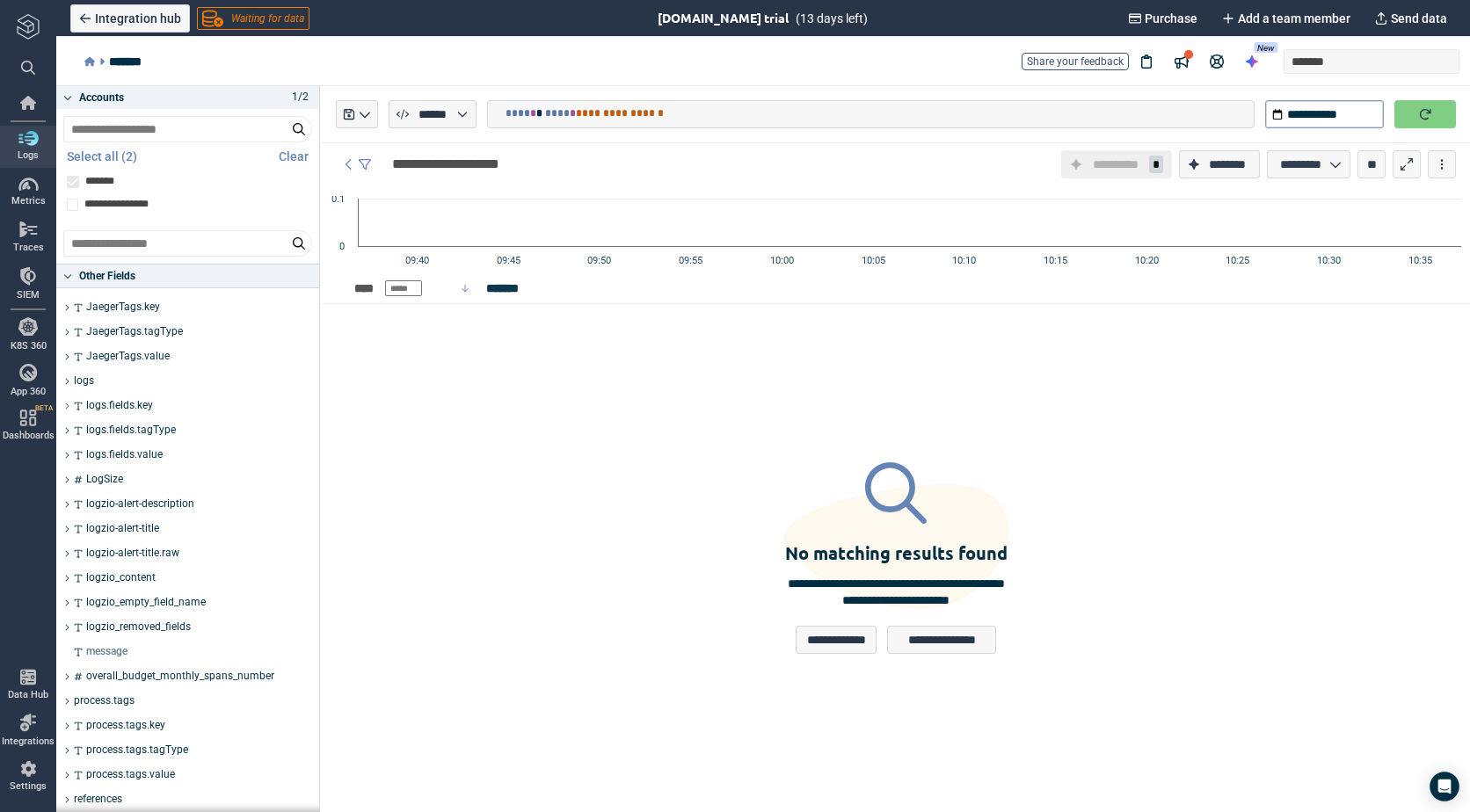 click 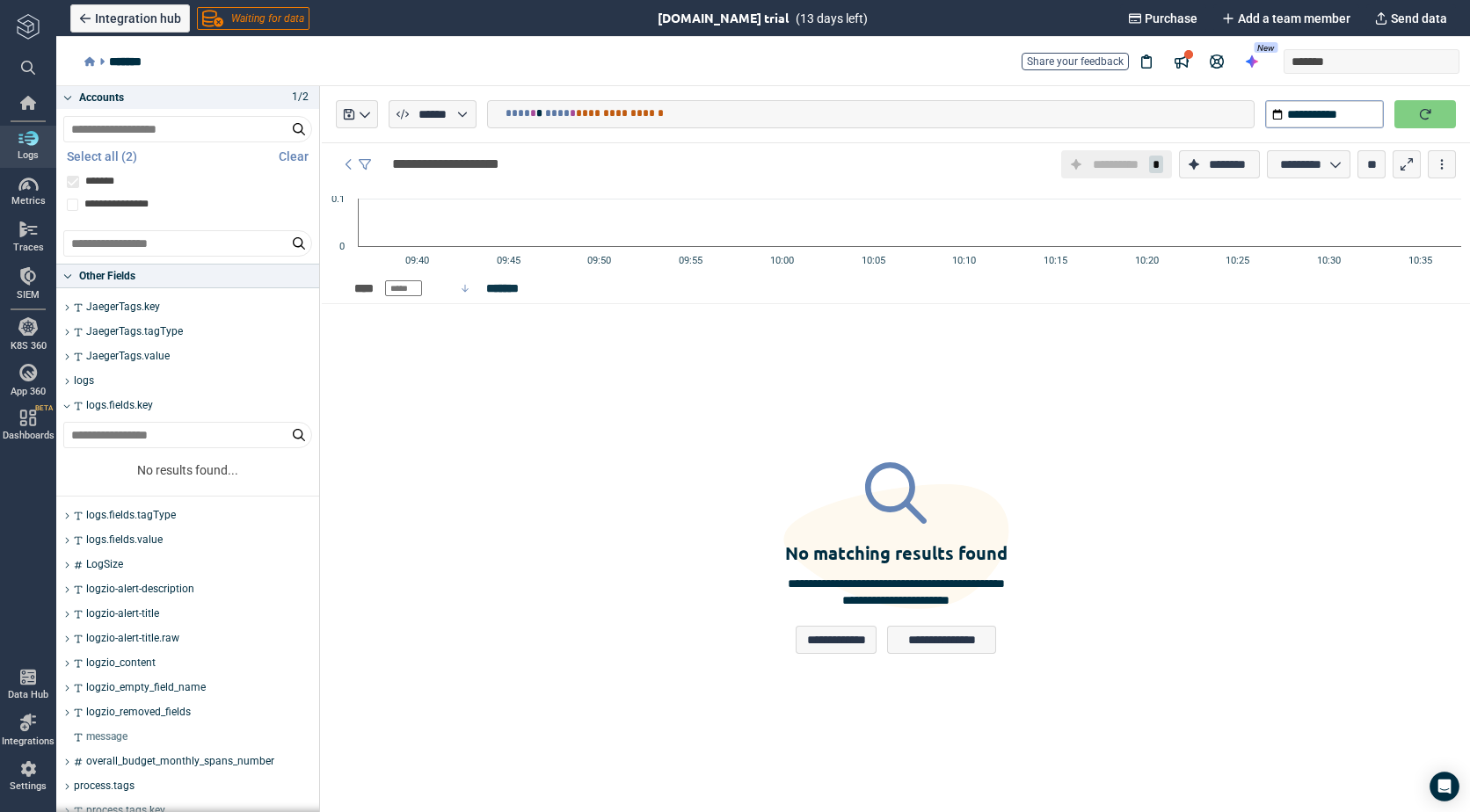 click on "logs.fields.key" at bounding box center (187, 406) 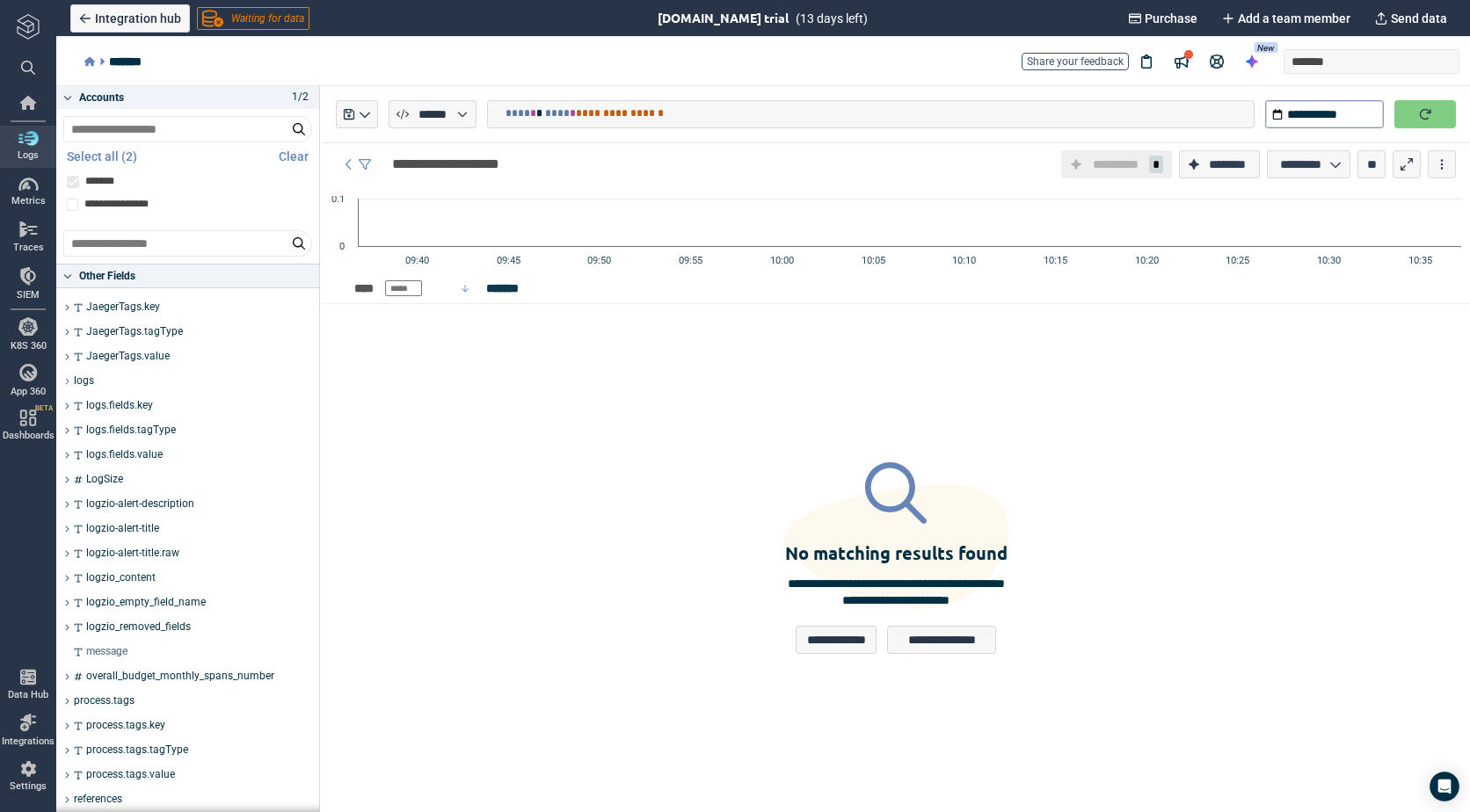 click 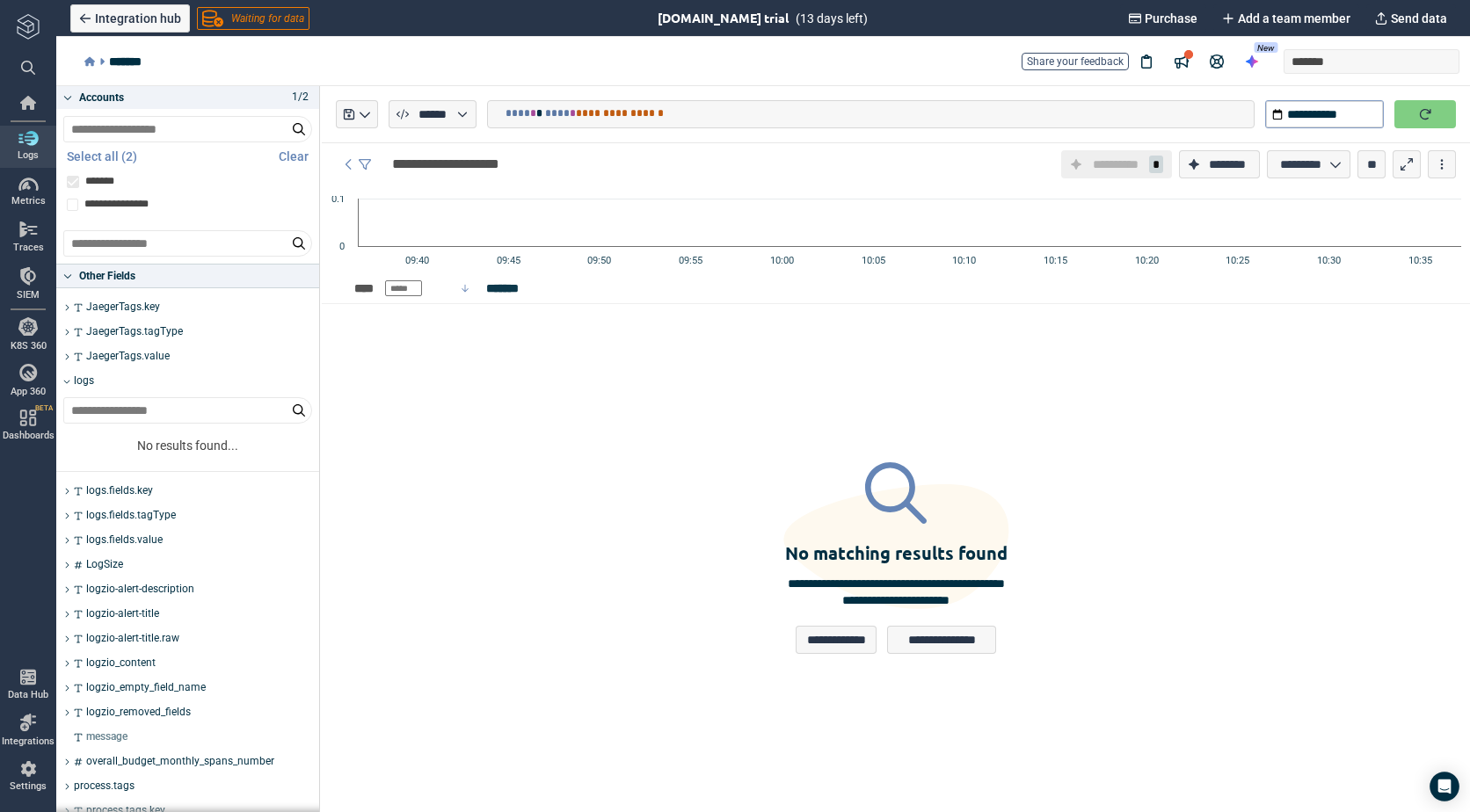click 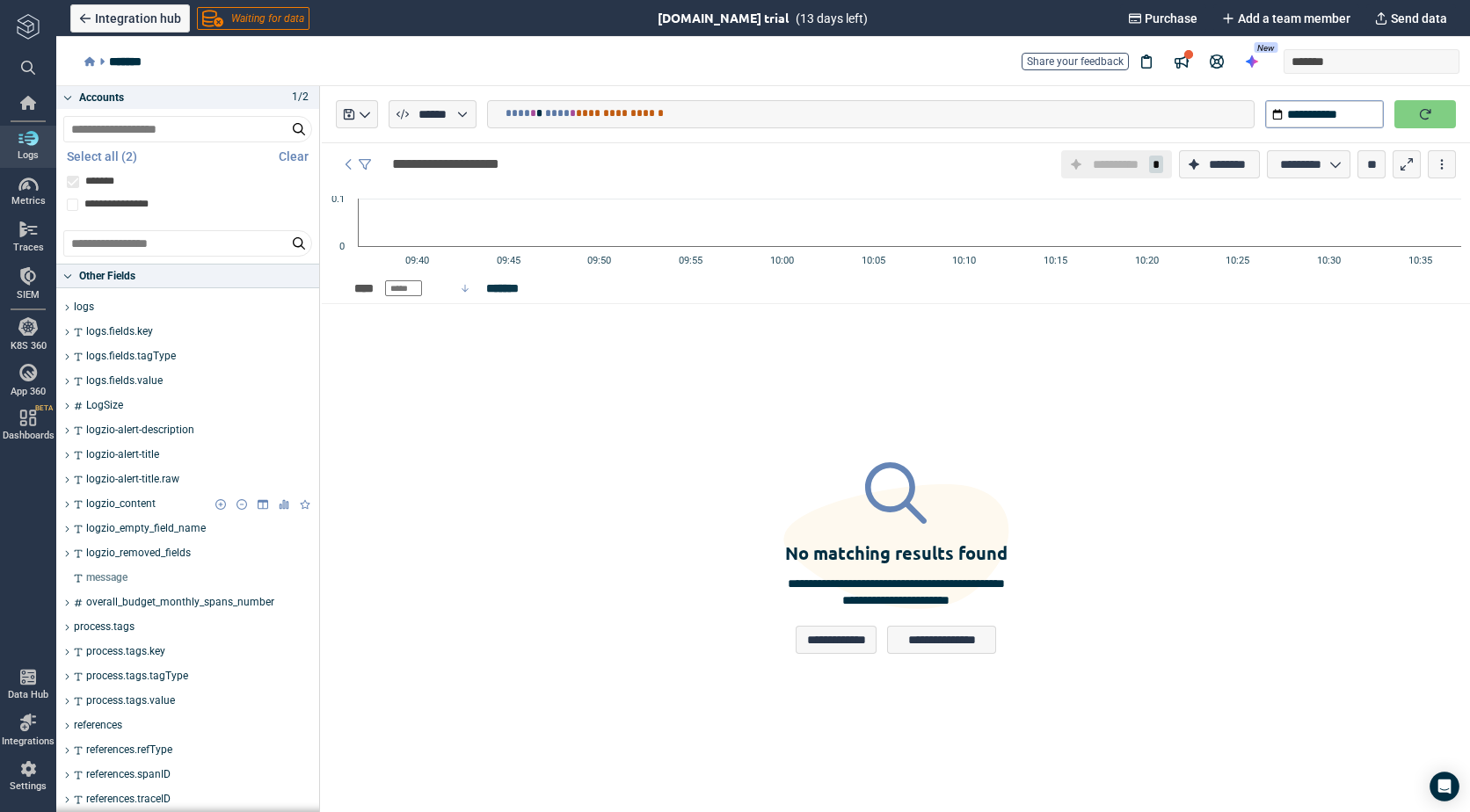 scroll, scrollTop: 588, scrollLeft: 0, axis: vertical 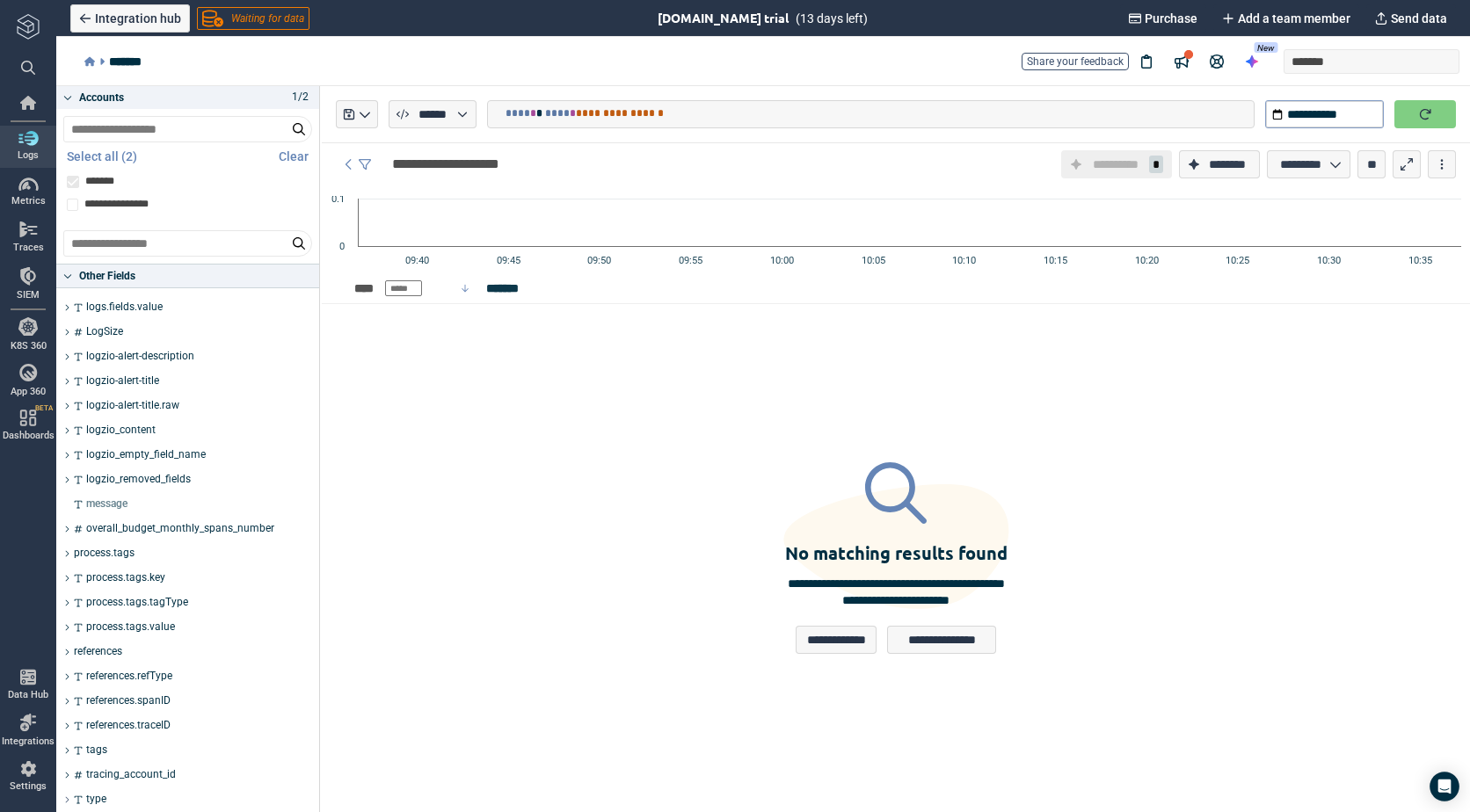 click 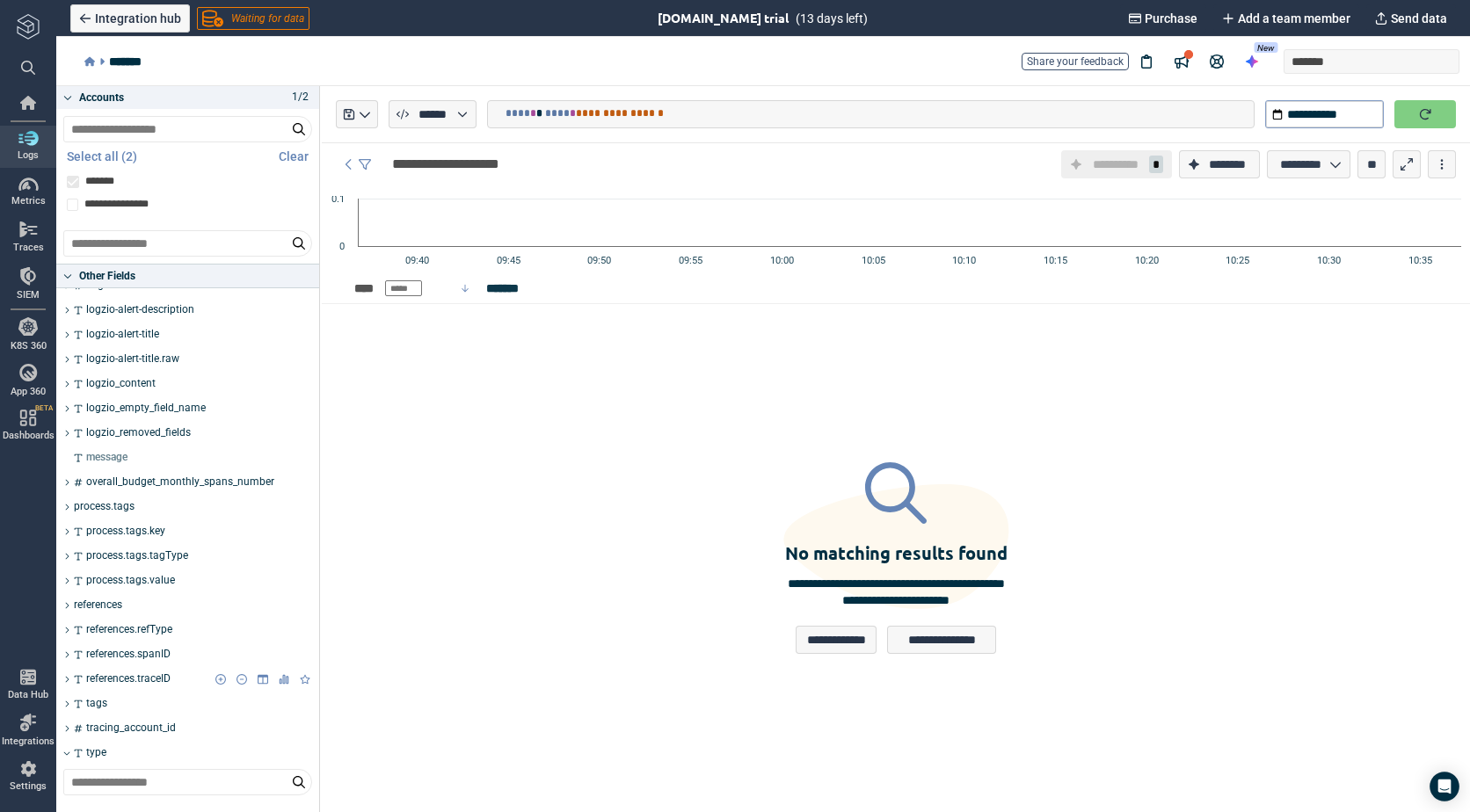 scroll, scrollTop: 658, scrollLeft: 0, axis: vertical 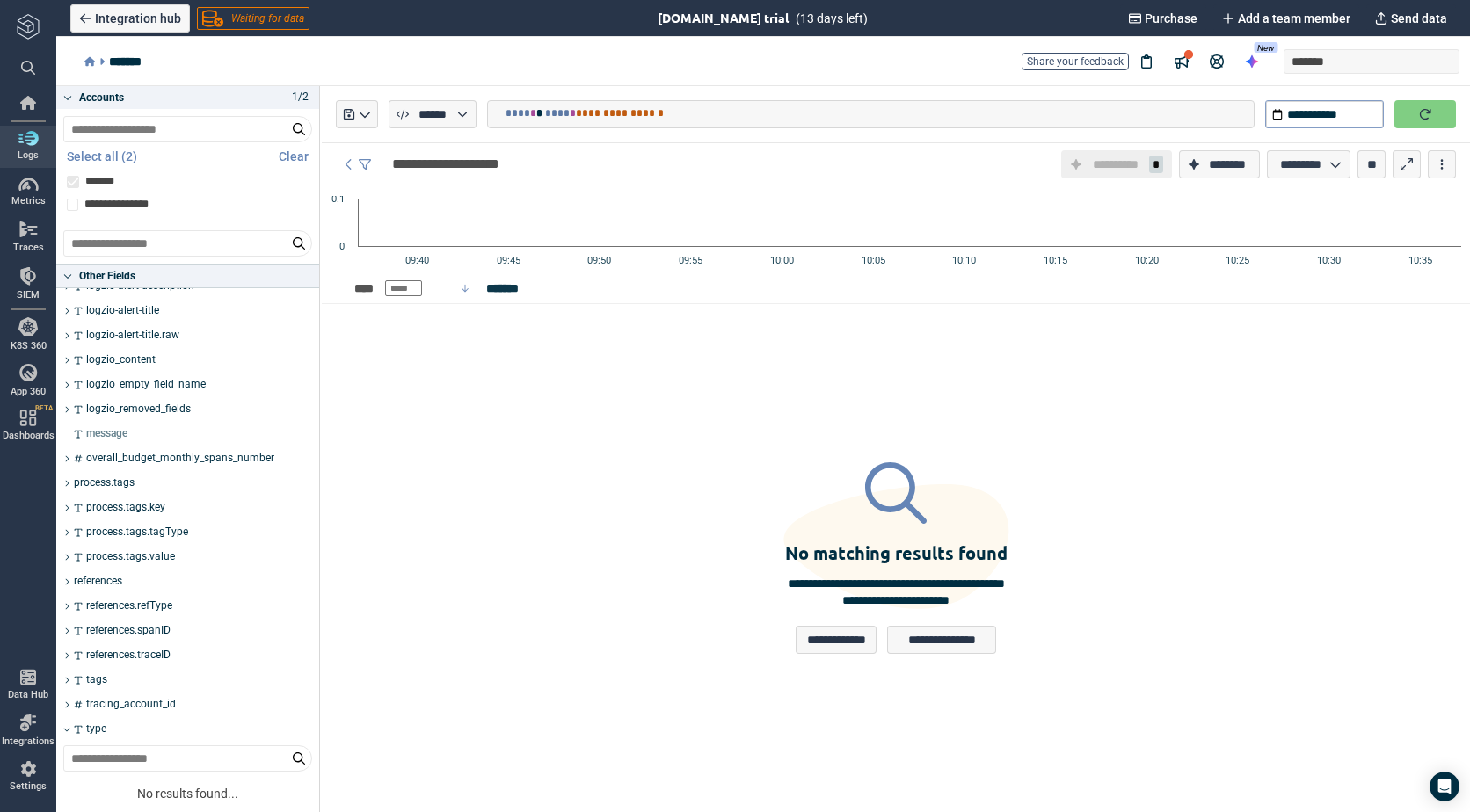 click on "type" at bounding box center [187, 729] 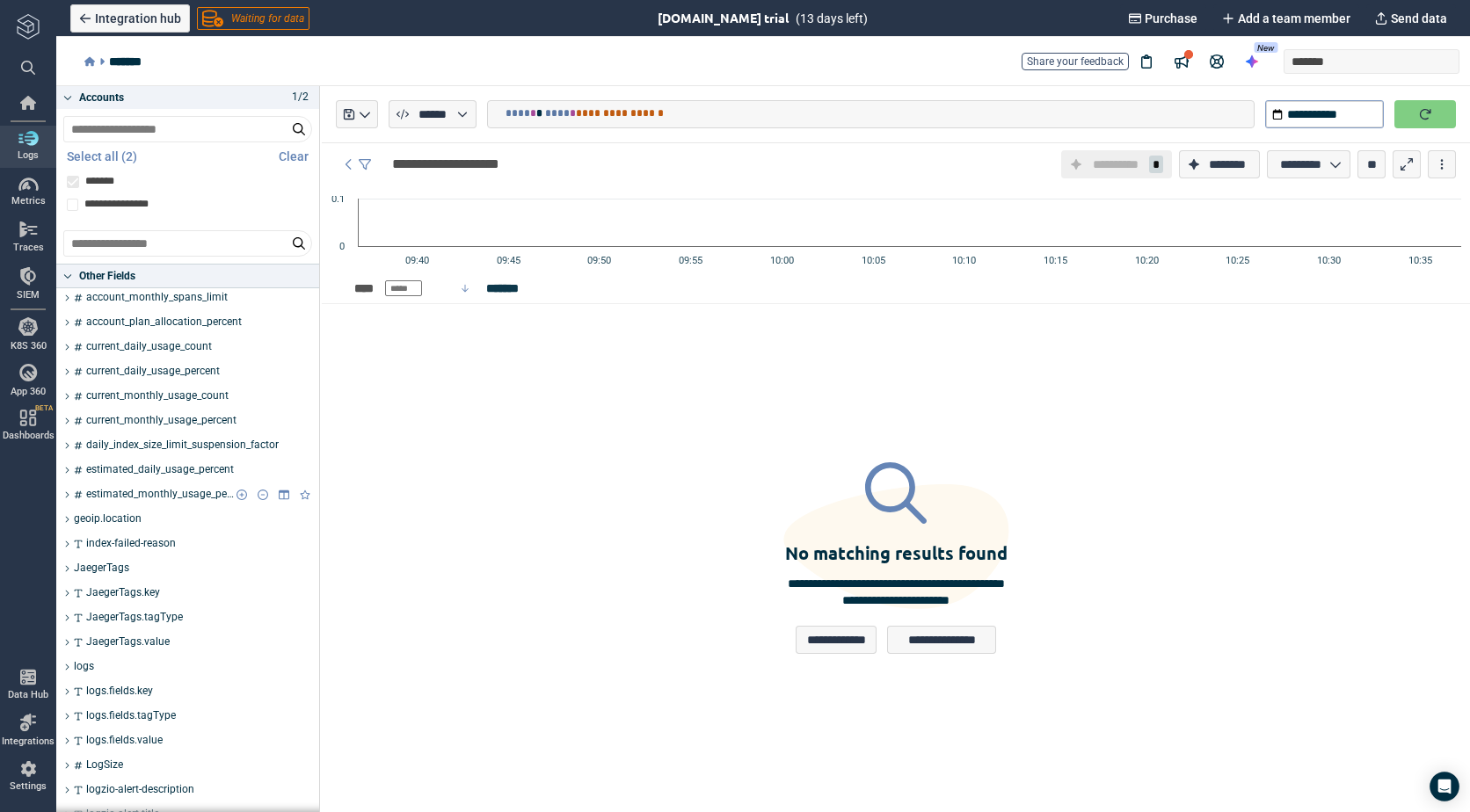 scroll, scrollTop: 0, scrollLeft: 0, axis: both 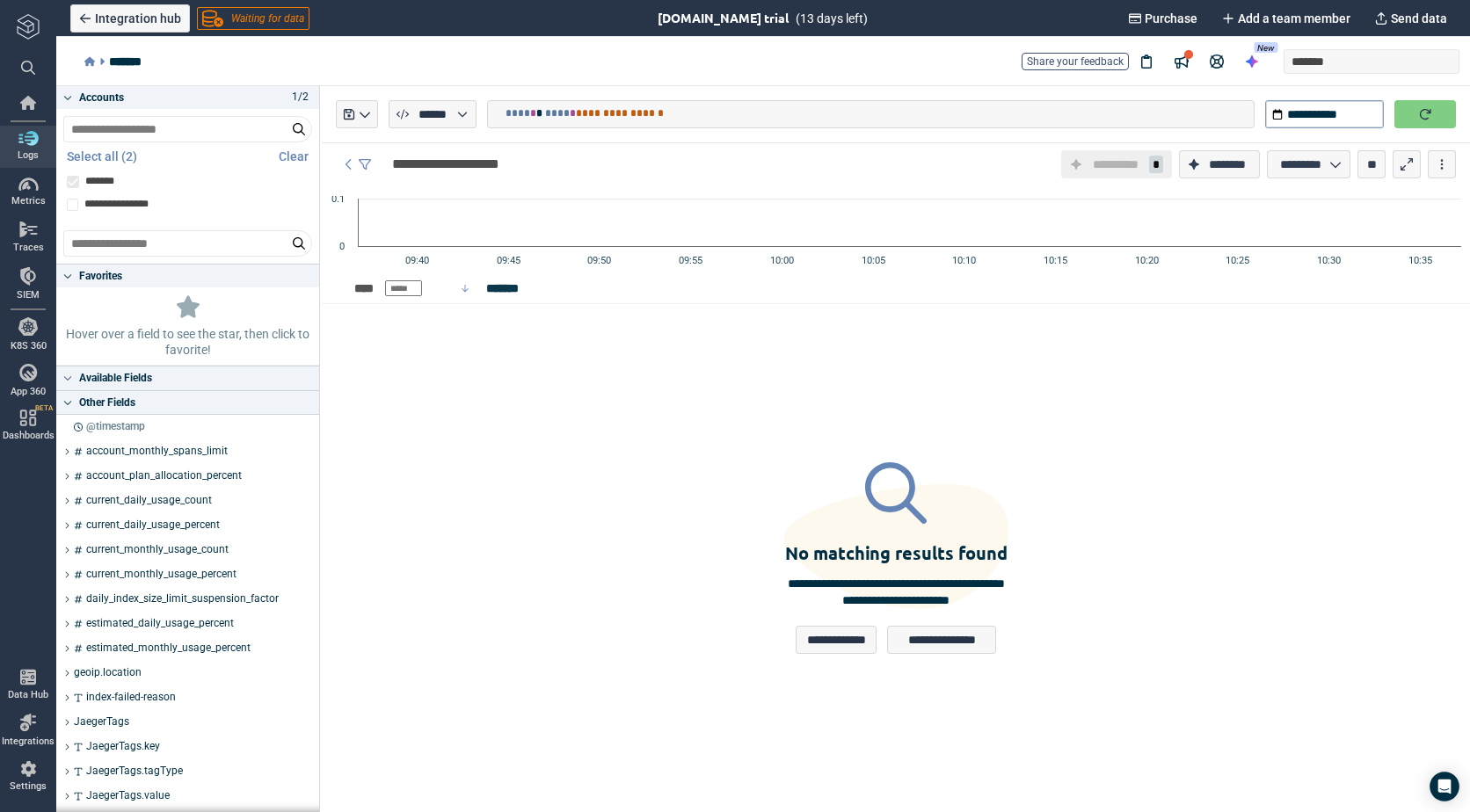 click 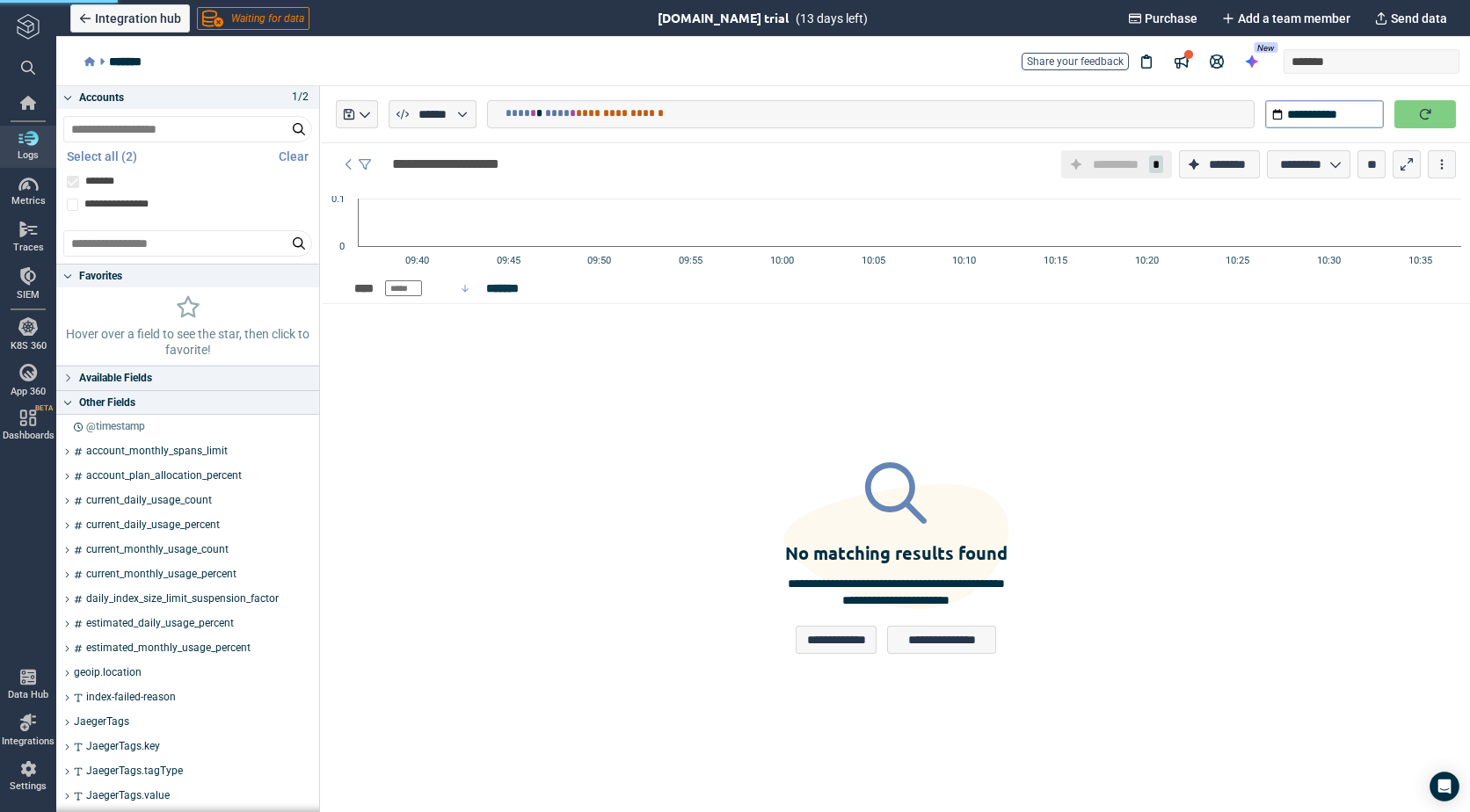 click 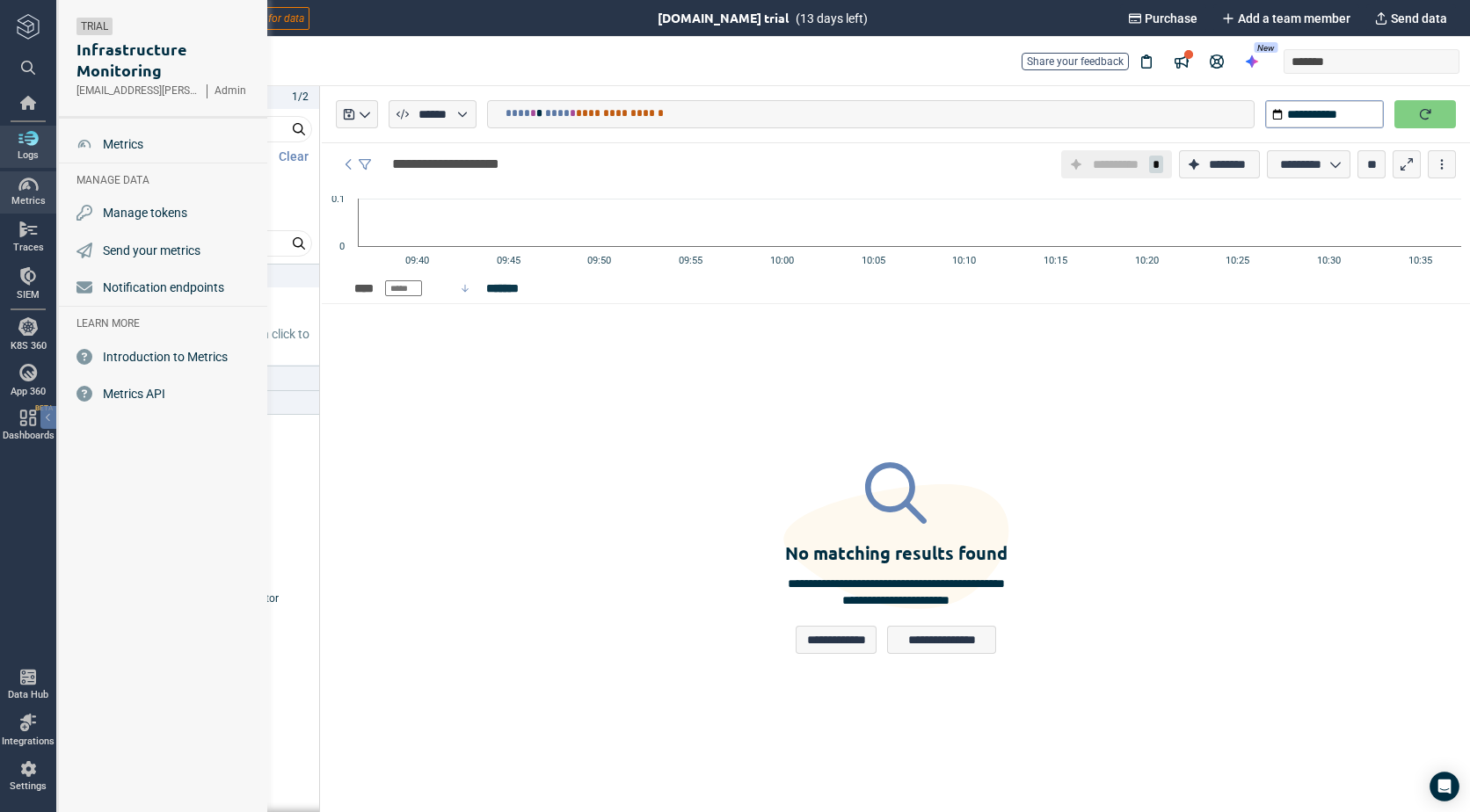 drag, startPoint x: 20, startPoint y: 147, endPoint x: 31, endPoint y: 136, distance: 15.556349 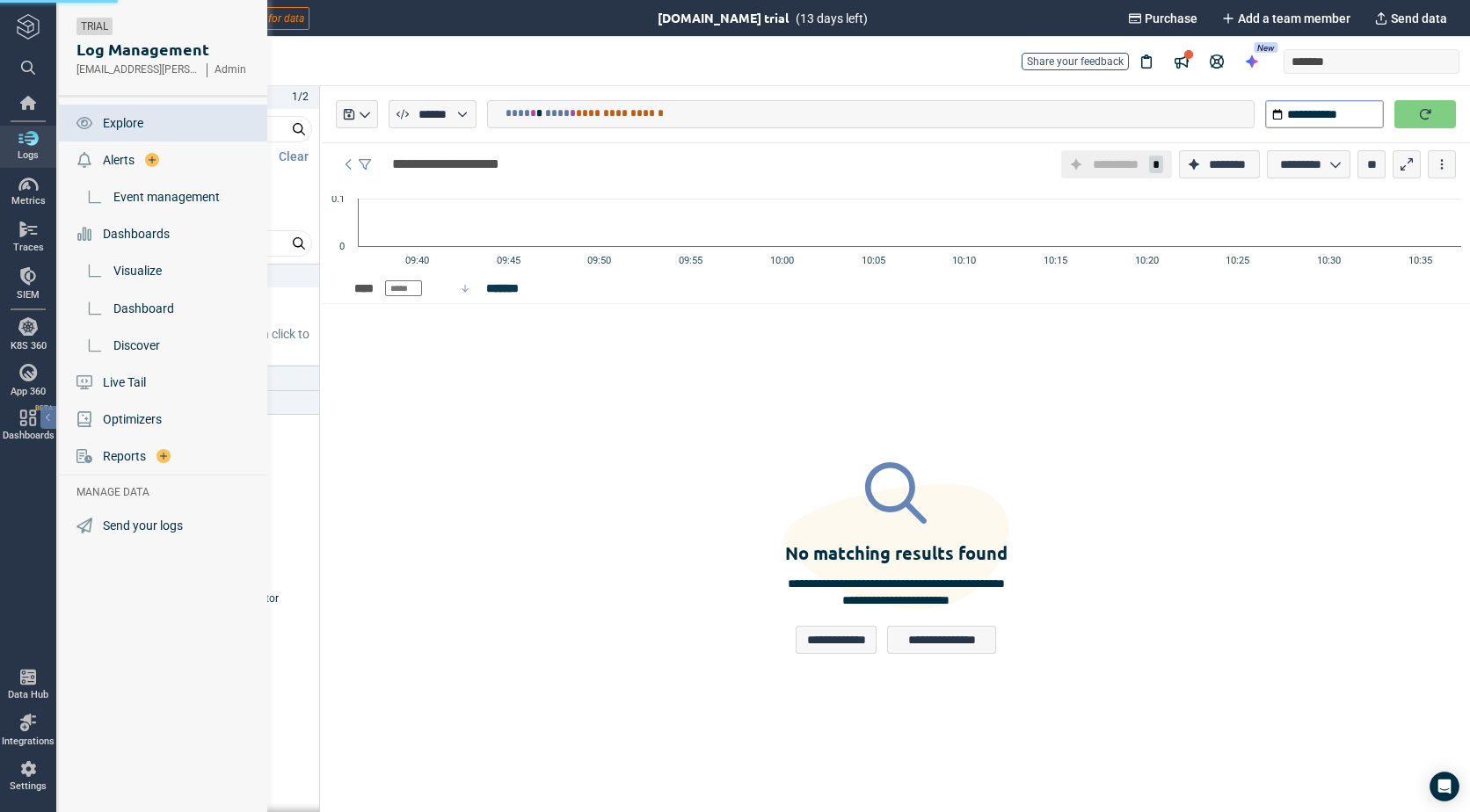 click at bounding box center (28, 26) 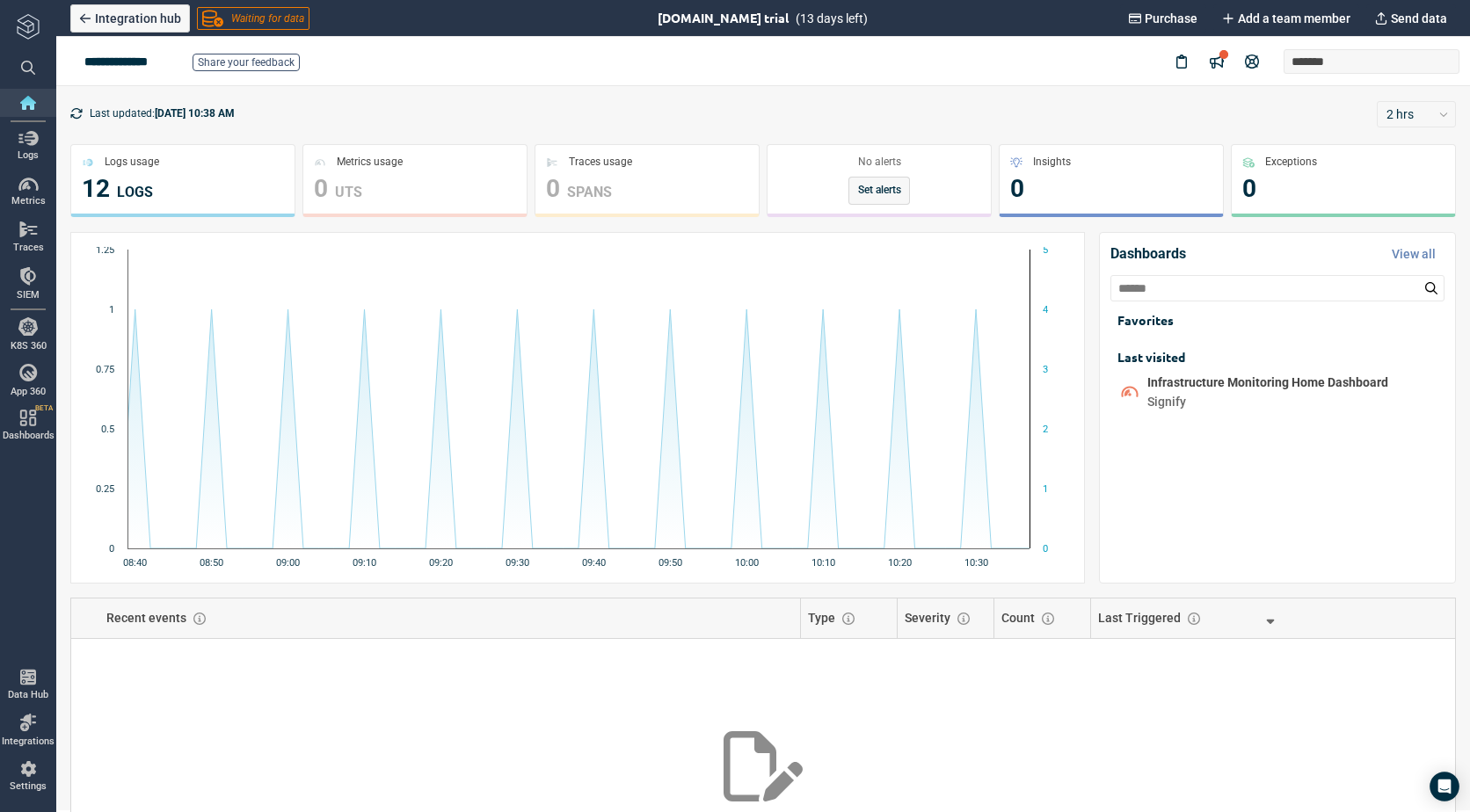 scroll, scrollTop: 0, scrollLeft: 0, axis: both 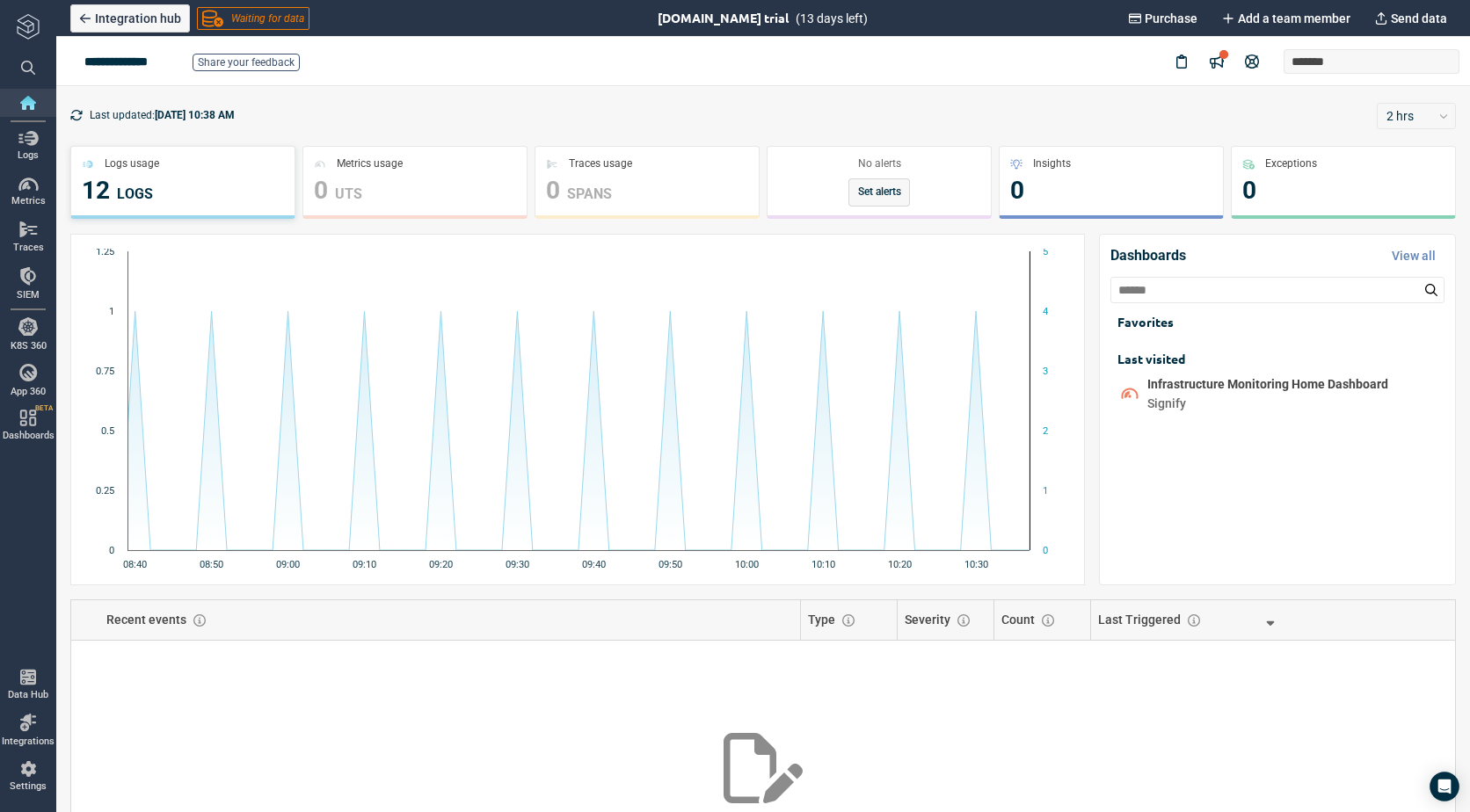 click on "12 LOGS" at bounding box center [183, 191] 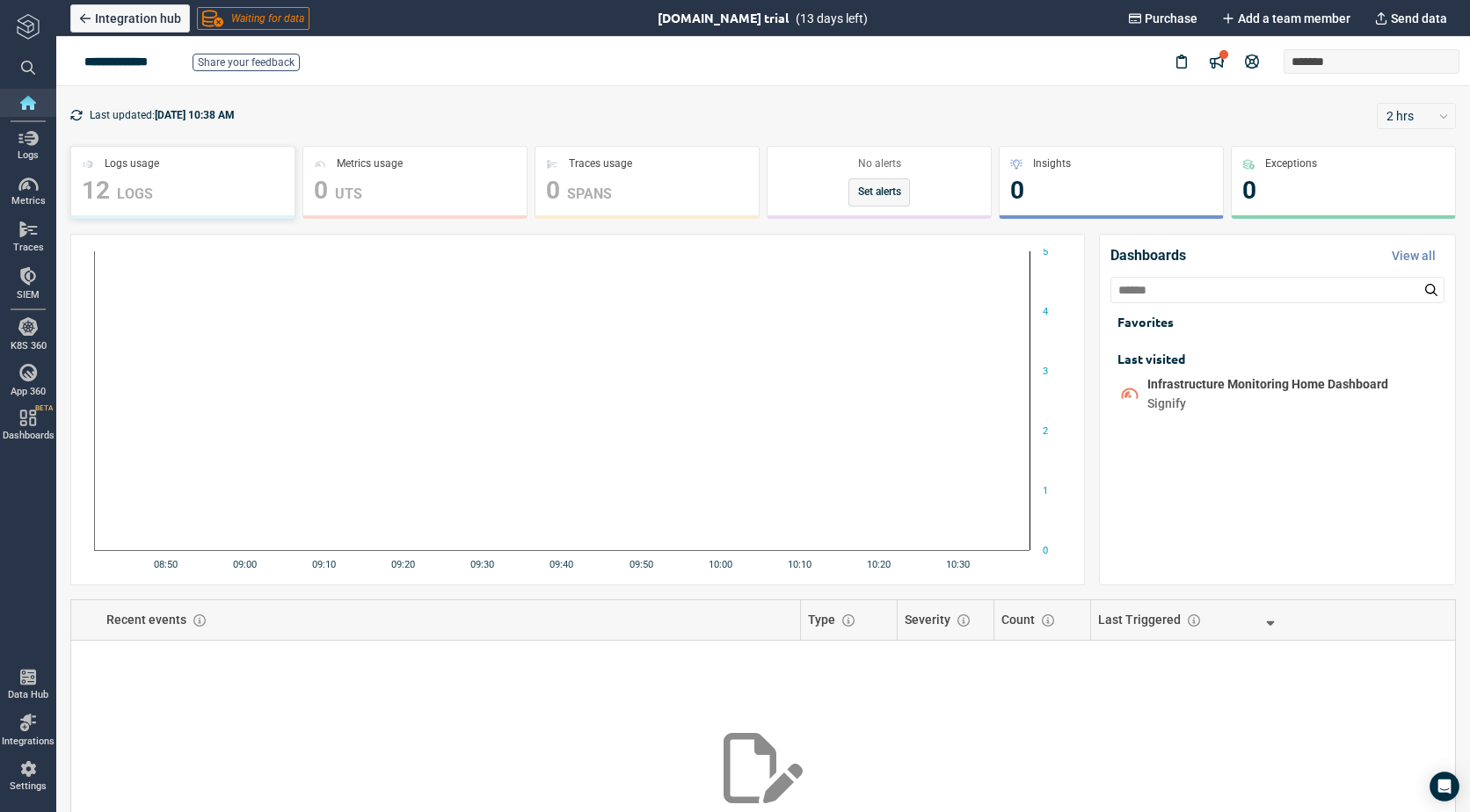 click on "12 LOGS" at bounding box center (183, 191) 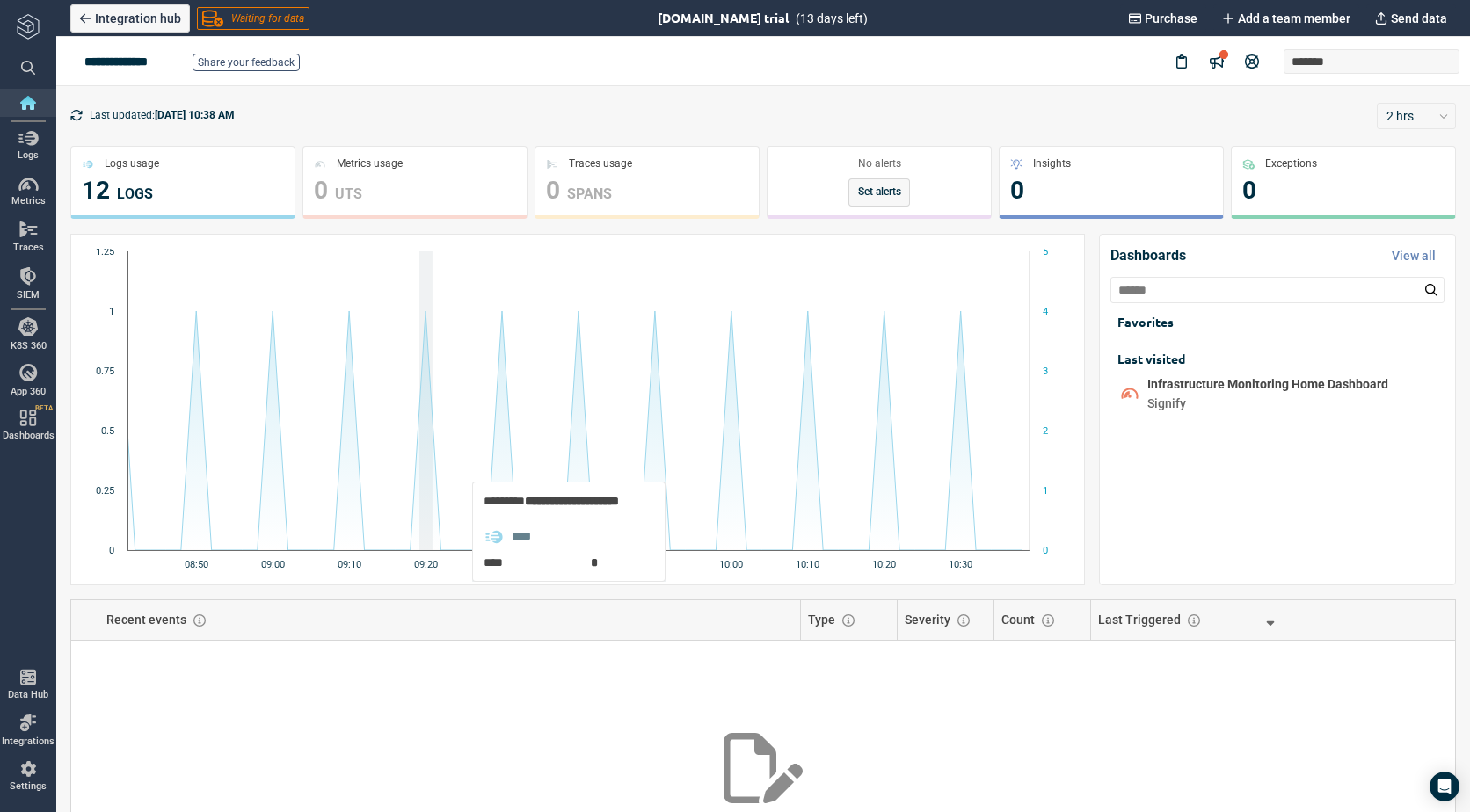 click 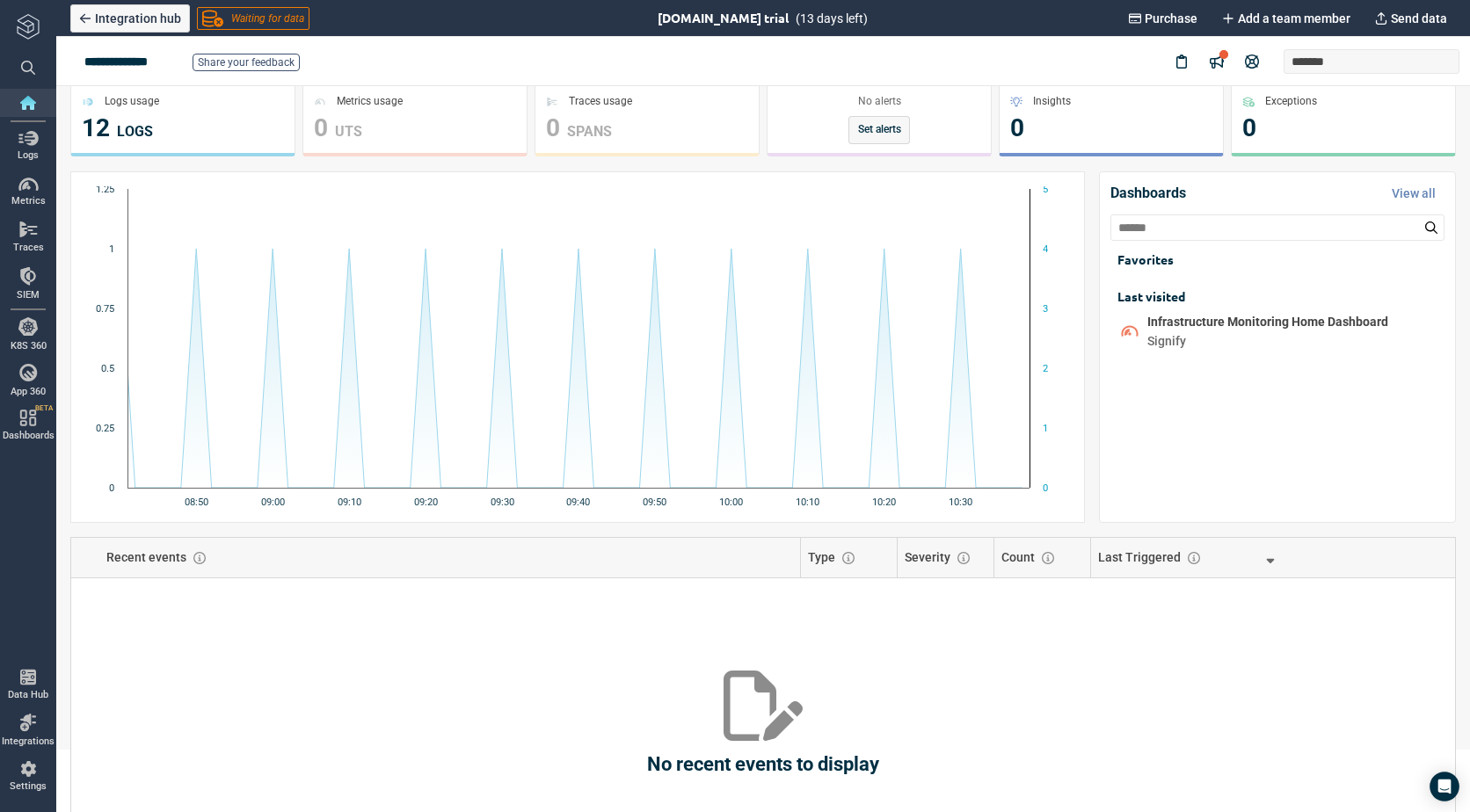 scroll, scrollTop: 0, scrollLeft: 0, axis: both 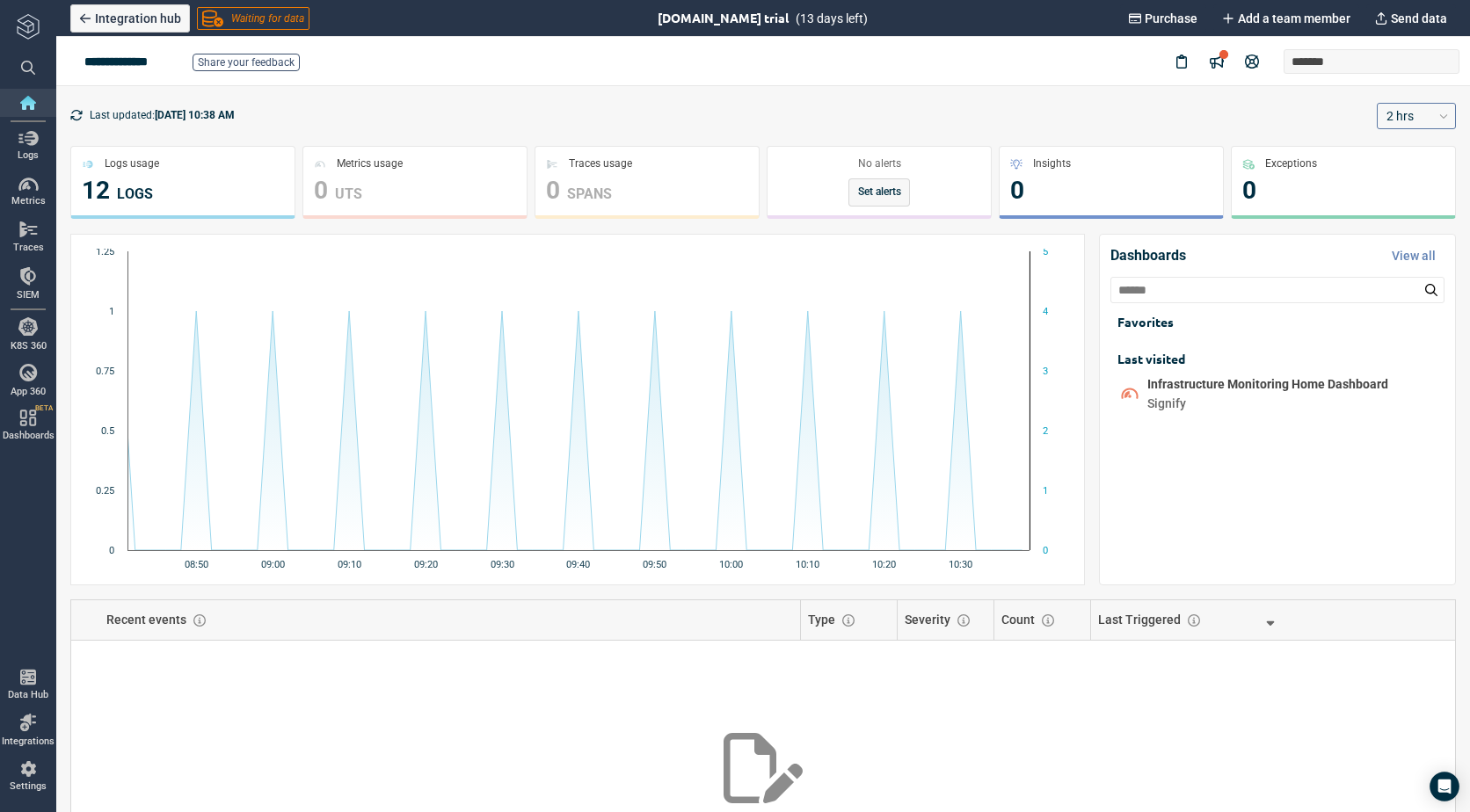 click at bounding box center (1444, 116) 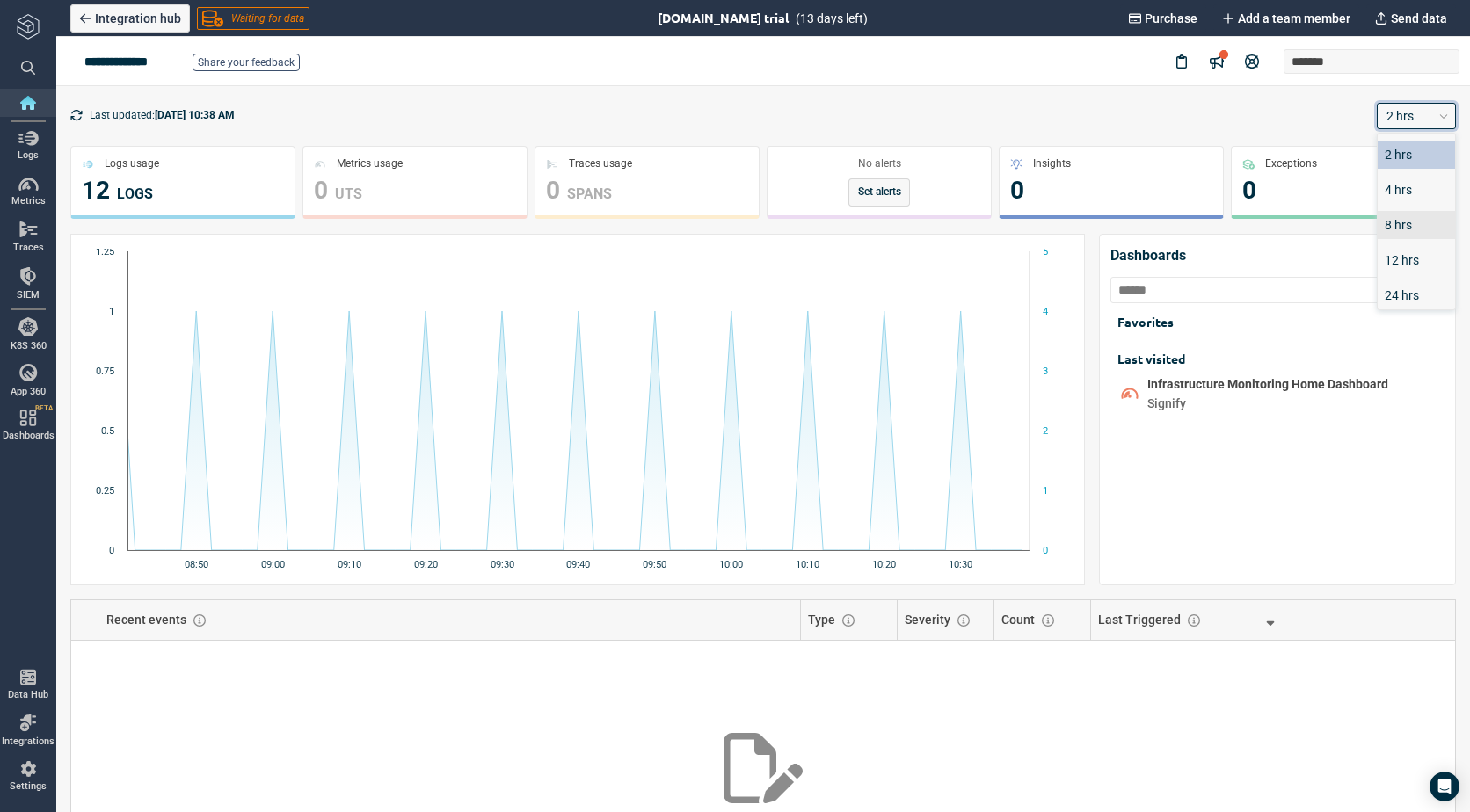 click on "8 hrs" at bounding box center [1416, 225] 